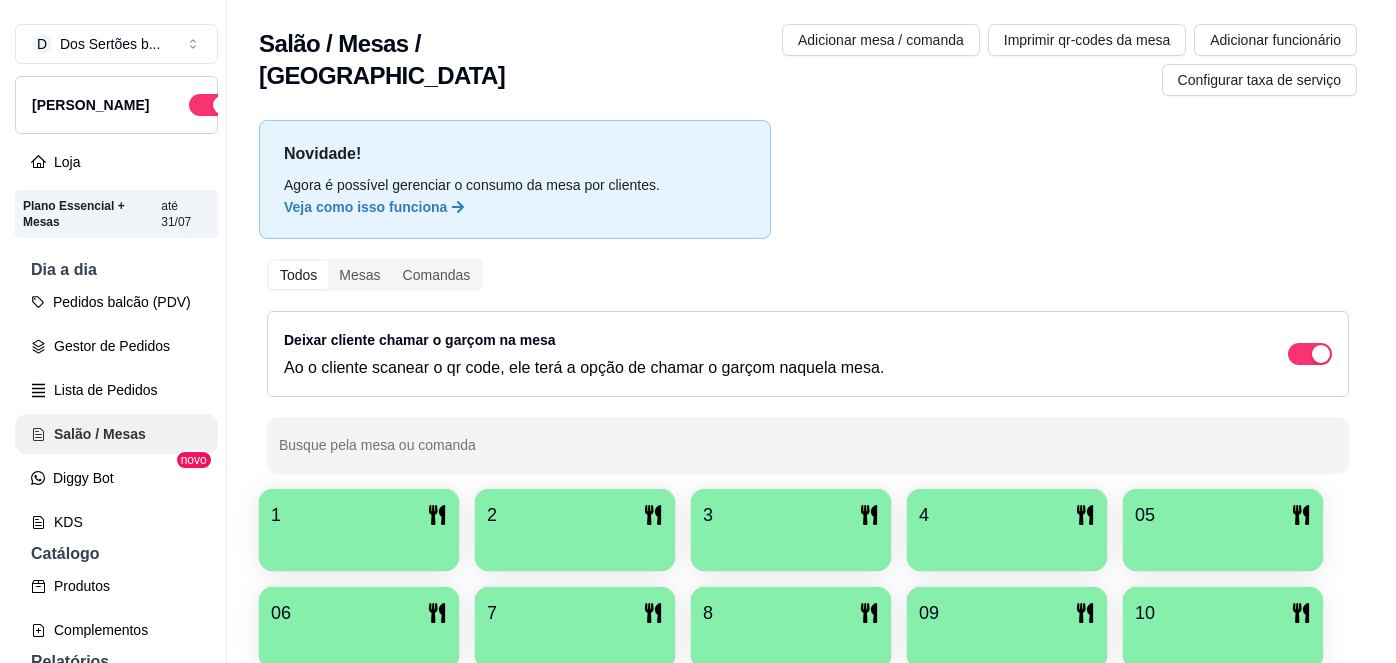 scroll, scrollTop: 0, scrollLeft: 0, axis: both 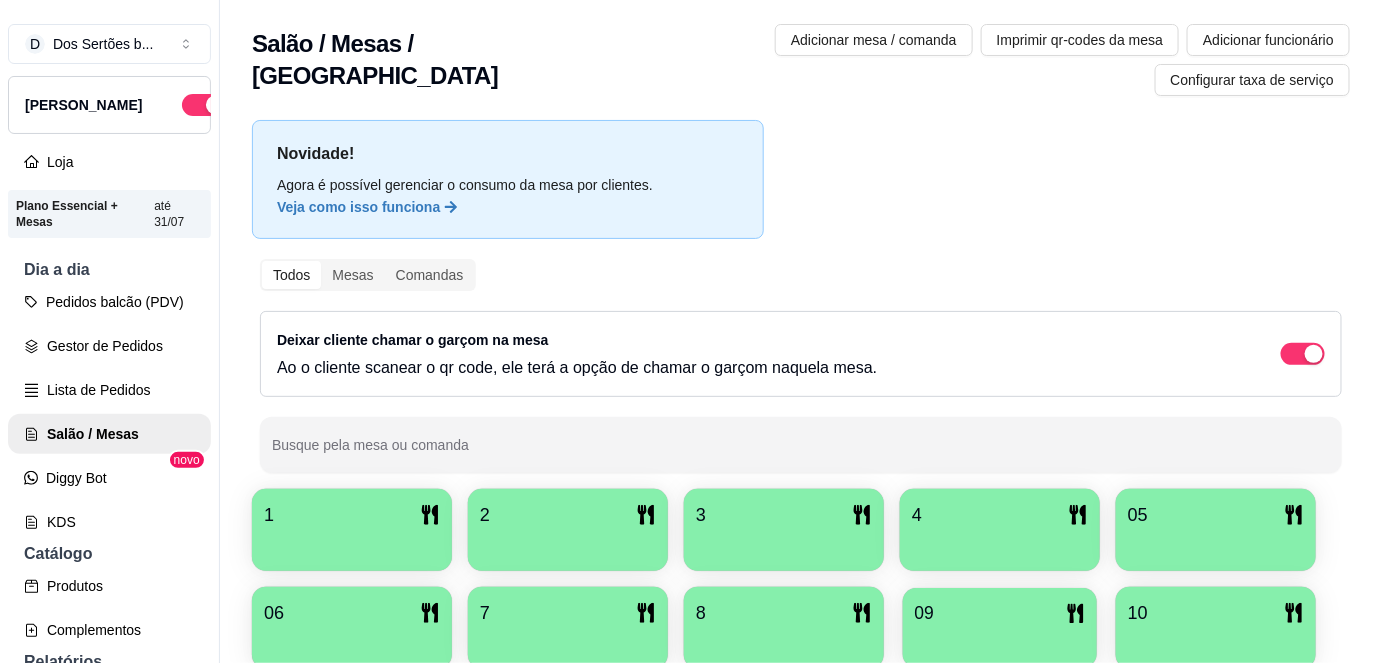click at bounding box center [1000, 641] 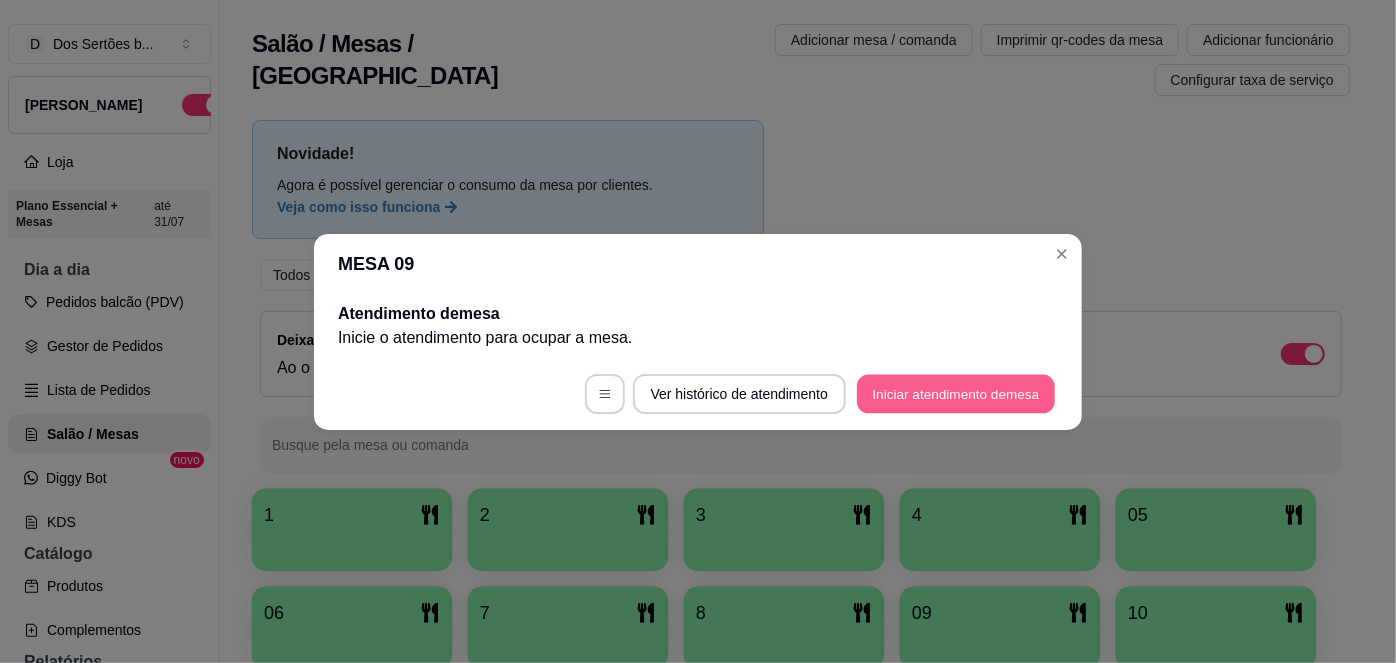 click on "Iniciar atendimento de  mesa" at bounding box center [956, 393] 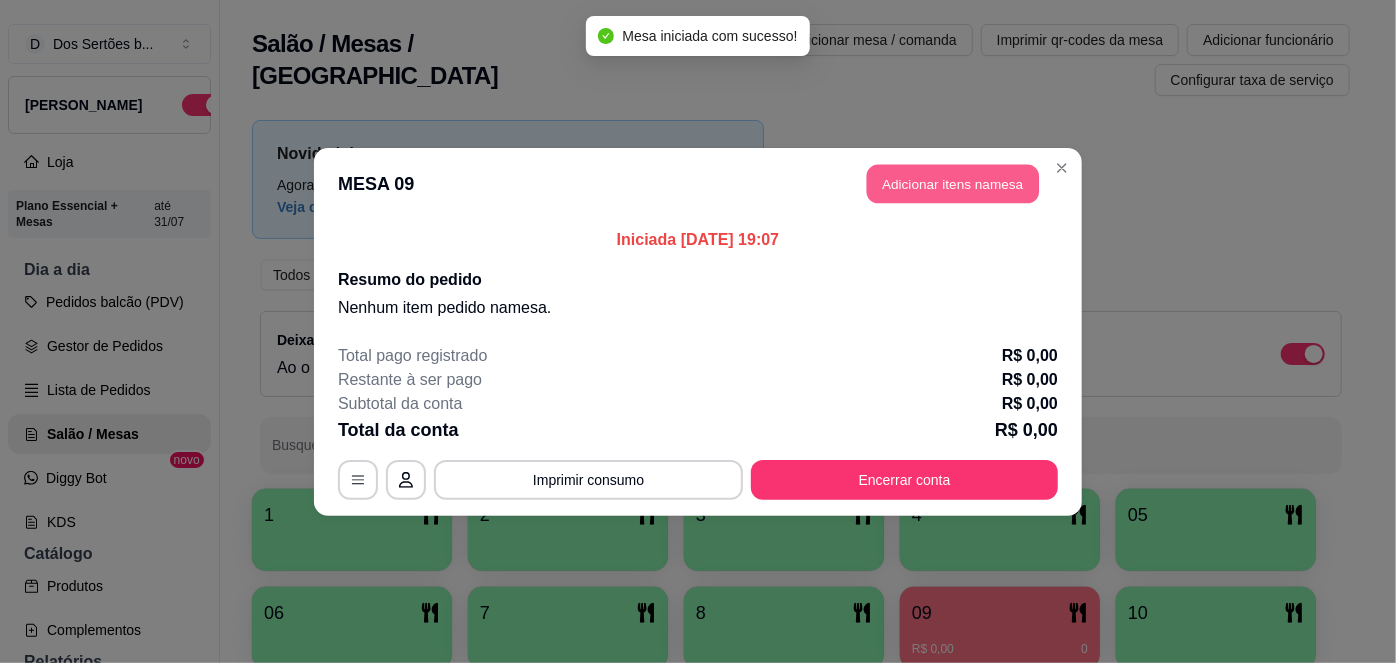 click on "Adicionar itens na  mesa" at bounding box center (953, 183) 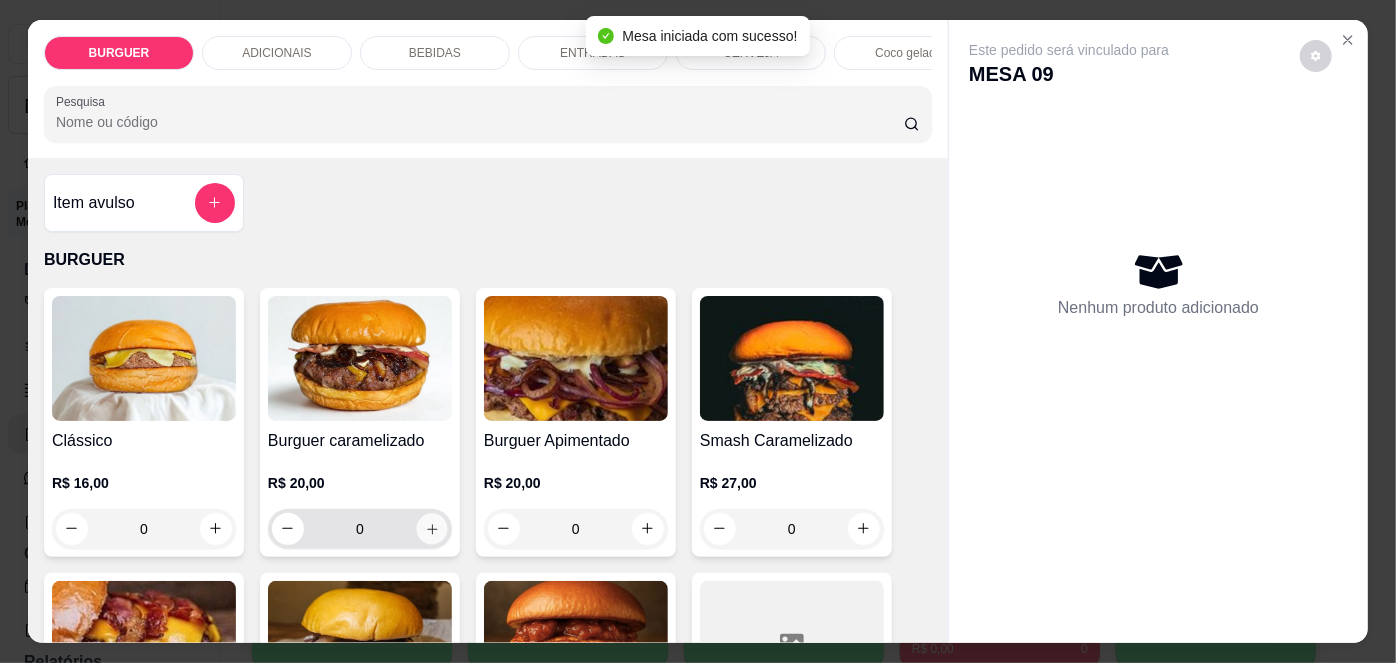 click at bounding box center (431, 528) 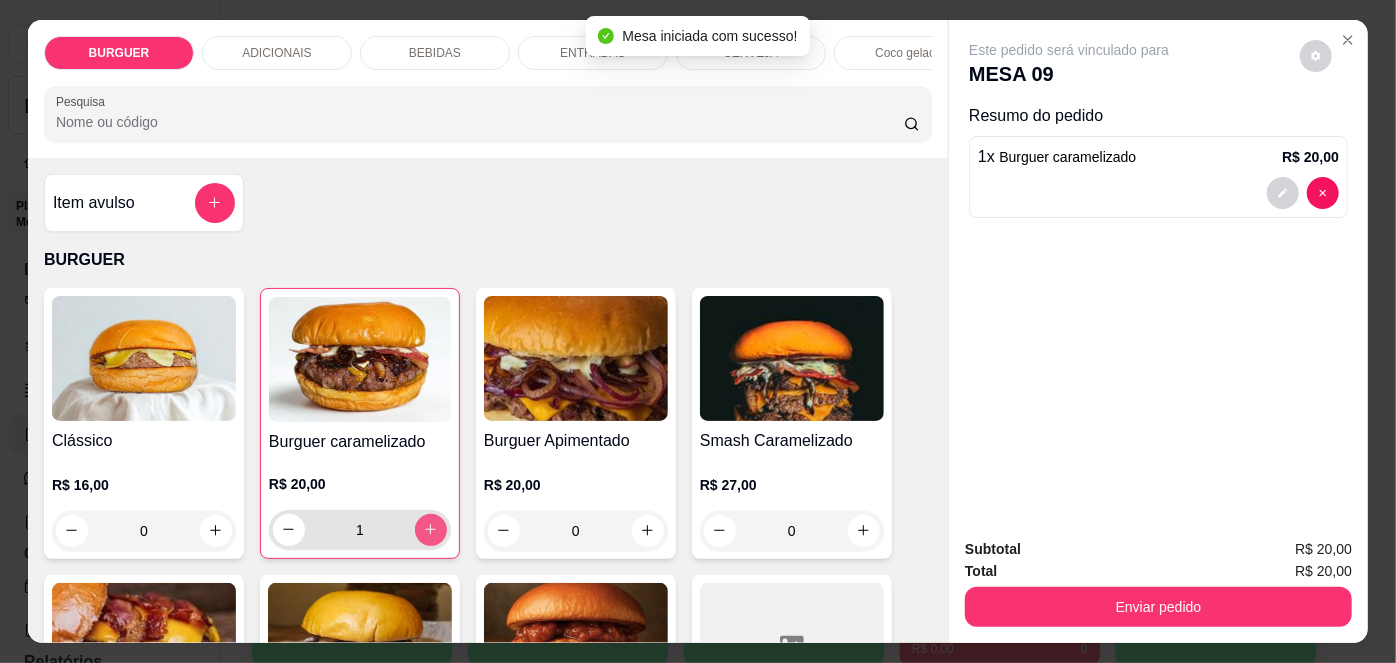 type on "1" 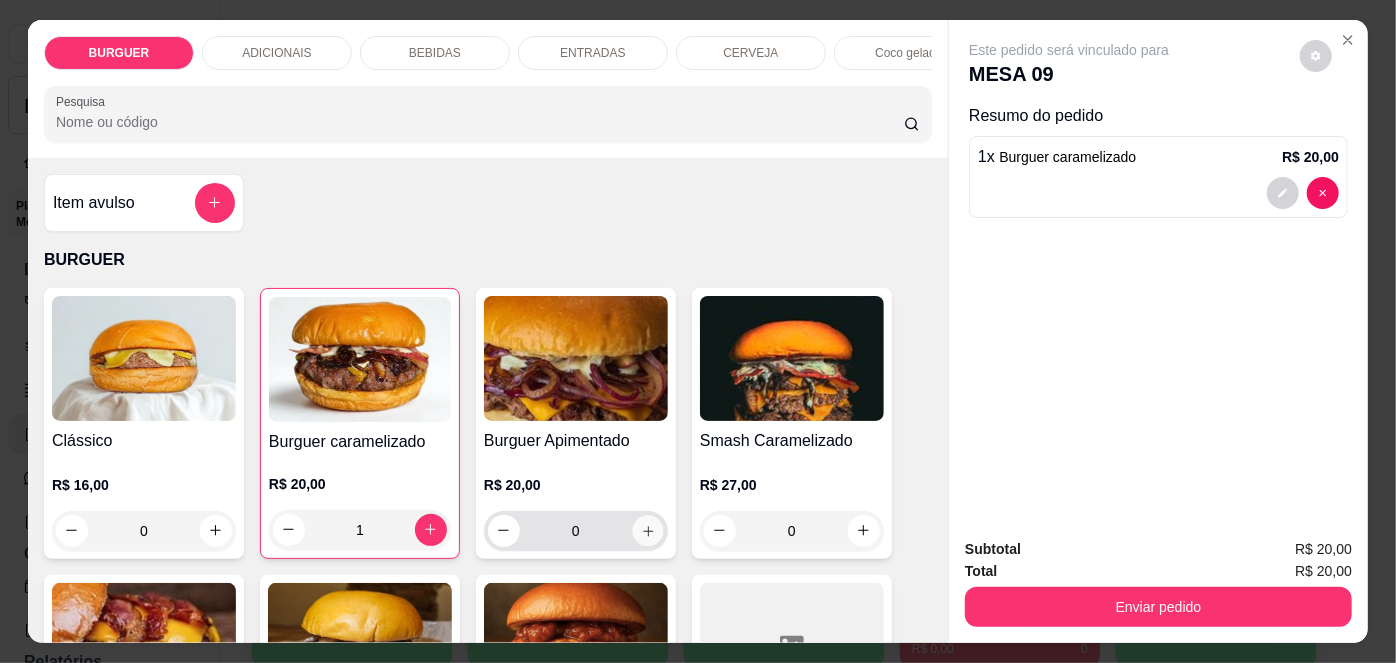click 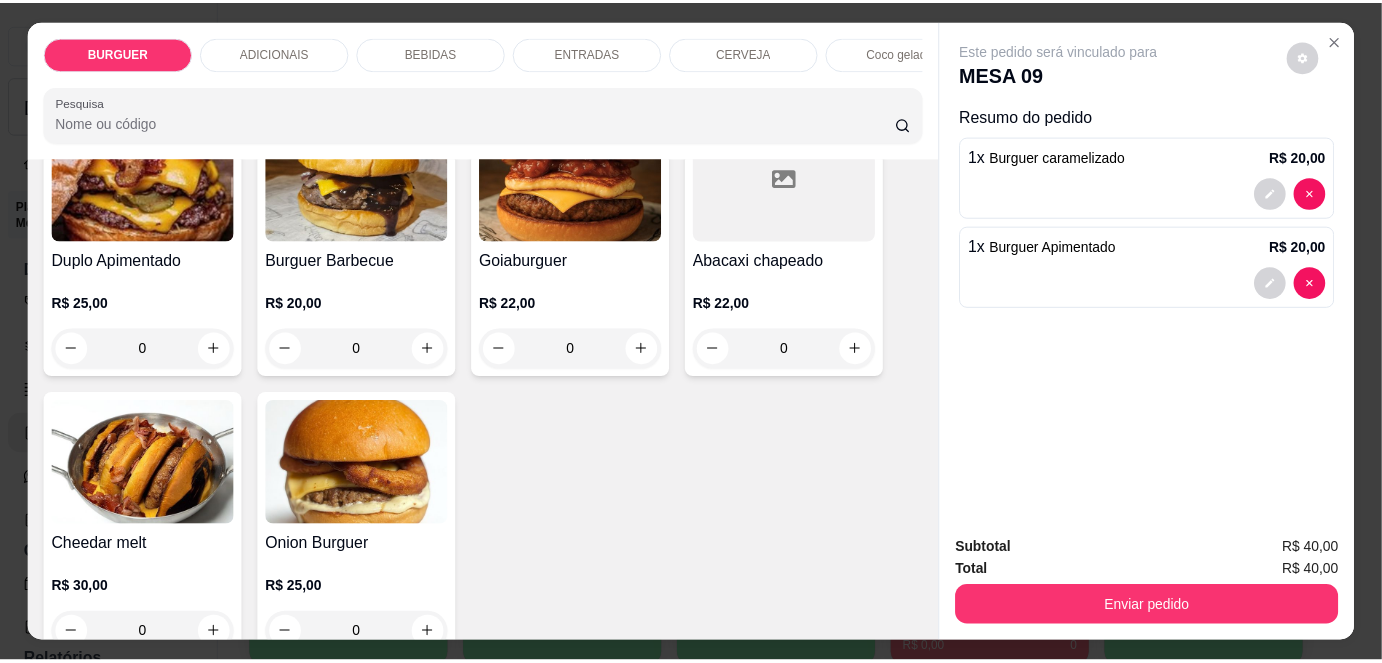 scroll, scrollTop: 625, scrollLeft: 0, axis: vertical 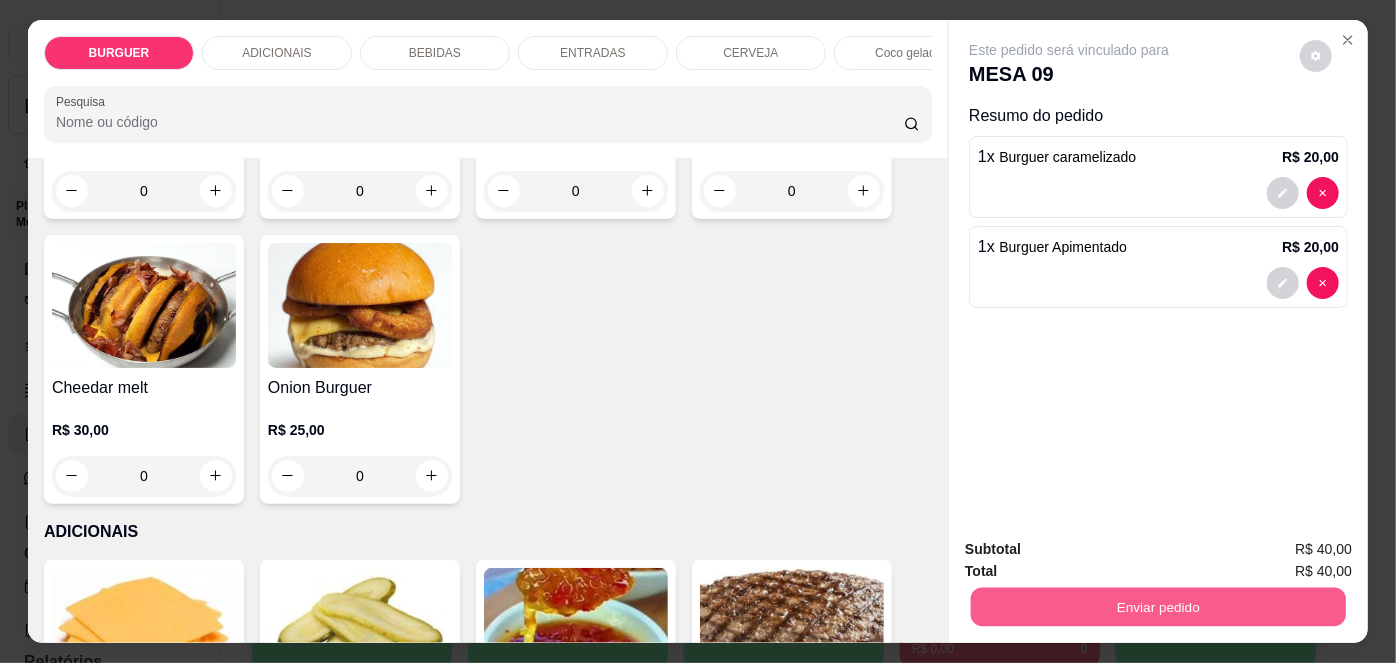 click on "Enviar pedido" at bounding box center (1158, 607) 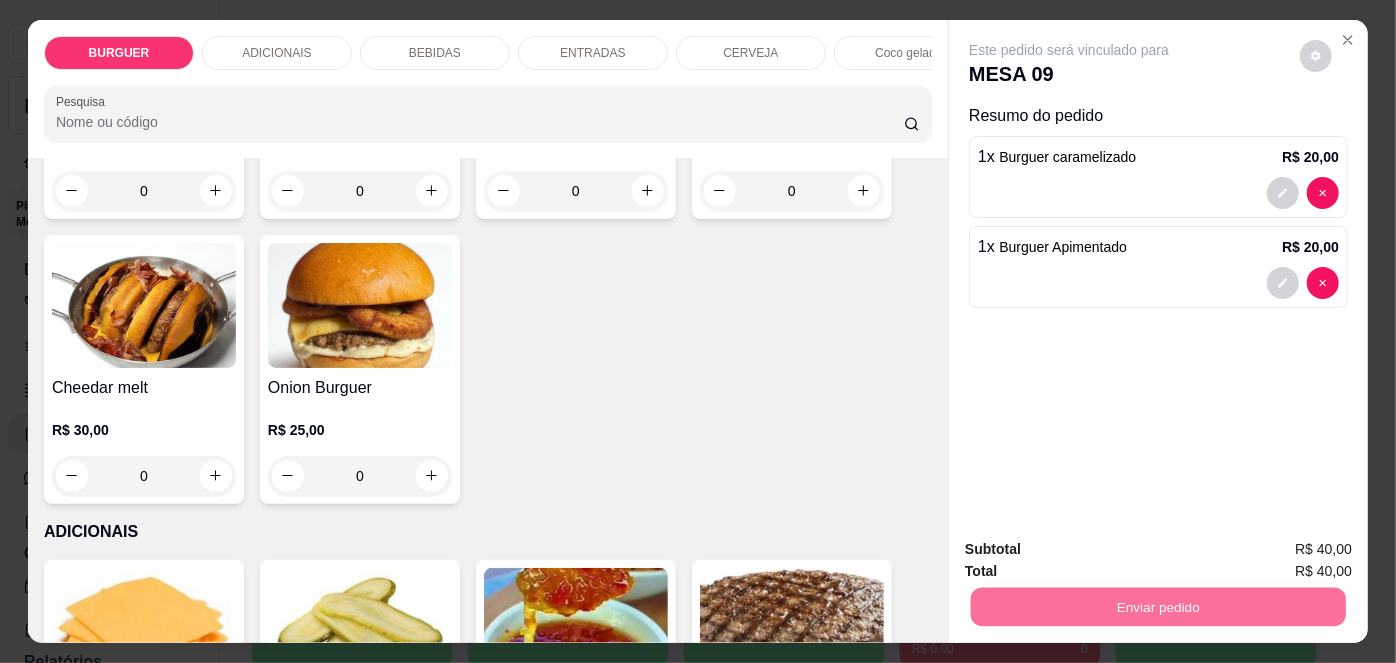 click on "Não registrar e enviar pedido" at bounding box center [1093, 551] 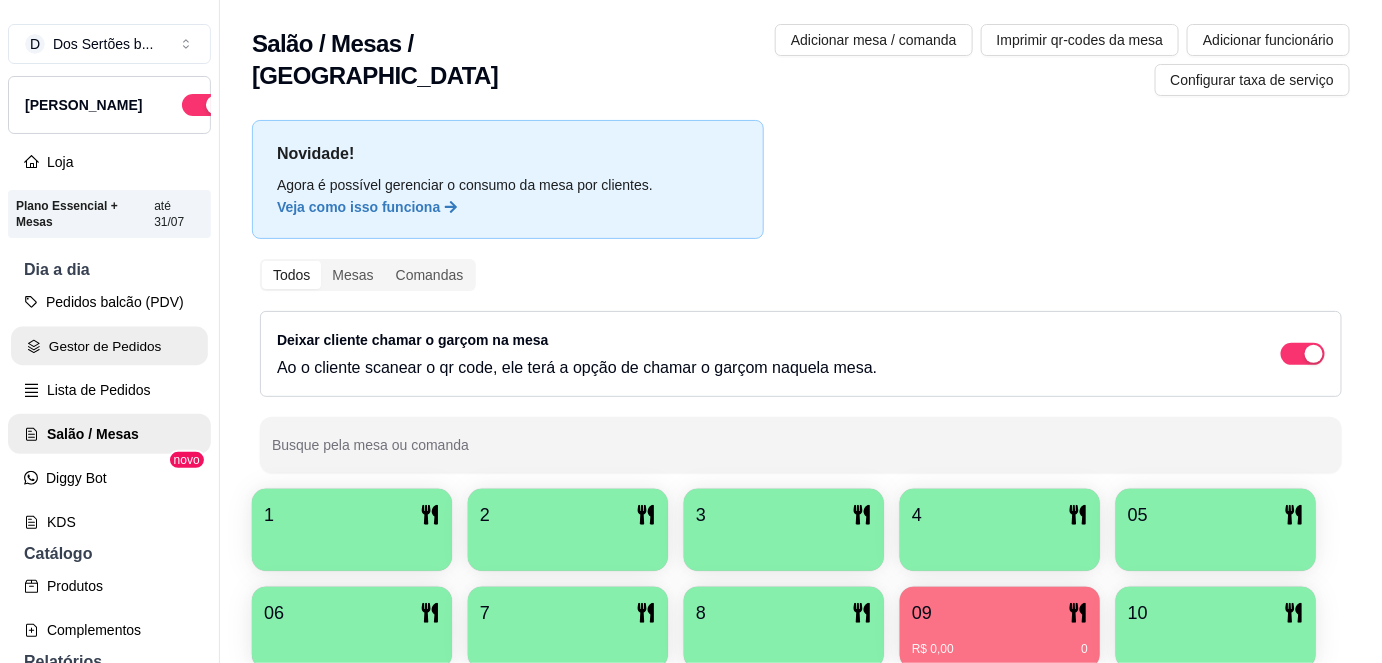 click on "Gestor de Pedidos" at bounding box center [109, 346] 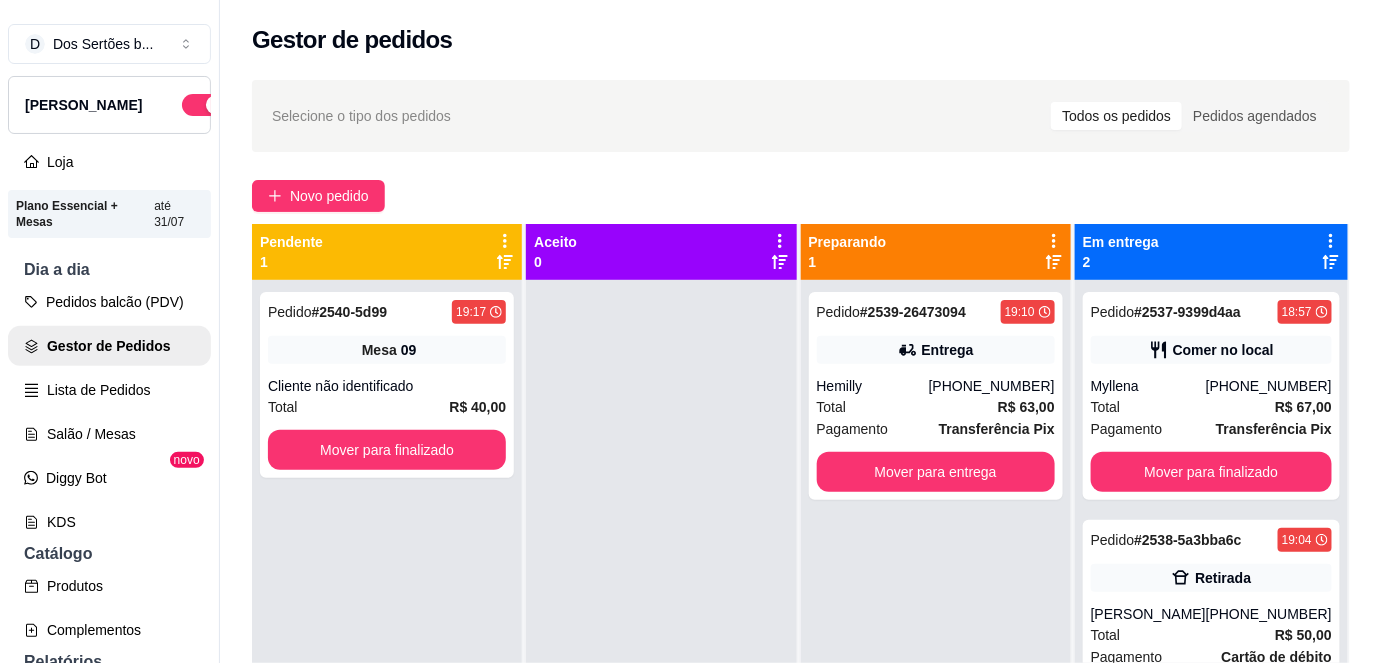 scroll, scrollTop: 56, scrollLeft: 0, axis: vertical 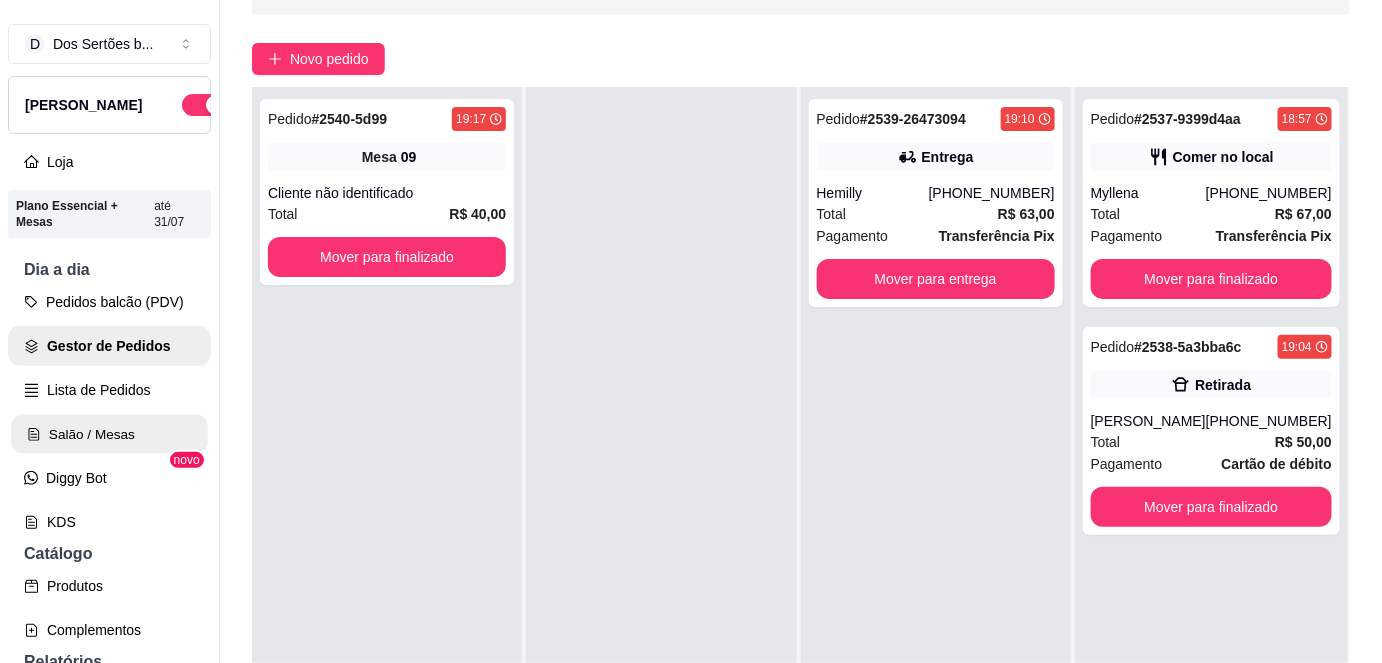 click on "Salão / Mesas" at bounding box center (109, 434) 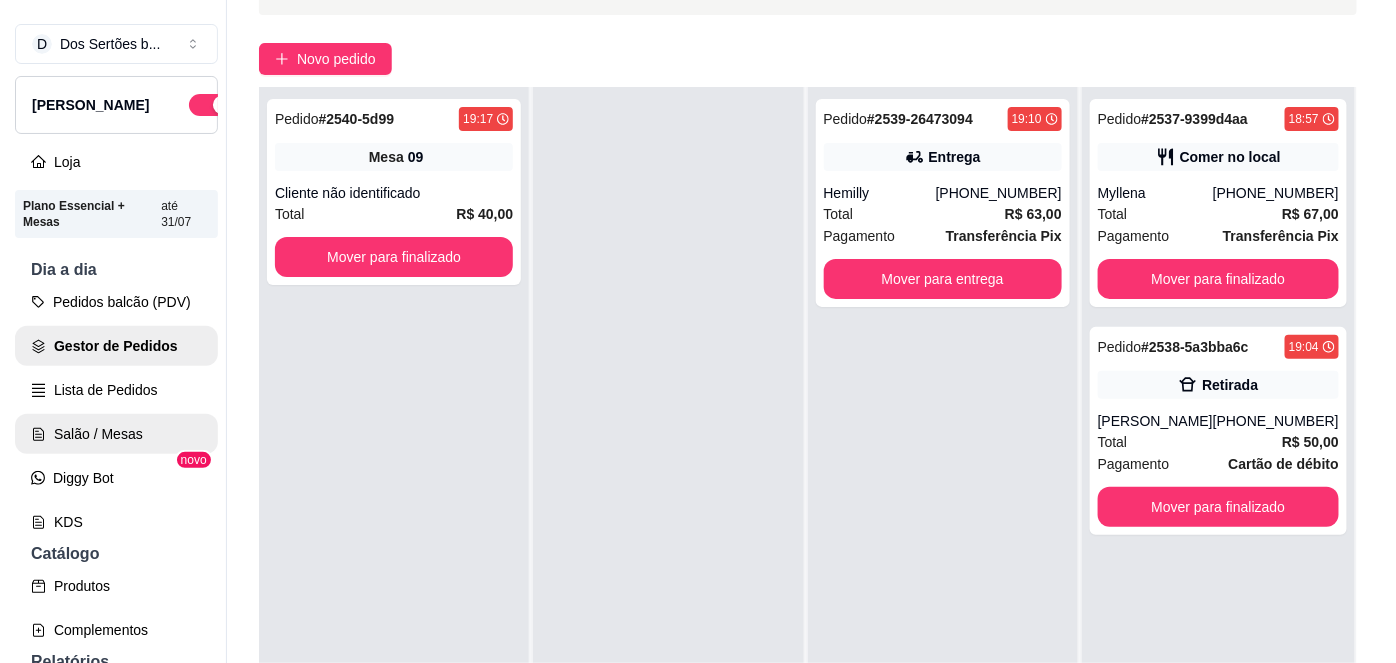 scroll, scrollTop: 0, scrollLeft: 0, axis: both 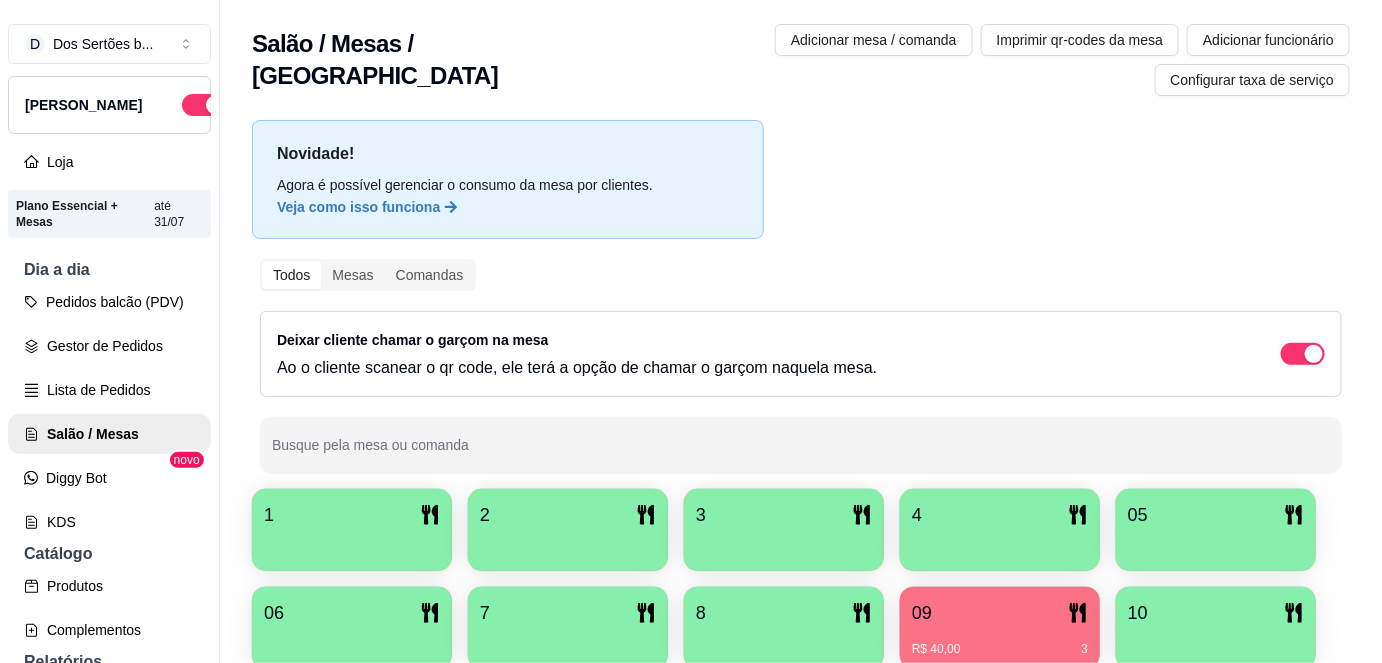click on "1 2 3 4 05 06 7 8 09 R$ 40,00 3 10 11" at bounding box center (801, 628) 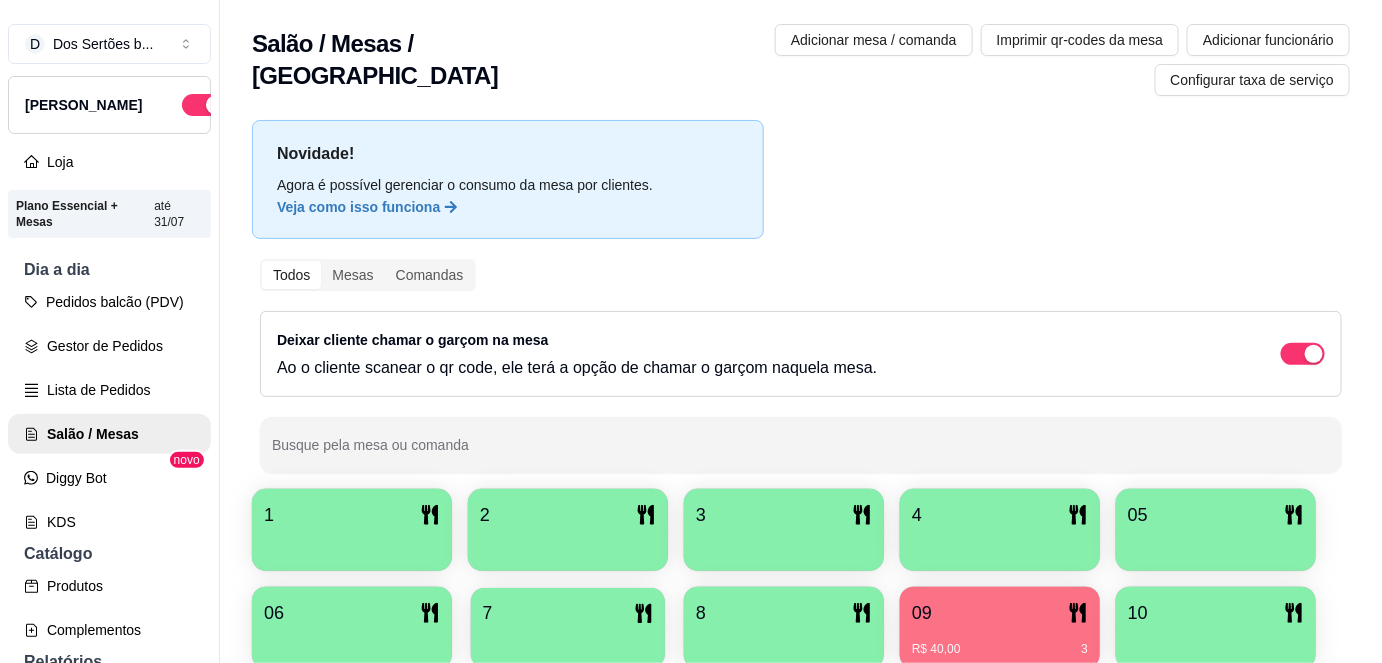 click on "7" at bounding box center [568, 613] 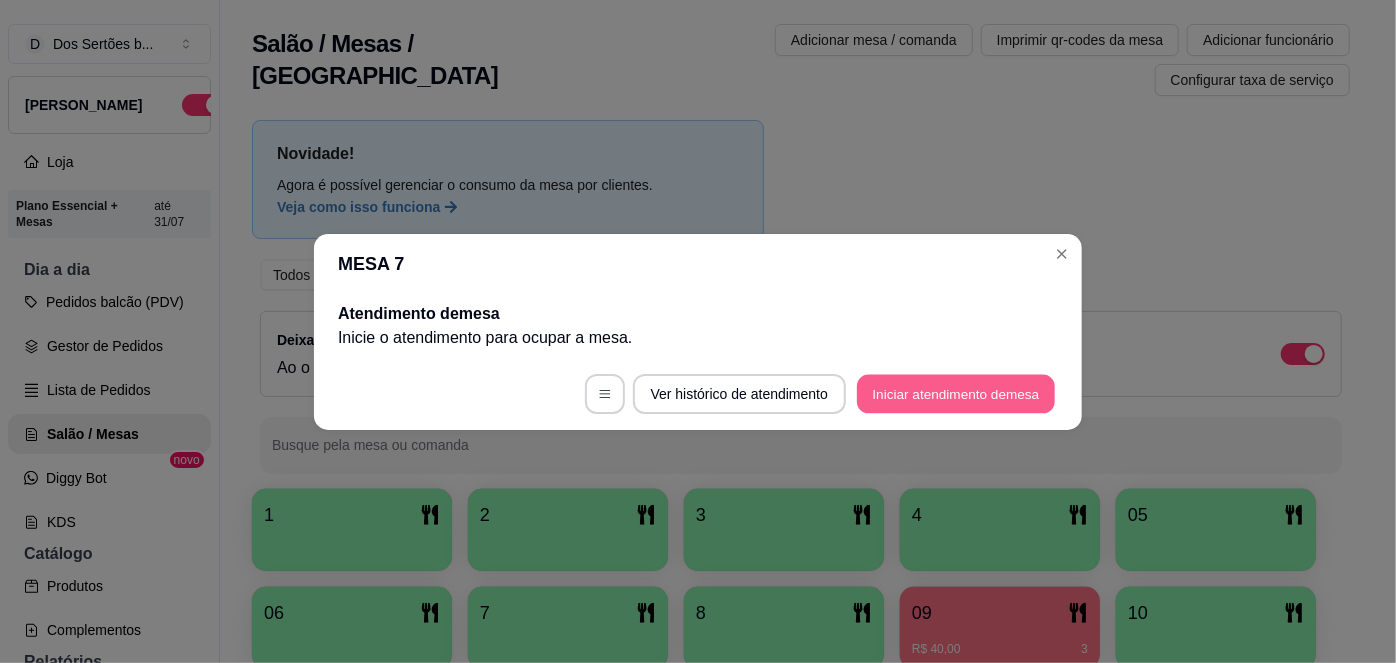 click on "Iniciar atendimento de  mesa" at bounding box center [956, 393] 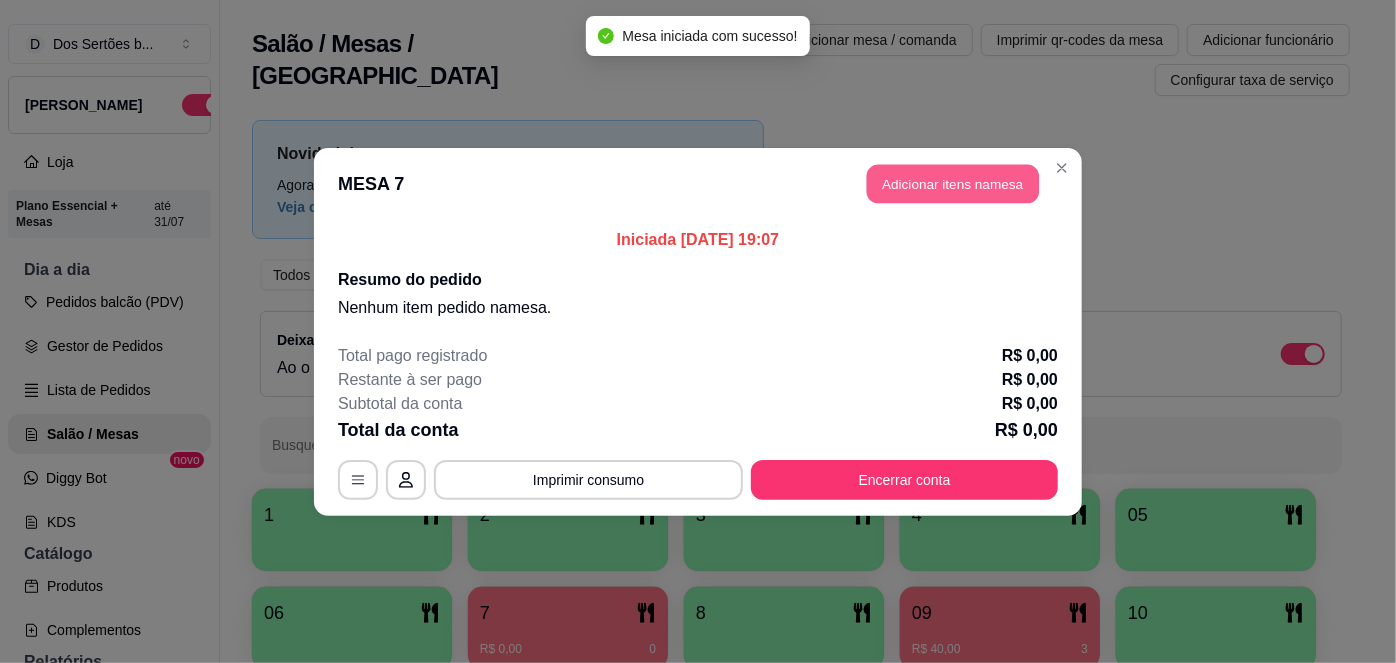 click on "Adicionar itens na  mesa" at bounding box center [953, 183] 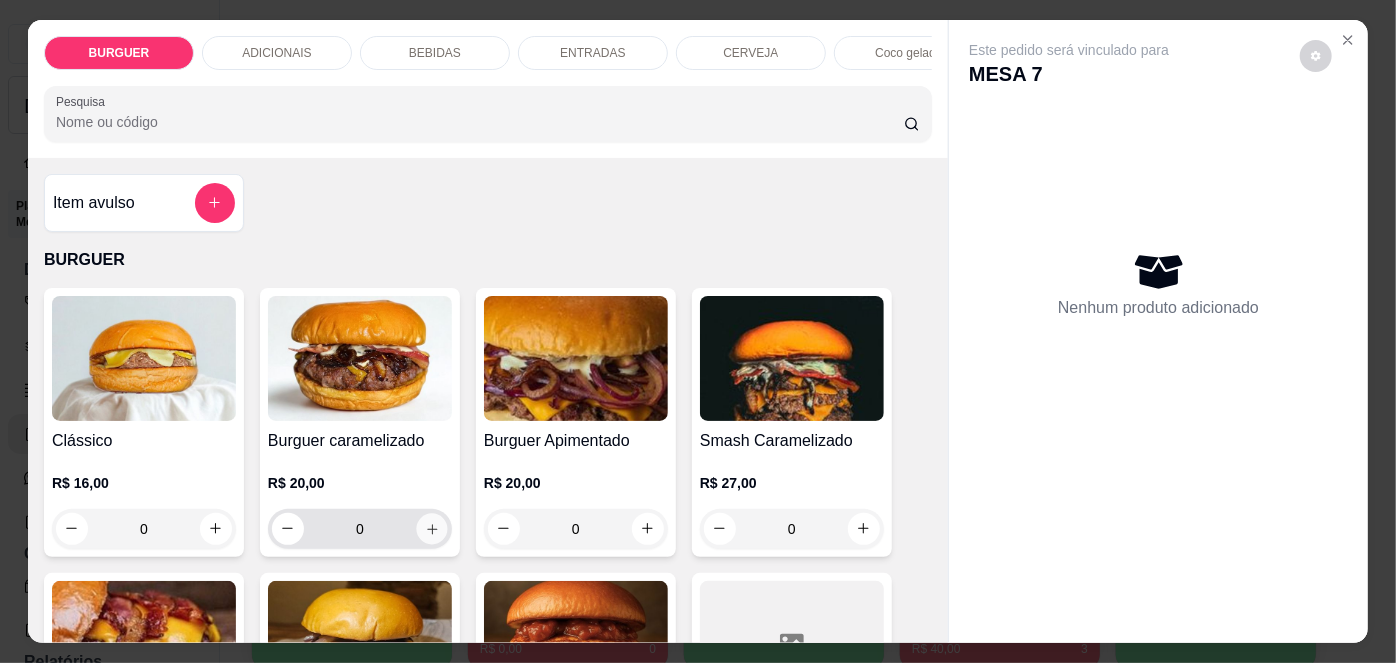 click 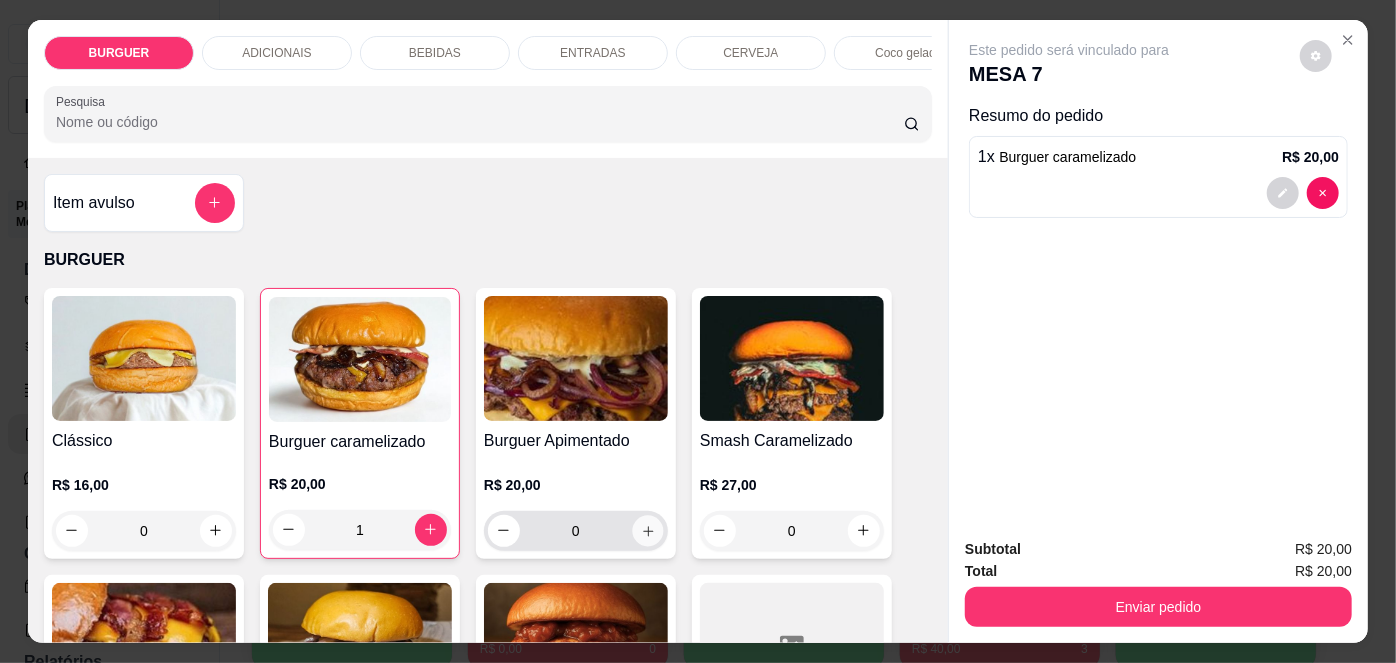 click 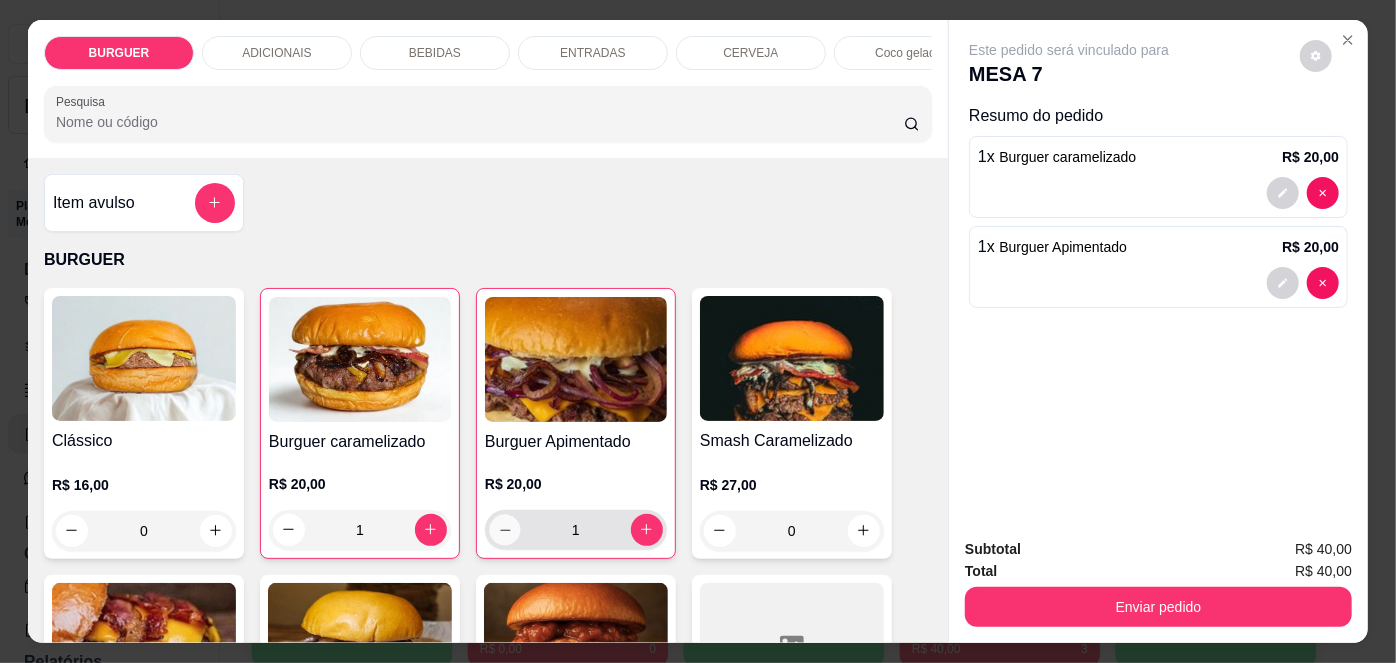 click at bounding box center (504, 529) 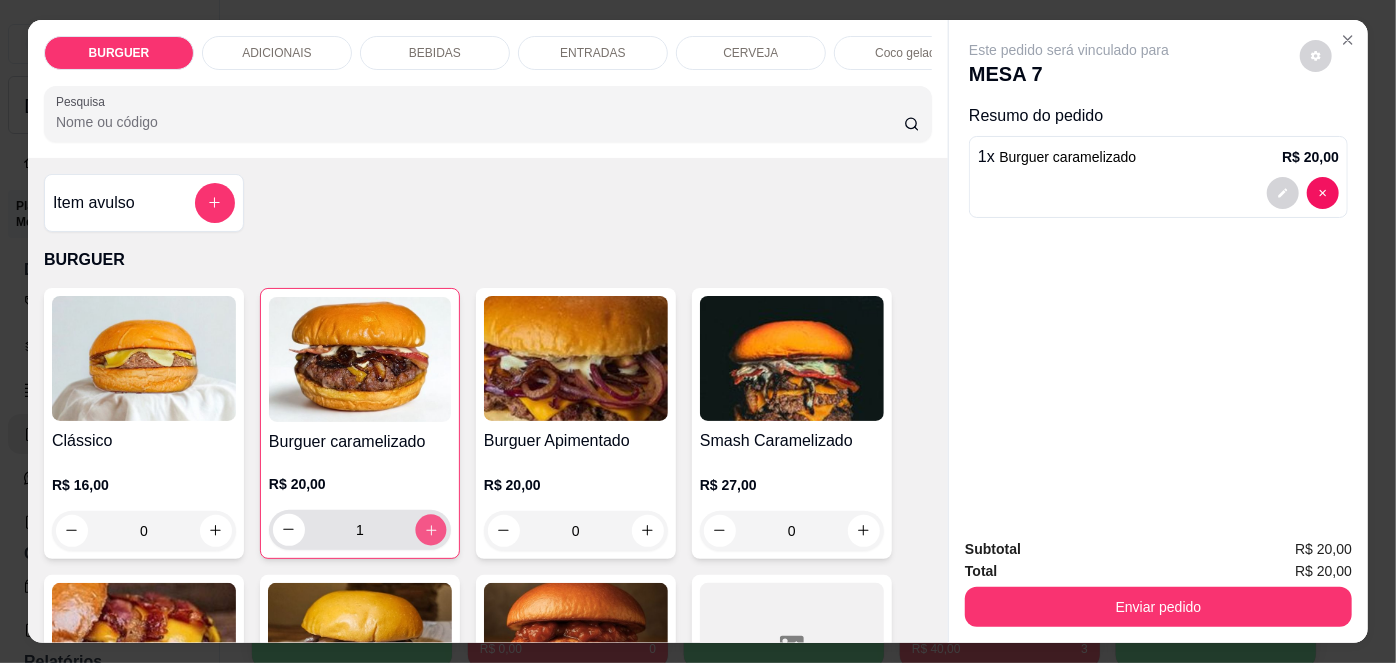 click at bounding box center [430, 529] 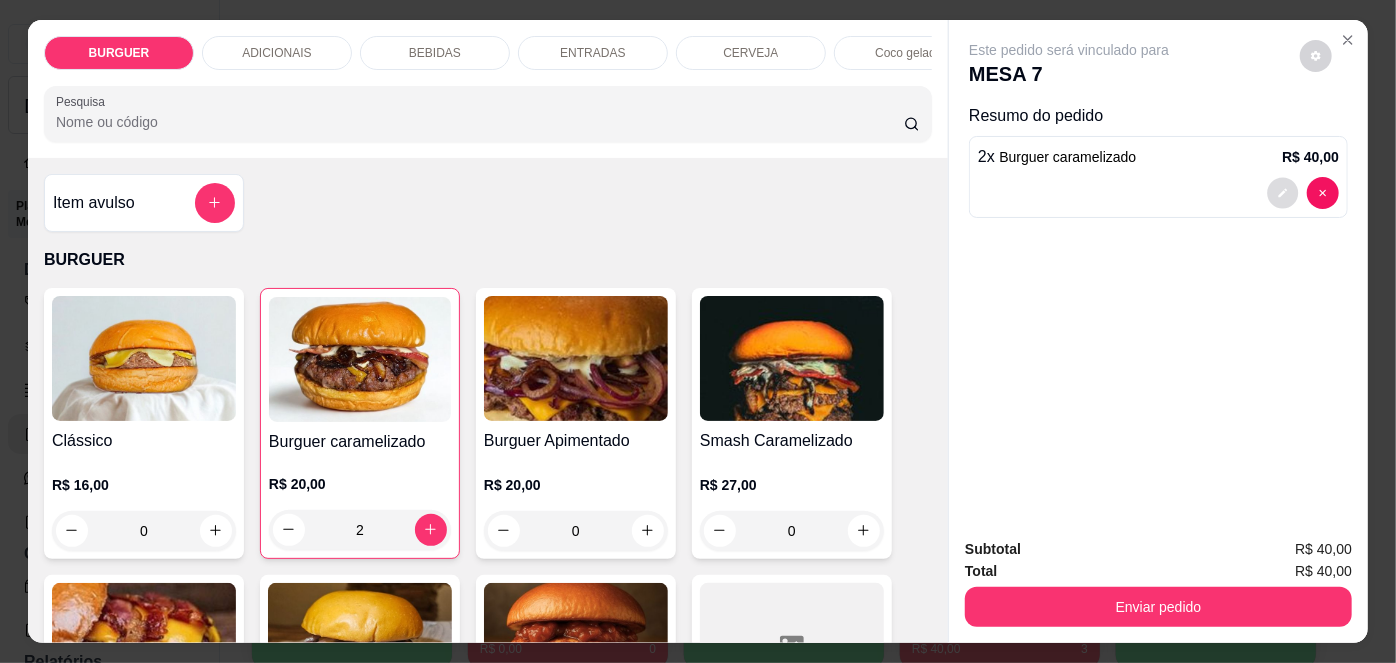 click 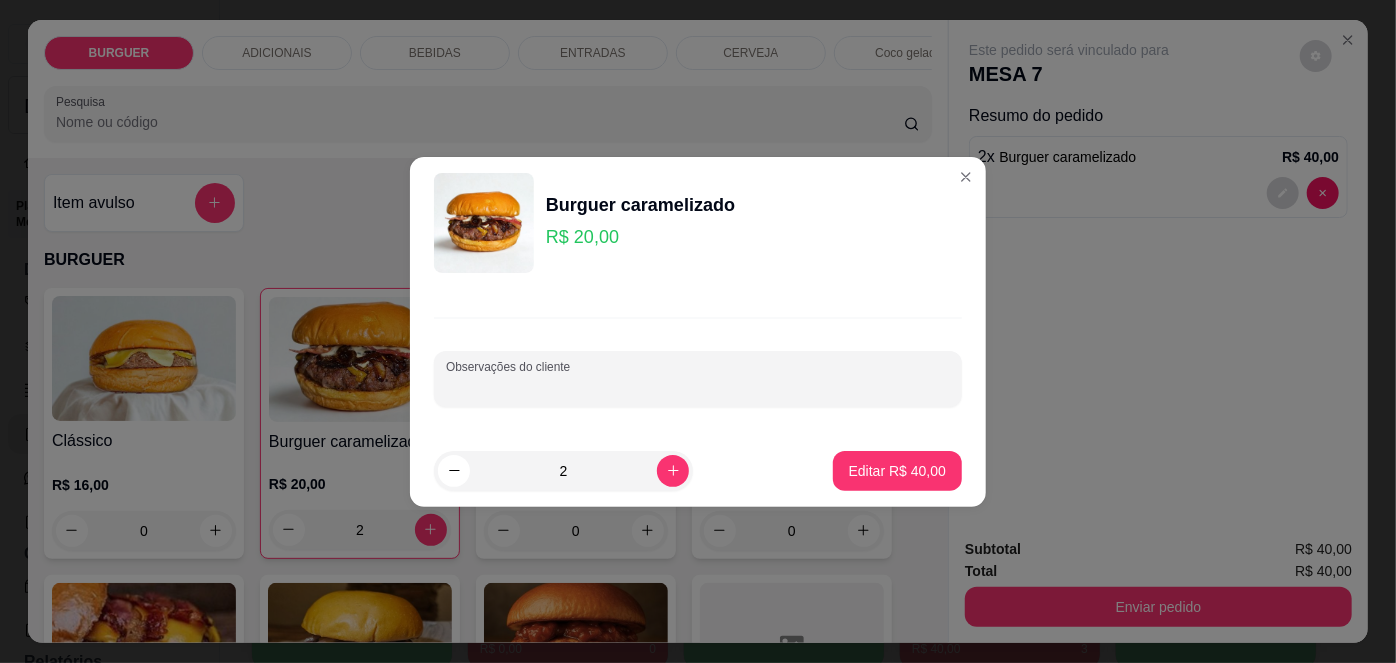 click on "Observações do cliente" at bounding box center [698, 387] 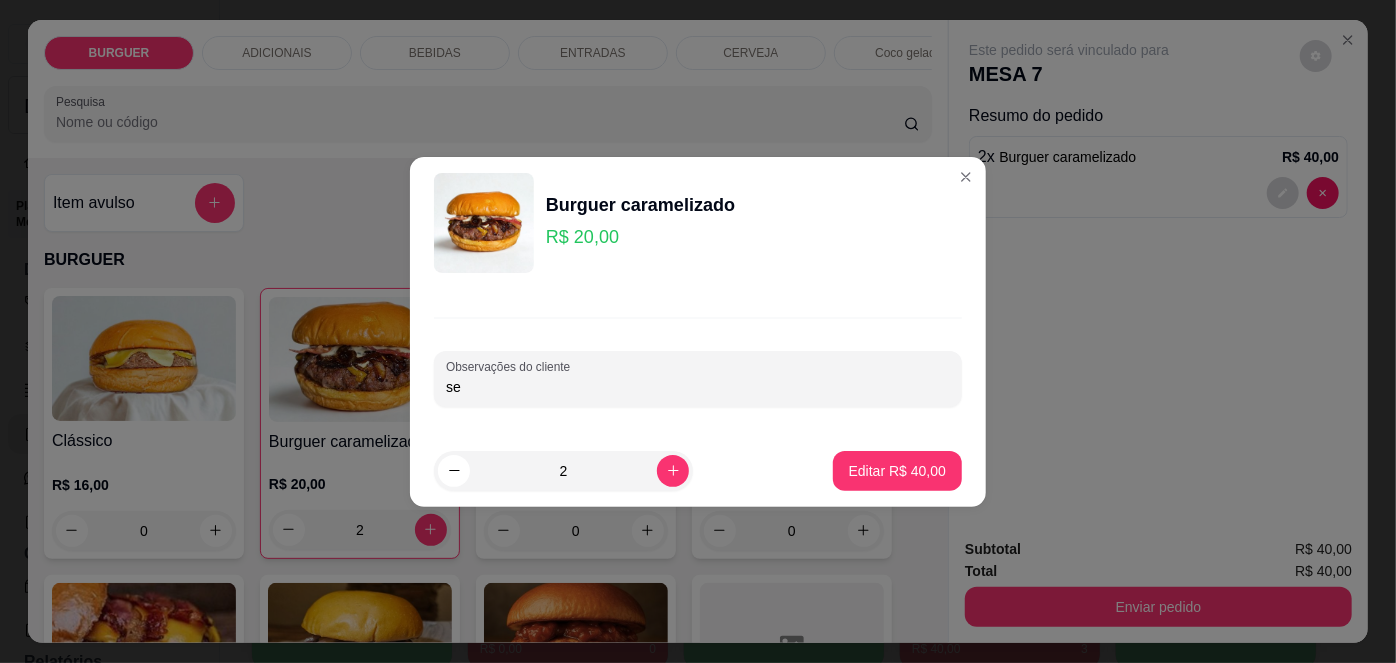 type on "s" 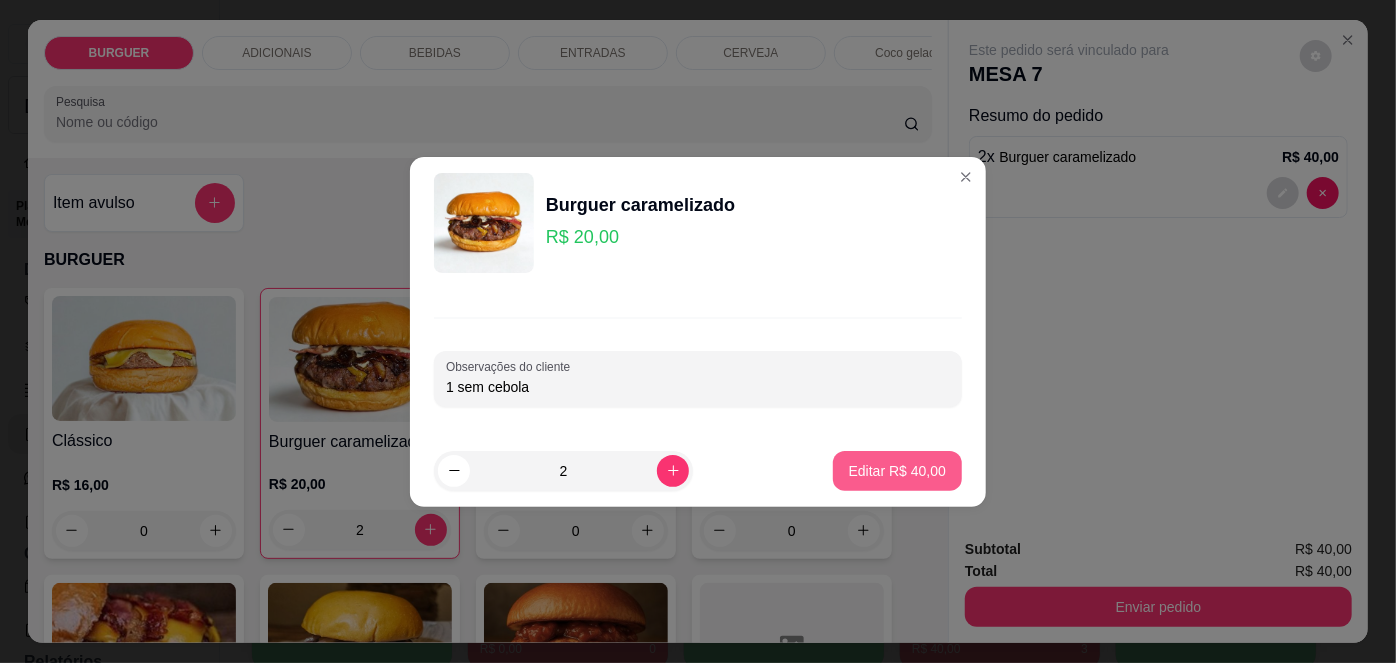 type on "1 sem cebola" 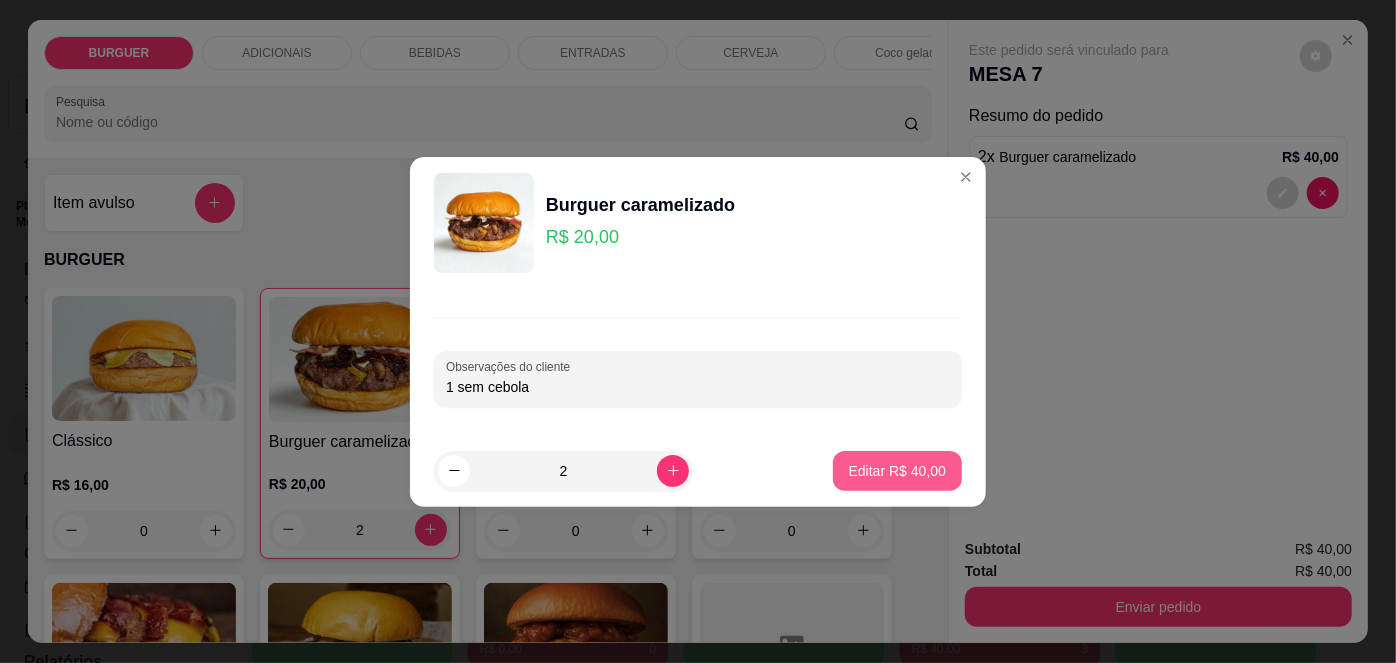 click on "Editar   R$ 40,00" at bounding box center [897, 471] 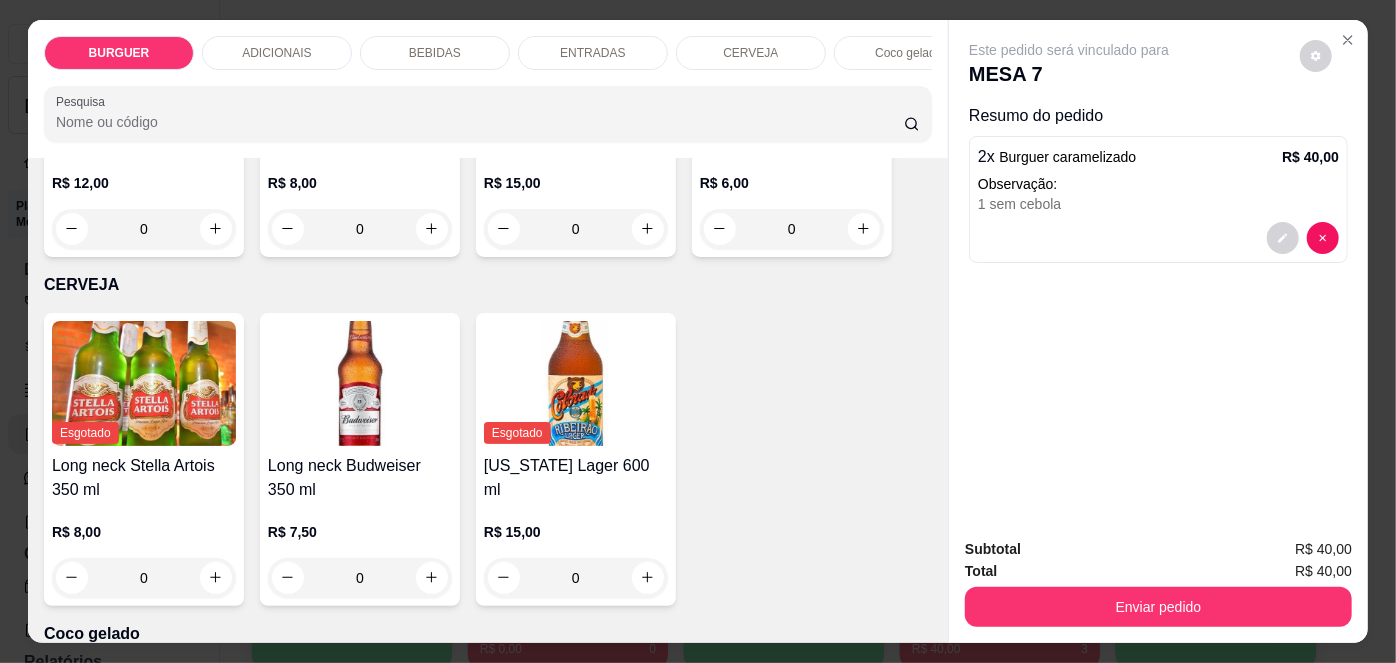 scroll, scrollTop: 2890, scrollLeft: 0, axis: vertical 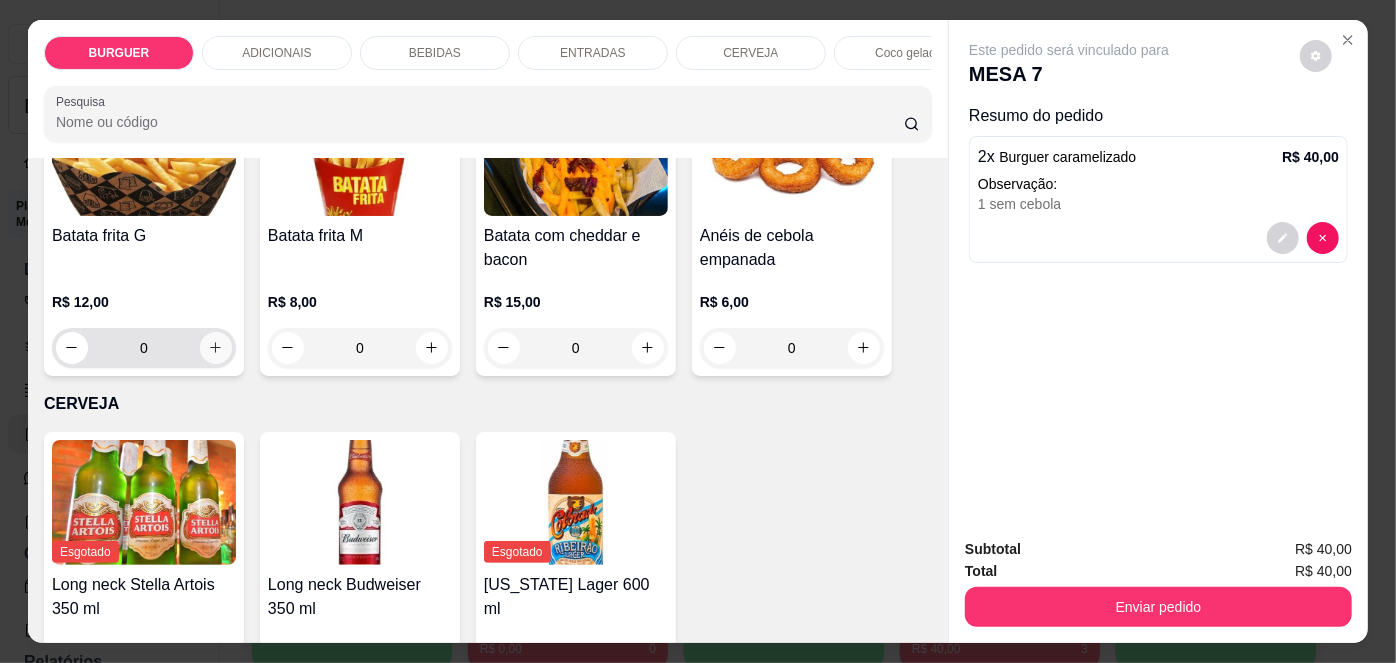click 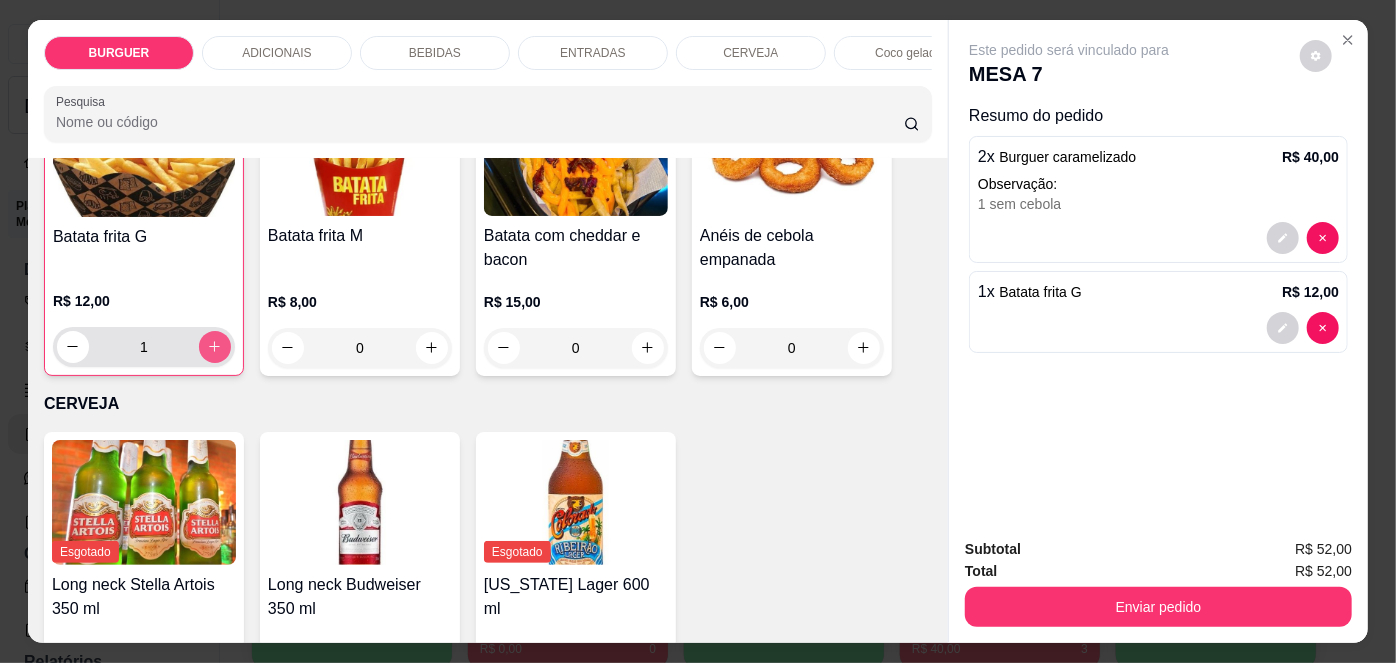 type on "1" 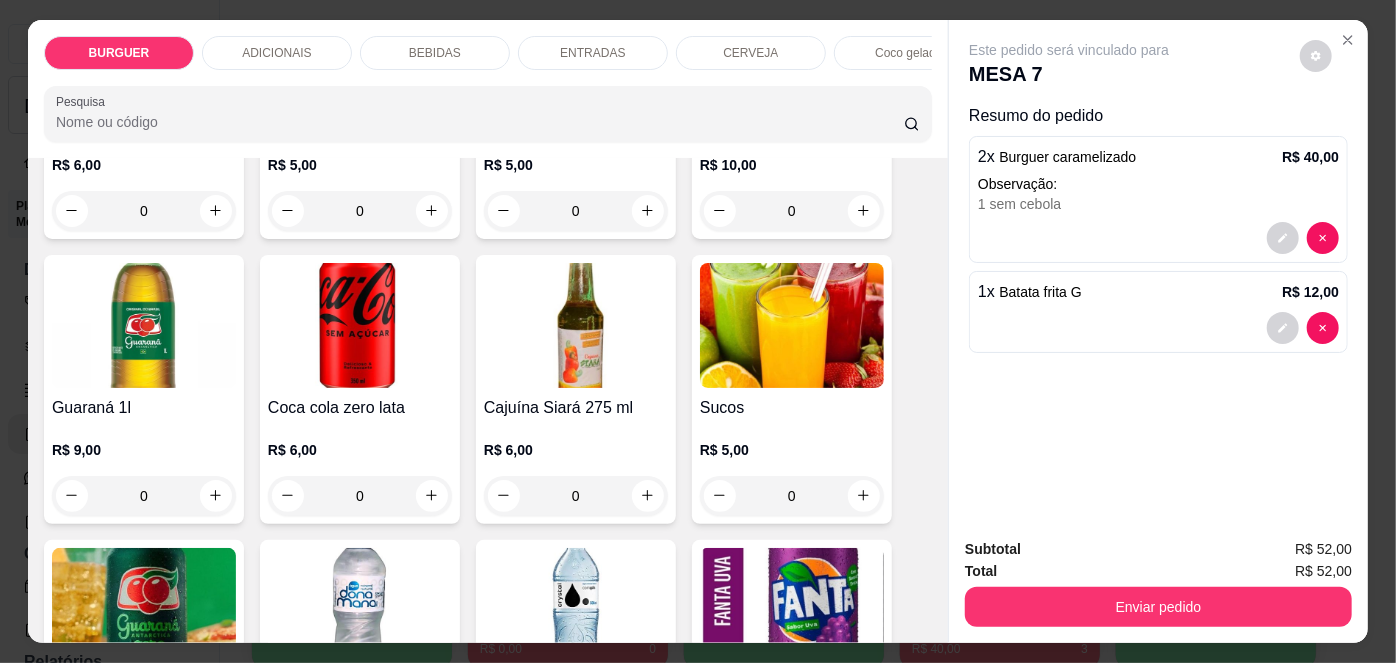 scroll, scrollTop: 1822, scrollLeft: 0, axis: vertical 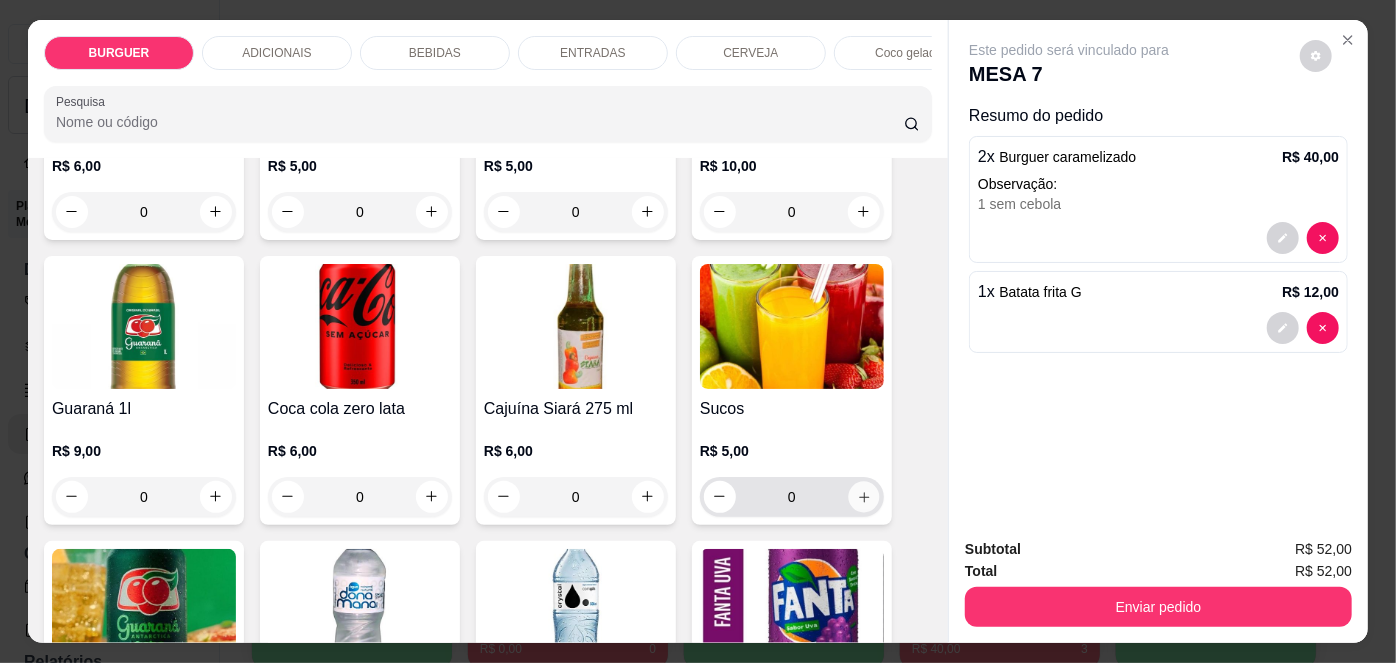 click at bounding box center [863, 496] 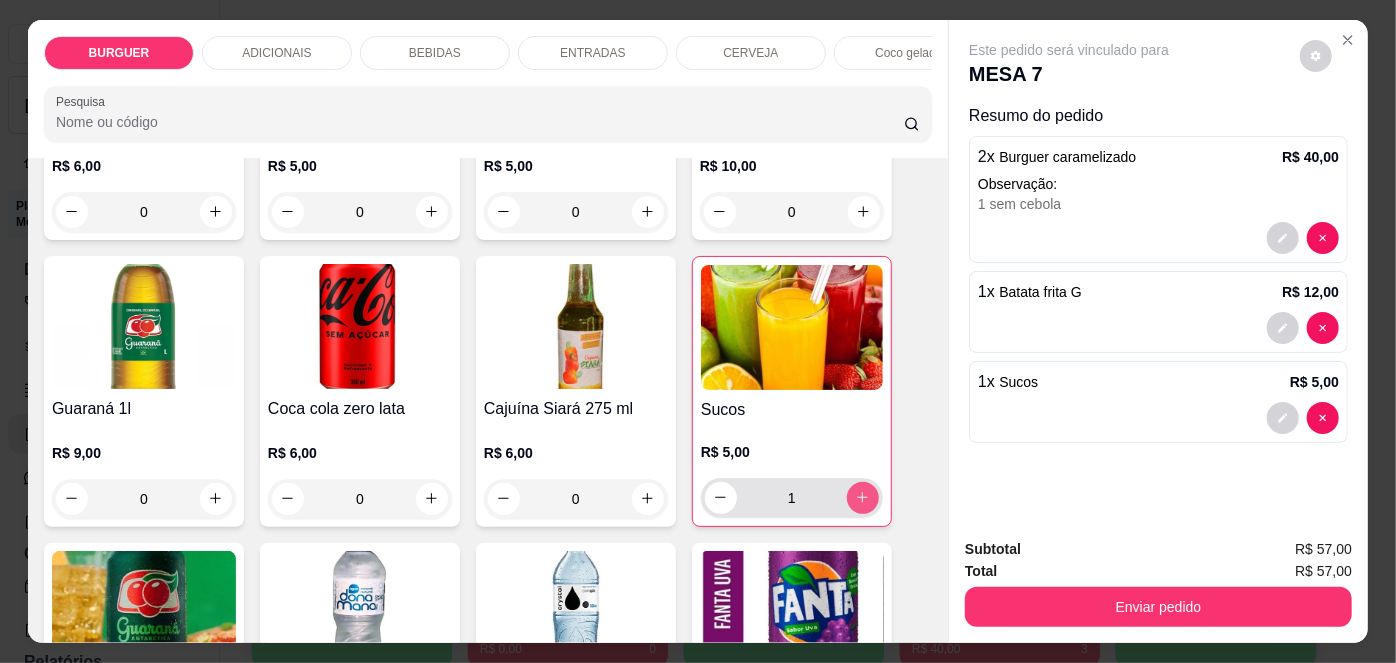 click at bounding box center (863, 498) 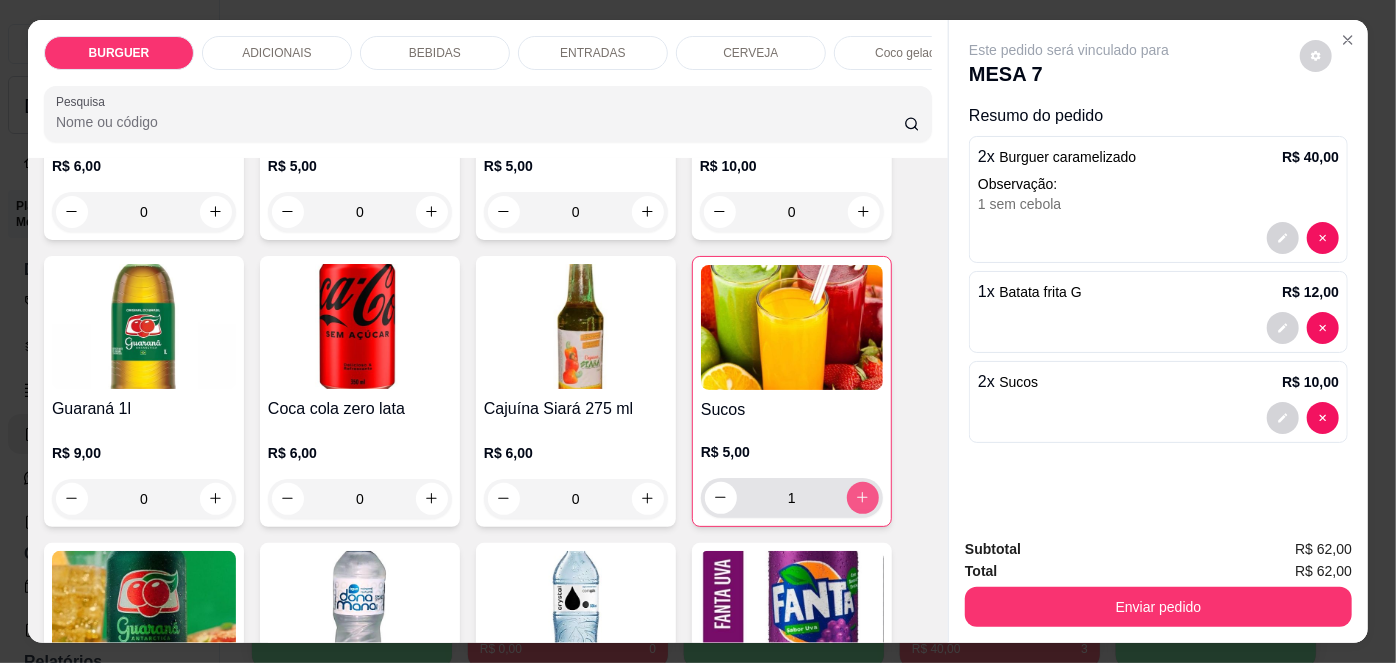 type on "2" 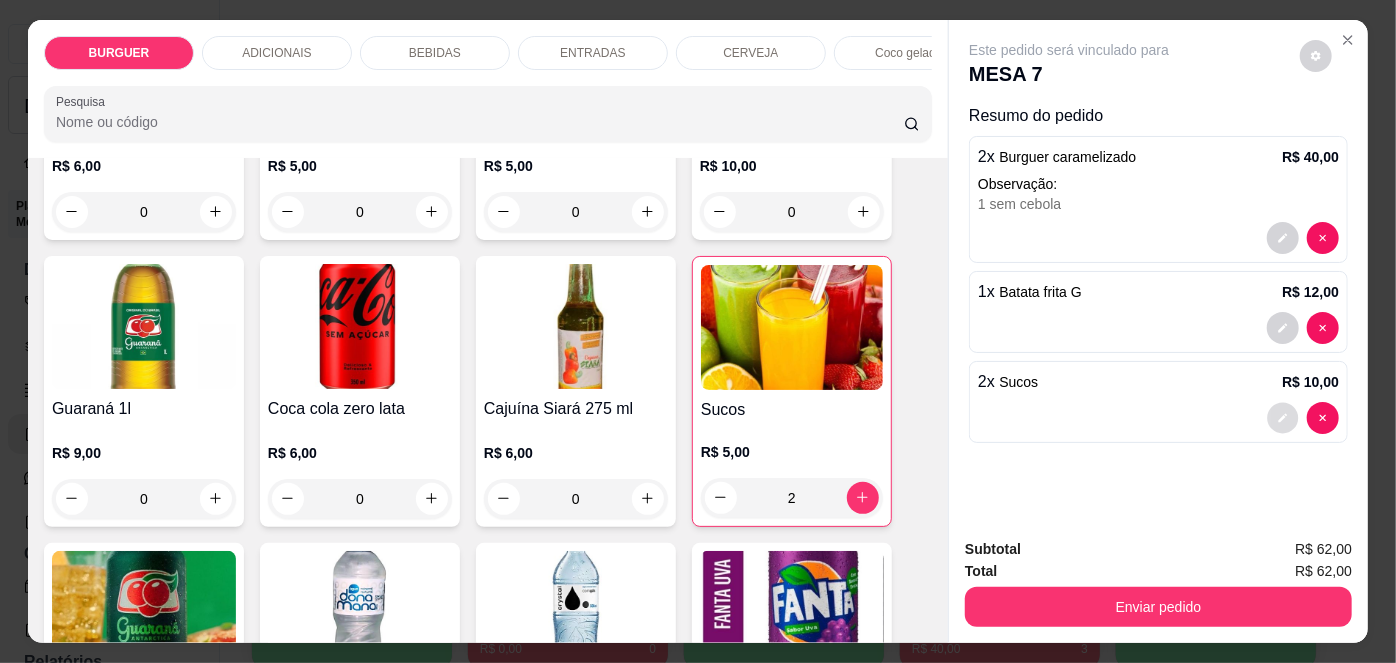 click at bounding box center [1283, 417] 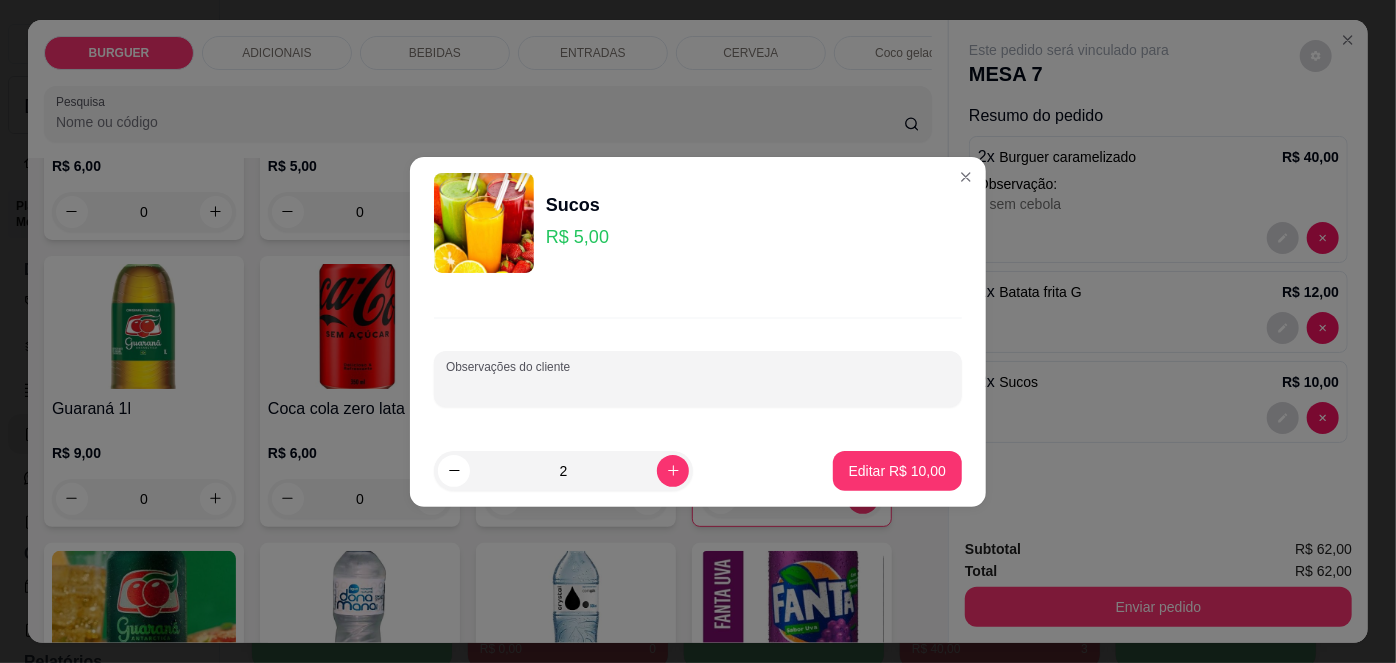 click on "Observações do cliente" at bounding box center [698, 387] 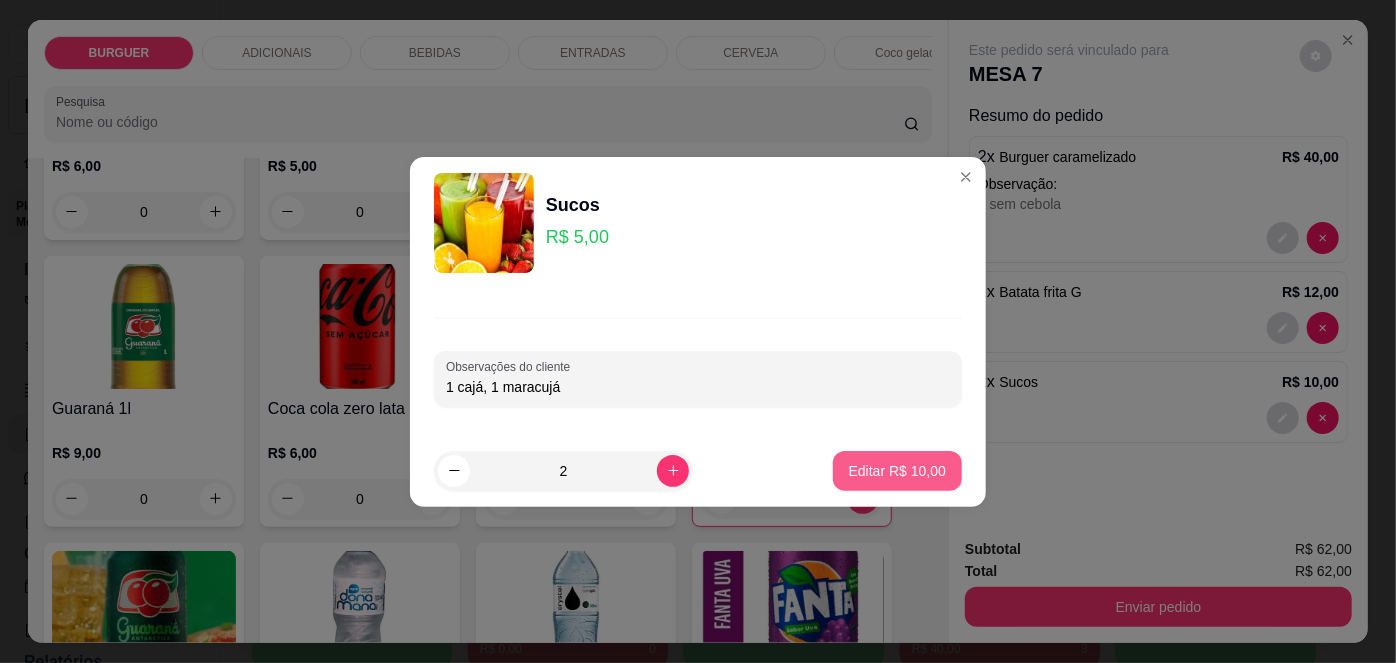 type on "1 cajá, 1 maracujá" 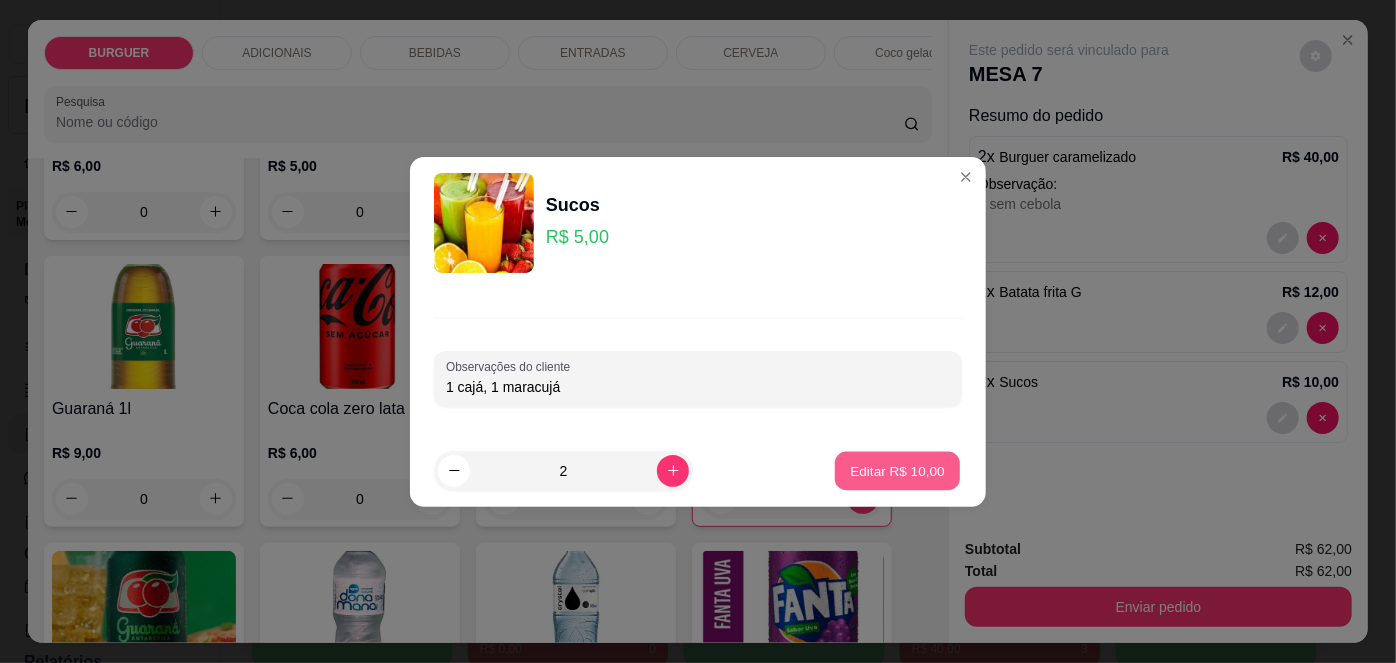 click on "Editar   R$ 10,00" at bounding box center [897, 470] 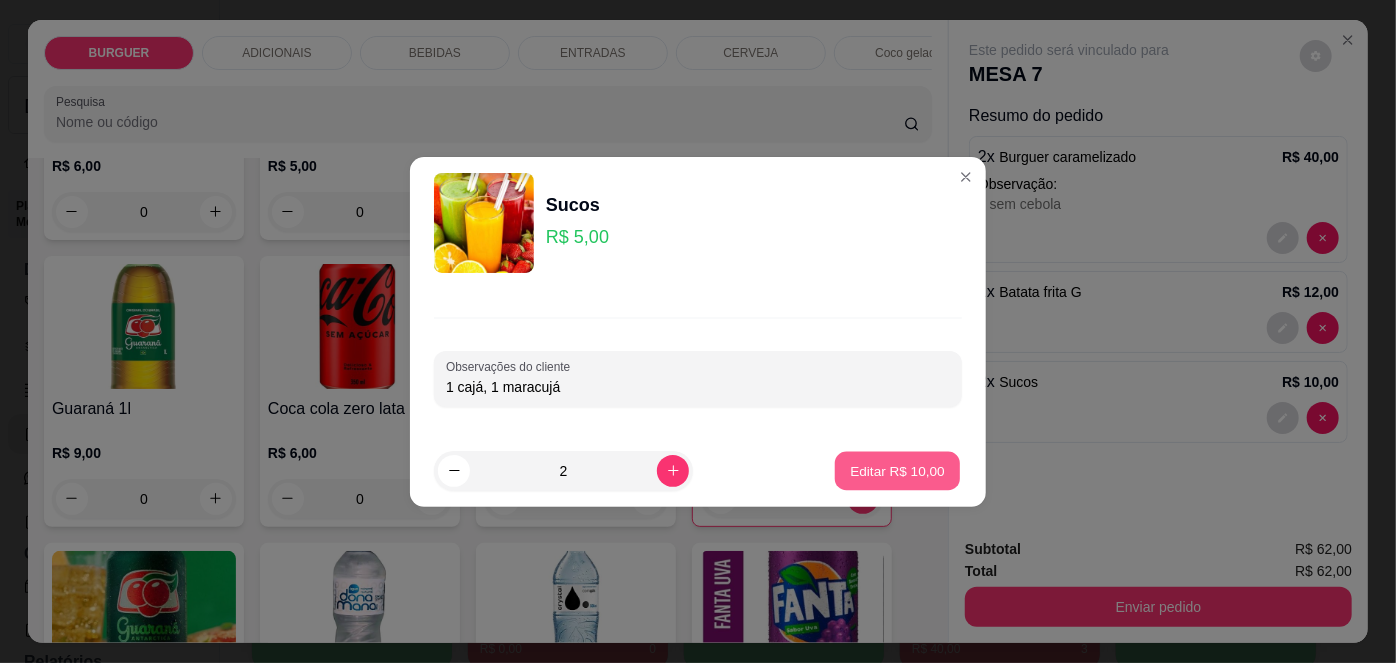 type on "0" 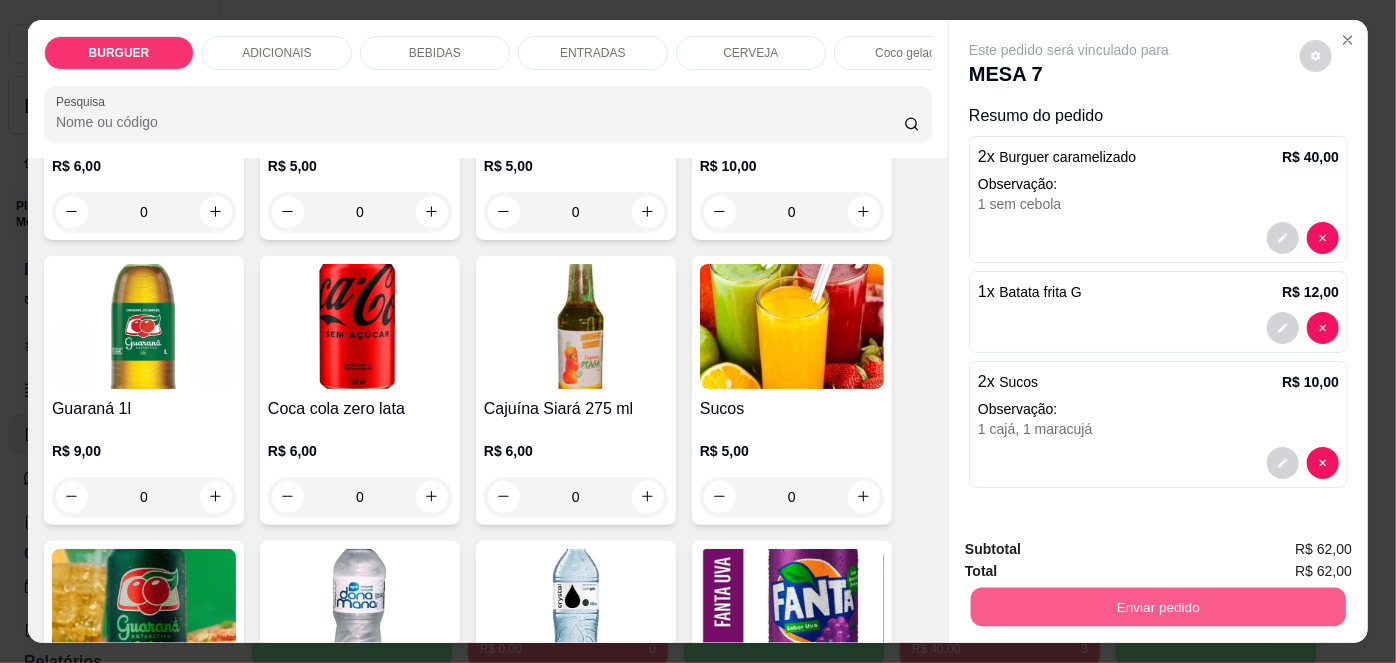 click on "Enviar pedido" at bounding box center [1158, 607] 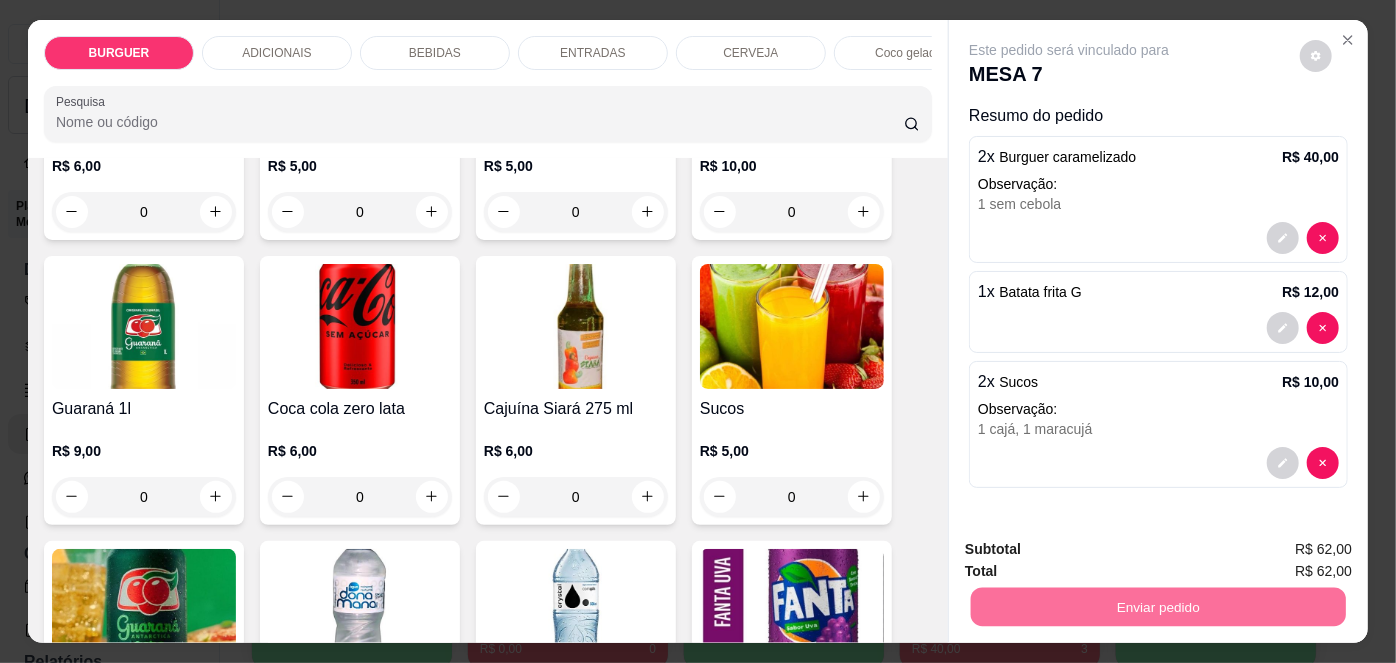 click on "Não registrar e enviar pedido" at bounding box center [1093, 551] 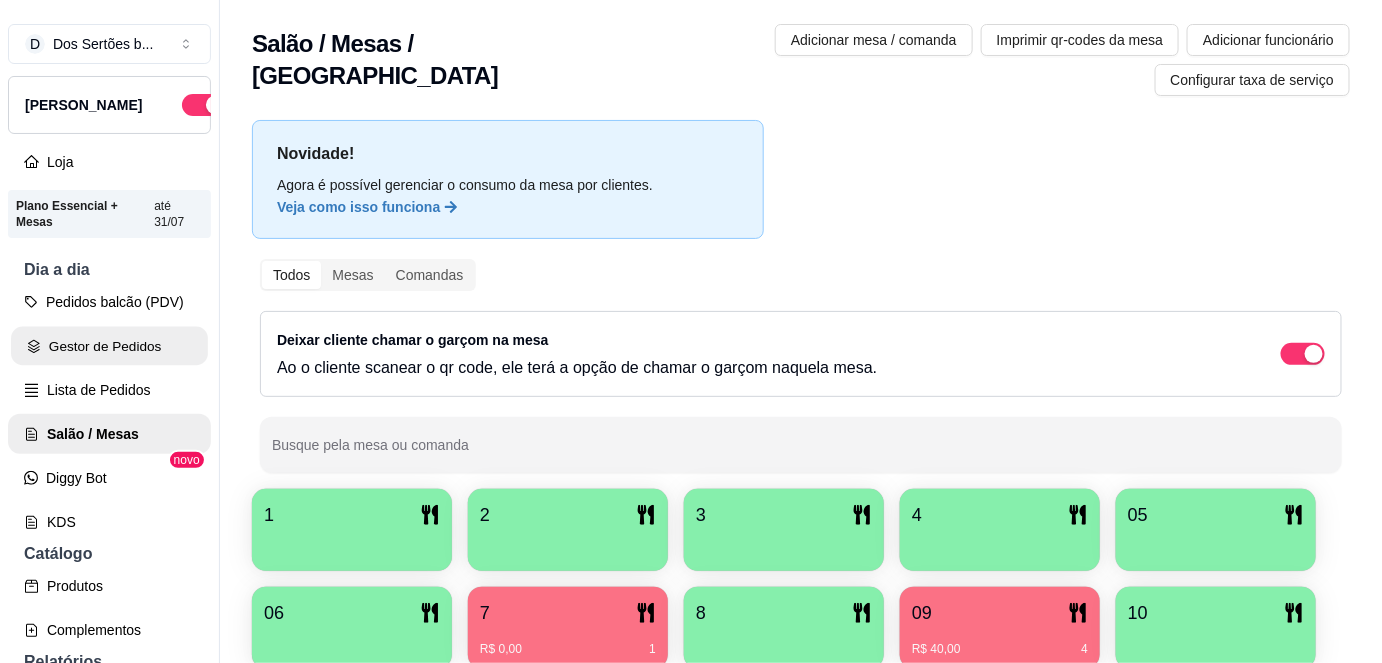 click on "Gestor de Pedidos" at bounding box center [109, 346] 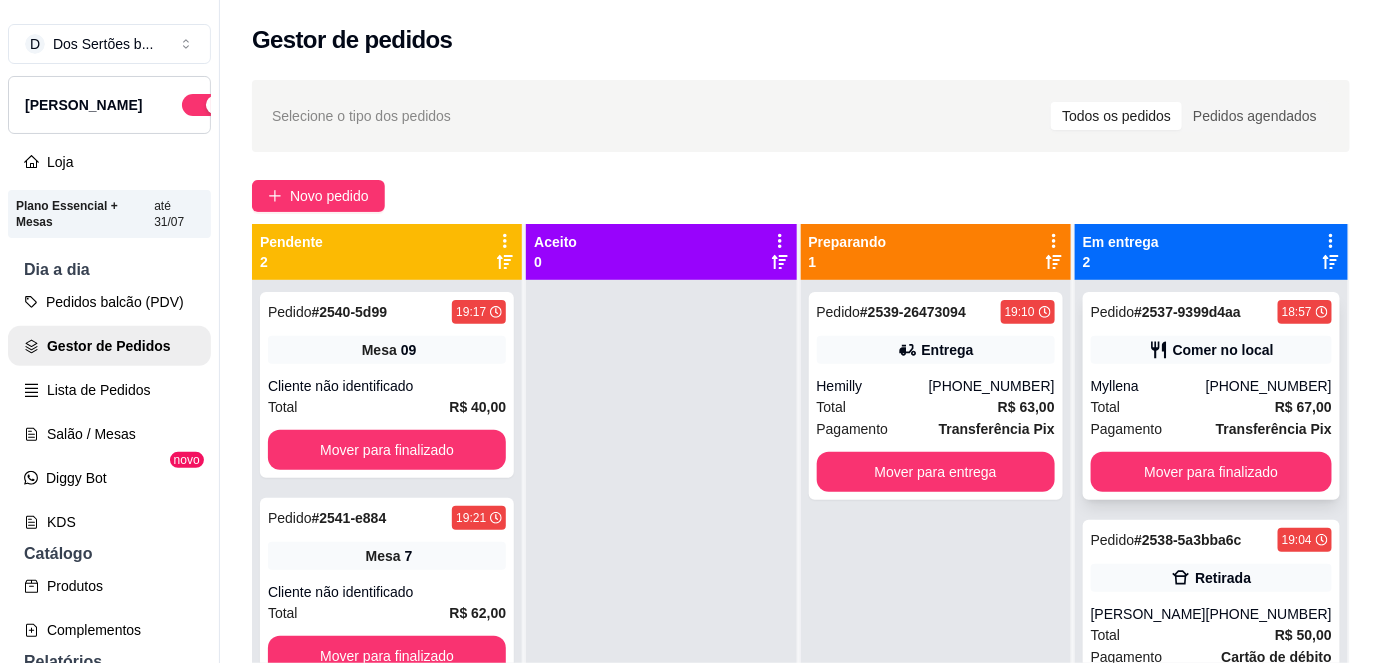 click on "Myllena" at bounding box center [1148, 386] 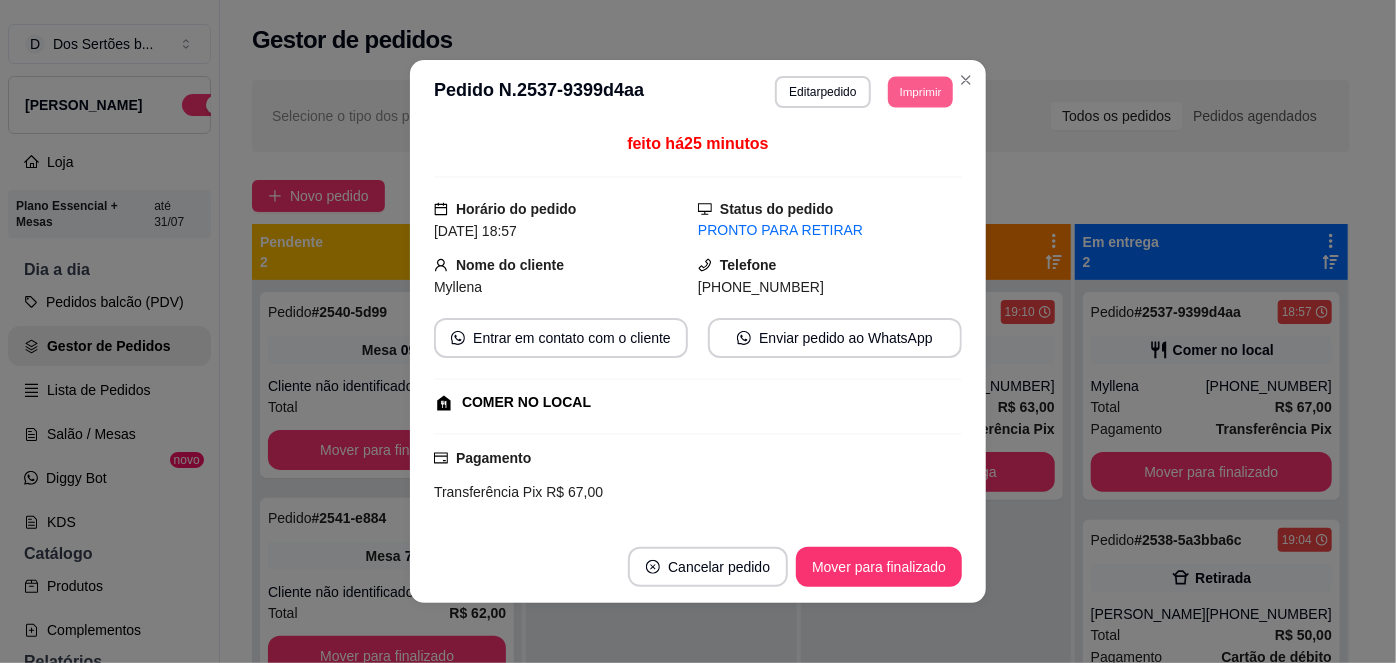 click on "Imprimir" at bounding box center (920, 91) 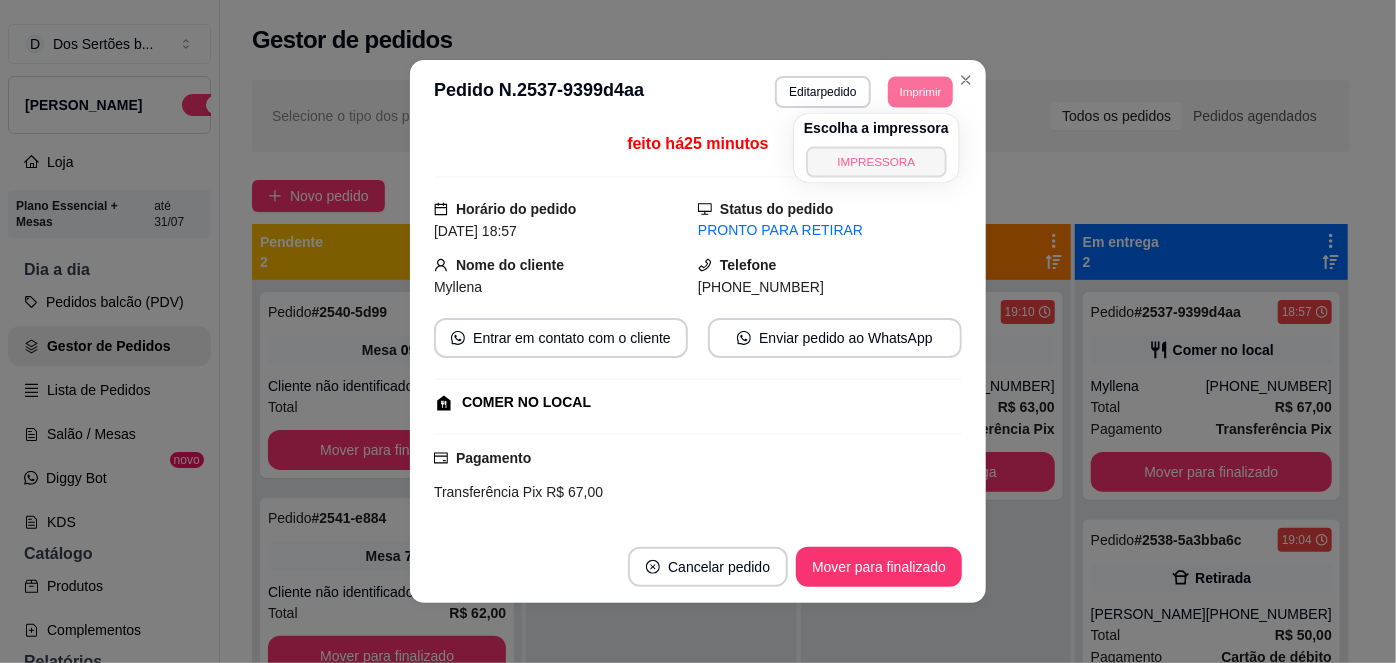 click on "IMPRESSORA" at bounding box center [876, 161] 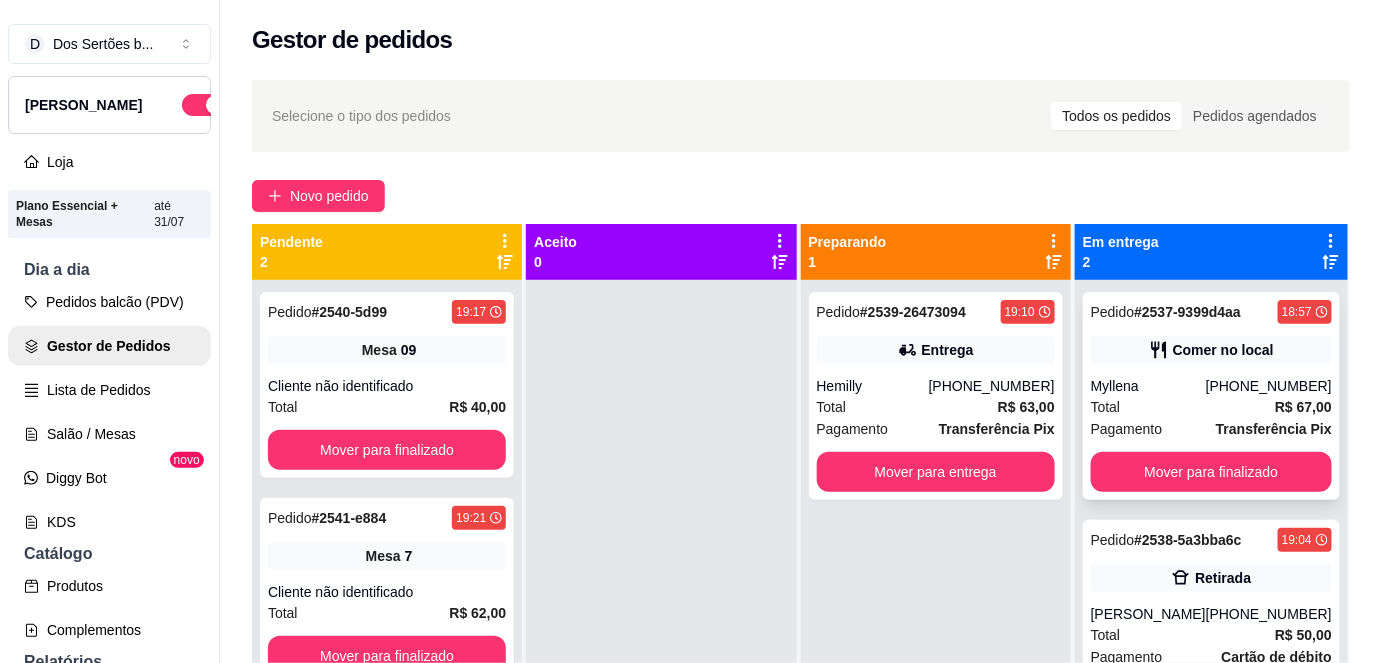 click on "Total R$ 67,00" at bounding box center [1211, 407] 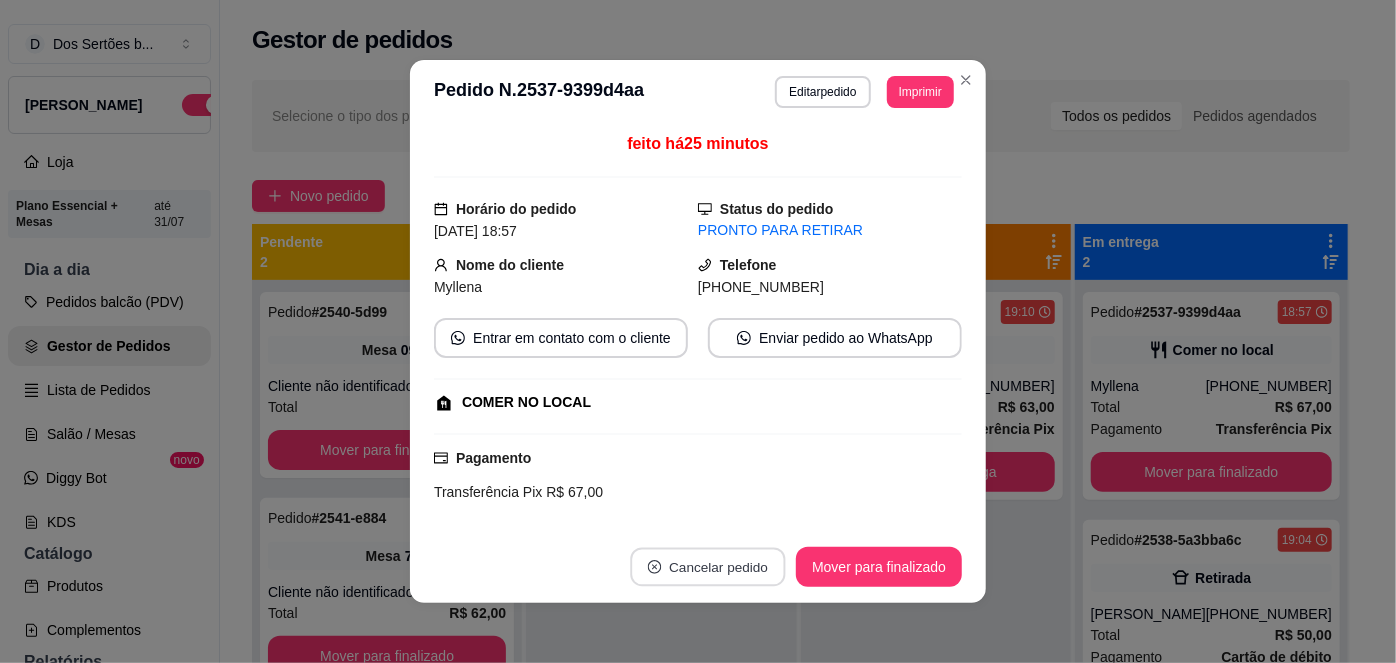 click on "Cancelar pedido" at bounding box center (708, 567) 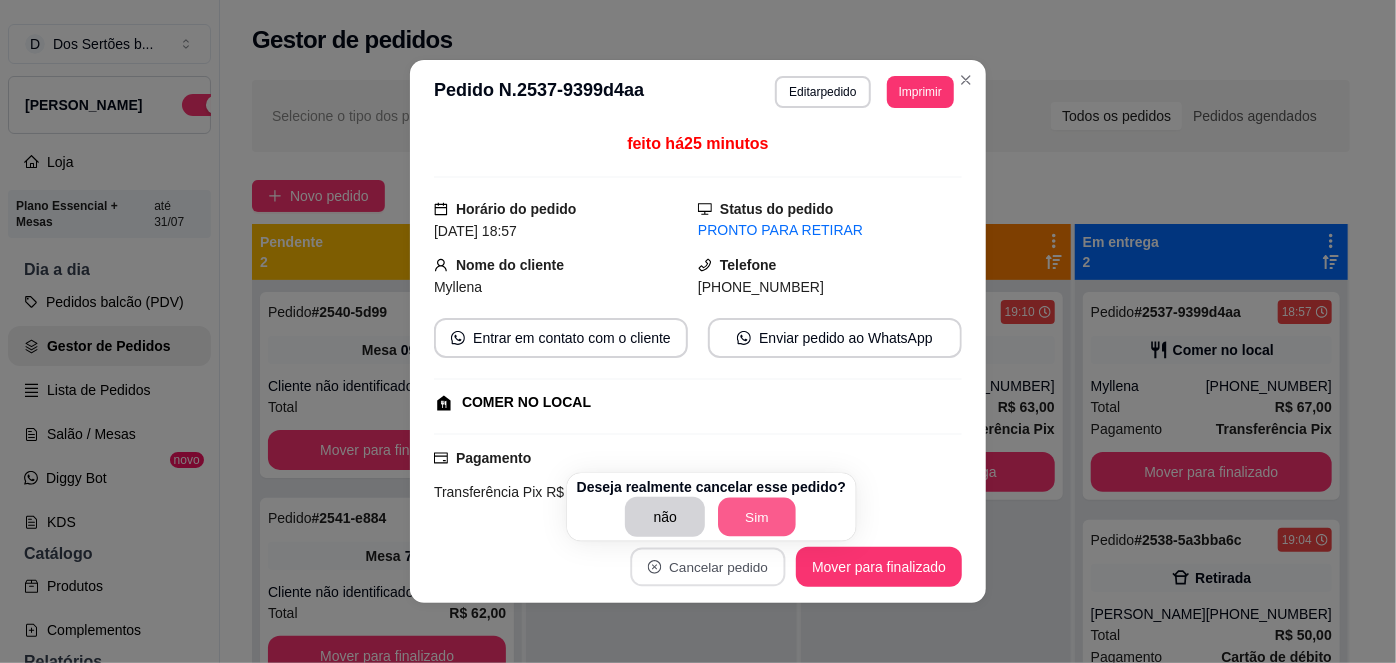 click on "Sim" at bounding box center [758, 517] 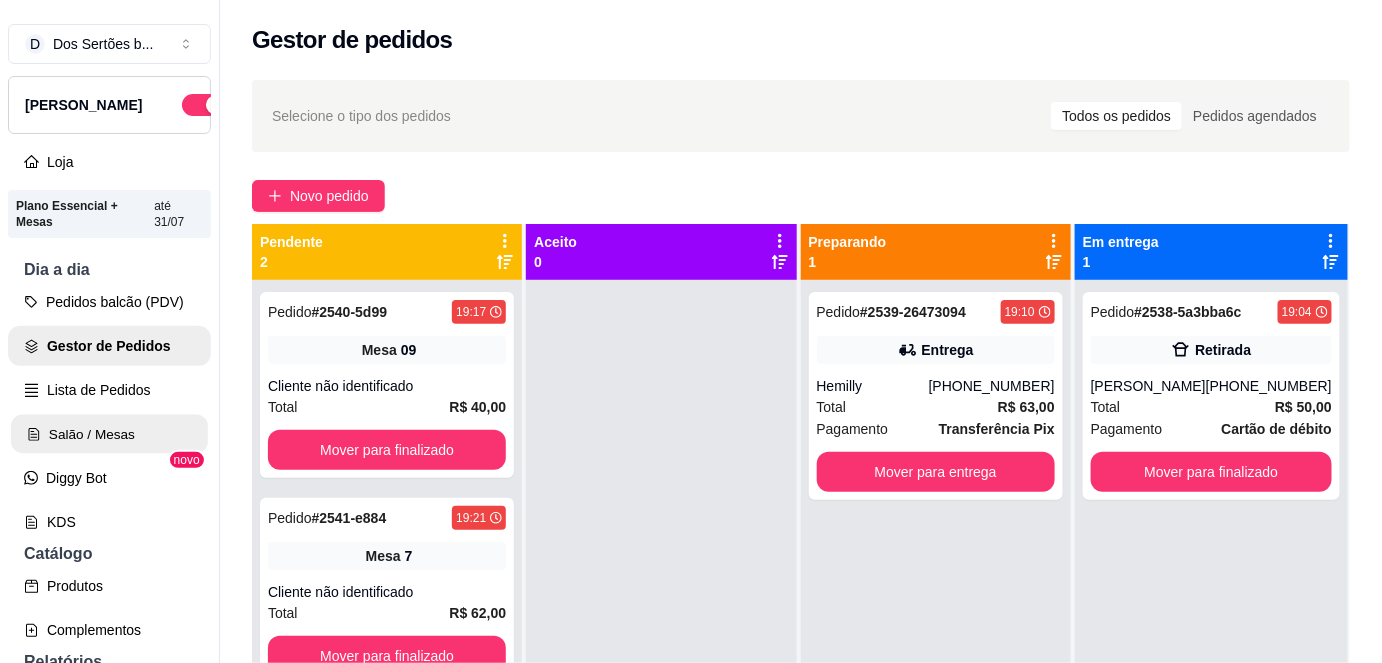 click on "Salão / Mesas" at bounding box center (109, 434) 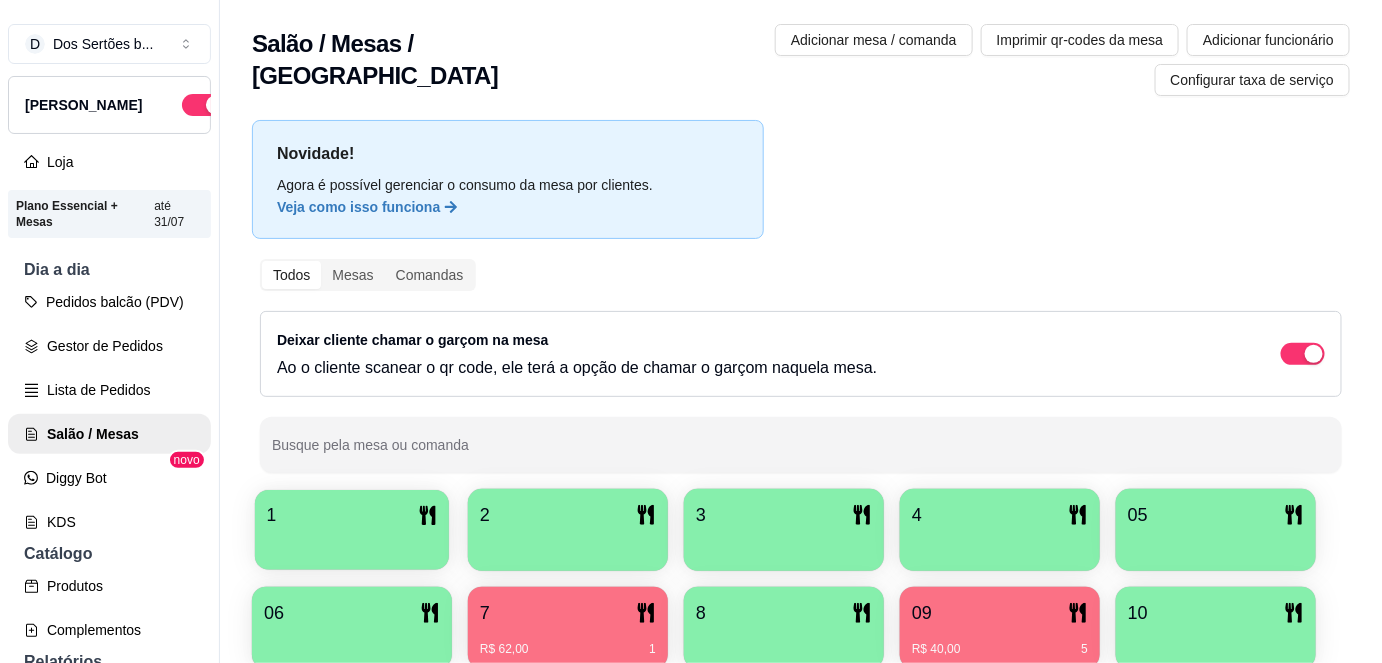 click at bounding box center (352, 543) 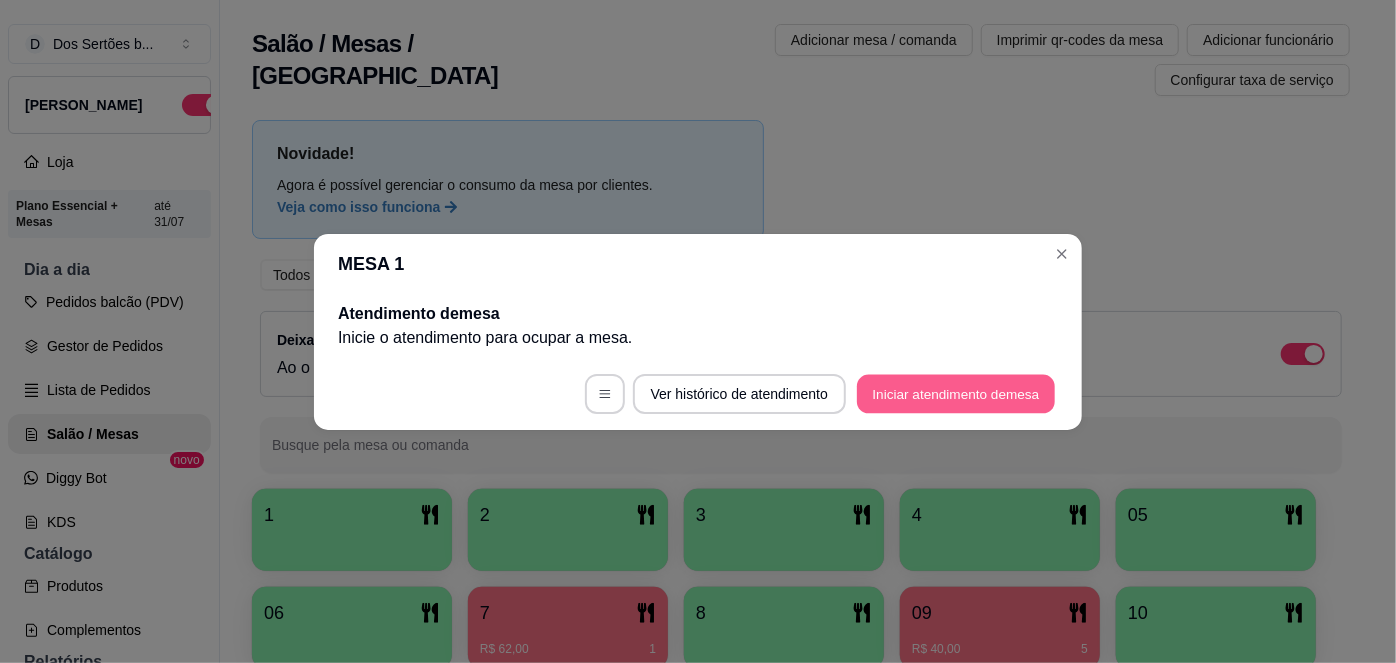 click on "Iniciar atendimento de  mesa" at bounding box center (956, 393) 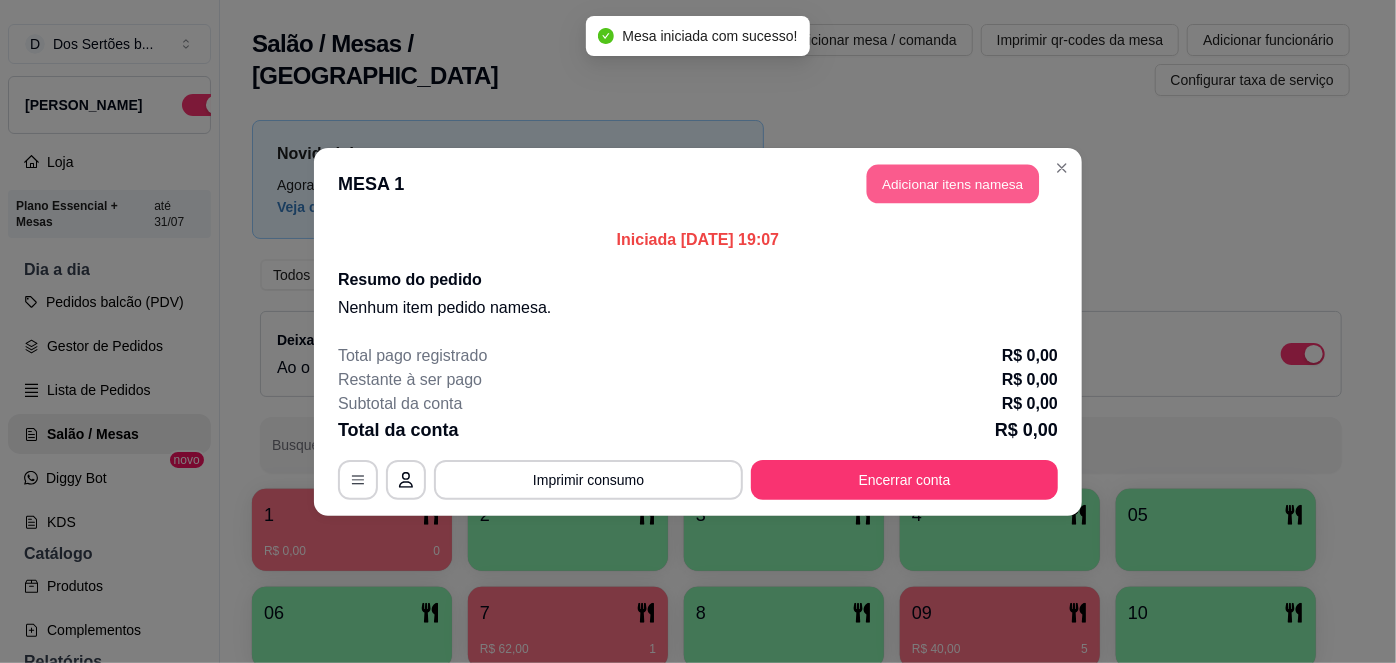 click on "Adicionar itens na  mesa" at bounding box center (953, 183) 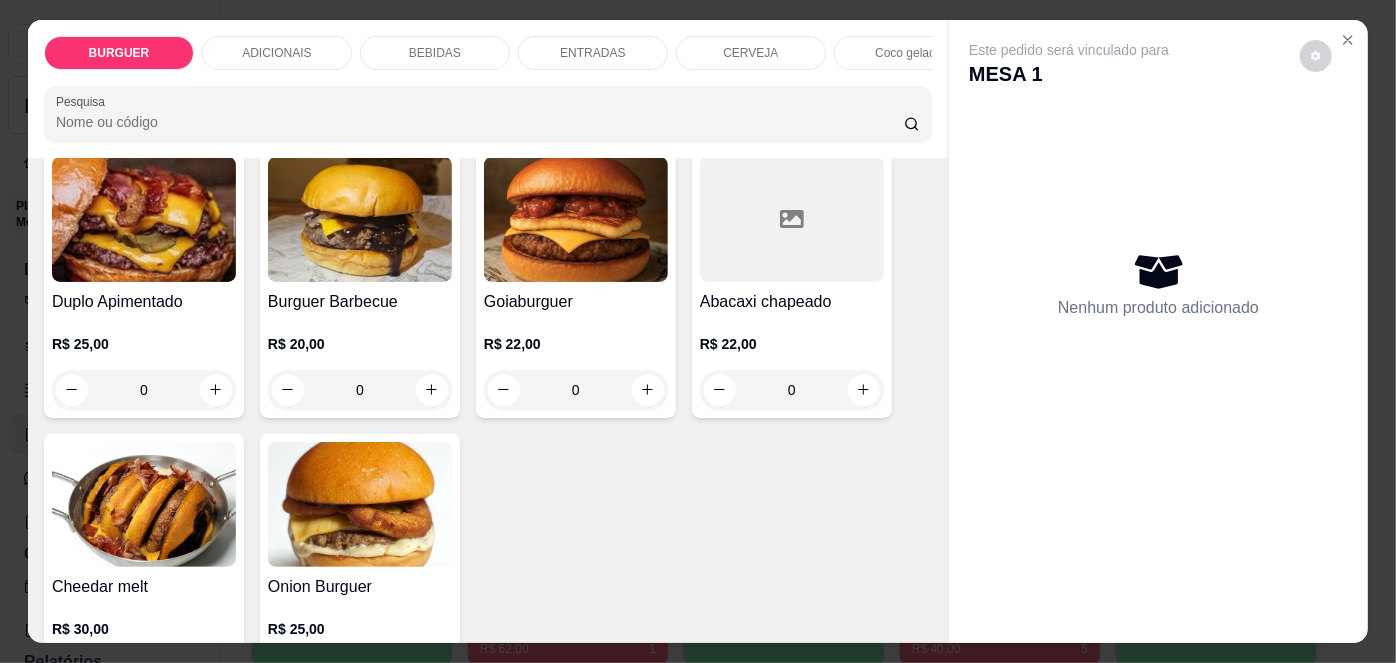 scroll, scrollTop: 422, scrollLeft: 0, axis: vertical 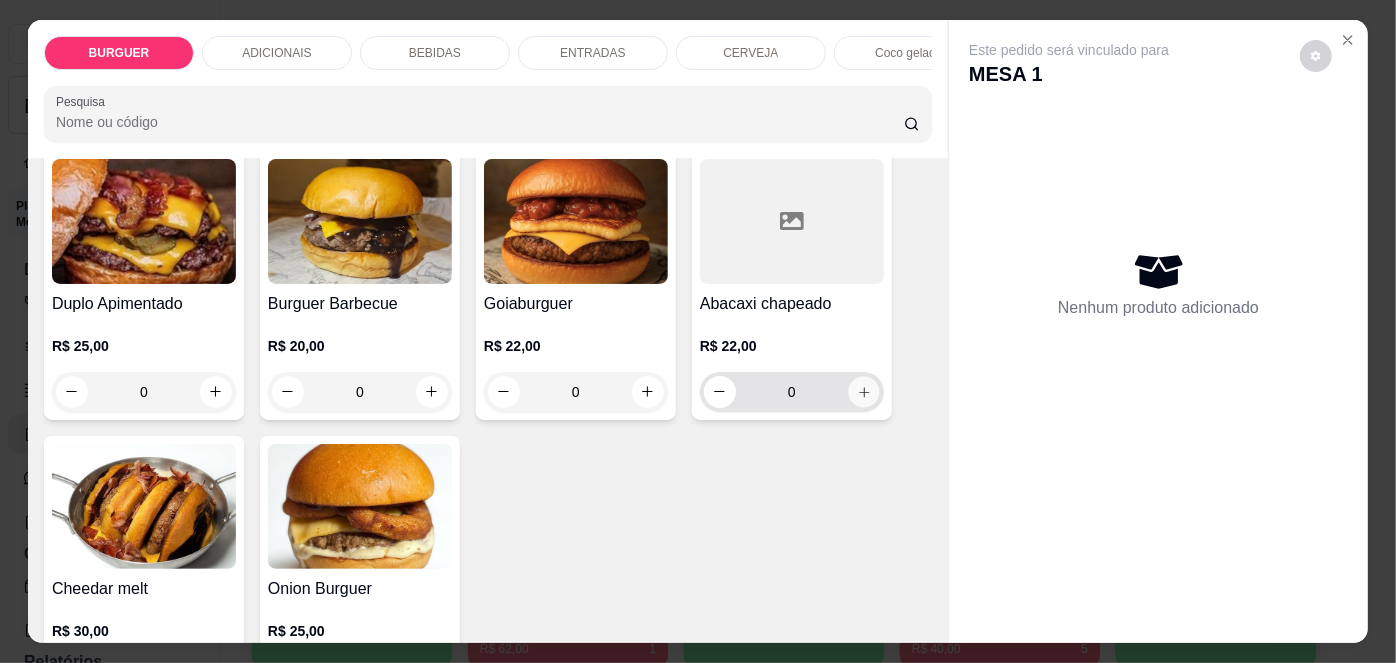 click 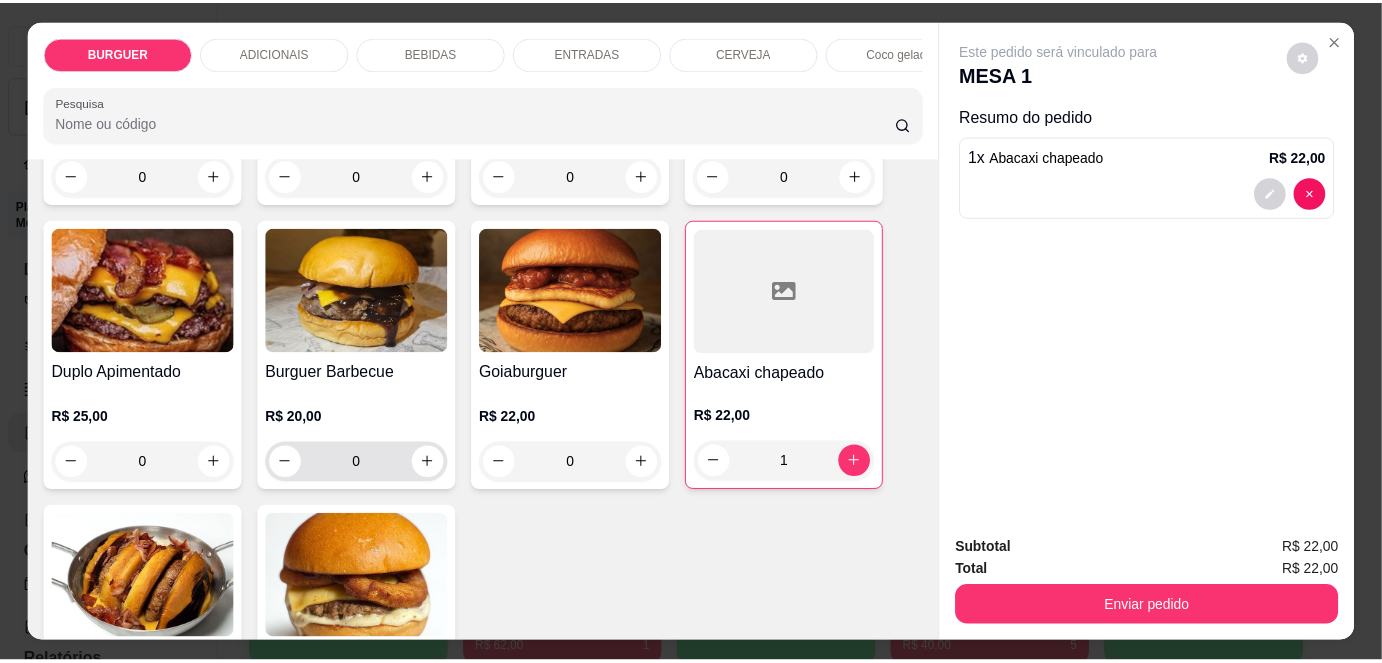 scroll, scrollTop: 462, scrollLeft: 0, axis: vertical 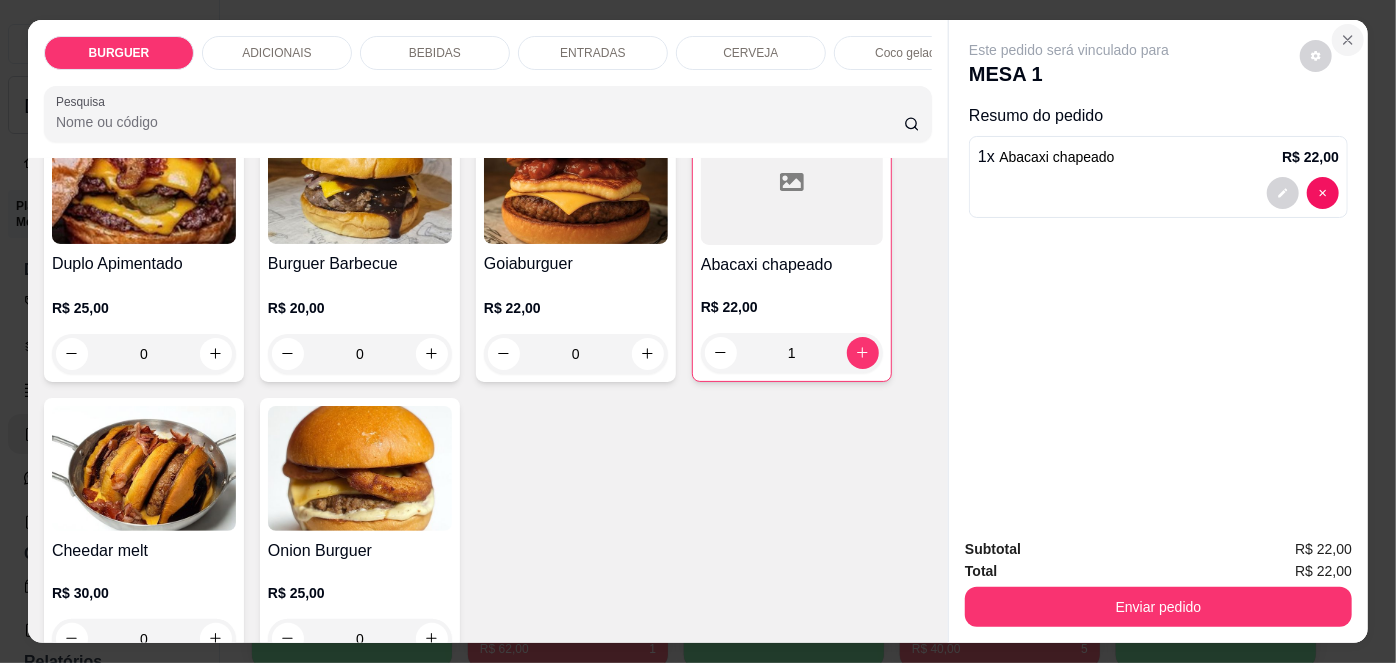 click at bounding box center (1348, 40) 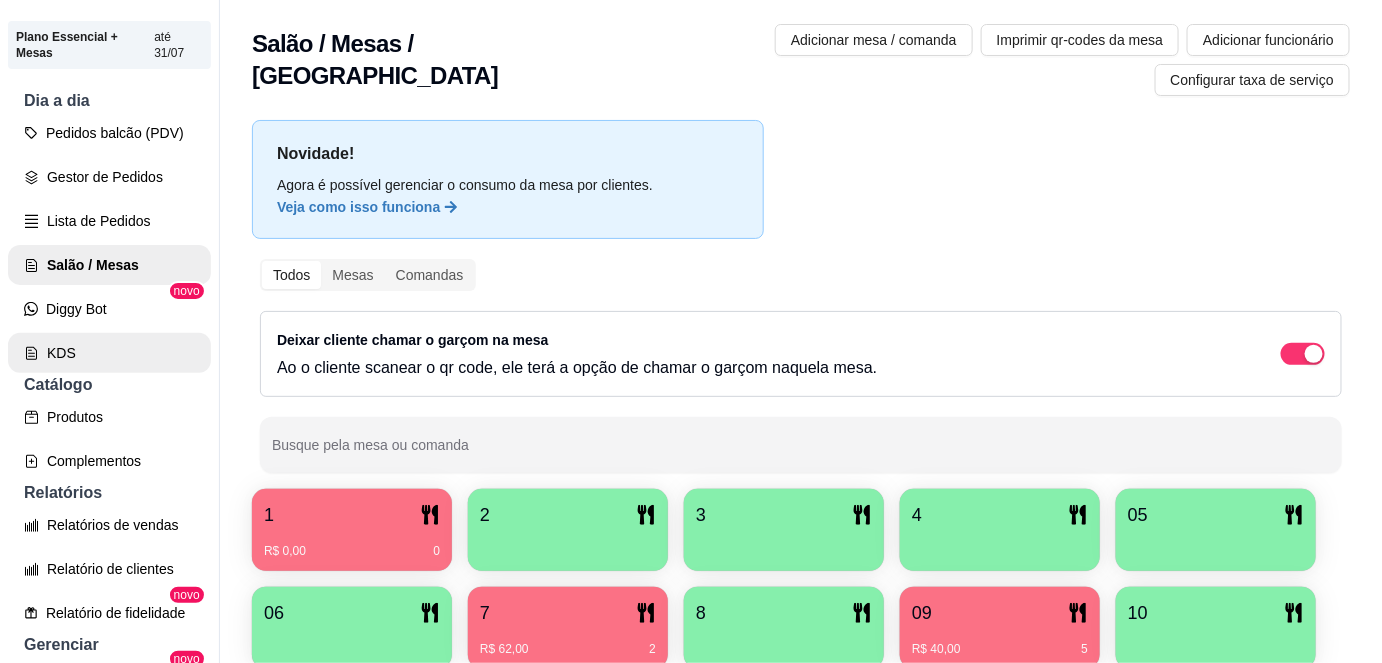 scroll, scrollTop: 170, scrollLeft: 0, axis: vertical 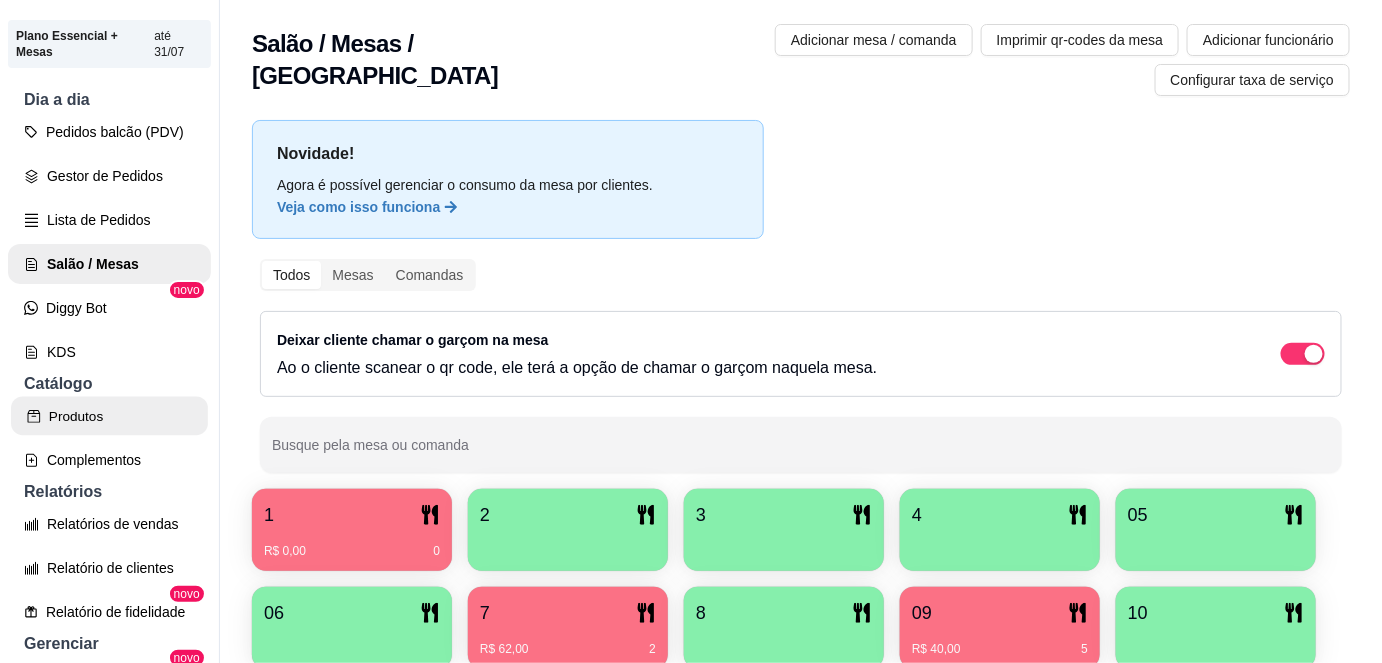click on "Produtos" at bounding box center (109, 416) 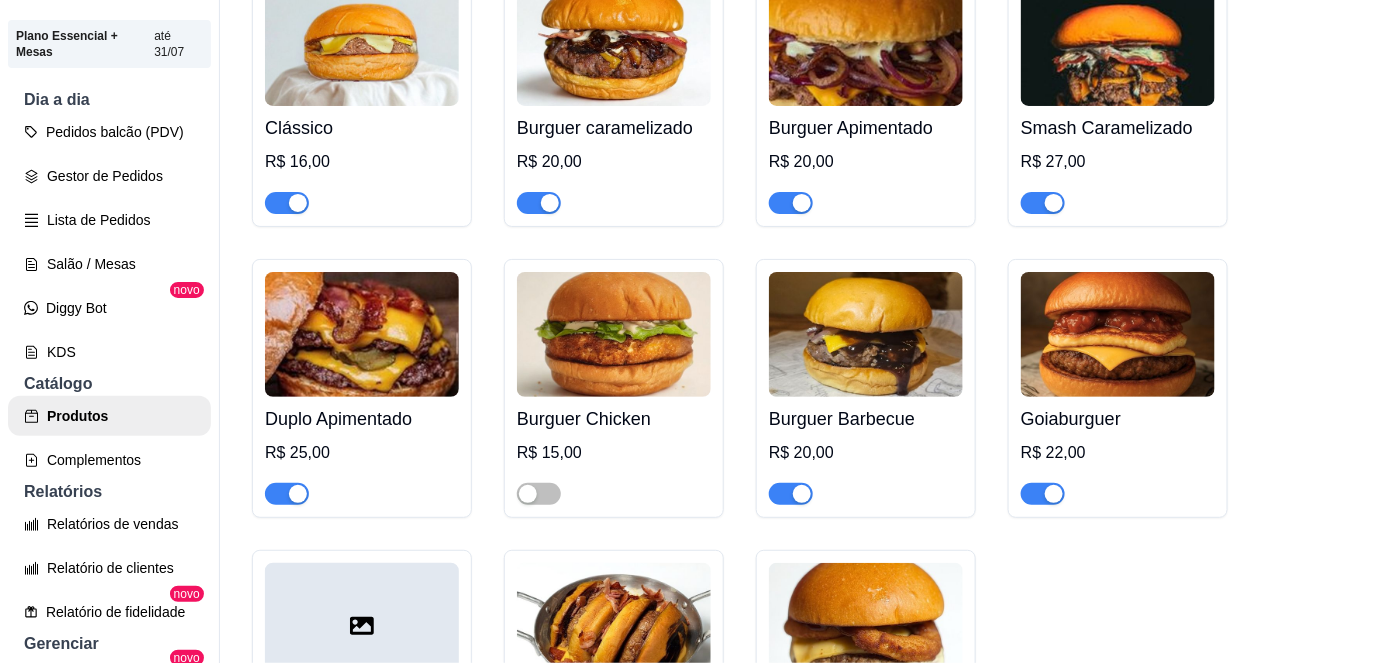 scroll, scrollTop: 287, scrollLeft: 0, axis: vertical 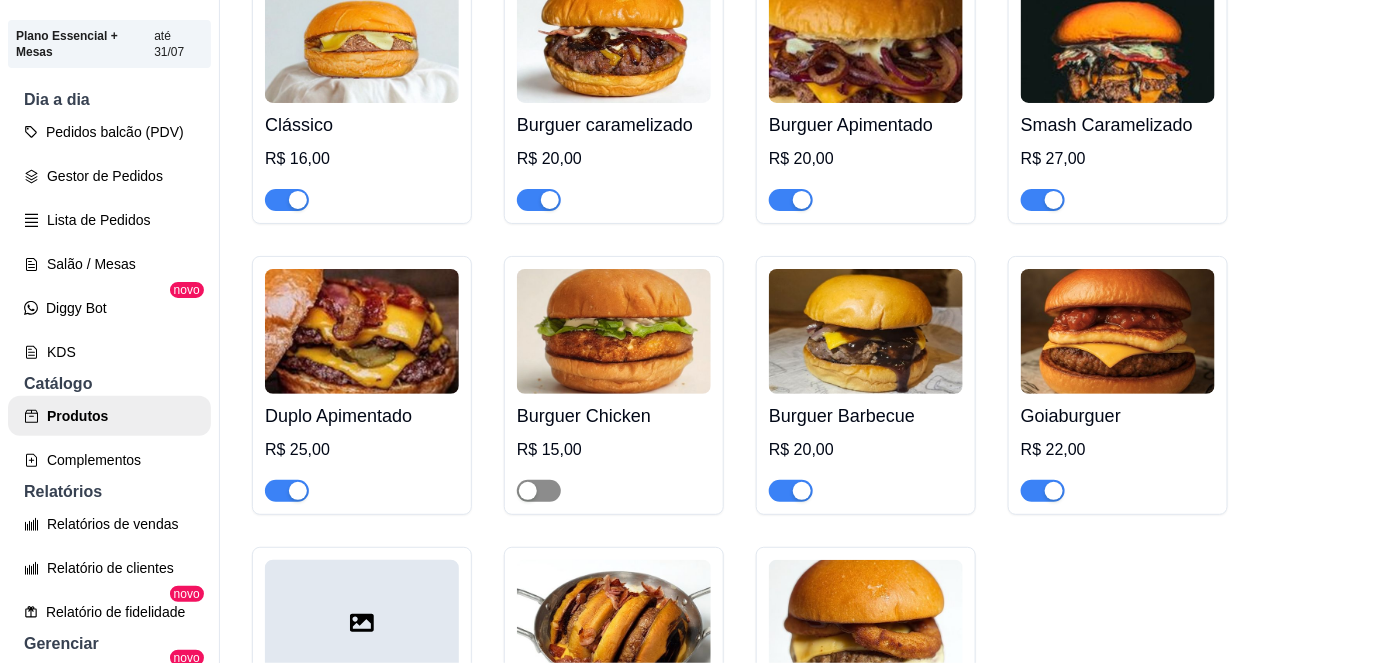 click at bounding box center [539, 491] 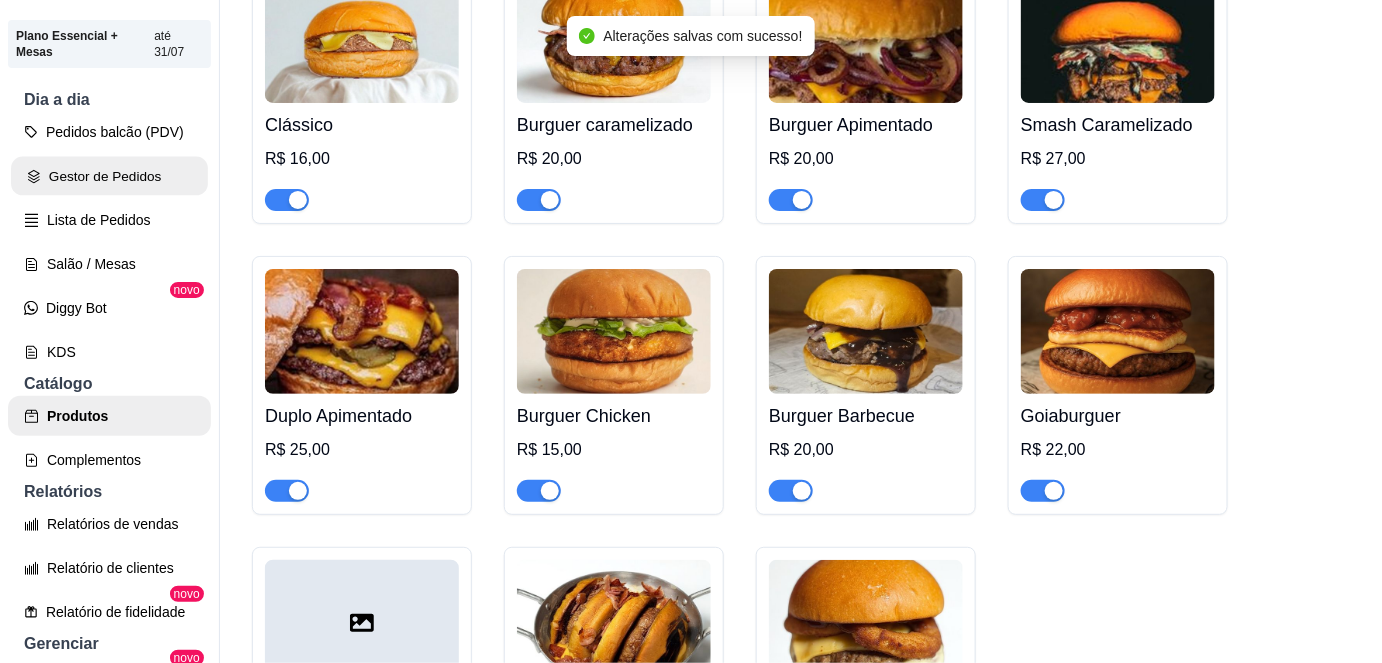 click on "Gestor de Pedidos" at bounding box center (109, 176) 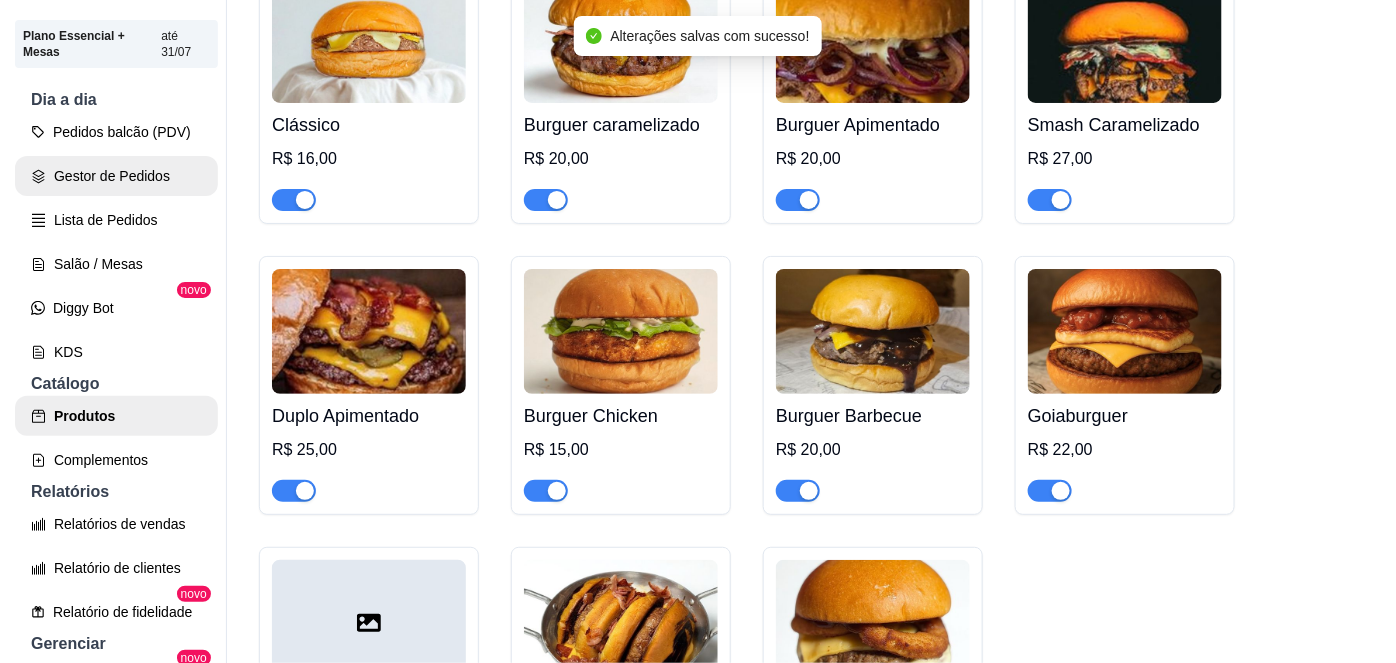scroll, scrollTop: 0, scrollLeft: 0, axis: both 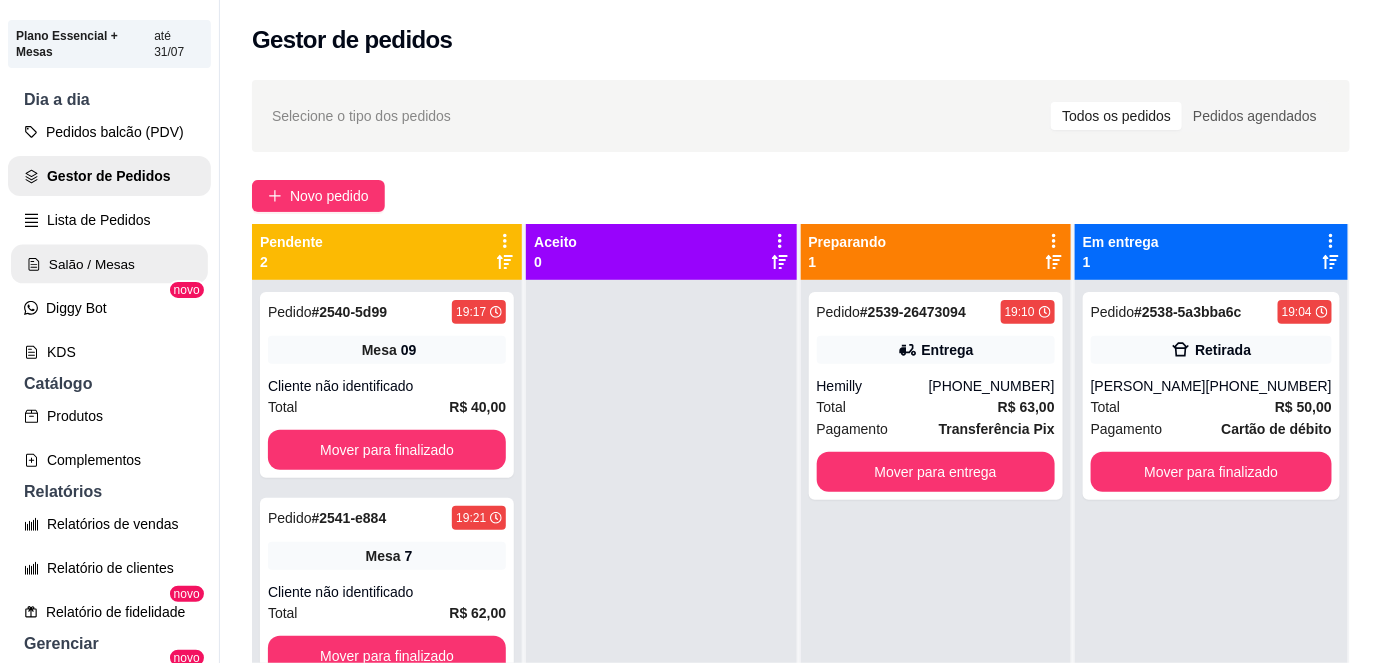 click on "Salão / Mesas" at bounding box center [109, 264] 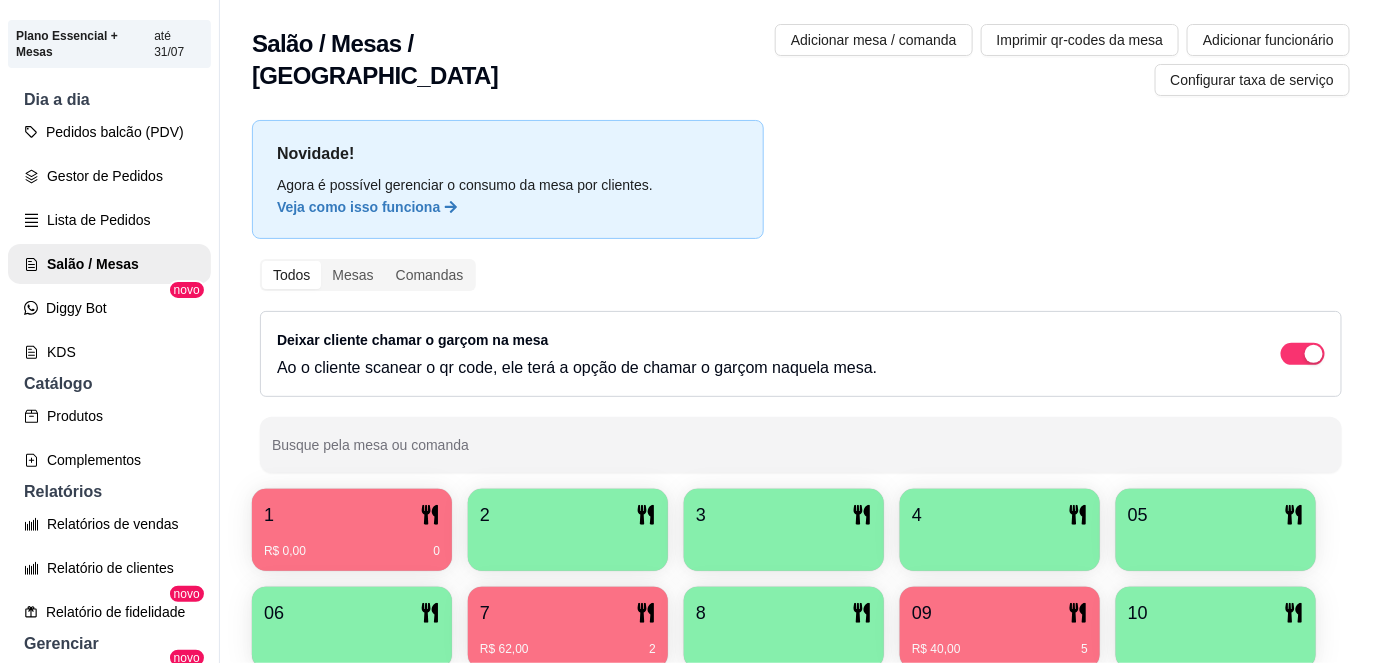 click on "1" at bounding box center (352, 515) 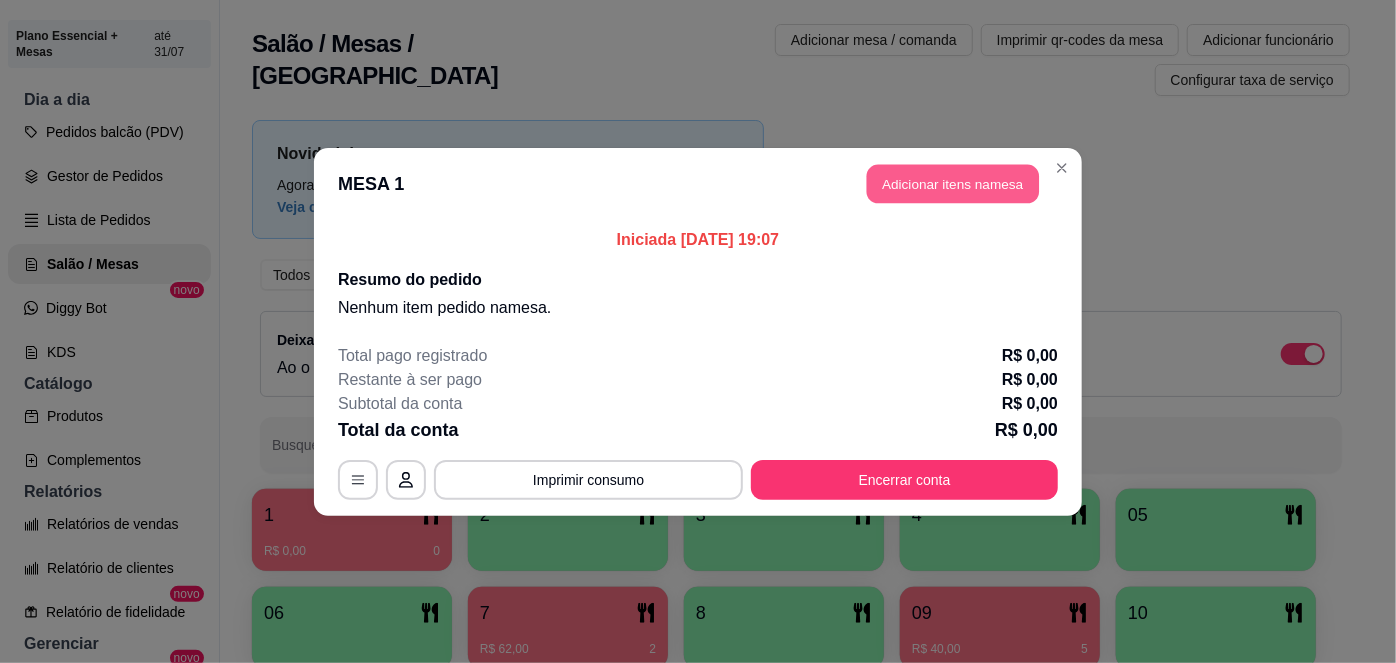 click on "Adicionar itens na  mesa" at bounding box center (953, 183) 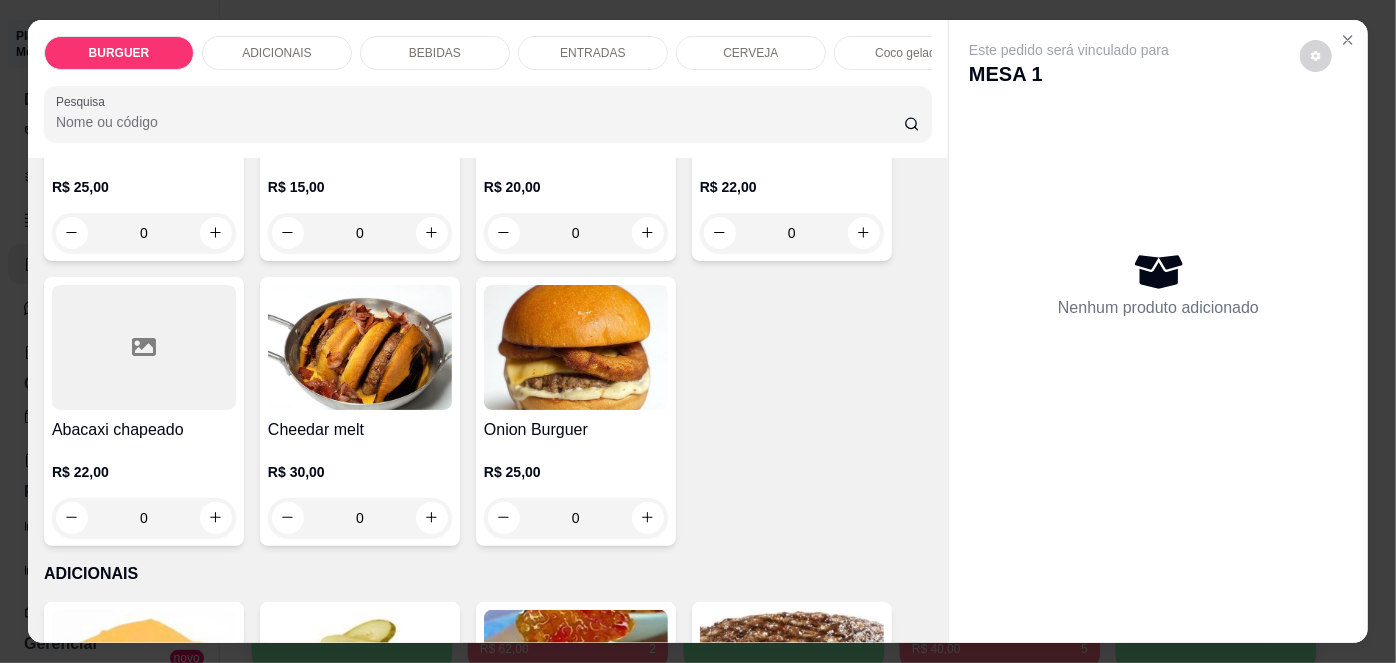 scroll, scrollTop: 587, scrollLeft: 0, axis: vertical 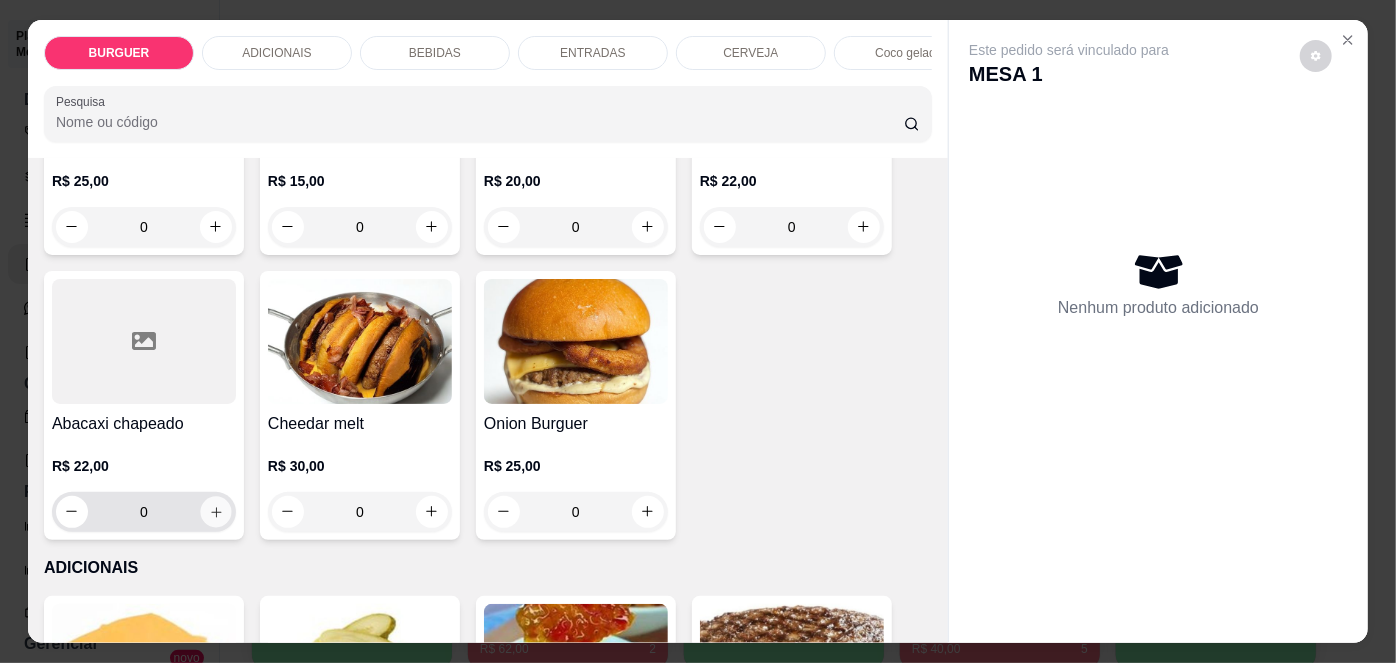 click 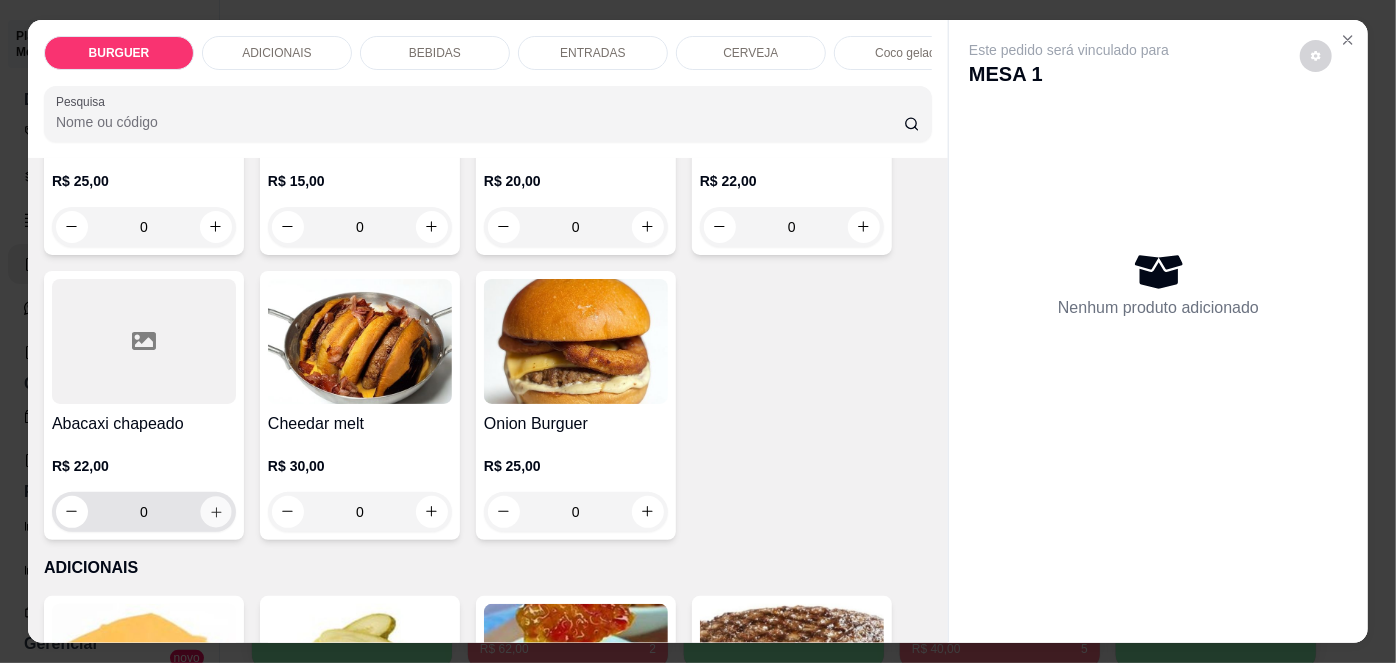 type on "1" 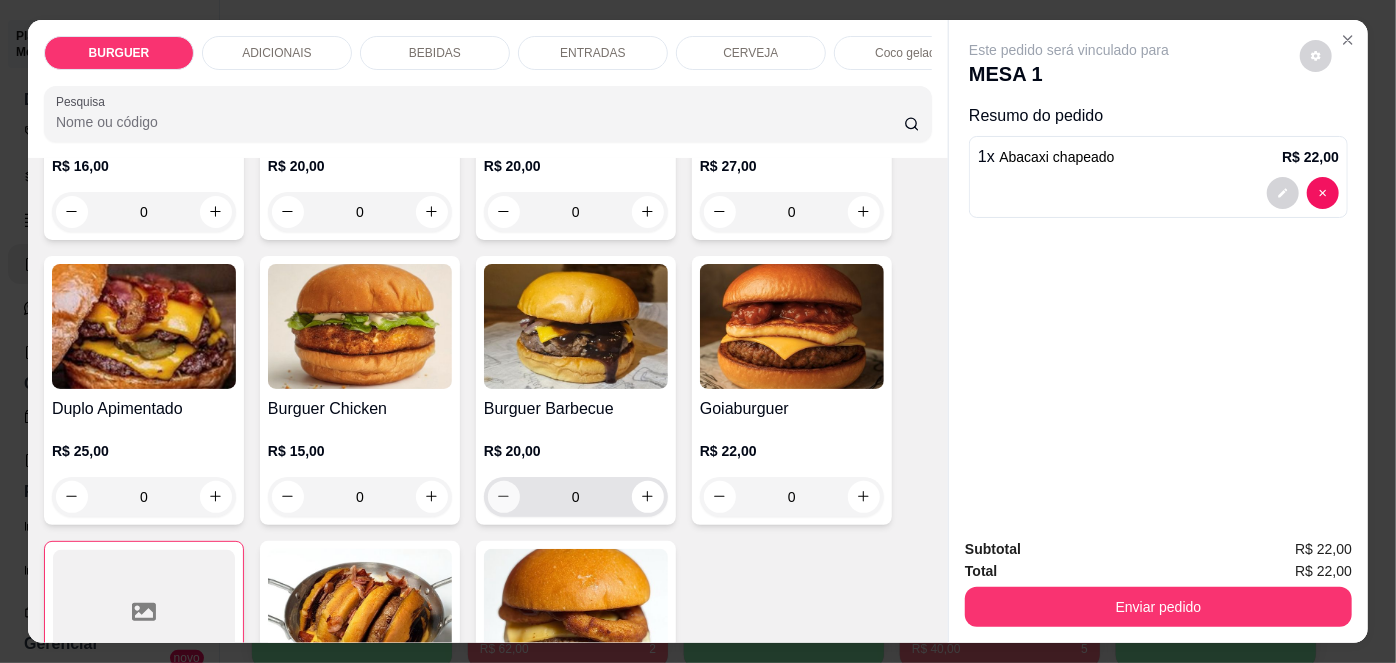 scroll, scrollTop: 313, scrollLeft: 0, axis: vertical 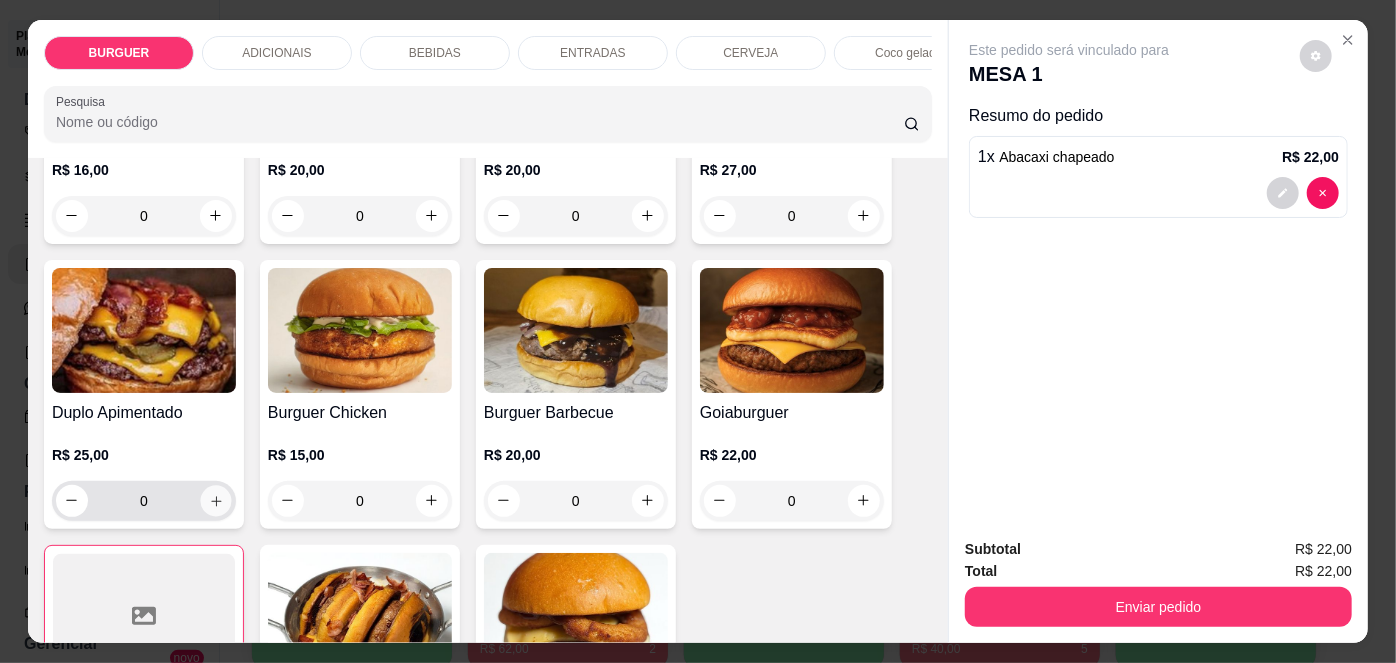 click 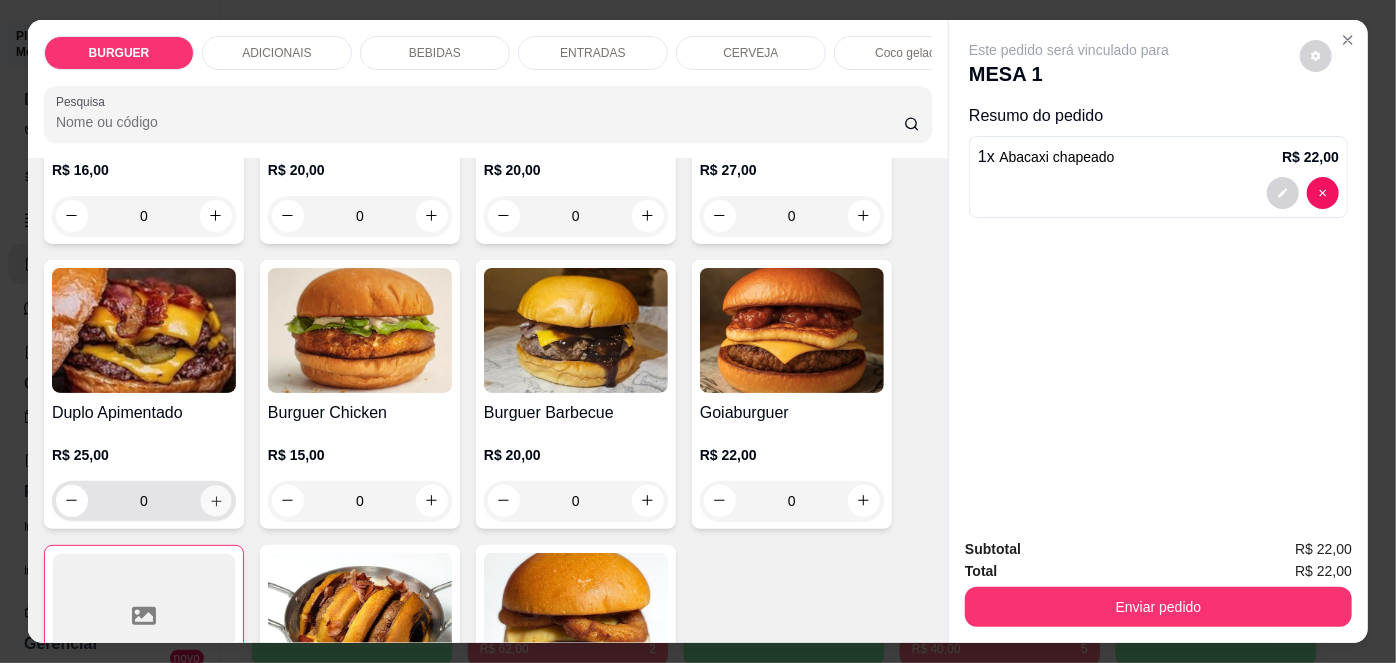 type on "1" 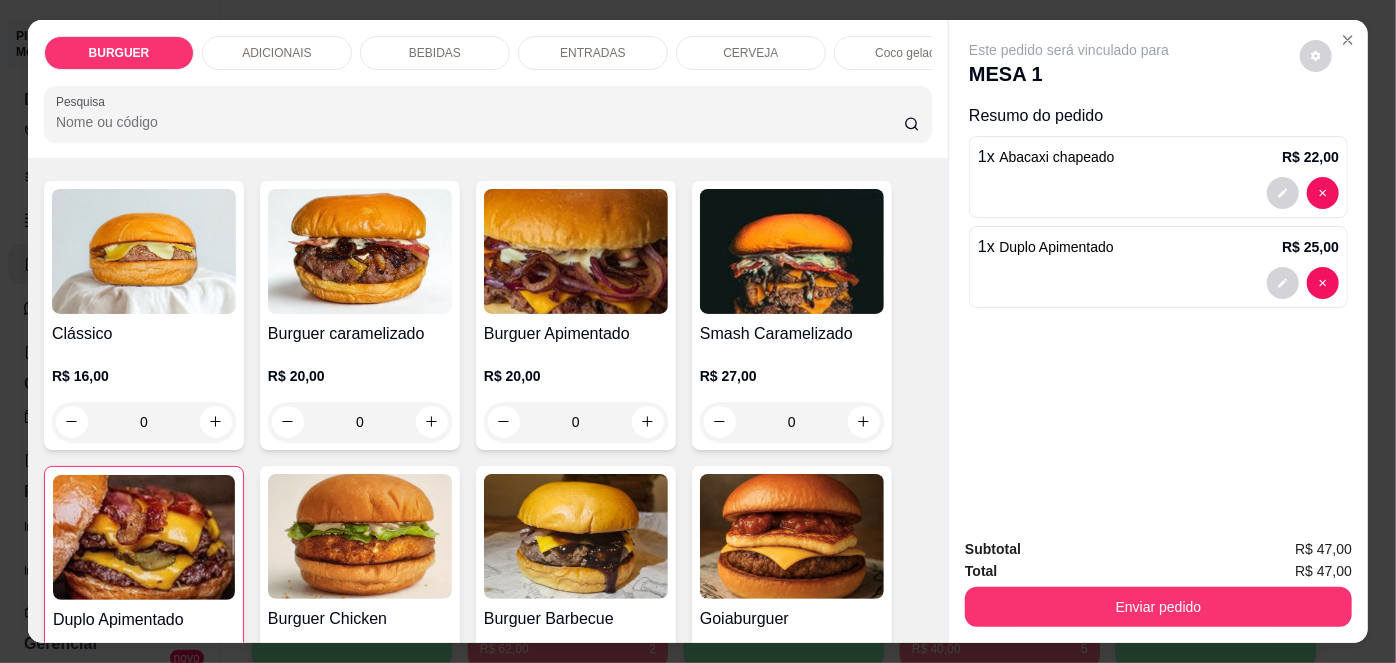 scroll, scrollTop: 97, scrollLeft: 0, axis: vertical 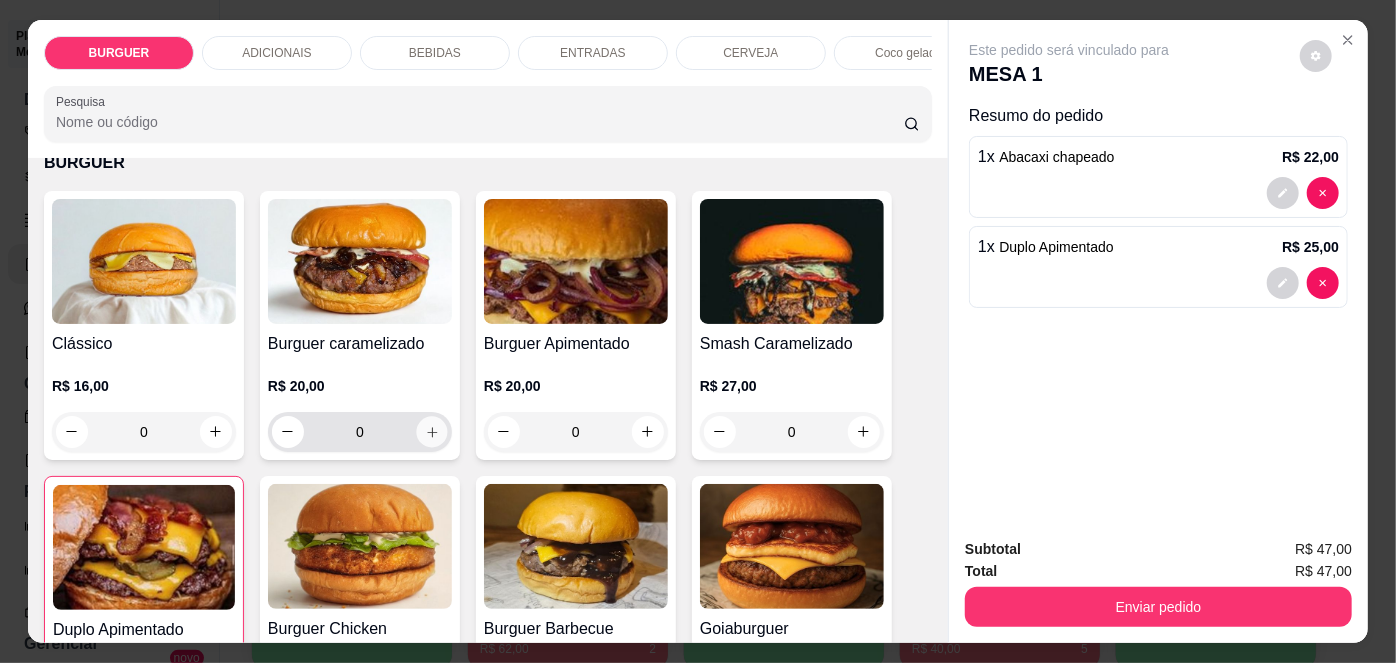 click 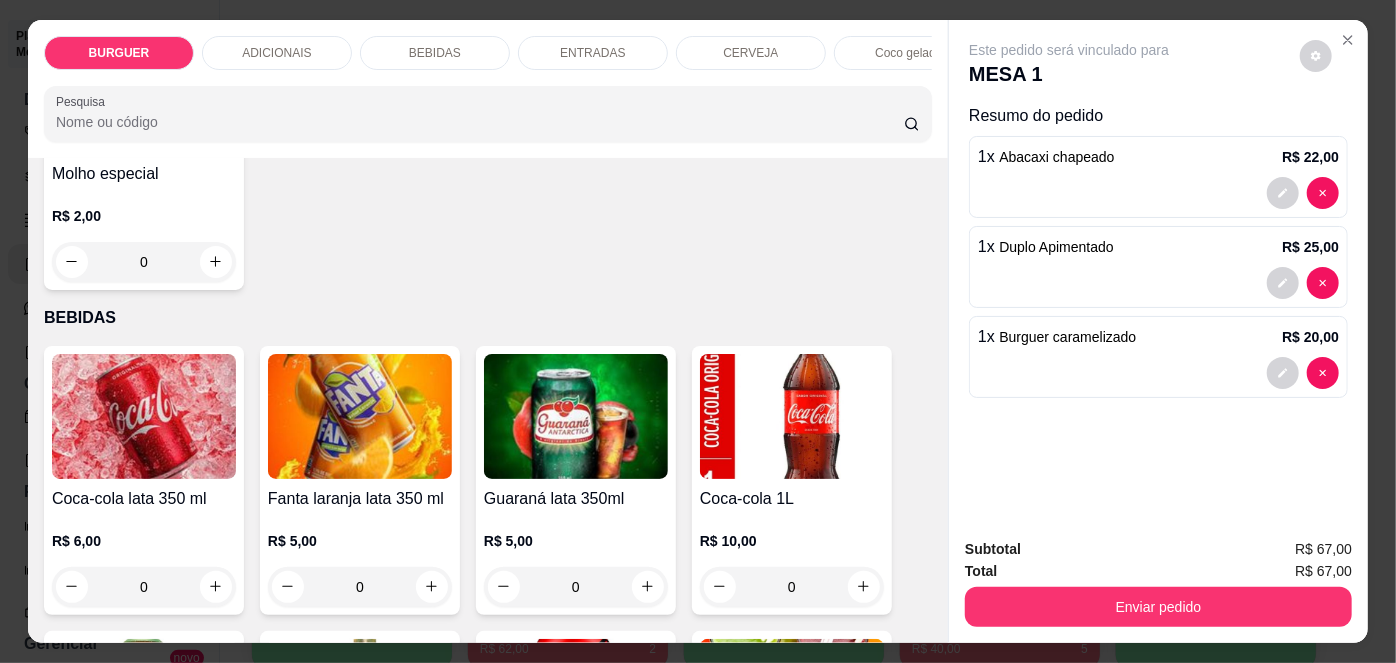 scroll, scrollTop: 1349, scrollLeft: 0, axis: vertical 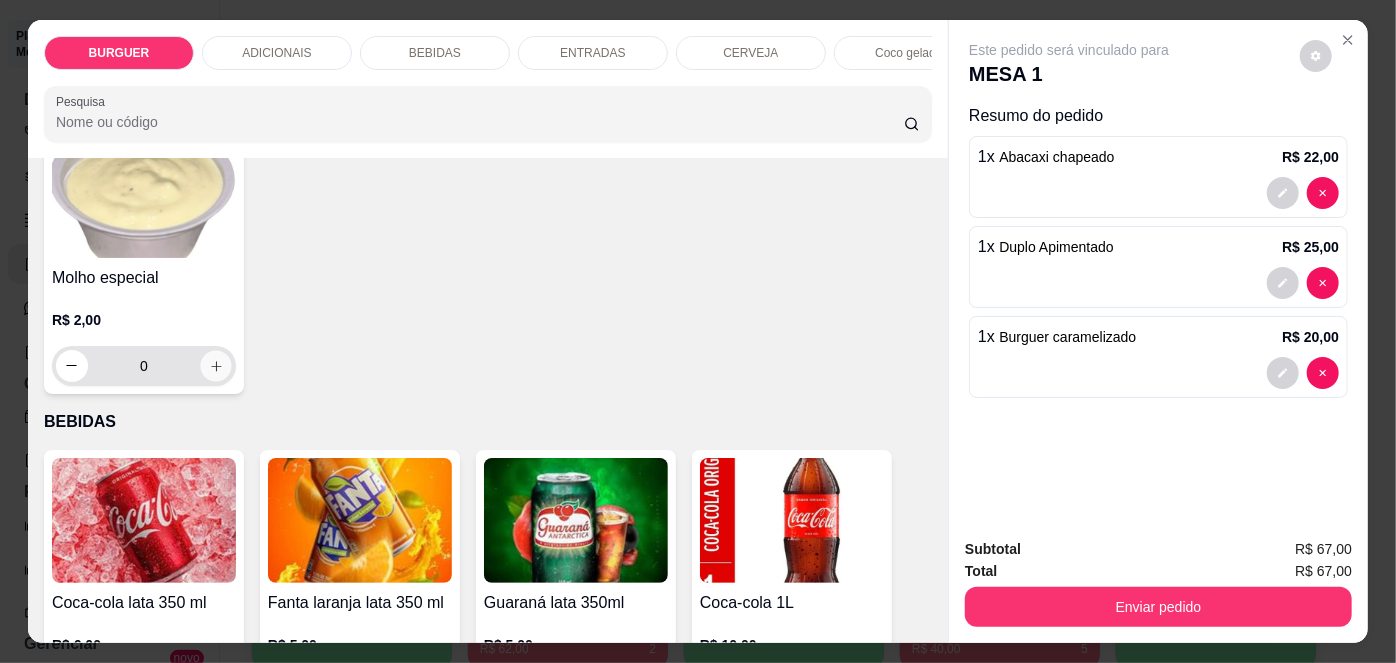 click 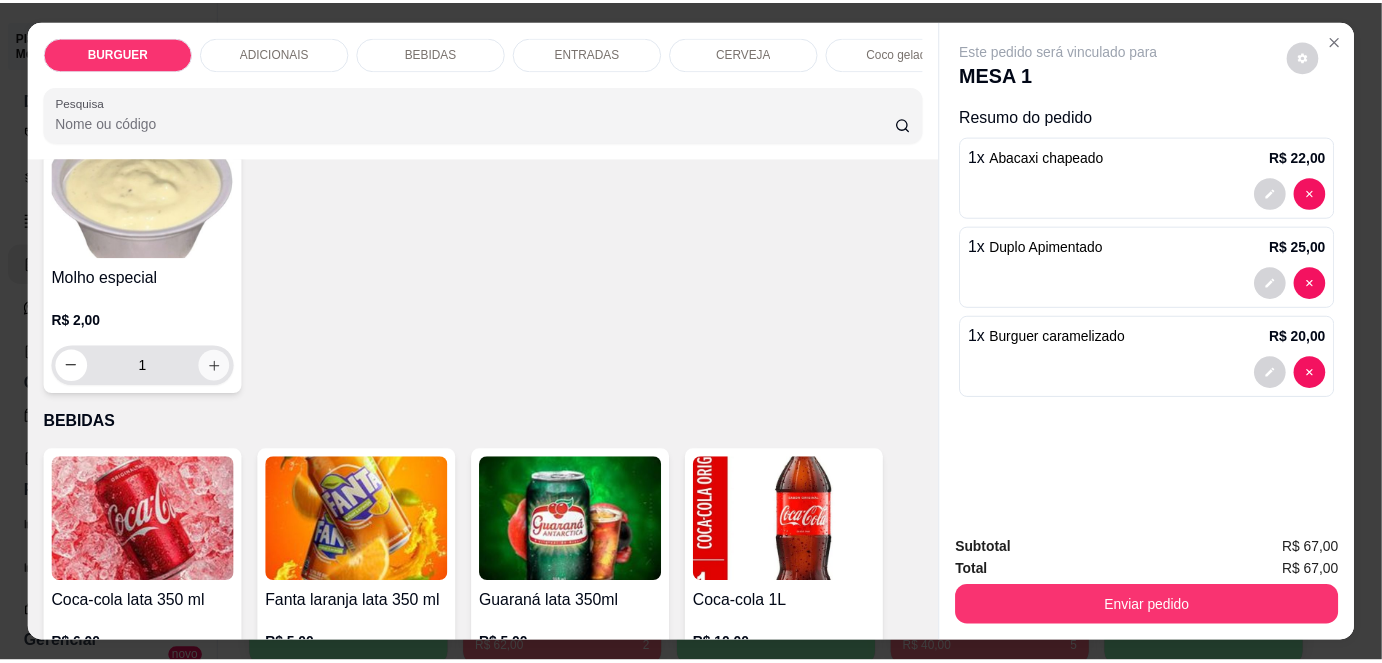 scroll, scrollTop: 1349, scrollLeft: 0, axis: vertical 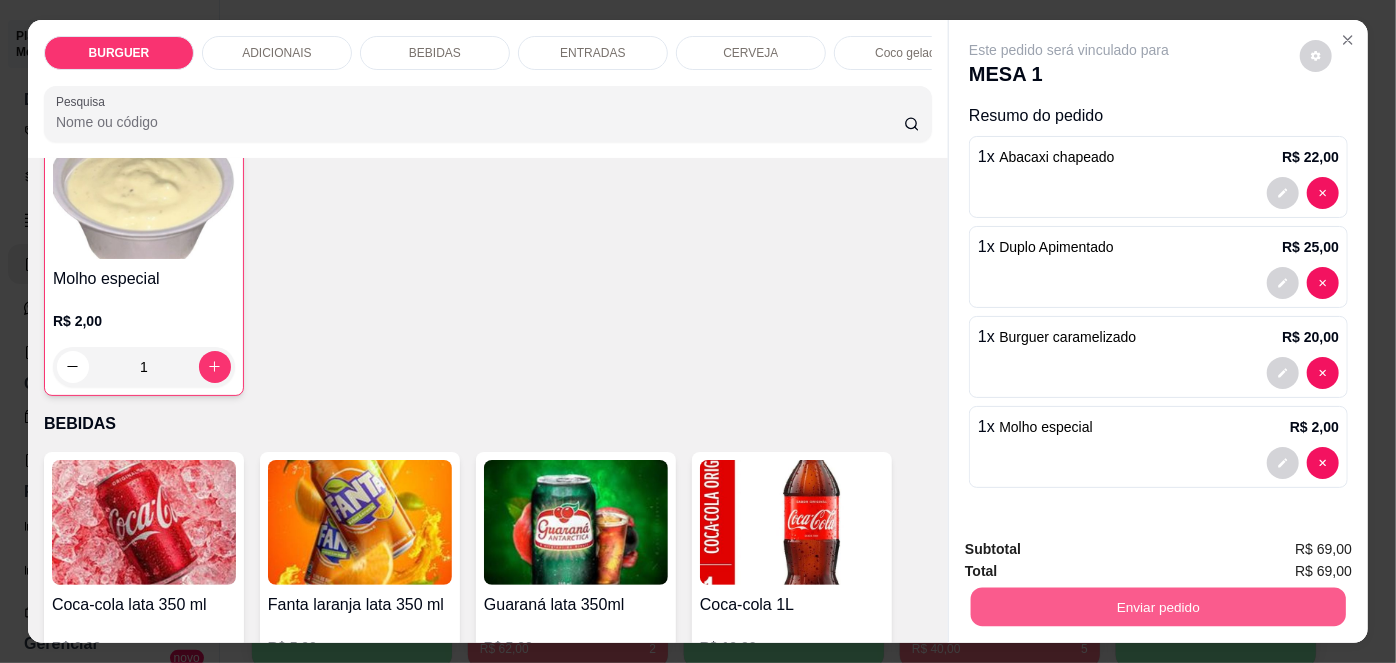 click on "Enviar pedido" at bounding box center [1158, 607] 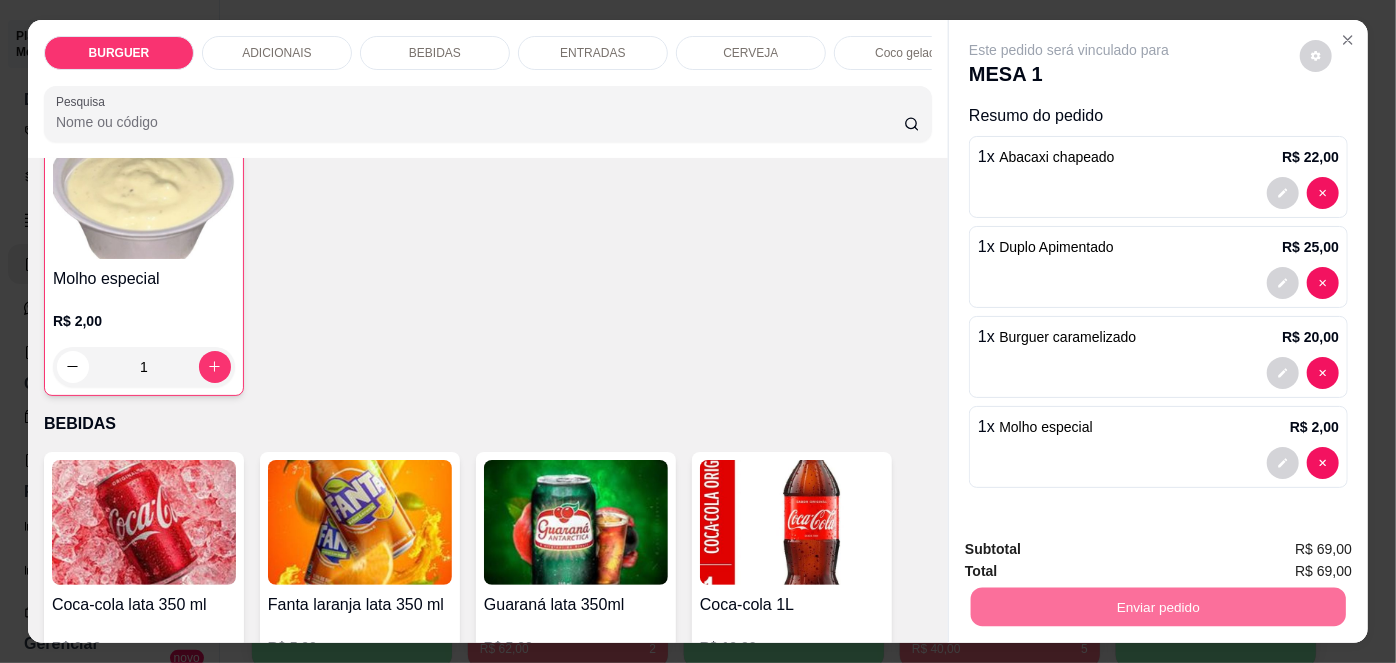 click on "Não registrar e enviar pedido" at bounding box center [1093, 551] 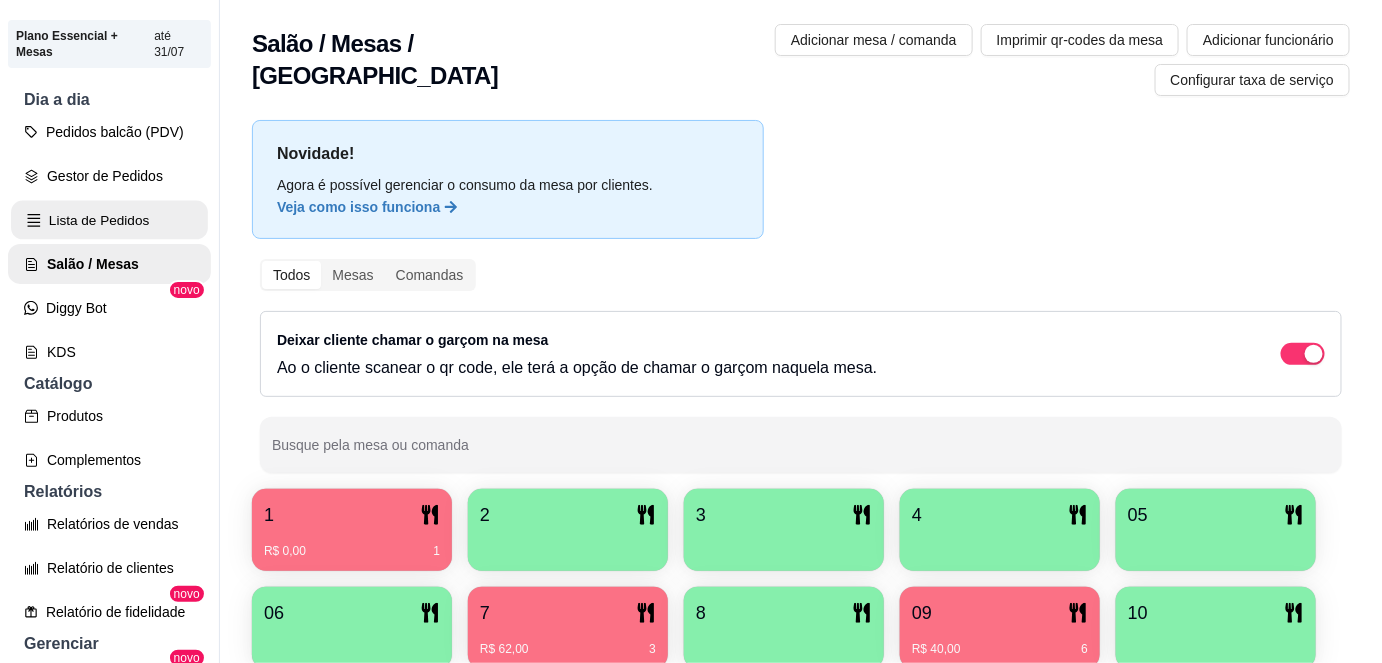 click on "Lista de Pedidos" at bounding box center (109, 220) 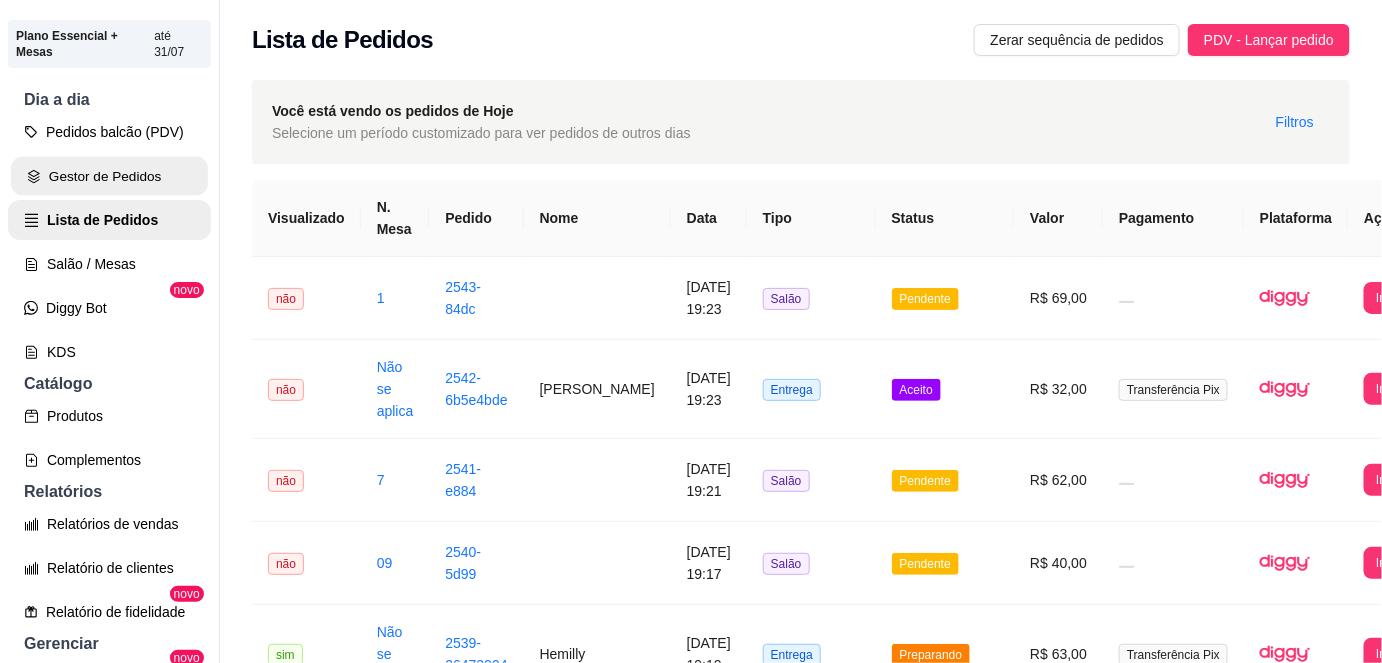 click on "Gestor de Pedidos" at bounding box center (109, 176) 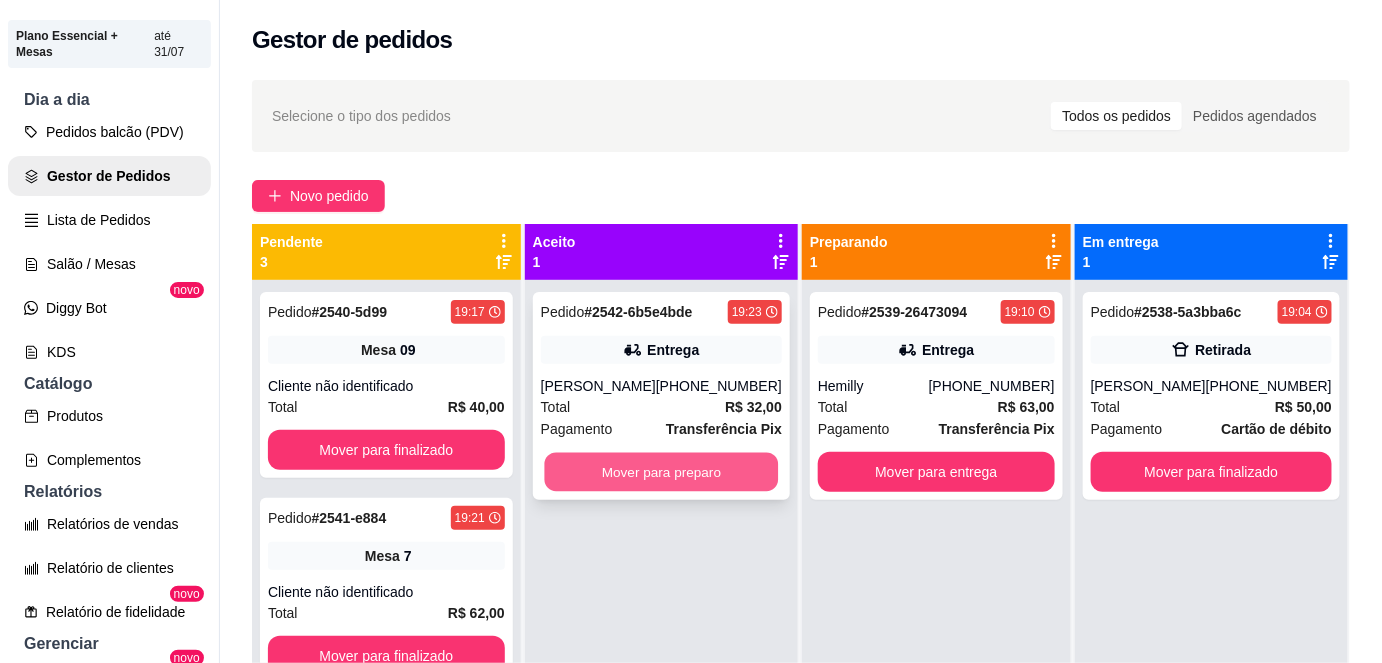 click on "Mover para preparo" at bounding box center (661, 472) 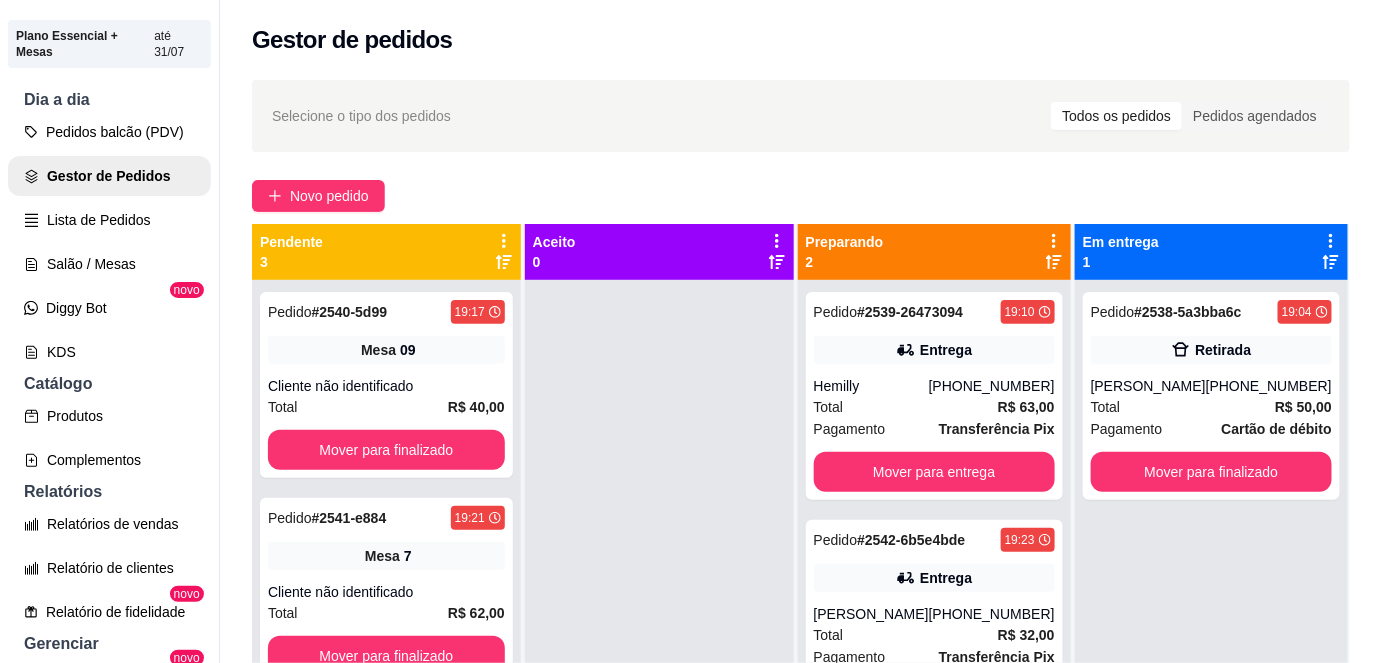scroll, scrollTop: 56, scrollLeft: 0, axis: vertical 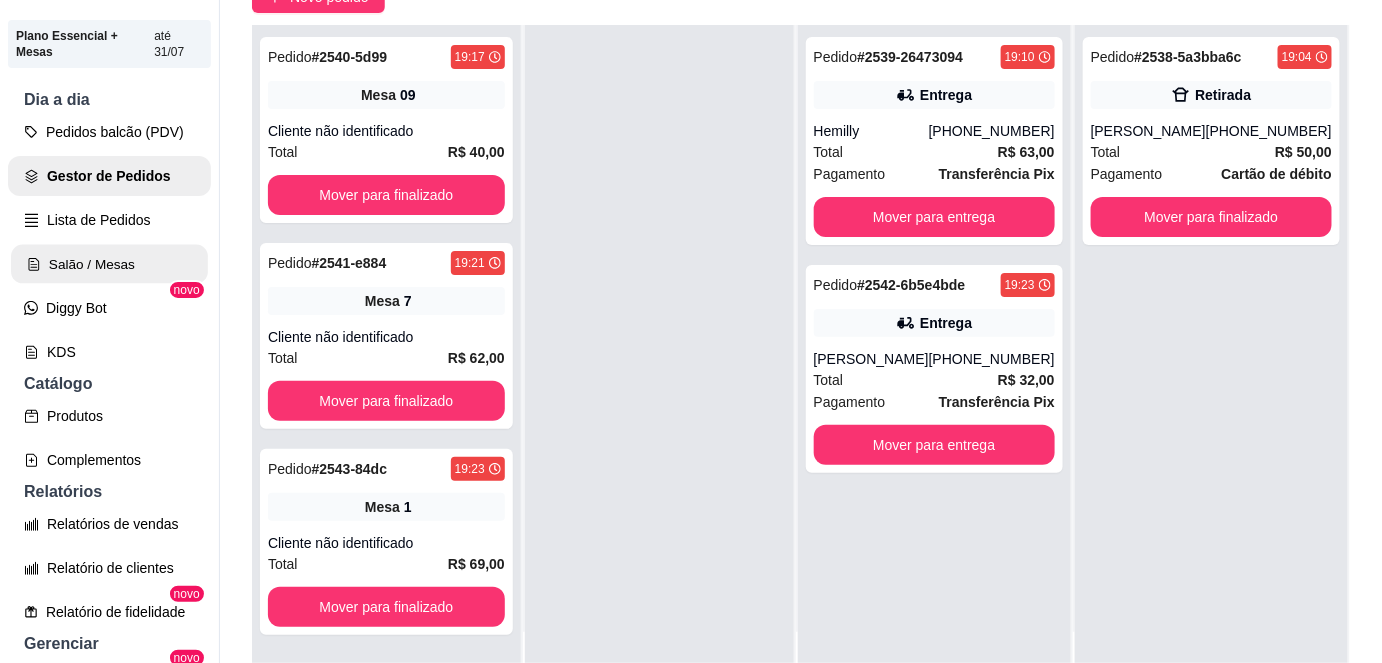 click on "Salão / Mesas" at bounding box center [109, 264] 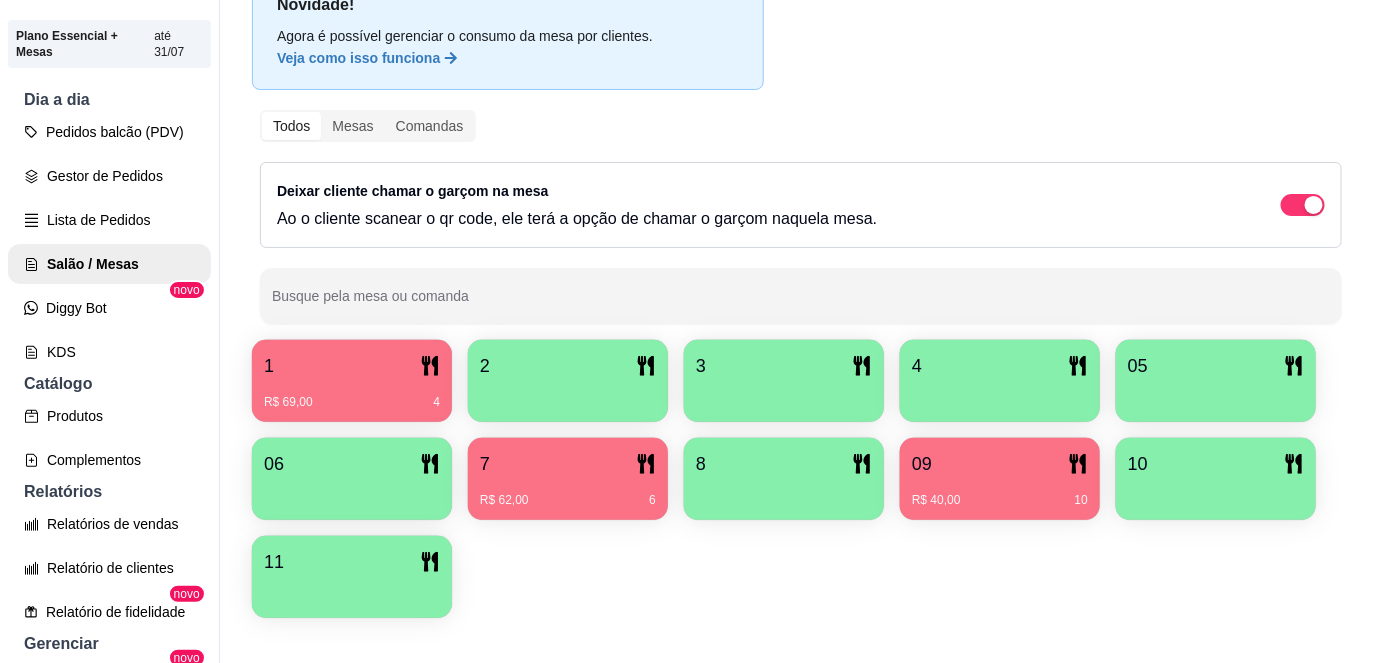scroll, scrollTop: 156, scrollLeft: 0, axis: vertical 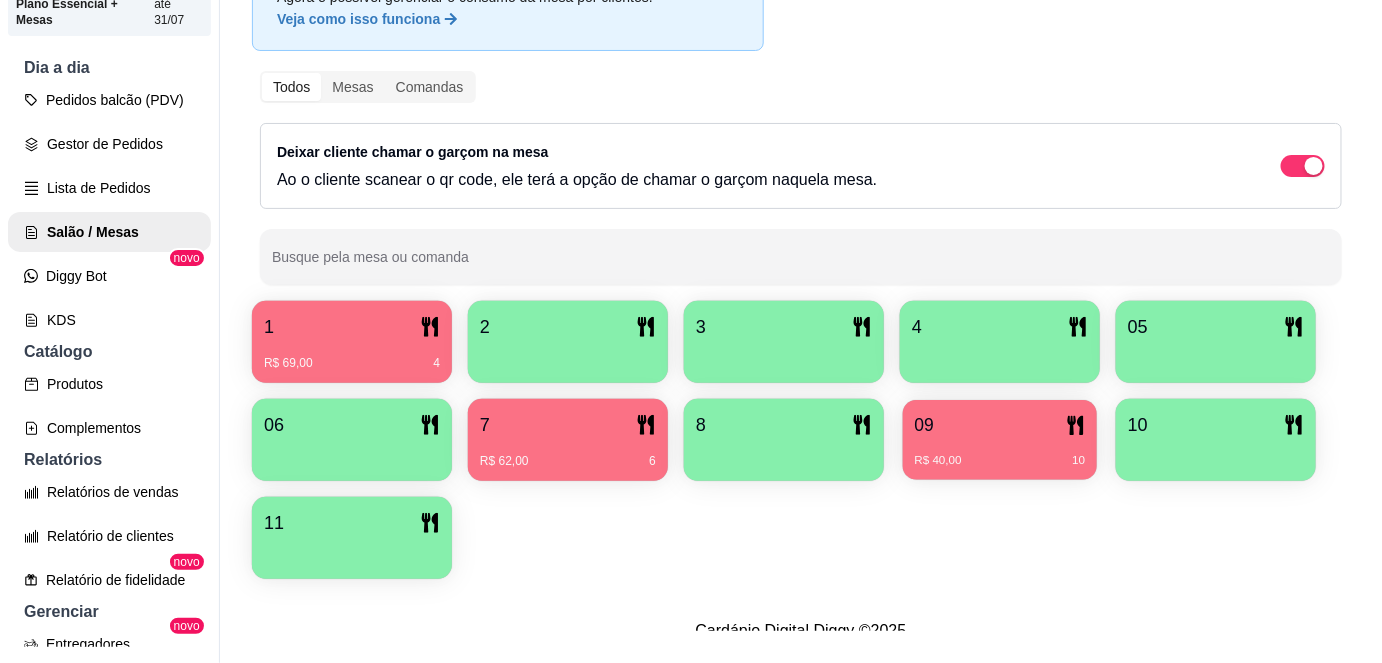 click on "09" at bounding box center [1000, 425] 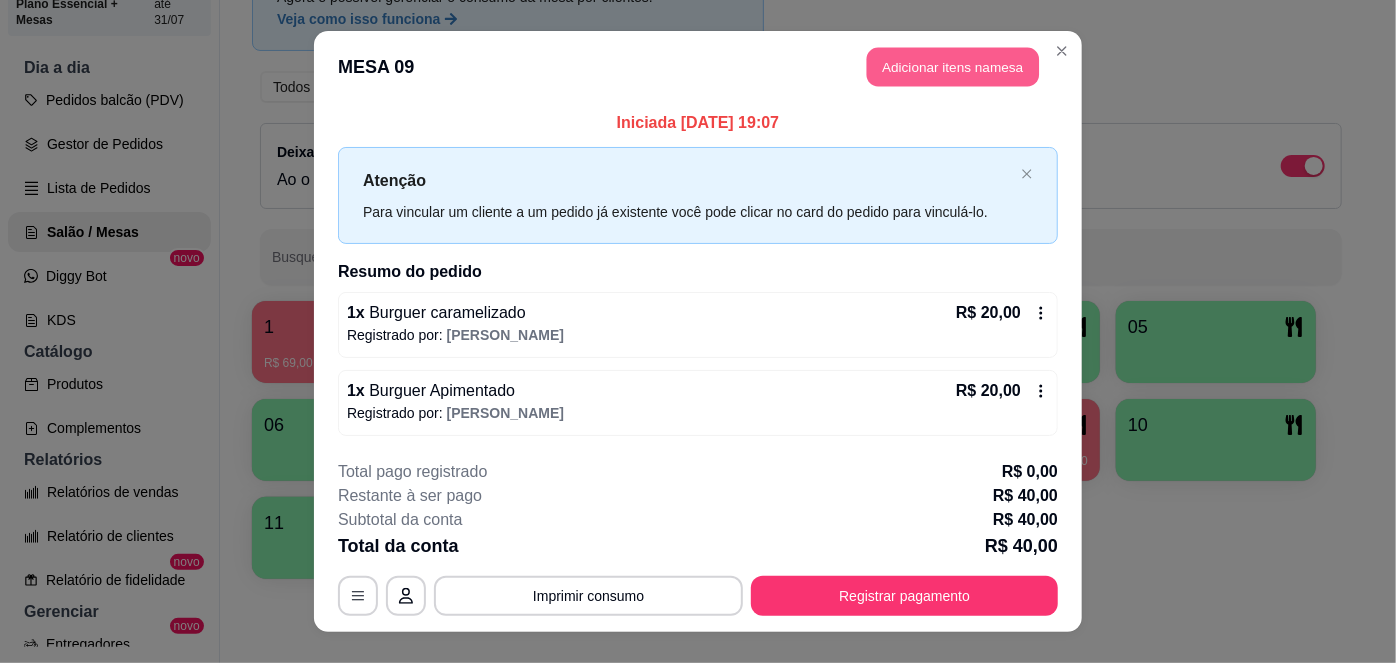 click on "Adicionar itens na  mesa" at bounding box center [953, 67] 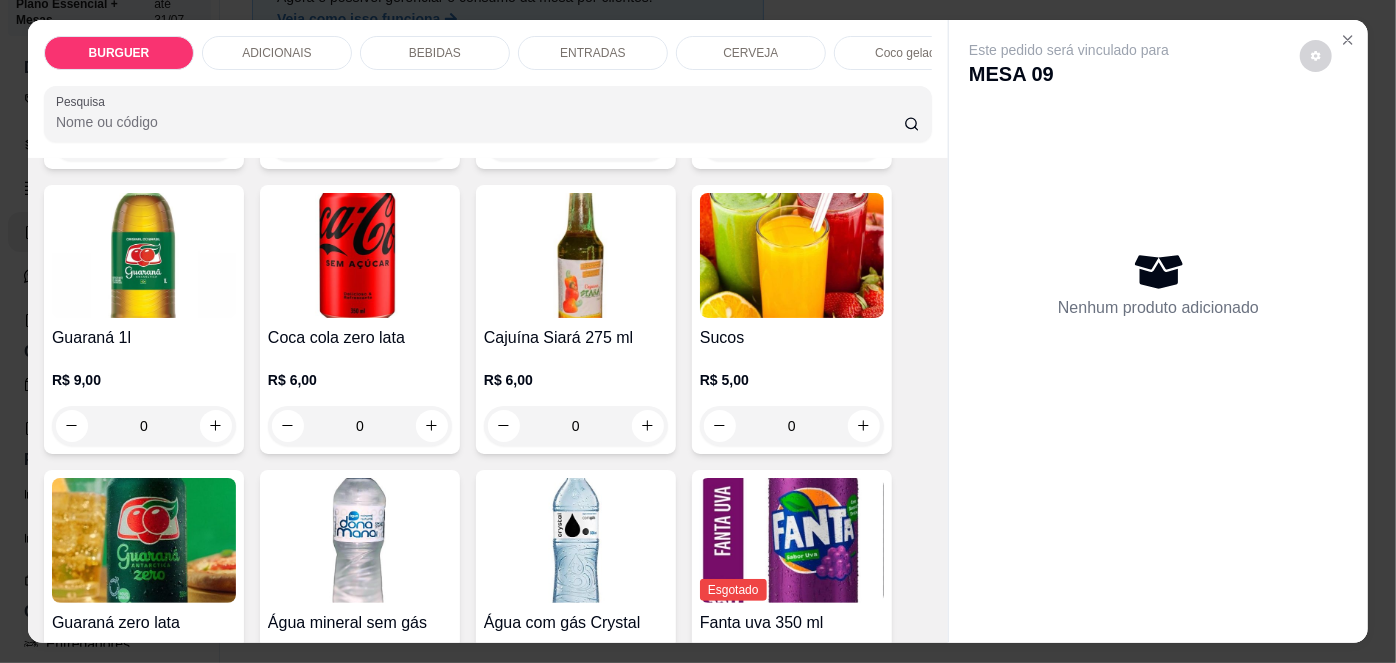scroll, scrollTop: 1894, scrollLeft: 0, axis: vertical 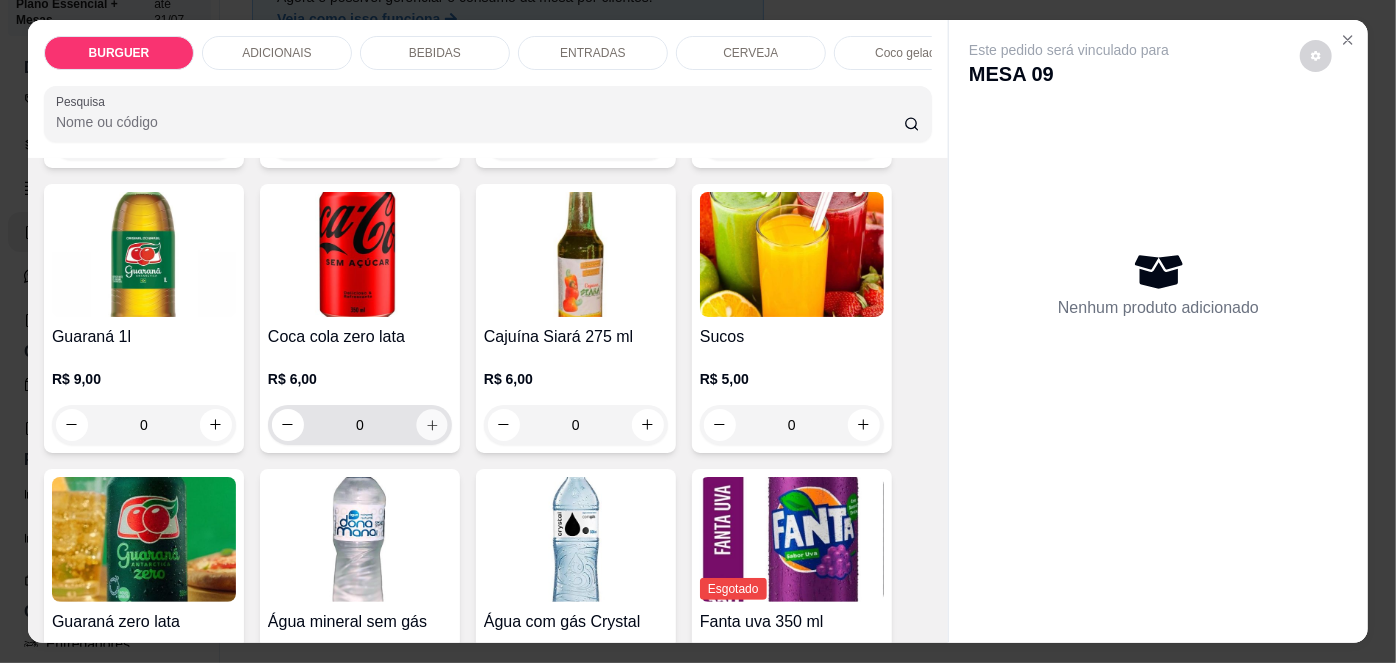click at bounding box center [431, 424] 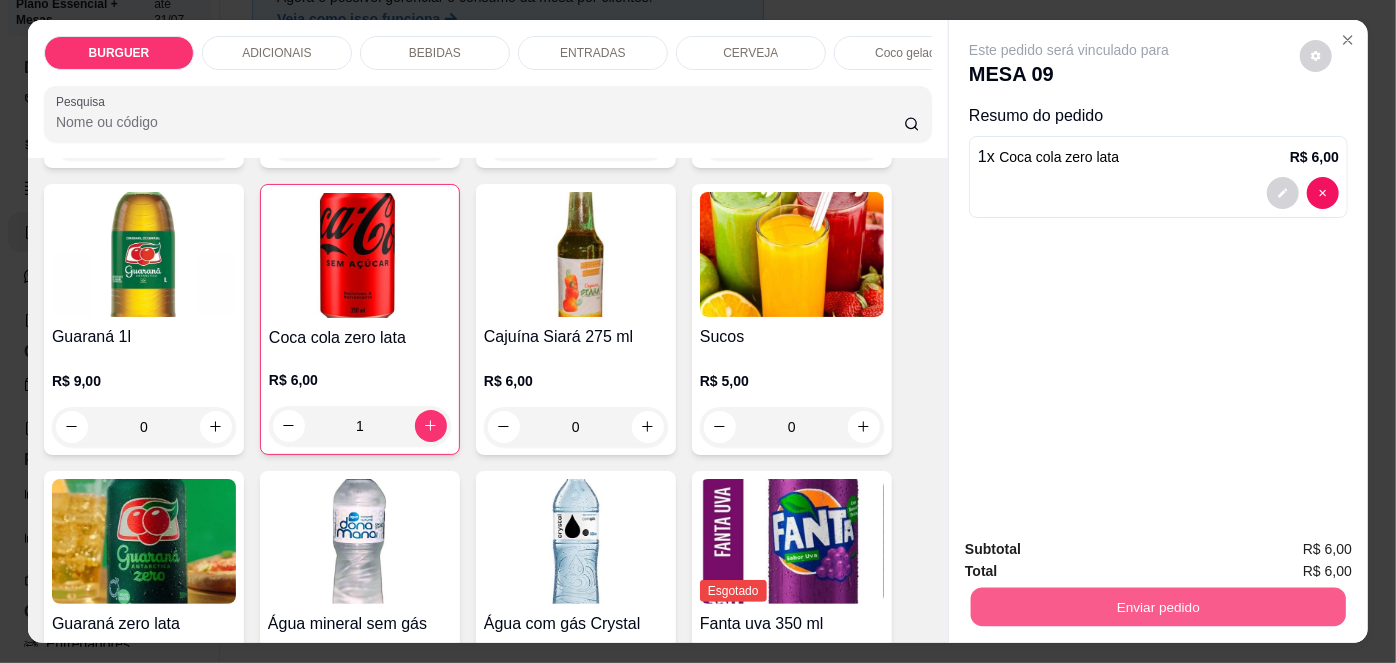click on "Enviar pedido" at bounding box center (1158, 607) 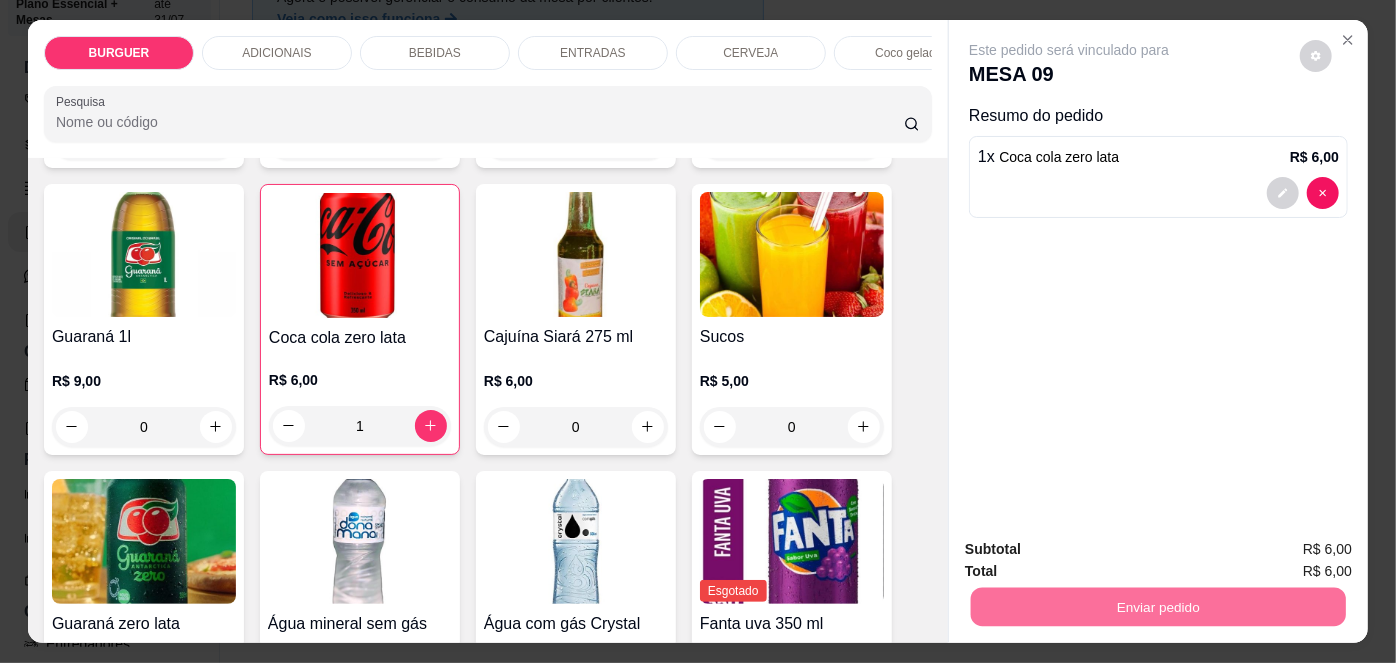 click on "Não registrar e enviar pedido" at bounding box center [1093, 551] 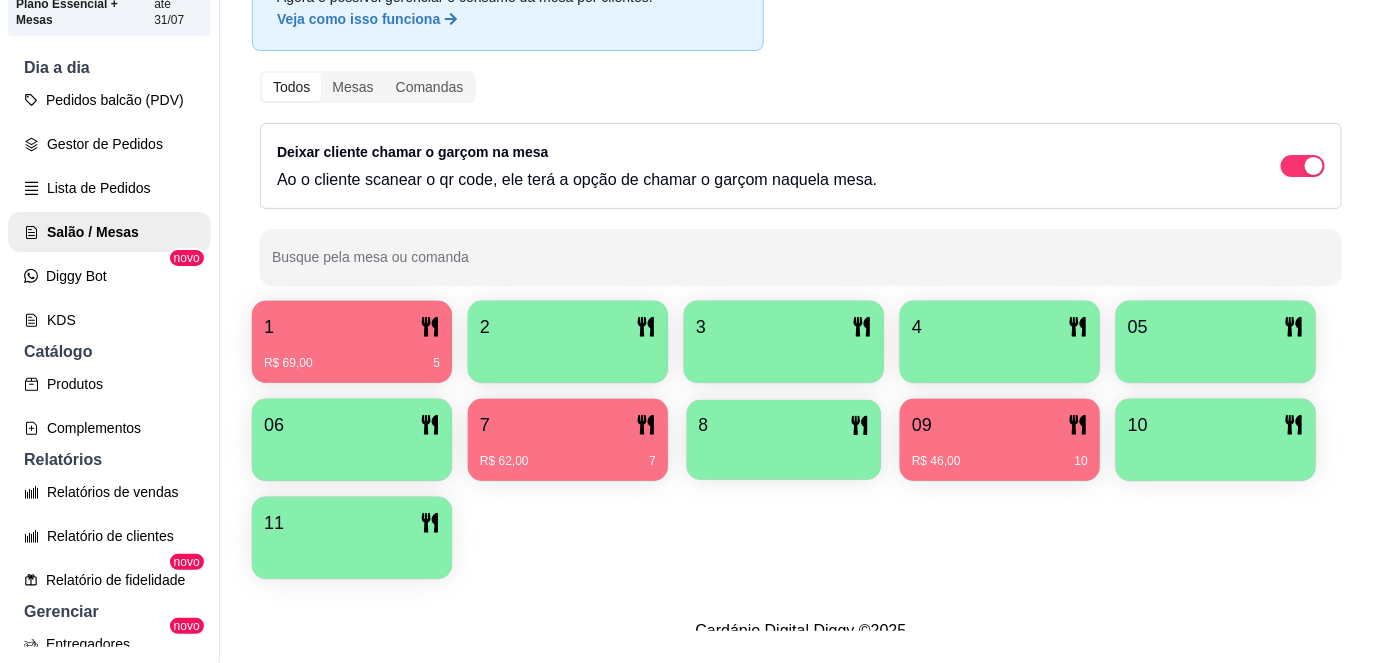 click on "8" at bounding box center (784, 440) 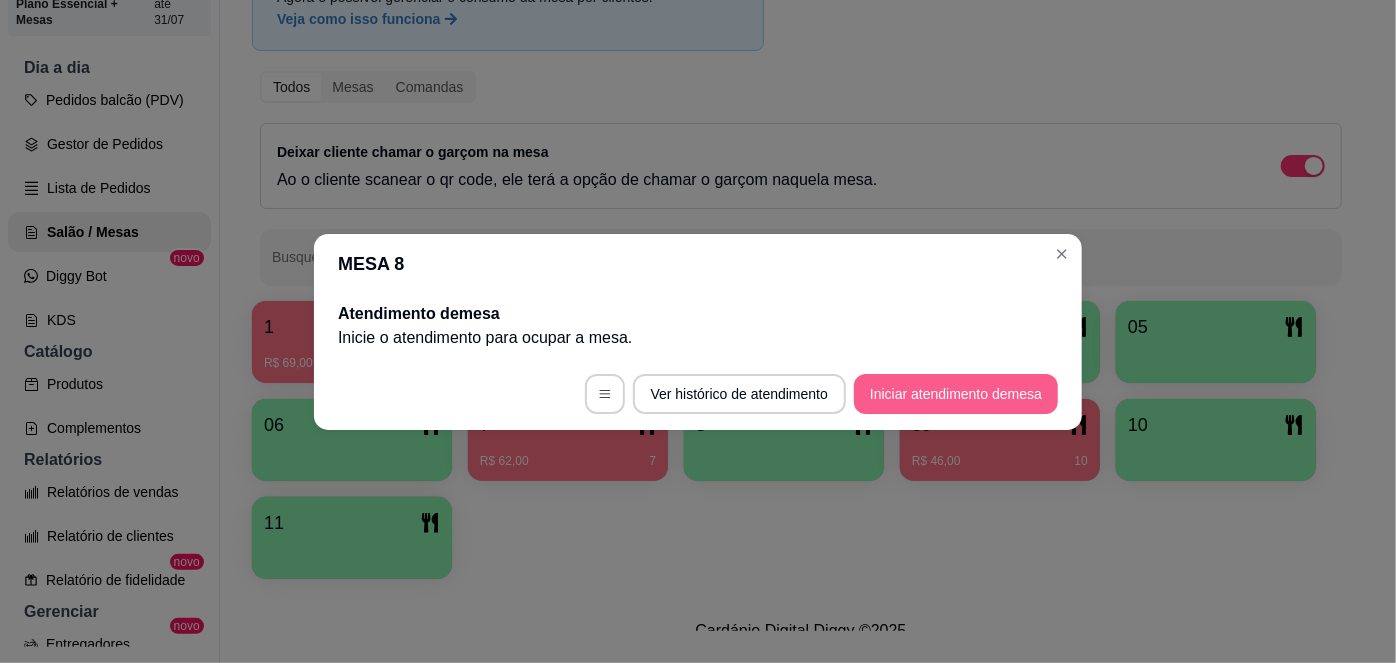 click on "Iniciar atendimento de  mesa" at bounding box center [956, 394] 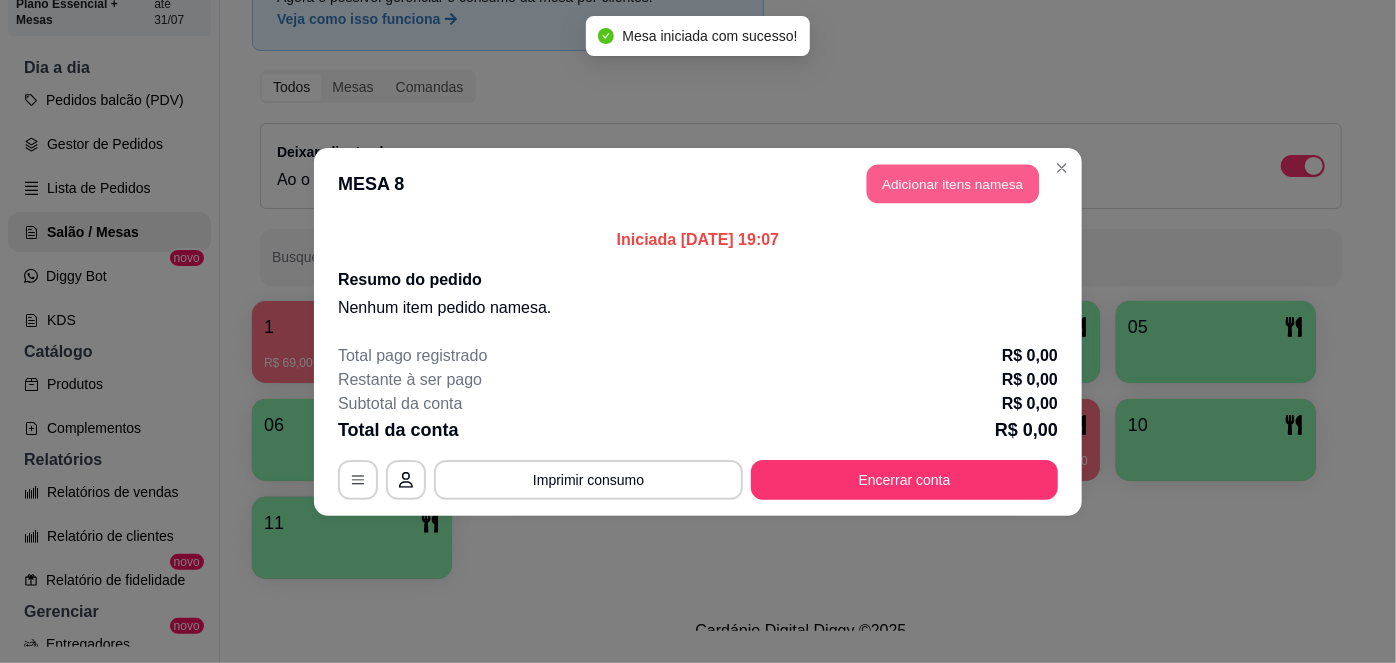 click on "Adicionar itens na  mesa" at bounding box center [953, 183] 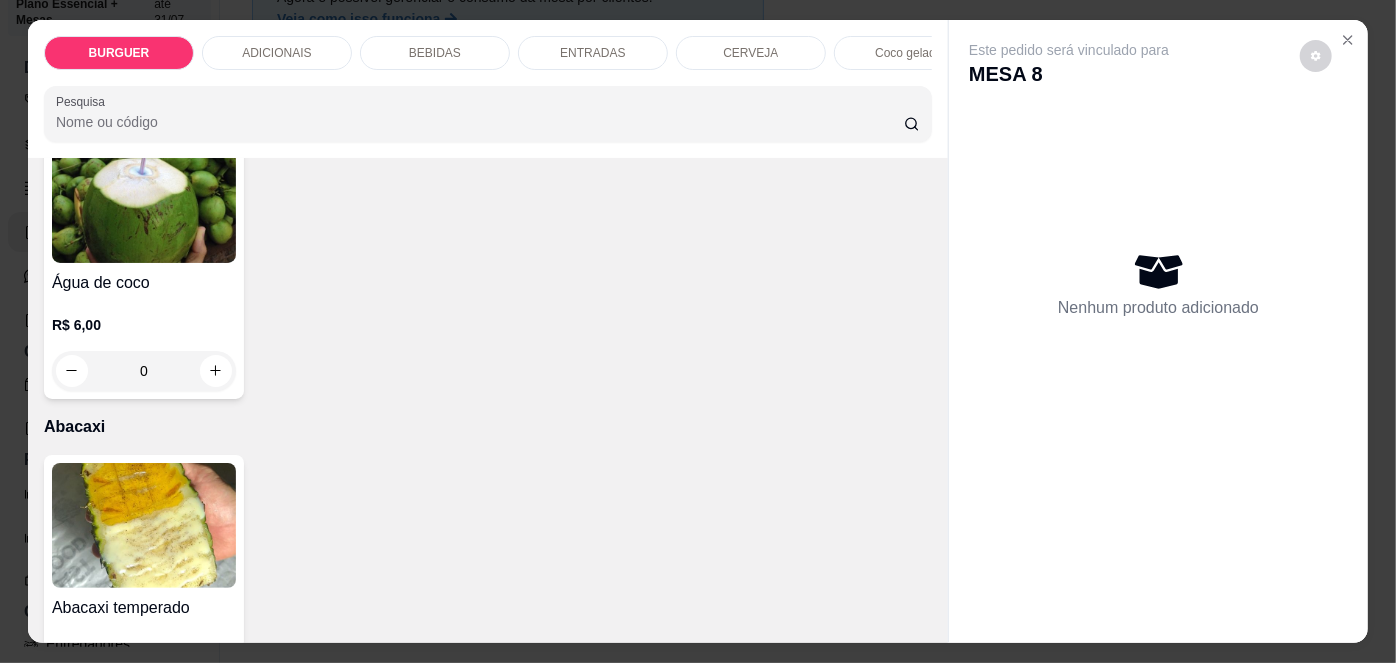 scroll, scrollTop: 3650, scrollLeft: 0, axis: vertical 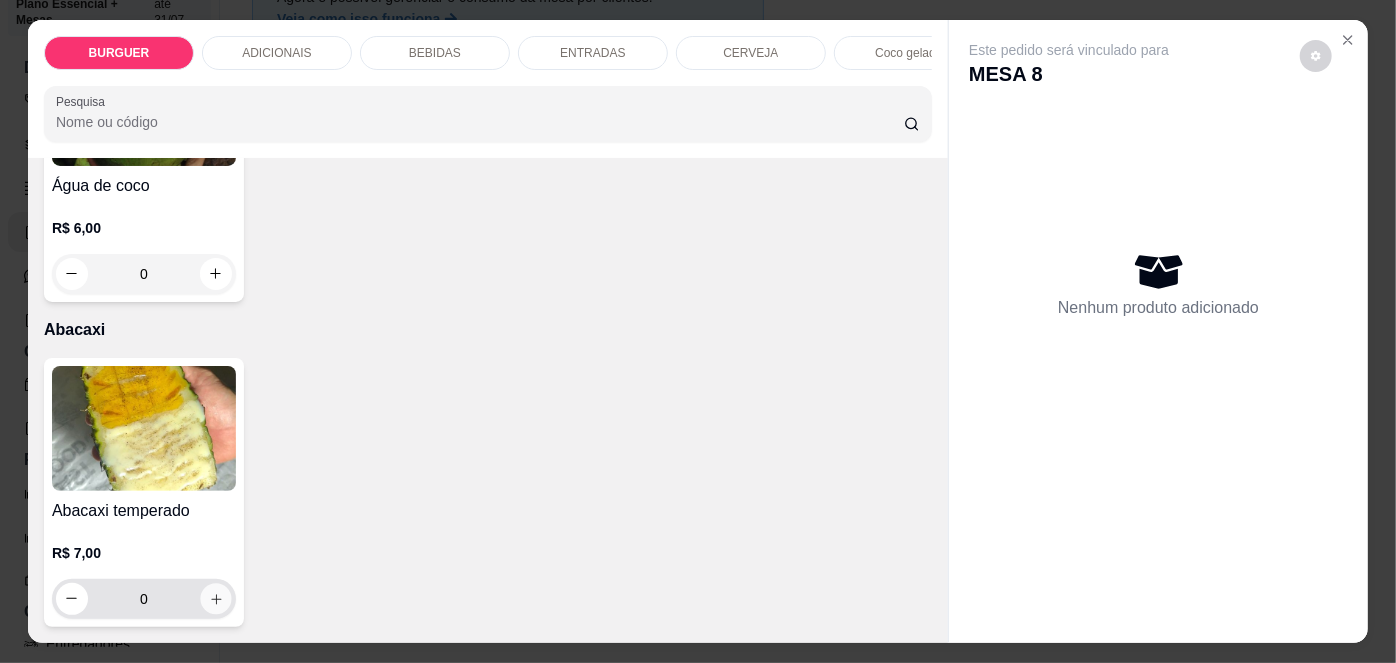 click at bounding box center [215, 598] 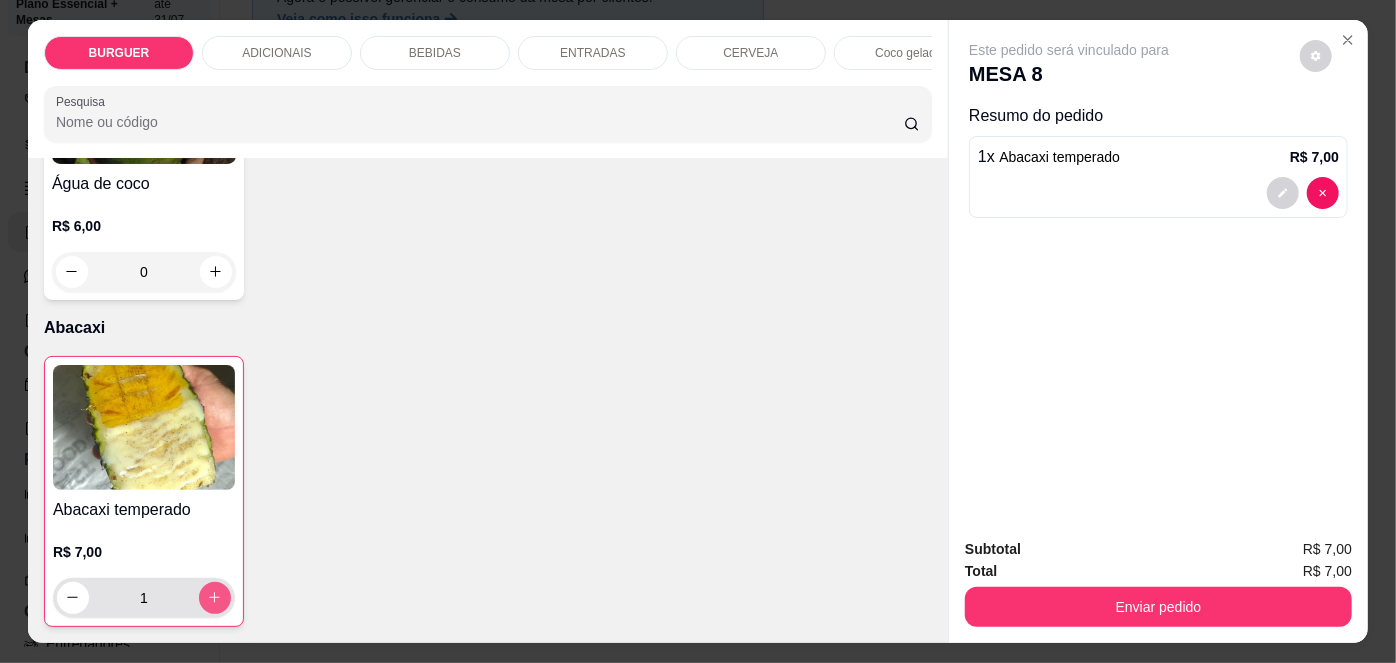 click at bounding box center (215, 598) 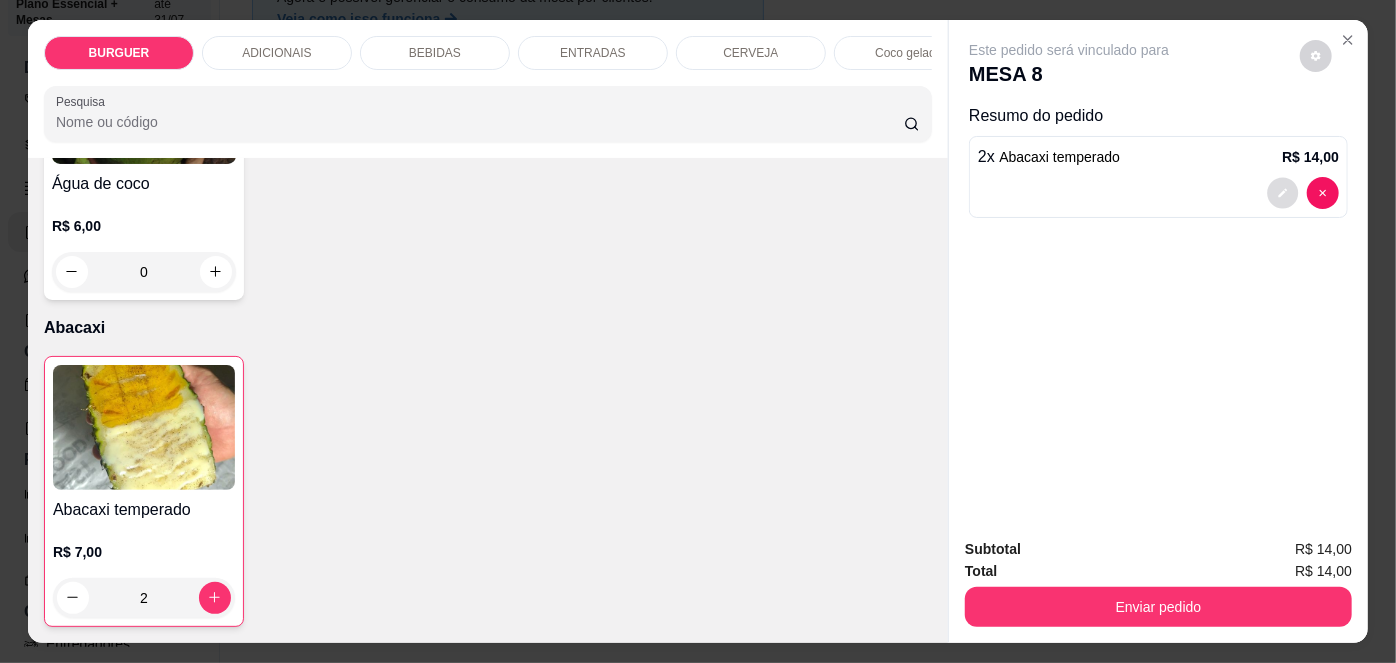 click at bounding box center (1283, 192) 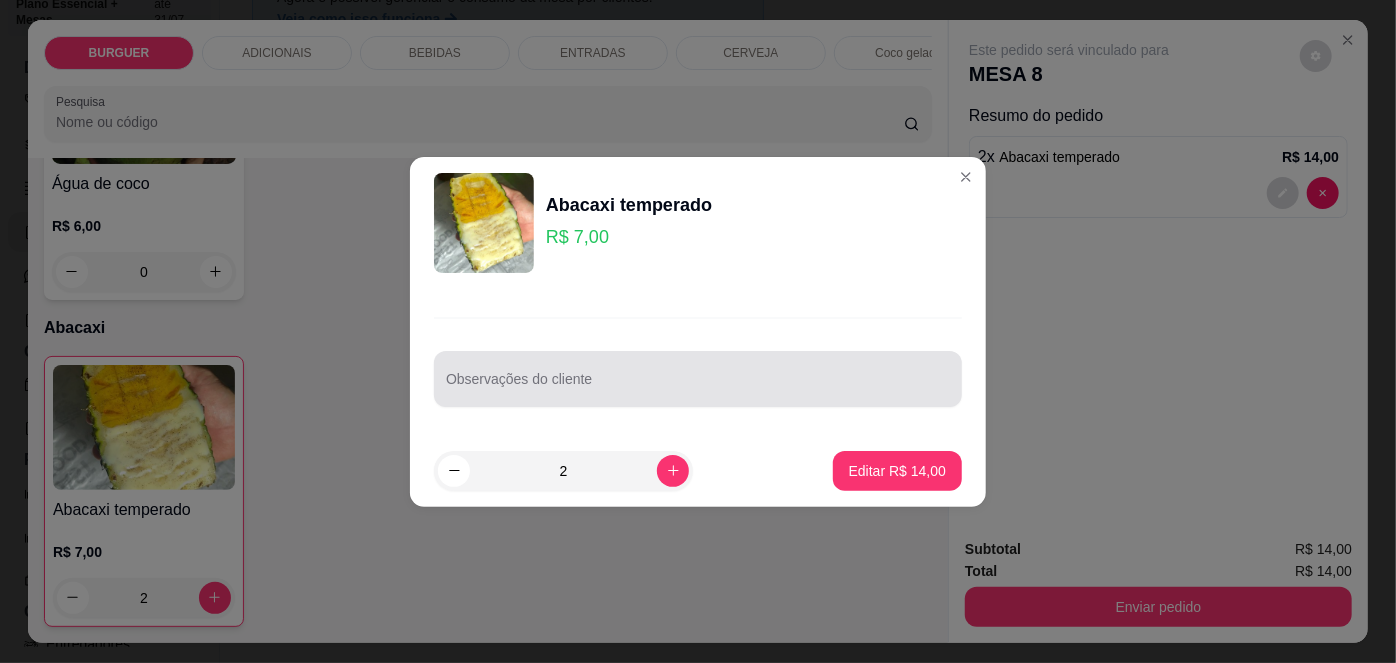 click on "Observações do cliente" at bounding box center (698, 379) 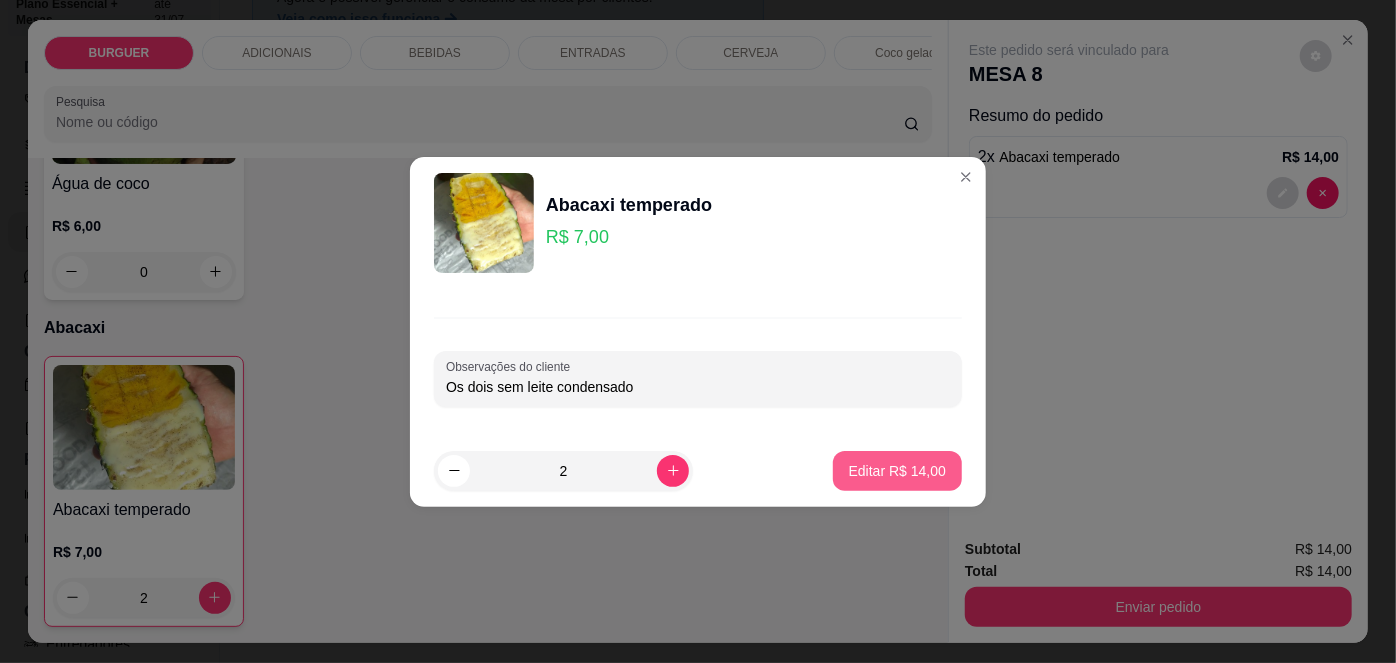 type on "Os dois sem leite condensado" 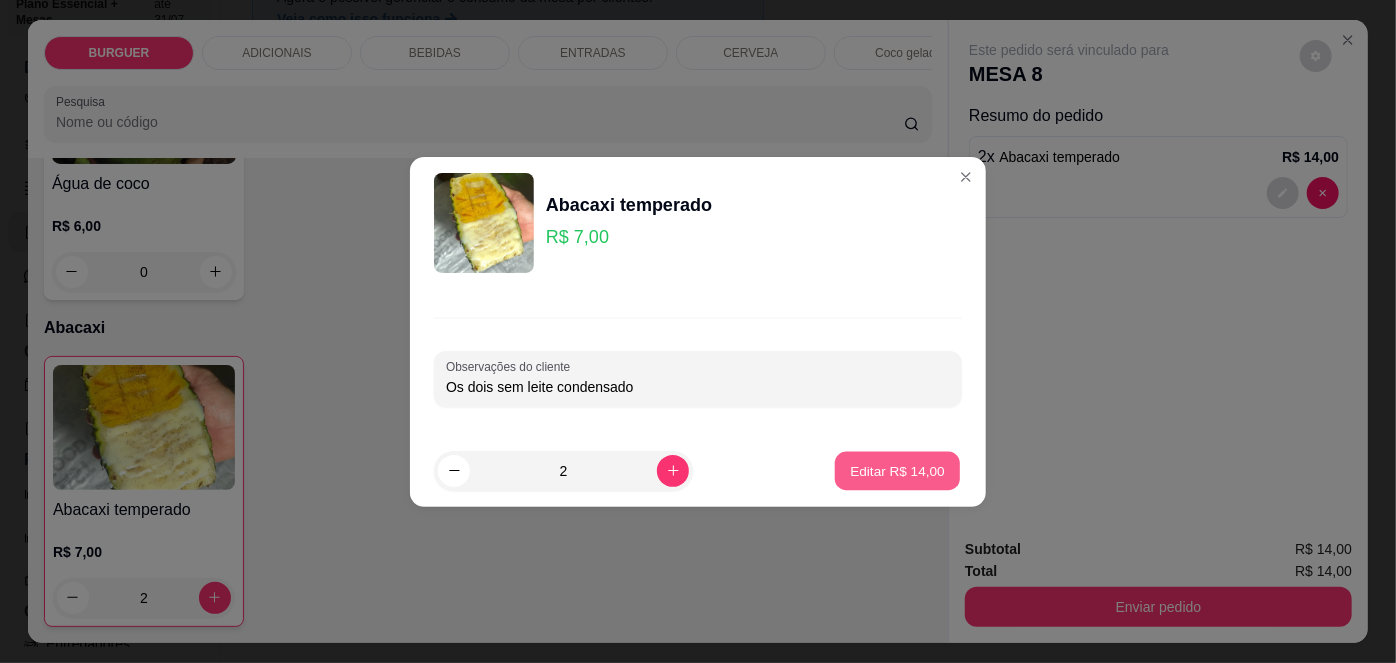 click on "Editar   R$ 14,00" at bounding box center [897, 470] 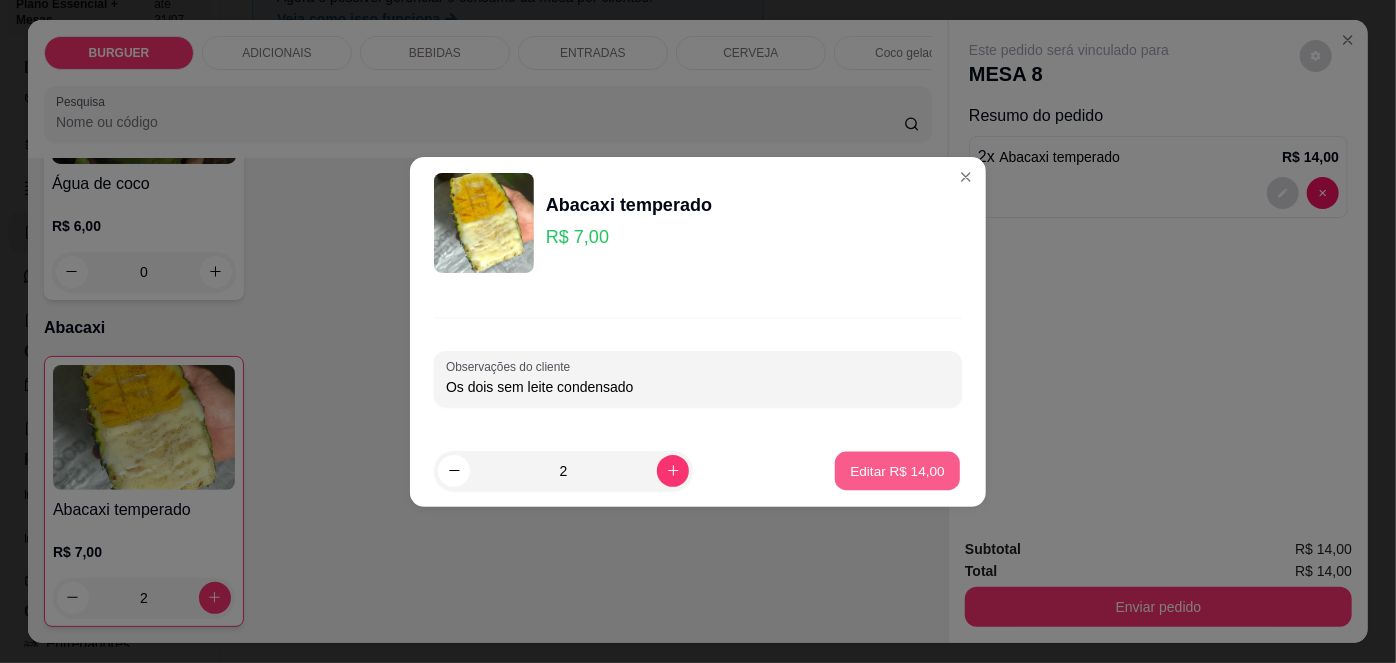 type on "0" 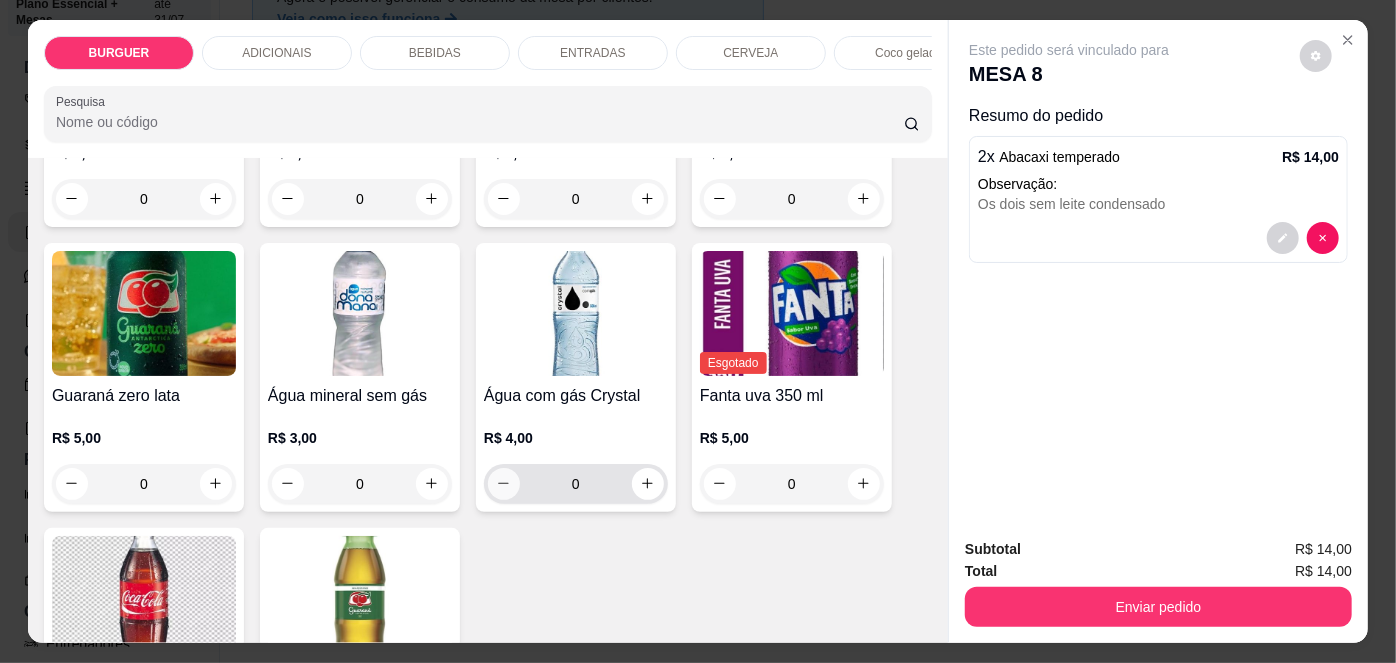 scroll, scrollTop: 2115, scrollLeft: 0, axis: vertical 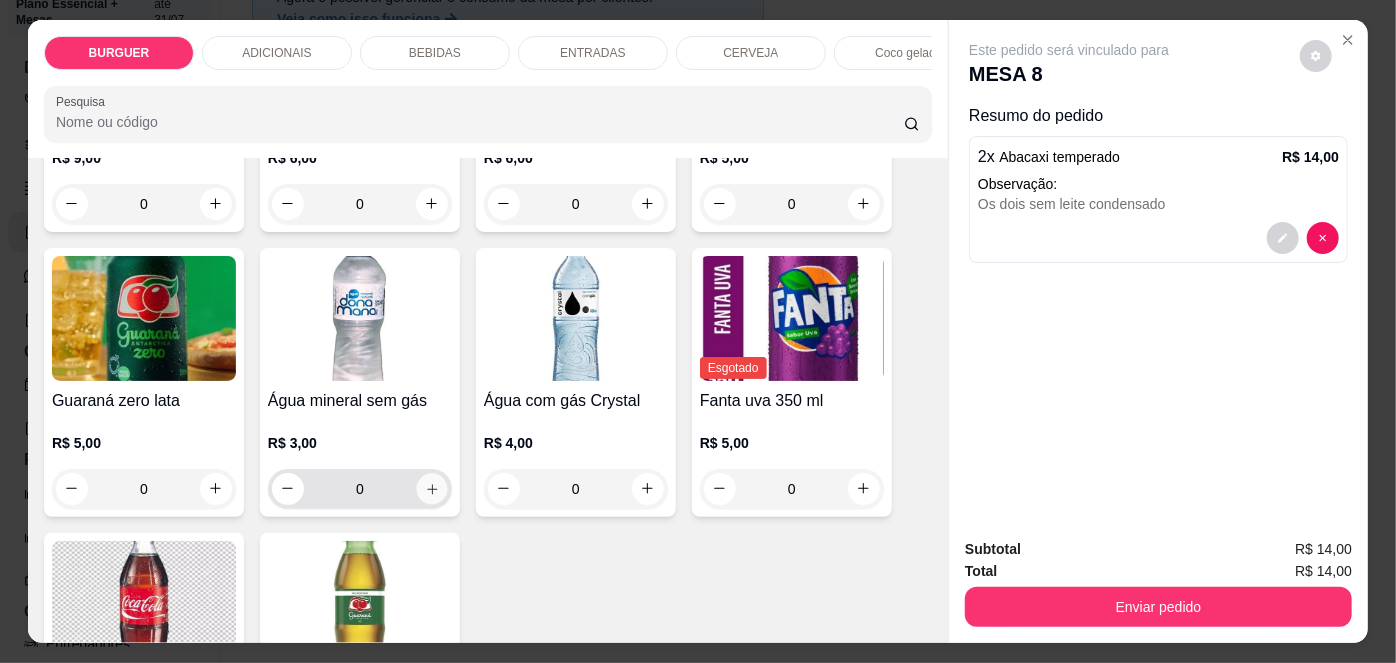 click 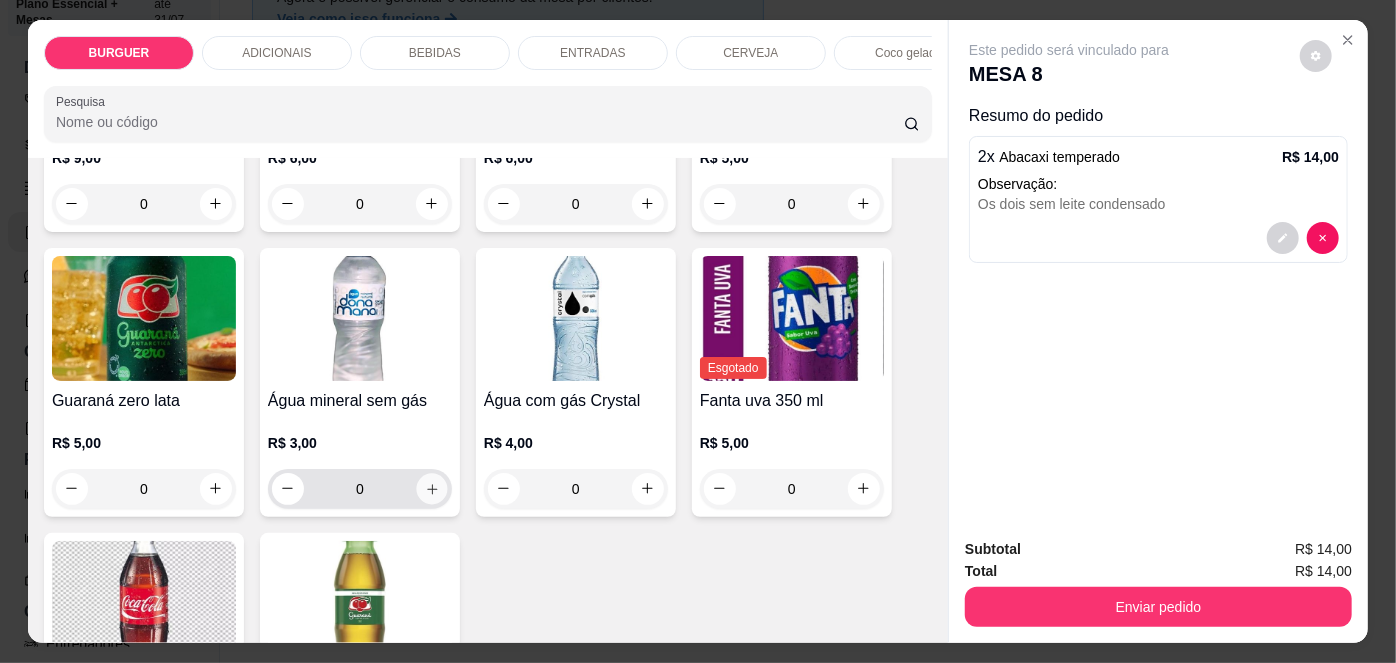 type on "1" 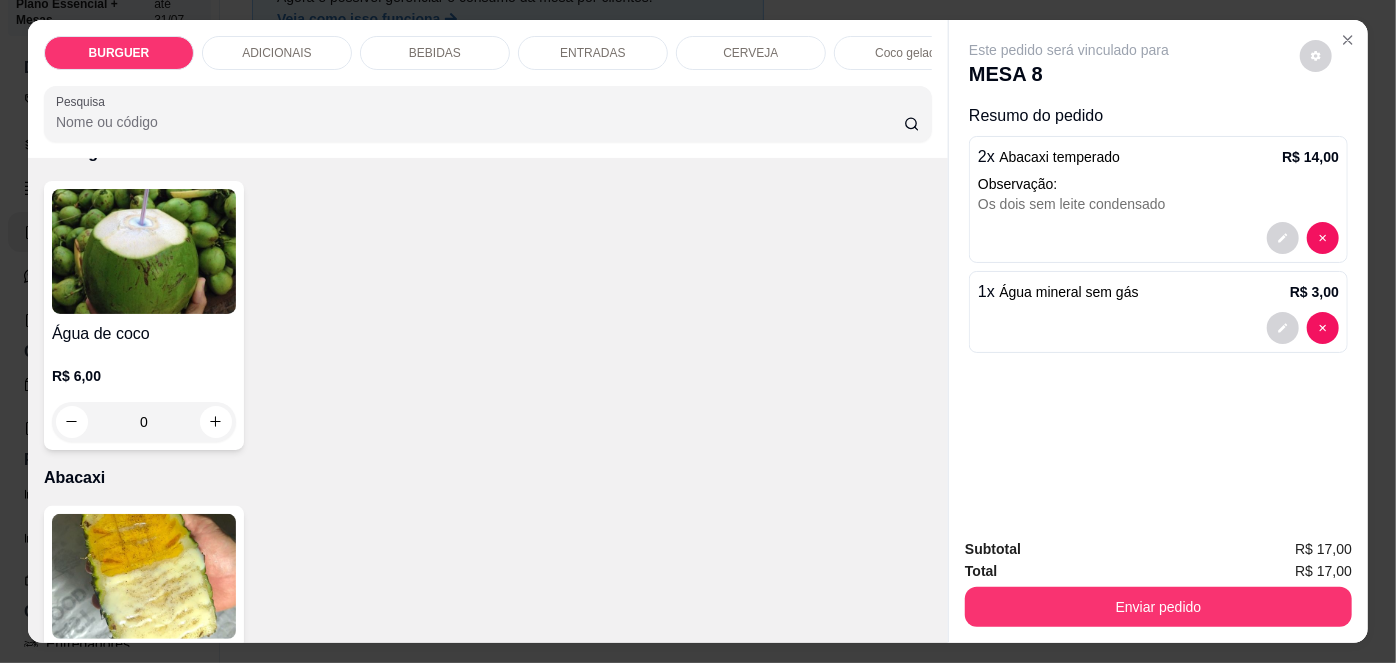 scroll, scrollTop: 3651, scrollLeft: 0, axis: vertical 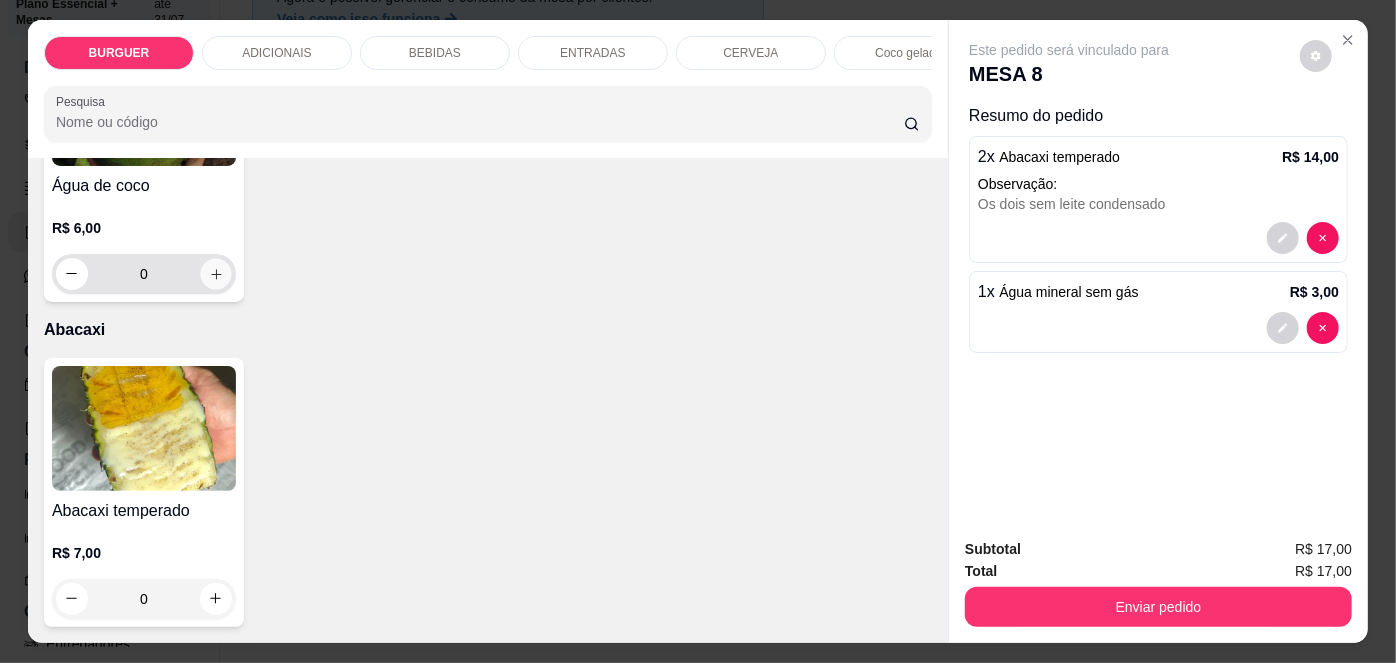 click 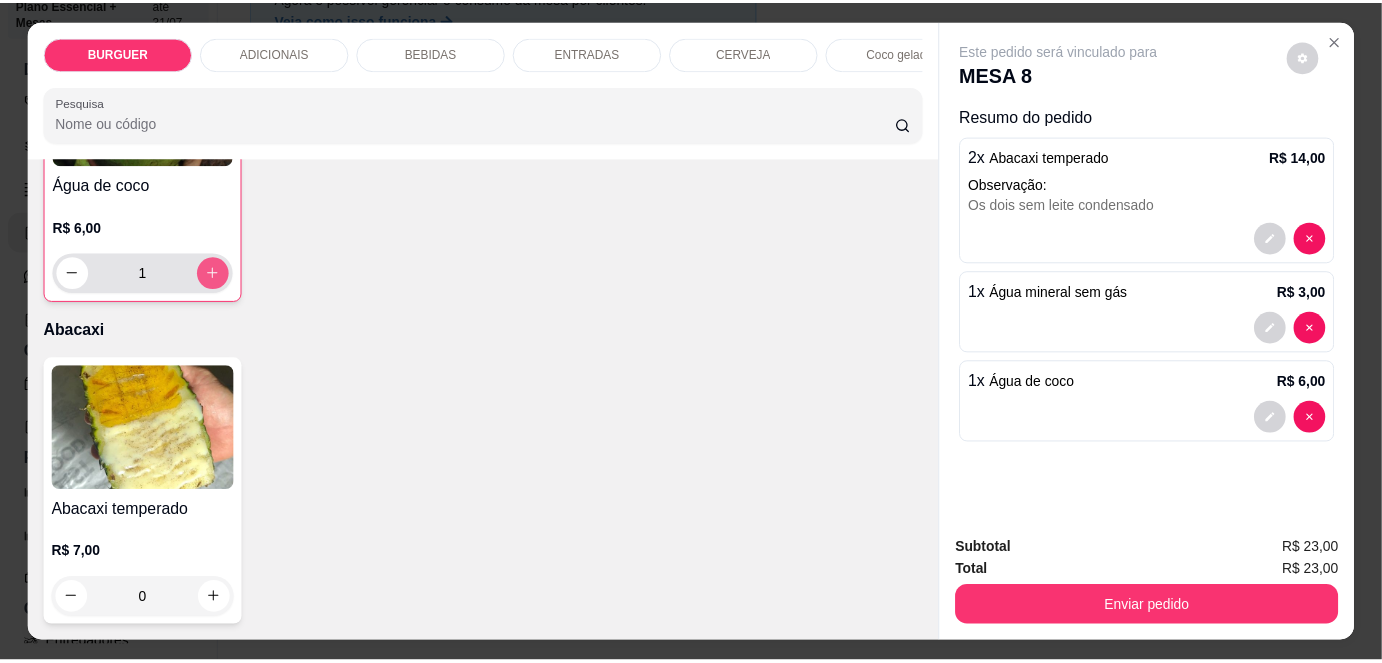 scroll, scrollTop: 3652, scrollLeft: 0, axis: vertical 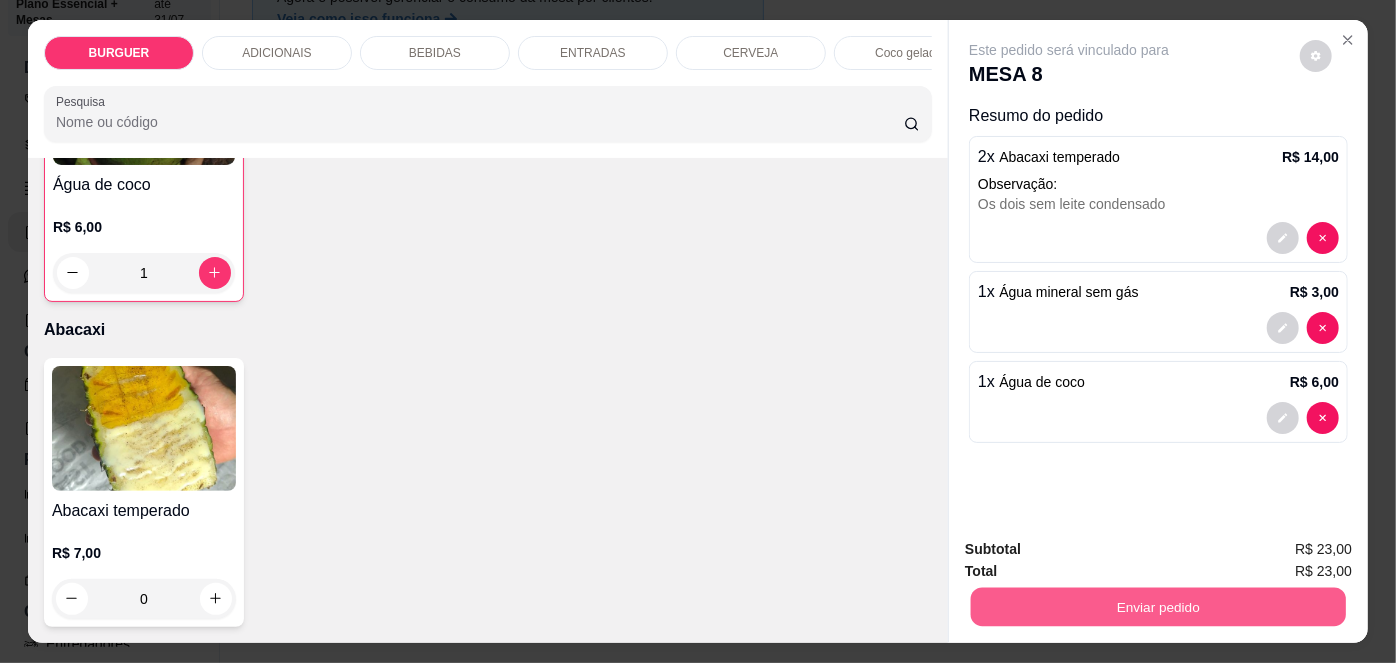 click on "Enviar pedido" at bounding box center [1158, 607] 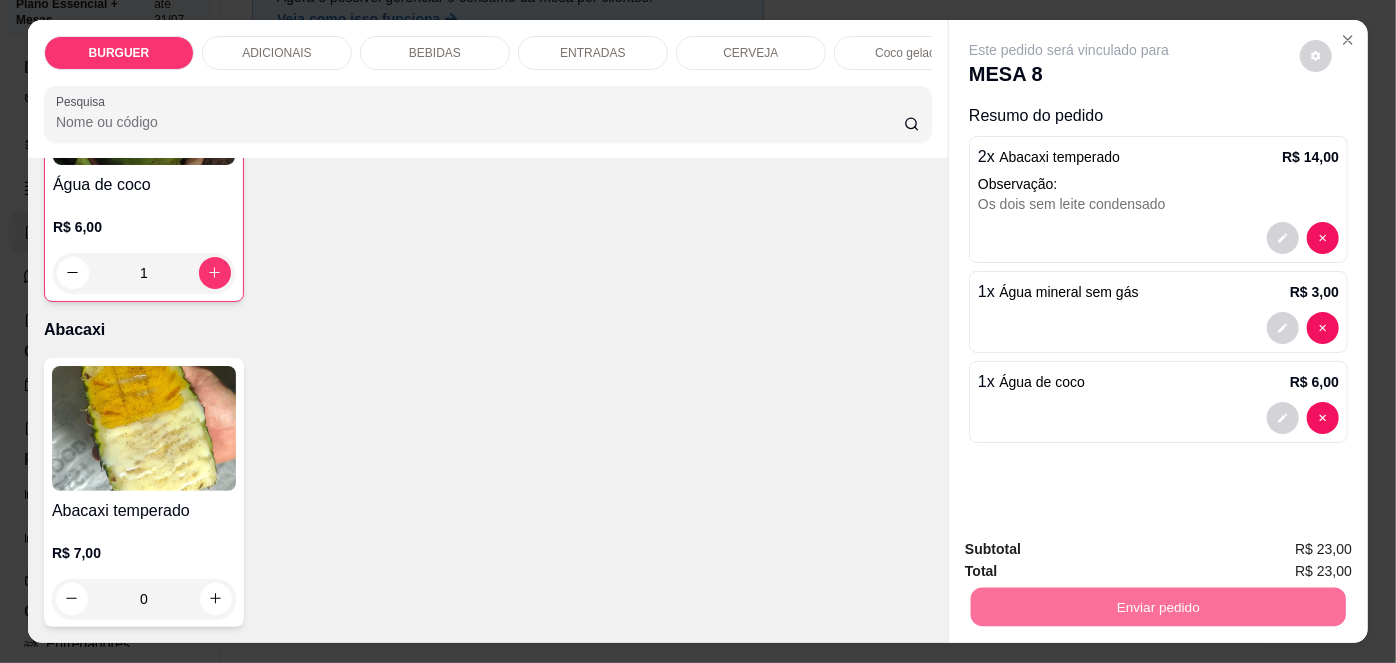 click on "Não registrar e enviar pedido" at bounding box center [1093, 551] 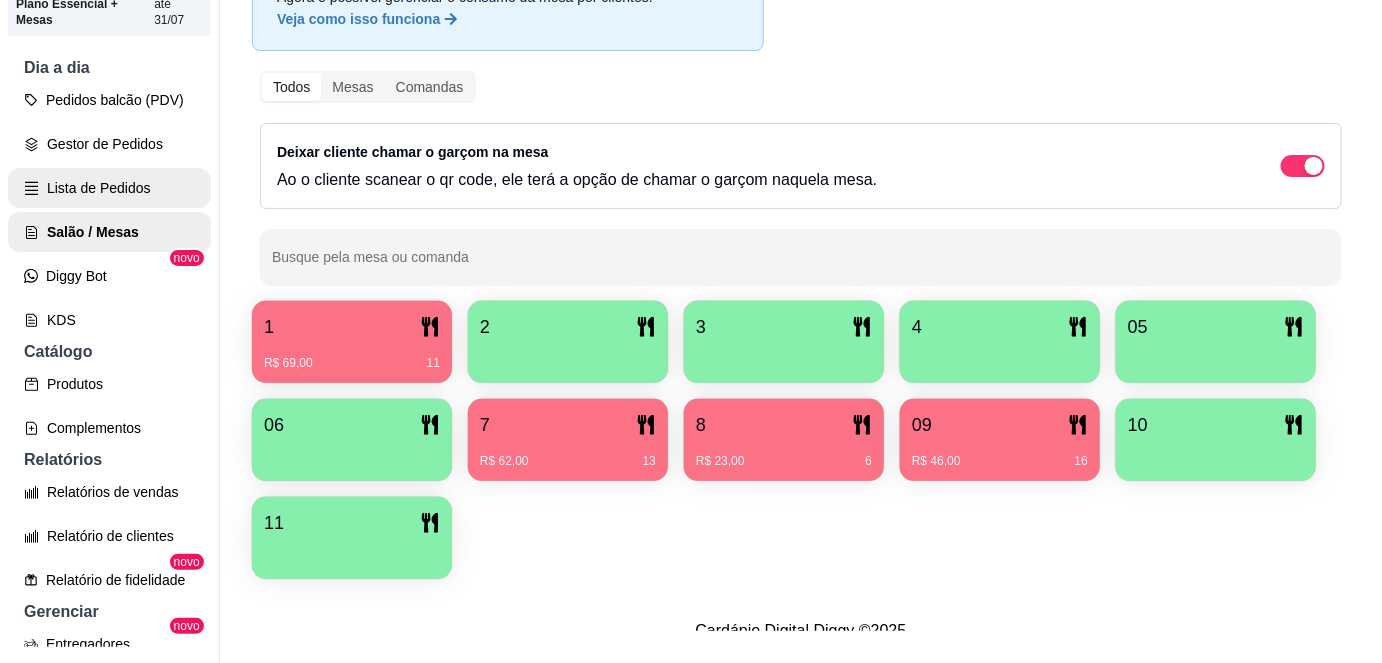 click on "Lista de Pedidos" at bounding box center (109, 188) 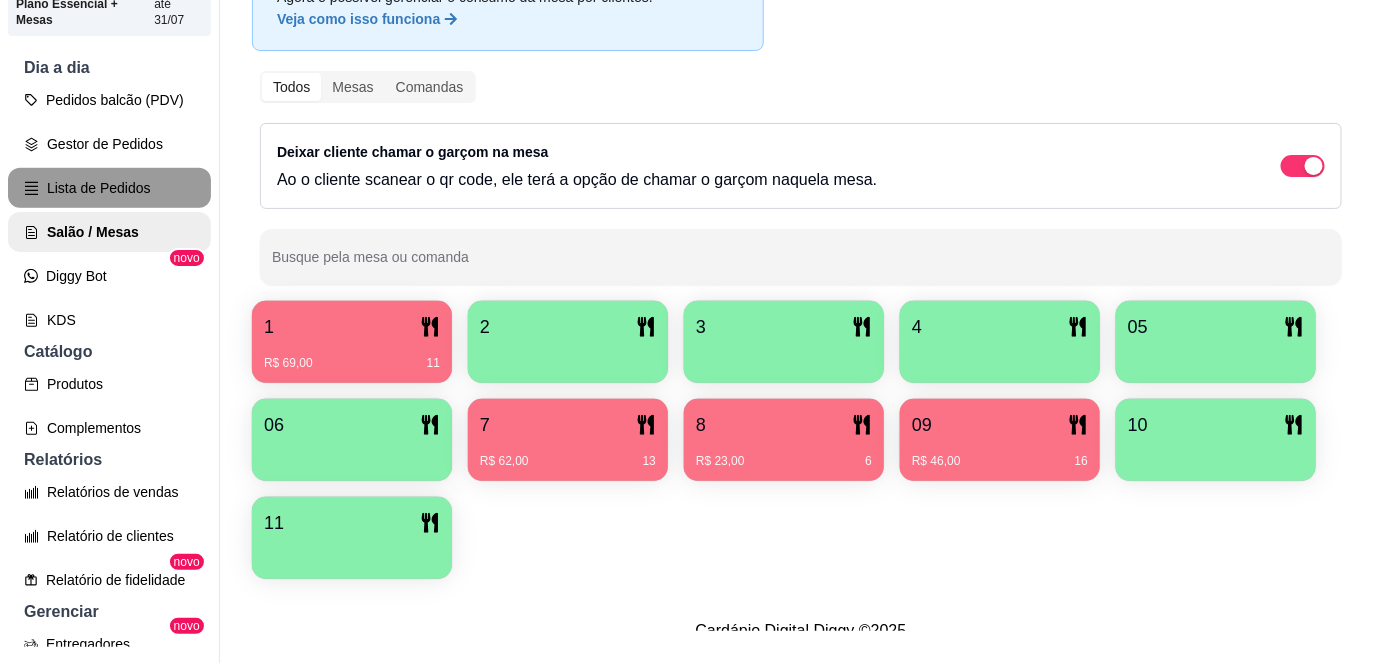 scroll, scrollTop: 0, scrollLeft: 0, axis: both 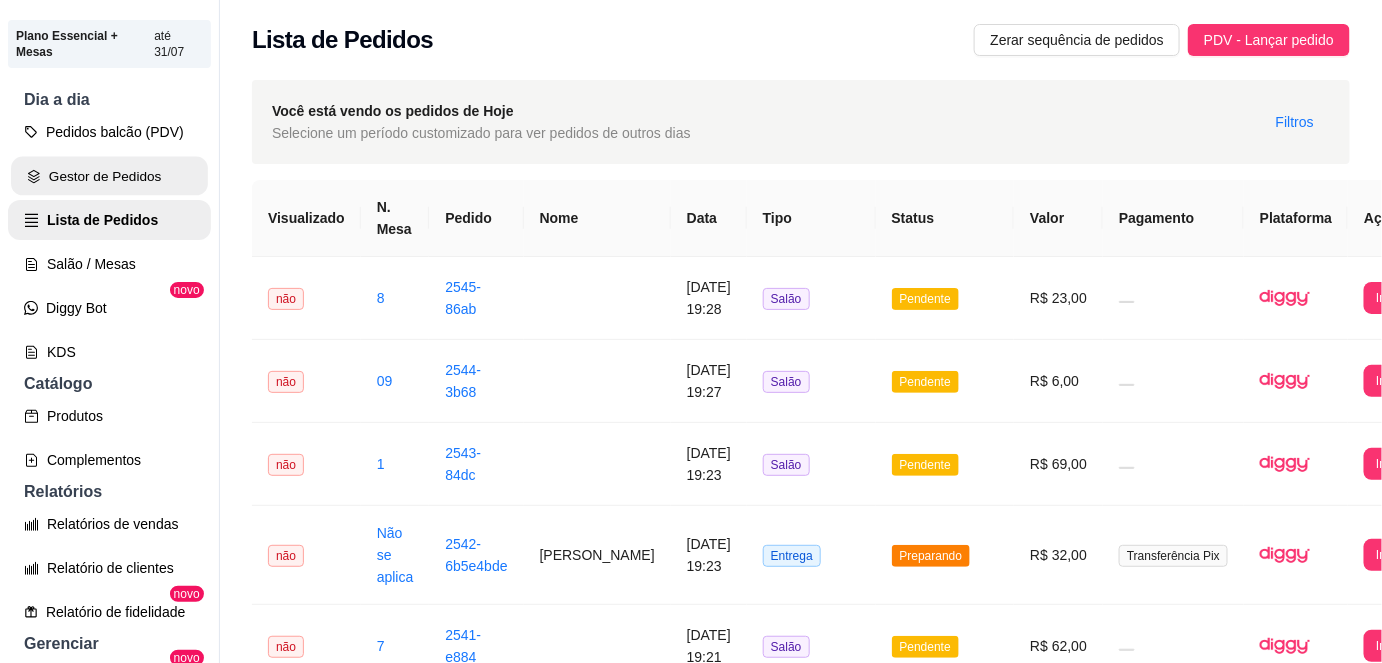 click on "Gestor de Pedidos" at bounding box center [109, 176] 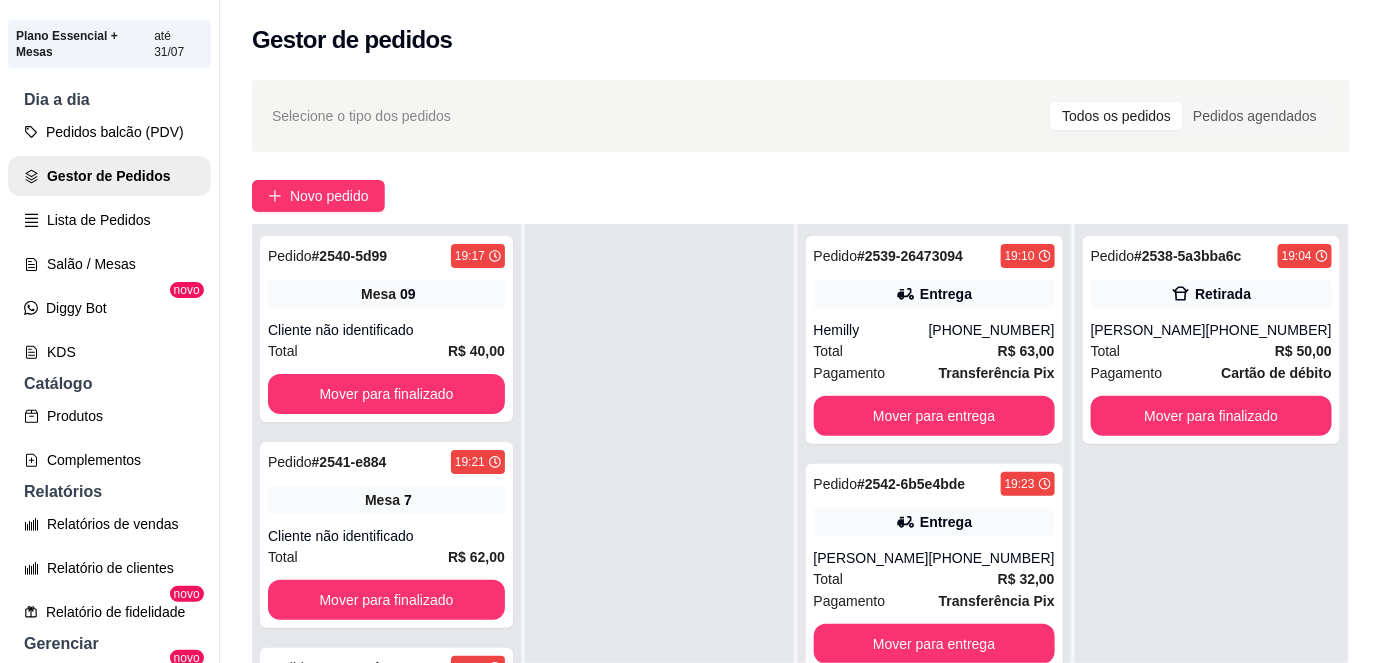 scroll, scrollTop: 56, scrollLeft: 0, axis: vertical 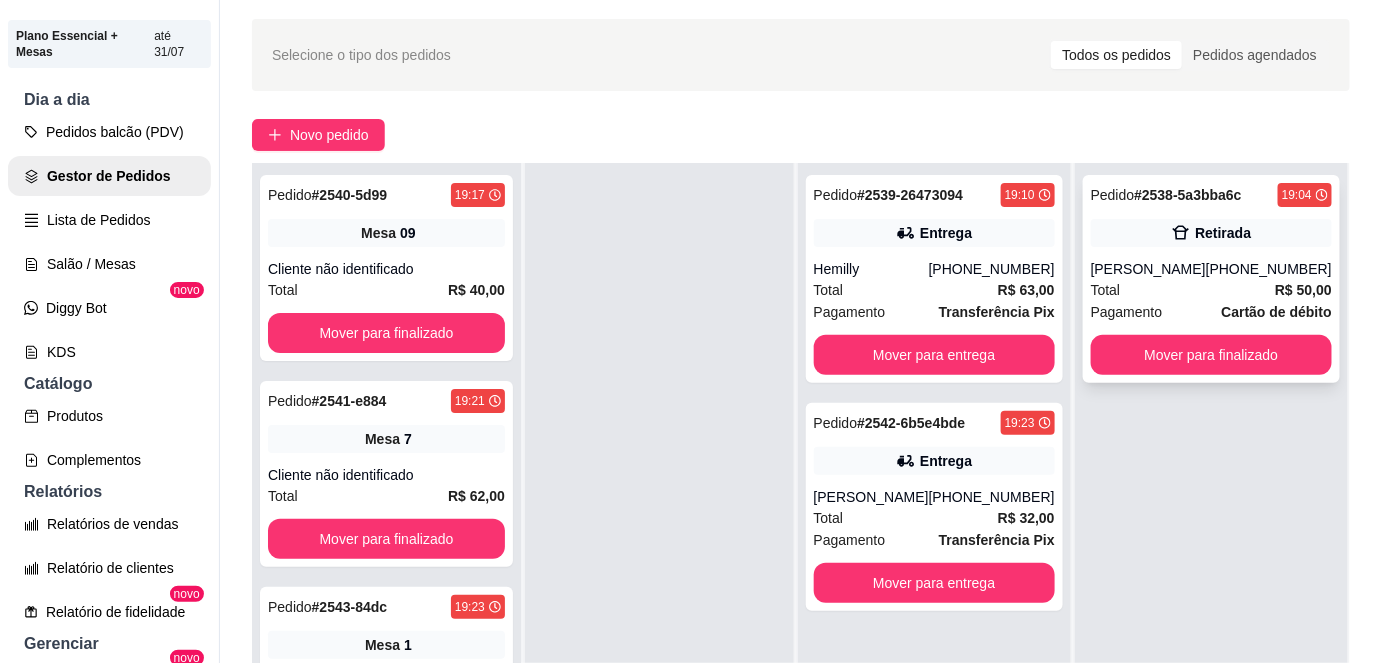 click on "Total R$ 50,00" at bounding box center [1211, 290] 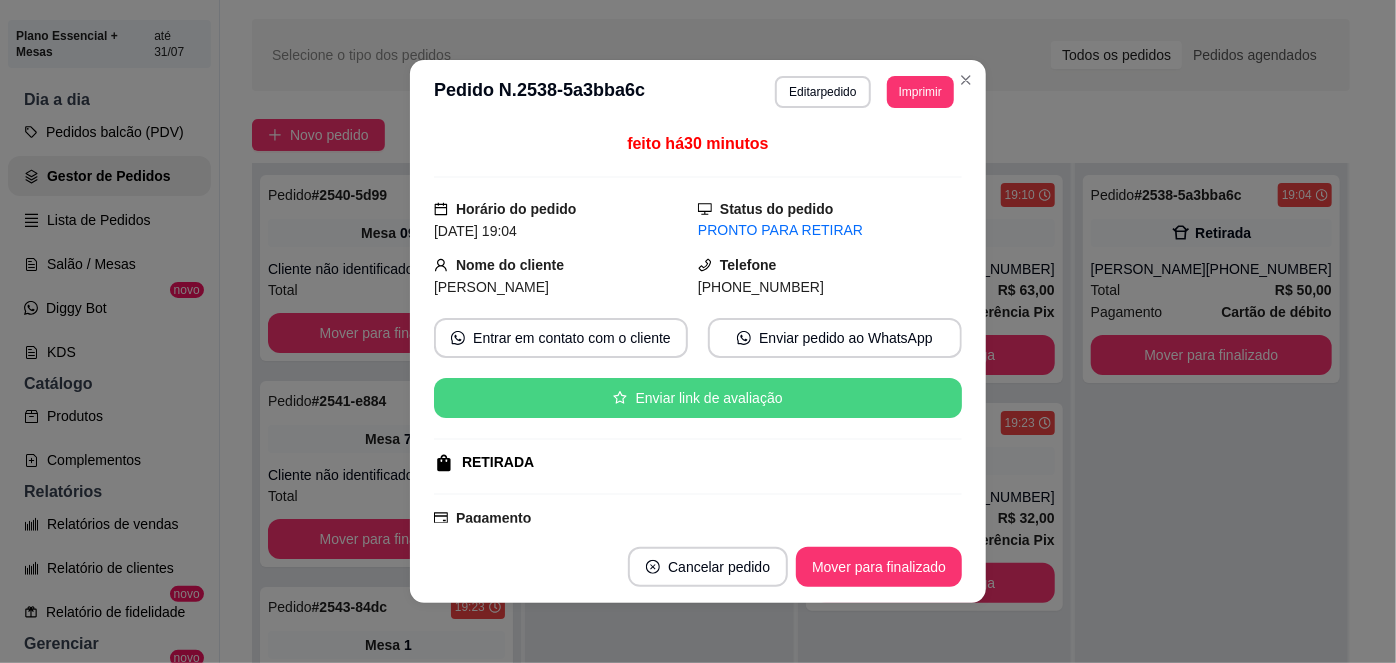 scroll, scrollTop: 226, scrollLeft: 0, axis: vertical 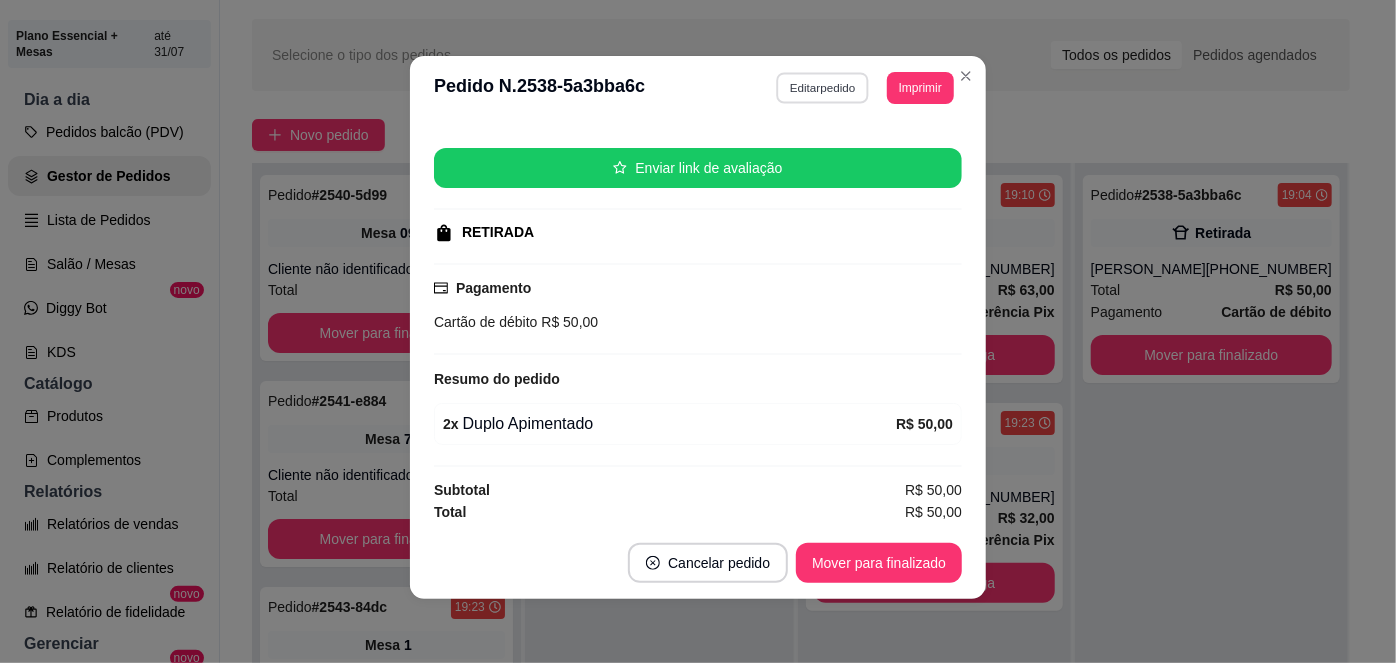 click on "Editar  pedido" at bounding box center (823, 87) 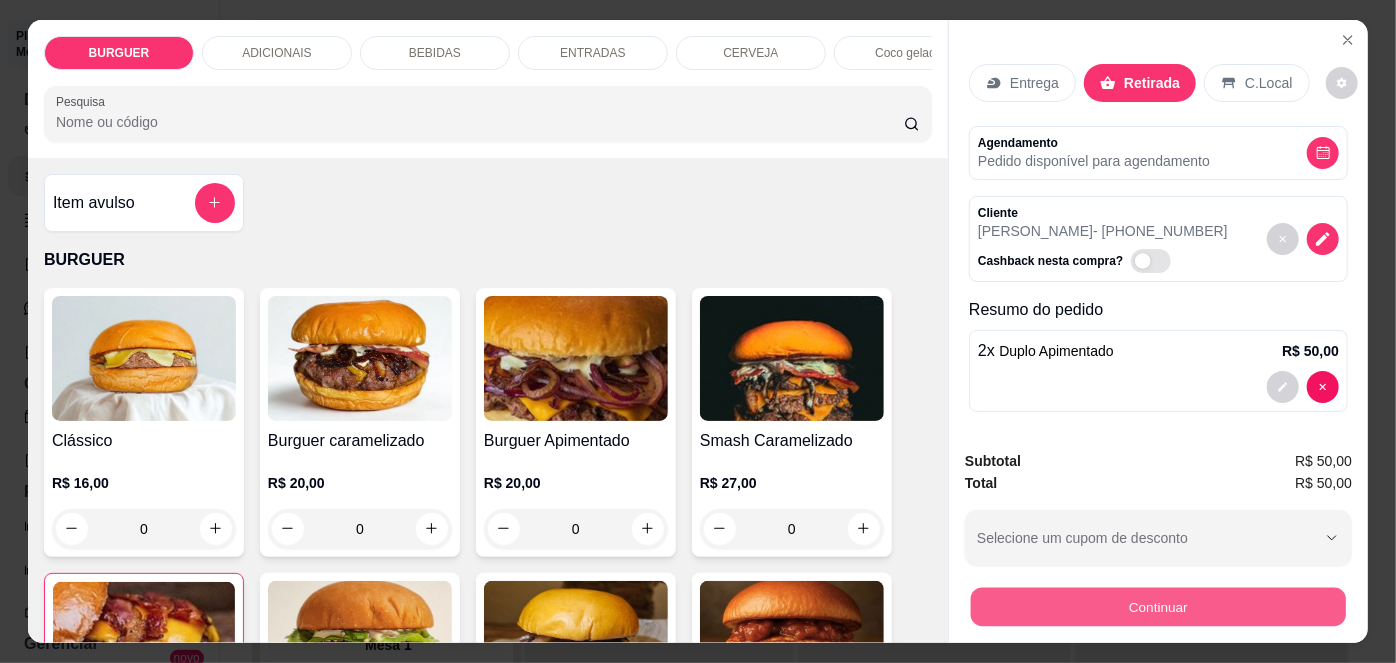 click on "Continuar" at bounding box center (1158, 607) 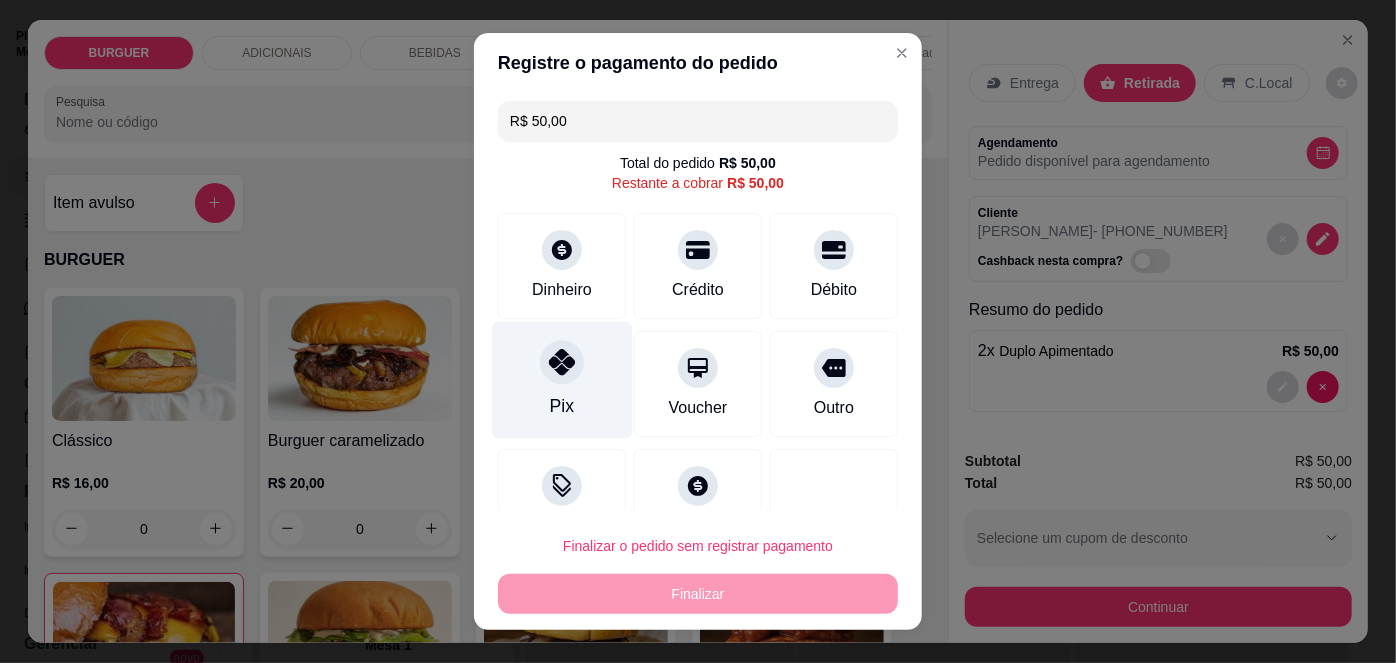 click on "Pix" at bounding box center [562, 380] 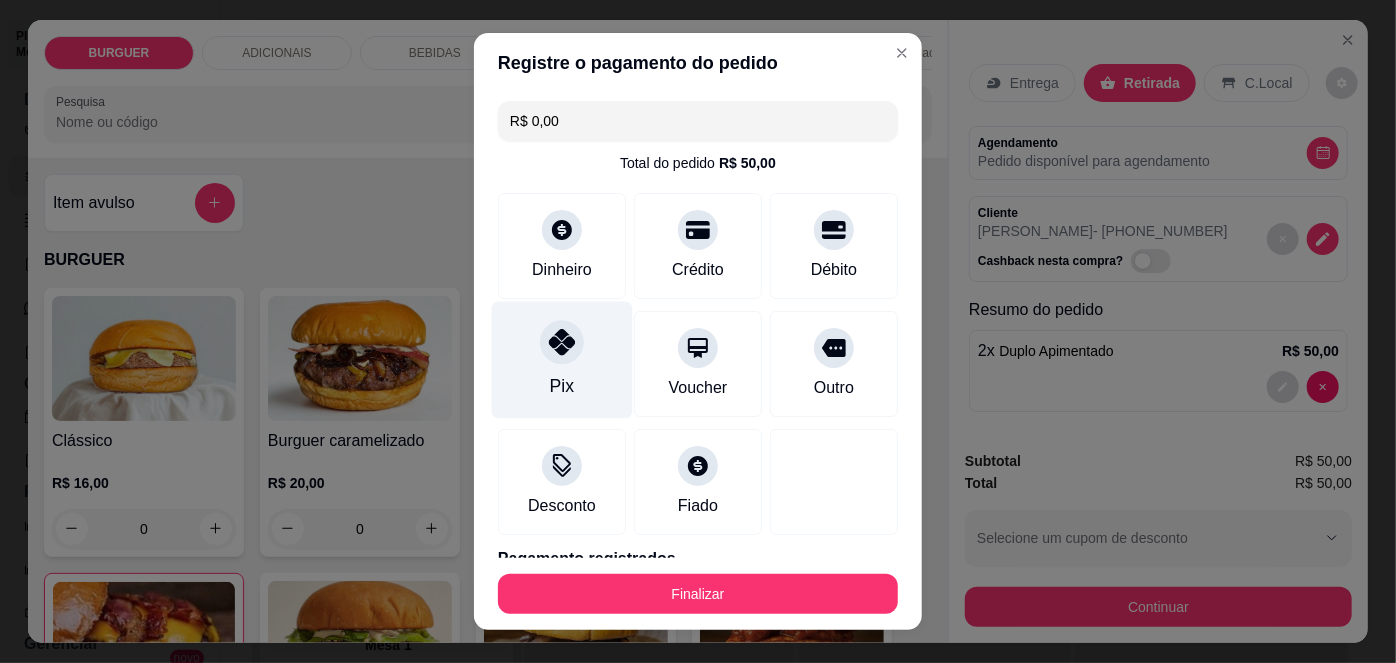 scroll, scrollTop: 88, scrollLeft: 0, axis: vertical 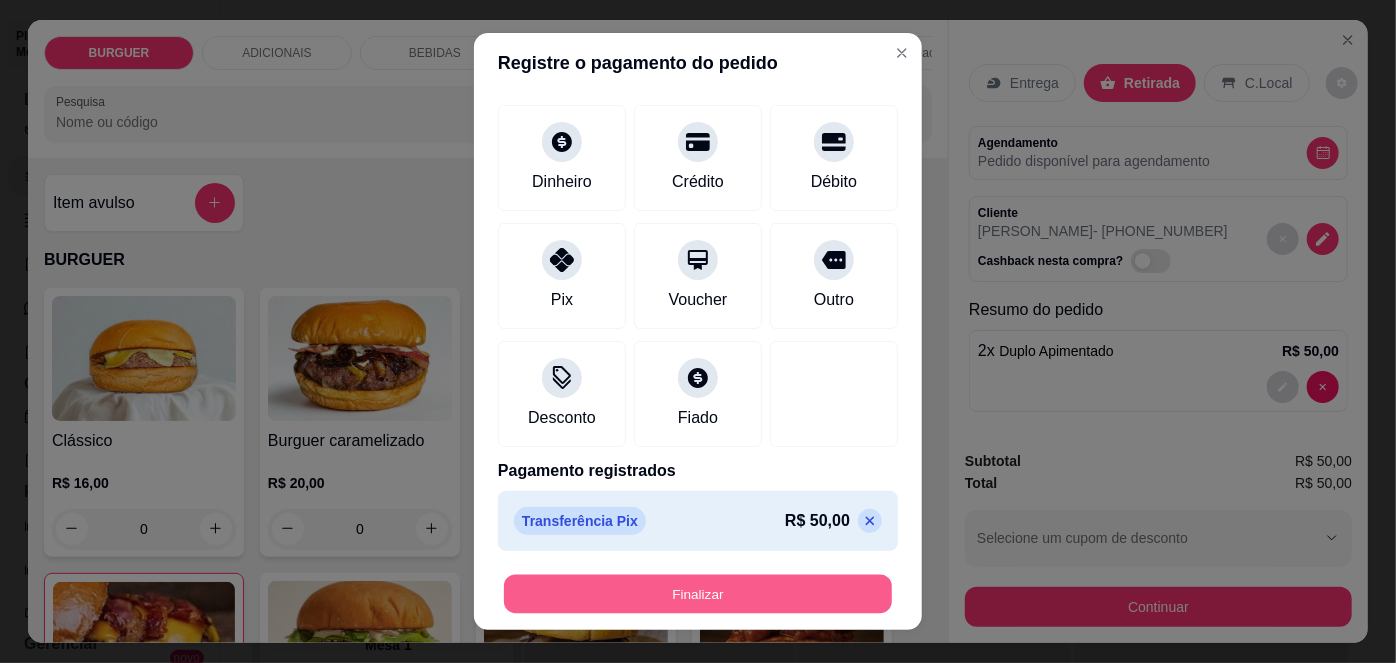 click on "Finalizar" at bounding box center [698, 593] 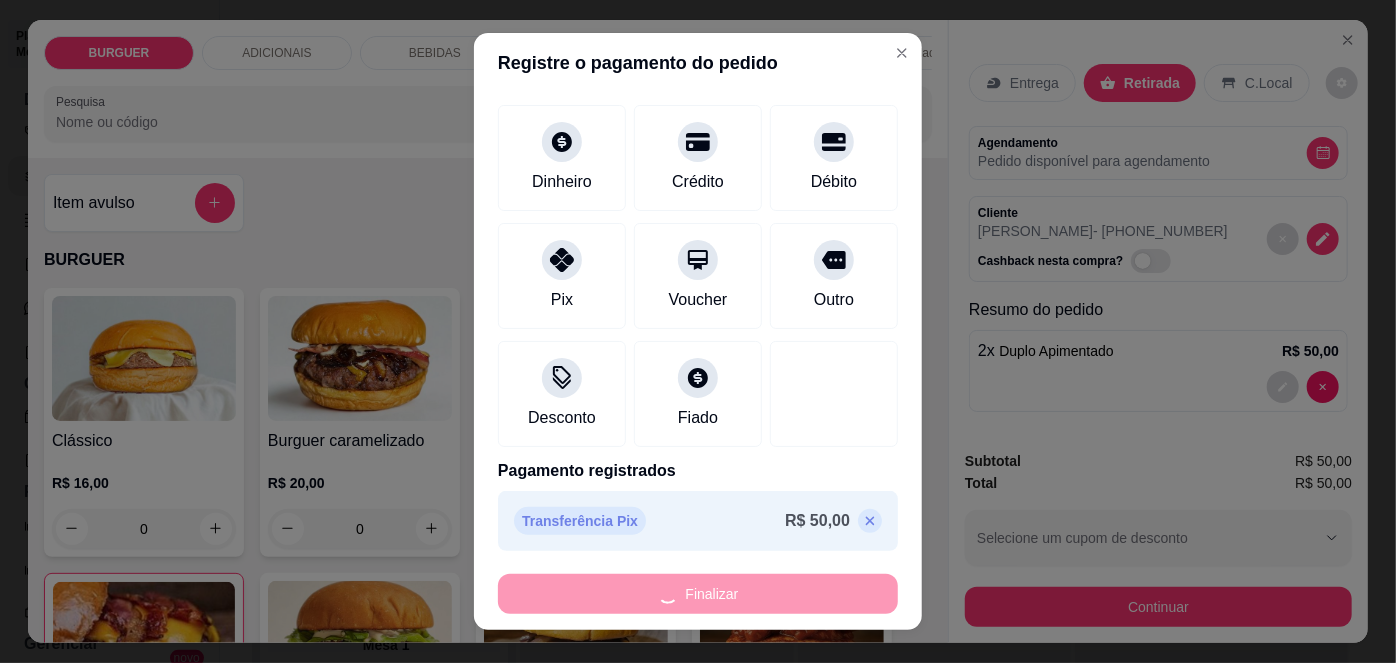 type on "0" 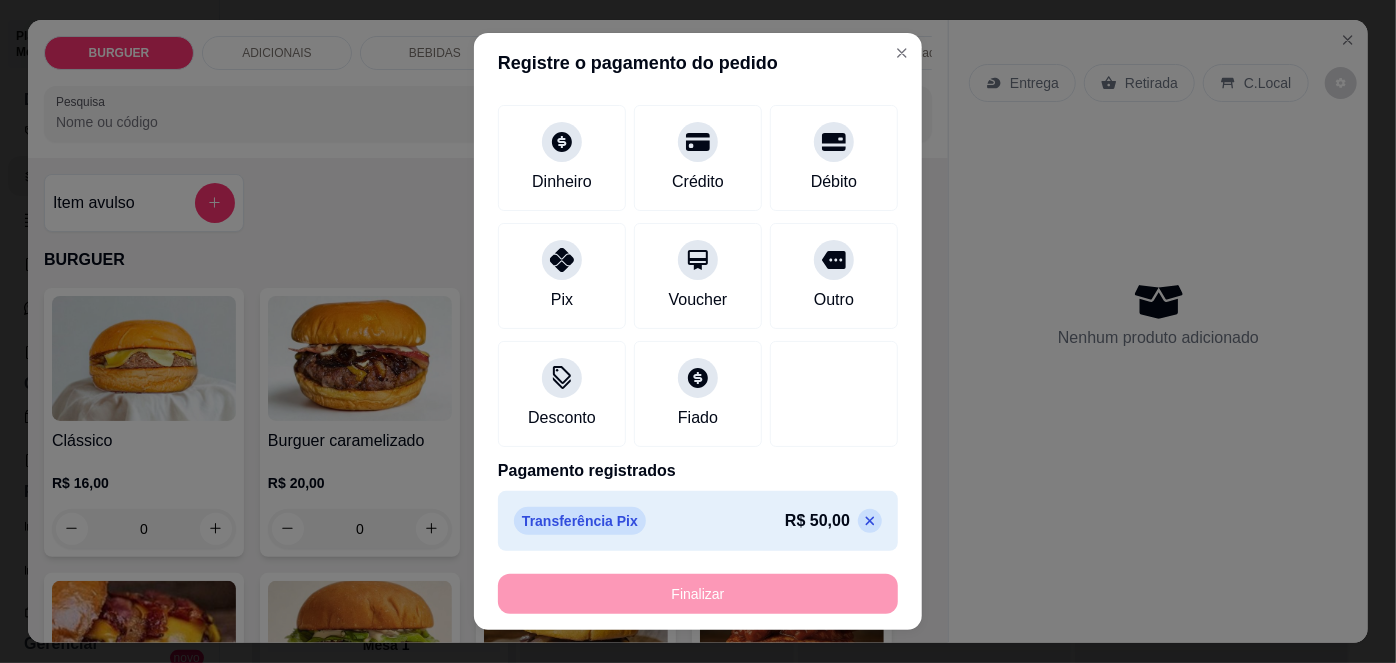 type on "-R$ 50,00" 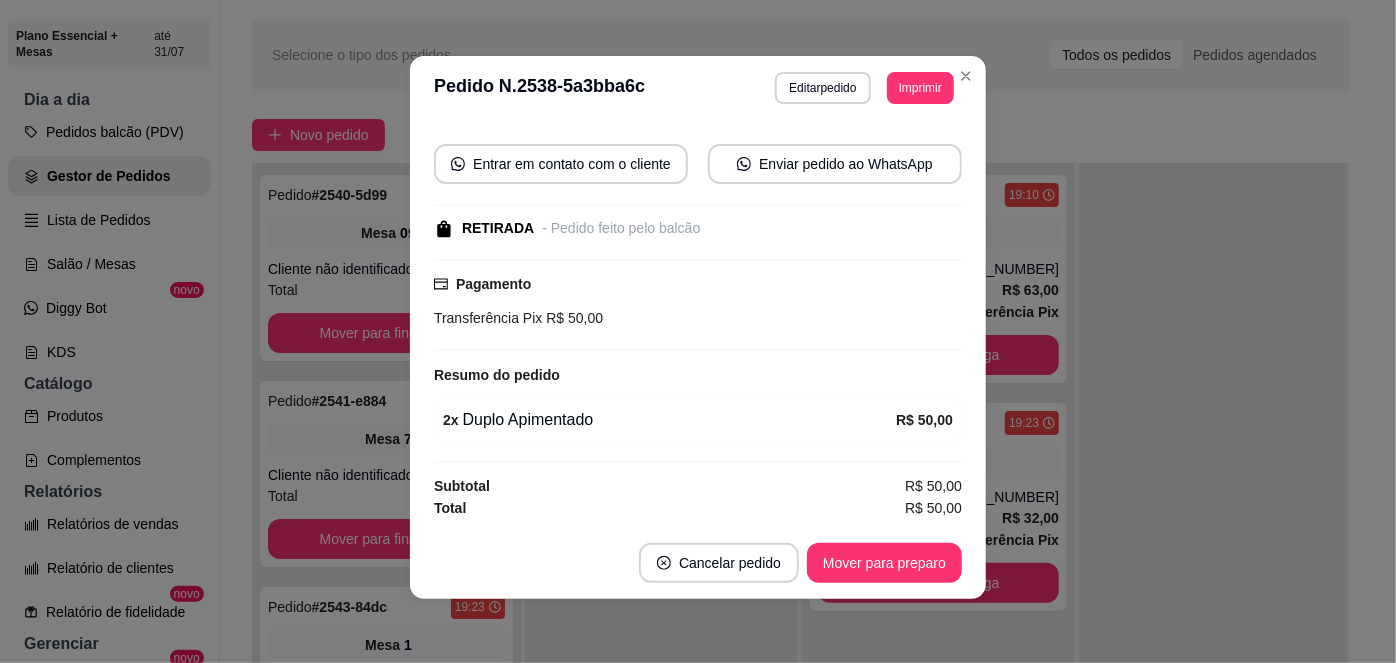 scroll, scrollTop: 210, scrollLeft: 0, axis: vertical 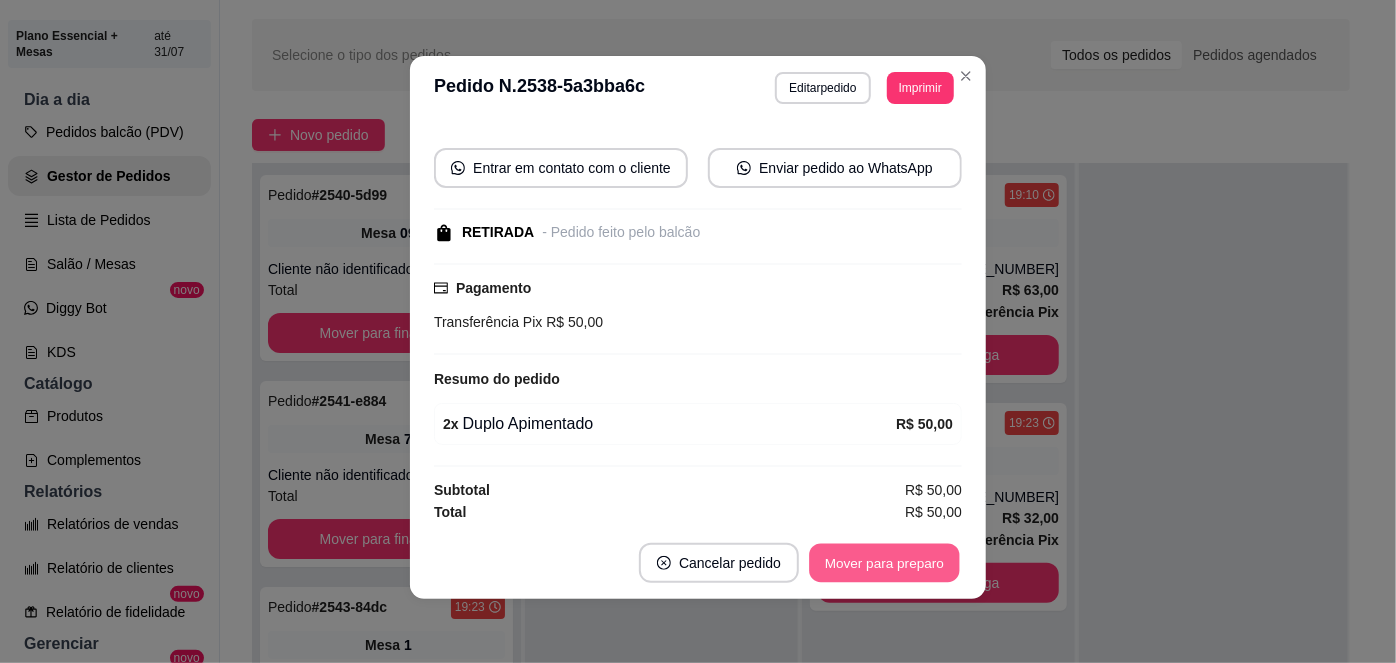 click on "Mover para preparo" at bounding box center [884, 563] 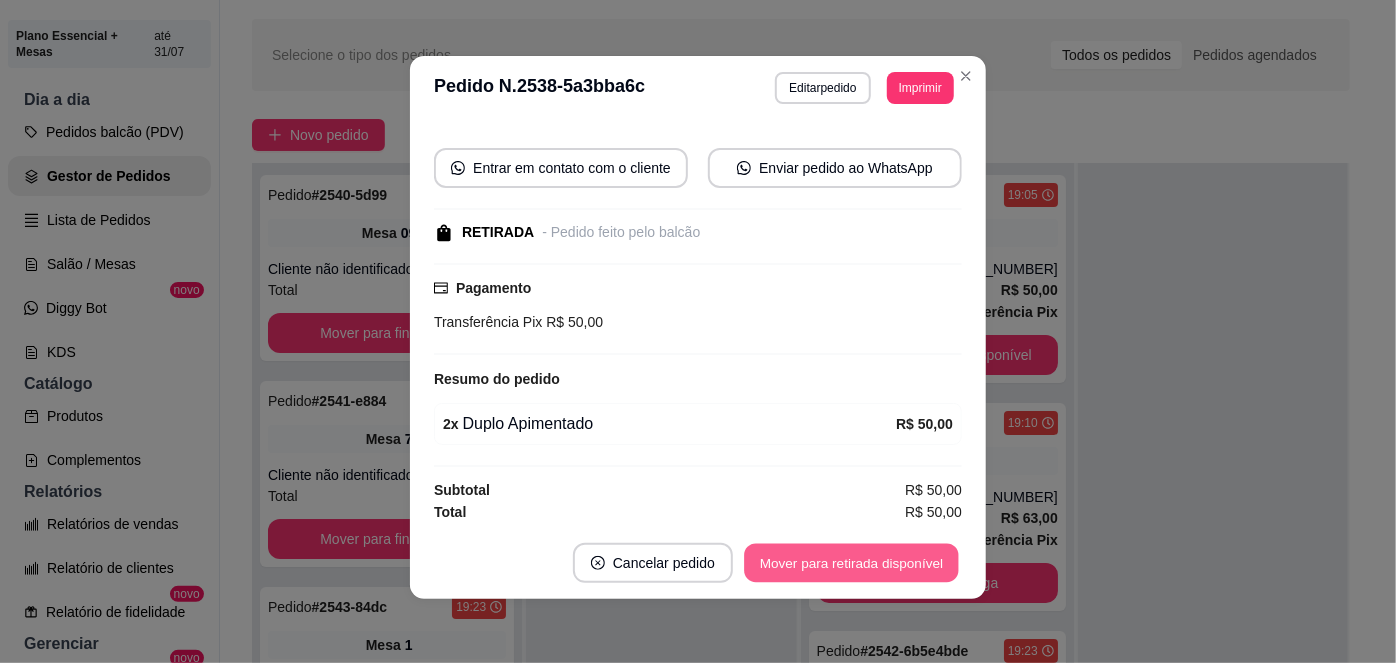 click on "Mover para retirada disponível" at bounding box center (851, 563) 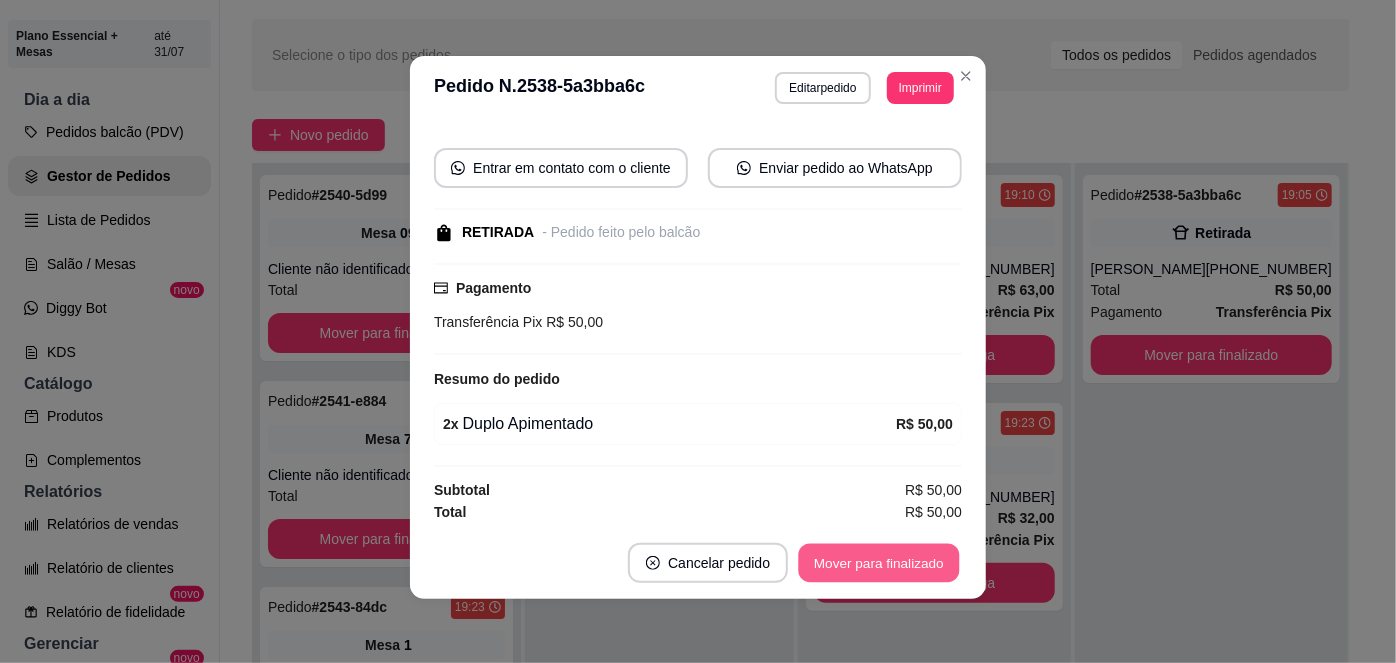 click on "Mover para finalizado" at bounding box center (879, 563) 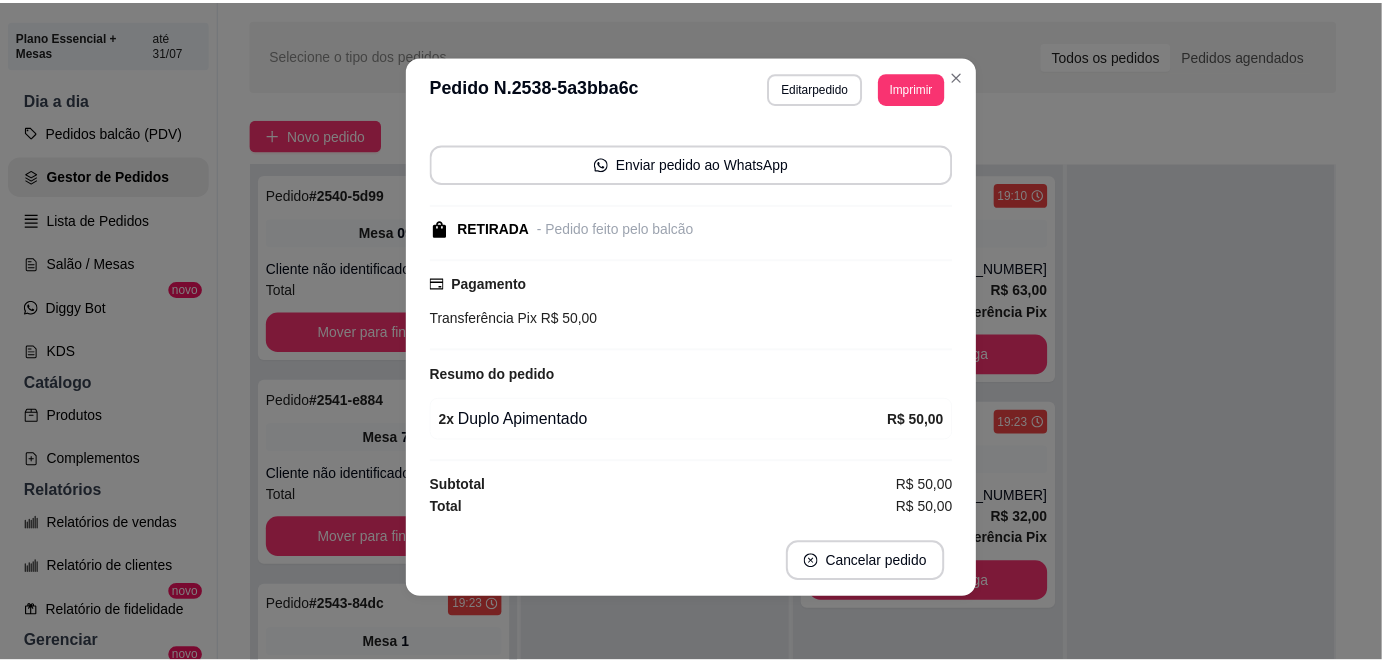scroll, scrollTop: 144, scrollLeft: 0, axis: vertical 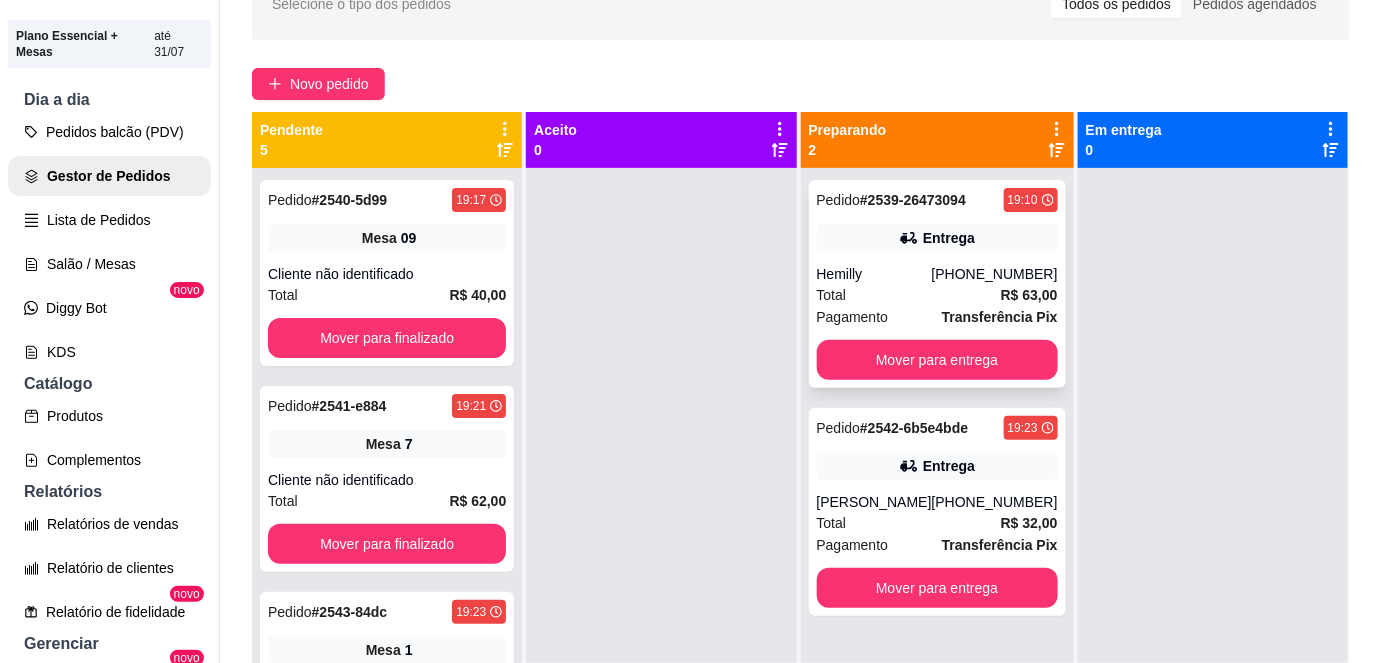 click on "Hemilly" at bounding box center (874, 274) 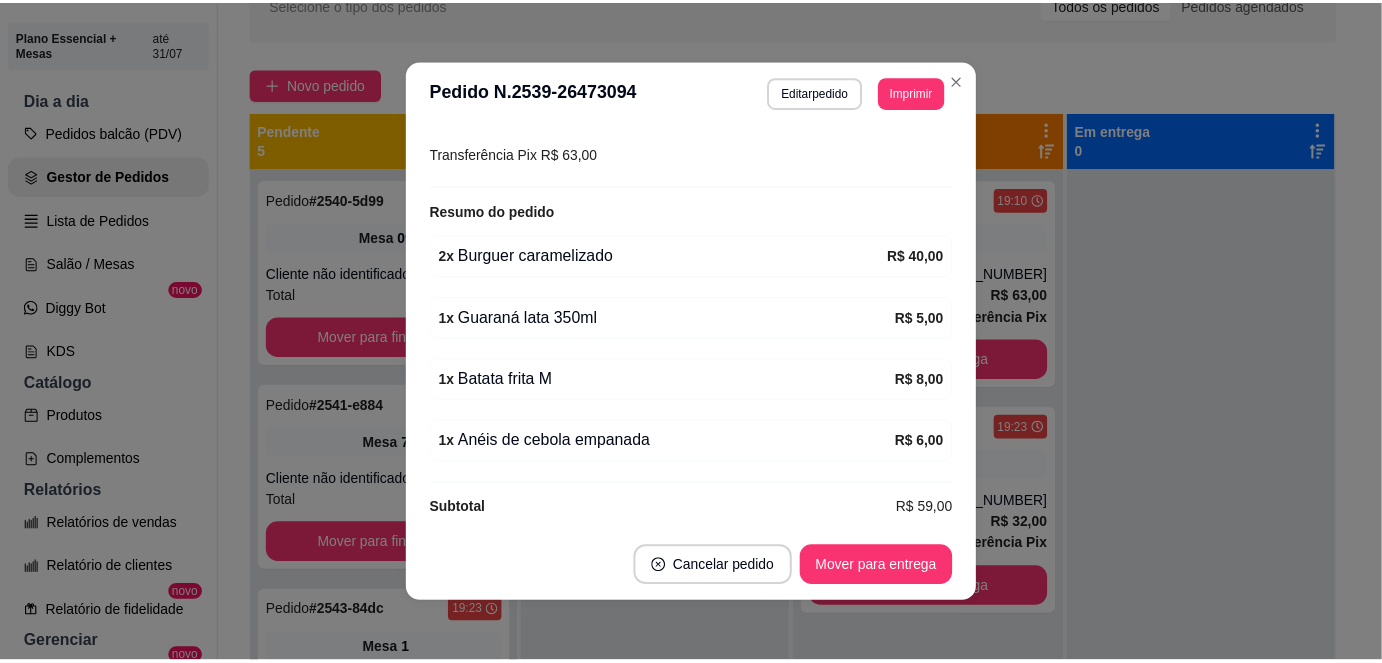 scroll, scrollTop: 566, scrollLeft: 0, axis: vertical 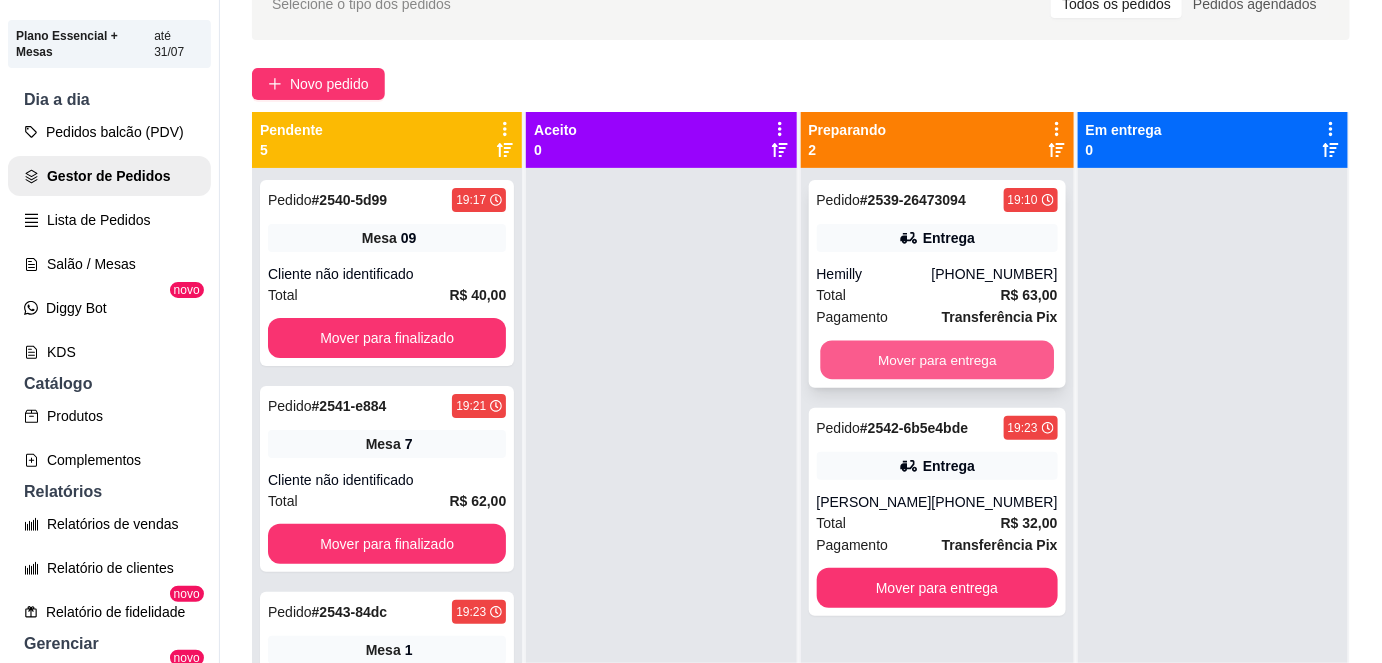 click on "Mover para entrega" at bounding box center [937, 360] 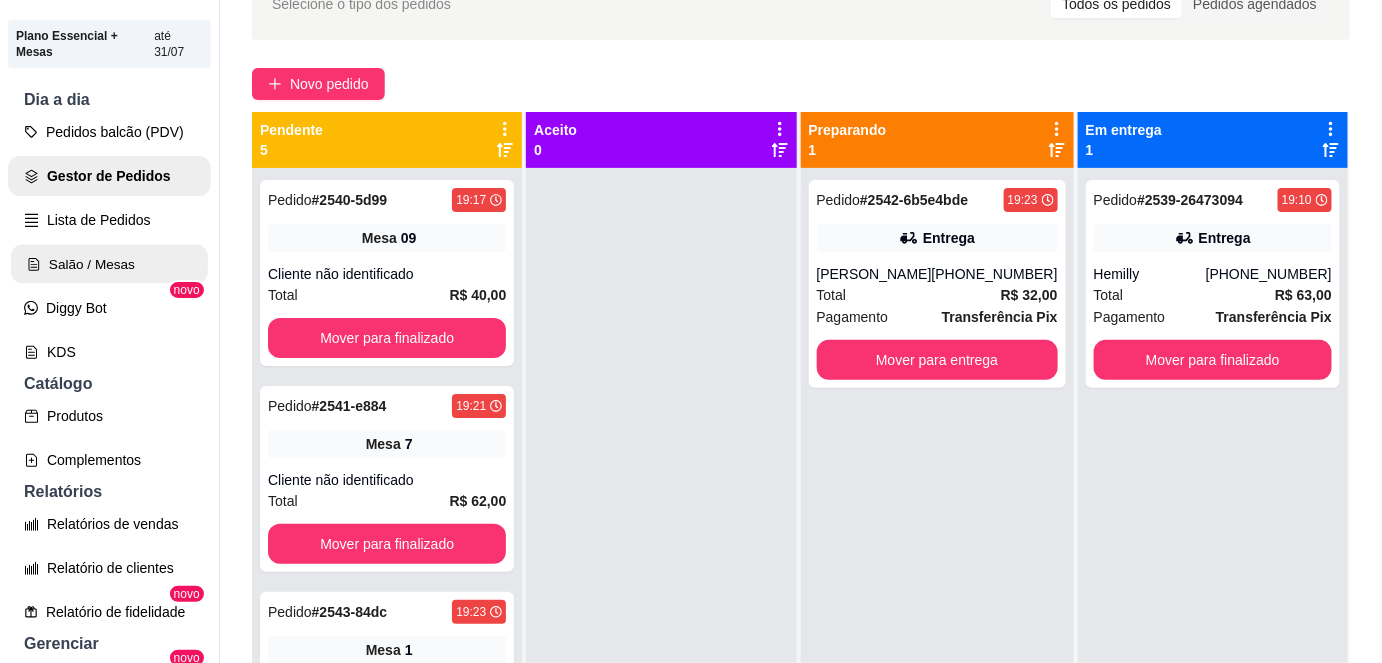 click on "Salão / Mesas" at bounding box center [109, 264] 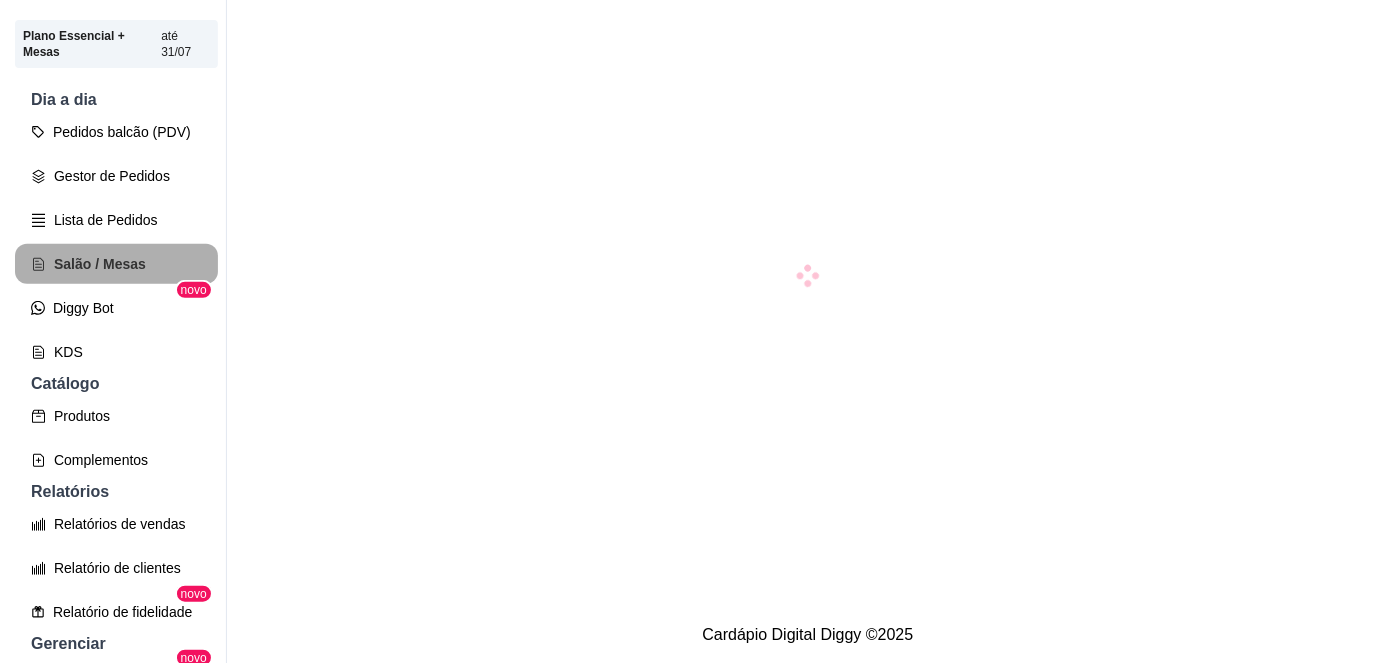 scroll, scrollTop: 0, scrollLeft: 0, axis: both 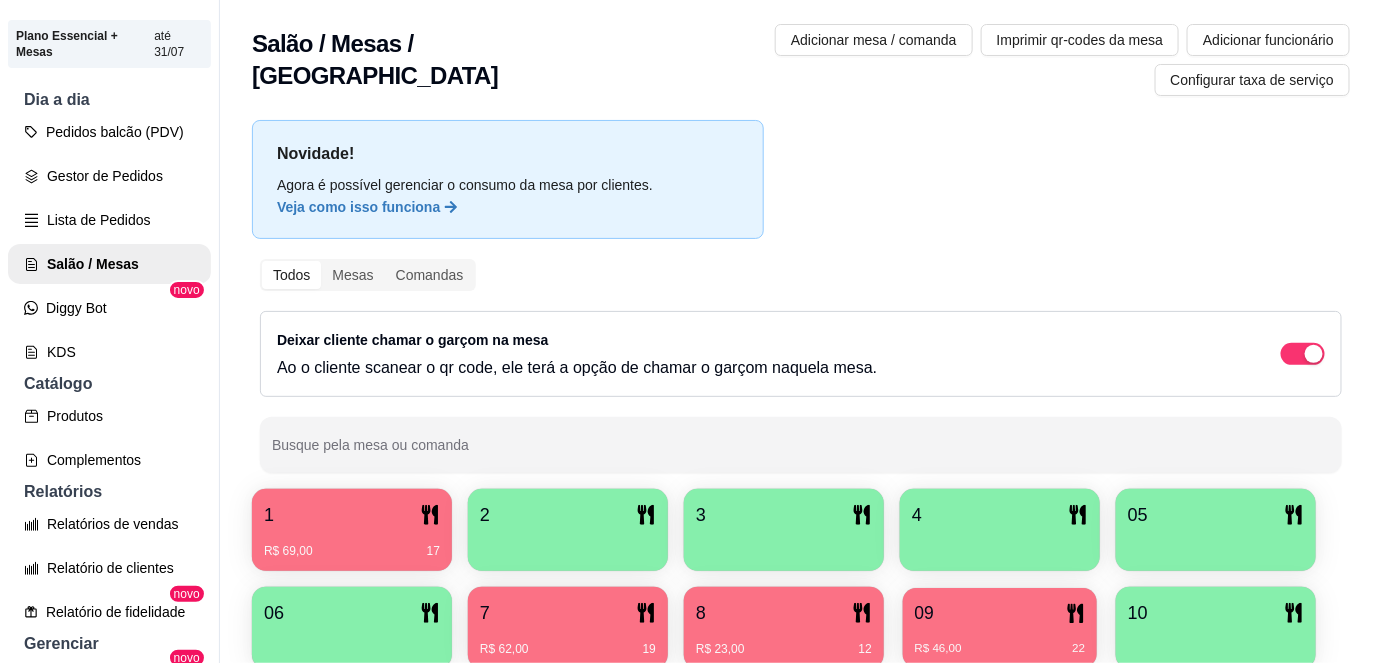 click on "09" at bounding box center (1000, 613) 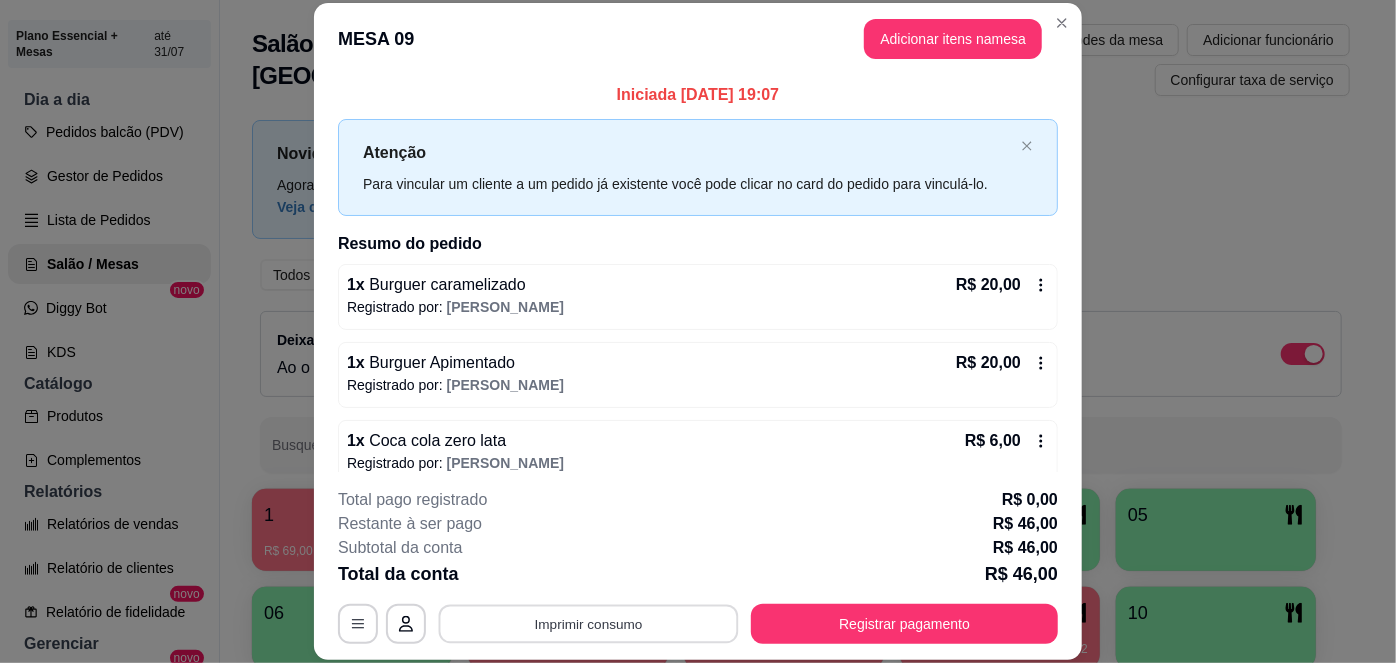 click on "Imprimir consumo" at bounding box center (589, 623) 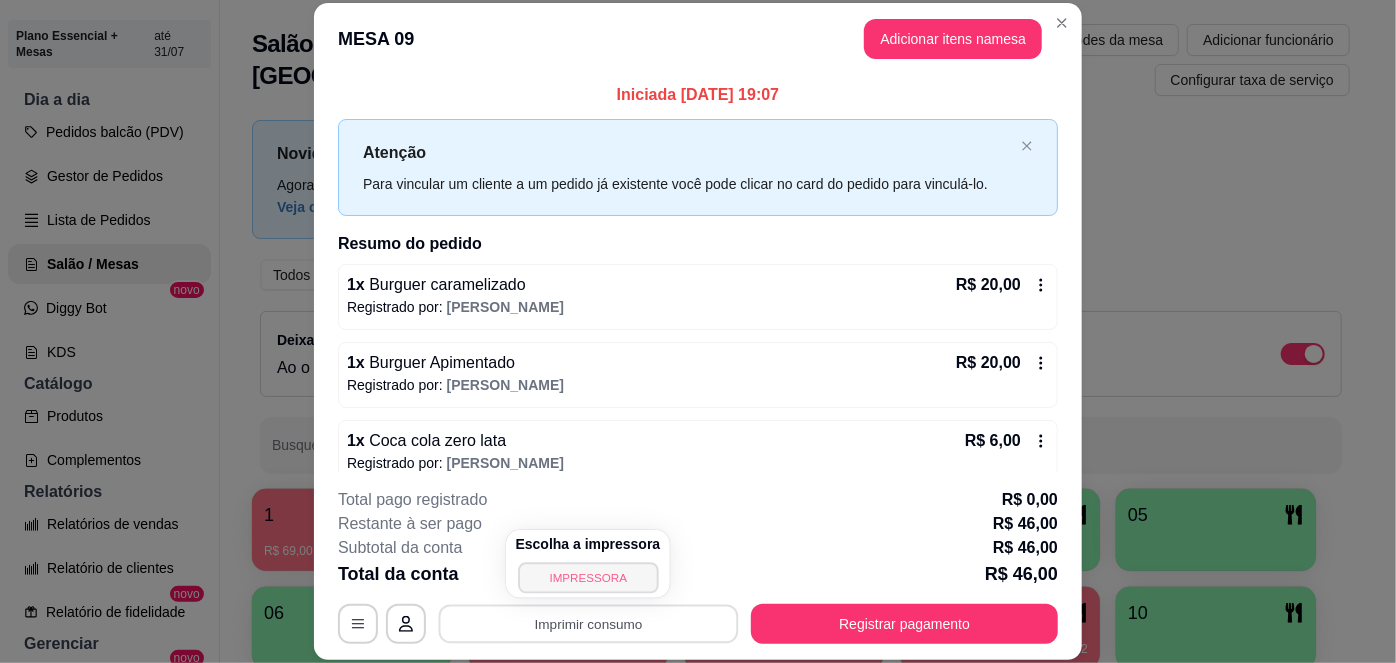 click on "IMPRESSORA" at bounding box center (588, 577) 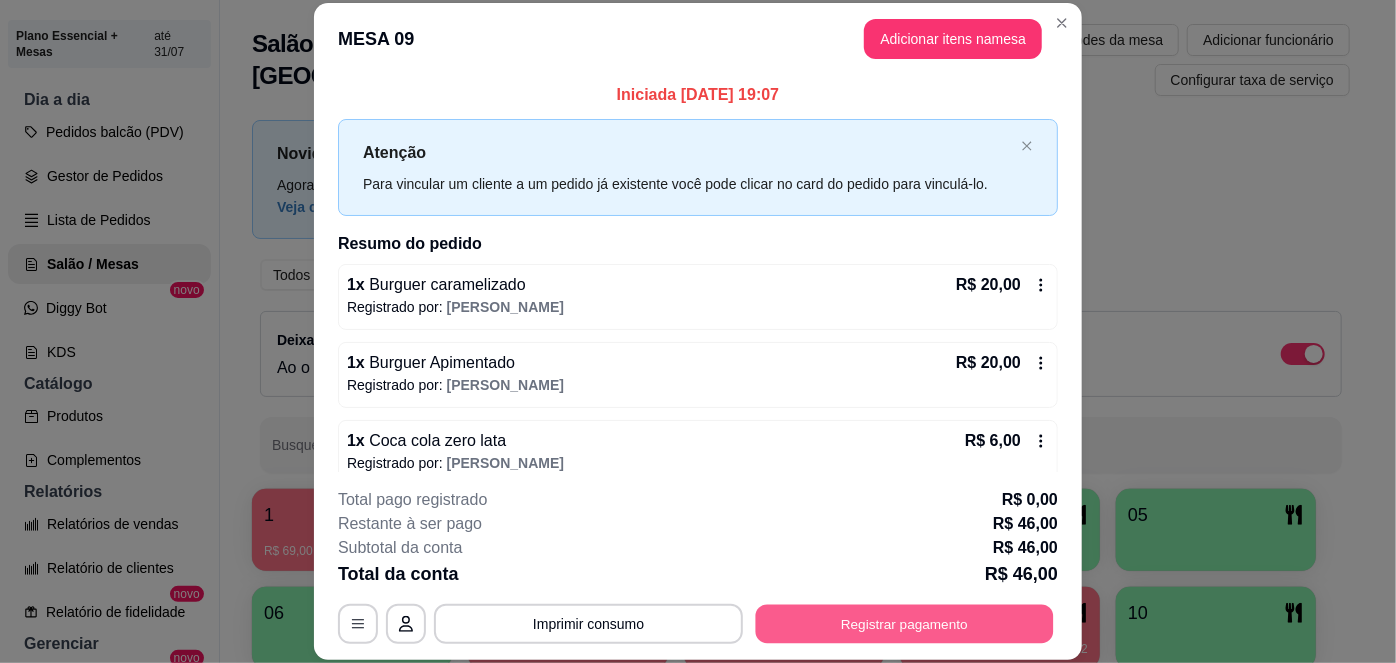 click on "Registrar pagamento" at bounding box center [905, 623] 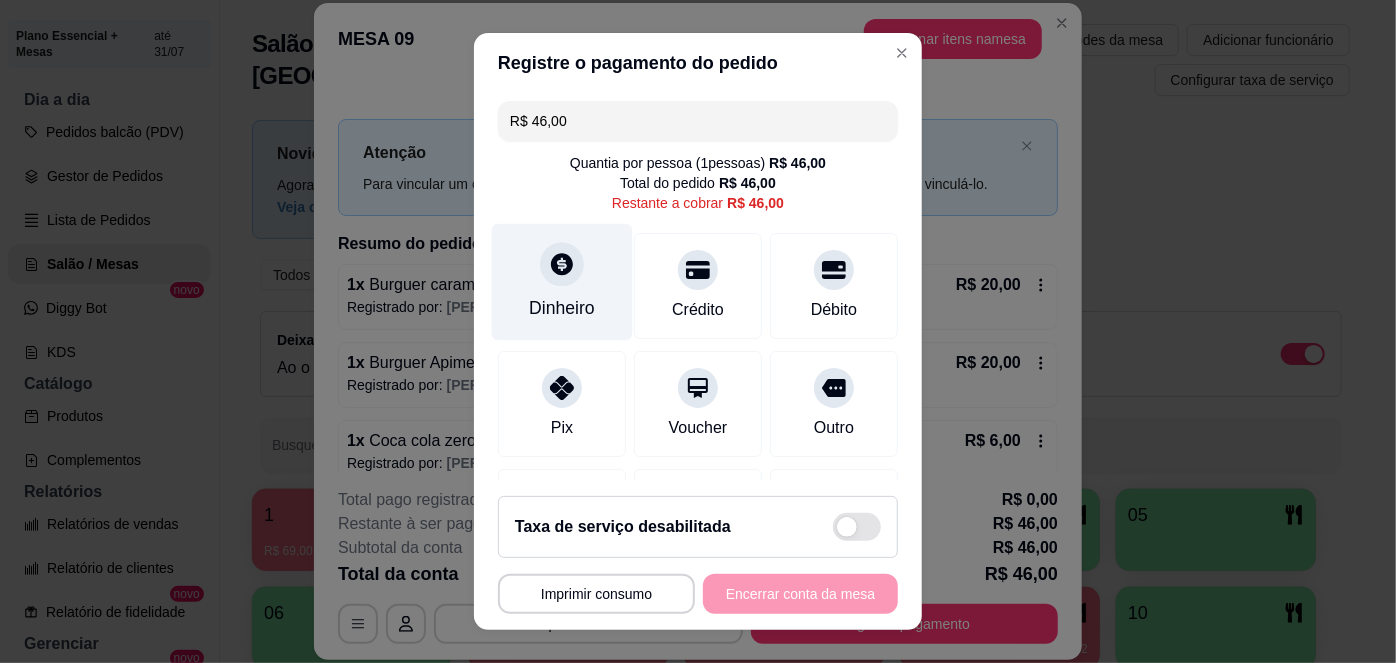 click 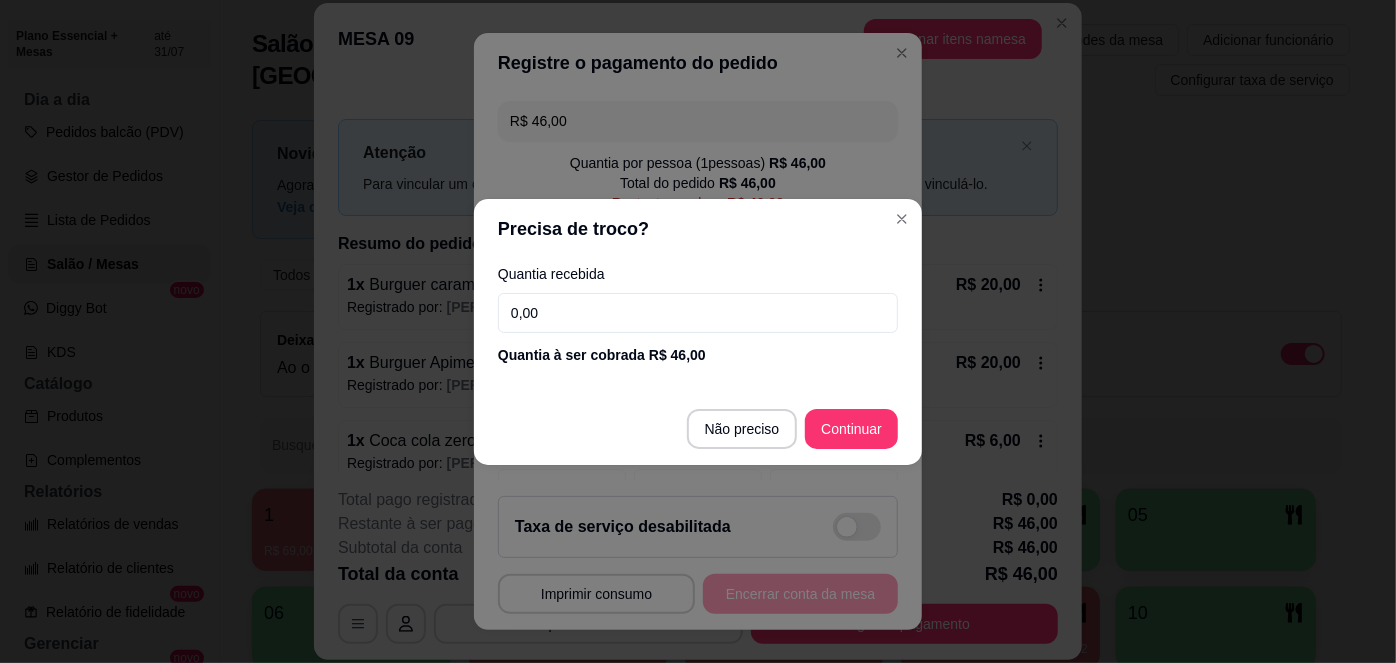 click on "0,00" at bounding box center [698, 313] 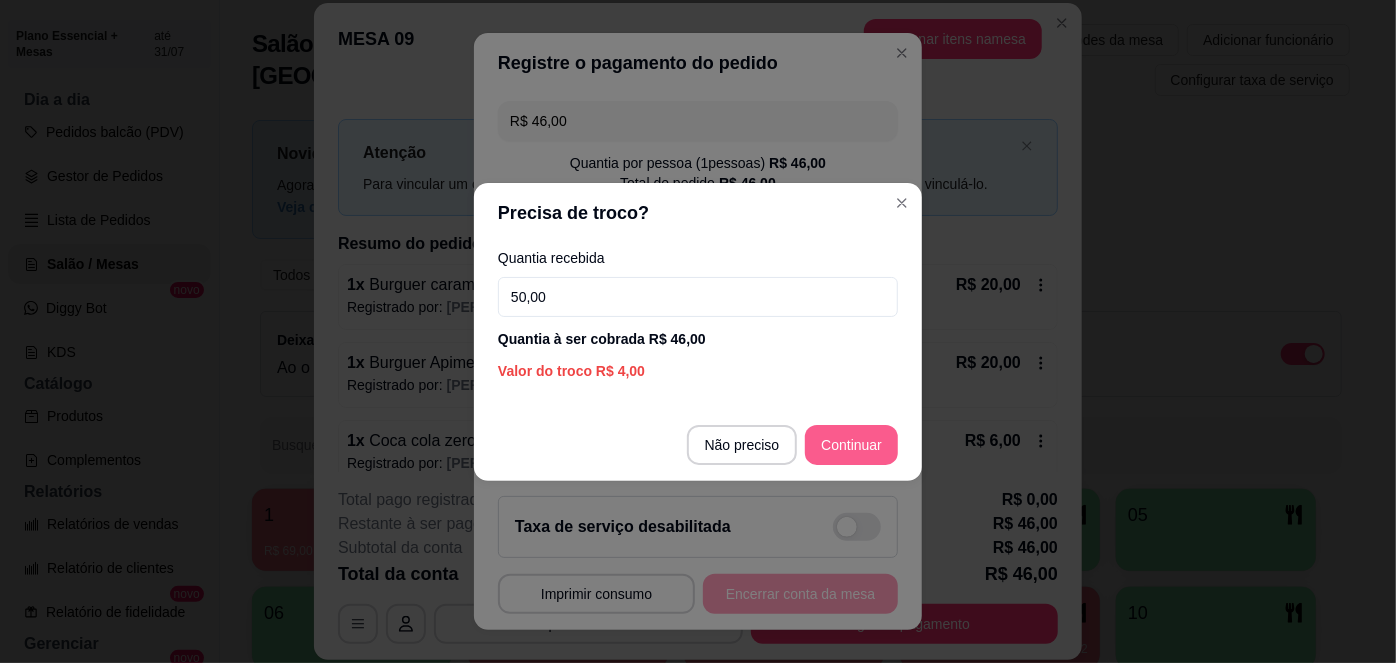 type on "50,00" 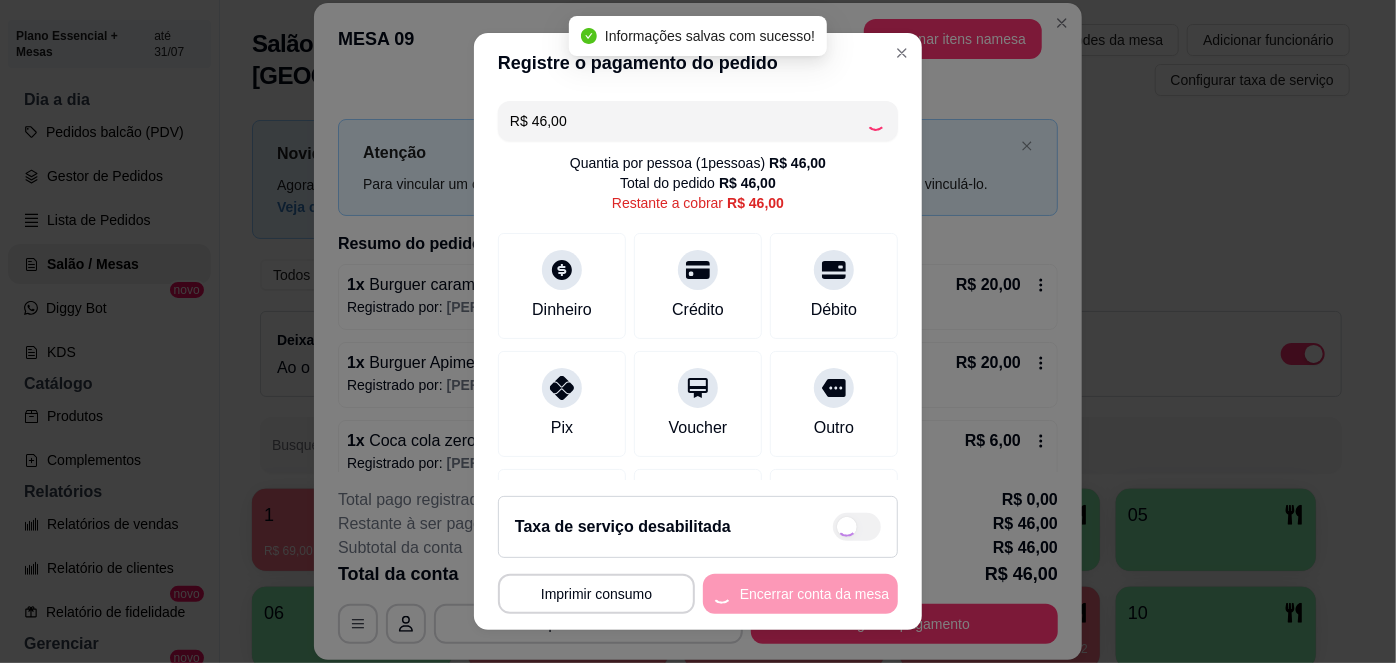 type on "R$ 0,00" 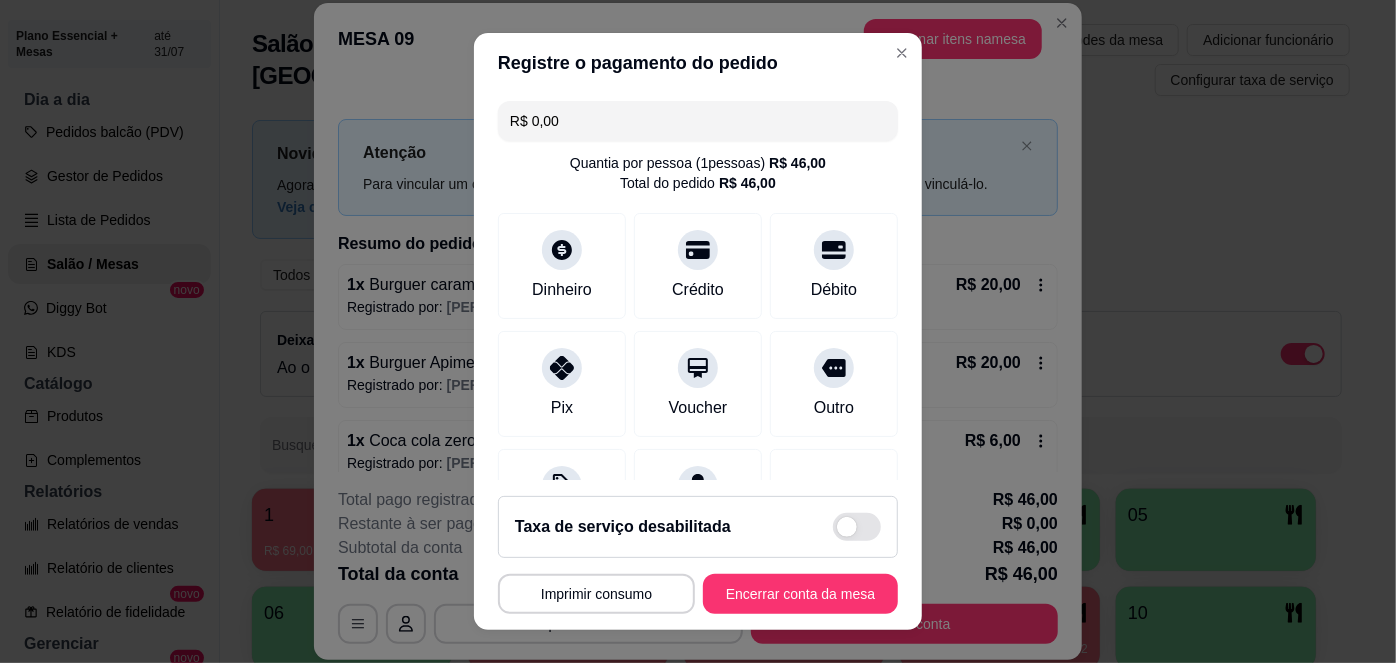scroll, scrollTop: 208, scrollLeft: 0, axis: vertical 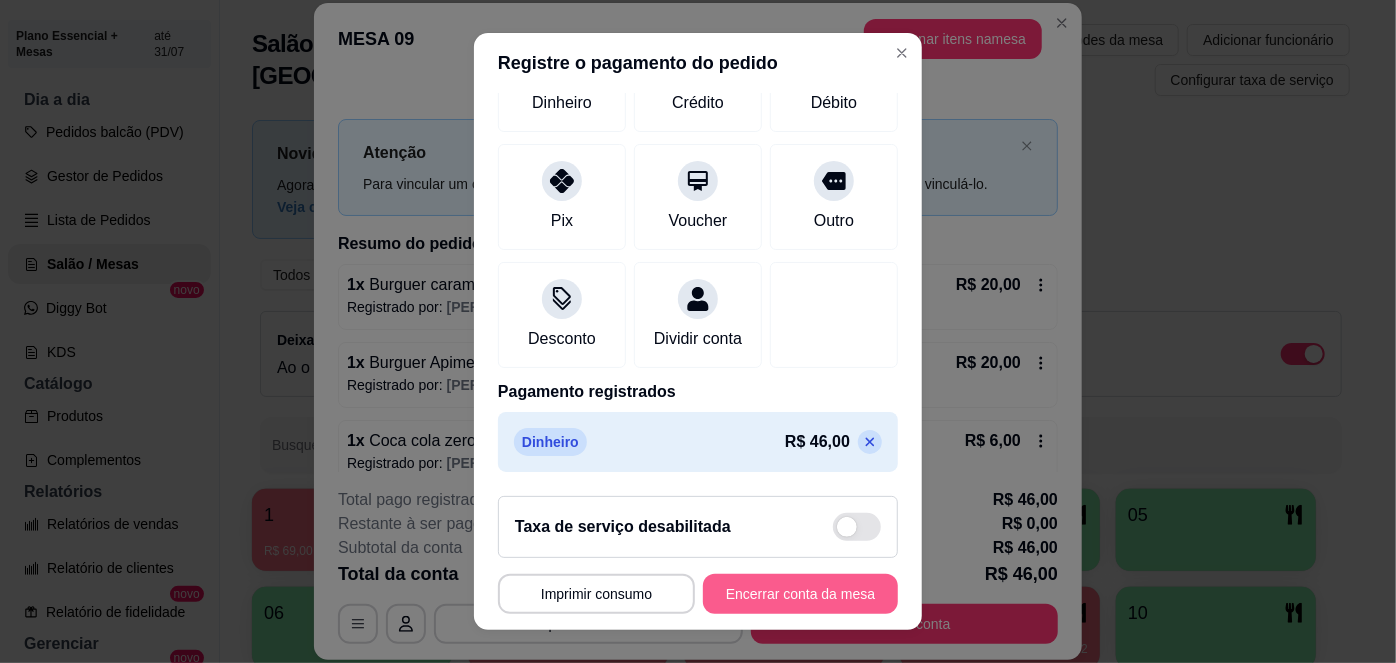click on "Encerrar conta da mesa" at bounding box center (800, 594) 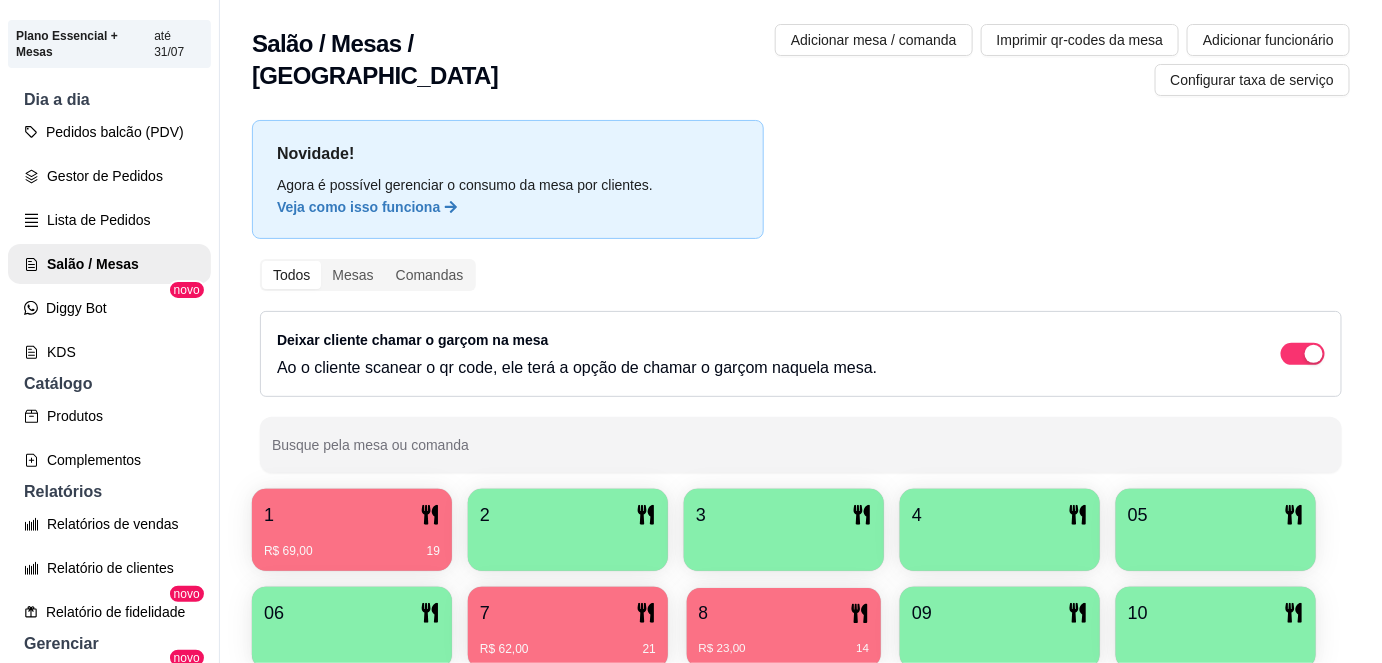 click on "R$ 23,00 14" at bounding box center (784, 641) 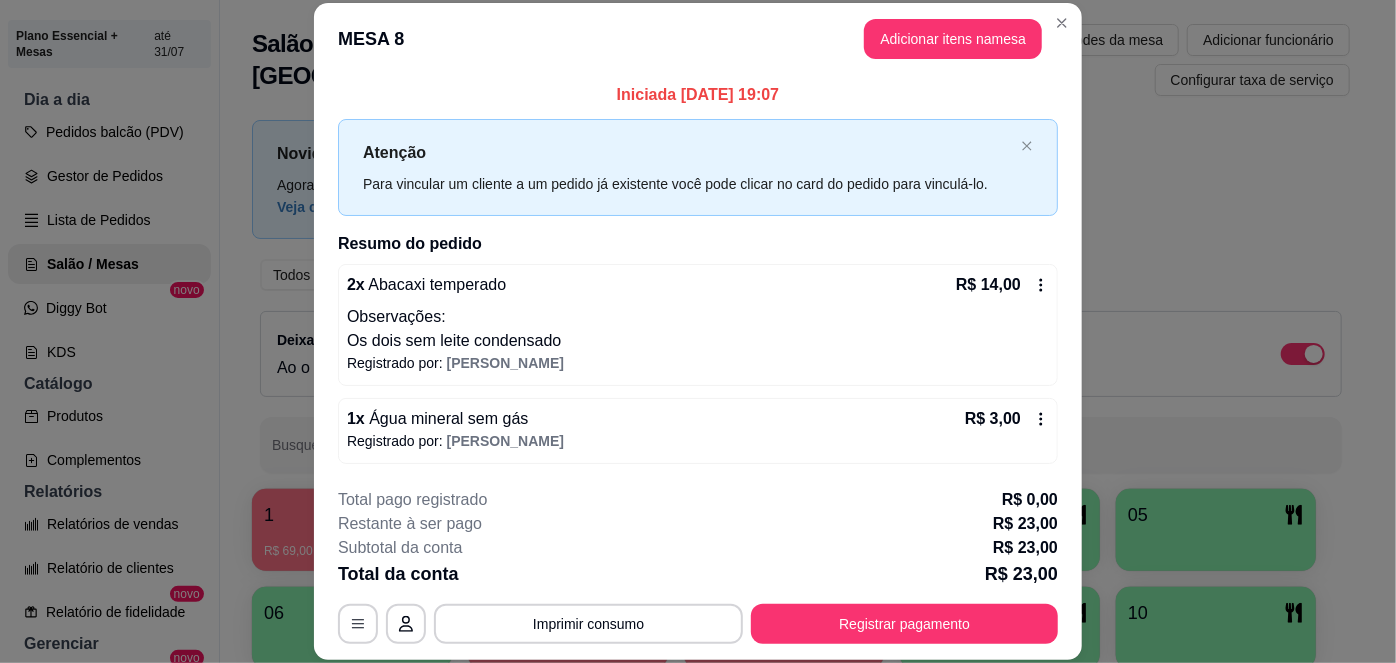scroll, scrollTop: 76, scrollLeft: 0, axis: vertical 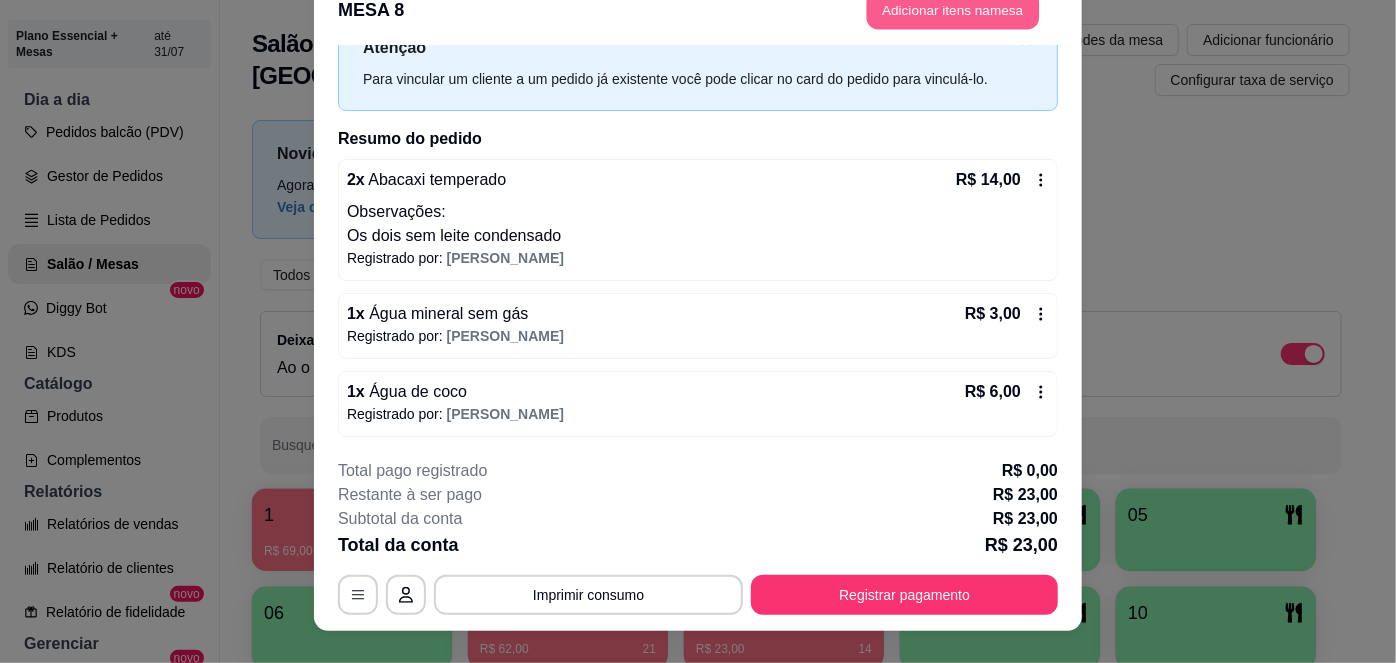 click on "Adicionar itens na  mesa" at bounding box center (953, 10) 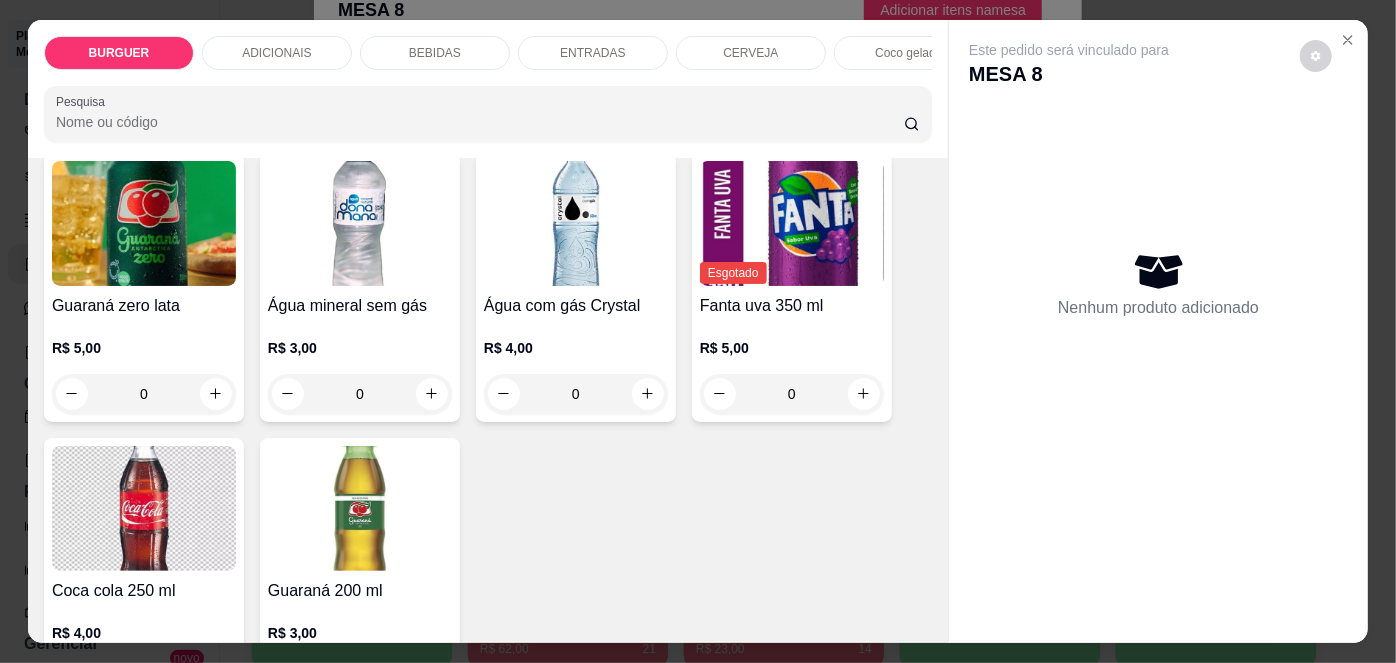 scroll, scrollTop: 2227, scrollLeft: 0, axis: vertical 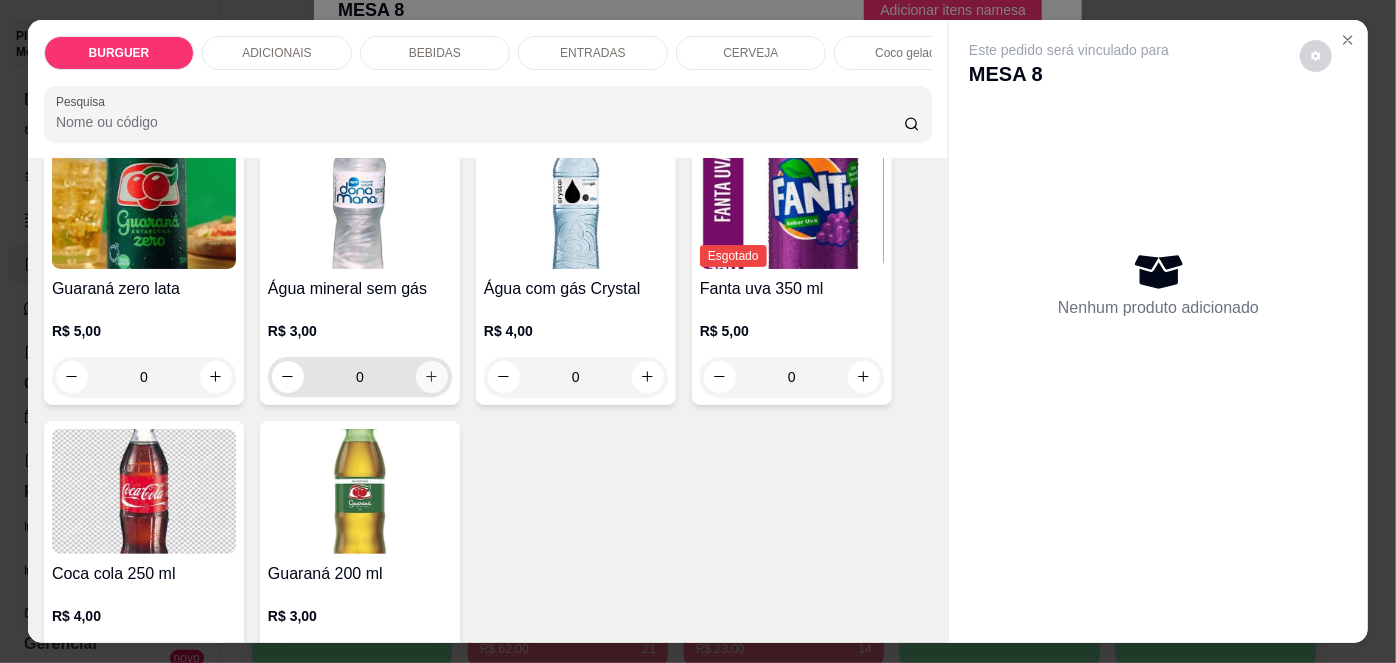 click at bounding box center (432, 377) 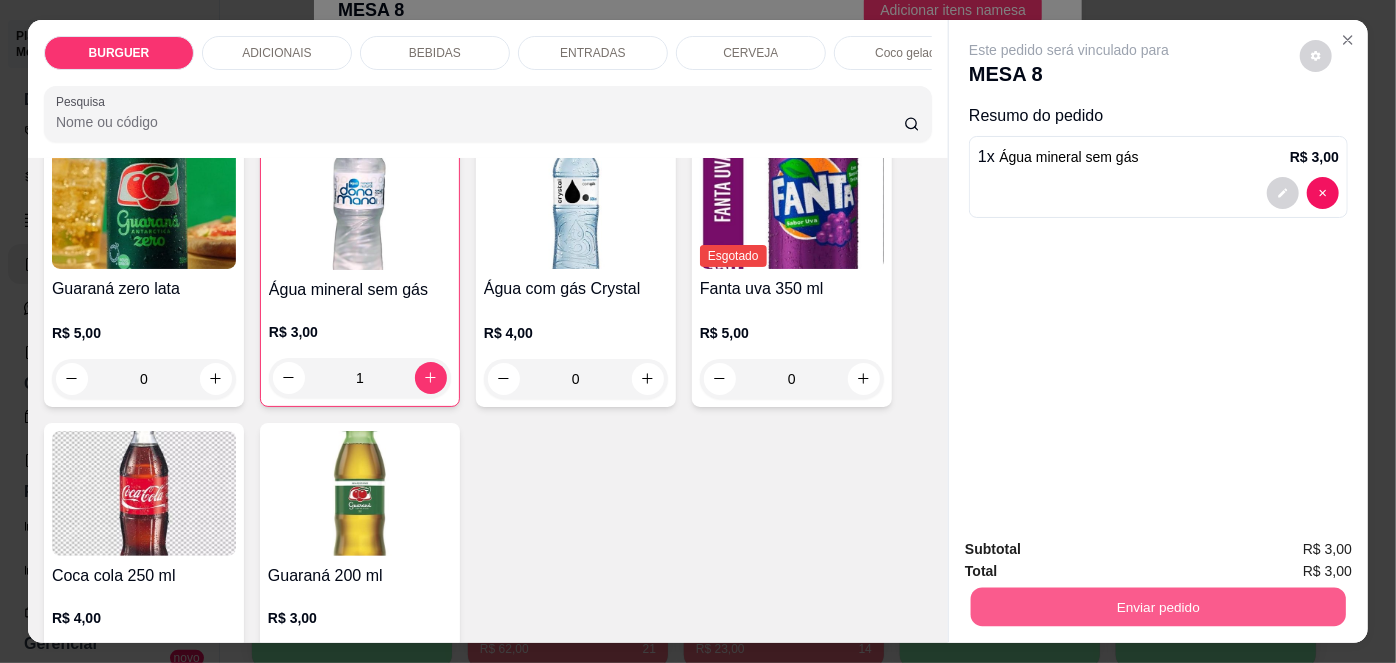 click on "Enviar pedido" at bounding box center [1158, 607] 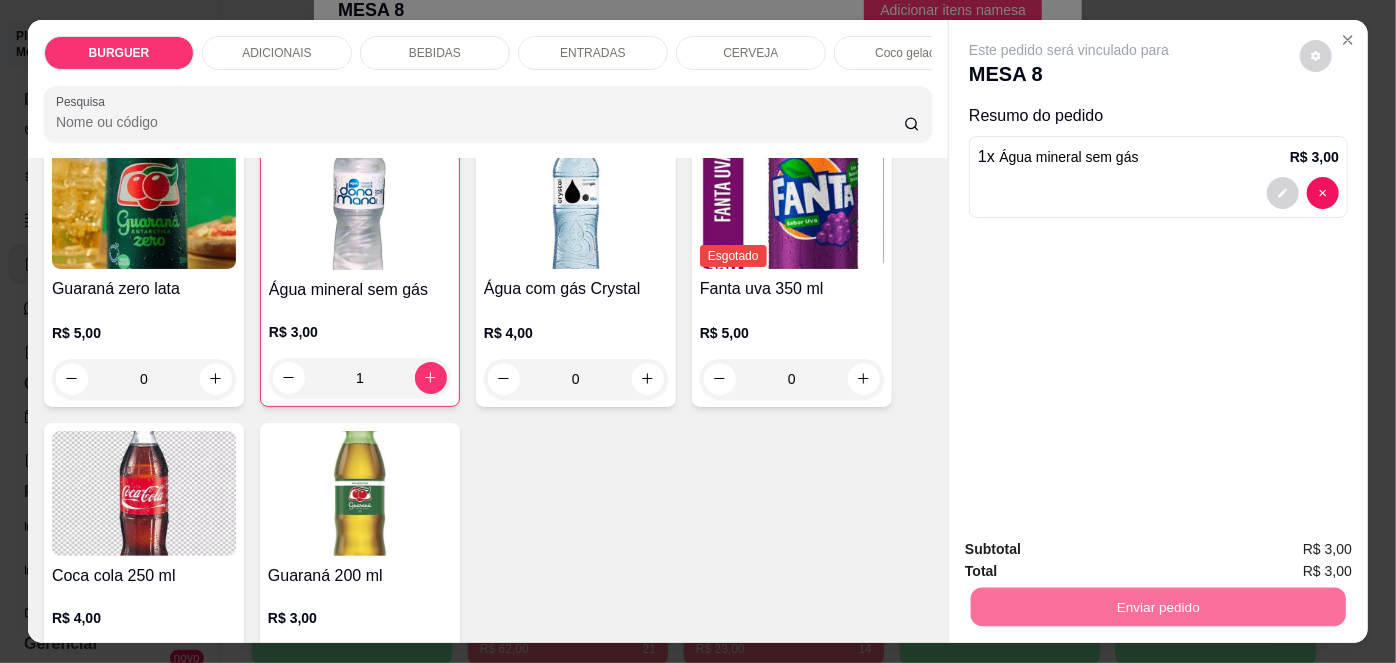 click on "Não registrar e enviar pedido" at bounding box center (1093, 551) 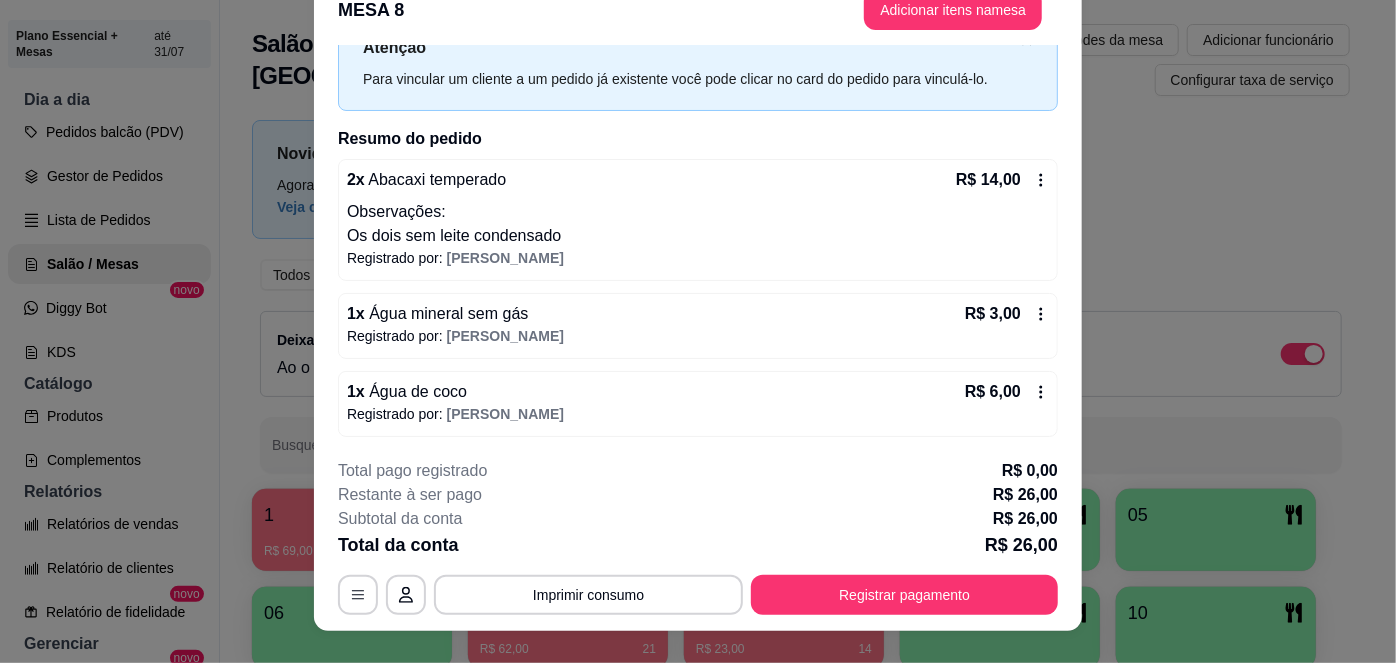 scroll, scrollTop: 0, scrollLeft: 0, axis: both 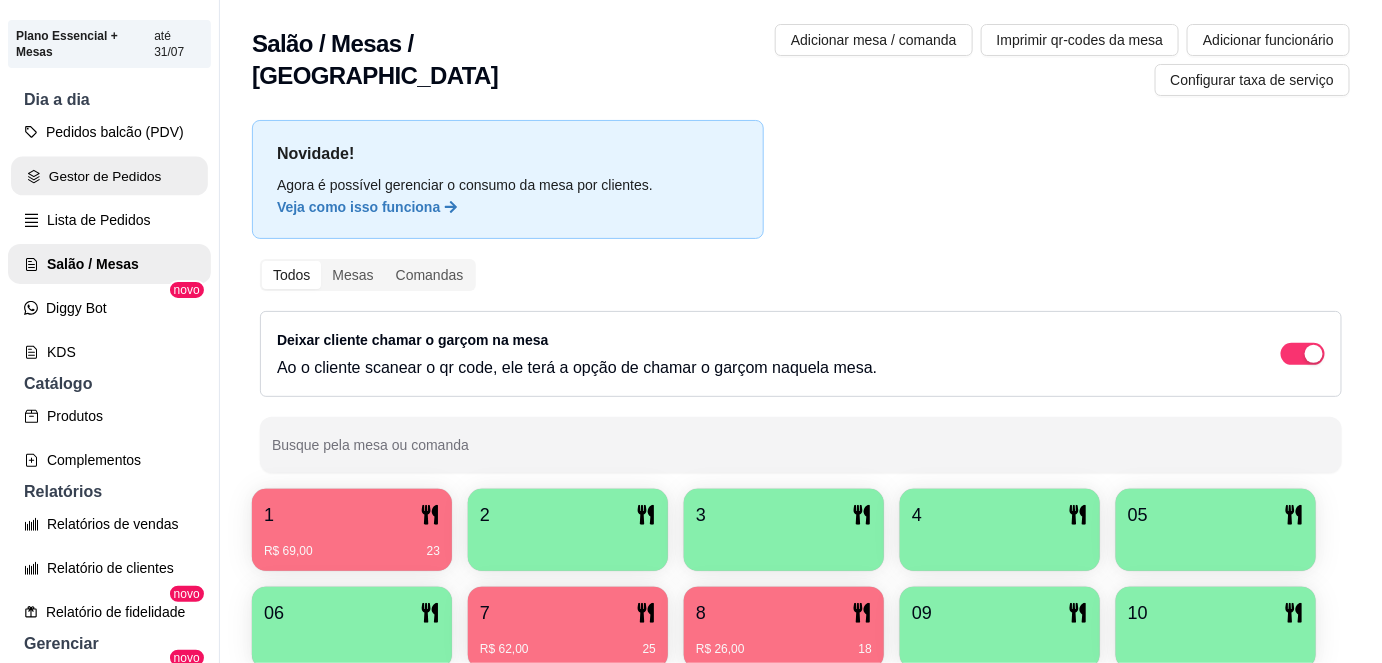 click on "Gestor de Pedidos" at bounding box center [109, 176] 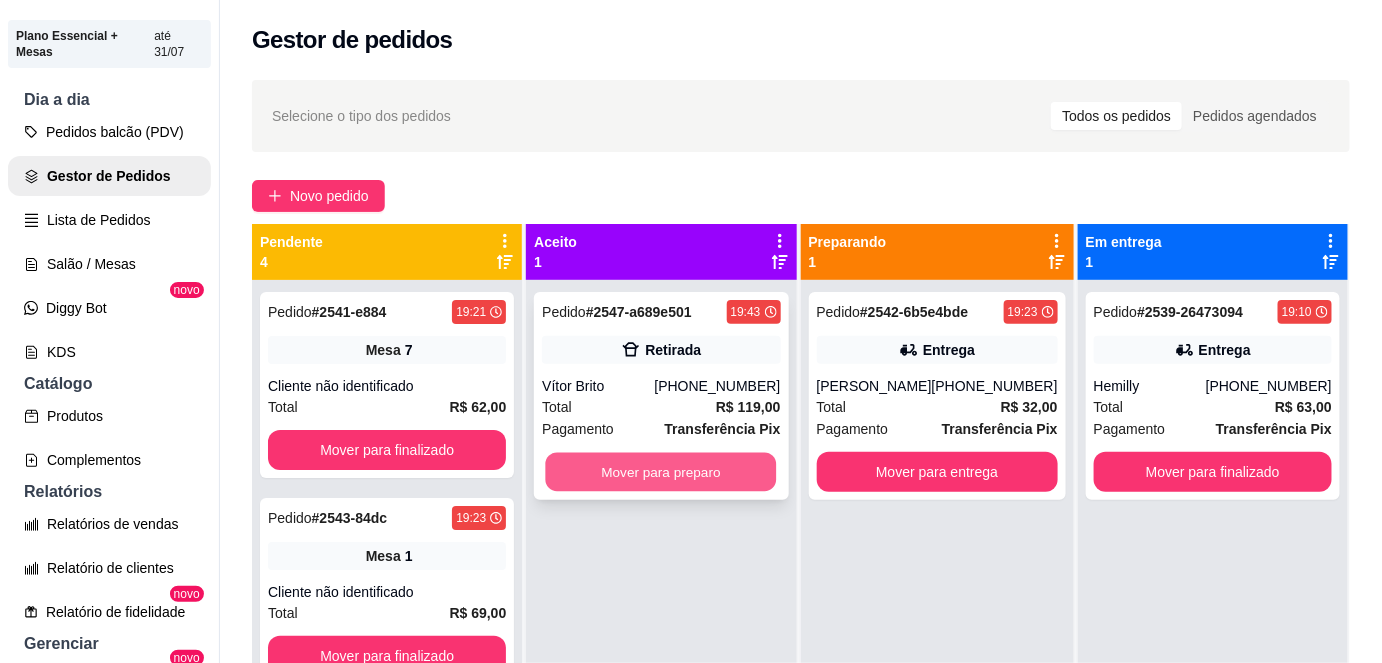 click on "Mover para preparo" at bounding box center (661, 472) 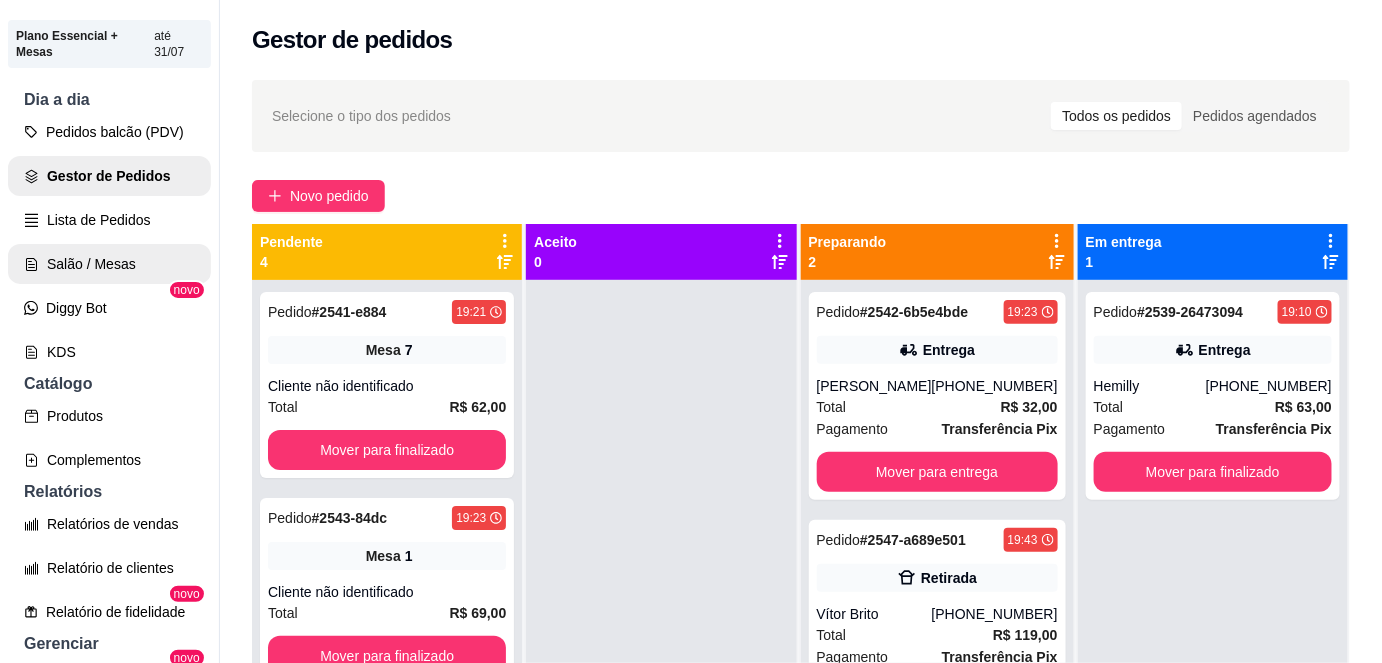 click on "Salão / Mesas" at bounding box center [109, 264] 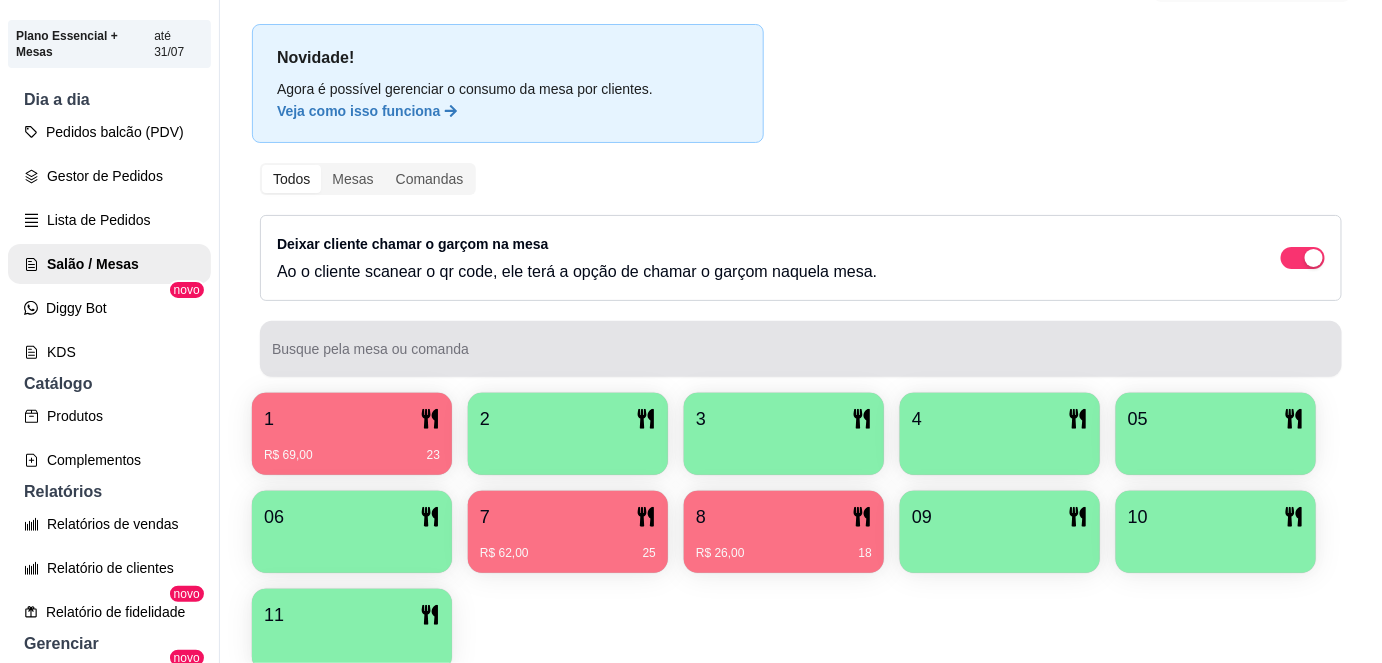 scroll, scrollTop: 106, scrollLeft: 0, axis: vertical 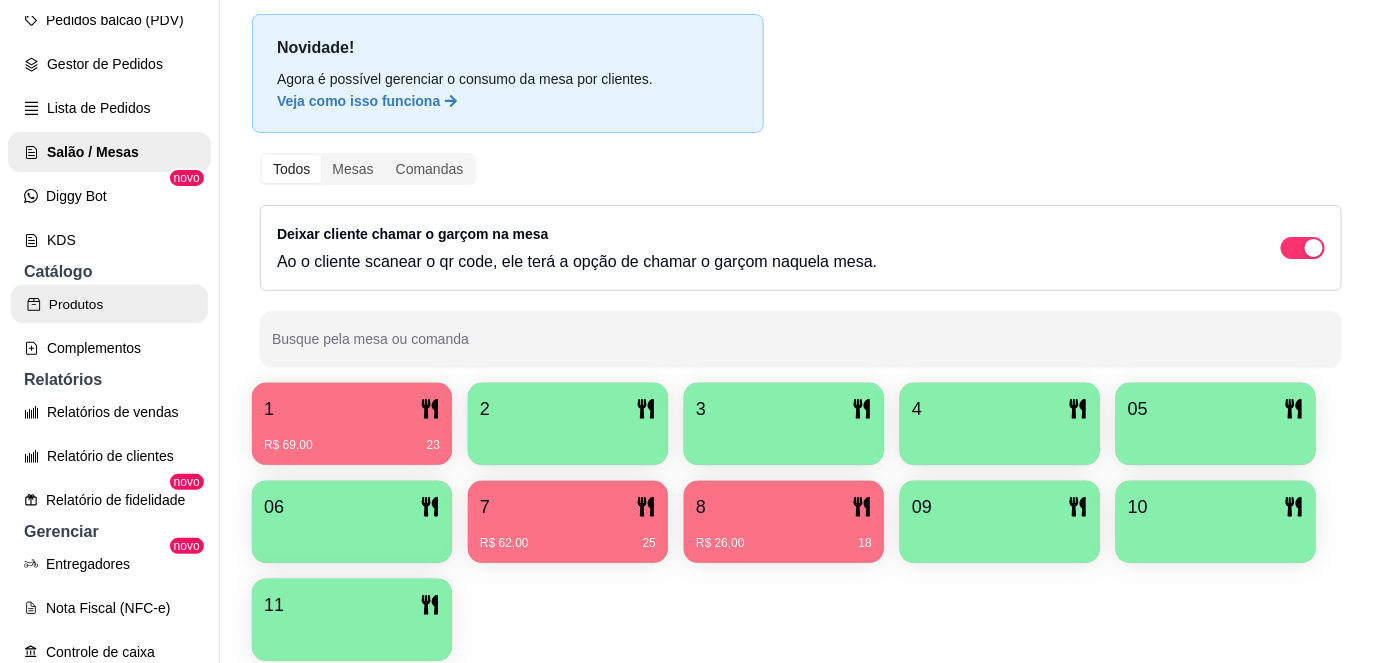 click on "Produtos" at bounding box center (109, 304) 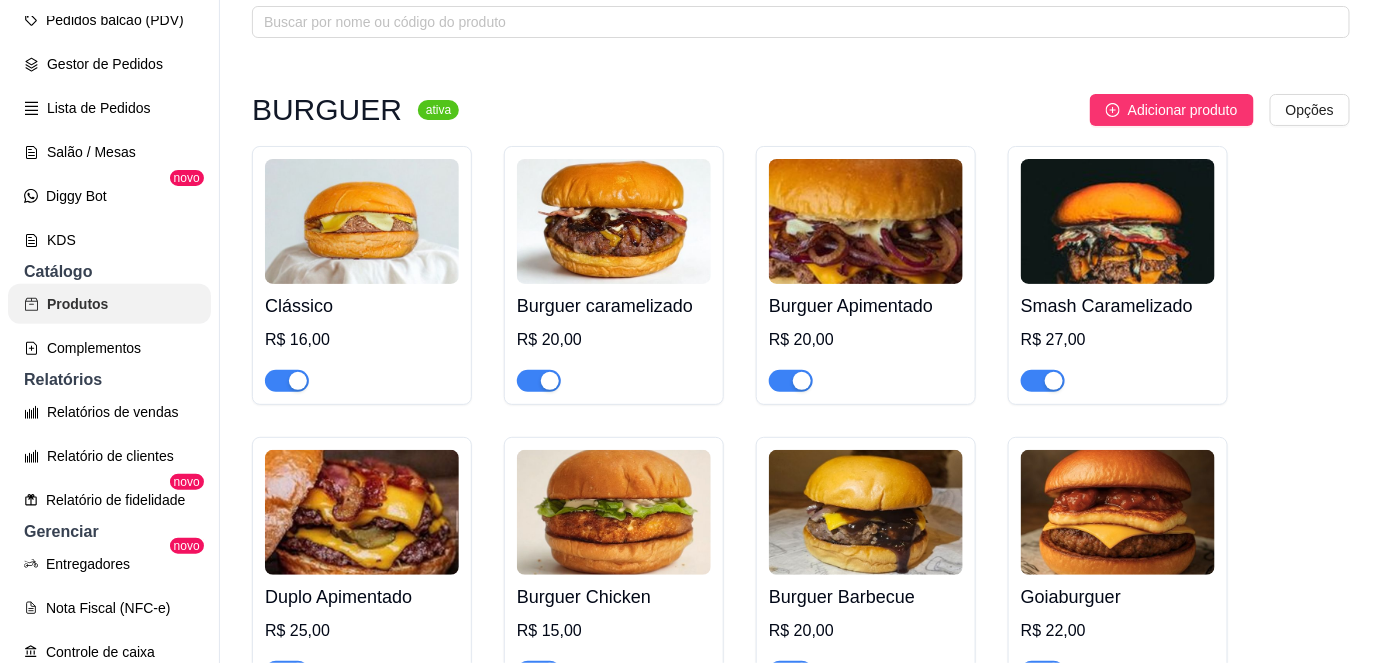 scroll, scrollTop: 0, scrollLeft: 0, axis: both 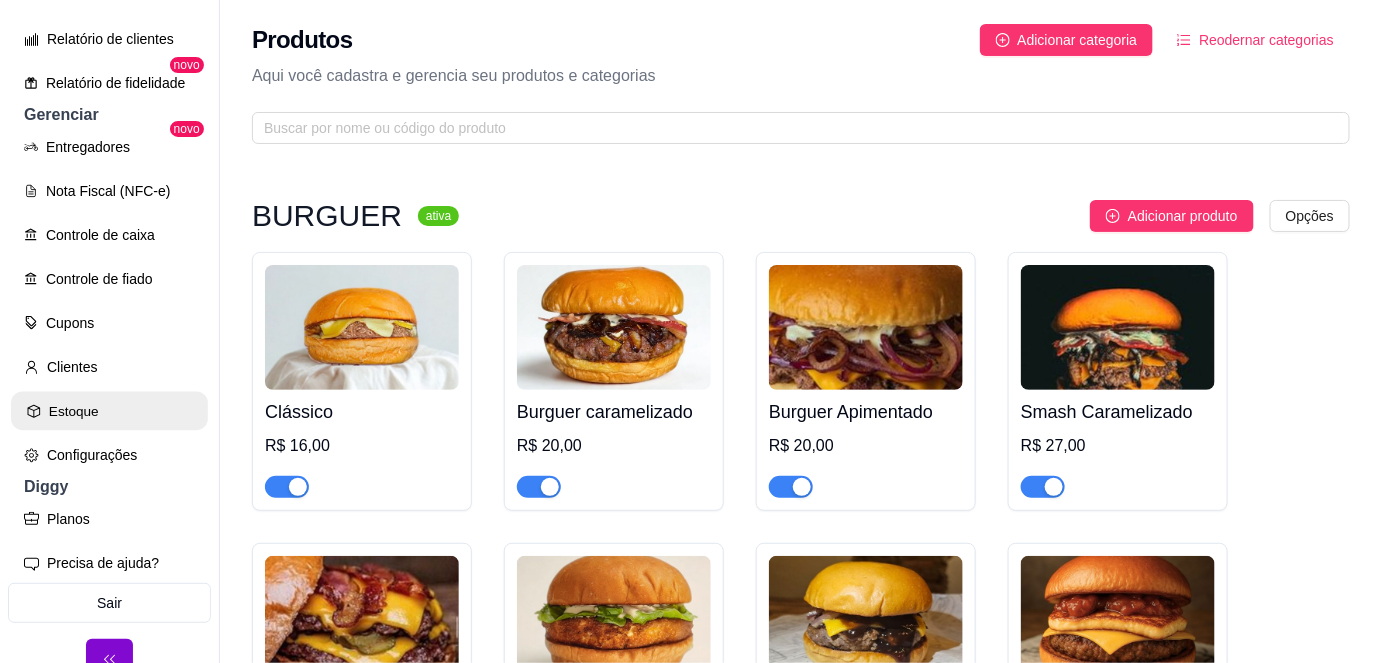 click on "Estoque" at bounding box center [109, 411] 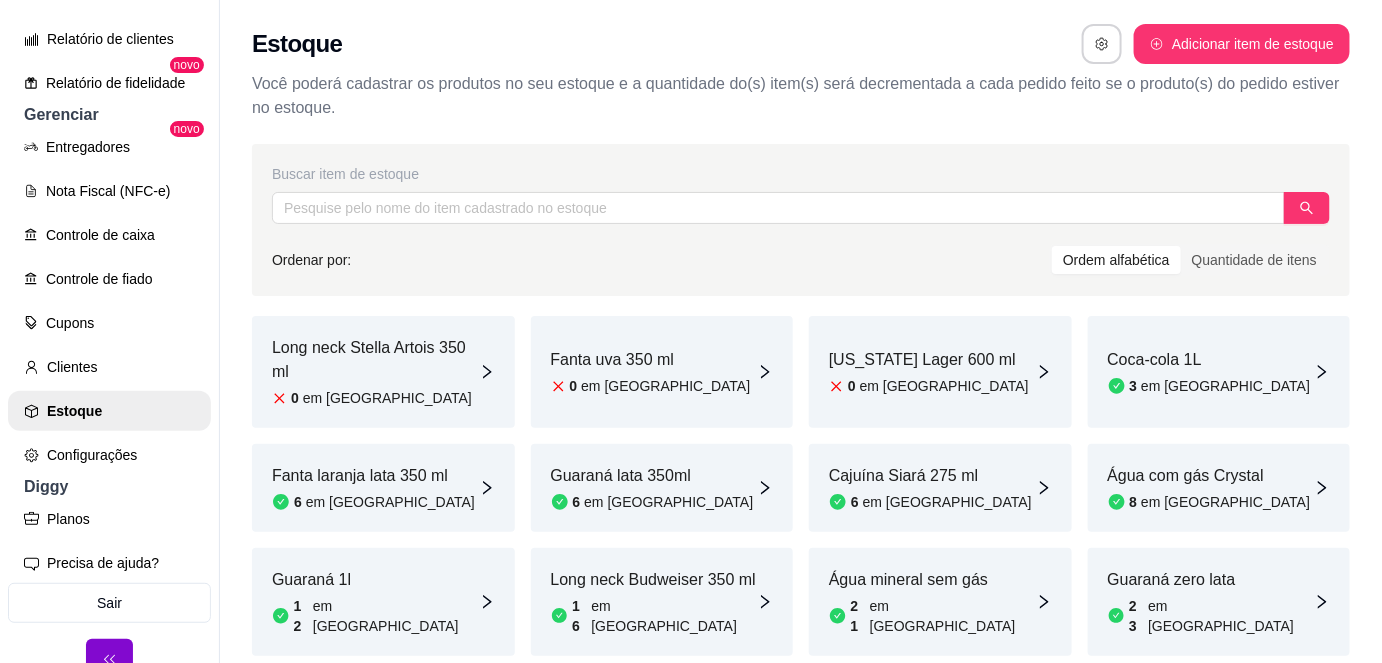 scroll, scrollTop: 46, scrollLeft: 0, axis: vertical 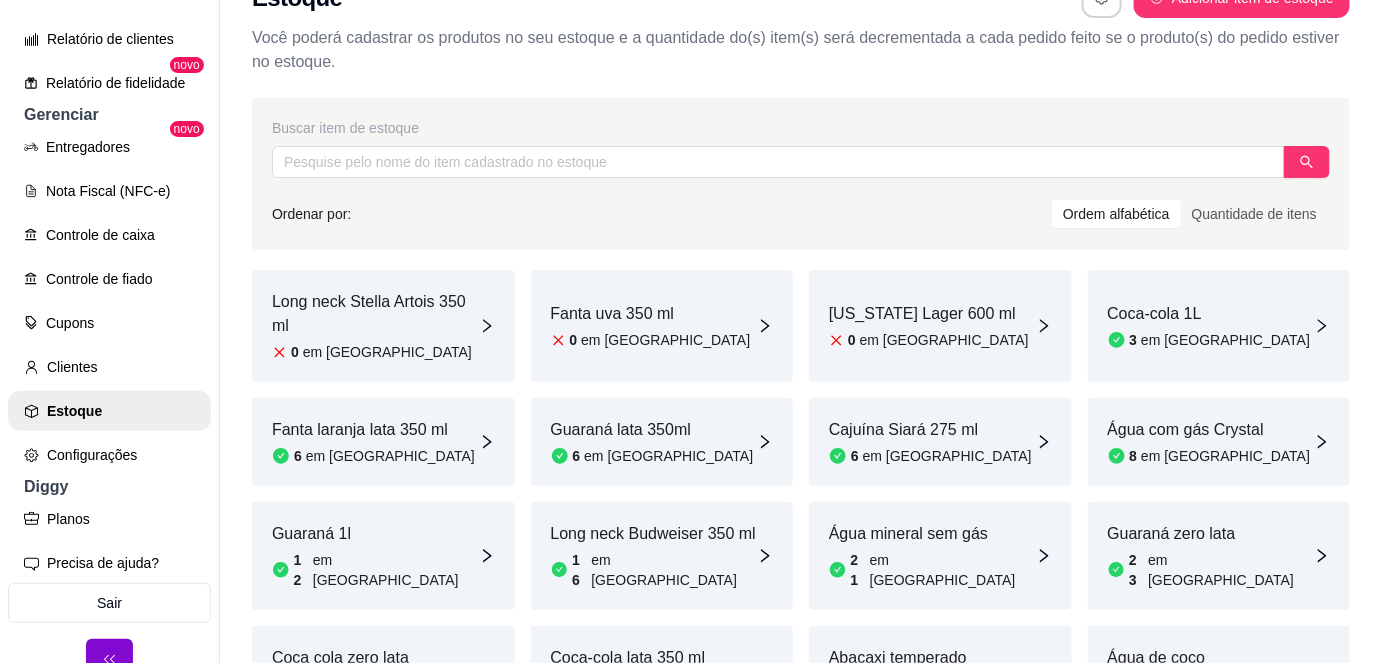 click on "em [GEOGRAPHIC_DATA]" at bounding box center [1225, 340] 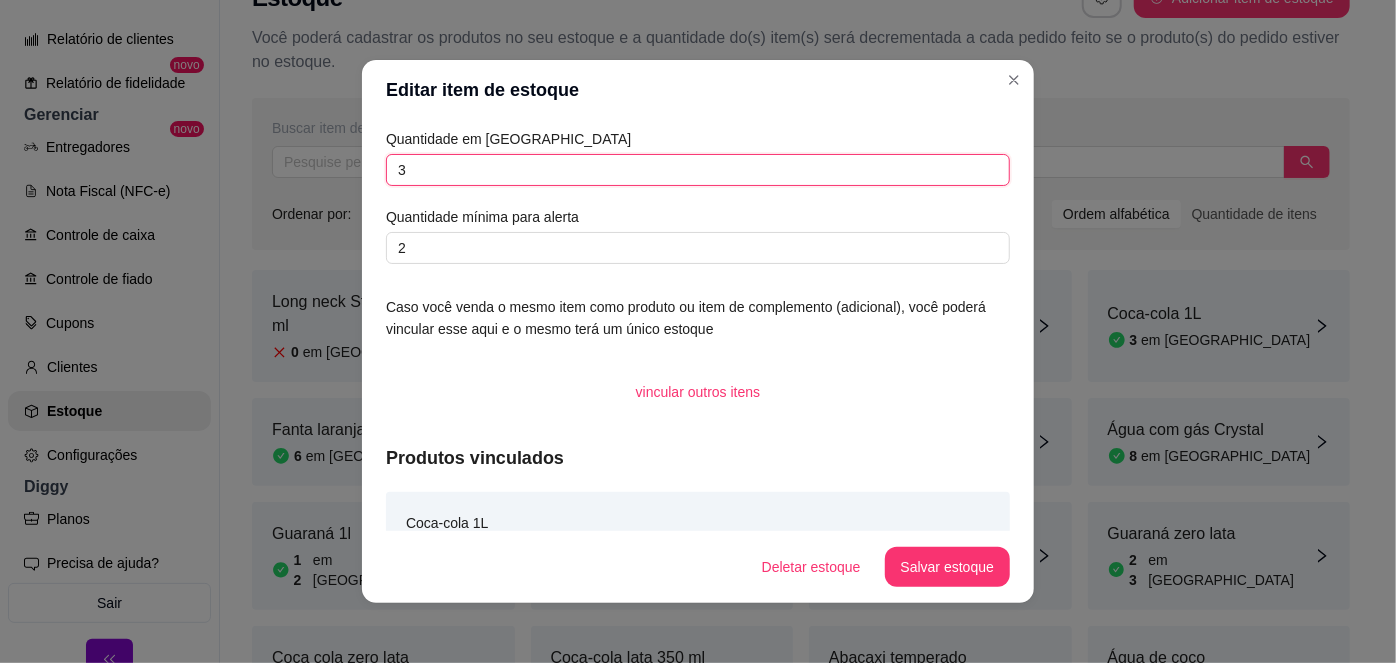 click on "3" at bounding box center (698, 170) 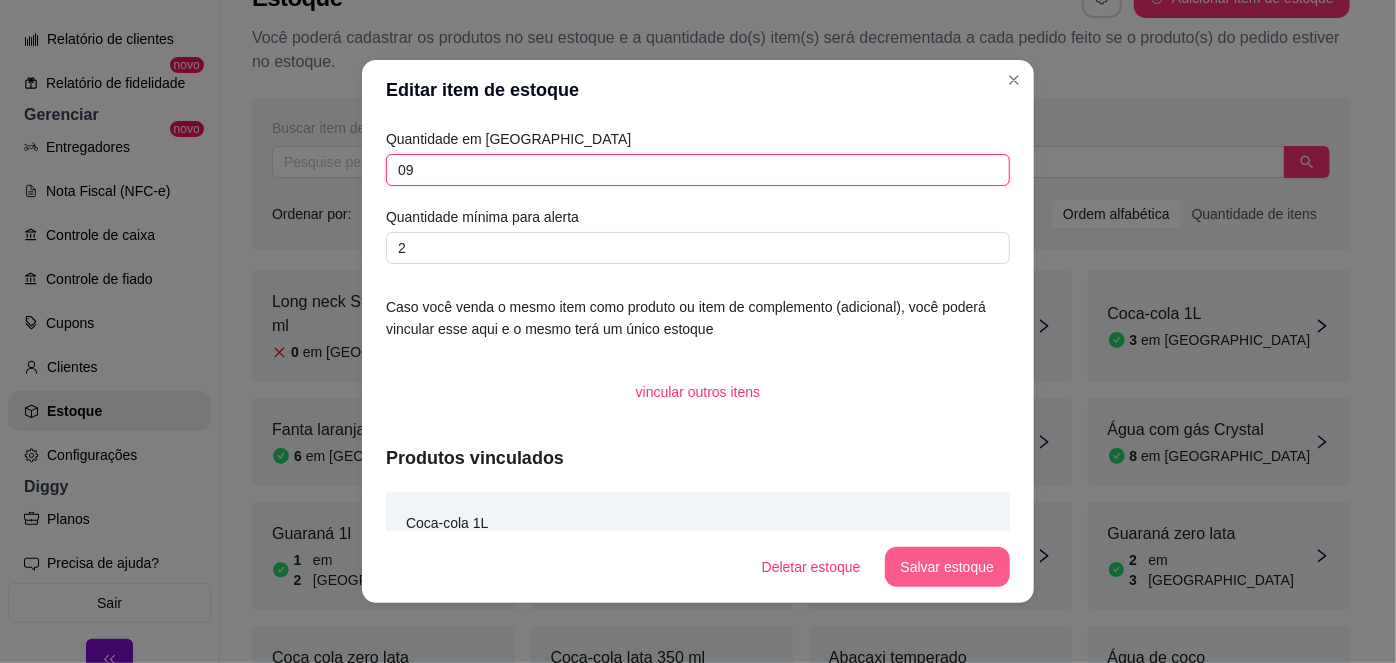 type on "09" 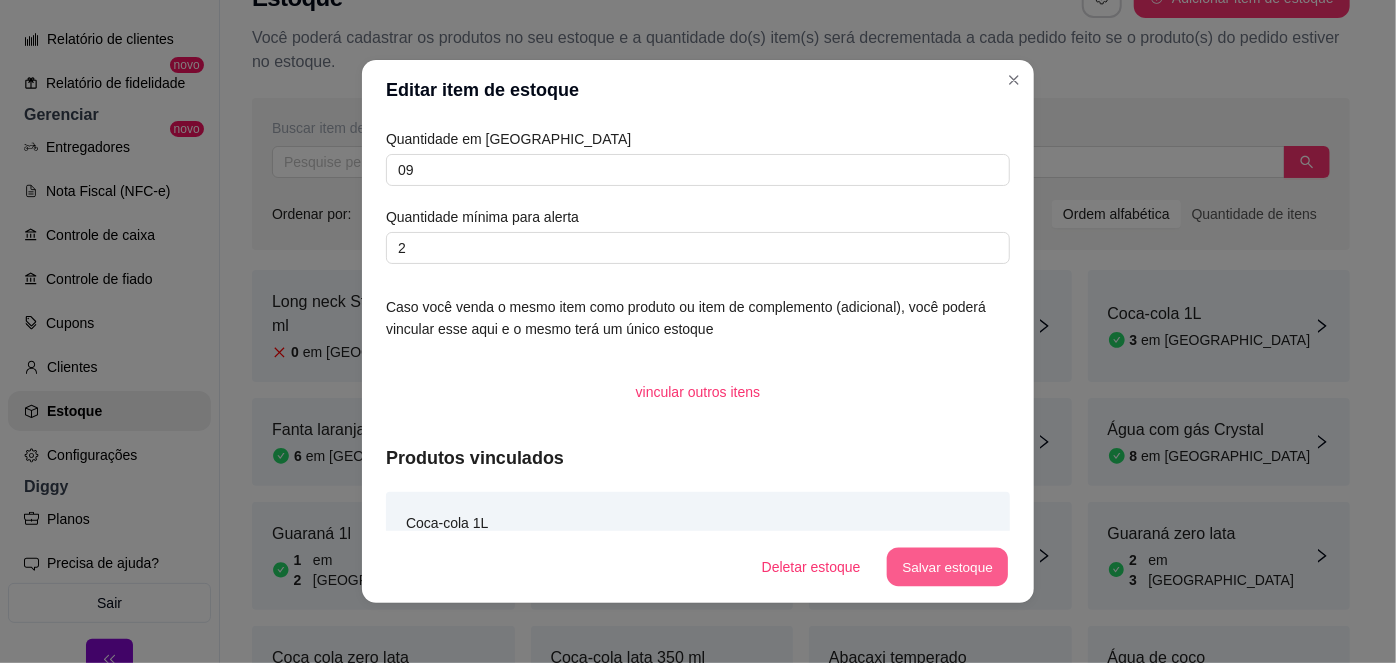 click on "Salvar estoque" at bounding box center (947, 567) 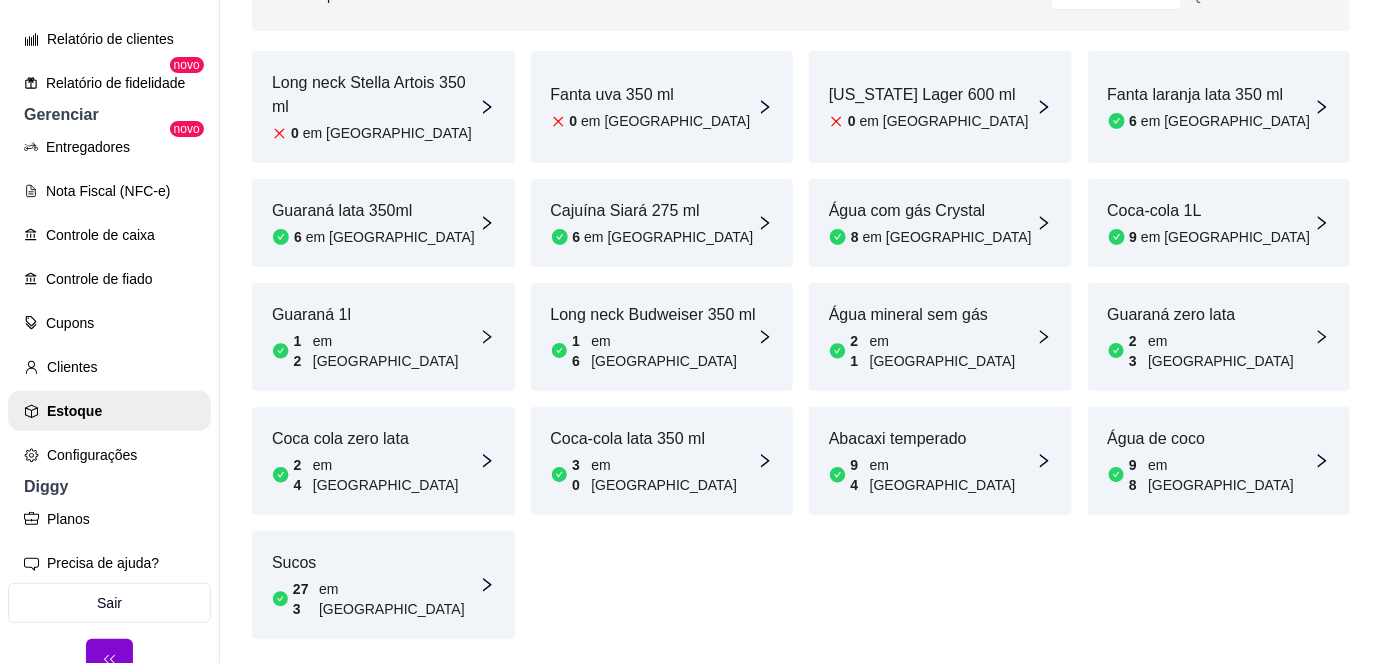 scroll, scrollTop: 268, scrollLeft: 0, axis: vertical 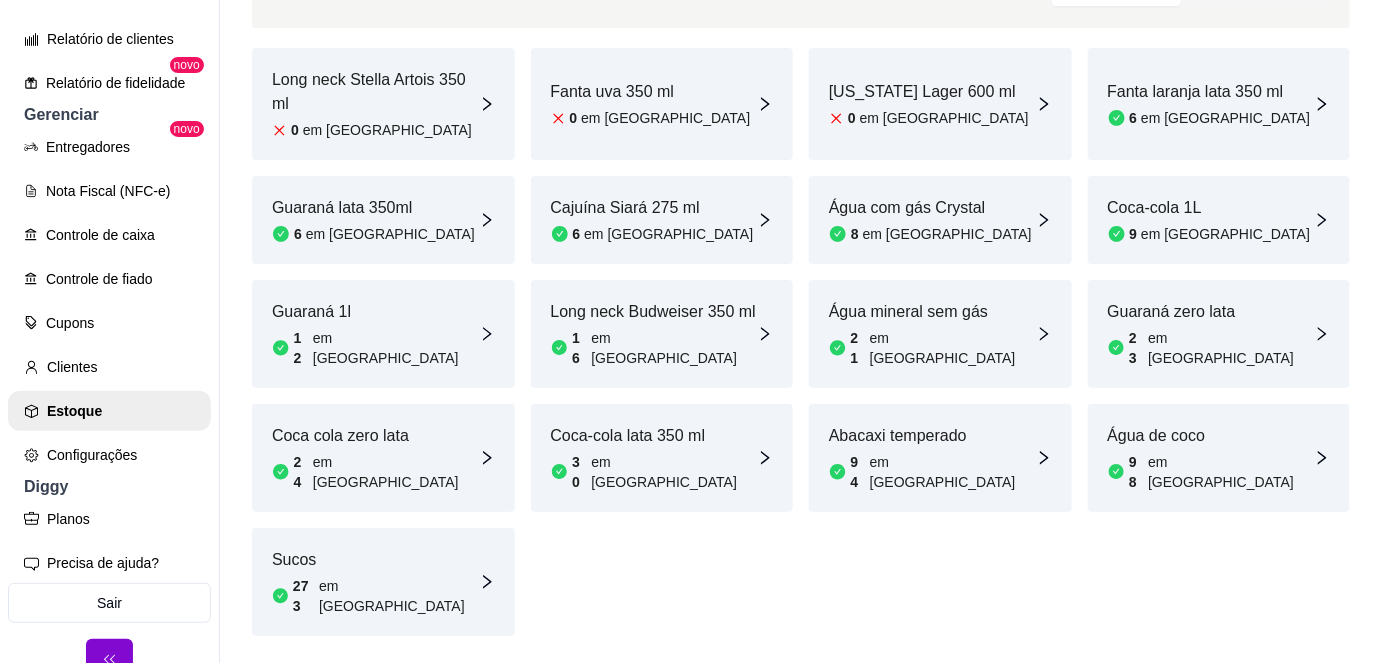 click on "Guaraná 1l 12 em [GEOGRAPHIC_DATA]" at bounding box center (375, 334) 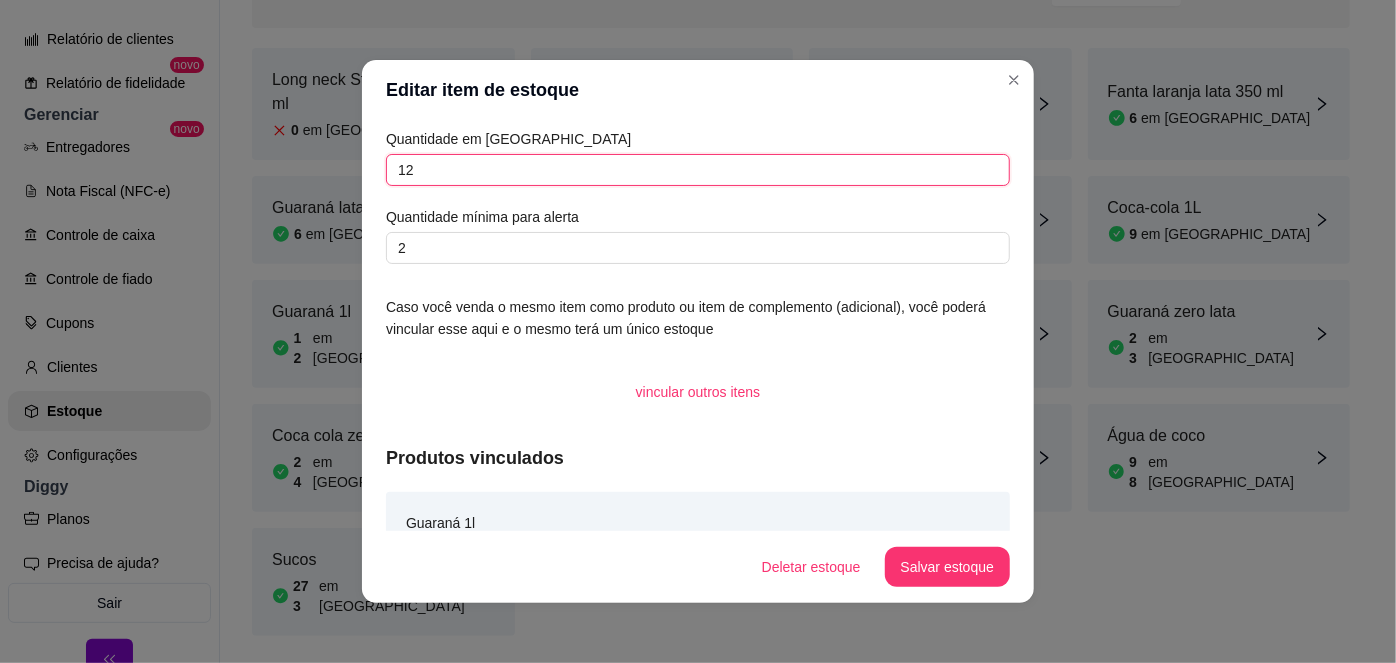 click on "12" at bounding box center [698, 170] 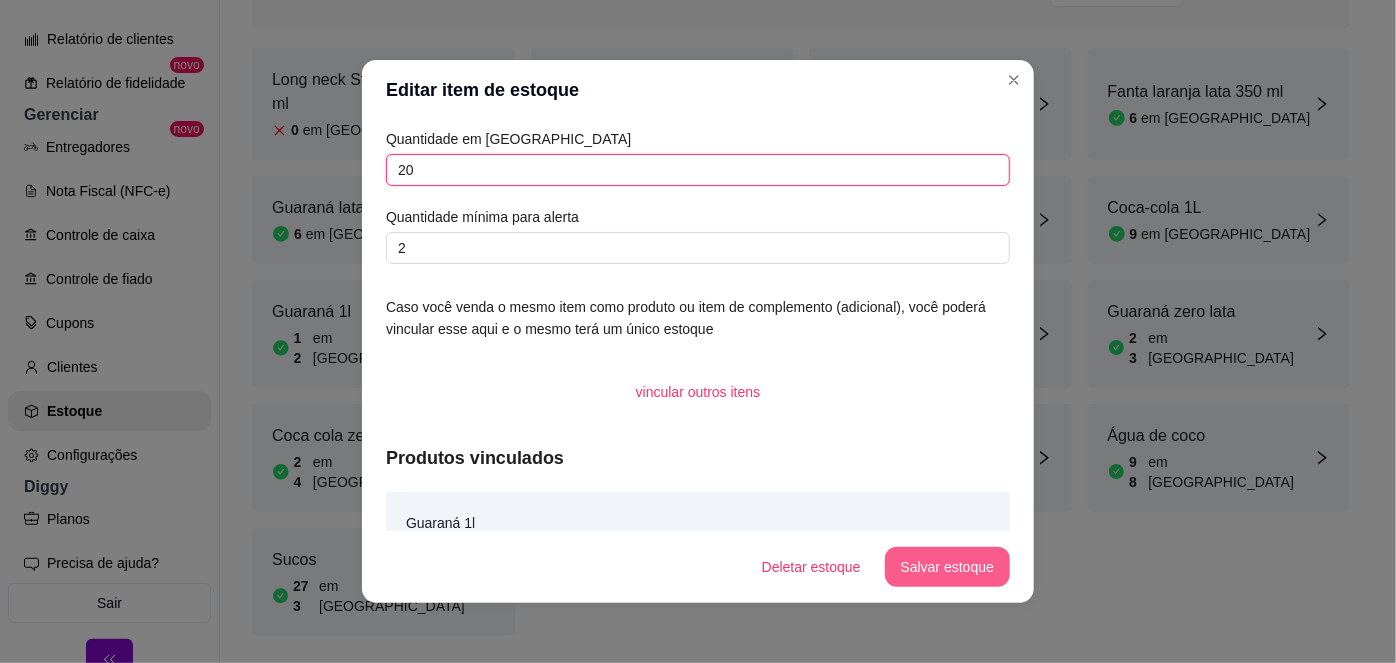 type on "20" 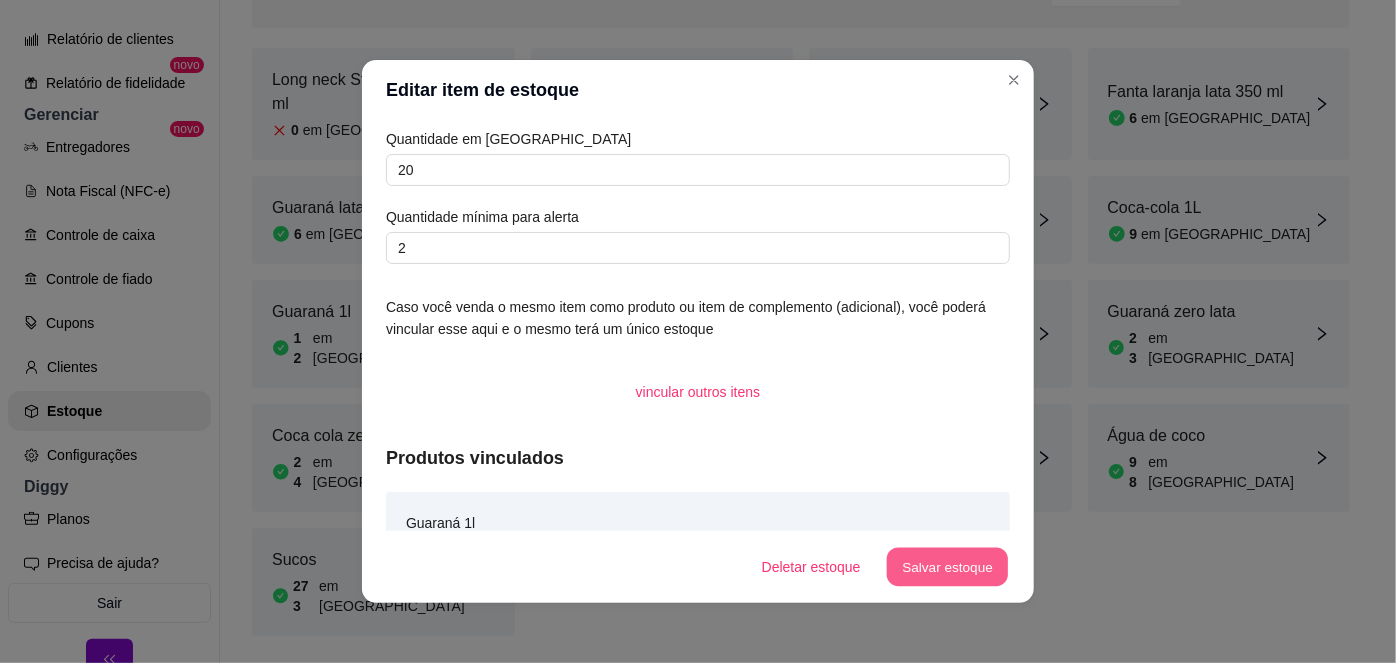 click on "Salvar estoque" at bounding box center [947, 567] 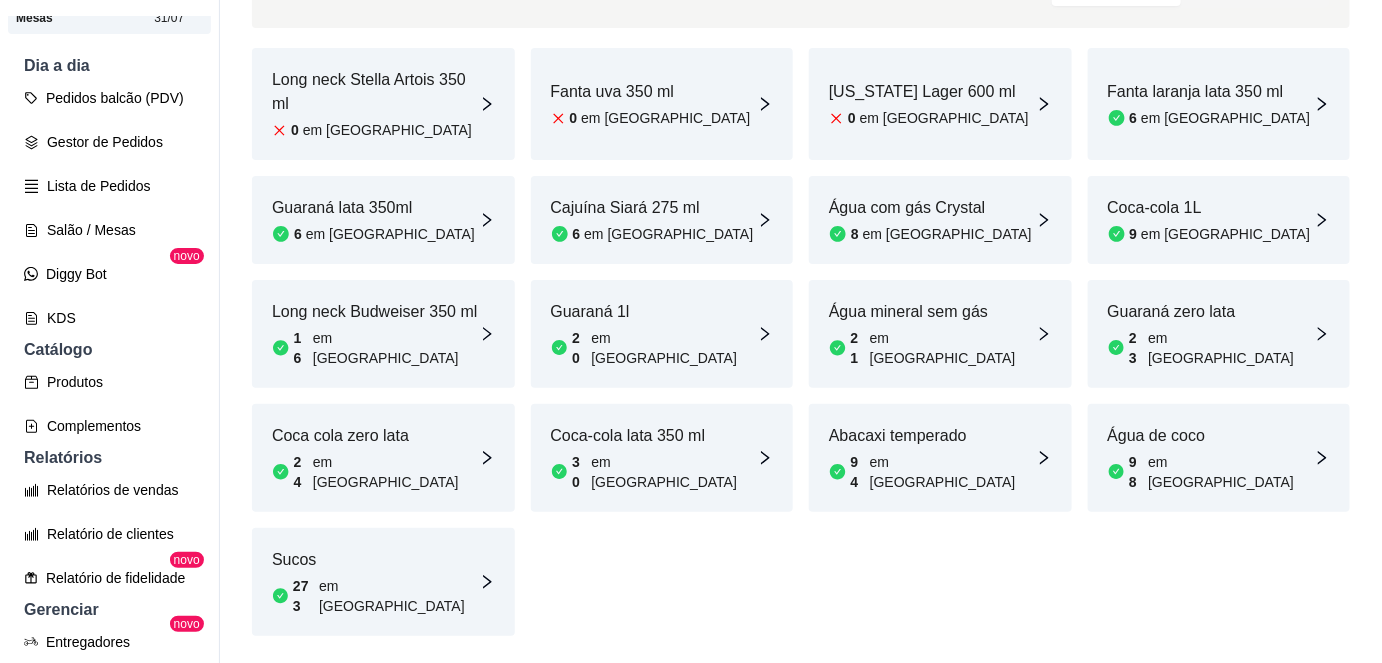 scroll, scrollTop: 194, scrollLeft: 0, axis: vertical 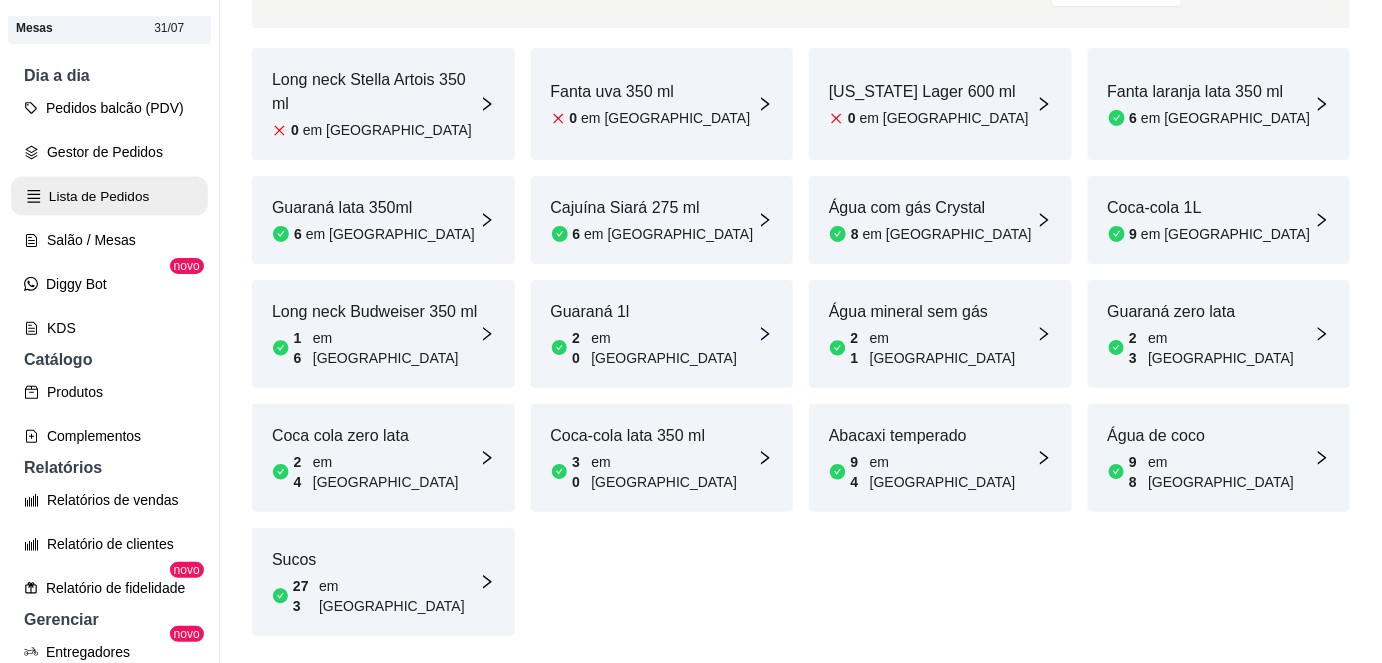 click 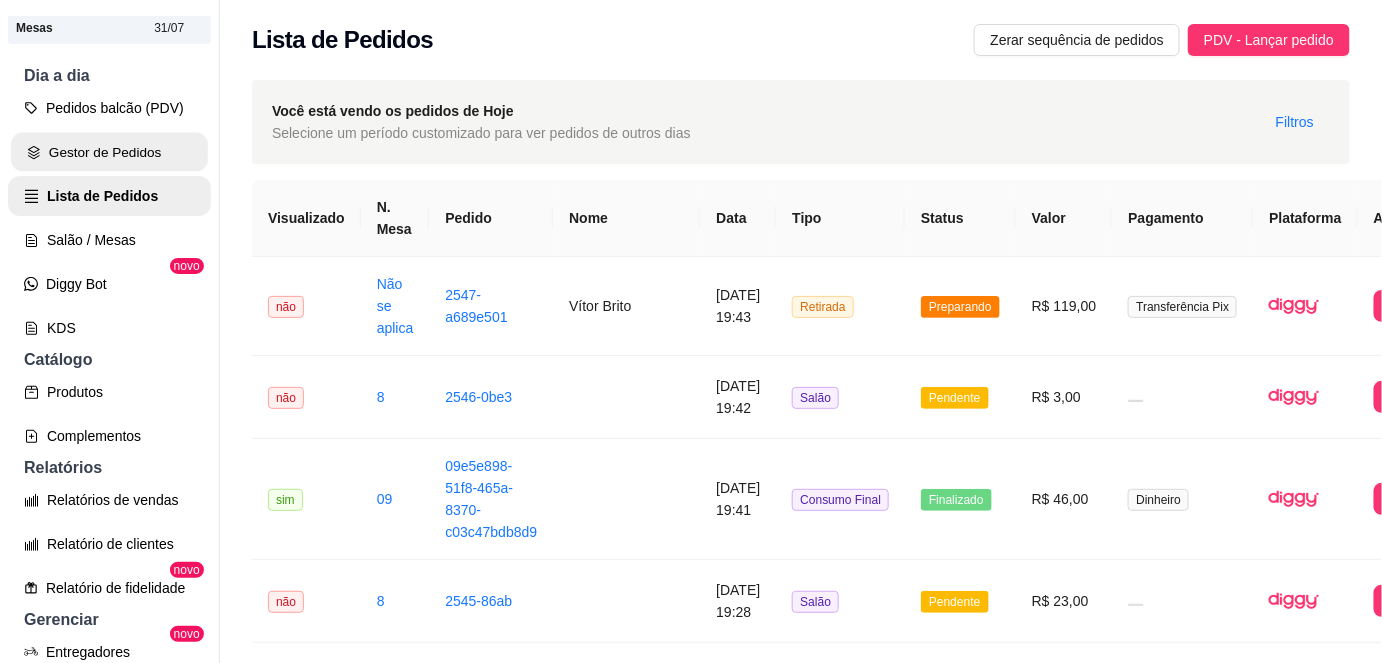 click on "Gestor de Pedidos" at bounding box center (109, 152) 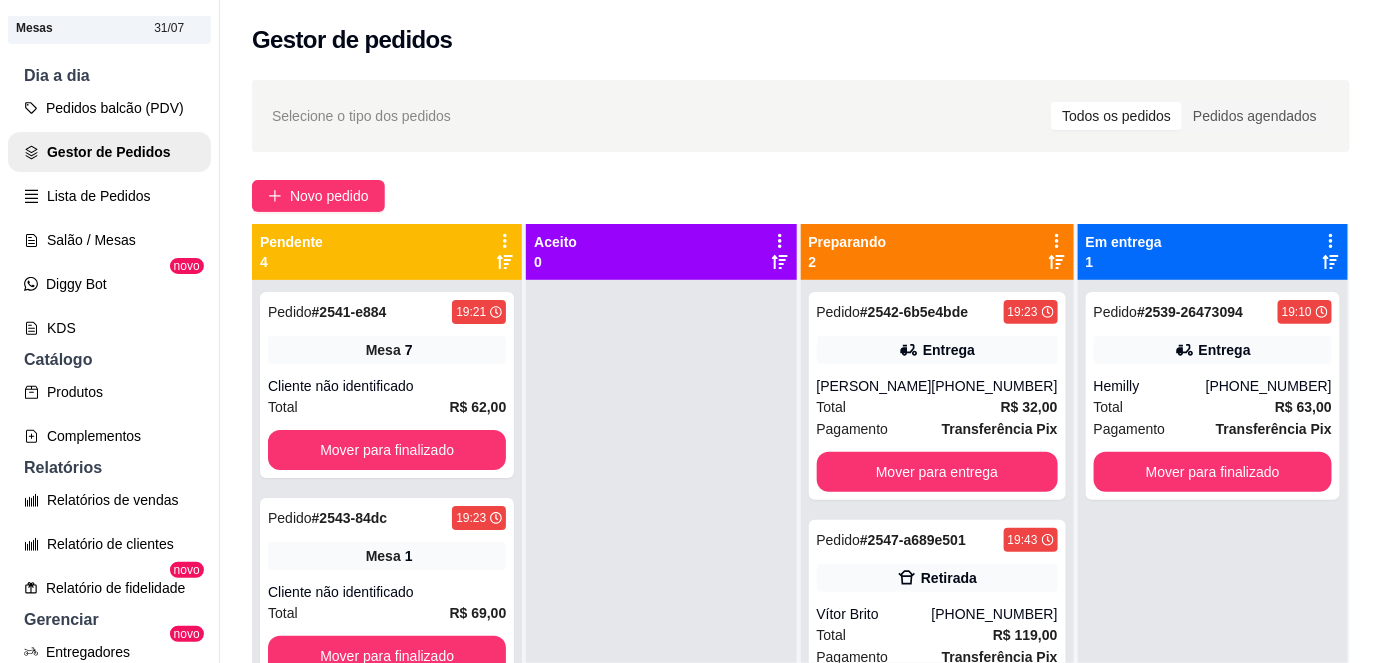 scroll, scrollTop: 56, scrollLeft: 0, axis: vertical 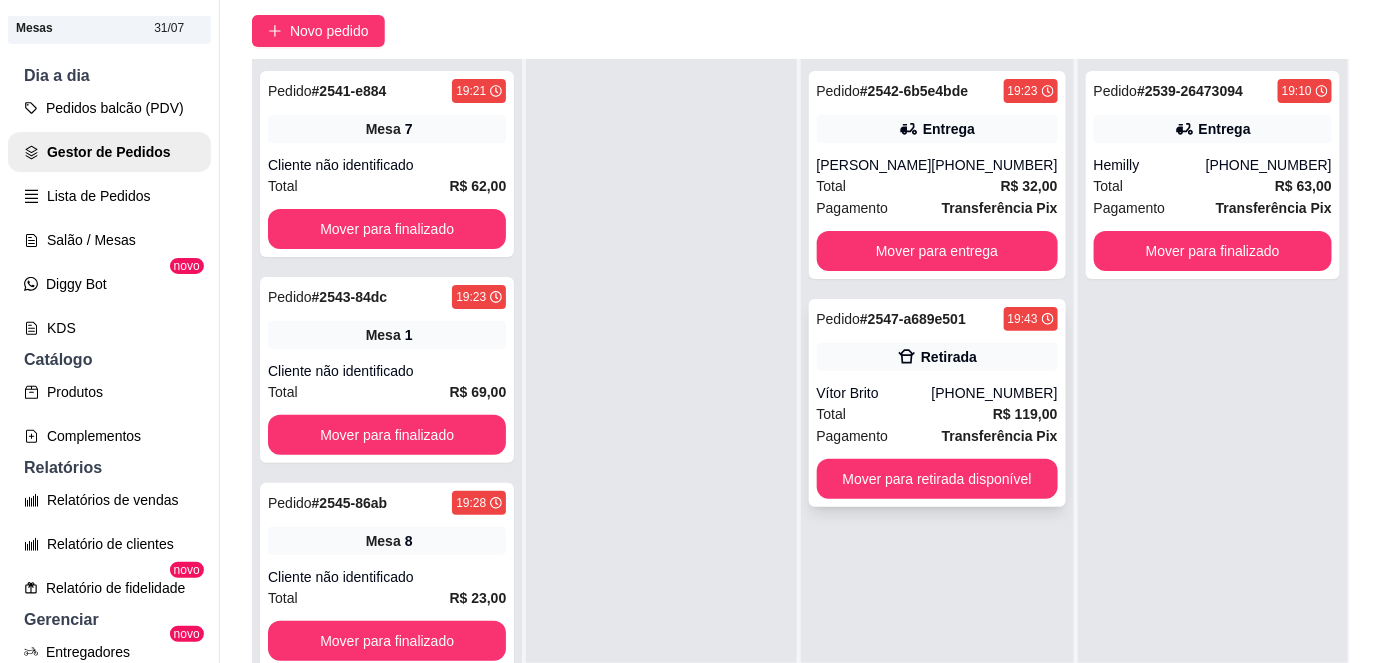 click on "Vítor Brito" at bounding box center (874, 393) 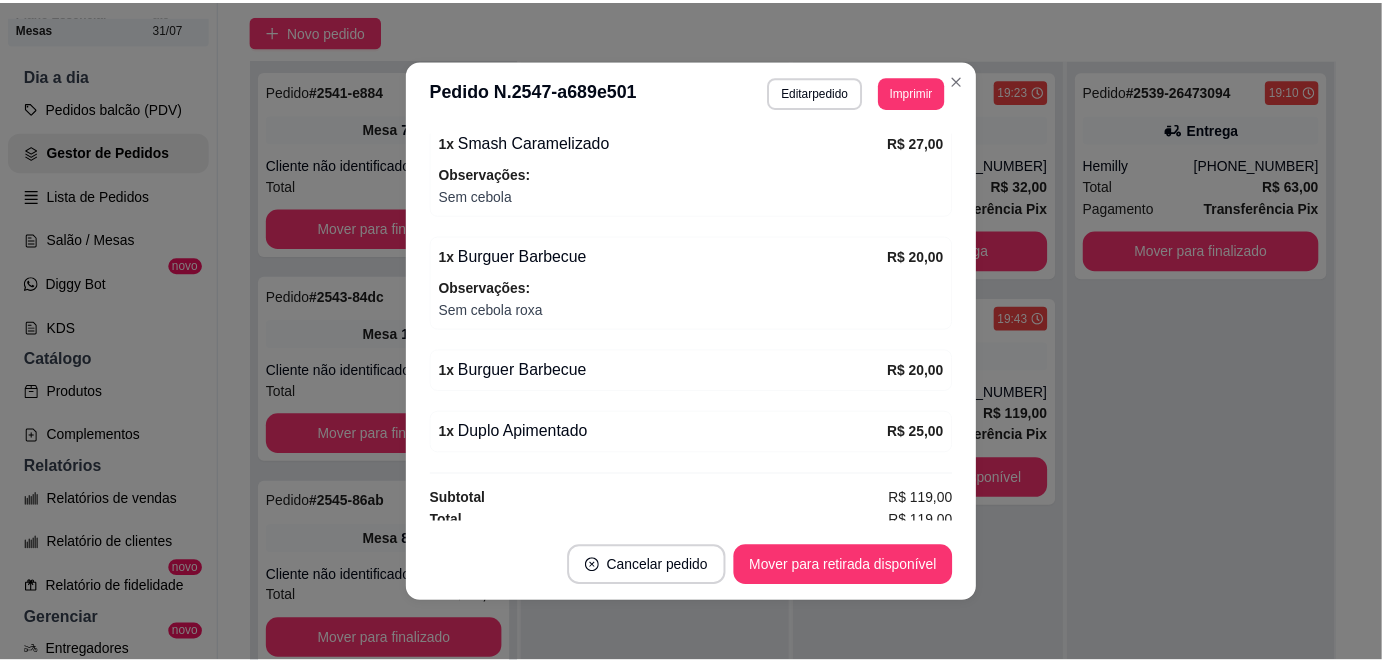 scroll, scrollTop: 576, scrollLeft: 0, axis: vertical 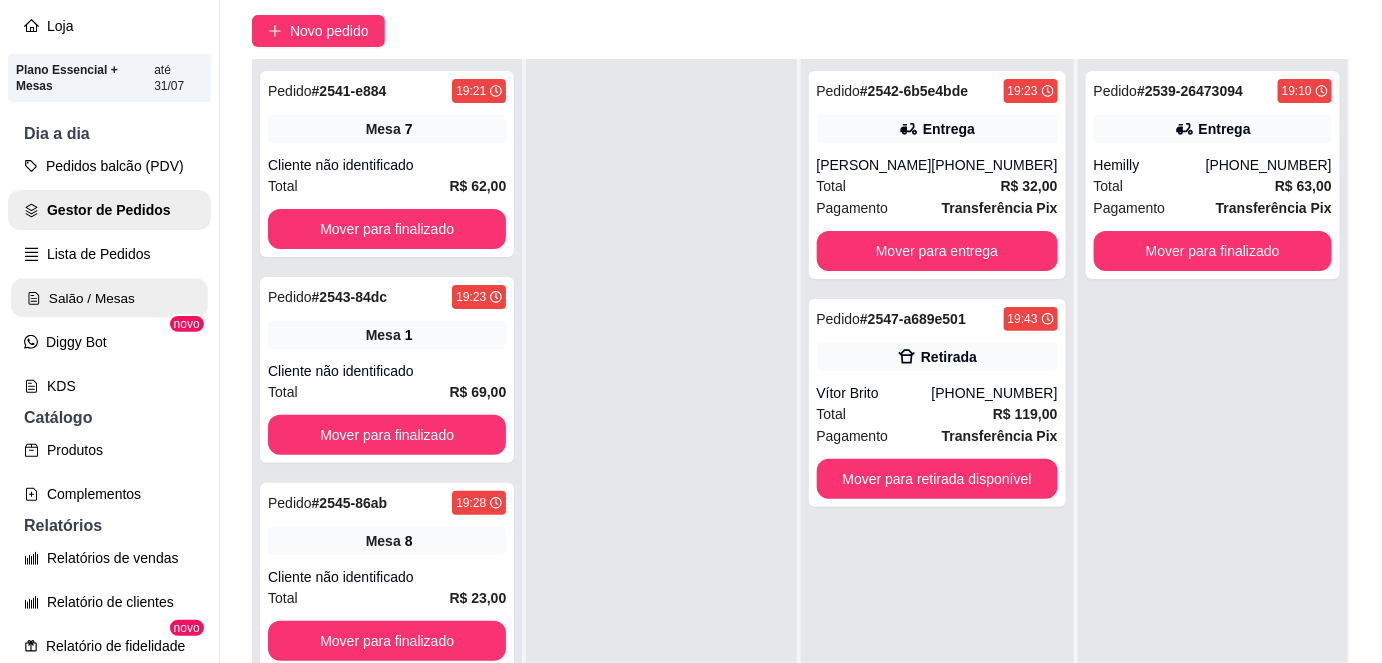 click on "Salão / Mesas" at bounding box center [109, 298] 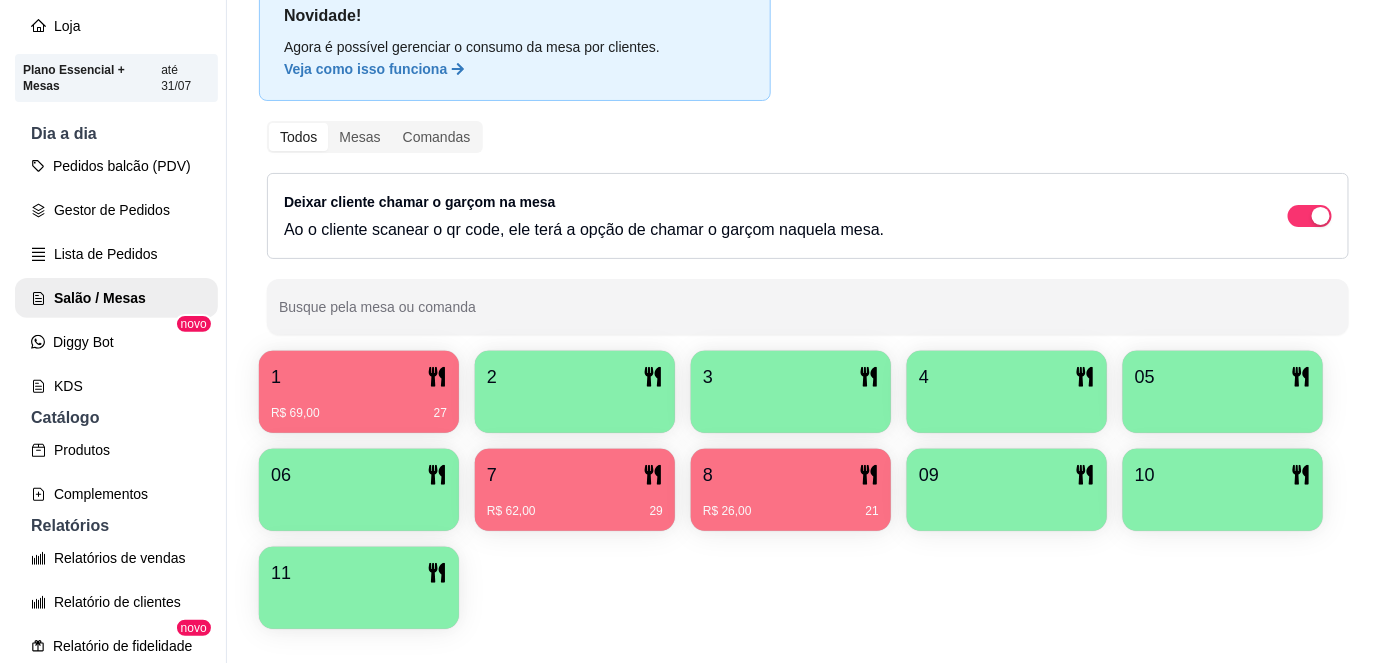 scroll, scrollTop: 156, scrollLeft: 0, axis: vertical 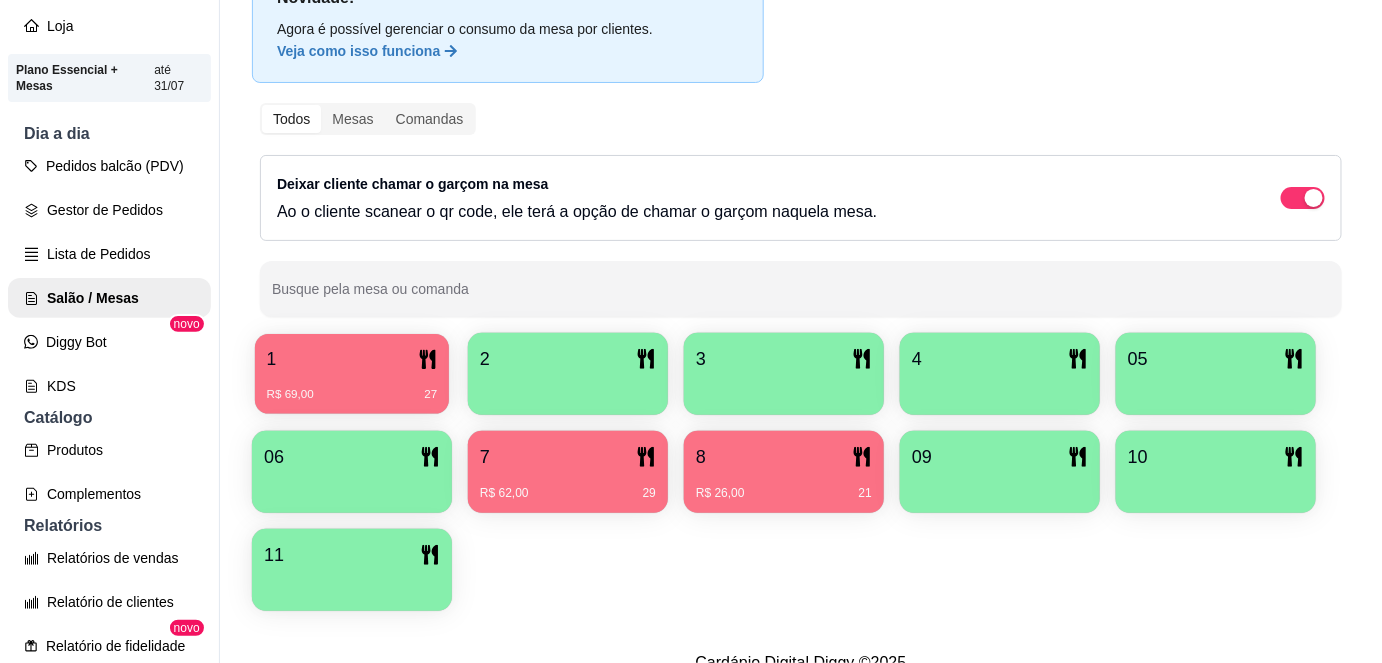 click on "R$ 69,00 27" at bounding box center (352, 395) 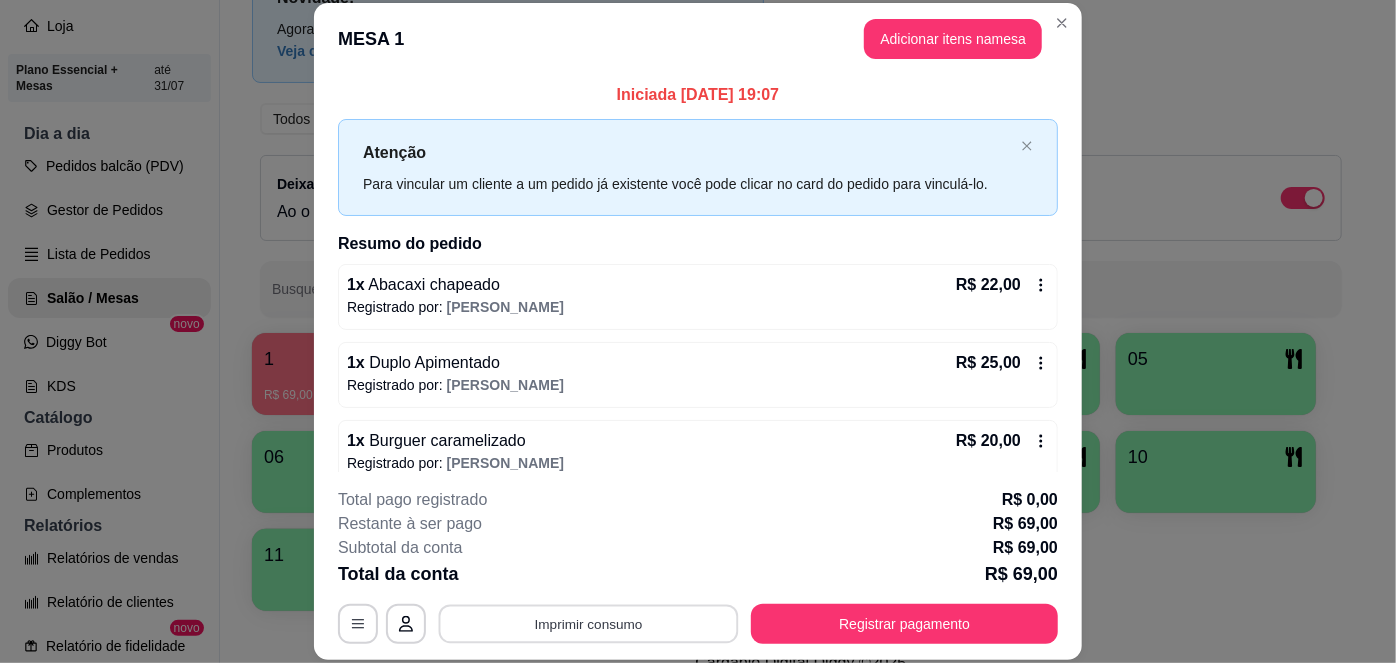 click on "Imprimir consumo" at bounding box center [589, 623] 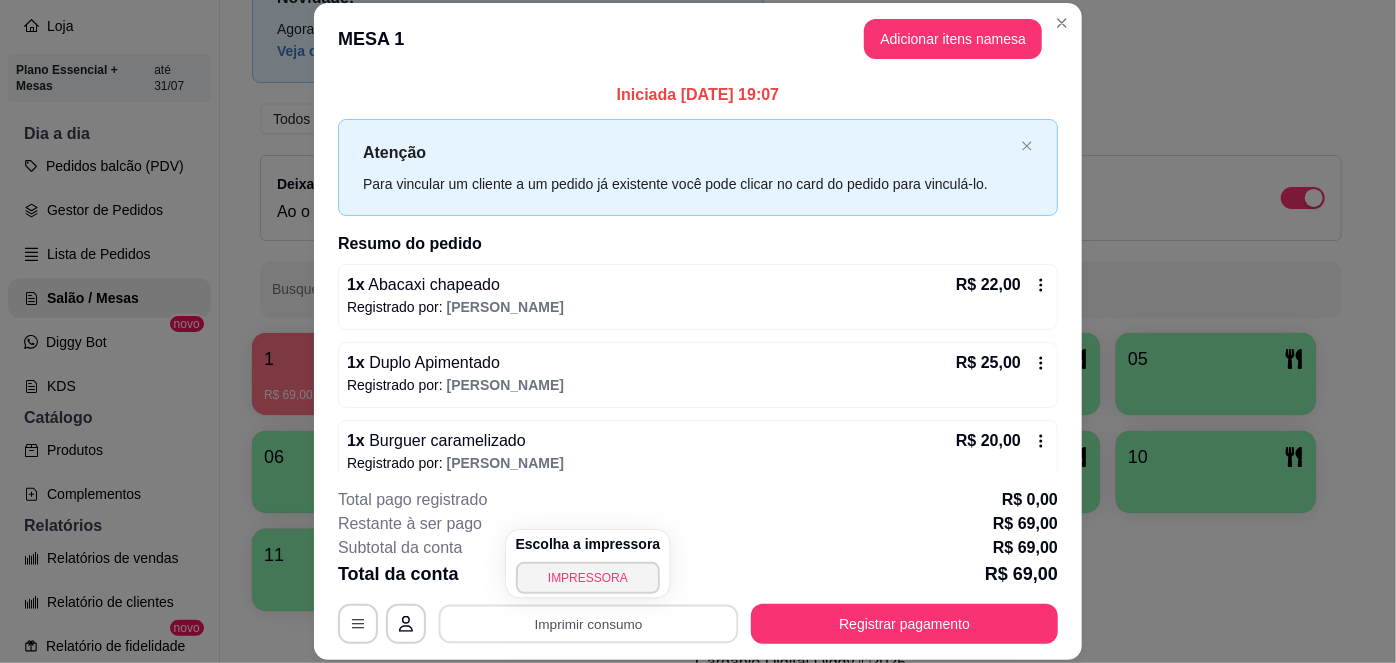 scroll, scrollTop: 60, scrollLeft: 0, axis: vertical 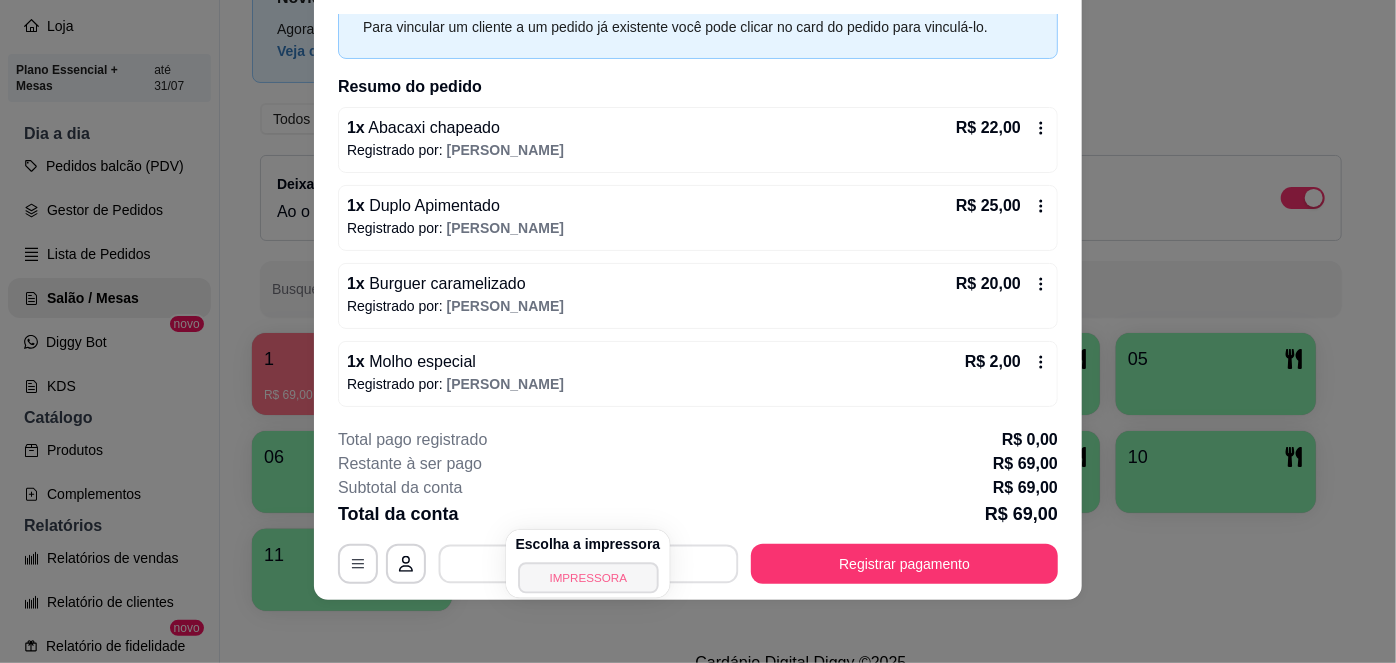 click on "IMPRESSORA" at bounding box center [588, 577] 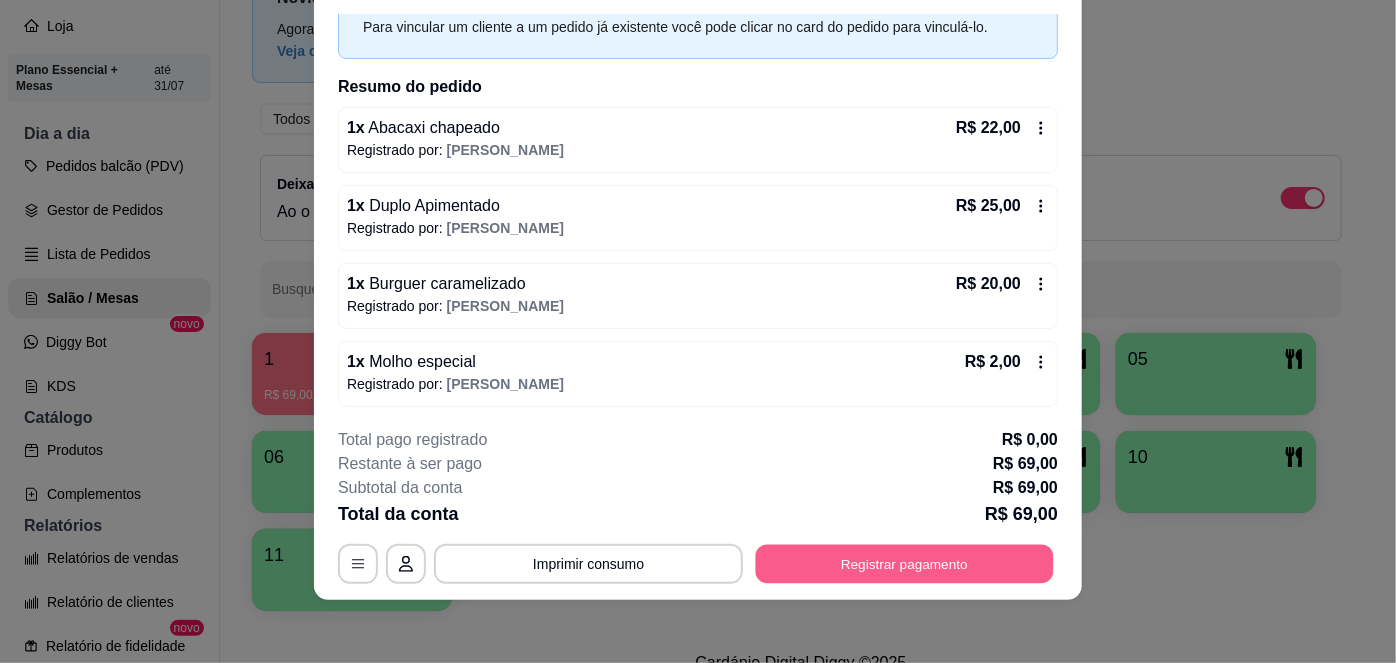 click on "Registrar pagamento" at bounding box center (905, 563) 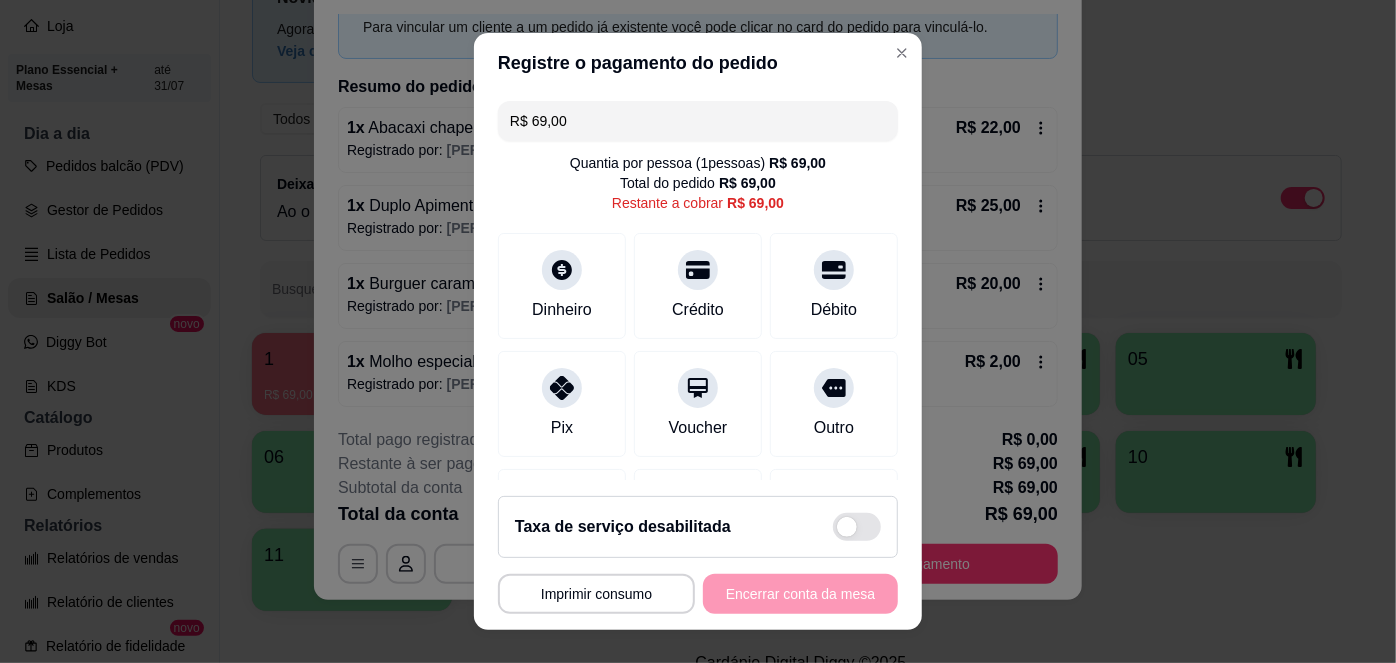 click on "R$ 69,00" at bounding box center (698, 121) 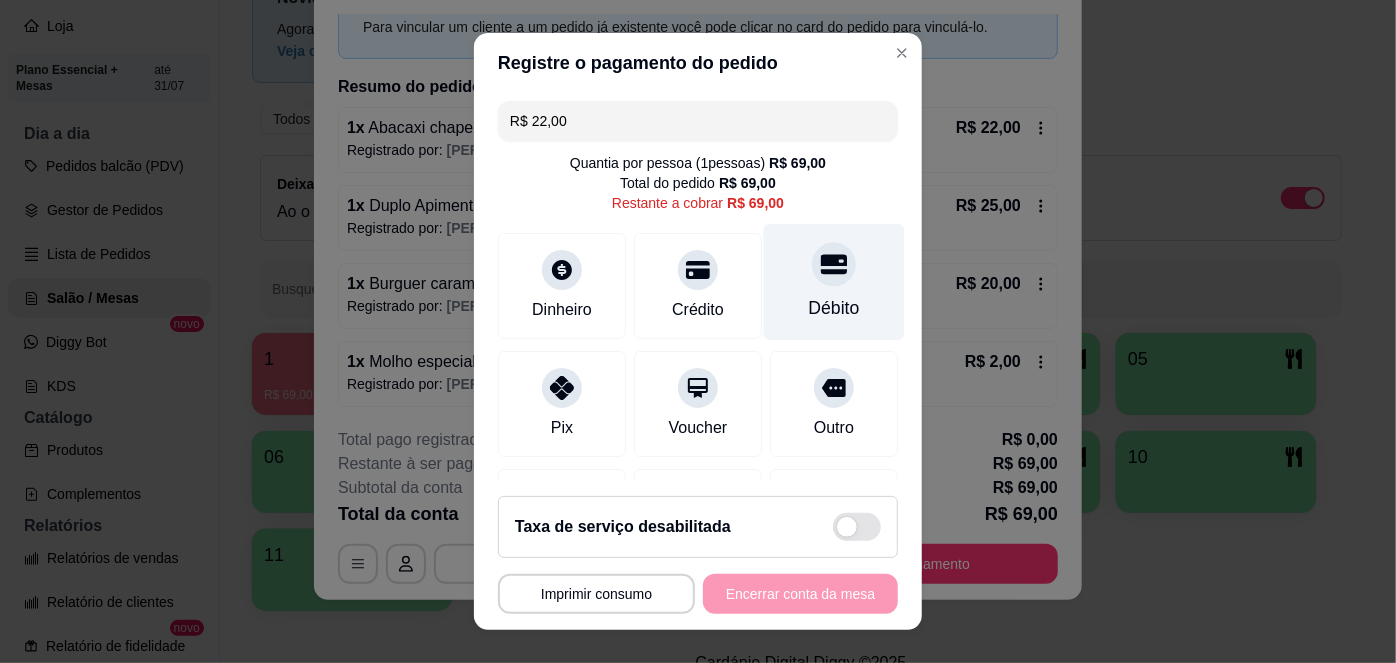 click on "Débito" at bounding box center (834, 308) 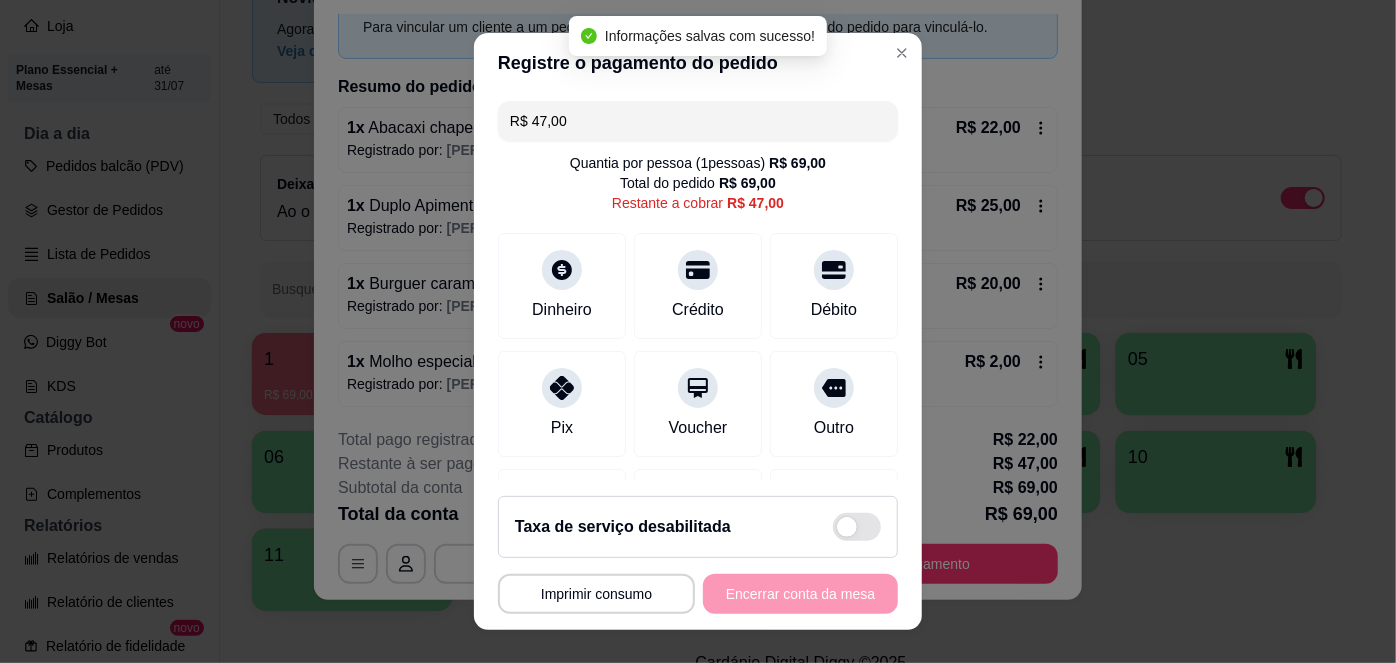 click on "R$ 47,00" at bounding box center (698, 121) 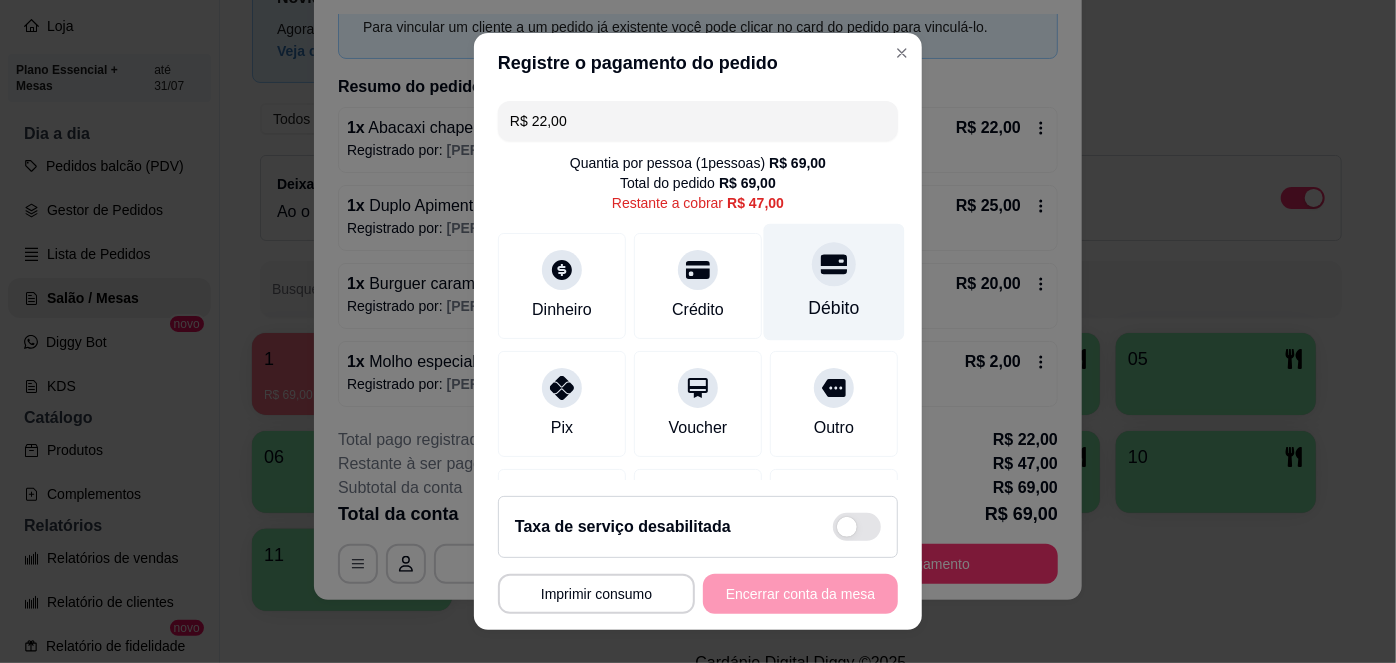 click on "Débito" at bounding box center [834, 308] 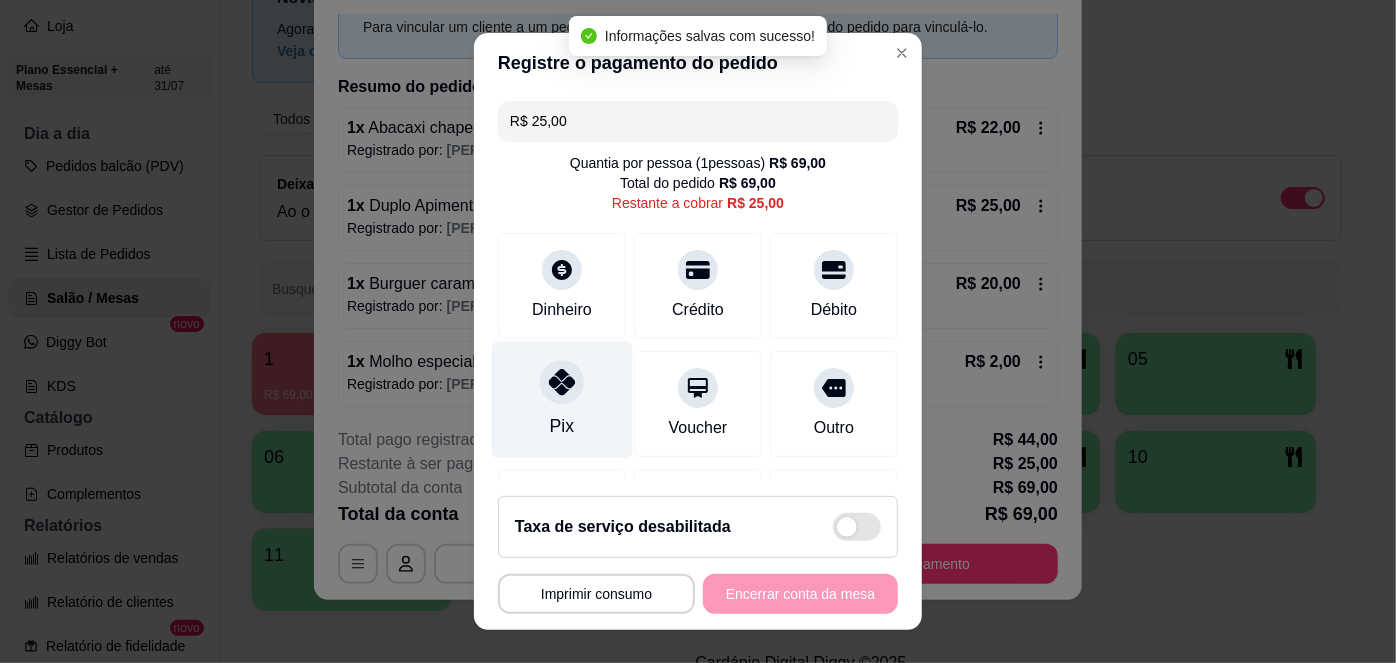 click at bounding box center [562, 383] 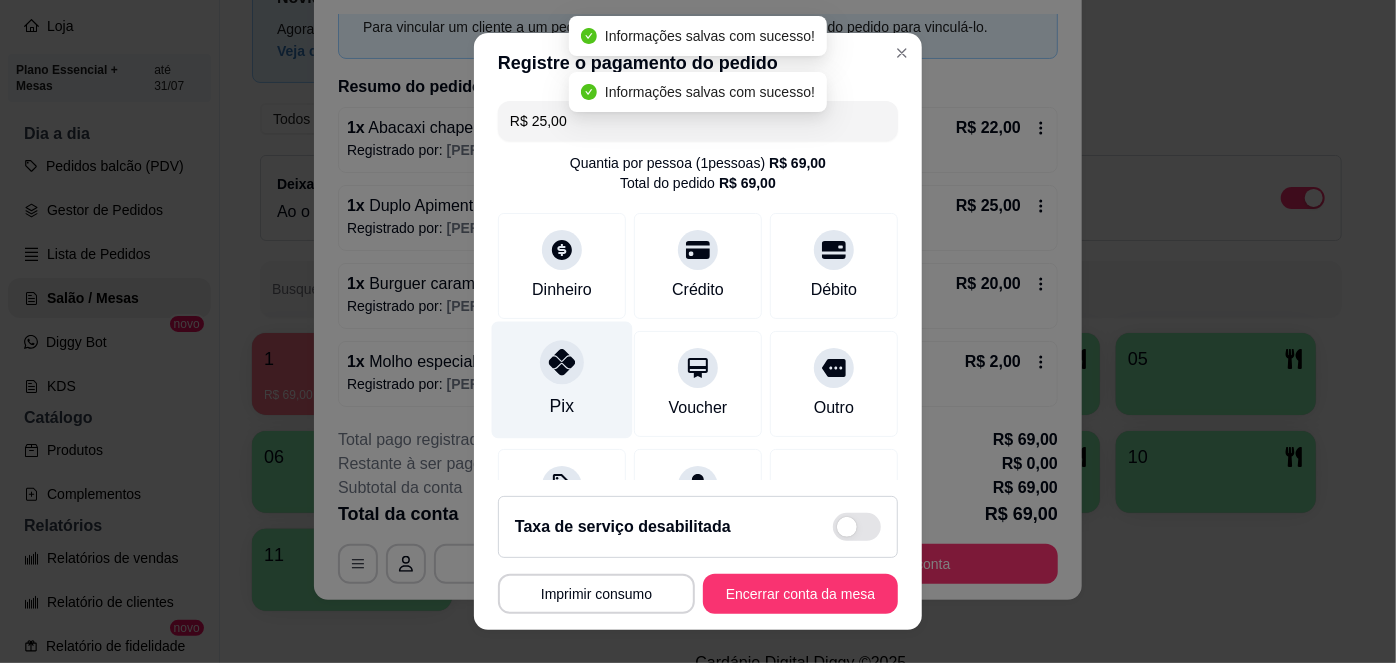type on "R$ 0,00" 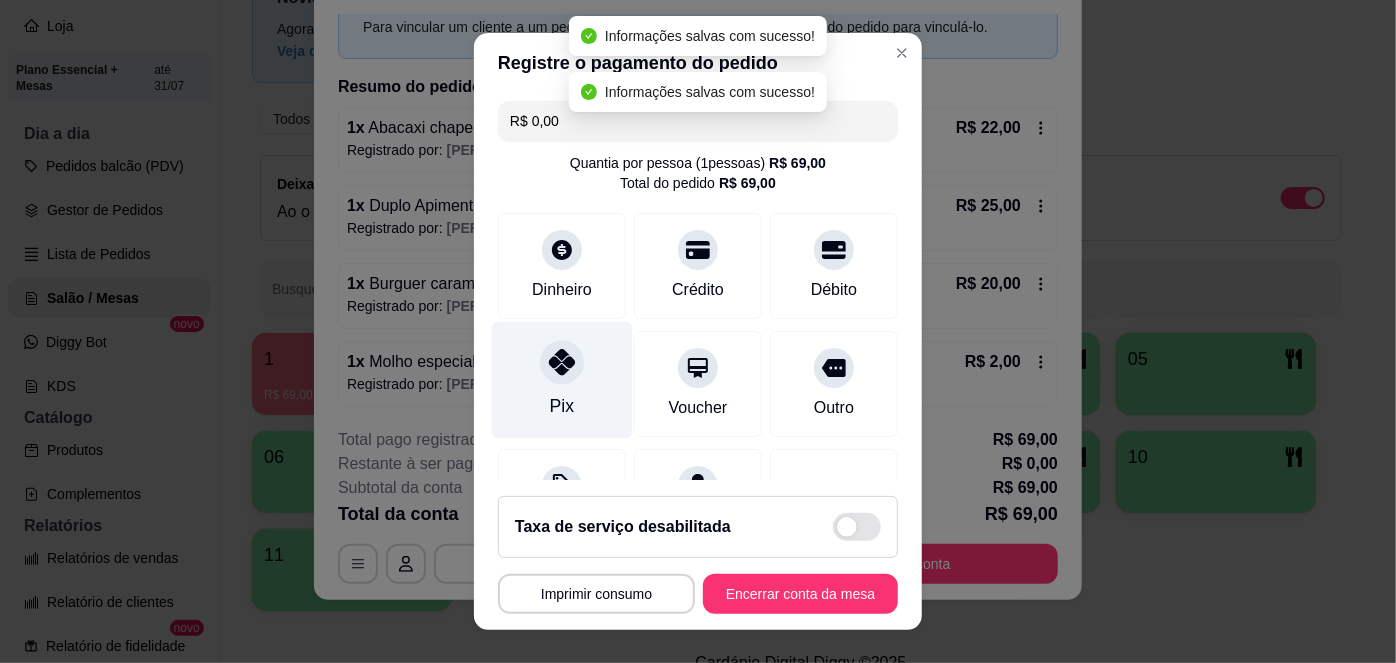 scroll, scrollTop: 360, scrollLeft: 0, axis: vertical 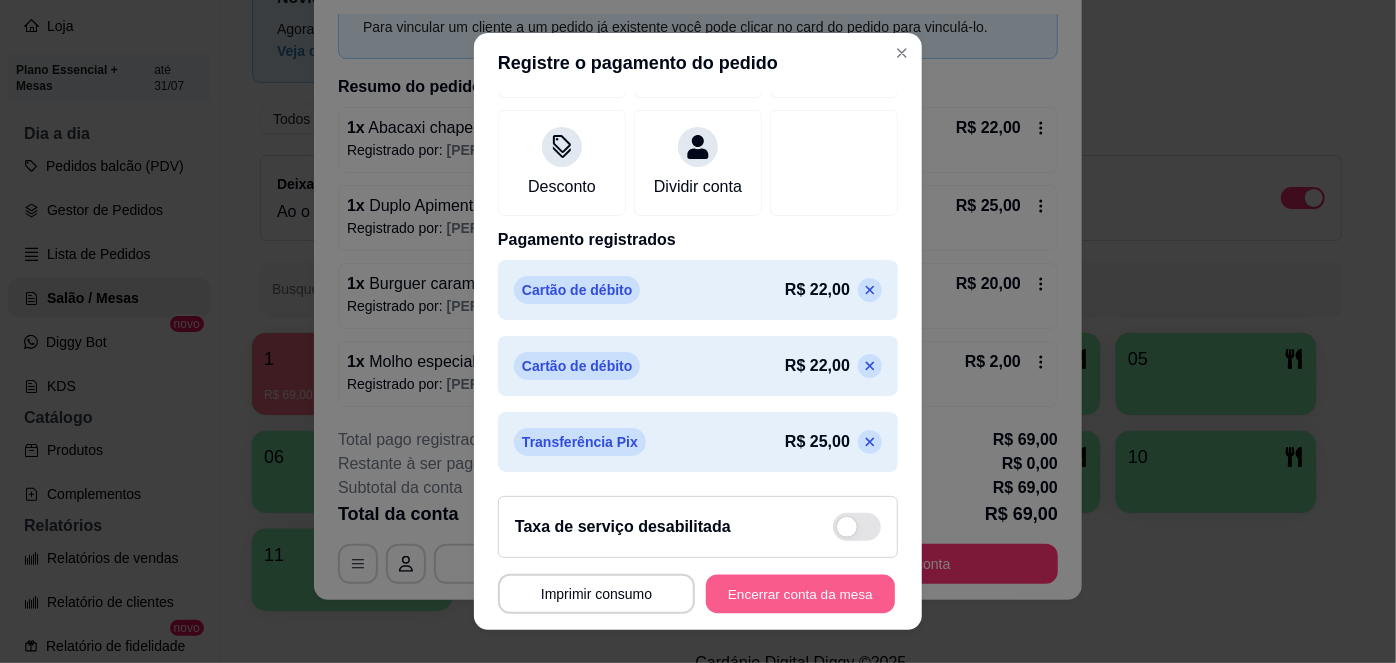 click on "Encerrar conta da mesa" at bounding box center (800, 593) 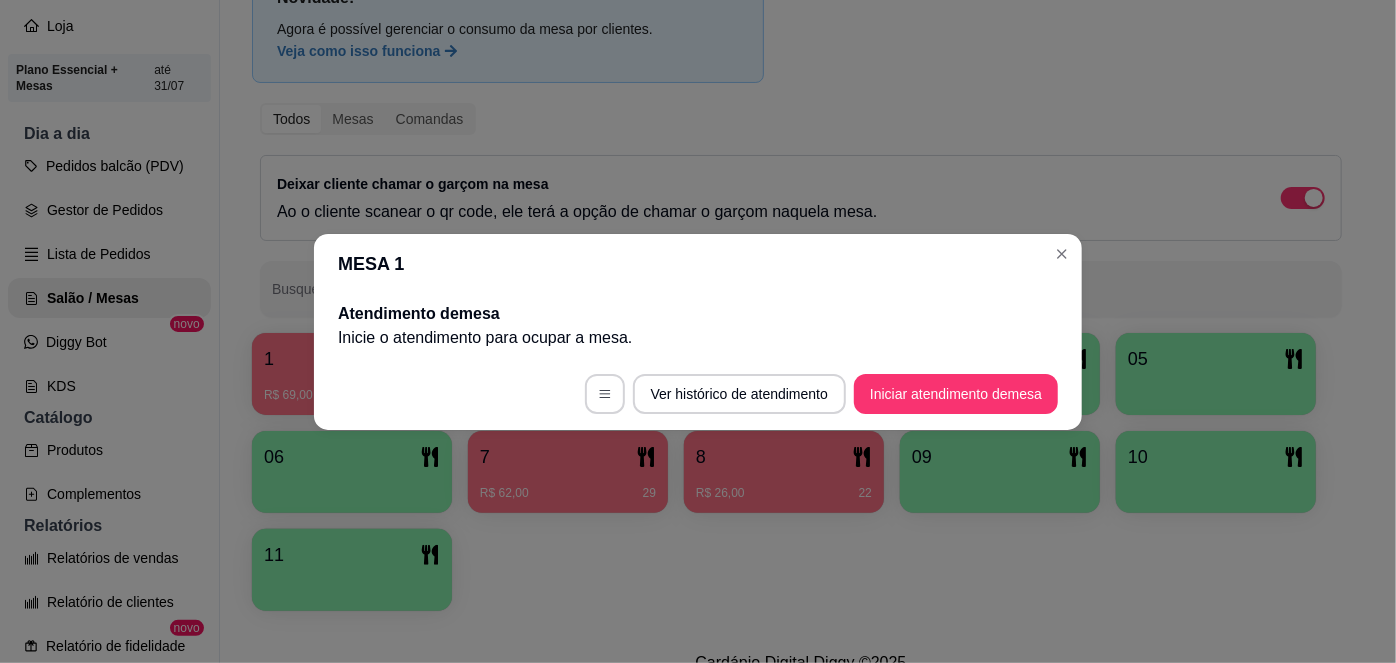 scroll, scrollTop: 0, scrollLeft: 0, axis: both 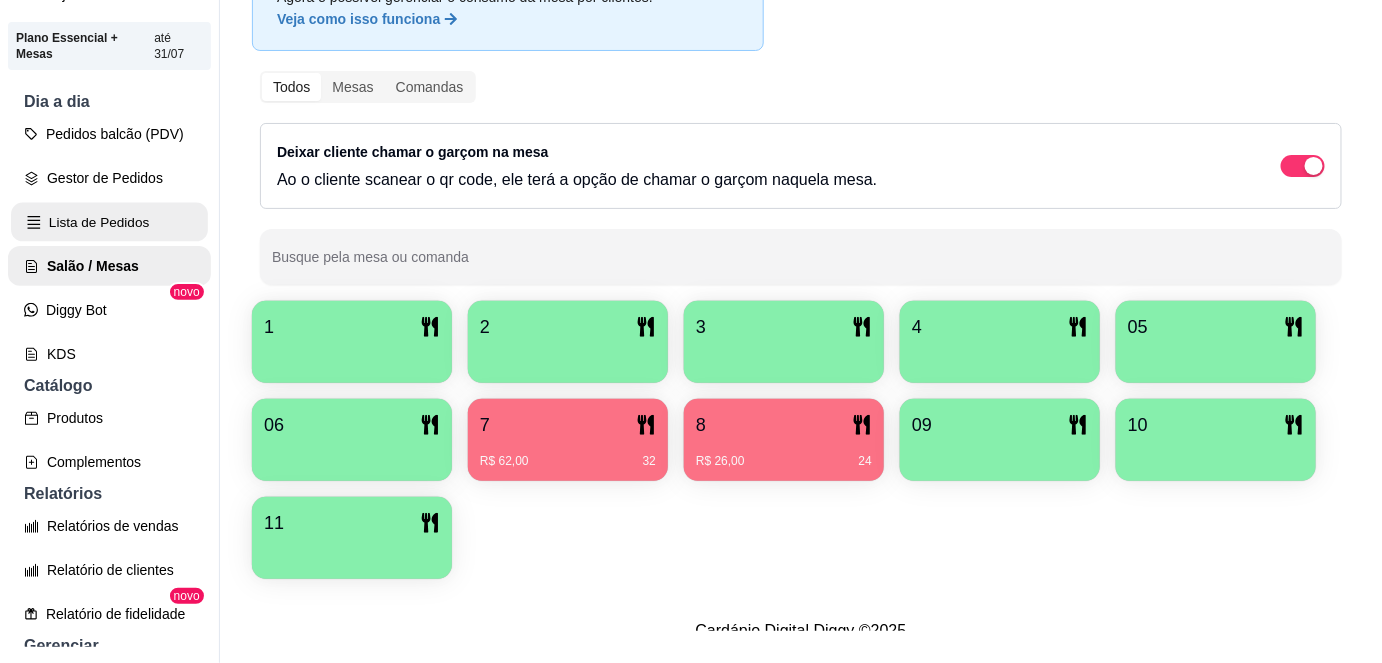 click on "Lista de Pedidos" at bounding box center [109, 222] 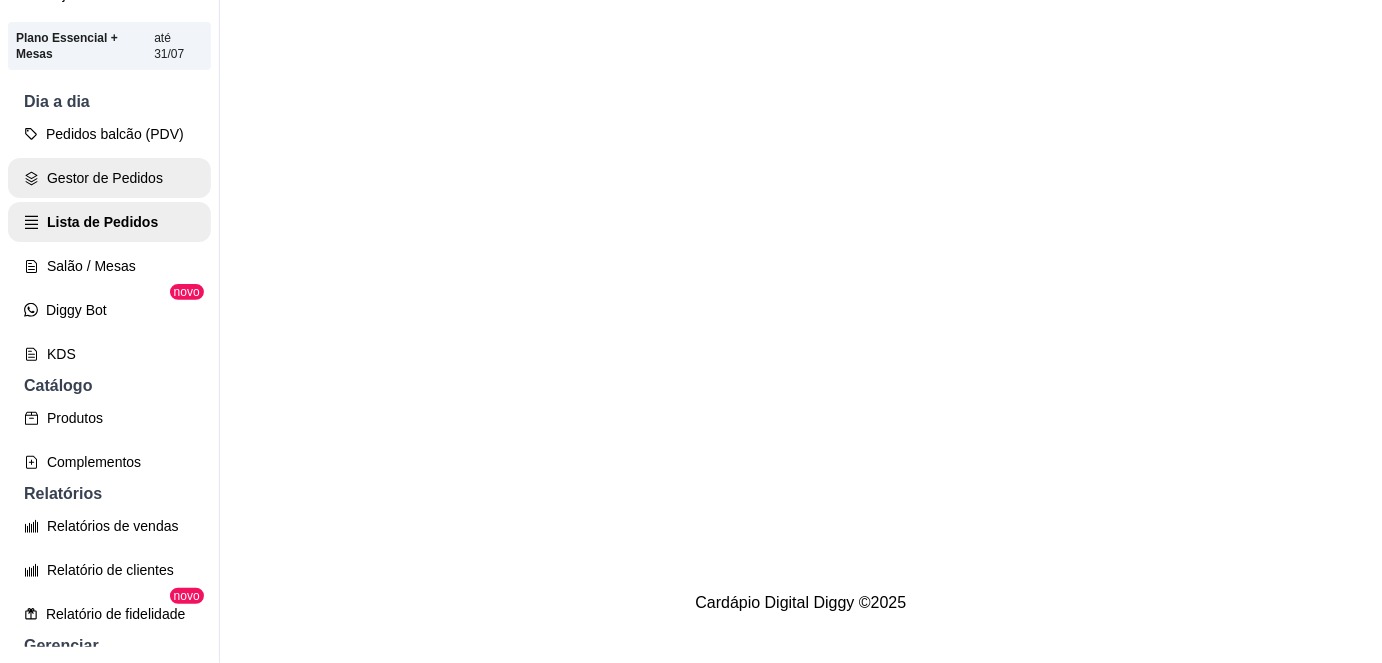 scroll, scrollTop: 0, scrollLeft: 0, axis: both 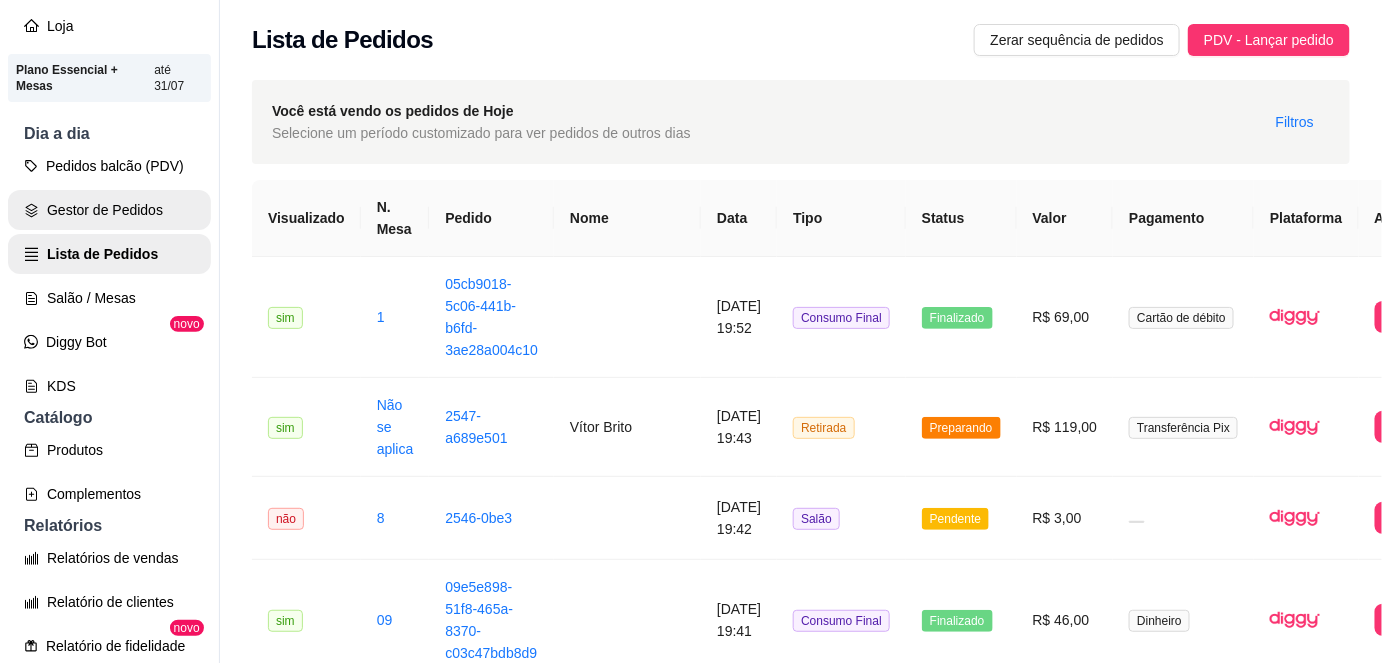 click on "Gestor de Pedidos" at bounding box center (109, 210) 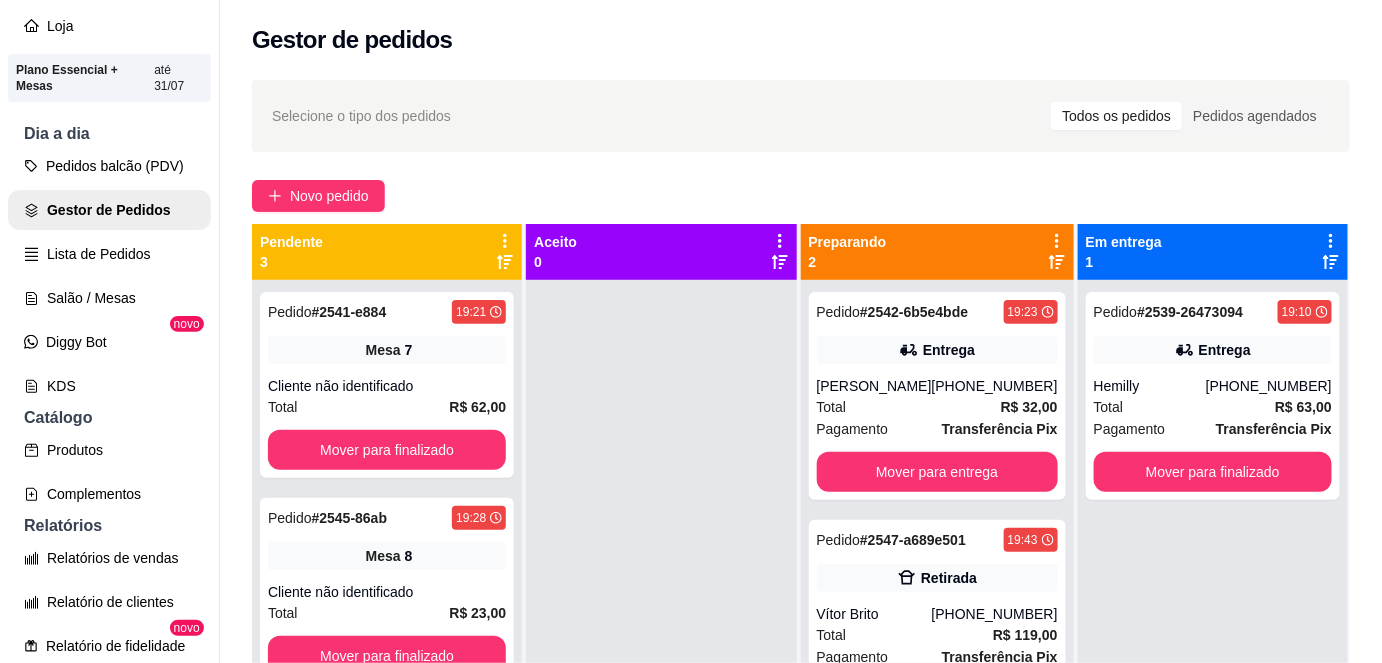 scroll, scrollTop: 56, scrollLeft: 0, axis: vertical 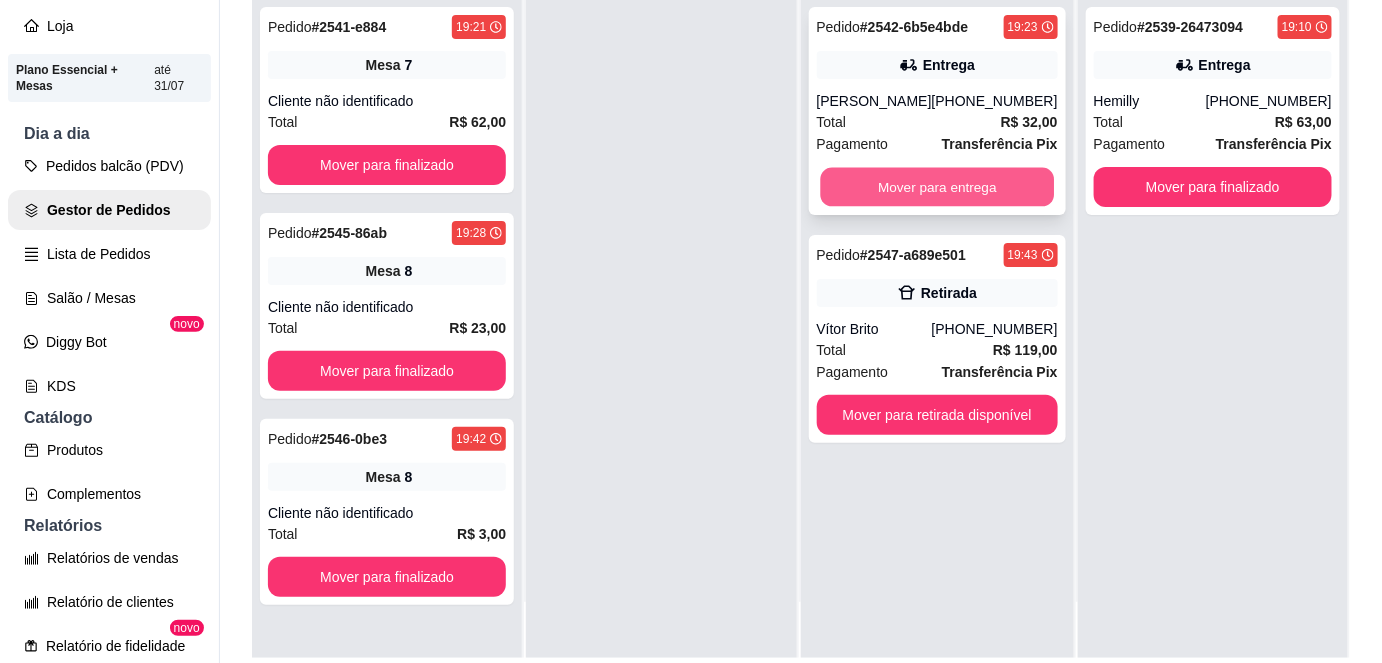 click on "Mover para entrega" at bounding box center (937, 187) 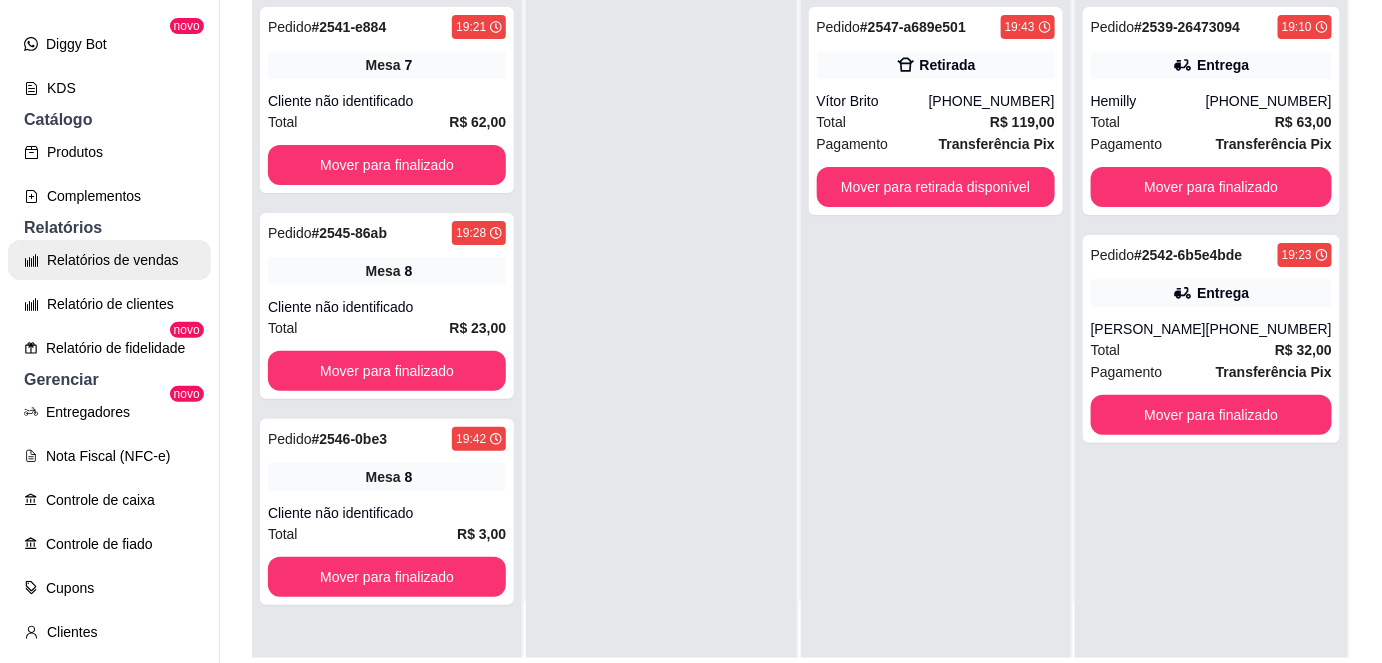 scroll, scrollTop: 435, scrollLeft: 0, axis: vertical 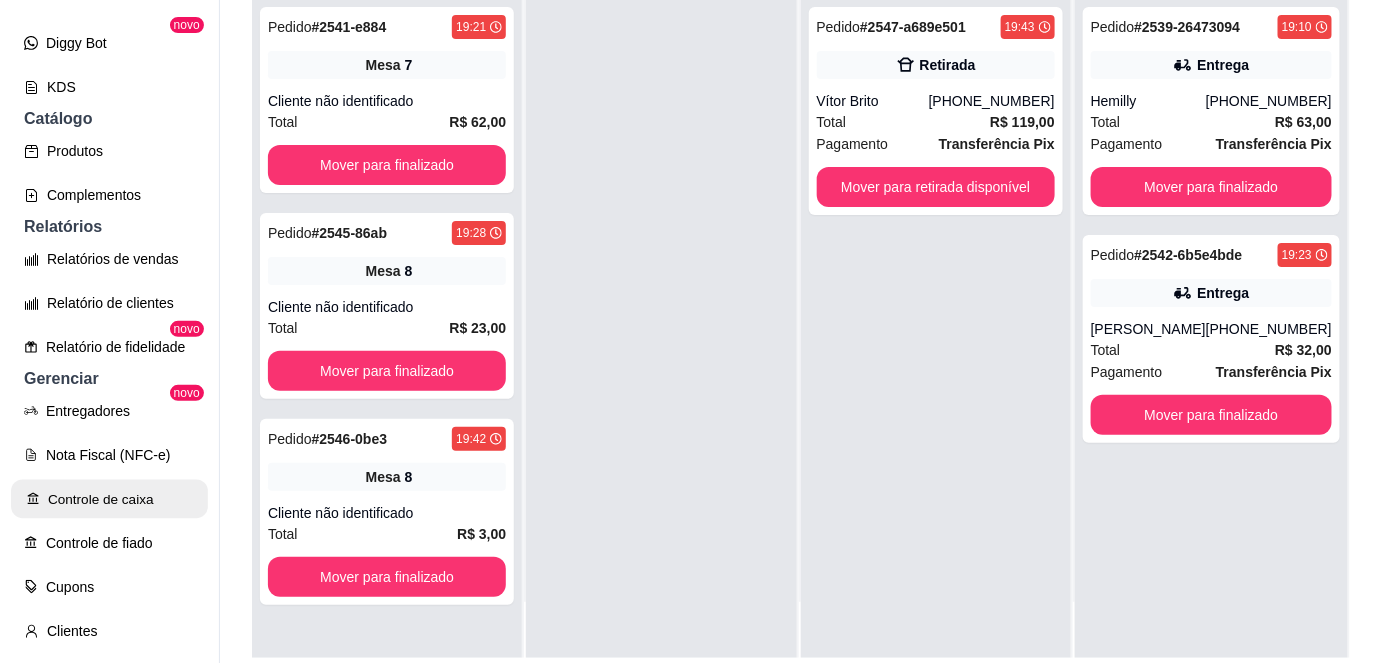 click on "Controle de caixa" at bounding box center (109, 499) 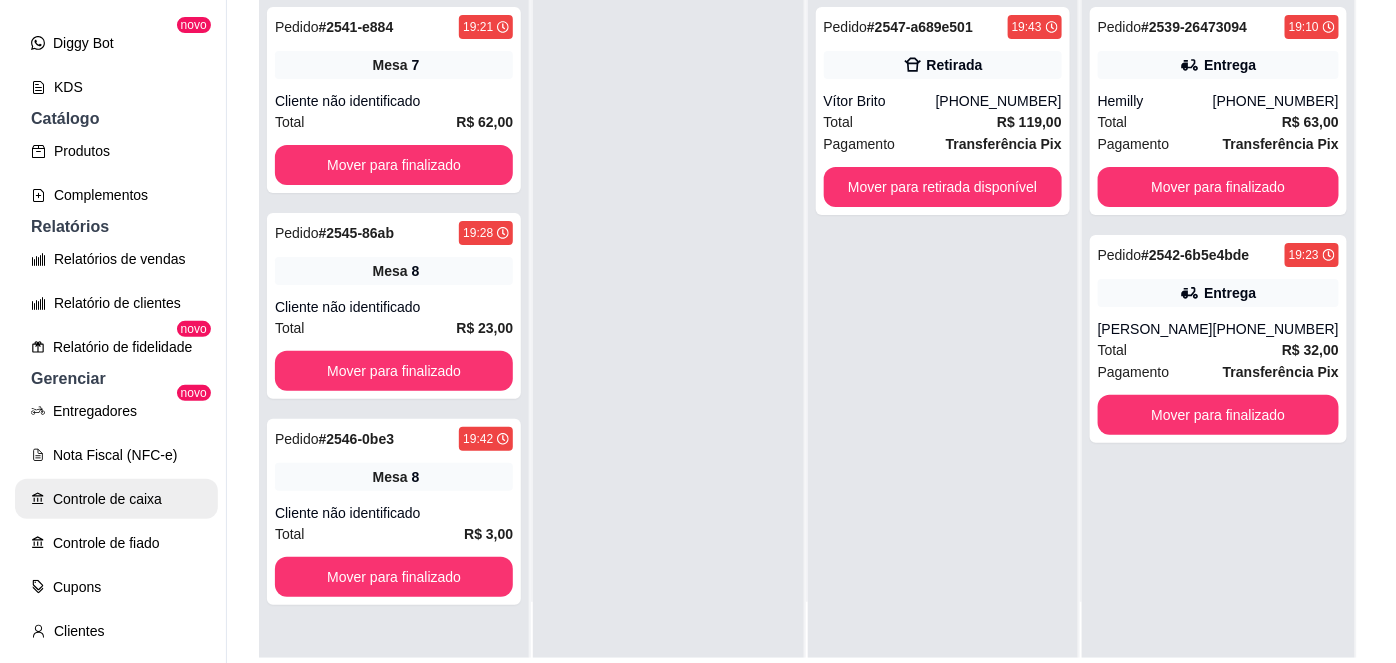 scroll, scrollTop: 0, scrollLeft: 0, axis: both 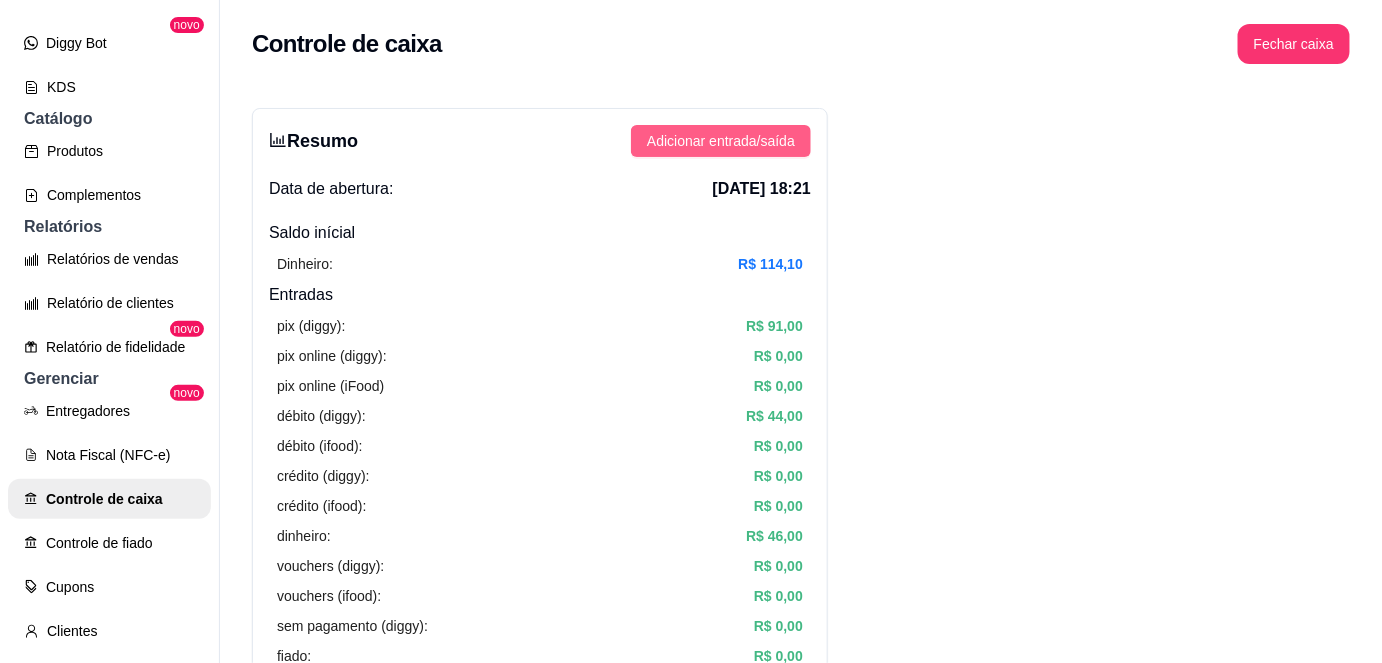 click on "Adicionar entrada/saída" at bounding box center [721, 141] 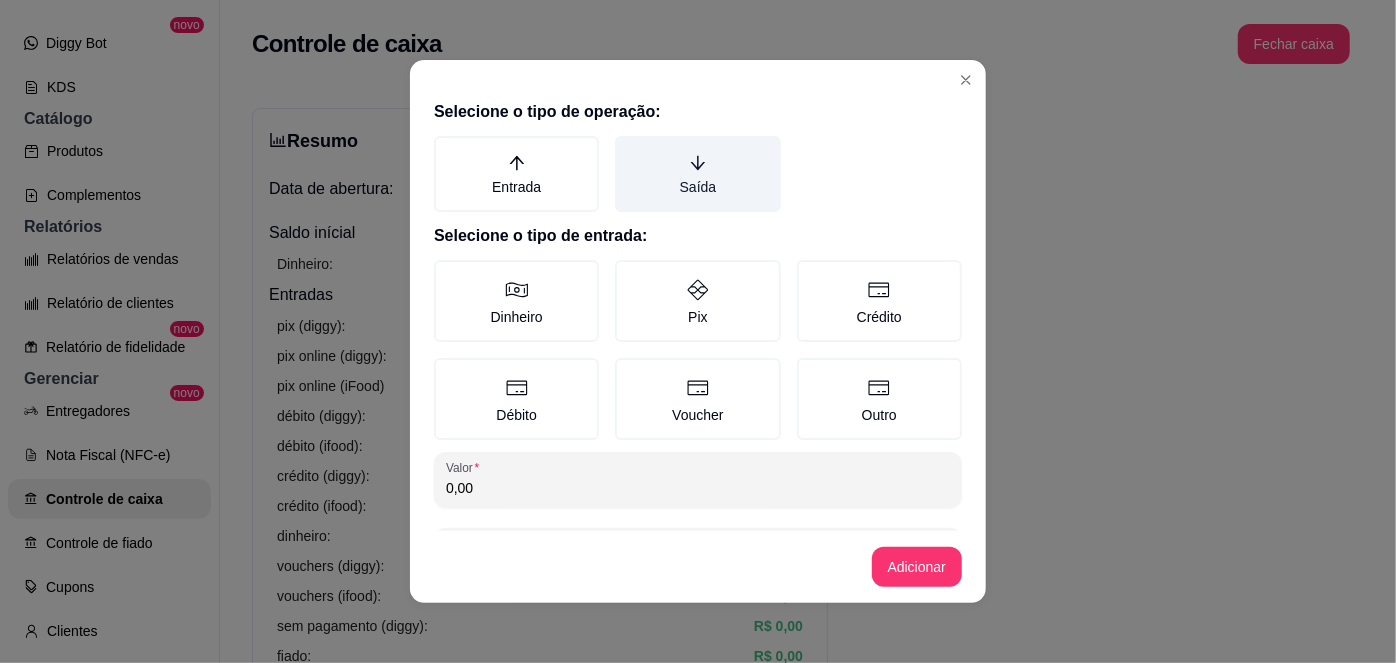 click 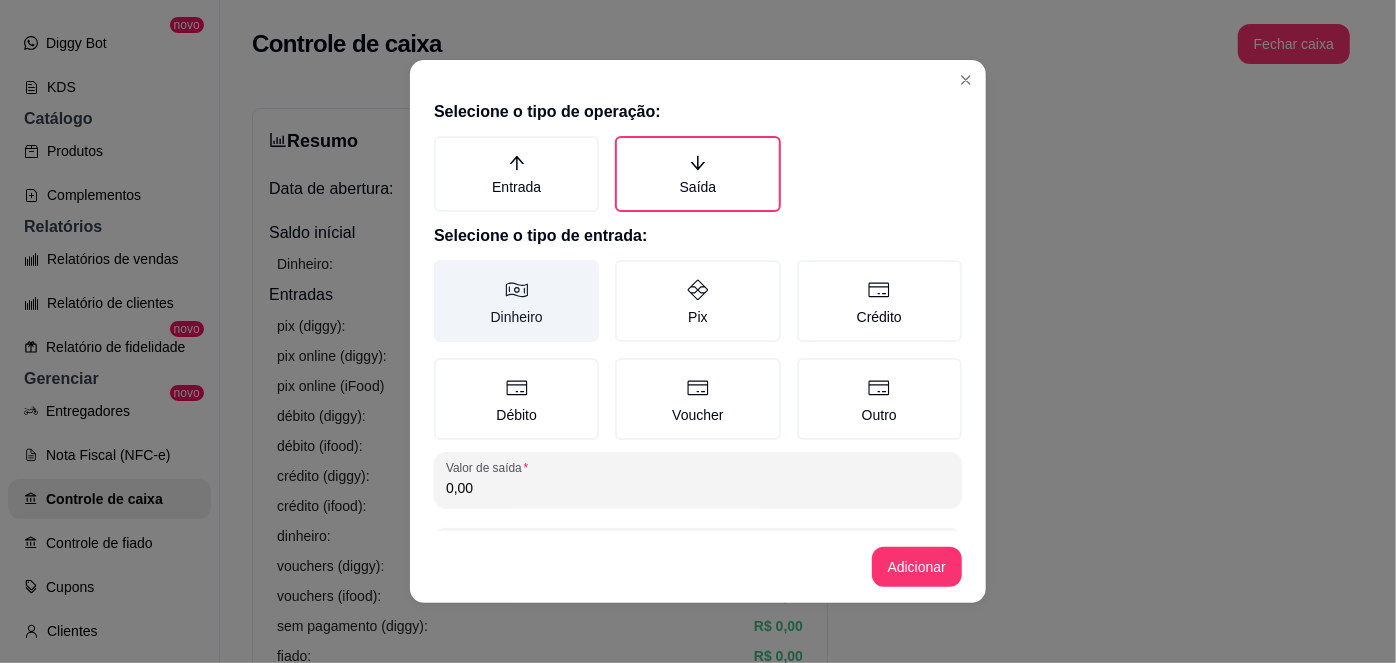 click on "Dinheiro" at bounding box center (516, 301) 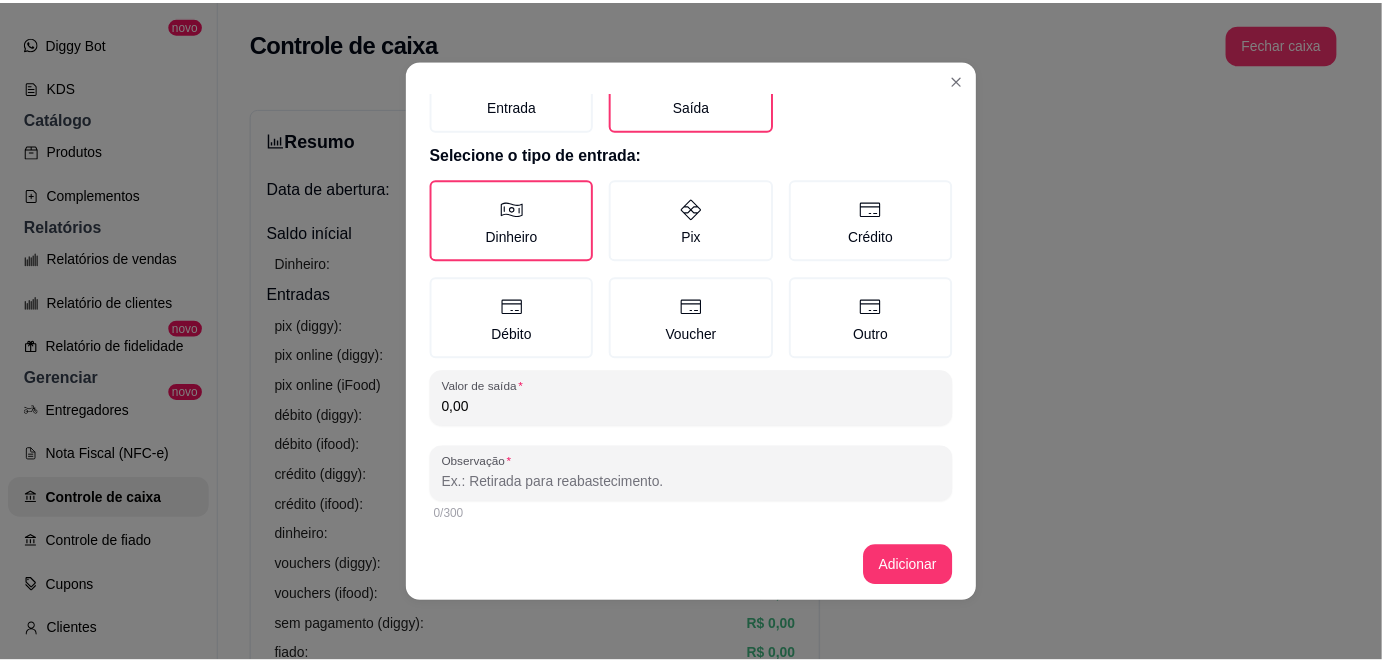 scroll, scrollTop: 80, scrollLeft: 0, axis: vertical 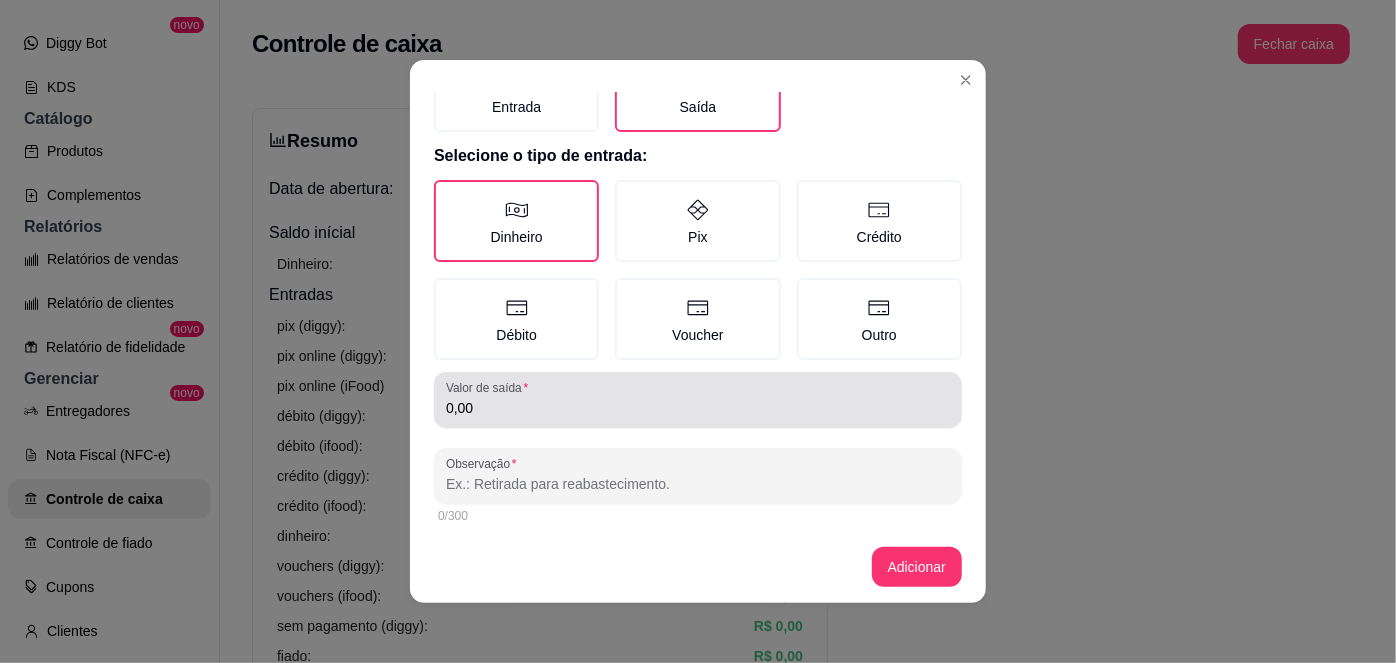 click on "0,00" at bounding box center [698, 408] 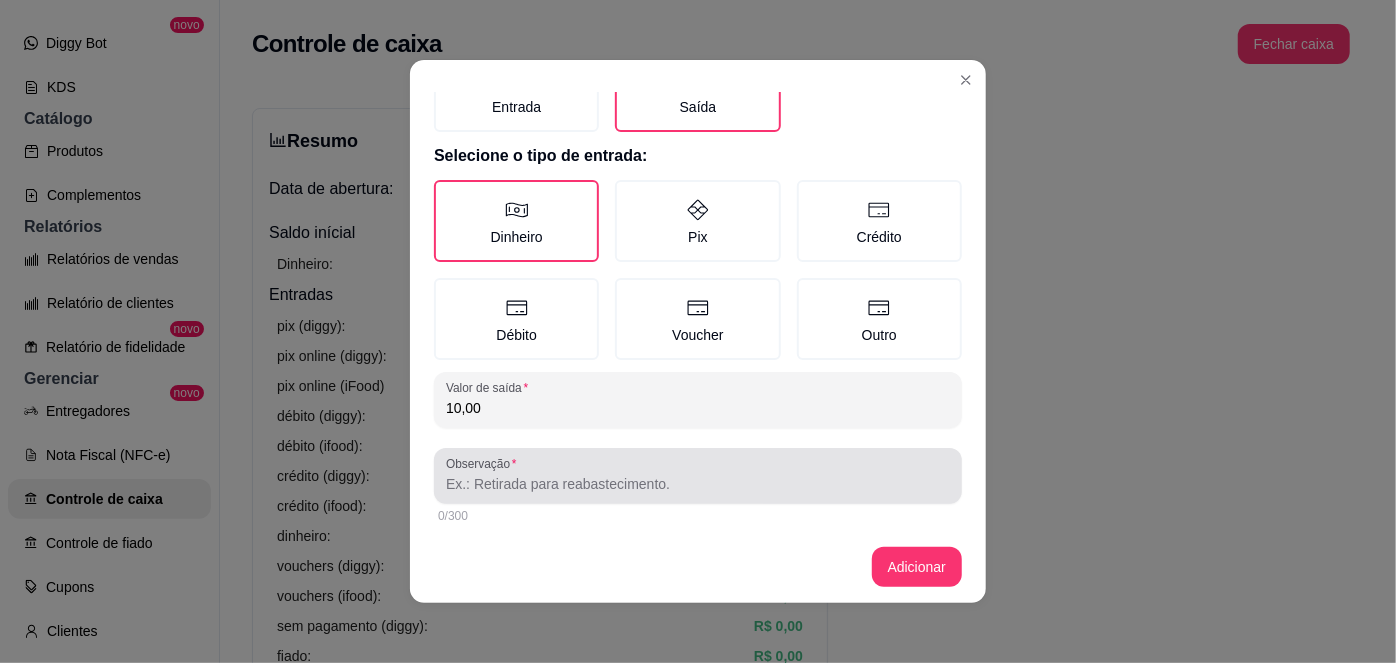 type on "10,00" 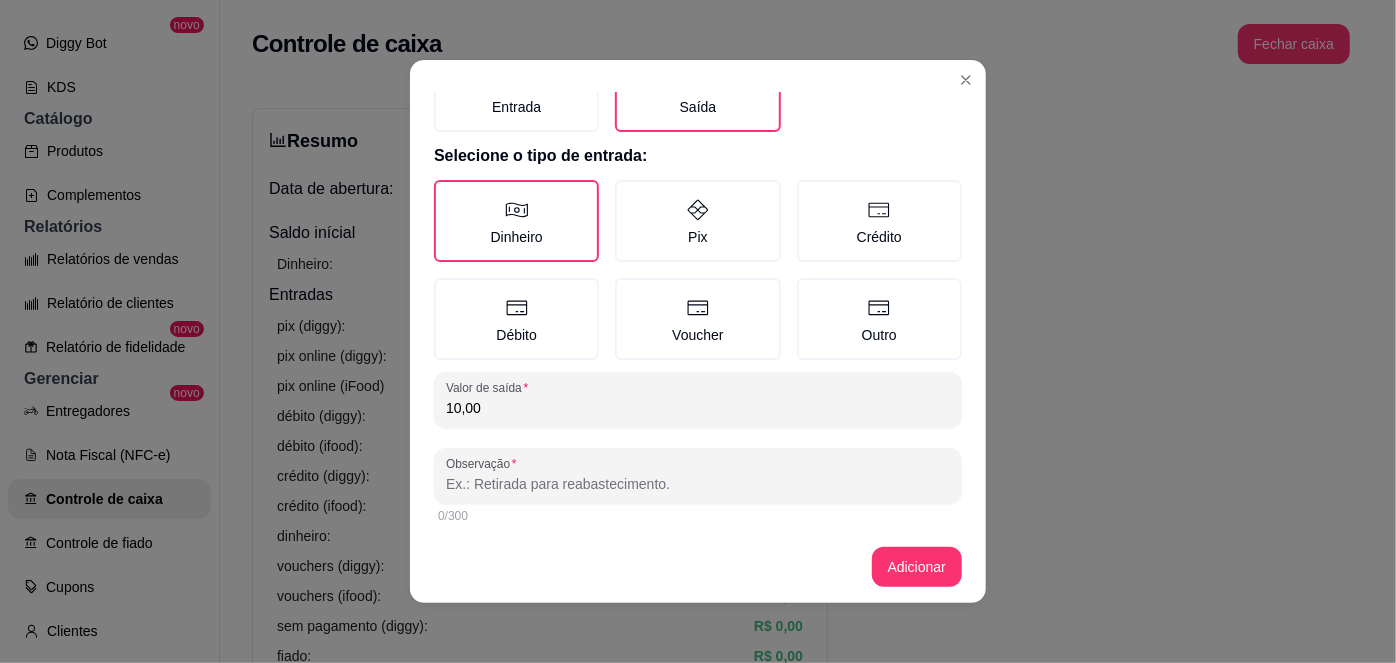 click on "Observação" at bounding box center (698, 484) 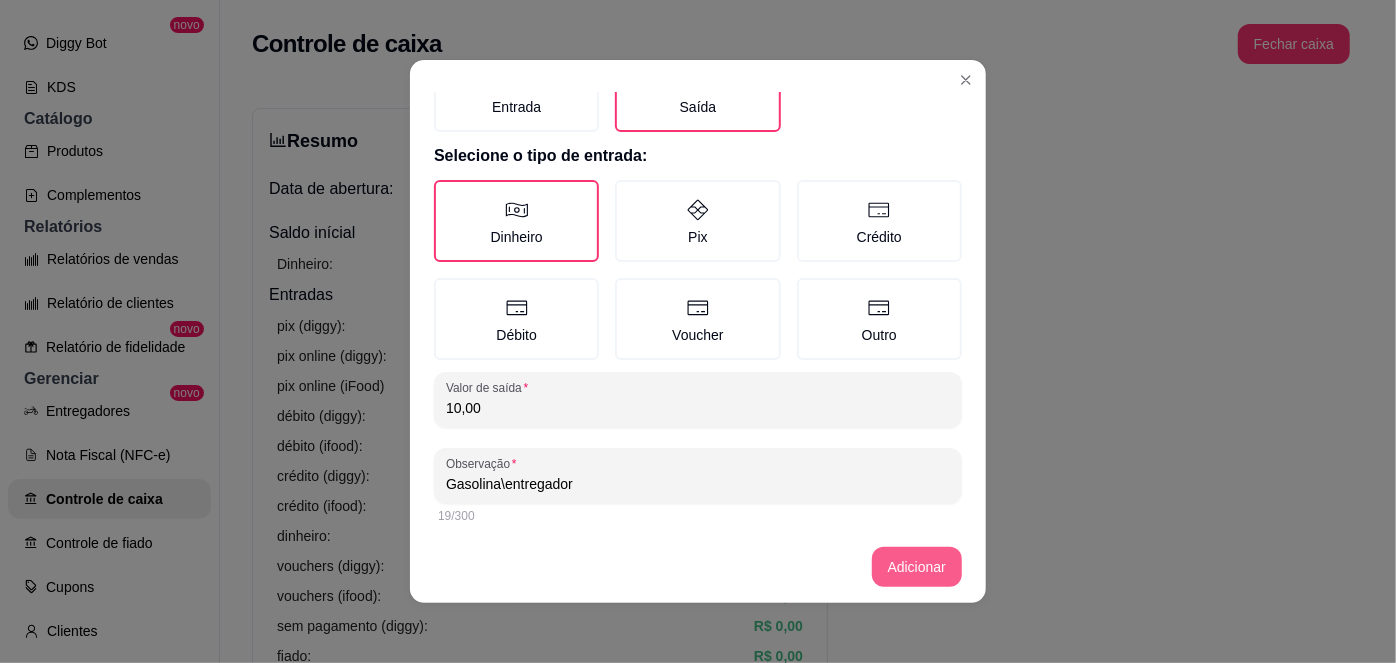 type on "Gasolina\entregador" 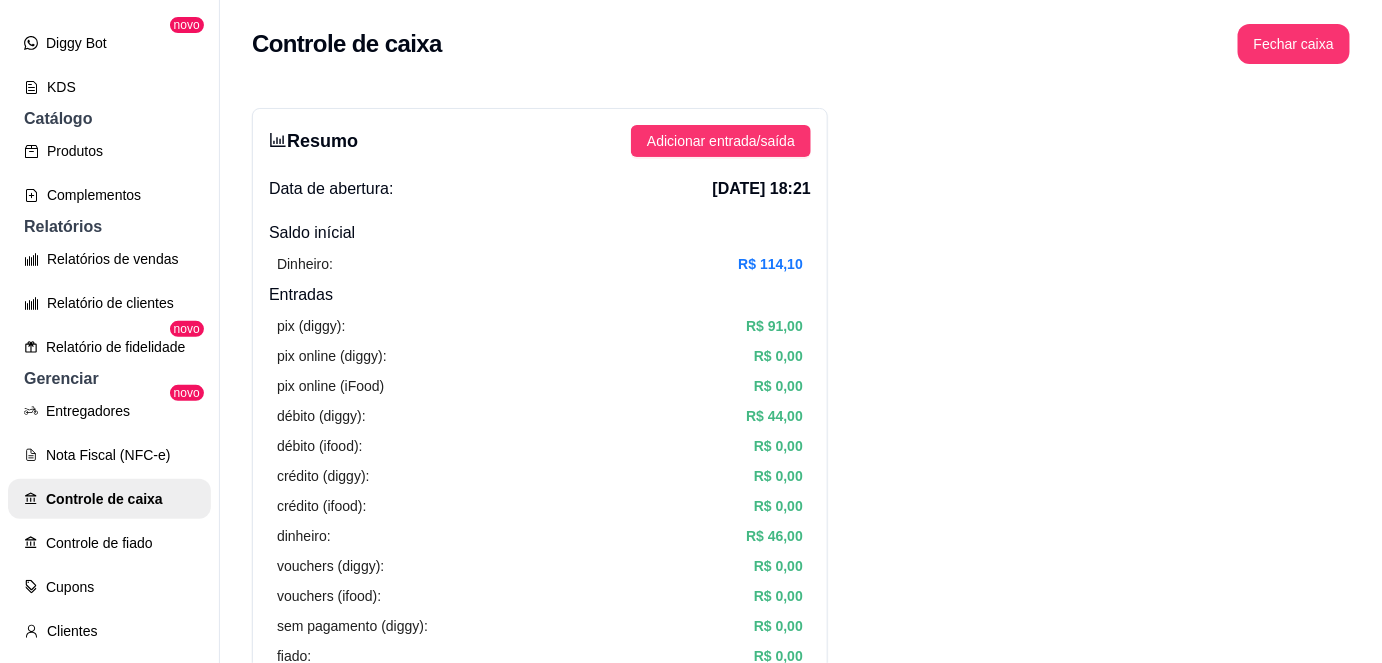 scroll, scrollTop: 0, scrollLeft: 0, axis: both 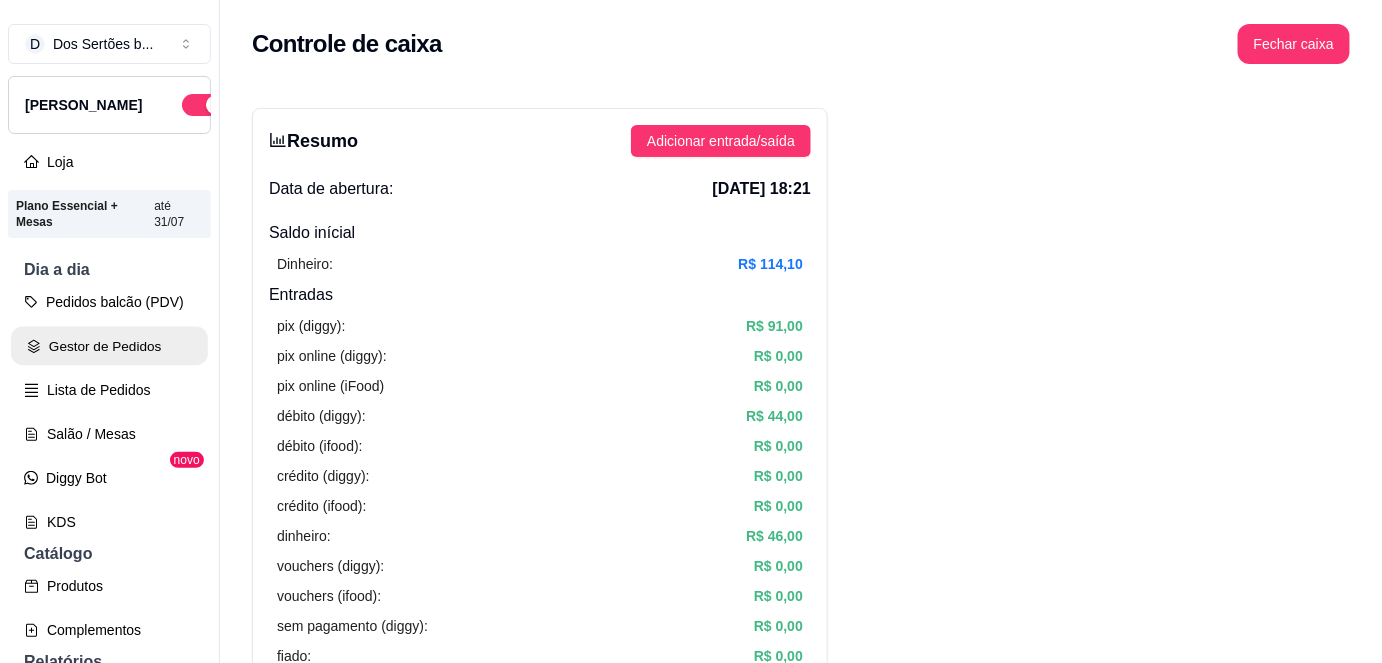 click on "Gestor de Pedidos" at bounding box center (109, 346) 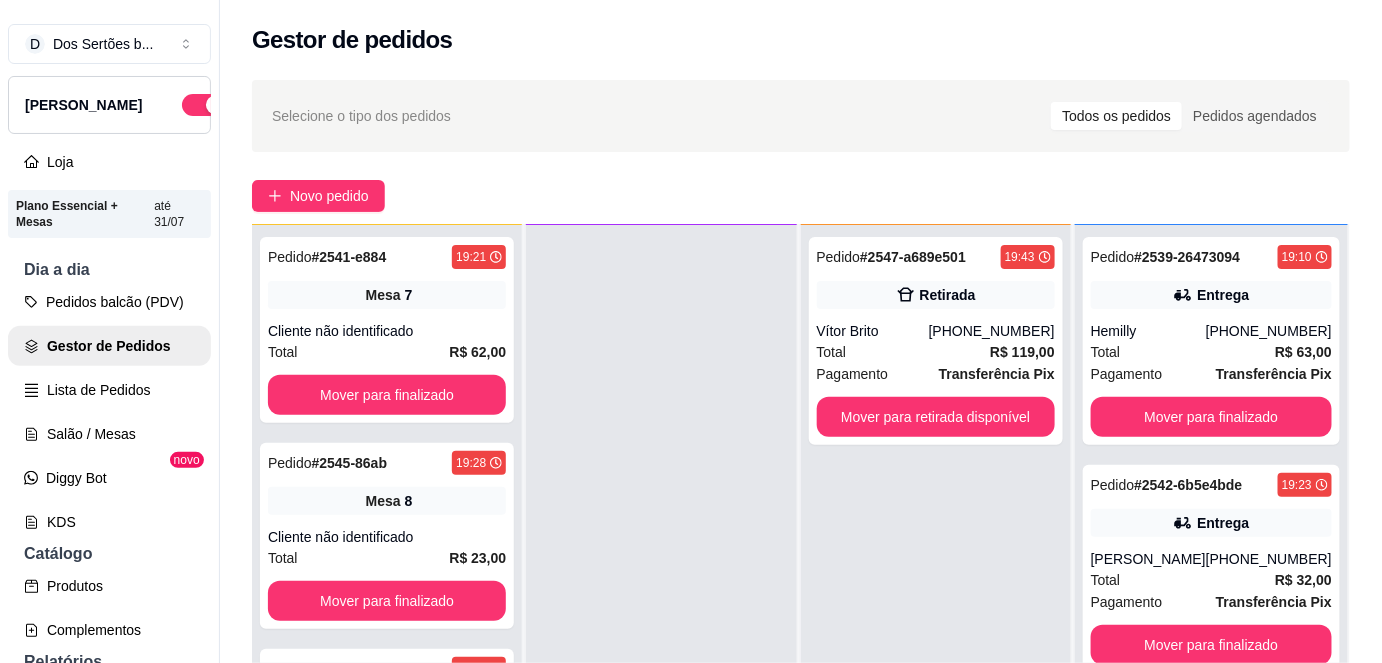 scroll, scrollTop: 56, scrollLeft: 0, axis: vertical 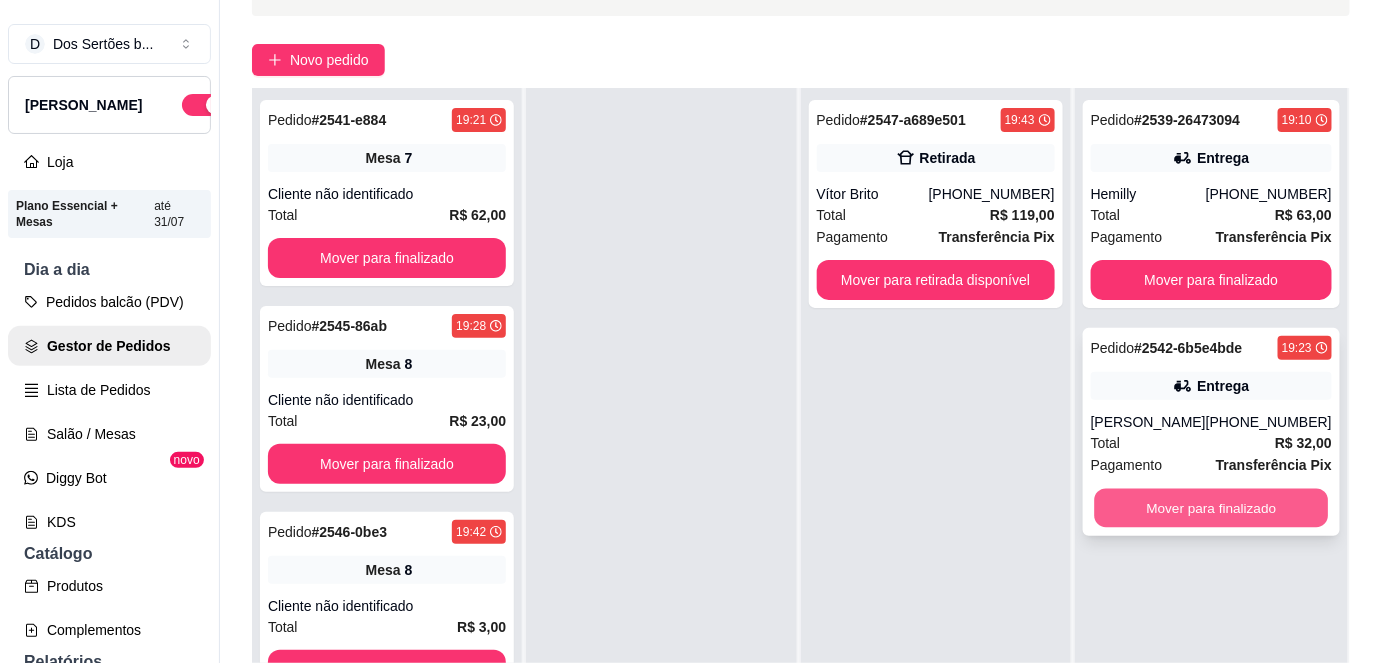 click on "Mover para finalizado" at bounding box center (1211, 508) 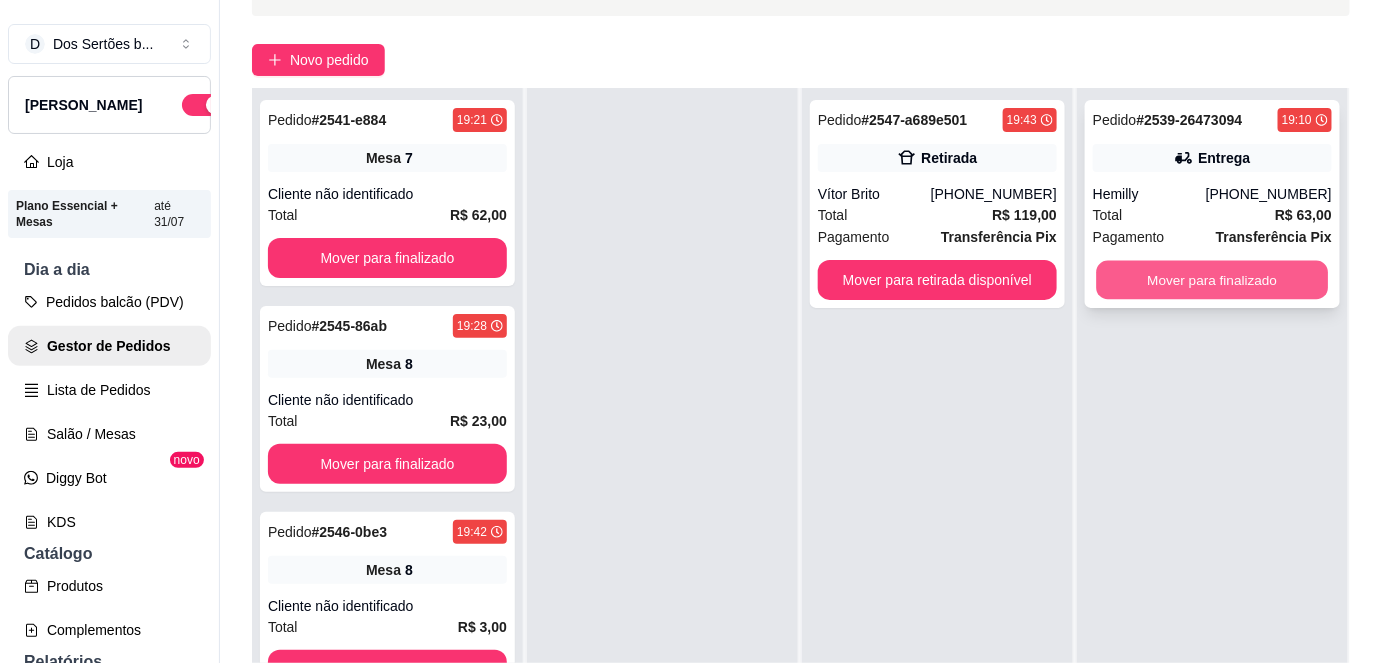 click on "Mover para finalizado" at bounding box center (1213, 280) 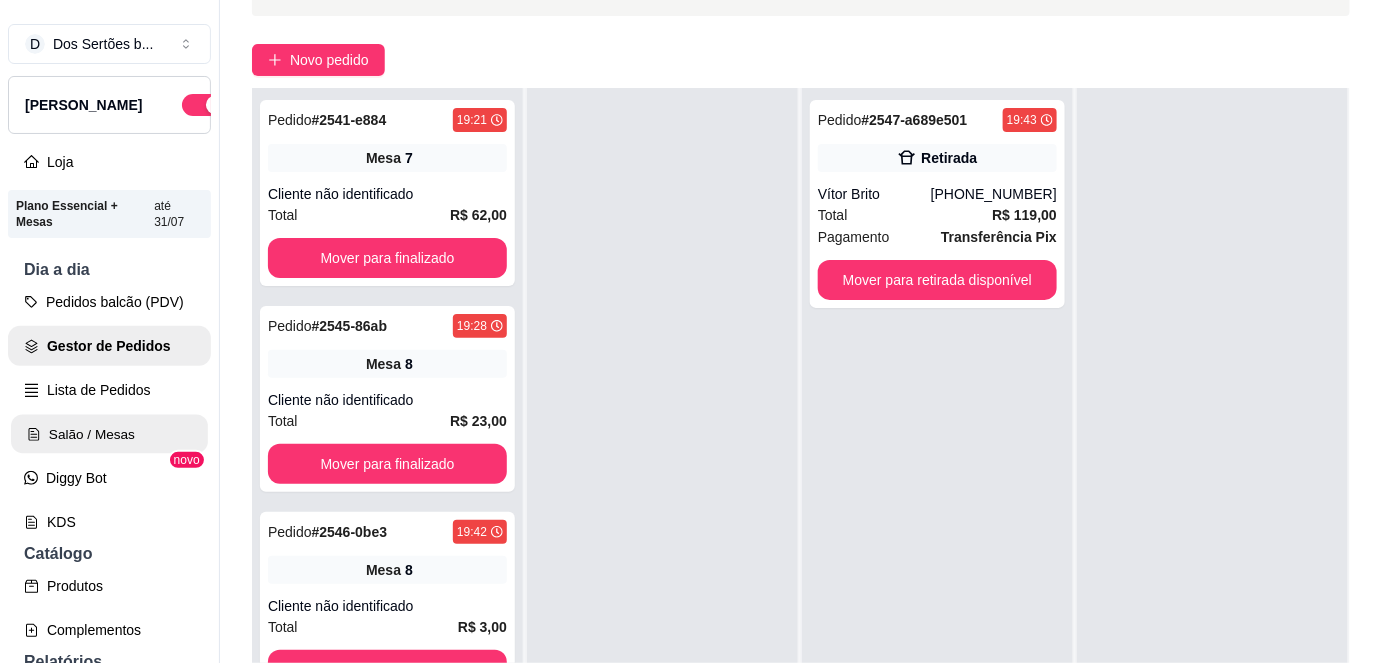 click on "Salão / Mesas" at bounding box center [109, 434] 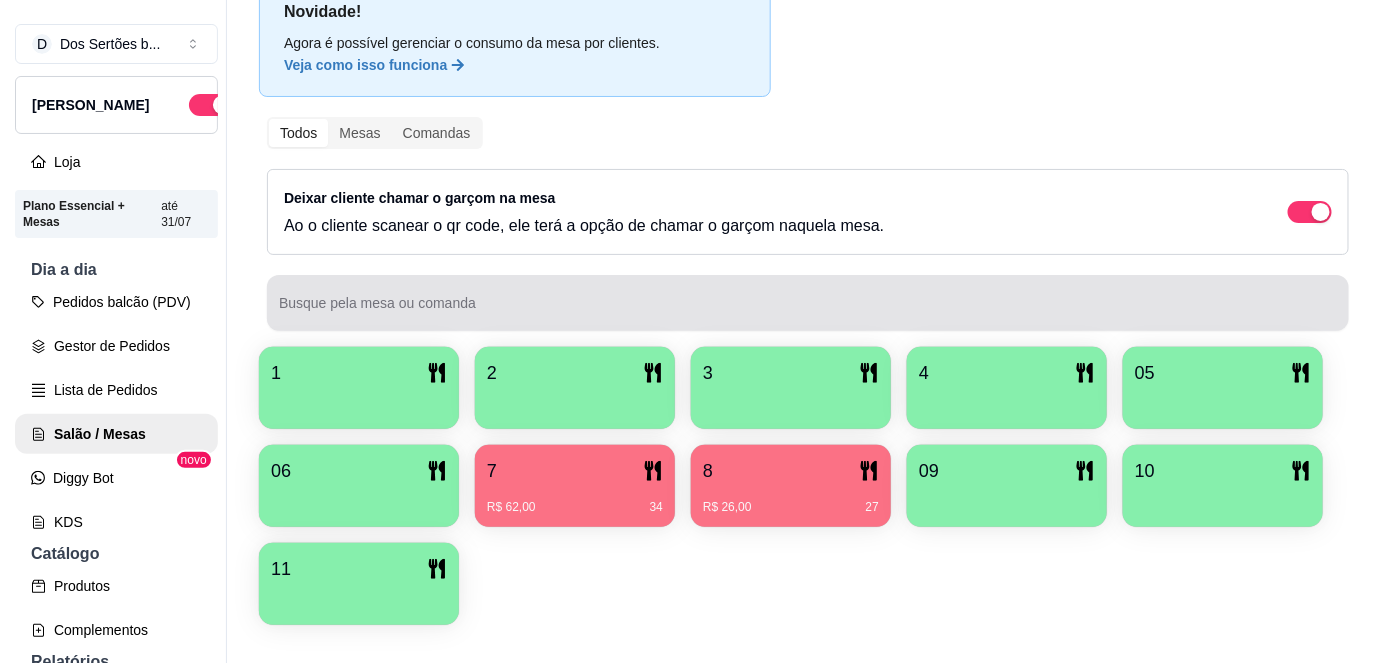 scroll, scrollTop: 143, scrollLeft: 0, axis: vertical 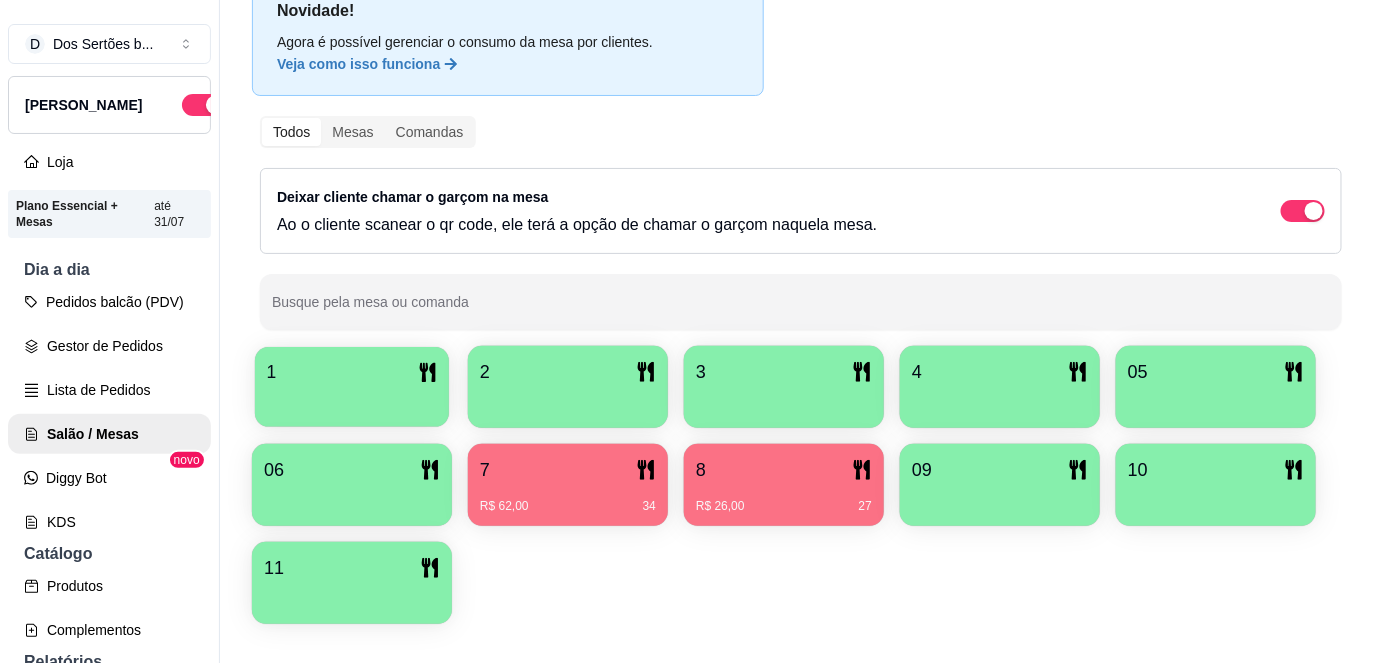 click at bounding box center [352, 400] 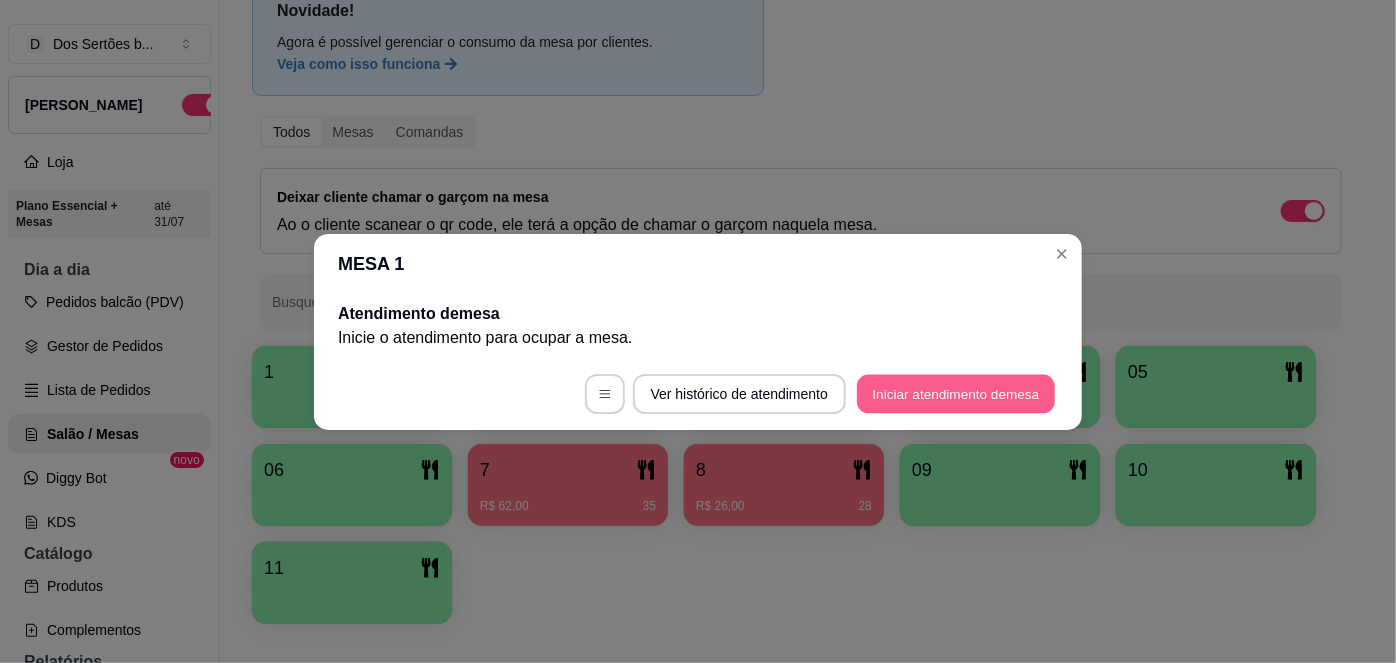 click on "Iniciar atendimento de  mesa" at bounding box center [956, 393] 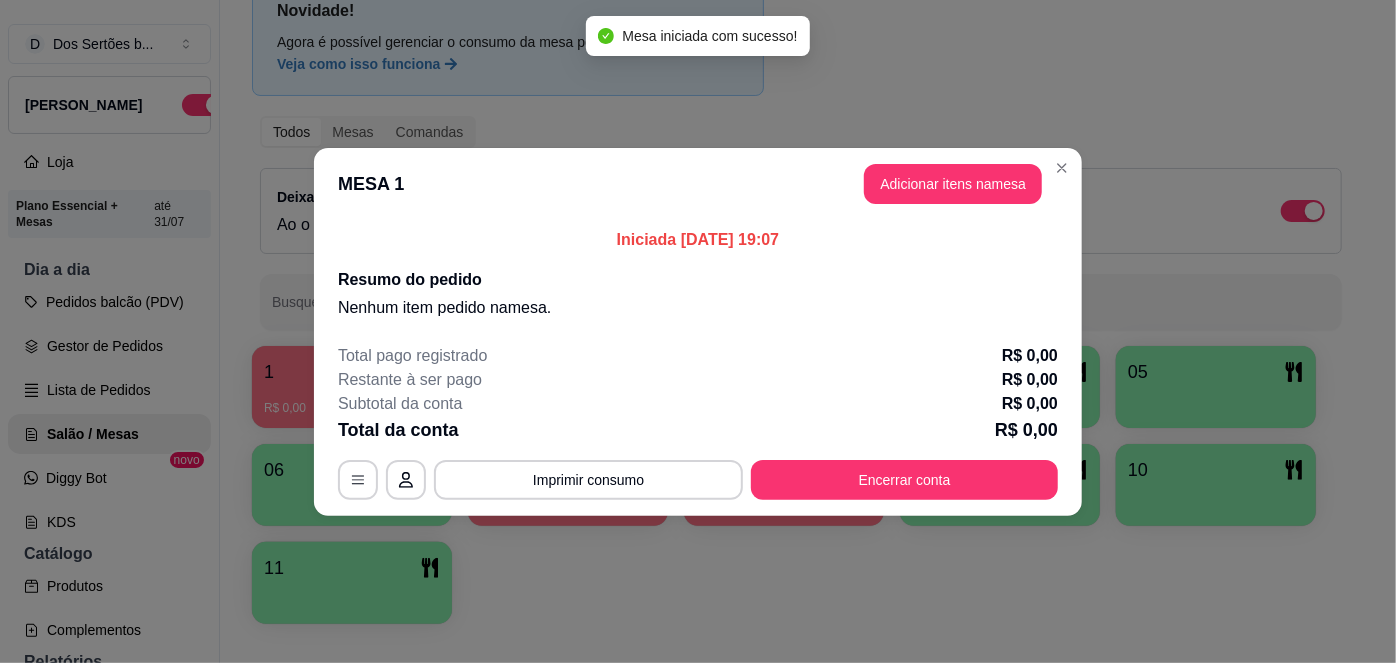 click on "MESA 1 Adicionar itens na  mesa" at bounding box center (698, 184) 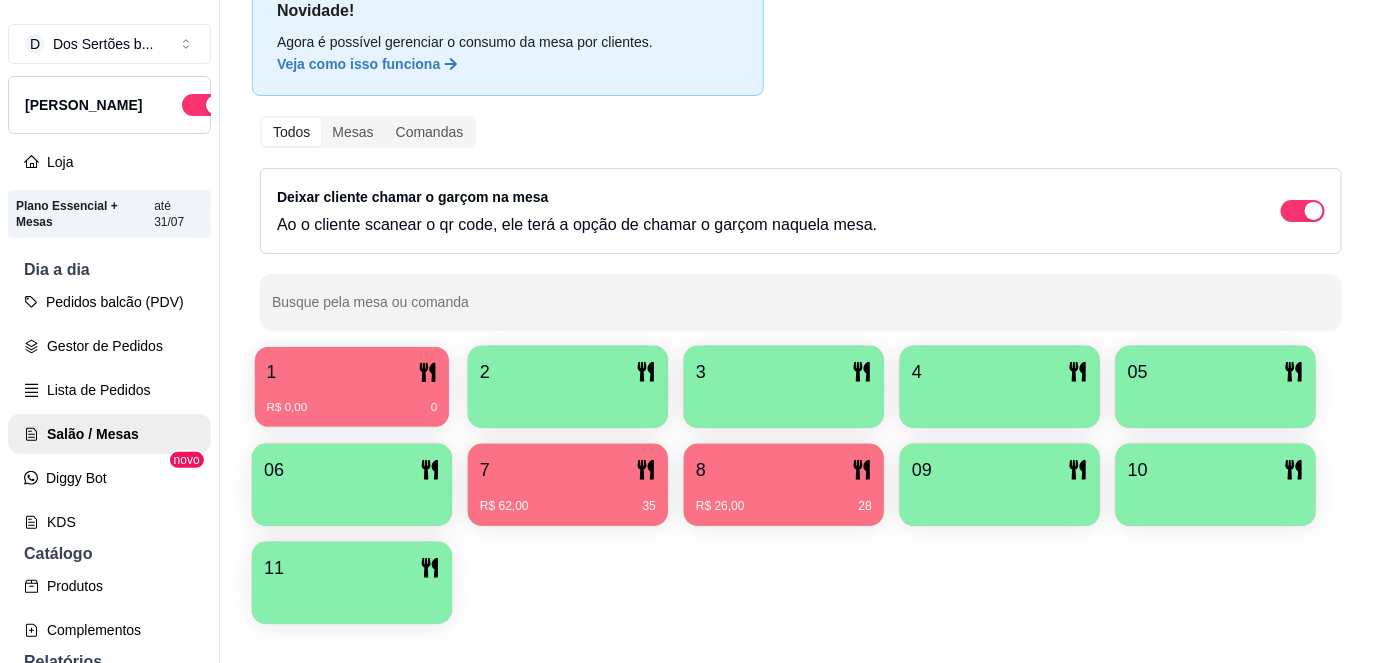click on "R$ 0,00 0" at bounding box center [352, 400] 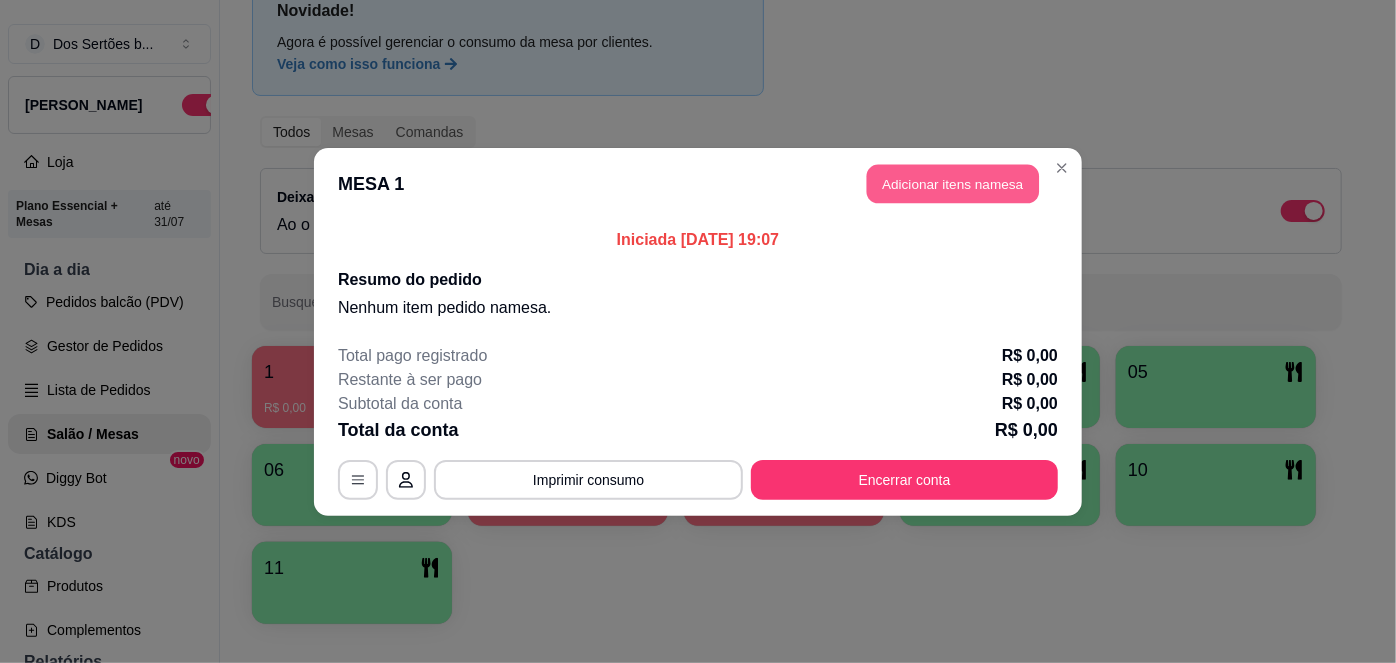 click on "Adicionar itens na  mesa" at bounding box center [953, 183] 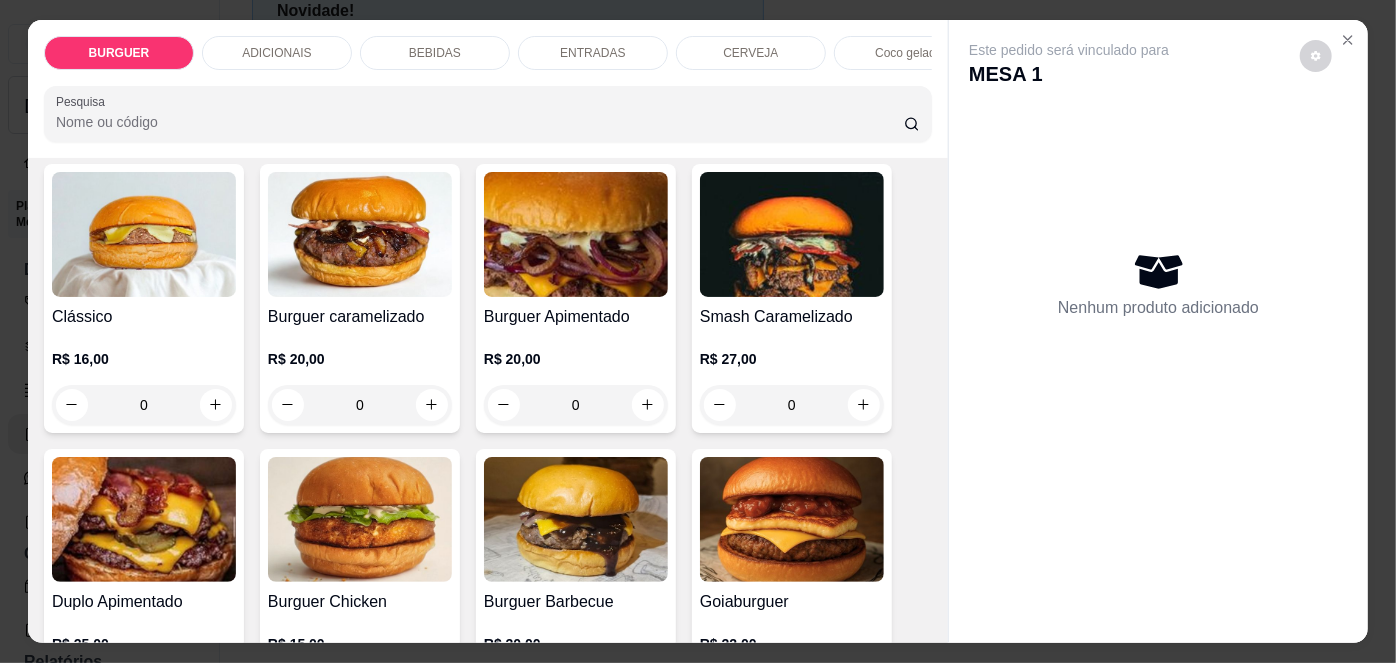scroll, scrollTop: 125, scrollLeft: 0, axis: vertical 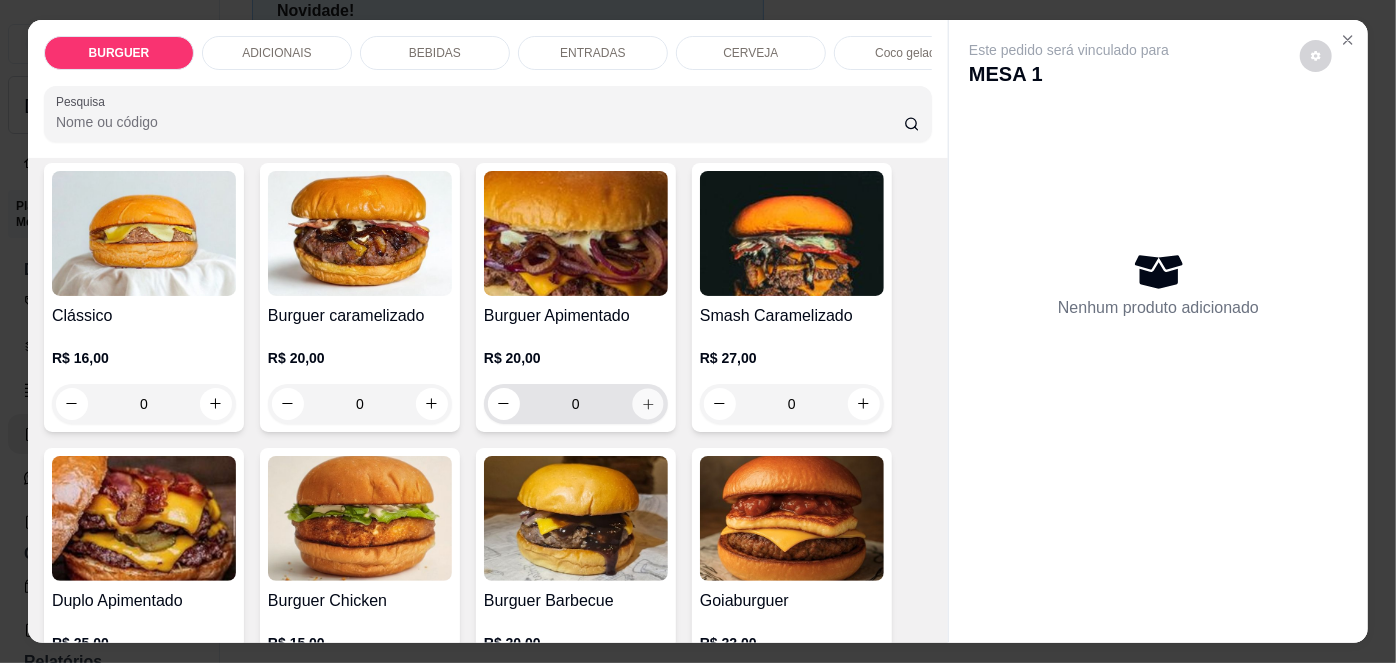 click 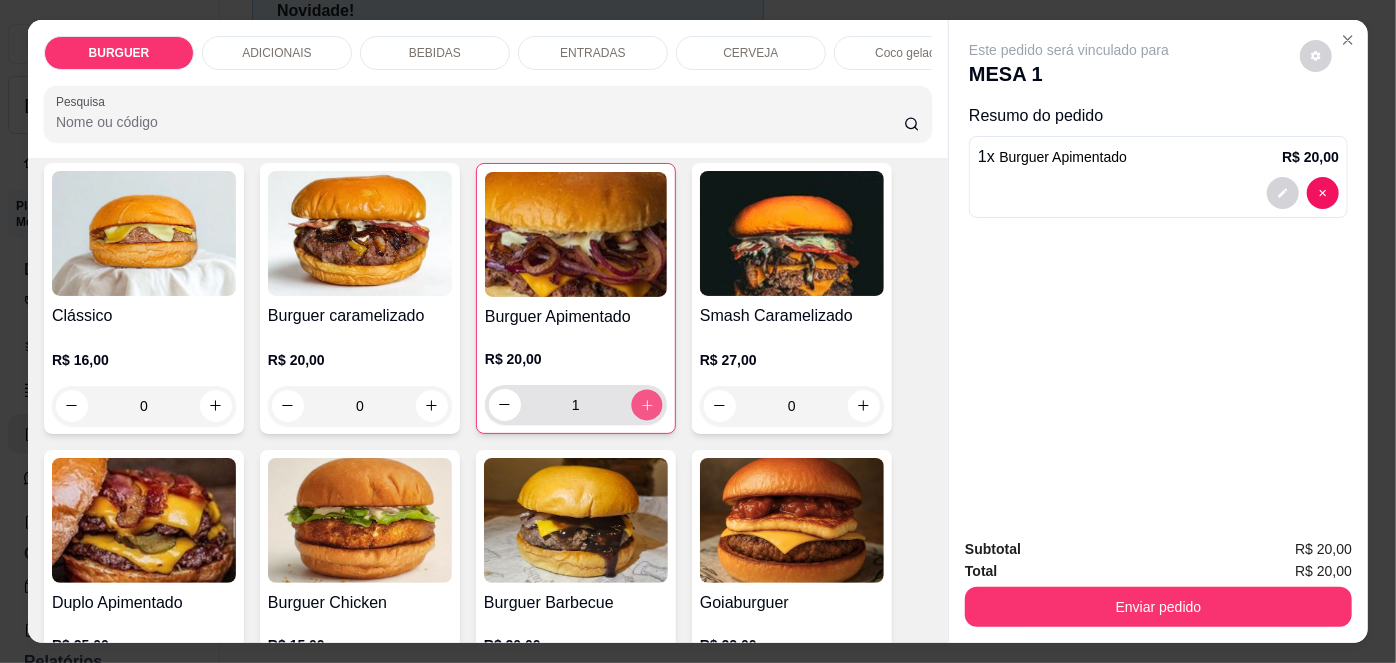 click 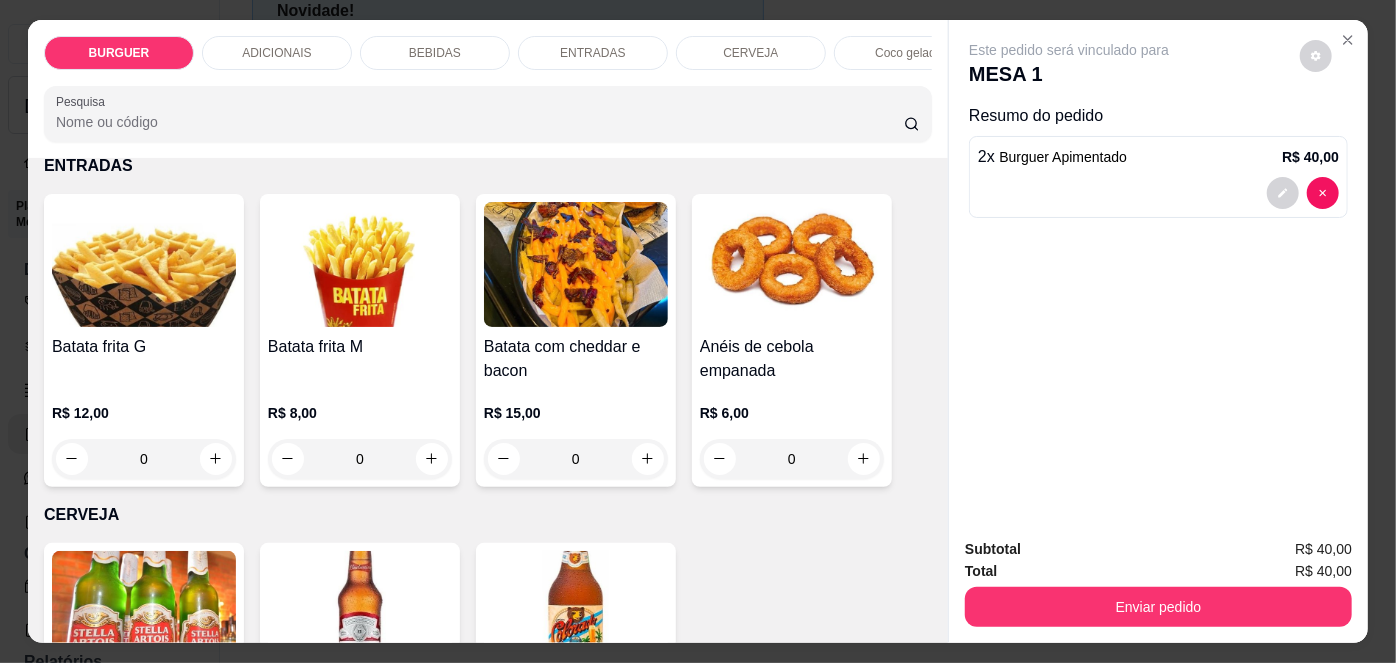 scroll, scrollTop: 2915, scrollLeft: 0, axis: vertical 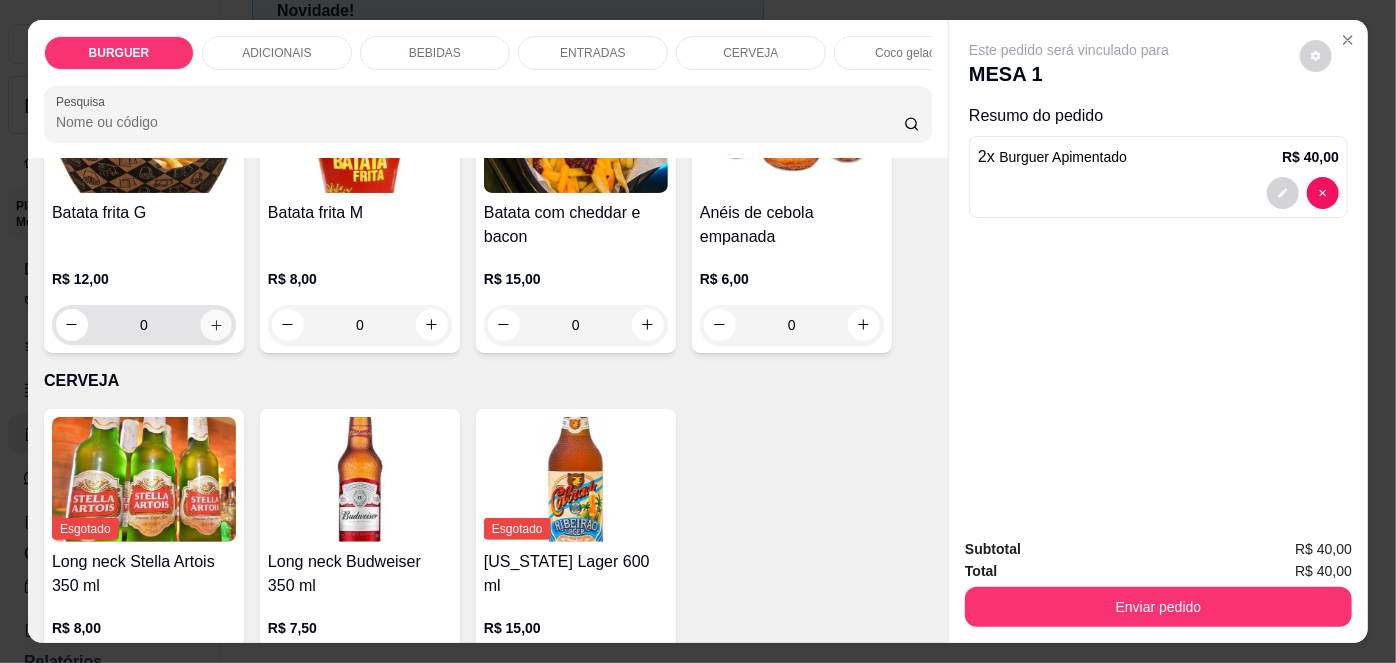 click 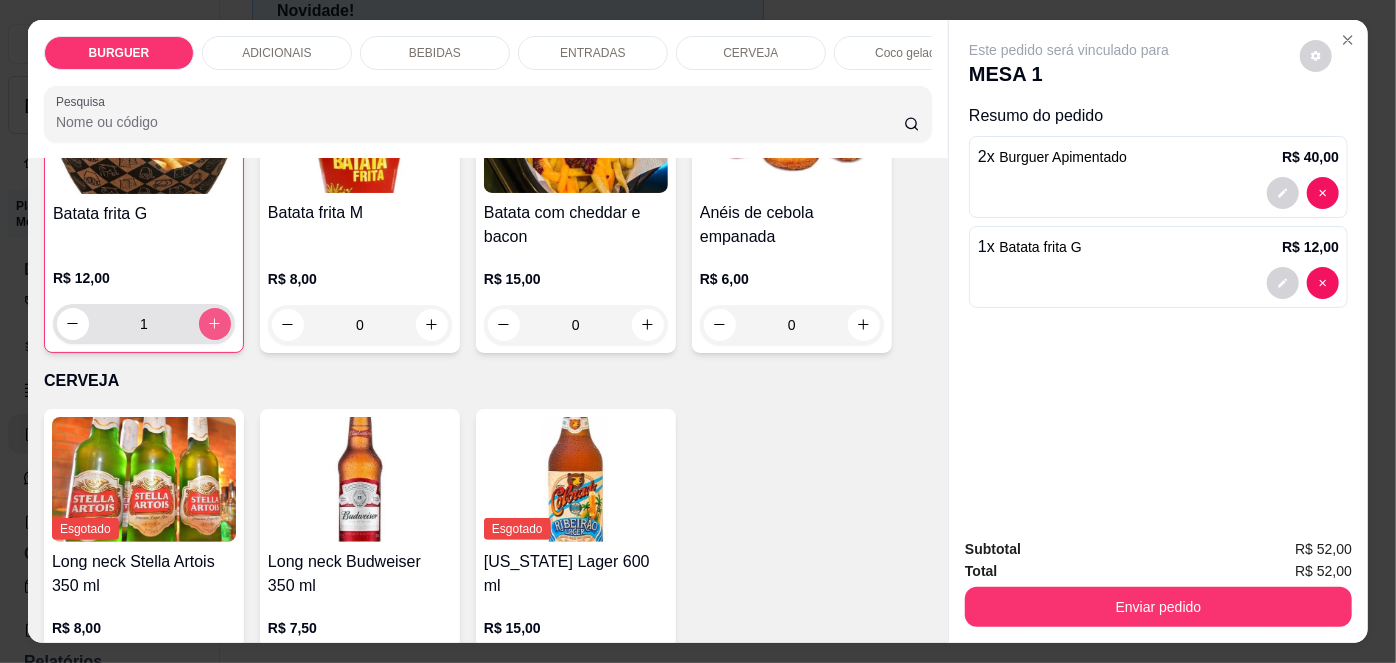 scroll, scrollTop: 2916, scrollLeft: 0, axis: vertical 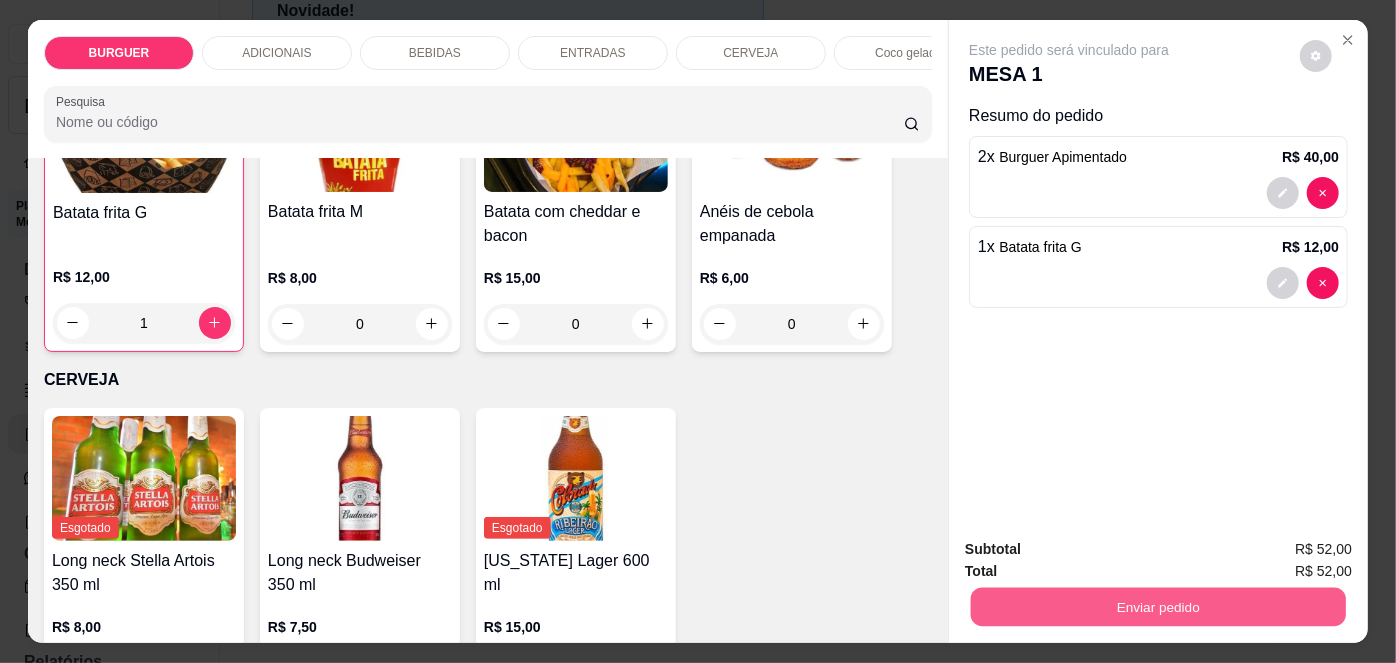 click on "Enviar pedido" at bounding box center [1158, 607] 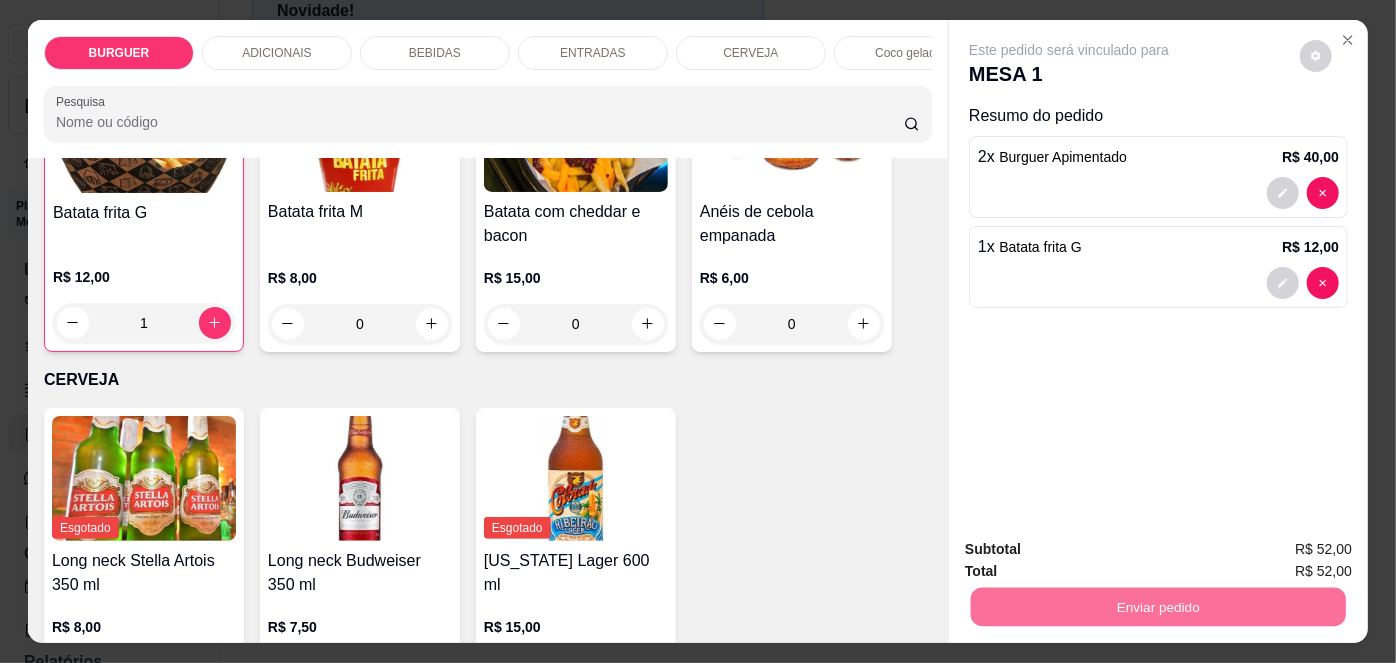 click on "Não registrar e enviar pedido" at bounding box center [1093, 551] 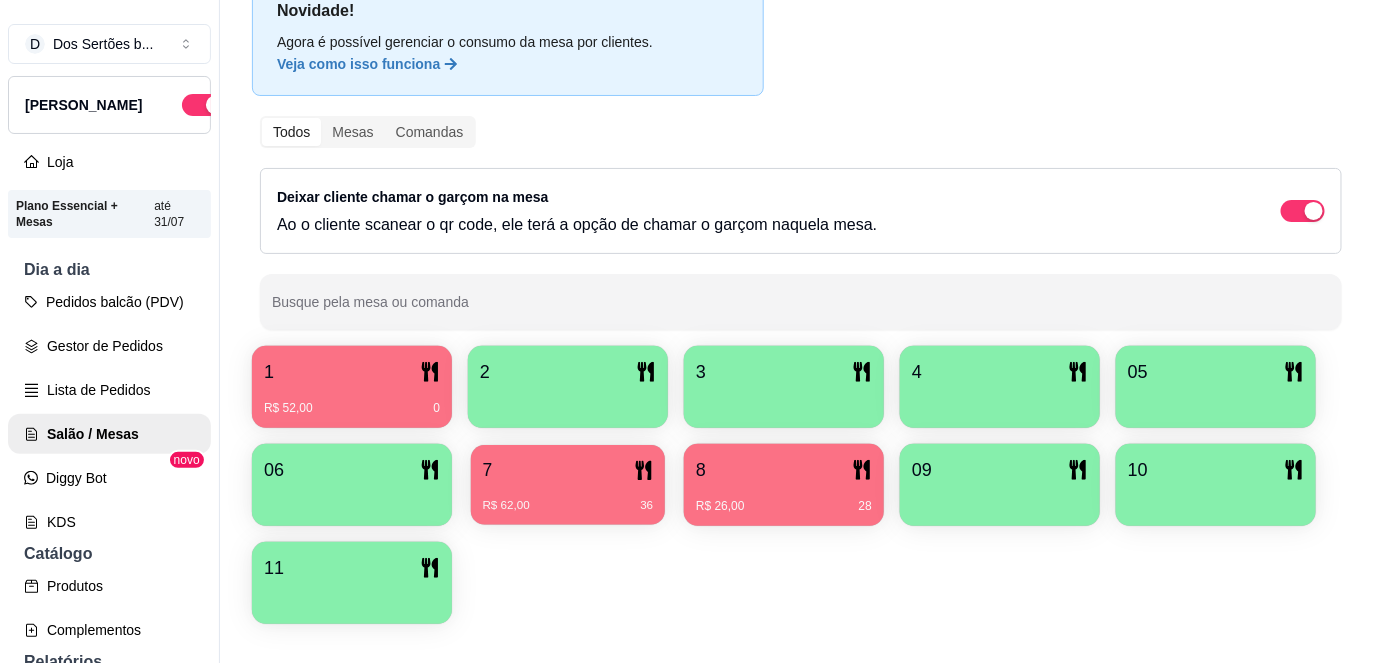 click on "R$ 62,00" at bounding box center [506, 506] 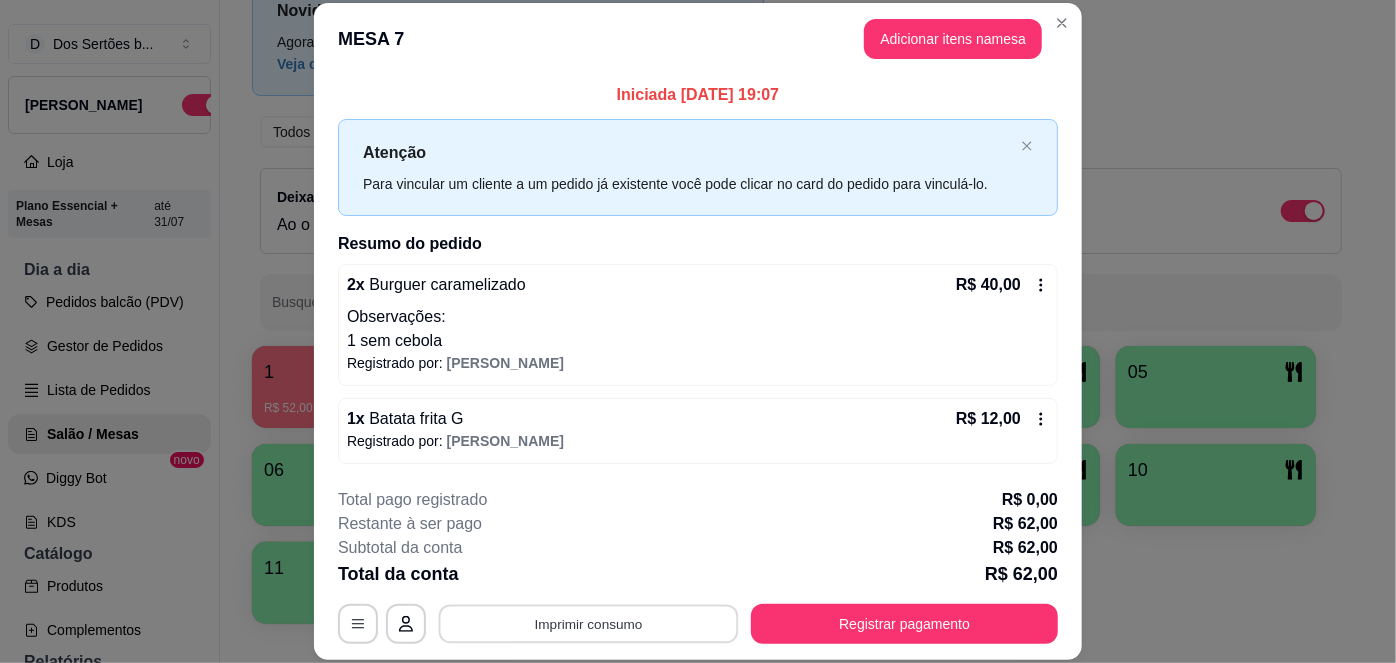 click on "Imprimir consumo" at bounding box center [589, 623] 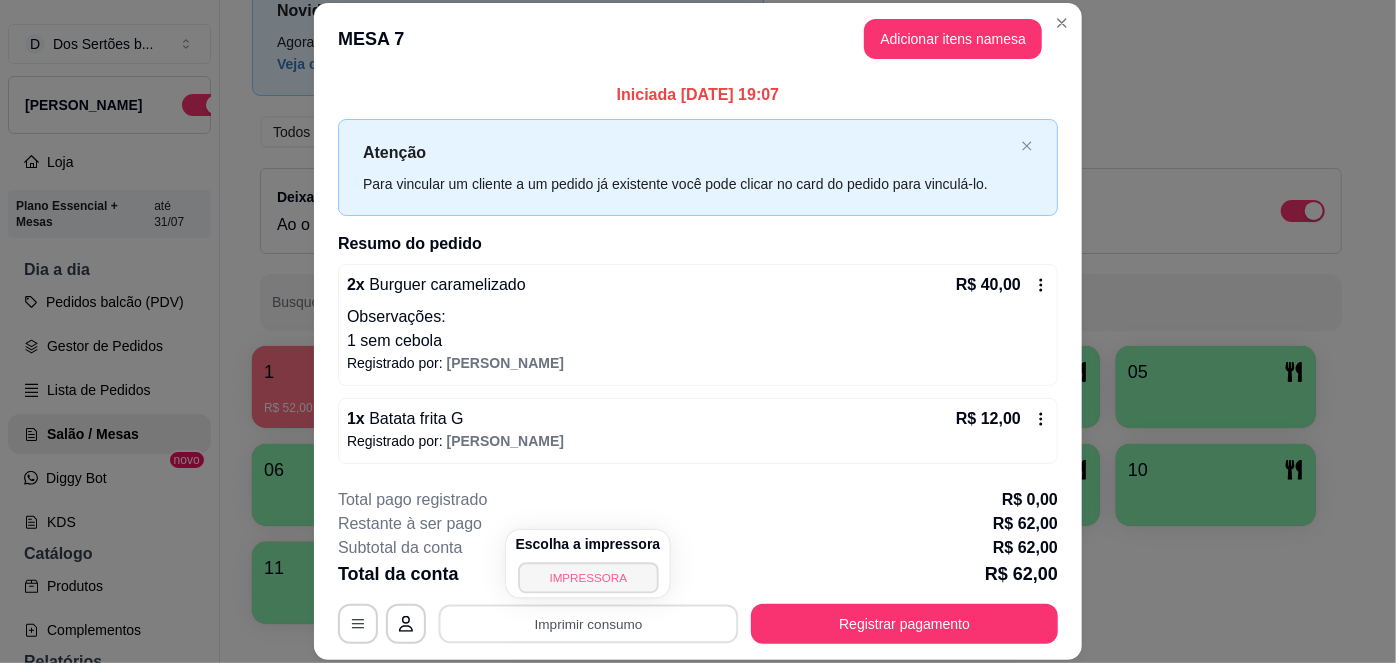 click on "IMPRESSORA" at bounding box center [588, 577] 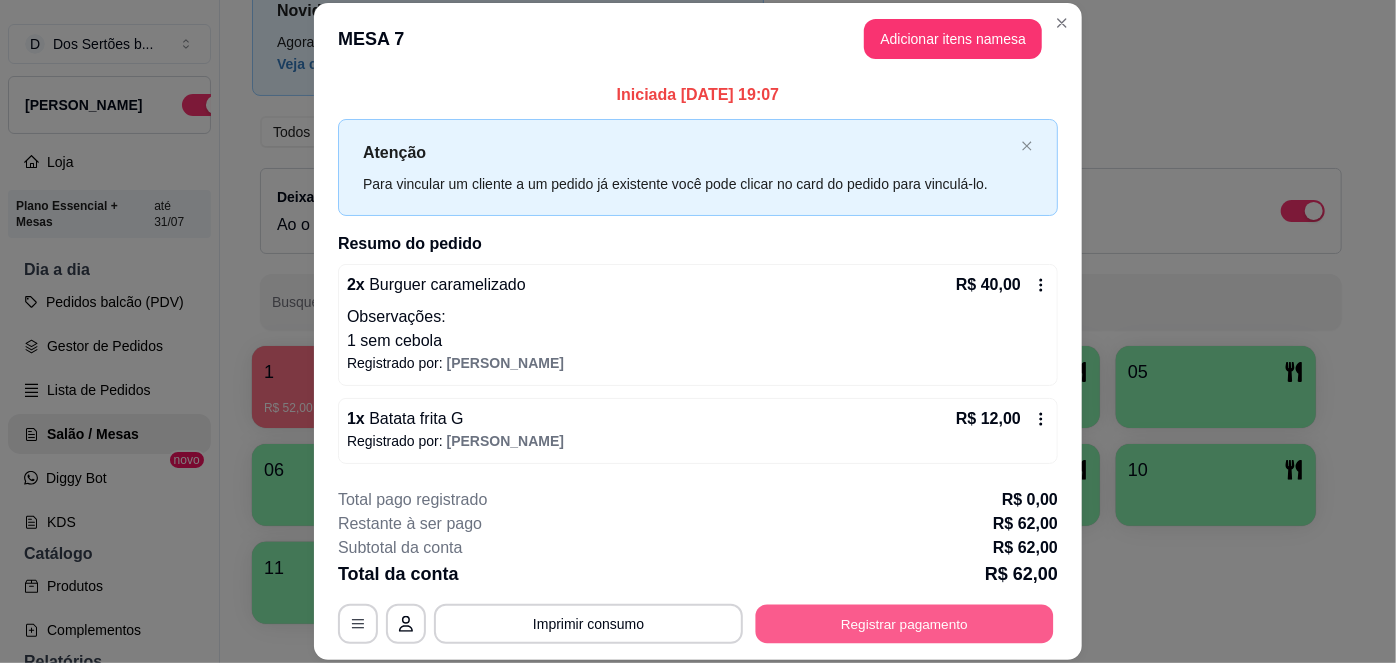 click on "Registrar pagamento" at bounding box center [905, 623] 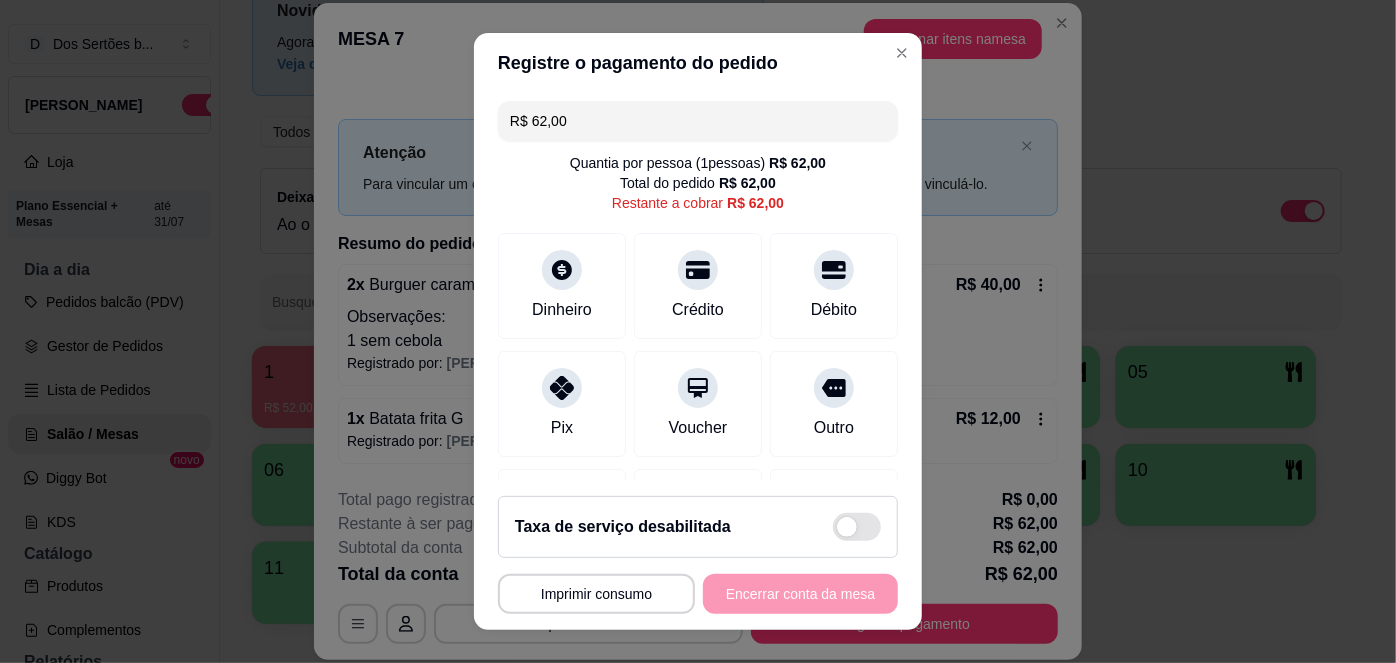 click on "R$ 62,00" at bounding box center (698, 121) 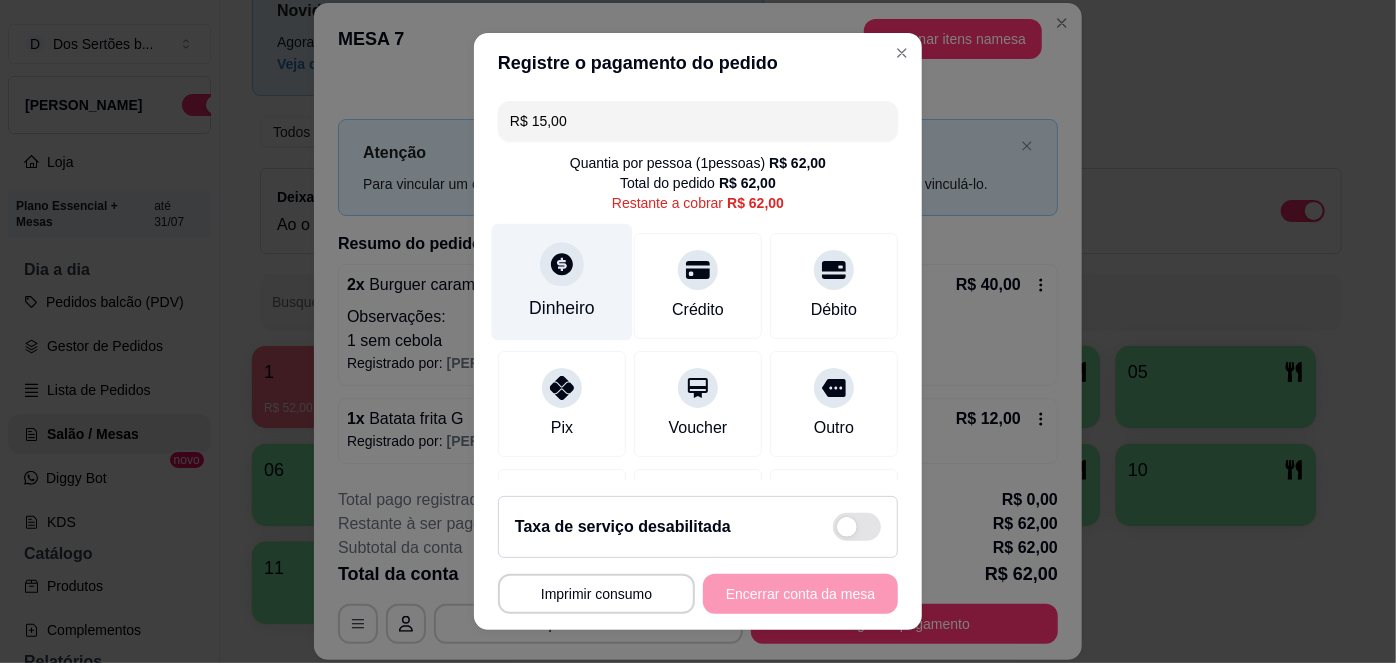 click on "Dinheiro" at bounding box center [562, 282] 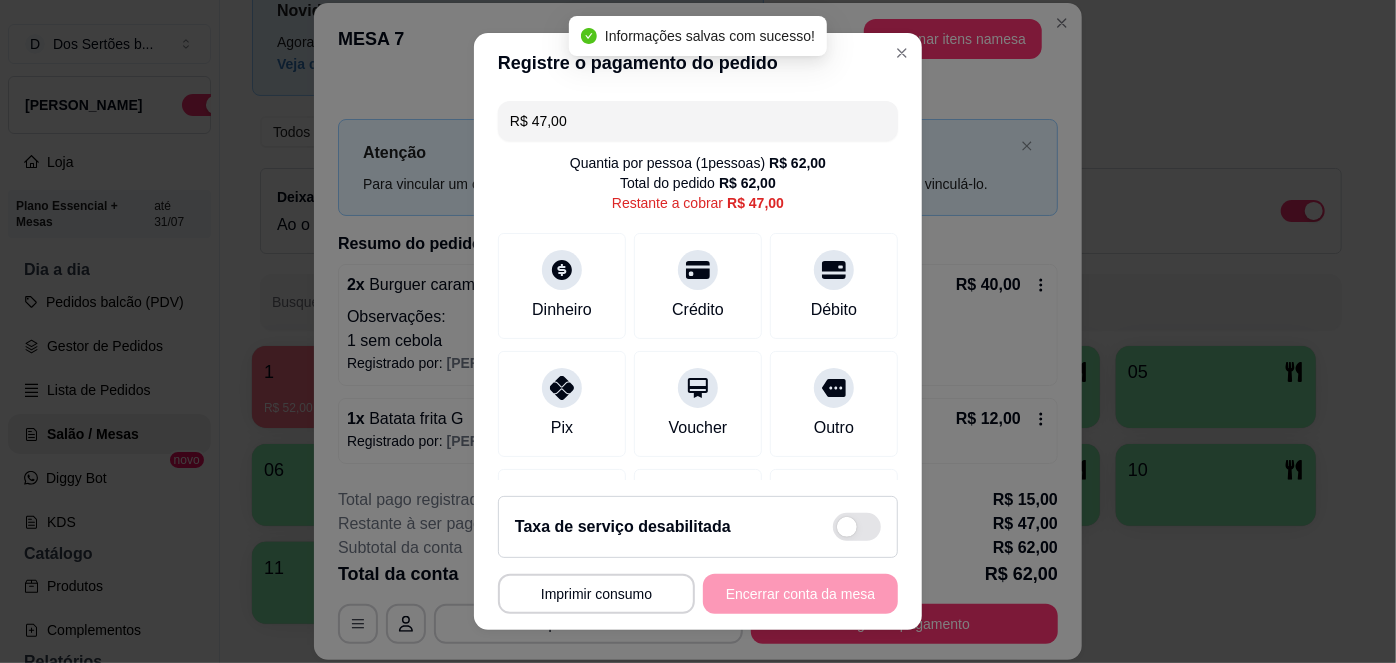 click on "R$ 47,00" at bounding box center [698, 121] 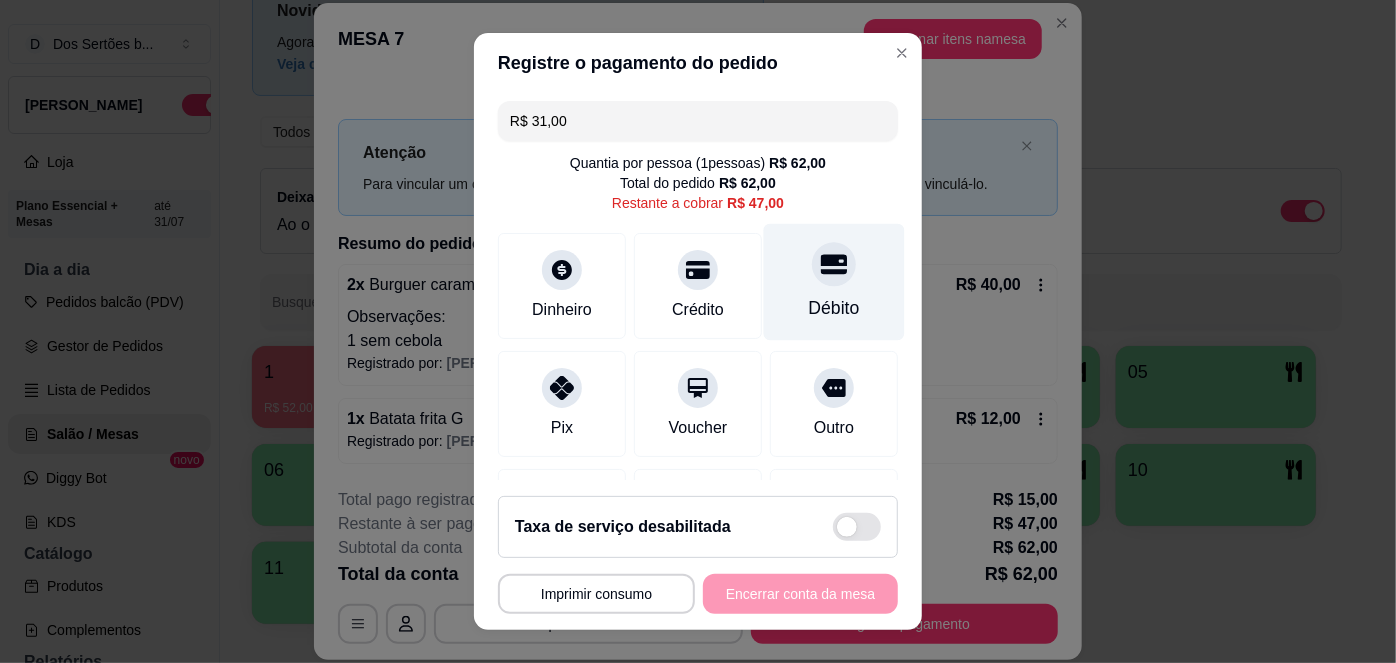 click on "Débito" at bounding box center (834, 308) 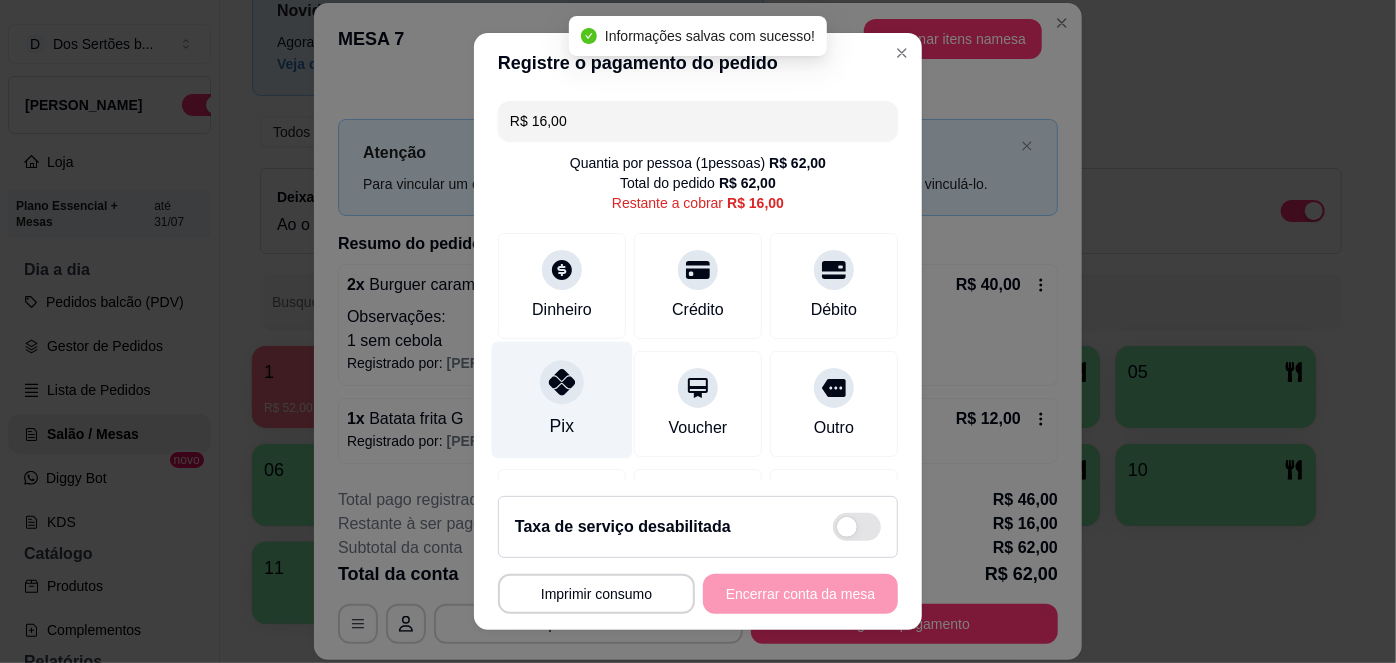 click on "Pix" at bounding box center (562, 400) 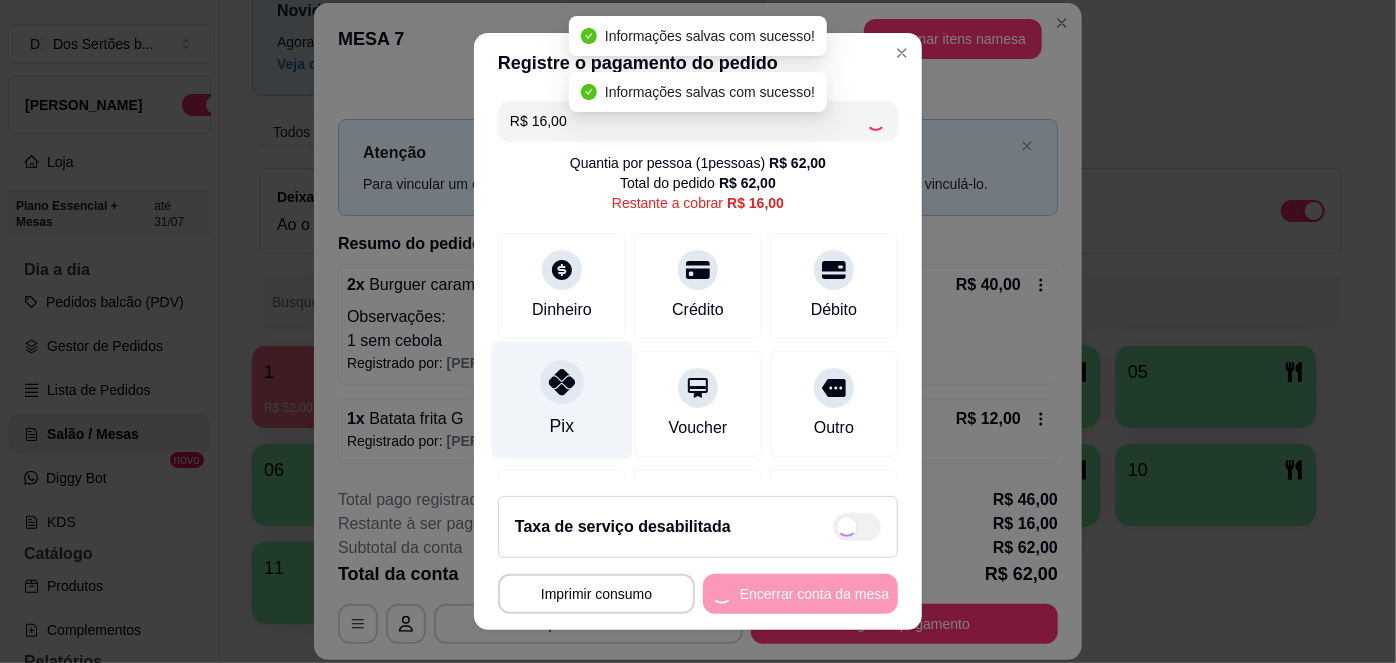 type on "R$ 0,00" 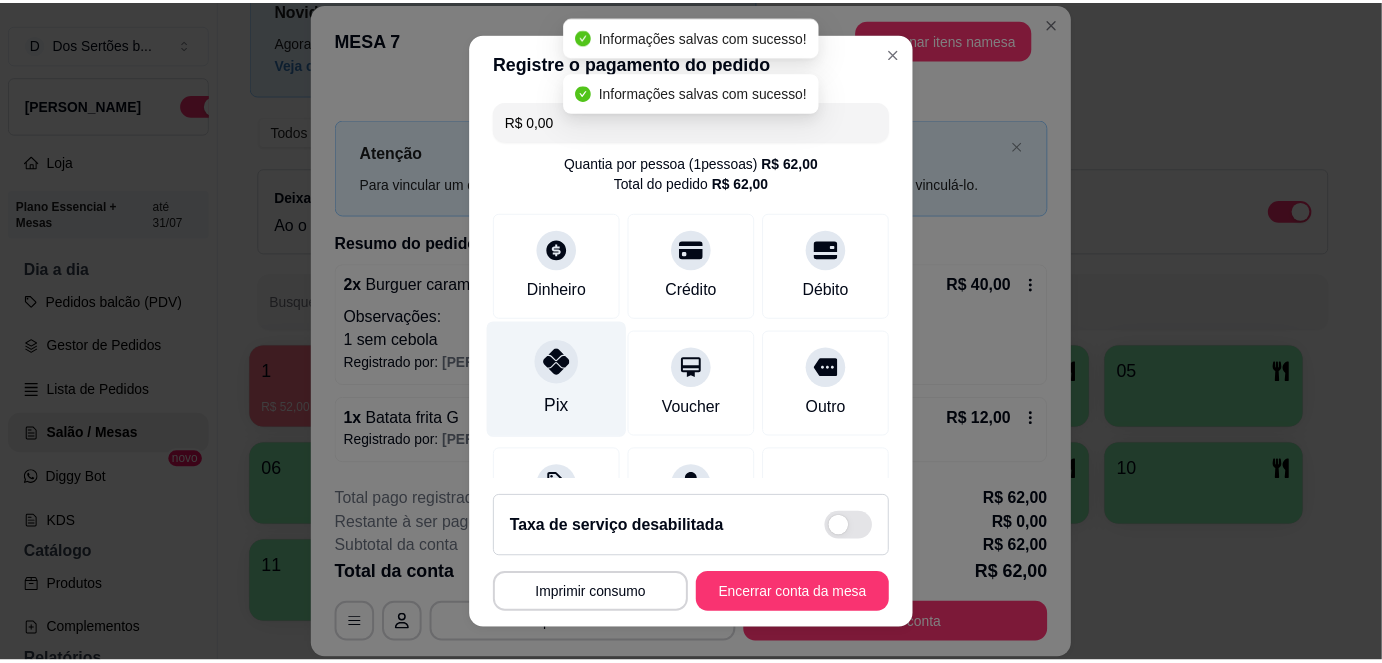 scroll, scrollTop: 360, scrollLeft: 0, axis: vertical 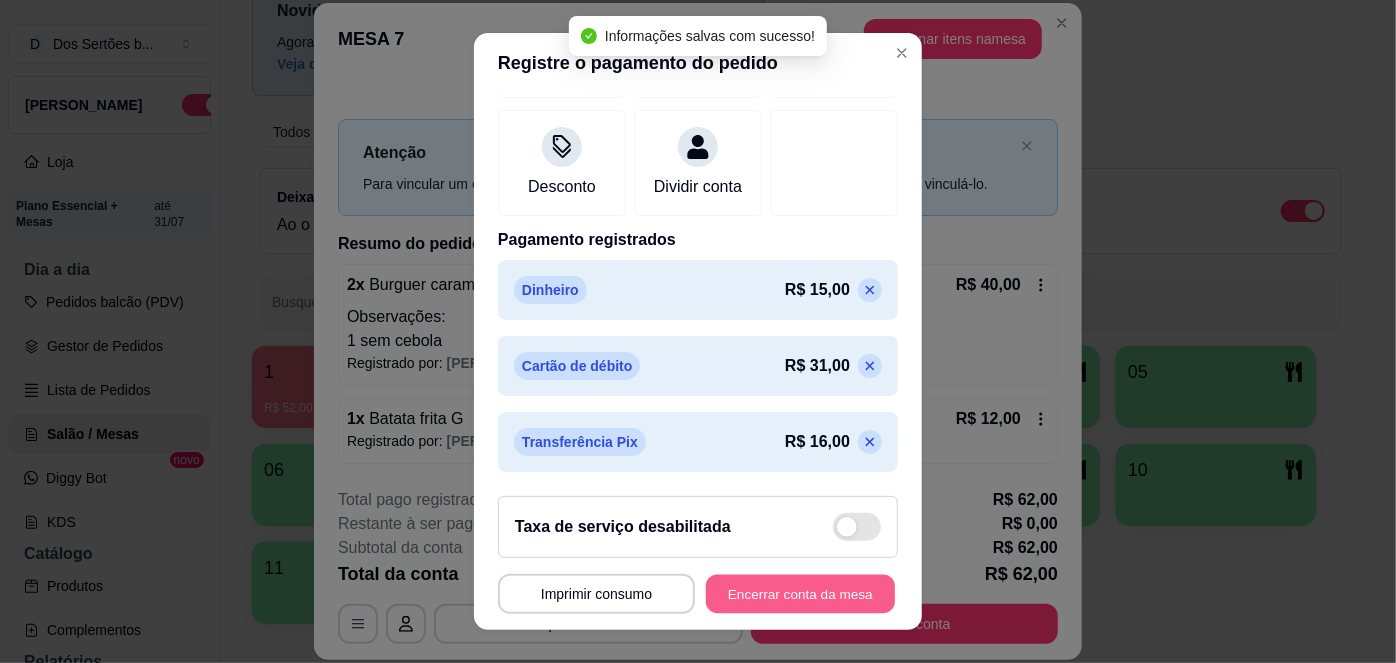 click on "Encerrar conta da mesa" at bounding box center (800, 593) 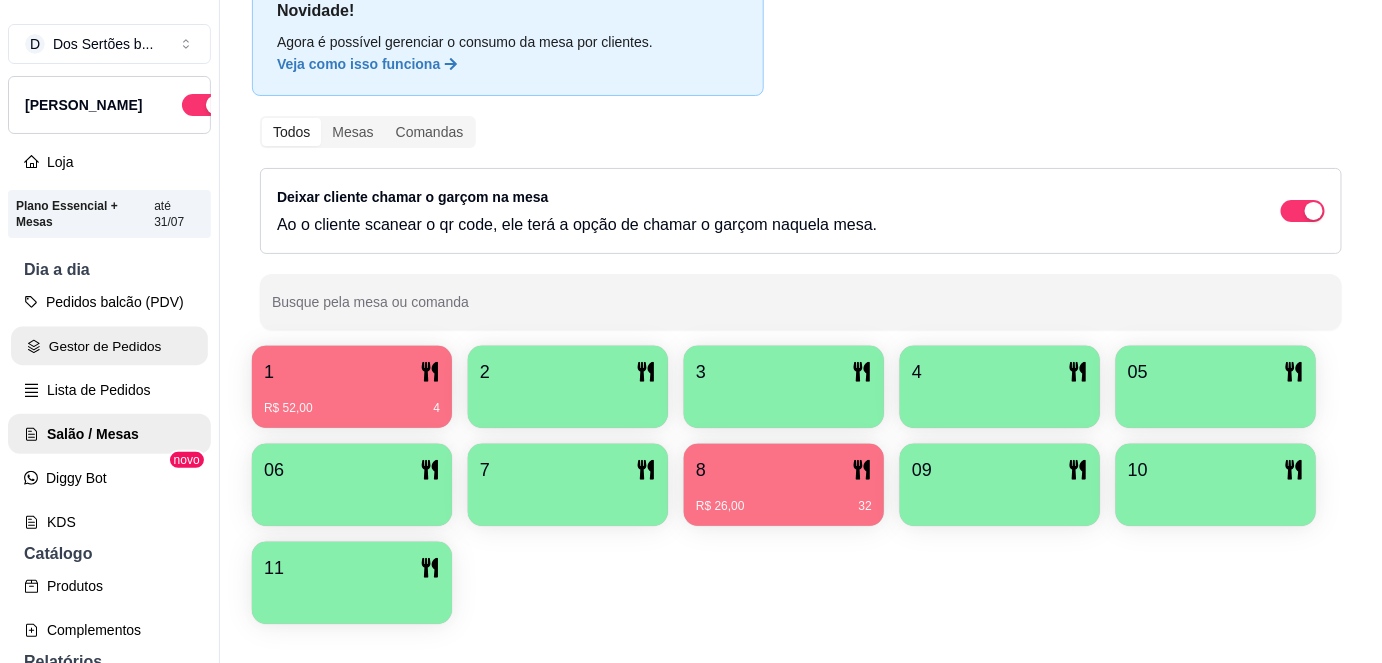 click on "Gestor de Pedidos" at bounding box center [109, 346] 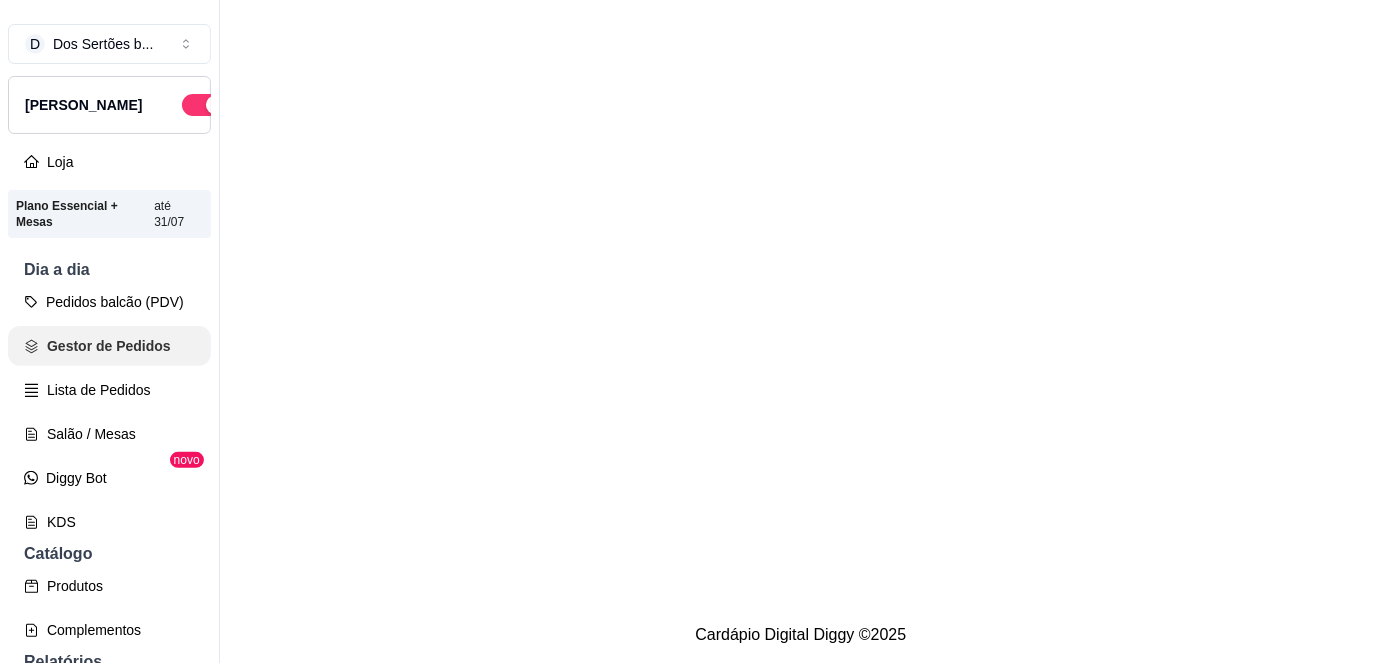 scroll, scrollTop: 0, scrollLeft: 0, axis: both 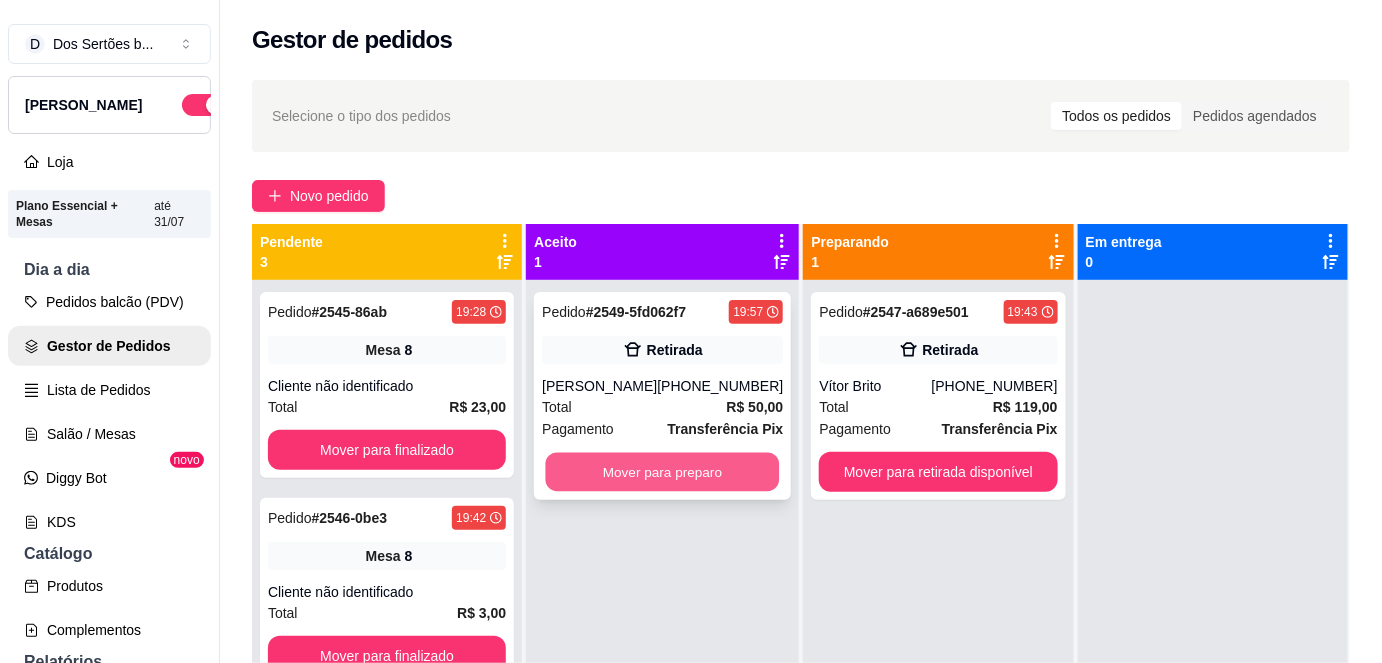 click on "Mover para preparo" at bounding box center (663, 472) 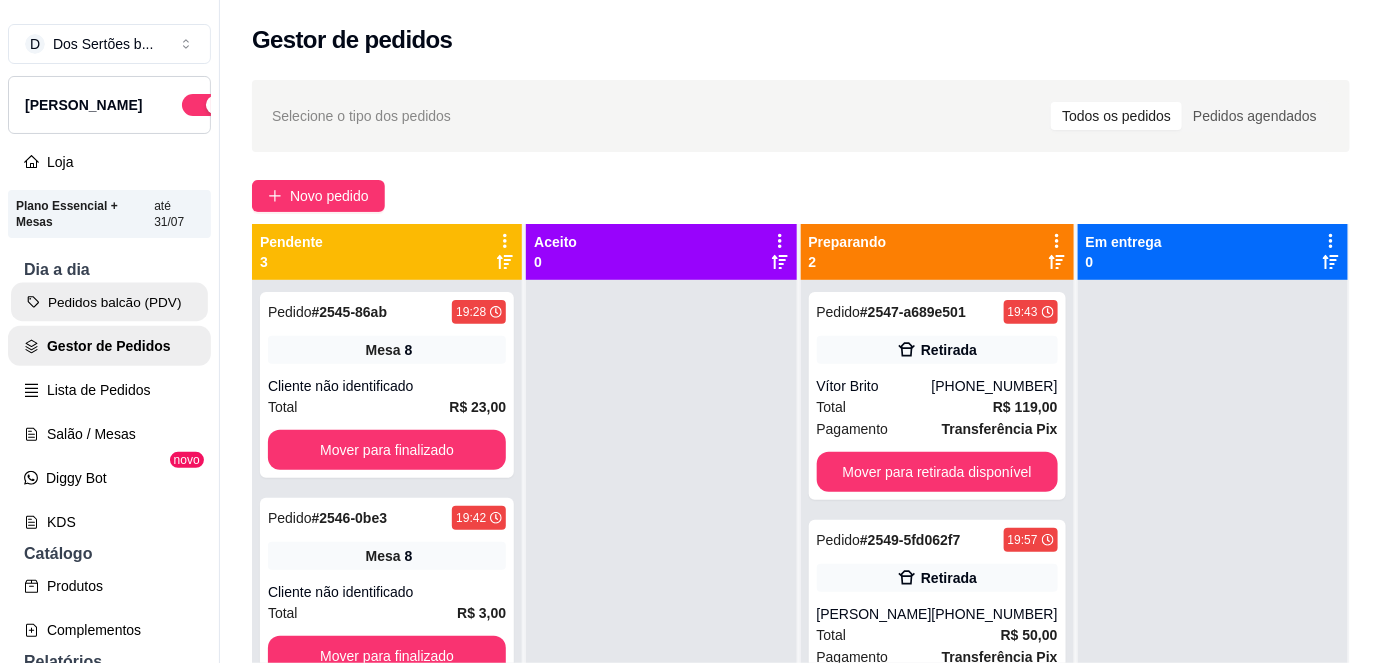 click on "Pedidos balcão (PDV)" at bounding box center [109, 302] 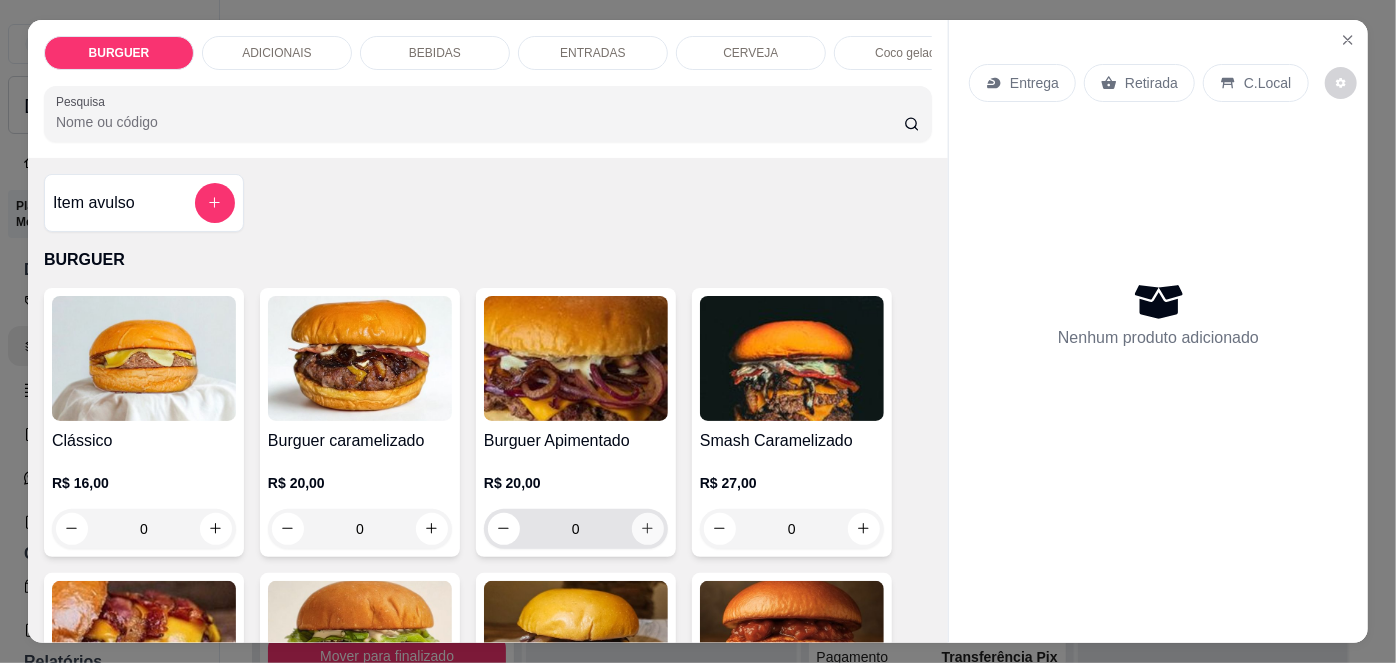 click at bounding box center [648, 529] 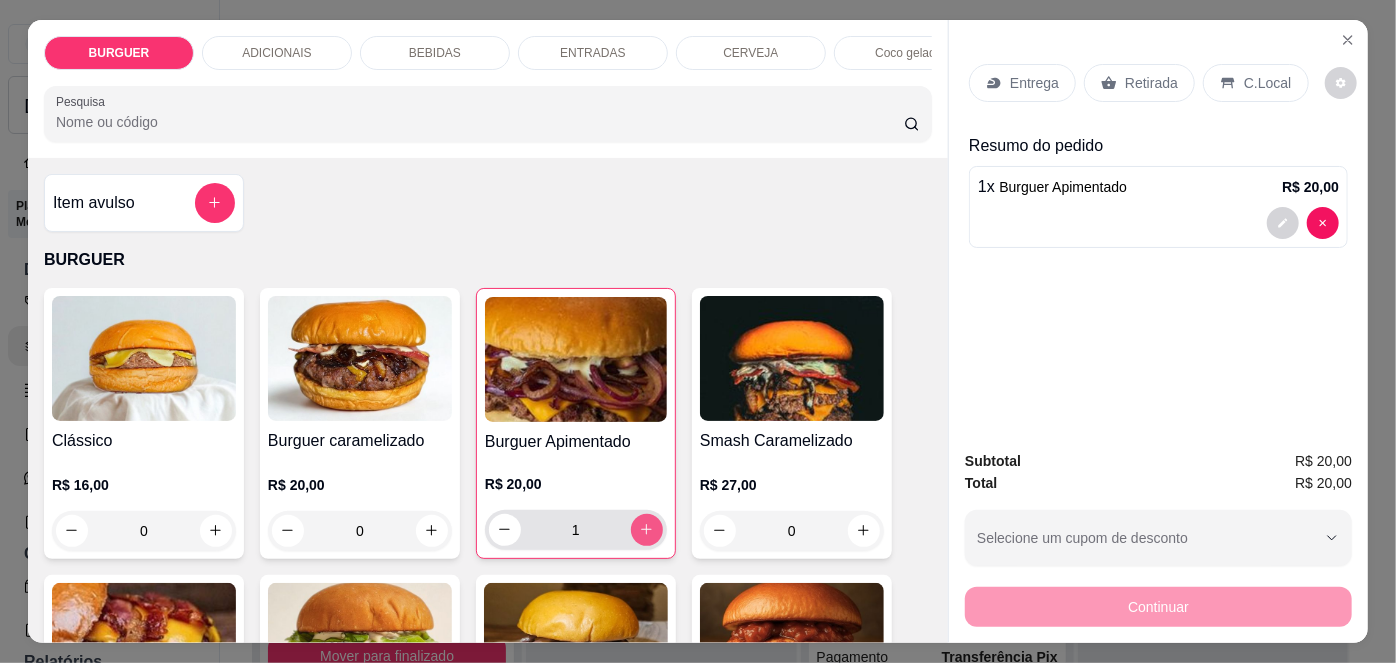 type on "1" 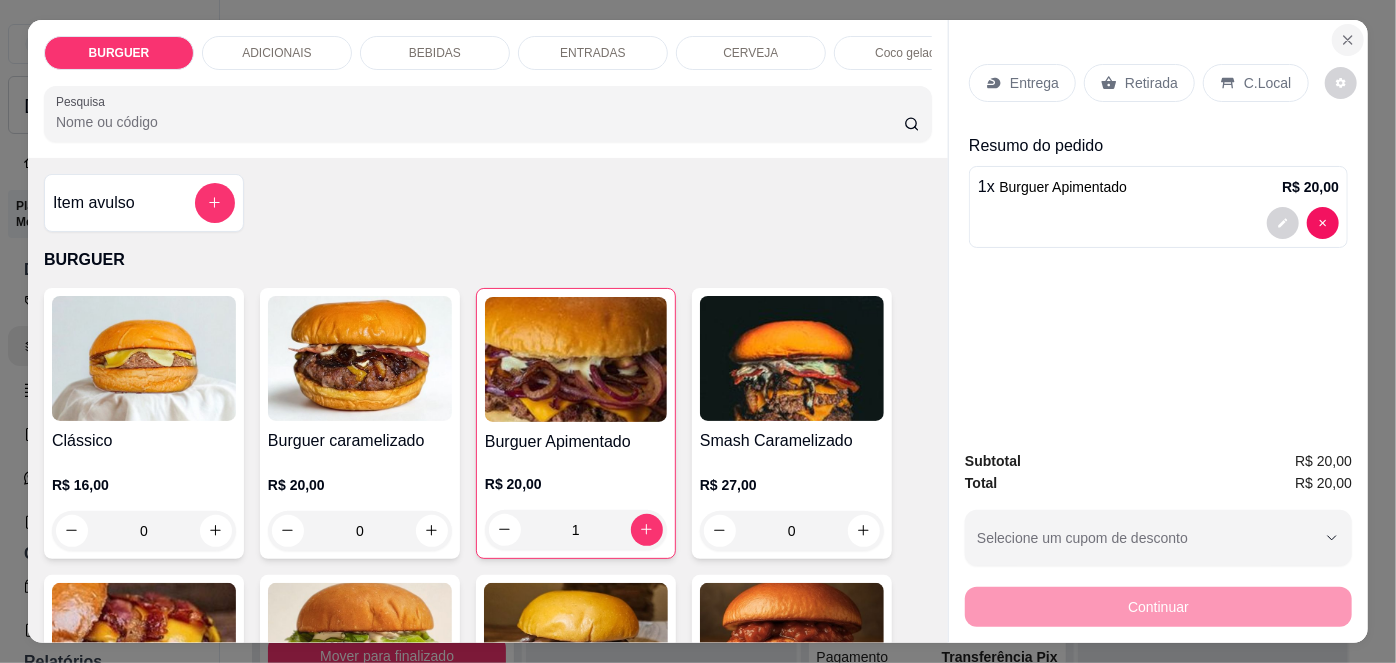 click 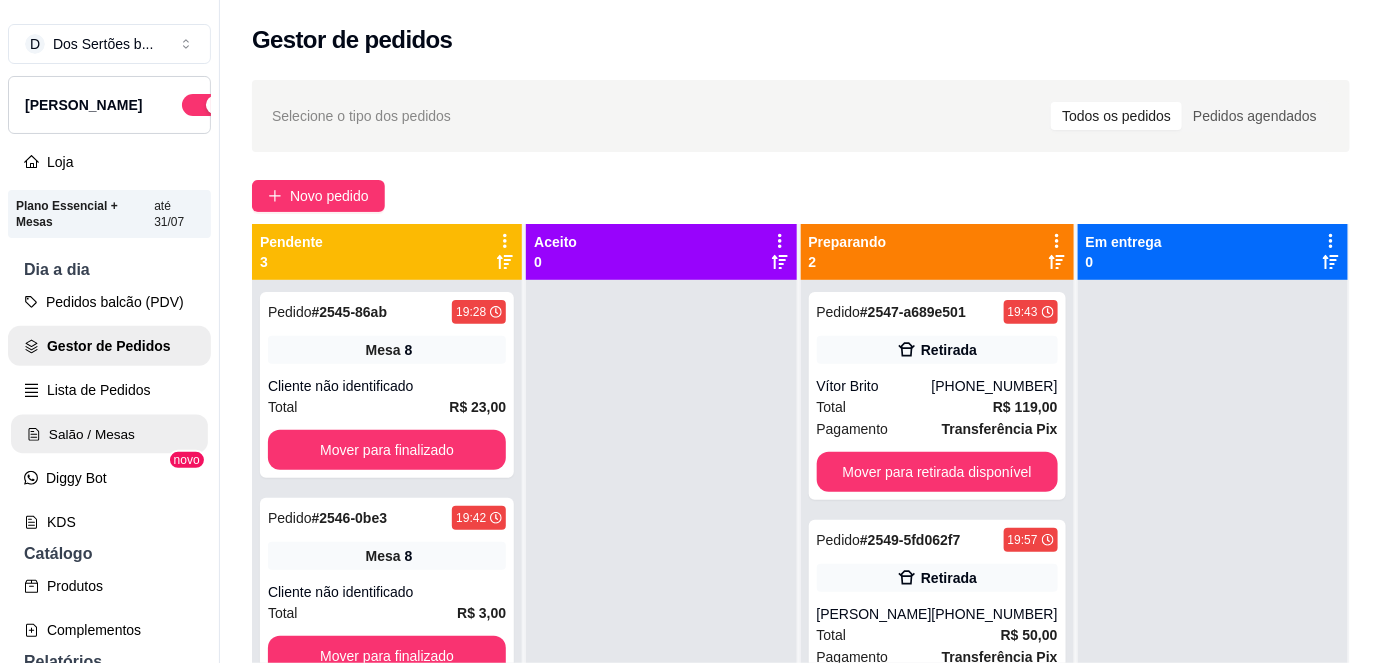 click on "Salão / Mesas" at bounding box center [109, 434] 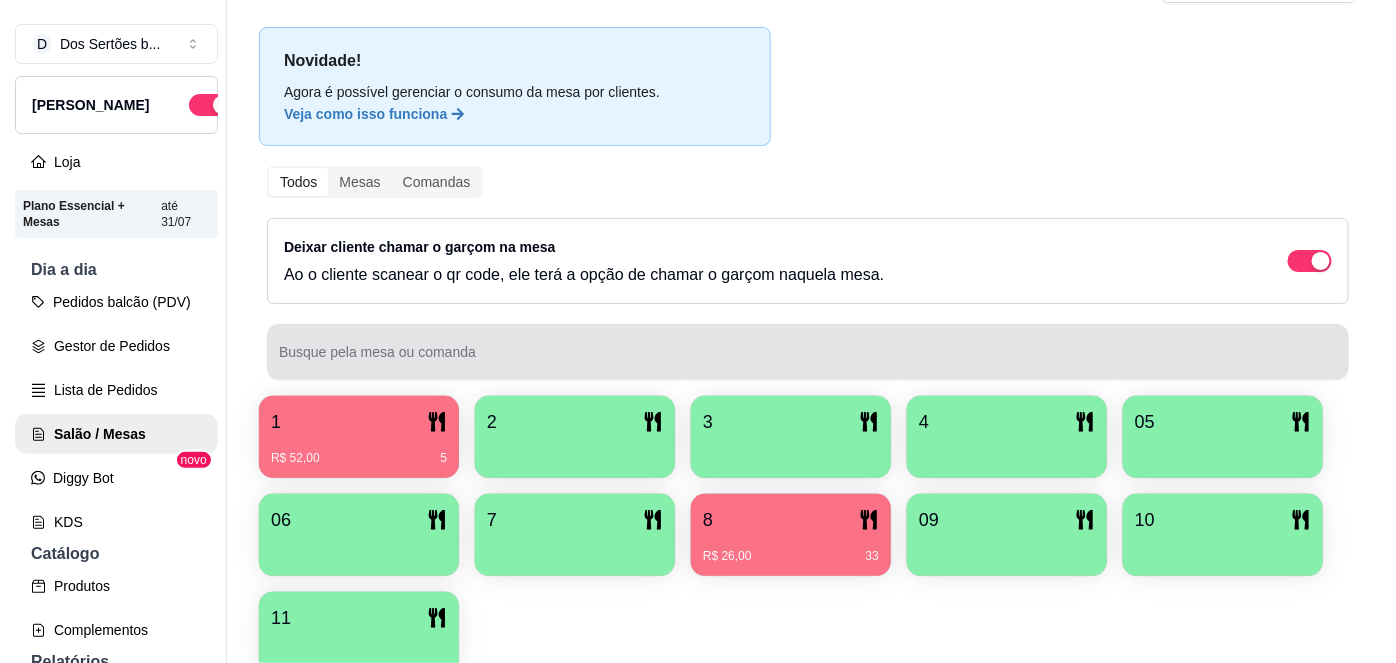 scroll, scrollTop: 156, scrollLeft: 0, axis: vertical 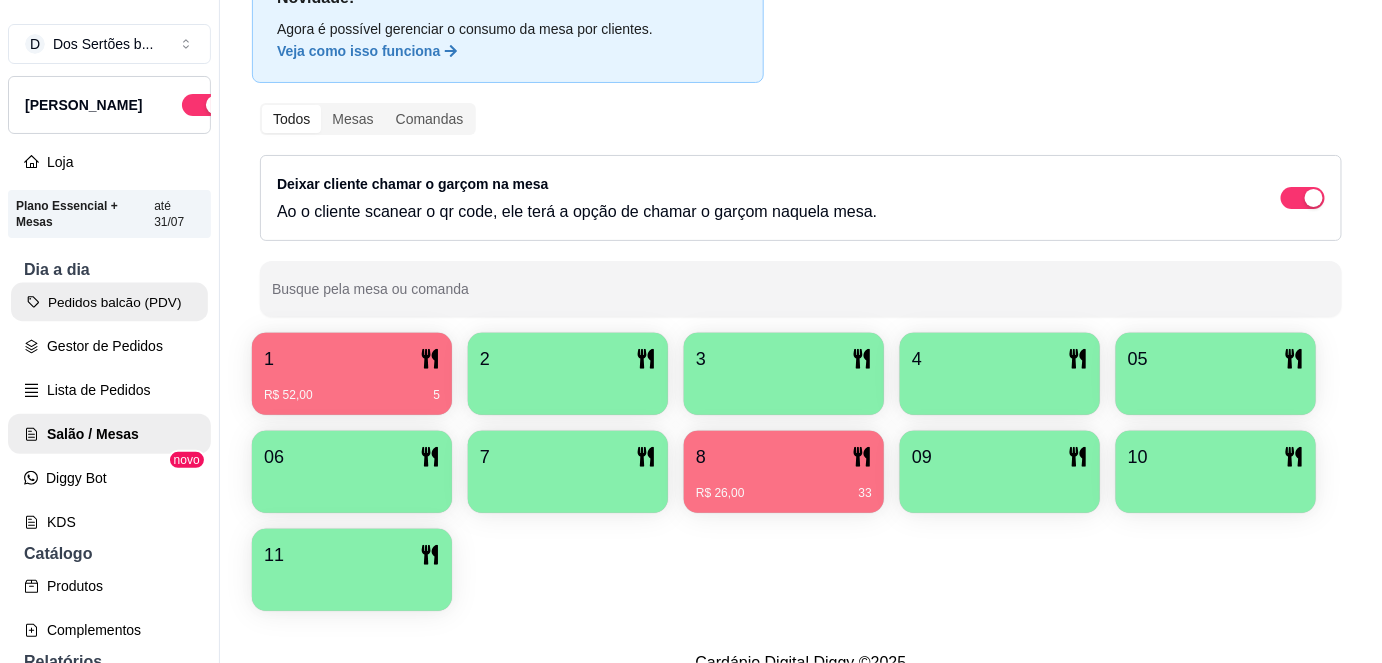 click on "Pedidos balcão (PDV)" at bounding box center (109, 302) 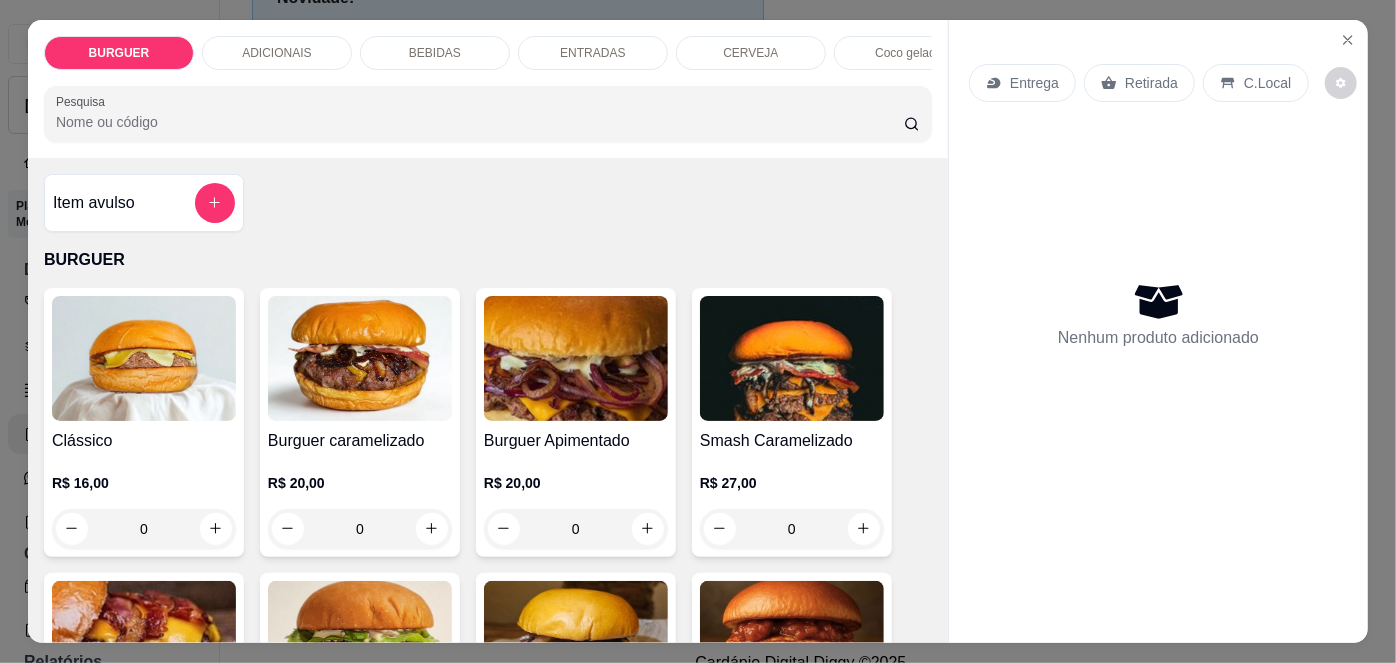 click on "Retirada" at bounding box center (1151, 83) 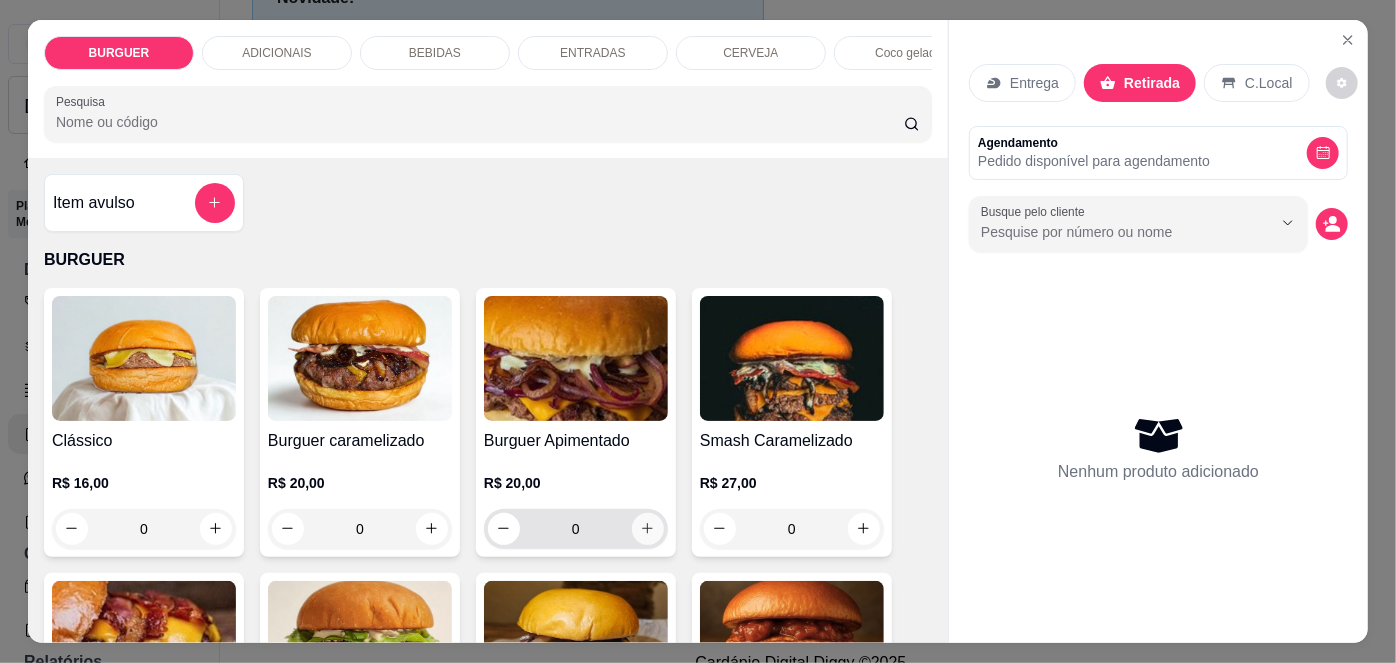 click 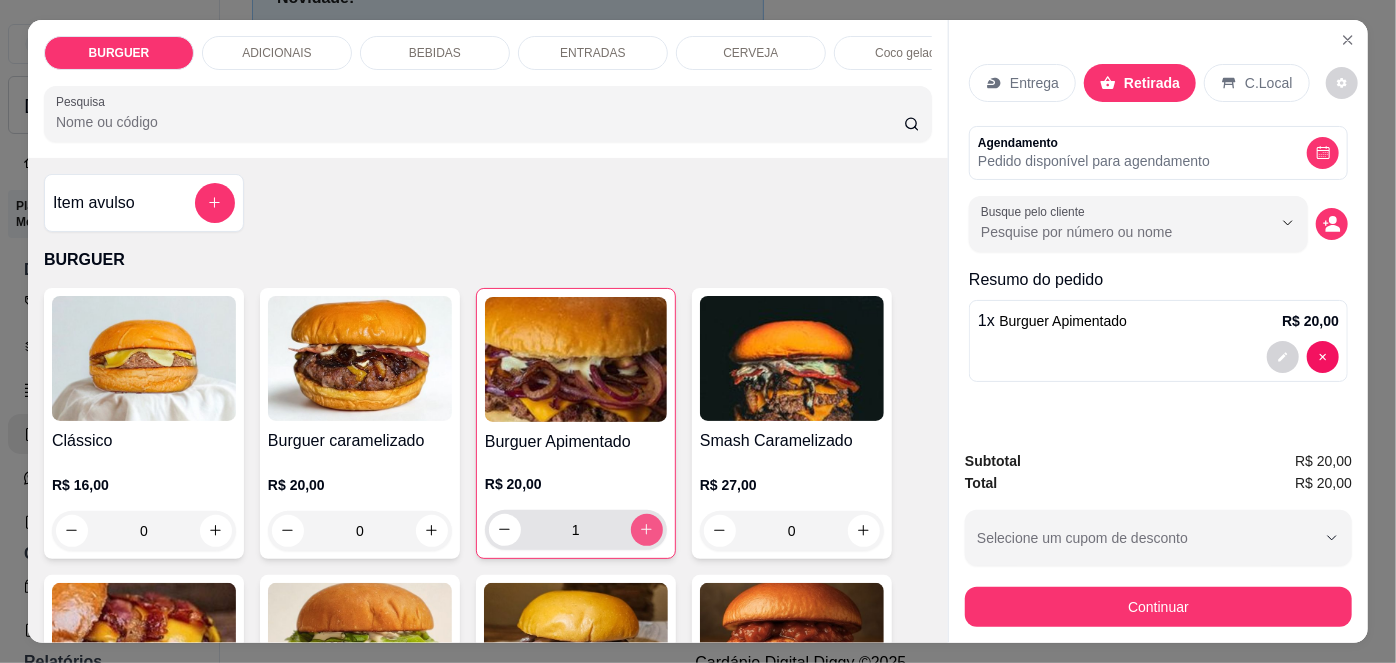 type on "1" 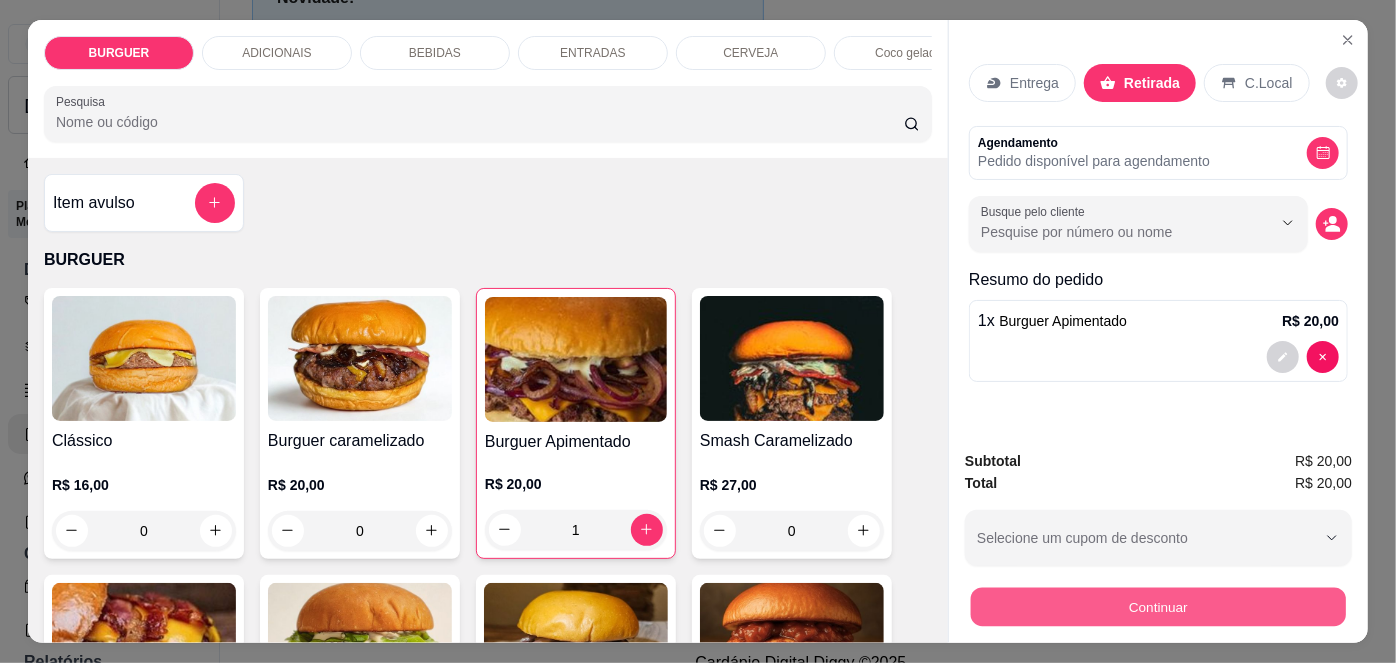 click on "Continuar" at bounding box center (1158, 607) 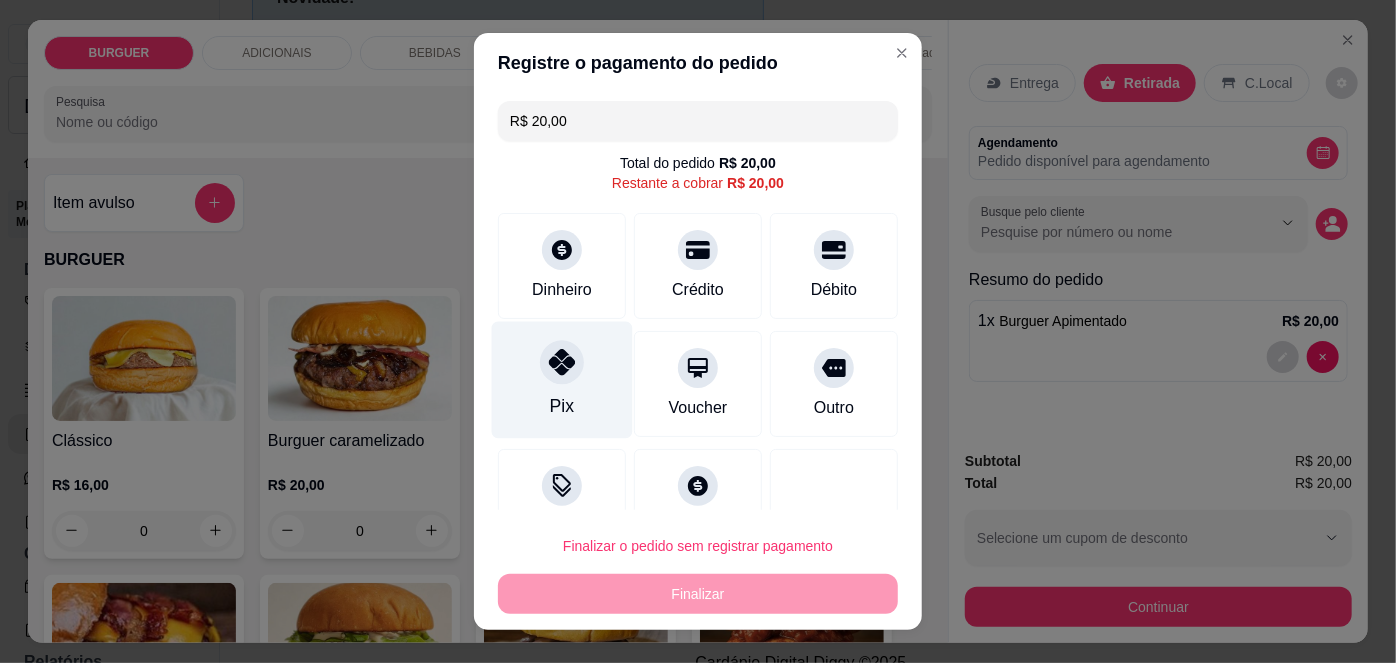 click 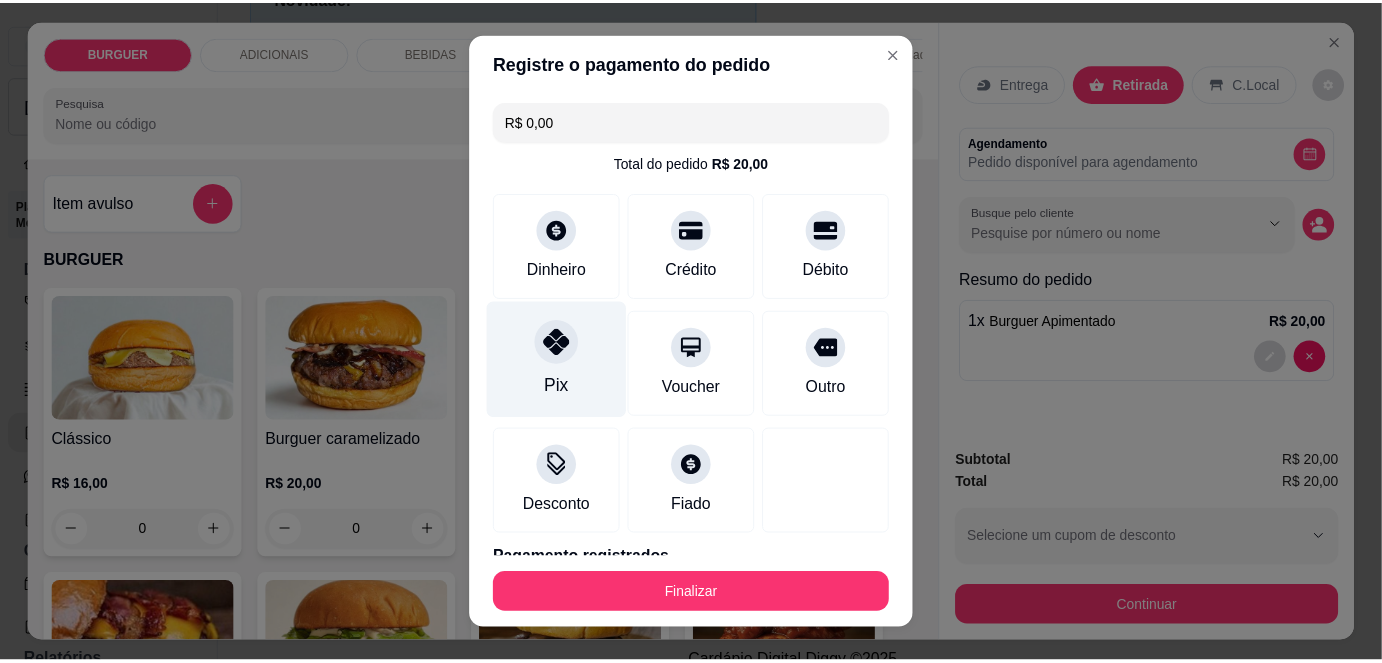 scroll, scrollTop: 88, scrollLeft: 0, axis: vertical 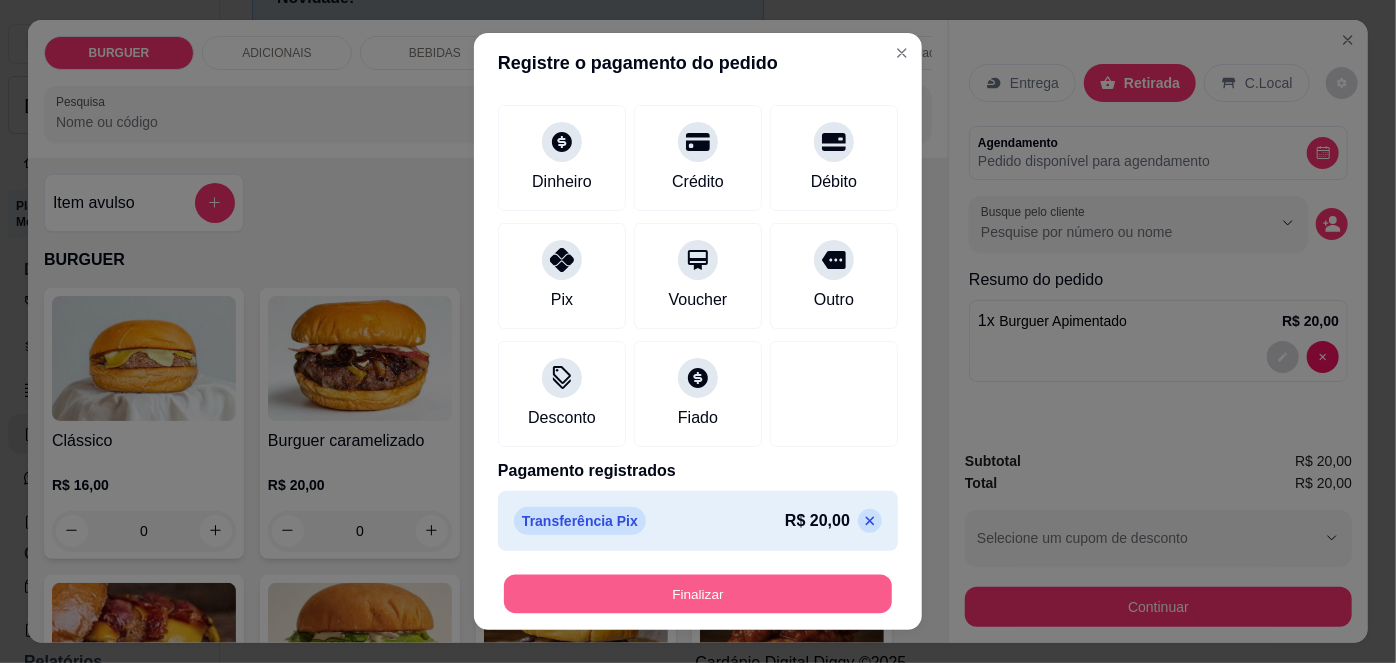 click on "Finalizar" at bounding box center (698, 593) 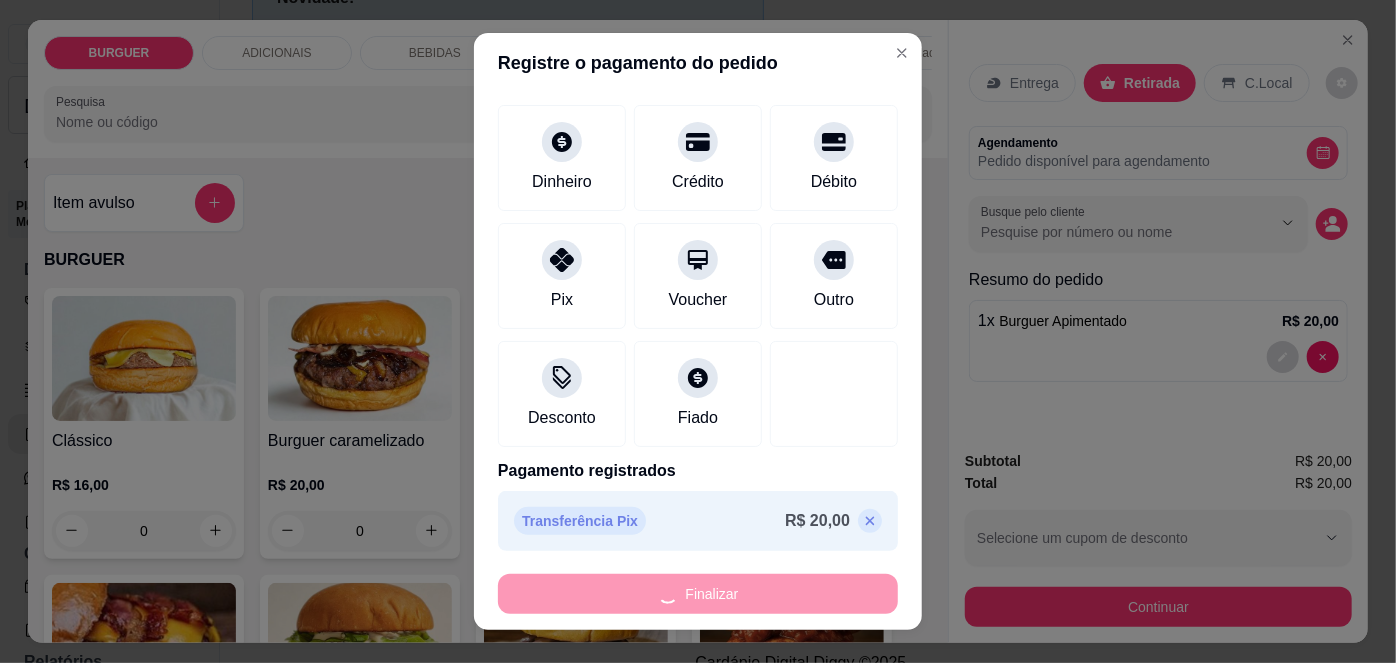 type on "0" 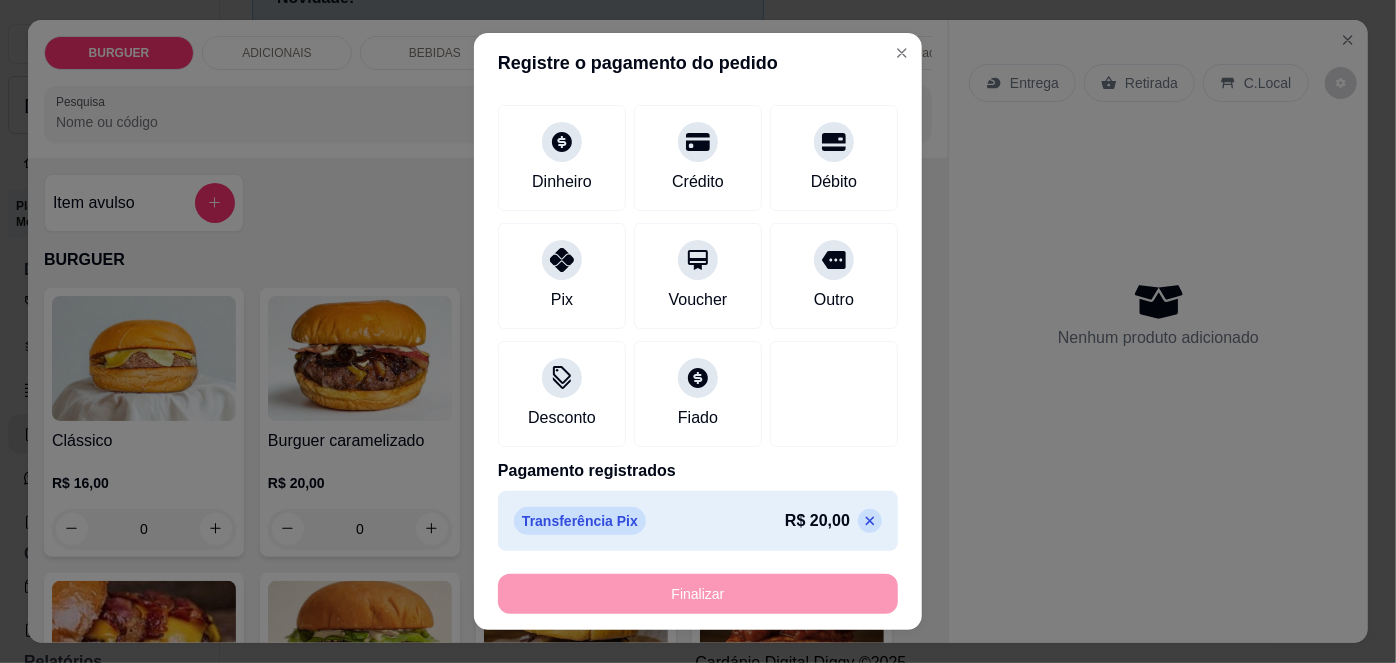 type on "-R$ 20,00" 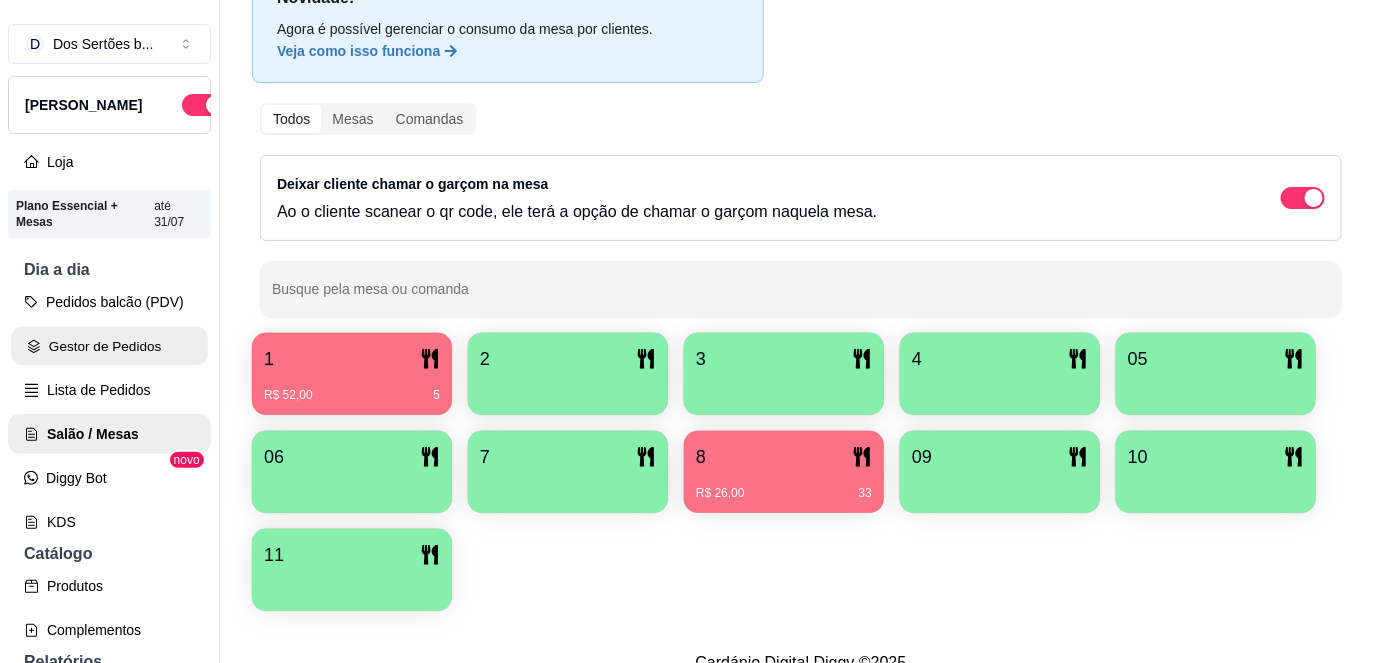 click on "Gestor de Pedidos" at bounding box center [109, 346] 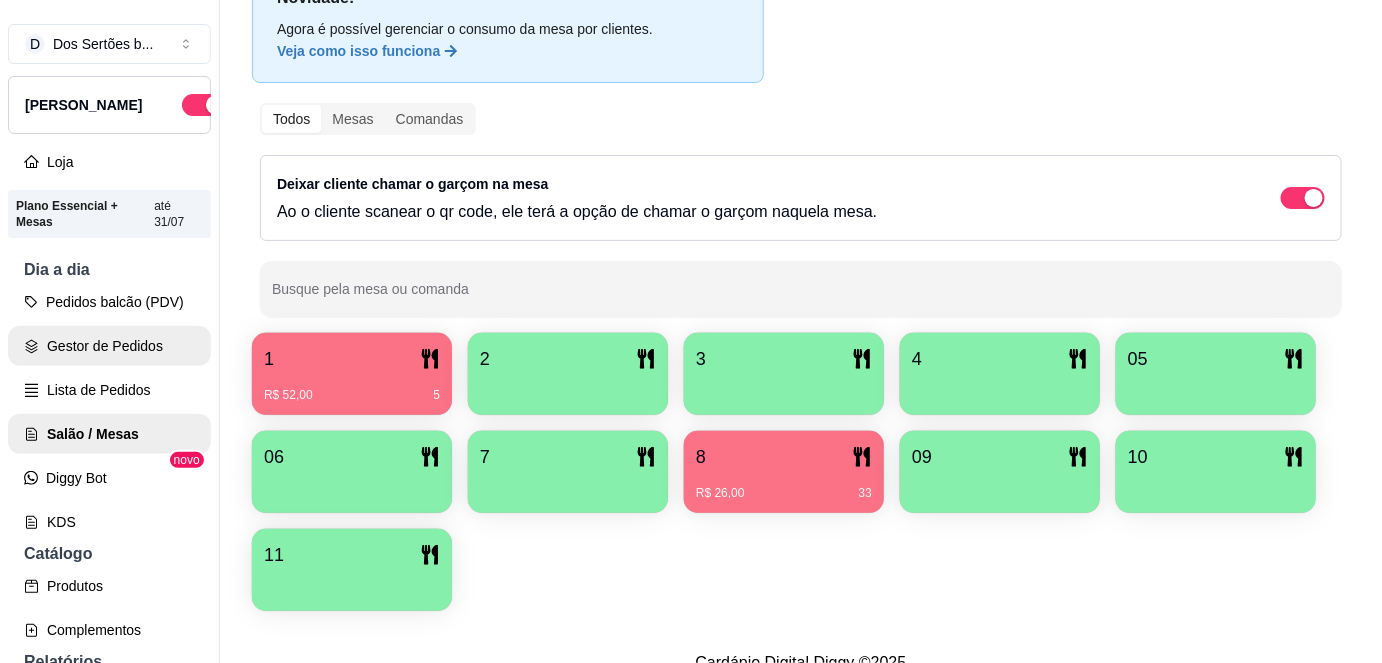 scroll, scrollTop: 0, scrollLeft: 0, axis: both 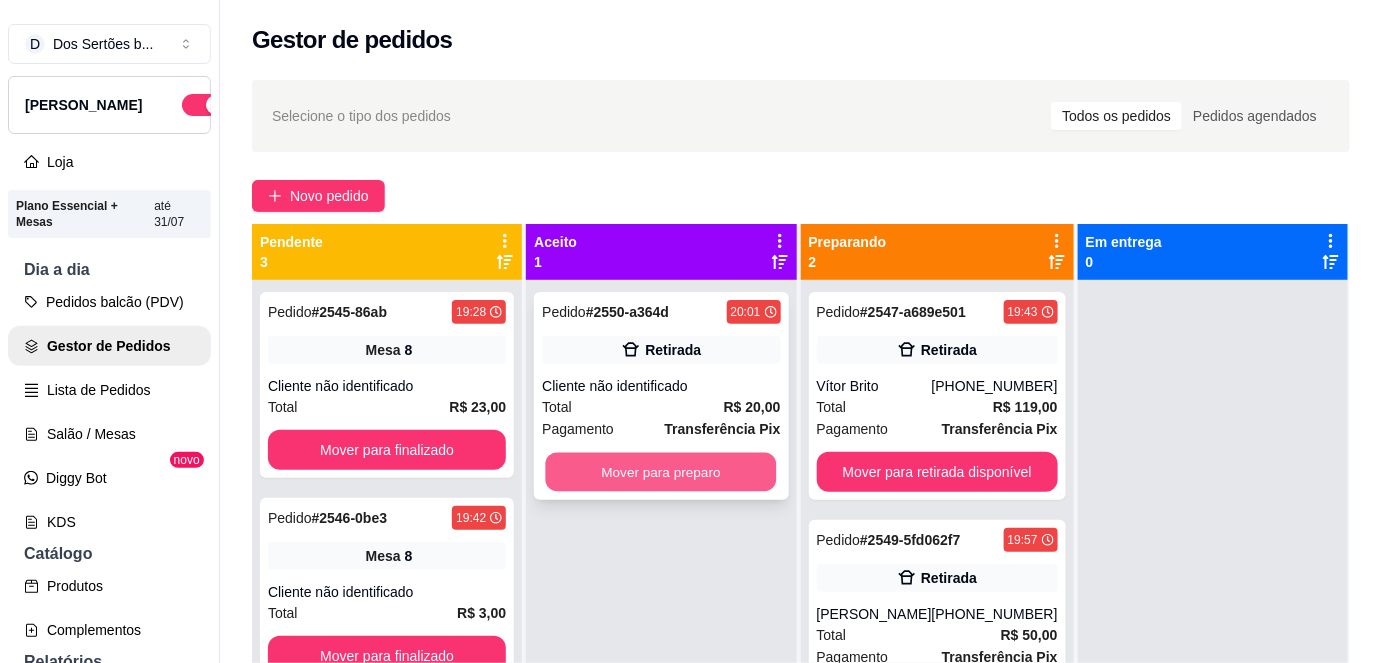 click on "Mover para preparo" at bounding box center [661, 472] 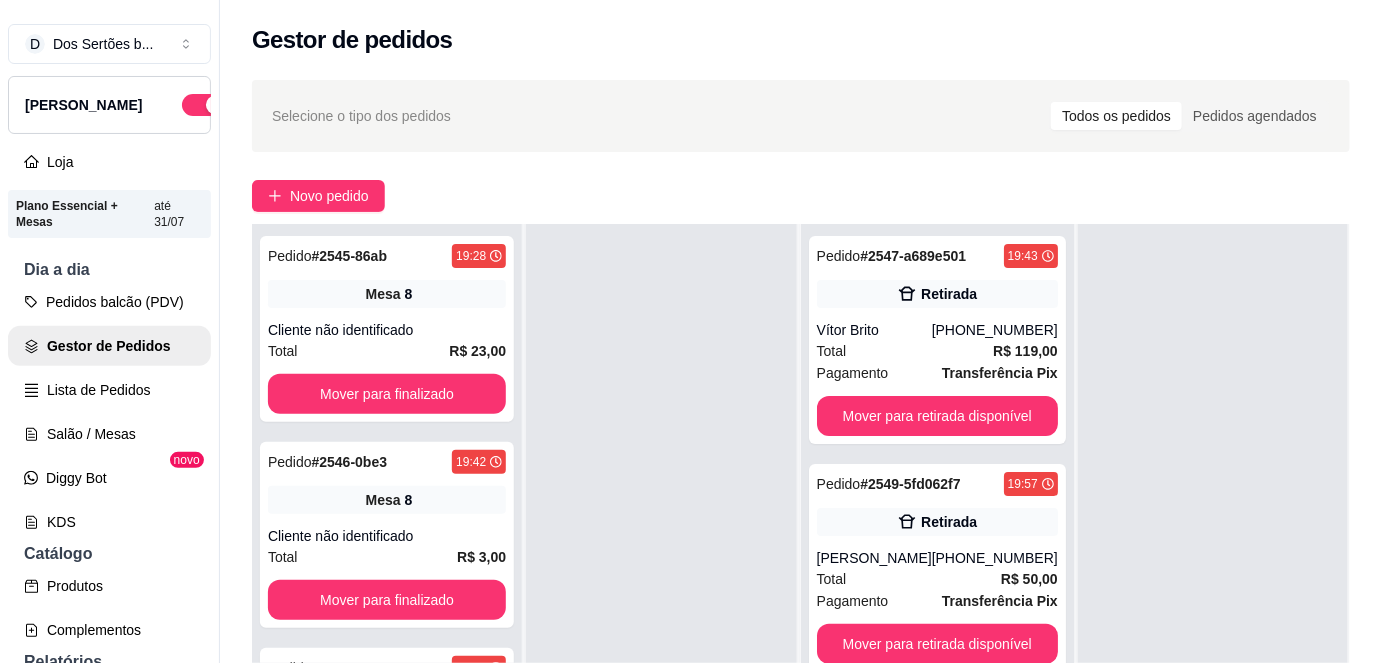 scroll, scrollTop: 56, scrollLeft: 0, axis: vertical 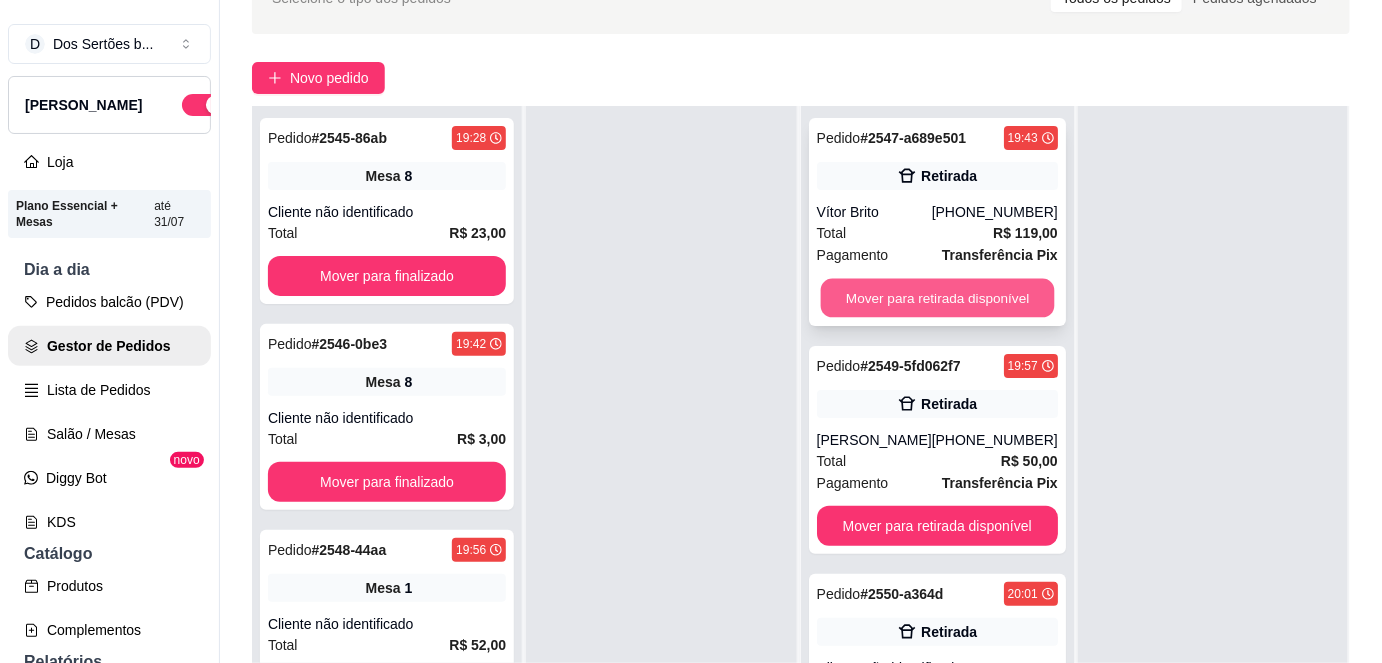 click on "Mover para retirada disponível" at bounding box center [937, 298] 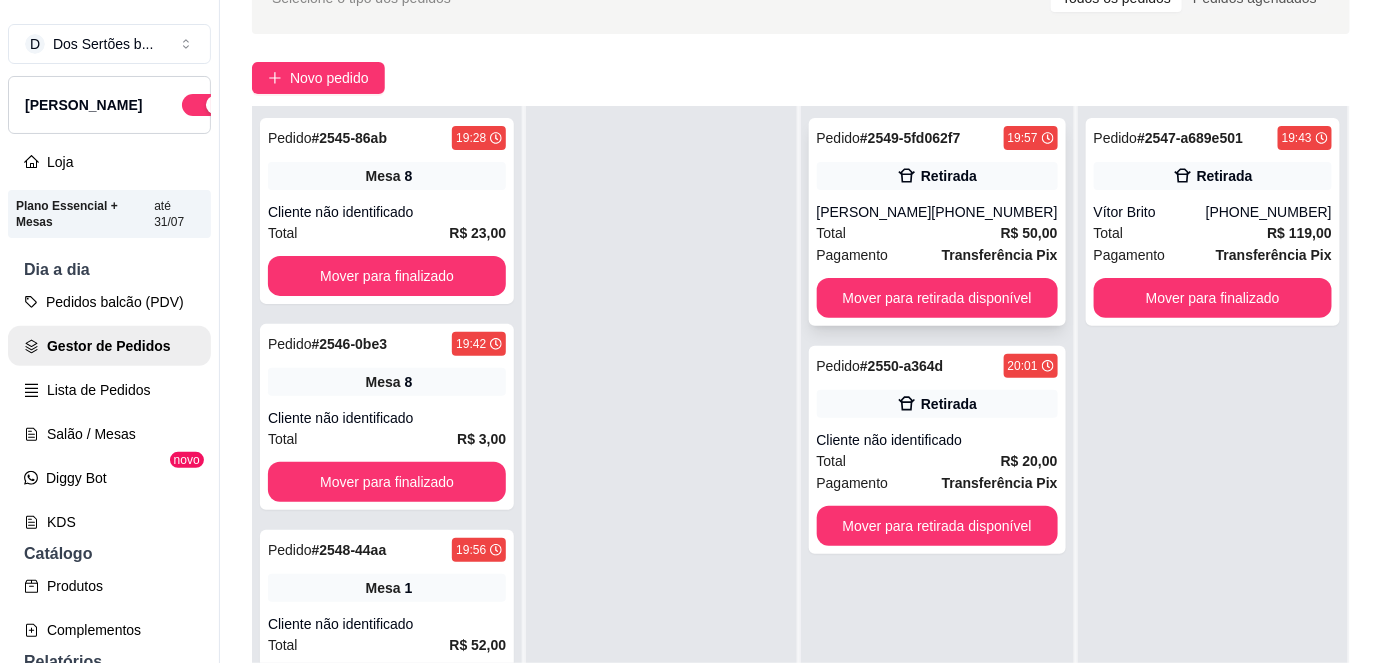 click on "Pedido  # 2549-5fd062f7 19:57 Retirada [PERSON_NAME]  [PHONE_NUMBER] Total R$ 50,00 Pagamento Transferência Pix Mover para retirada disponível" at bounding box center (937, 222) 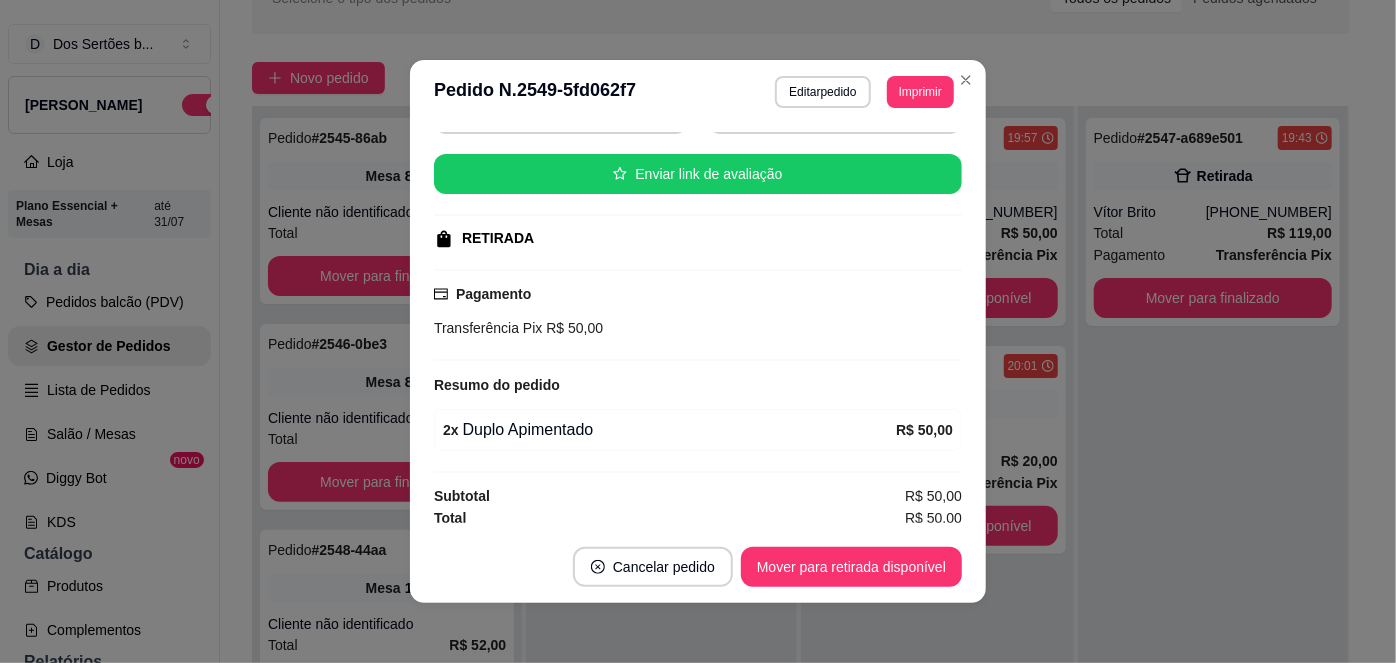 scroll, scrollTop: 226, scrollLeft: 0, axis: vertical 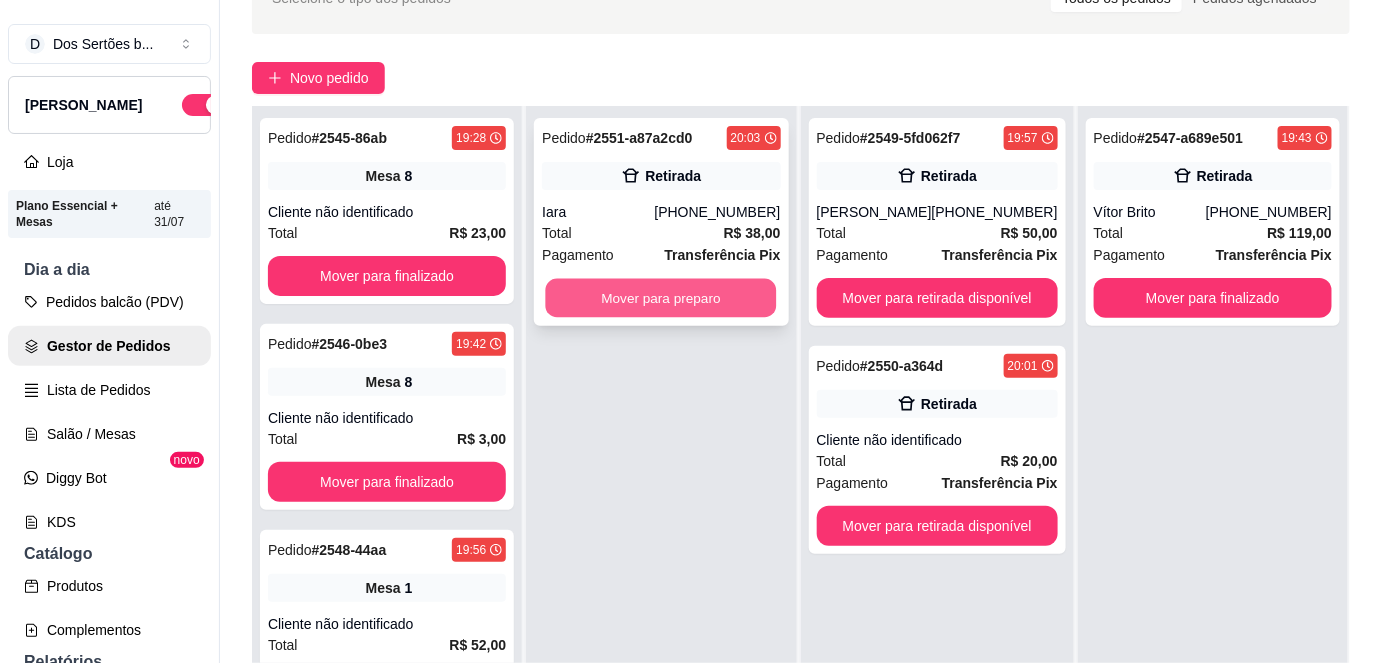 click on "Mover para preparo" at bounding box center (661, 298) 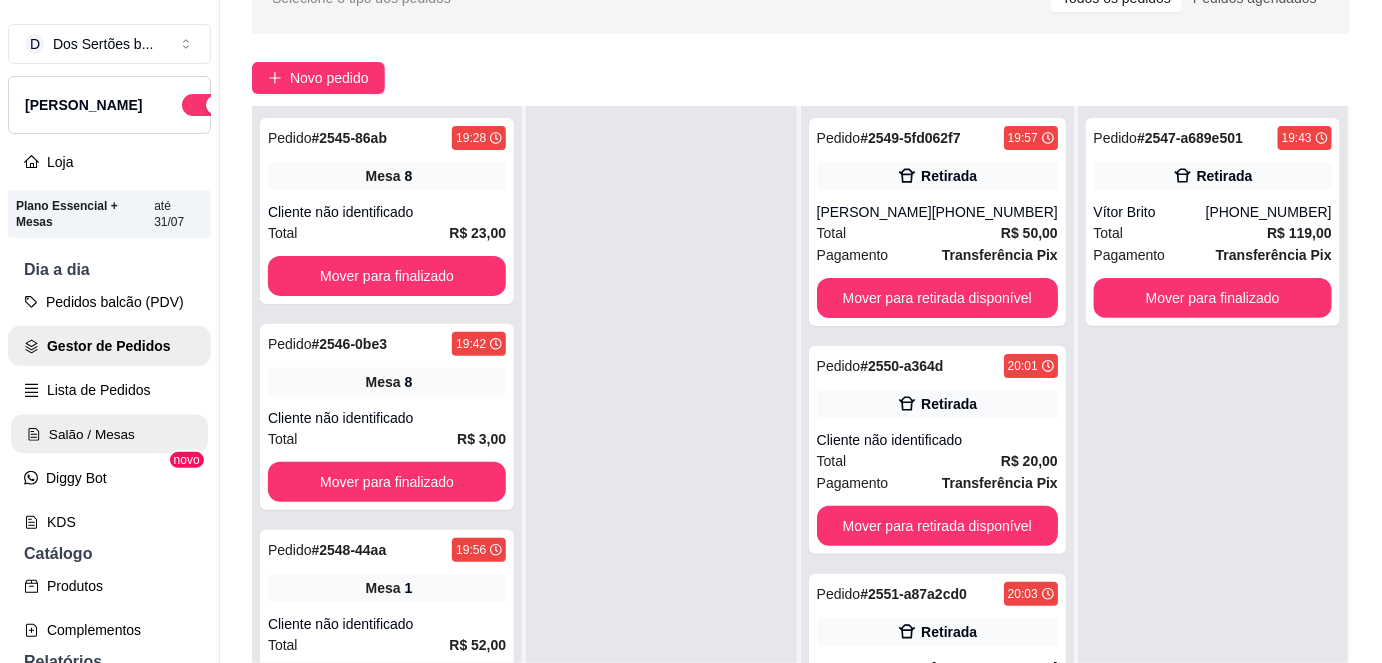 click on "Salão / Mesas" at bounding box center [109, 434] 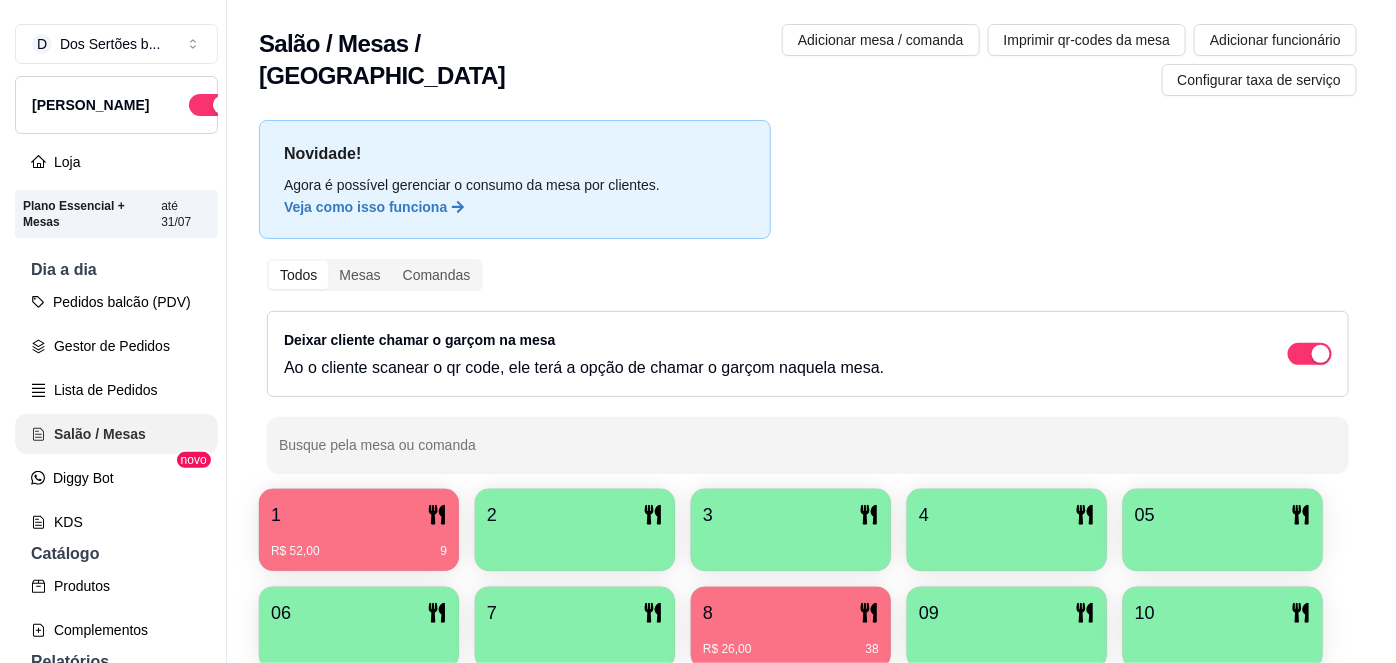 scroll, scrollTop: 0, scrollLeft: 0, axis: both 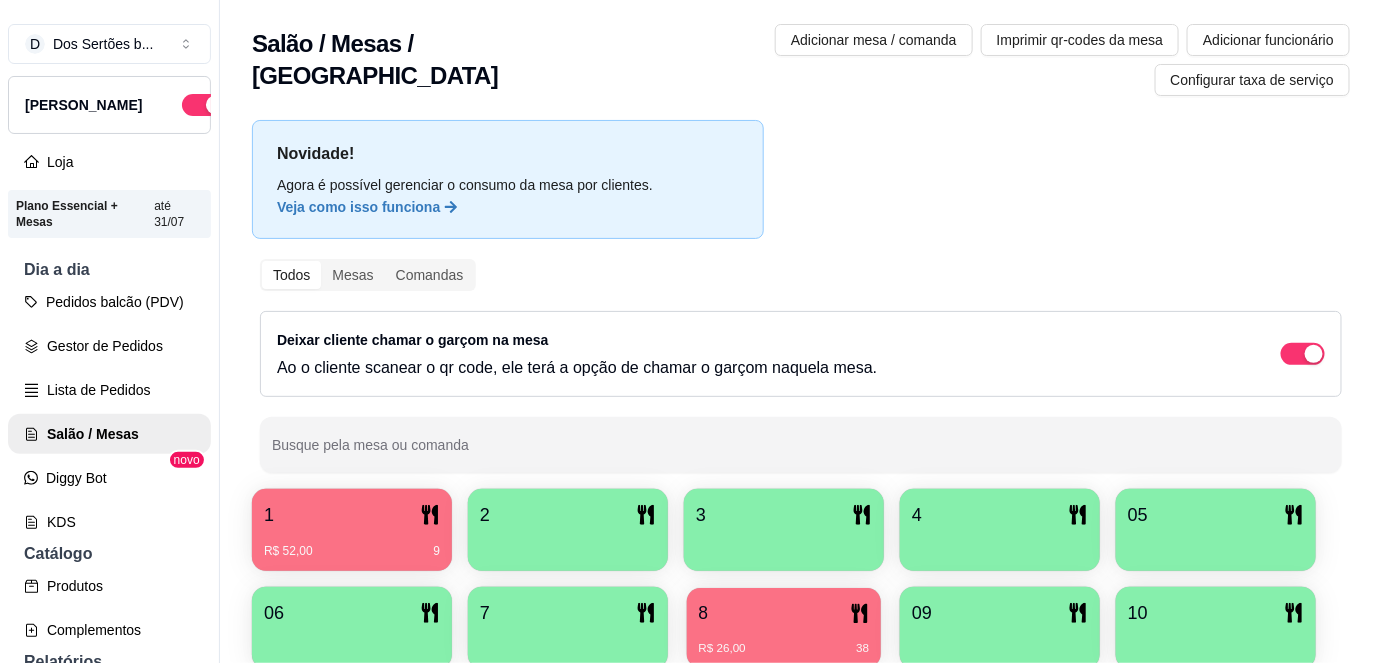click on "8" at bounding box center (784, 613) 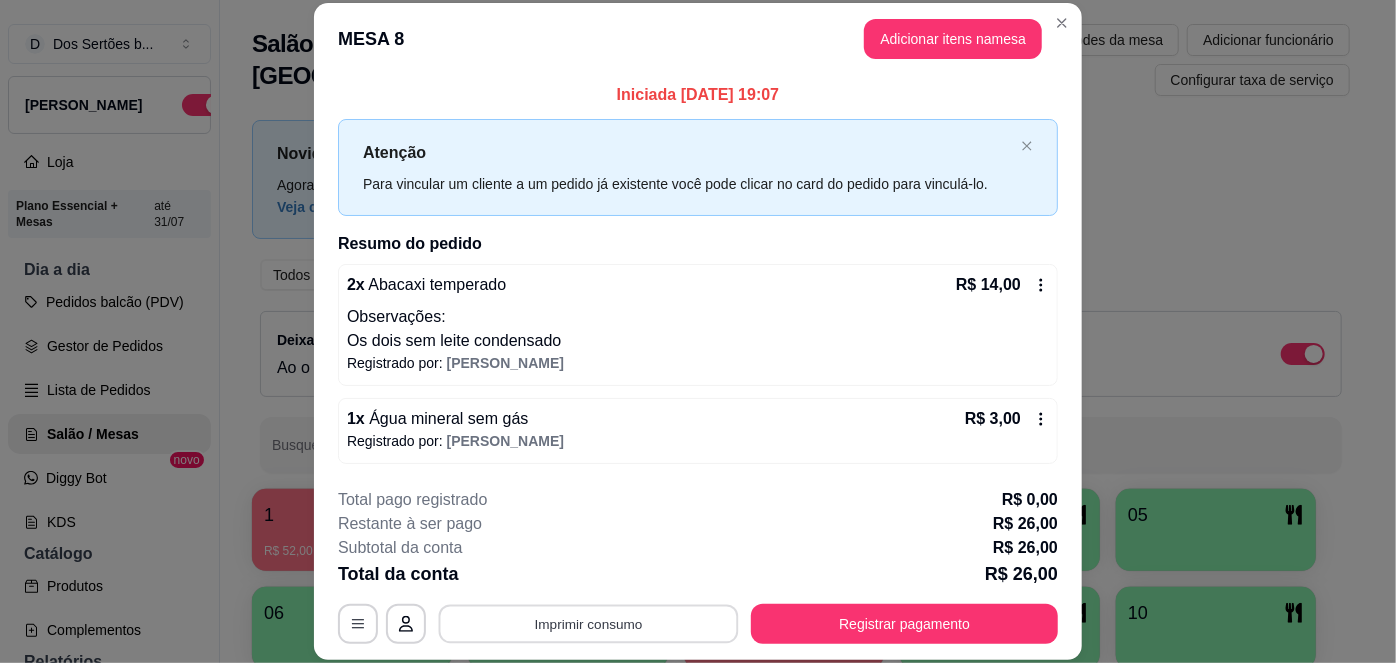 click on "Imprimir consumo" at bounding box center (589, 623) 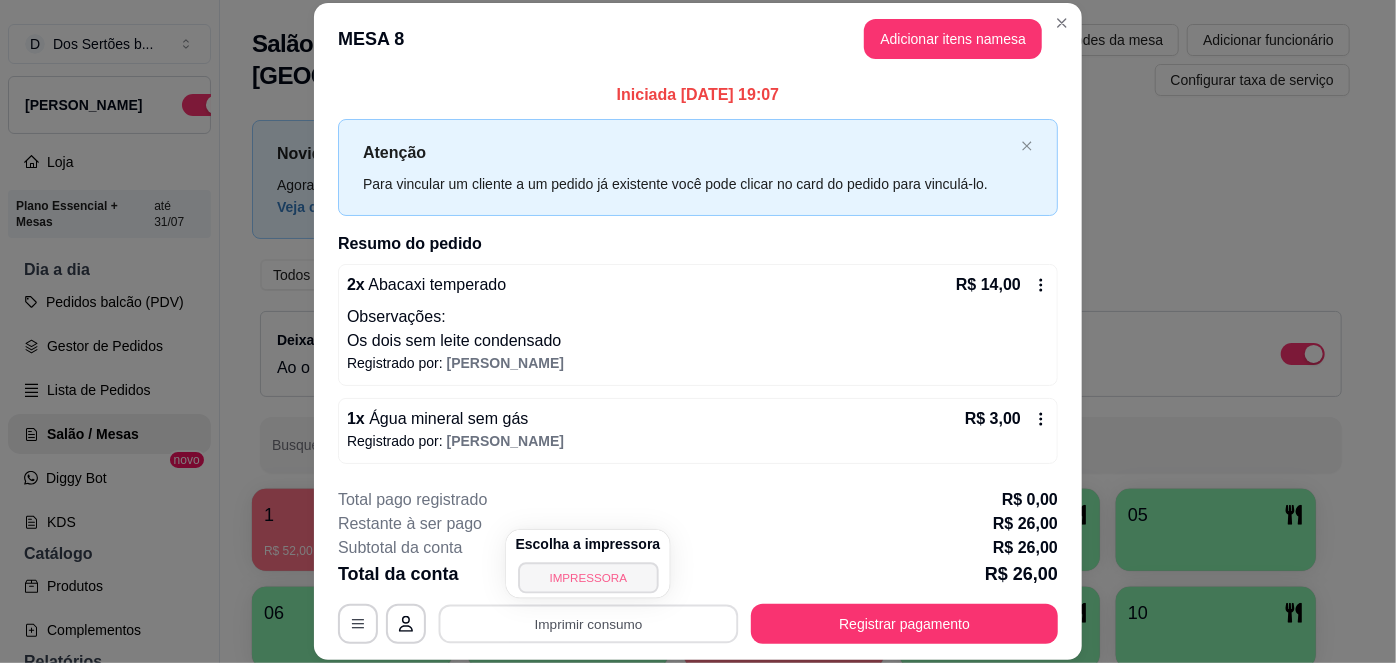 click on "IMPRESSORA" at bounding box center [588, 577] 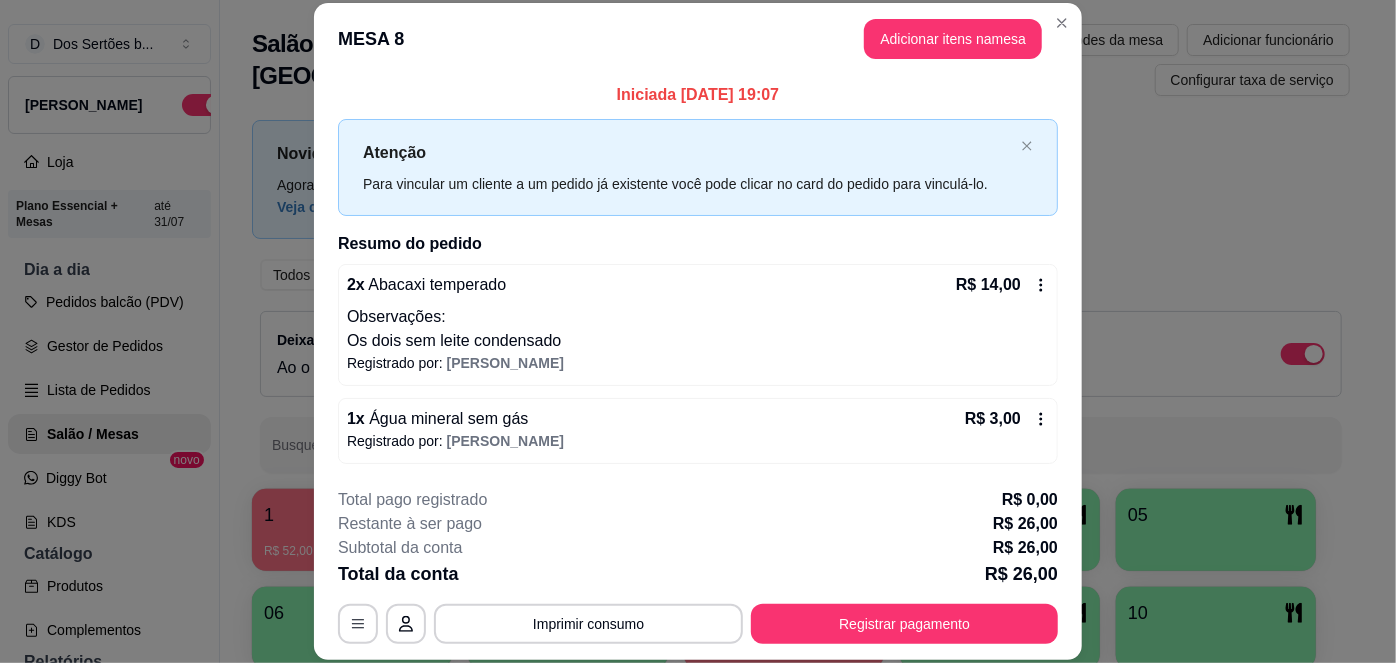 scroll, scrollTop: 153, scrollLeft: 0, axis: vertical 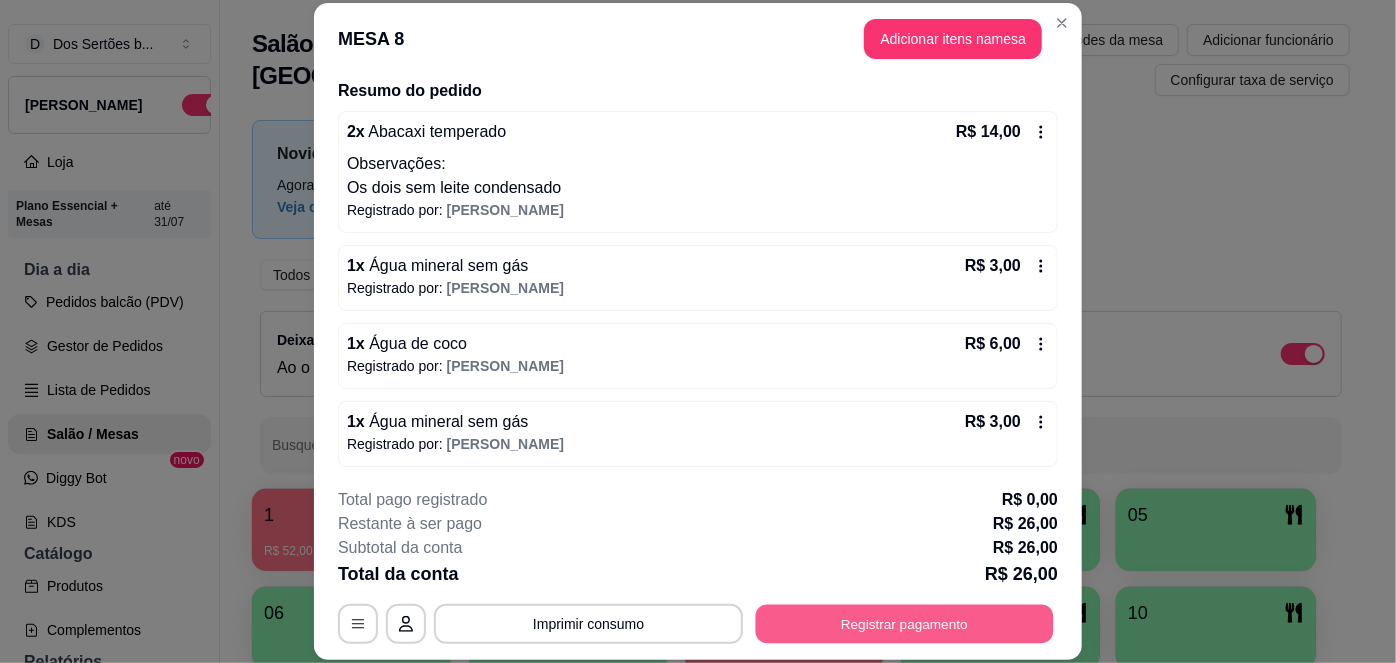 click on "Registrar pagamento" at bounding box center [905, 623] 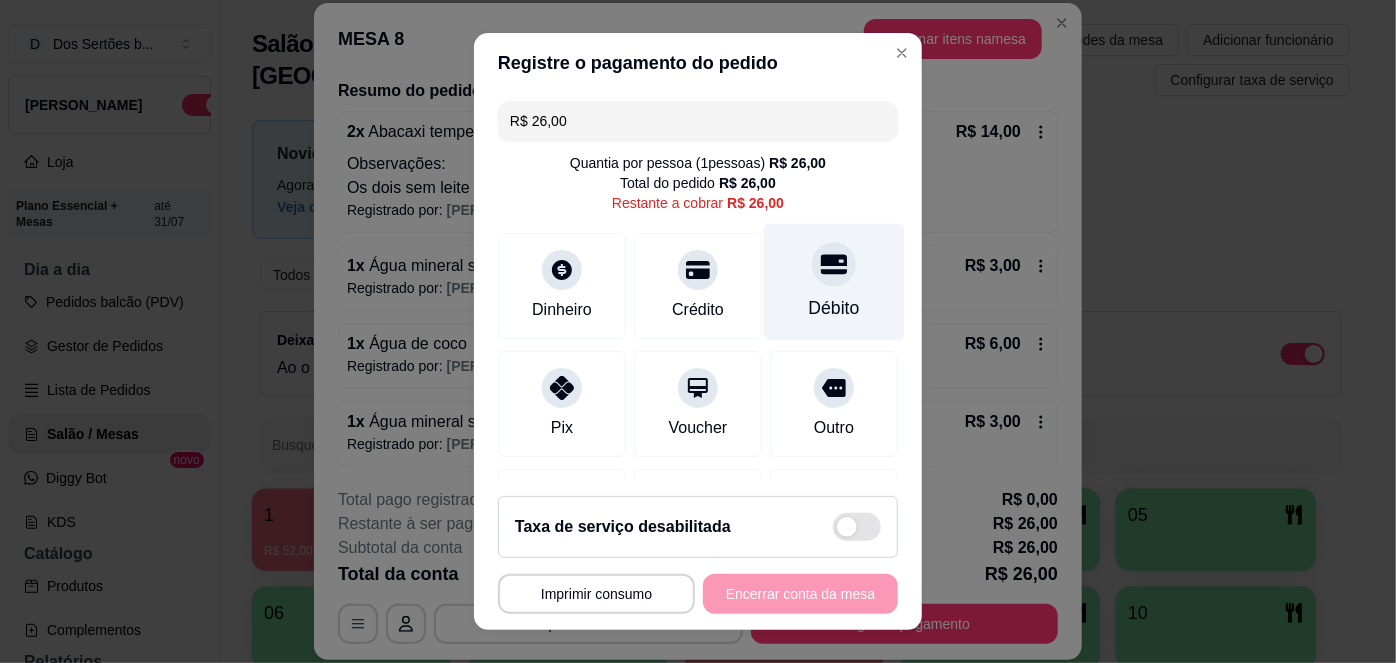 click on "Débito" at bounding box center (834, 308) 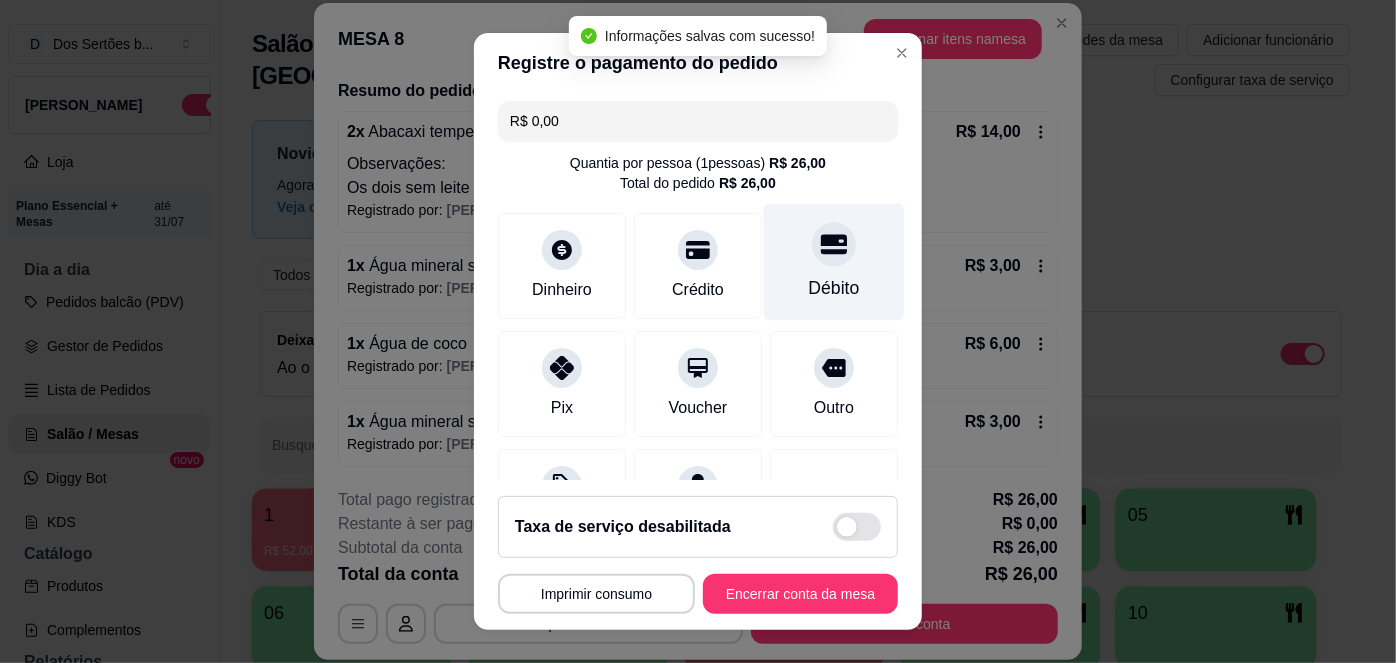type on "R$ 0,00" 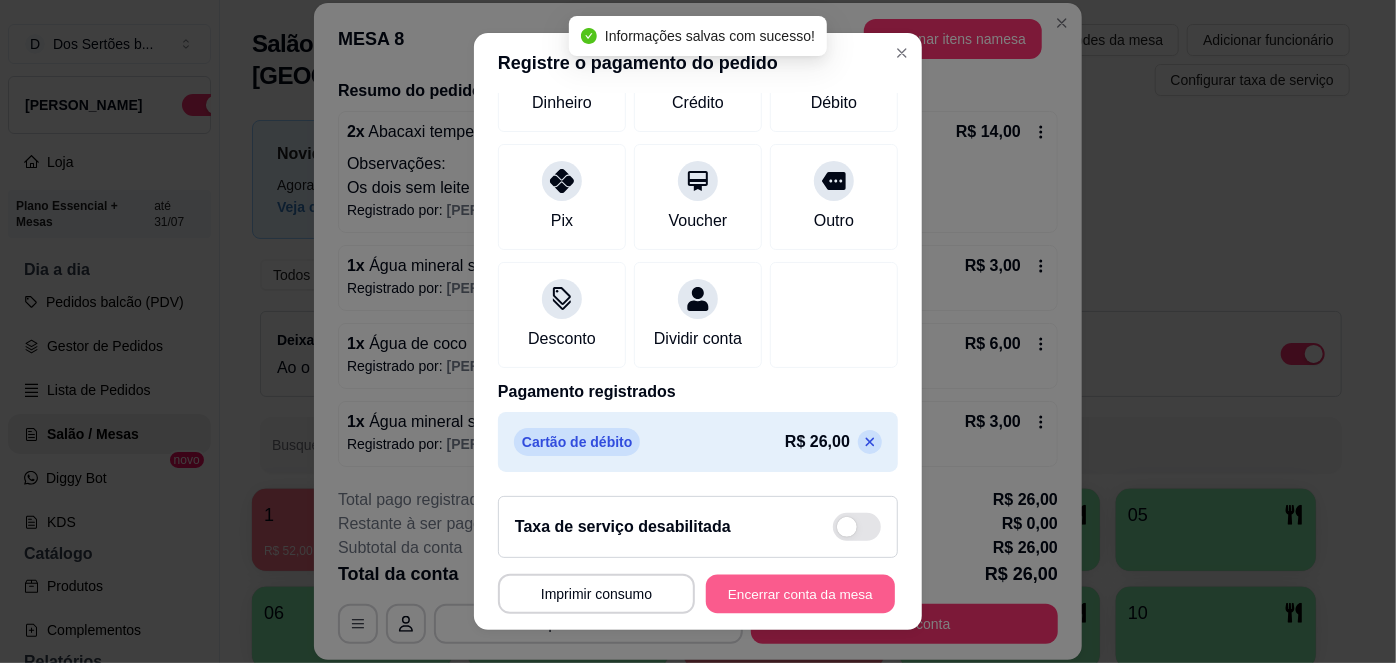 click on "Encerrar conta da mesa" at bounding box center [800, 593] 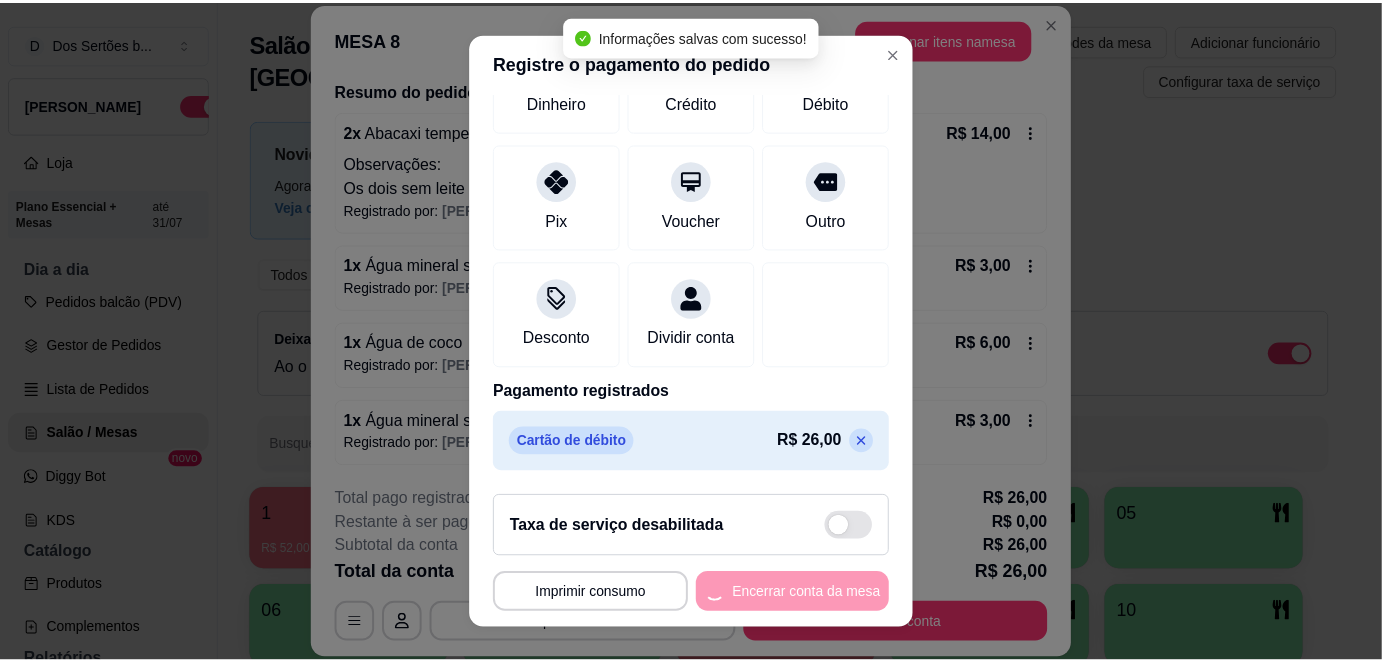 scroll, scrollTop: 0, scrollLeft: 0, axis: both 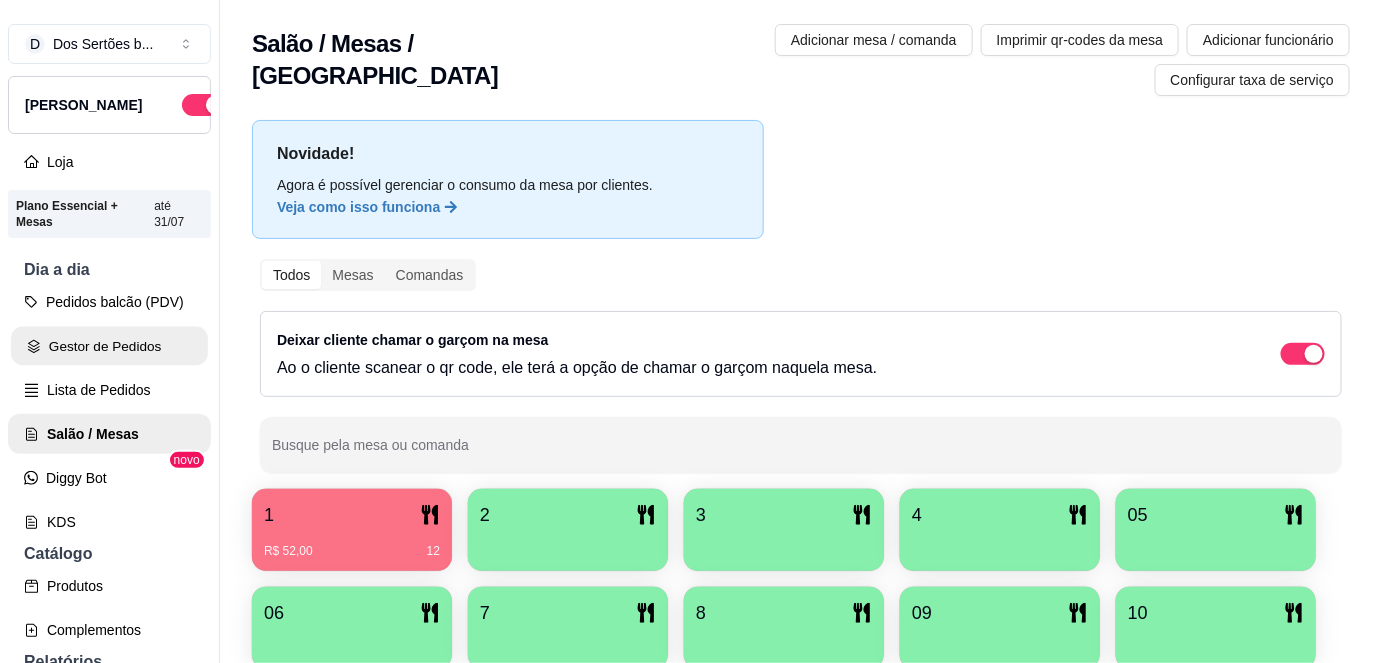 click on "Gestor de Pedidos" at bounding box center [109, 346] 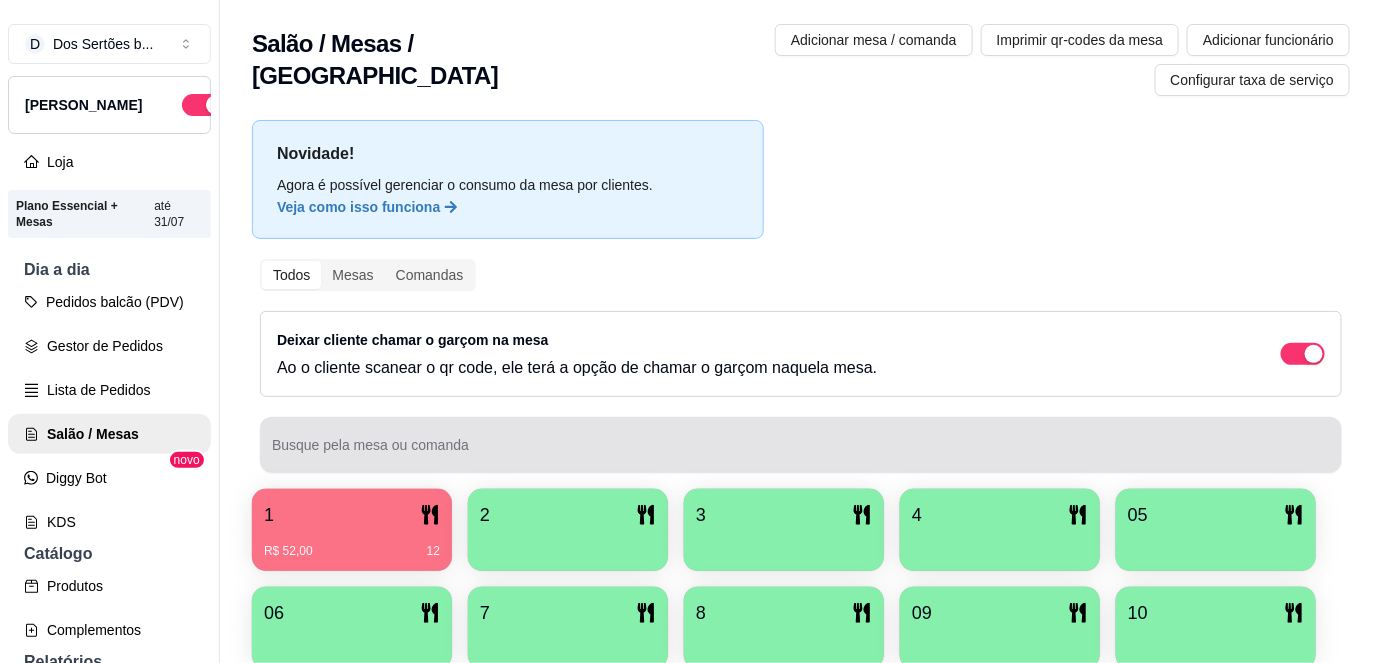 scroll, scrollTop: 0, scrollLeft: 0, axis: both 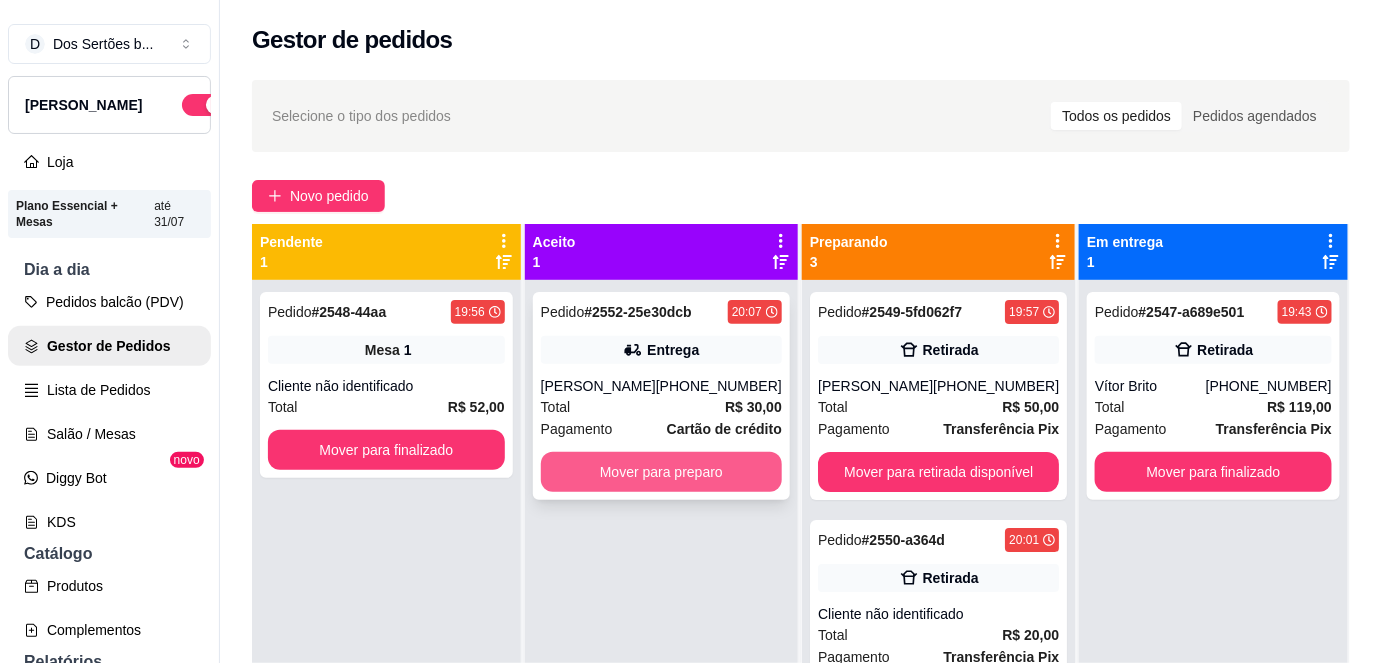 click on "Mover para preparo" at bounding box center [661, 472] 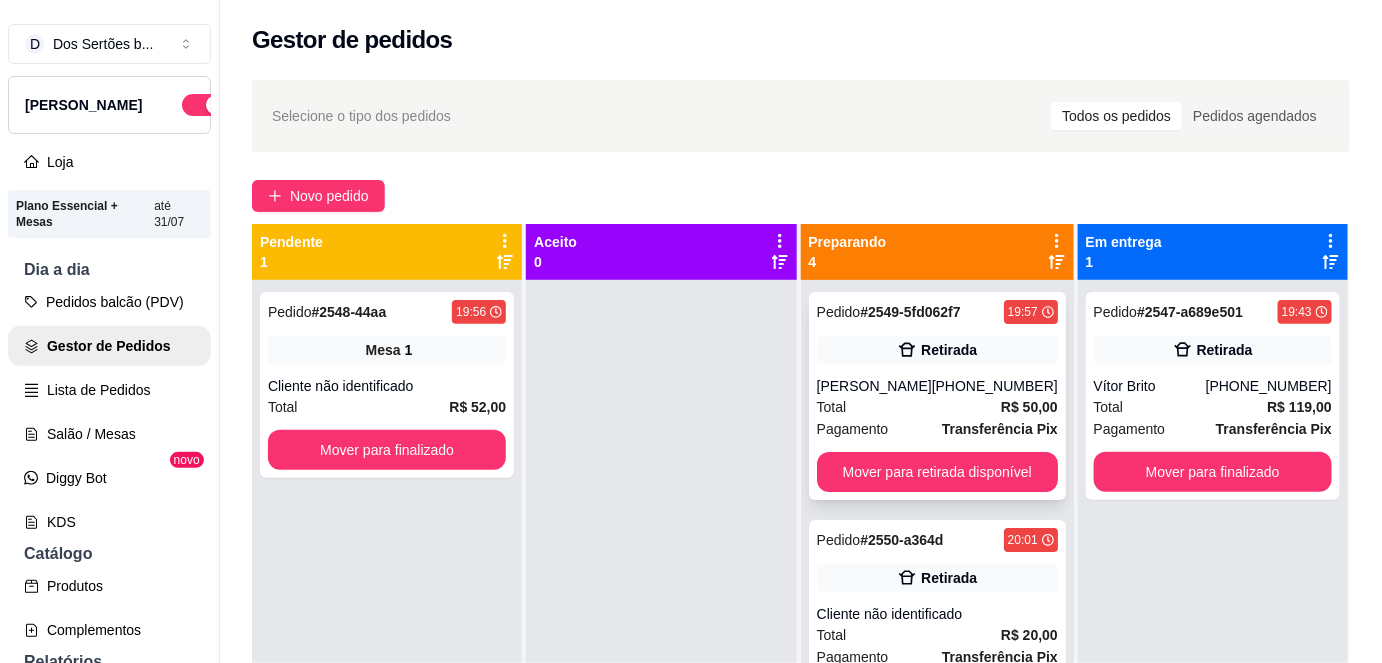 scroll, scrollTop: 269, scrollLeft: 0, axis: vertical 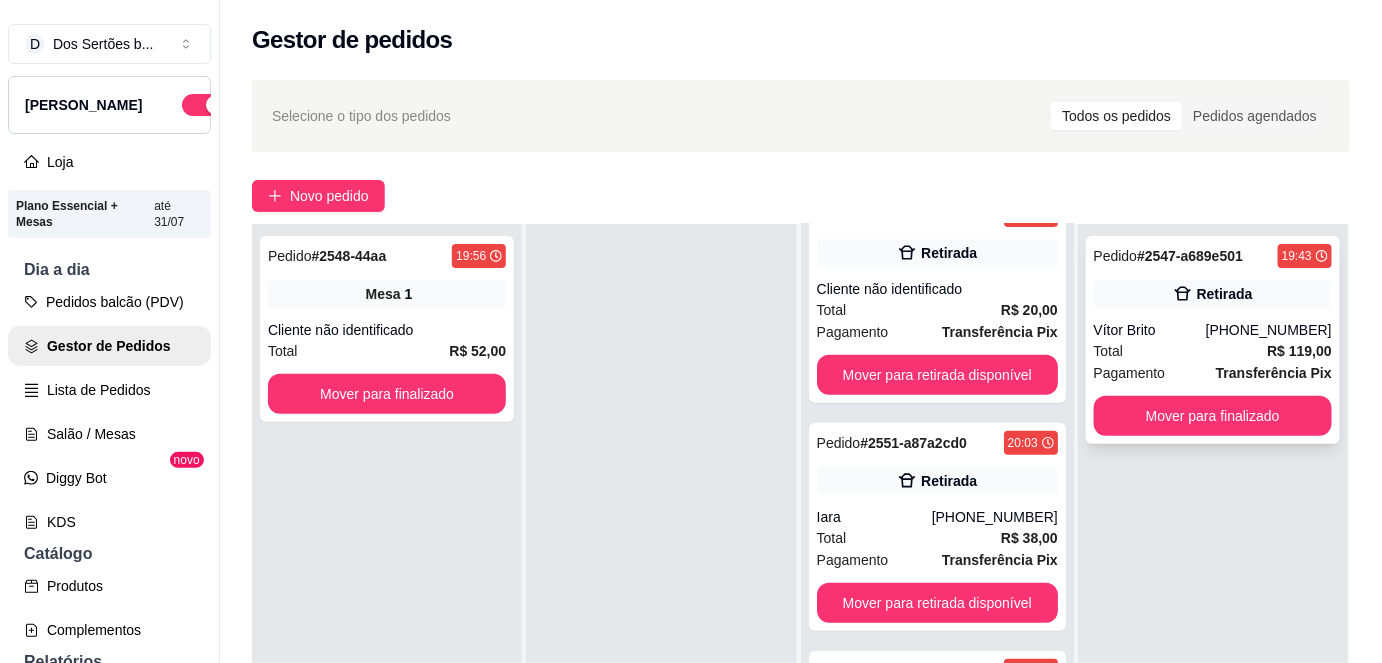 click on "Vítor Brito" at bounding box center [1150, 330] 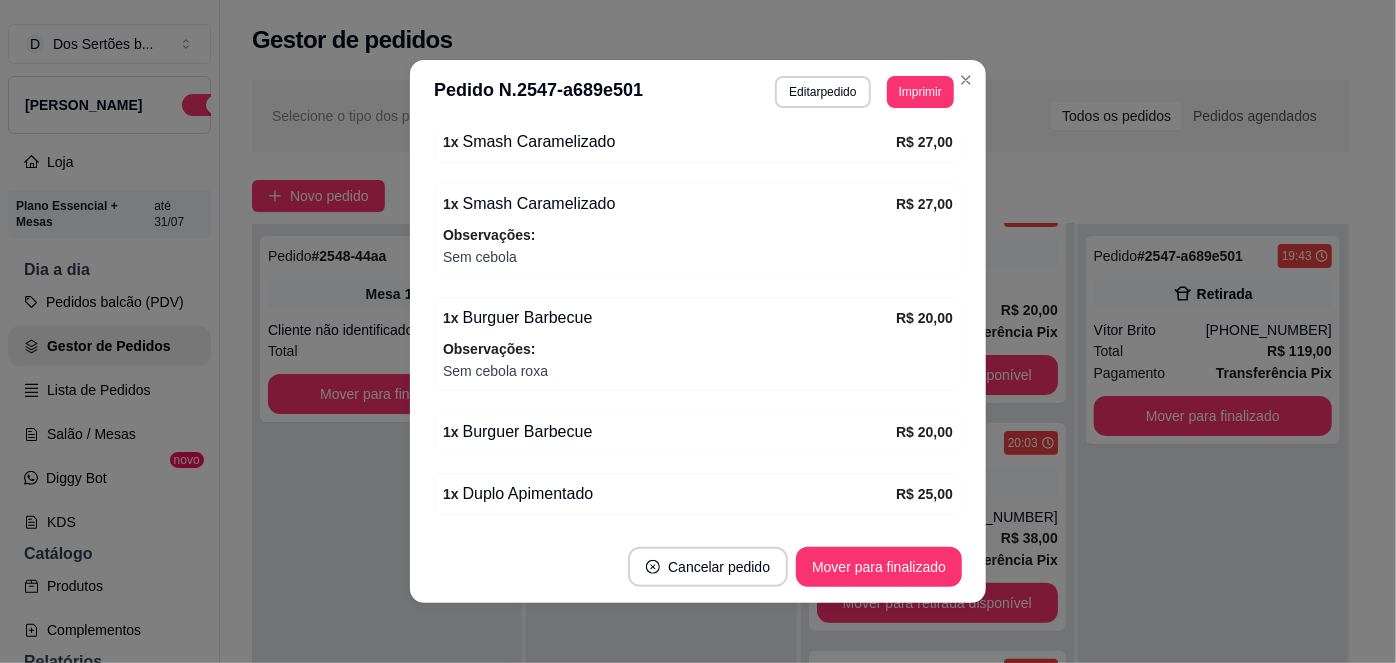 scroll, scrollTop: 576, scrollLeft: 0, axis: vertical 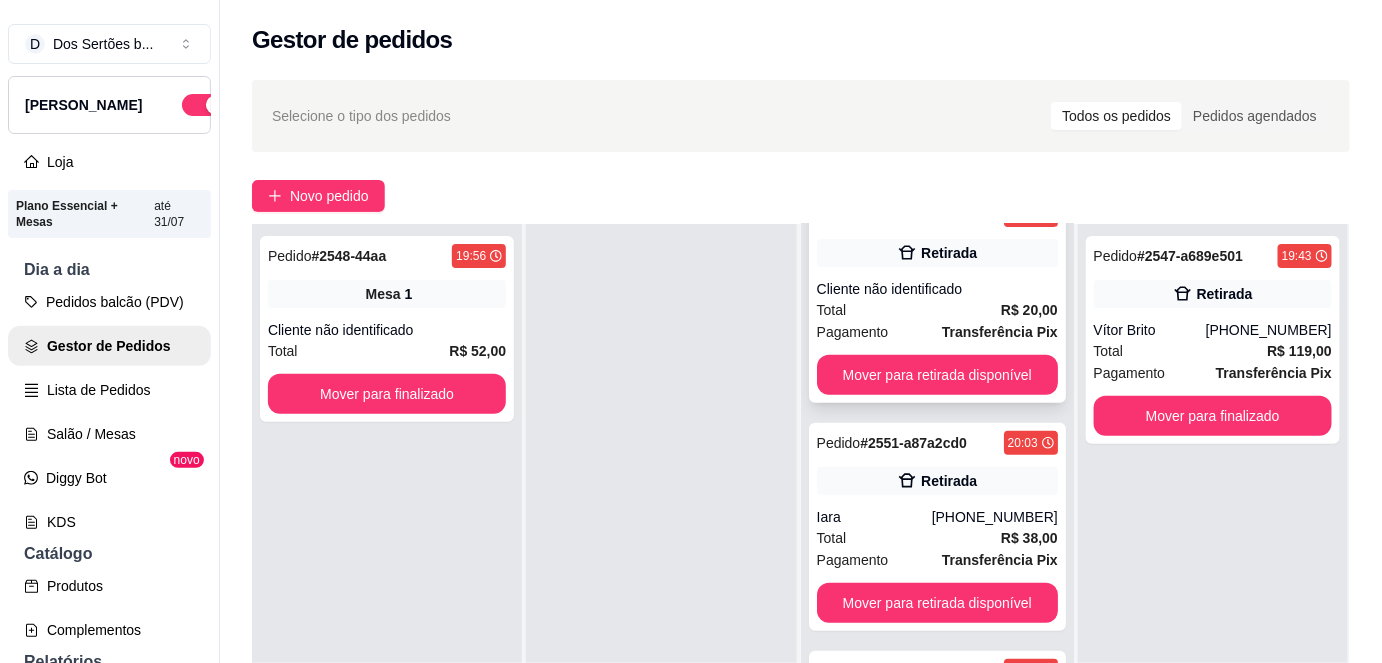 click on "Pagamento Transferência Pix" at bounding box center [937, 332] 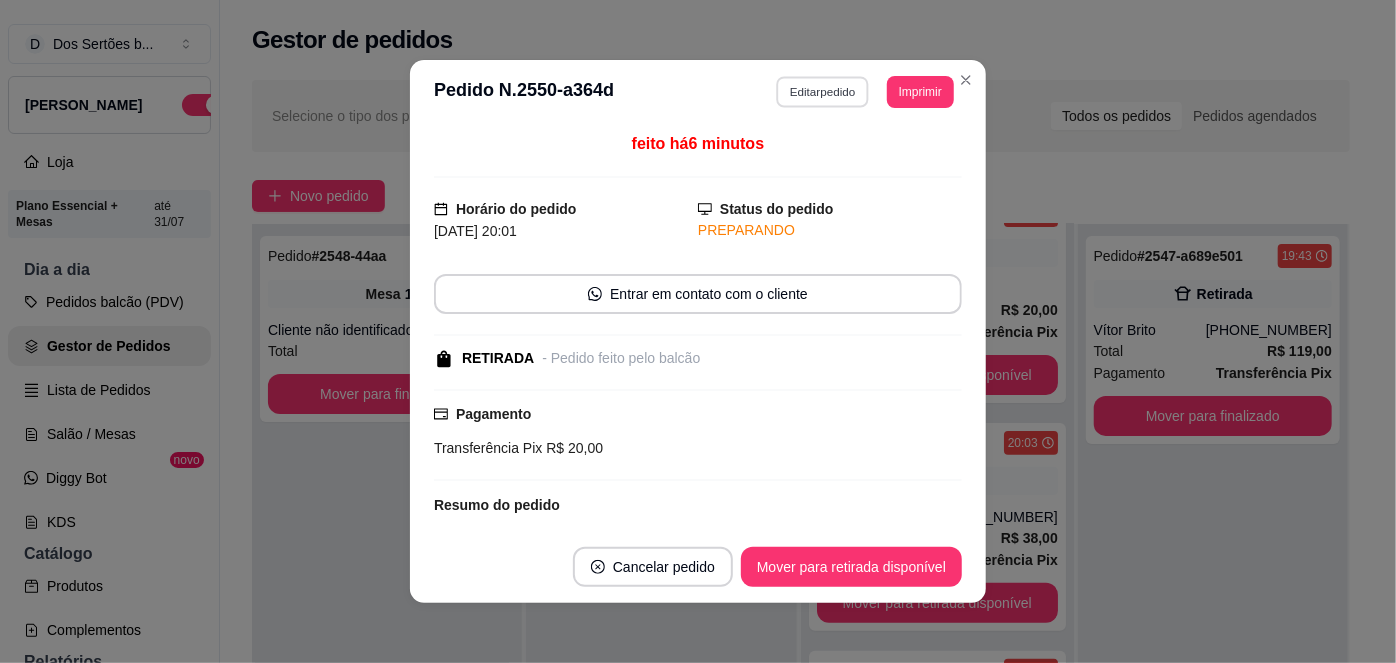 click on "Editar  pedido" at bounding box center (823, 91) 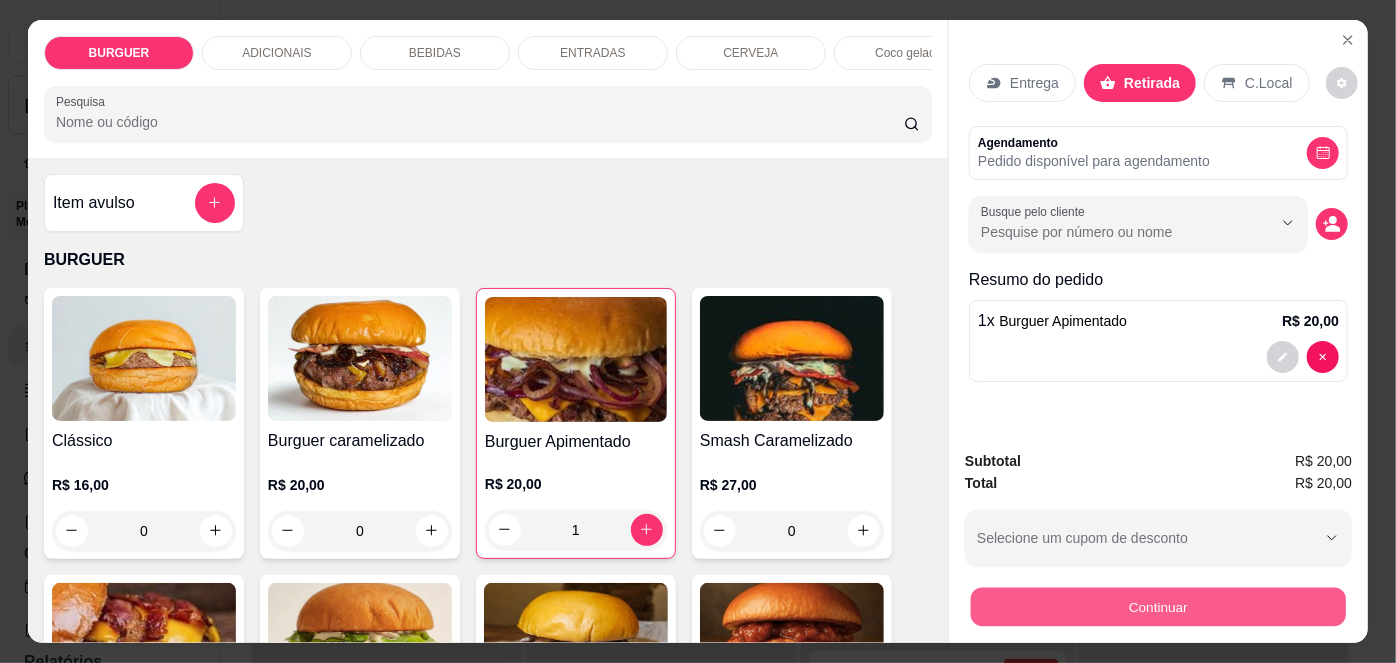 click on "Continuar" at bounding box center [1158, 607] 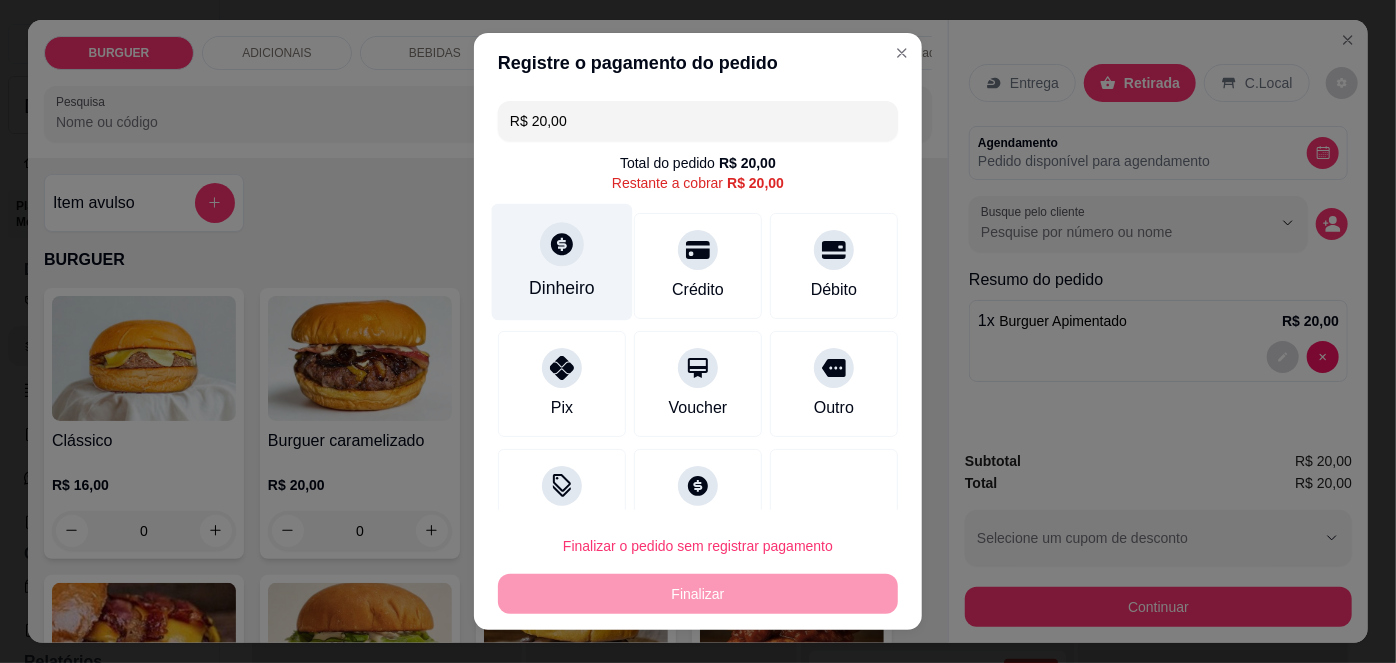 click on "Dinheiro" at bounding box center [562, 262] 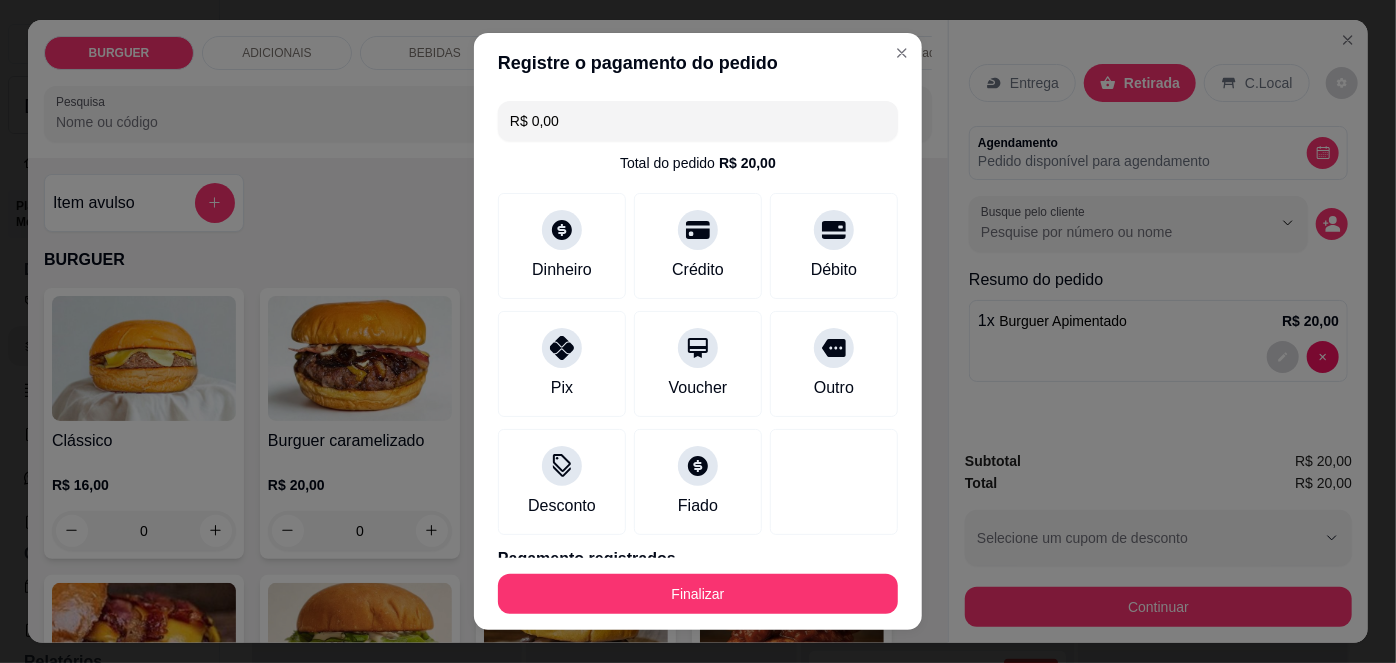 type on "R$ 0,00" 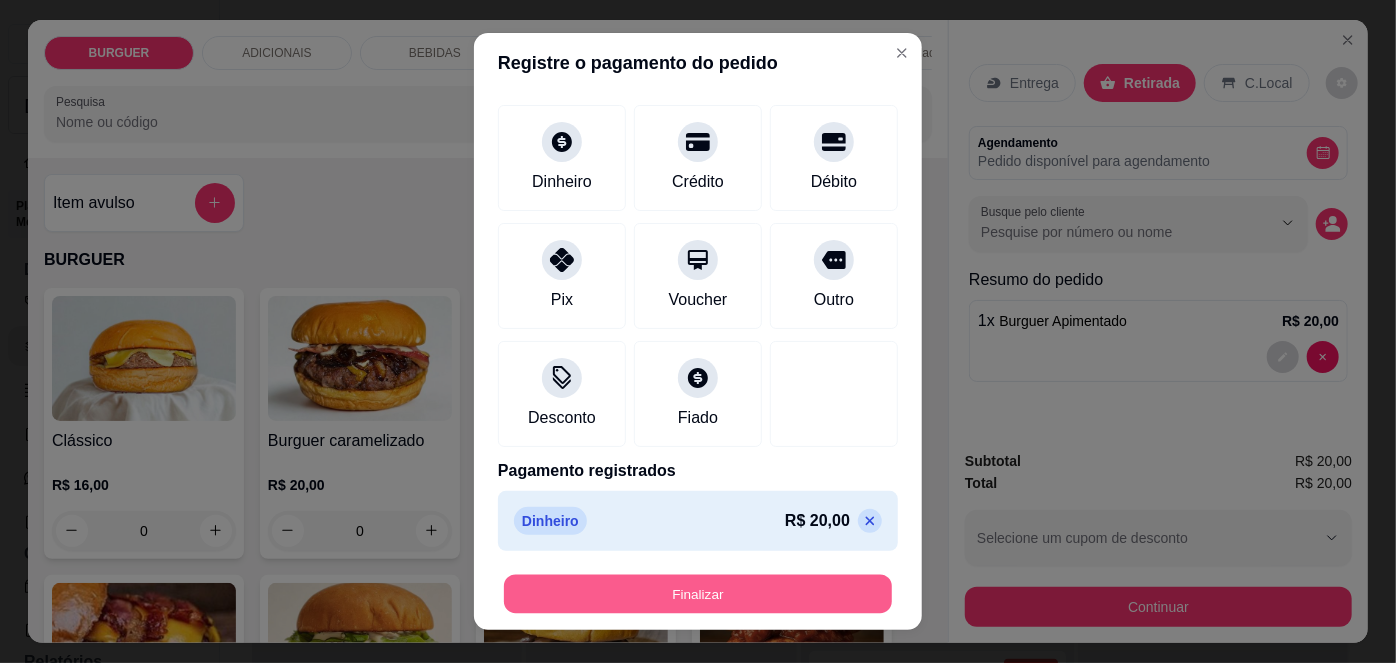 click on "Finalizar" at bounding box center (698, 593) 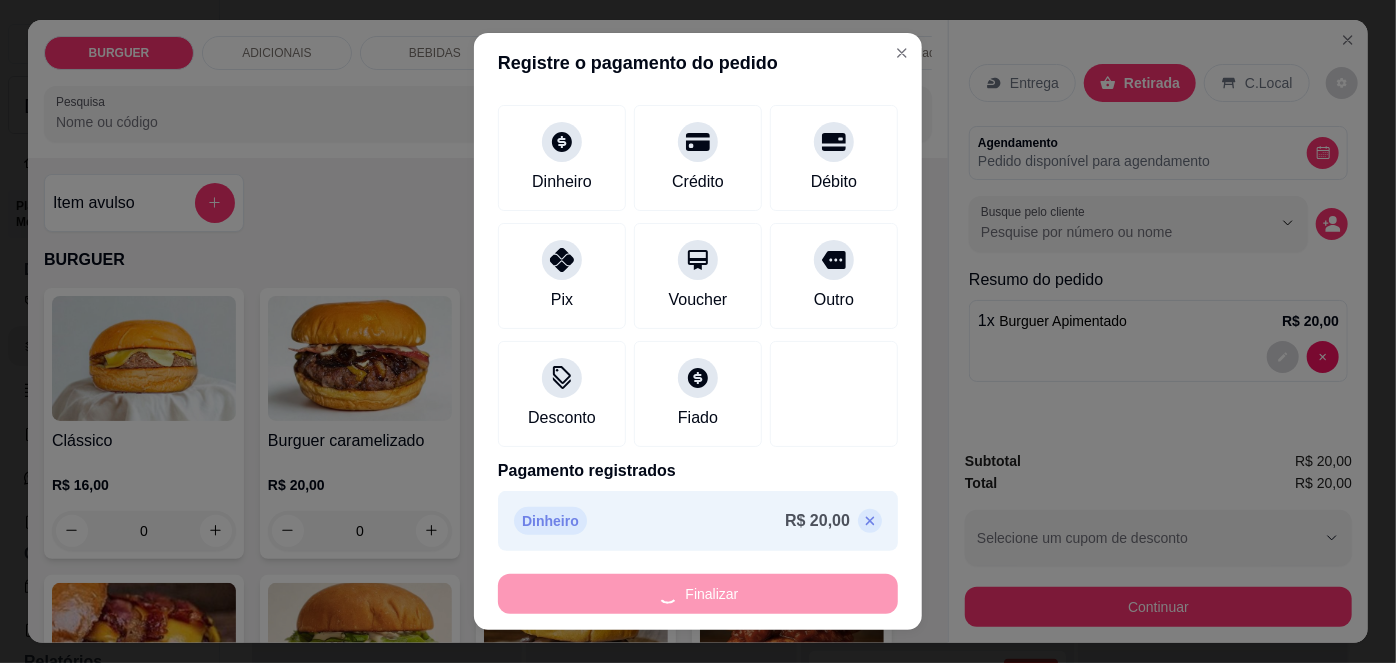 type on "0" 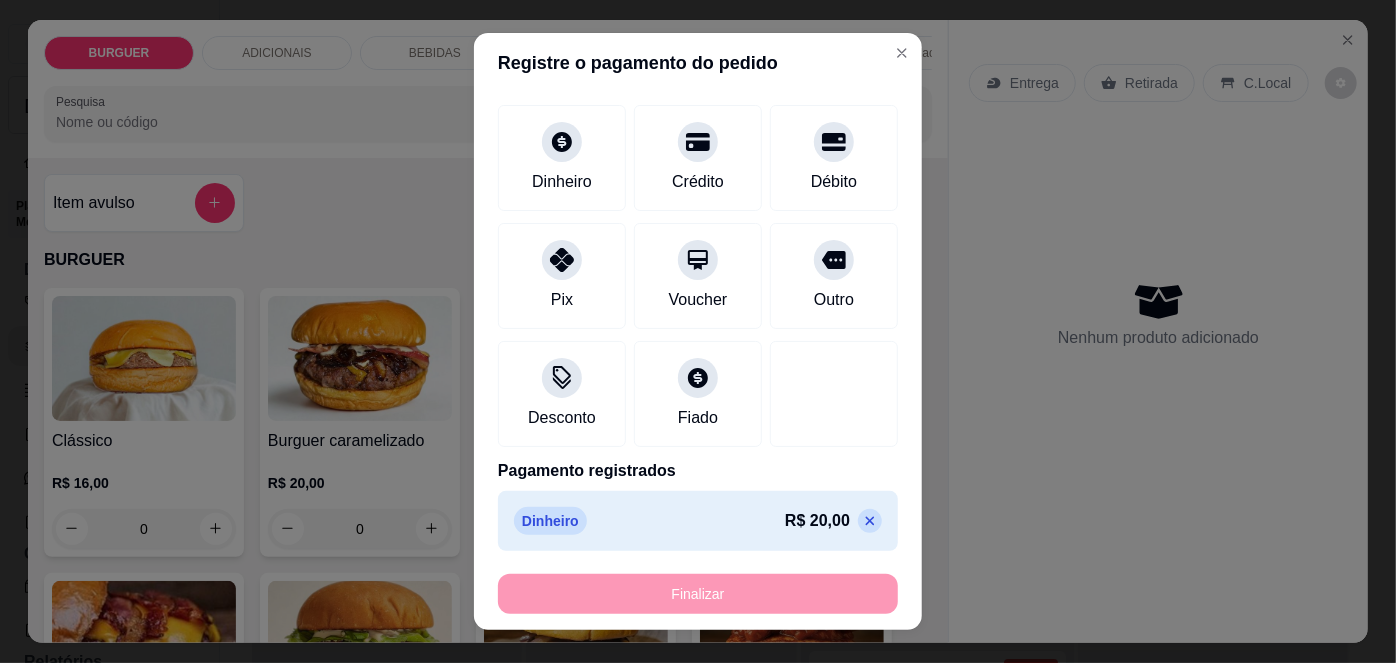 type on "-R$ 20,00" 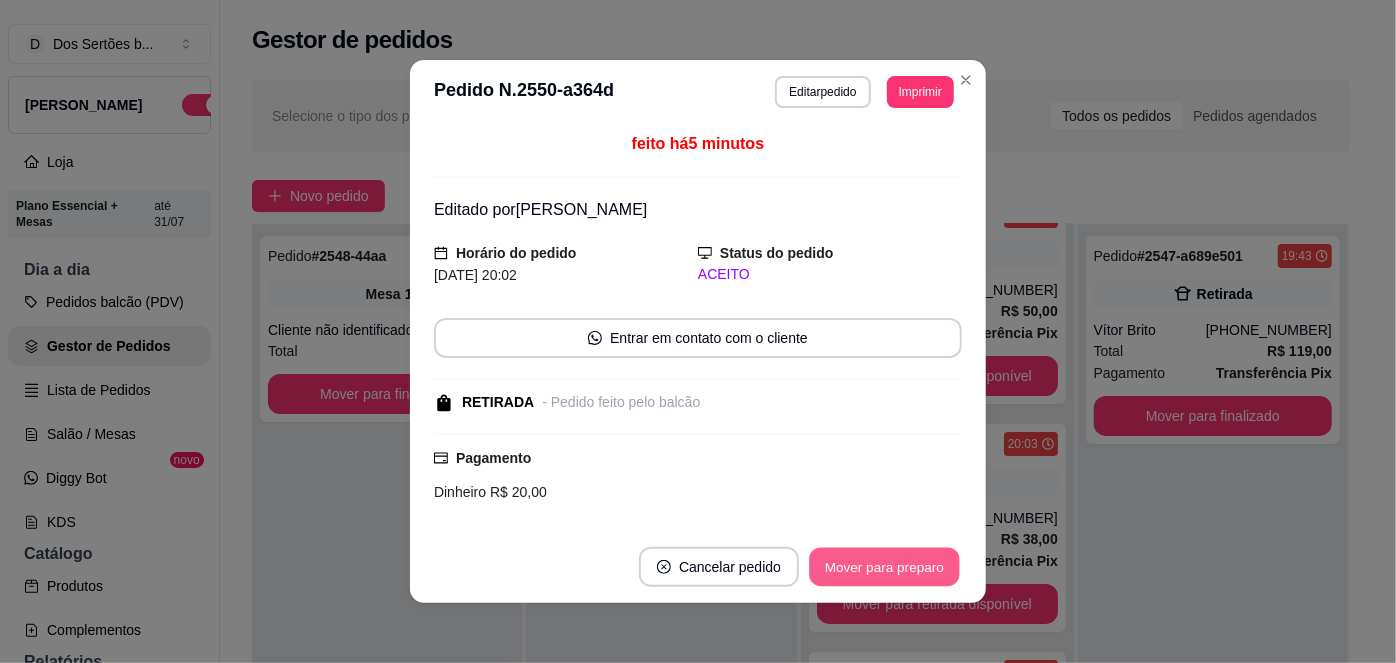 click on "Mover para preparo" at bounding box center (884, 567) 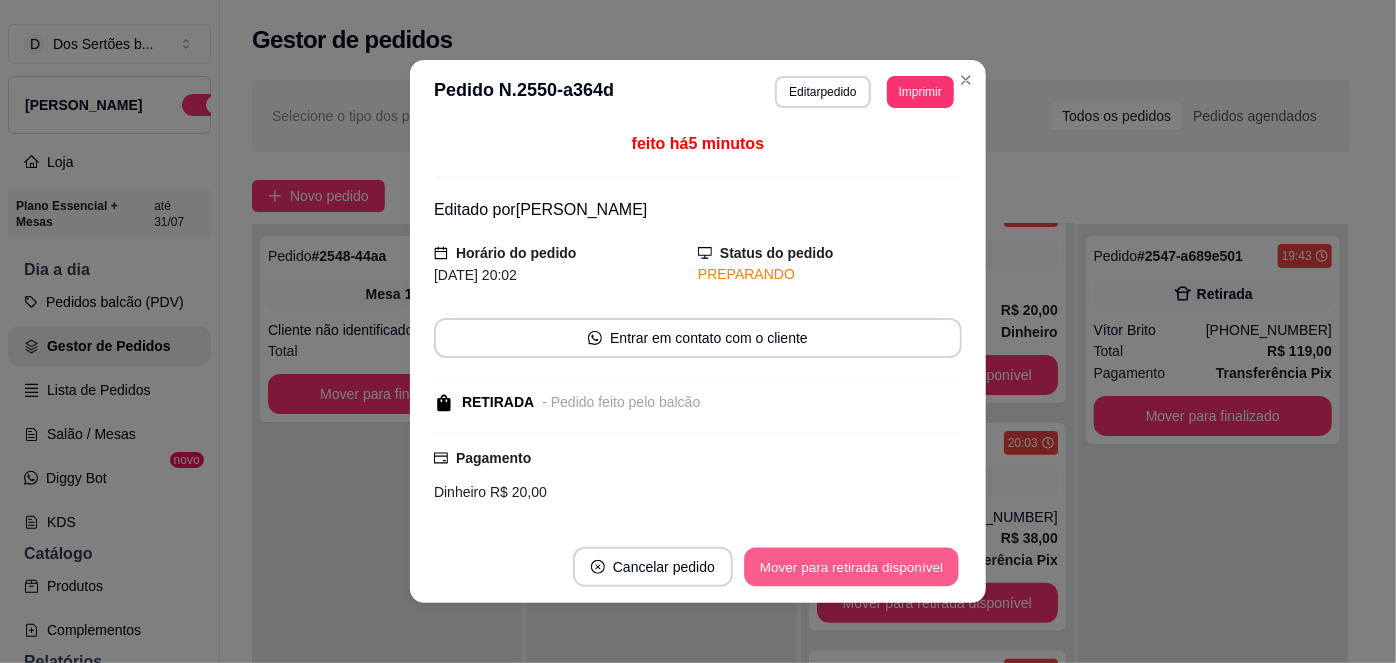 click on "Mover para retirada disponível" at bounding box center [851, 567] 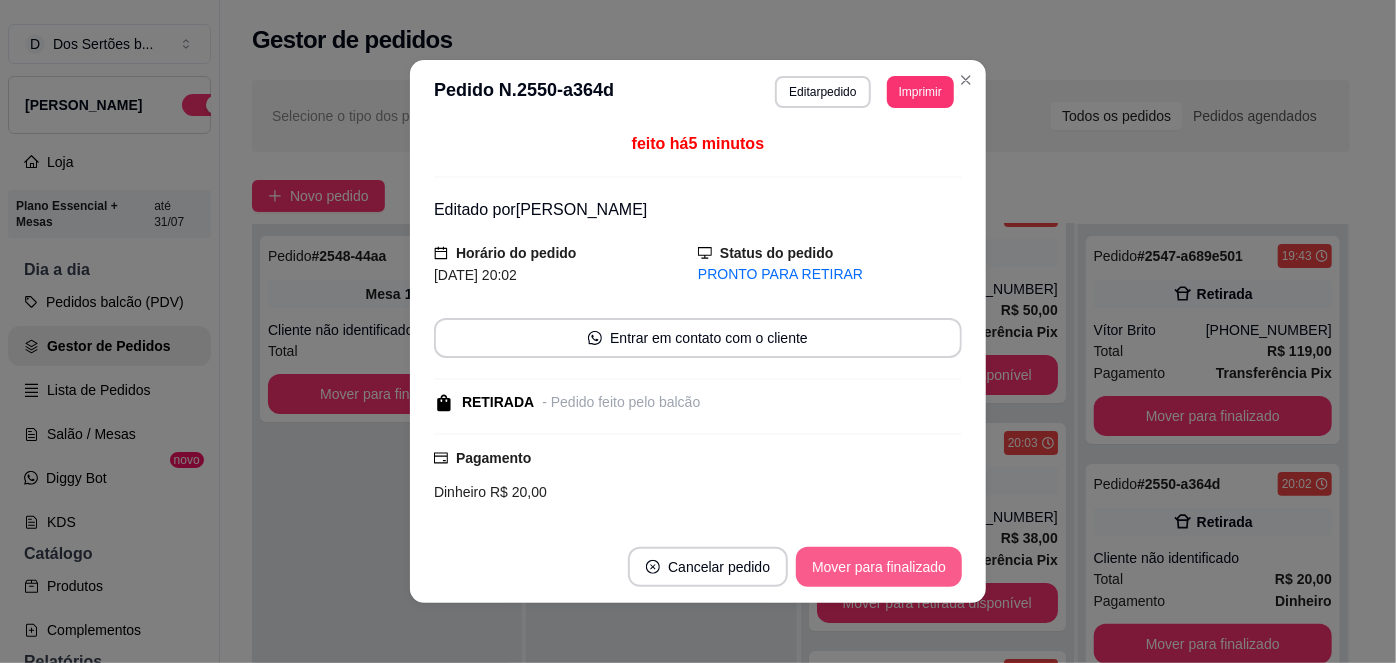 scroll, scrollTop: 40, scrollLeft: 0, axis: vertical 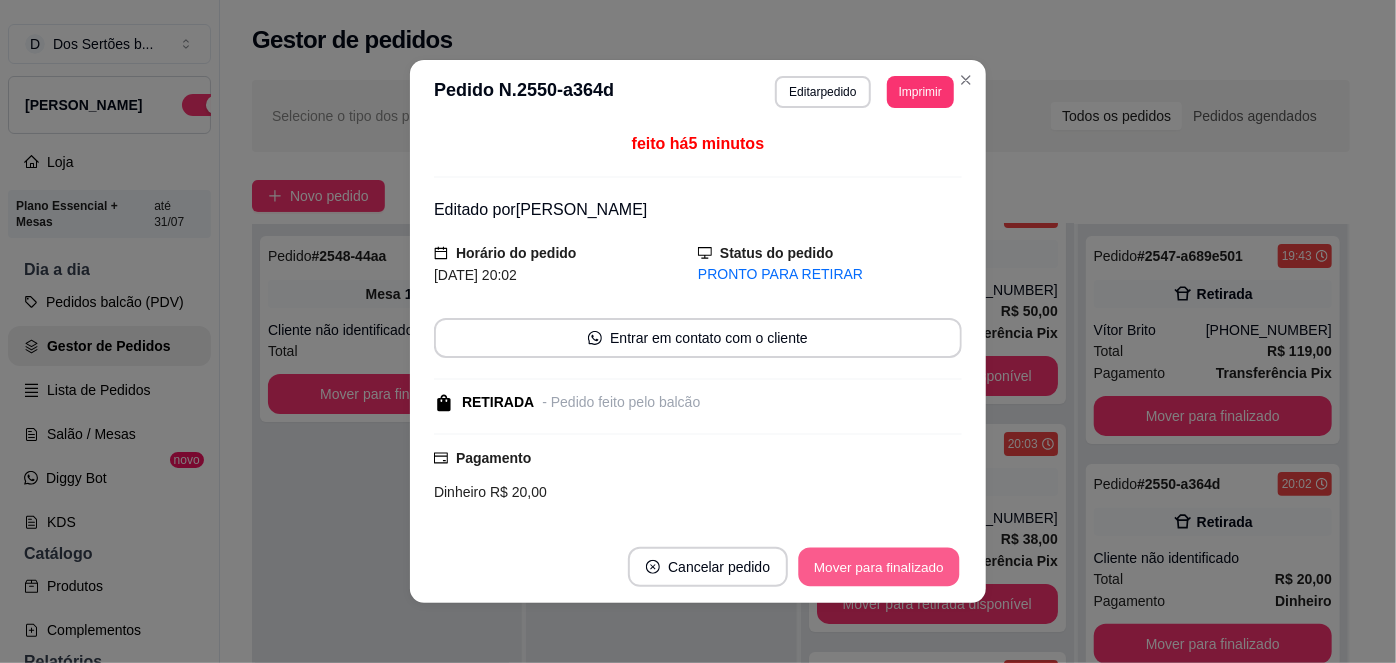 click on "Mover para finalizado" at bounding box center [879, 567] 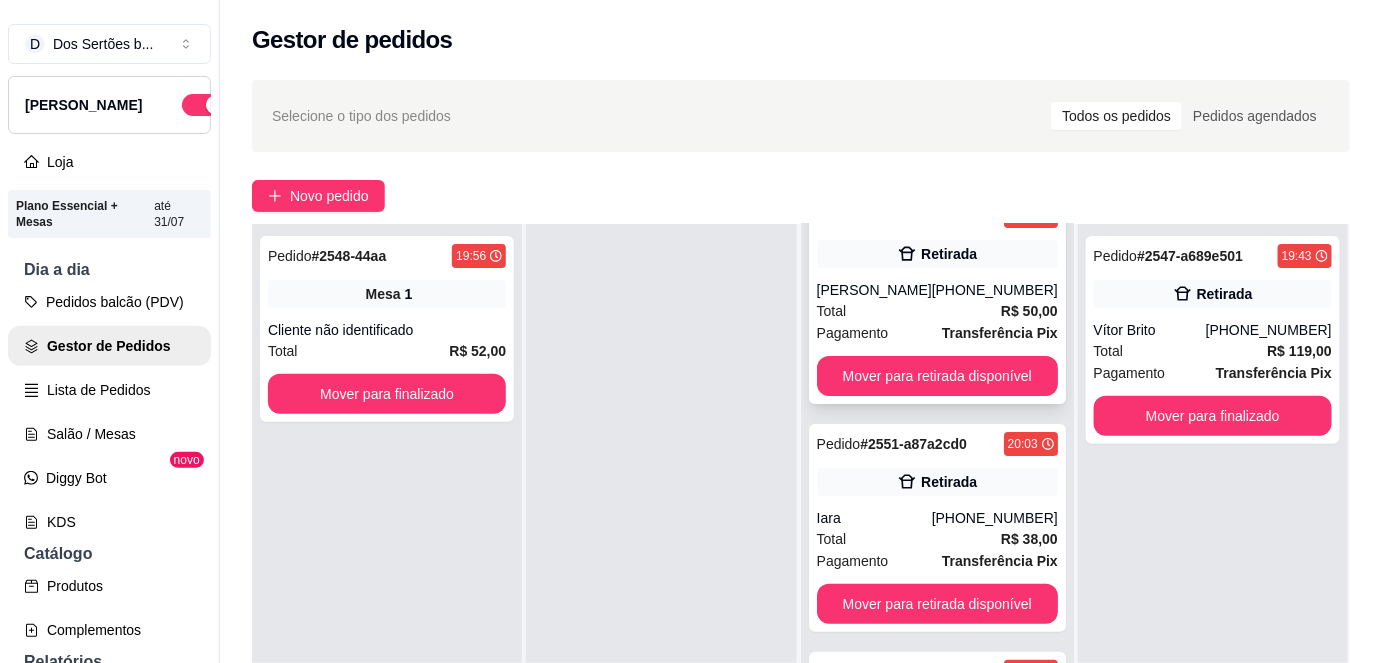 click on "Pedido  # 2549-5fd062f7 19:57 Retirada [PERSON_NAME]  [PHONE_NUMBER] Total R$ 50,00 Pagamento Transferência Pix Mover para retirada disponível" at bounding box center [937, 300] 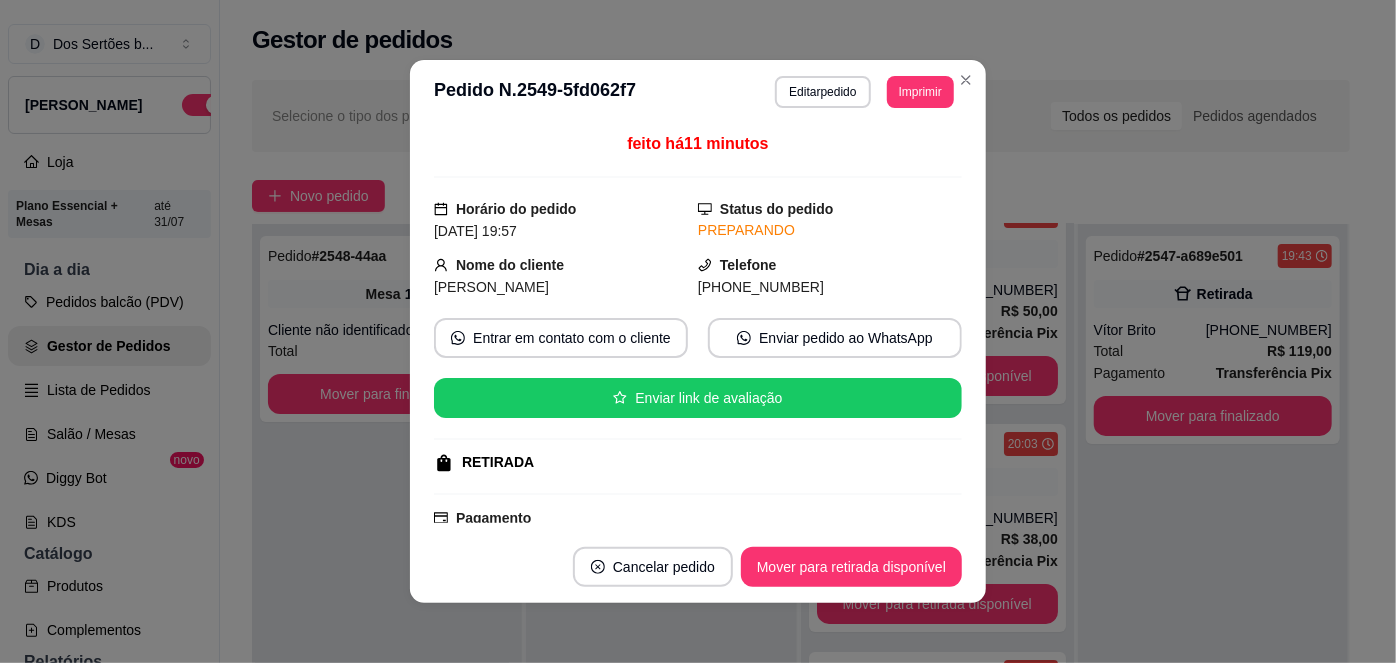 scroll, scrollTop: 226, scrollLeft: 0, axis: vertical 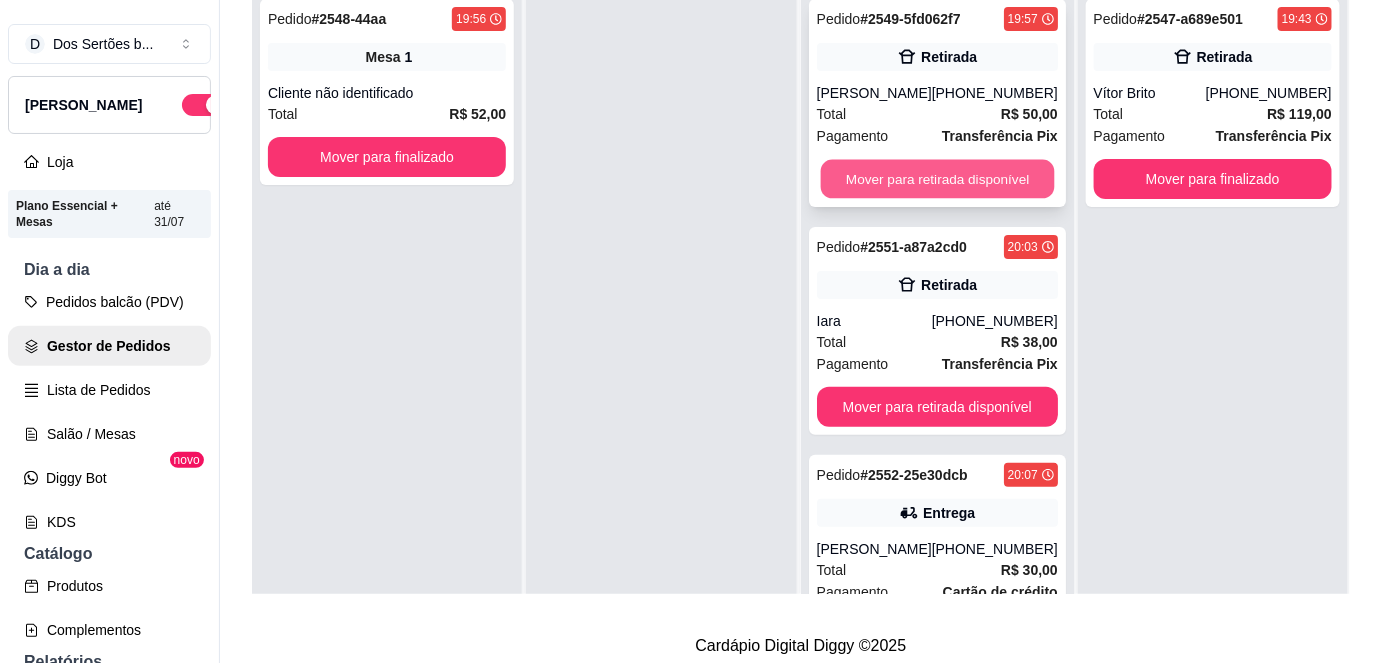click on "Mover para retirada disponível" at bounding box center (937, 179) 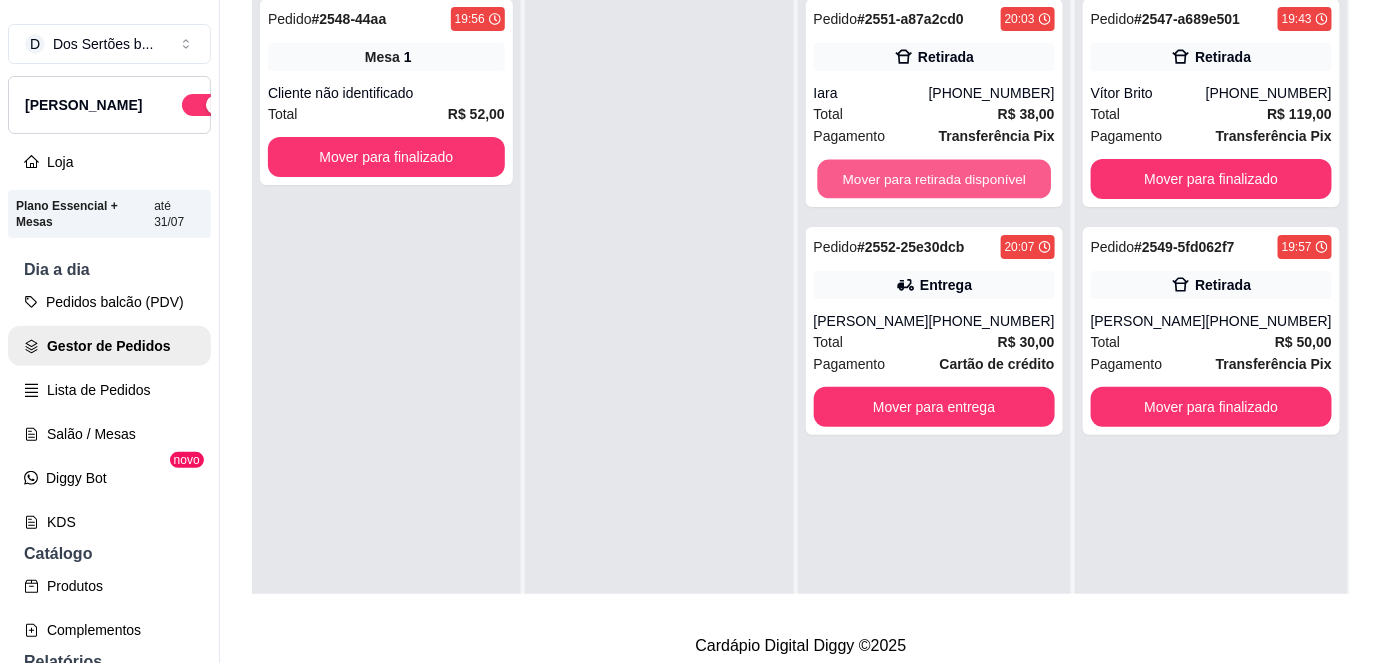 click on "Mover para retirada disponível" at bounding box center (934, 179) 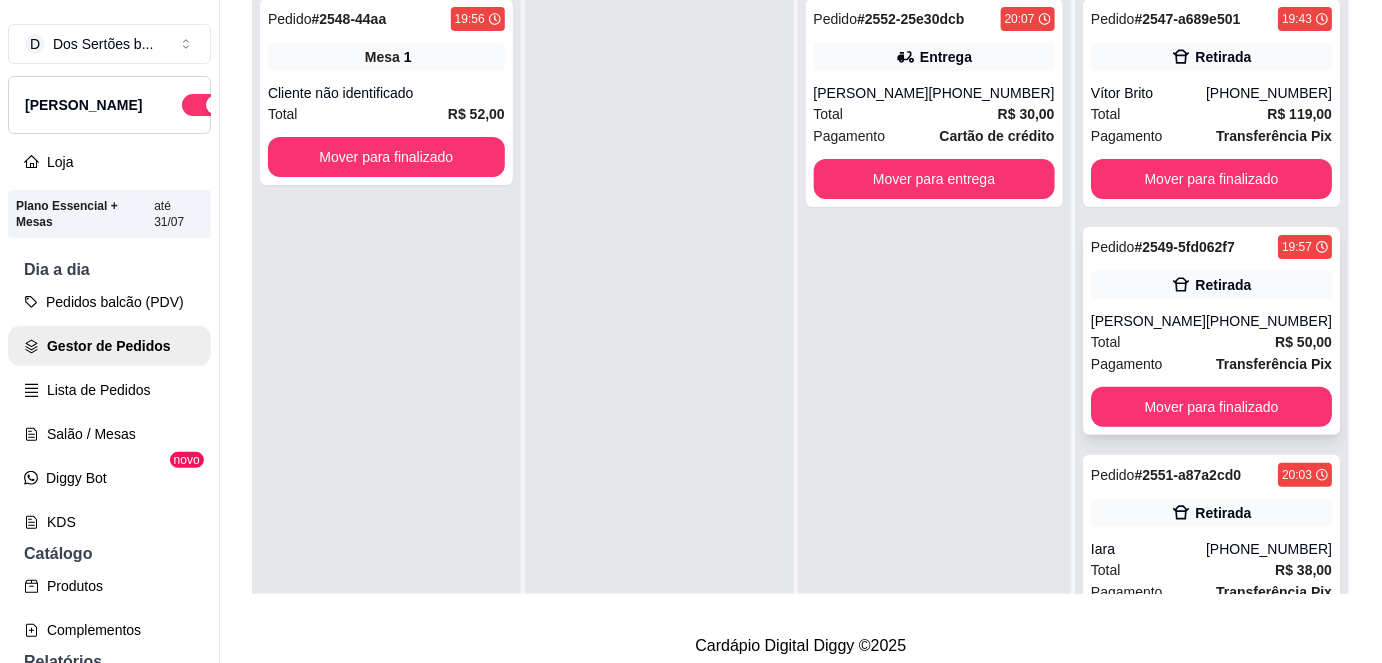 scroll, scrollTop: 40, scrollLeft: 0, axis: vertical 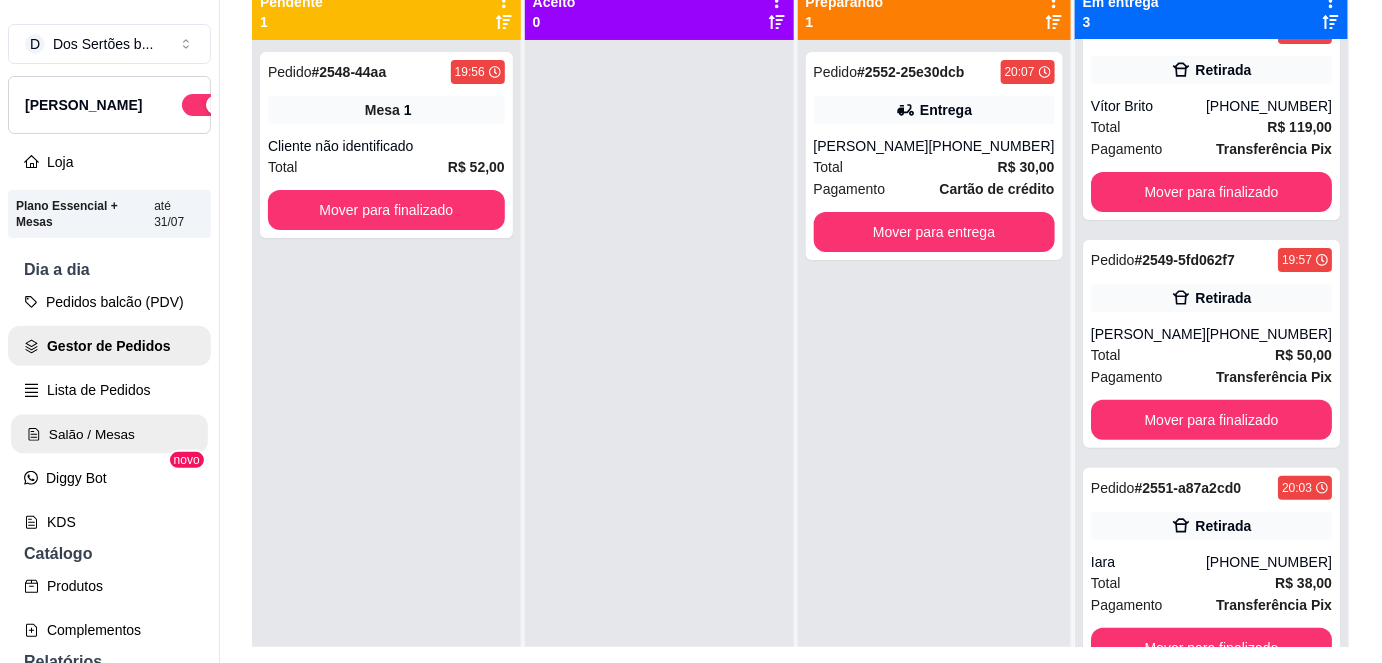 click on "Salão / Mesas" at bounding box center (109, 434) 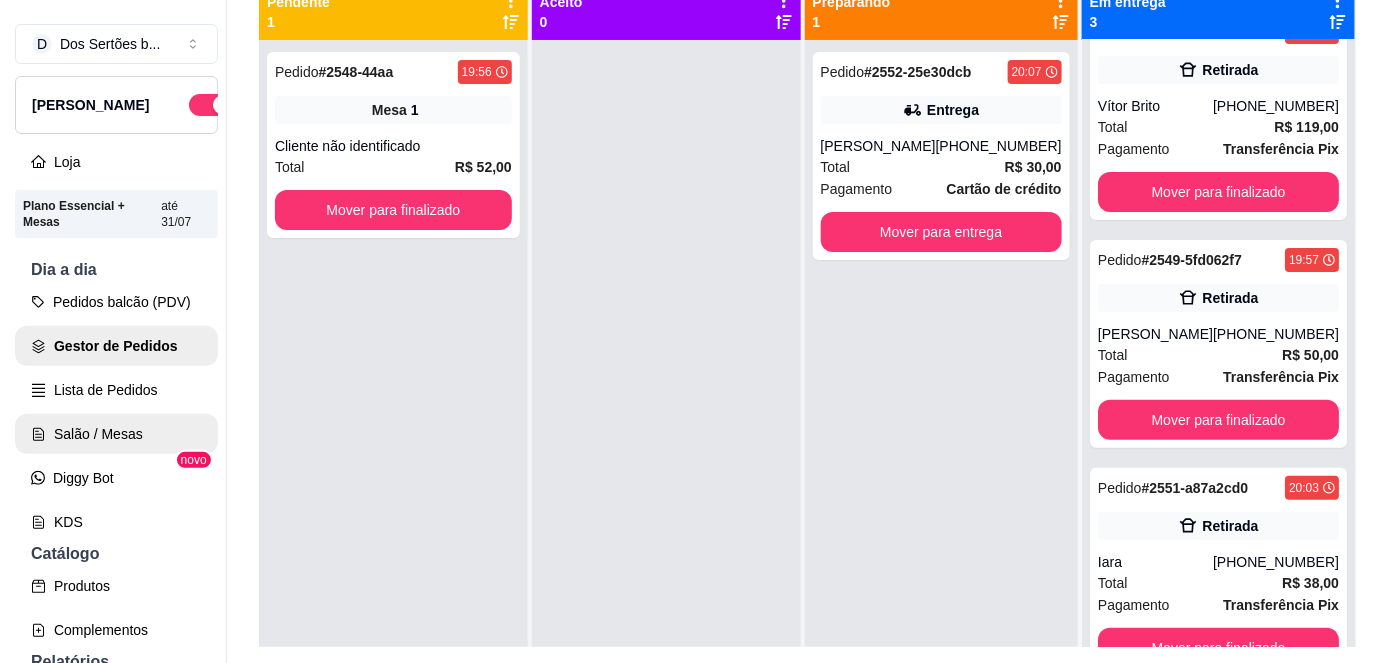 scroll, scrollTop: 0, scrollLeft: 0, axis: both 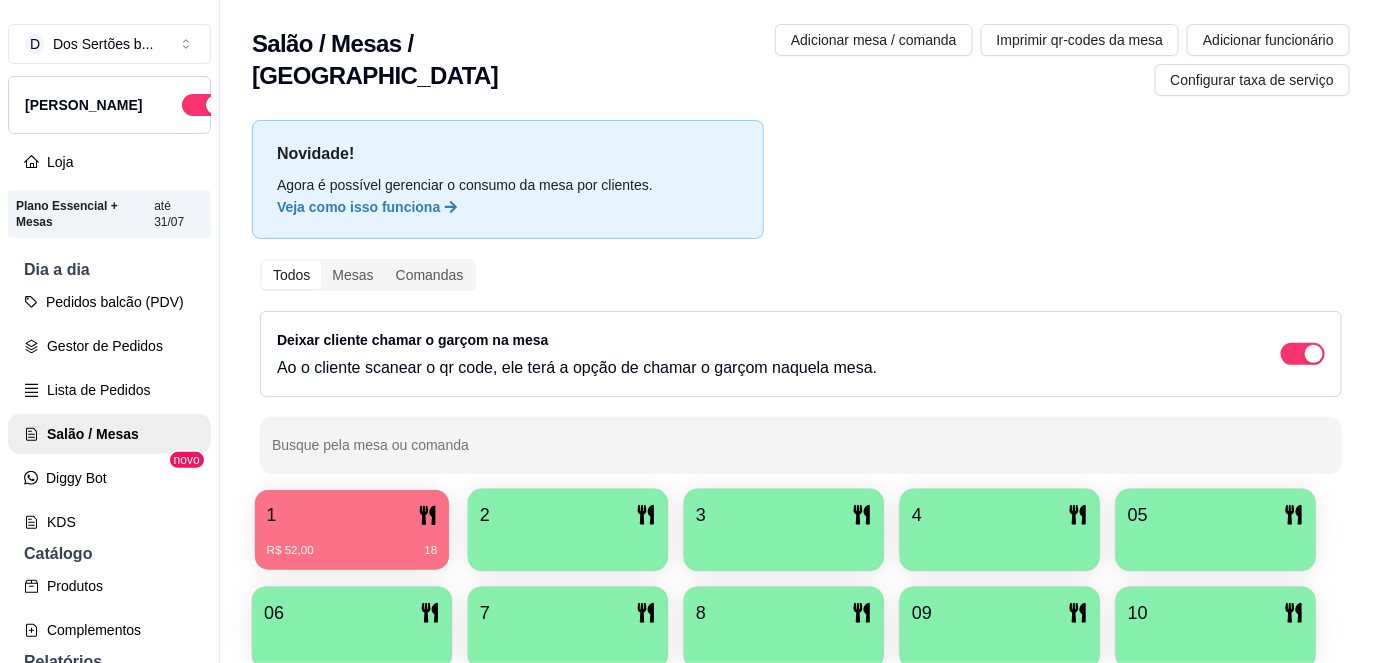 click on "R$ 52,00 18" at bounding box center [352, 543] 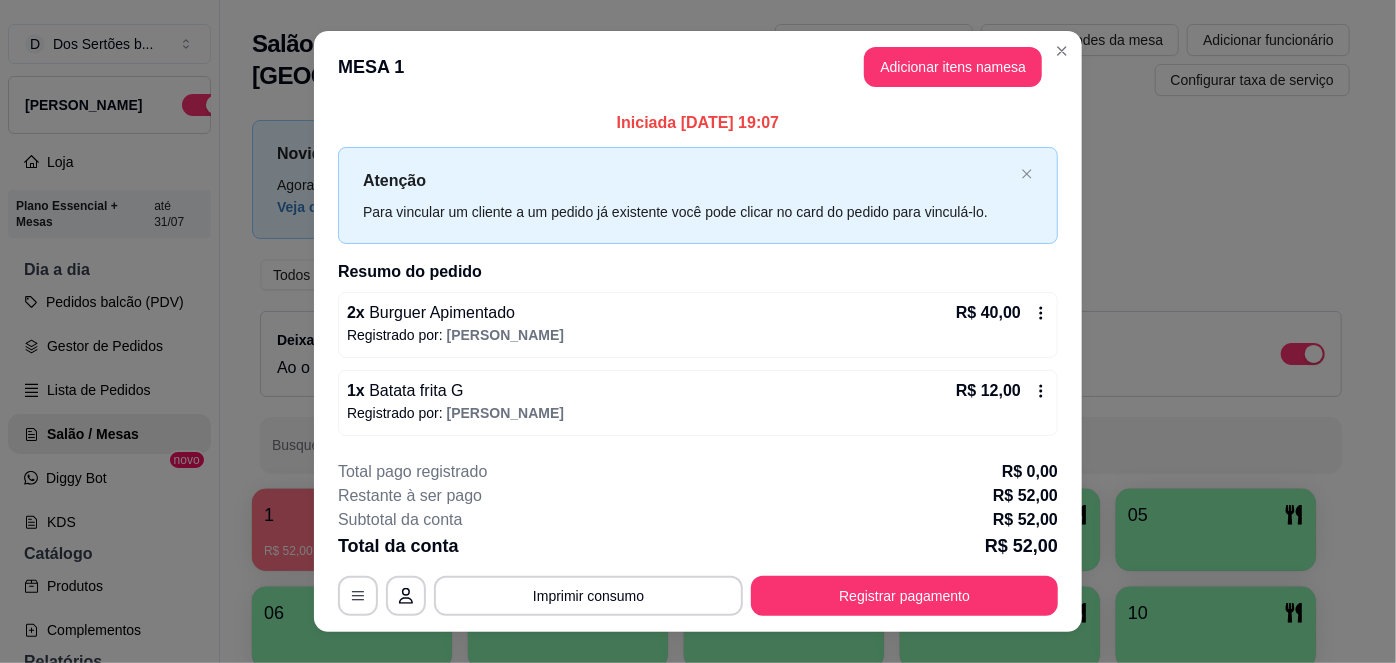 scroll, scrollTop: 32, scrollLeft: 0, axis: vertical 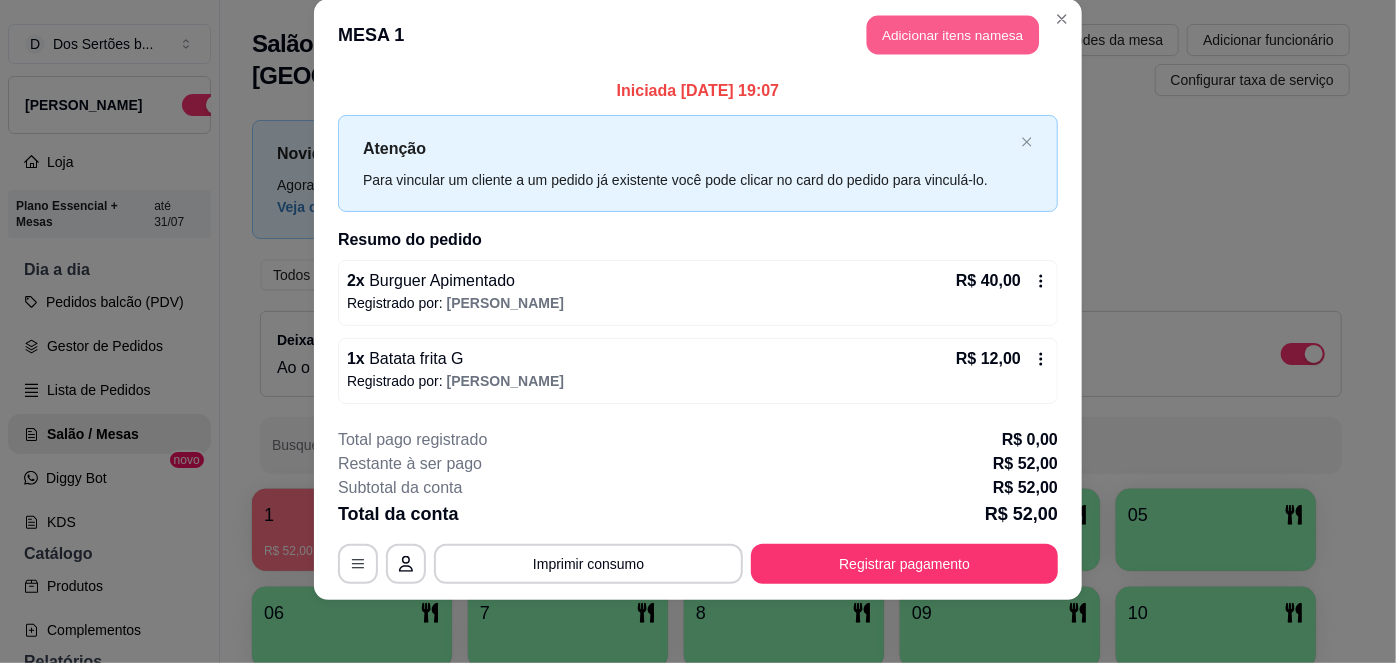 click on "Adicionar itens na  mesa" at bounding box center (953, 35) 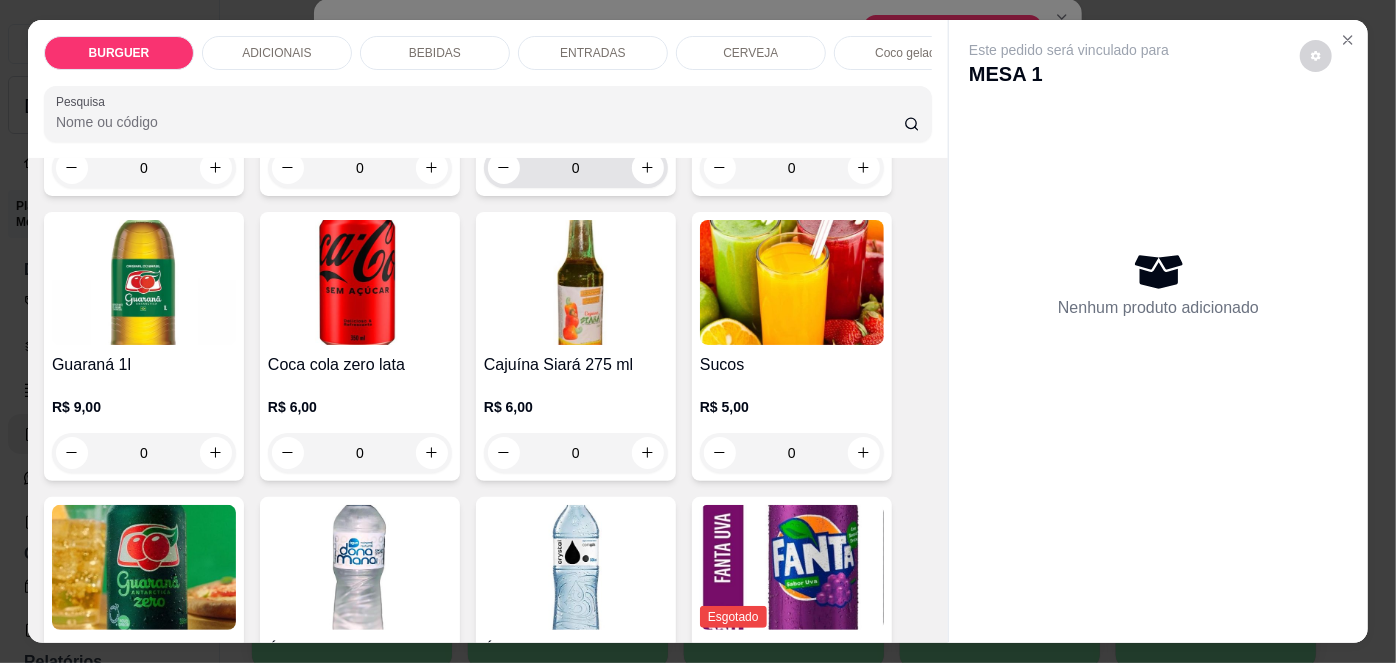 scroll, scrollTop: 1867, scrollLeft: 0, axis: vertical 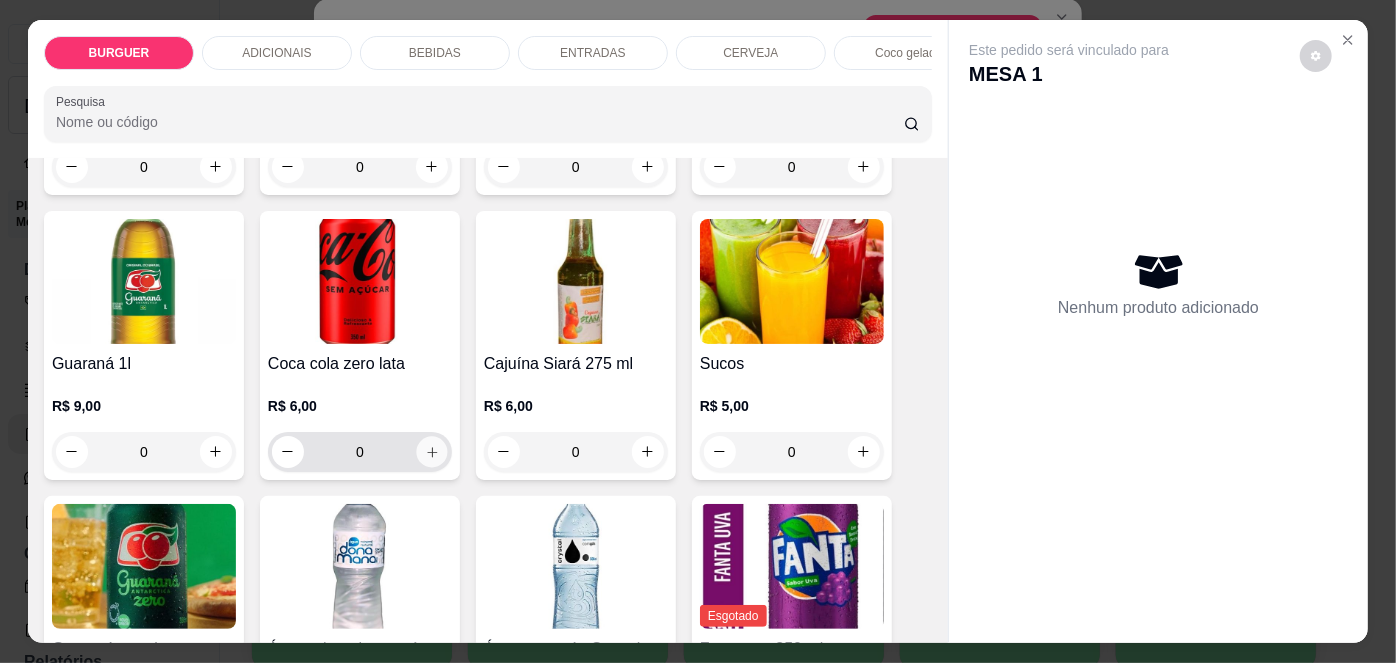 click 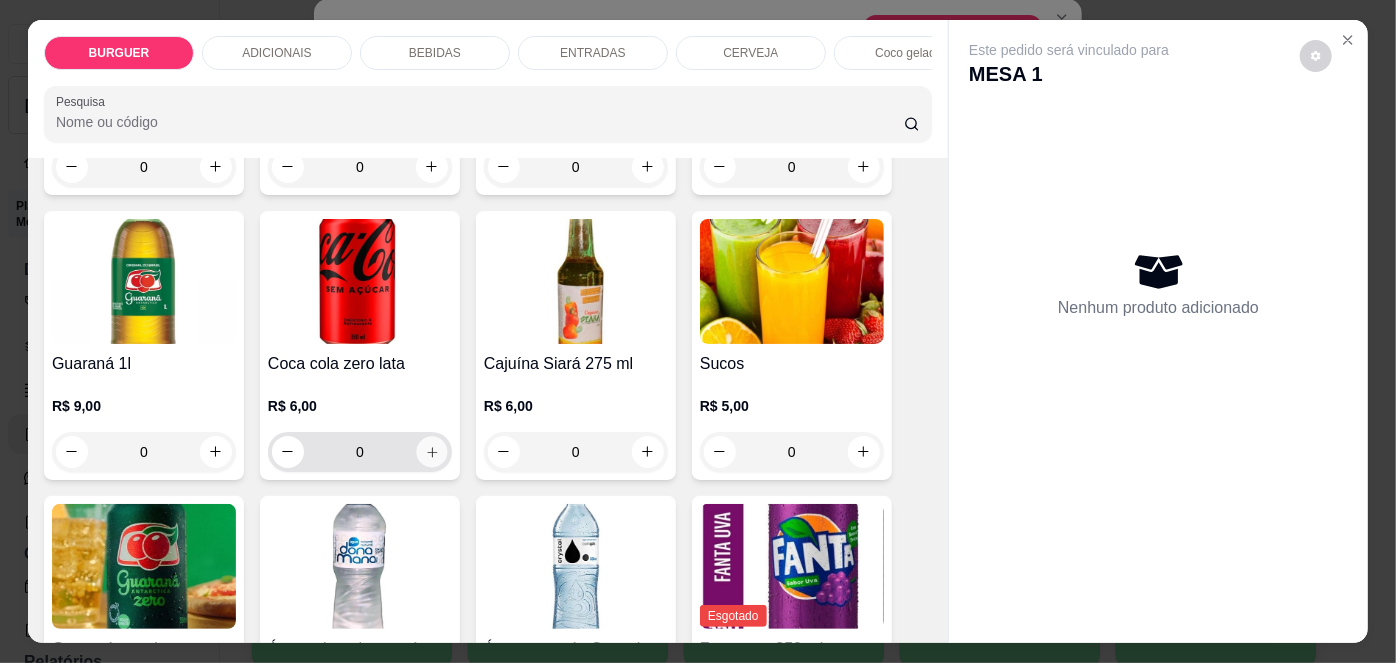 type on "1" 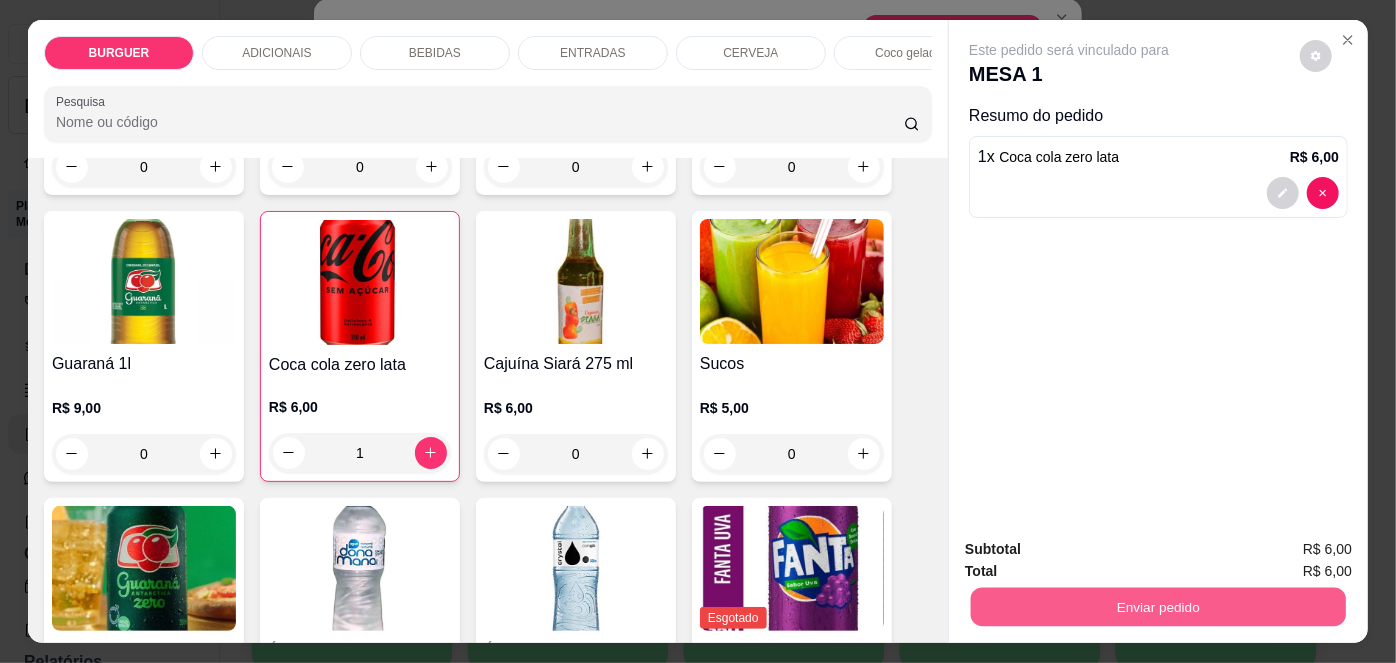 click on "Enviar pedido" at bounding box center (1158, 607) 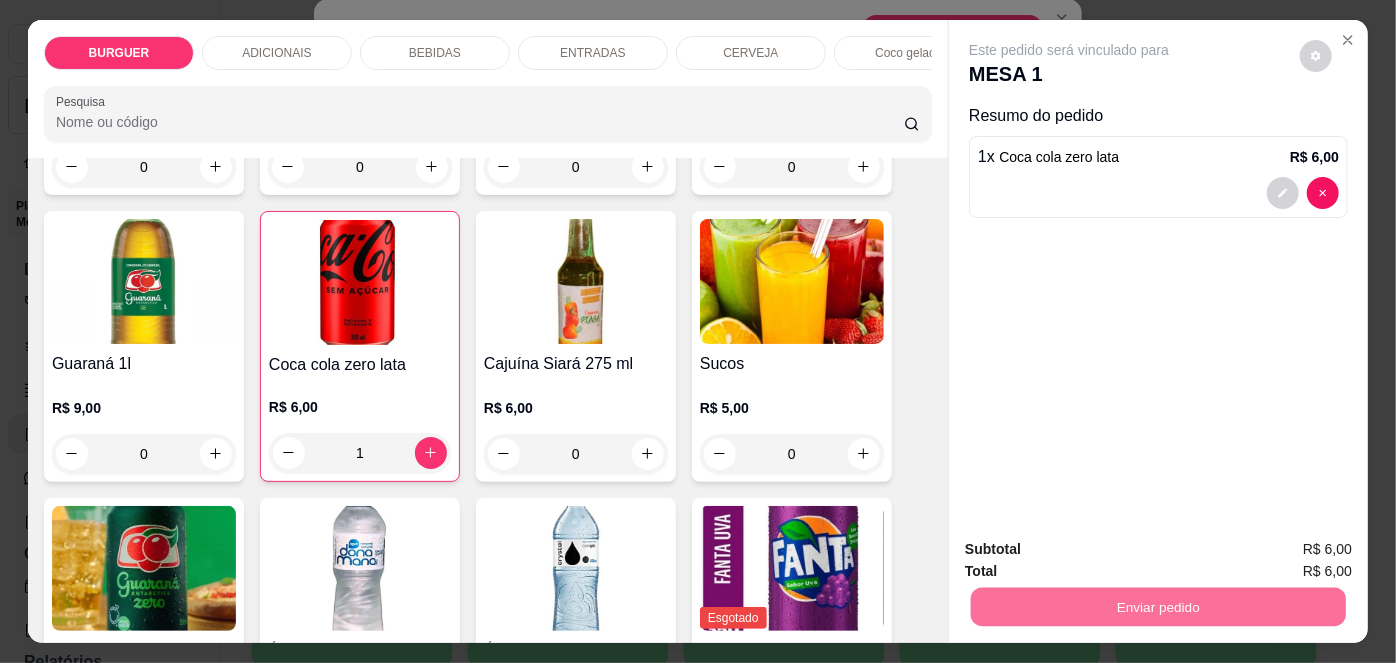 click on "Não registrar e enviar pedido" at bounding box center [1093, 551] 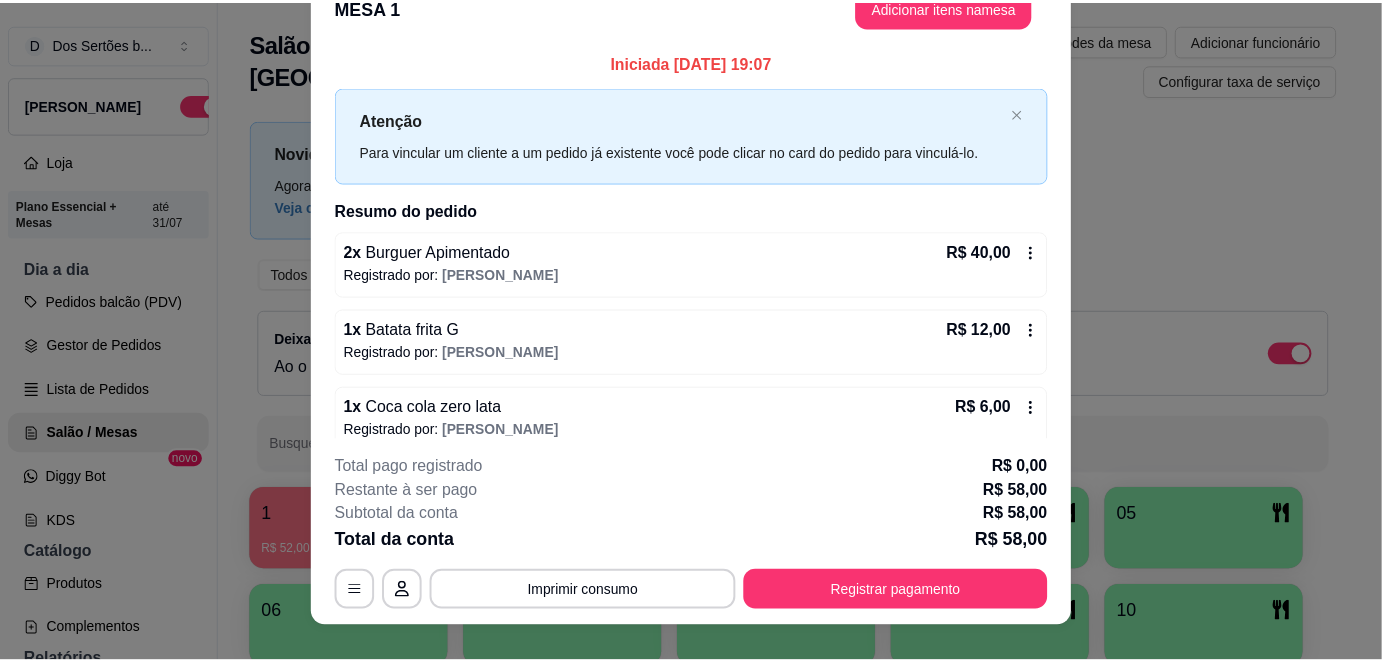scroll, scrollTop: 3, scrollLeft: 0, axis: vertical 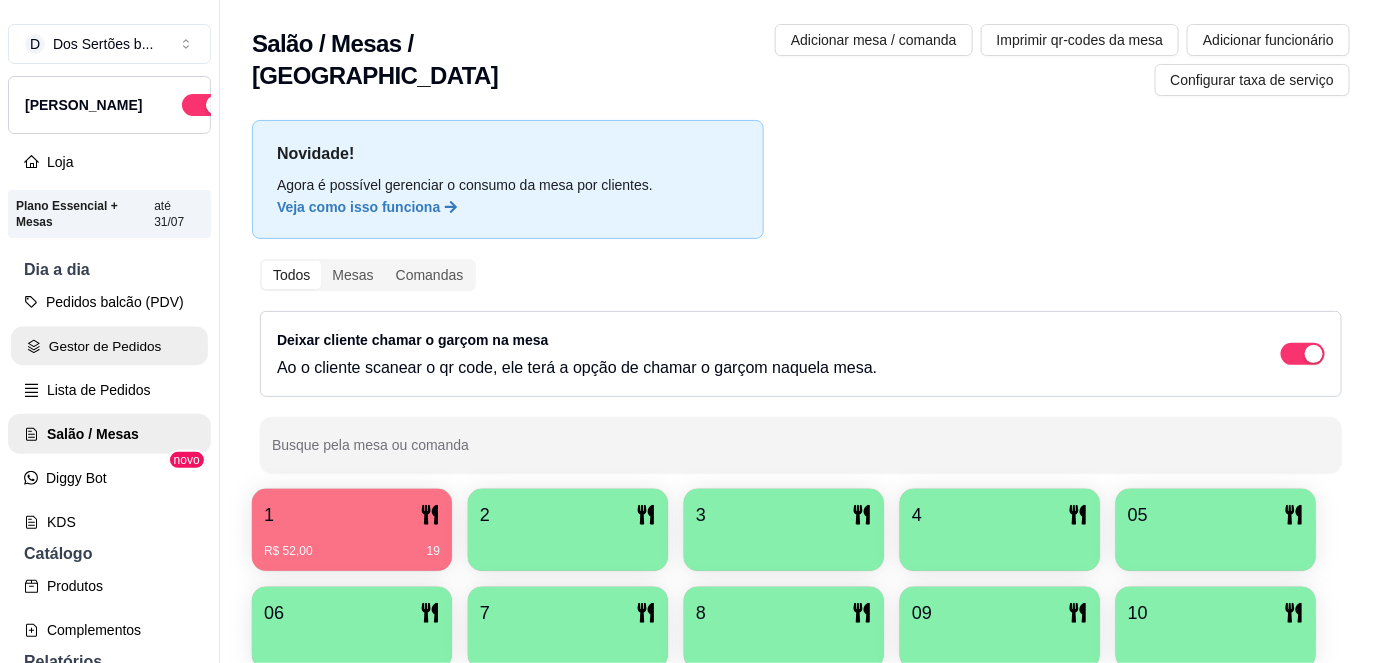 click on "Gestor de Pedidos" at bounding box center (109, 346) 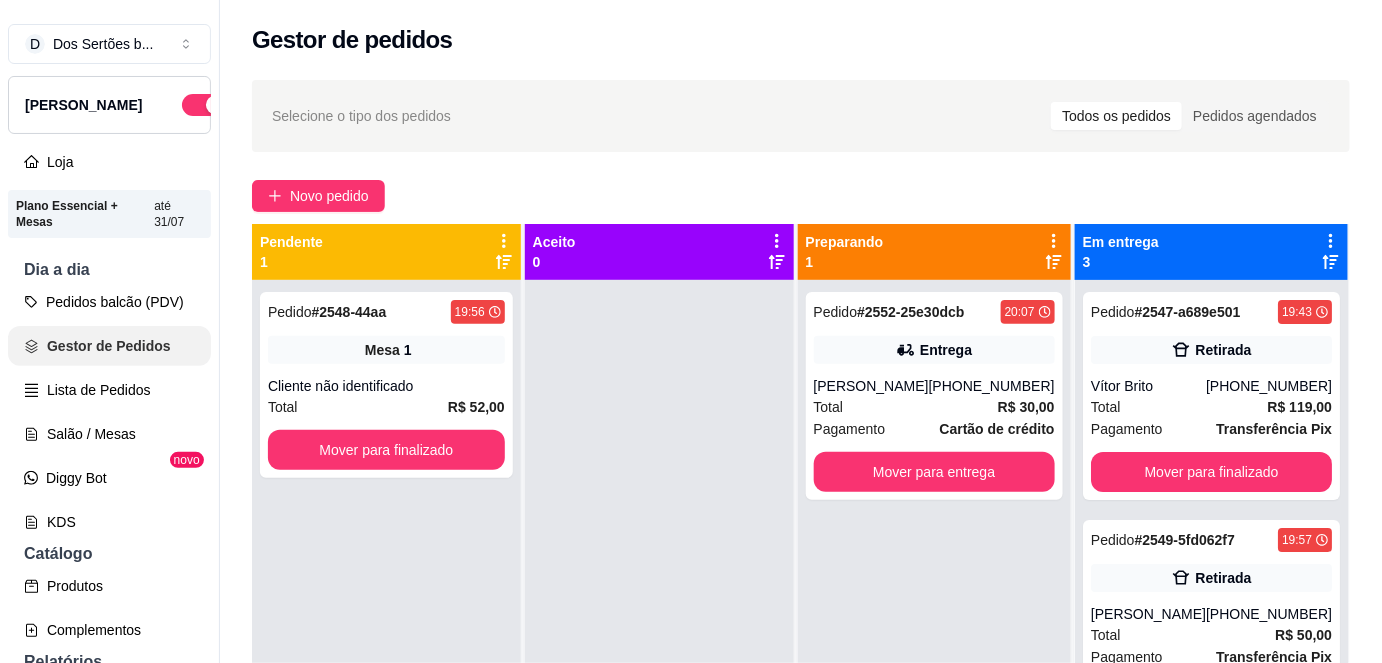 scroll, scrollTop: 0, scrollLeft: 0, axis: both 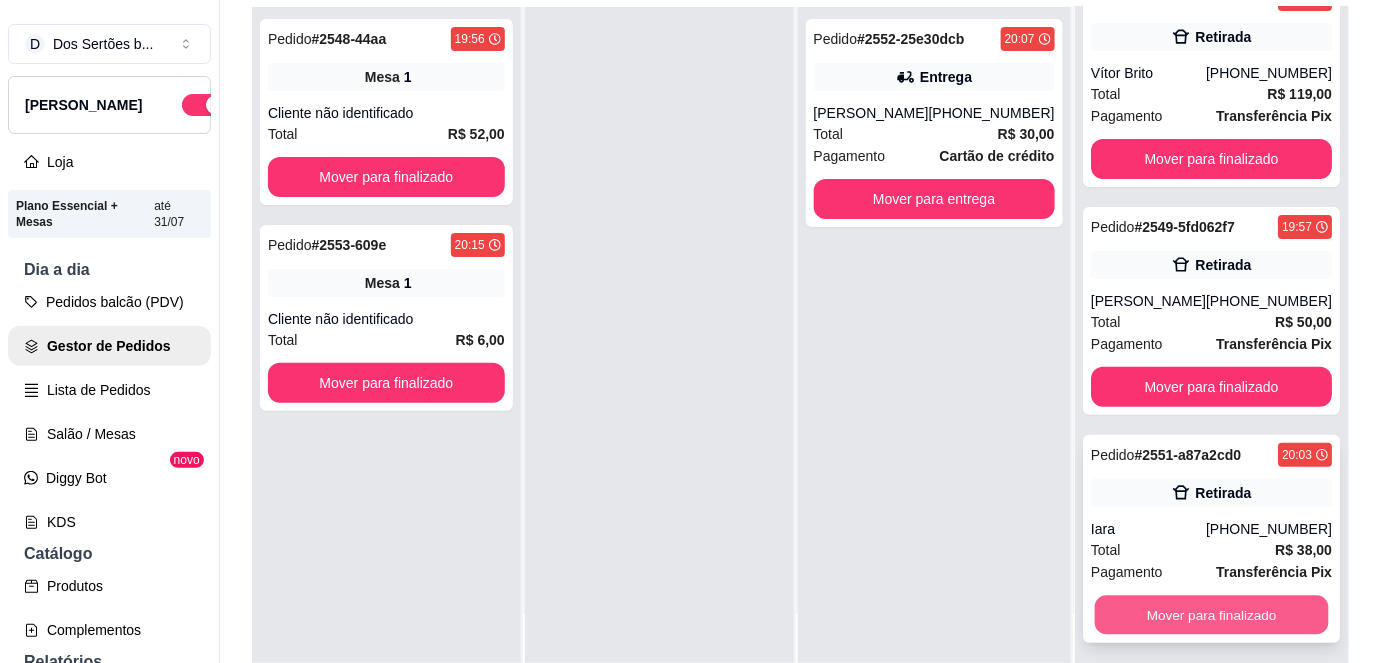 click on "Mover para finalizado" at bounding box center (1211, 615) 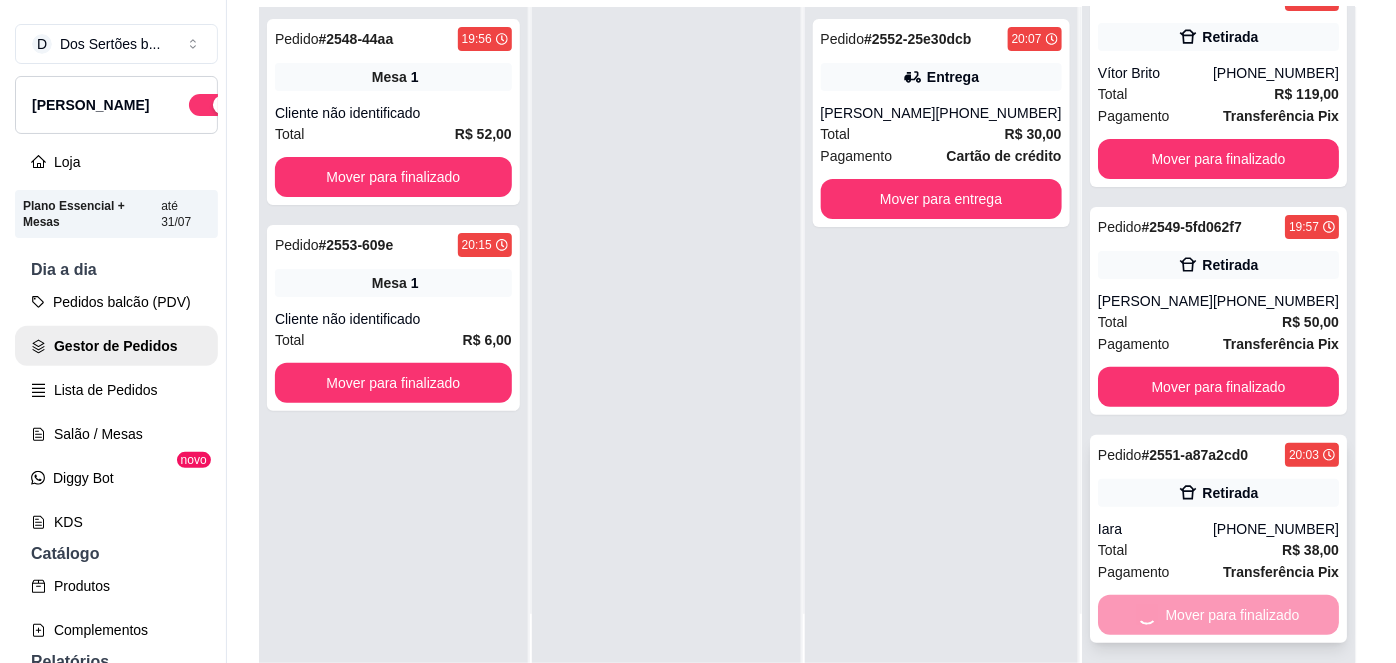 scroll, scrollTop: 0, scrollLeft: 0, axis: both 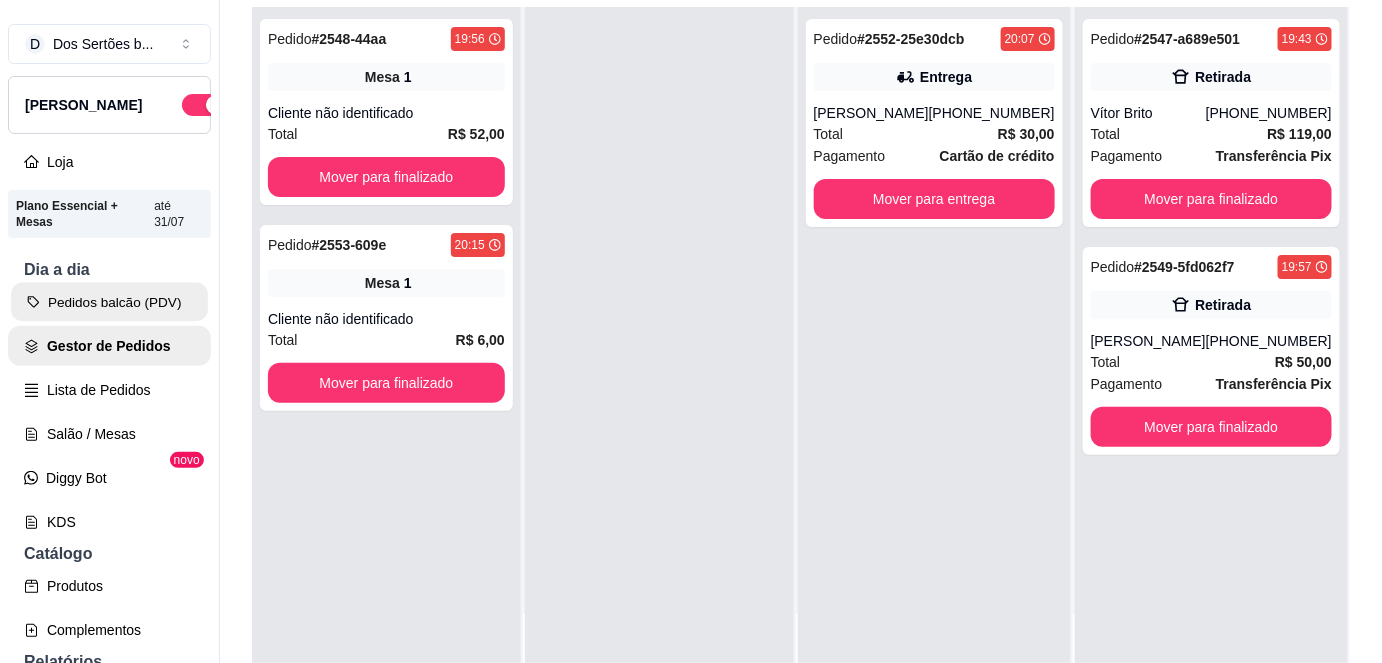 click on "Pedidos balcão (PDV)" at bounding box center [109, 302] 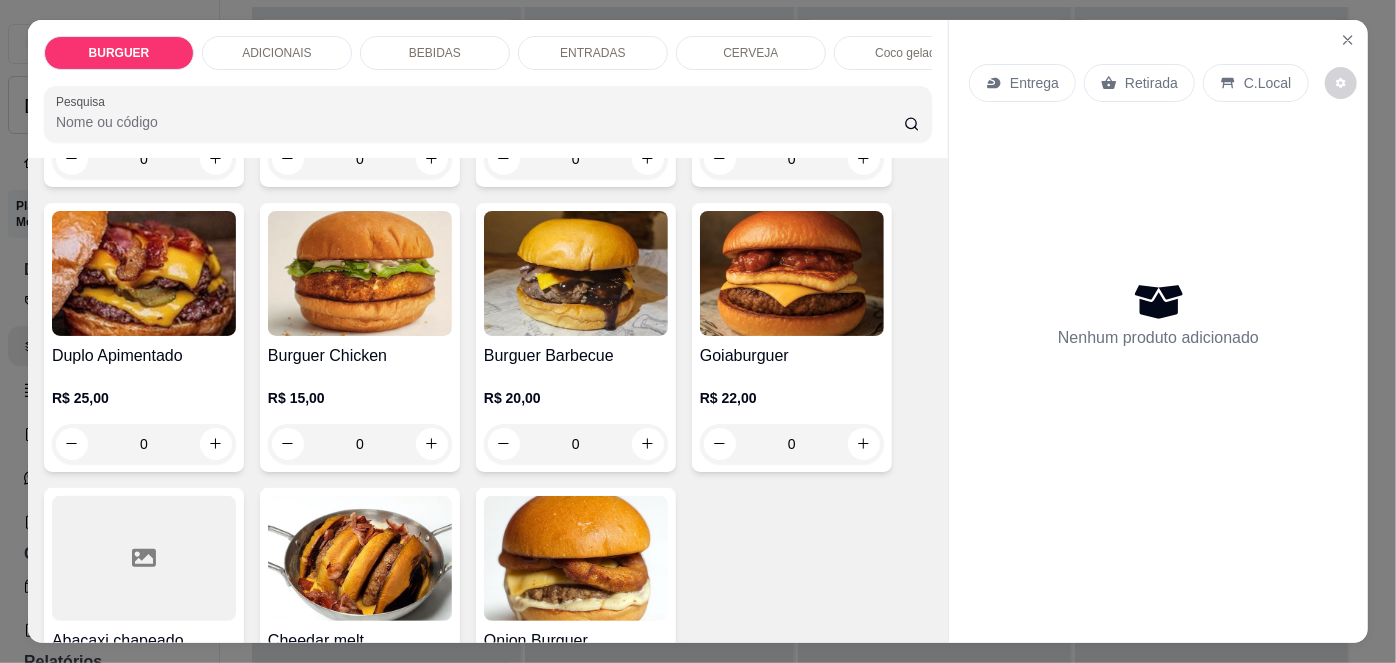 scroll, scrollTop: 386, scrollLeft: 0, axis: vertical 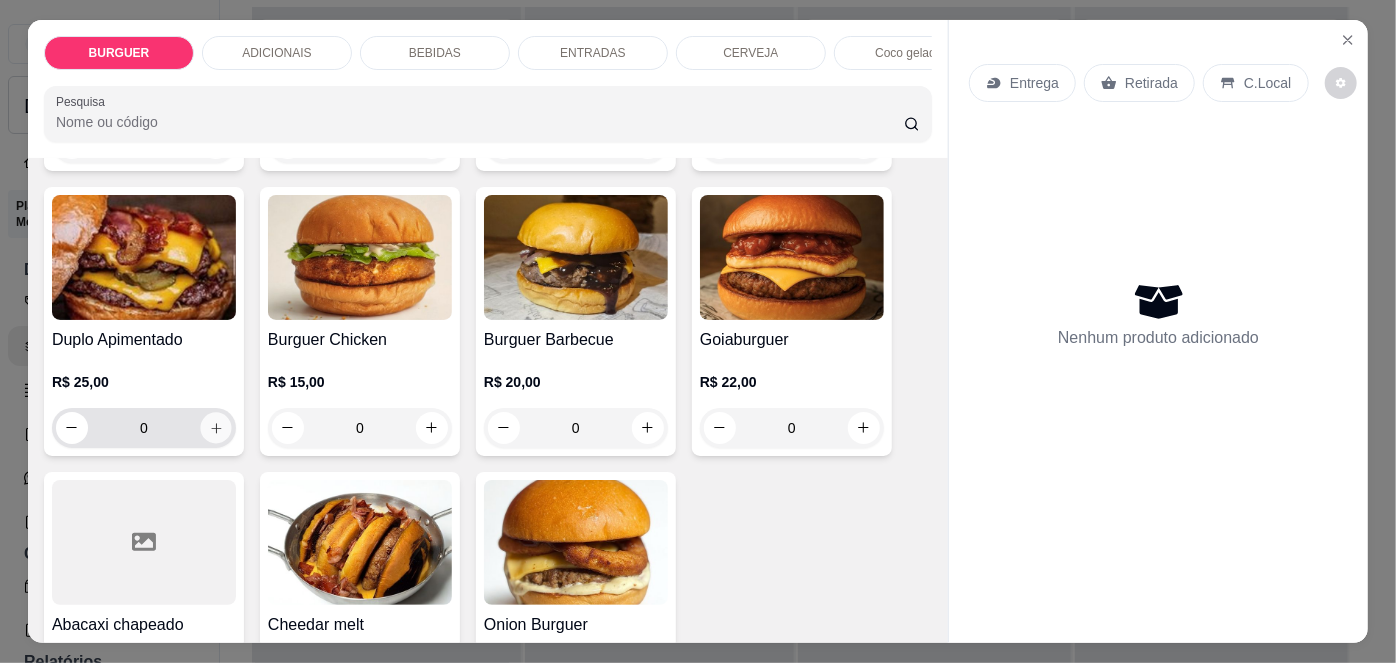 click 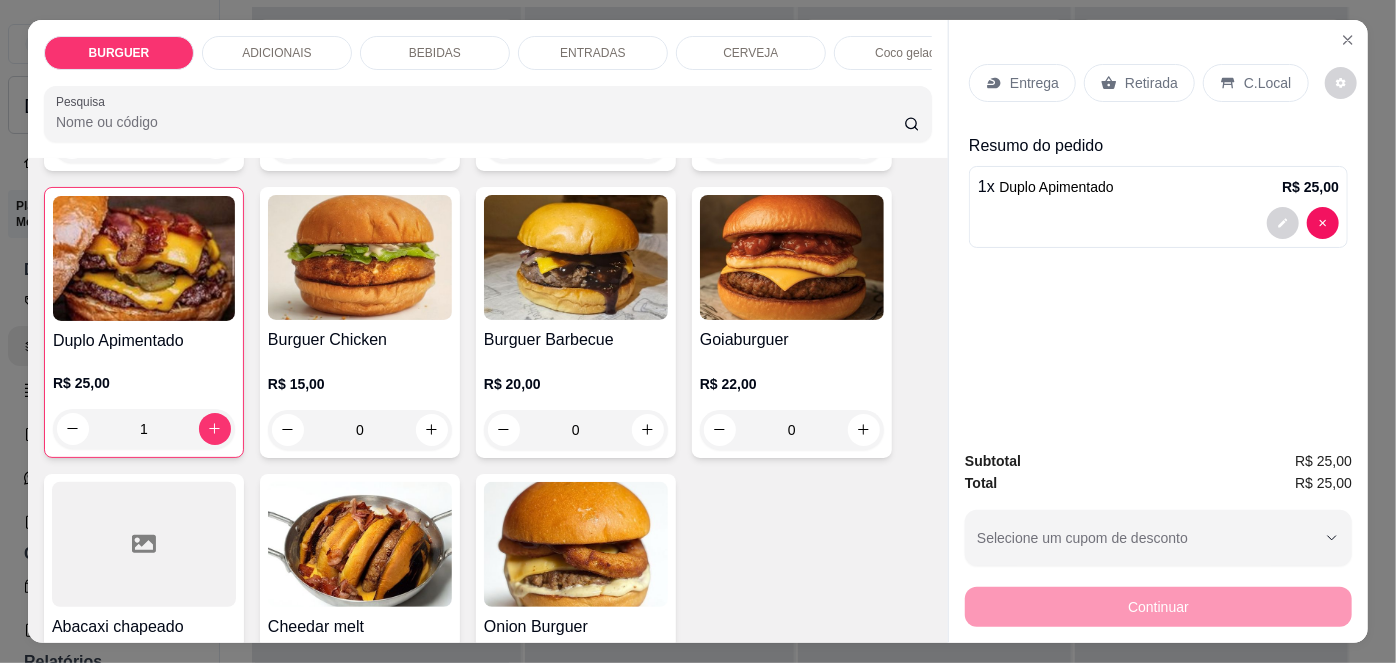 click on "Retirada" at bounding box center [1151, 83] 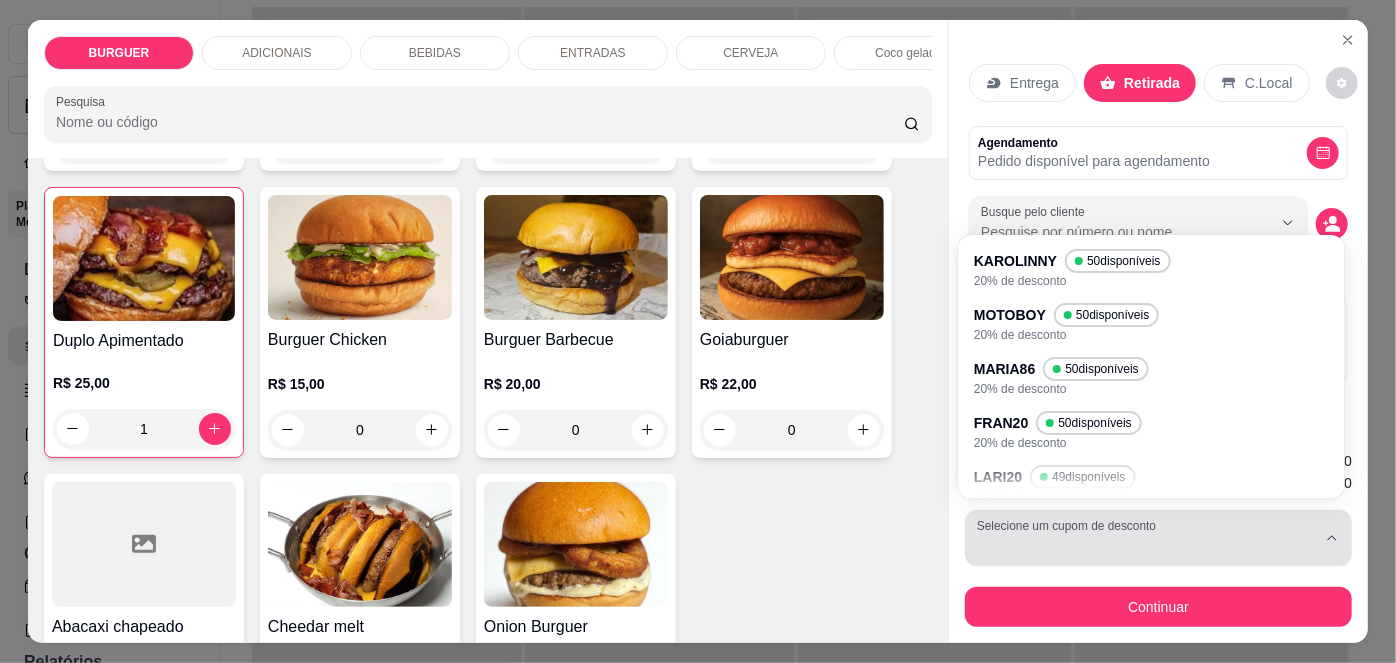click at bounding box center [1146, 538] 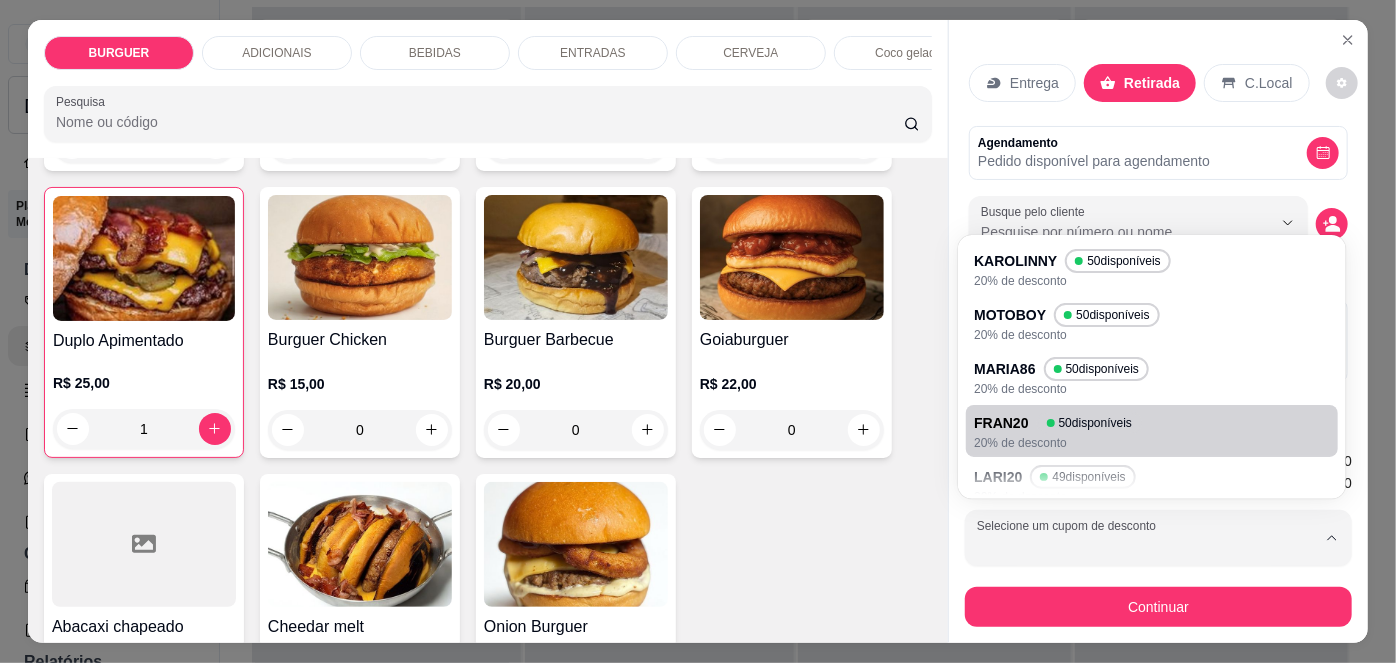 scroll, scrollTop: 128, scrollLeft: 0, axis: vertical 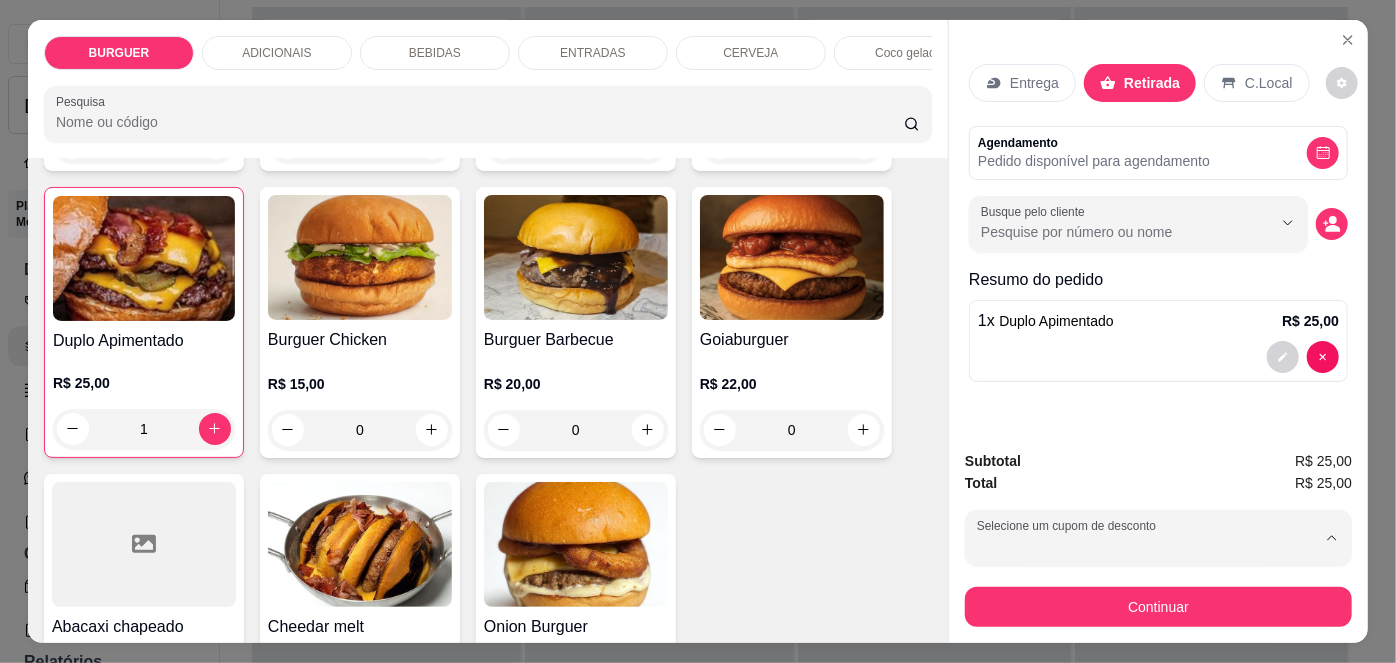 click on "LARI20" at bounding box center (1004, 354) 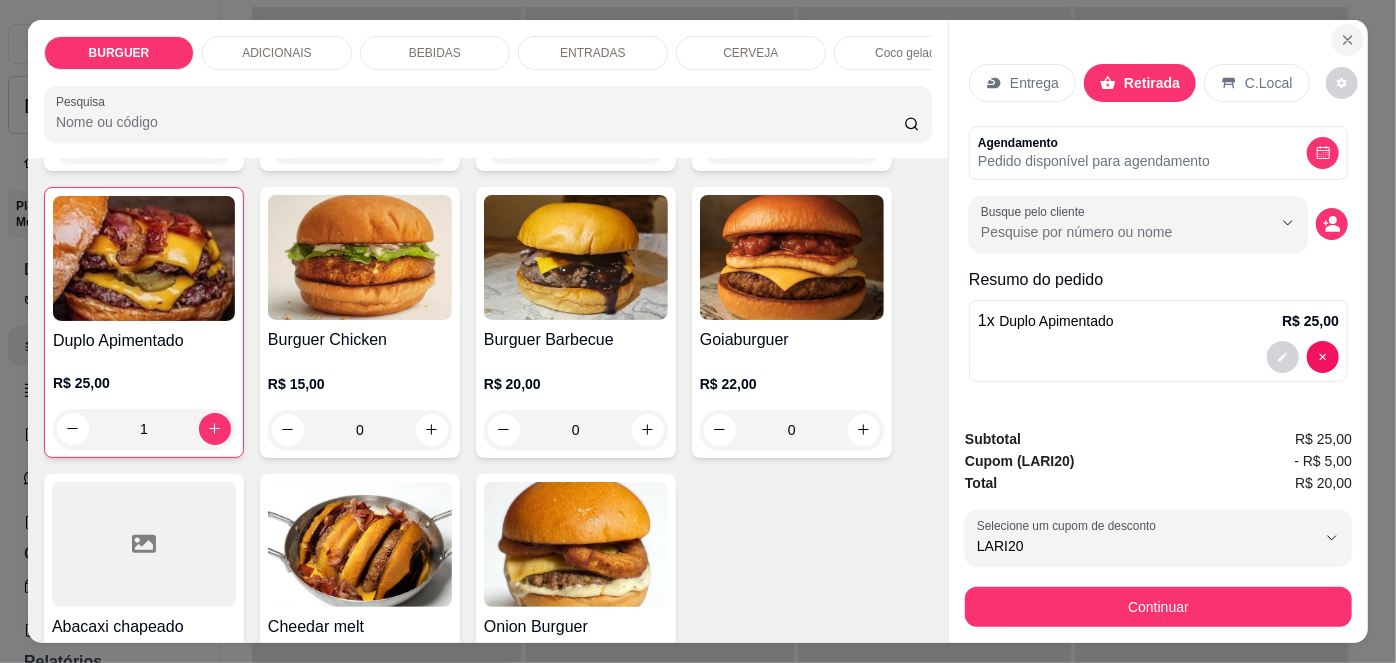 click at bounding box center (1348, 40) 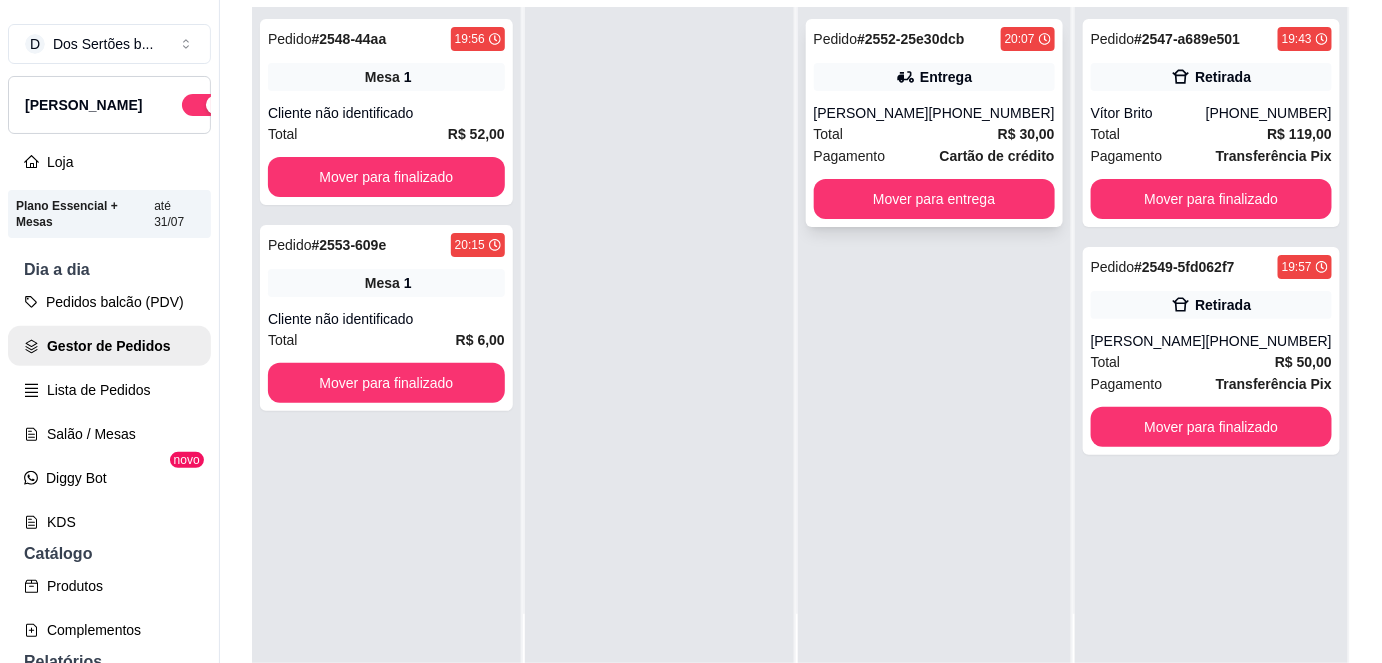 click on "Total R$ 30,00" at bounding box center (934, 134) 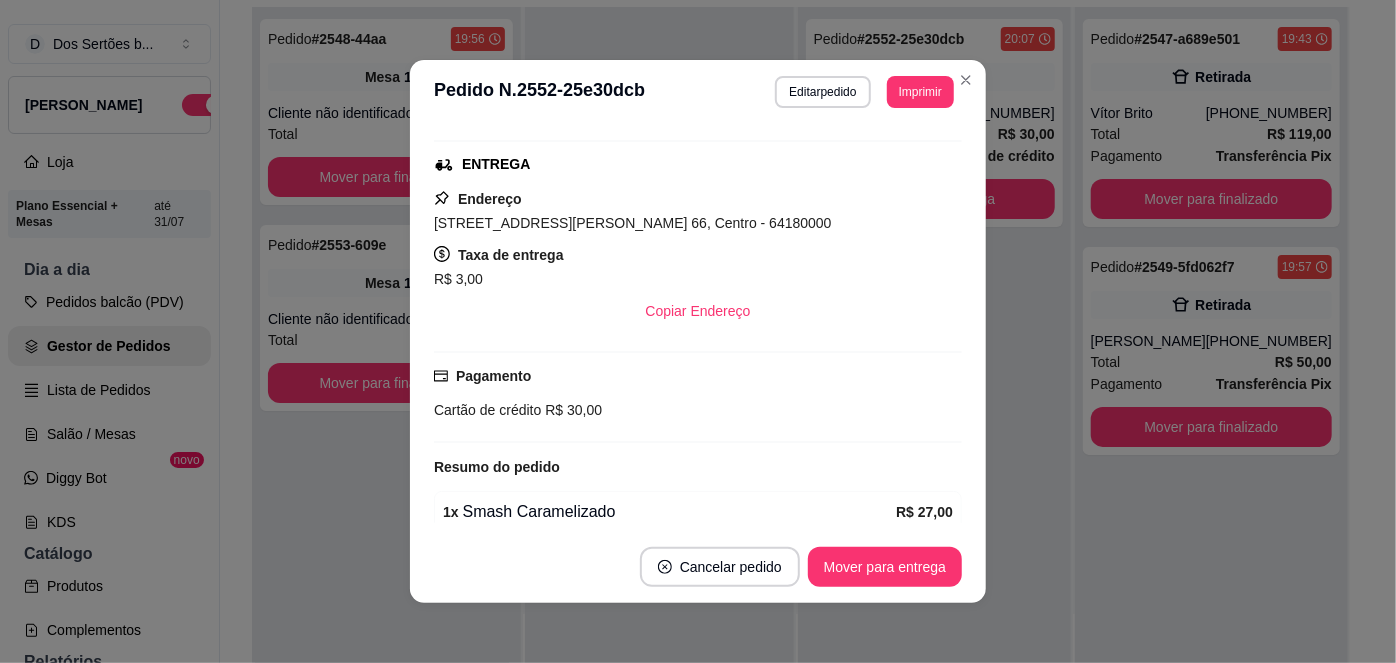 scroll, scrollTop: 381, scrollLeft: 0, axis: vertical 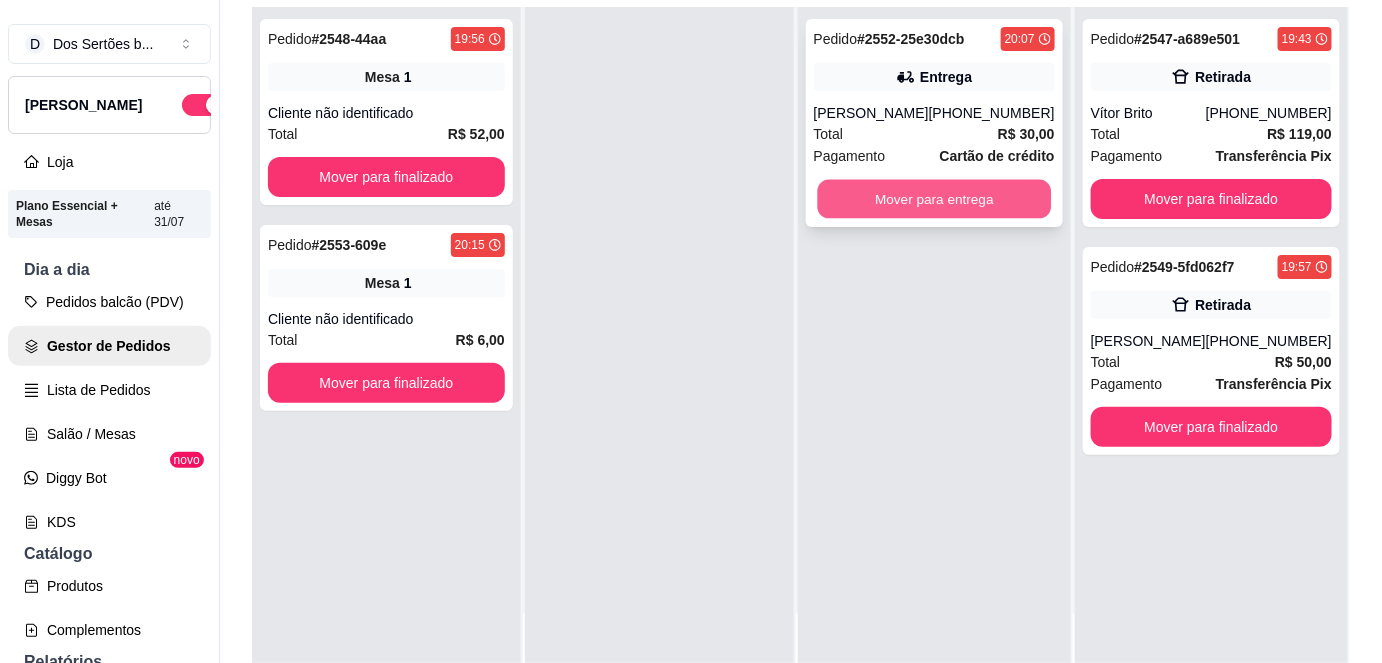 click on "Mover para entrega" at bounding box center [934, 199] 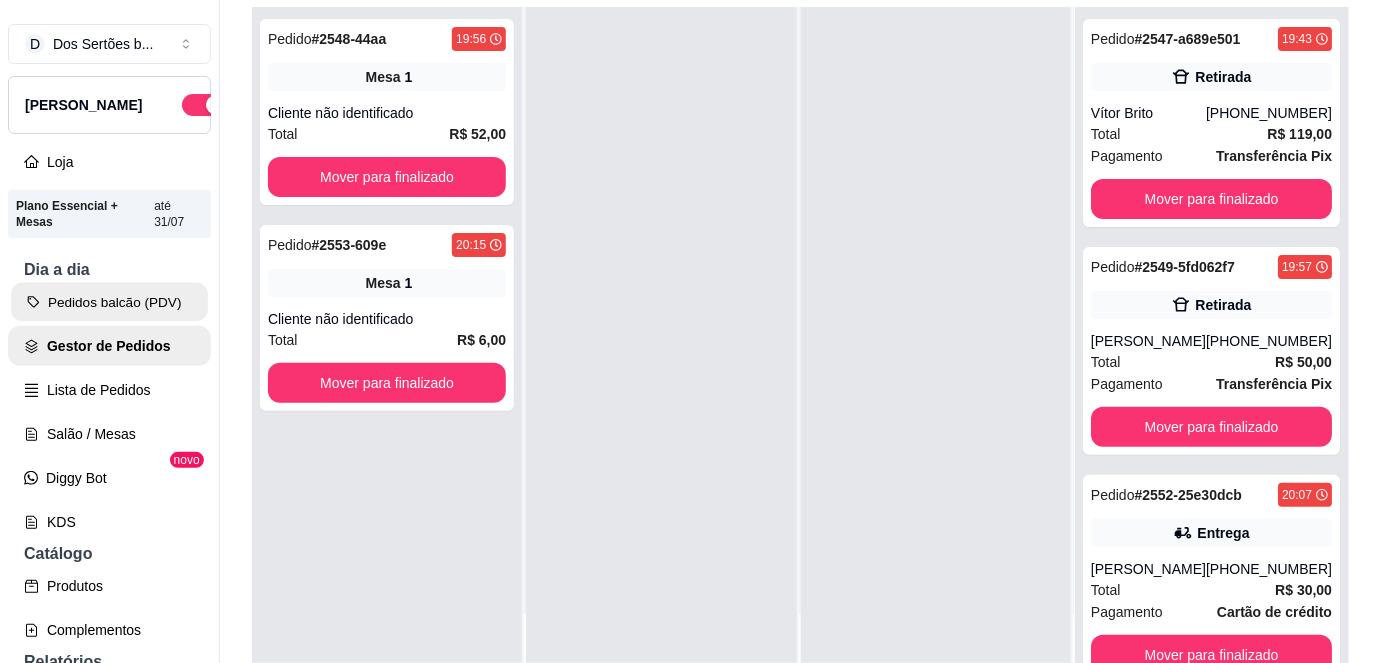 click on "Pedidos balcão (PDV)" at bounding box center [109, 302] 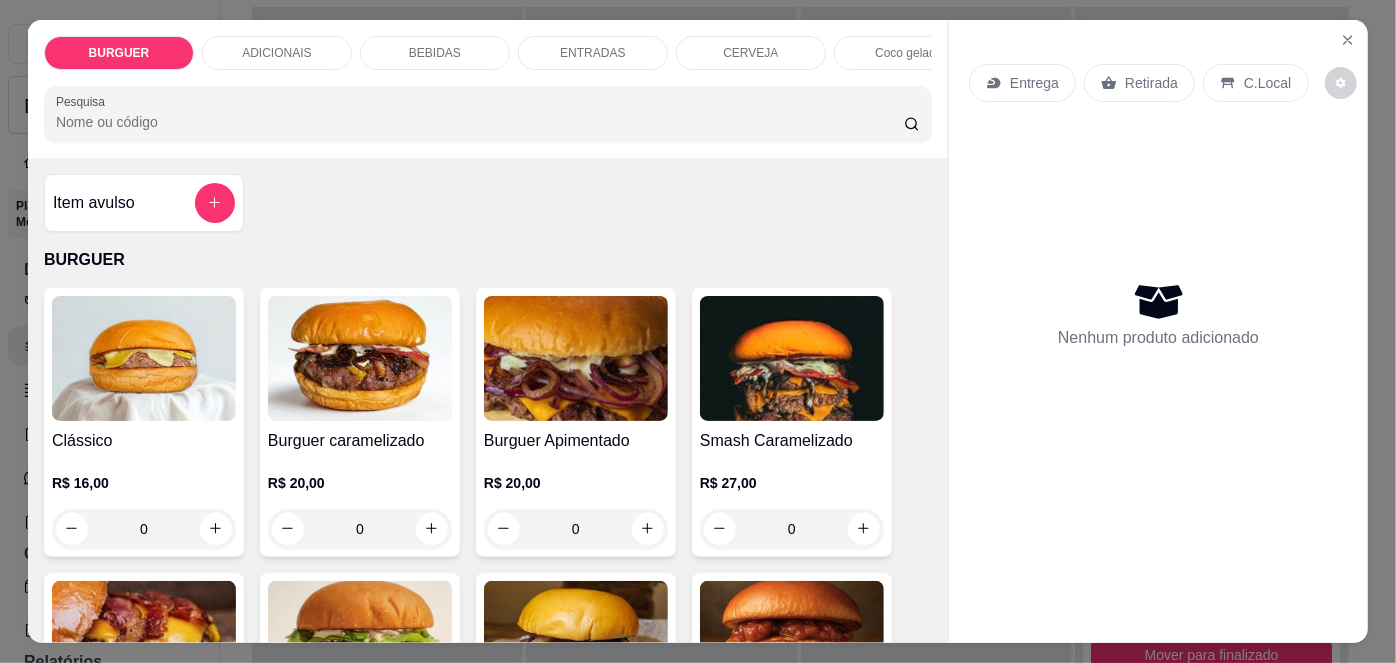 click on "Retirada" at bounding box center (1151, 83) 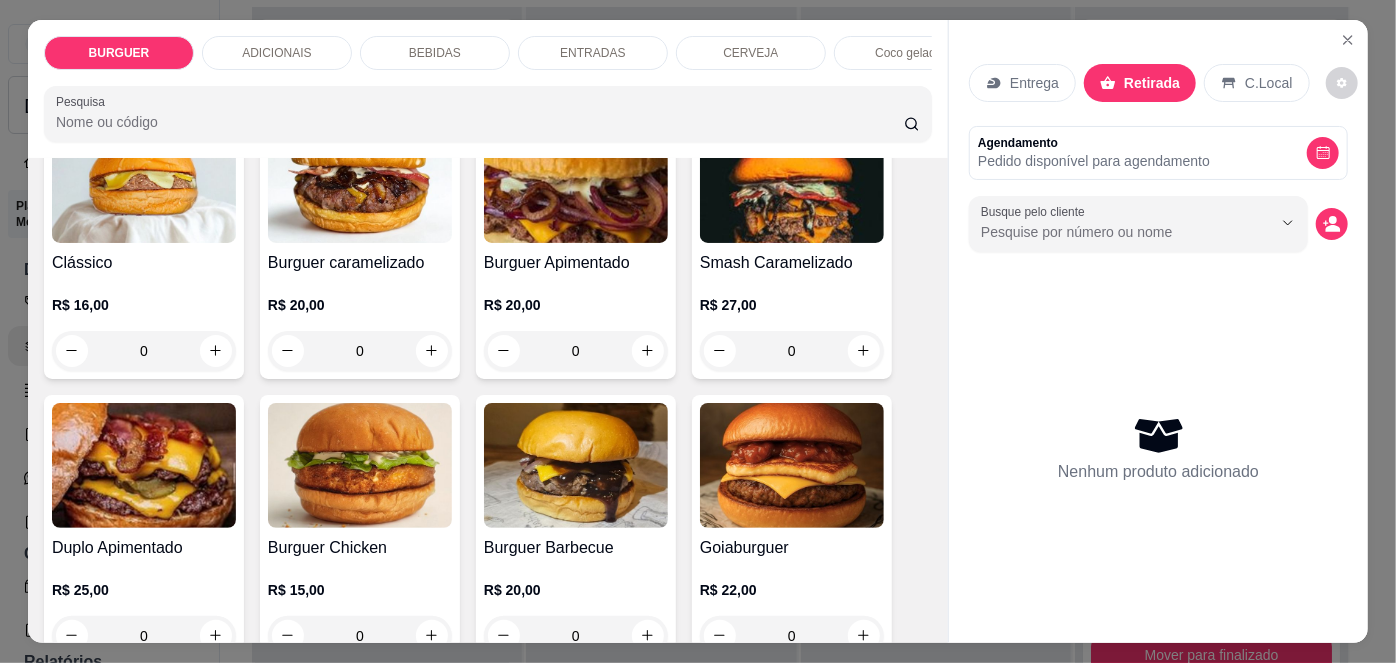 scroll, scrollTop: 367, scrollLeft: 0, axis: vertical 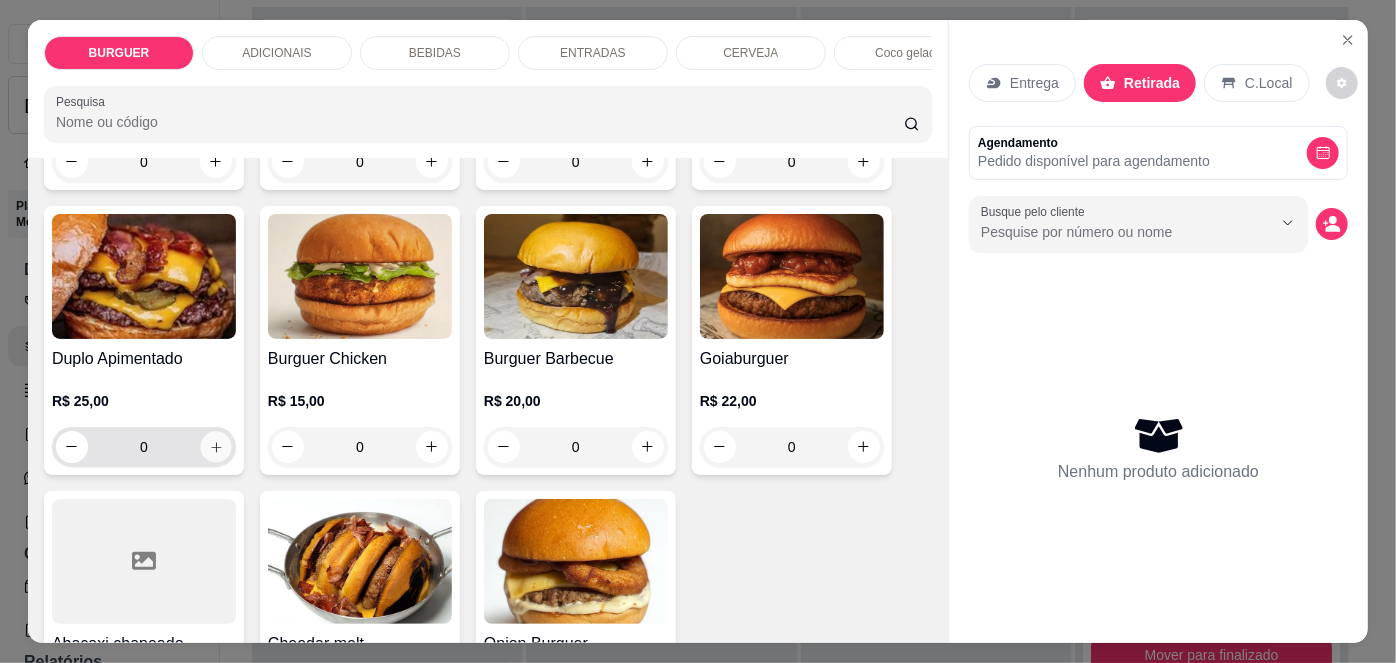 click 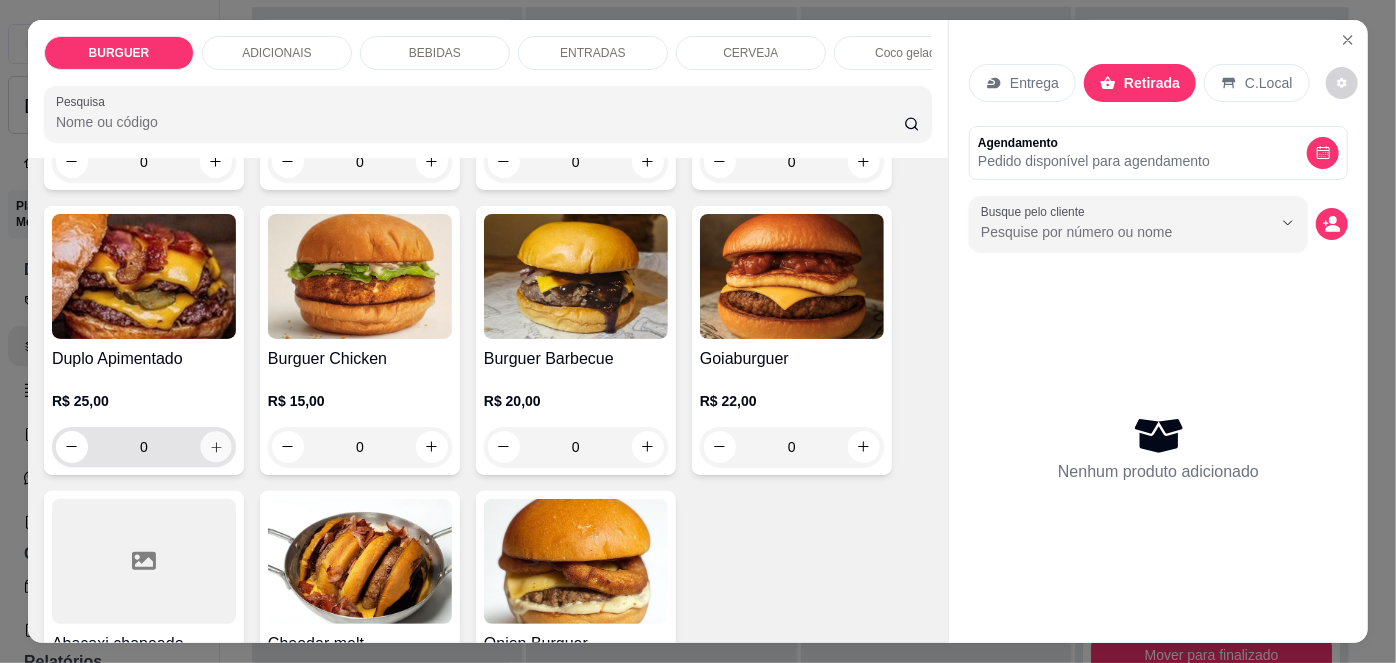 type on "1" 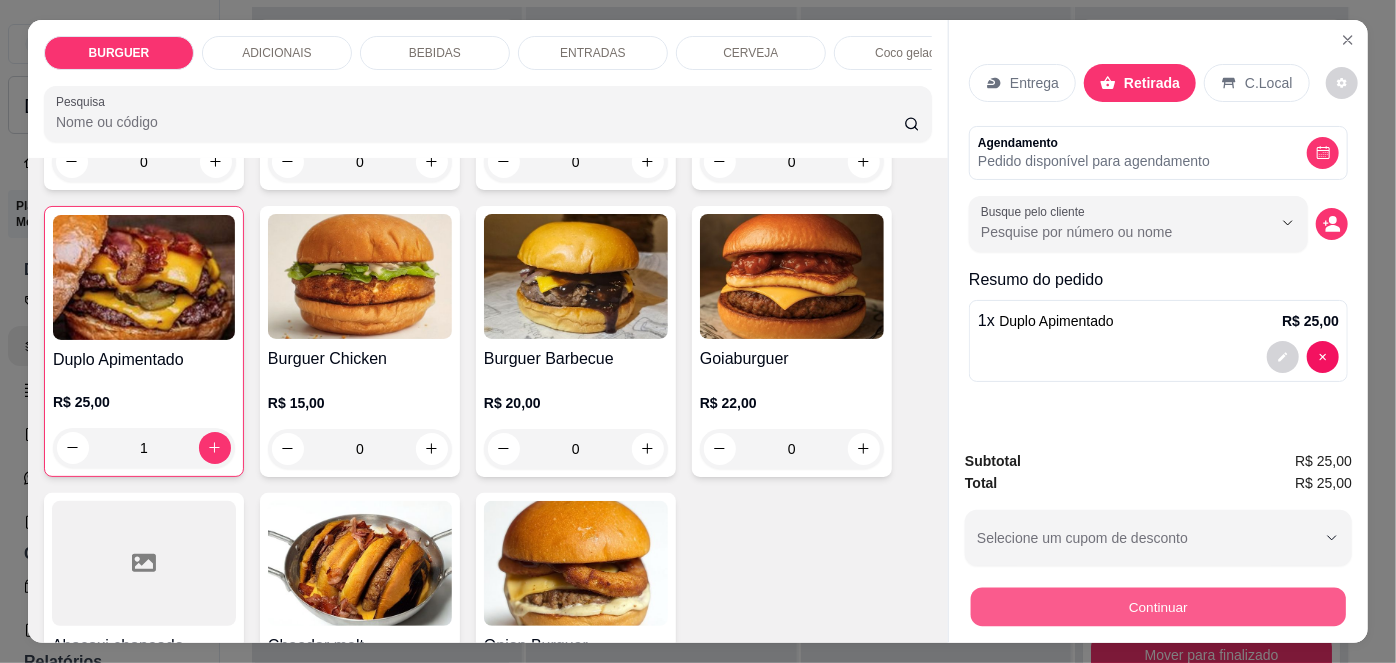 click on "Continuar" at bounding box center [1158, 607] 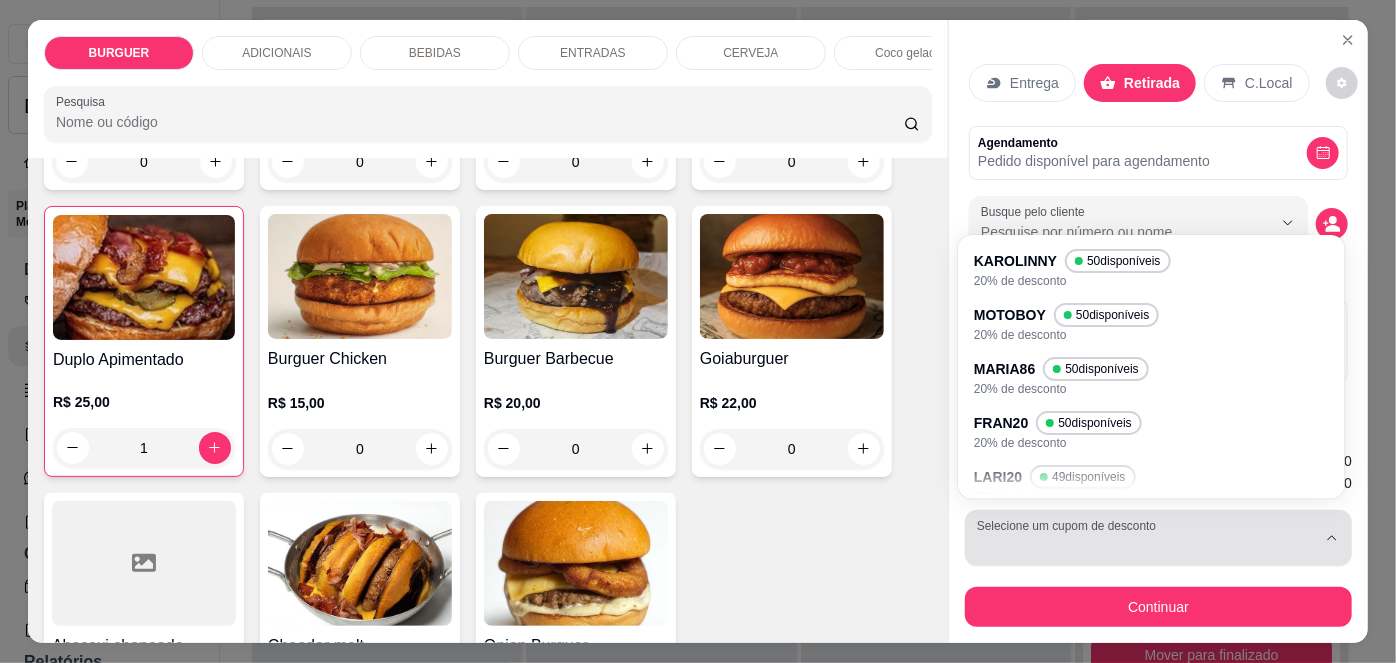 click at bounding box center [1146, 538] 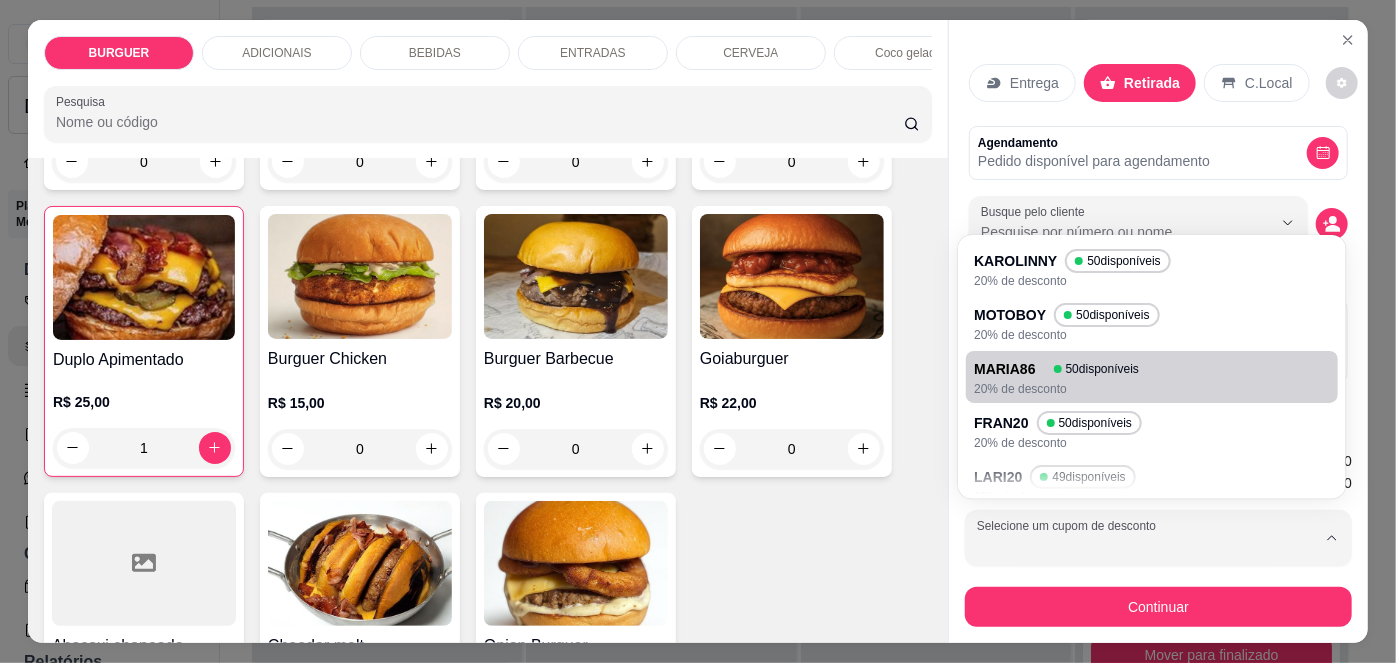 scroll, scrollTop: 128, scrollLeft: 0, axis: vertical 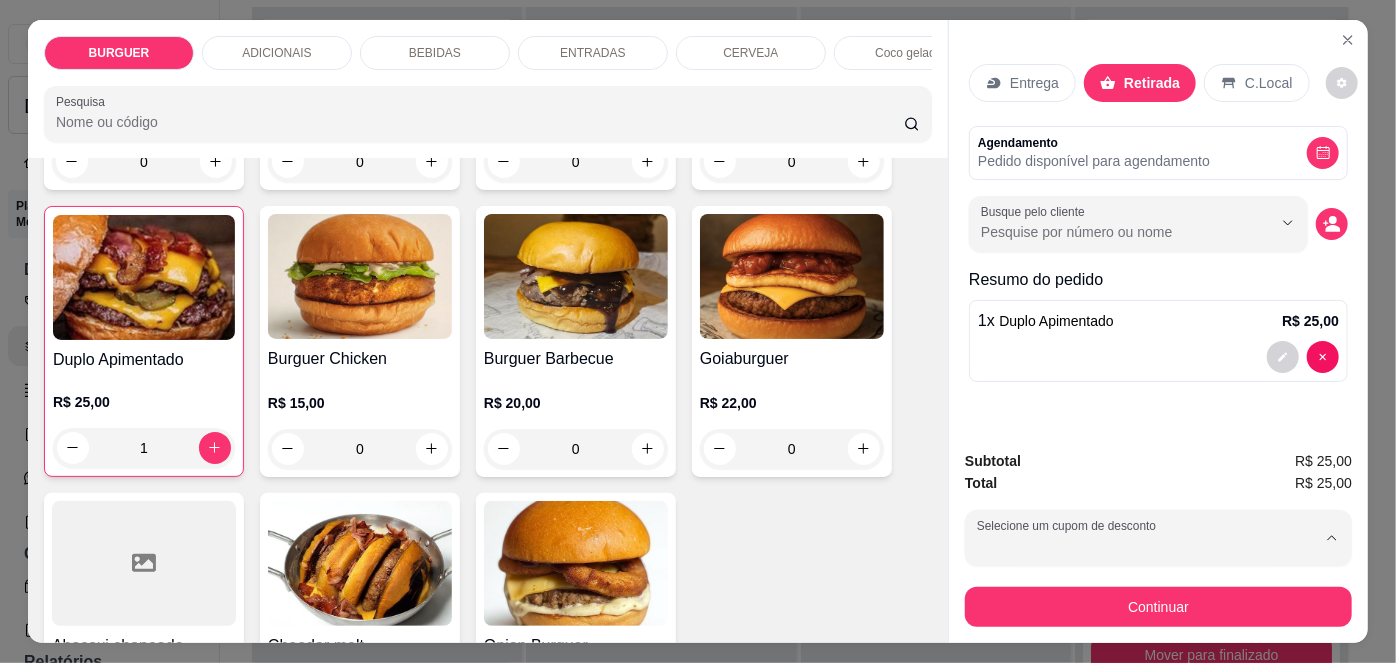 click on "50  disponíveis" at bounding box center [1152, 406] 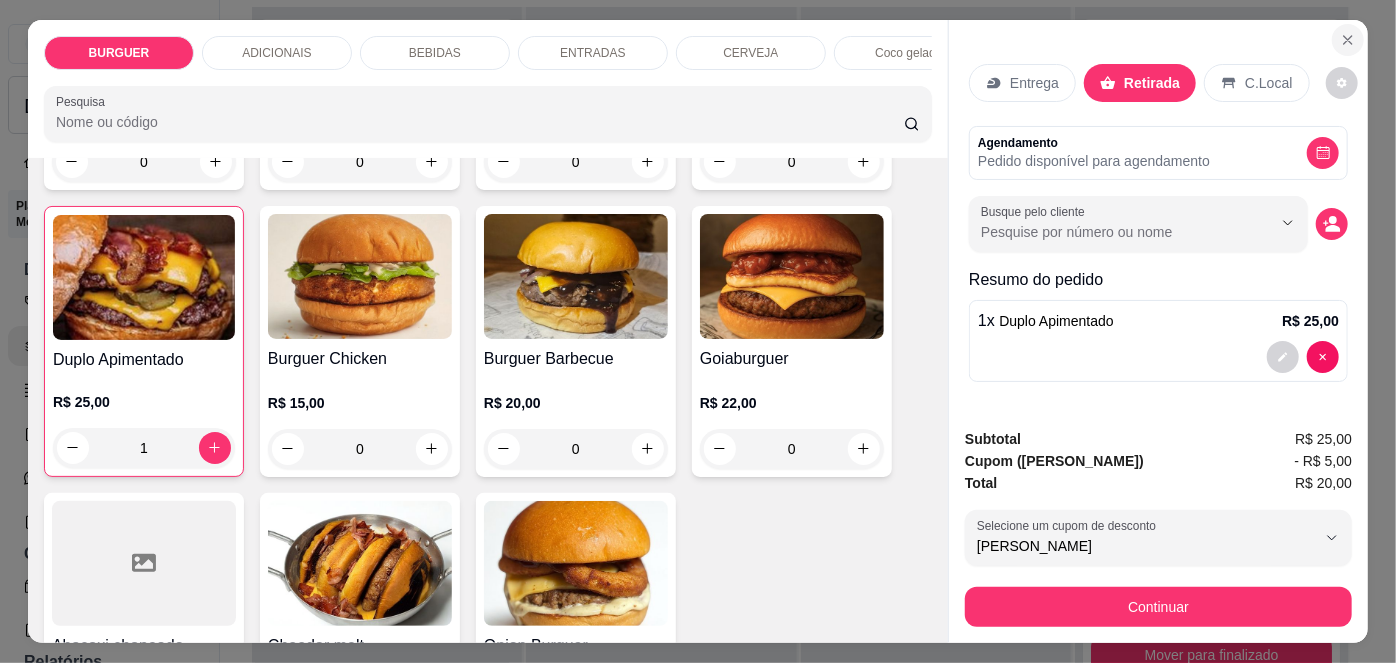 click 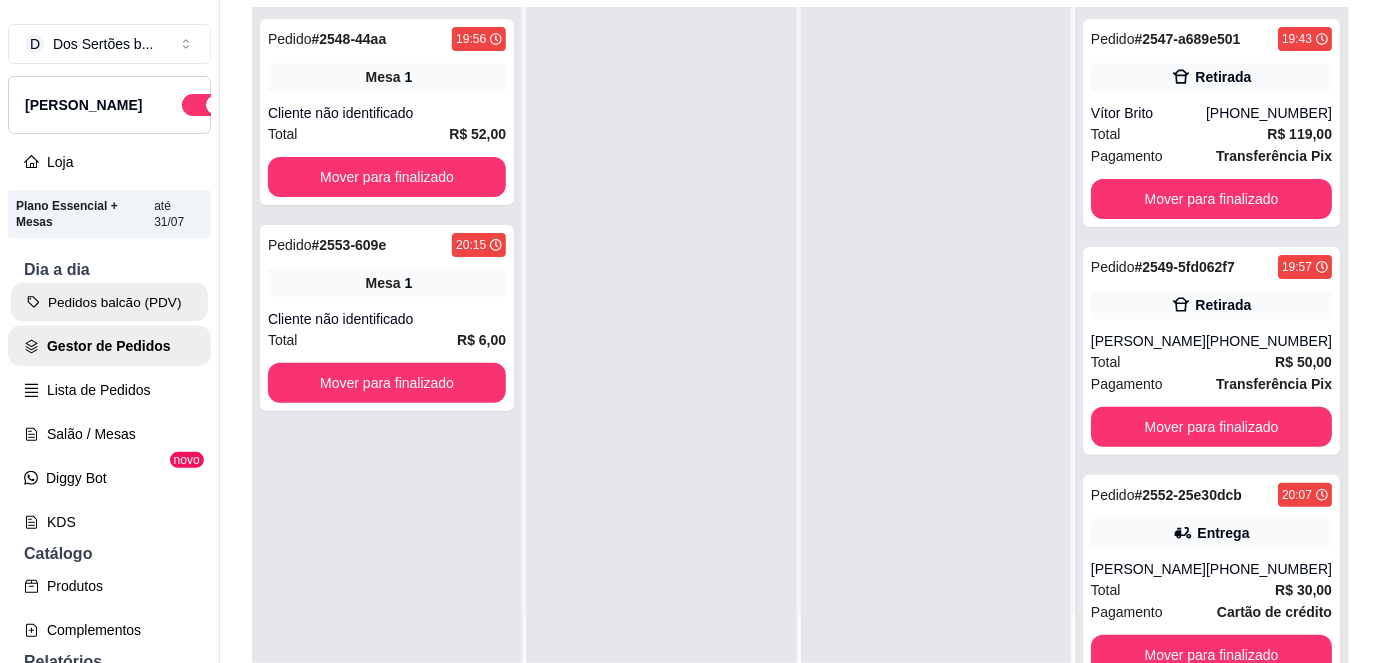 click on "Pedidos balcão (PDV)" at bounding box center [109, 302] 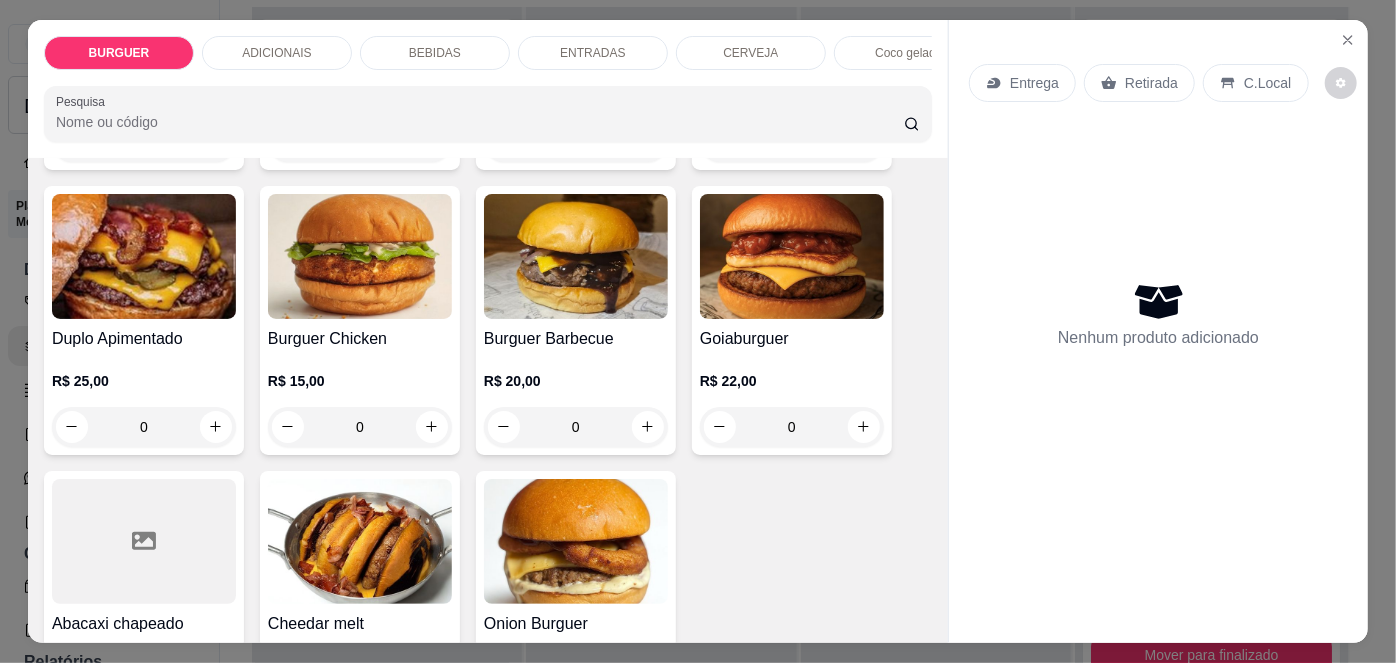 scroll, scrollTop: 392, scrollLeft: 0, axis: vertical 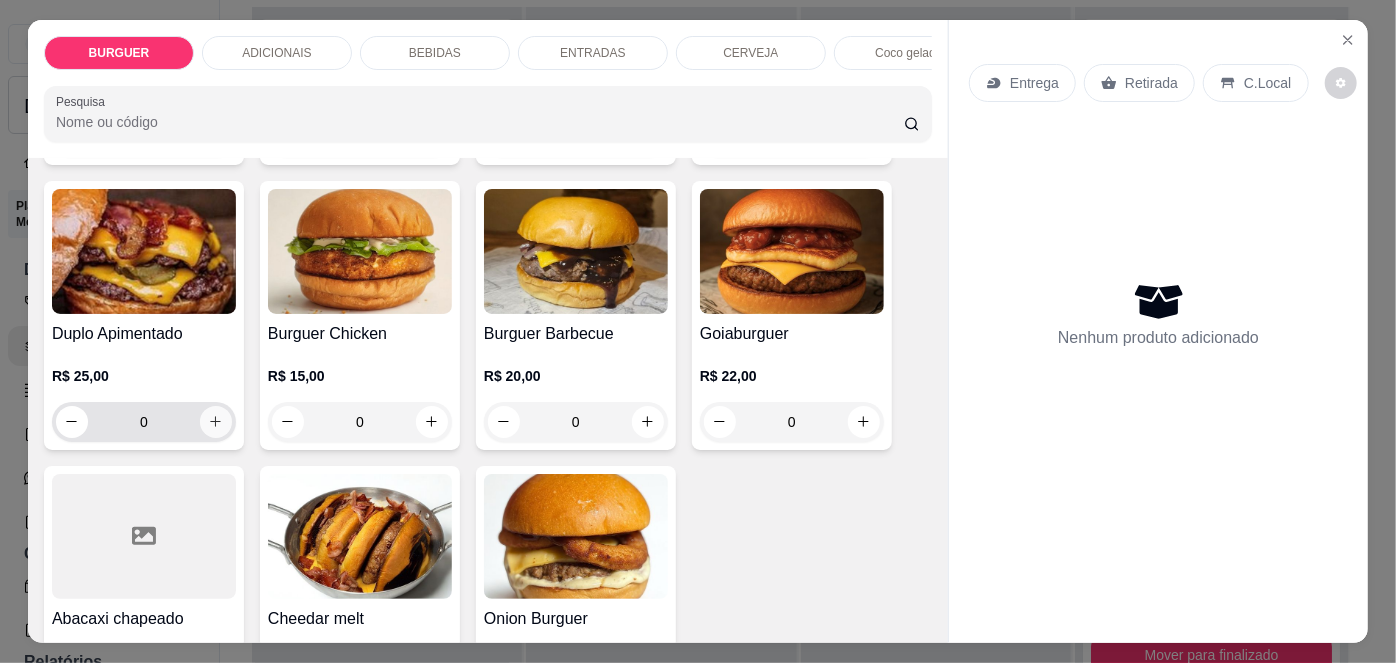 click 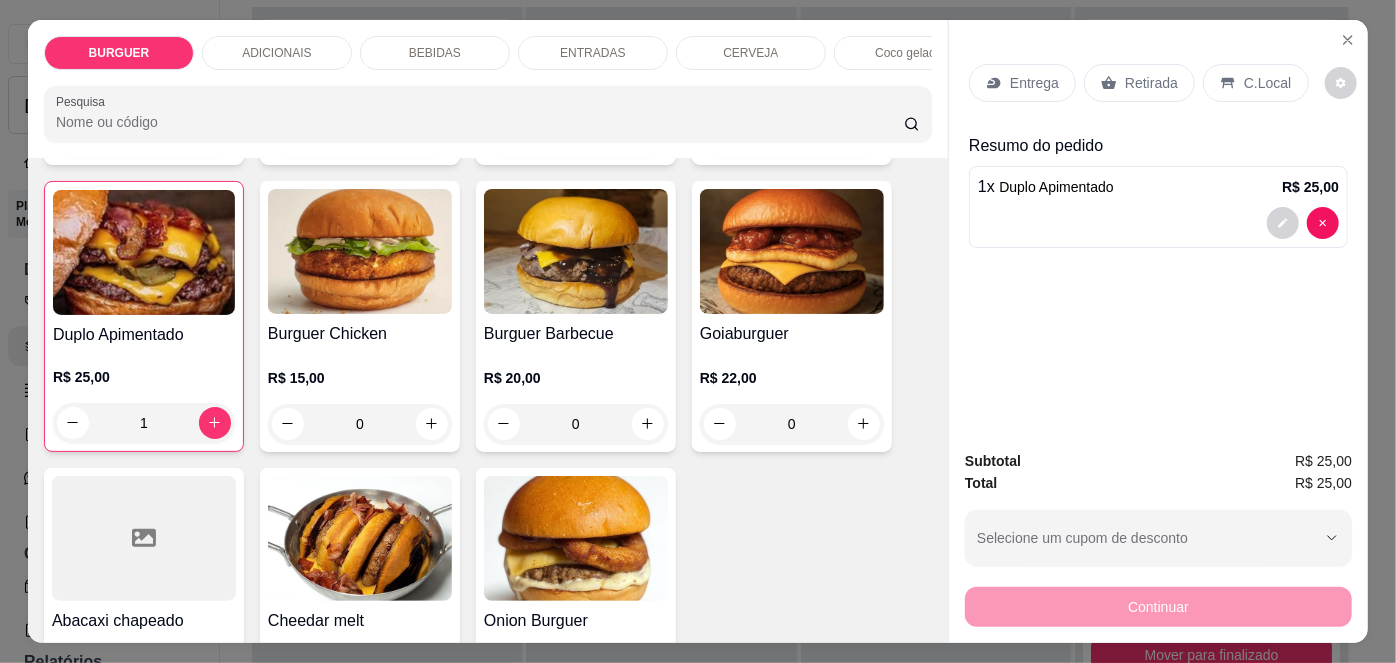 click on "Retirada" at bounding box center [1139, 83] 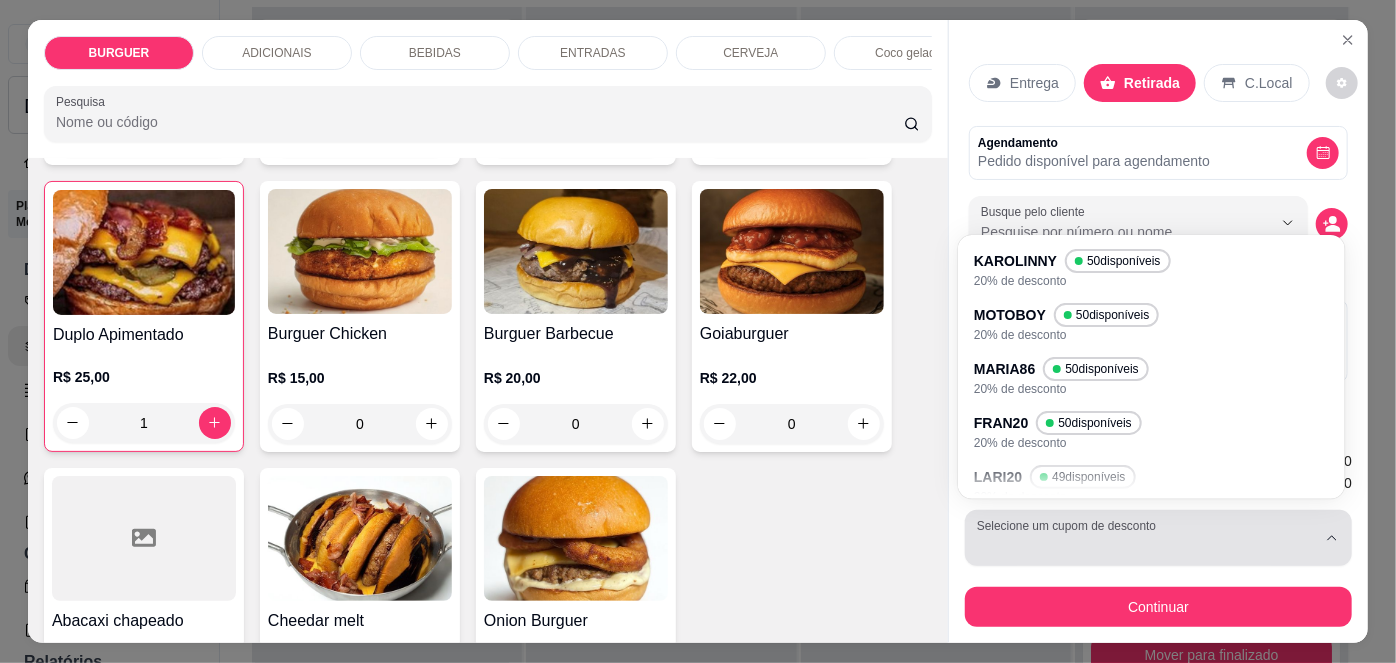 click on "Selecione um cupom de desconto" at bounding box center (1158, 538) 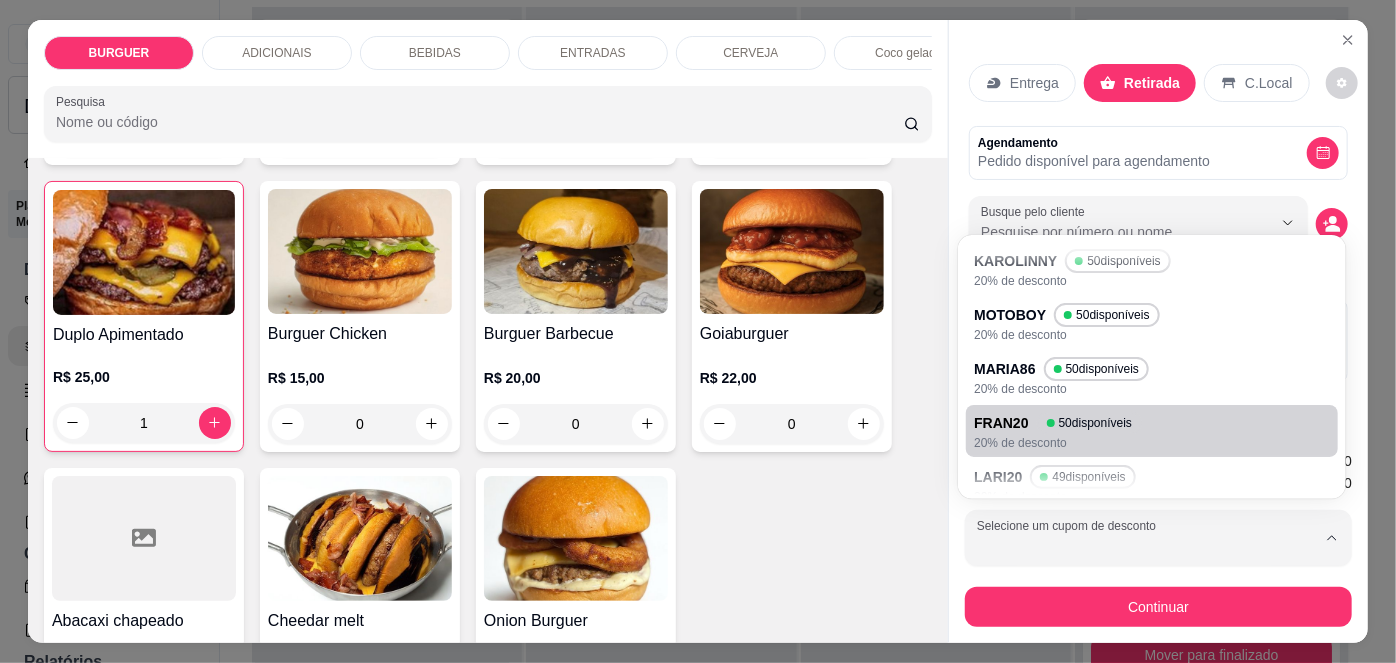 scroll, scrollTop: 56, scrollLeft: 0, axis: vertical 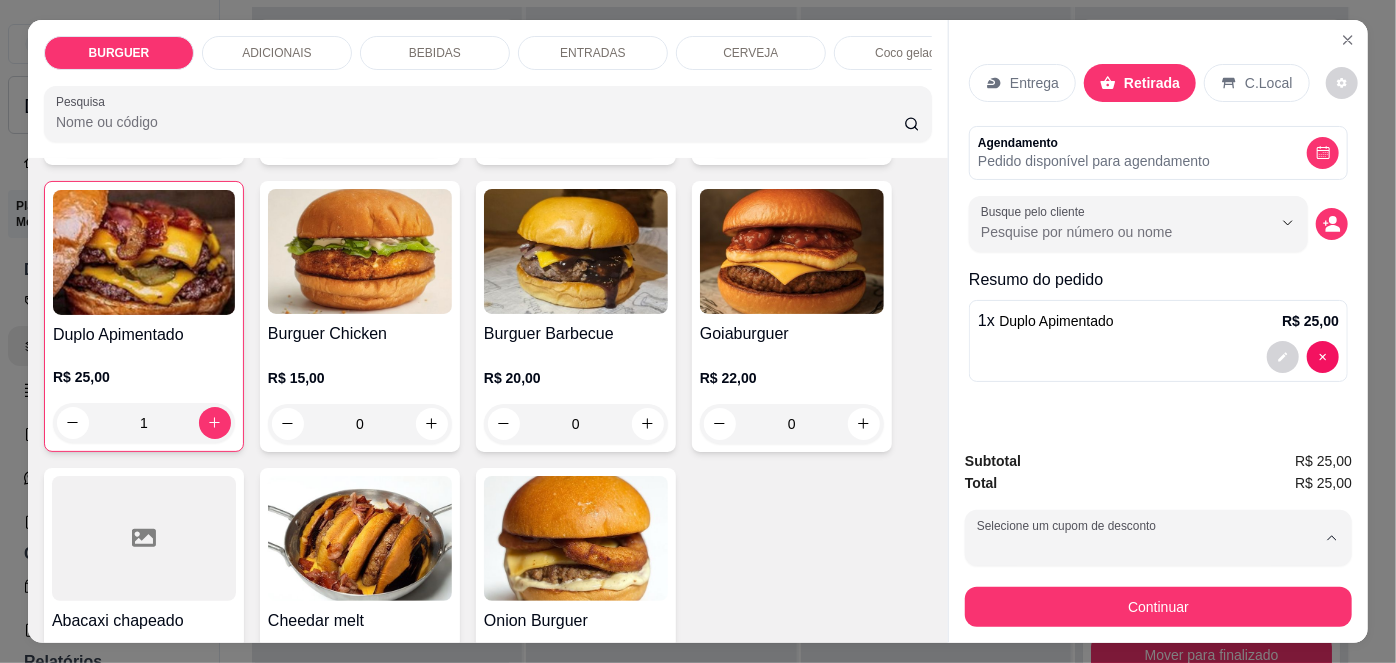 click on "LARI20" at bounding box center (1004, 424) 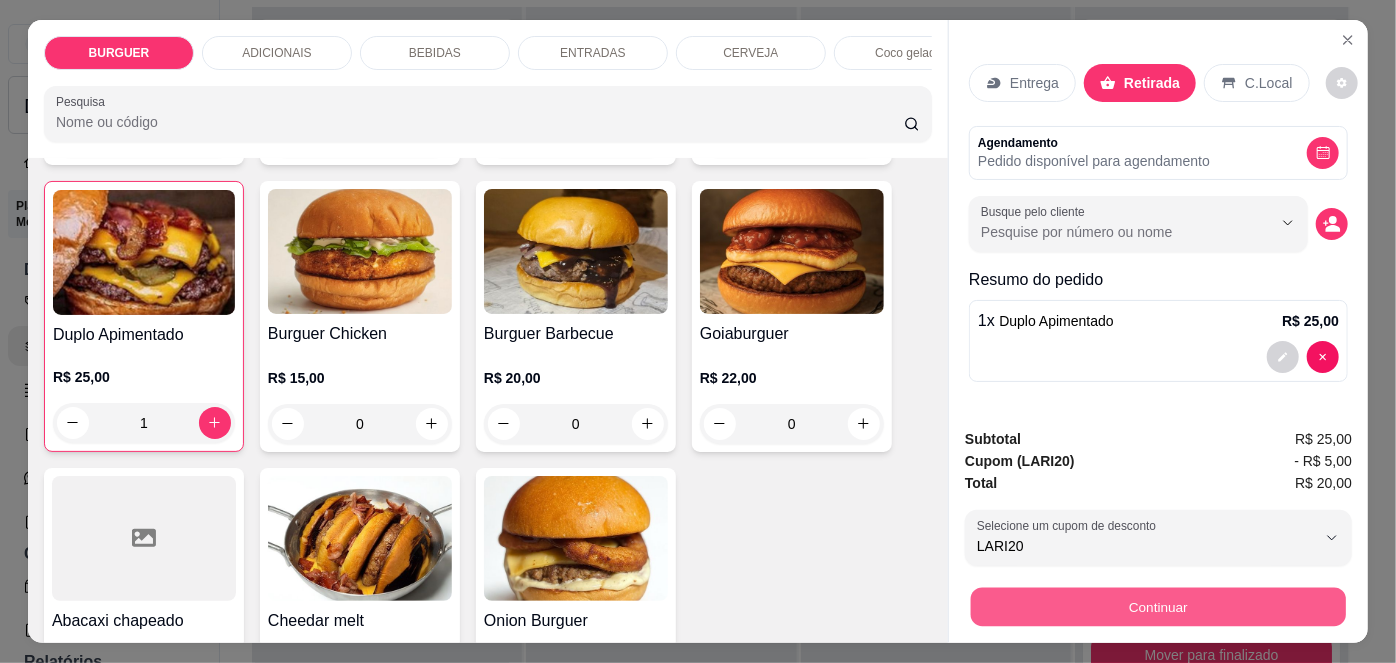 click on "Continuar" at bounding box center [1158, 607] 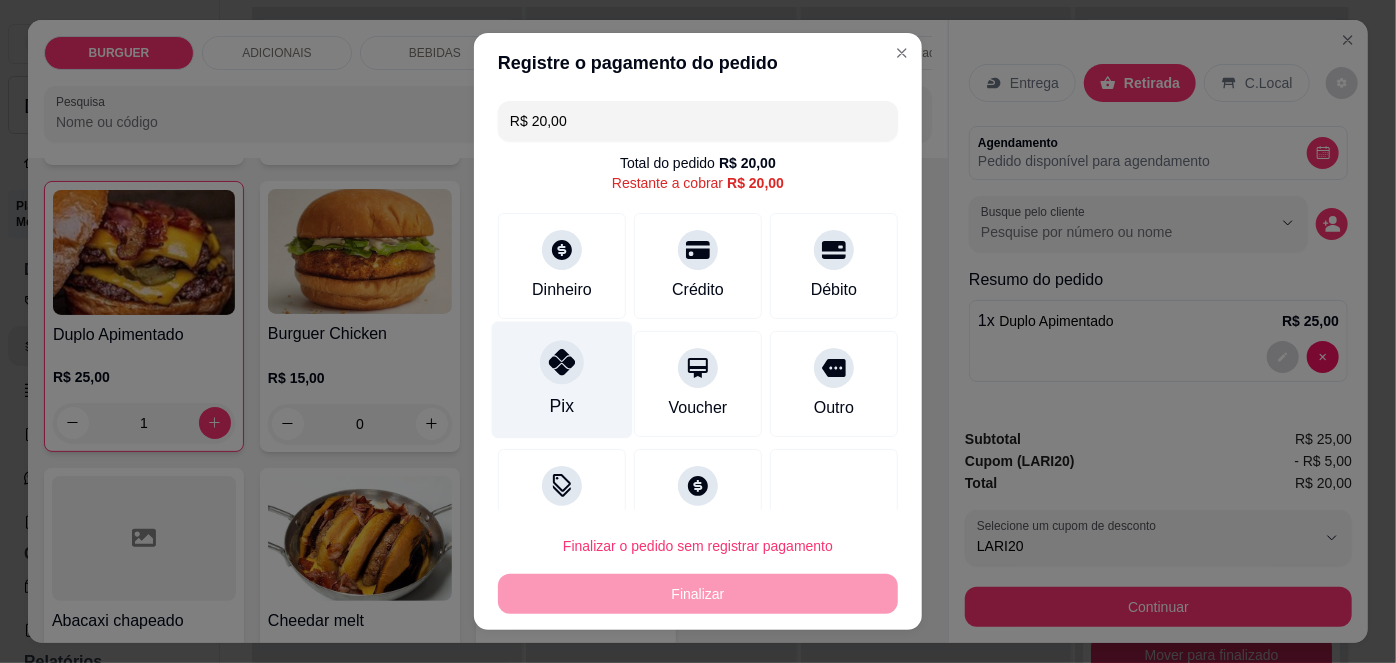 click on "Pix" at bounding box center [562, 380] 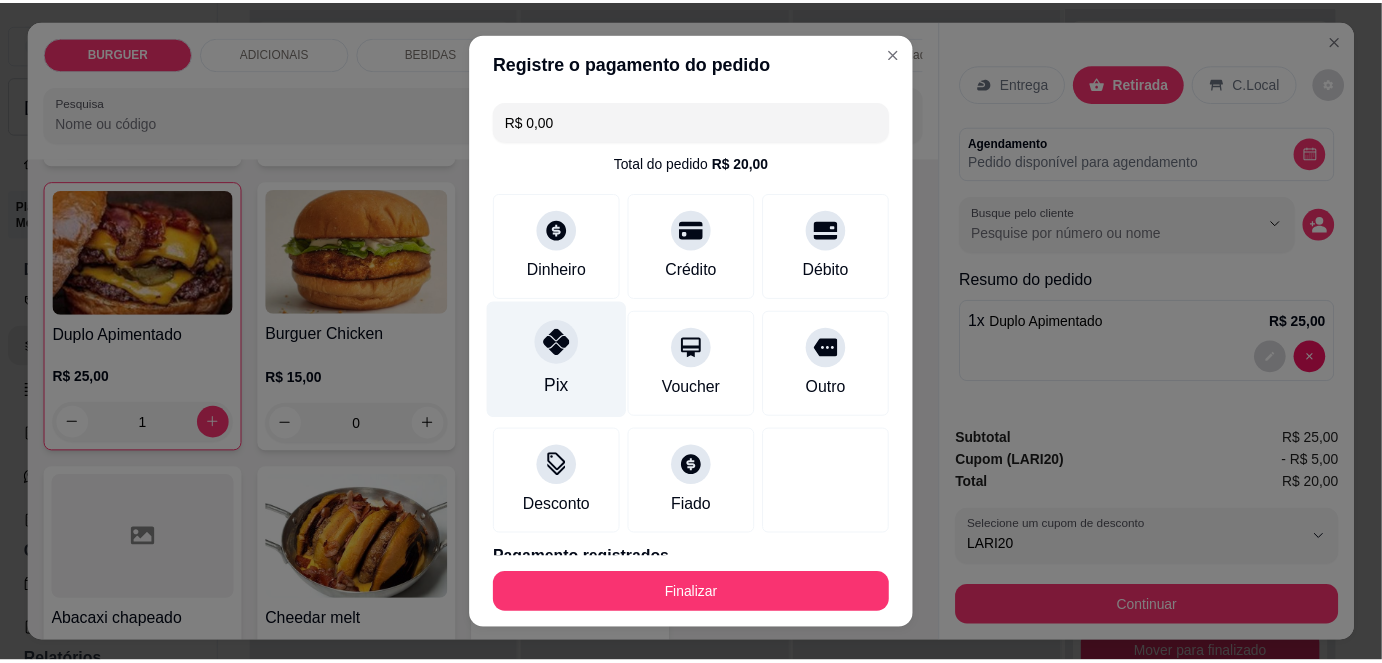 scroll, scrollTop: 88, scrollLeft: 0, axis: vertical 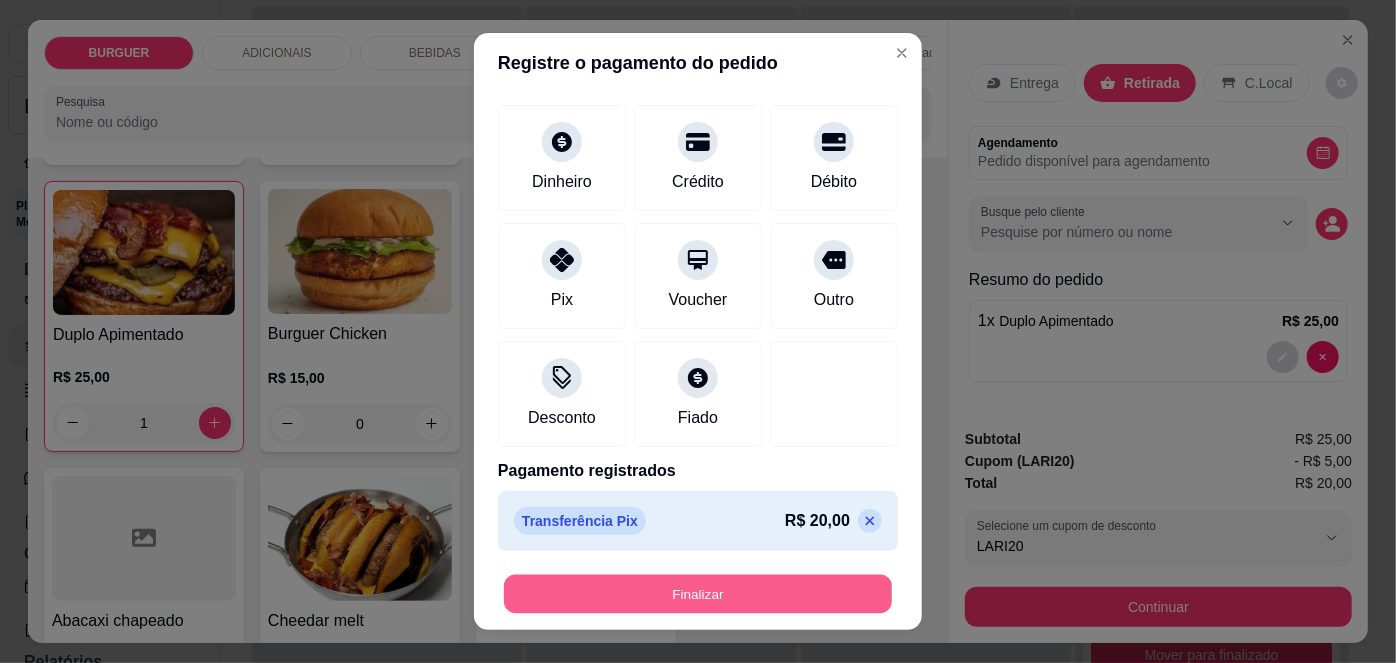 click on "Finalizar" at bounding box center [698, 593] 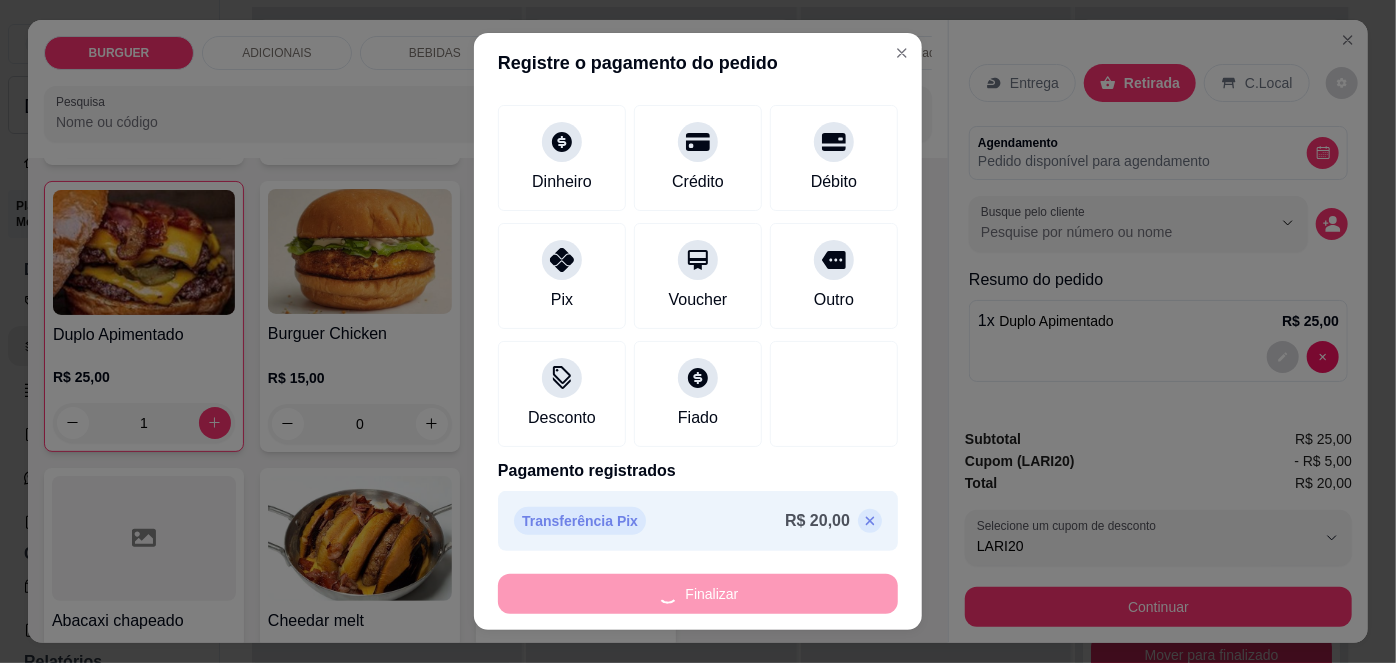 type on "0" 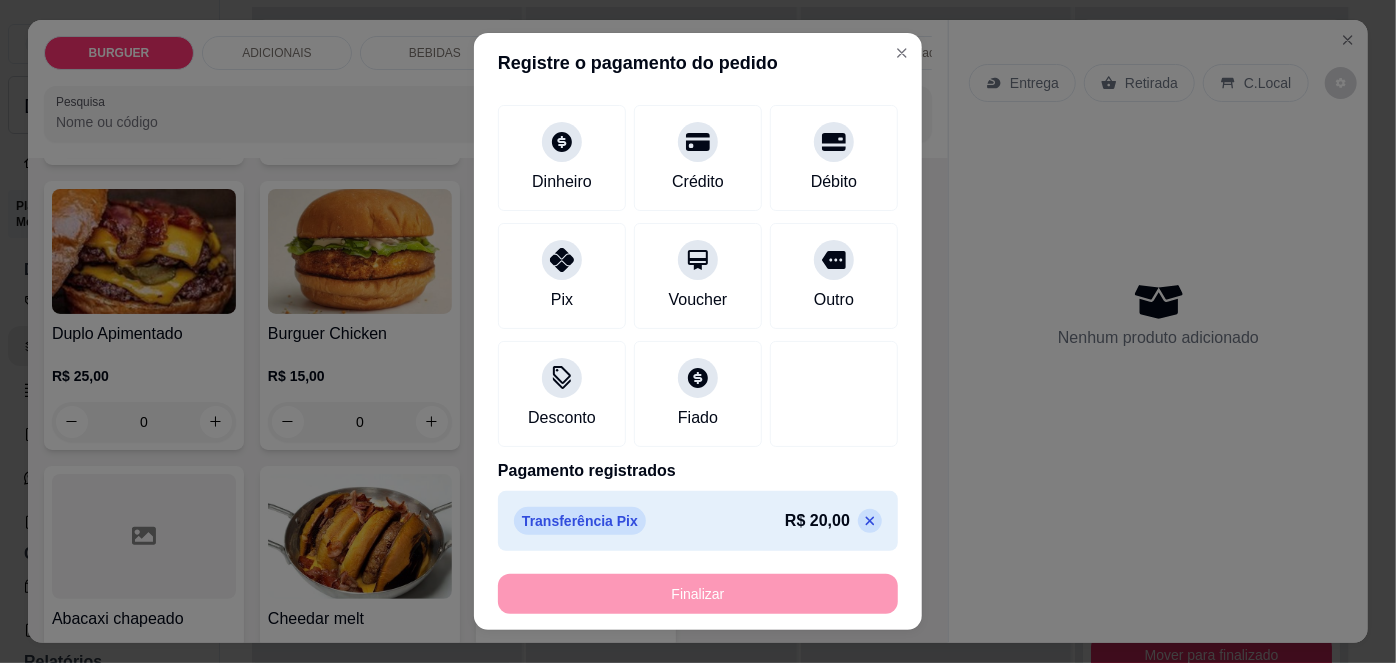 type on "-R$ 20,00" 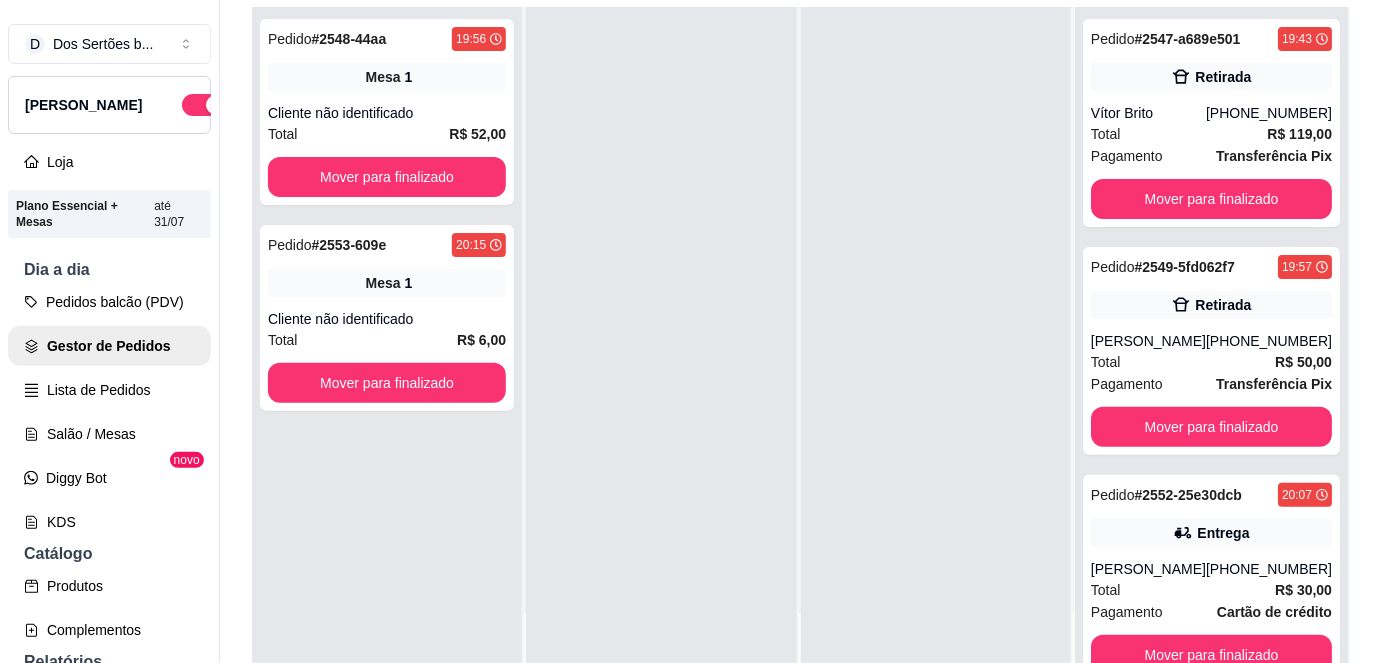 scroll, scrollTop: 0, scrollLeft: 0, axis: both 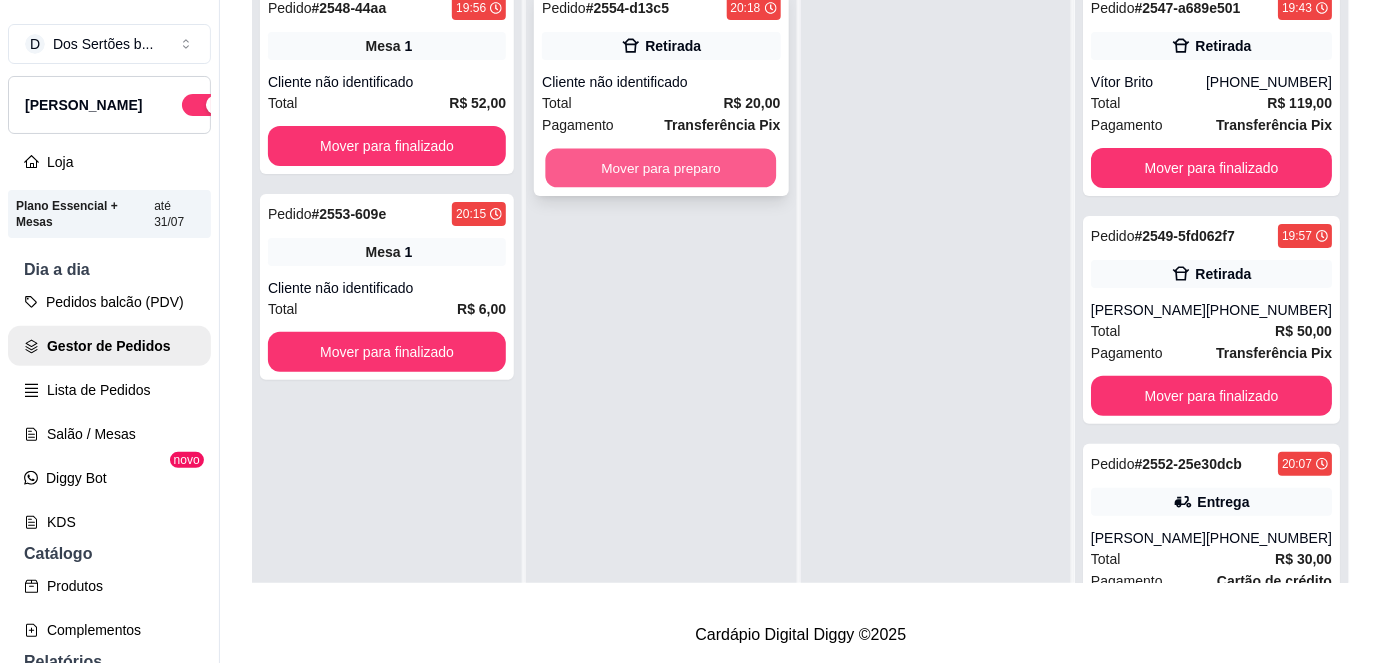 click on "Mover para preparo" at bounding box center [661, 168] 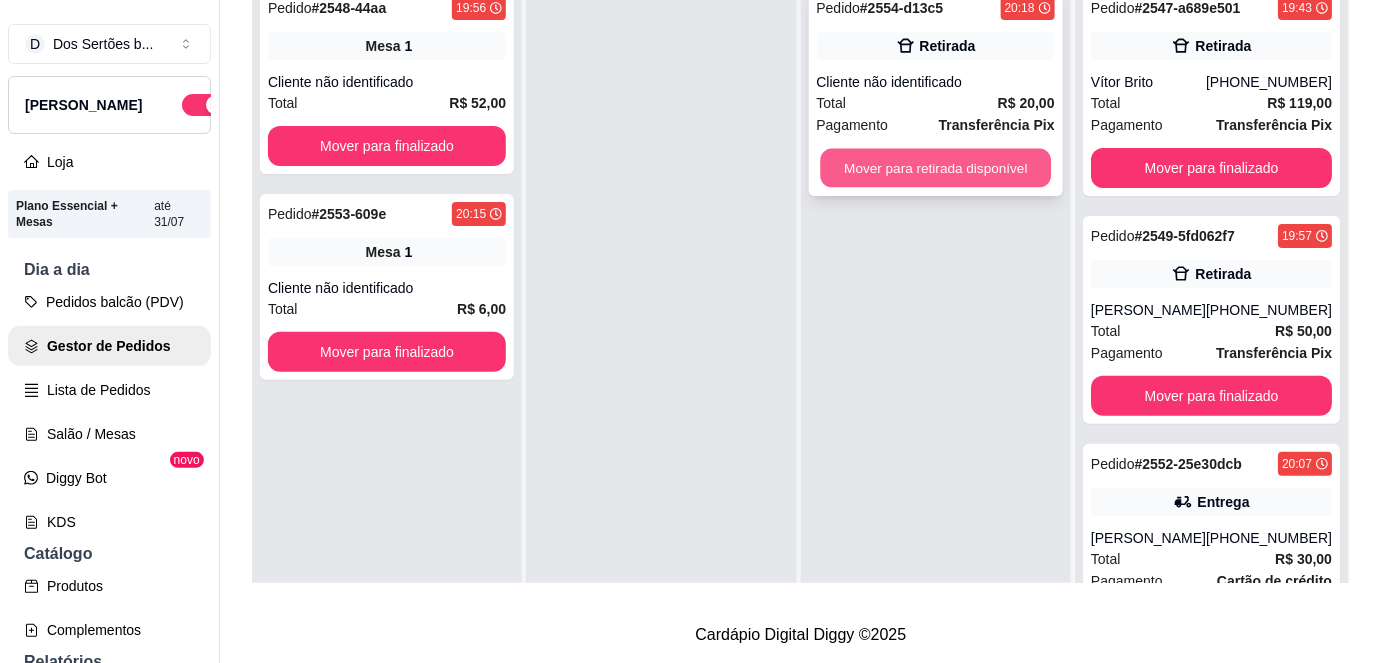 click on "Mover para retirada disponível" at bounding box center (935, 168) 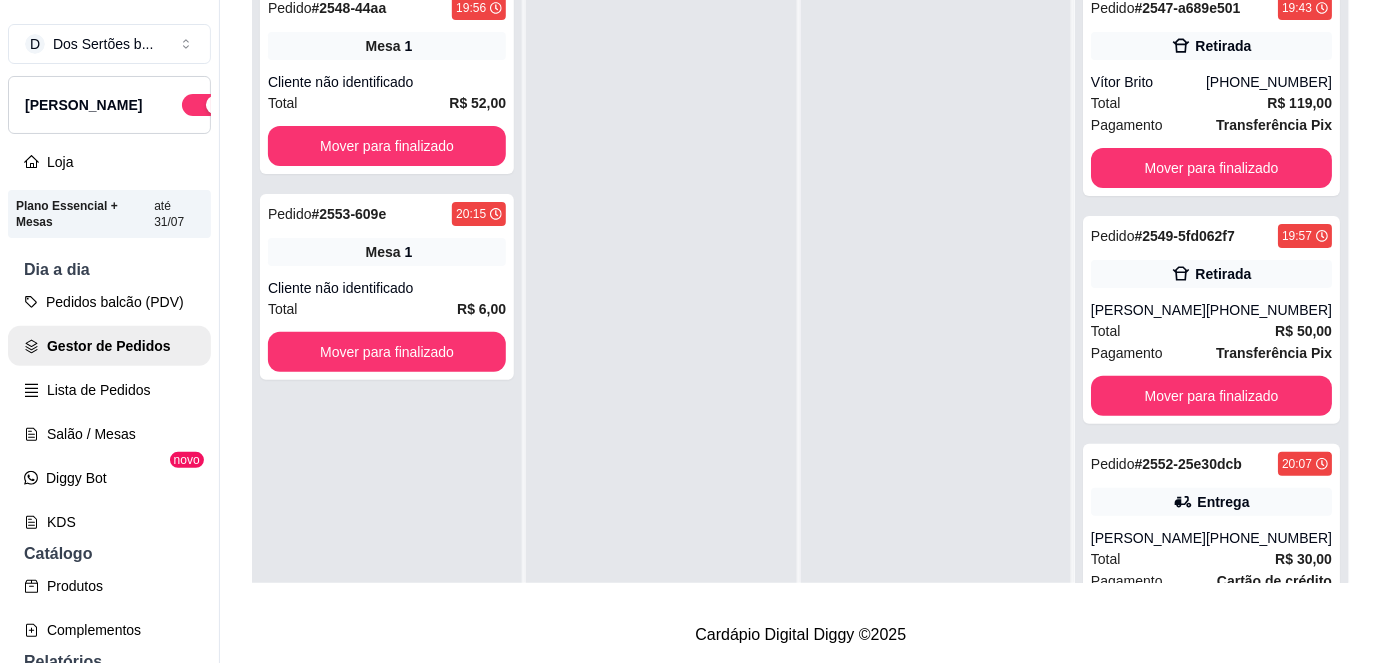 scroll, scrollTop: 56, scrollLeft: 0, axis: vertical 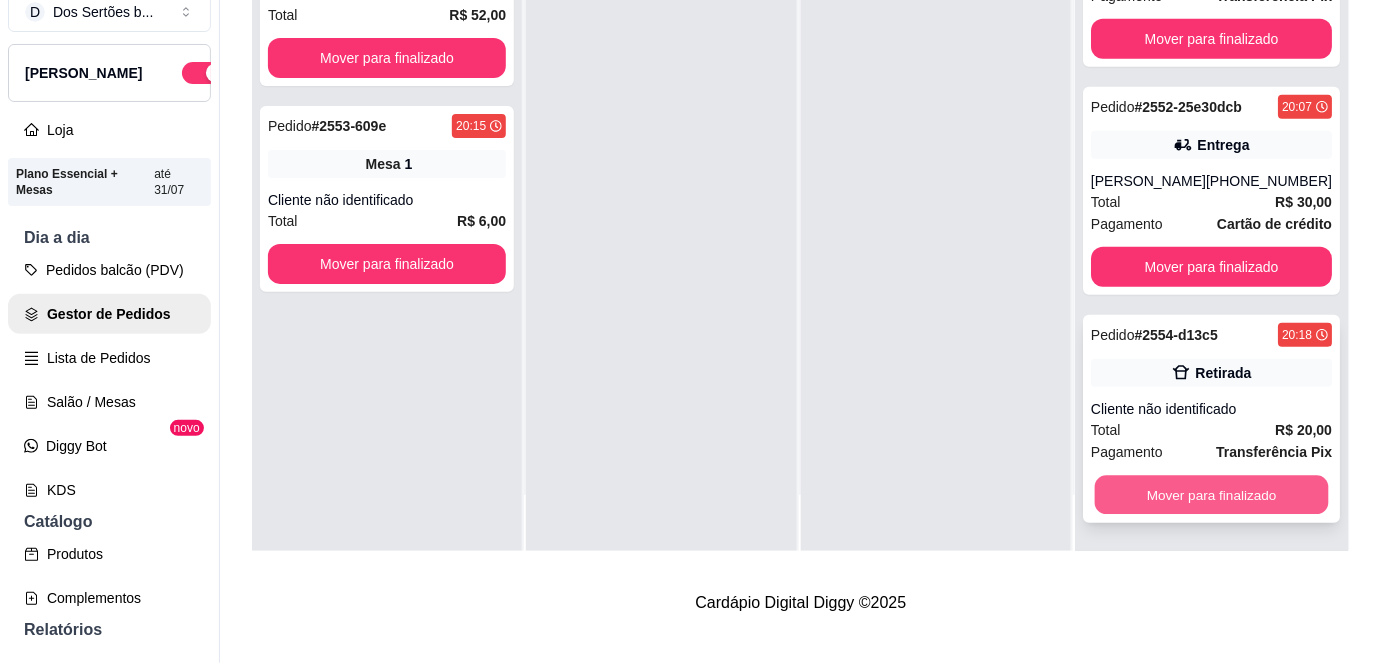 click on "Mover para finalizado" at bounding box center [1211, 495] 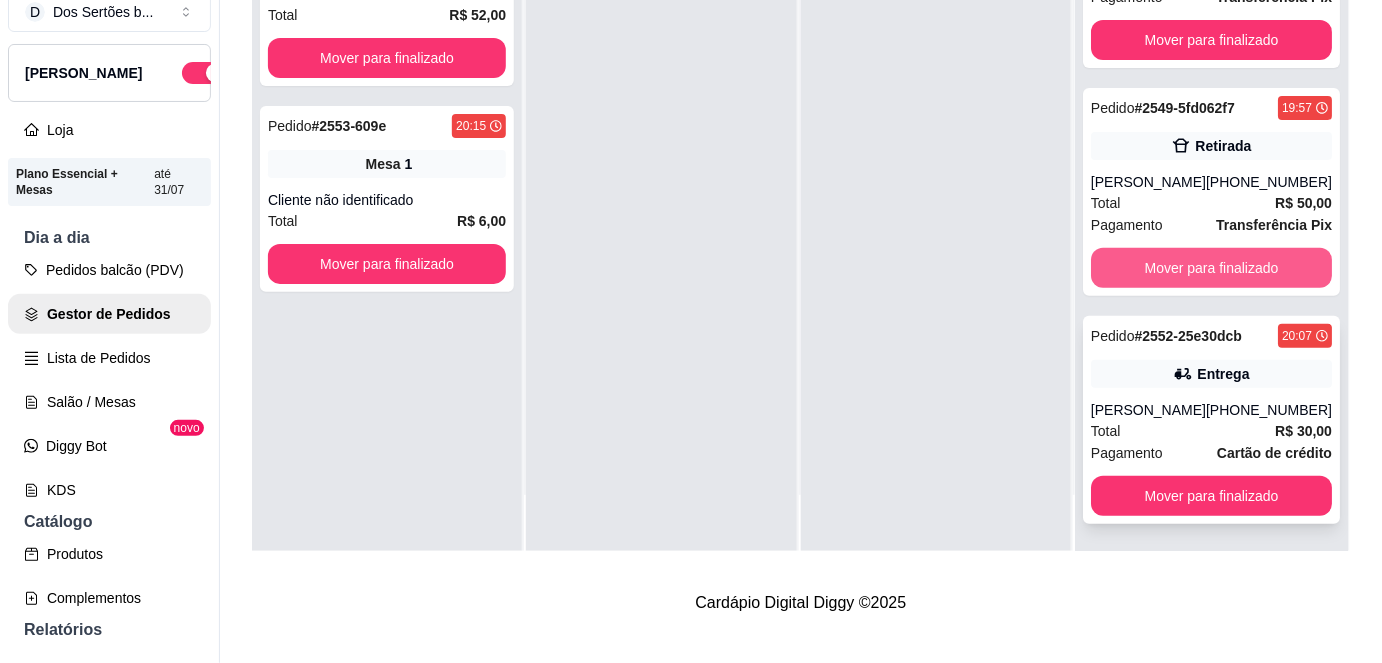 scroll, scrollTop: 0, scrollLeft: 0, axis: both 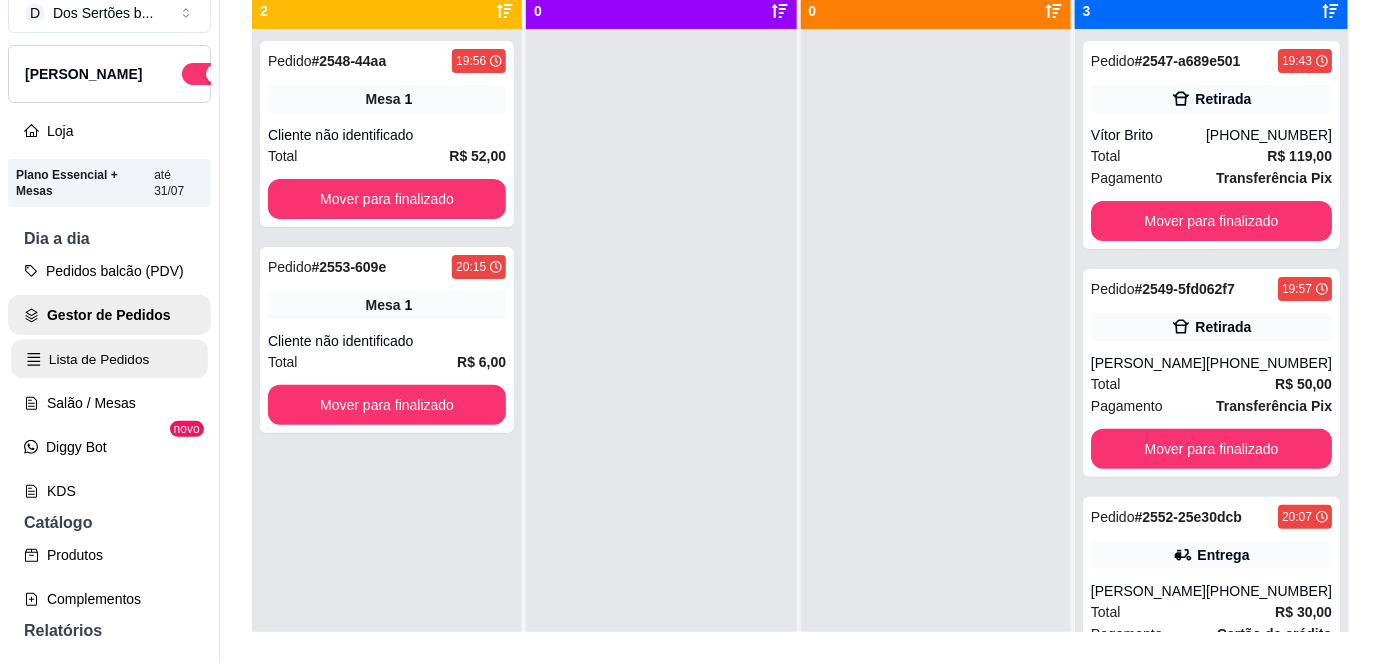 click on "Lista de Pedidos" at bounding box center (109, 359) 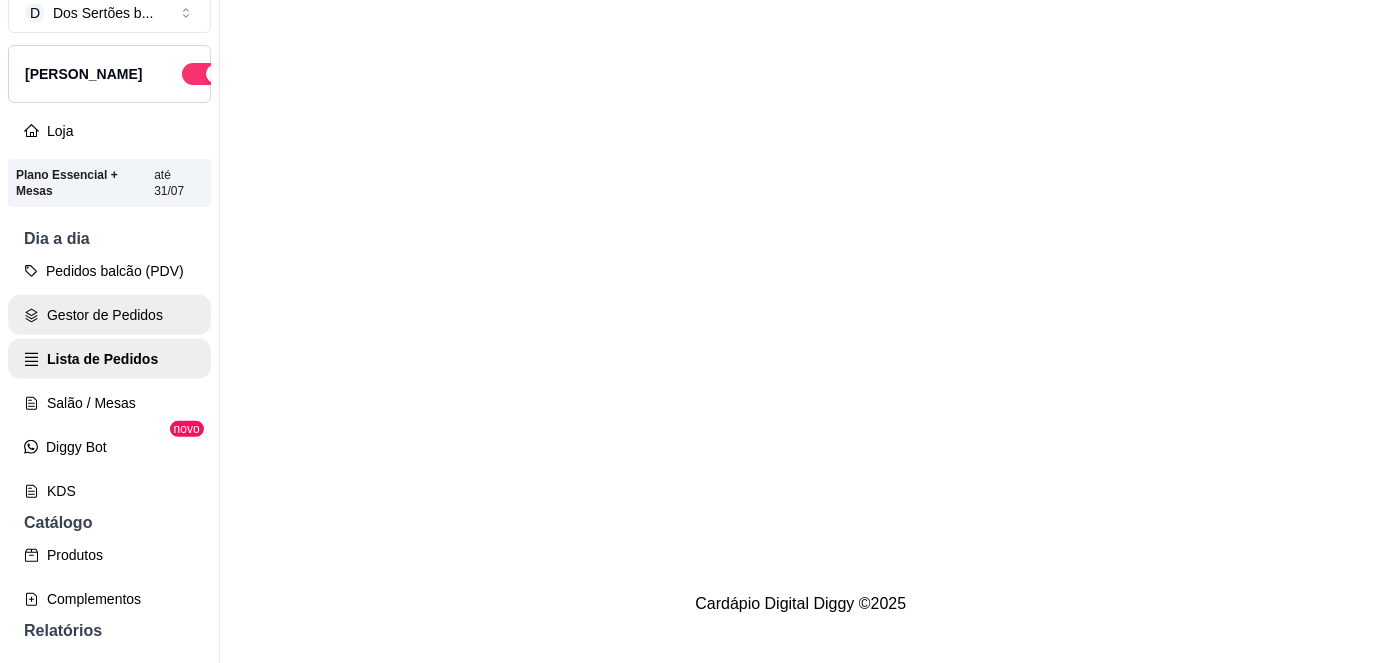 scroll, scrollTop: 0, scrollLeft: 0, axis: both 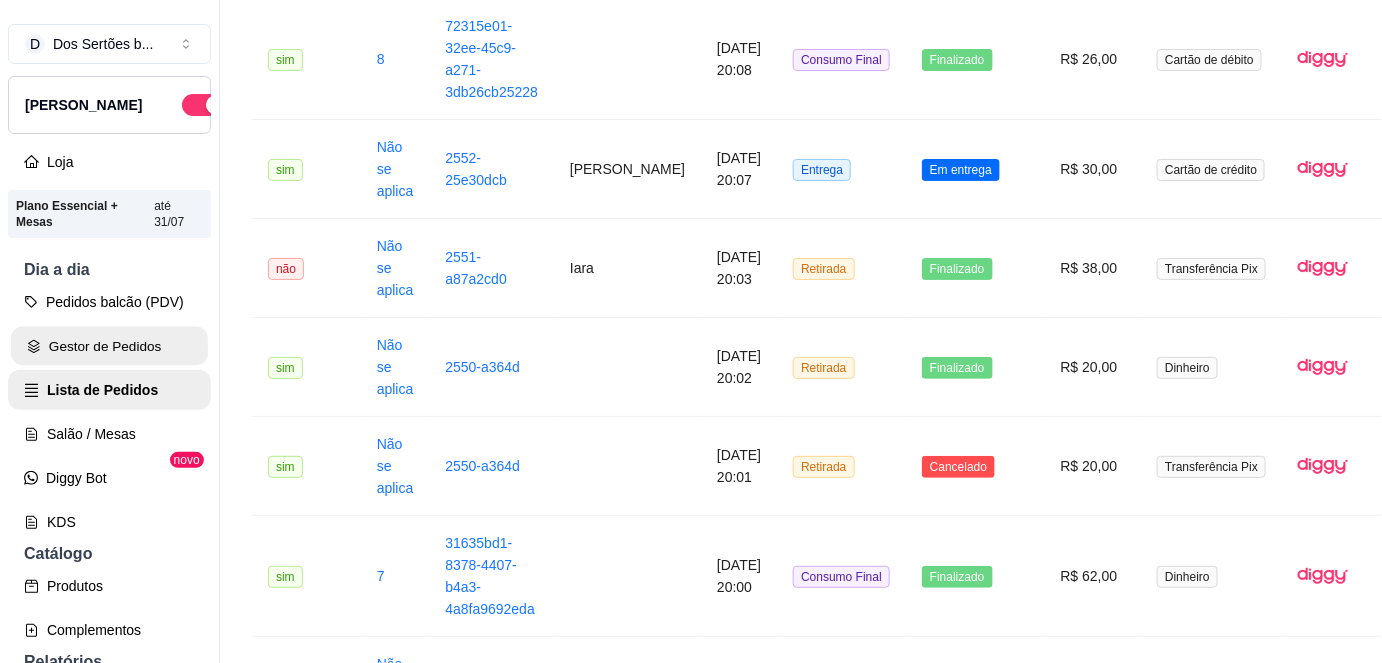 click on "Gestor de Pedidos" at bounding box center [109, 346] 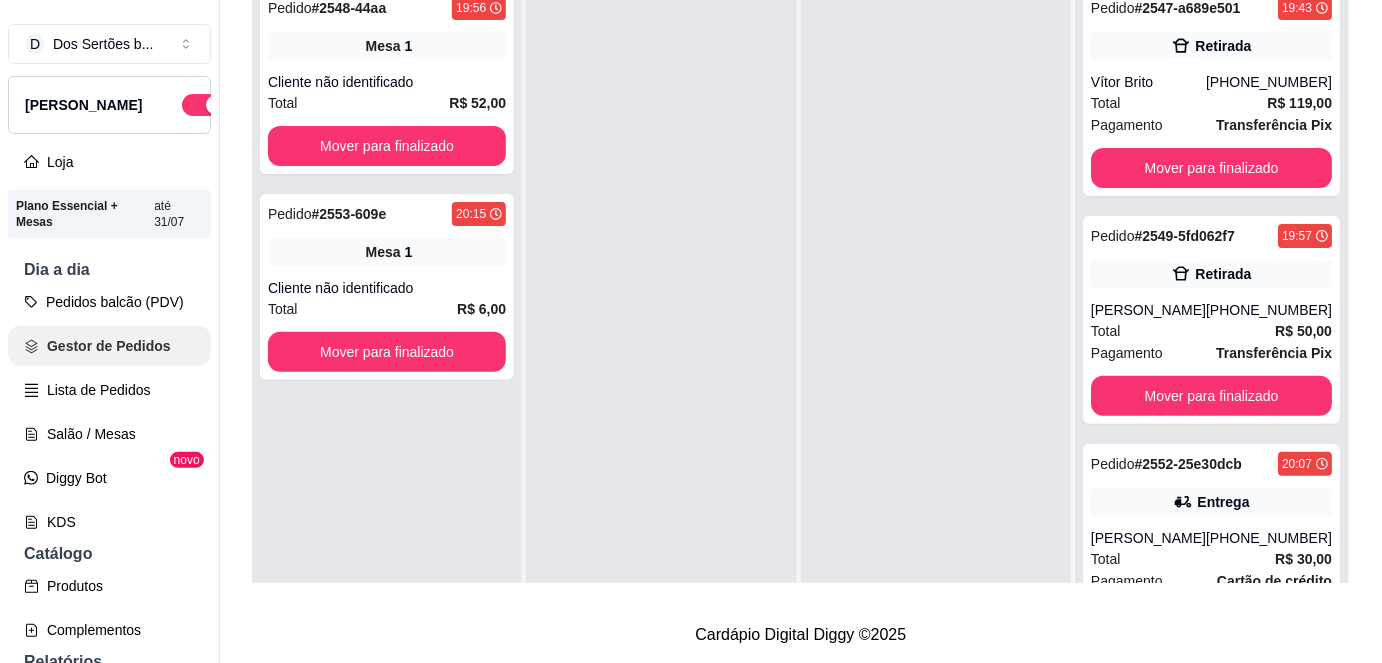 scroll, scrollTop: 0, scrollLeft: 0, axis: both 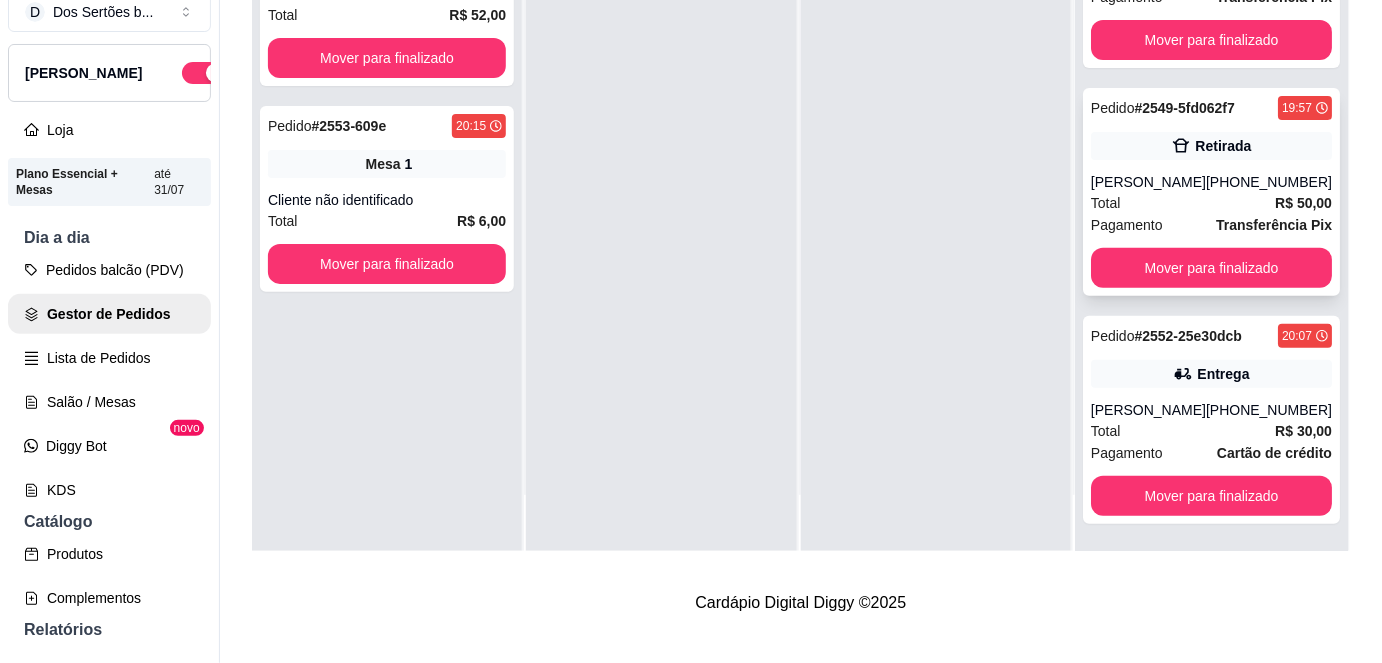 click on "[PHONE_NUMBER]" at bounding box center (1269, 182) 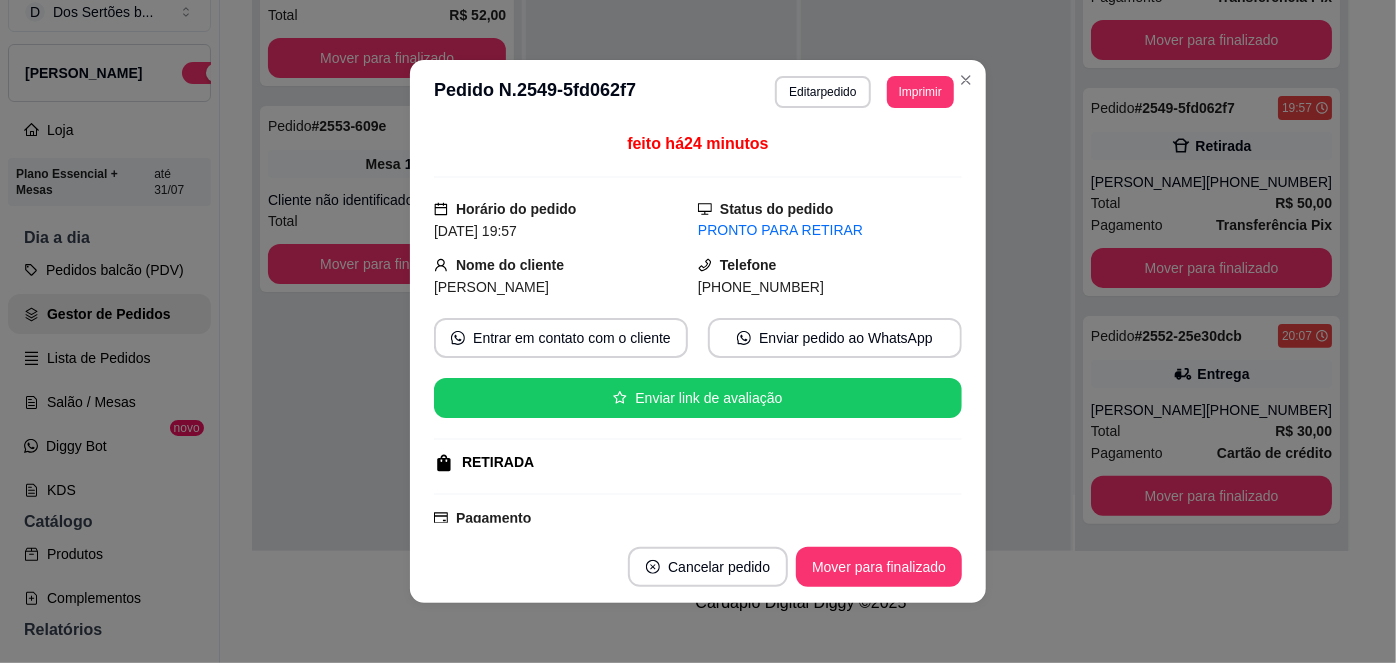 scroll, scrollTop: 226, scrollLeft: 0, axis: vertical 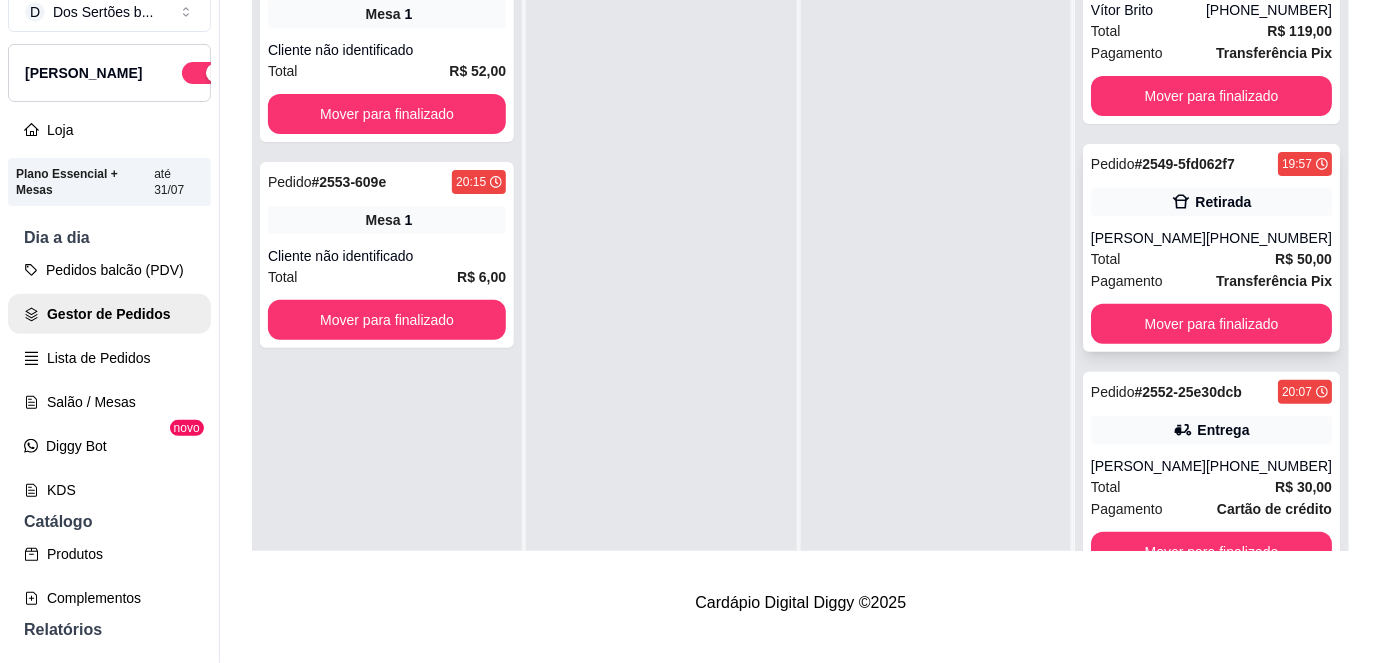 click on "[PERSON_NAME]" at bounding box center [1148, 238] 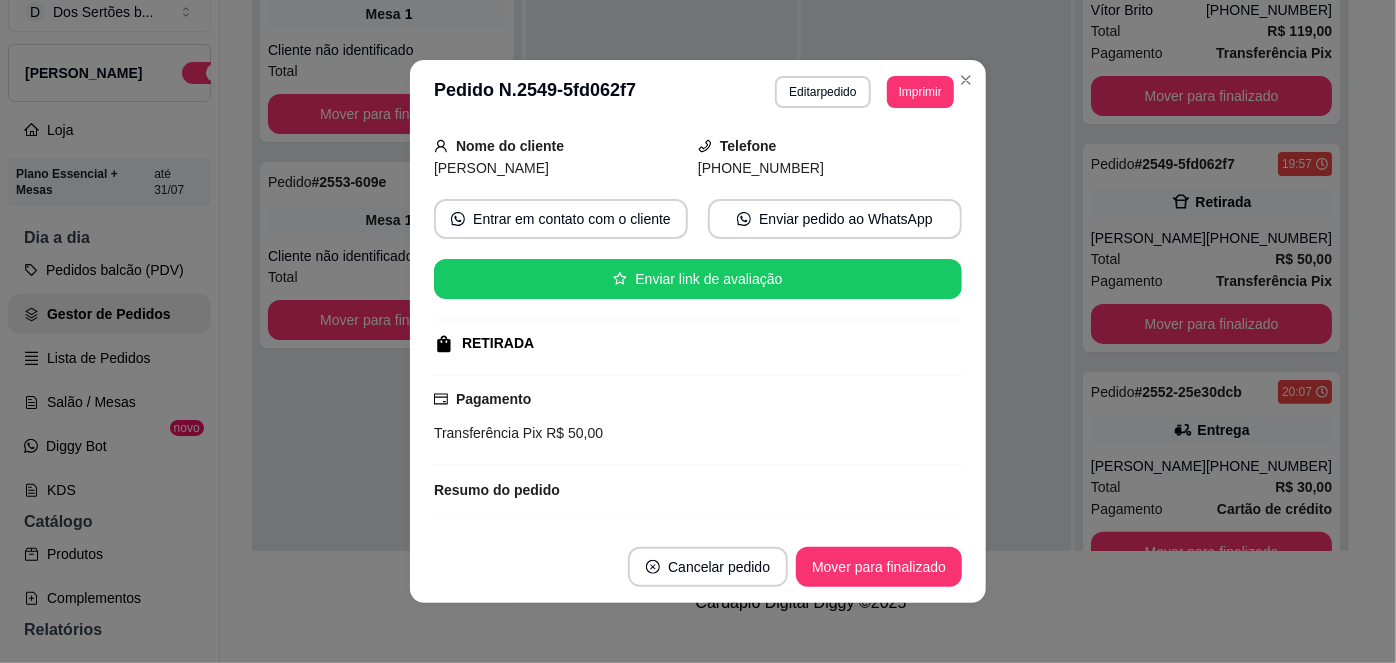 scroll, scrollTop: 226, scrollLeft: 0, axis: vertical 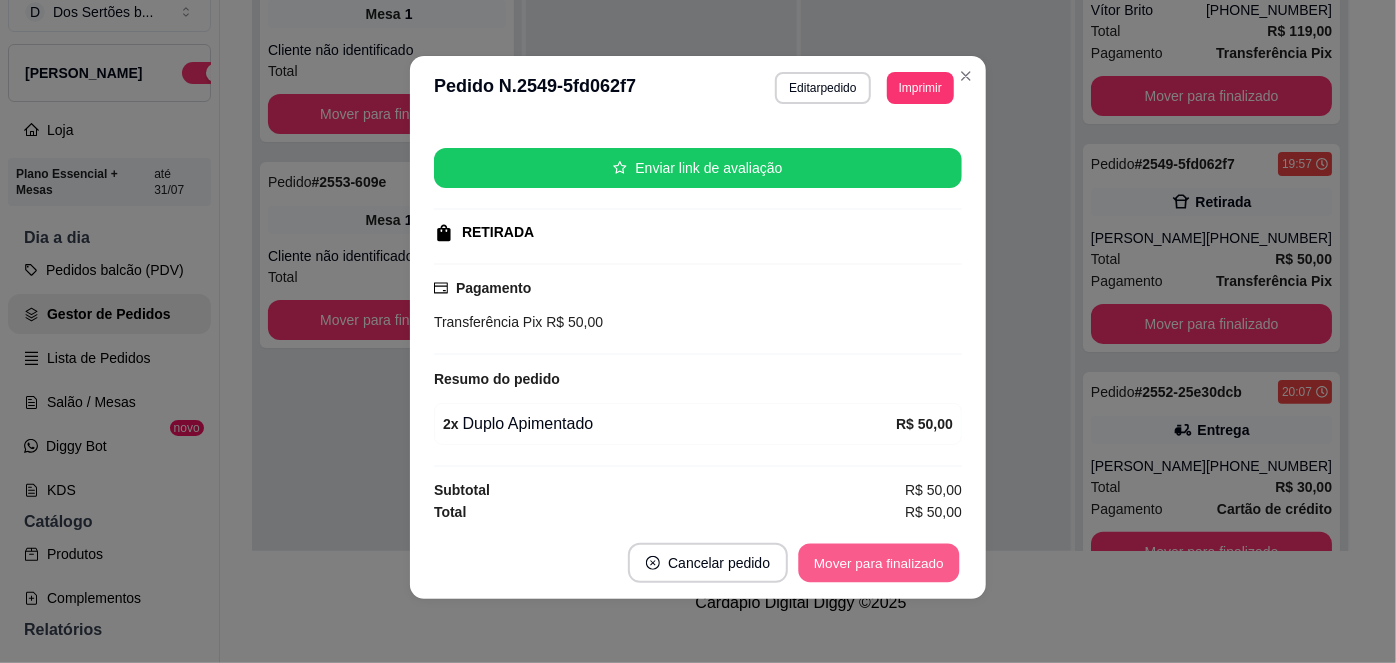 click on "Mover para finalizado" at bounding box center [879, 563] 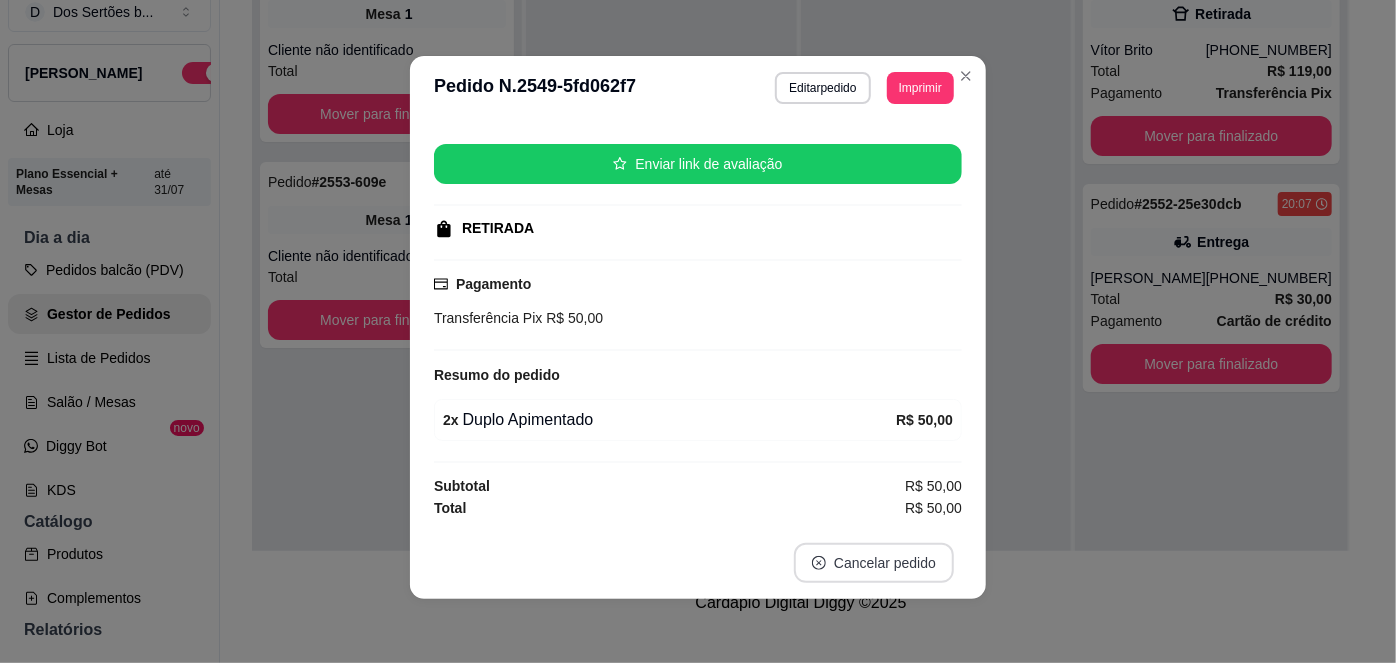 scroll, scrollTop: 0, scrollLeft: 0, axis: both 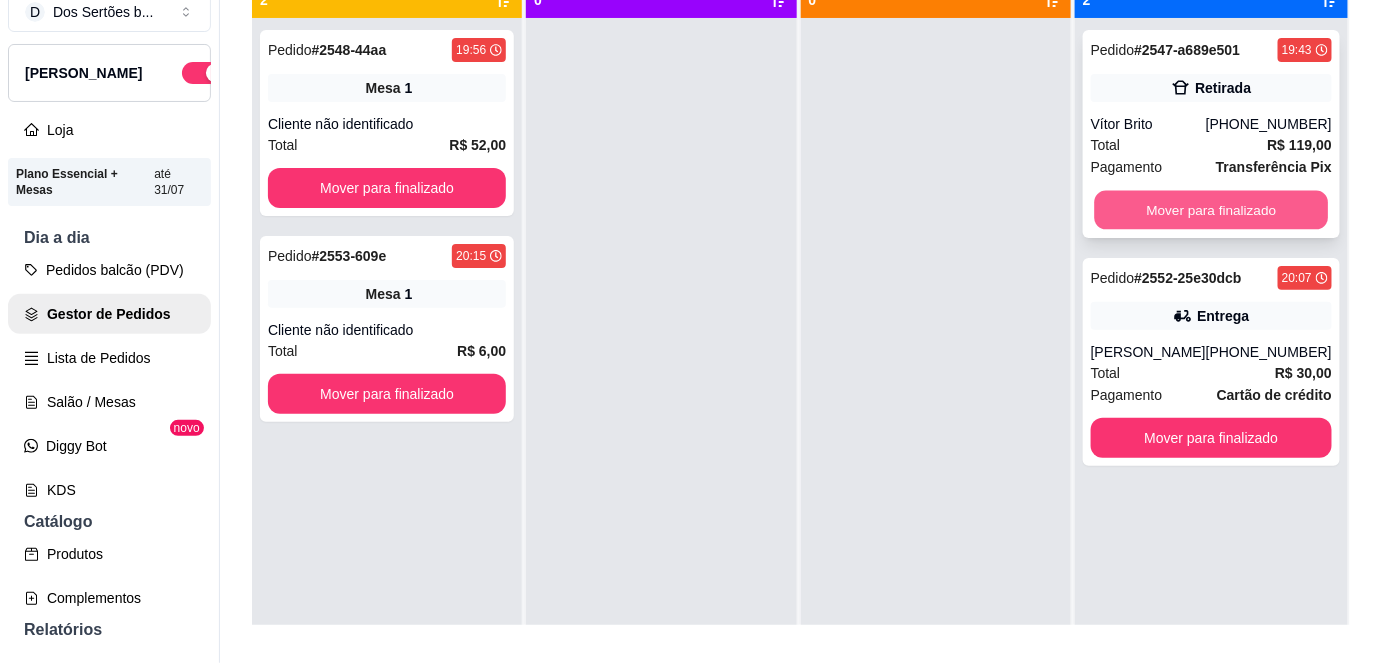 click on "Mover para finalizado" at bounding box center [1211, 210] 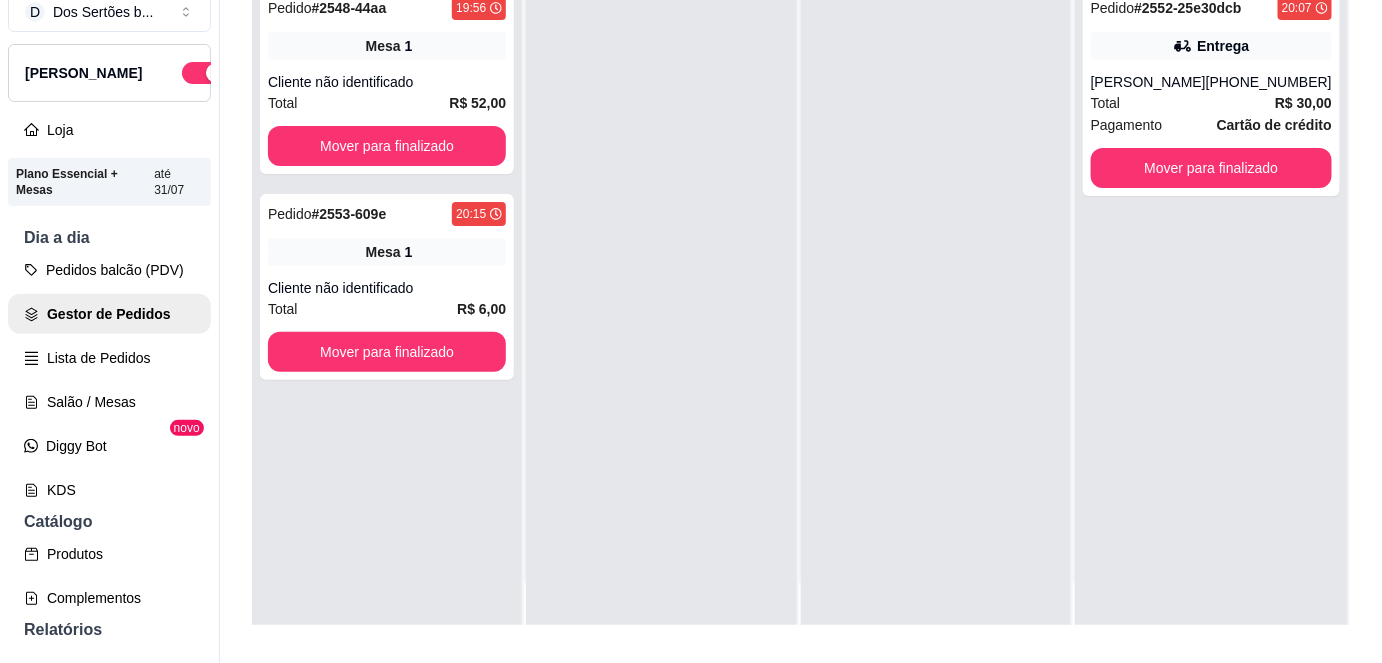 scroll, scrollTop: 0, scrollLeft: 0, axis: both 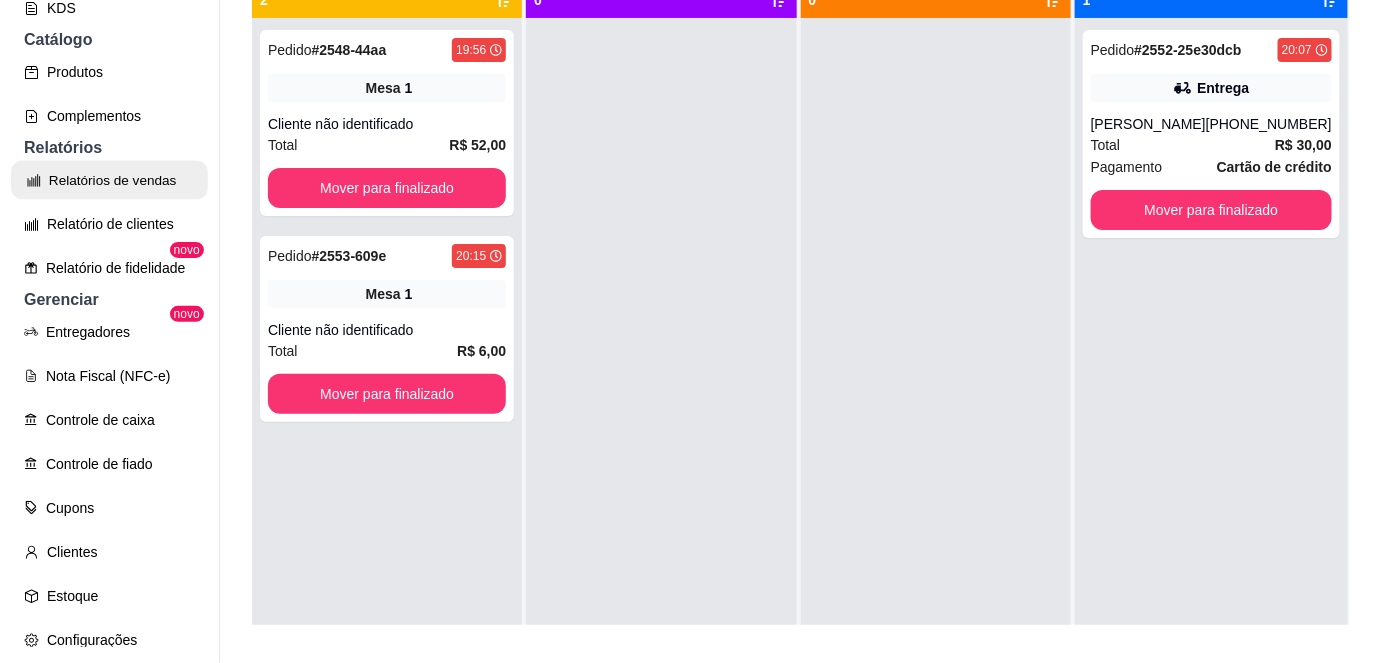 click on "Relatórios de vendas" at bounding box center [109, 180] 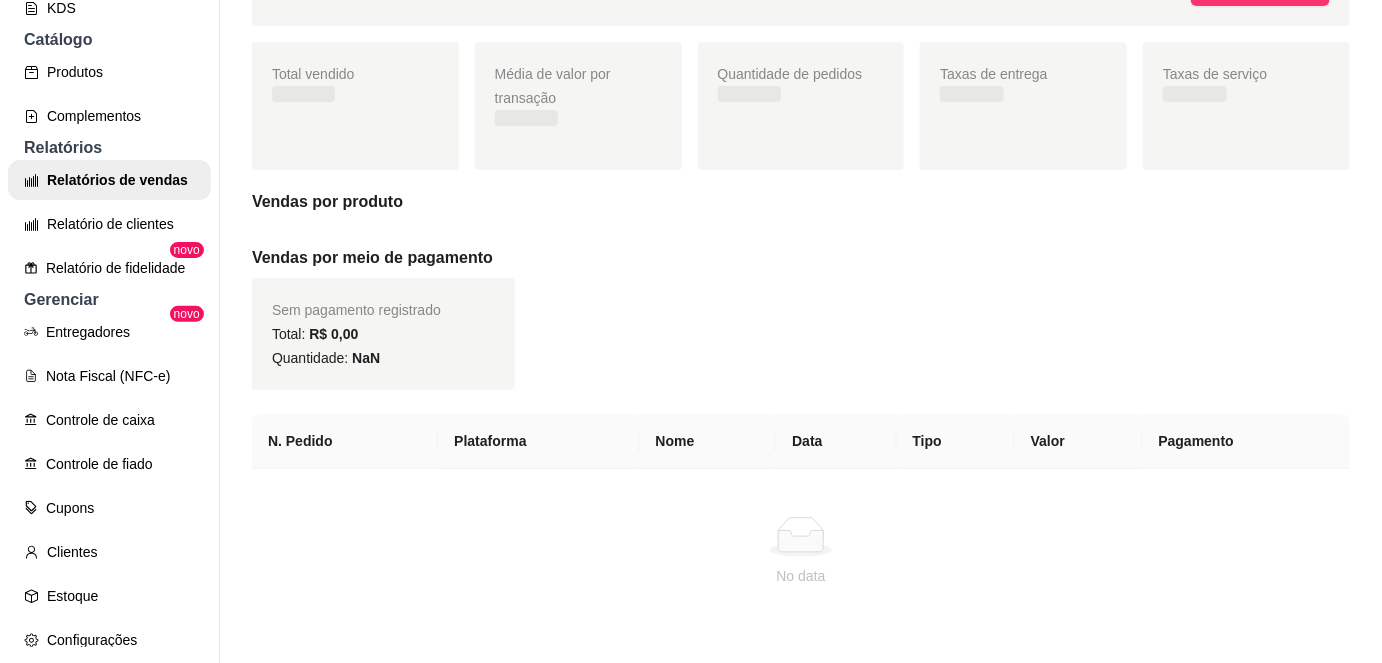 scroll, scrollTop: 0, scrollLeft: 0, axis: both 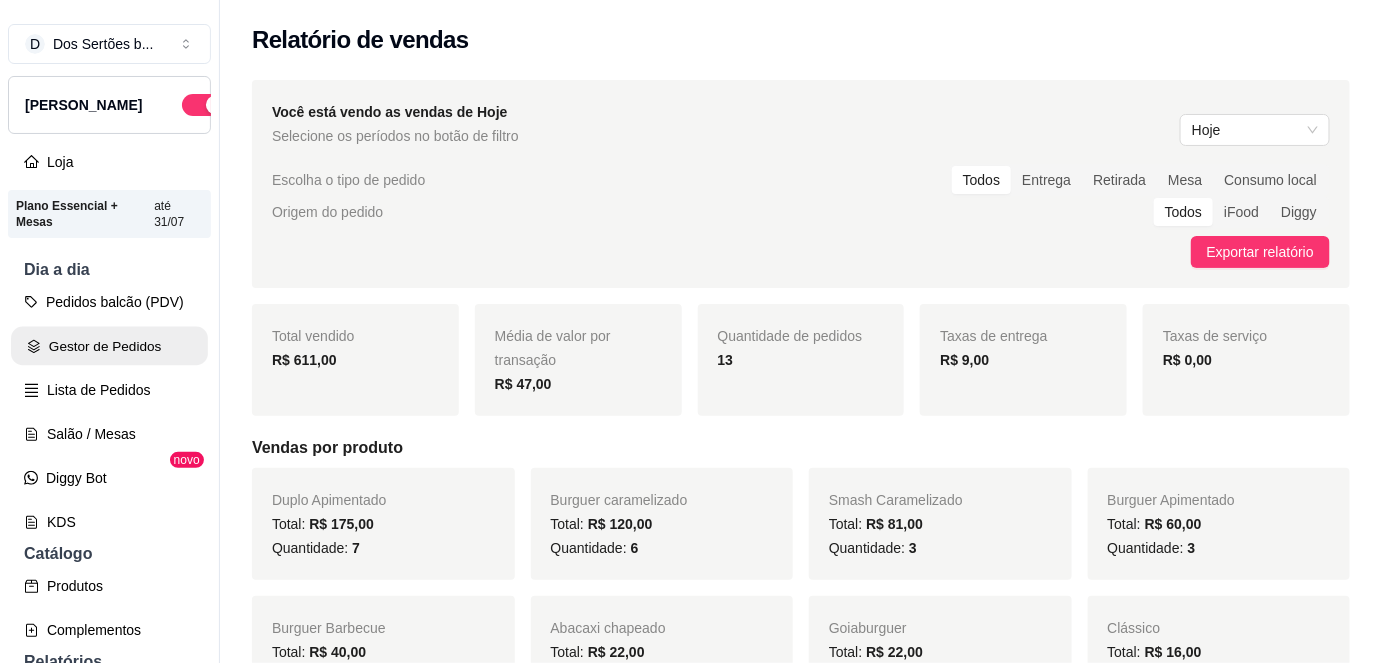click on "Gestor de Pedidos" at bounding box center [109, 346] 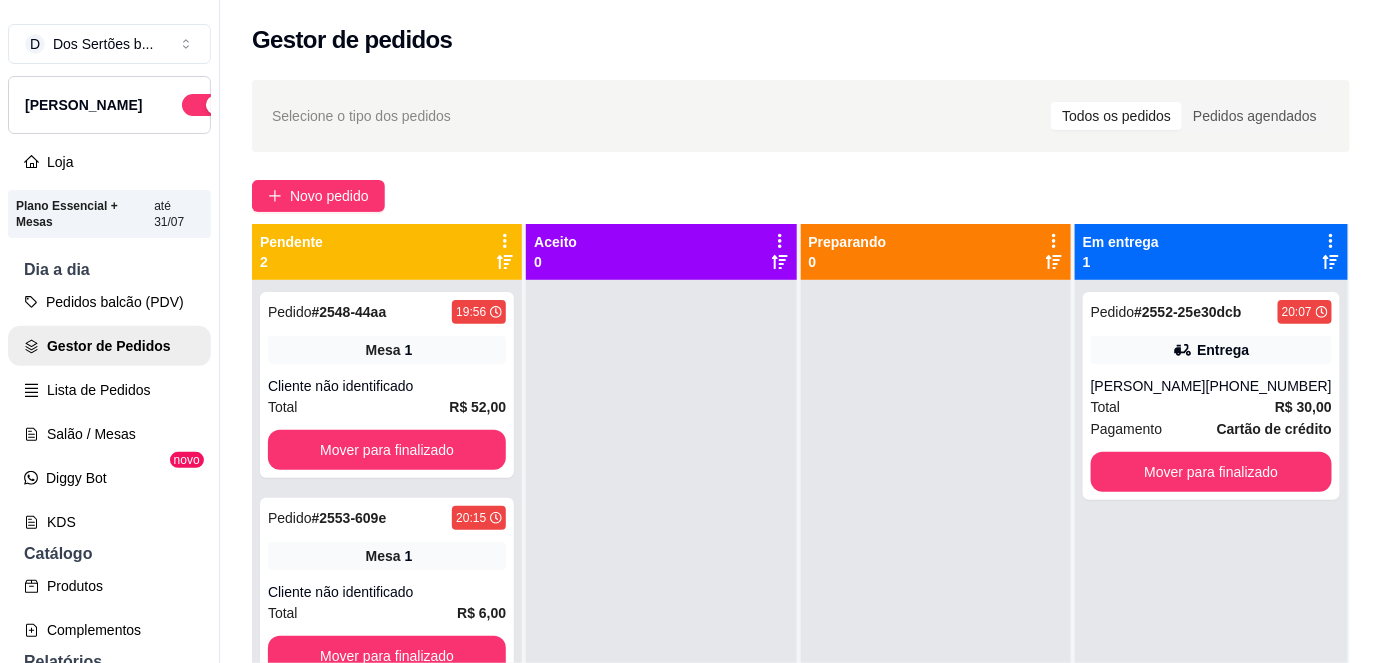 scroll, scrollTop: 56, scrollLeft: 0, axis: vertical 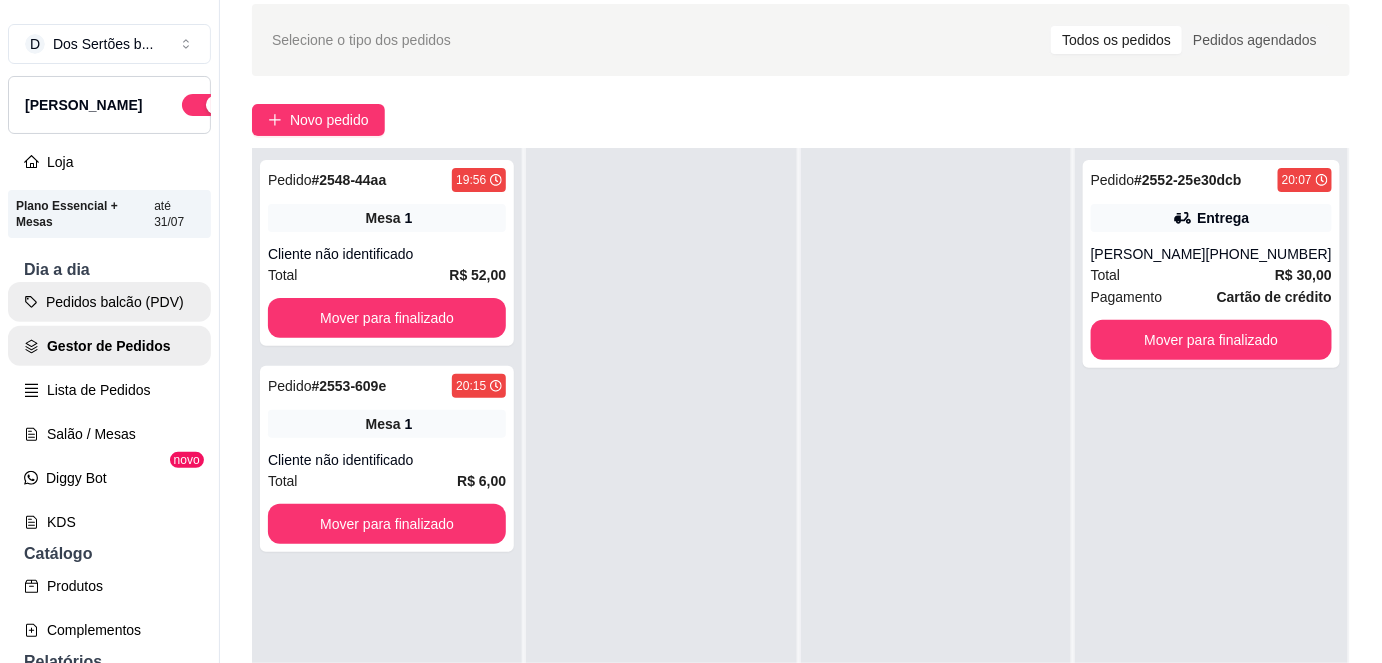 click on "Pedidos balcão (PDV)" at bounding box center (109, 302) 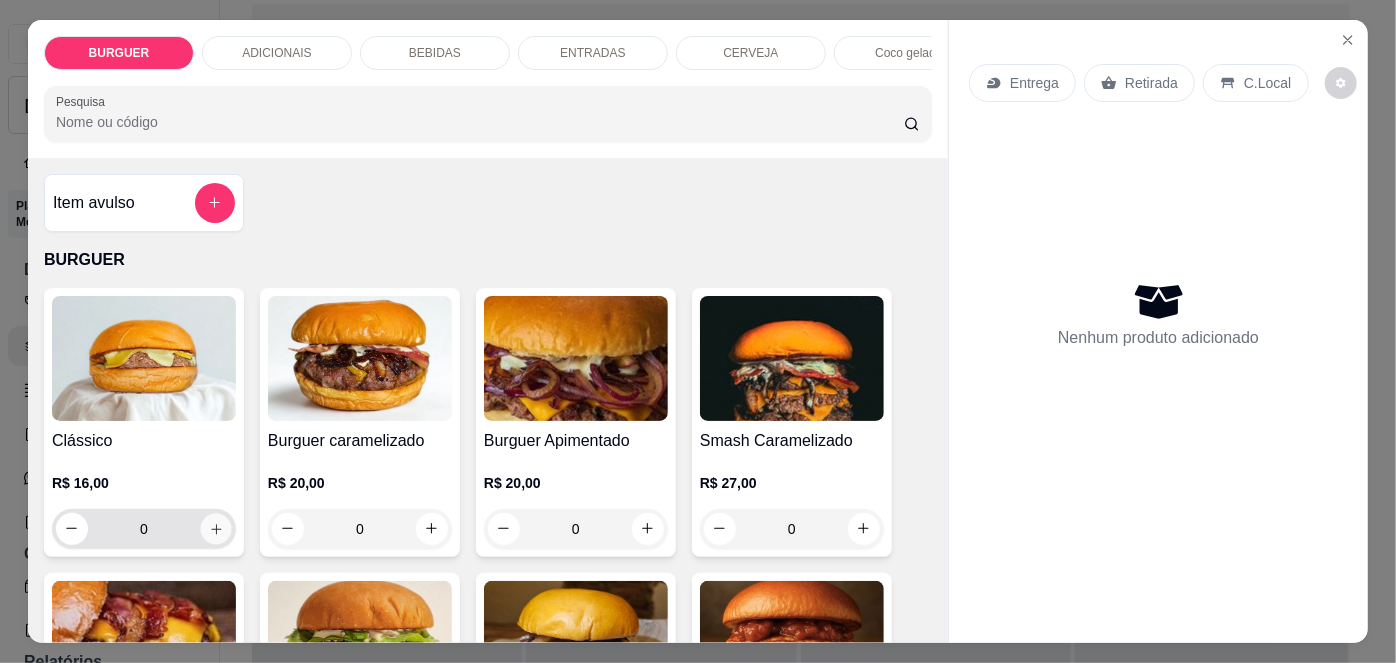click 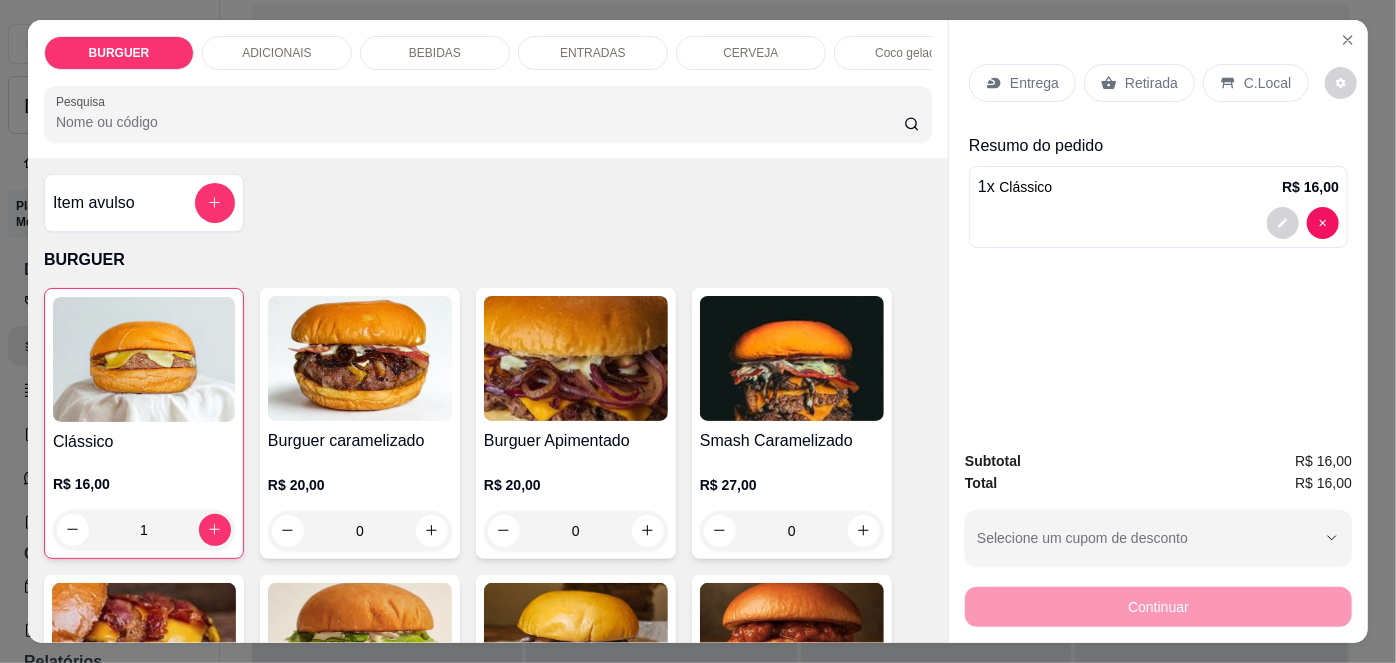 click on "C.Local" at bounding box center [1267, 83] 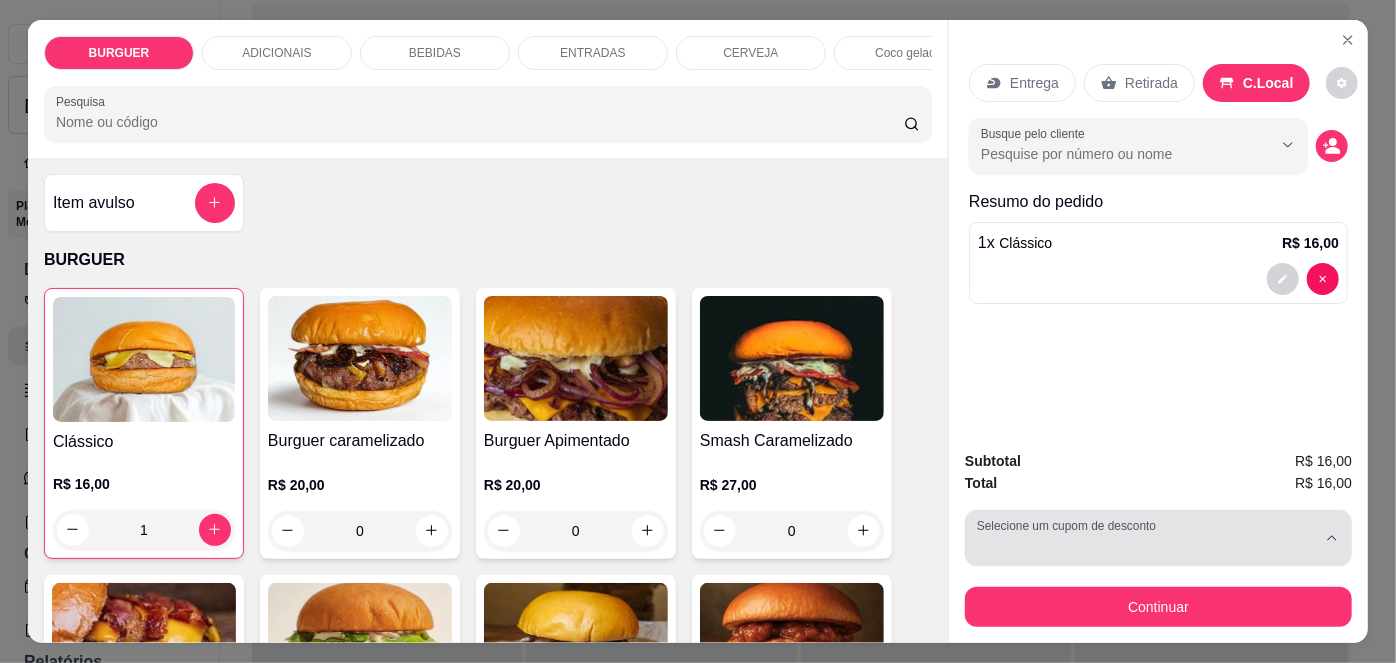 click at bounding box center (1146, 538) 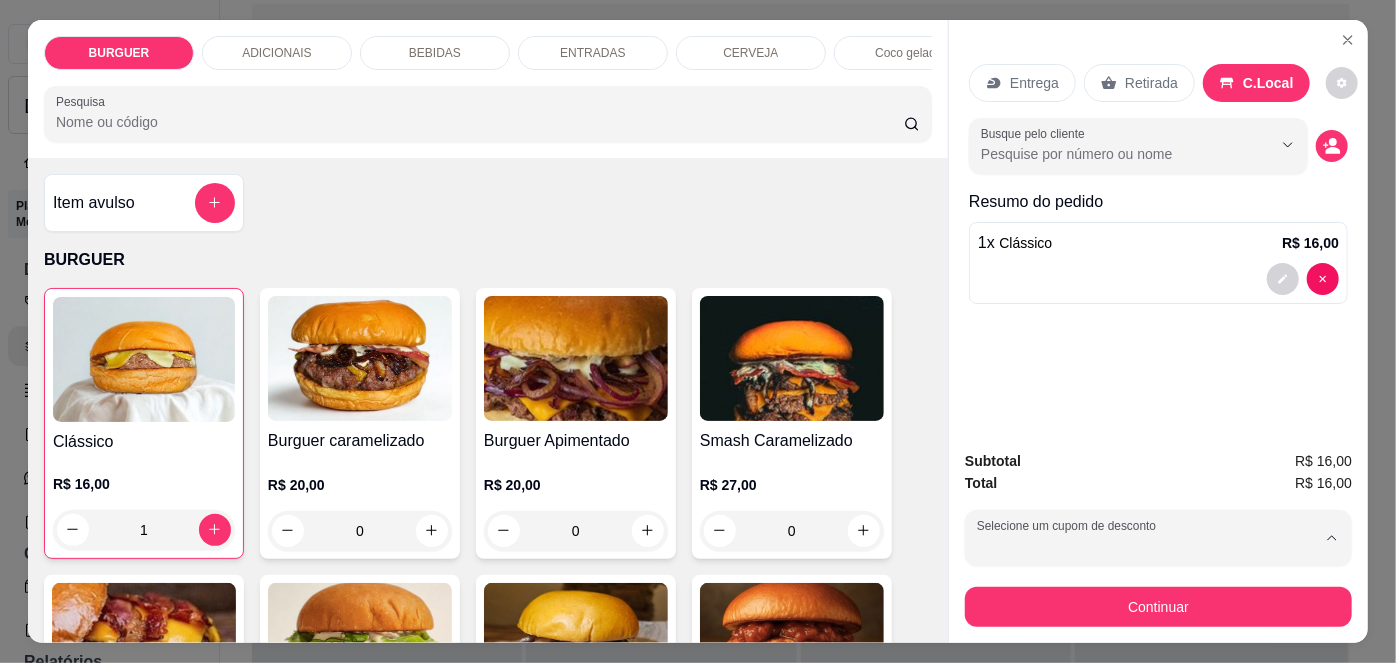 click on "MARIA86 50  disponíveis" at bounding box center [1065, 374] 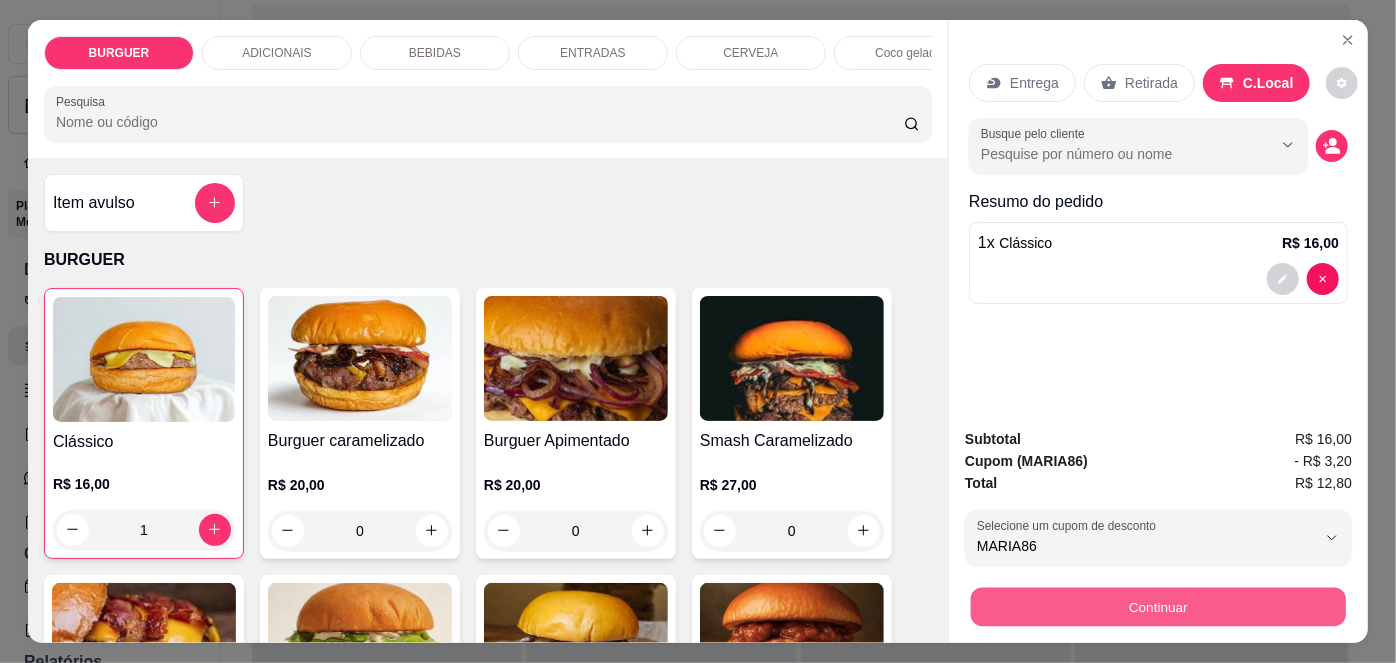 click on "Continuar" at bounding box center (1158, 607) 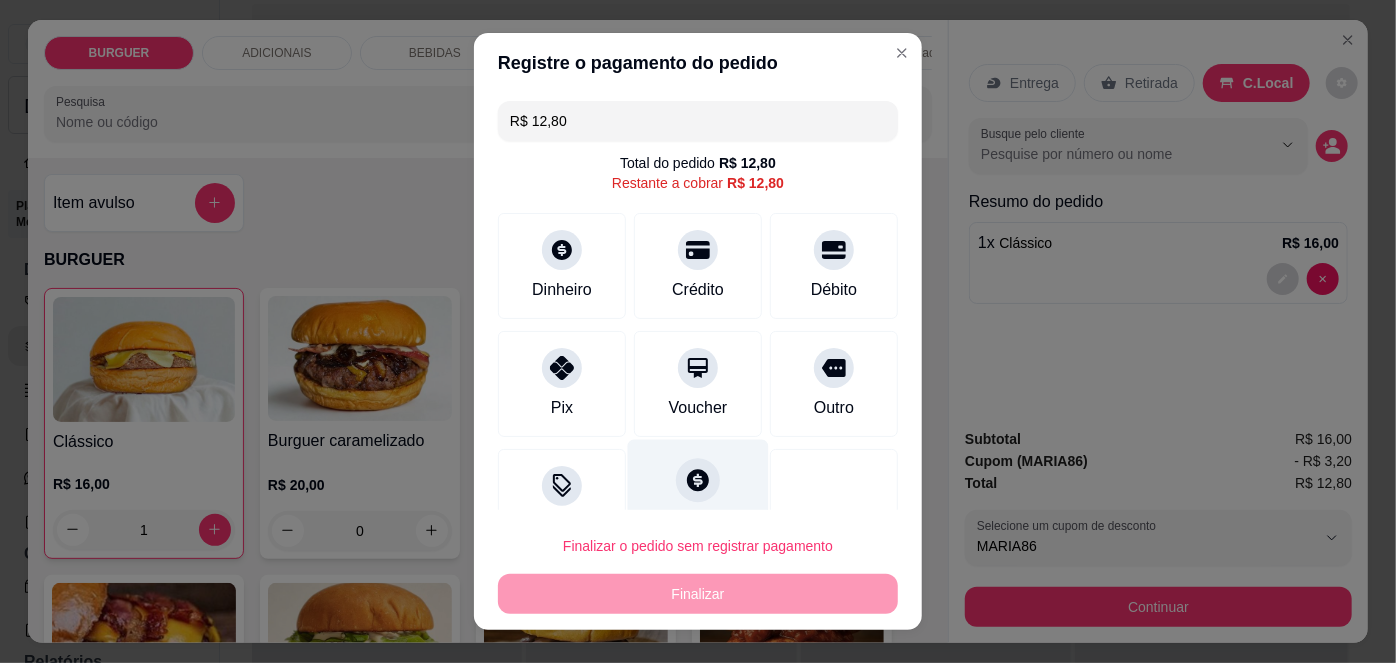 click on "Fiado" at bounding box center [698, 498] 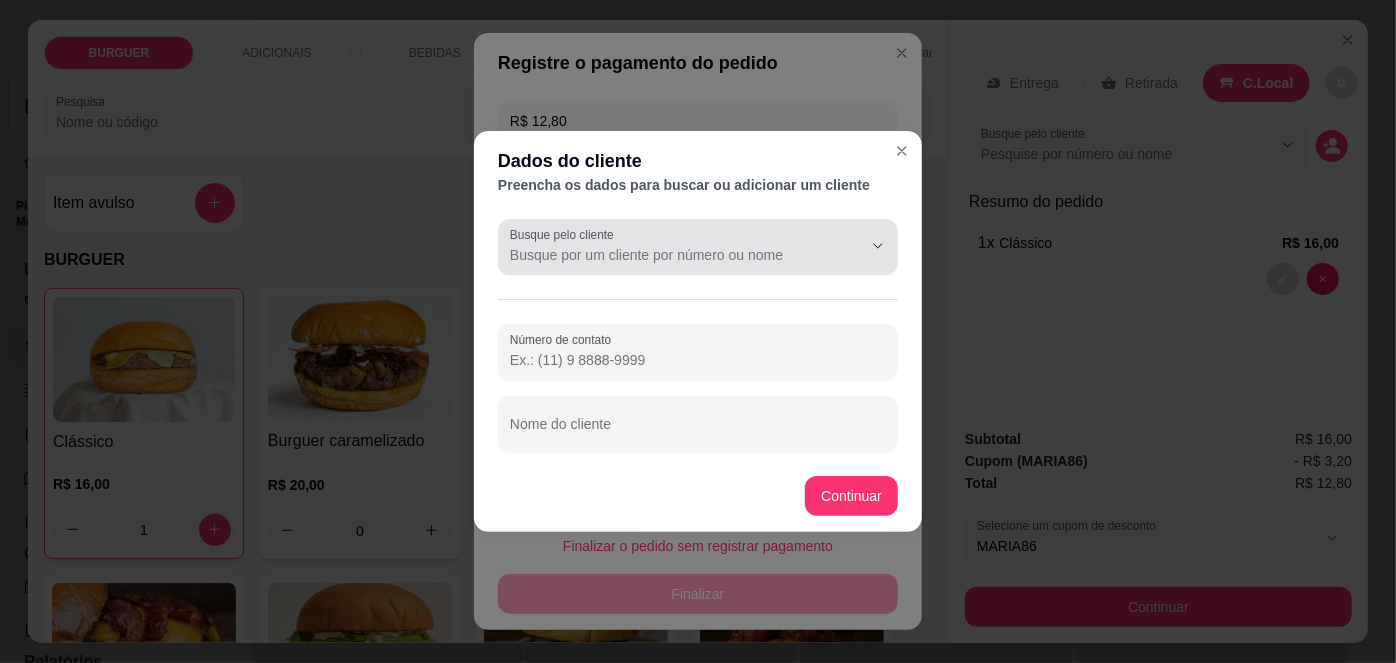 click on "Busque pelo cliente" at bounding box center (698, 247) 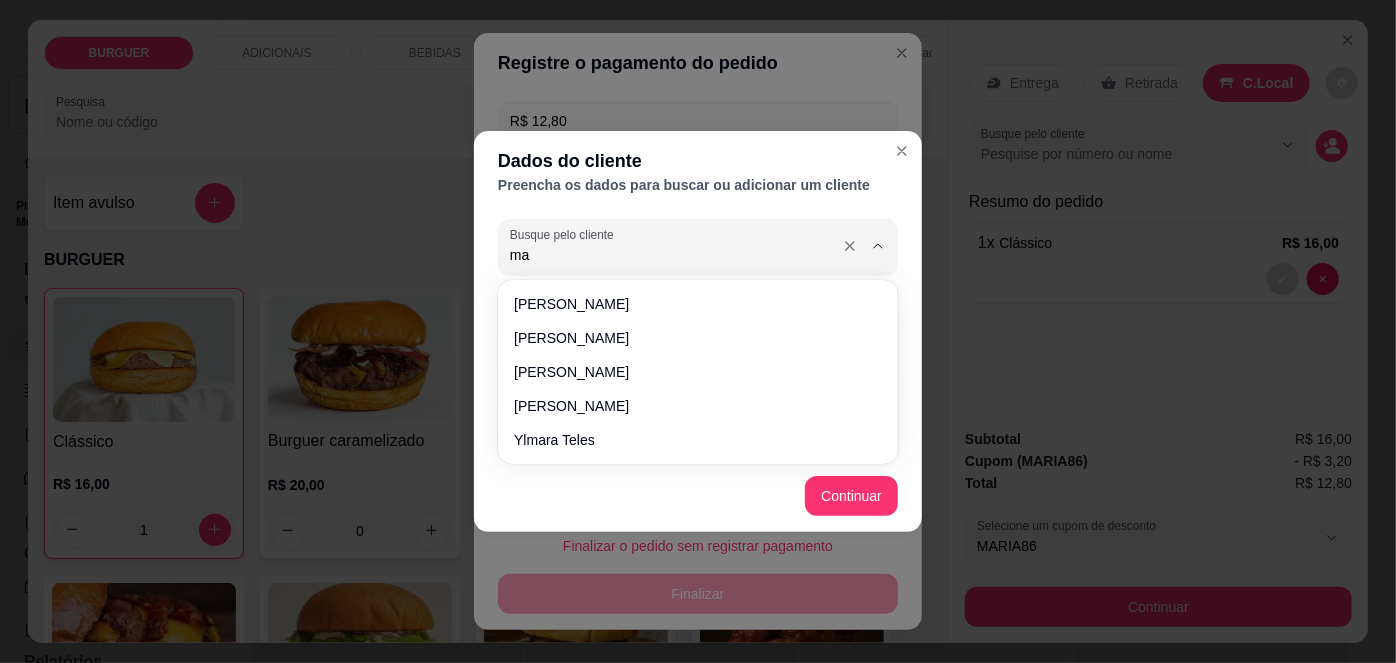 type on "m" 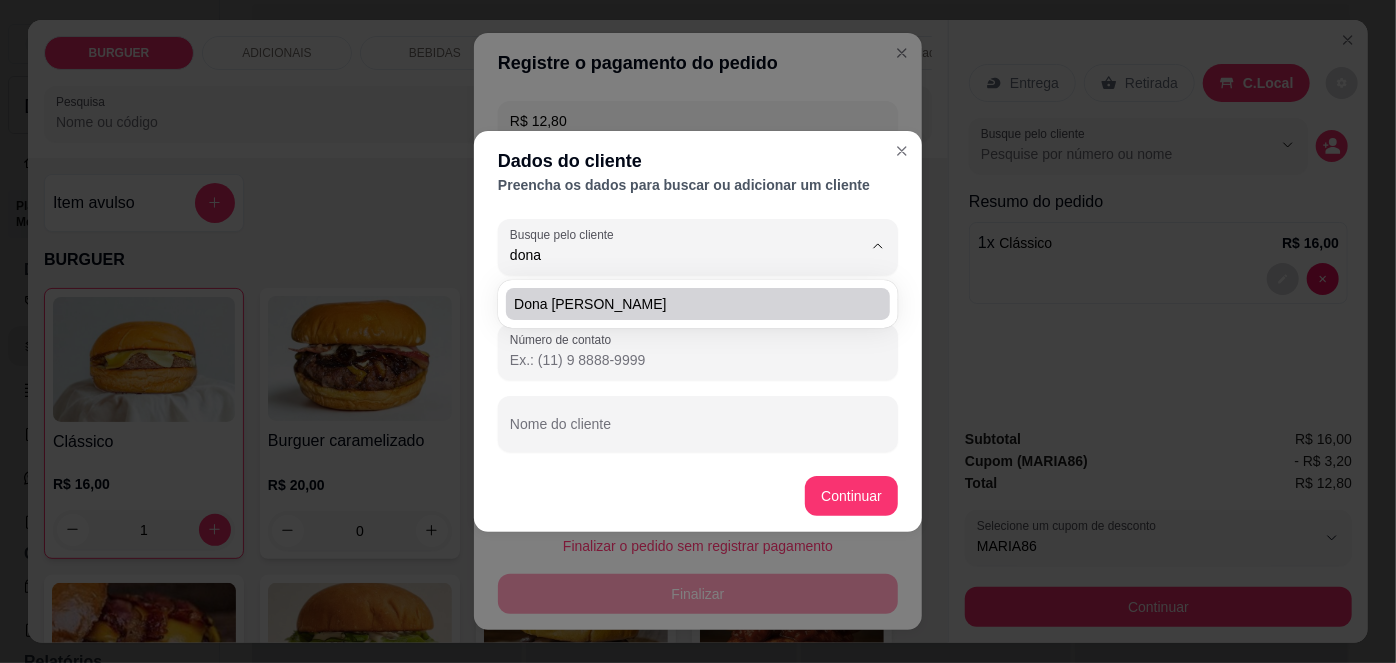 click on "Dona [PERSON_NAME]" at bounding box center [688, 304] 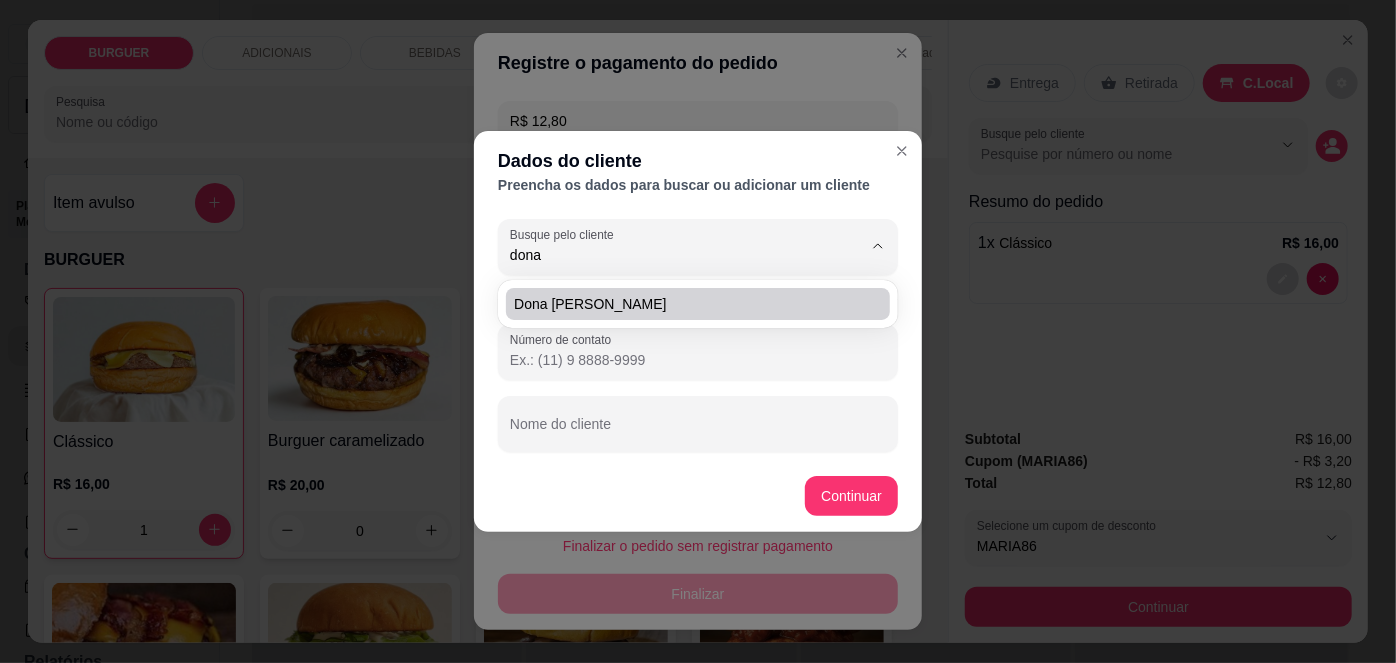 type on "Dona [PERSON_NAME]" 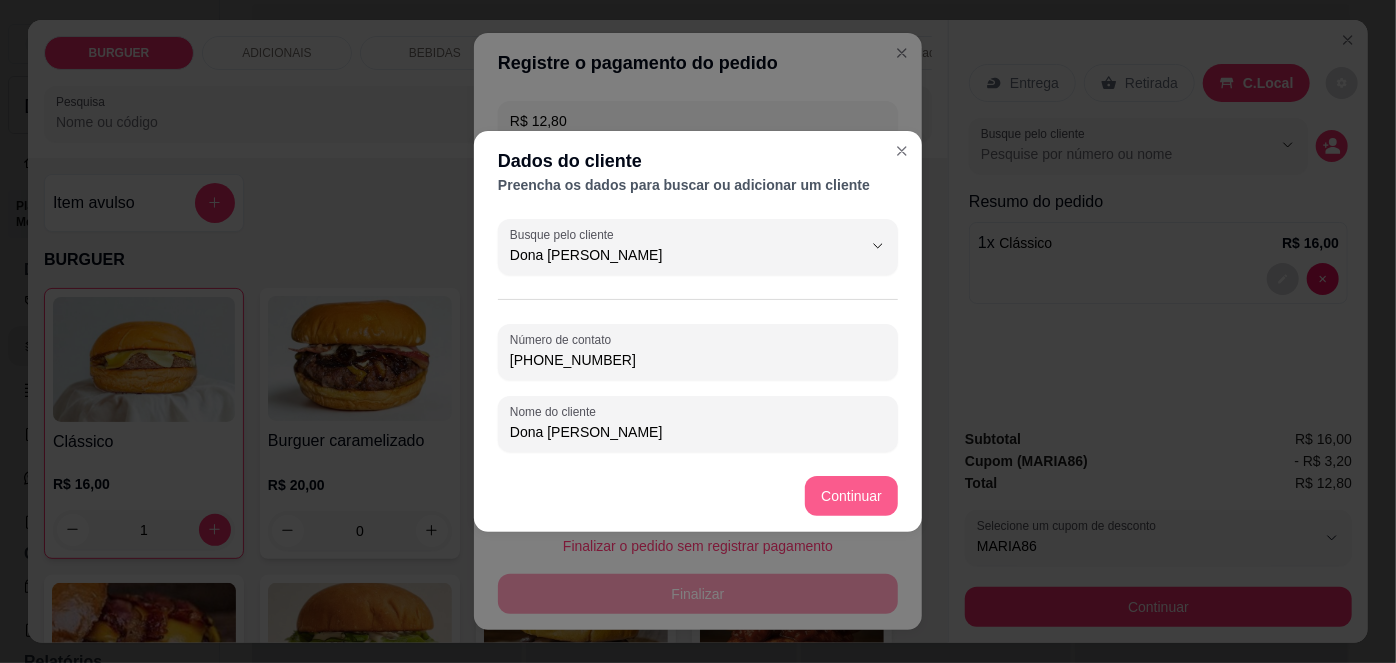 type on "Dona [PERSON_NAME]" 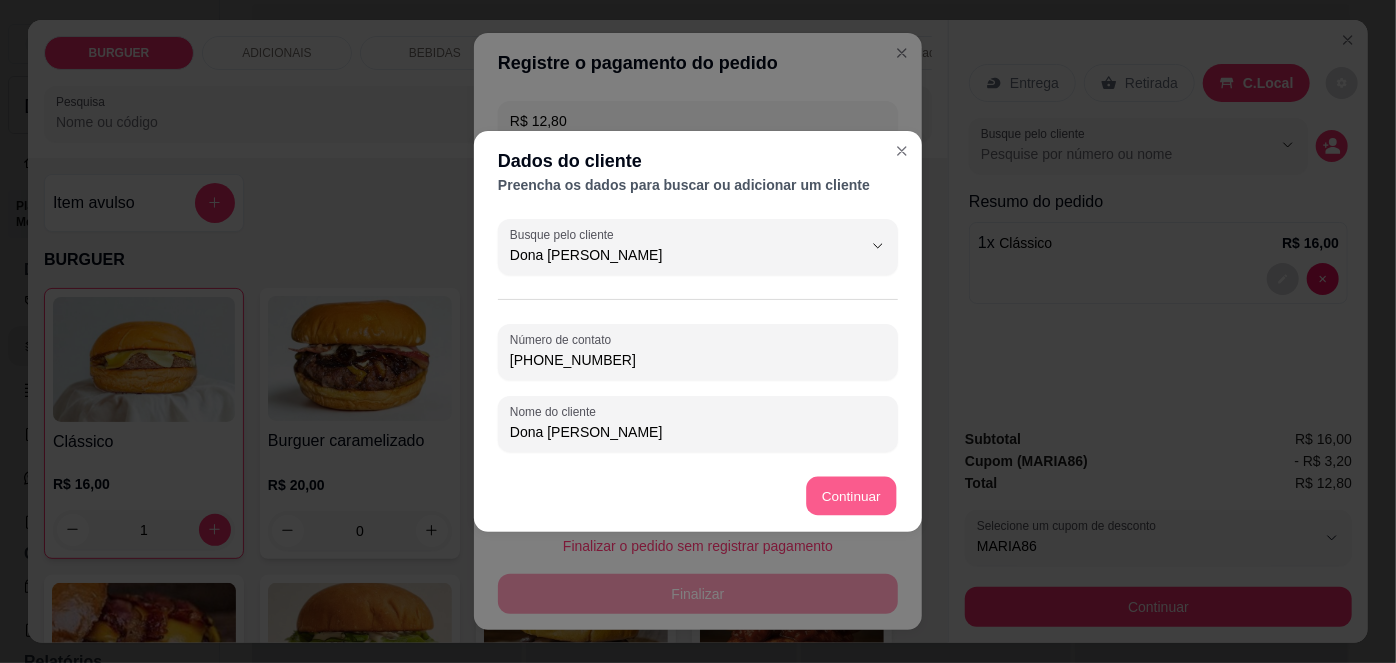 type on "R$ 0,00" 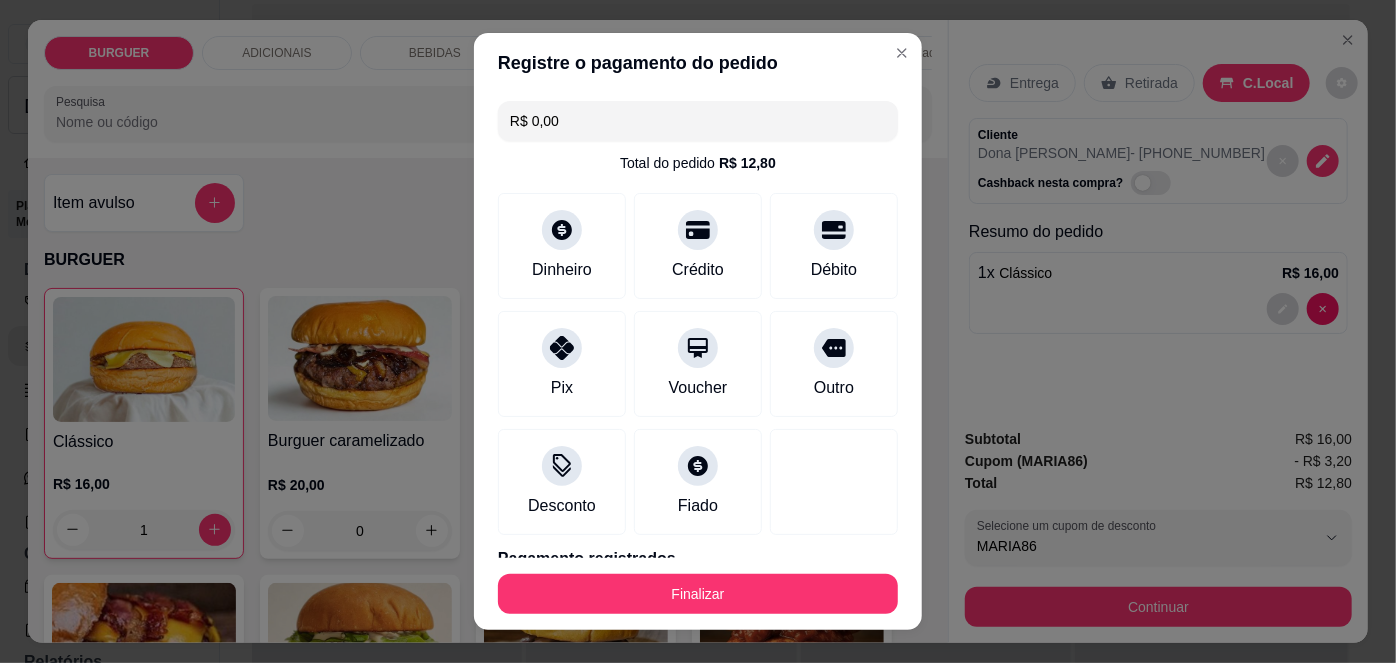 scroll, scrollTop: 88, scrollLeft: 0, axis: vertical 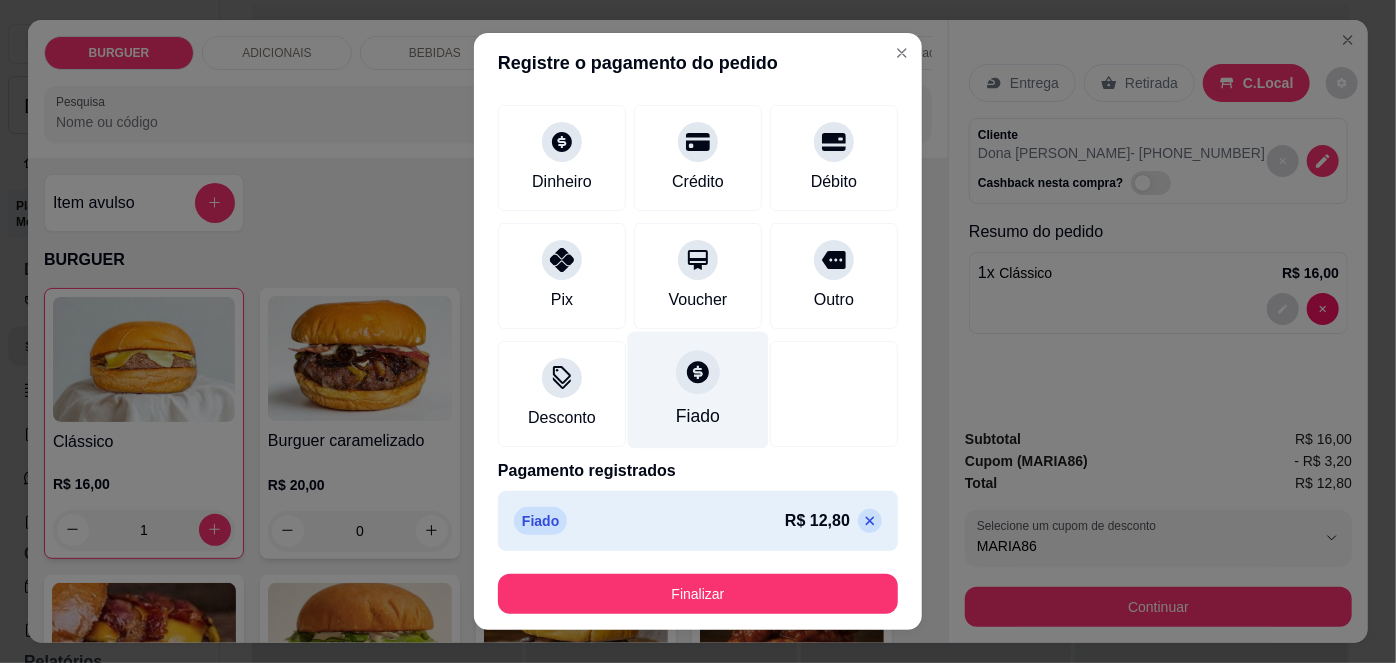 click on "Fiado" at bounding box center (698, 416) 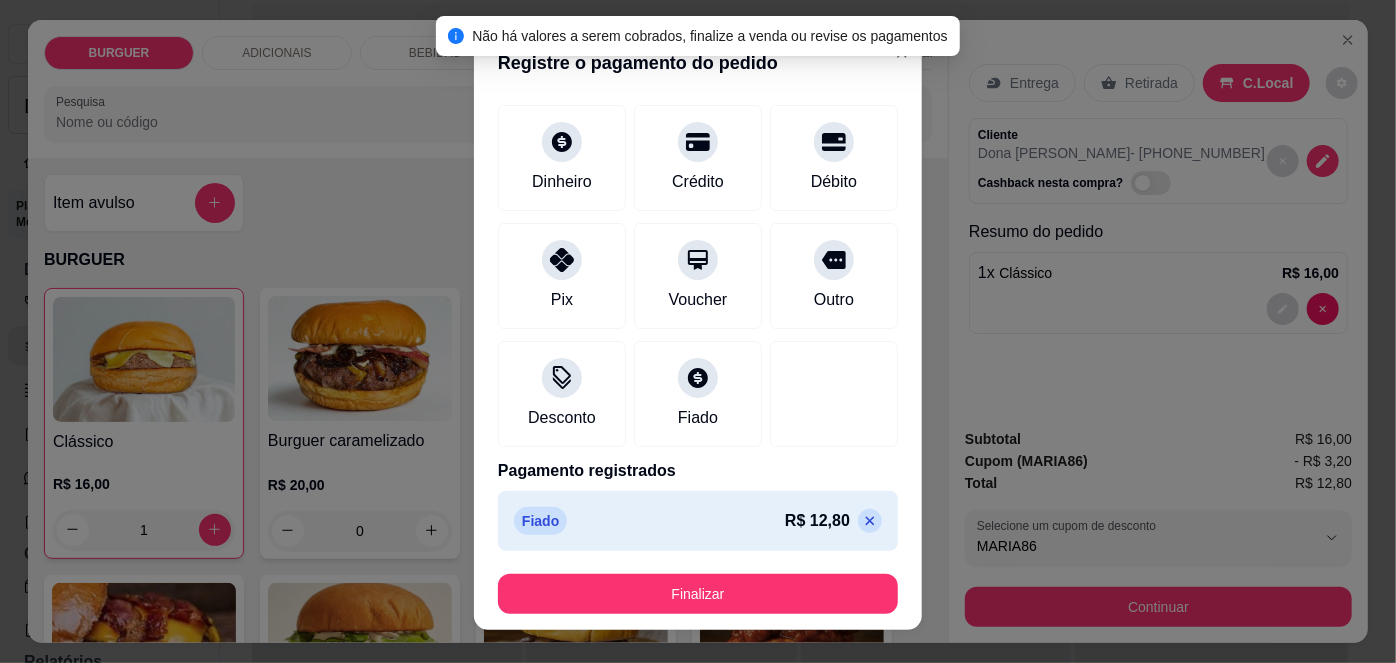 scroll, scrollTop: 30, scrollLeft: 0, axis: vertical 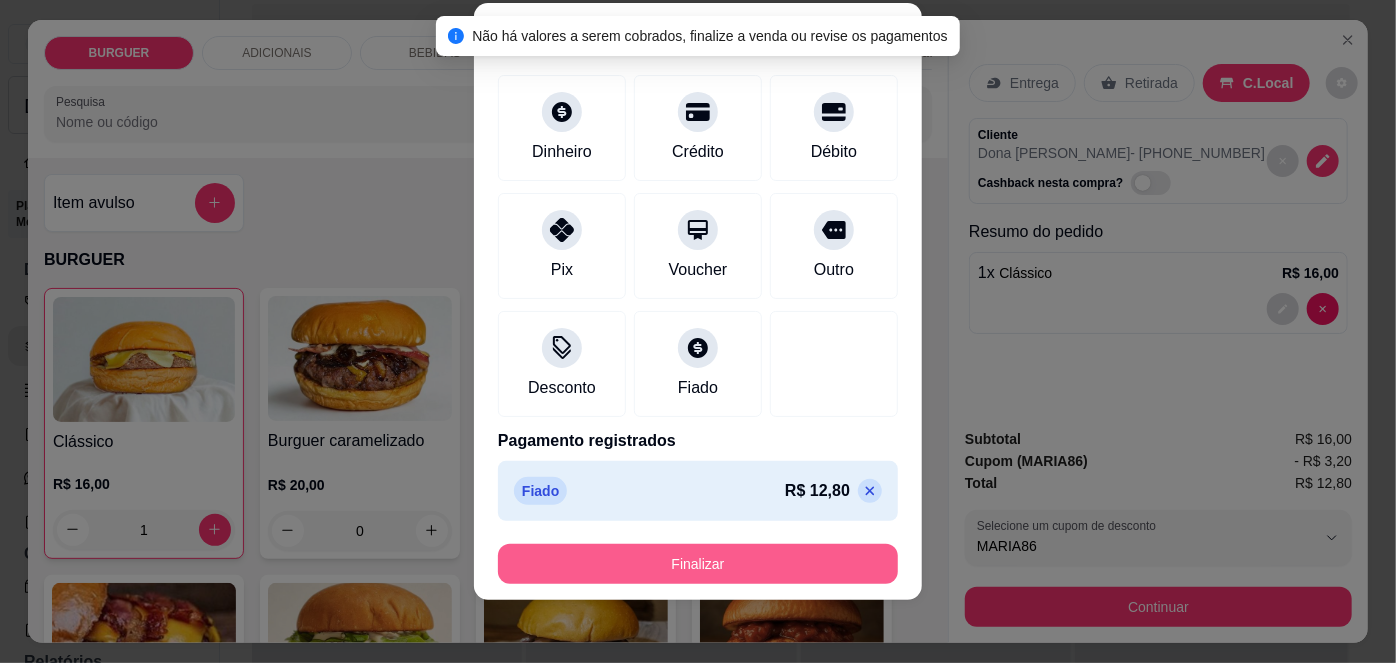 click on "Finalizar" at bounding box center (698, 564) 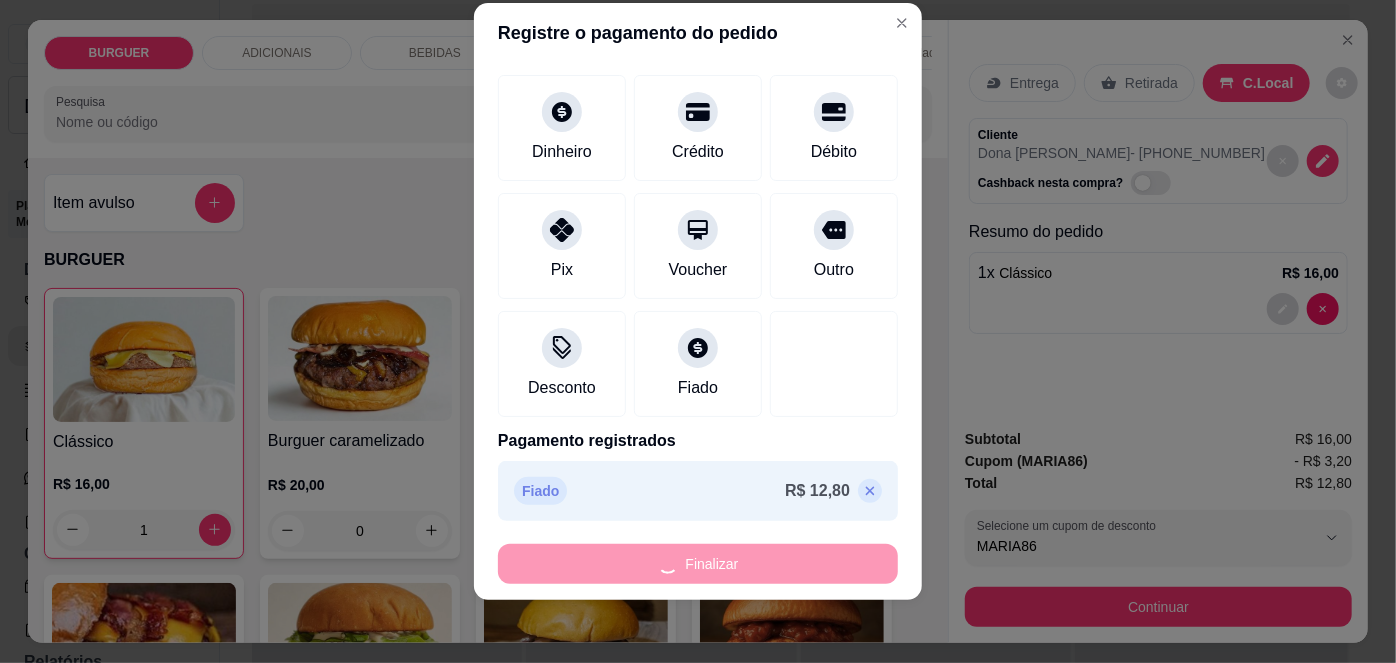 type on "0" 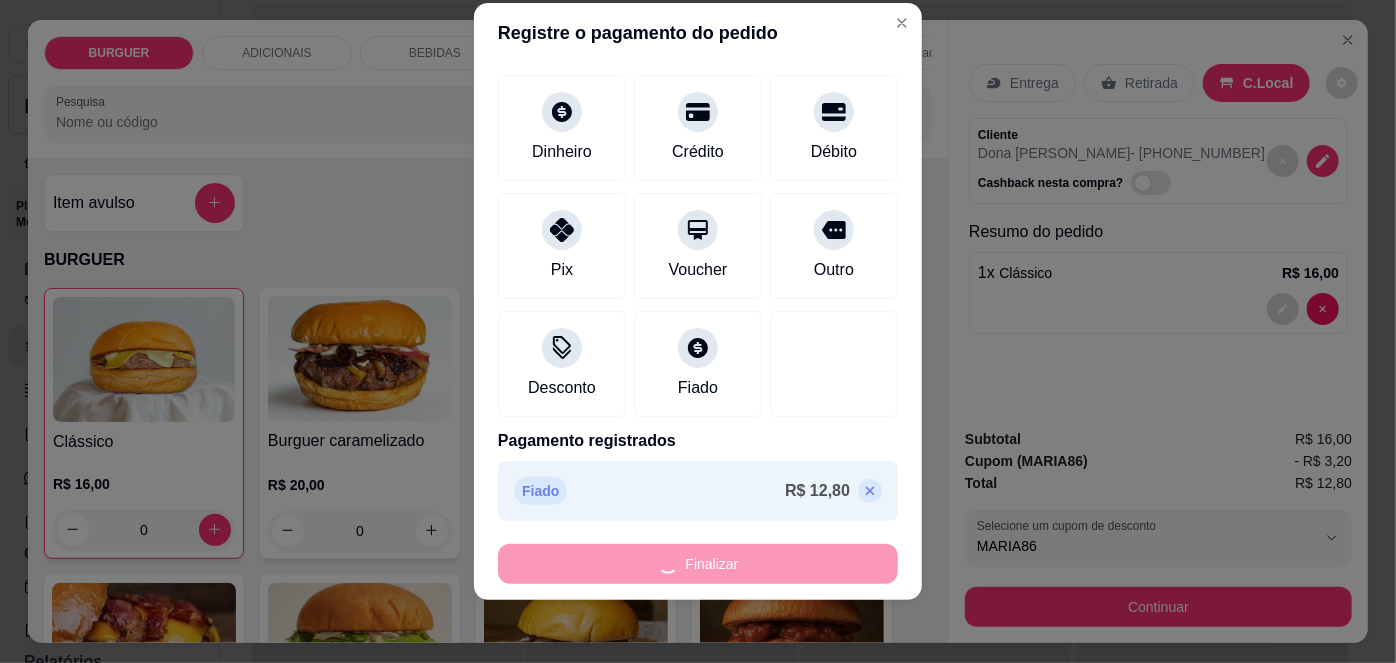type on "-R$ 12,80" 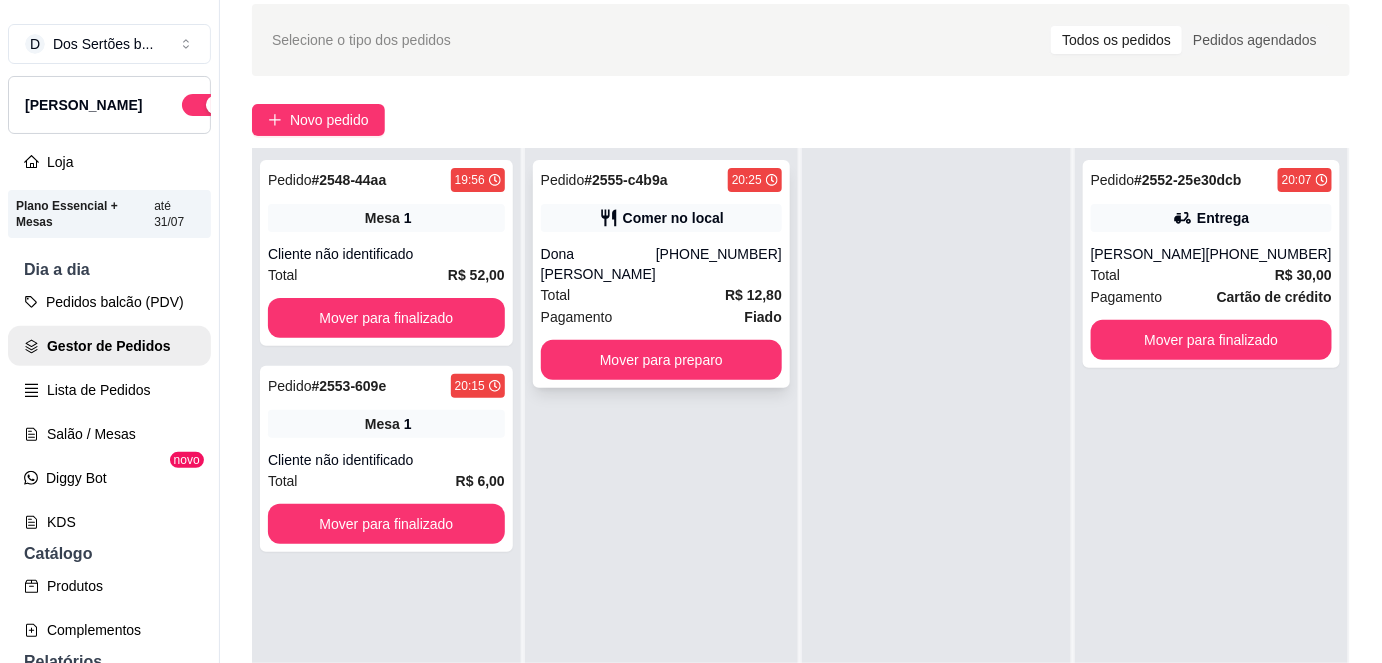 click on "Pagamento Fiado" at bounding box center (661, 317) 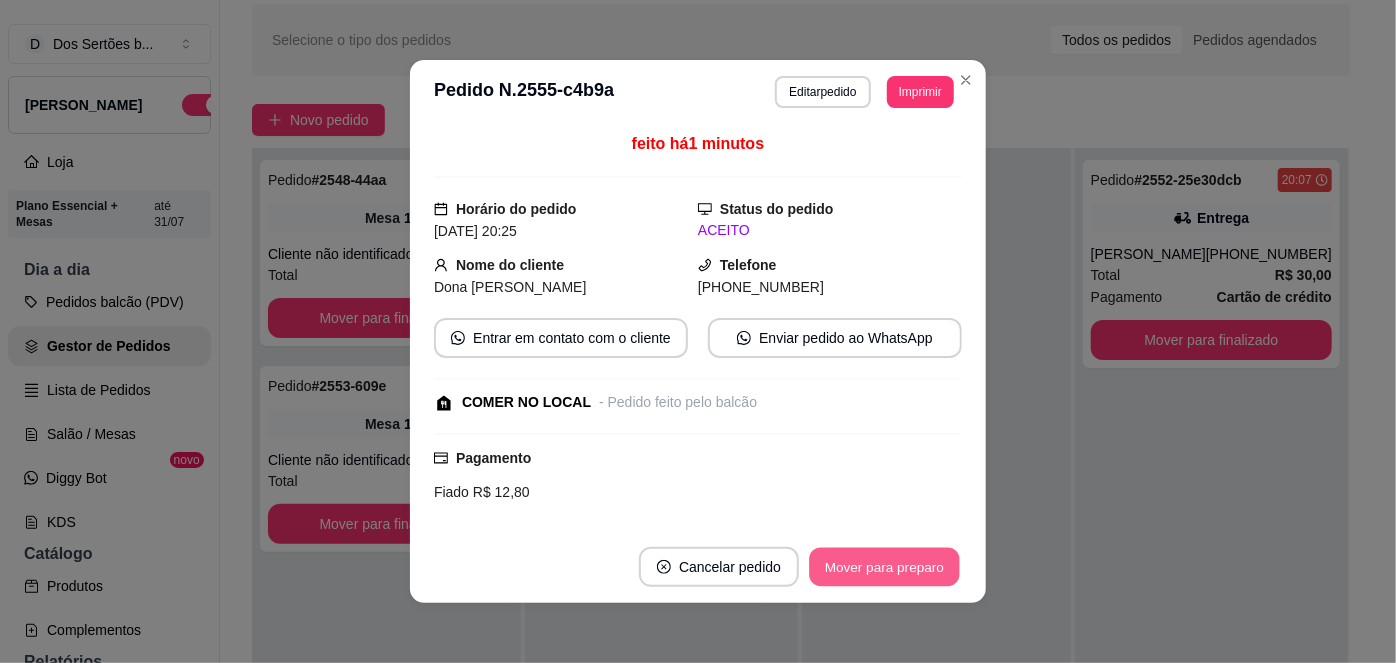 click on "Mover para preparo" at bounding box center [884, 567] 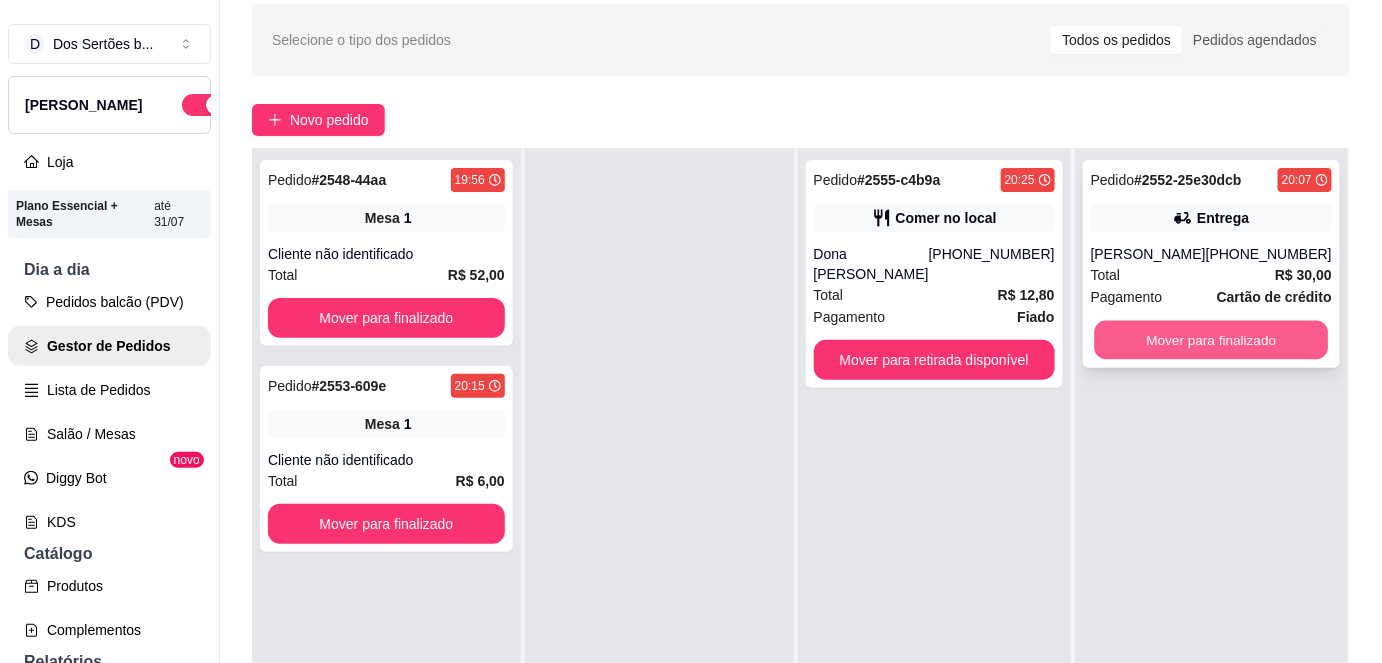 click on "Mover para finalizado" at bounding box center [1211, 340] 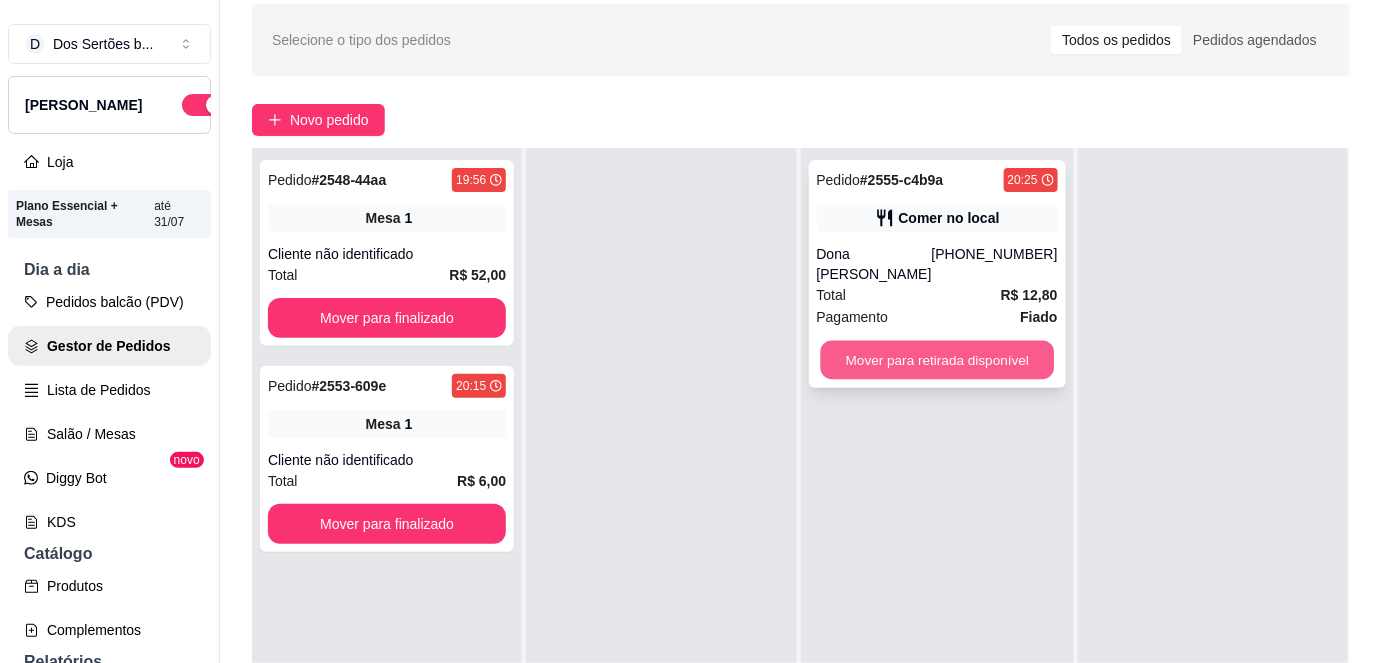 click on "Mover para retirada disponível" at bounding box center (937, 360) 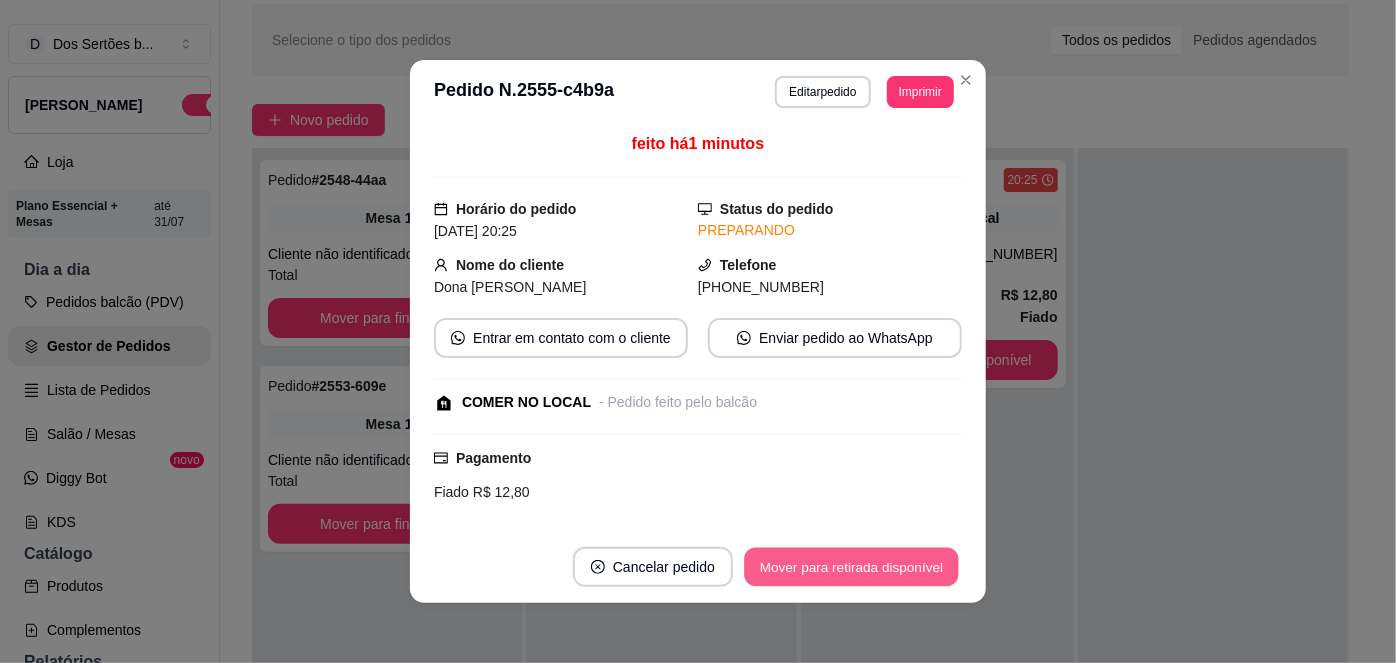 click on "Mover para retirada disponível" at bounding box center [851, 567] 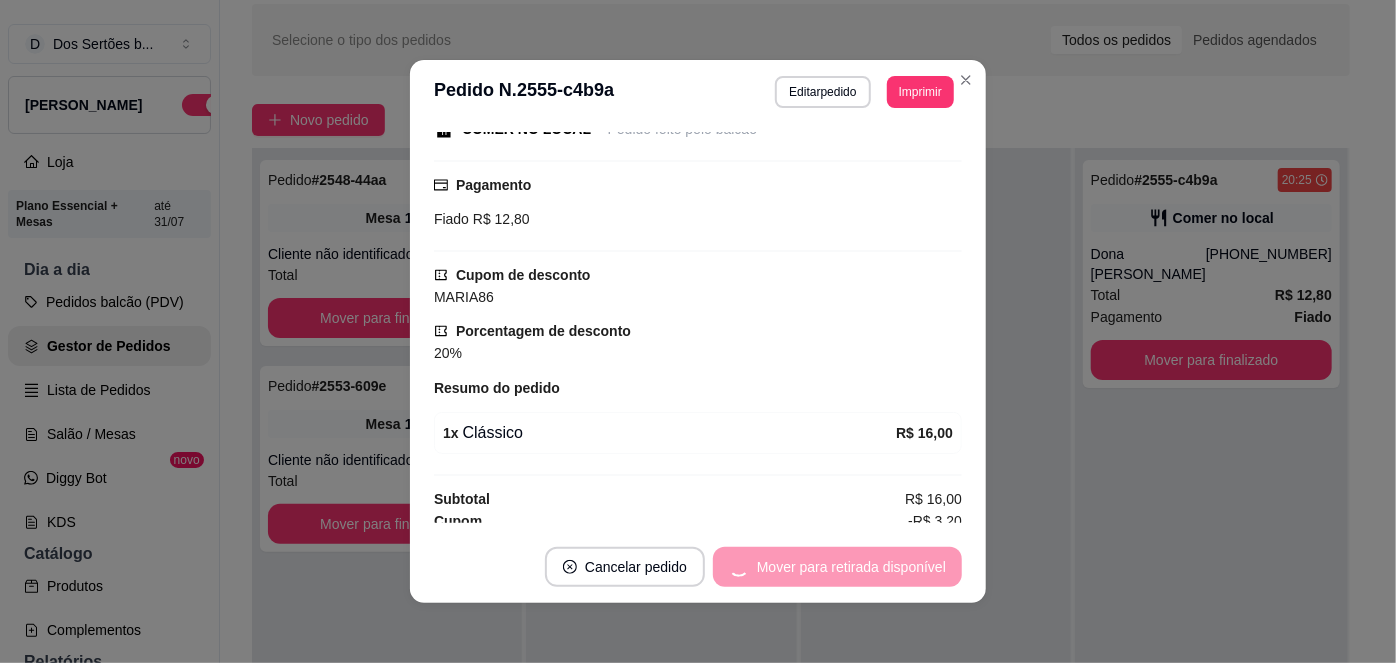 scroll, scrollTop: 300, scrollLeft: 0, axis: vertical 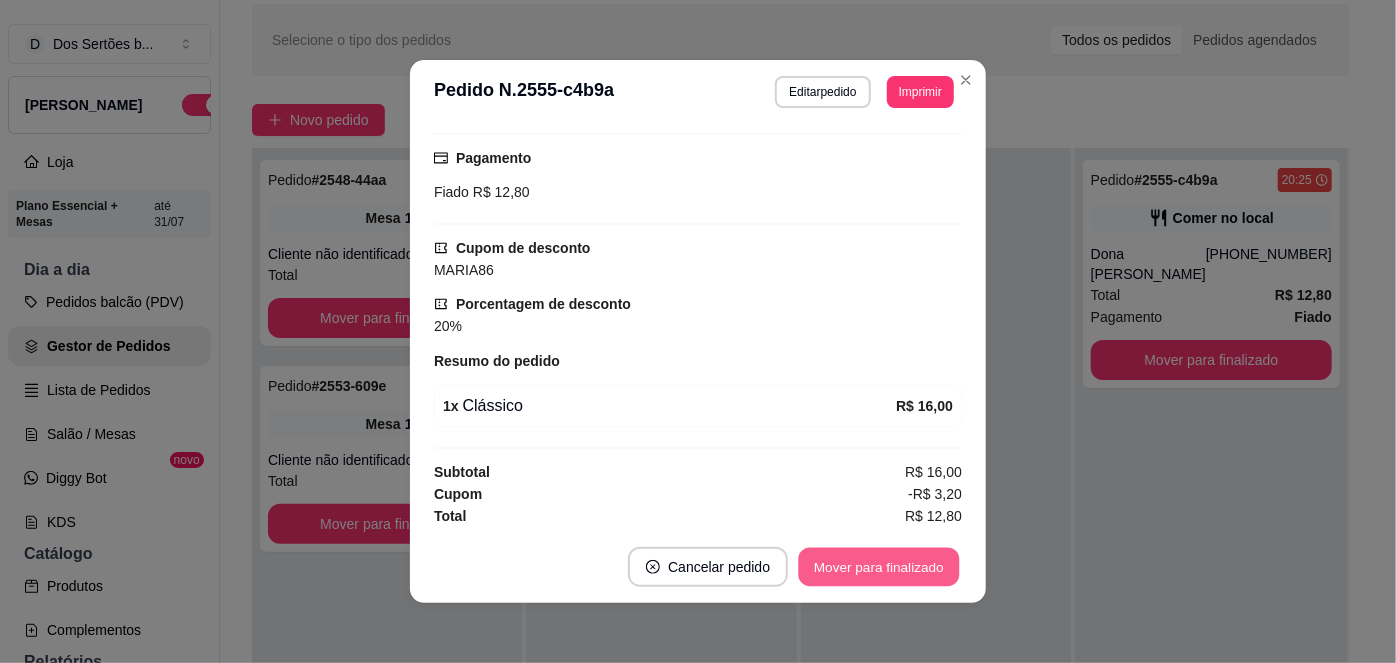 click on "Mover para finalizado" at bounding box center (879, 567) 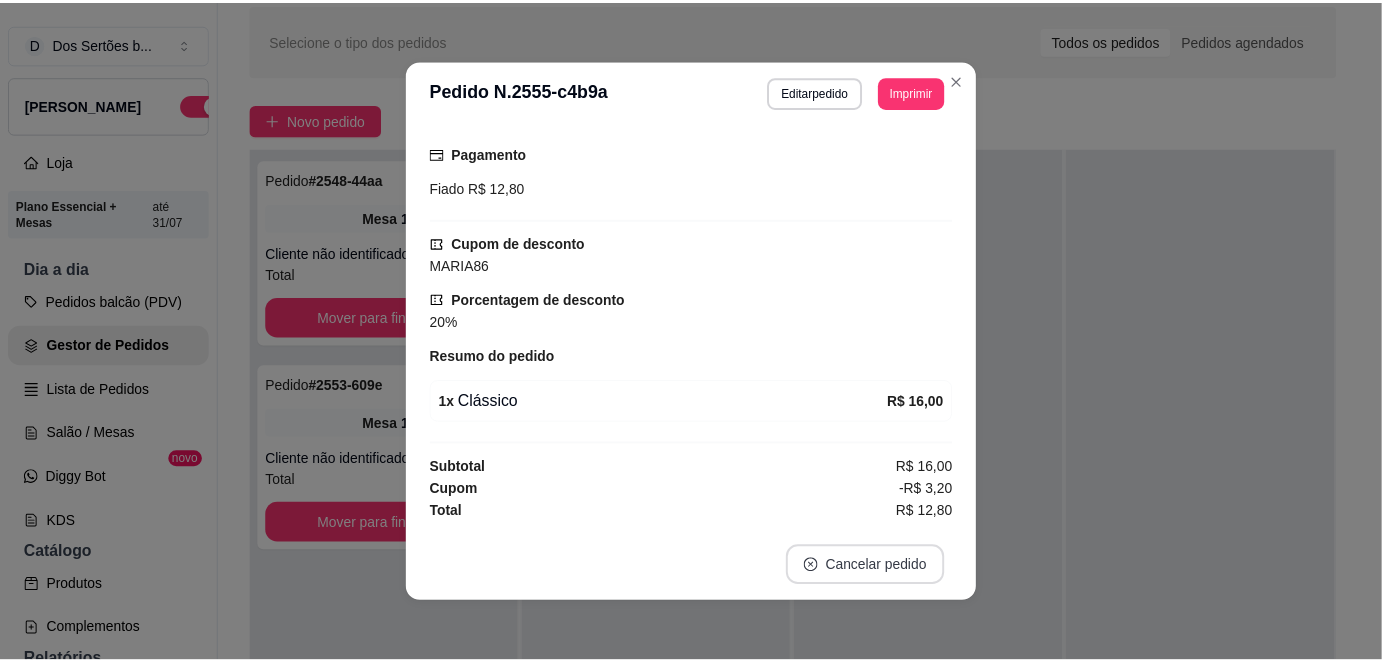 scroll, scrollTop: 255, scrollLeft: 0, axis: vertical 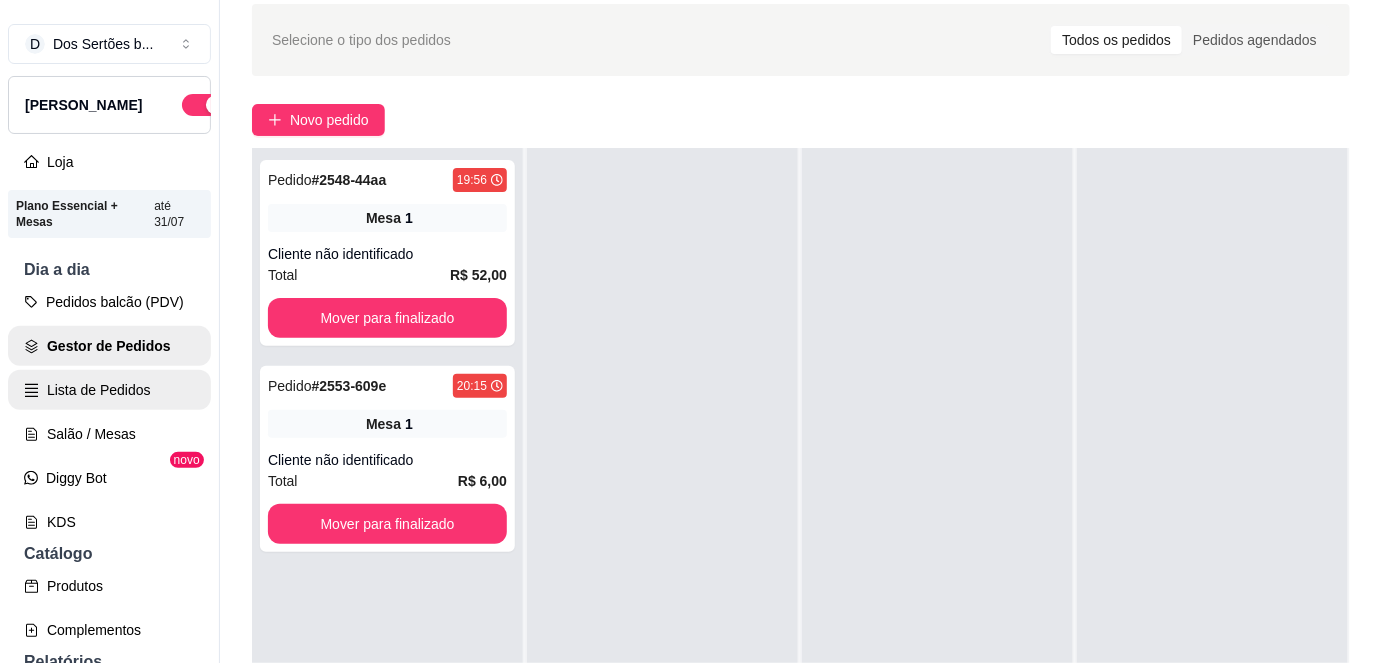 click on "Lista de Pedidos" at bounding box center (109, 390) 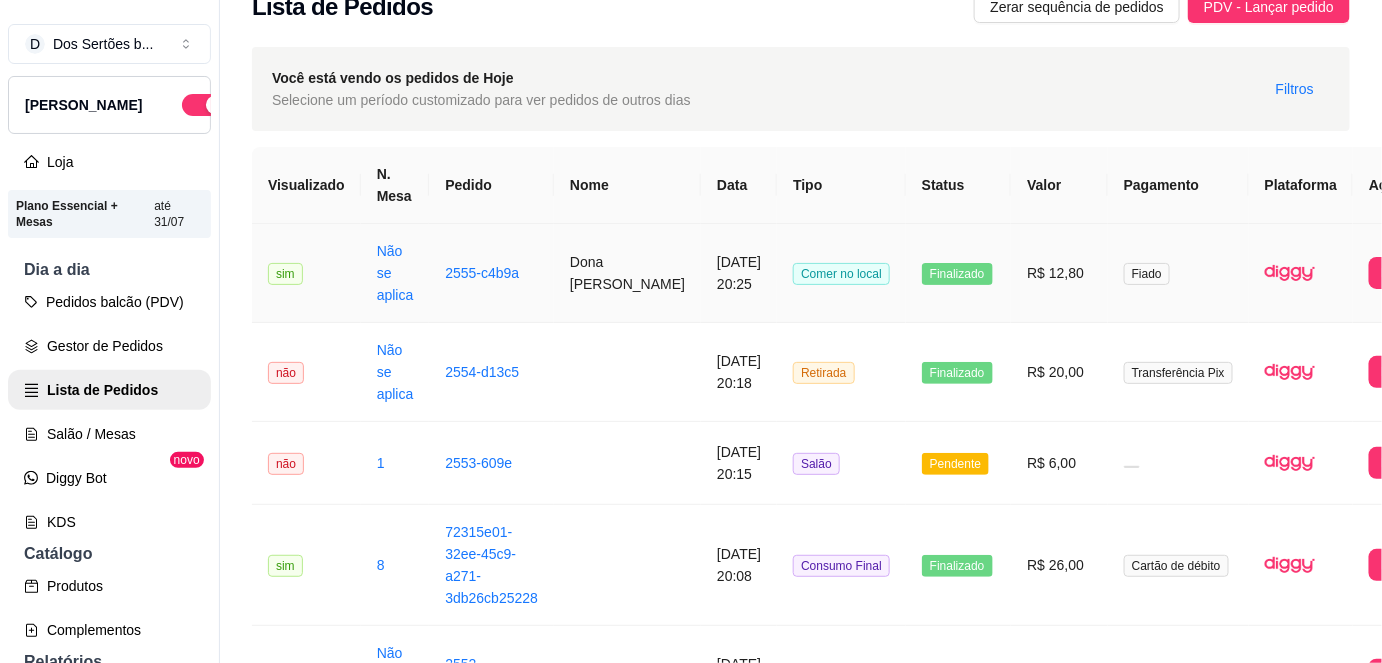 scroll, scrollTop: 0, scrollLeft: 0, axis: both 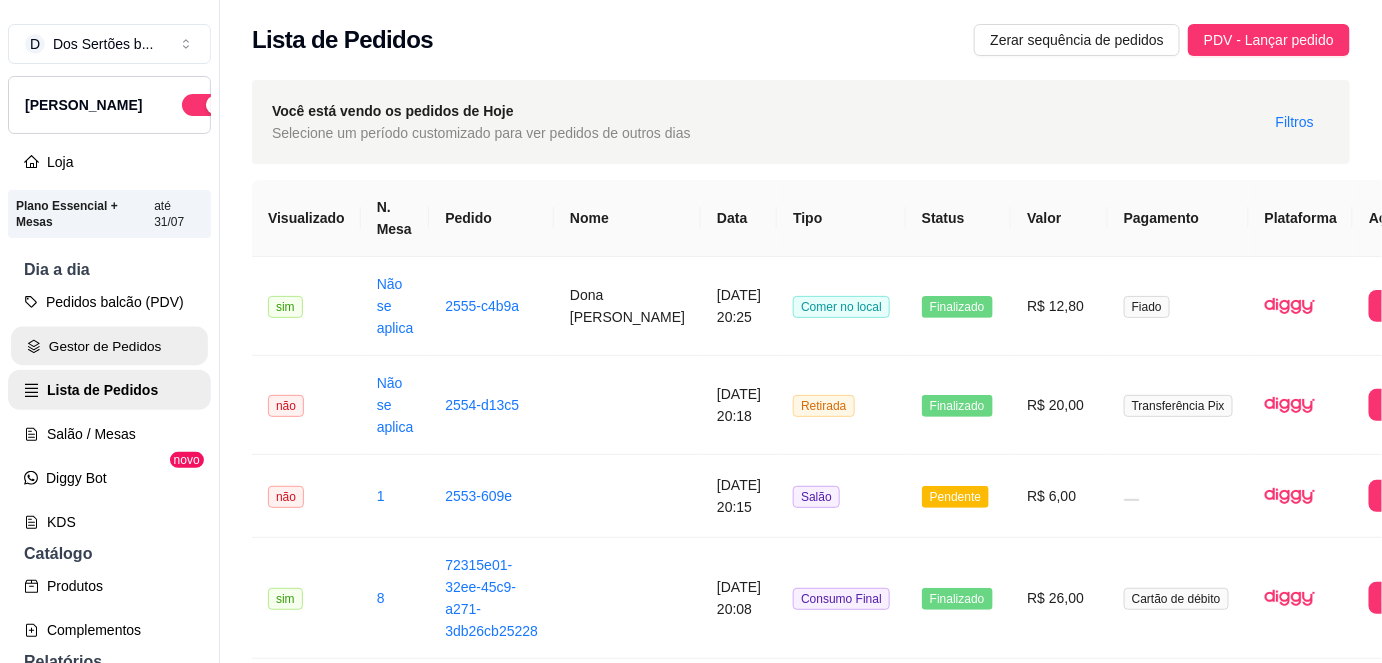 click on "Gestor de Pedidos" at bounding box center [109, 346] 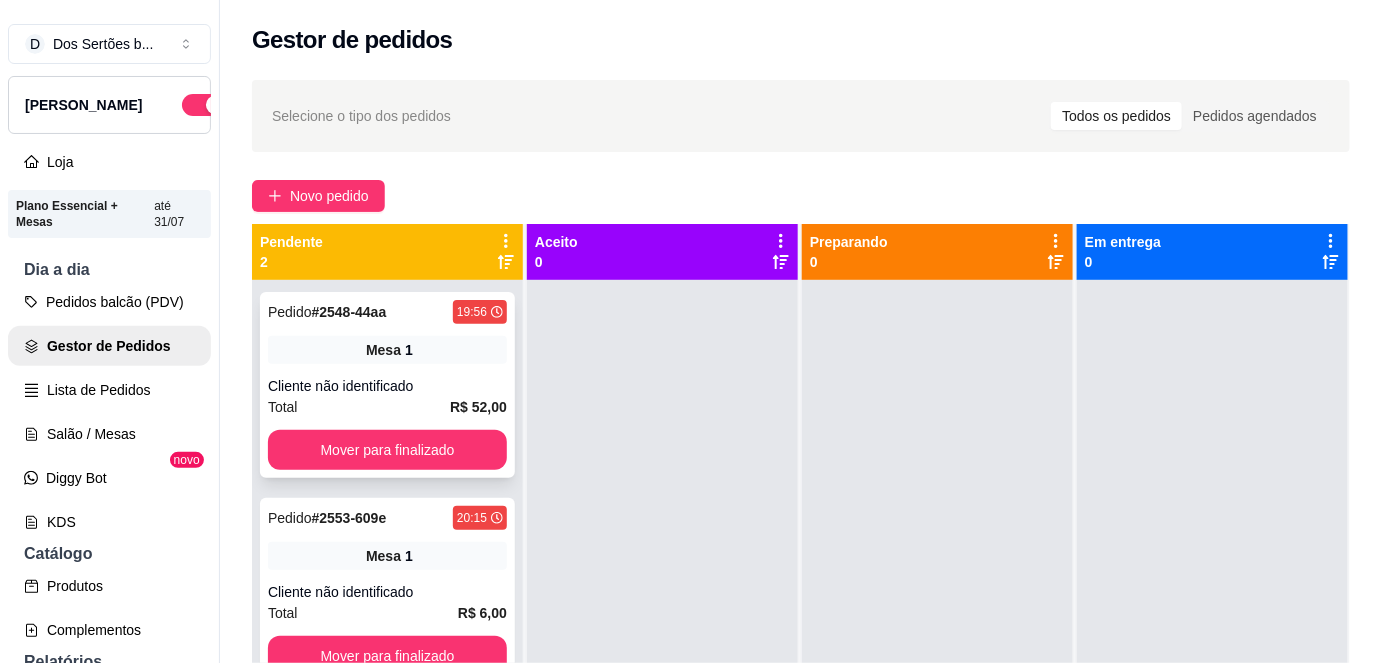 scroll, scrollTop: 56, scrollLeft: 0, axis: vertical 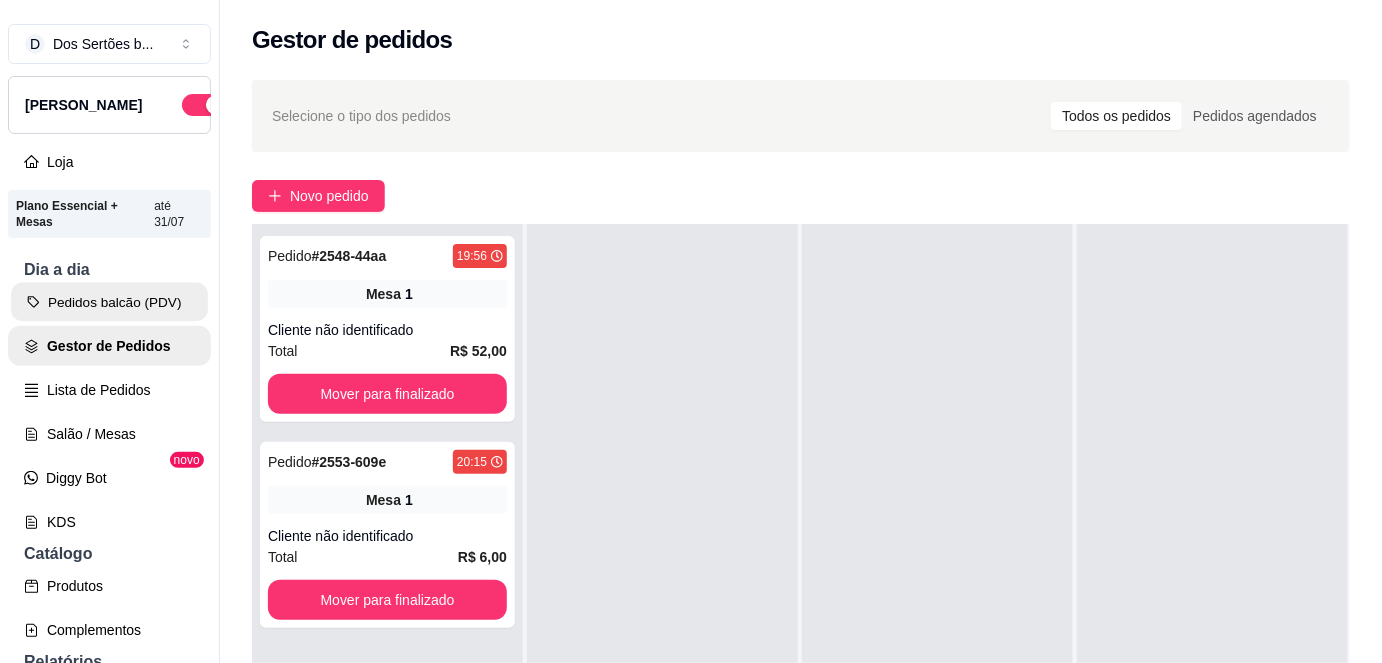 click on "Pedidos balcão (PDV)" at bounding box center [109, 302] 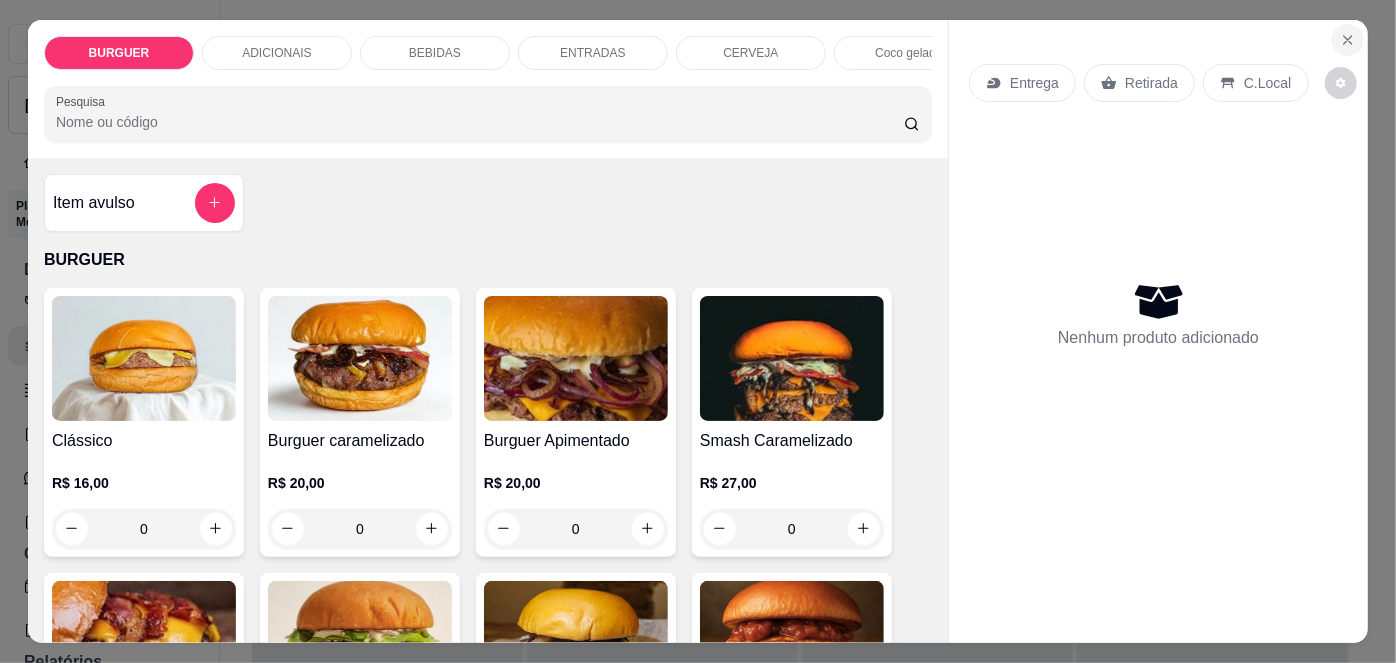 click at bounding box center [1348, 40] 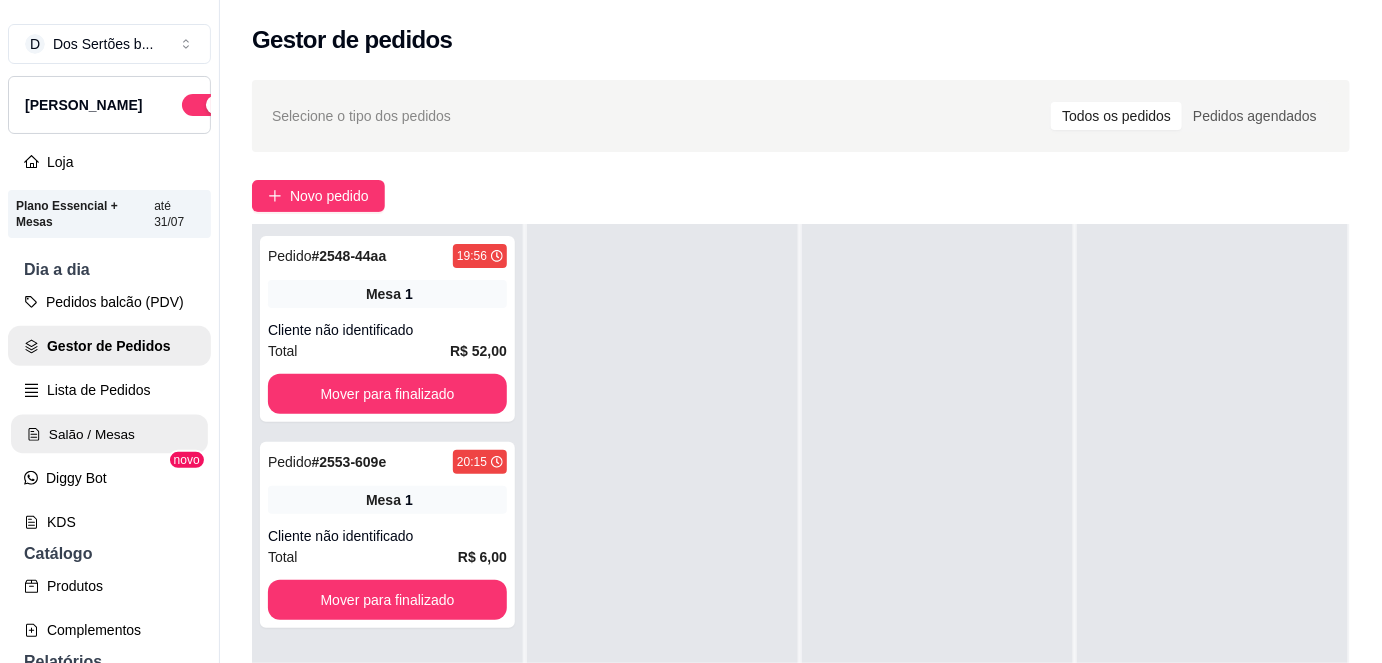 click on "Salão / Mesas" at bounding box center [109, 434] 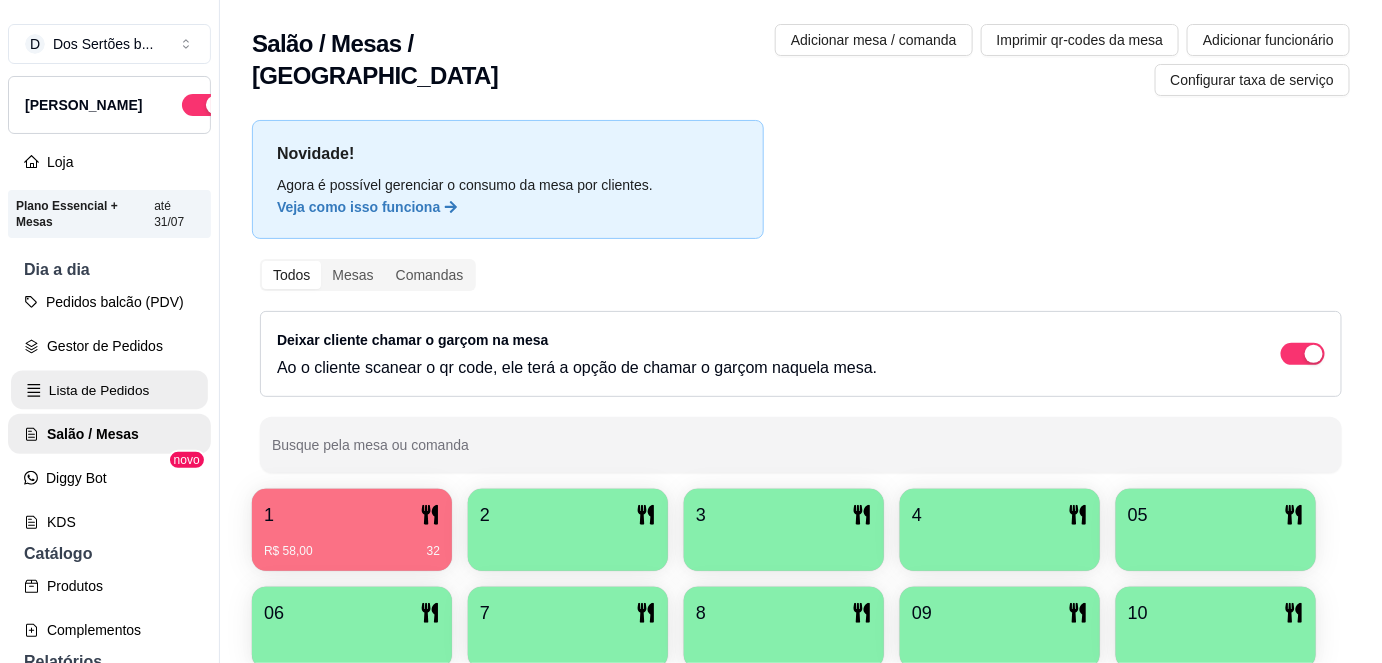 click on "Lista de Pedidos" at bounding box center [109, 390] 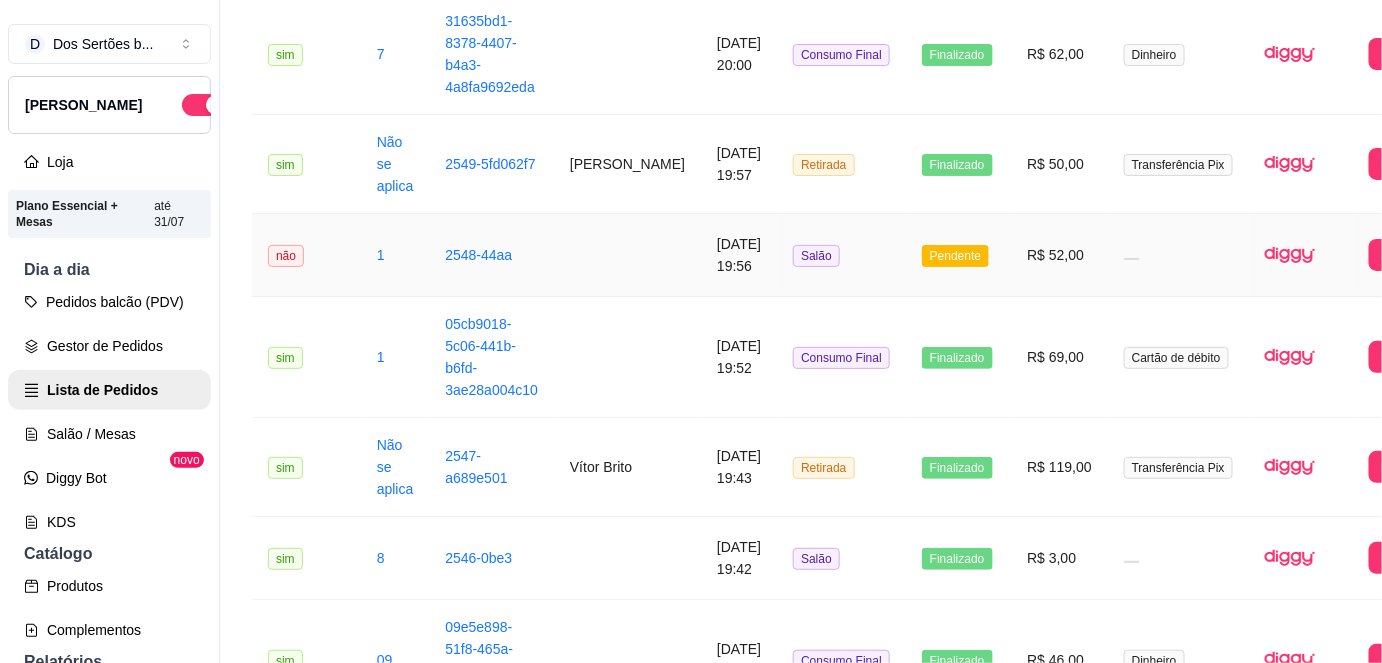 scroll, scrollTop: 1211, scrollLeft: 0, axis: vertical 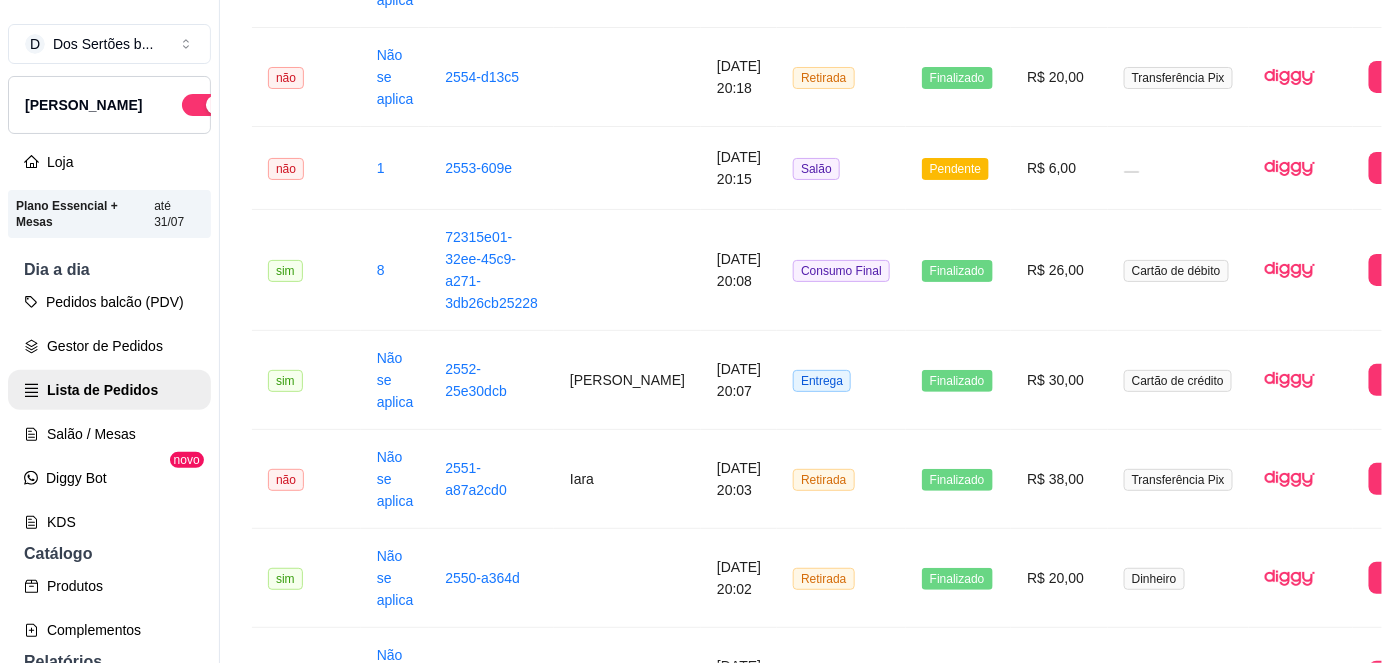 click on "Pedidos balcão (PDV) Gestor de Pedidos Lista de Pedidos Salão / Mesas Diggy Bot novo KDS" at bounding box center (109, 412) 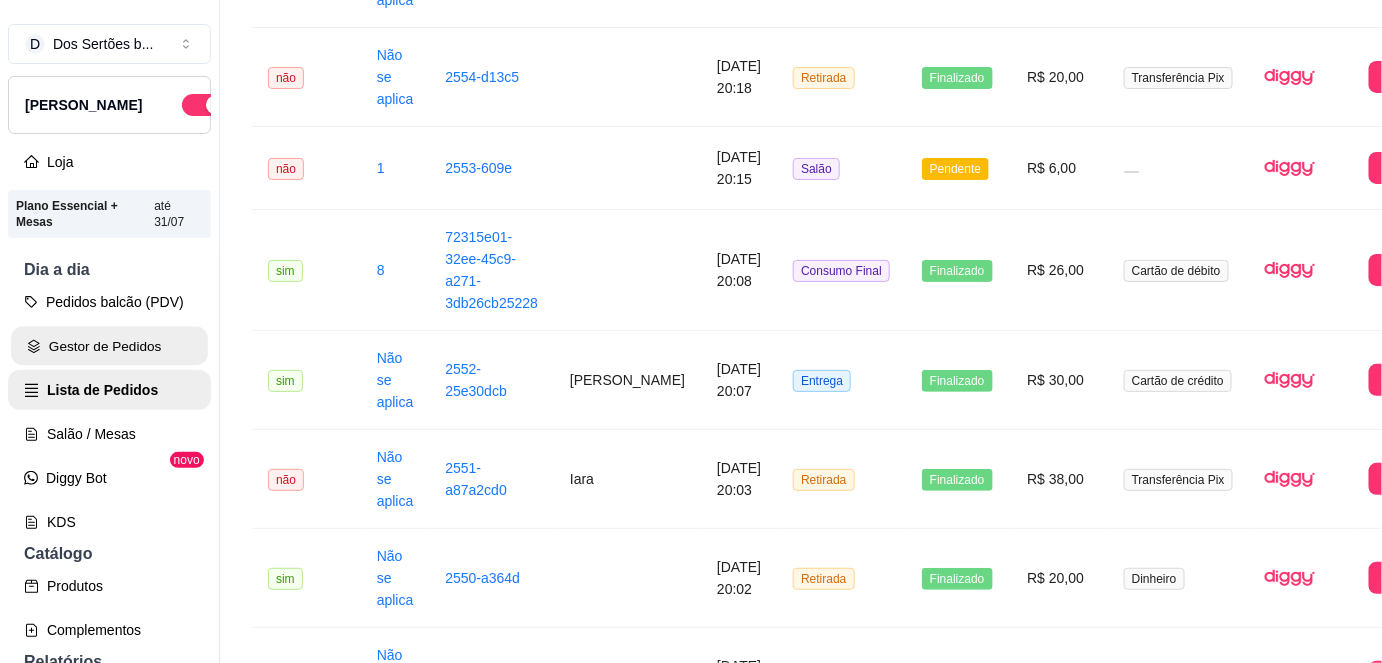 click on "Gestor de Pedidos" at bounding box center (109, 346) 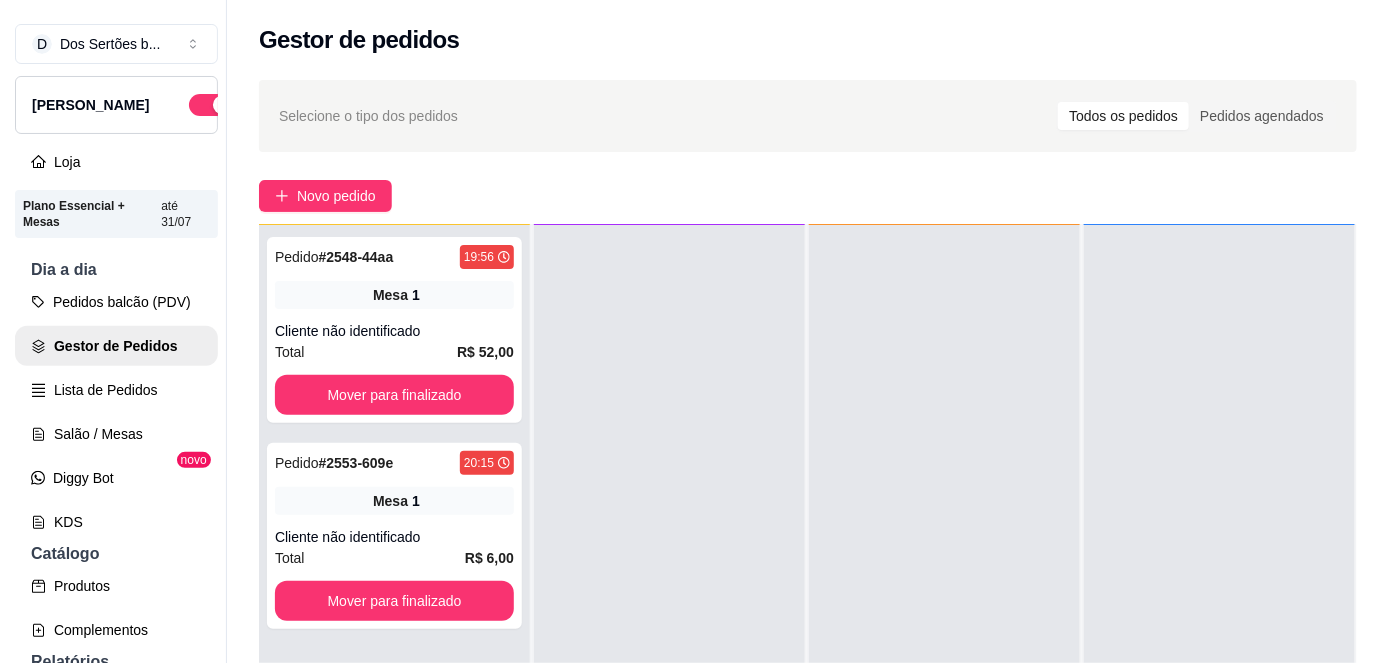 scroll, scrollTop: 56, scrollLeft: 0, axis: vertical 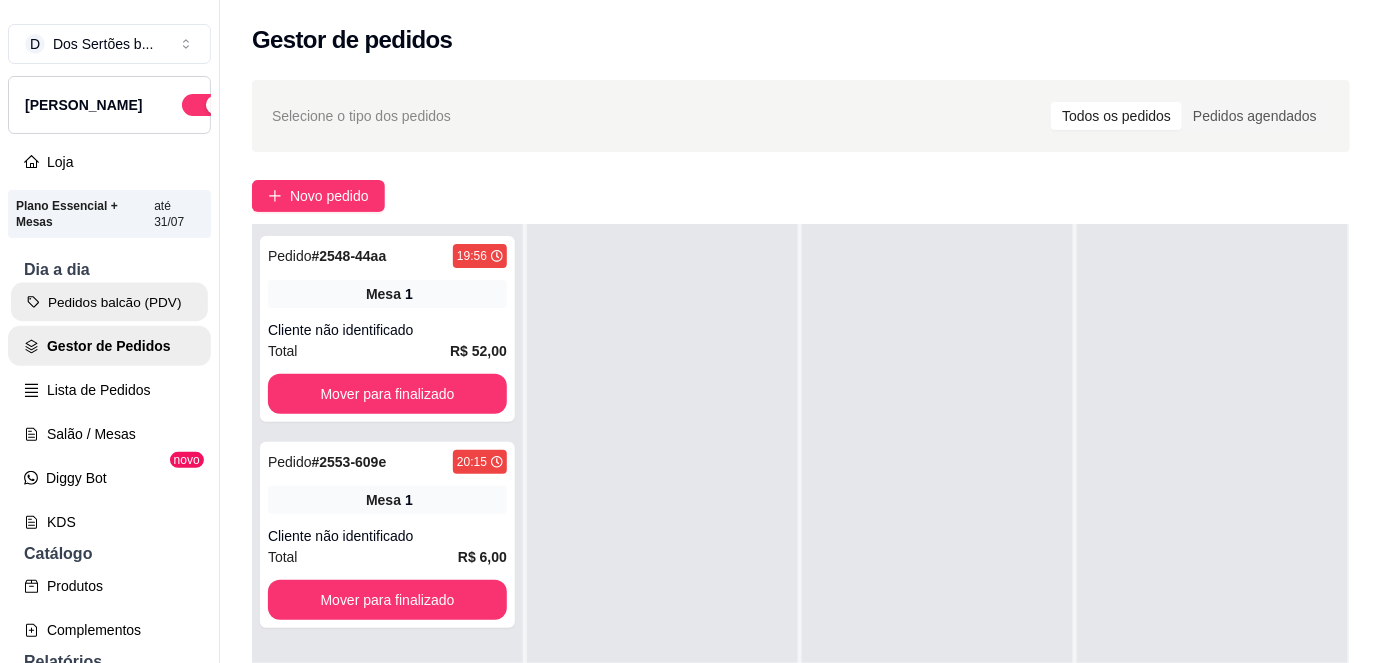 click on "Pedidos balcão (PDV)" at bounding box center [109, 302] 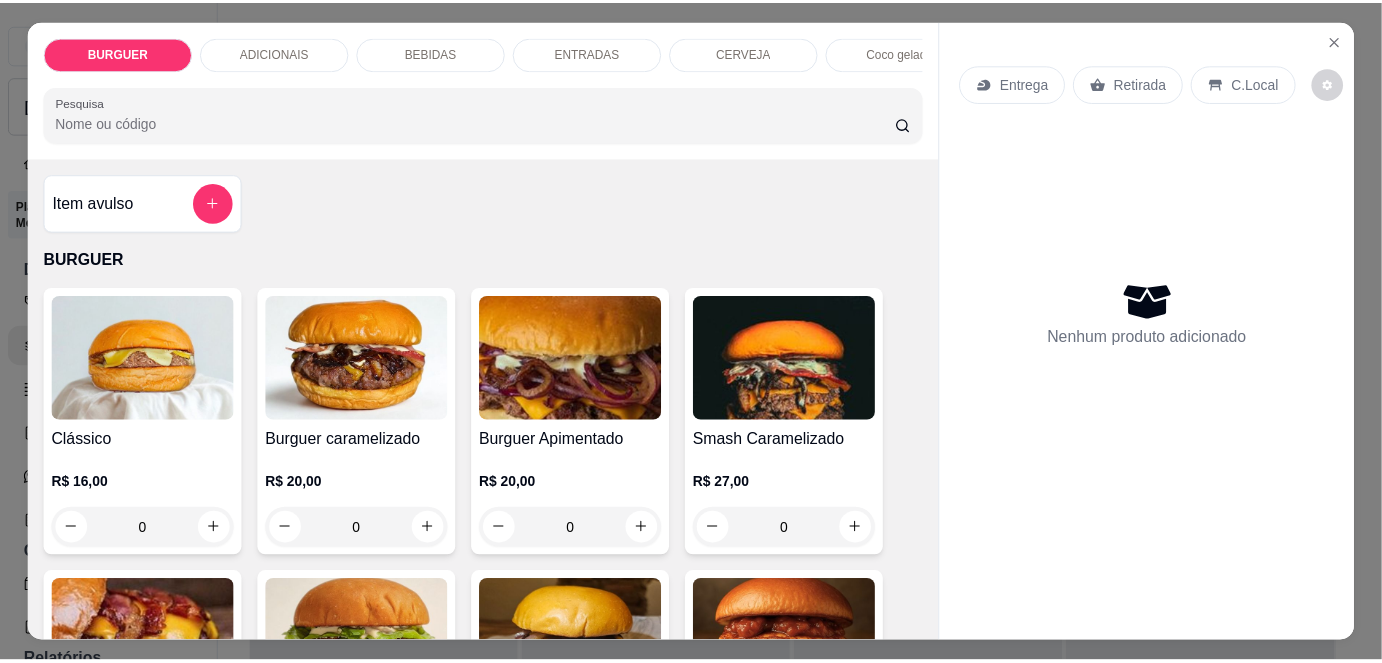 scroll, scrollTop: 178, scrollLeft: 0, axis: vertical 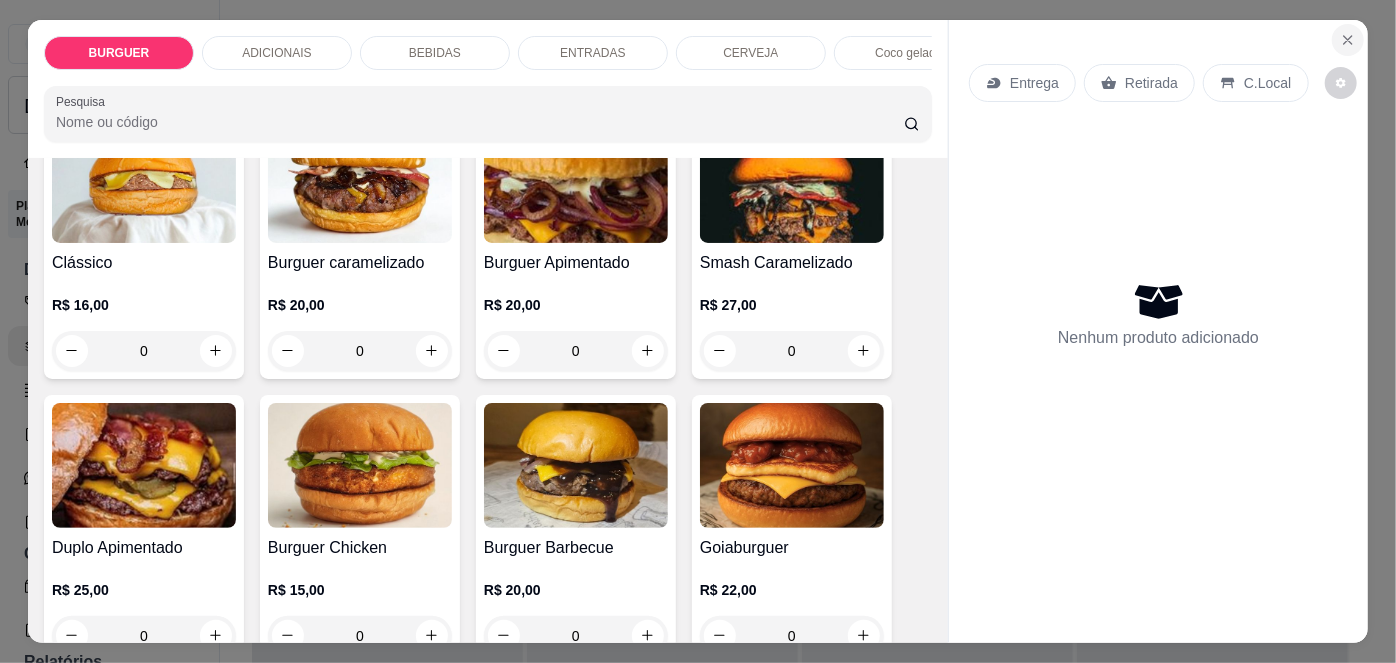 click 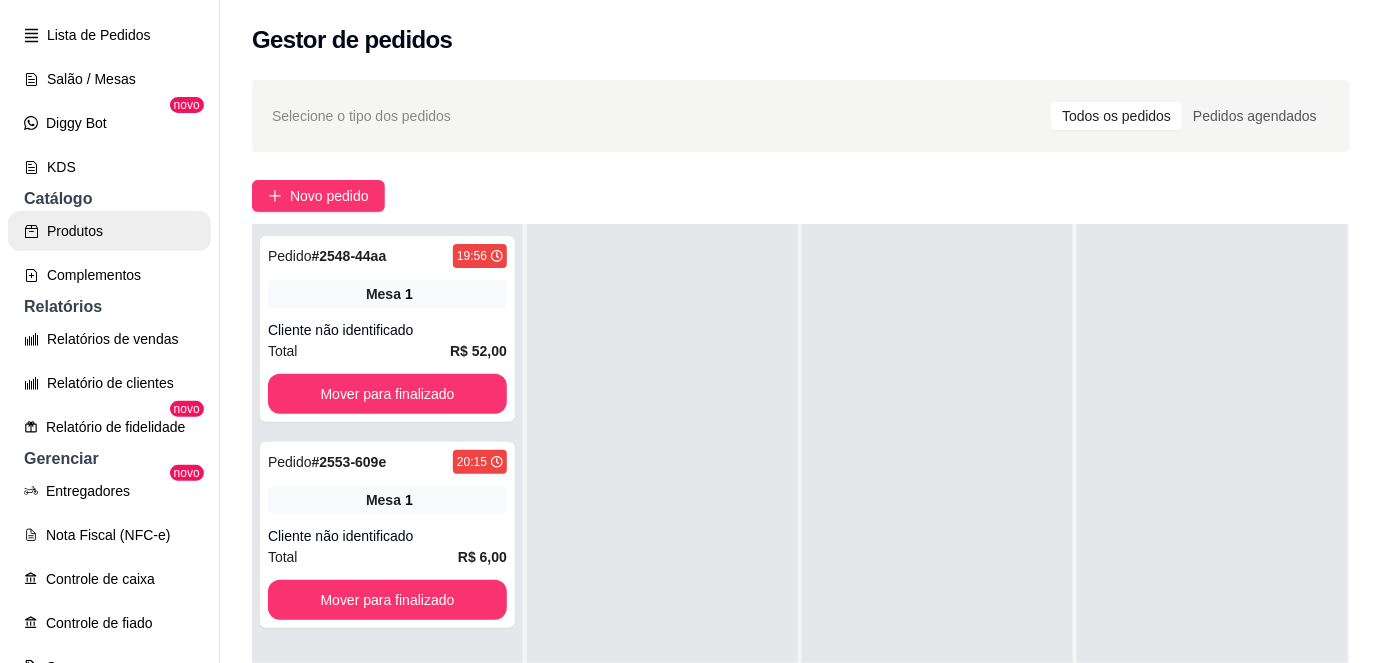 scroll, scrollTop: 384, scrollLeft: 0, axis: vertical 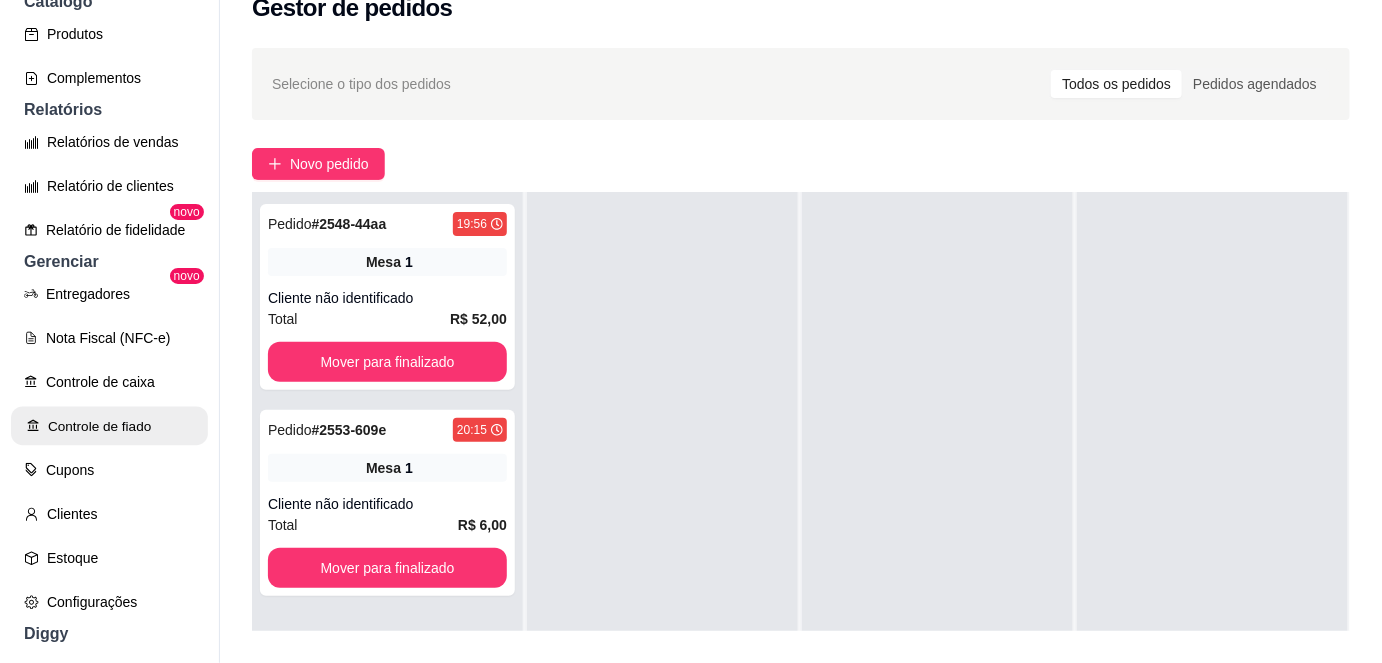 click on "Controle de fiado" at bounding box center (109, 426) 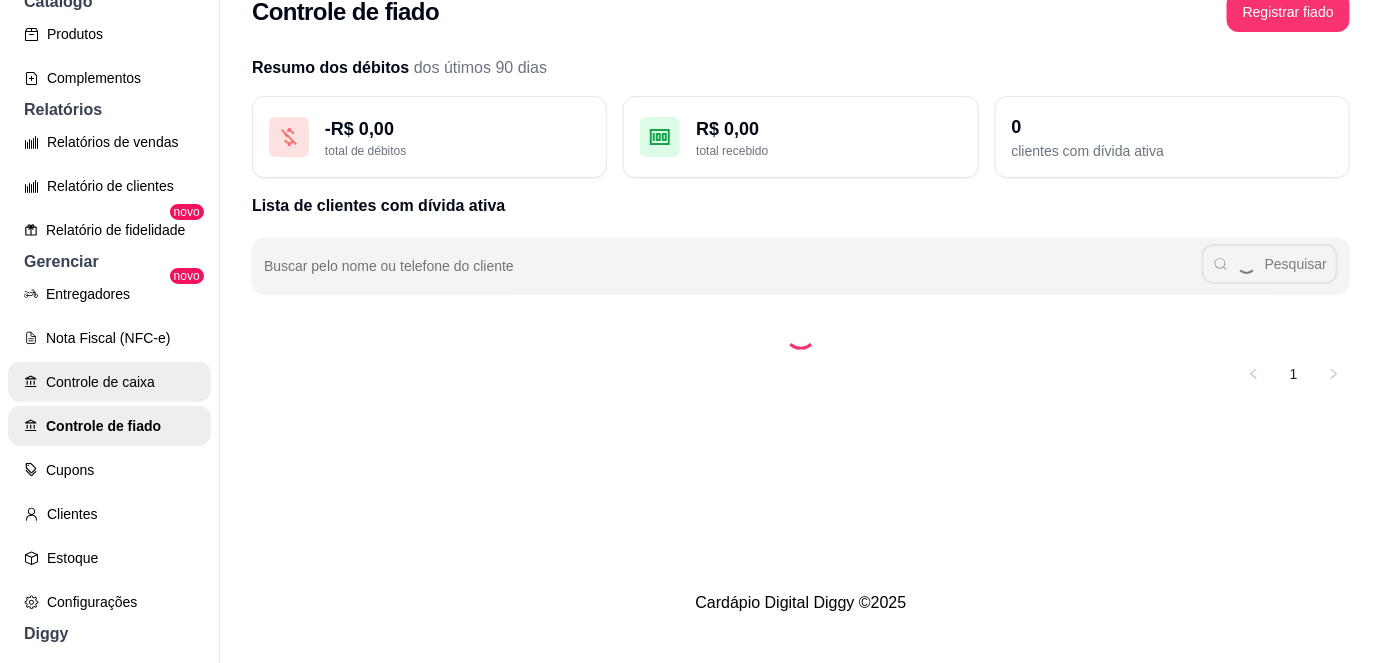scroll, scrollTop: 0, scrollLeft: 0, axis: both 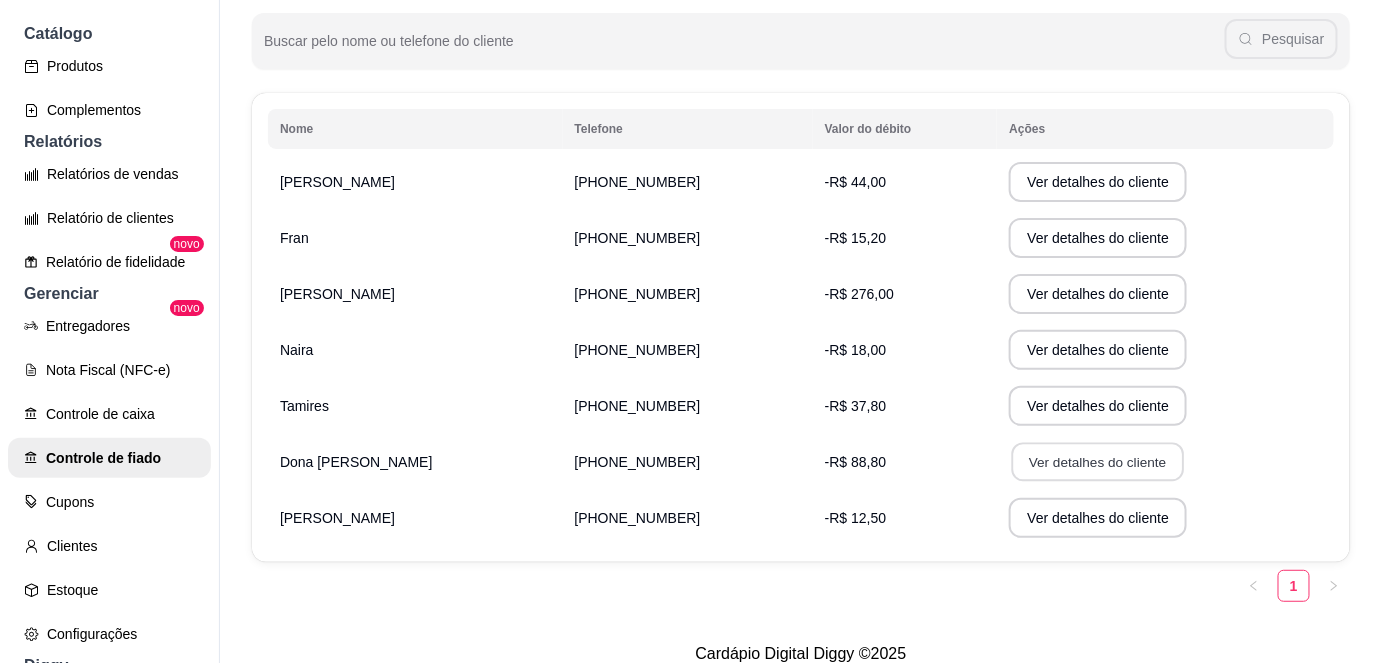 click on "Ver detalhes do cliente" at bounding box center [1098, 462] 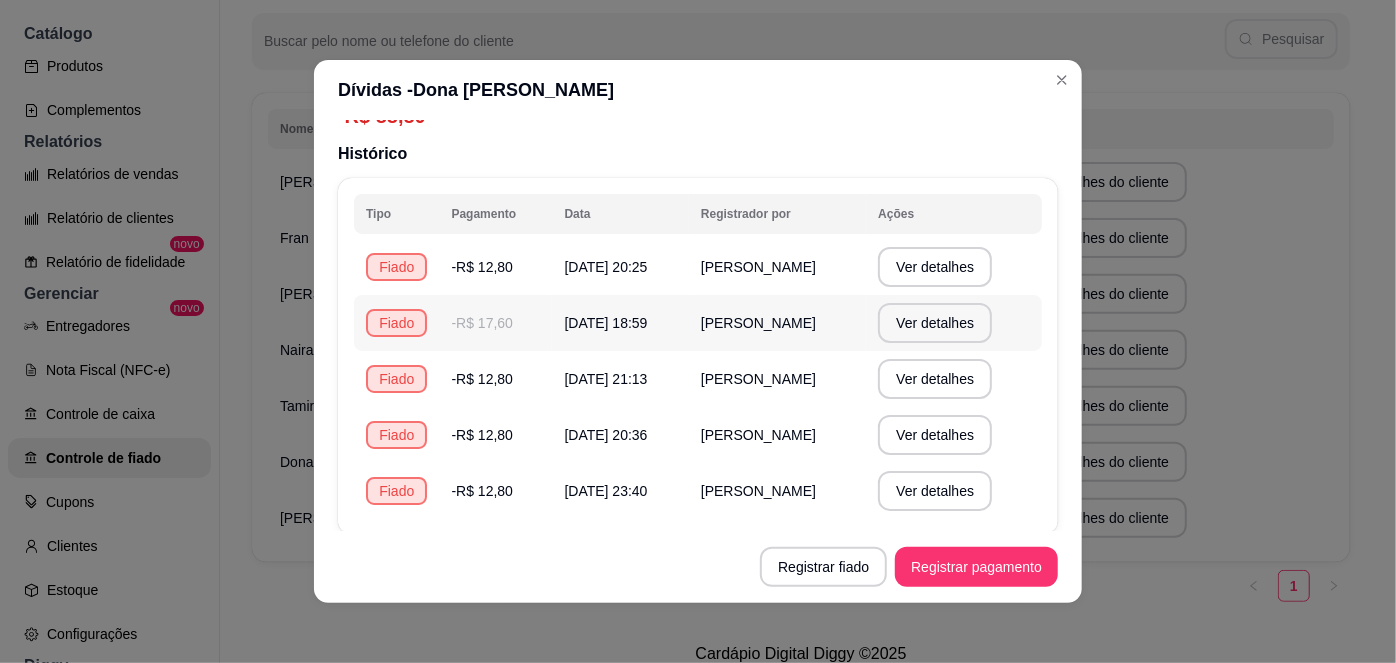 scroll, scrollTop: 72, scrollLeft: 0, axis: vertical 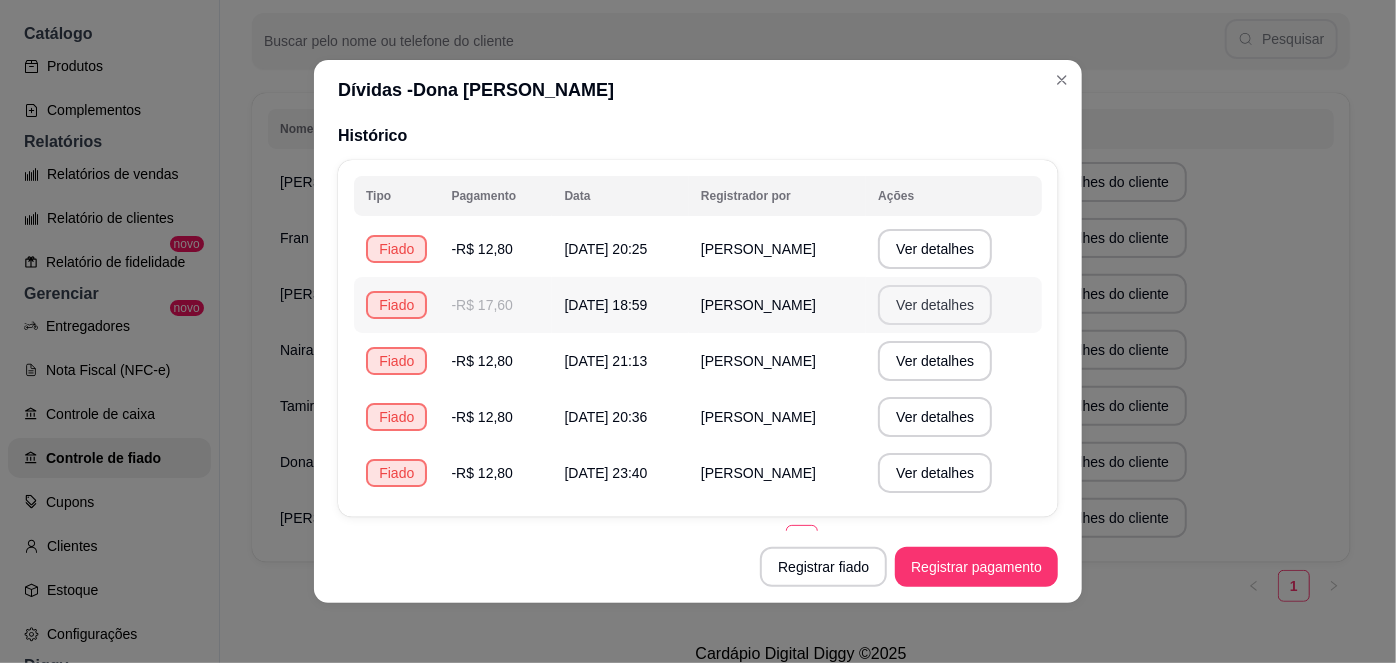 click on "Ver detalhes" at bounding box center (935, 305) 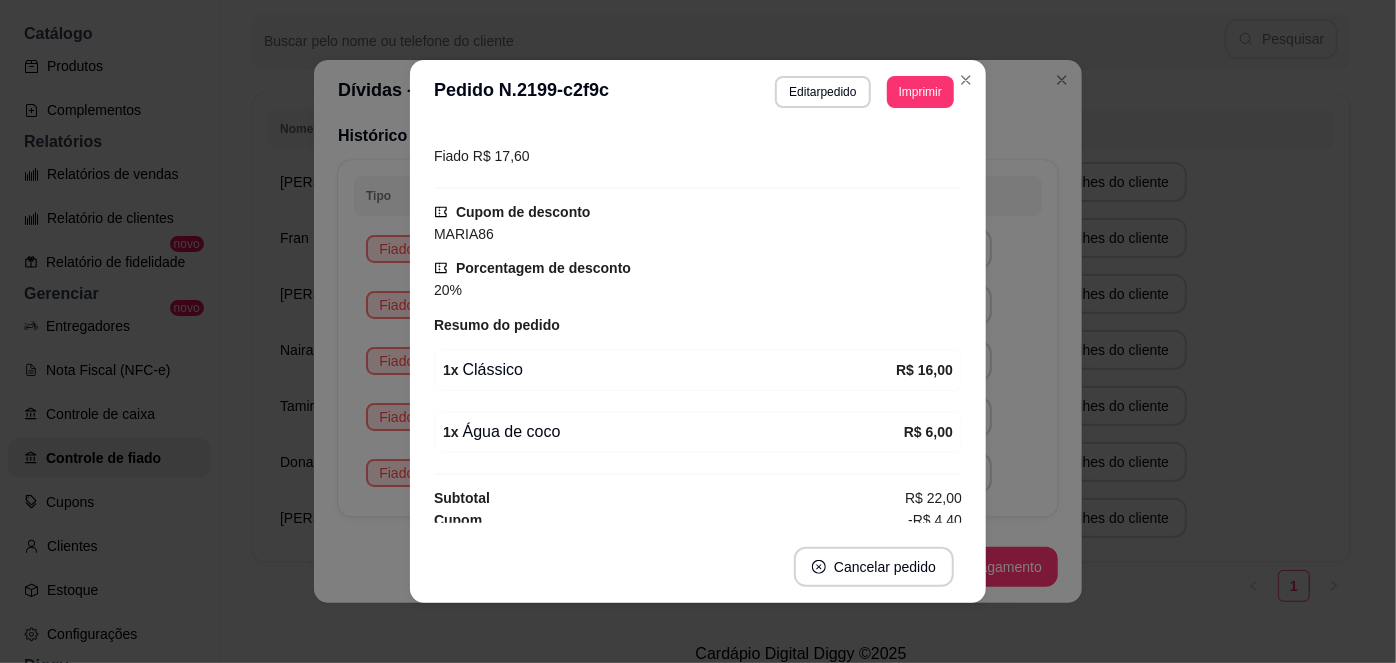 scroll, scrollTop: 316, scrollLeft: 0, axis: vertical 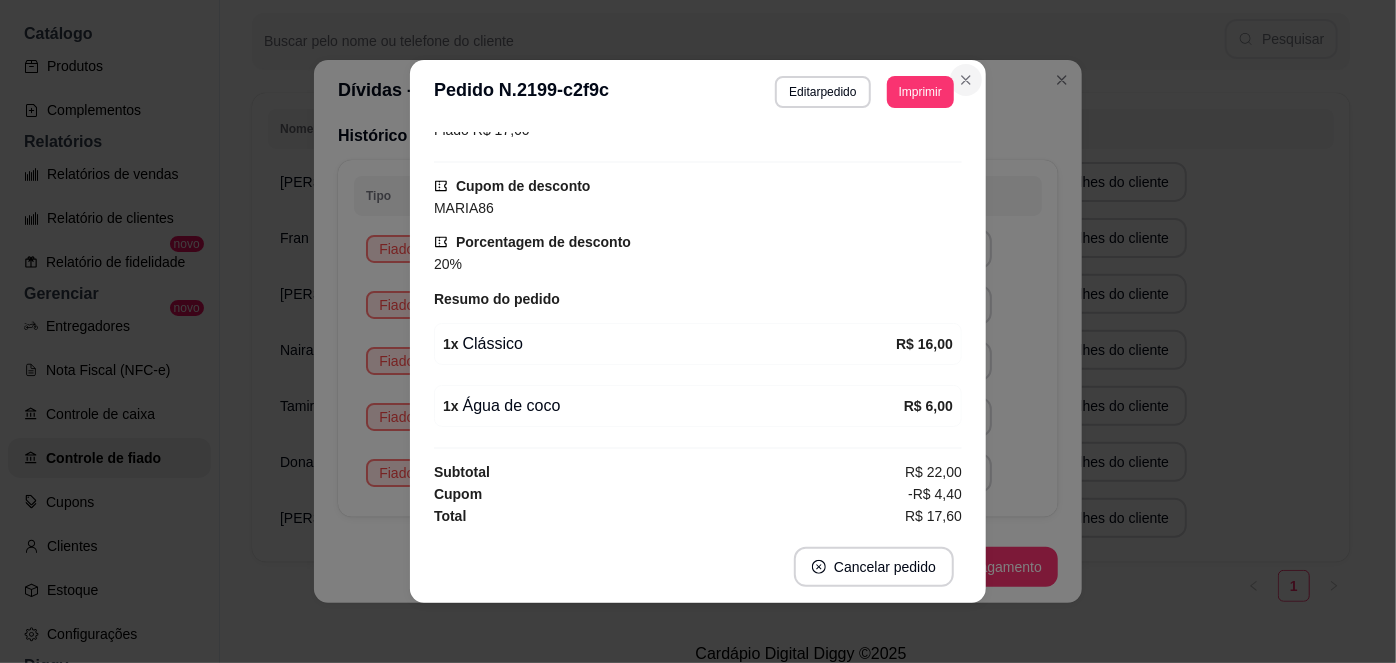click 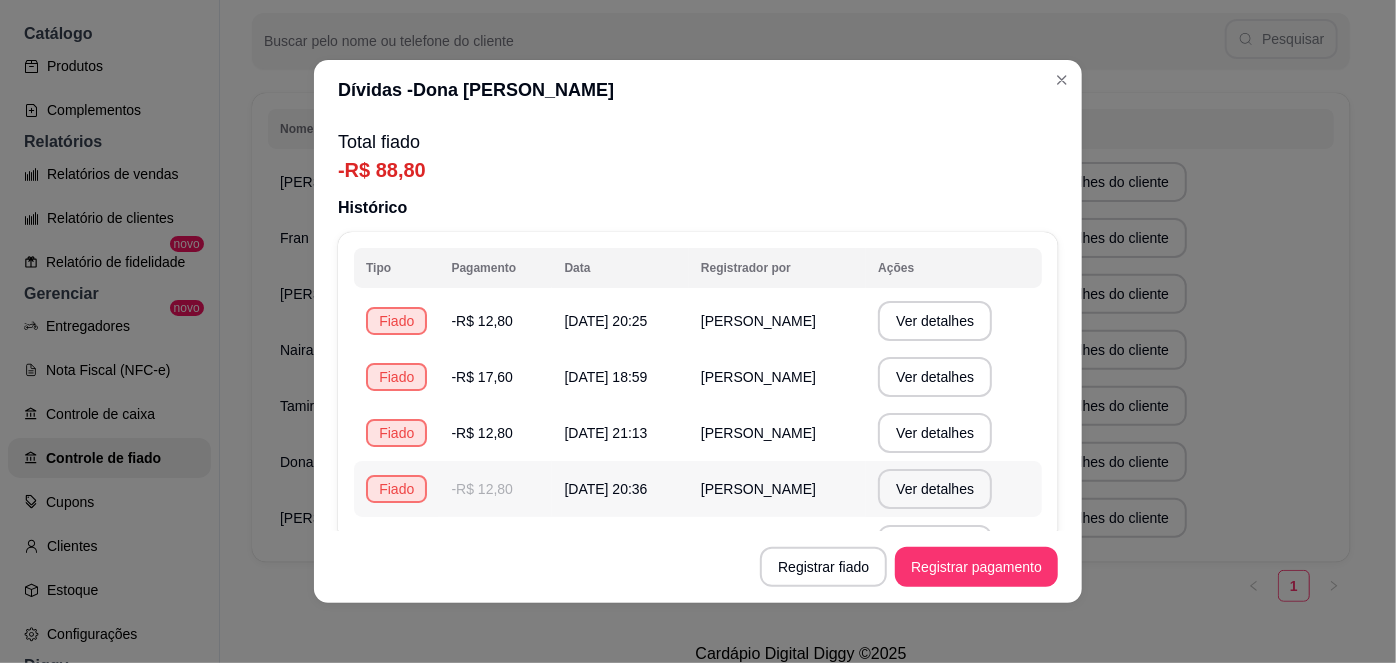 scroll, scrollTop: 105, scrollLeft: 0, axis: vertical 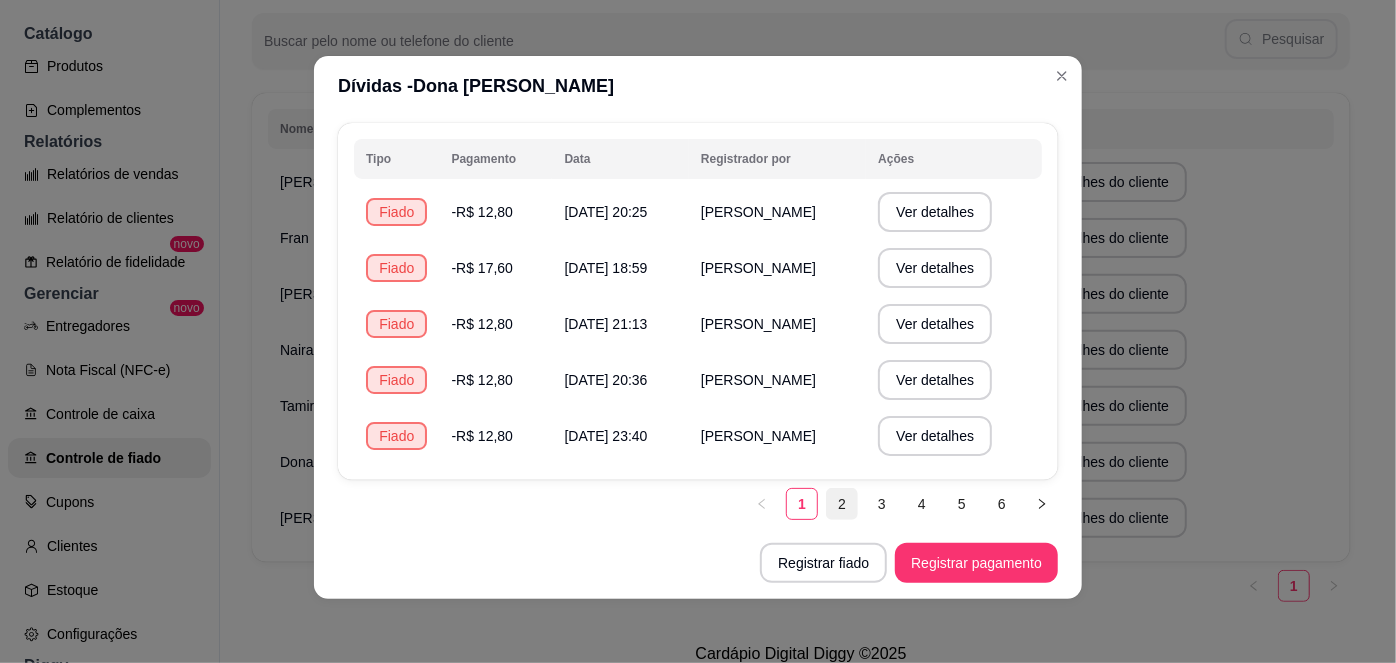 click on "2" at bounding box center [842, 504] 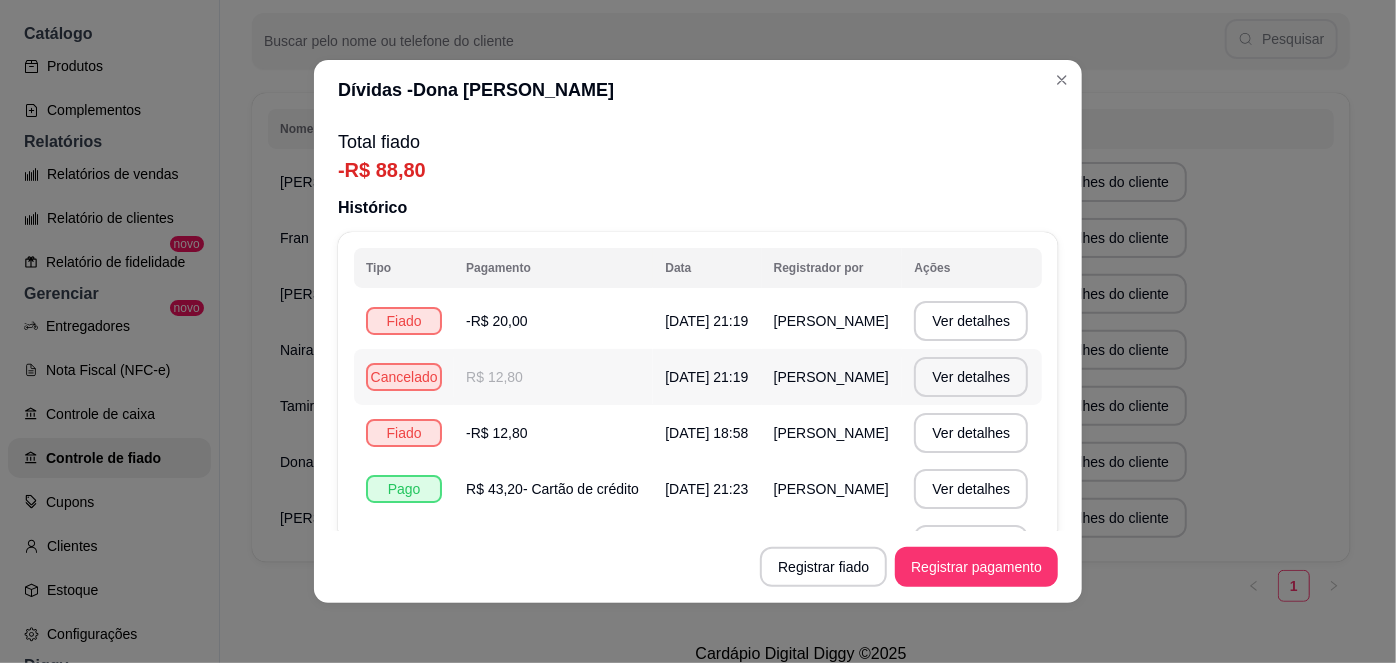 scroll, scrollTop: 105, scrollLeft: 0, axis: vertical 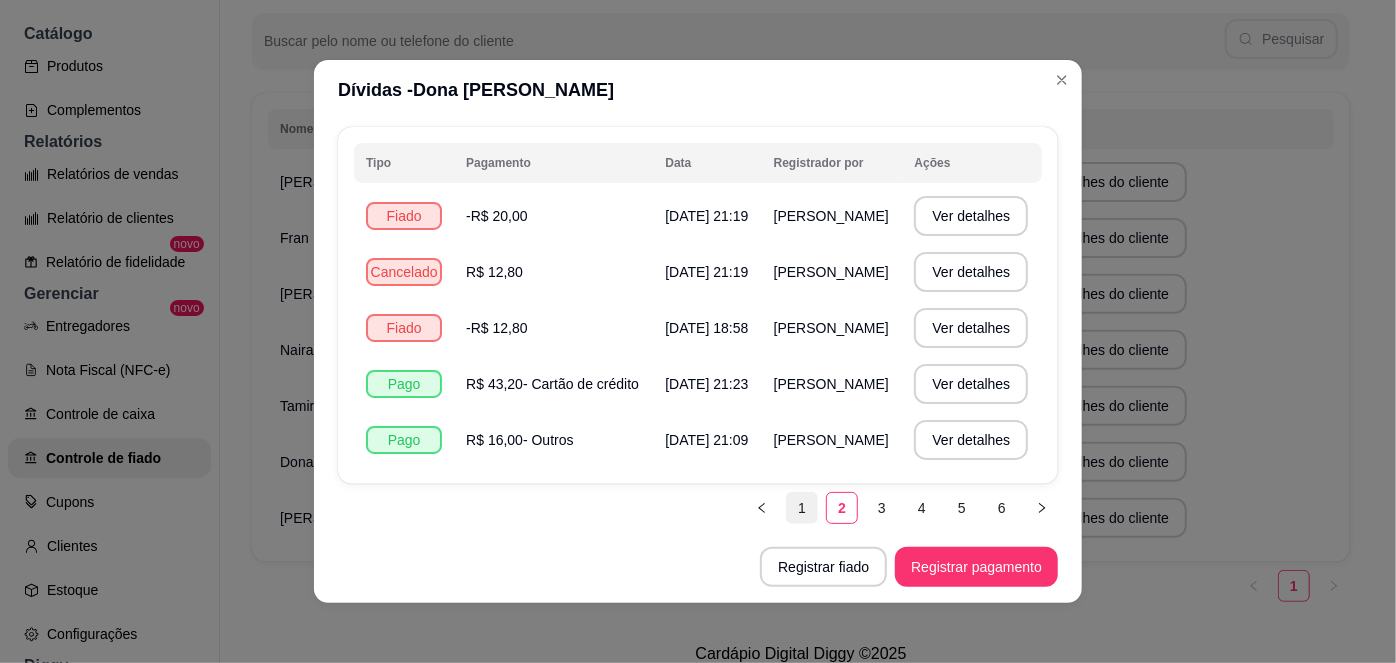 click on "1" at bounding box center [802, 508] 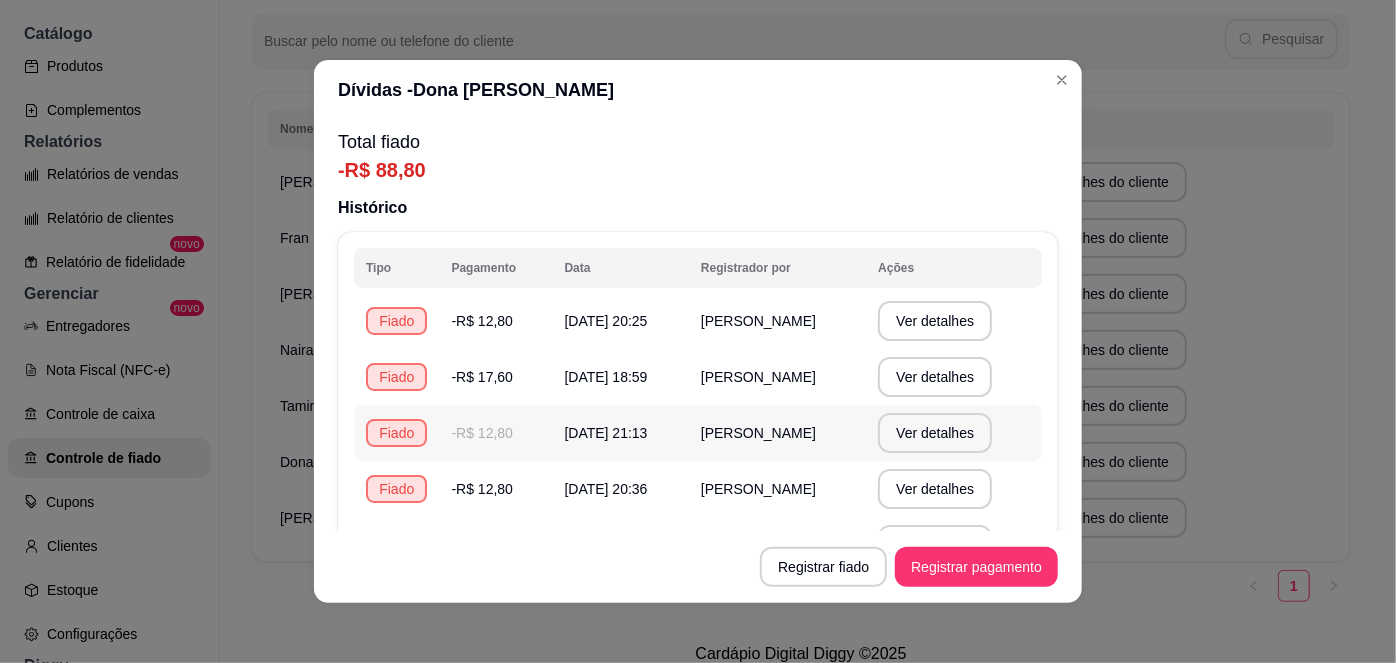 scroll, scrollTop: 105, scrollLeft: 0, axis: vertical 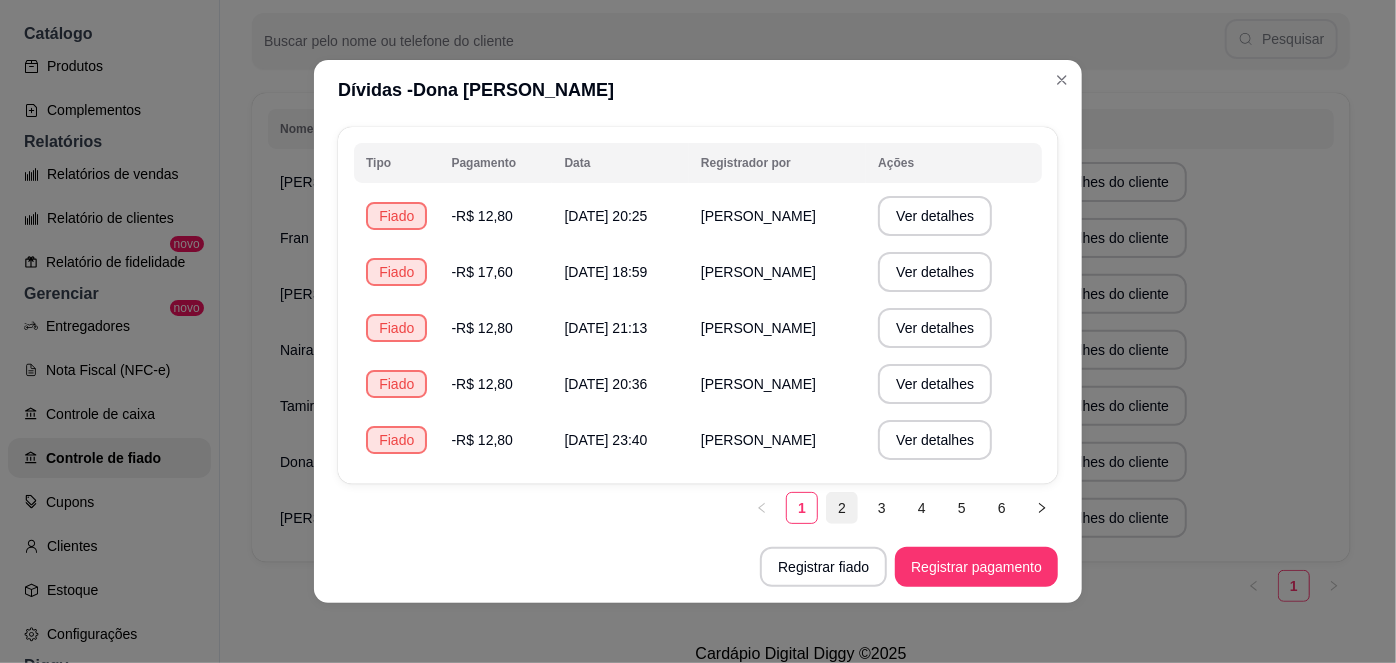 click on "2" at bounding box center [842, 508] 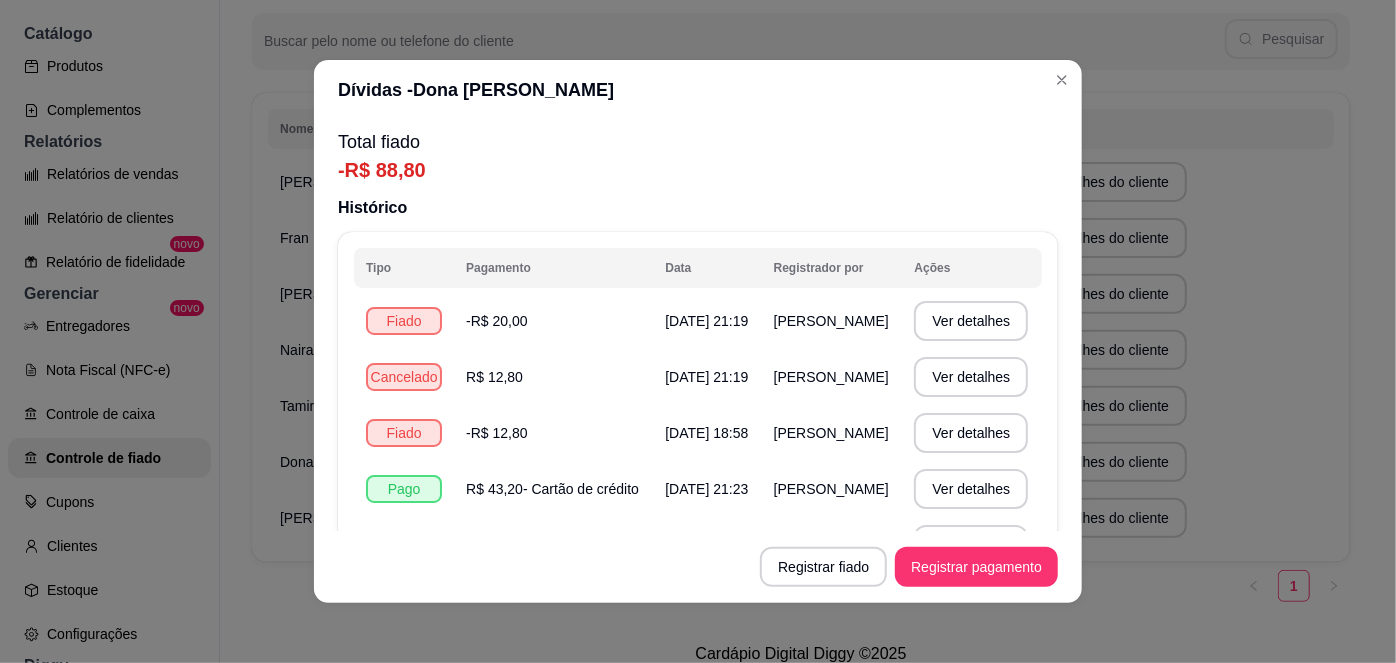 scroll, scrollTop: 105, scrollLeft: 0, axis: vertical 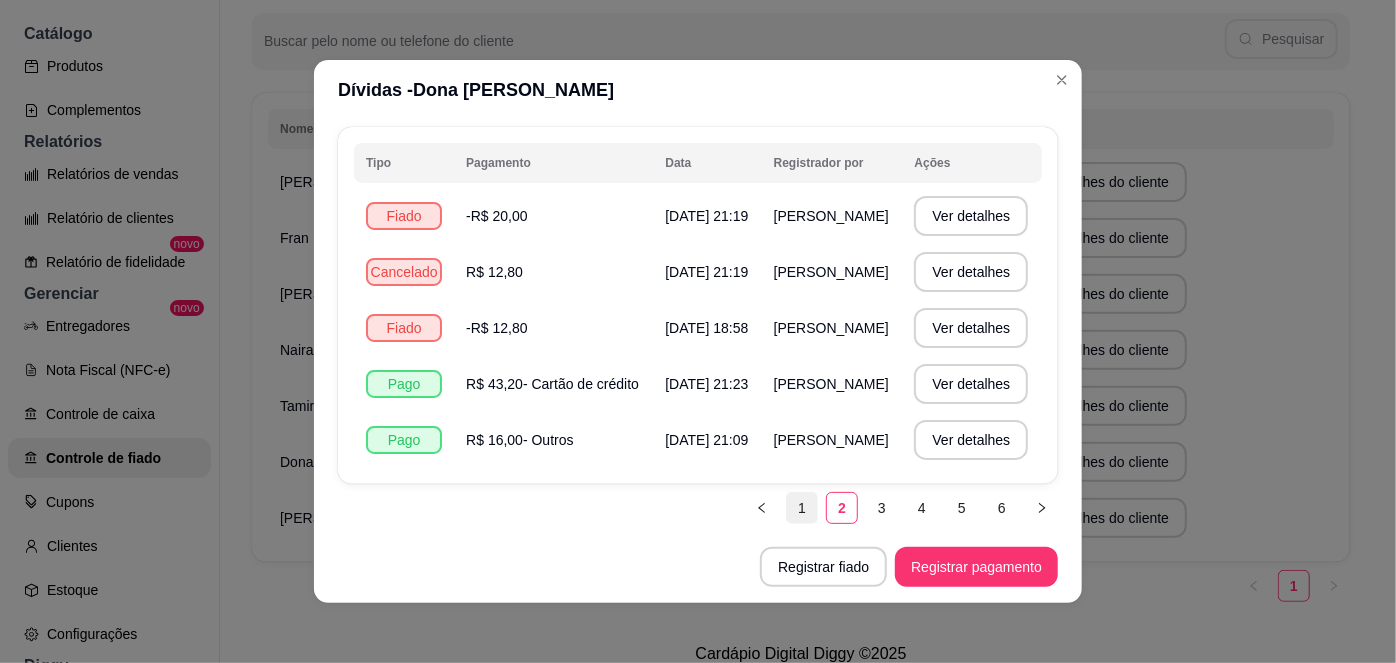 click on "1" at bounding box center [802, 508] 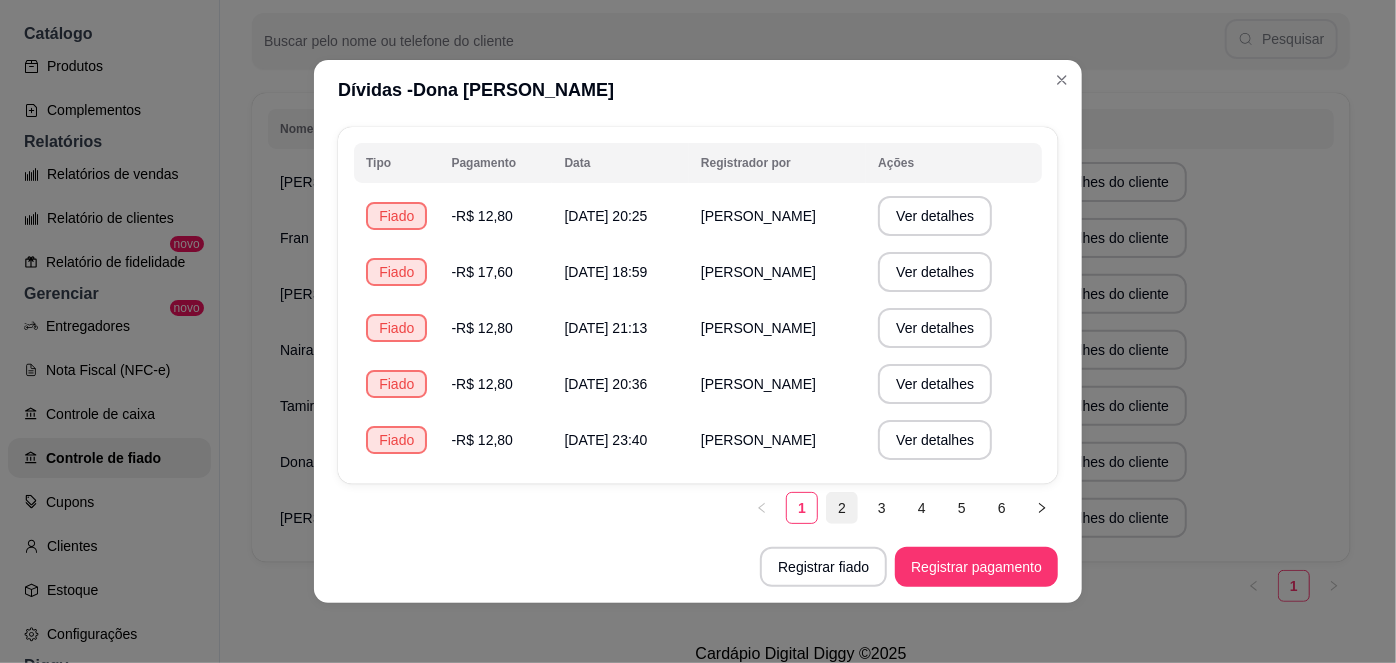 click on "2" at bounding box center (842, 508) 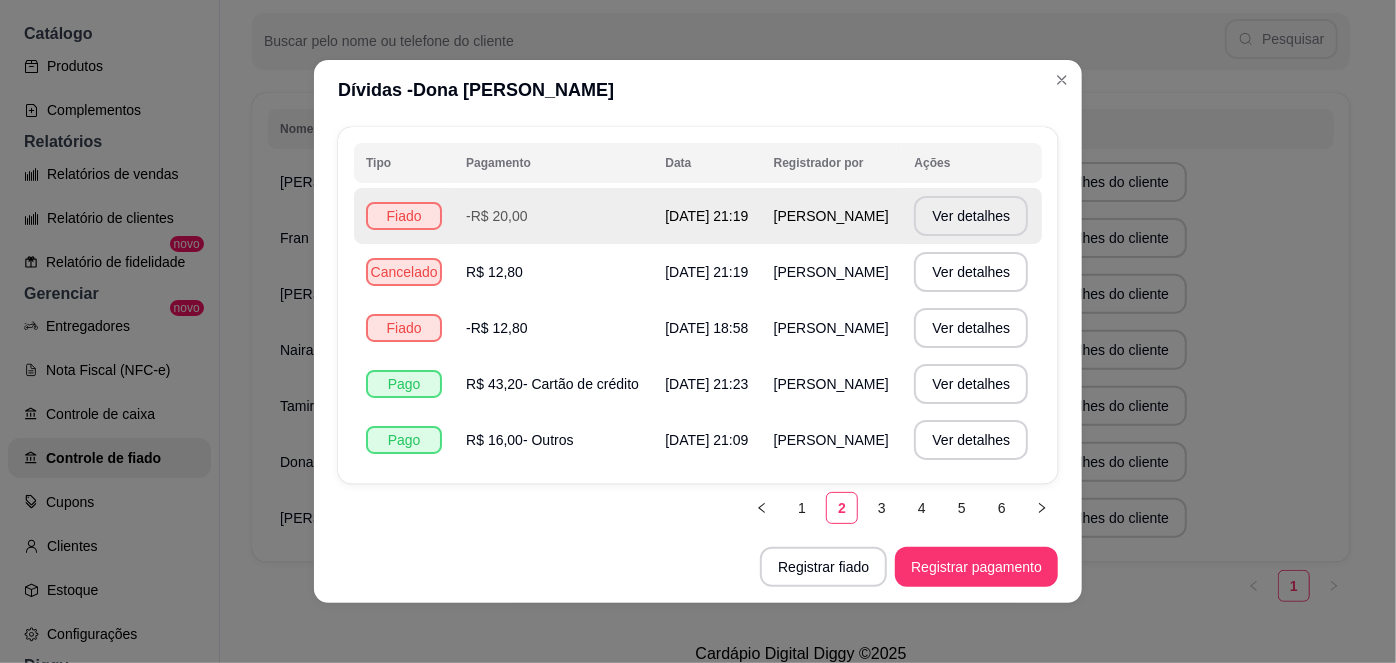 click on "-R$ 20,00" at bounding box center [553, 216] 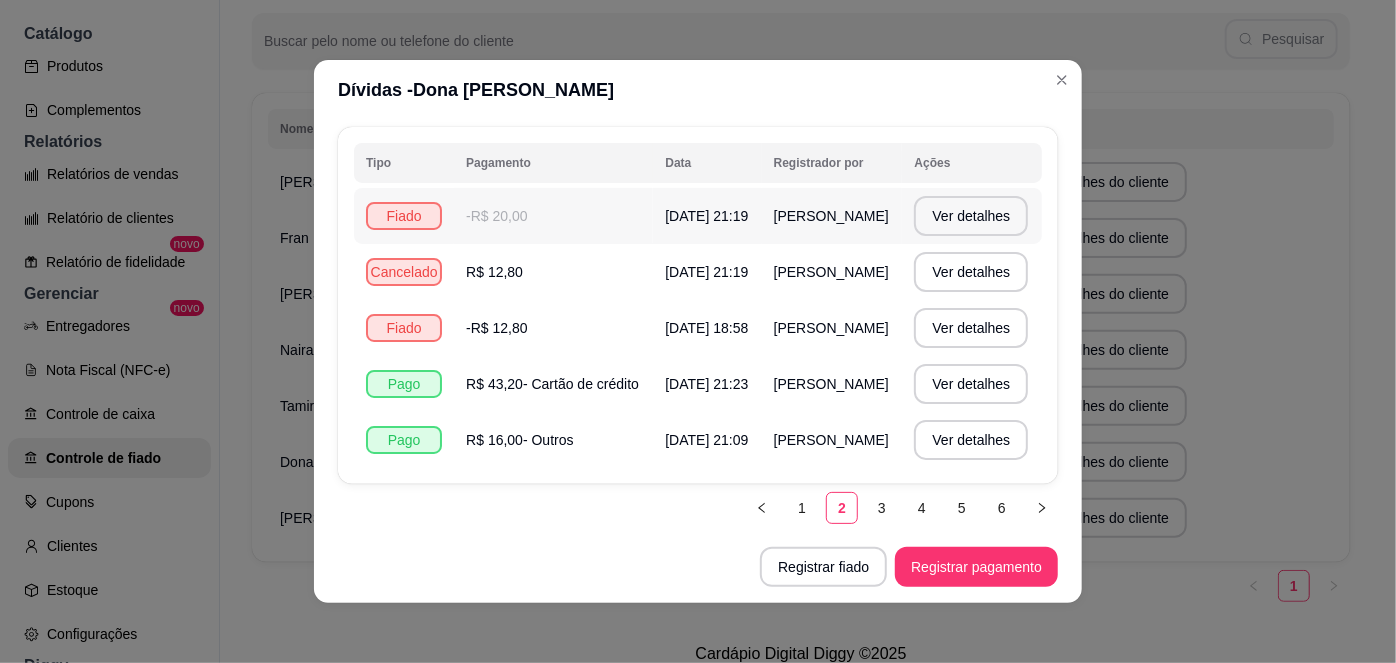 click on "[DATE] 21:19" at bounding box center [706, 216] 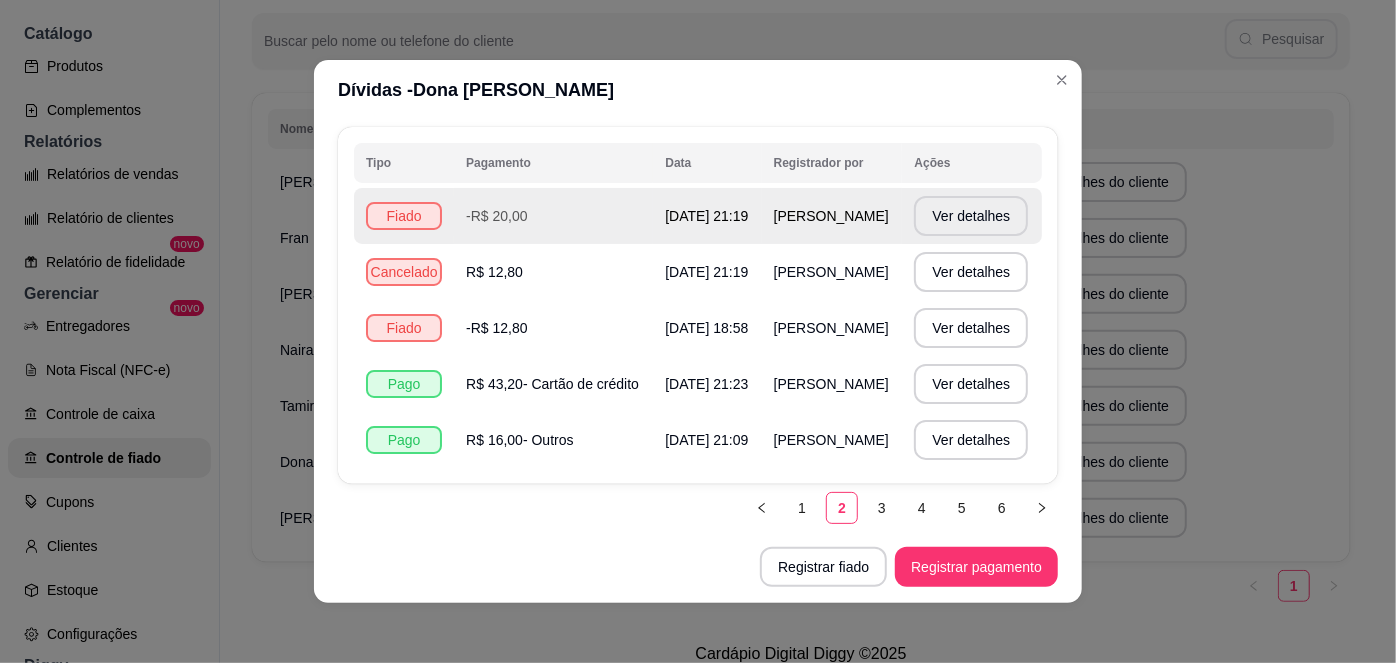 click on "[DATE] 21:19" at bounding box center (706, 216) 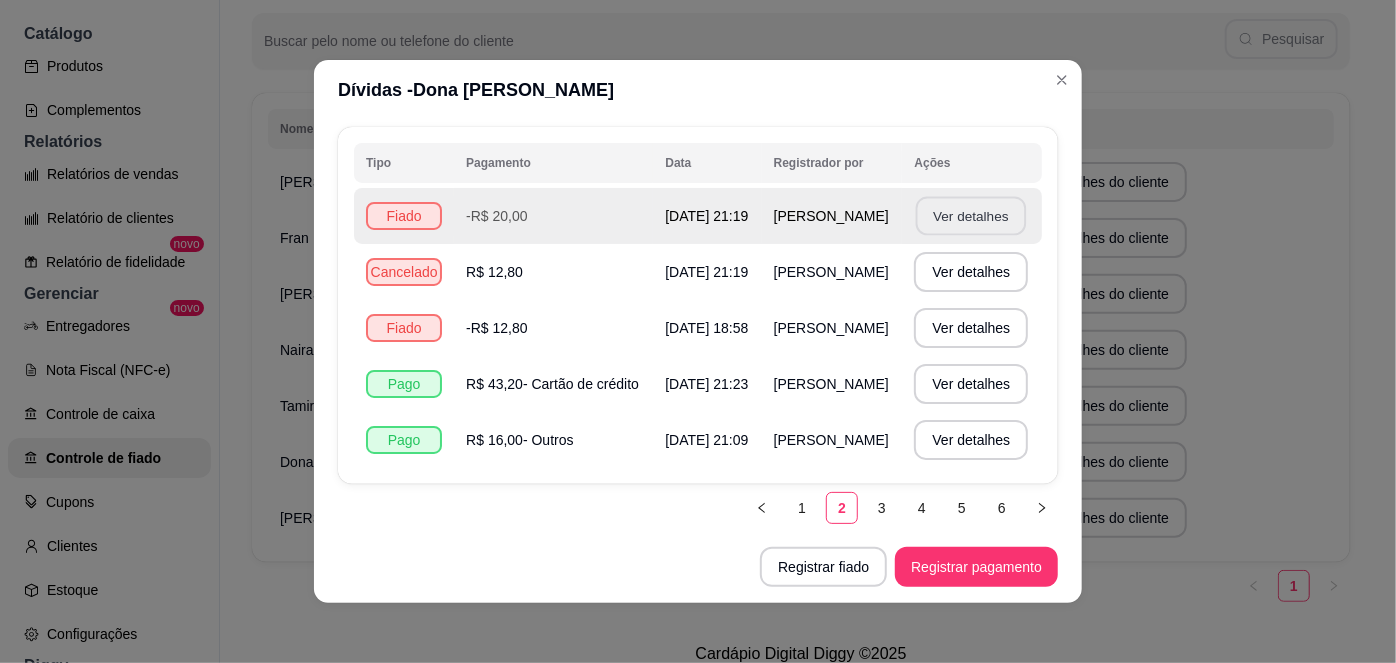 click on "Ver detalhes" at bounding box center (971, 216) 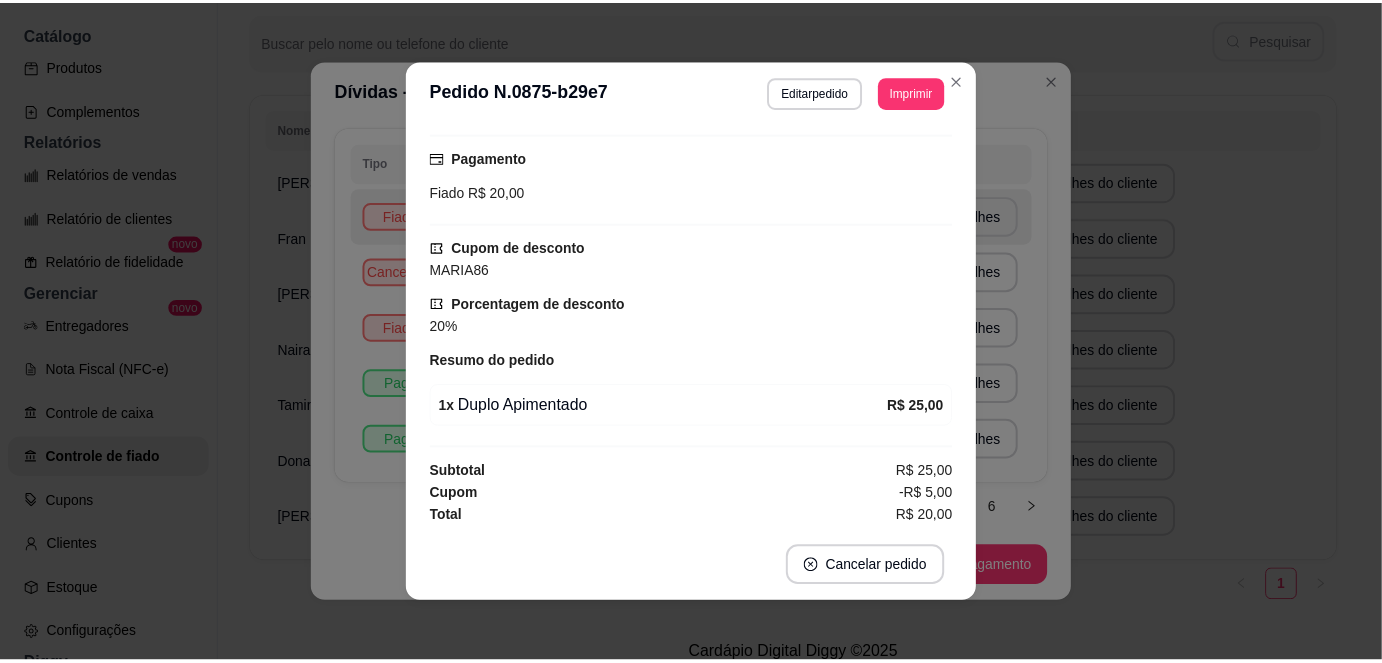 scroll, scrollTop: 253, scrollLeft: 0, axis: vertical 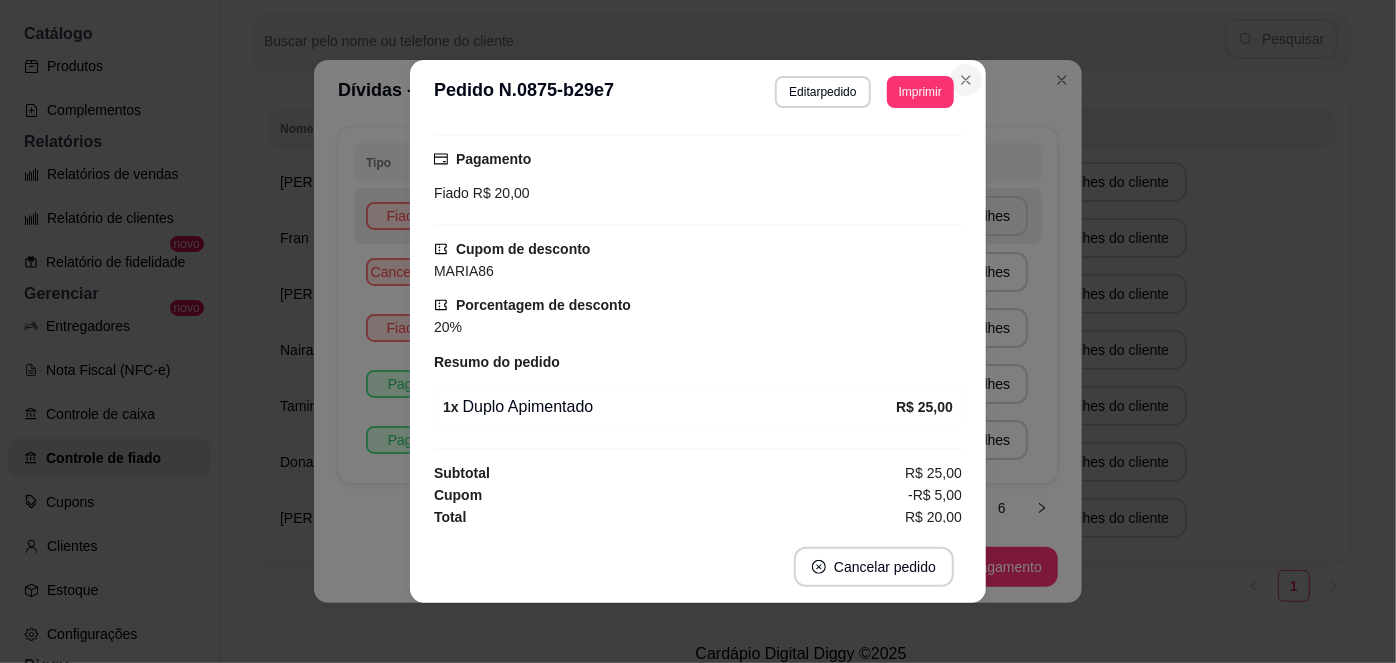 click at bounding box center (966, 80) 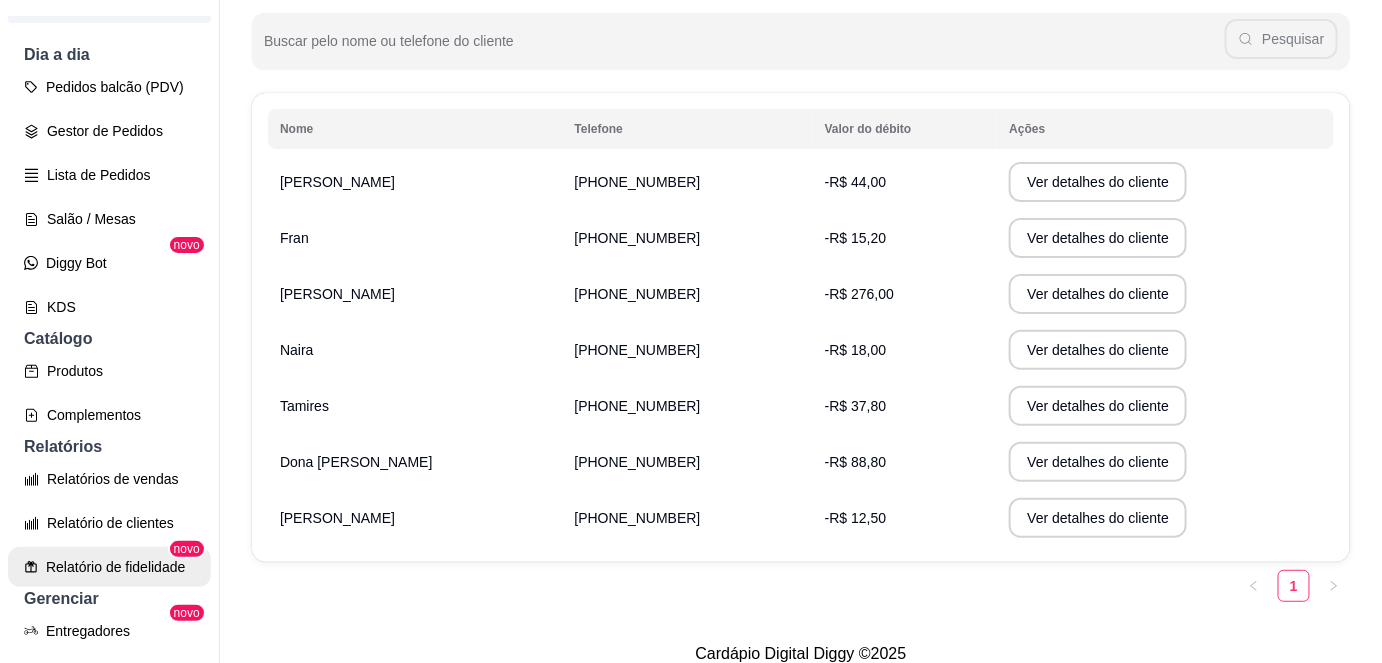 scroll, scrollTop: 213, scrollLeft: 0, axis: vertical 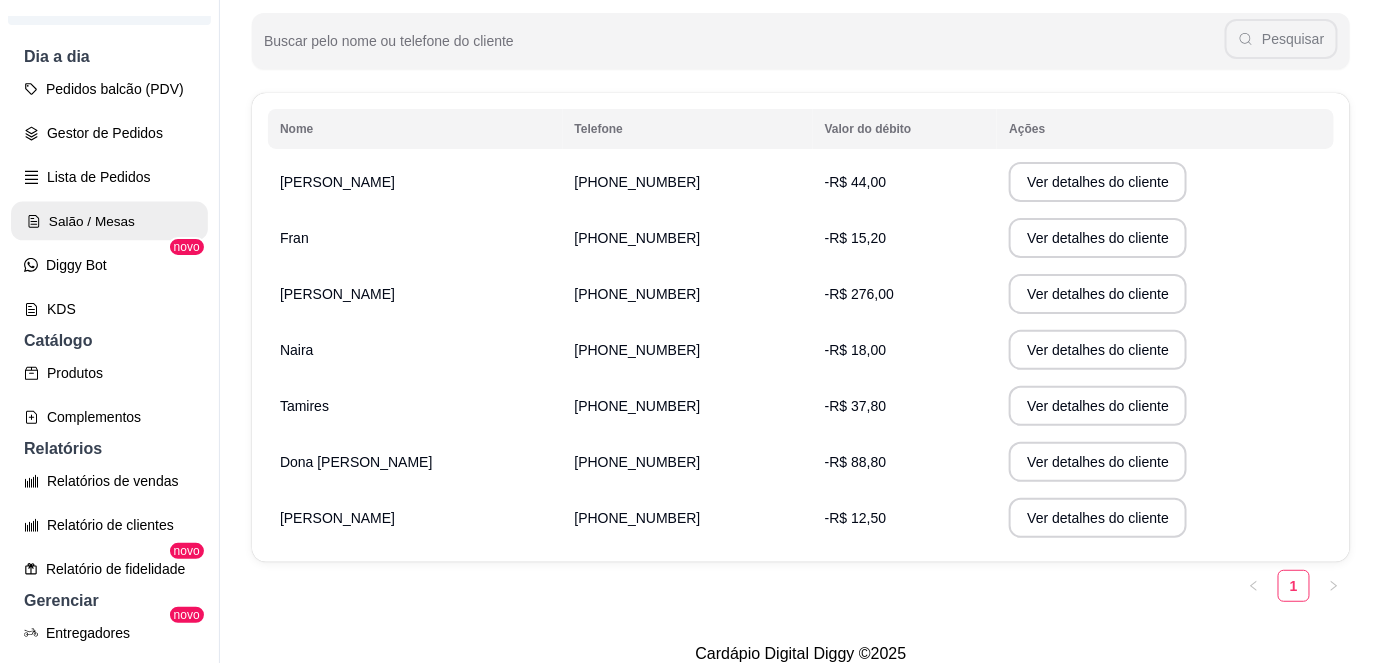 click on "Salão / Mesas" at bounding box center [109, 221] 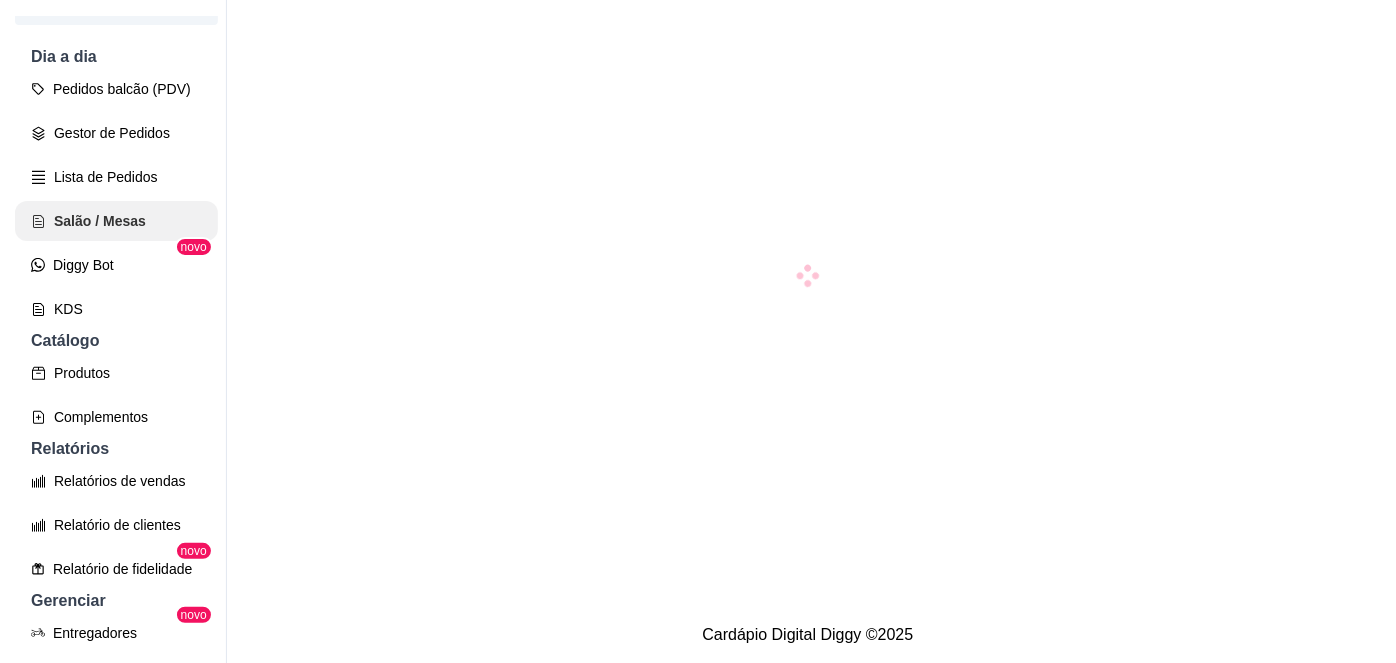 scroll, scrollTop: 0, scrollLeft: 0, axis: both 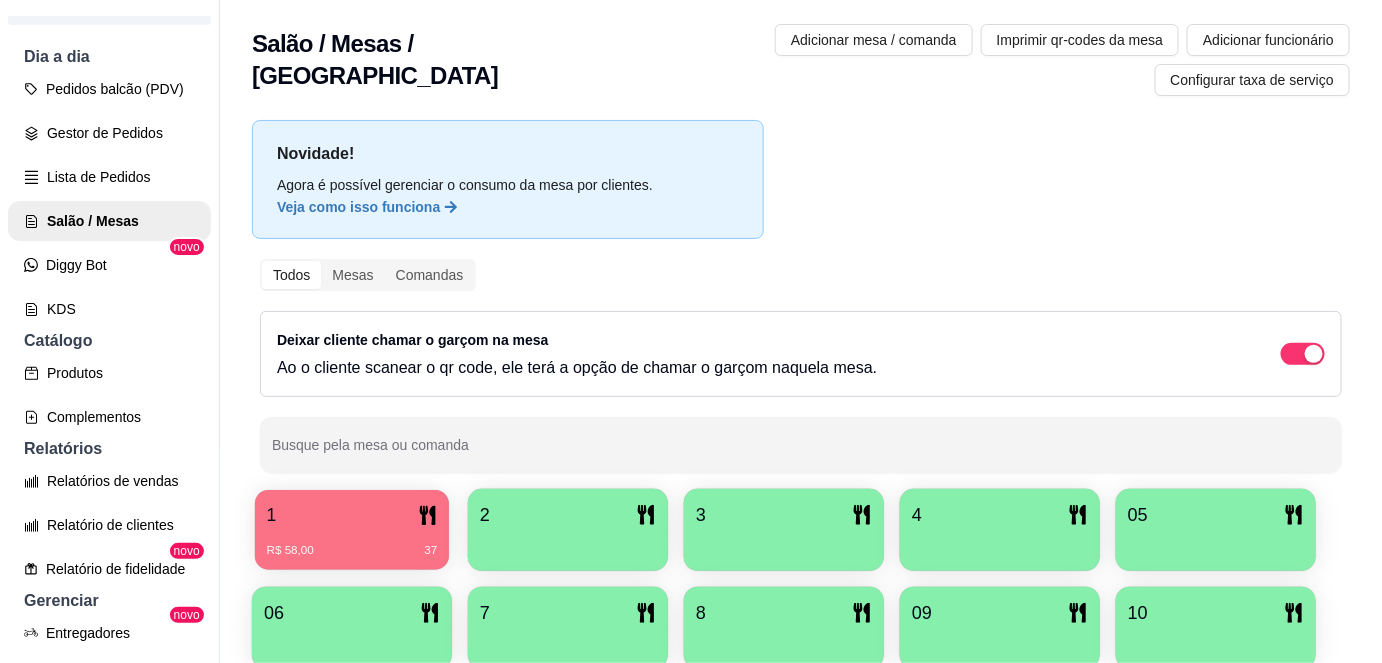 click on "1 R$ 58,00 37" at bounding box center (352, 530) 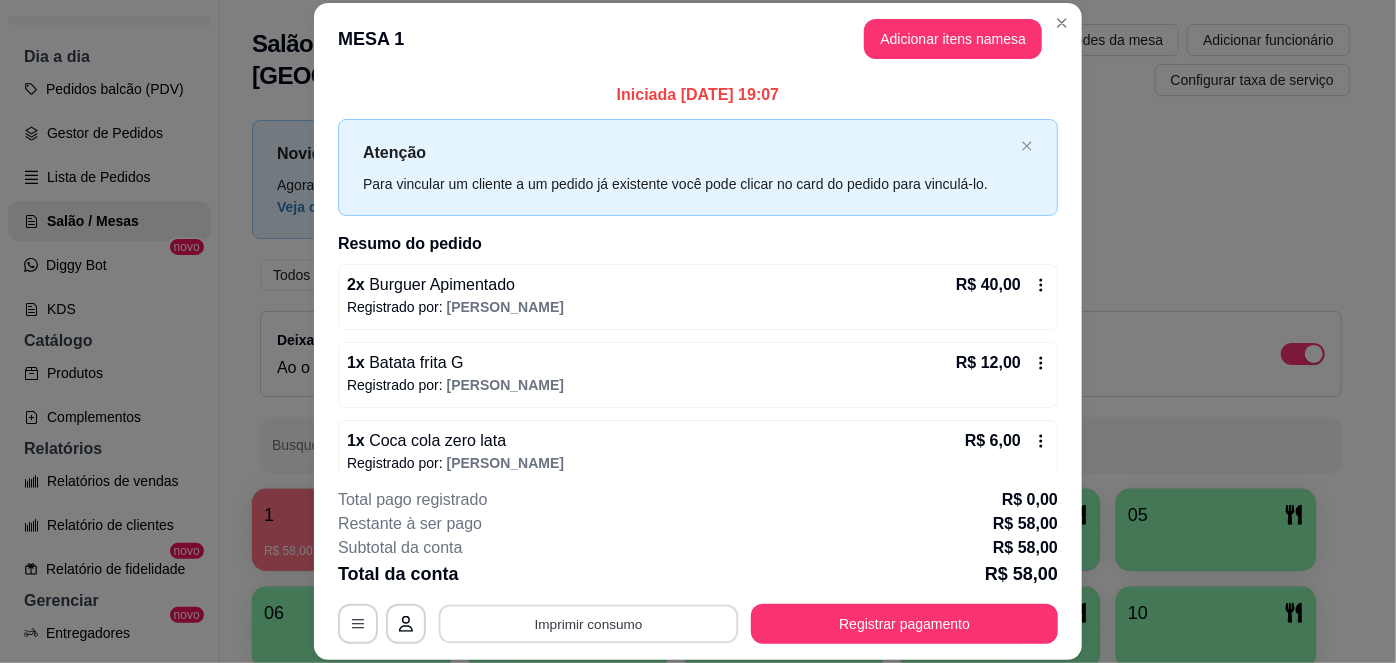 click on "Imprimir consumo" at bounding box center (589, 623) 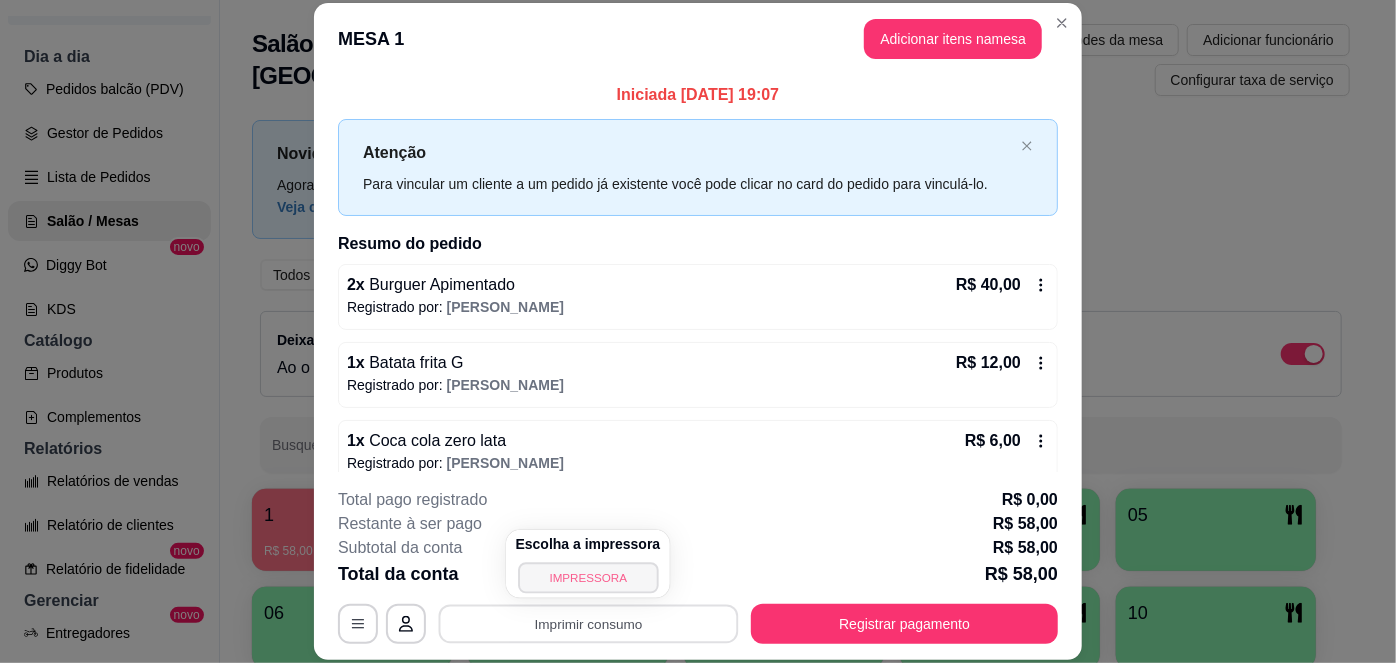 click on "IMPRESSORA" at bounding box center (588, 577) 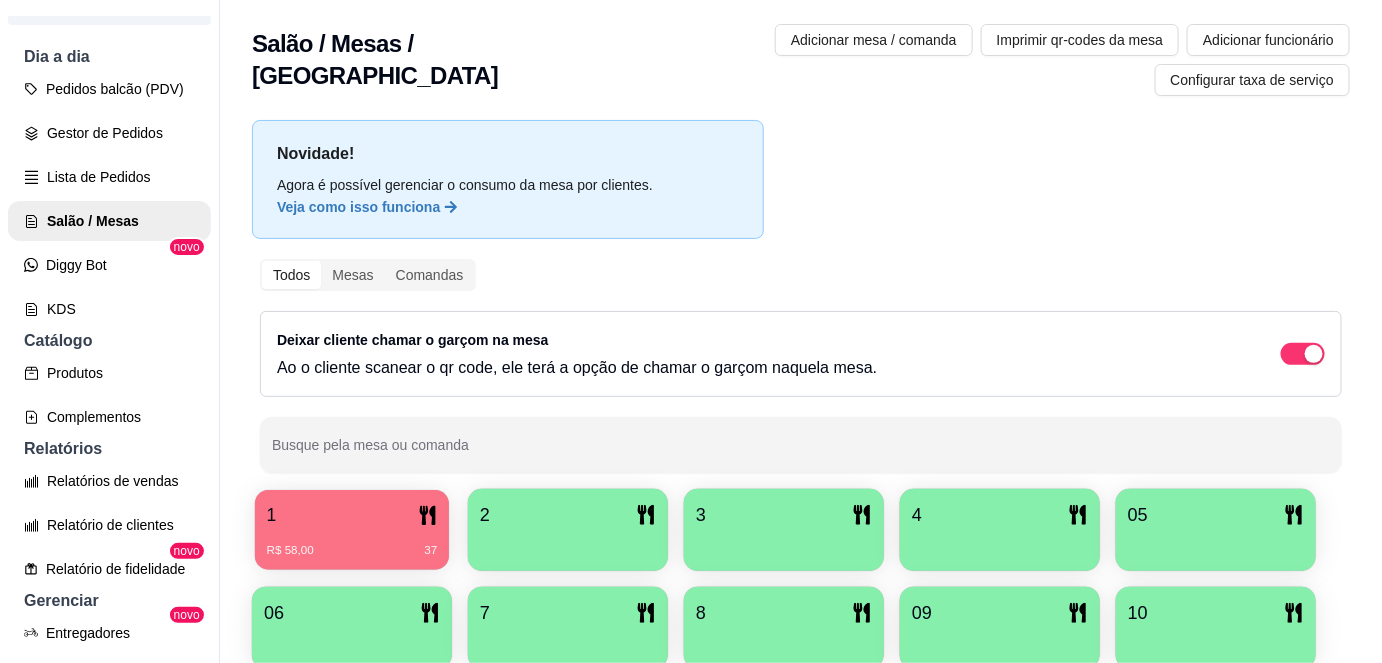 click on "R$ 58,00" at bounding box center [290, 551] 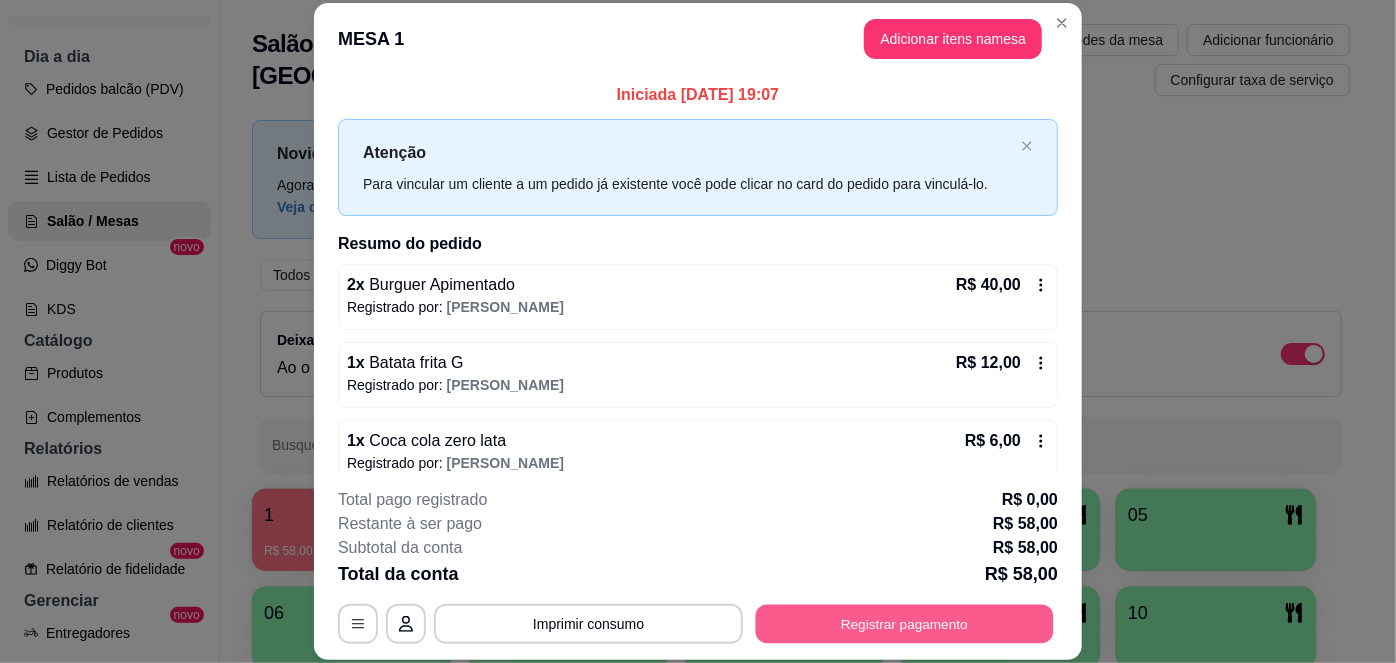 click on "Registrar pagamento" at bounding box center (905, 623) 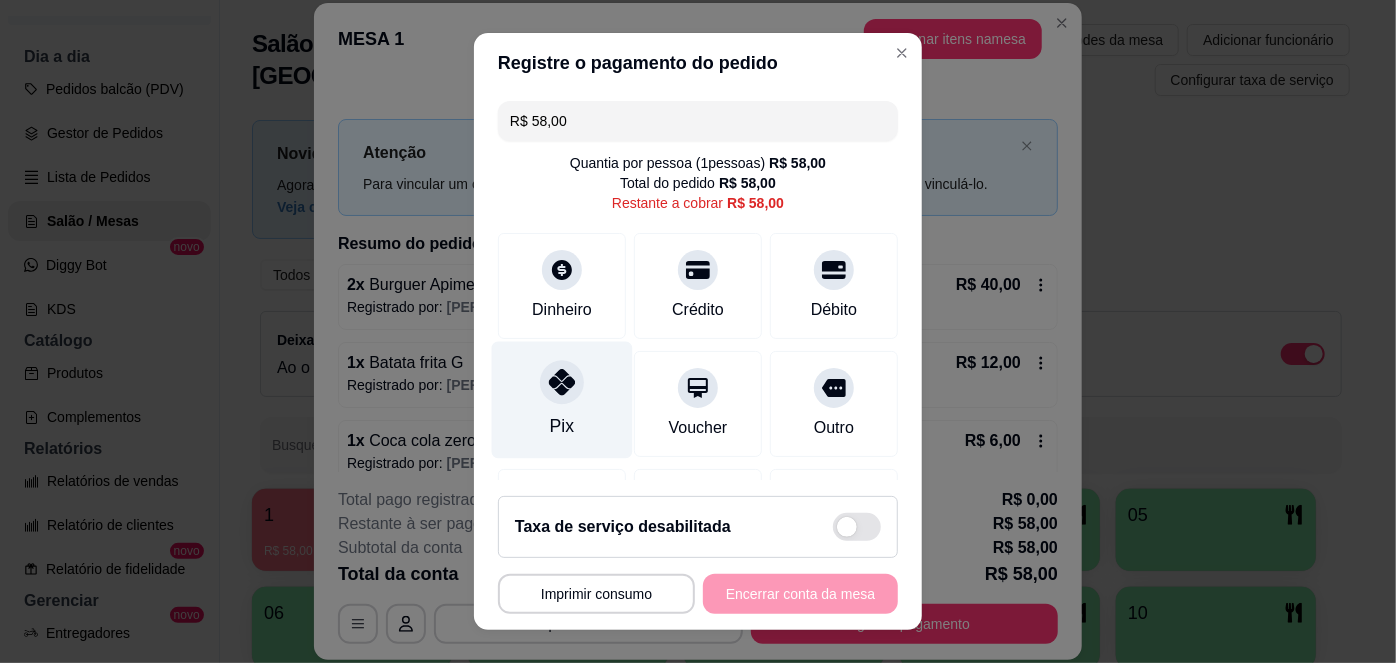 click on "Pix" at bounding box center [562, 400] 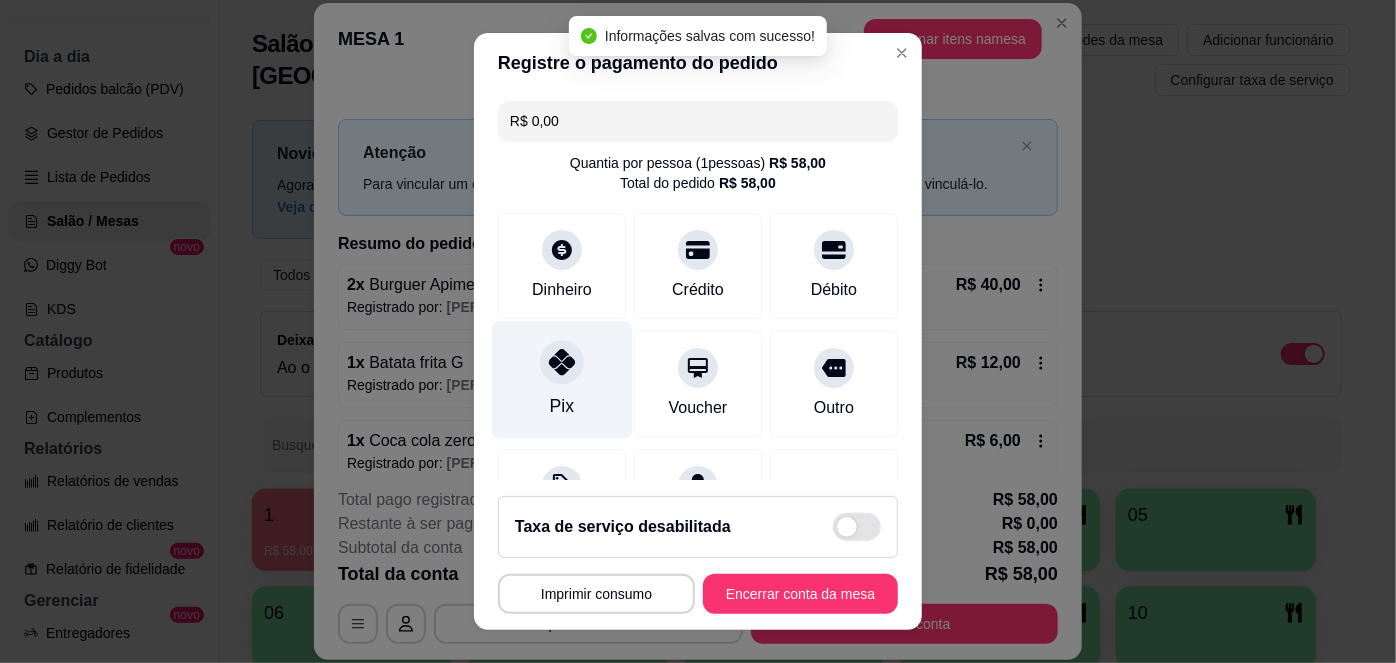 type on "R$ 0,00" 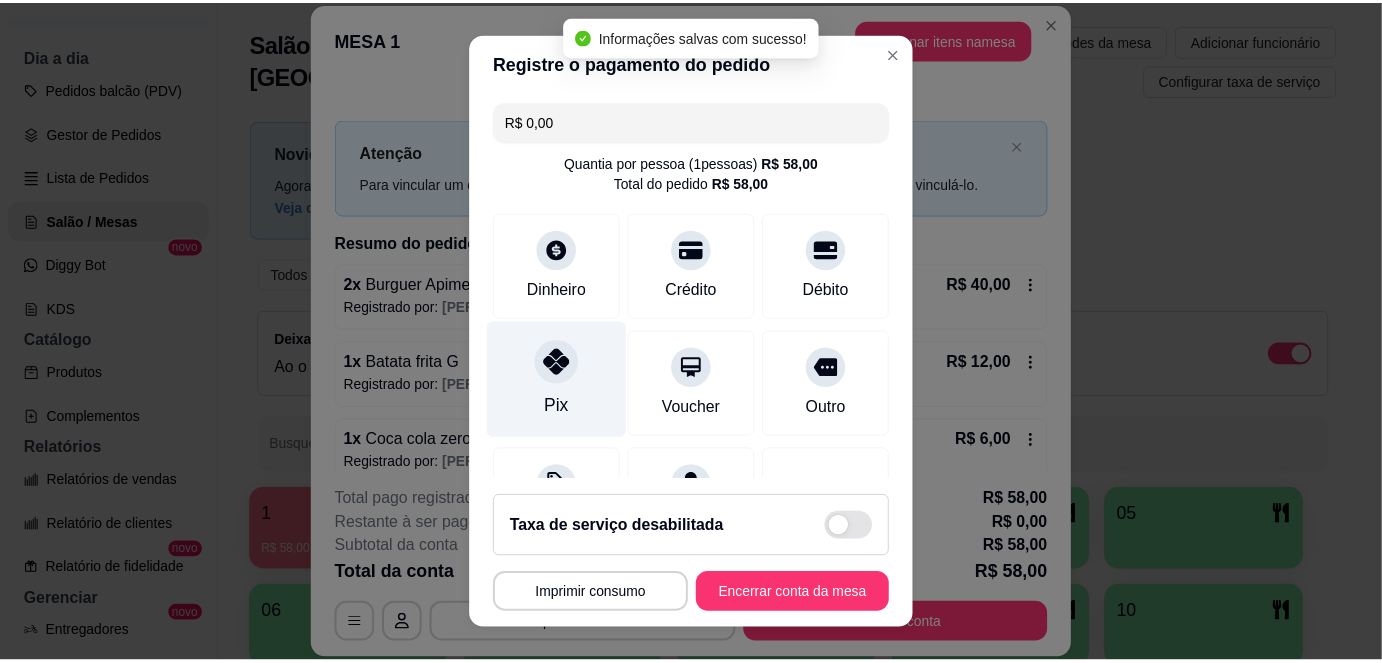 scroll, scrollTop: 208, scrollLeft: 0, axis: vertical 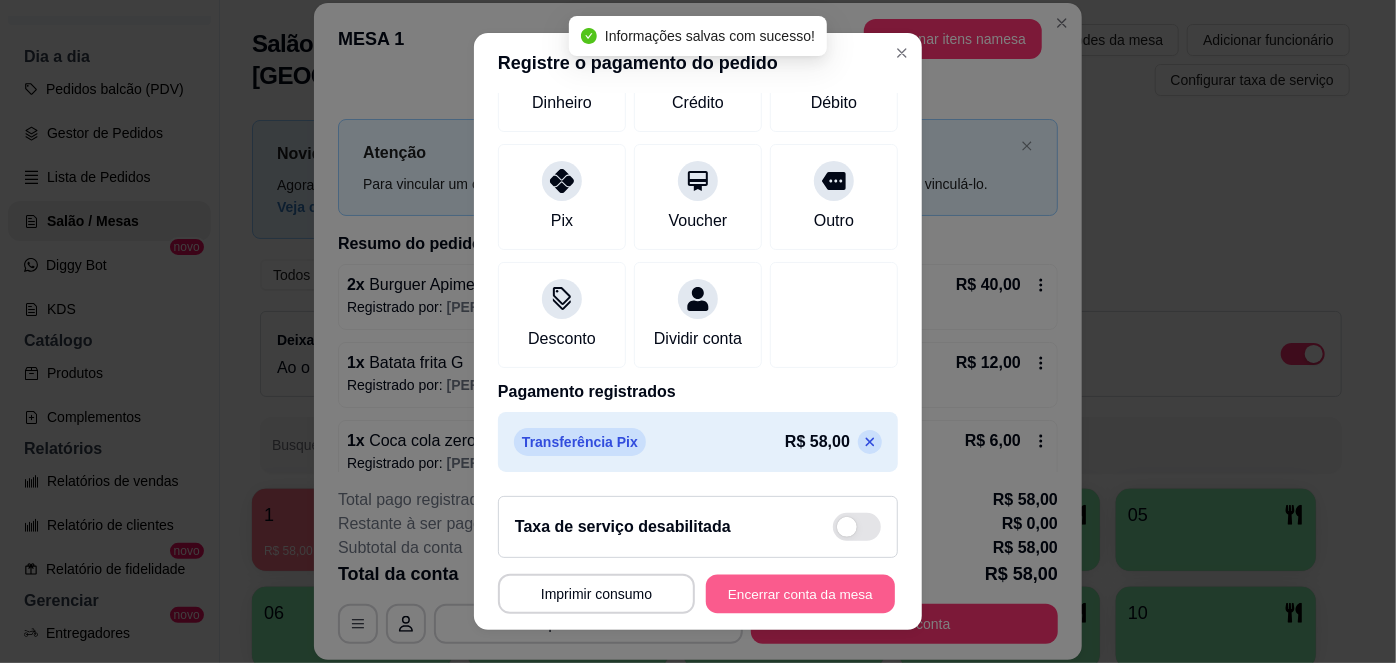 click on "Encerrar conta da mesa" at bounding box center (800, 593) 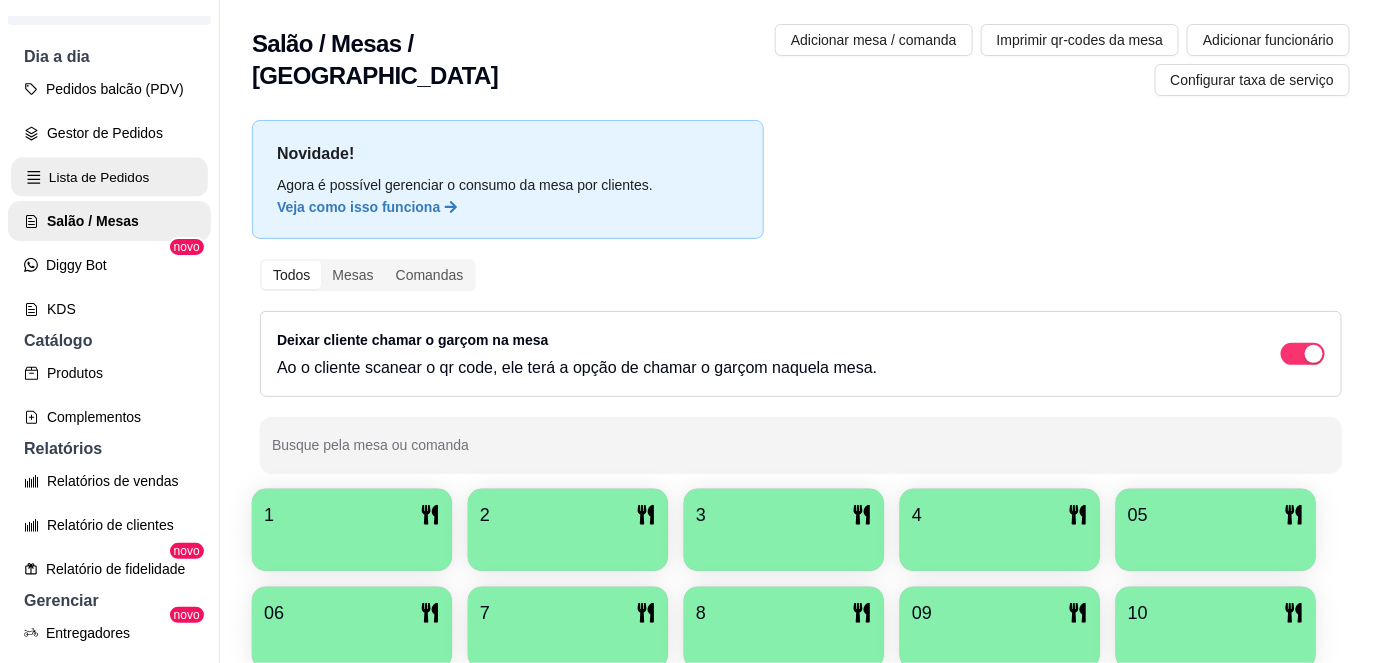 click on "Lista de Pedidos" at bounding box center [109, 177] 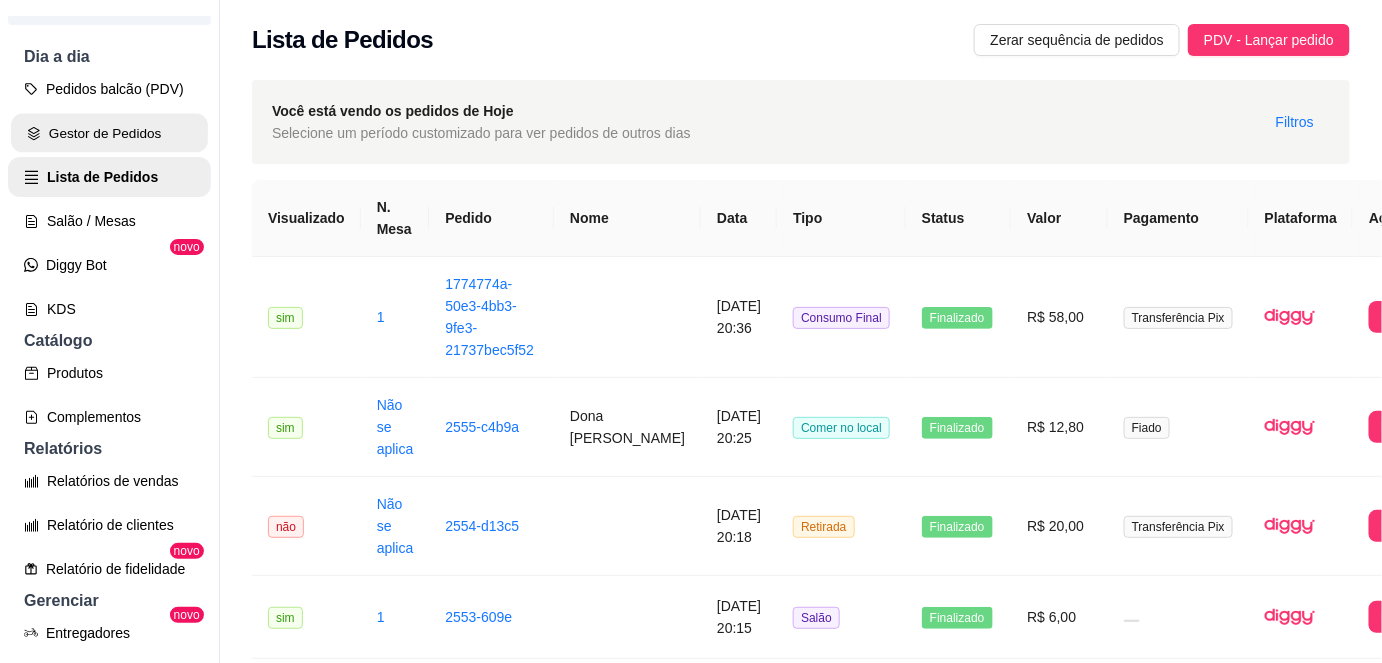 click on "Gestor de Pedidos" at bounding box center (109, 133) 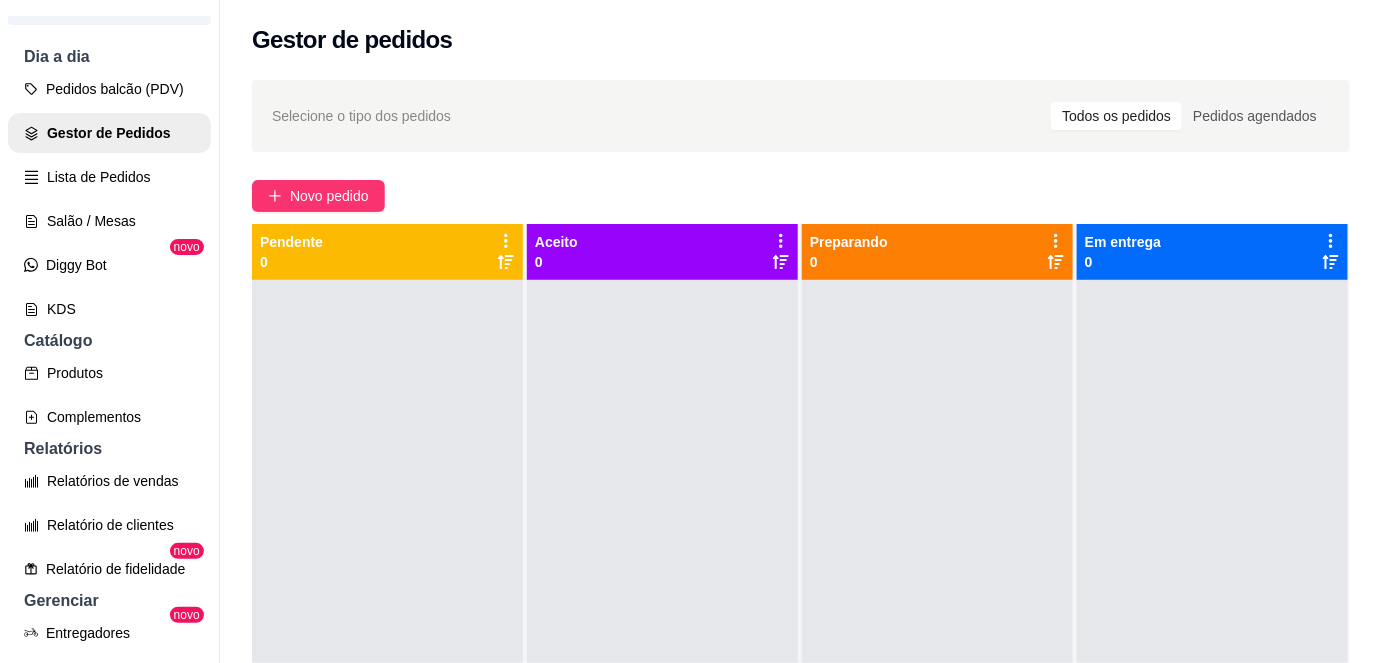 scroll, scrollTop: 56, scrollLeft: 0, axis: vertical 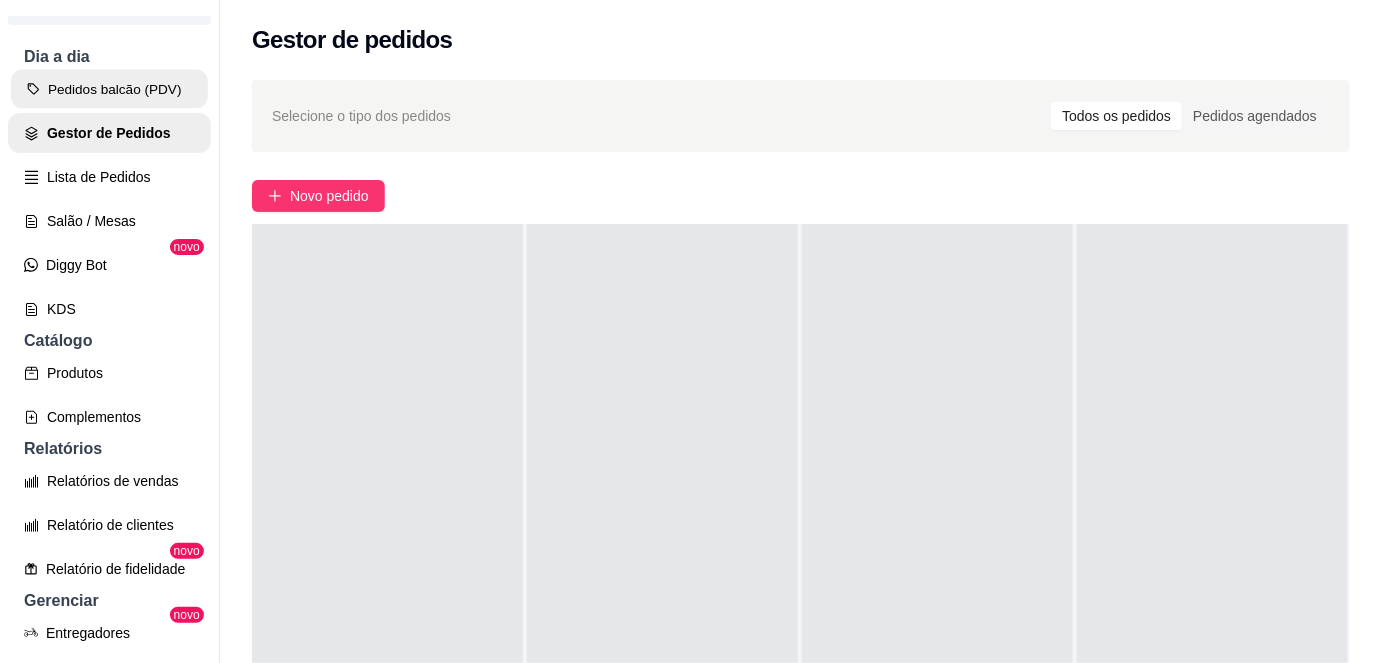 click on "Pedidos balcão (PDV)" at bounding box center (109, 89) 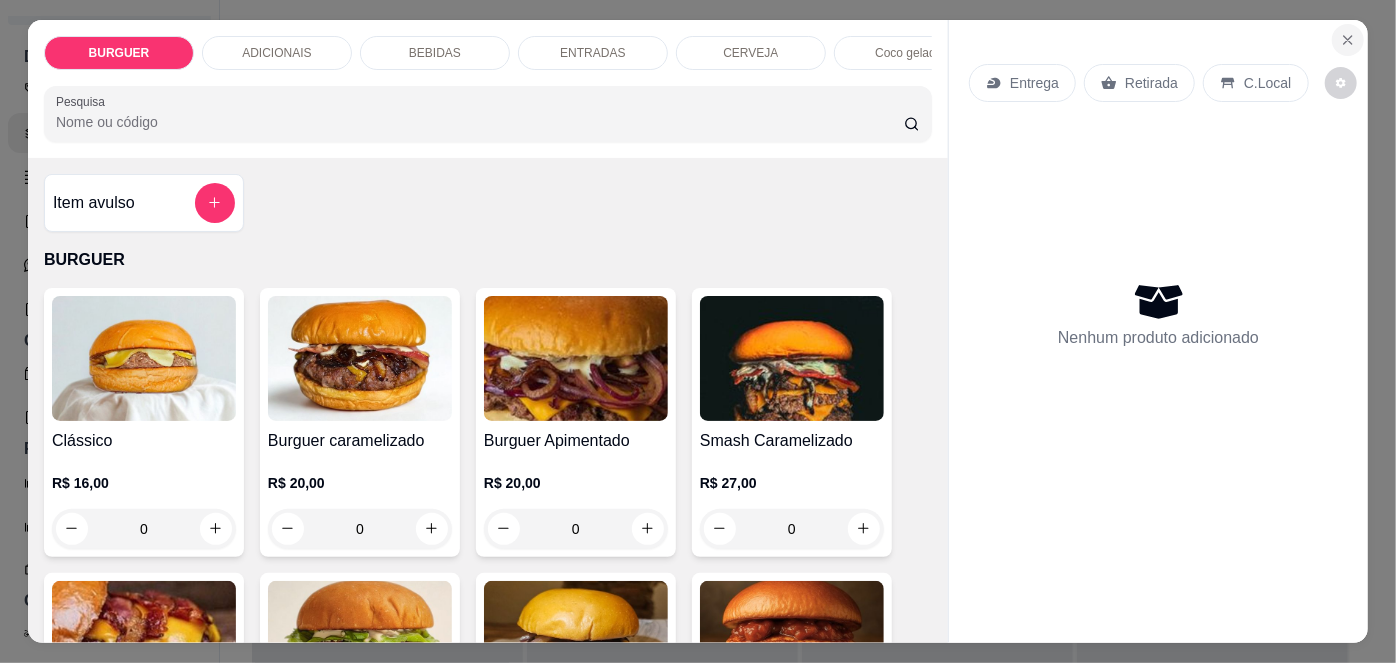 click 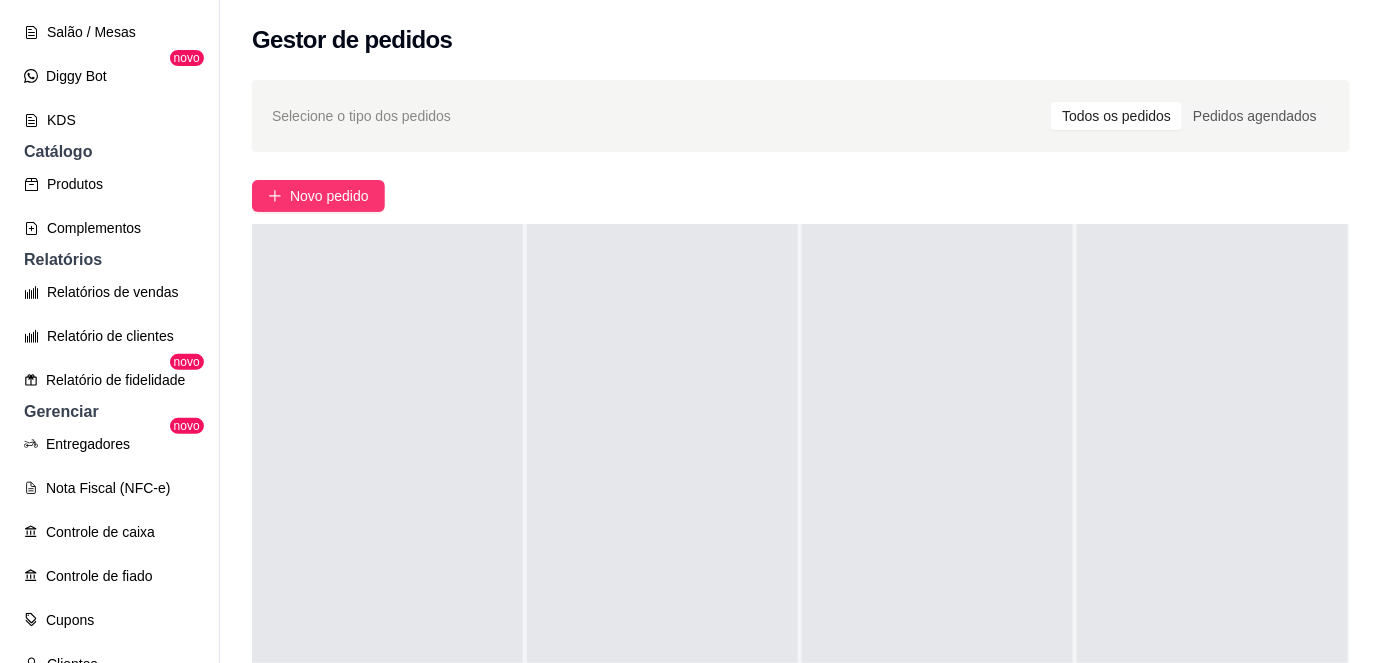 scroll, scrollTop: 435, scrollLeft: 0, axis: vertical 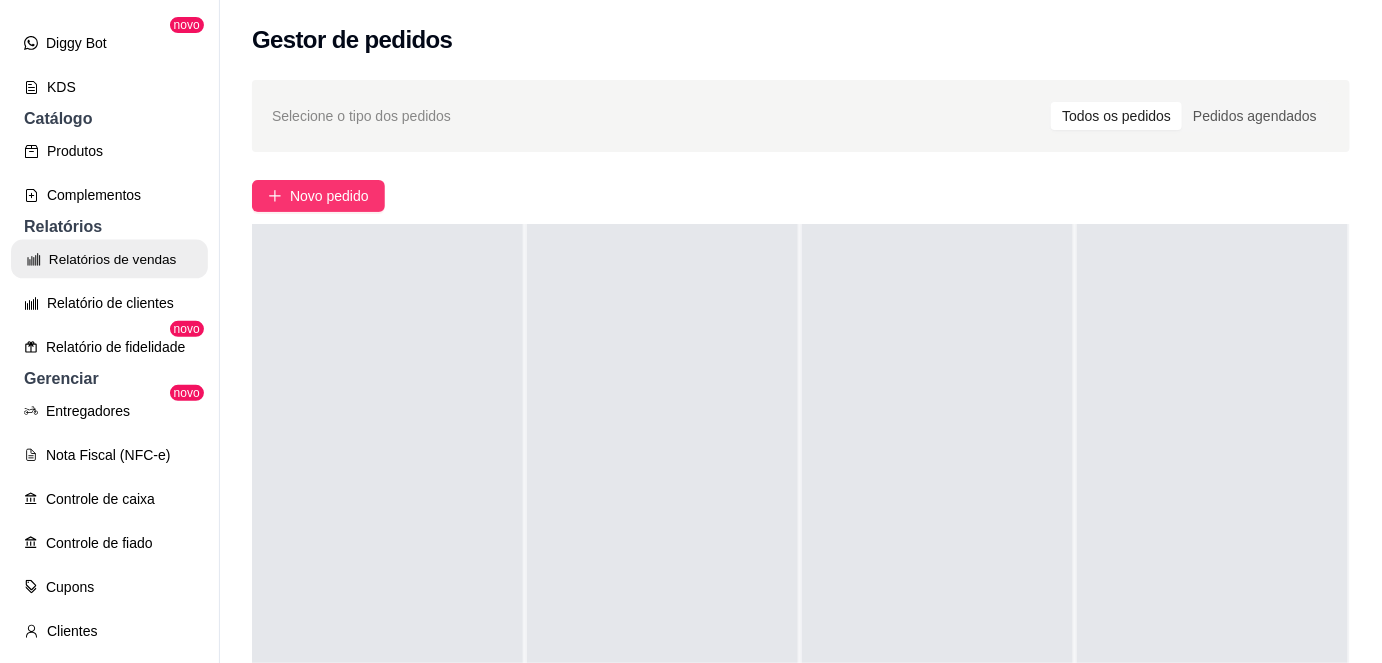 click on "Relatórios de vendas" at bounding box center [109, 259] 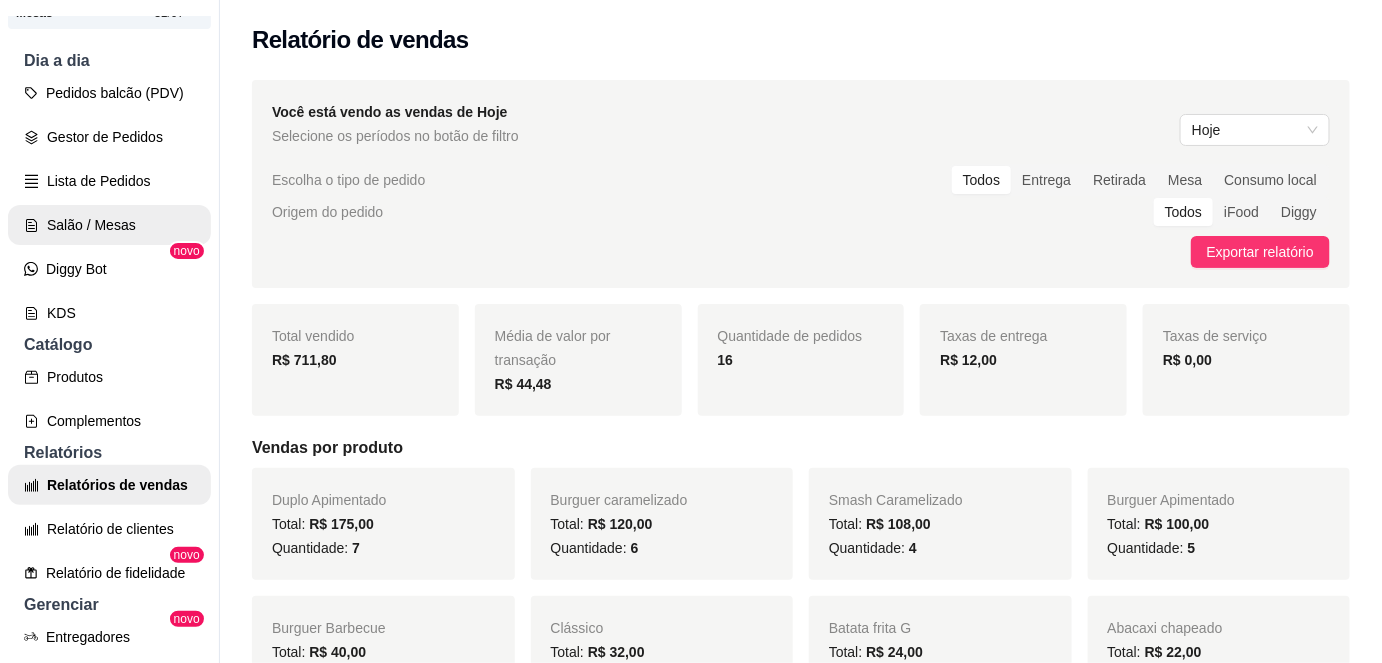scroll, scrollTop: 147, scrollLeft: 0, axis: vertical 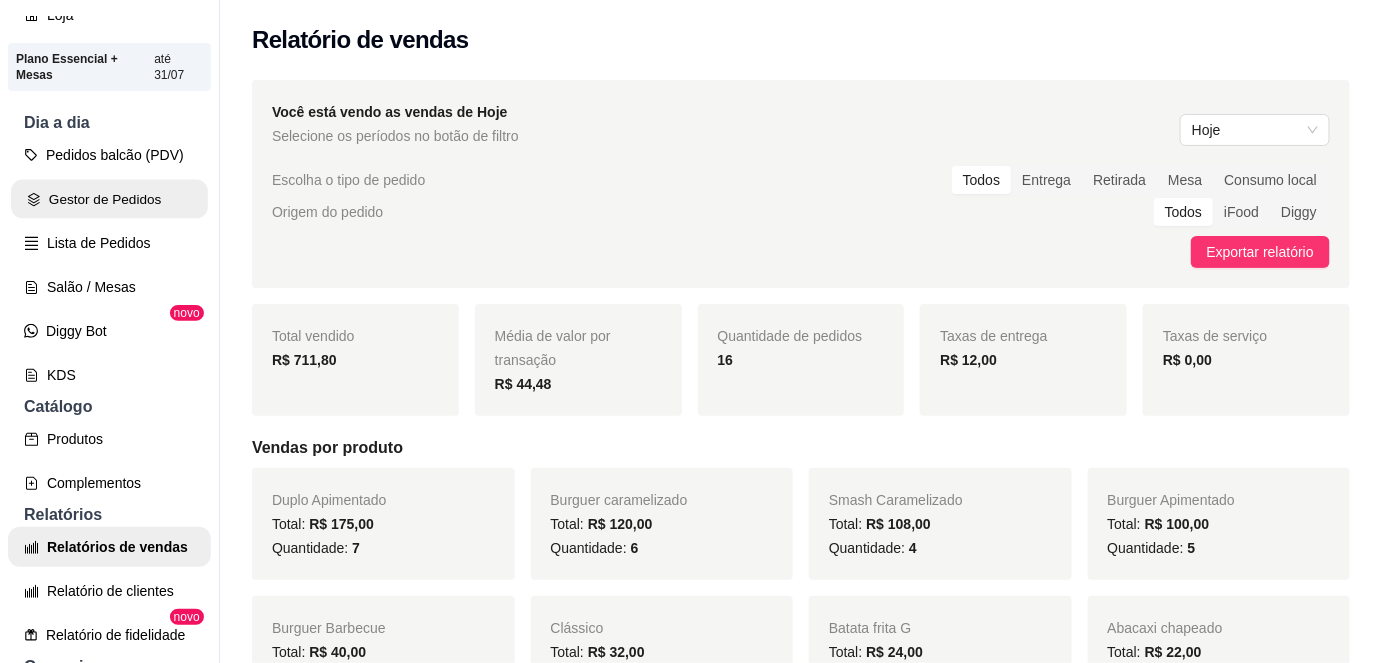 click on "Gestor de Pedidos" at bounding box center [109, 199] 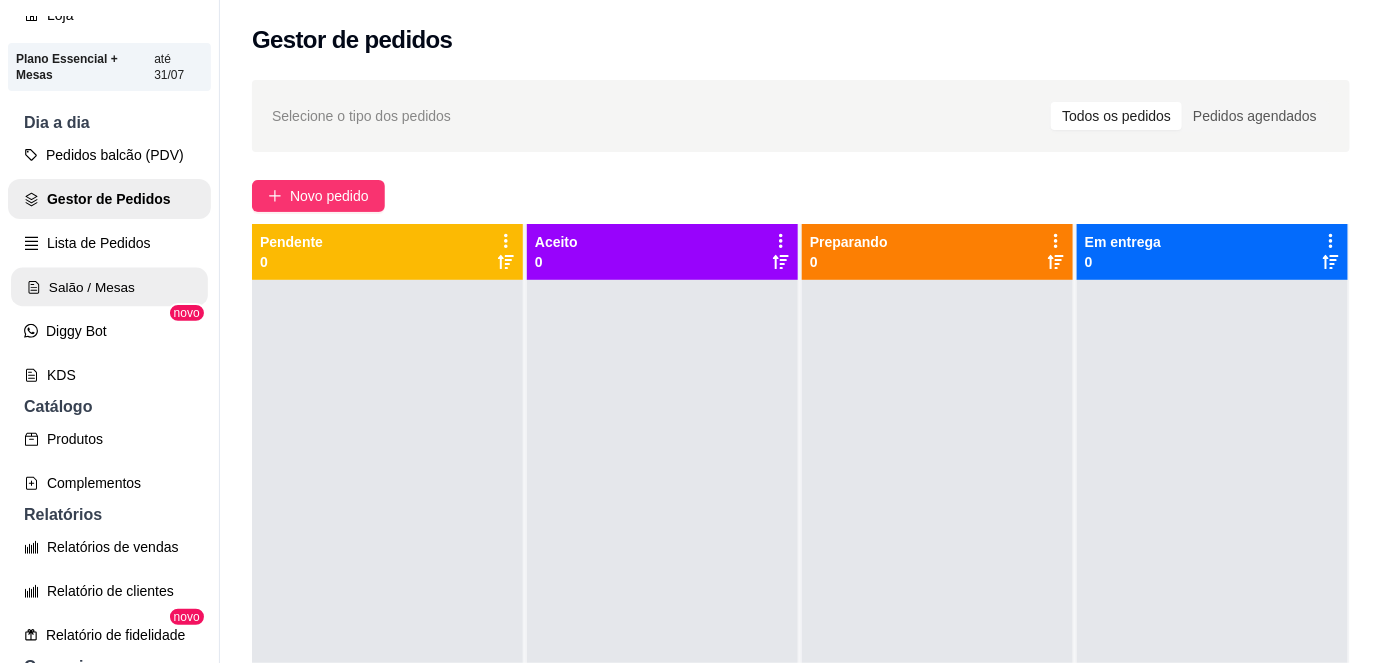 click on "Salão / Mesas" at bounding box center (109, 287) 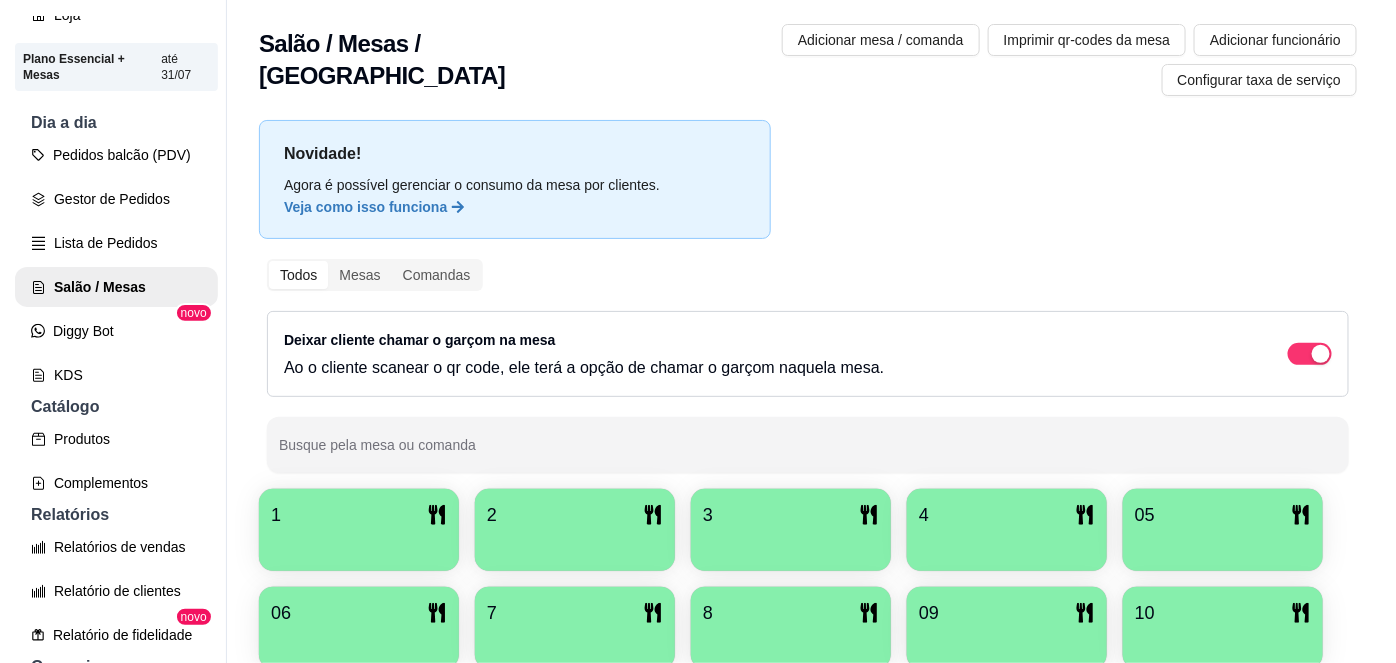 scroll, scrollTop: 101, scrollLeft: 0, axis: vertical 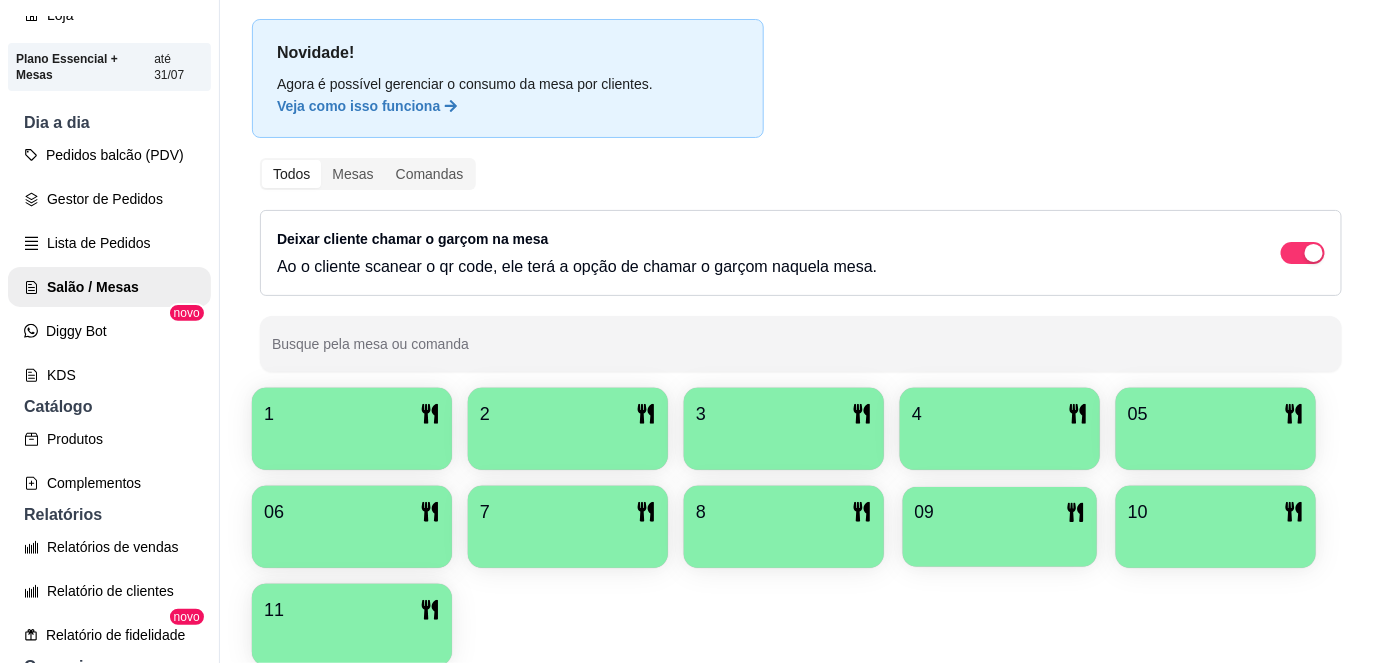 click on "09" at bounding box center (1000, 512) 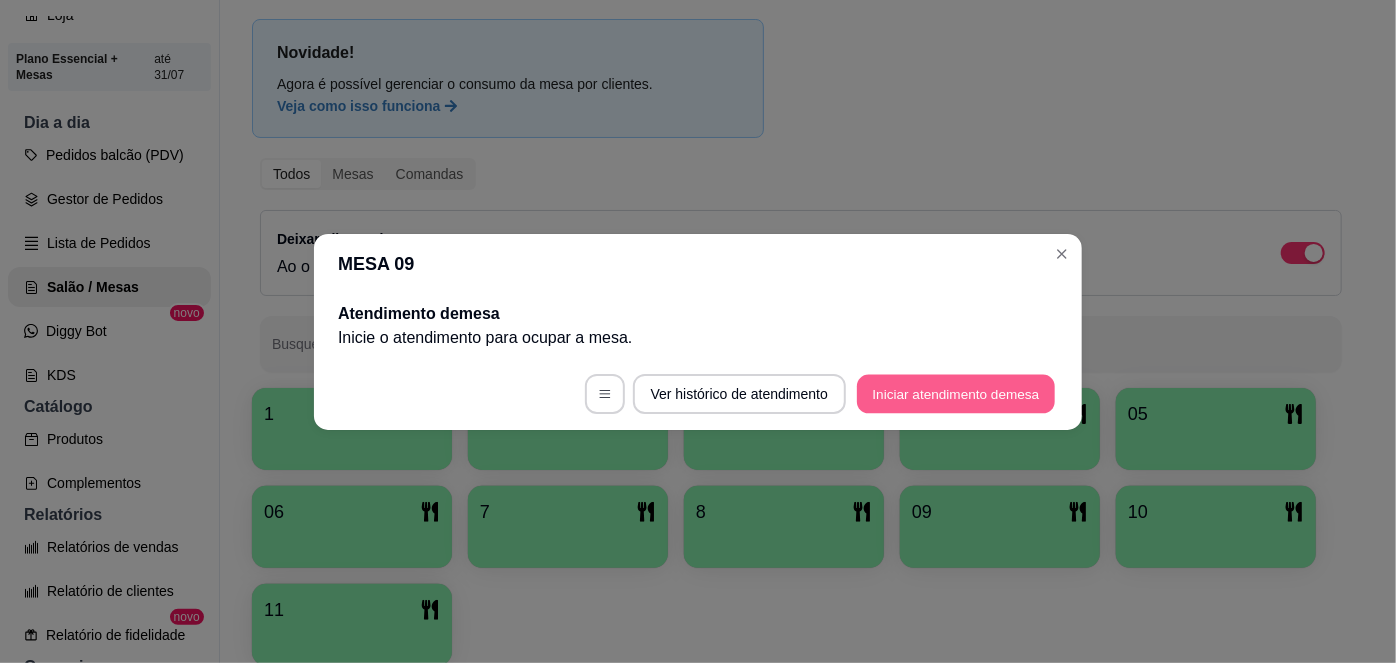 click on "Iniciar atendimento de  mesa" at bounding box center [956, 393] 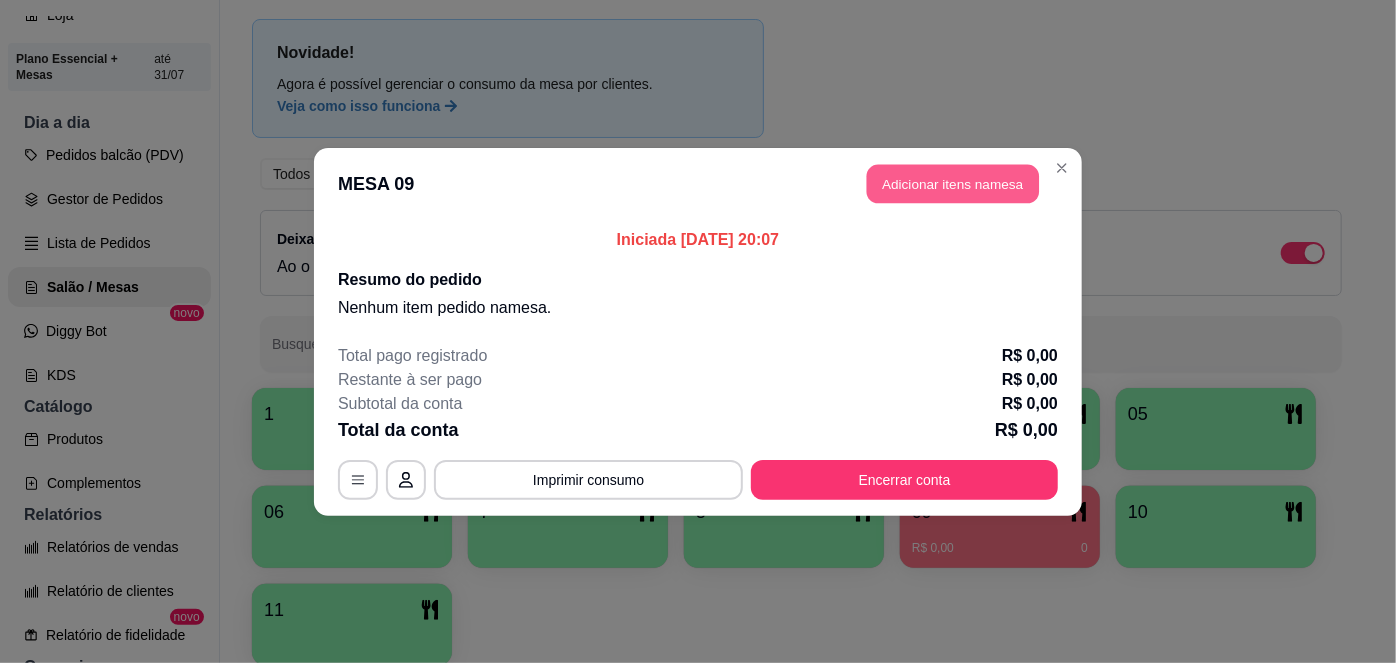 click on "Adicionar itens na  mesa" at bounding box center [953, 183] 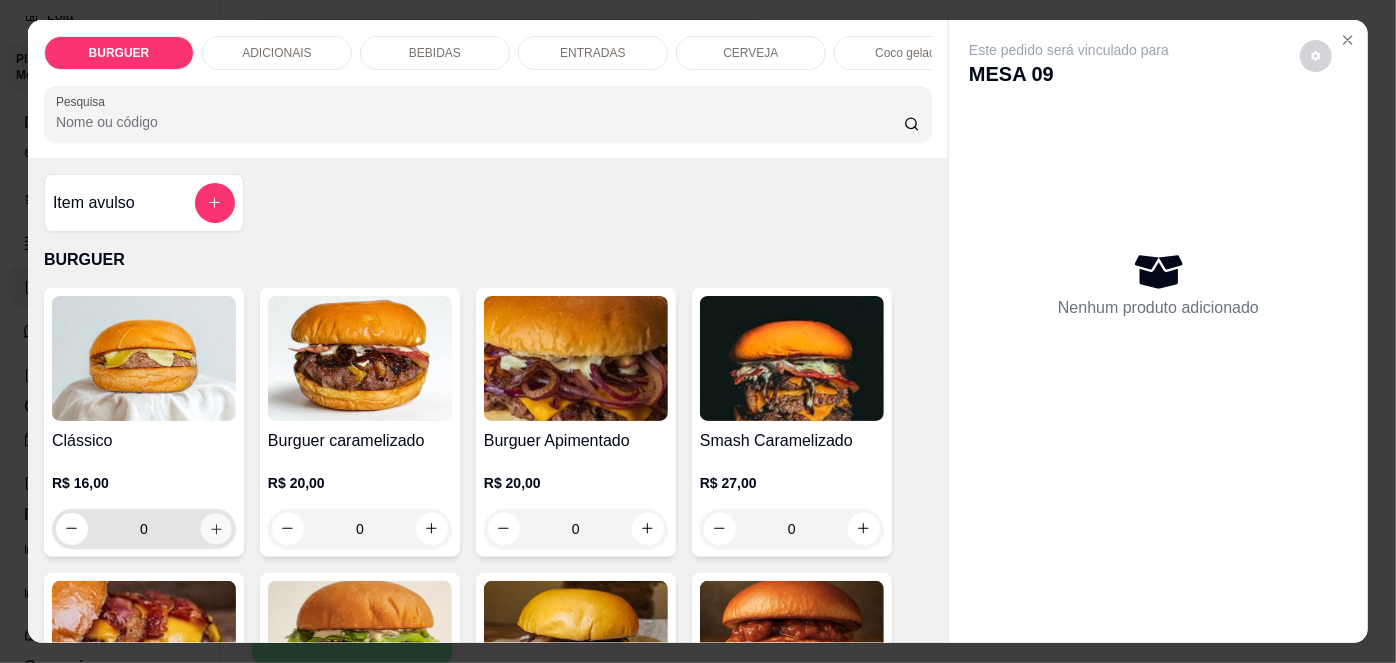 click at bounding box center [215, 528] 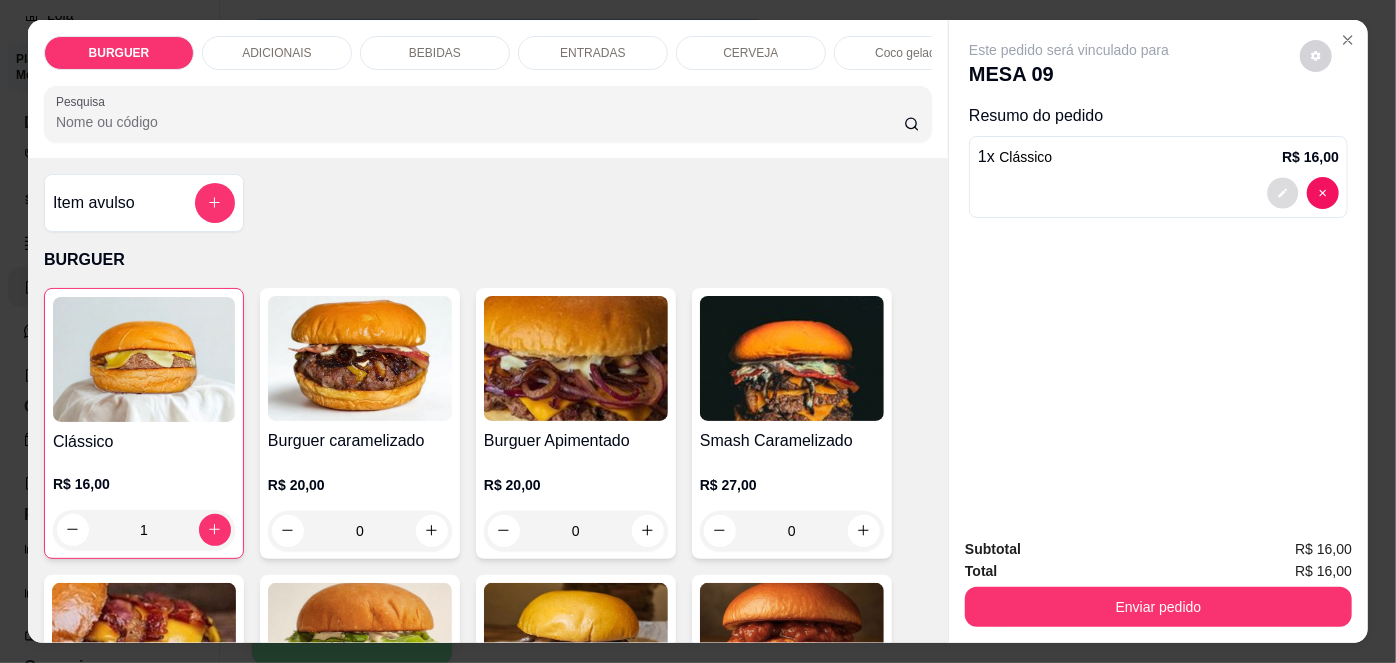 click at bounding box center (1283, 192) 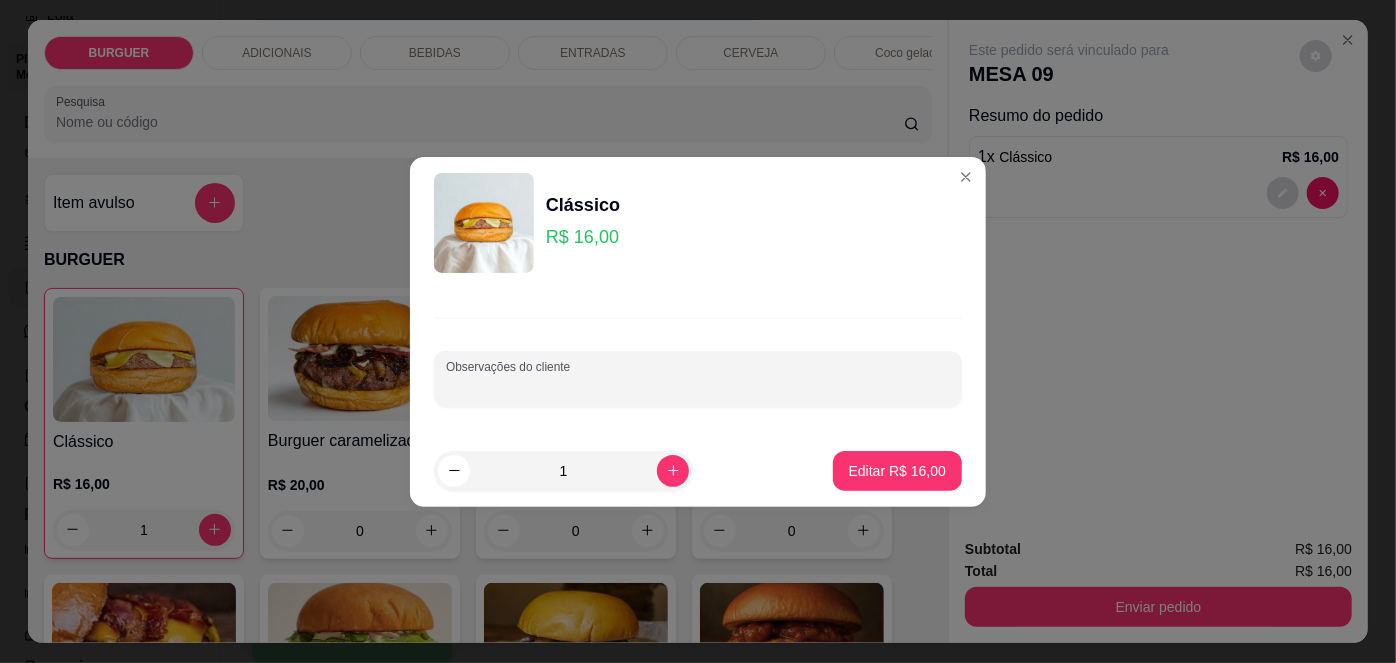click on "Observações do cliente" at bounding box center (698, 387) 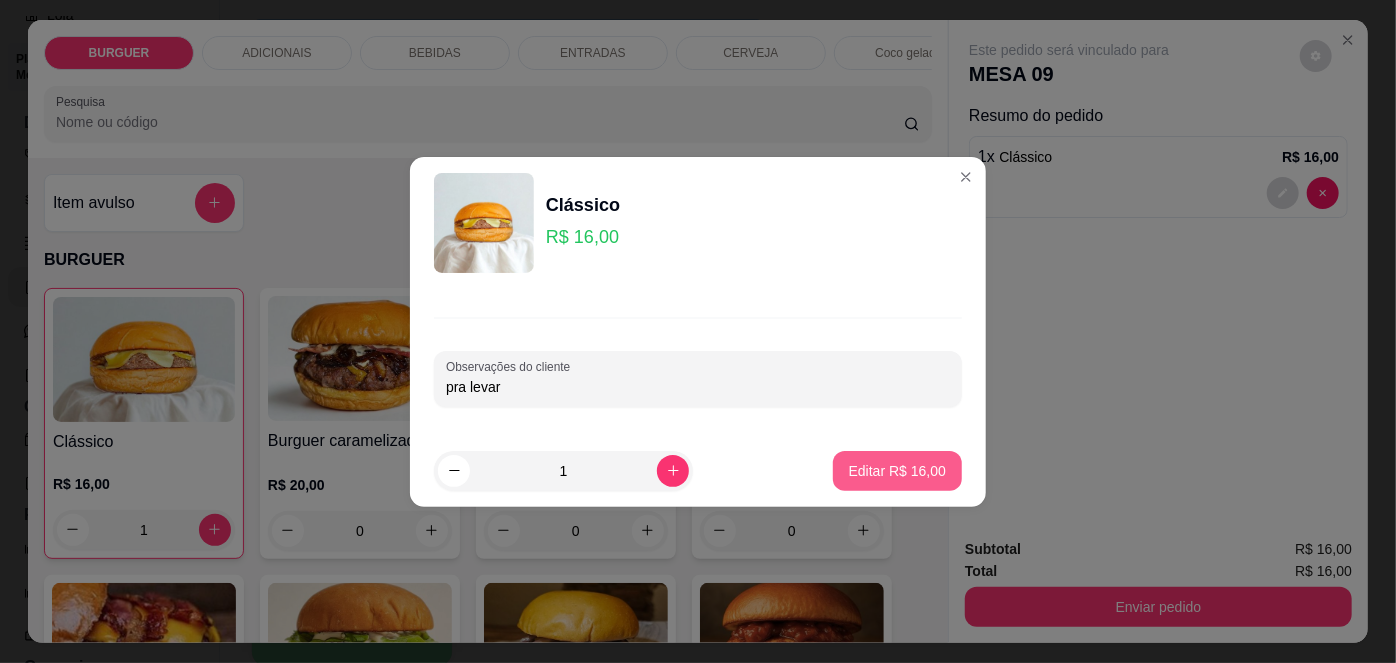 type on "pra levar" 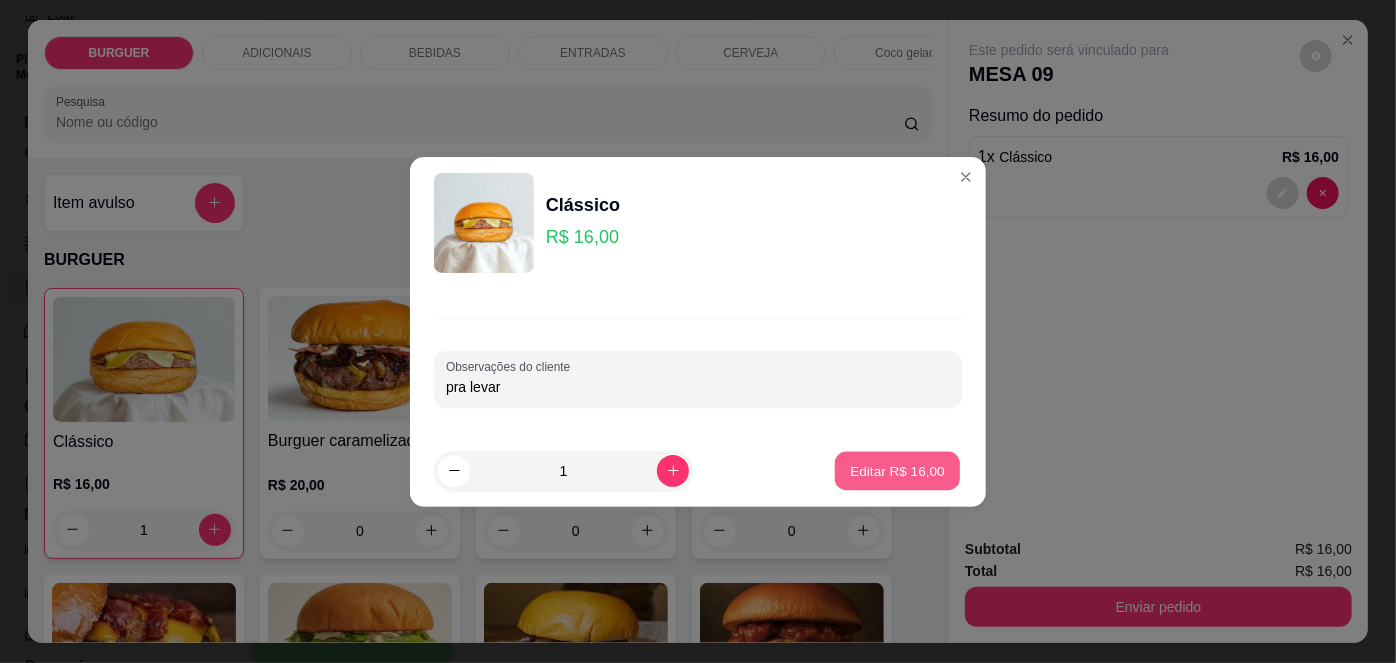 click on "Editar   R$ 16,00" at bounding box center (897, 470) 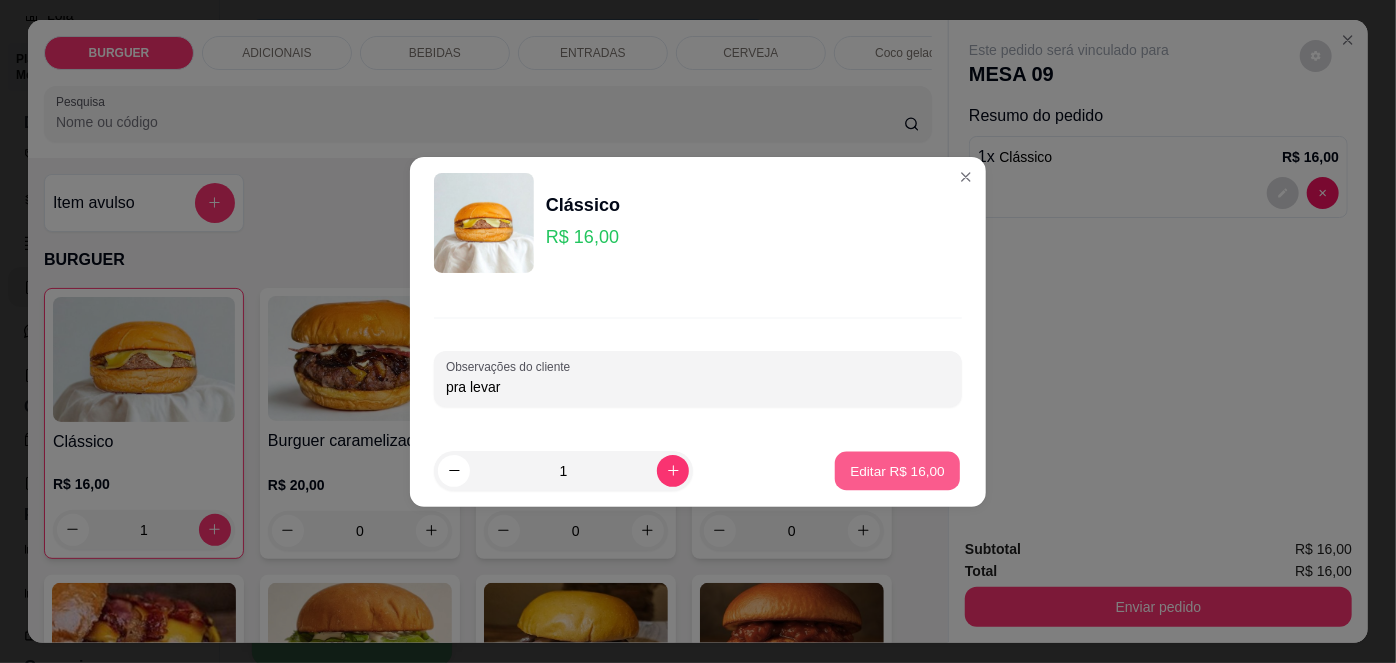 type on "0" 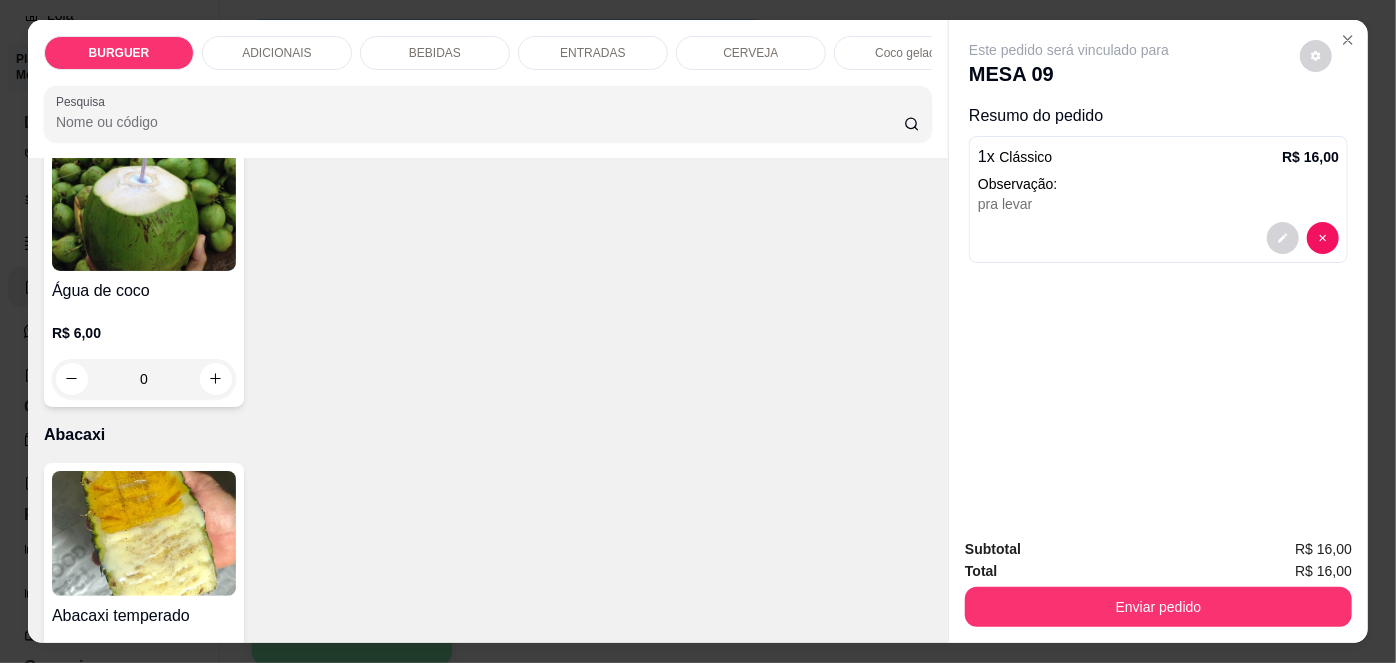 scroll, scrollTop: 3650, scrollLeft: 0, axis: vertical 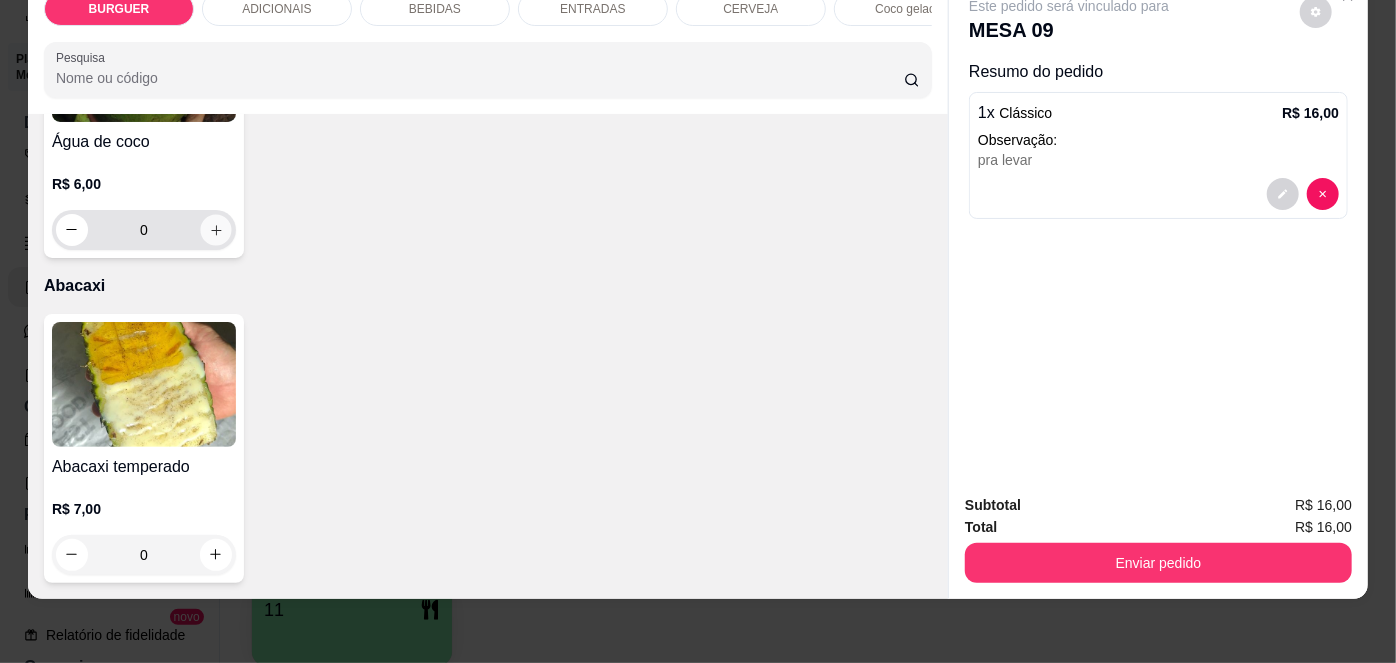 click 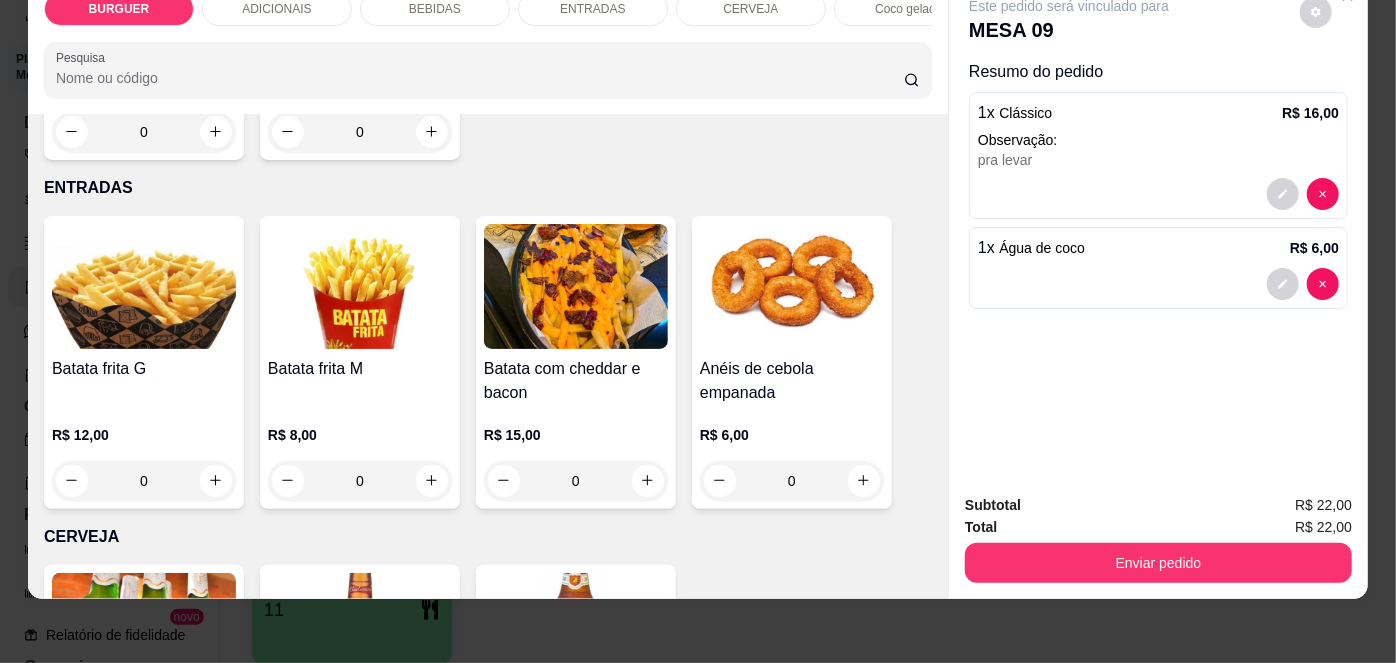 scroll, scrollTop: 2742, scrollLeft: 0, axis: vertical 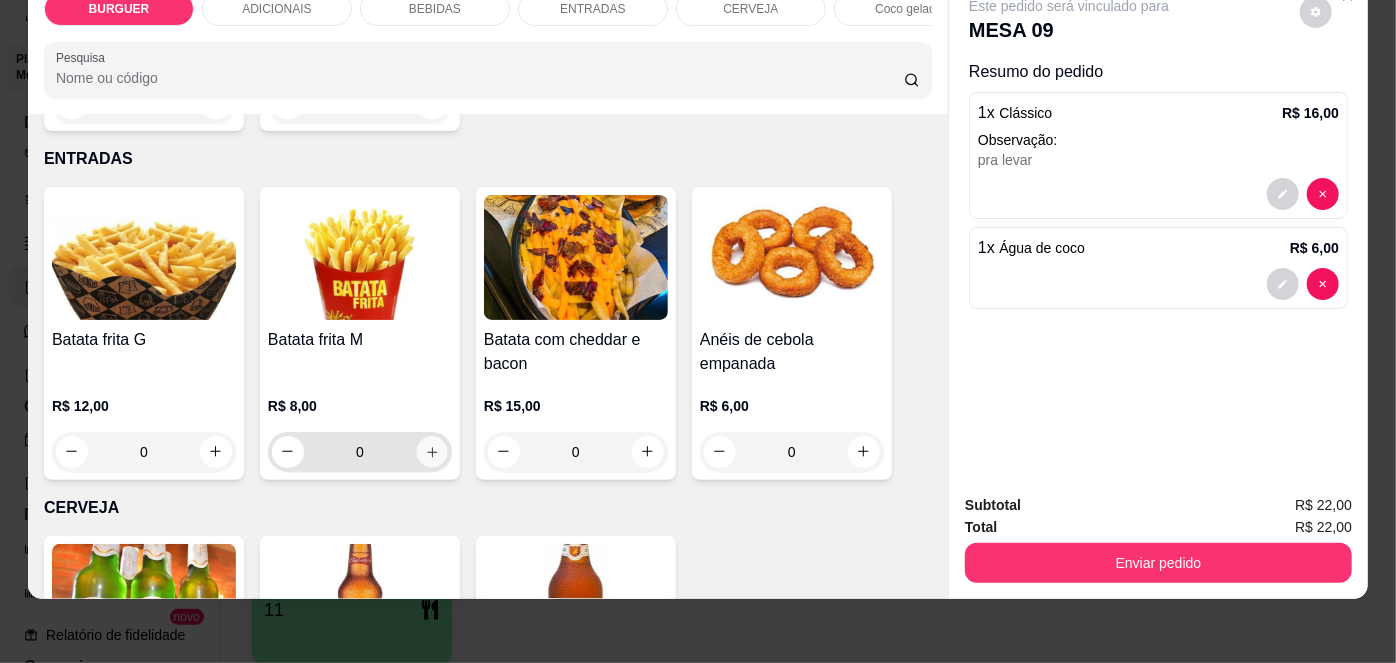 click at bounding box center (431, 451) 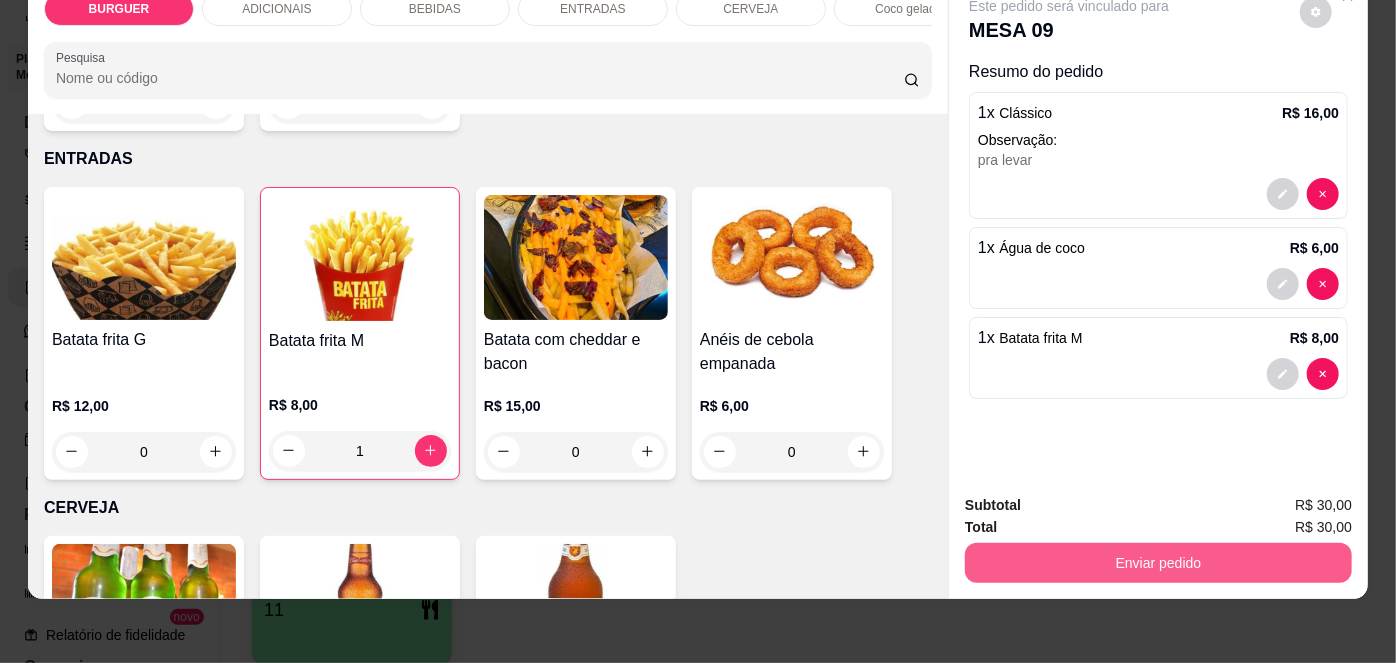 click on "Enviar pedido" at bounding box center (1158, 563) 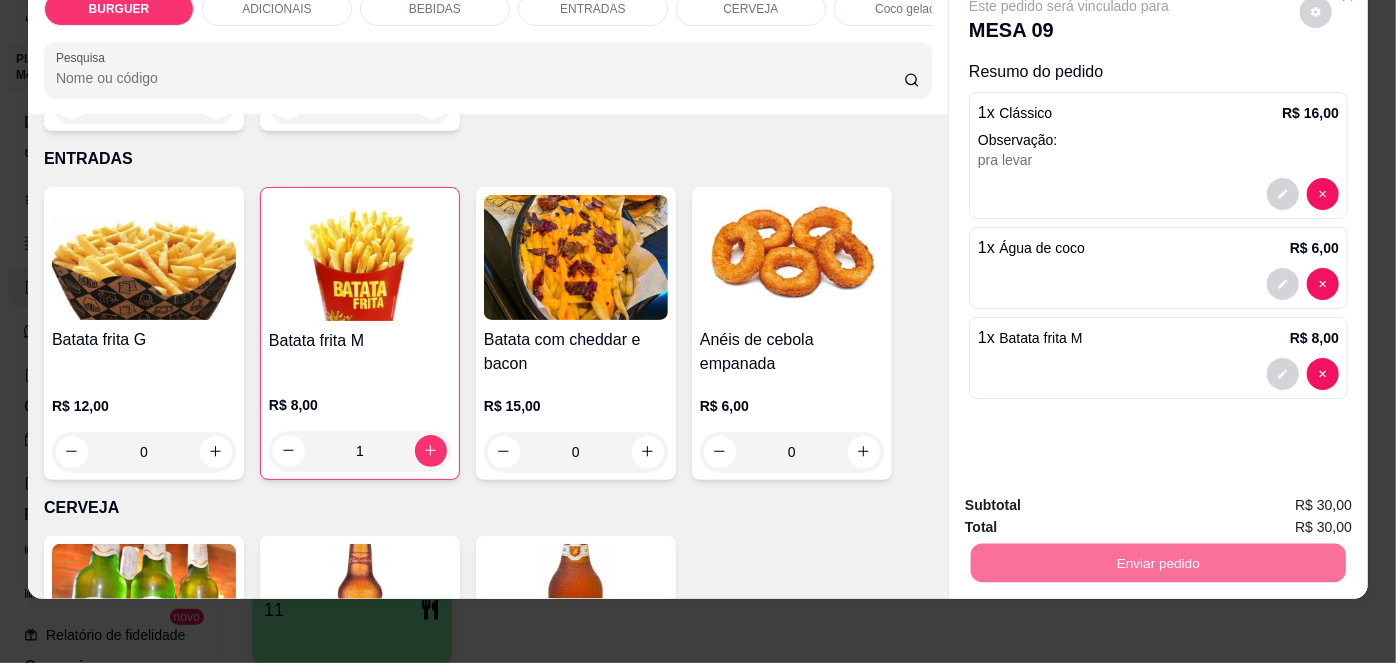 click on "Não registrar e enviar pedido" at bounding box center (1093, 500) 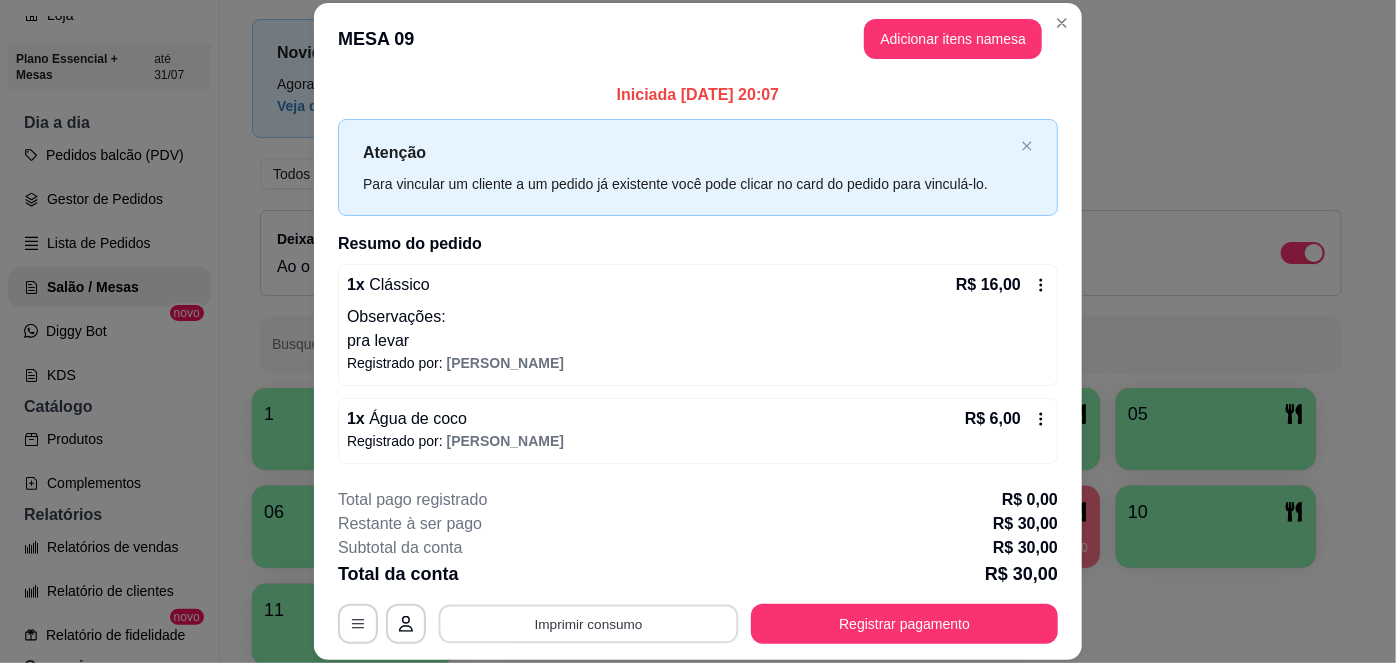 click on "Imprimir consumo" at bounding box center [589, 623] 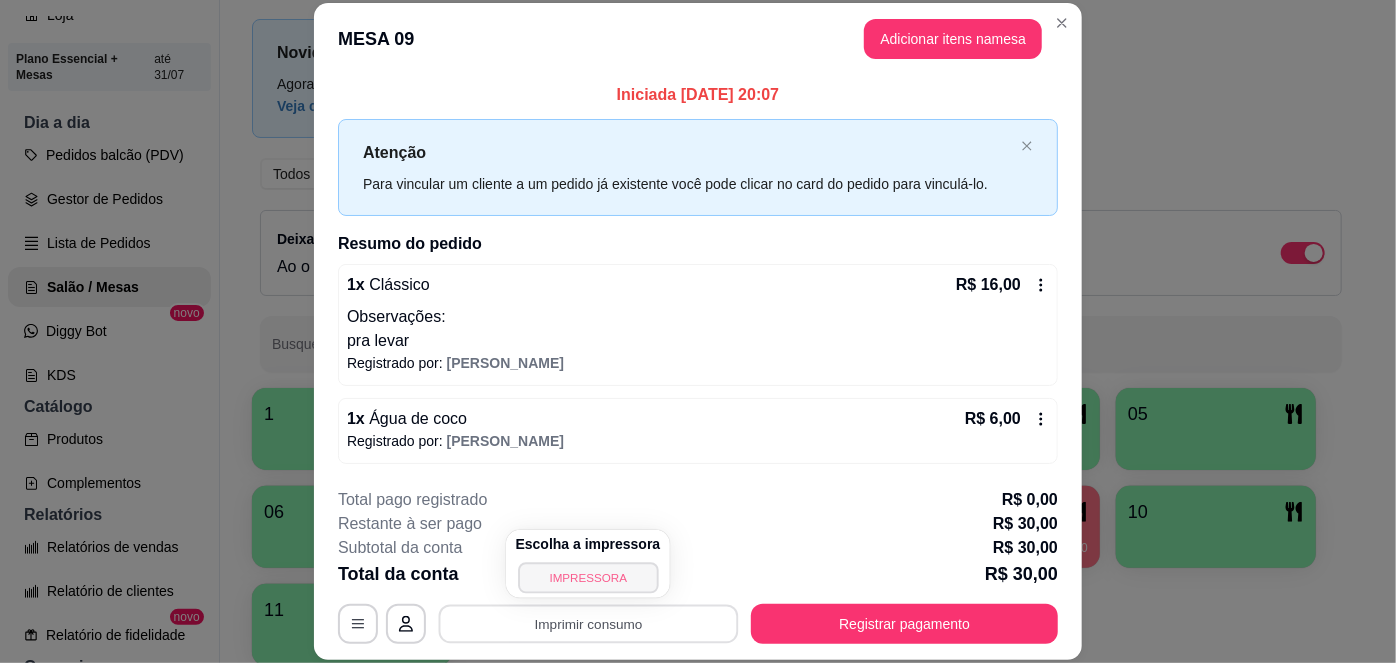 click on "IMPRESSORA" at bounding box center (588, 577) 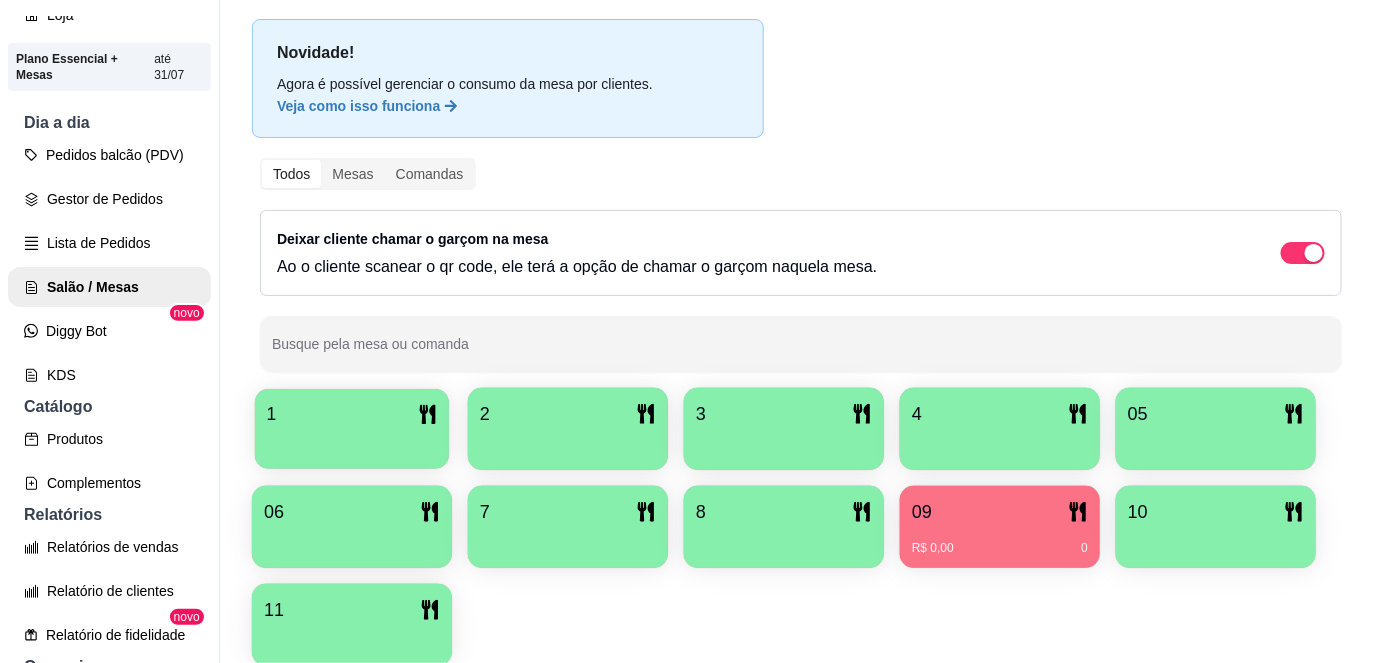 click at bounding box center (352, 442) 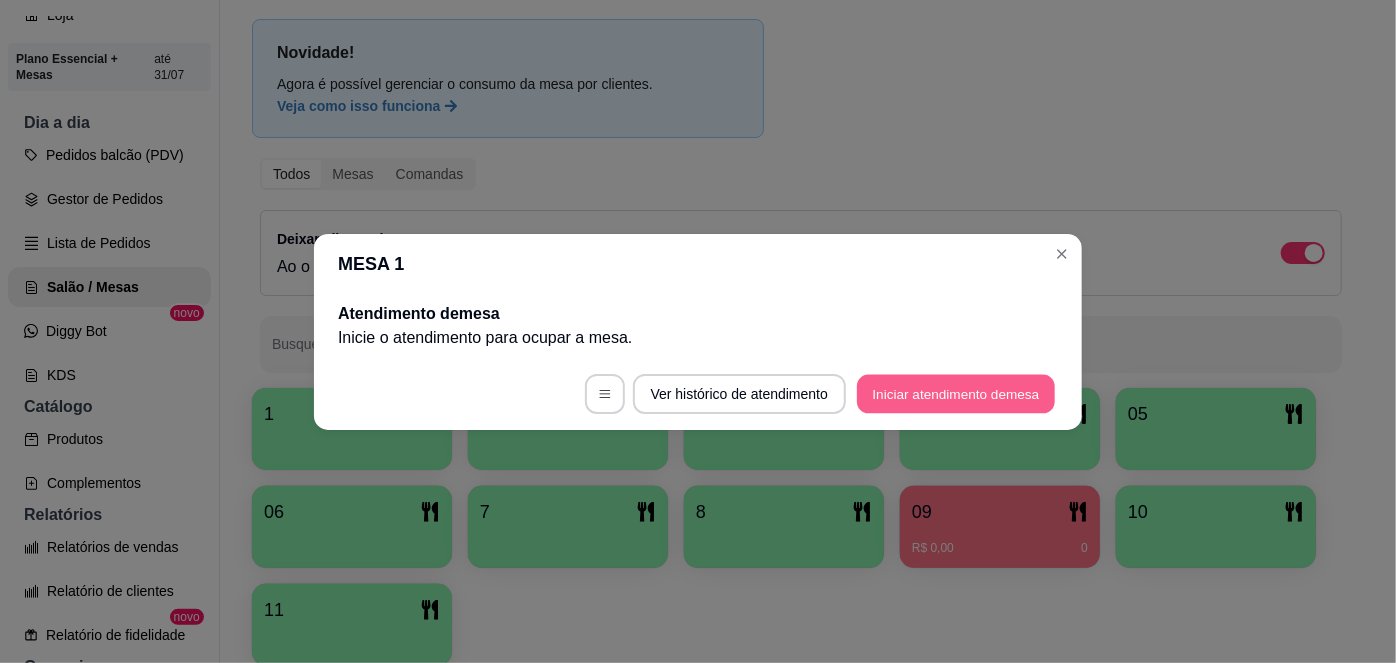 click on "Iniciar atendimento de  mesa" at bounding box center (956, 393) 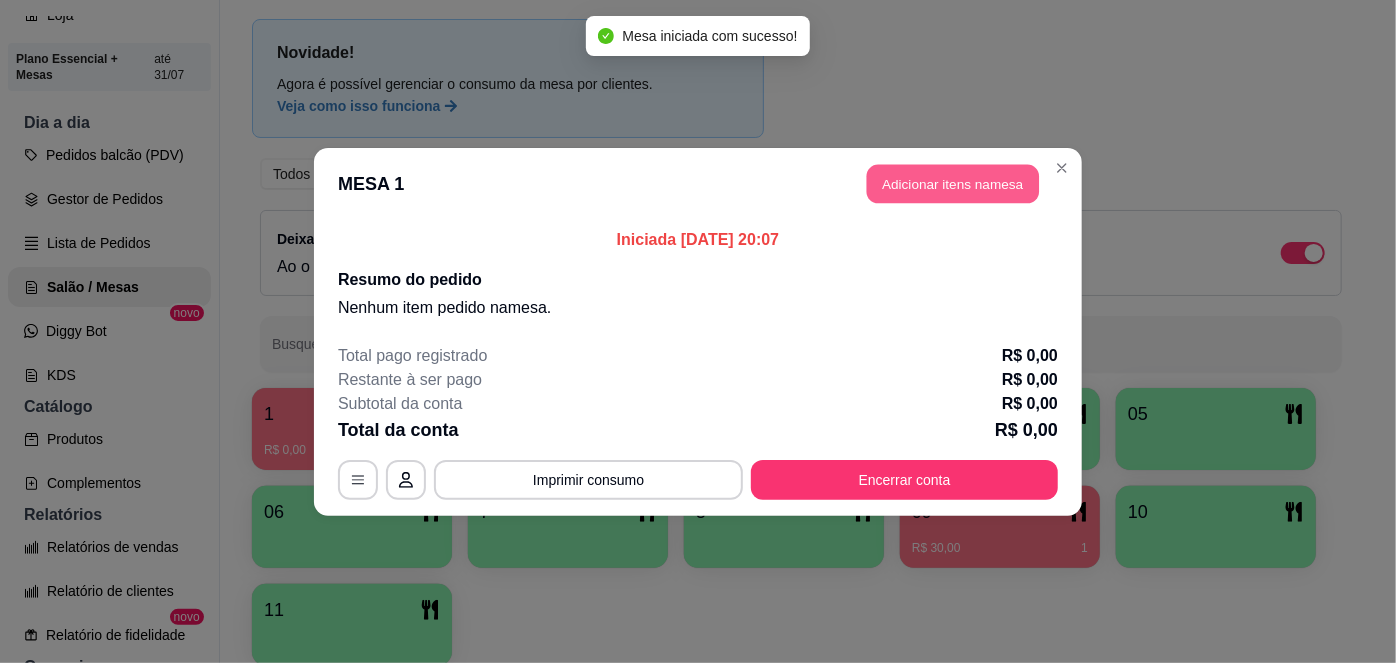 click on "Adicionar itens na  mesa" at bounding box center (953, 183) 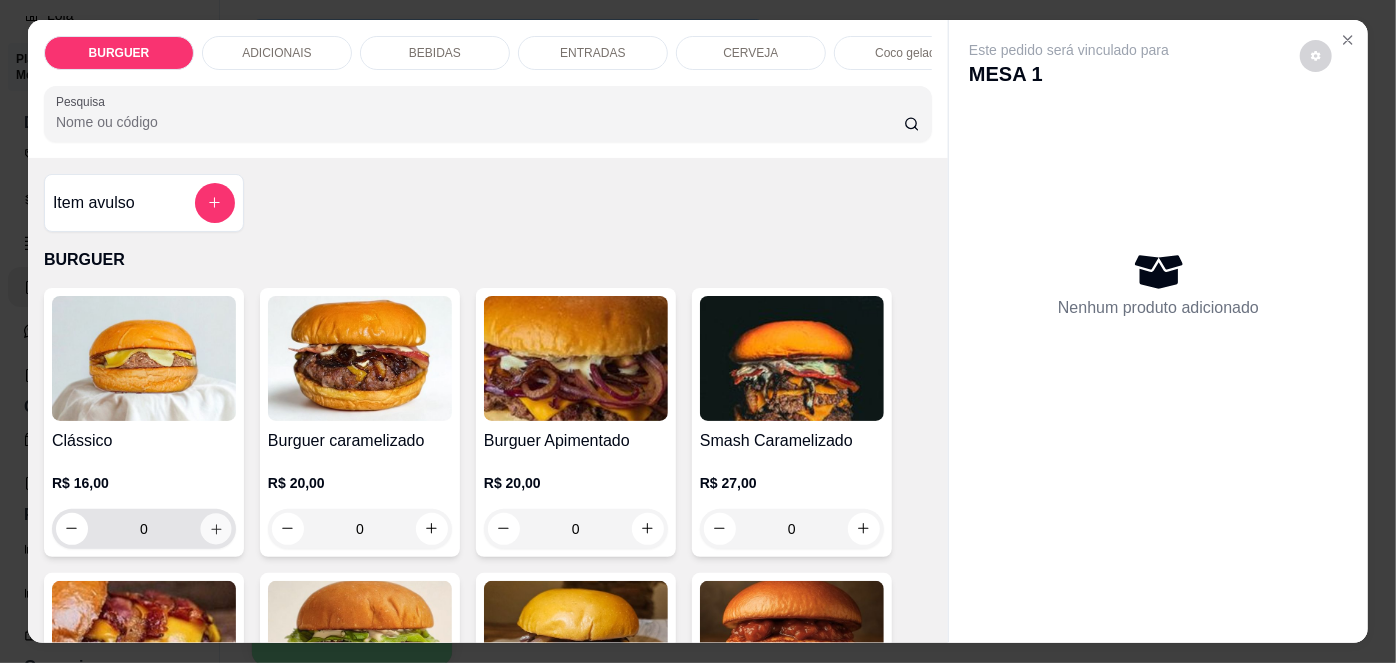 click 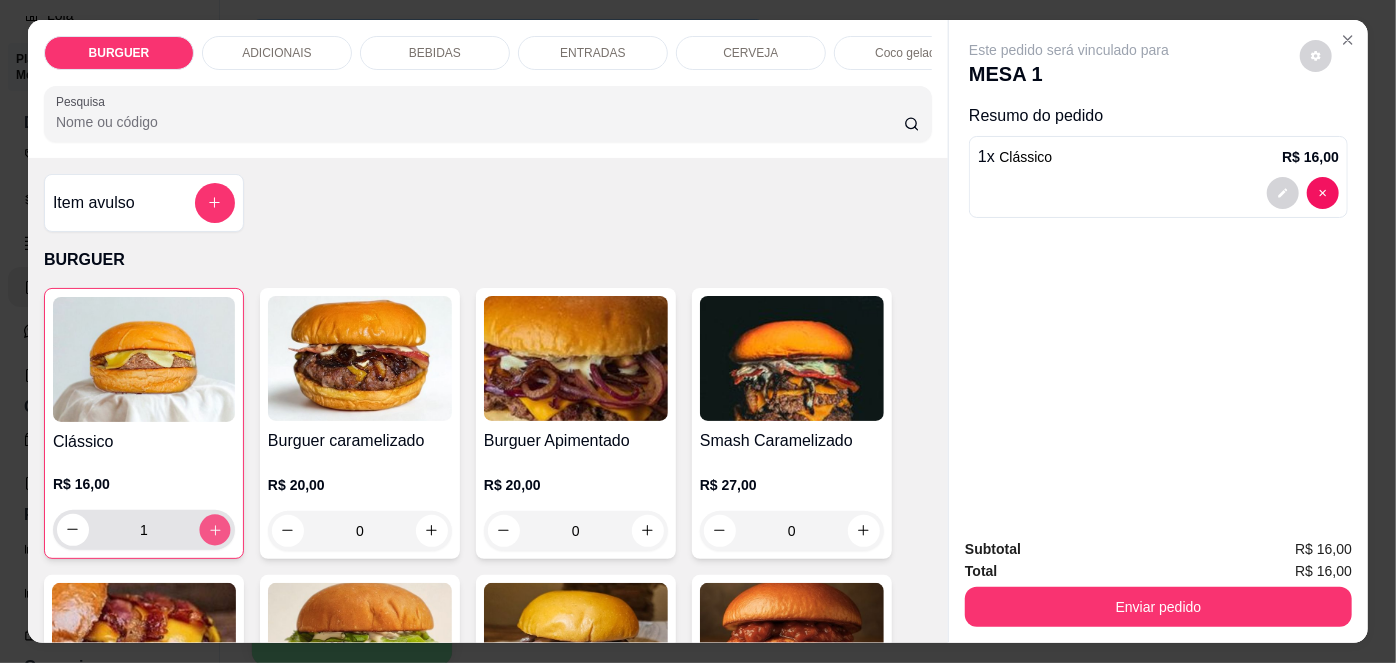 click 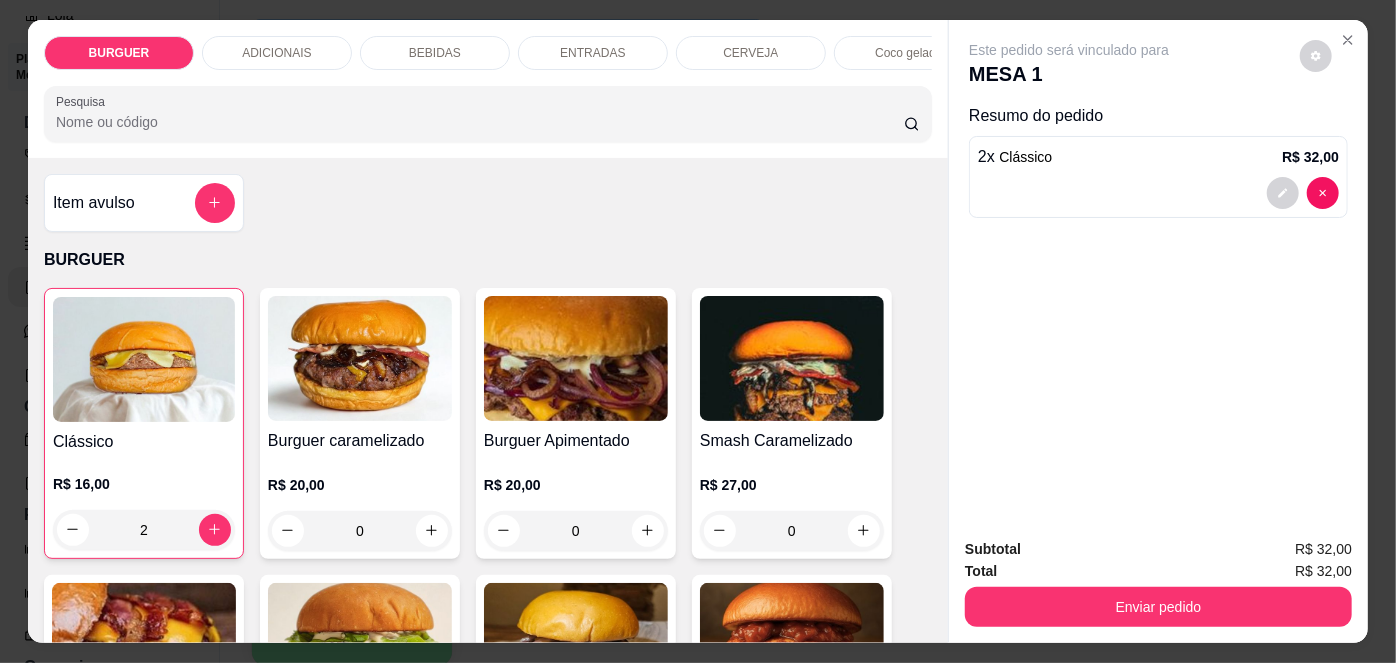 scroll, scrollTop: 95, scrollLeft: 0, axis: vertical 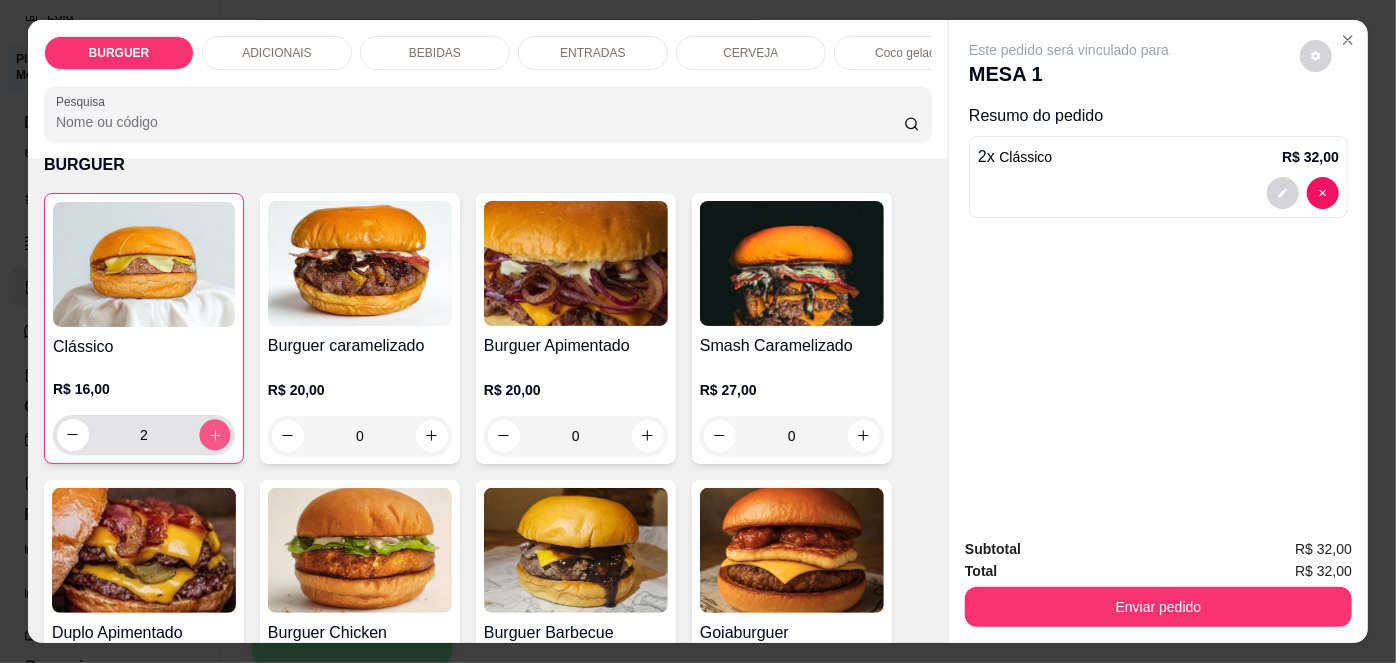 click 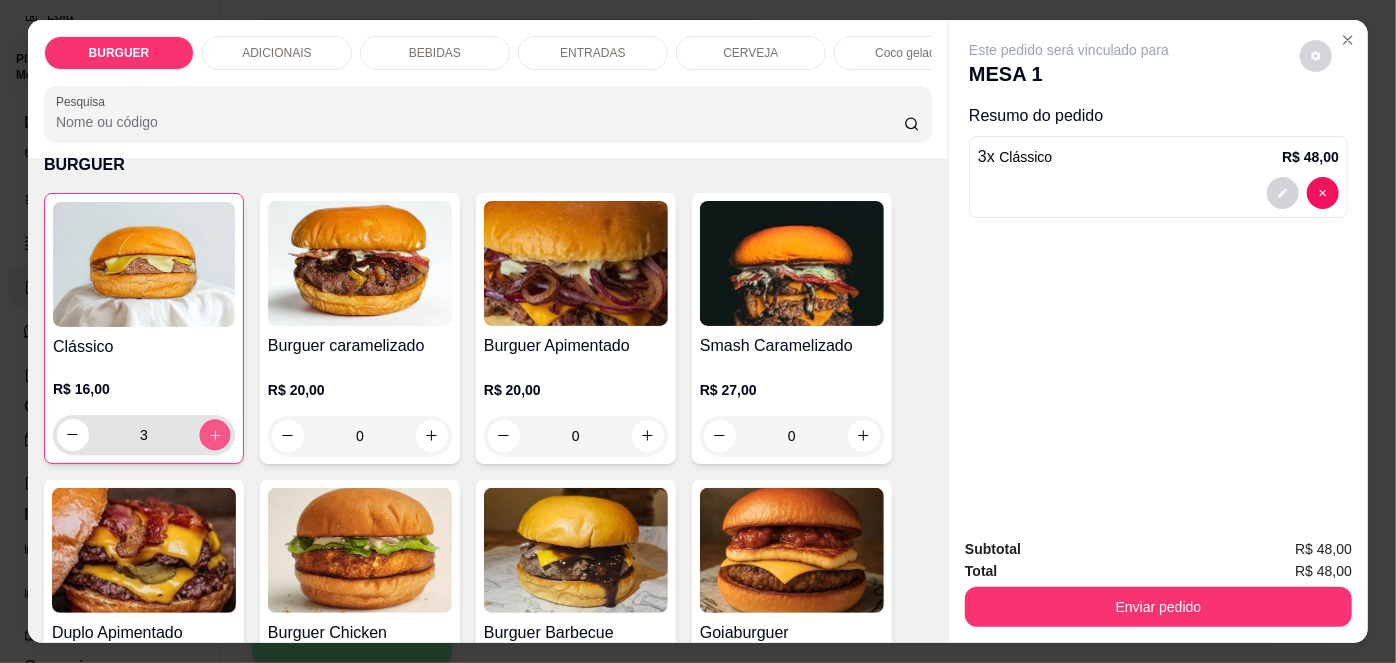 click 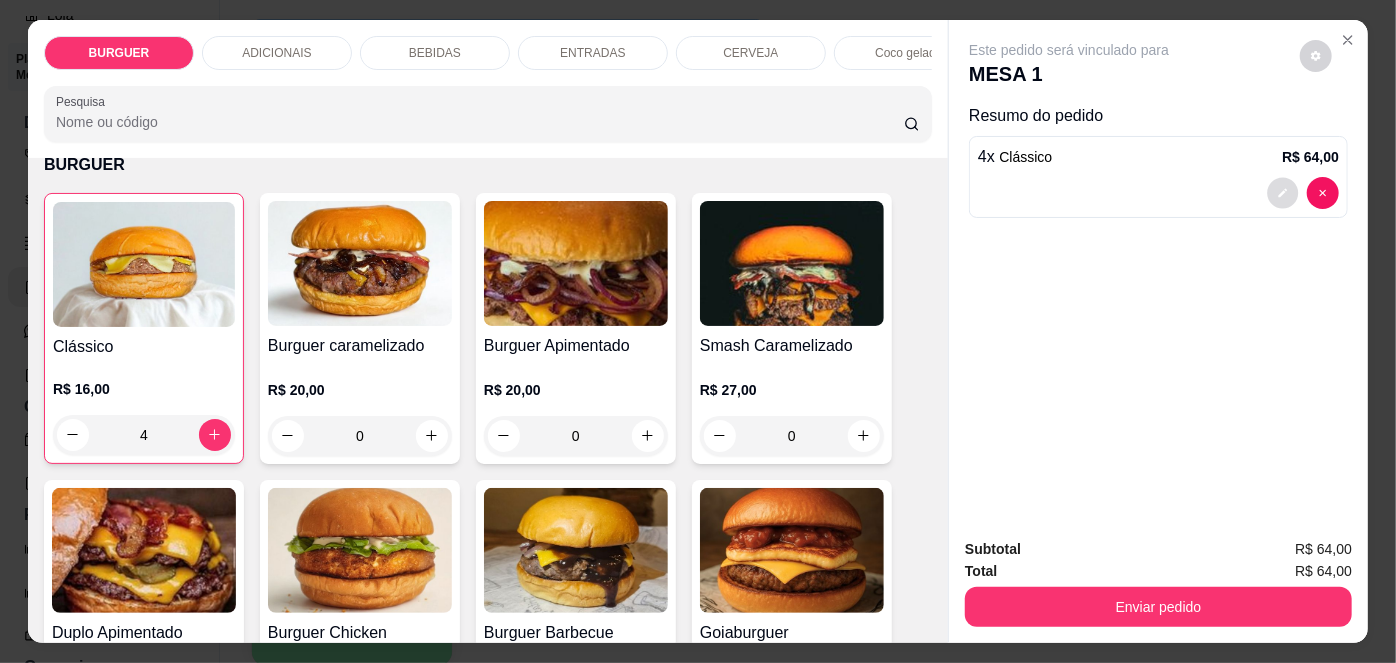 click at bounding box center (1283, 192) 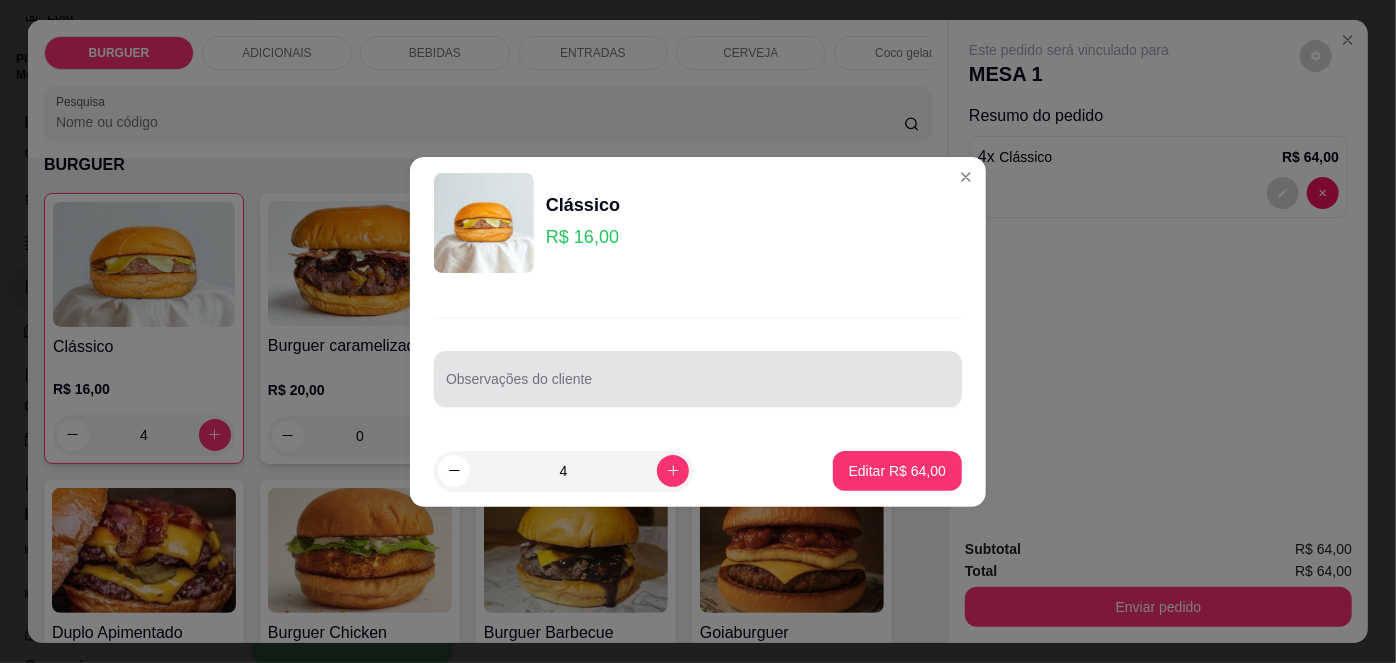 click at bounding box center [698, 379] 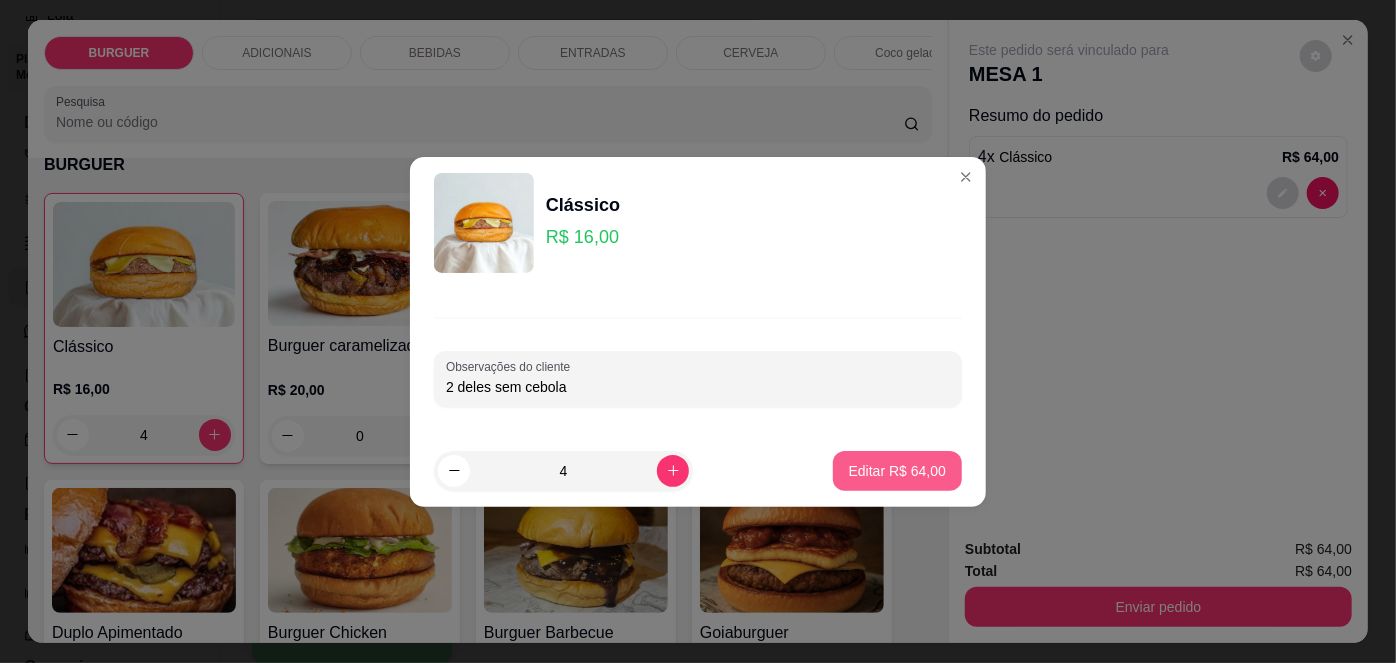 type on "2 deles sem cebola" 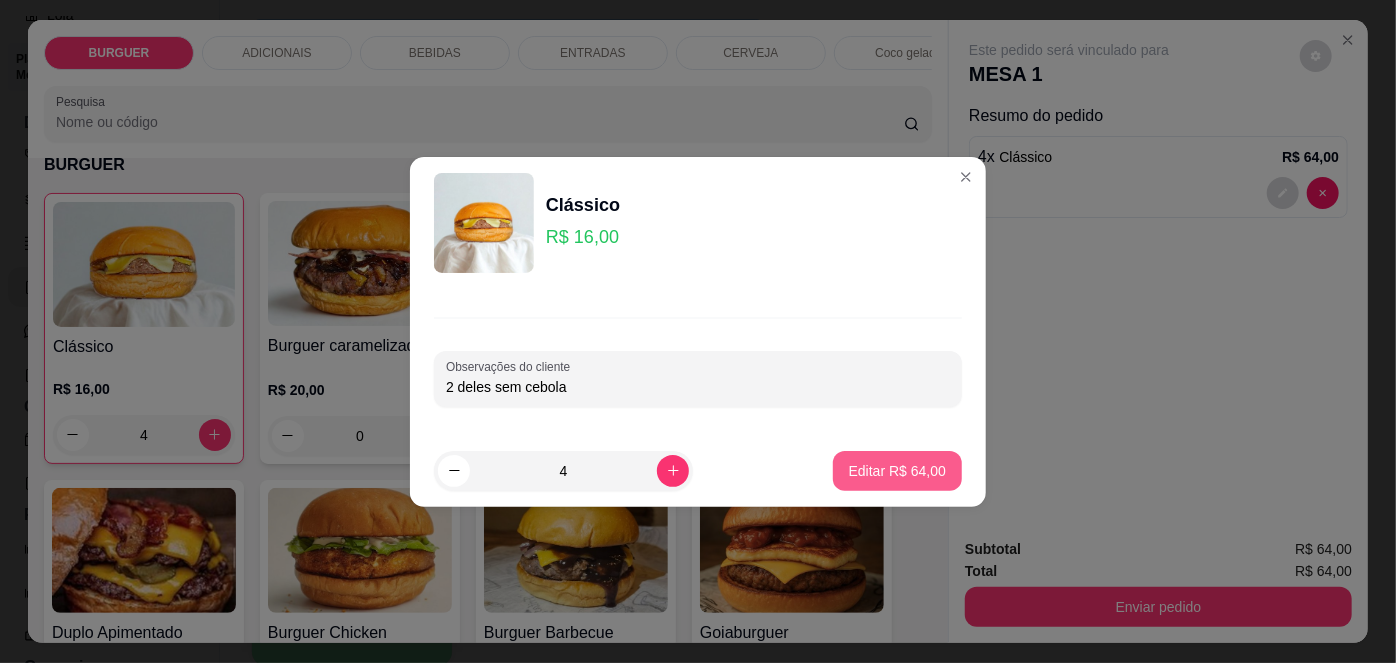 click on "Editar   R$ 64,00" at bounding box center [897, 471] 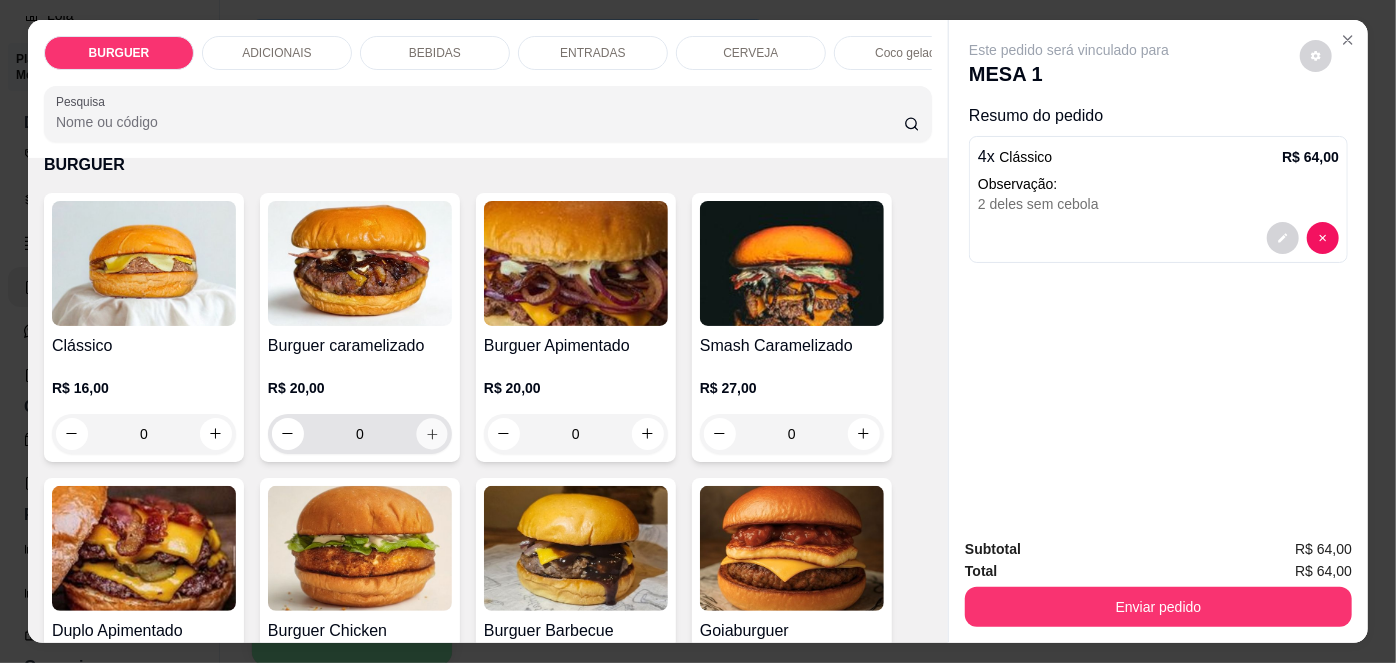 click at bounding box center (431, 433) 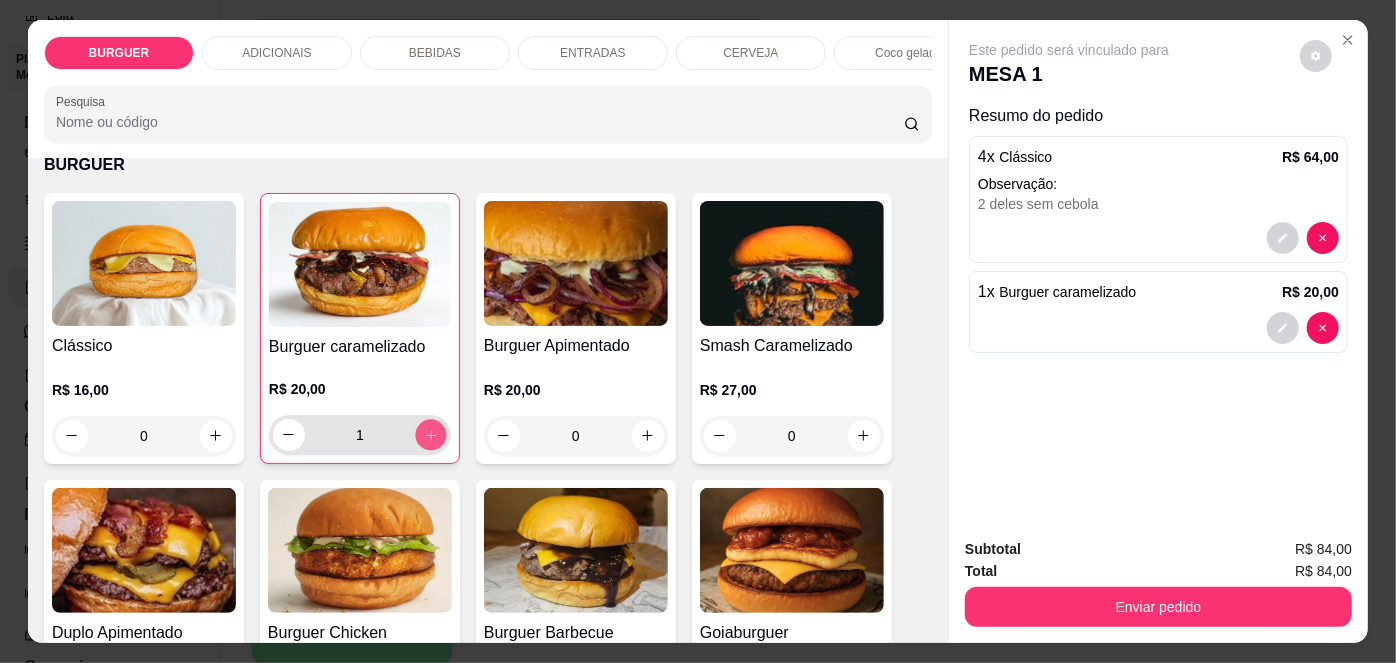 click at bounding box center [430, 434] 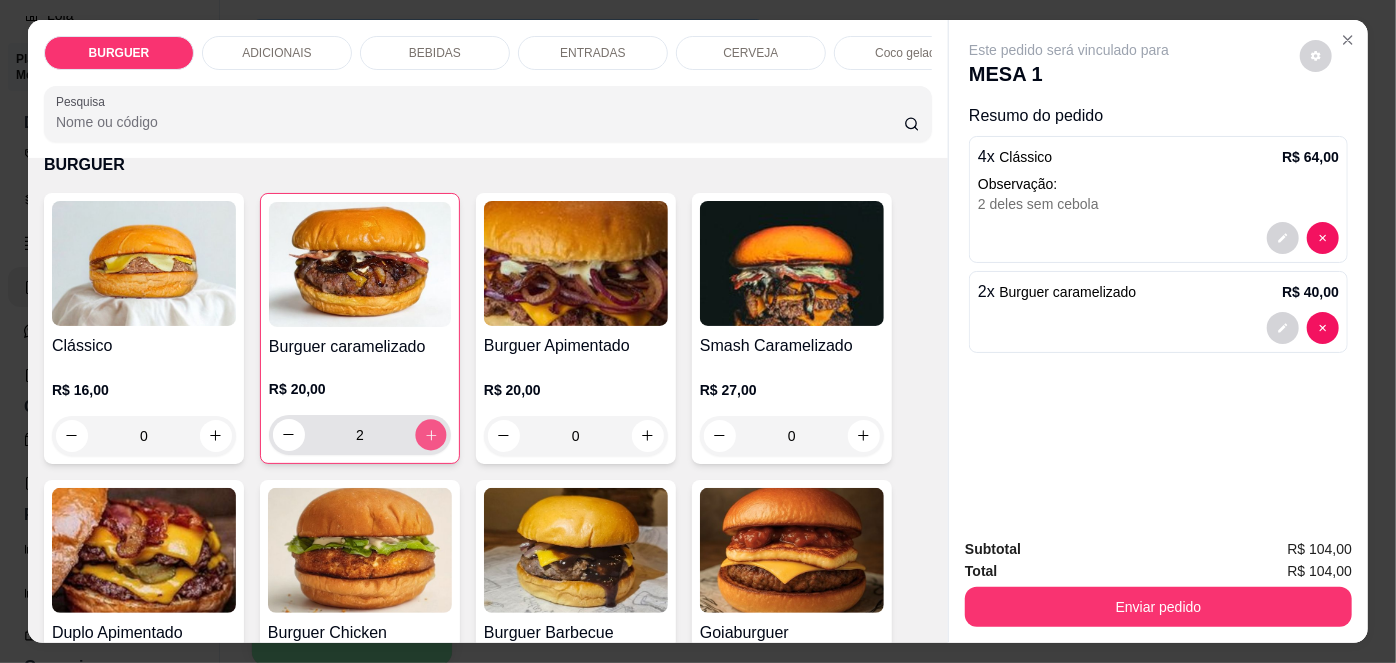 click at bounding box center [430, 434] 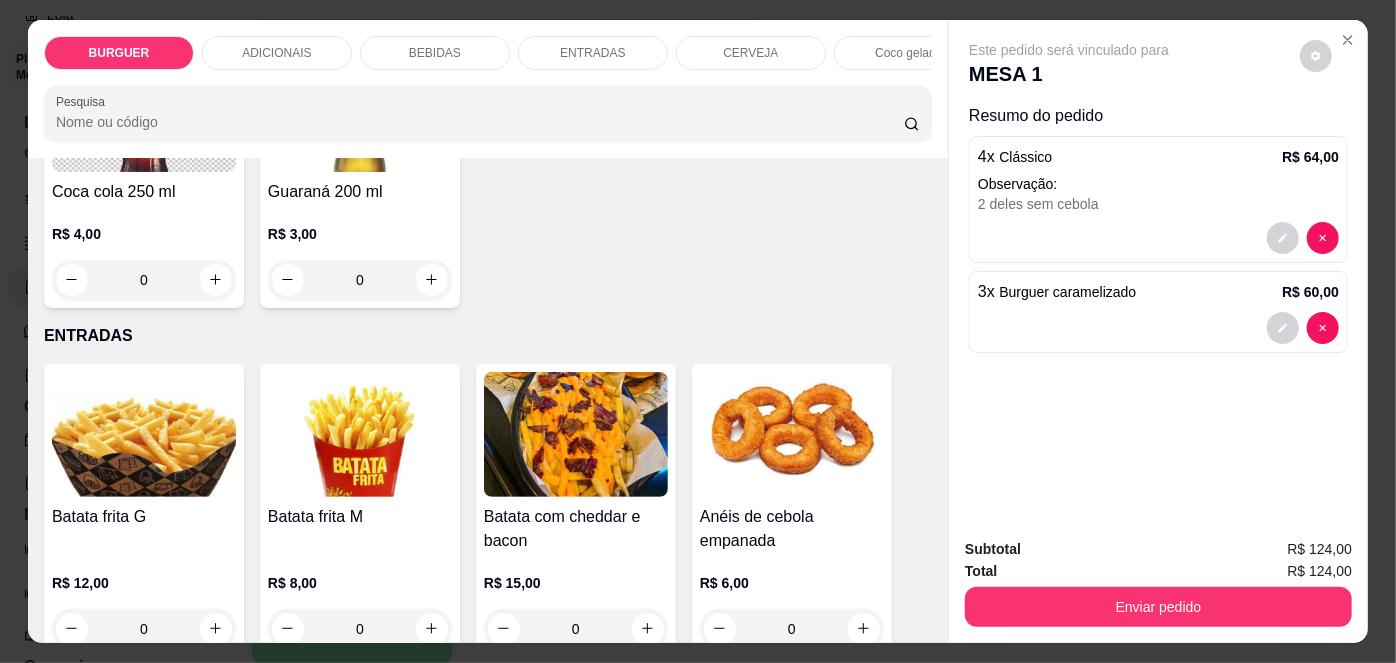 scroll, scrollTop: 2740, scrollLeft: 0, axis: vertical 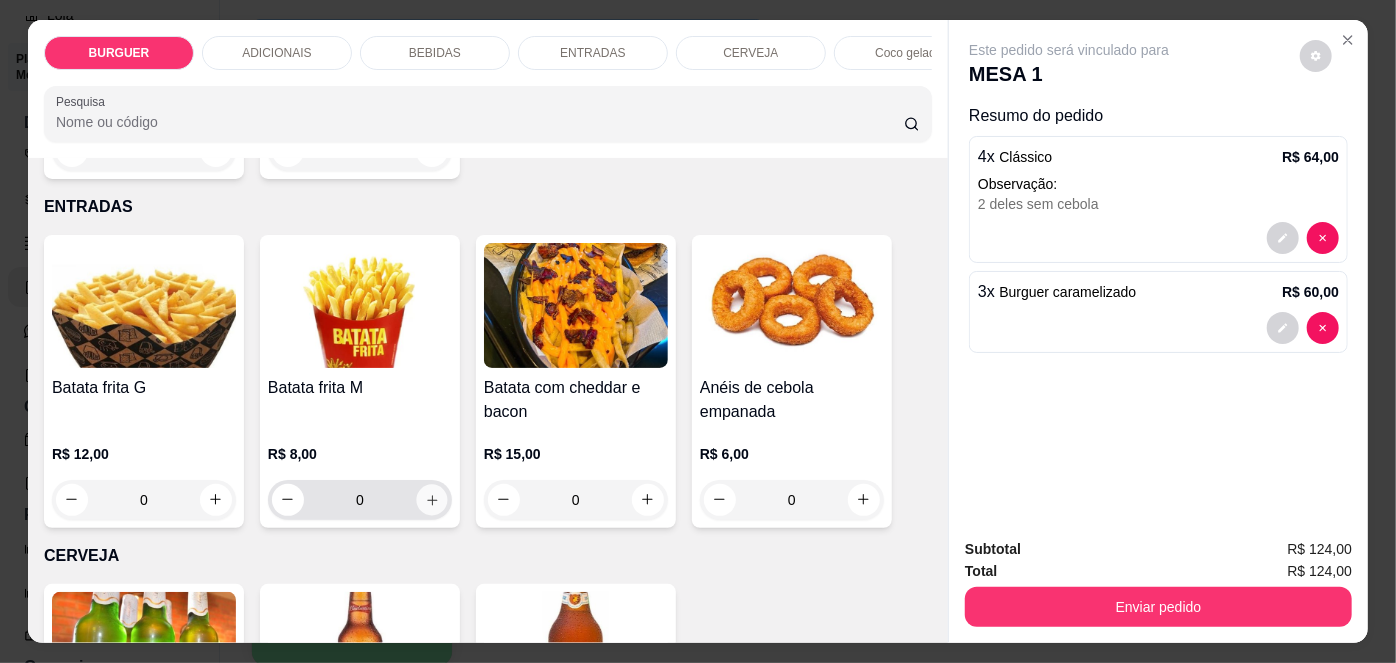click 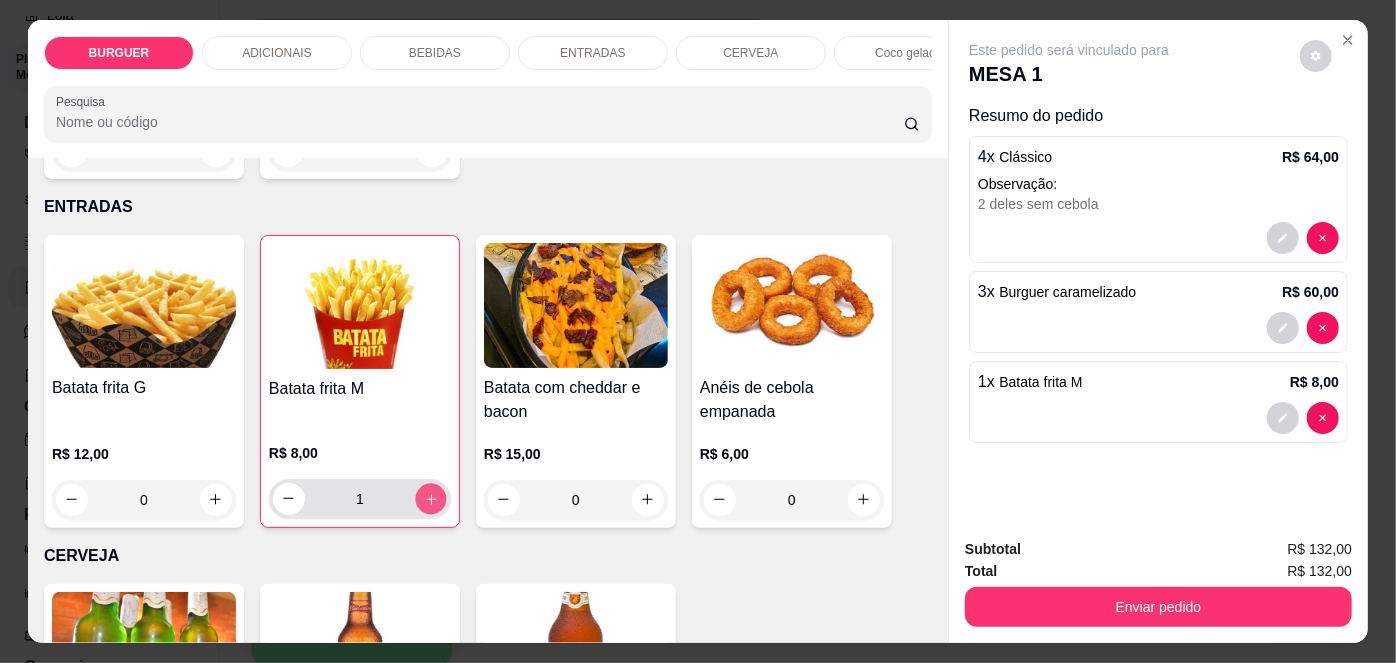 click 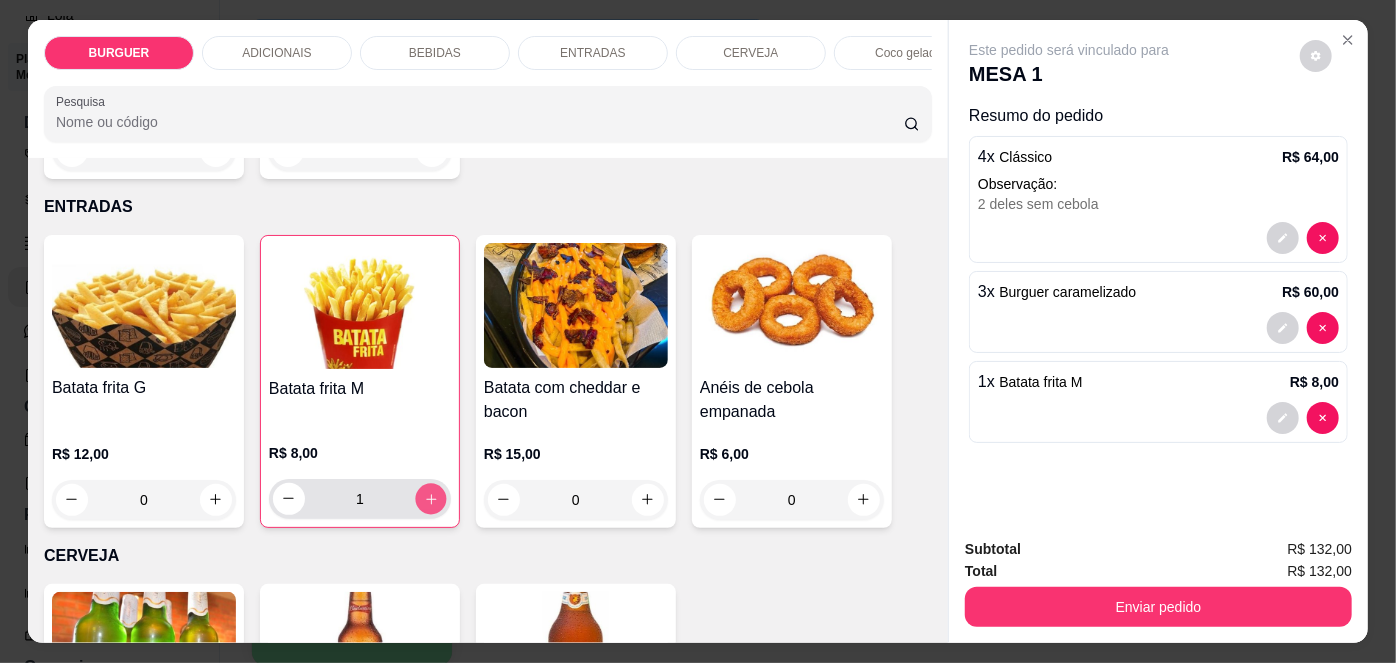 type on "2" 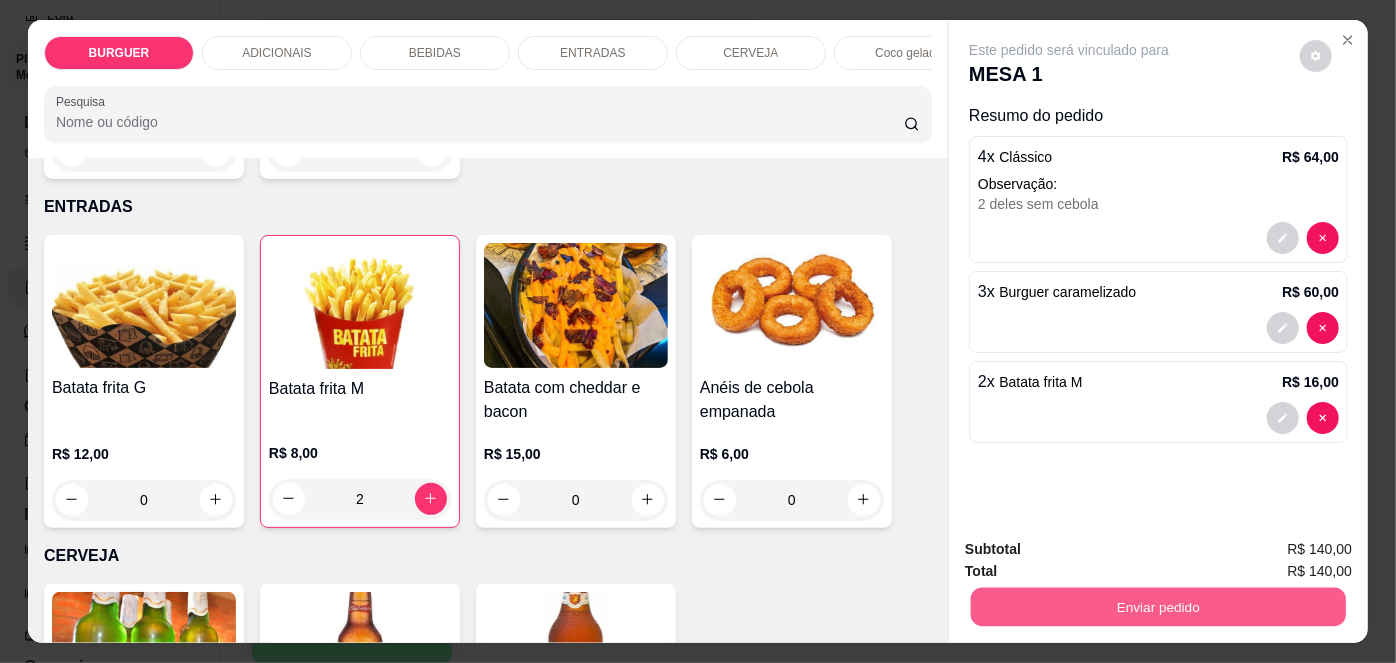 click on "Enviar pedido" at bounding box center [1158, 607] 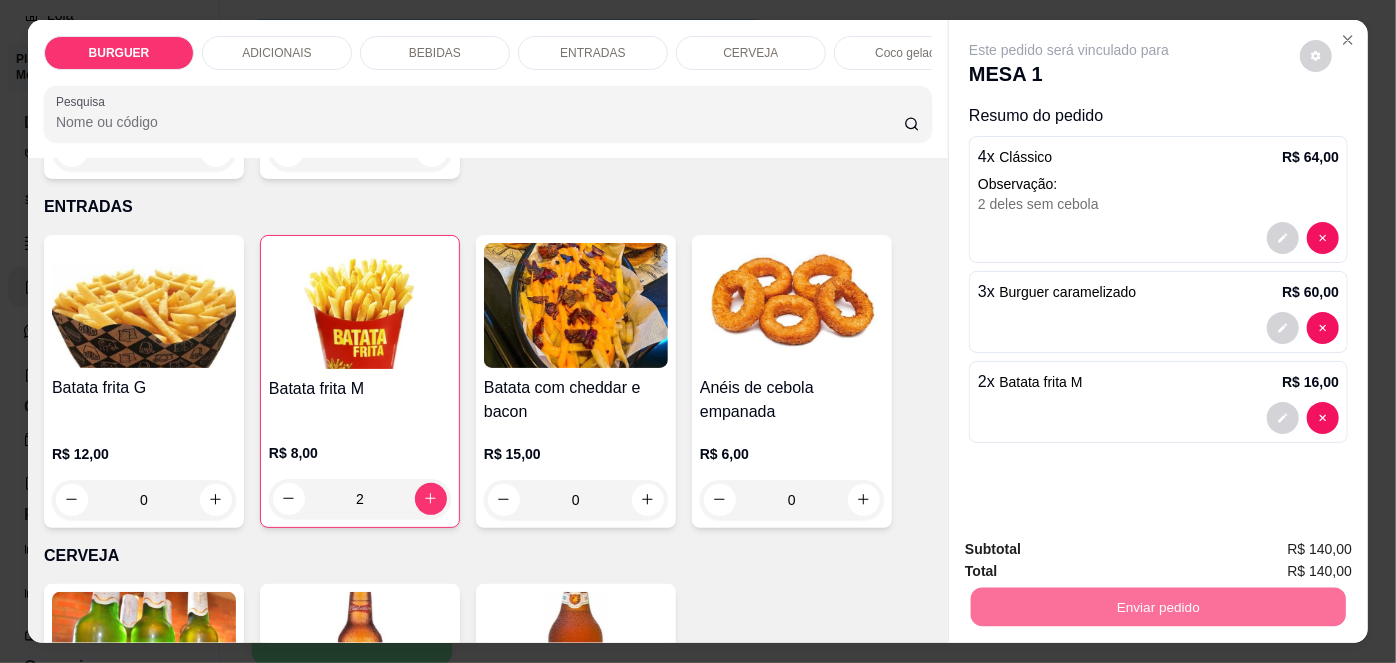 click on "Não registrar e enviar pedido" at bounding box center [1093, 551] 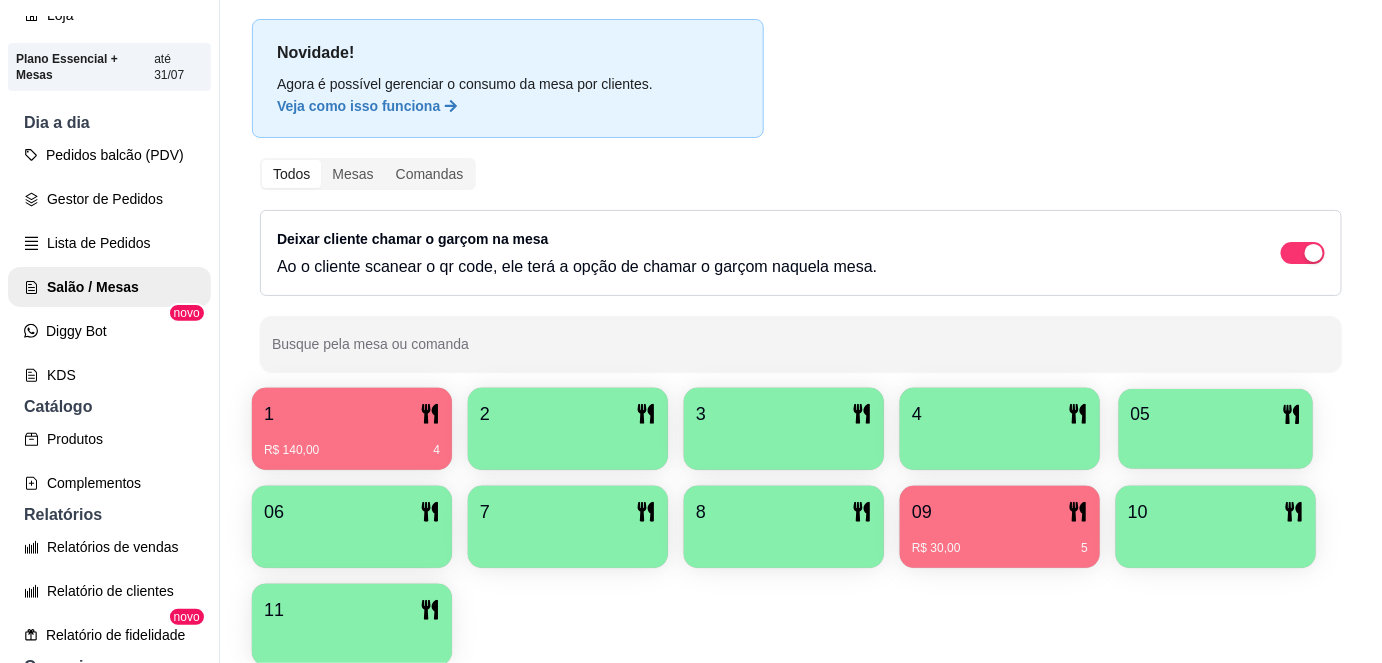 click at bounding box center [1216, 442] 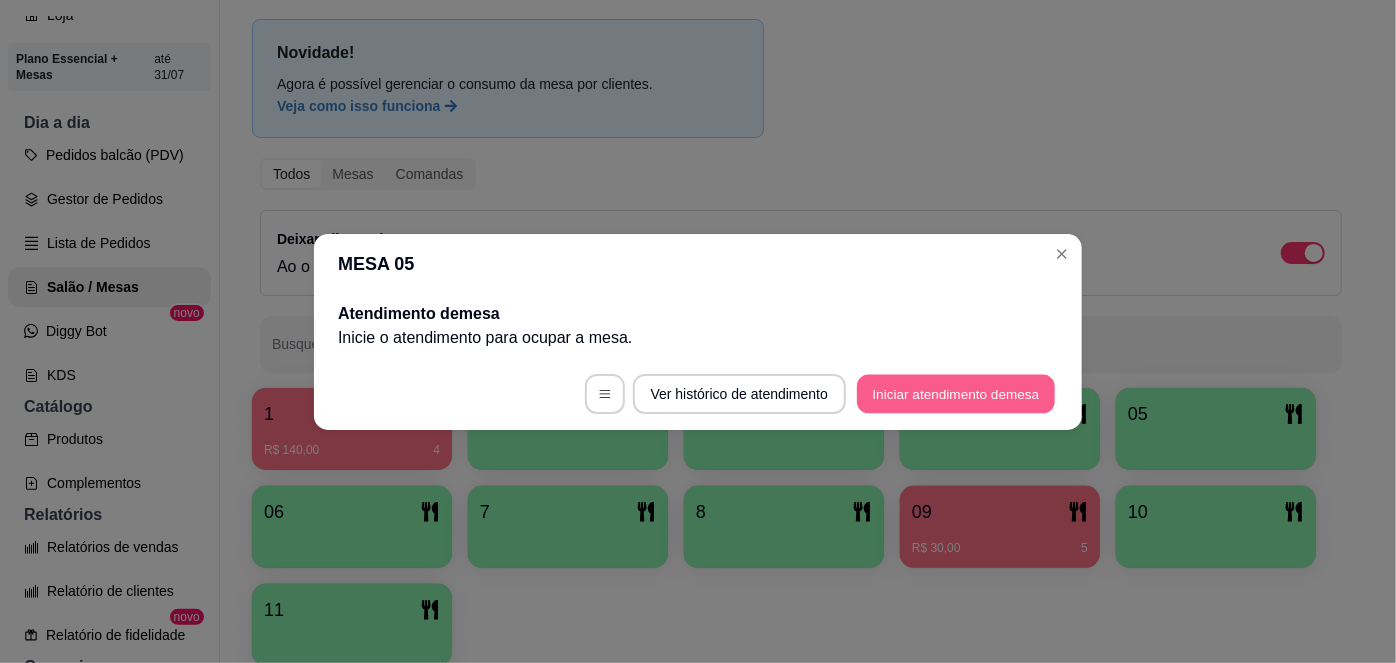 click on "Iniciar atendimento de  mesa" at bounding box center [956, 393] 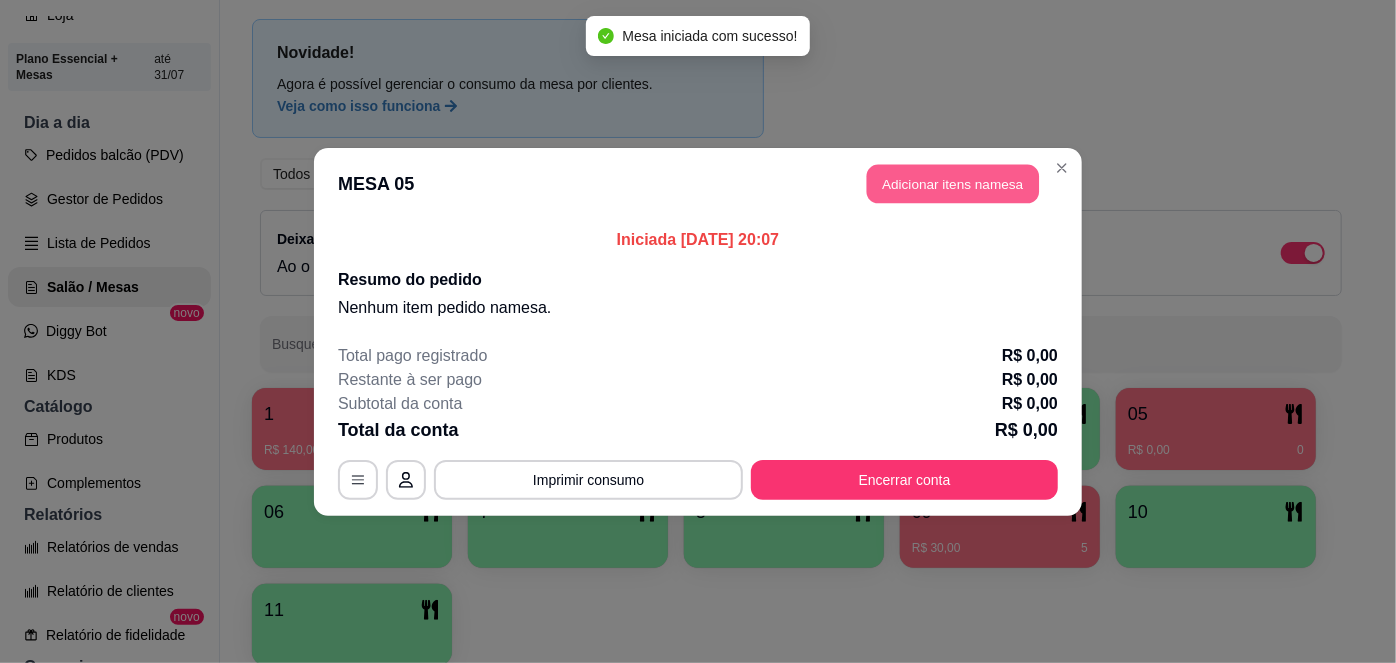 click on "Adicionar itens na  mesa" at bounding box center [953, 183] 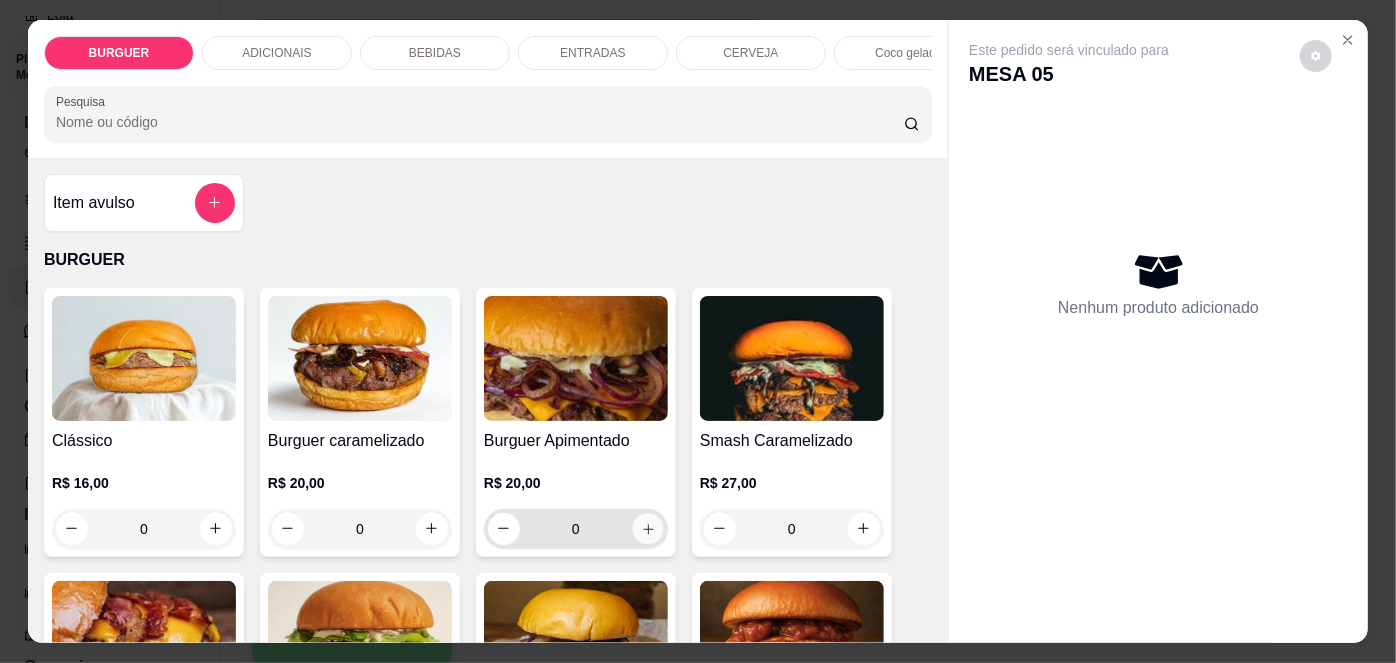 click 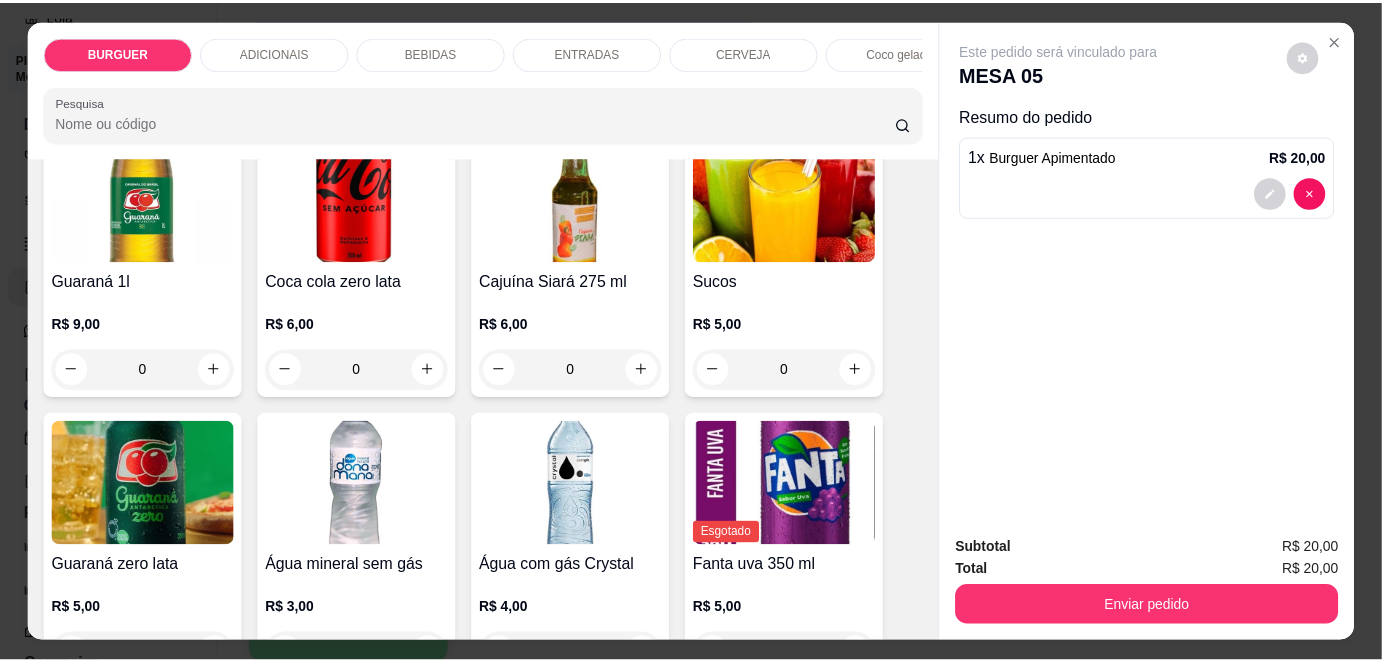 scroll, scrollTop: 2010, scrollLeft: 0, axis: vertical 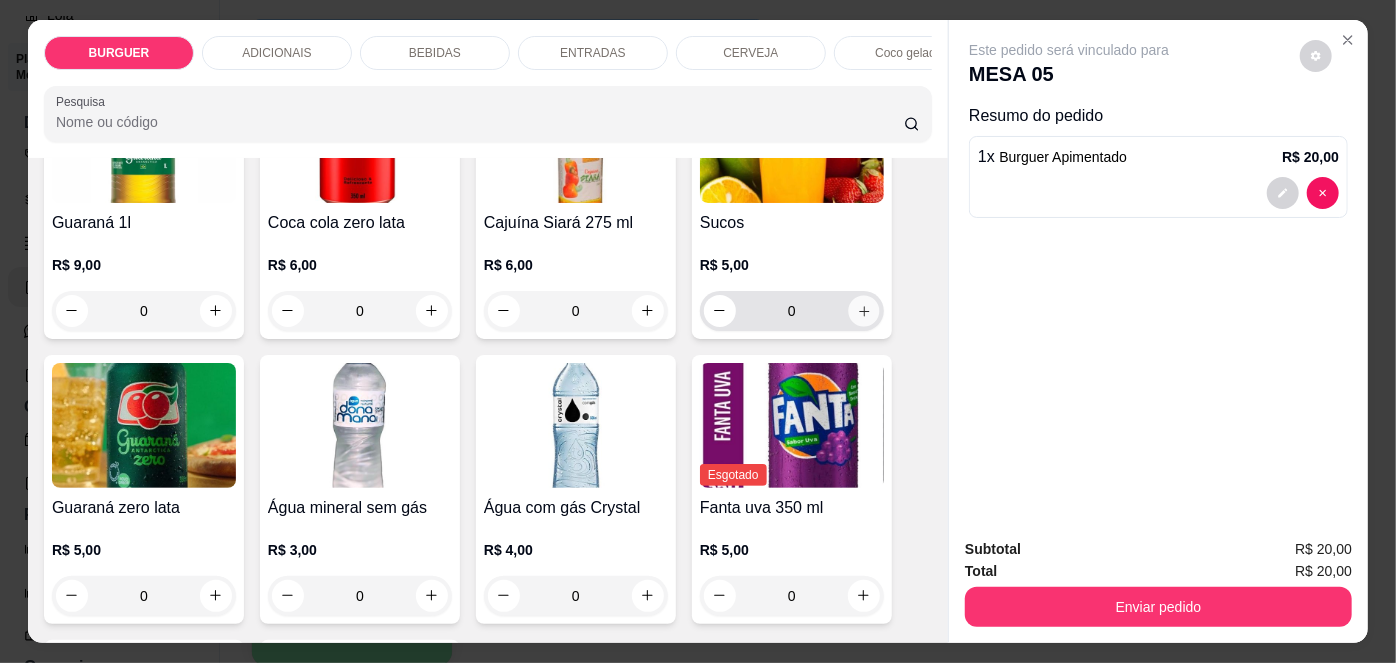 click 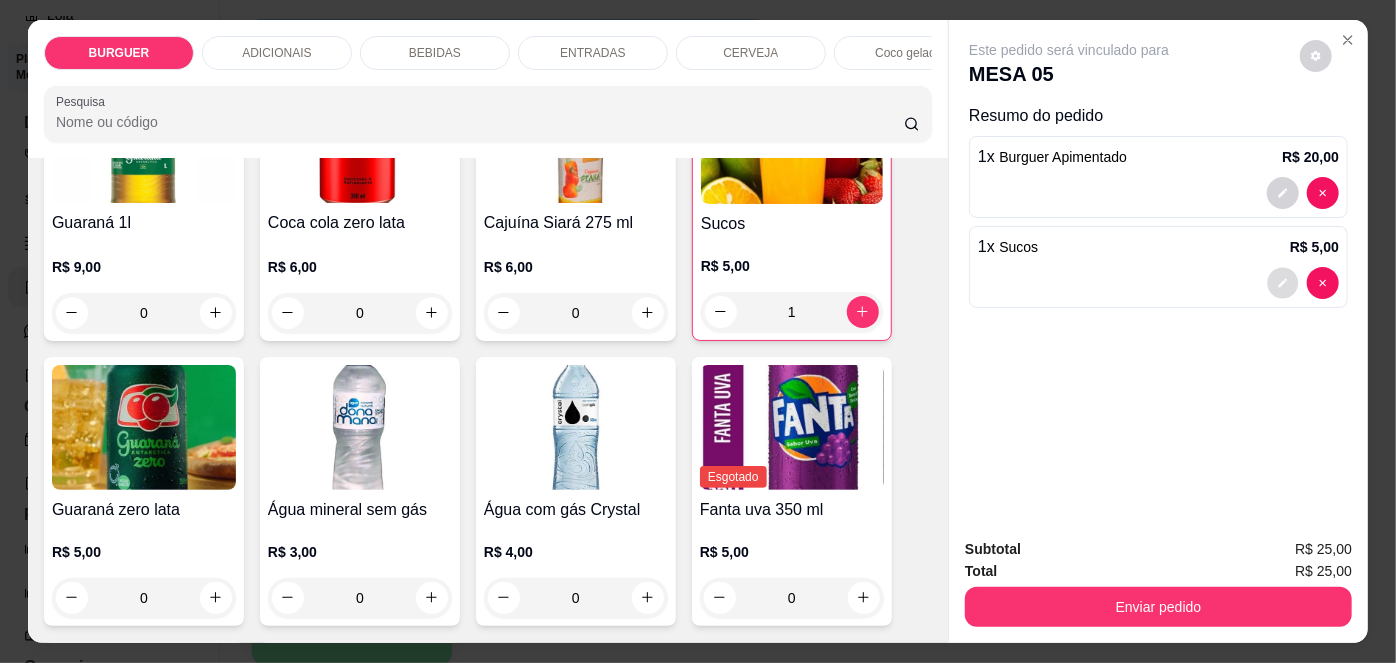 click at bounding box center [1283, 282] 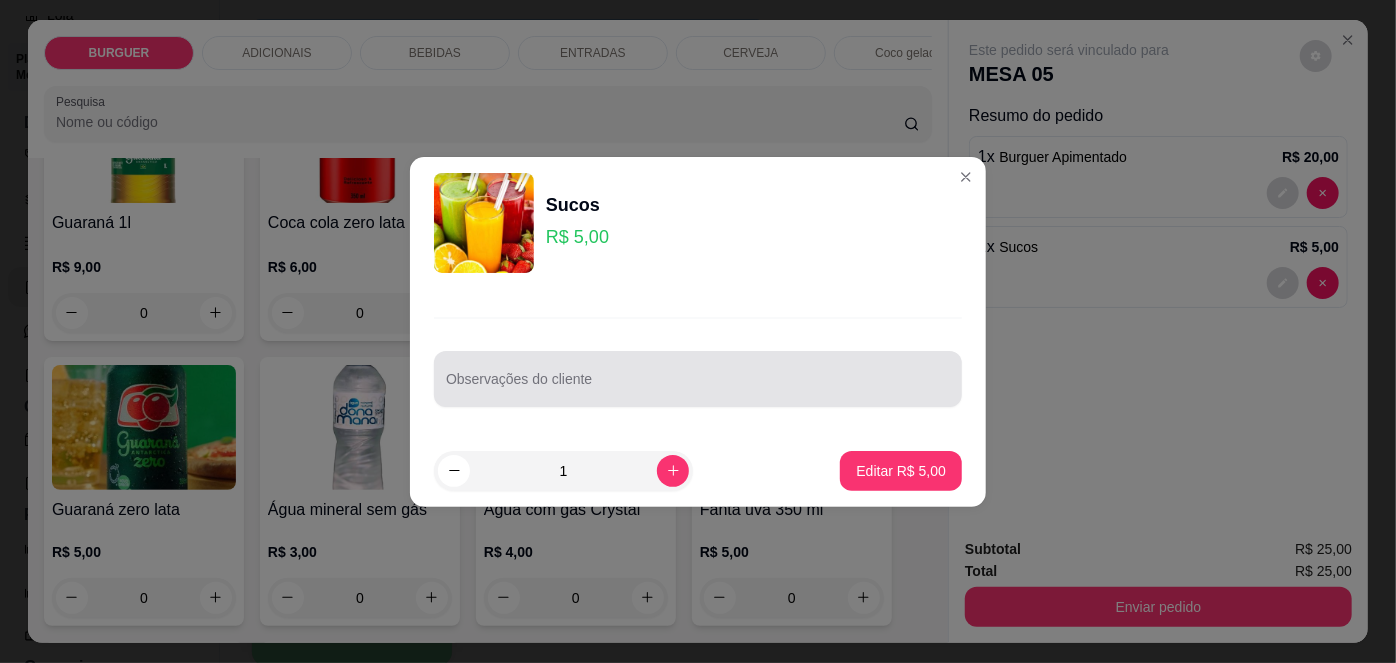 click on "Observações do cliente" at bounding box center [698, 387] 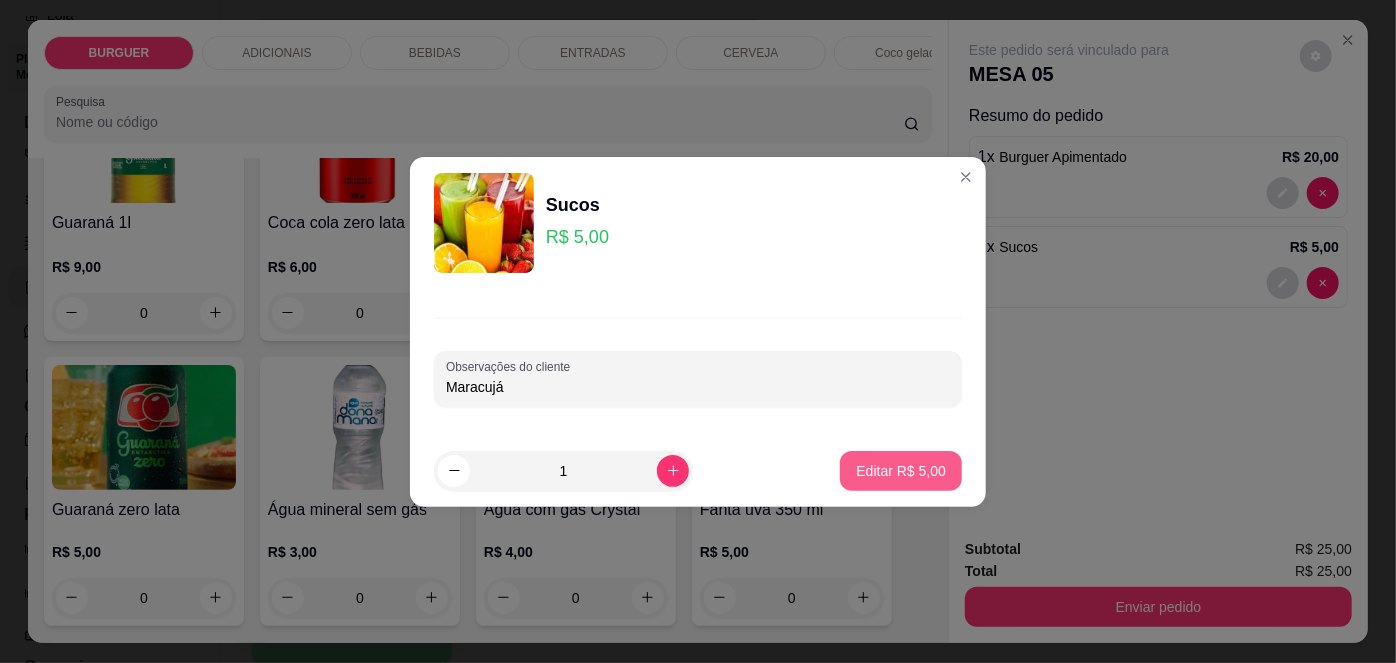 type on "Maracujá" 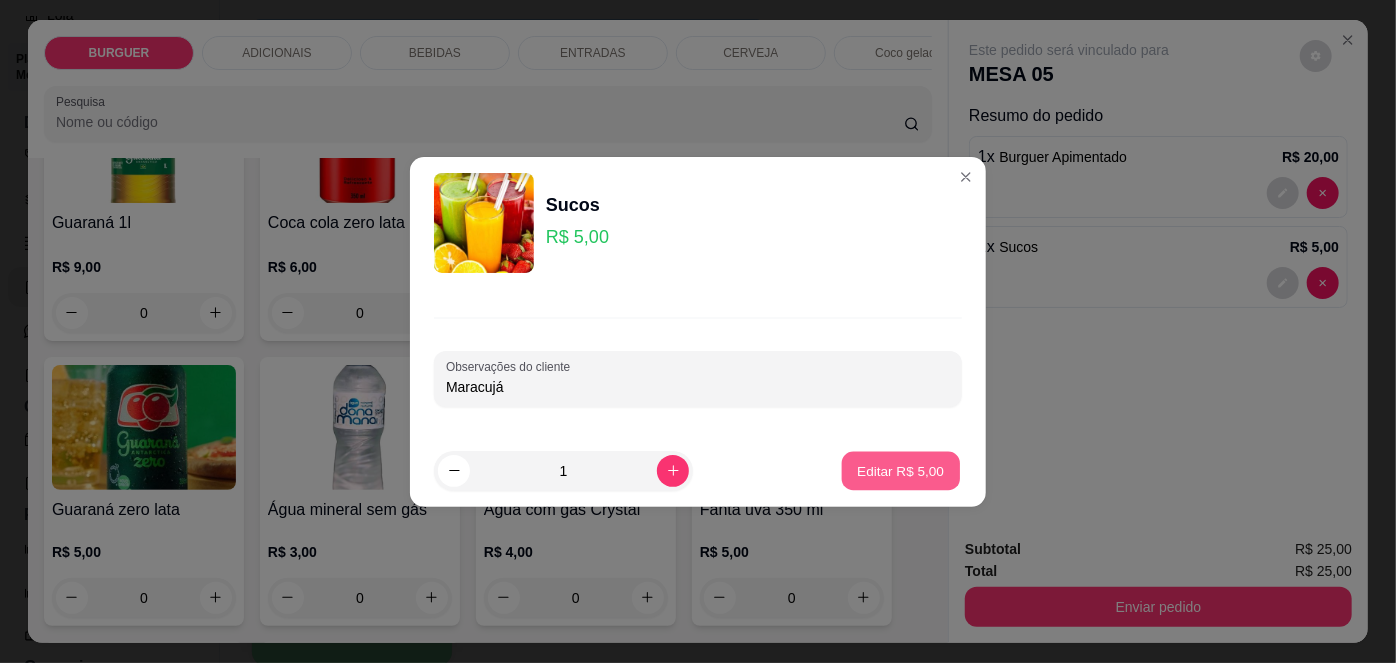 click on "Editar   R$ 5,00" at bounding box center (901, 470) 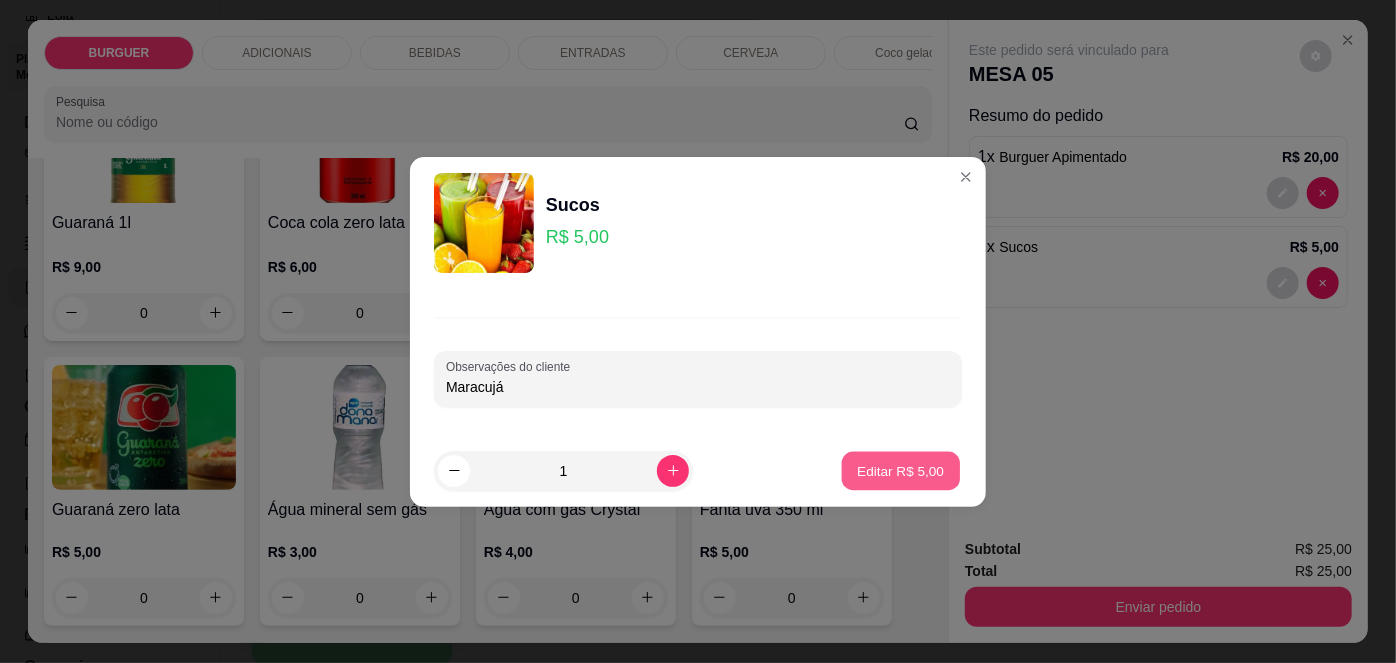 type on "0" 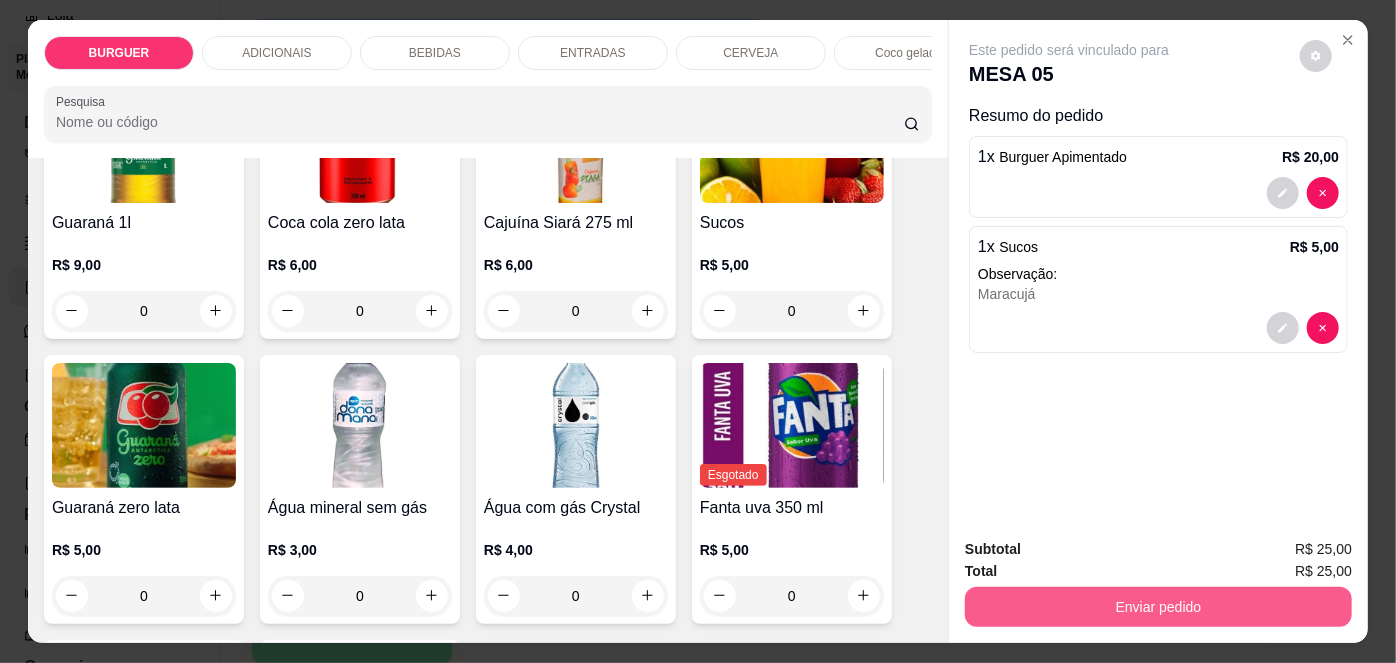 click on "Enviar pedido" at bounding box center [1158, 607] 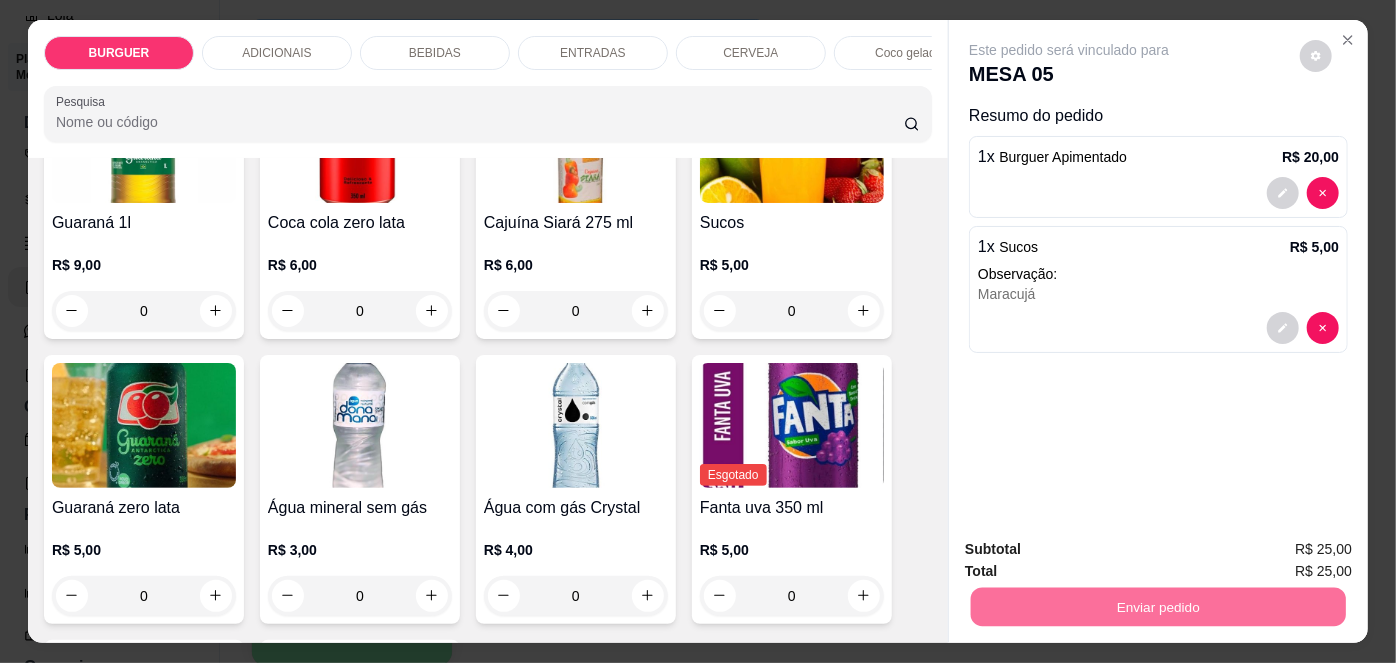 click on "Não registrar e enviar pedido" at bounding box center [1093, 551] 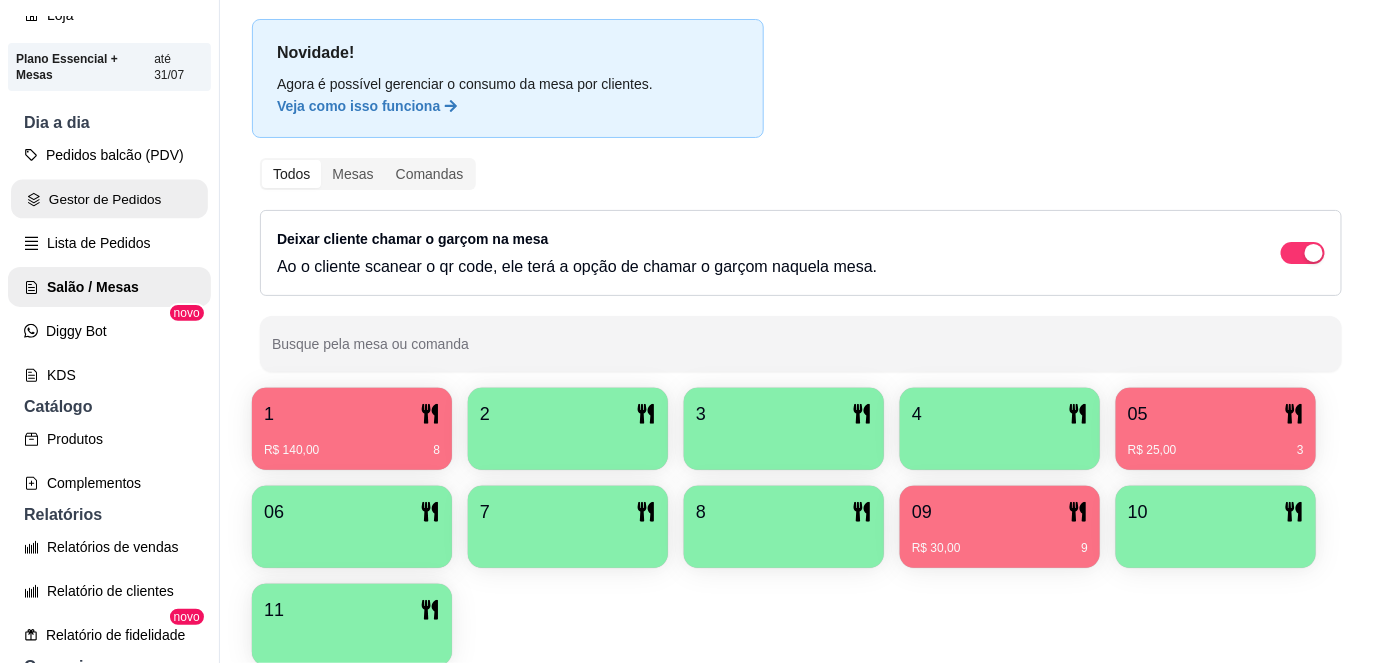 click on "Gestor de Pedidos" at bounding box center (109, 199) 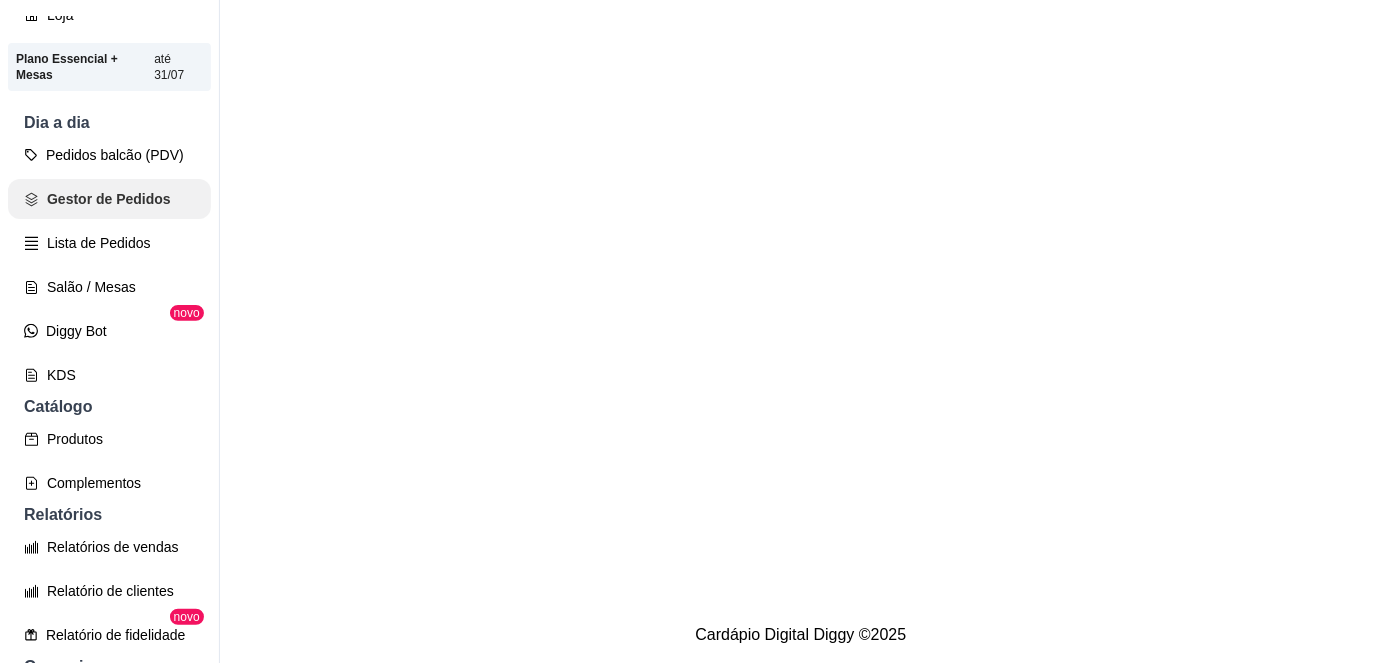 scroll, scrollTop: 0, scrollLeft: 0, axis: both 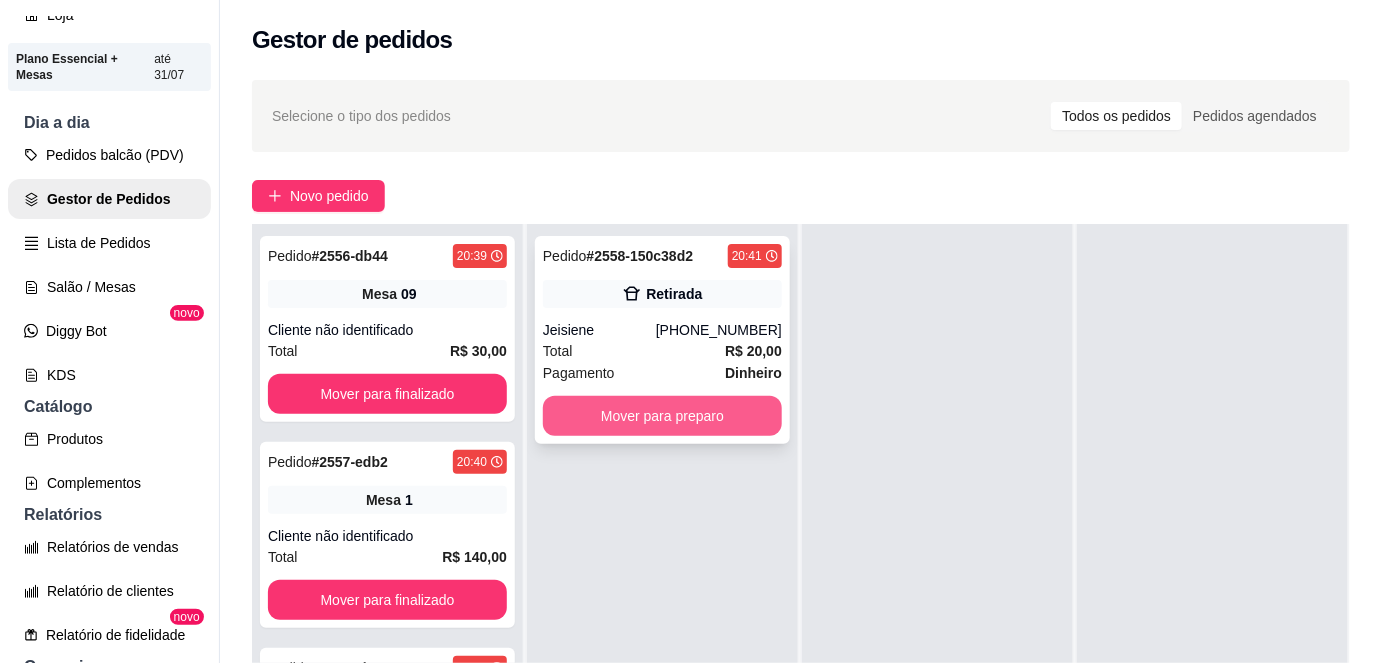 click on "Mover para preparo" at bounding box center [662, 416] 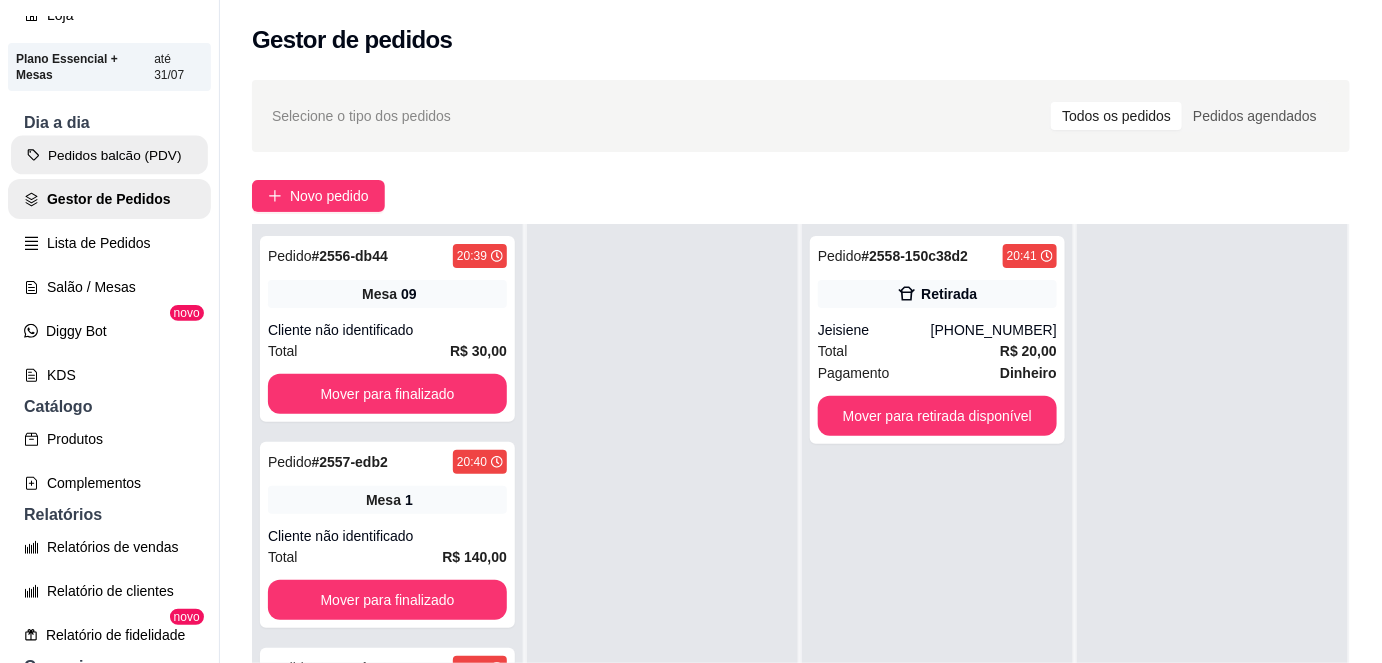 click on "Pedidos balcão (PDV)" at bounding box center (109, 155) 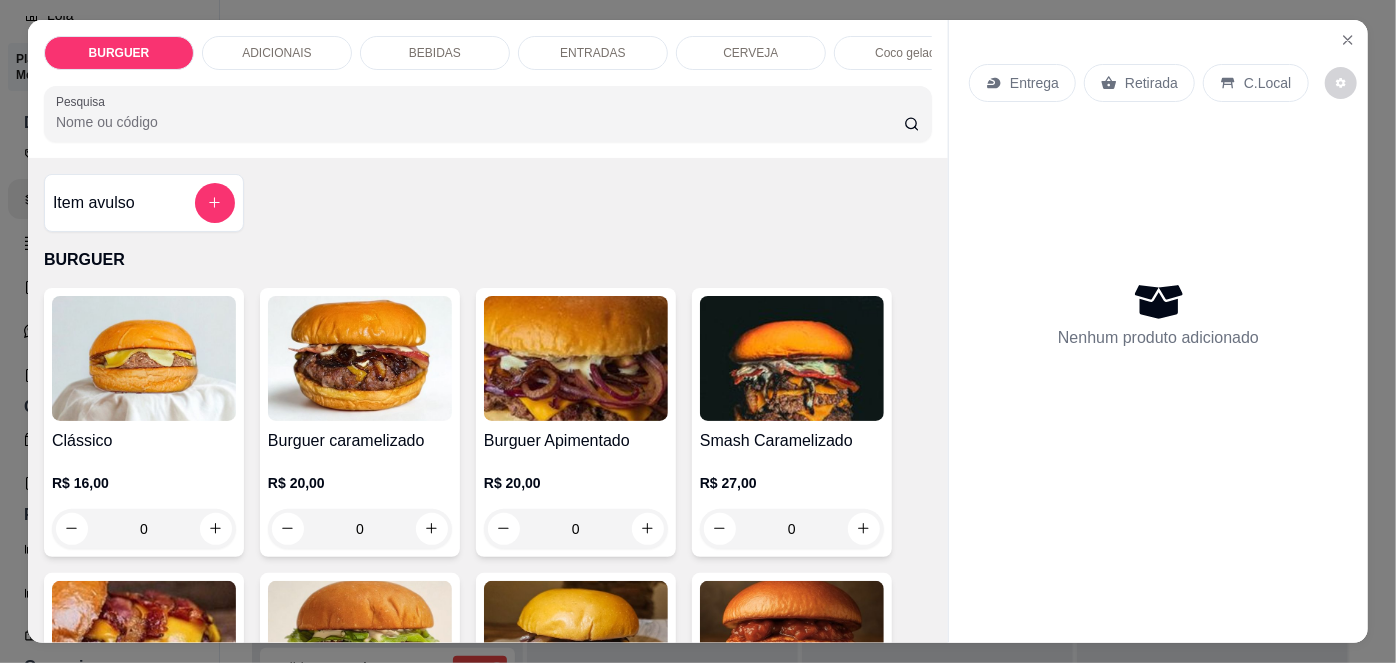 scroll, scrollTop: 122, scrollLeft: 0, axis: vertical 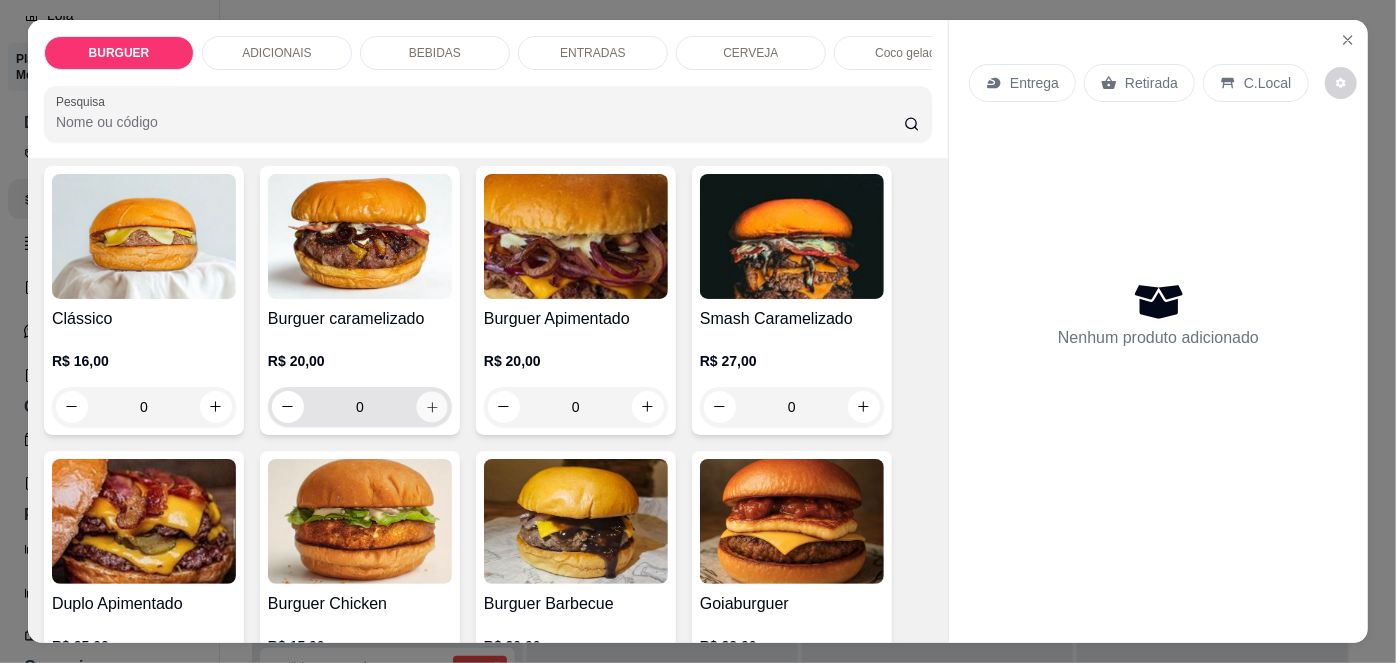 click 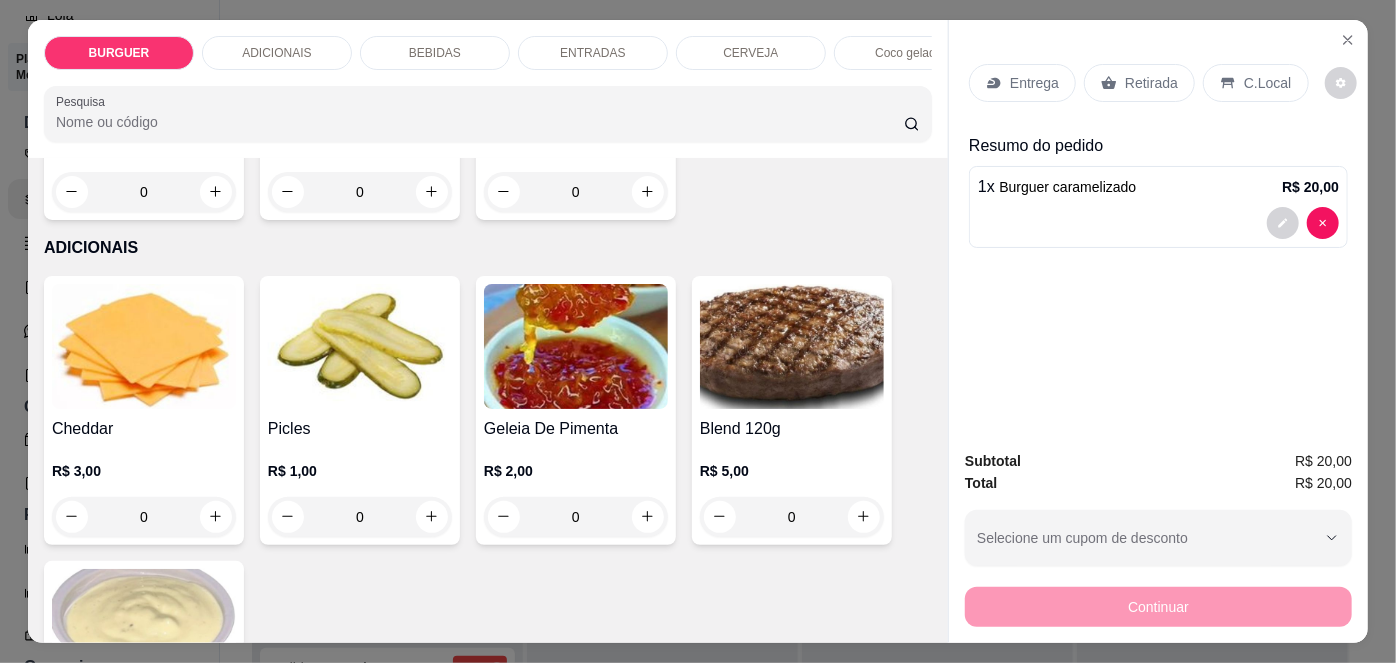 scroll, scrollTop: 911, scrollLeft: 0, axis: vertical 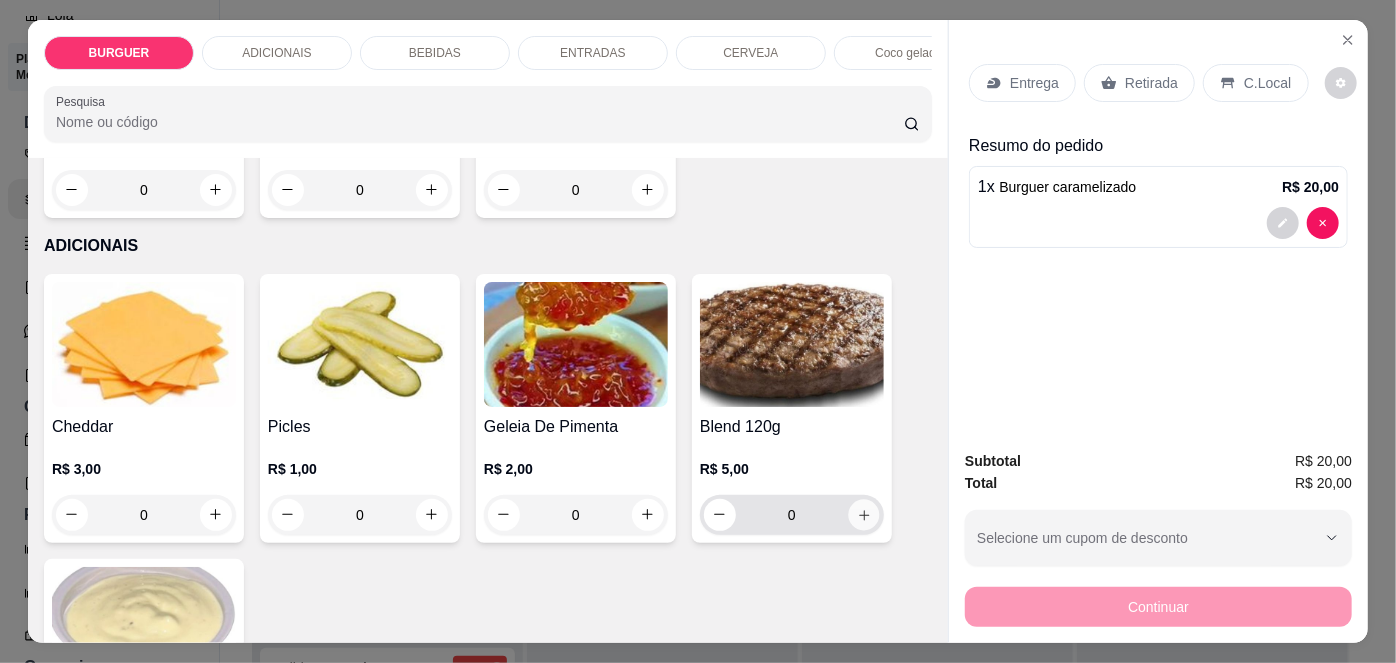 click 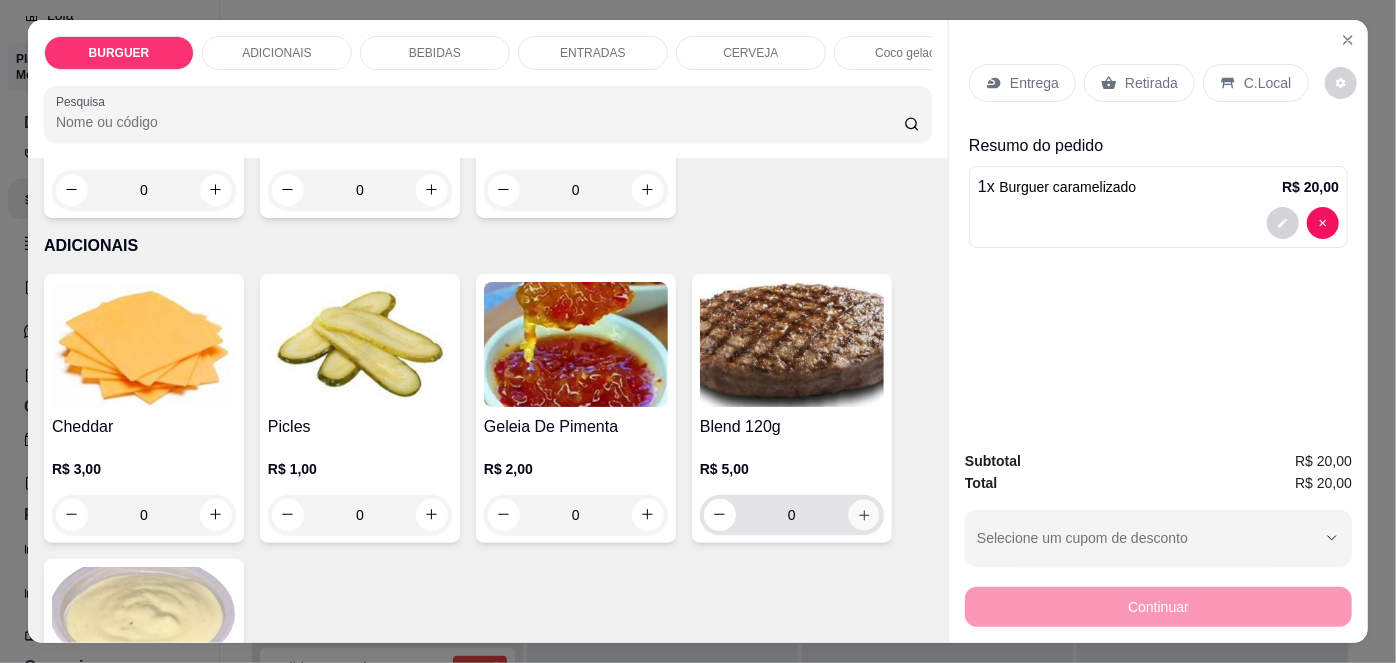 type on "1" 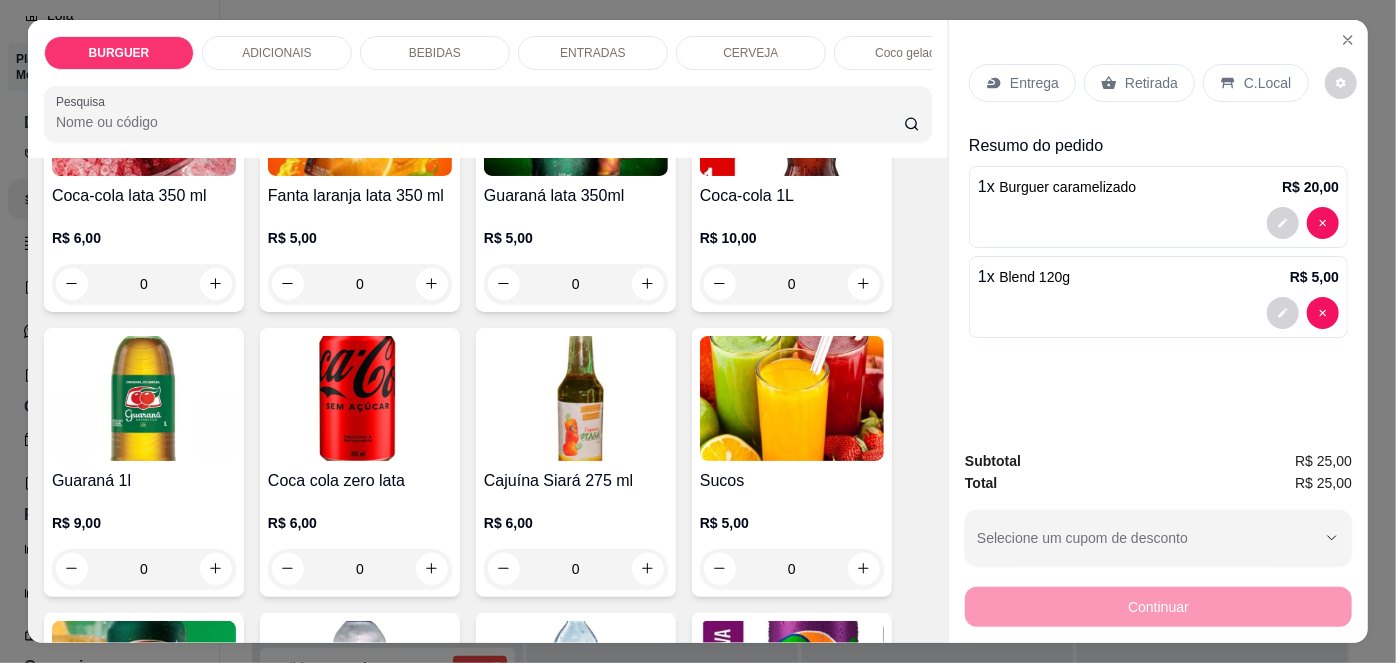 scroll, scrollTop: 1755, scrollLeft: 0, axis: vertical 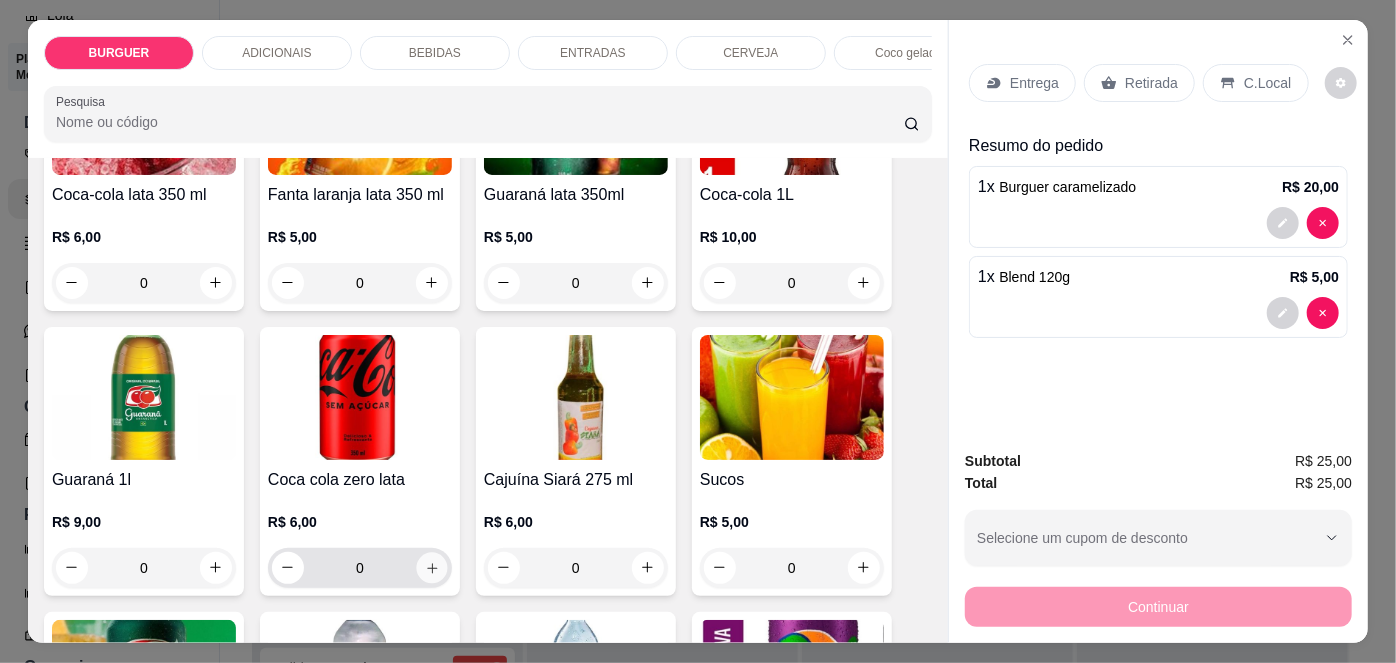 click 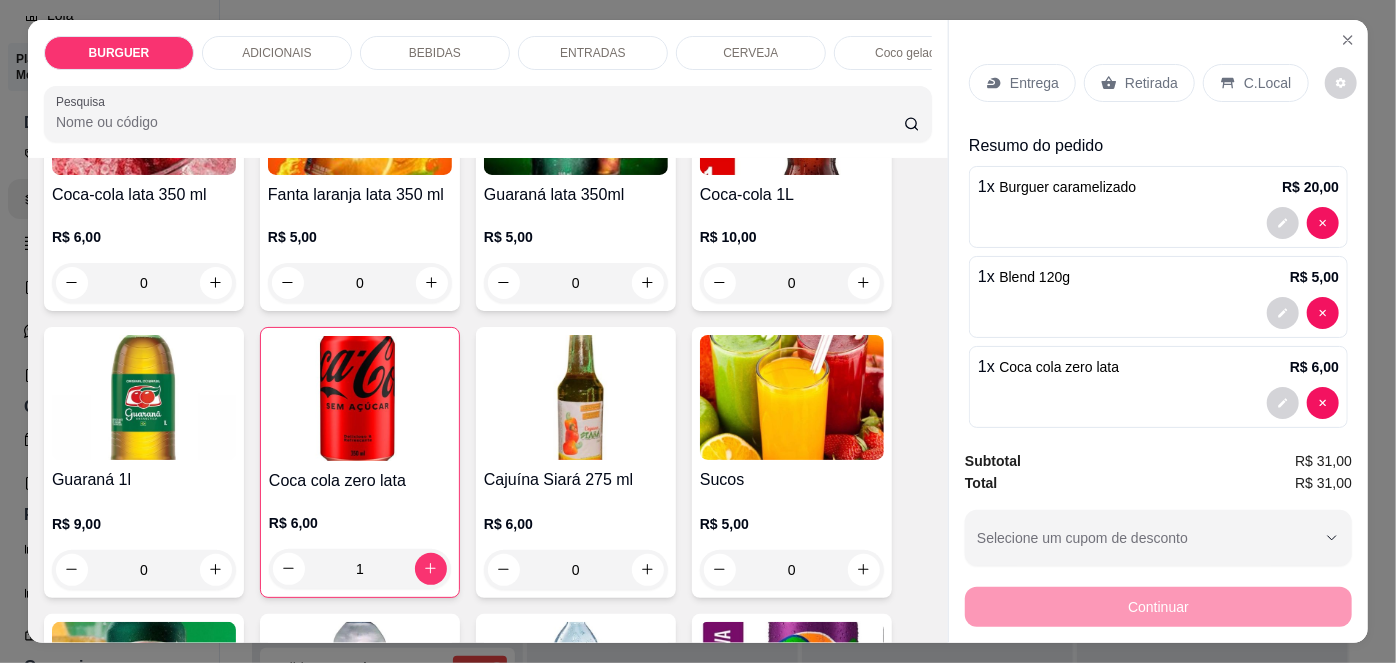 click 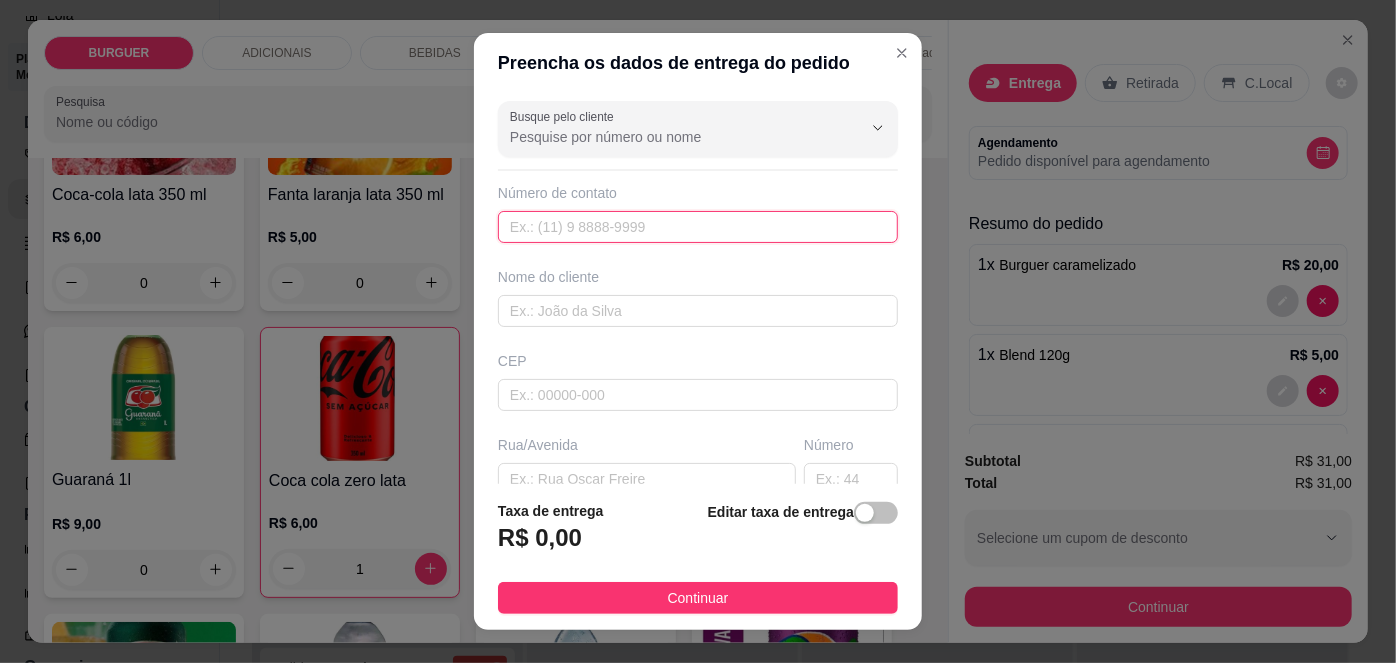 click at bounding box center (698, 227) 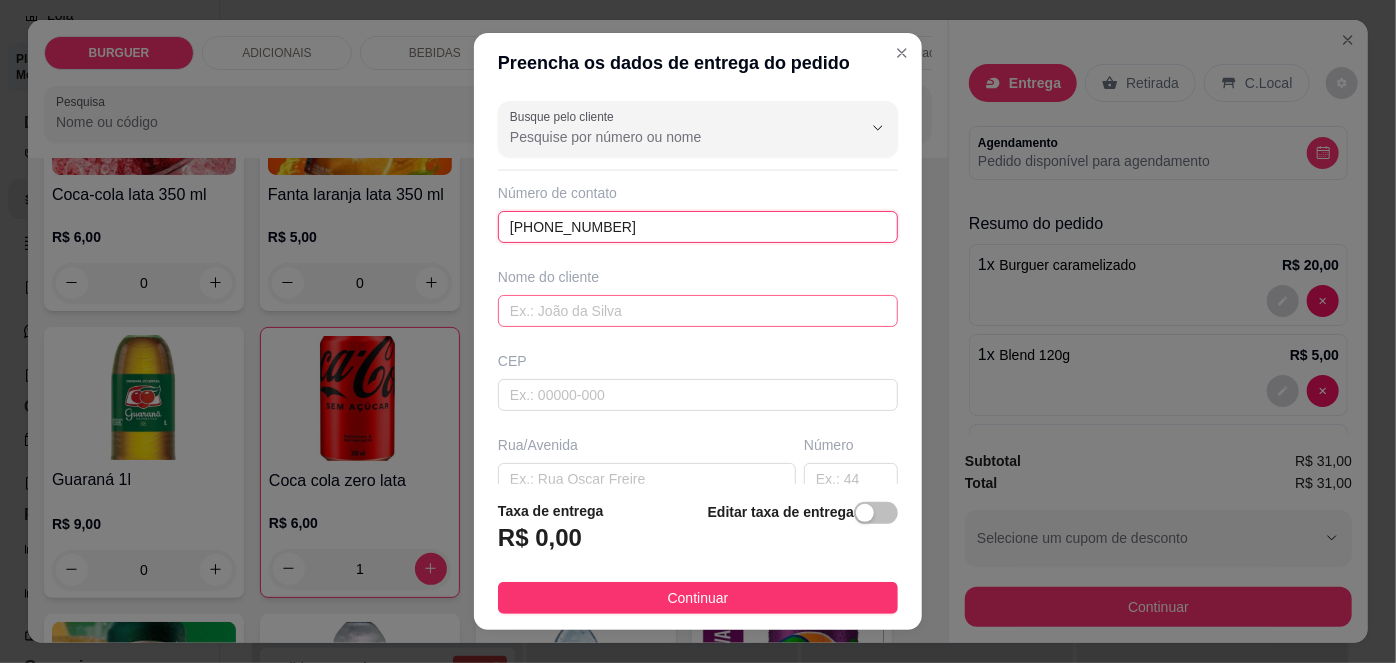 type on "[PHONE_NUMBER]" 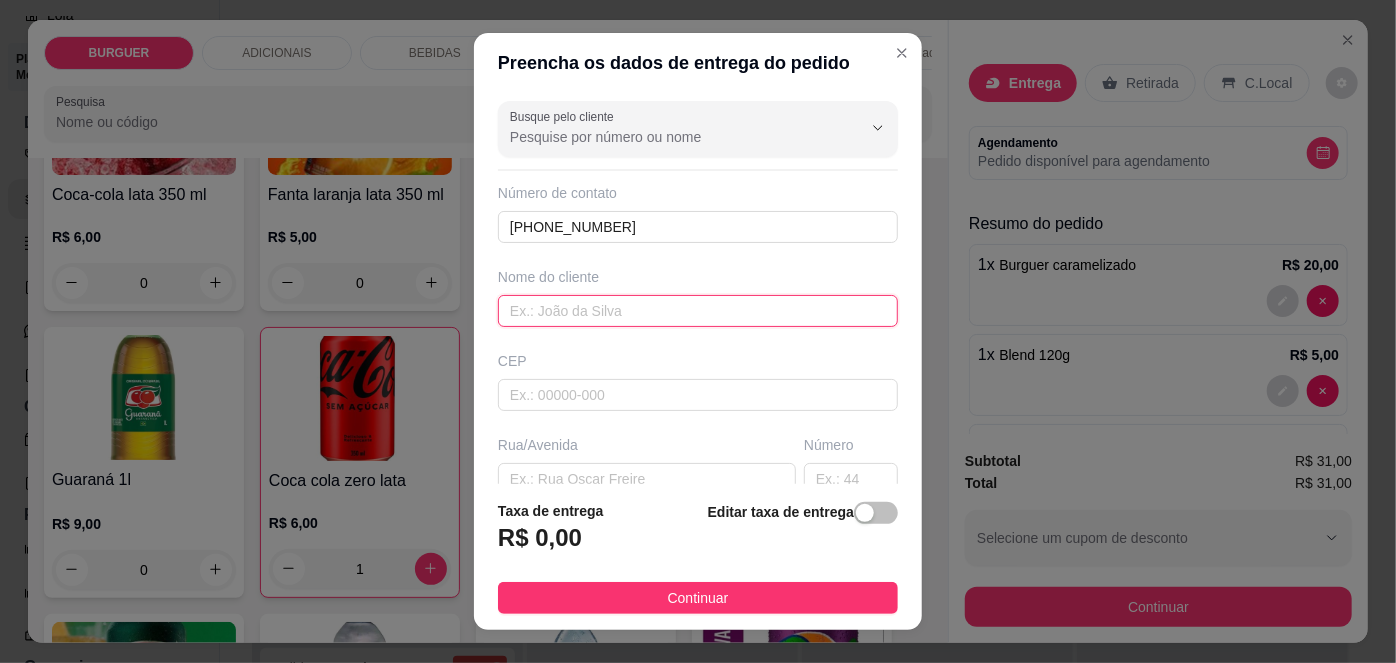 click at bounding box center (698, 311) 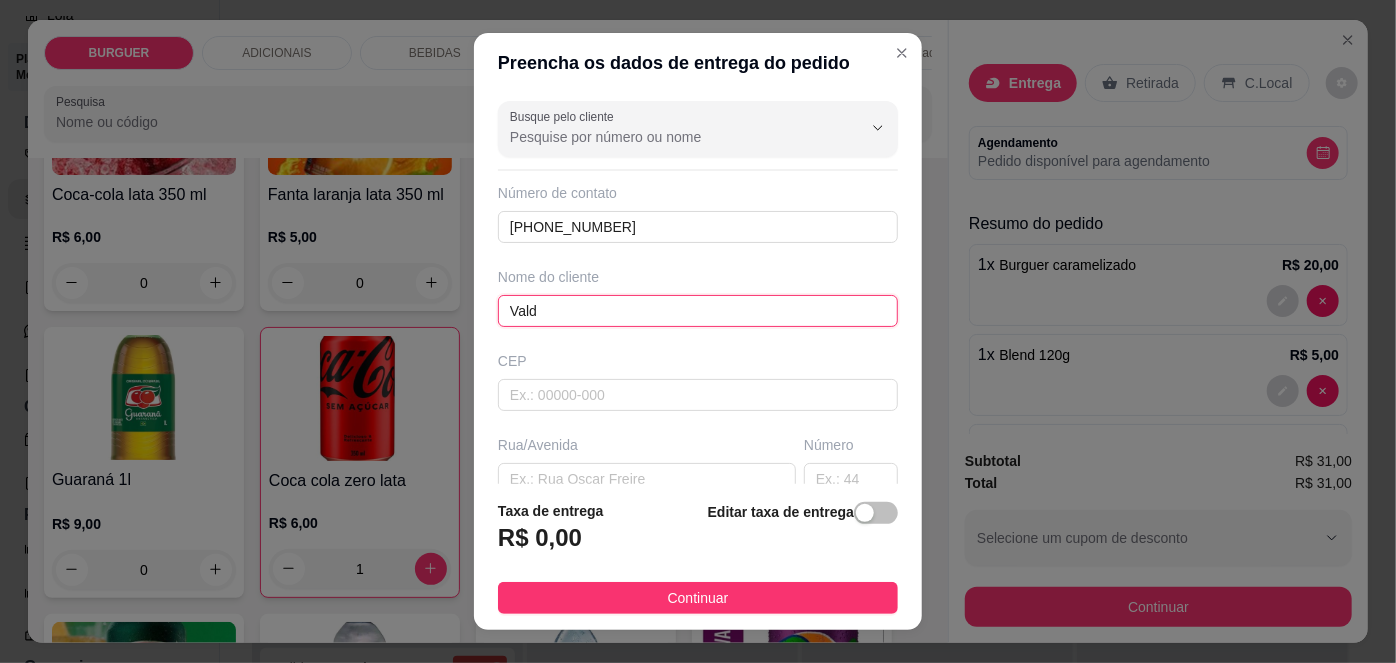 click on "Vald" at bounding box center [698, 311] 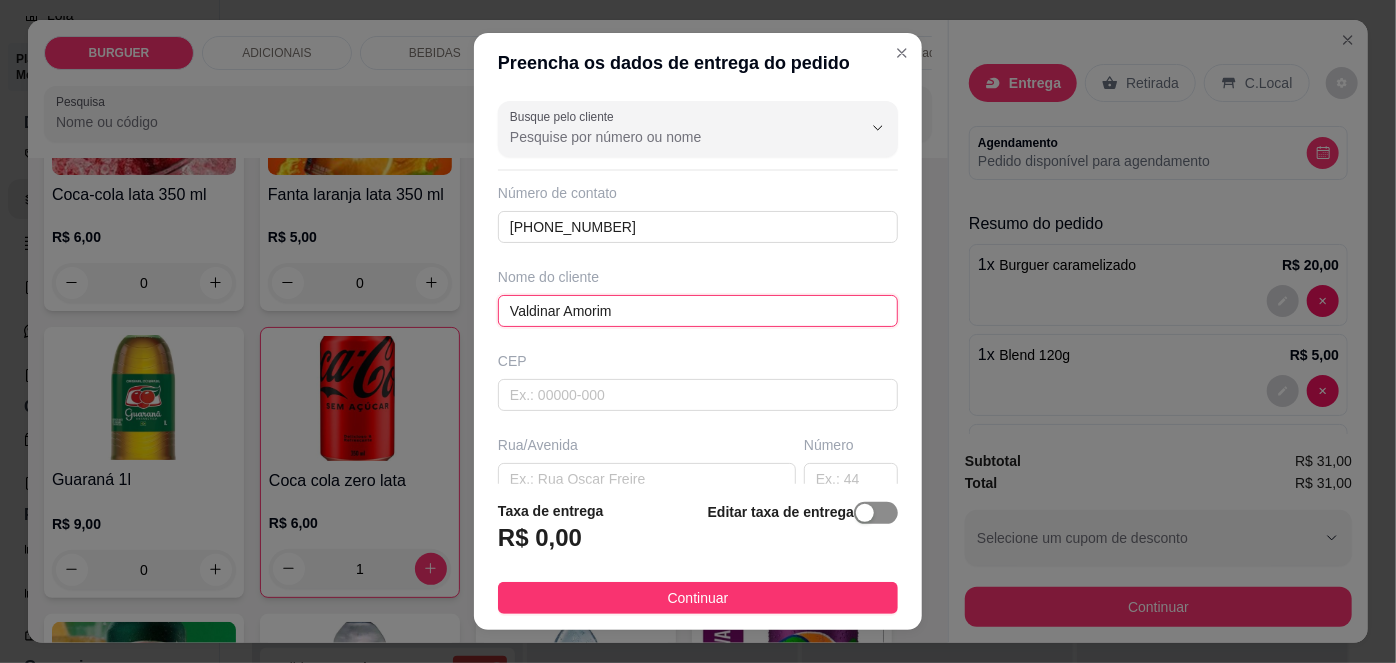 type on "Valdinar Amorim" 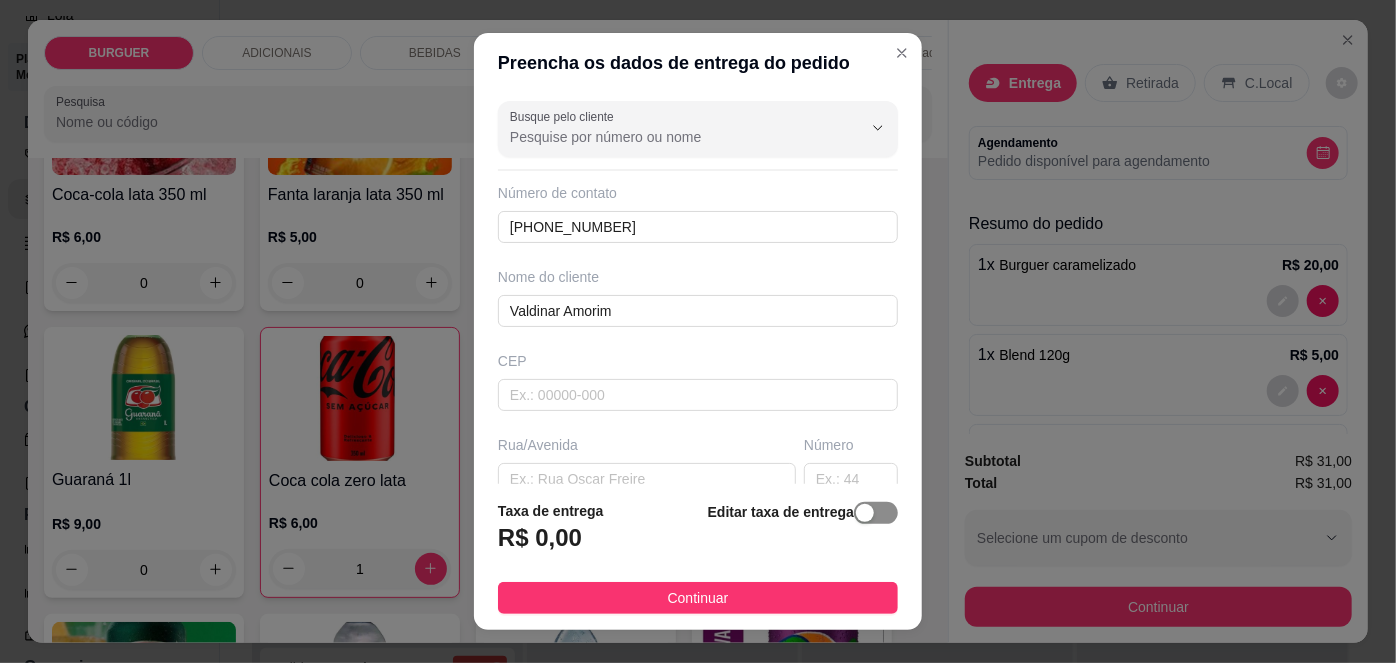 click at bounding box center [876, 513] 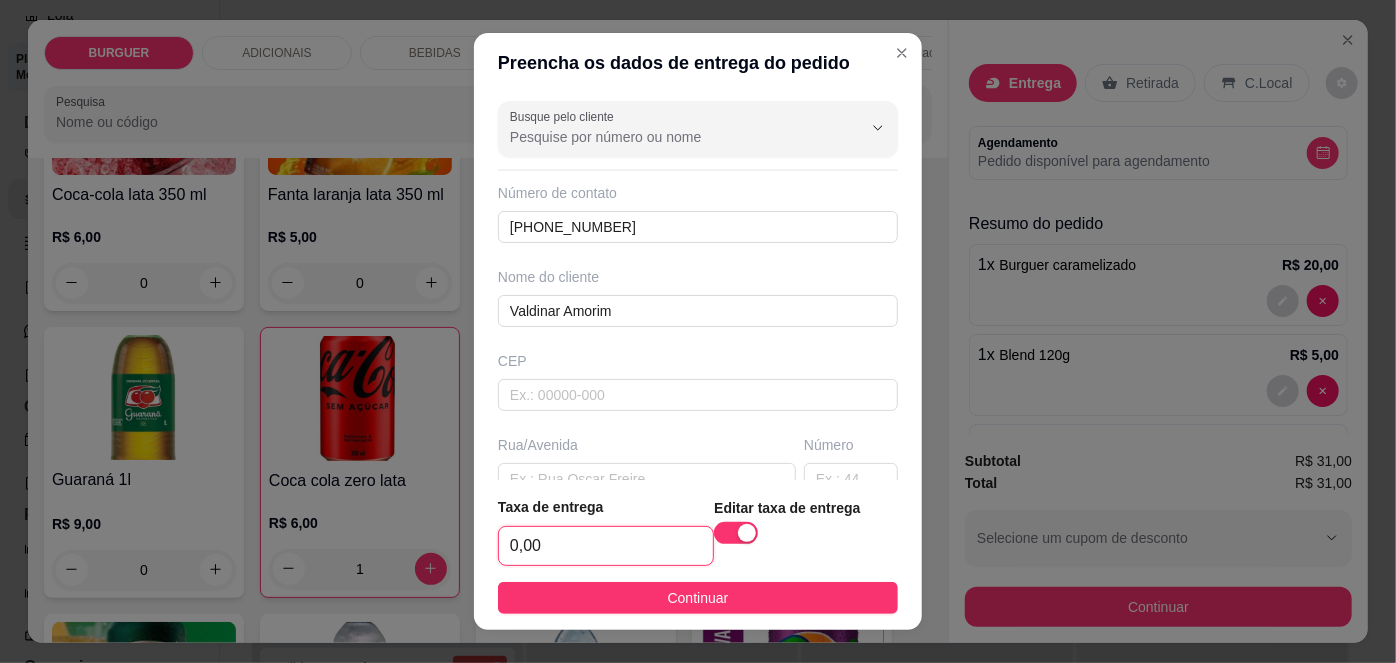 click on "0,00" at bounding box center [606, 546] 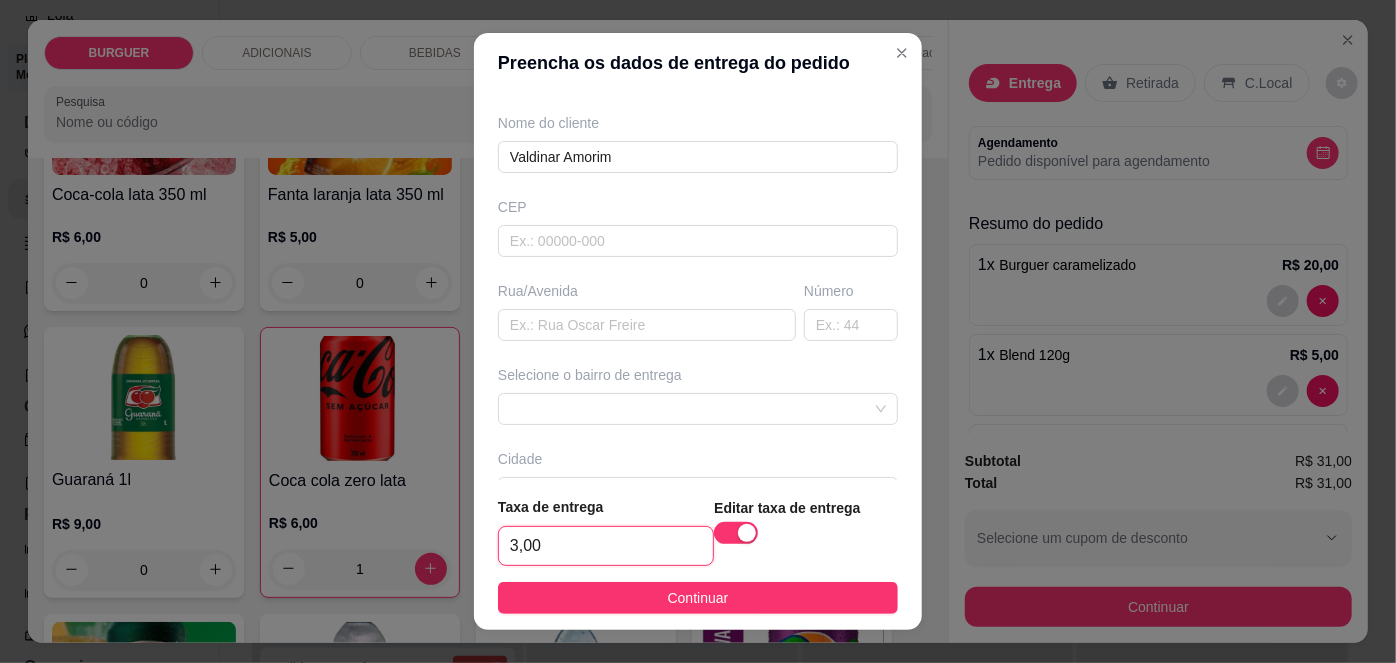 scroll, scrollTop: 140, scrollLeft: 0, axis: vertical 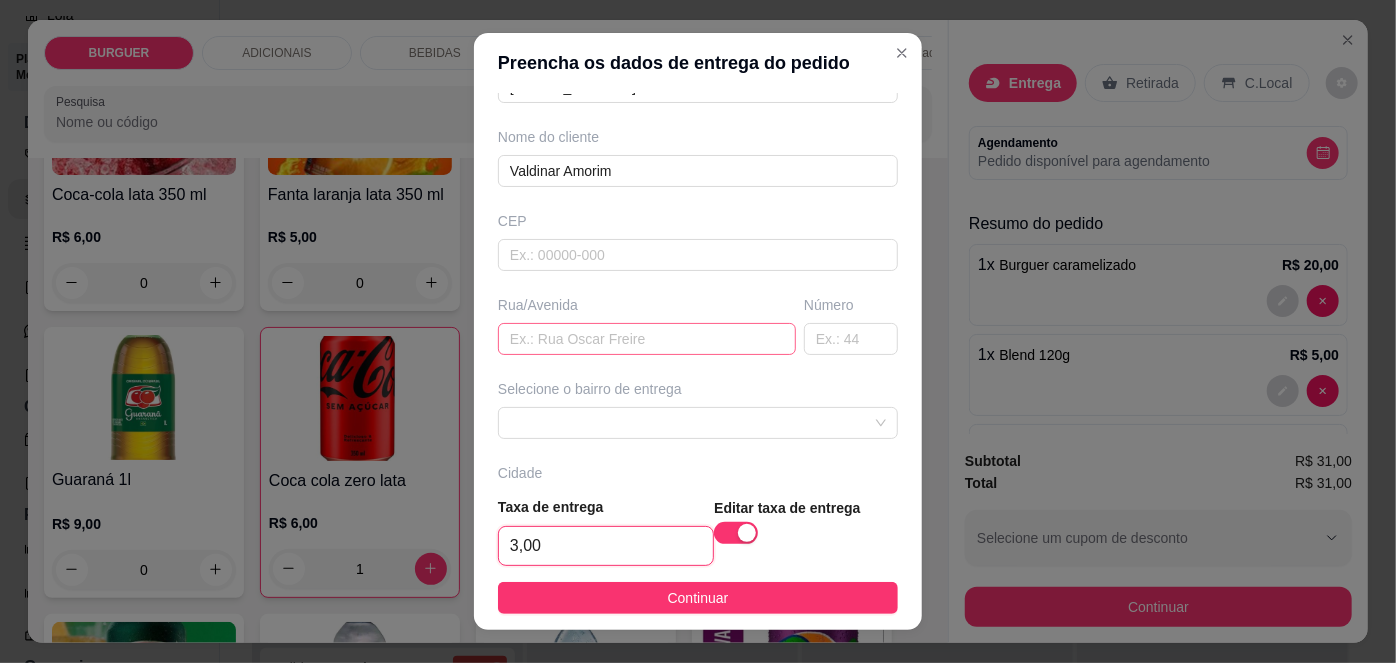 type on "3,00" 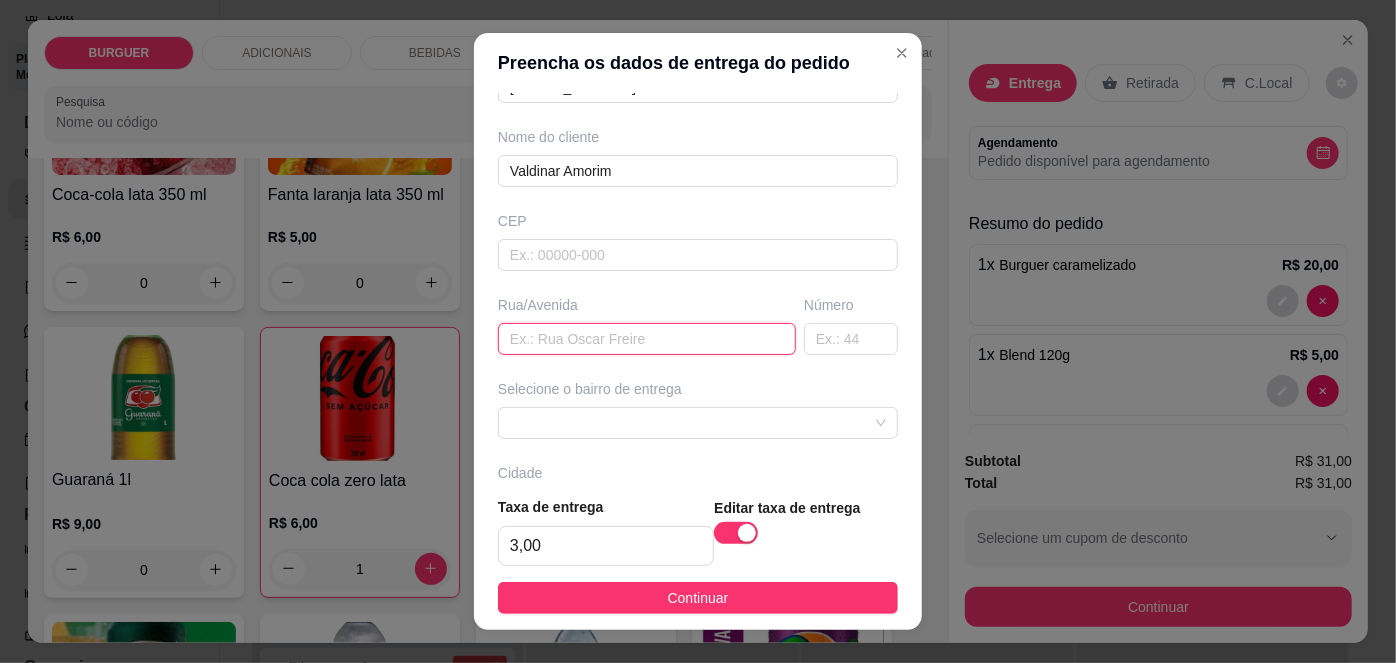 click at bounding box center (647, 339) 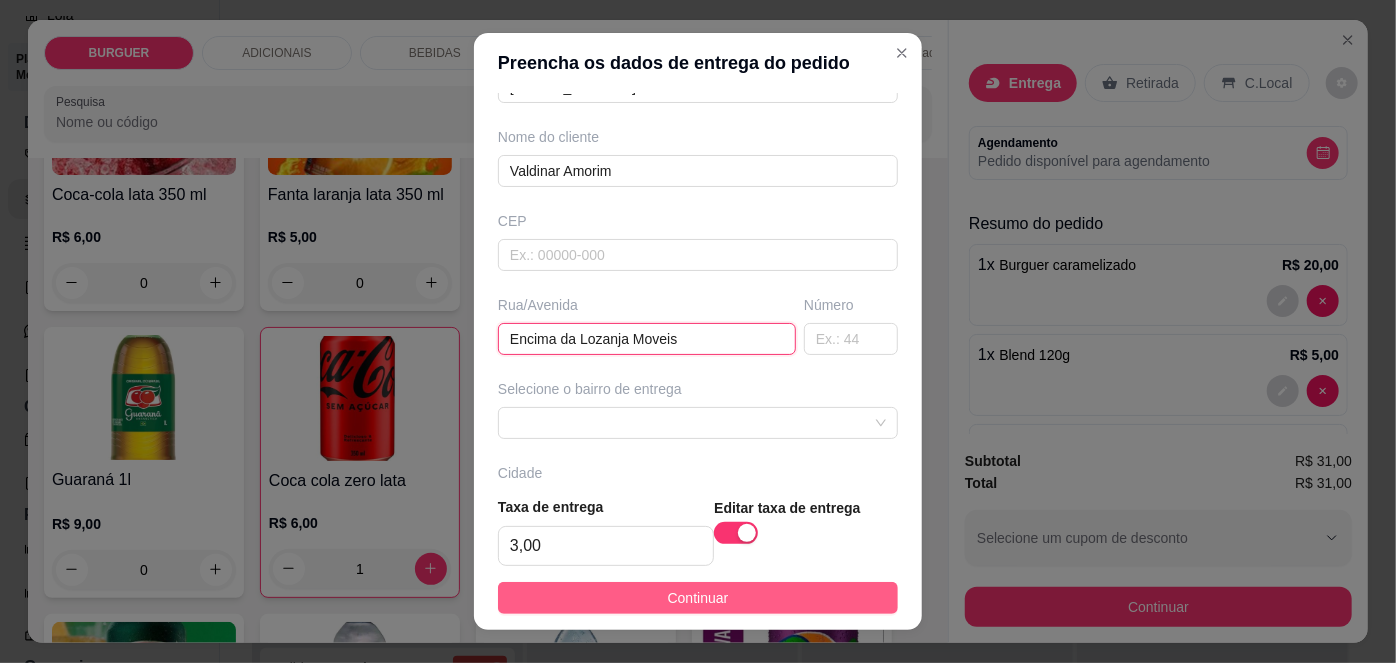 type on "Encima da Lozanja Moveis" 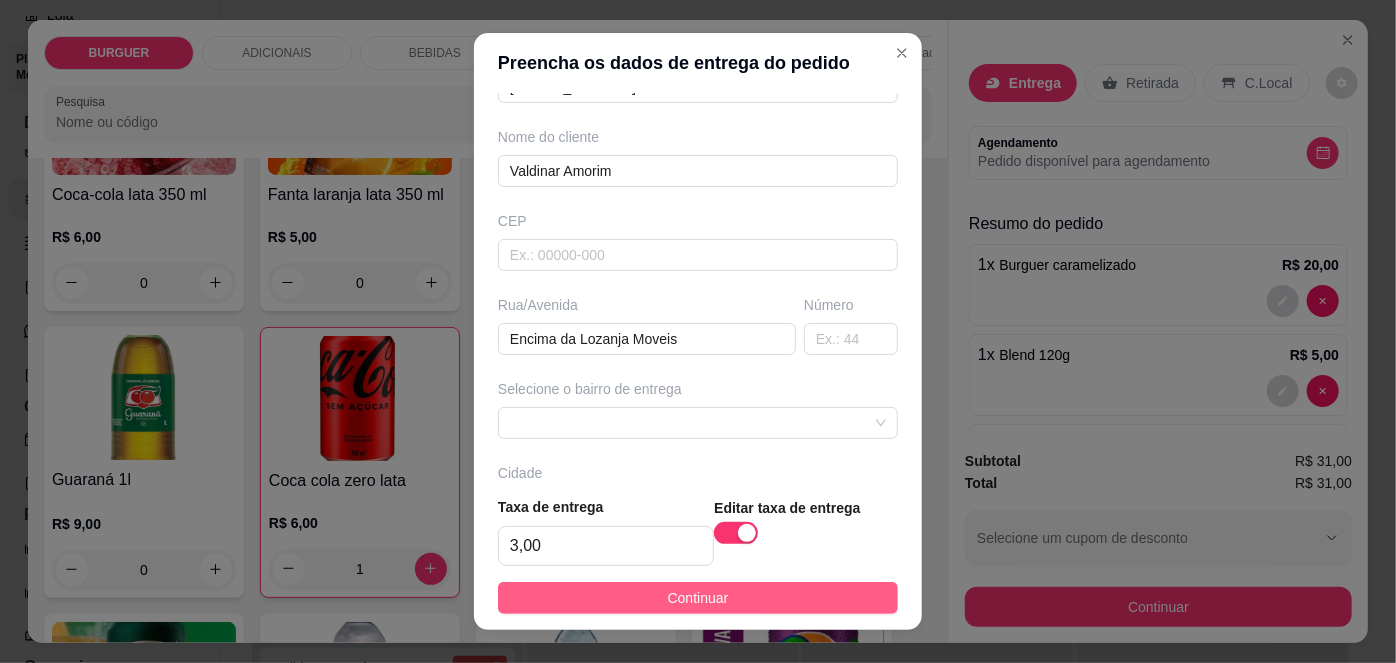 click on "Continuar" at bounding box center [698, 598] 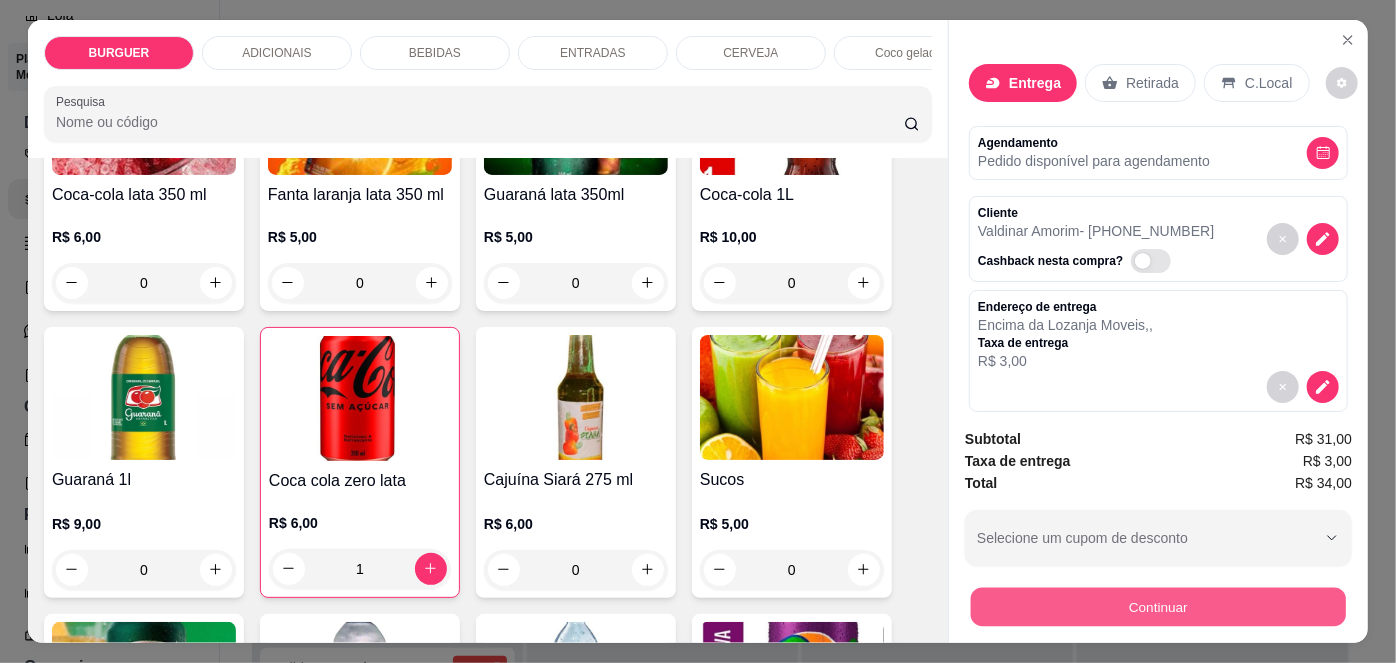 click on "Continuar" at bounding box center [1158, 607] 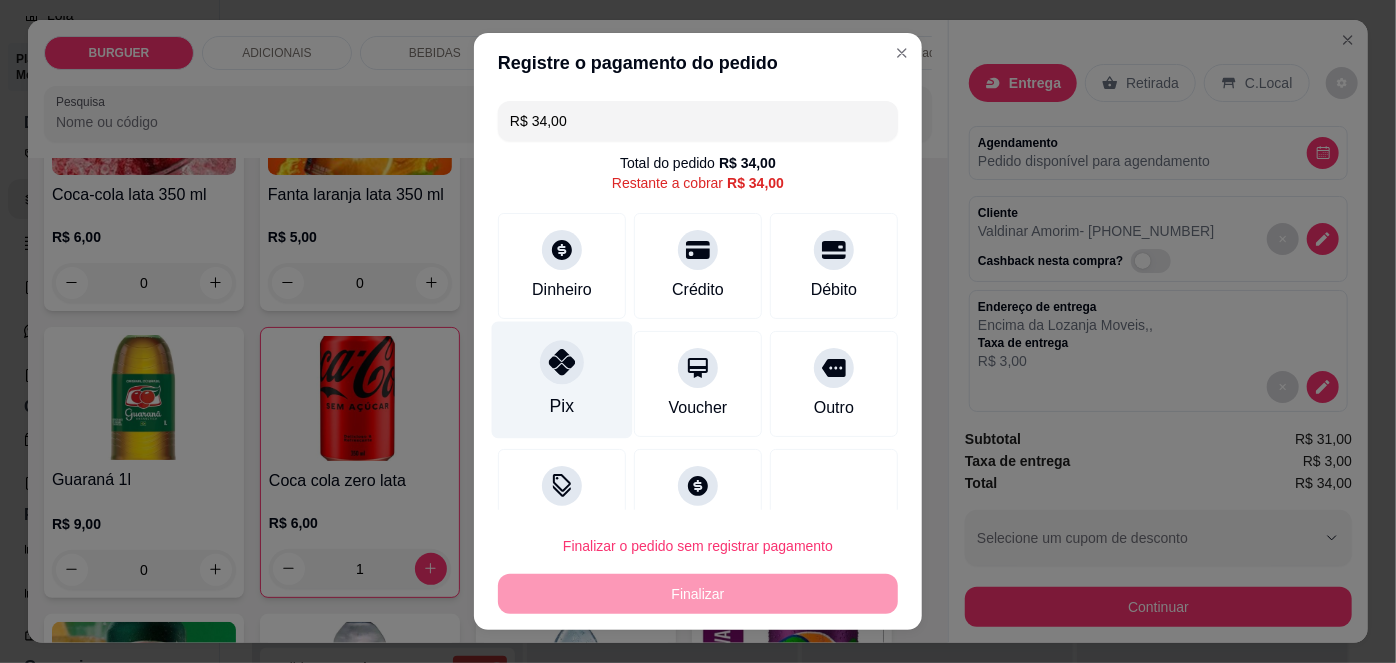 click on "Pix" at bounding box center (562, 380) 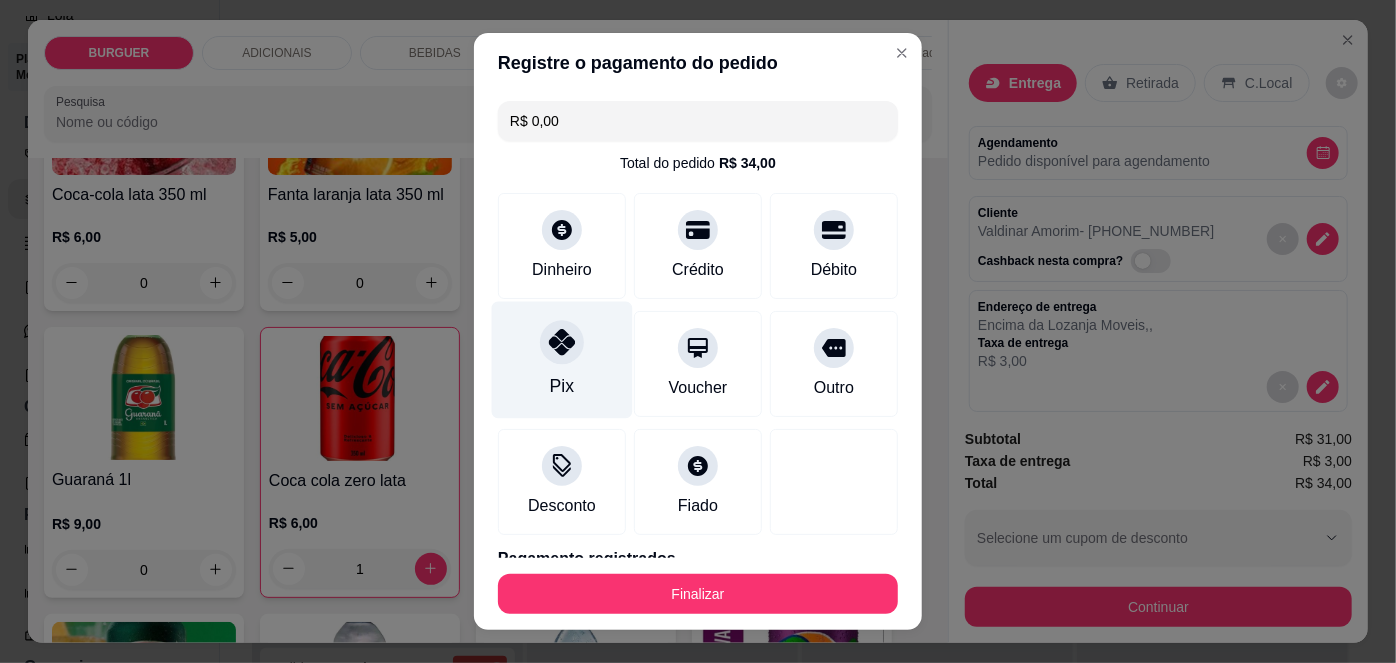 scroll, scrollTop: 88, scrollLeft: 0, axis: vertical 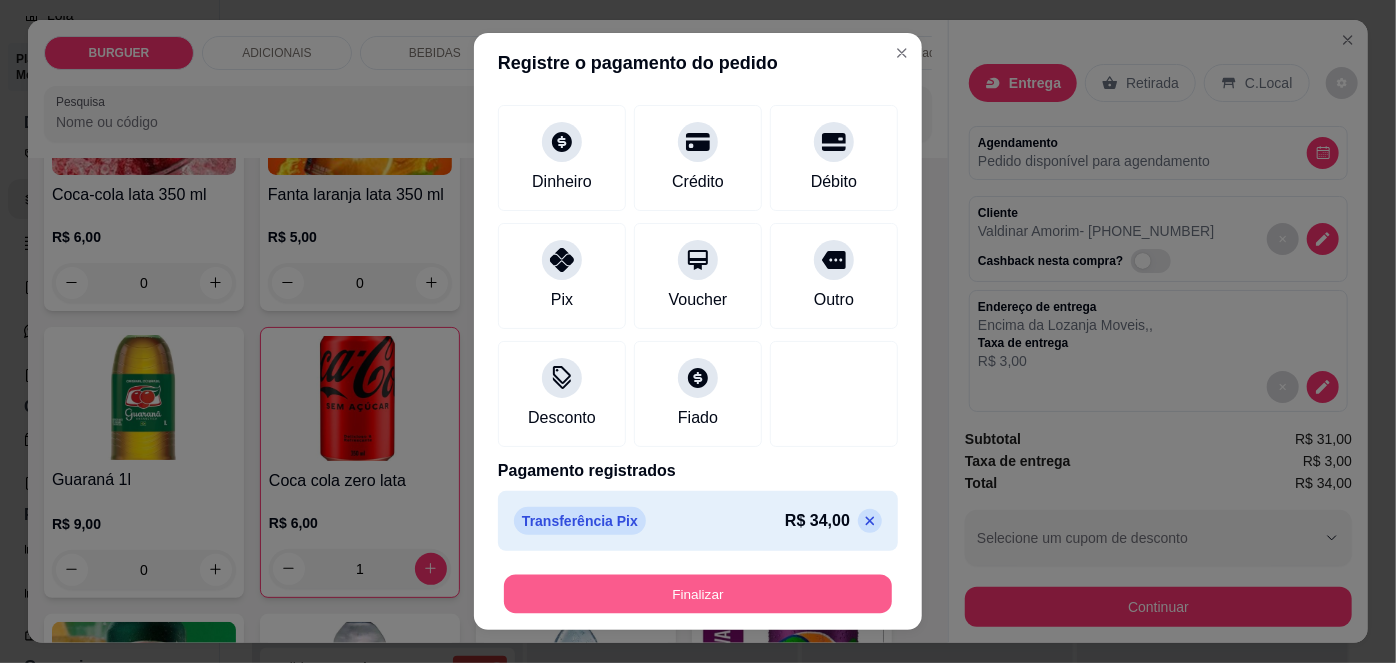 click on "Finalizar" at bounding box center [698, 593] 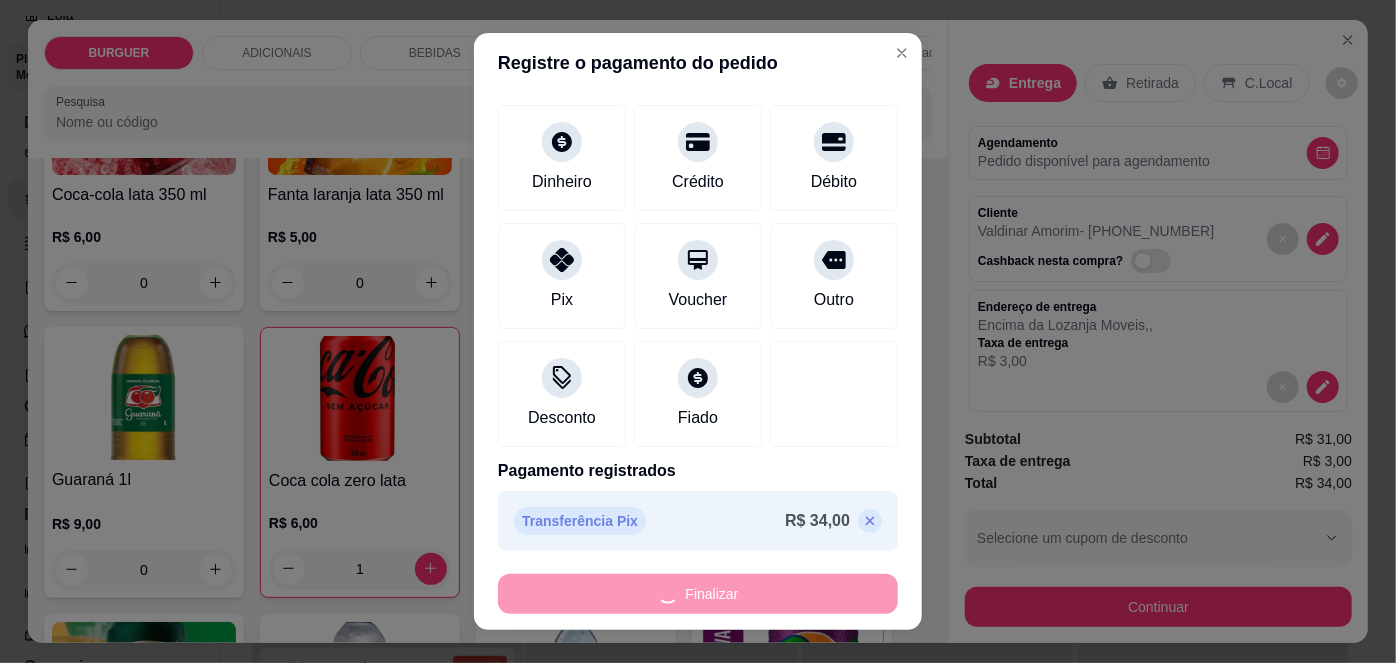 type on "0" 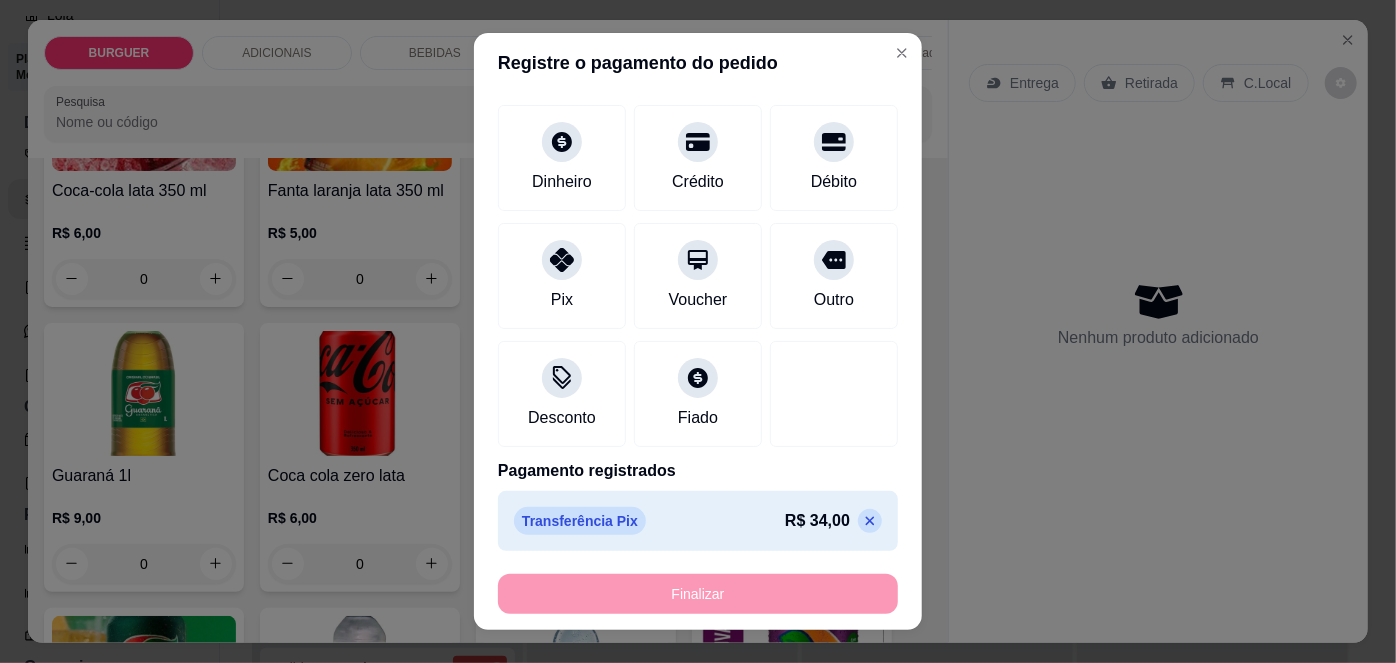 type on "-R$ 34,00" 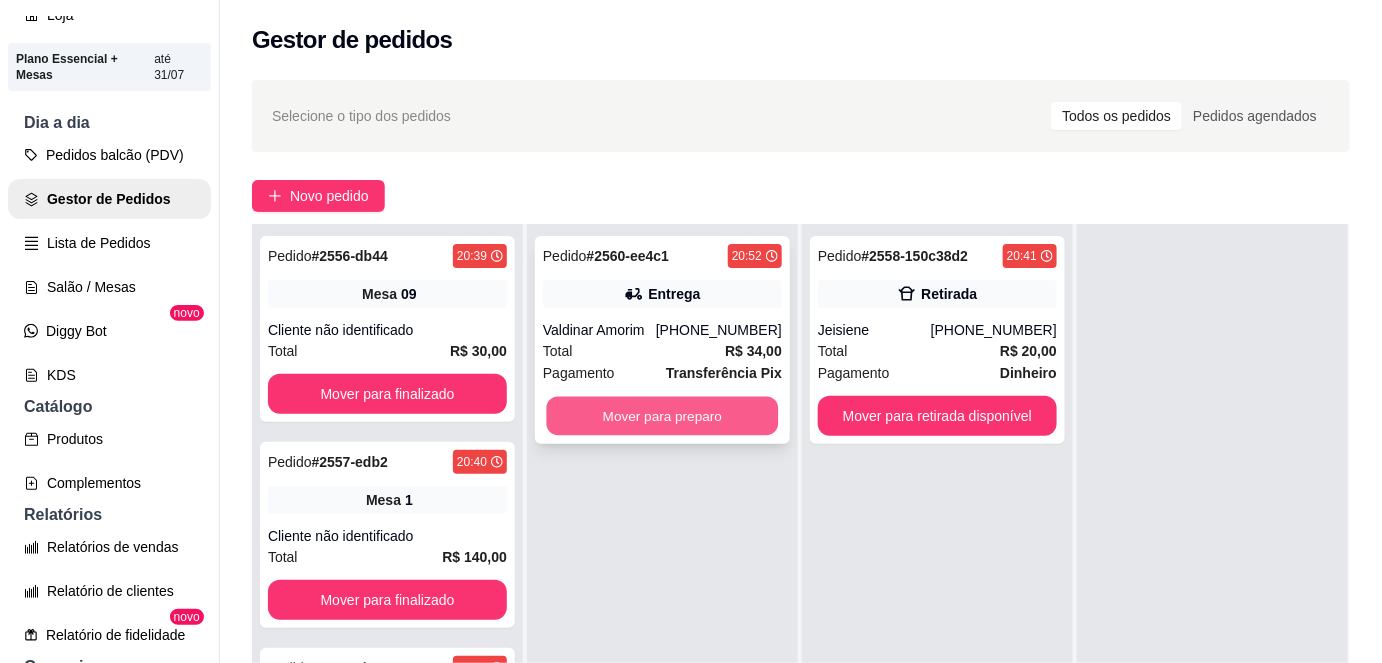click on "Mover para preparo" at bounding box center (663, 416) 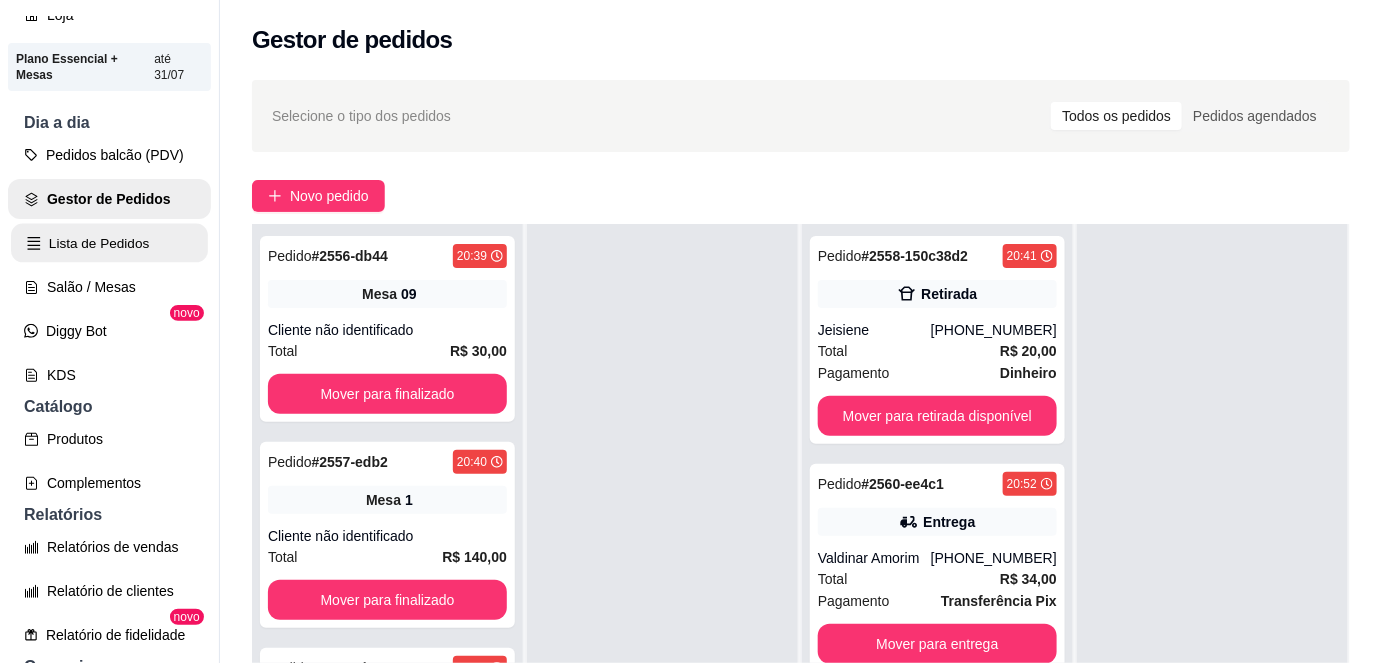 click on "Lista de Pedidos" at bounding box center (109, 243) 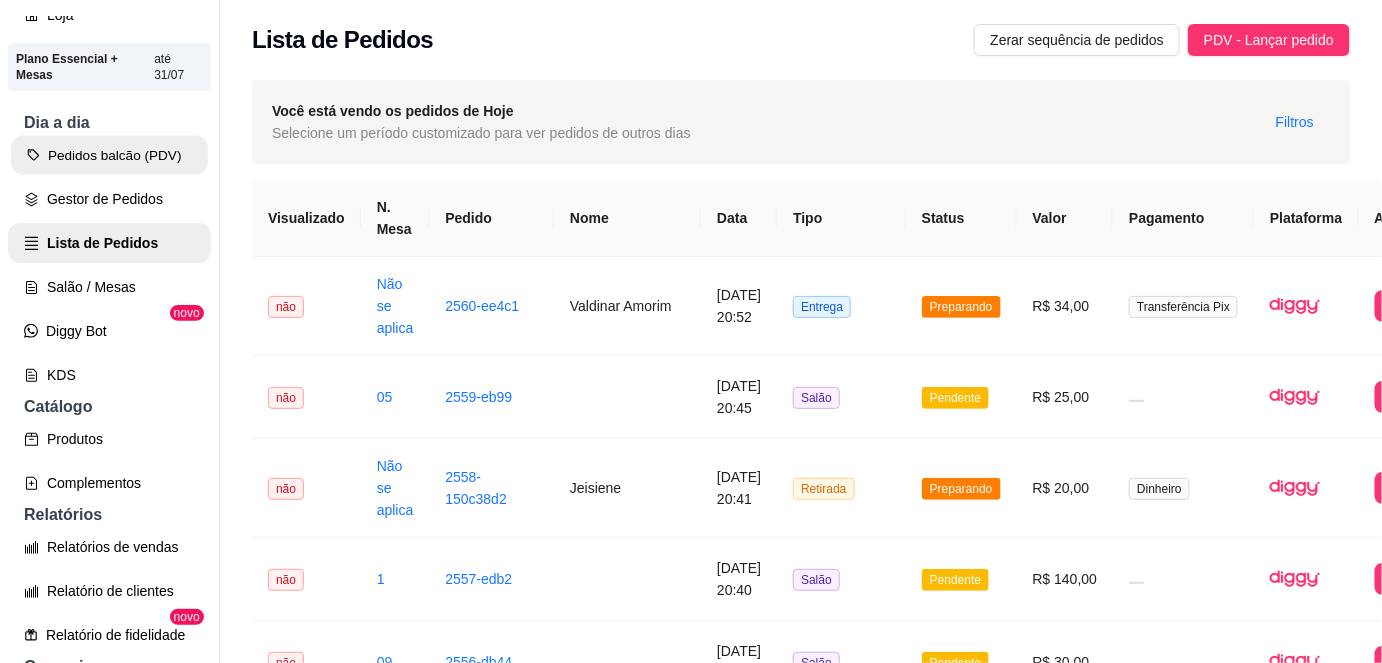 click on "Pedidos balcão (PDV)" at bounding box center [109, 155] 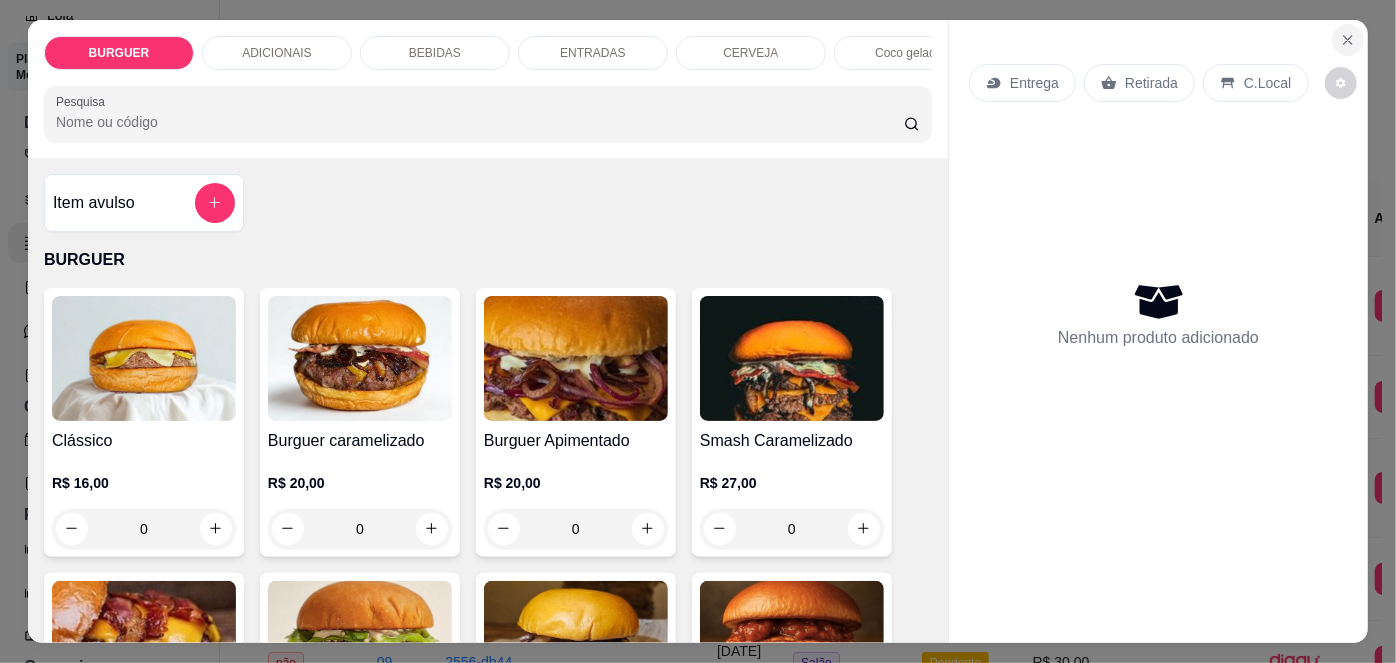 click at bounding box center [1348, 40] 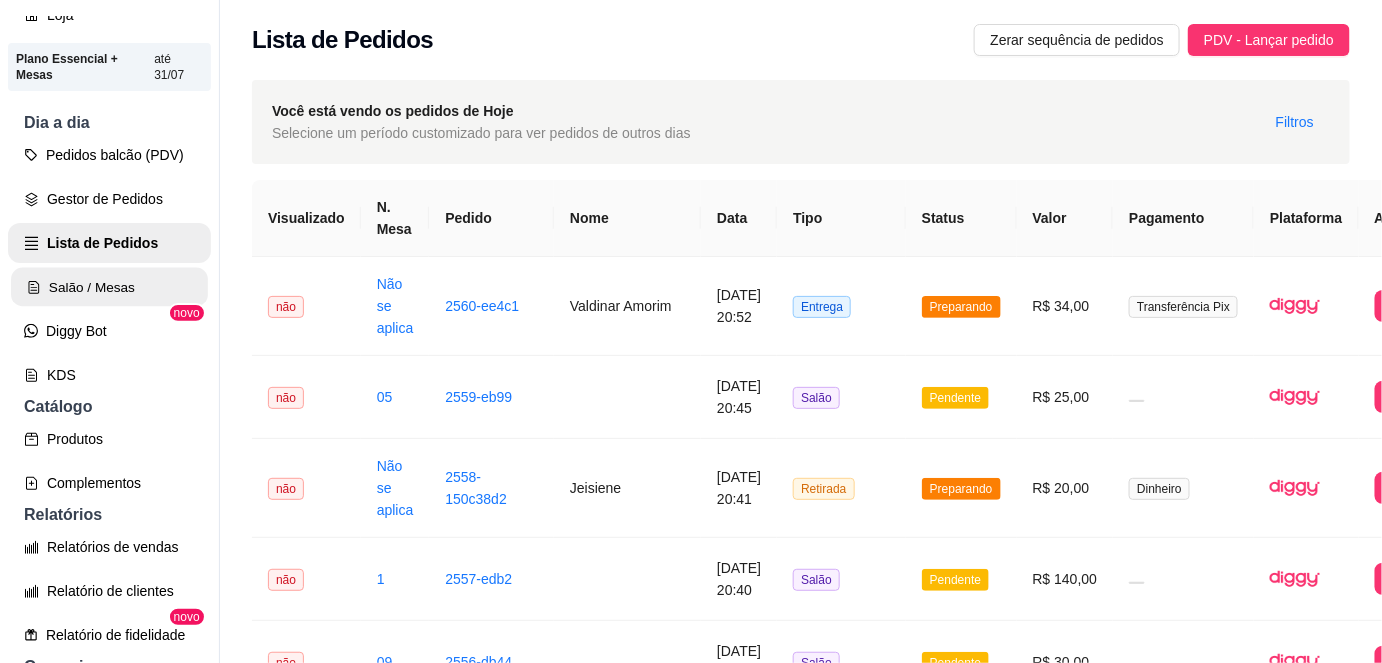 click on "Salão / Mesas" at bounding box center [109, 287] 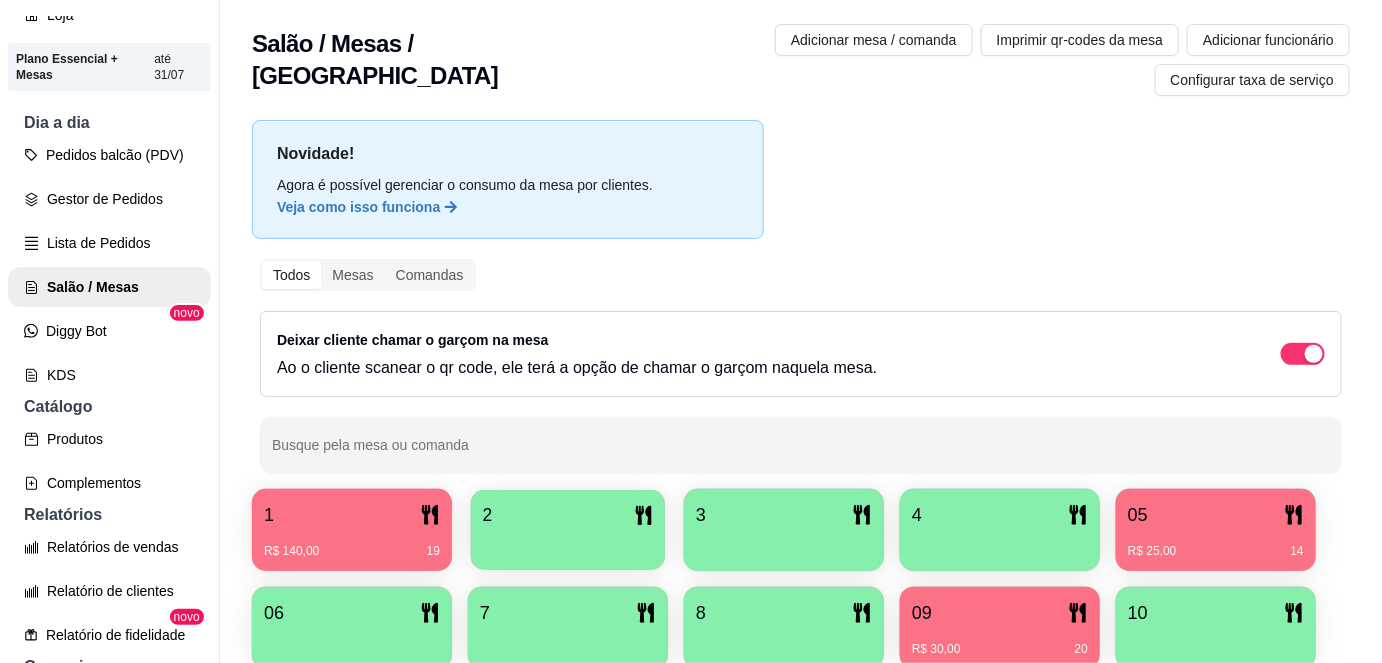 click on "2" at bounding box center (568, 515) 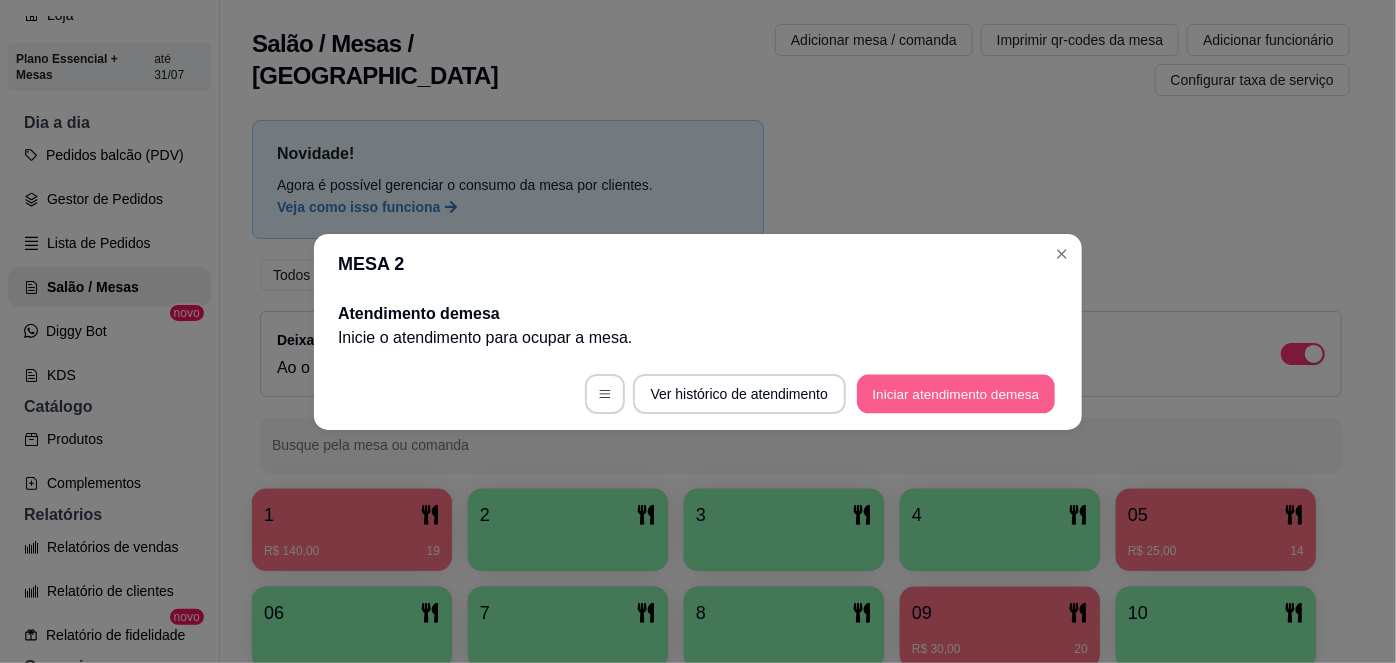 click on "Iniciar atendimento de  mesa" at bounding box center (956, 393) 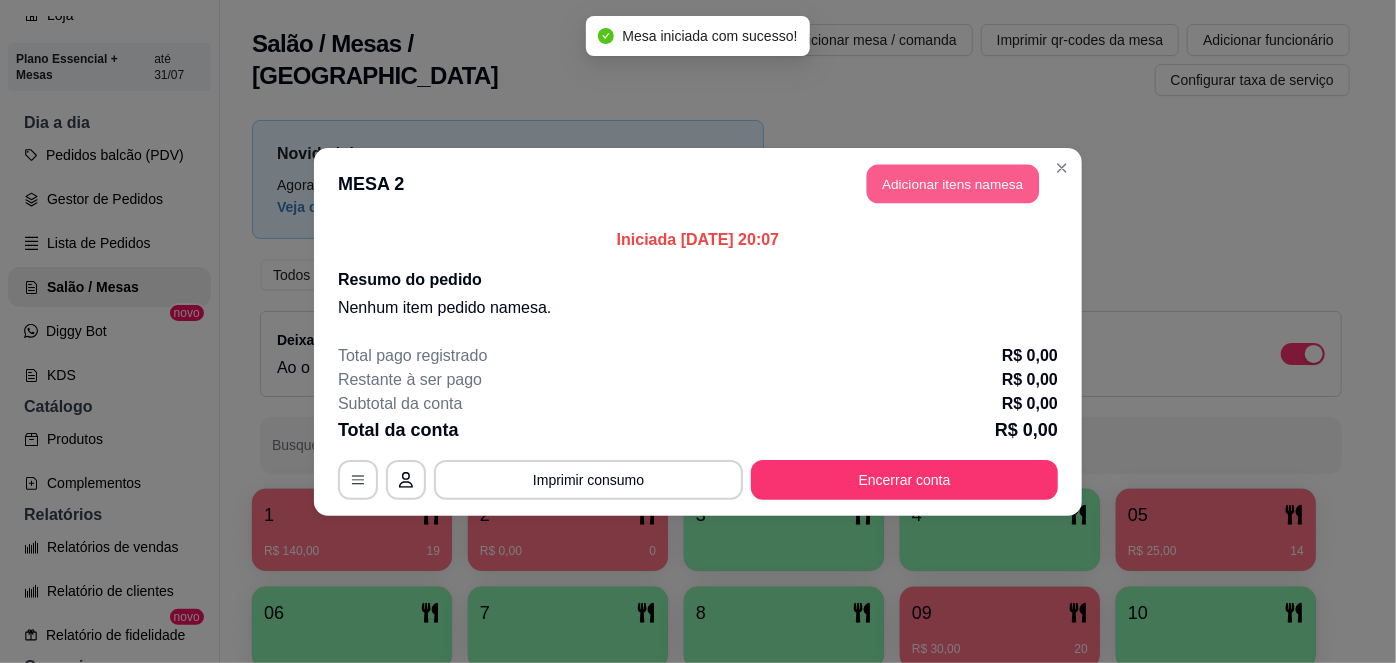 click on "Adicionar itens na  mesa" at bounding box center [953, 183] 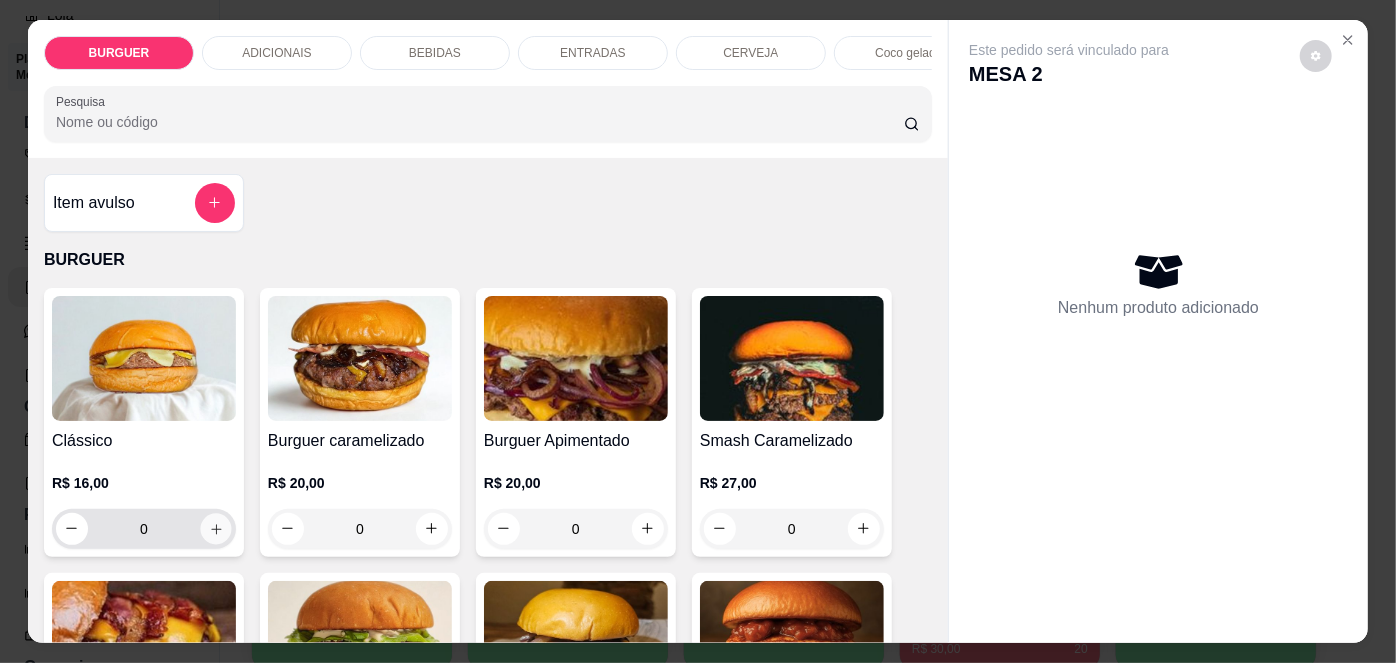click 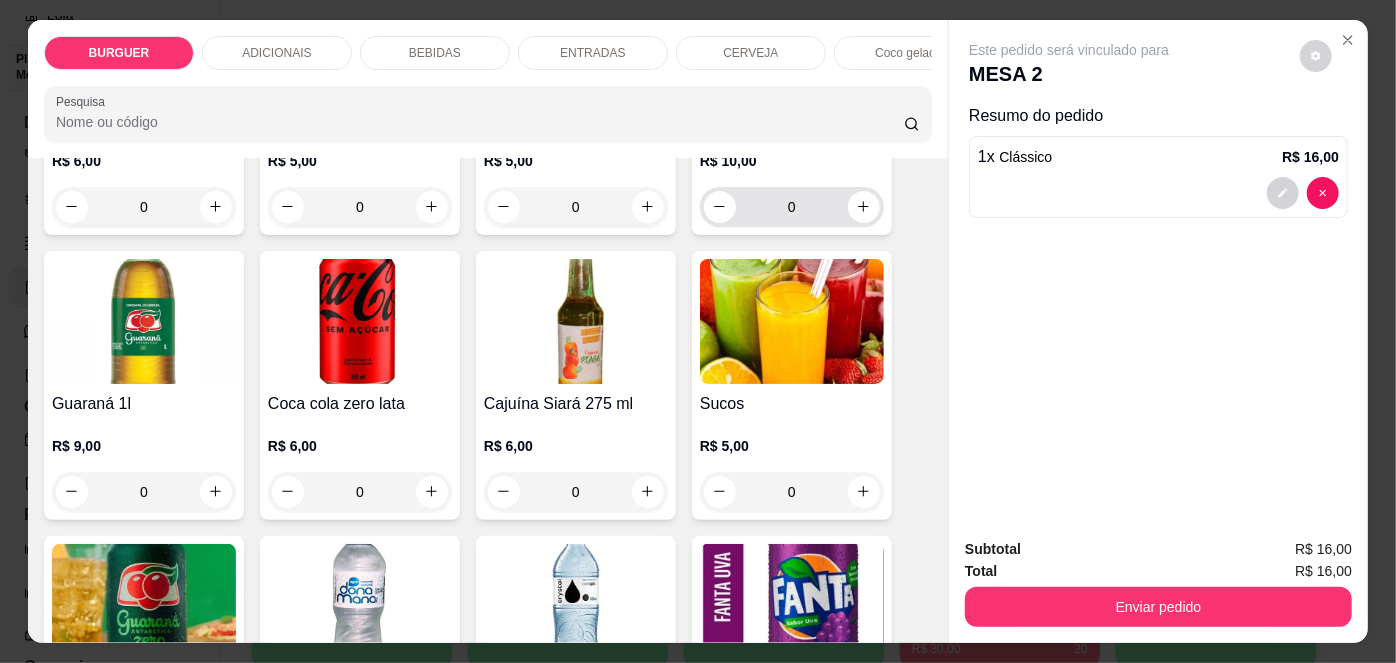 scroll, scrollTop: 1844, scrollLeft: 0, axis: vertical 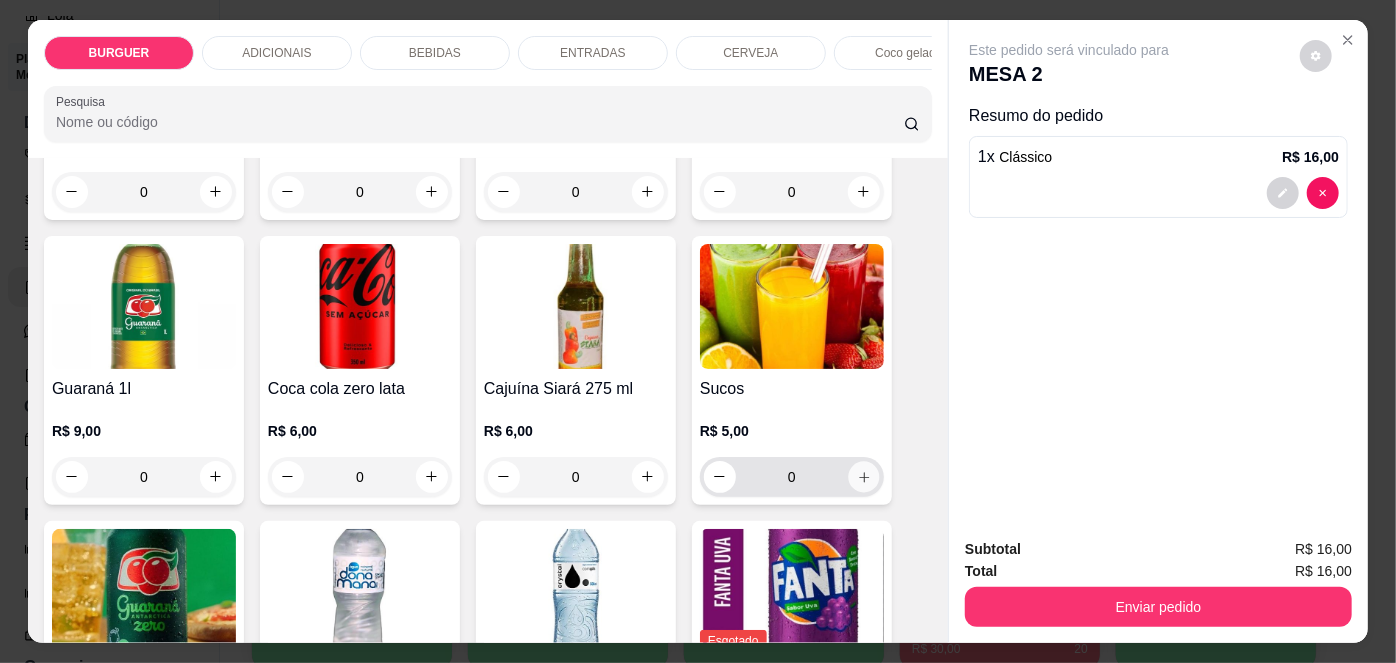 click 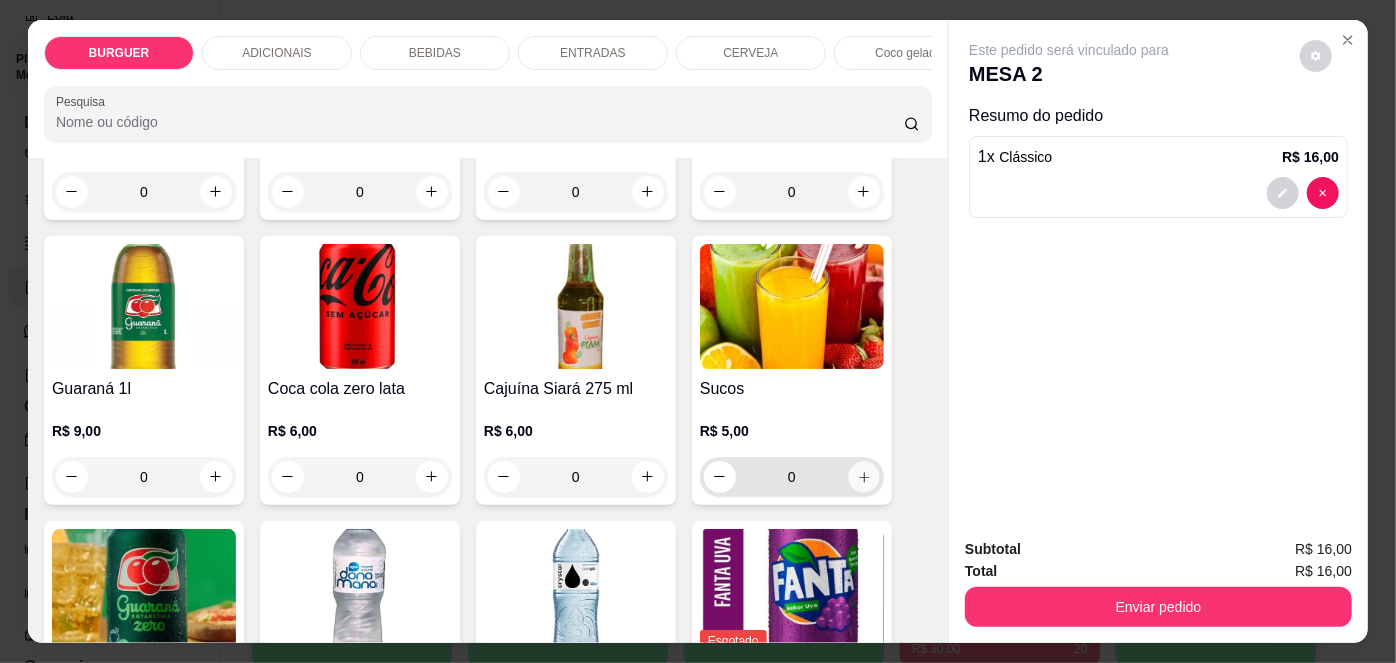 type on "1" 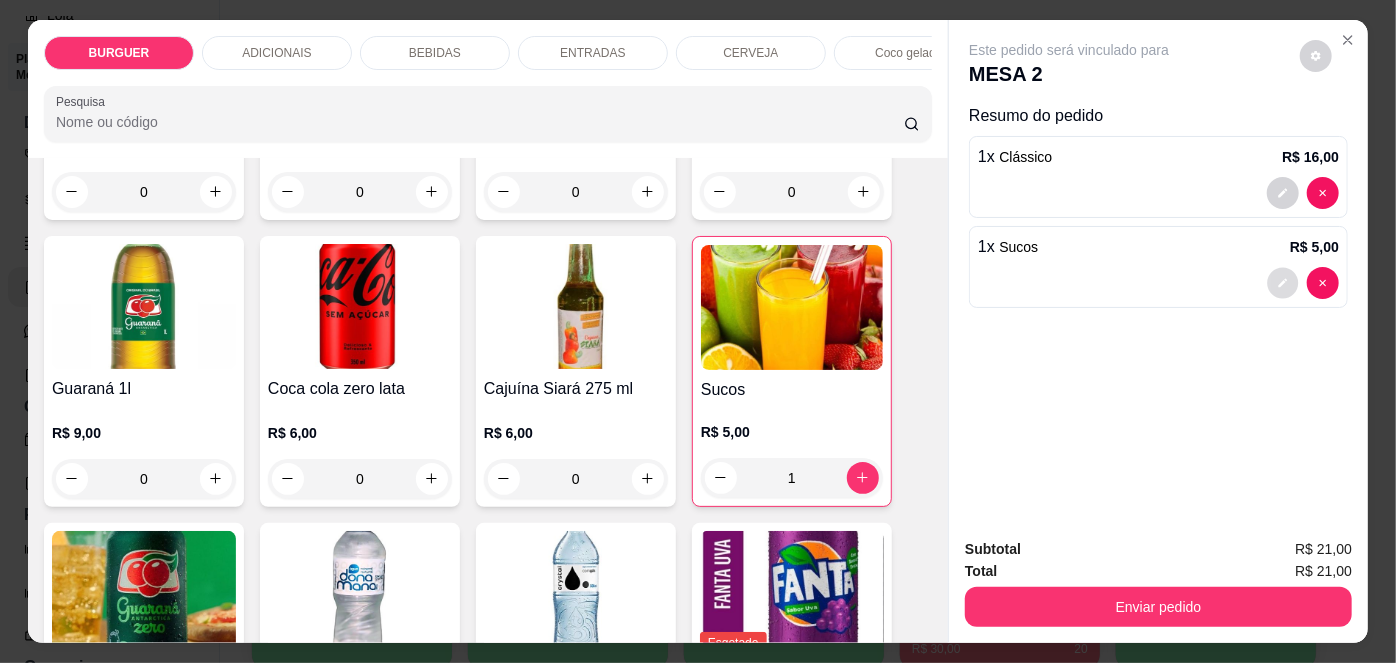 click at bounding box center (1283, 282) 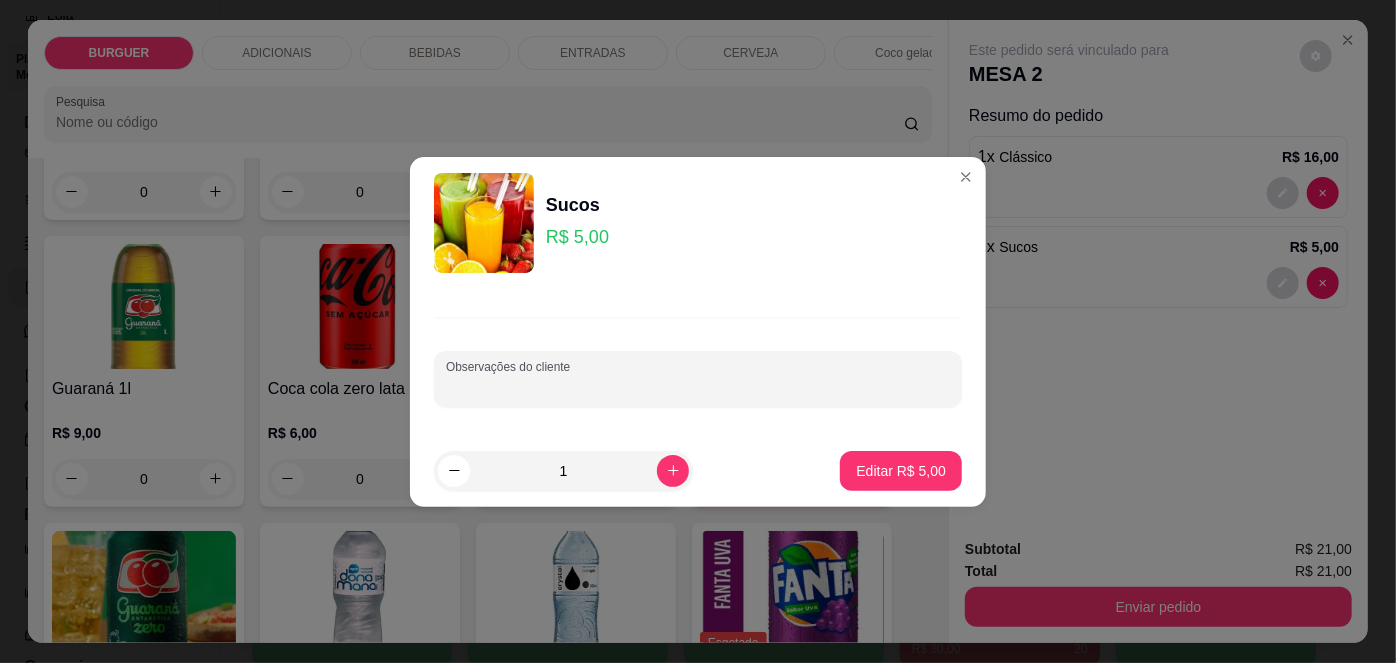 click on "Observações do cliente" at bounding box center (698, 387) 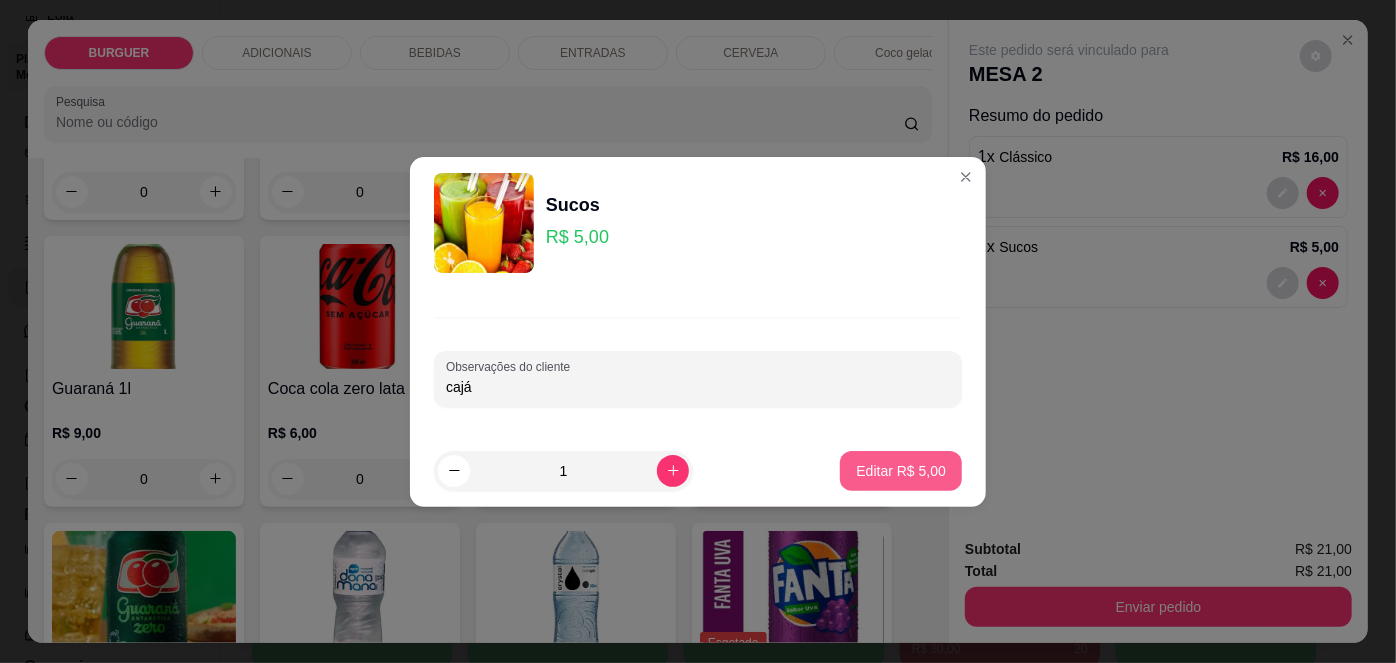 type on "cajá" 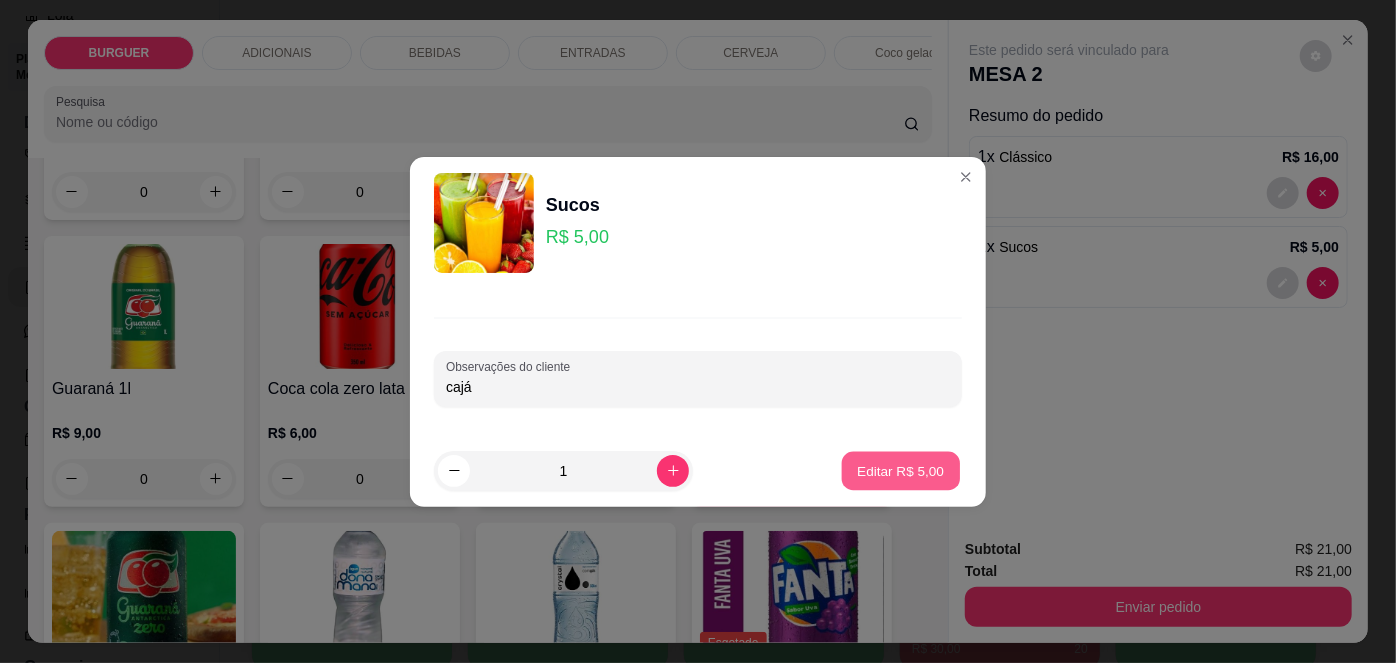 click on "Editar   R$ 5,00" at bounding box center [901, 470] 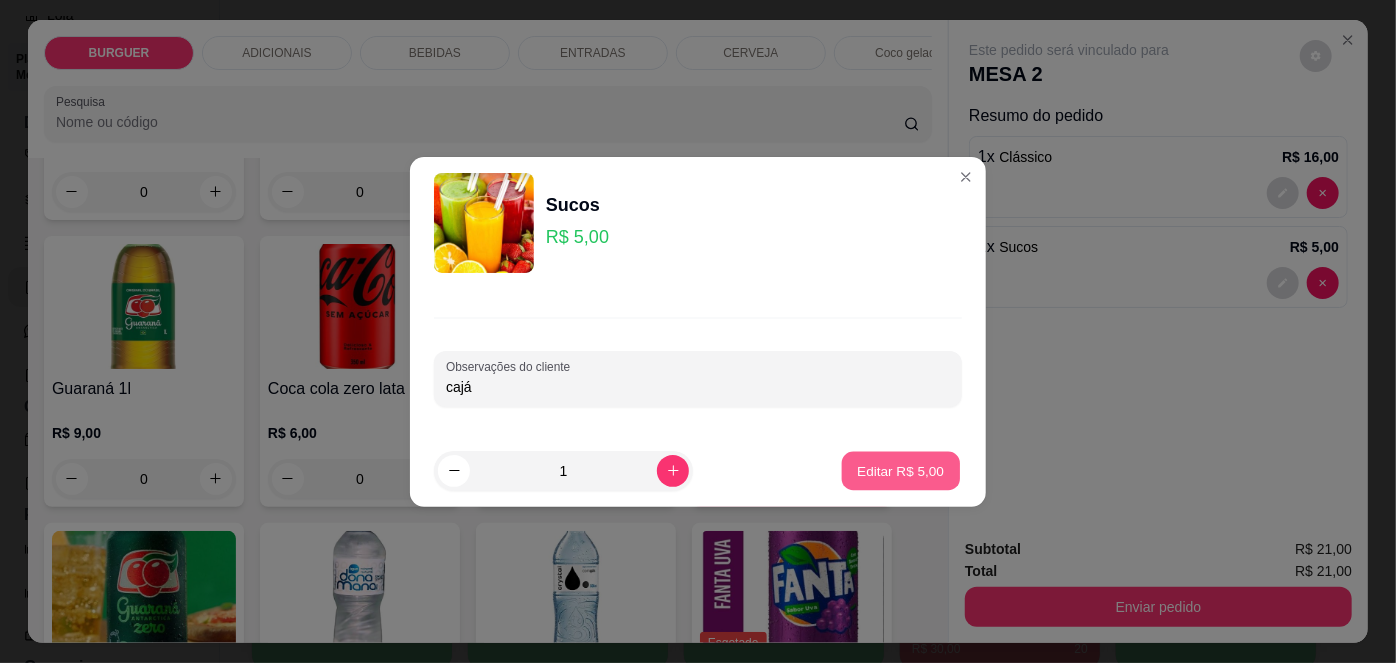 type on "0" 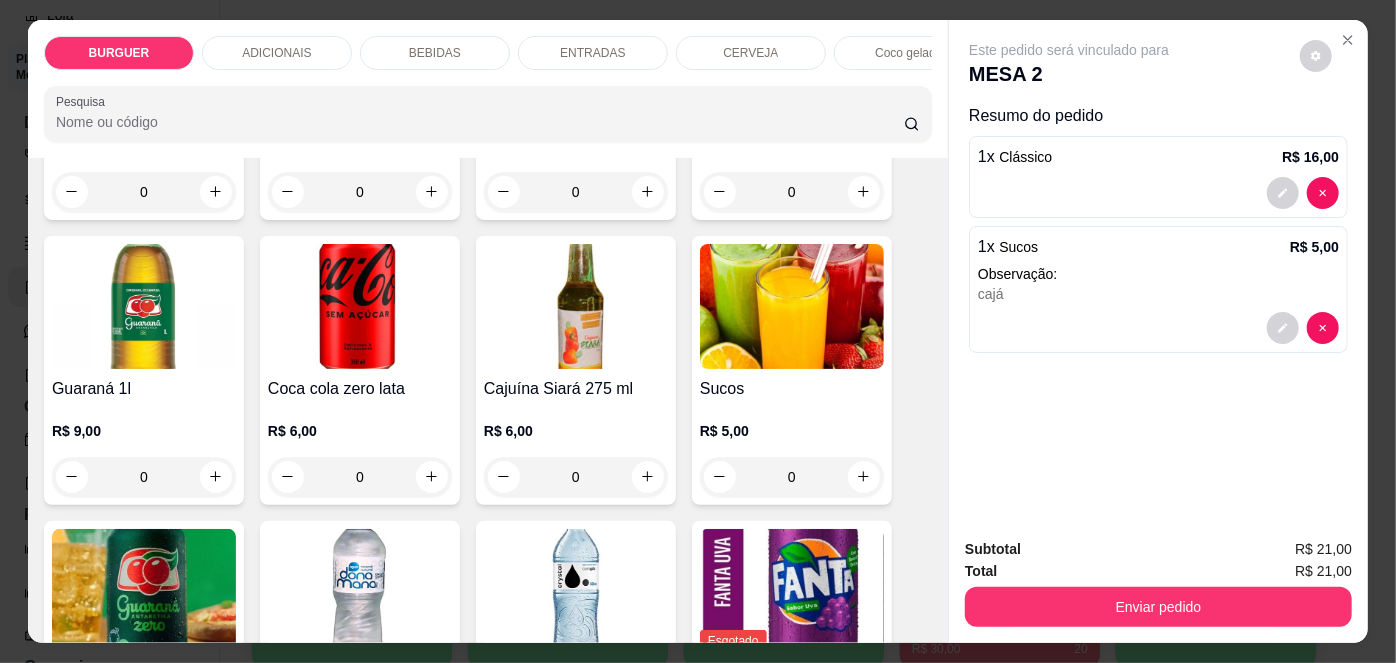 scroll, scrollTop: 50, scrollLeft: 0, axis: vertical 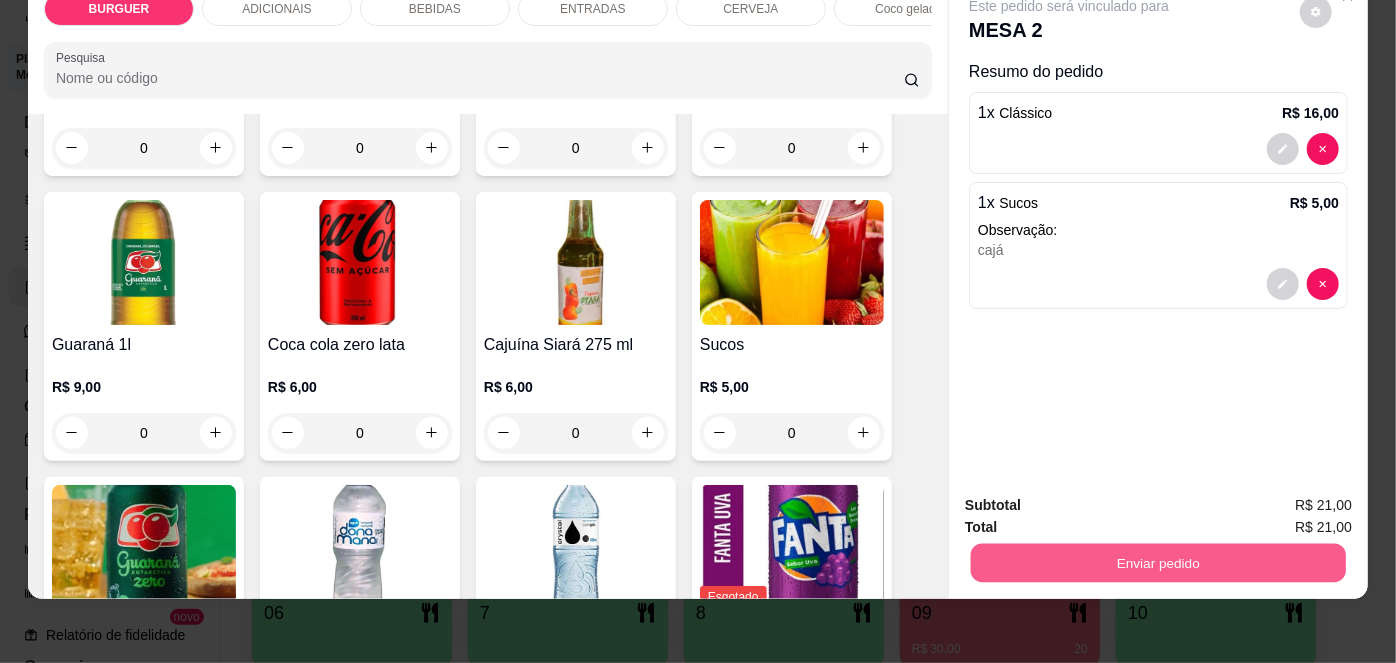 click on "Enviar pedido" at bounding box center (1158, 563) 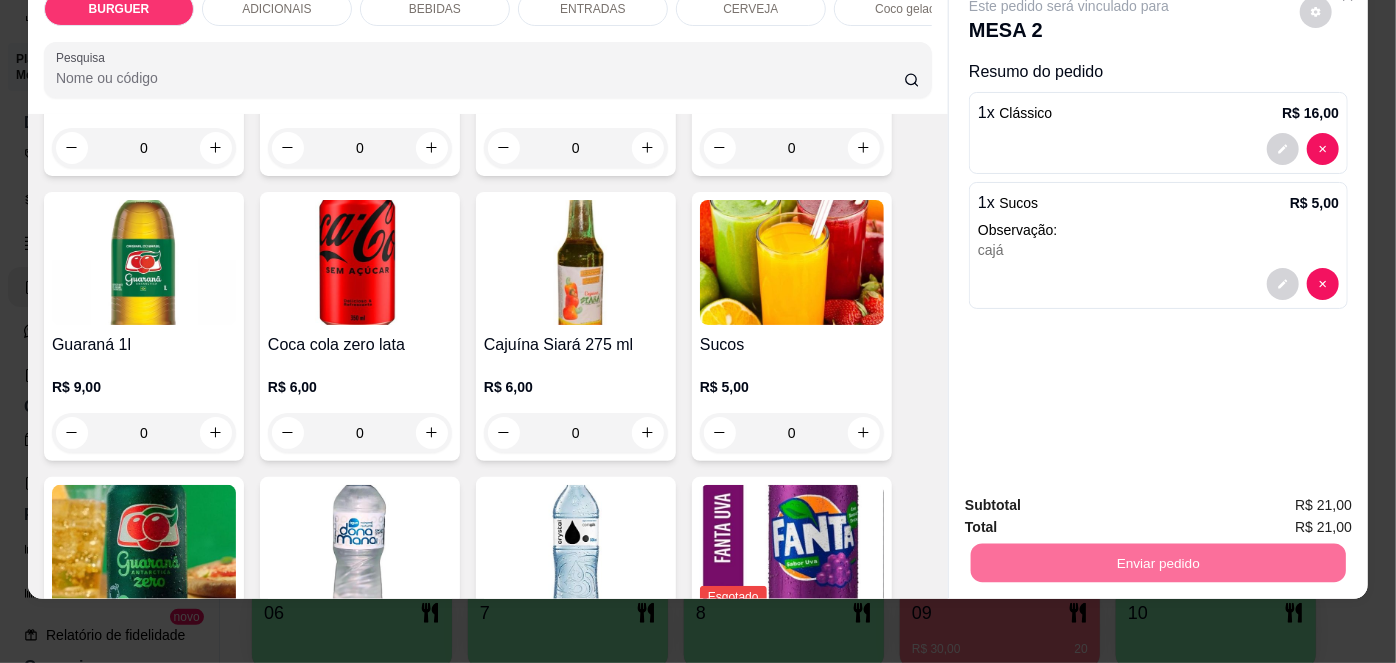 click on "Não registrar e enviar pedido" at bounding box center (1093, 500) 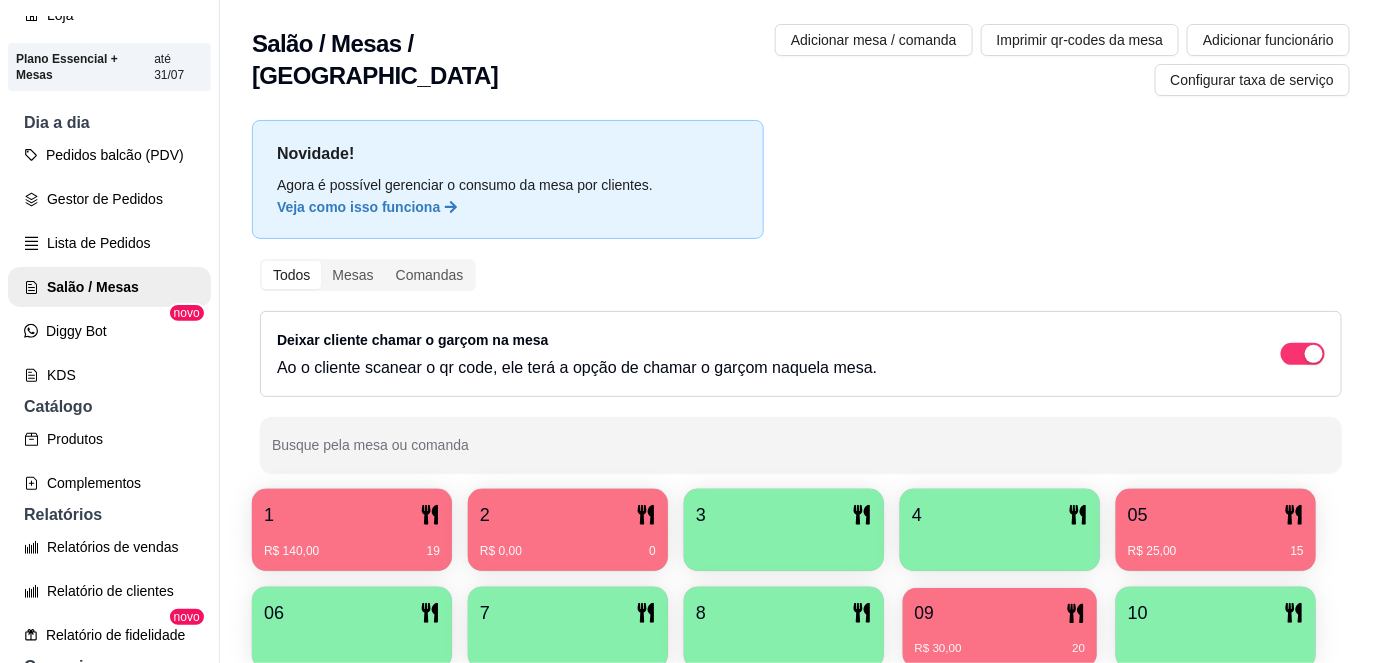 click on "09" at bounding box center [1000, 613] 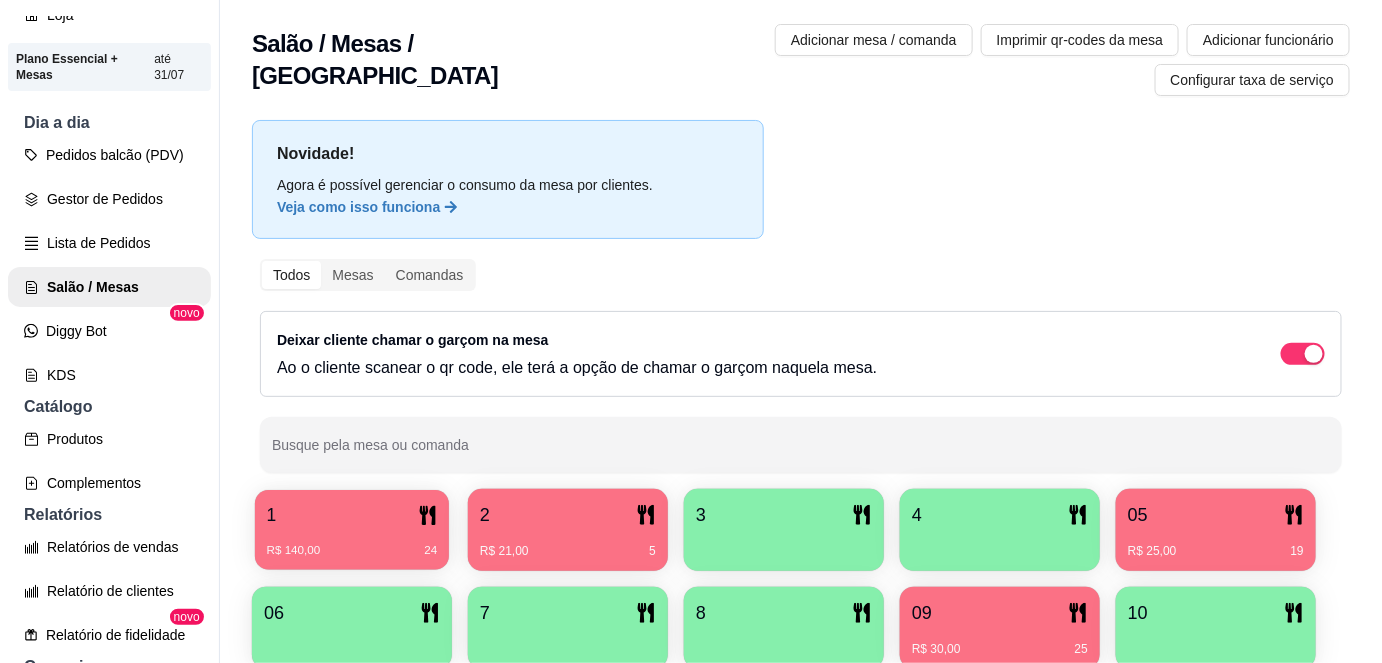 click on "1" at bounding box center (352, 515) 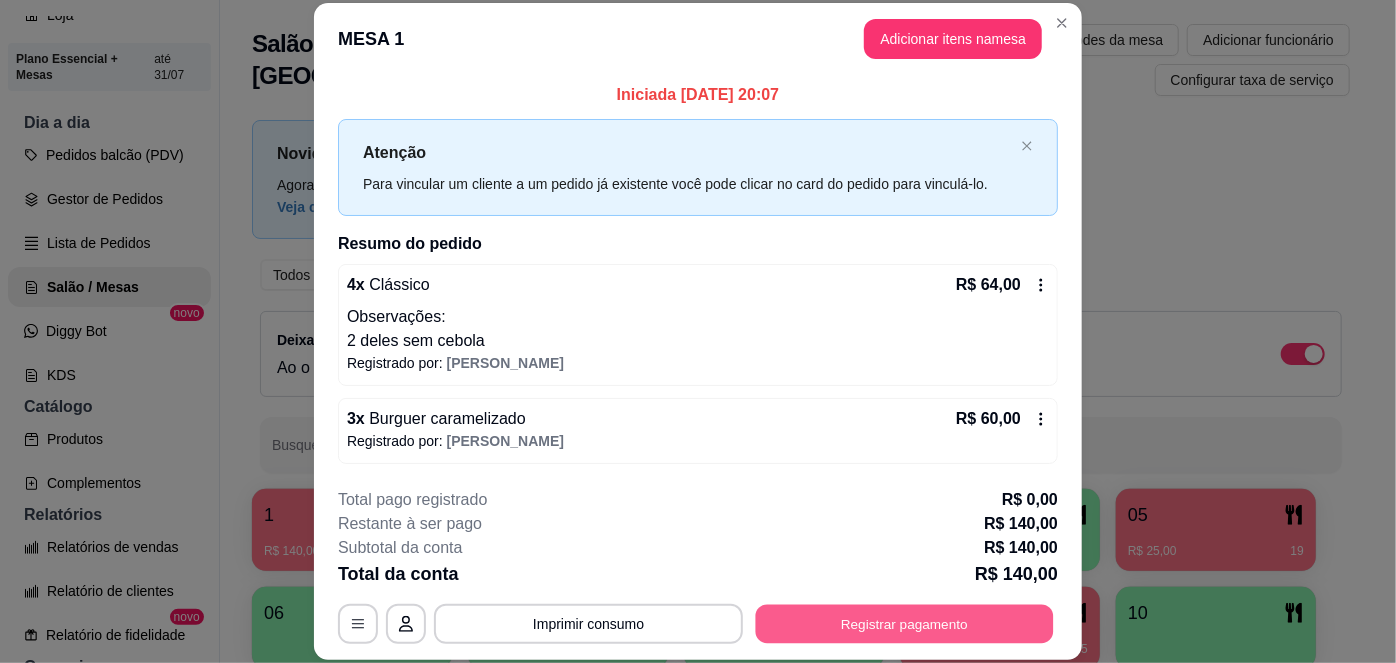 click on "Registrar pagamento" at bounding box center [905, 623] 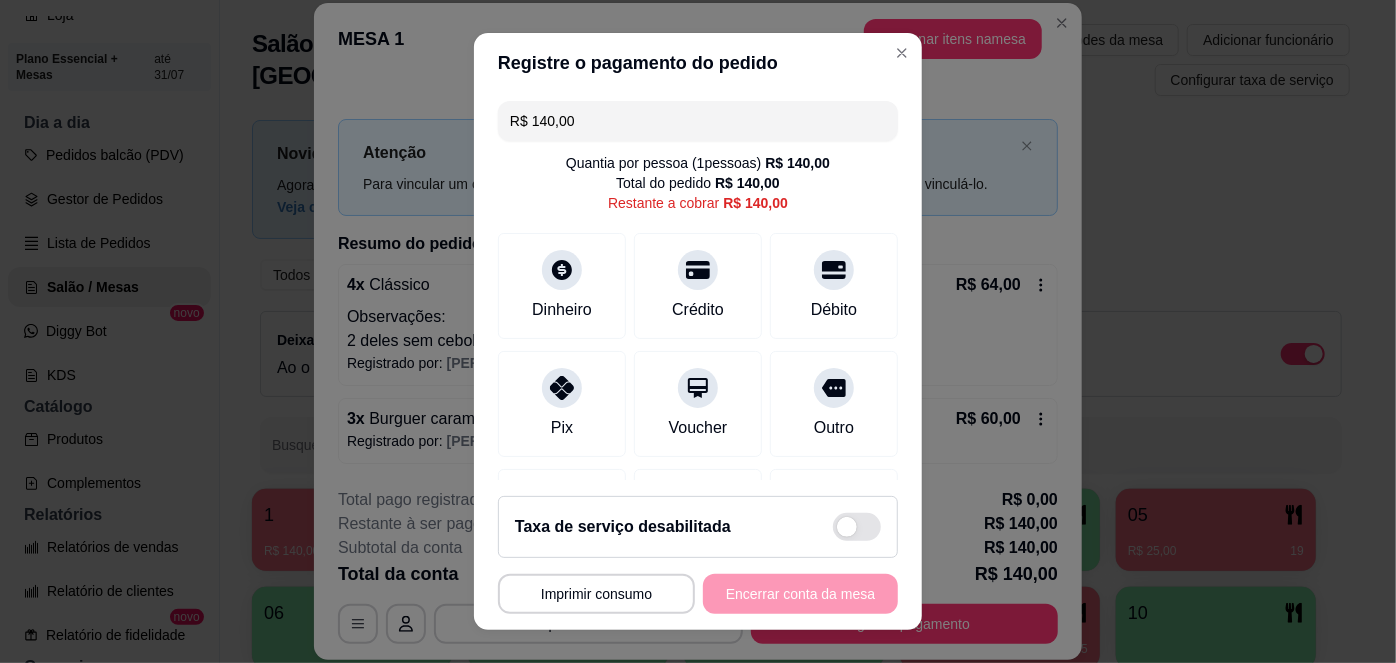 click on "R$ 140,00" at bounding box center [698, 121] 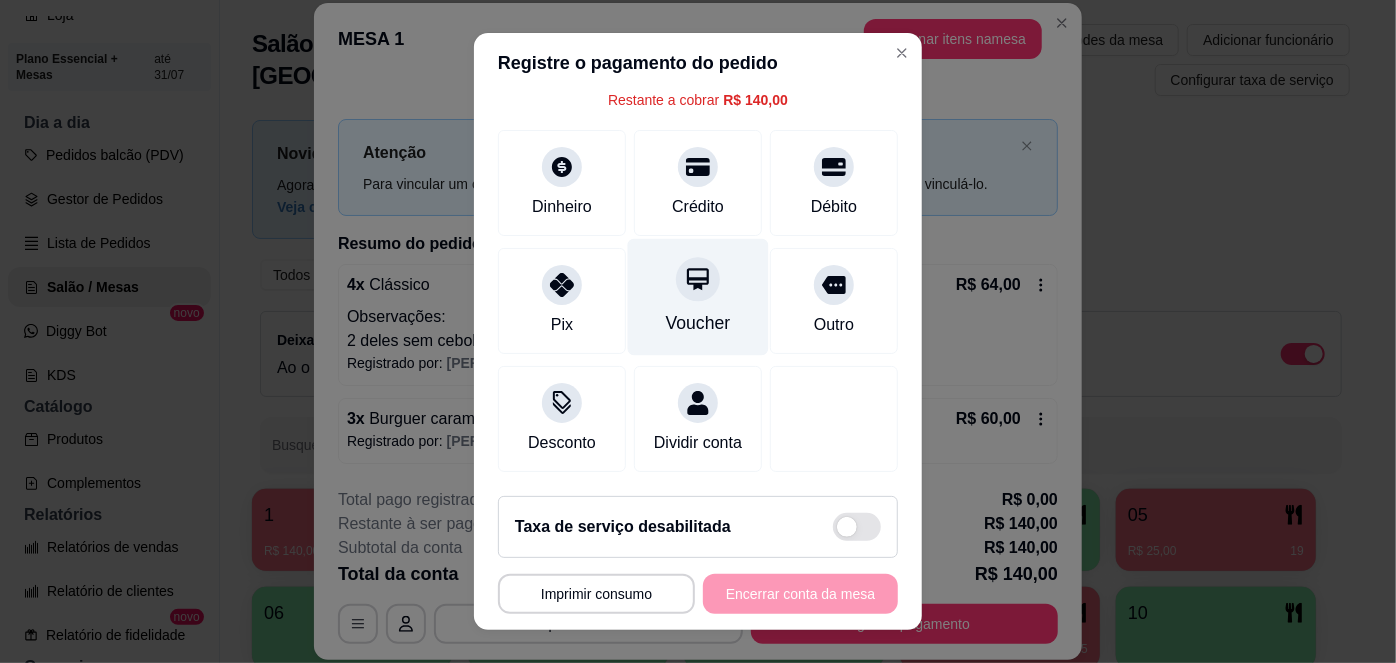 scroll, scrollTop: 0, scrollLeft: 0, axis: both 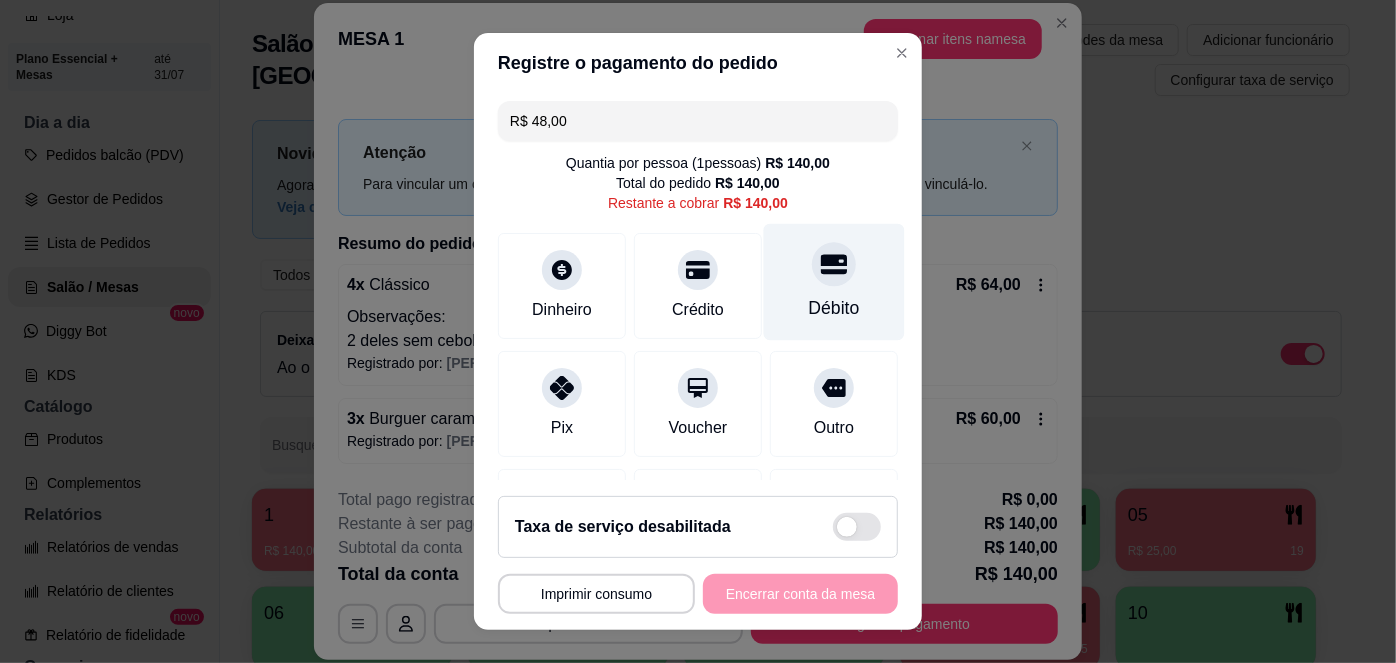 click on "Débito" at bounding box center (834, 282) 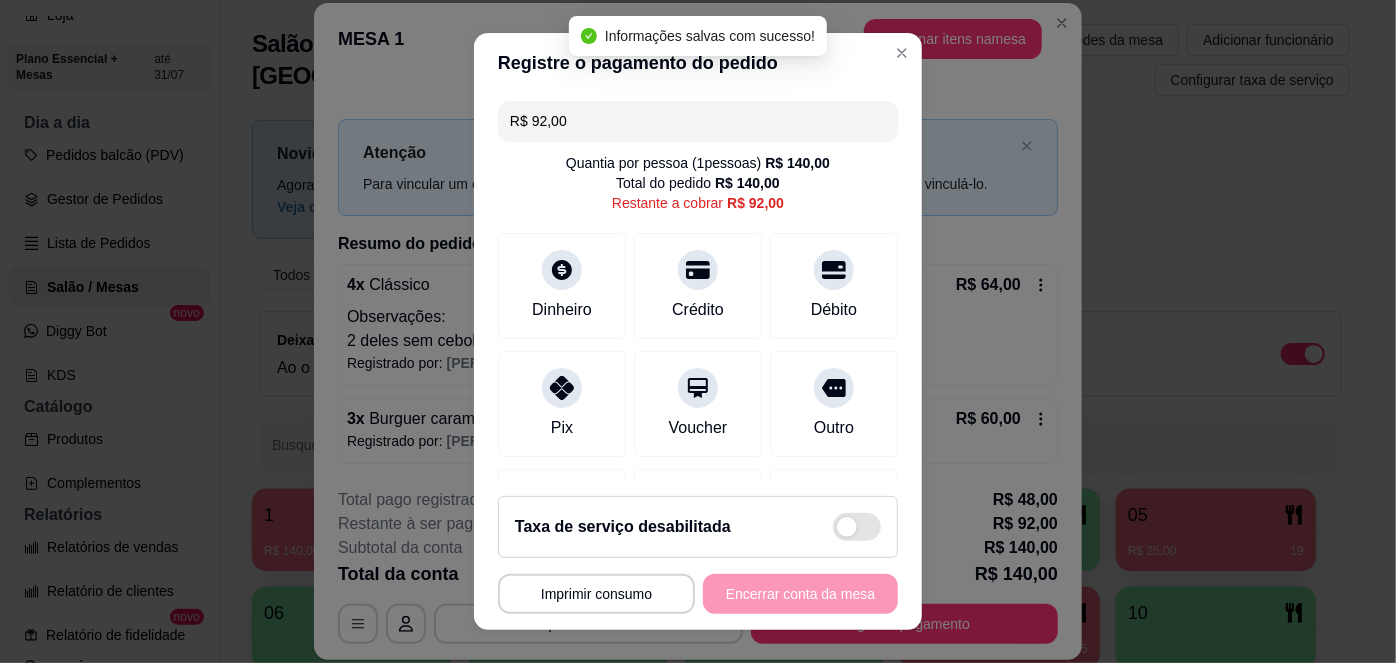 click on "R$ 92,00" at bounding box center (698, 121) 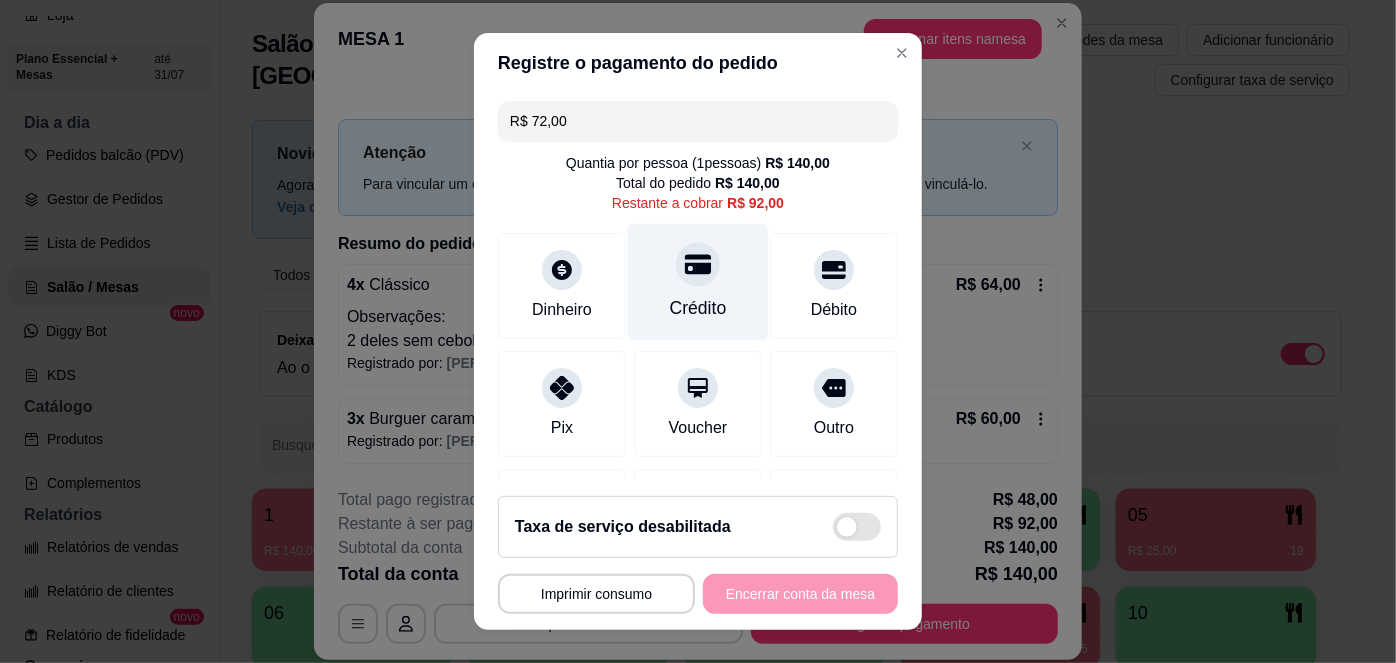 click on "Crédito" at bounding box center [698, 282] 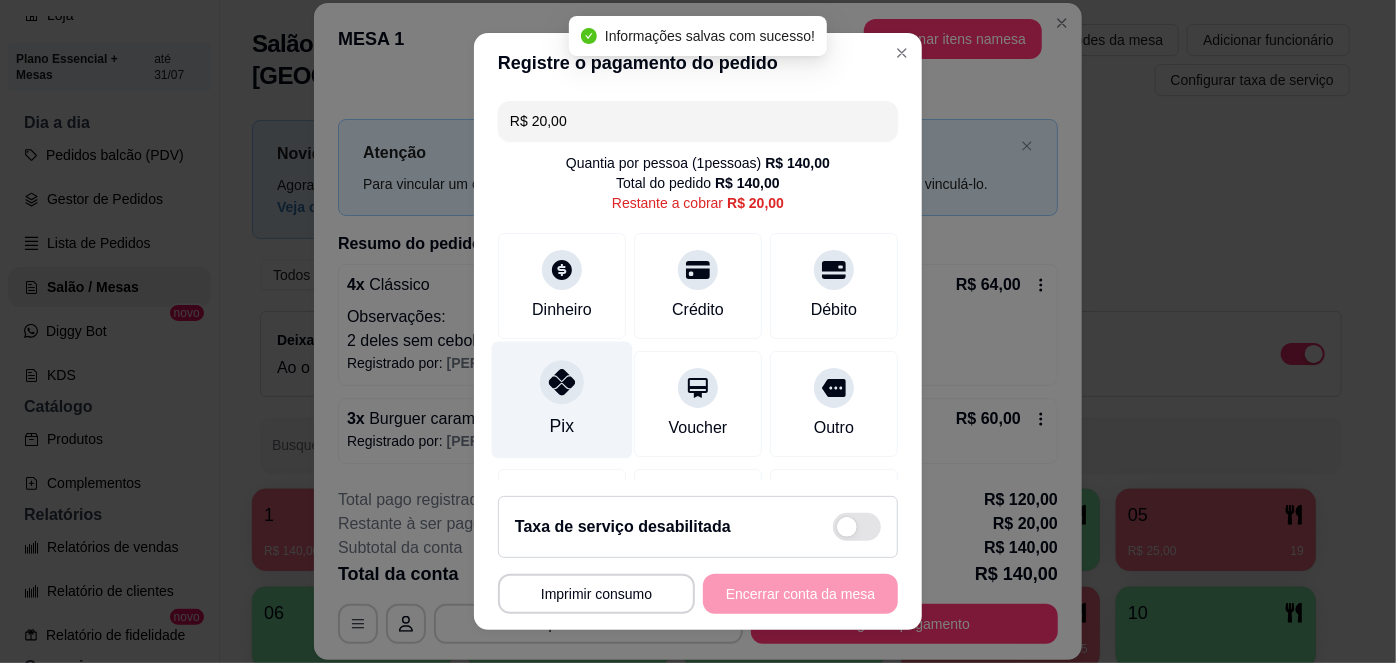 click on "Pix" at bounding box center (562, 400) 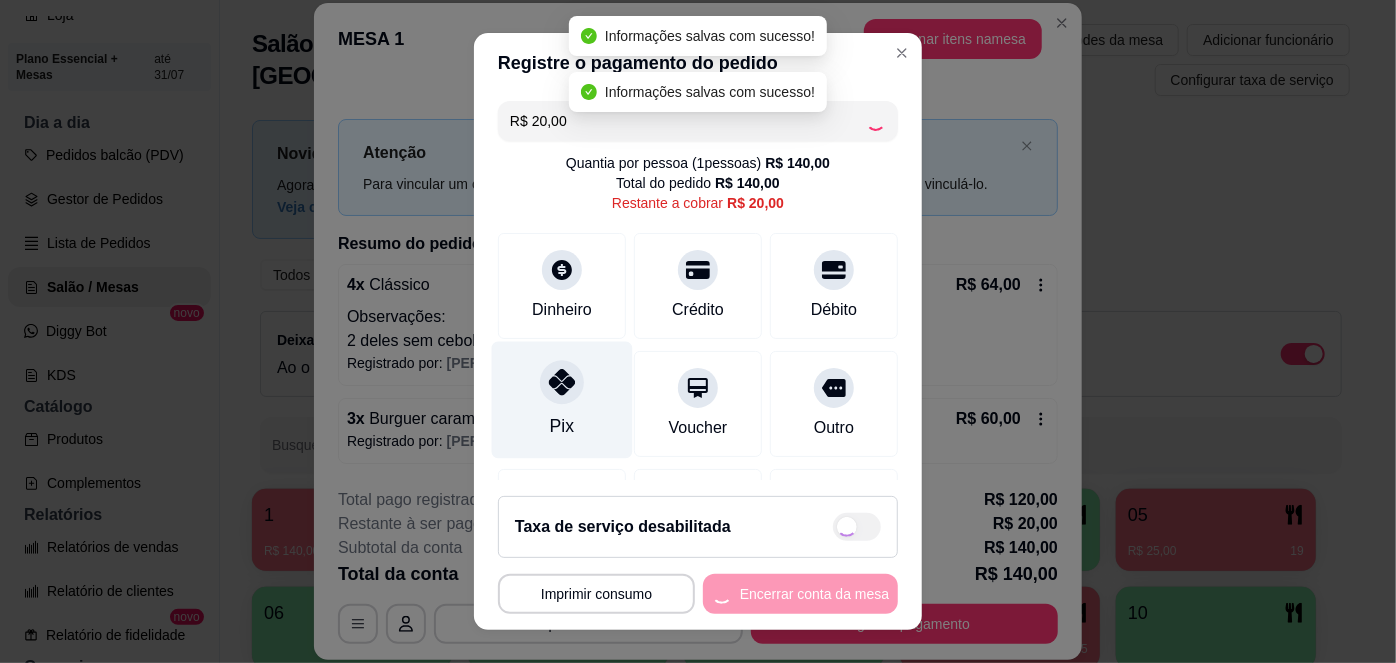 type on "R$ 0,00" 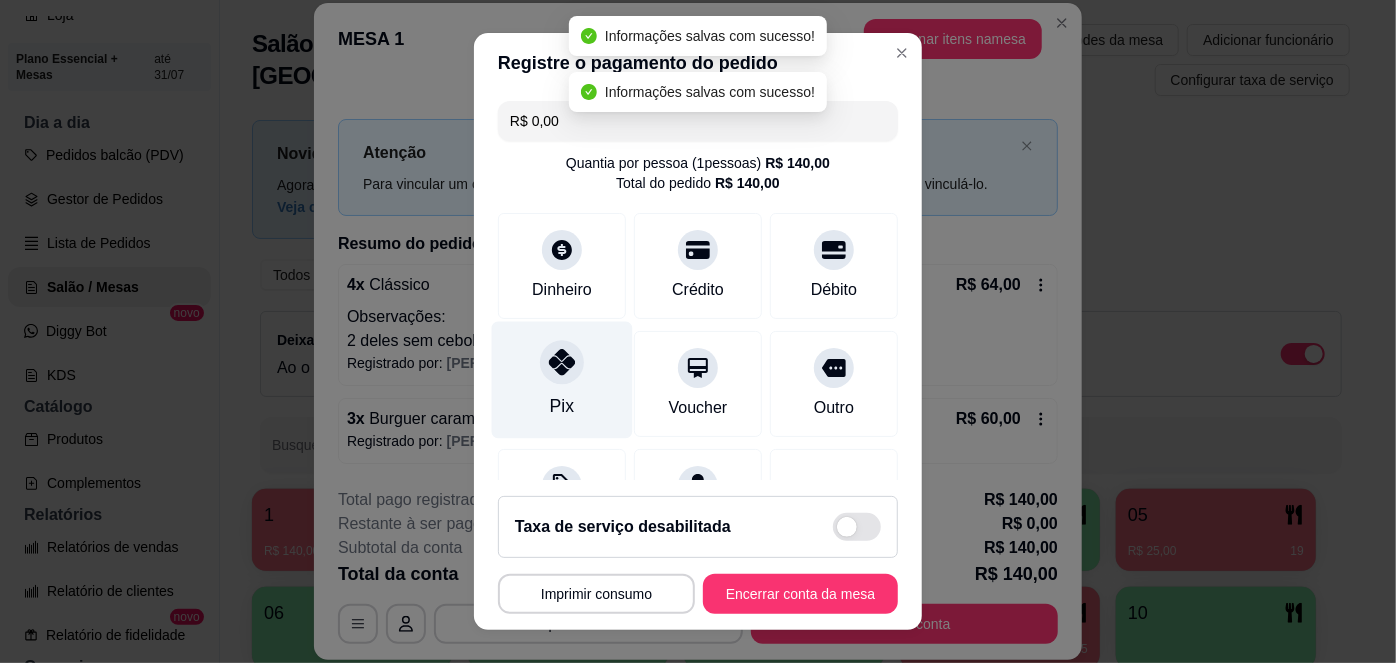 scroll, scrollTop: 360, scrollLeft: 0, axis: vertical 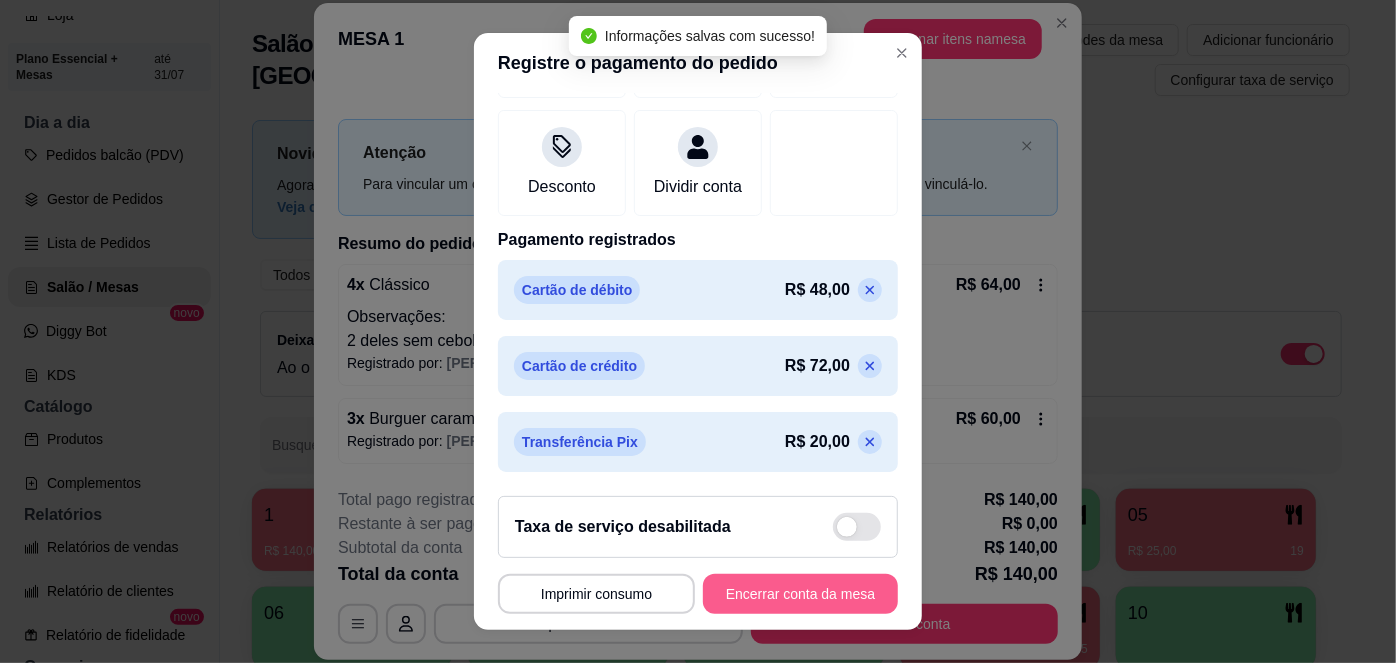 click on "Encerrar conta da mesa" at bounding box center [800, 594] 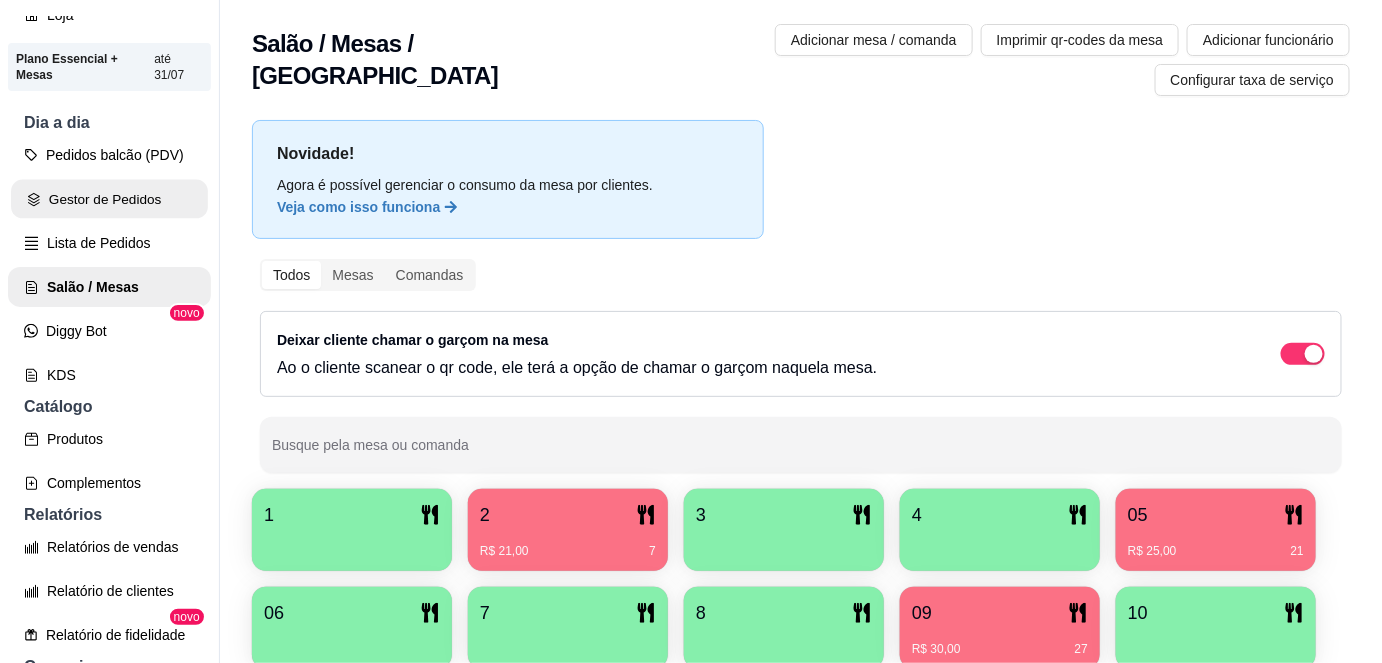 click on "Gestor de Pedidos" at bounding box center [109, 199] 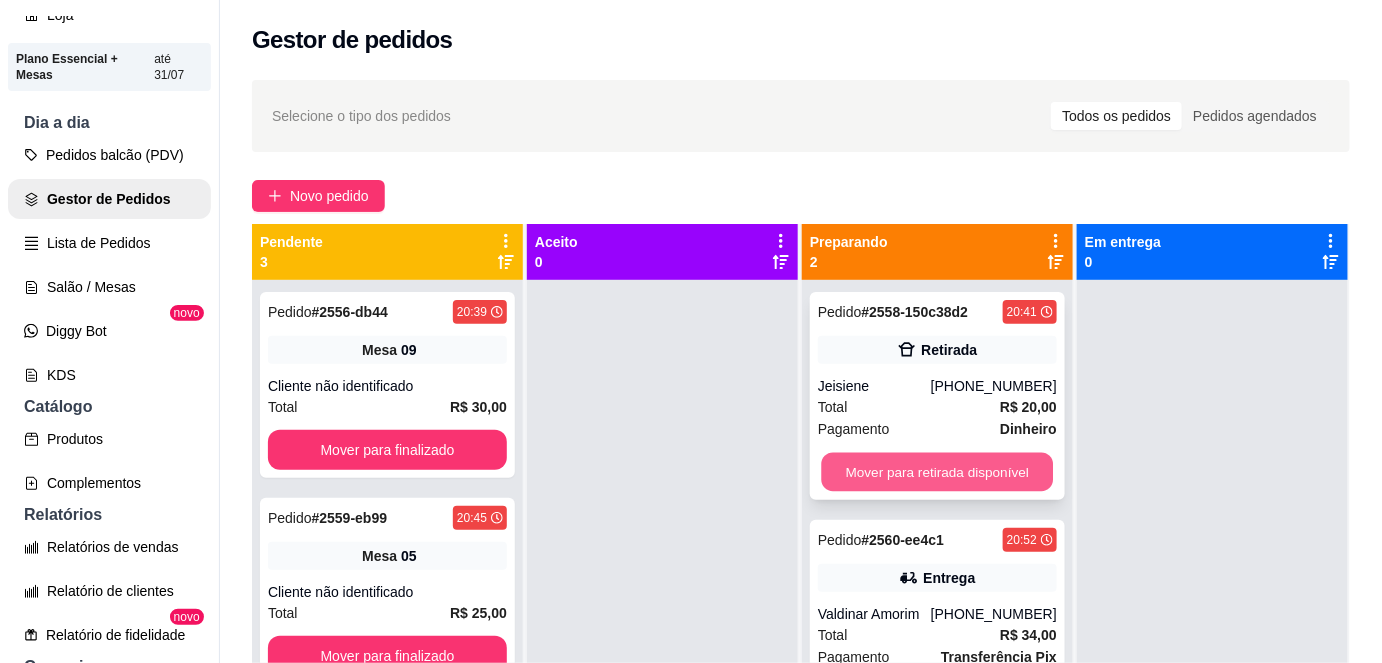 click on "Mover para retirada disponível" at bounding box center [938, 472] 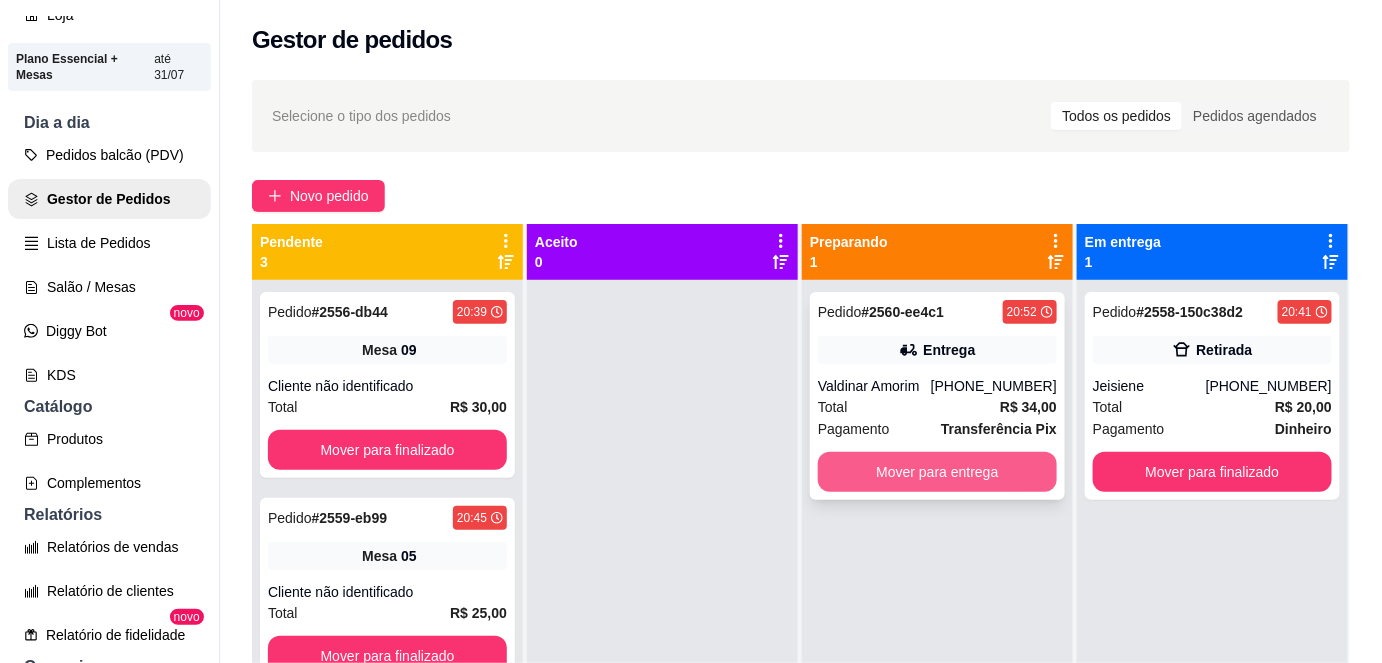 click on "Mover para entrega" at bounding box center (937, 472) 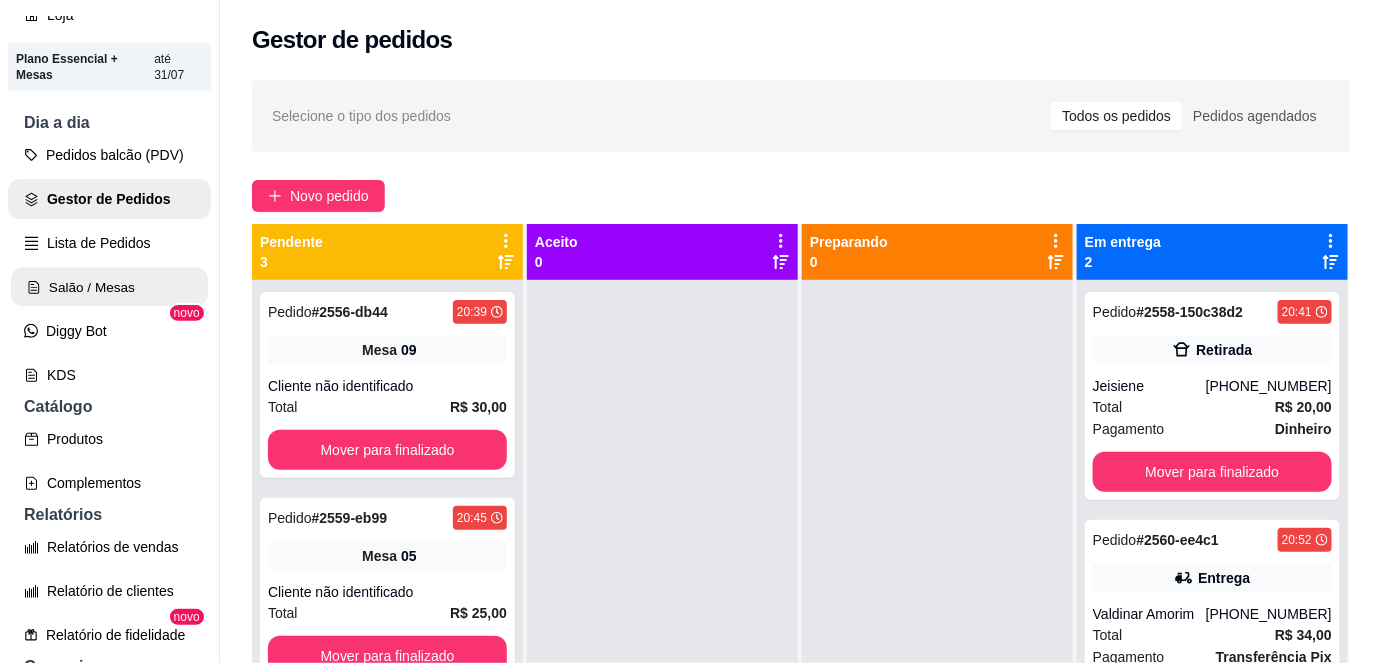 click on "Salão / Mesas" at bounding box center [109, 287] 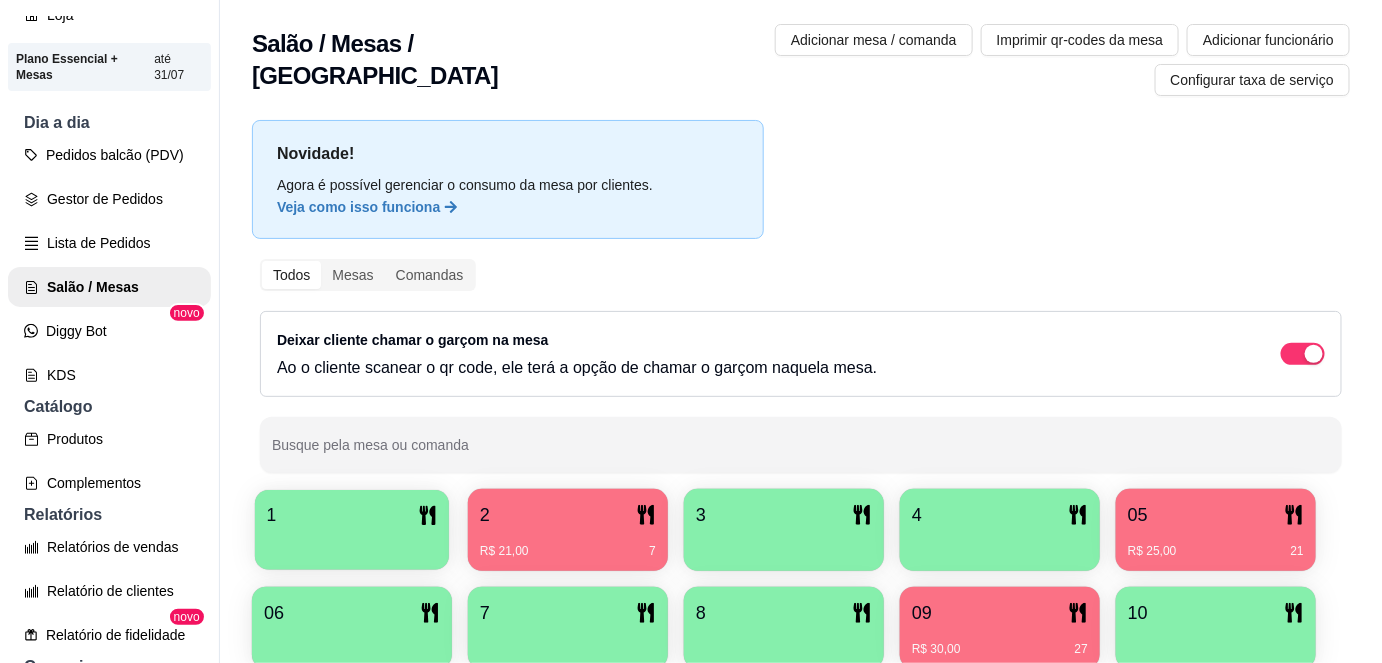 click at bounding box center (352, 543) 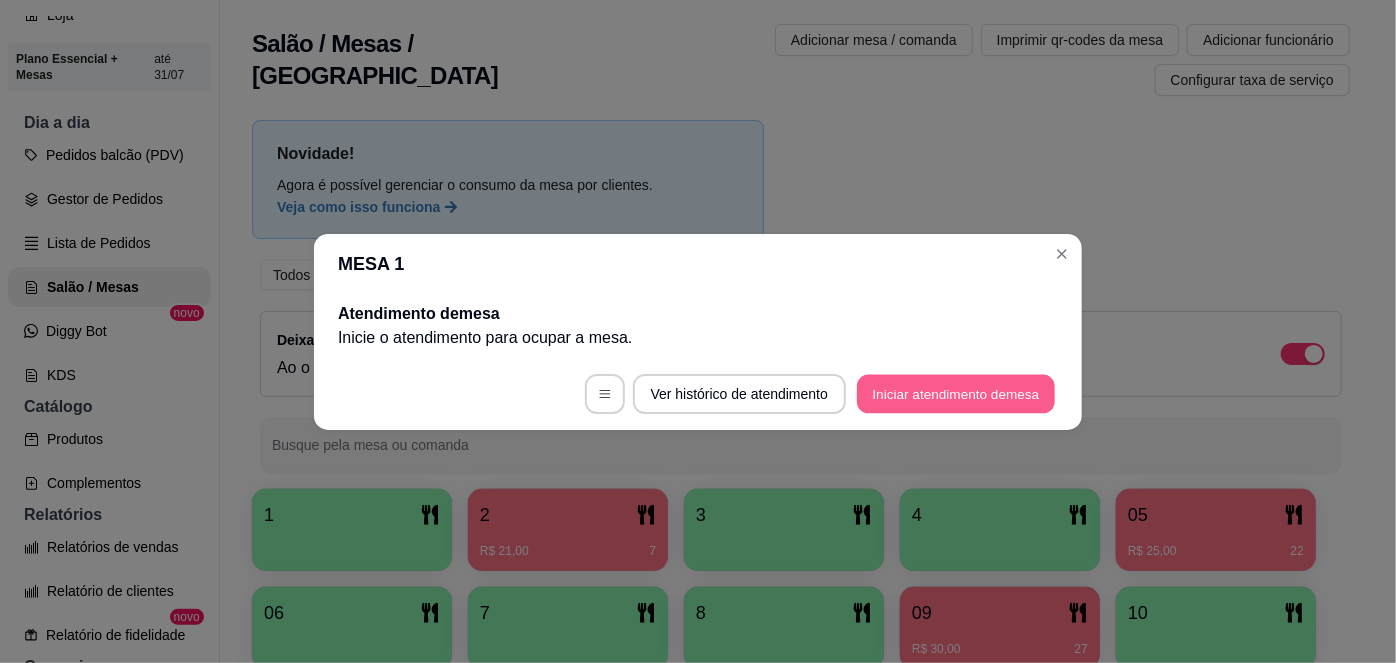 click on "Iniciar atendimento de  mesa" at bounding box center (956, 393) 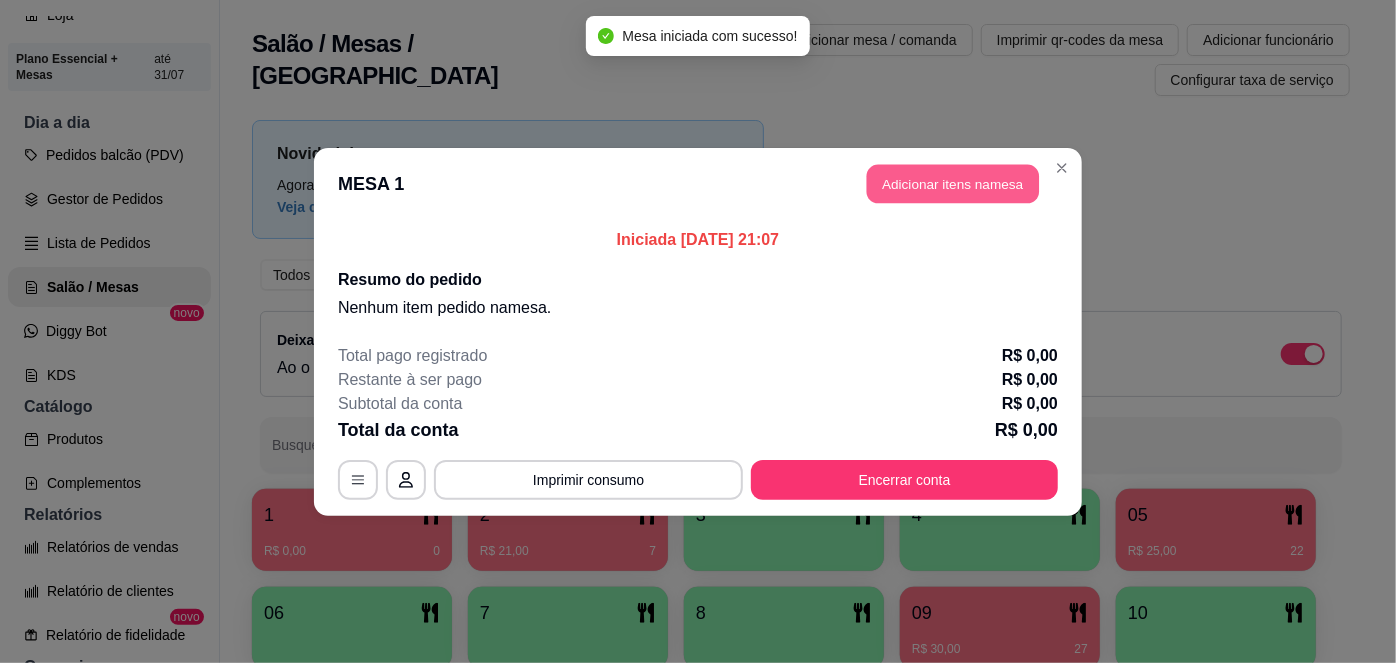 click on "Adicionar itens na  mesa" at bounding box center (953, 183) 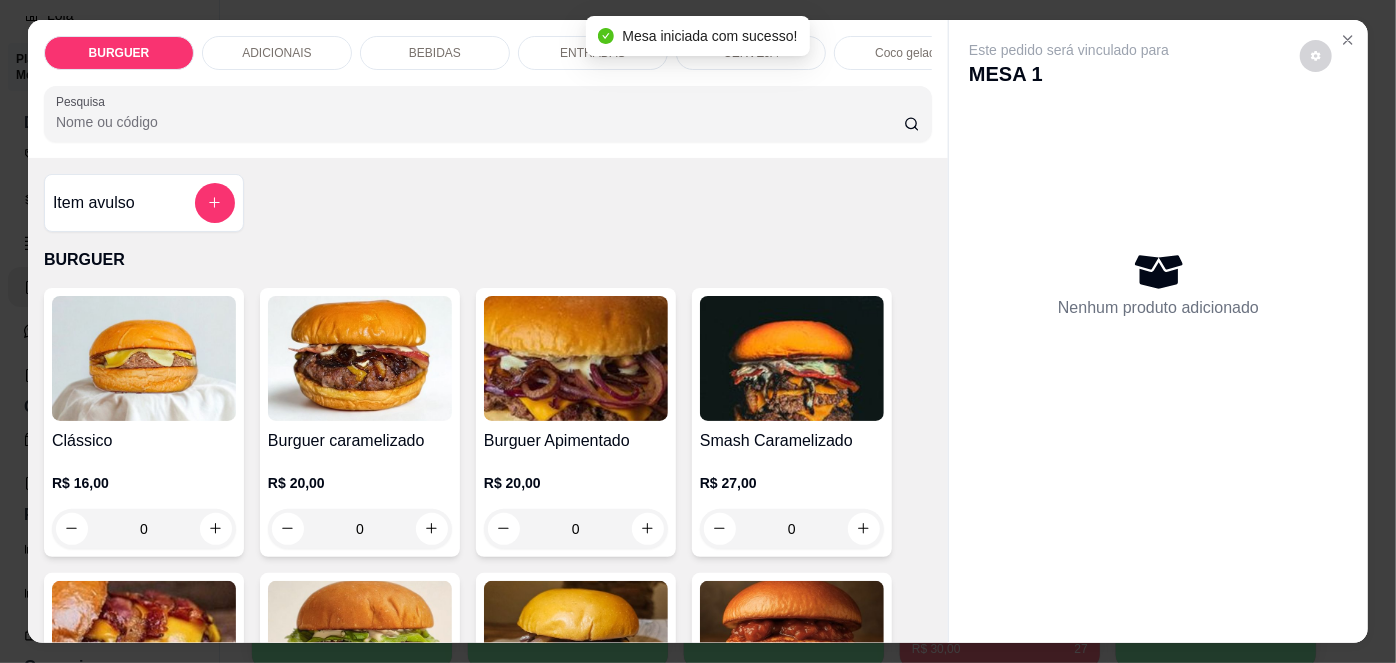 click on "Item avulso BURGUER Clássico    R$ 16,00 0 Burguer caramelizado   R$ 20,00 0 Burguer Apimentado   R$ 20,00 0 Smash Caramelizado   R$ 27,00 0 Duplo Apimentado   R$ 25,00 0 Burguer Chicken    R$ 15,00 0 Burguer Barbecue   R$ 20,00 0 Goiaburguer    R$ 22,00 0 Abacaxi chapeado   R$ 22,00 0 Cheedar melt    R$ 30,00 0 Onion Burguer    R$ 25,00 0 ADICIONAIS  Cheddar   R$ 3,00 0 Picles    R$ 1,00 0 Geleia De Pimenta    R$ 2,00 0 Blend 120g    R$ 5,00 0 Molho especial    R$ 2,00 0 BEBIDAS Coca-cola lata 350 ml    R$ 6,00 0 Fanta laranja lata 350 ml    R$ 5,00 0 Guaraná lata 350ml   R$ 5,00 0 Coca-cola 1L   R$ 10,00 0 Guaraná 1l   R$ 9,00 0 Coca cola zero lata    R$ 6,00 0 Cajuína Siará 275 ml    R$ 6,00 0 Sucos   R$ 5,00 0  Guaraná zero lata    R$ 5,00 0 Água mineral sem gás    R$ 3,00 0 Água com gás Crystal    R$ 4,00 0 Esgotado Fanta uva 350 ml   R$ 5,00 0 Coca cola 250 ml    R$ 4,00 0 Guaraná 200 ml    R$ 3,00 0 ENTRADAS  Batata frita G   R$ 12,00 0 Batata frita M    0   0" at bounding box center (488, 400) 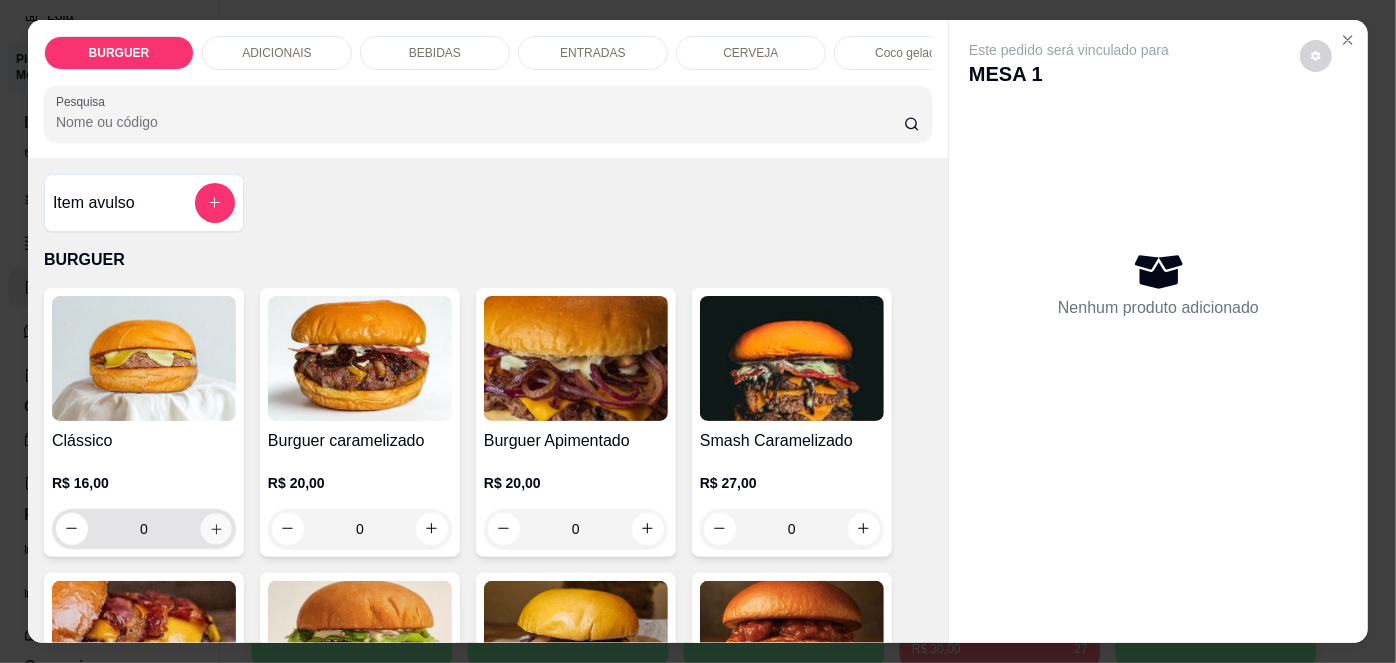 click 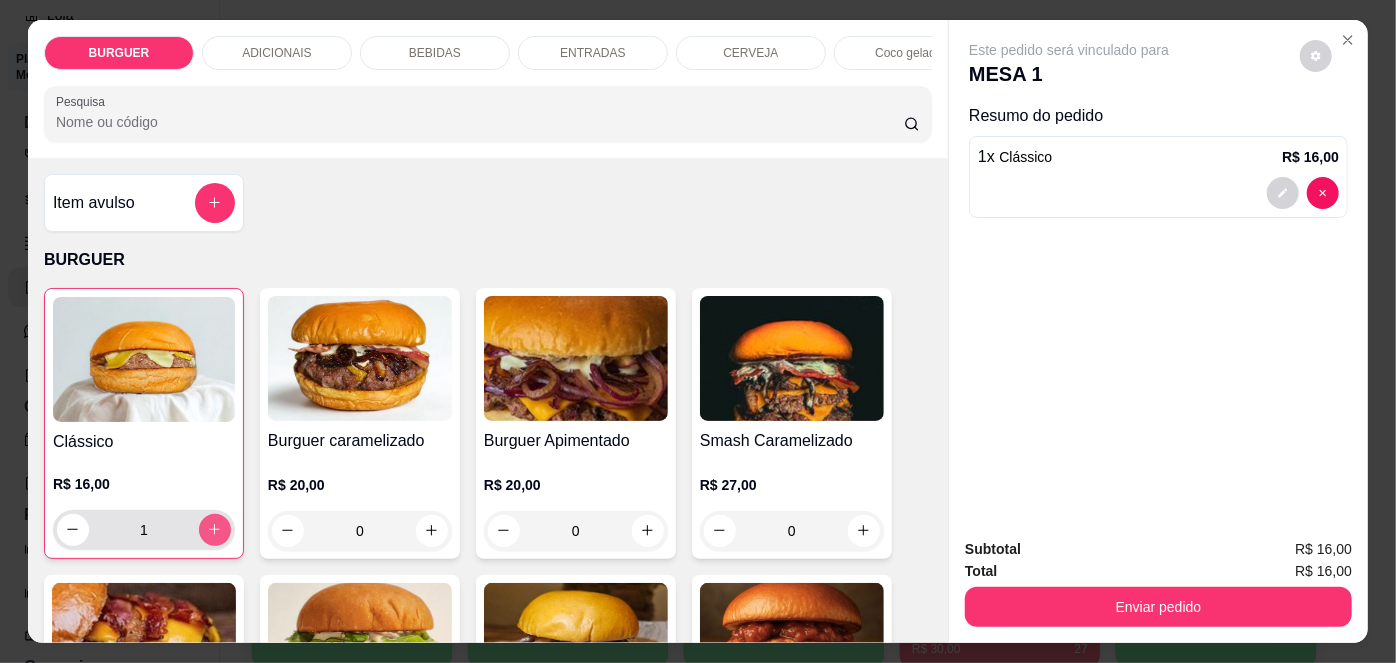 type on "1" 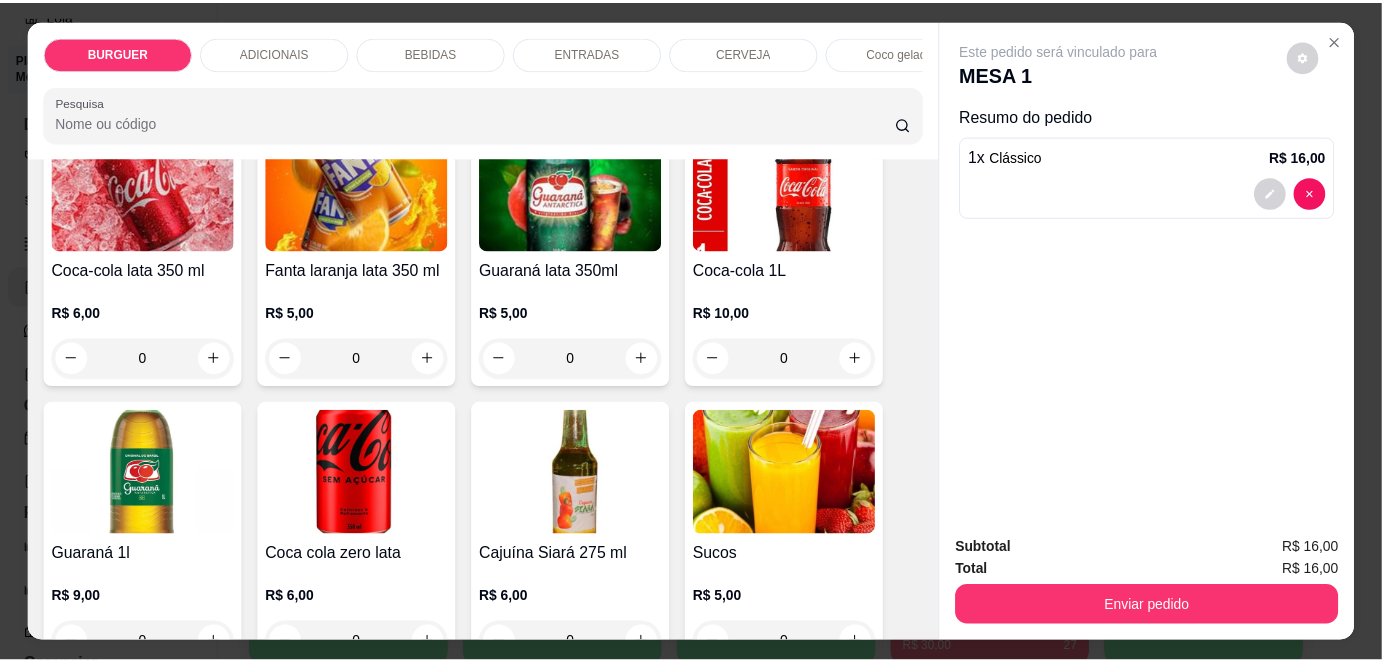 scroll, scrollTop: 1853, scrollLeft: 0, axis: vertical 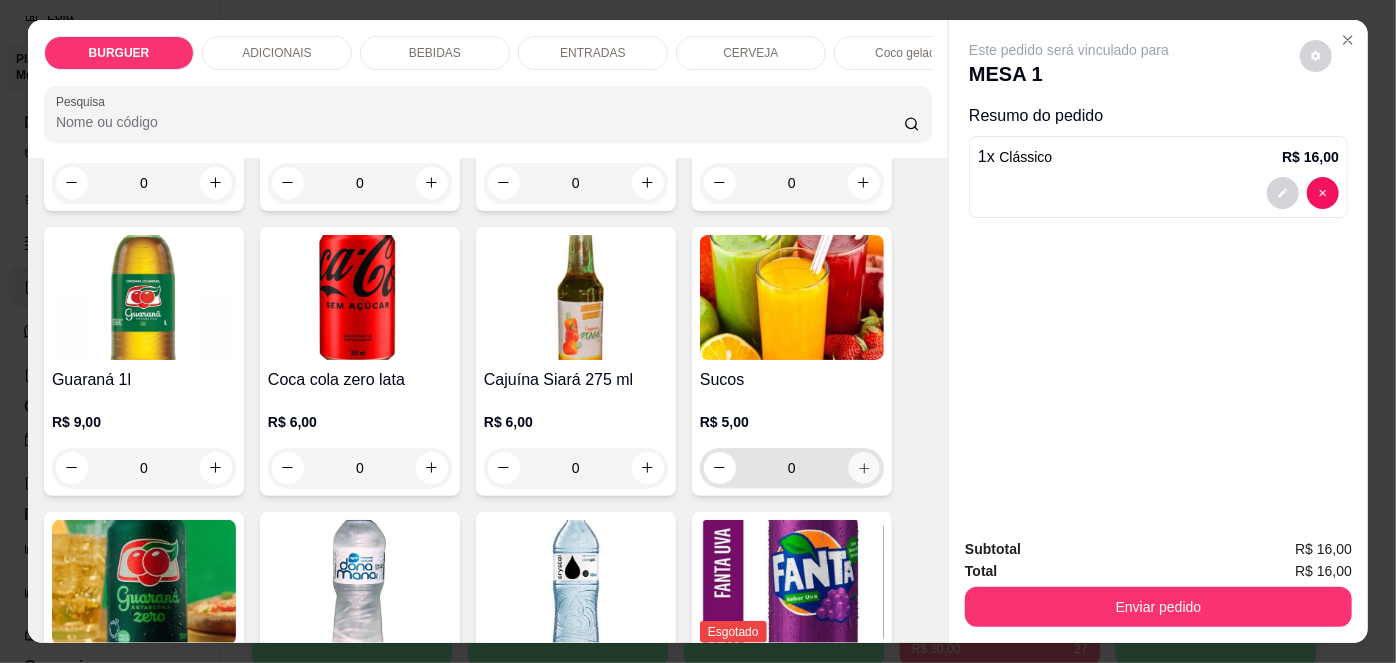 click at bounding box center (863, 467) 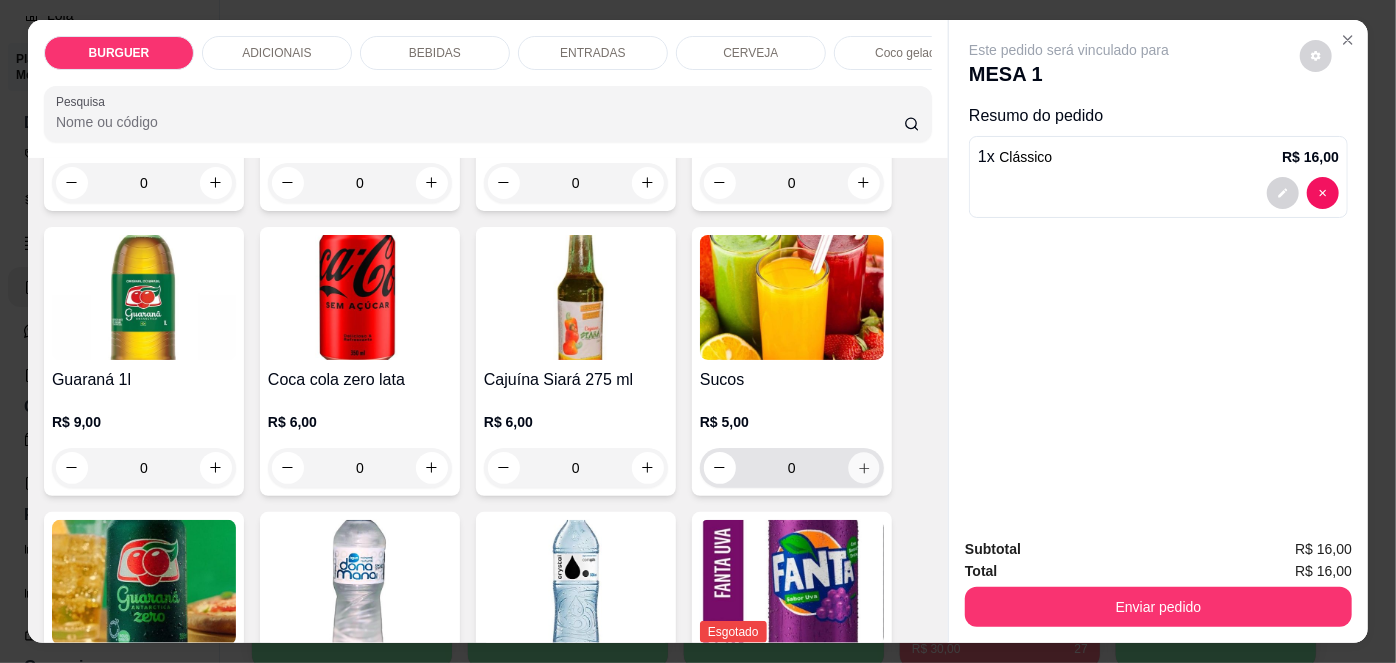 type on "1" 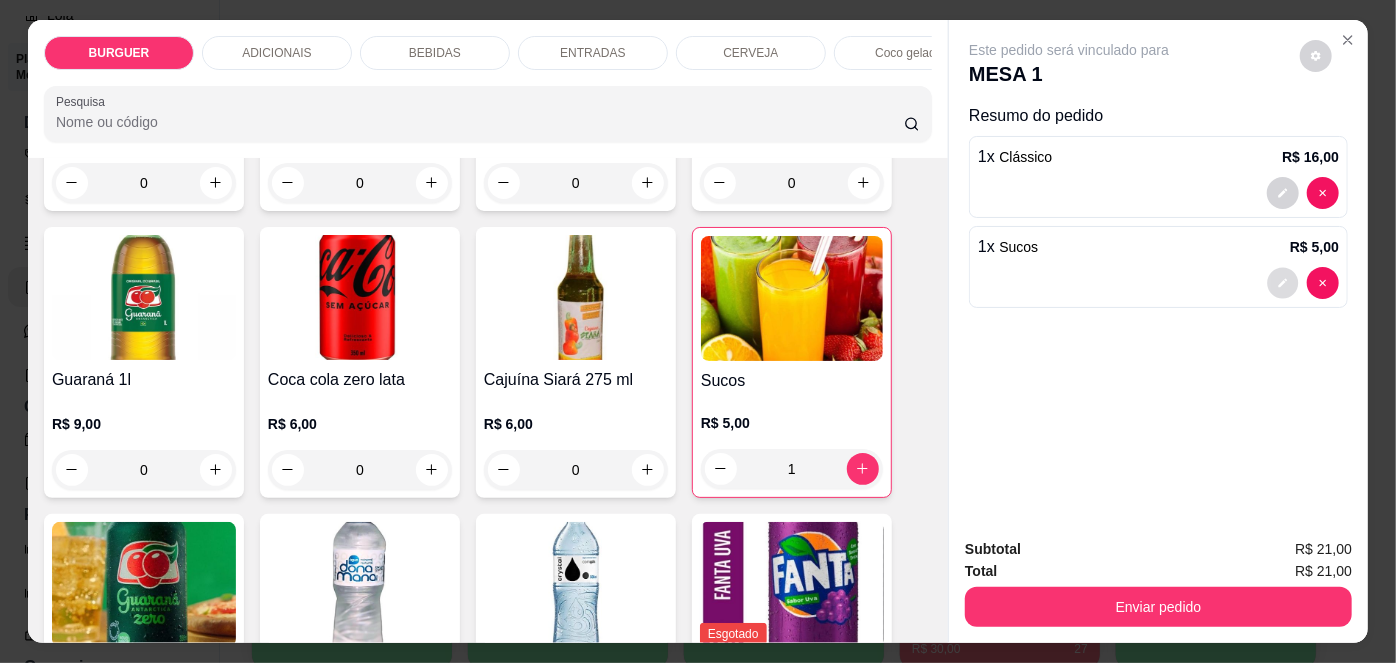 click at bounding box center [1283, 282] 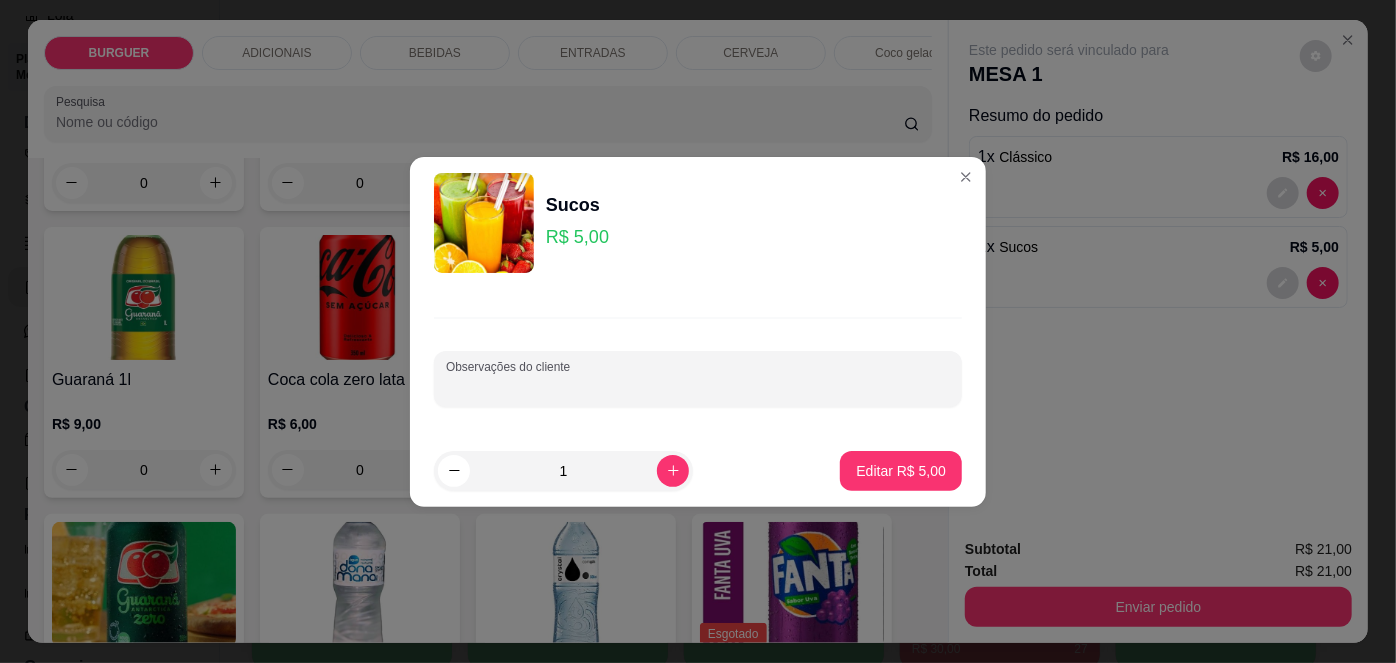 click on "Observações do cliente" at bounding box center [698, 387] 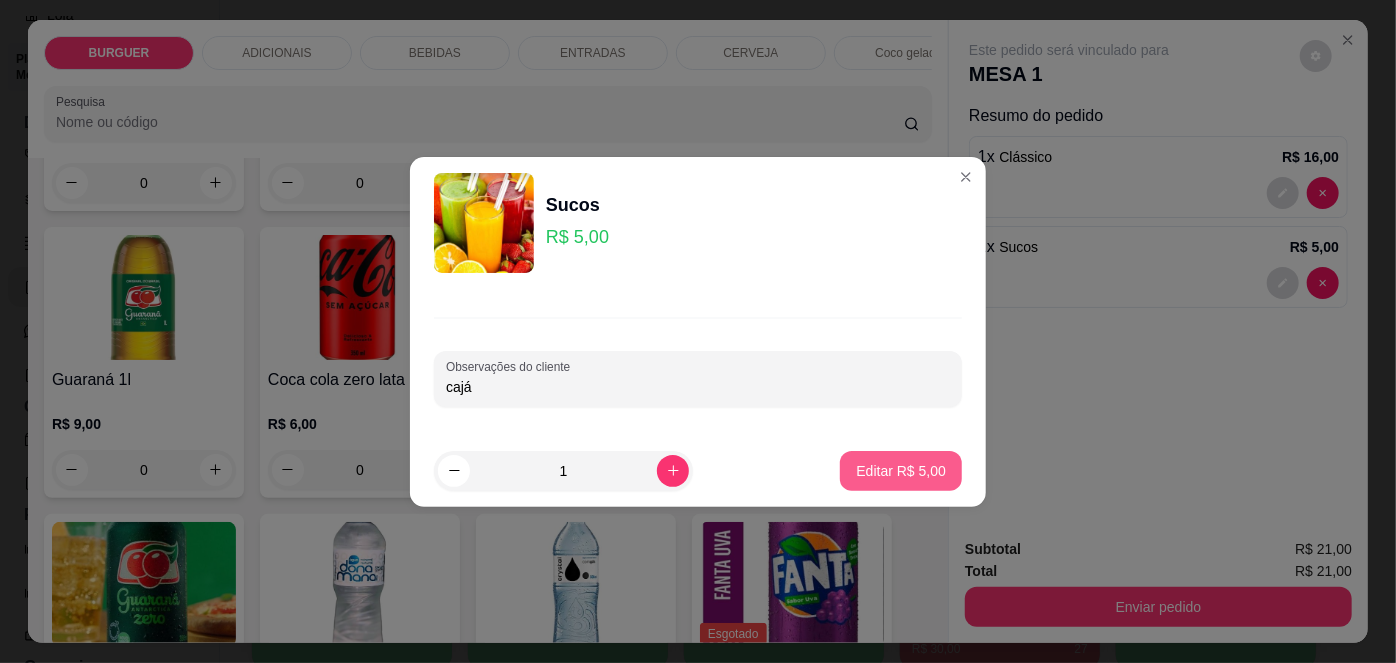 type on "cajá" 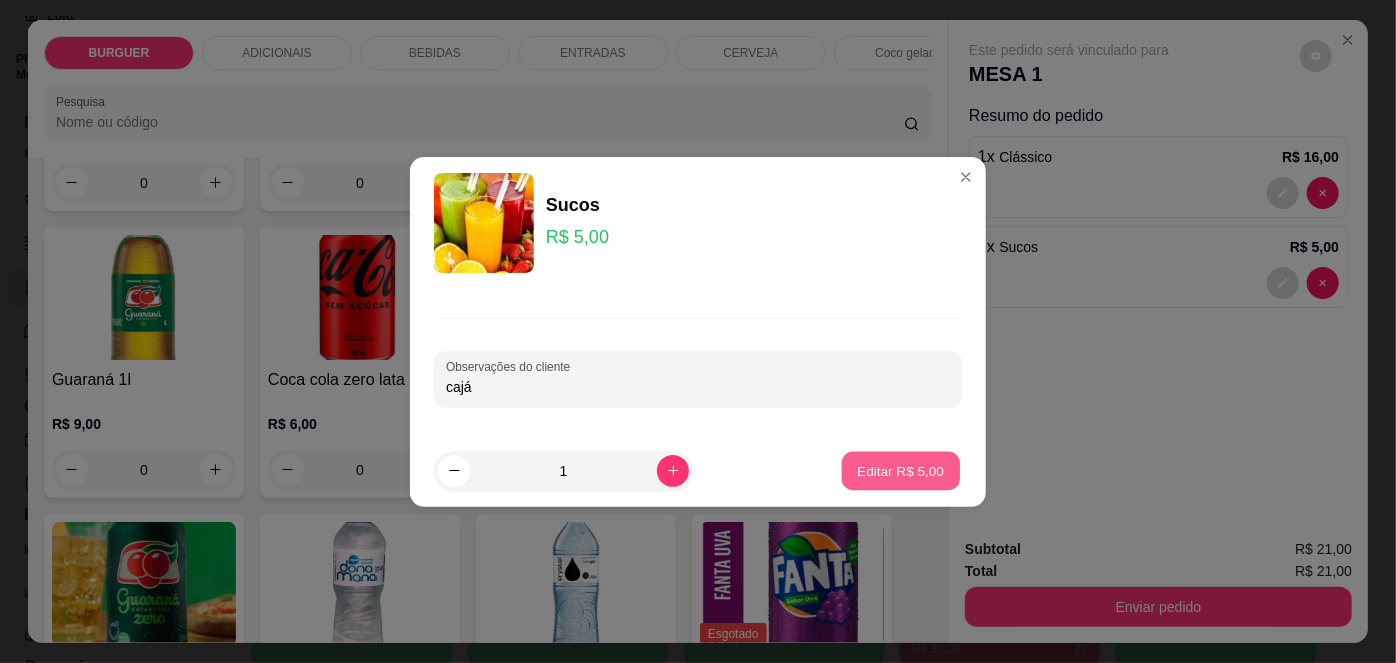 click on "Editar   R$ 5,00" at bounding box center [901, 470] 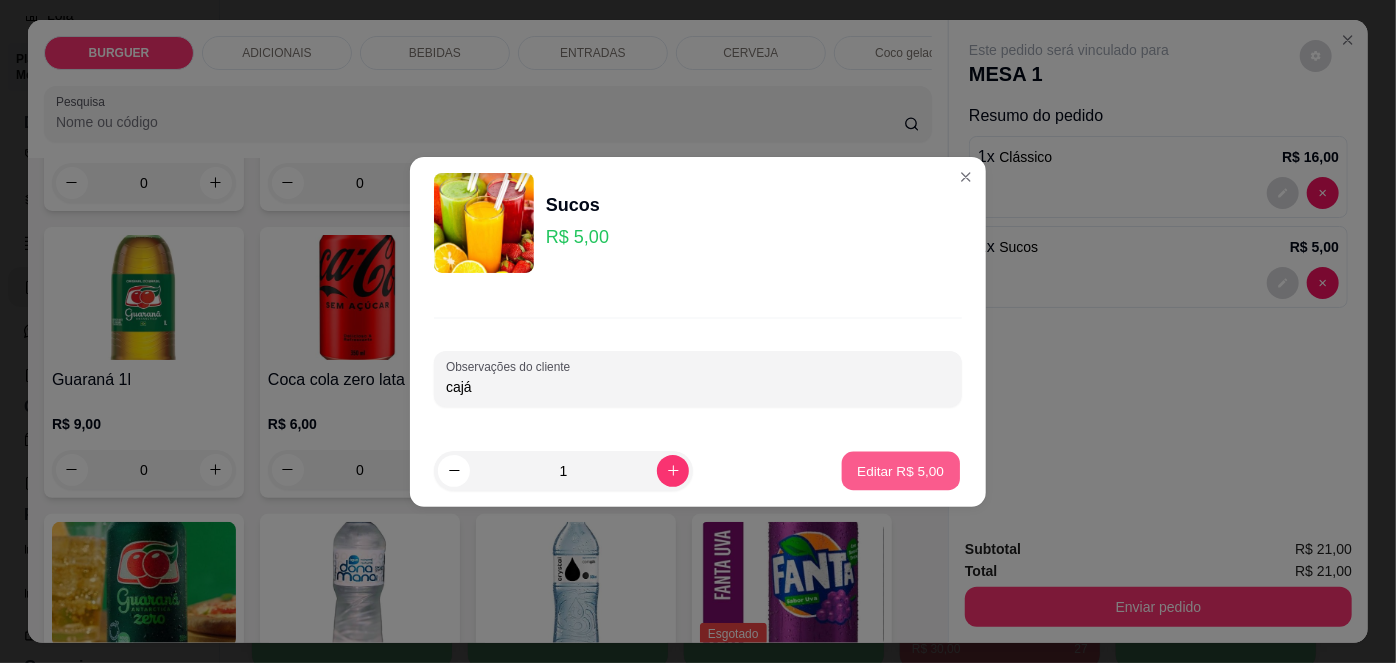 type on "0" 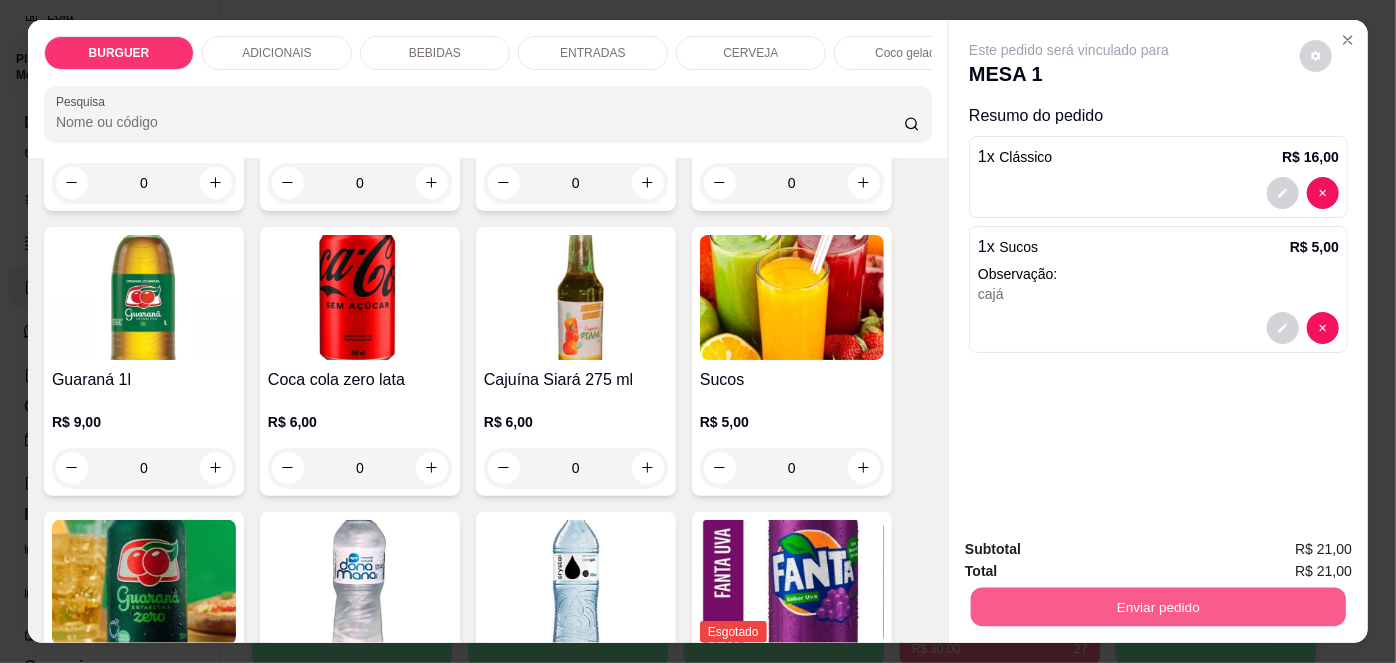 click on "Enviar pedido" at bounding box center [1158, 607] 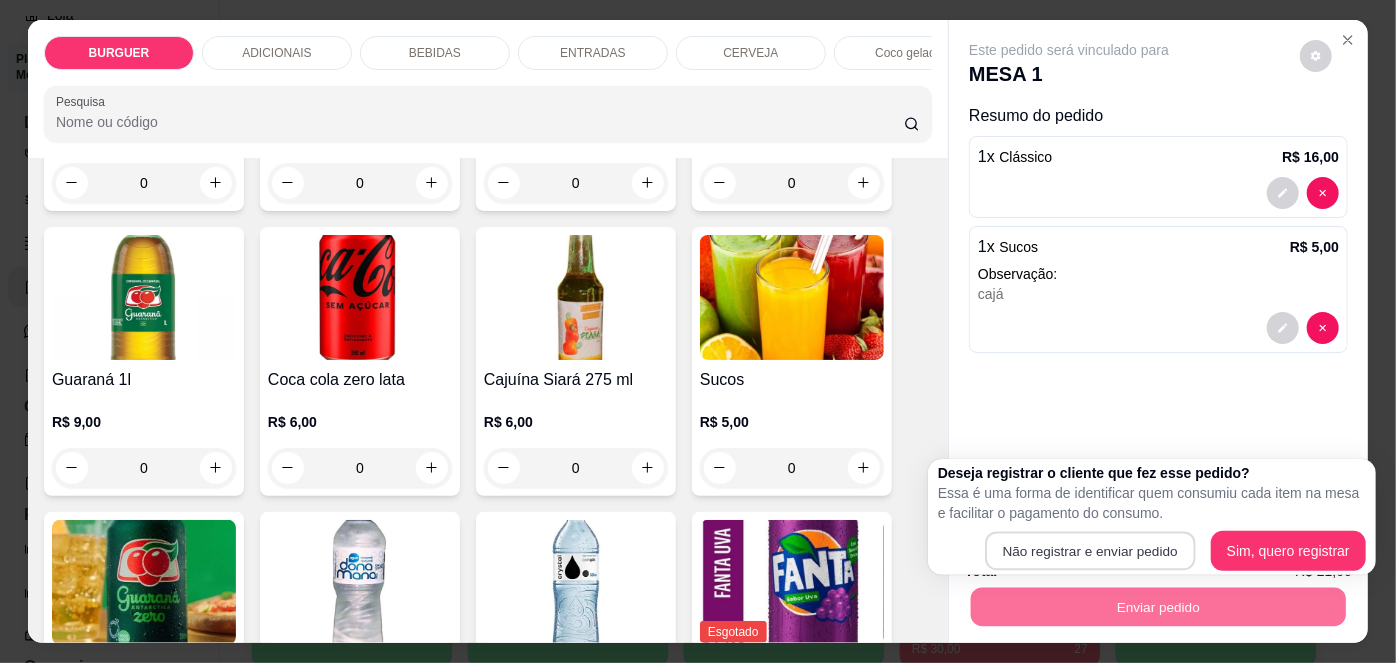 click on "Não registrar e enviar pedido Sim, quero registrar" at bounding box center (1152, 551) 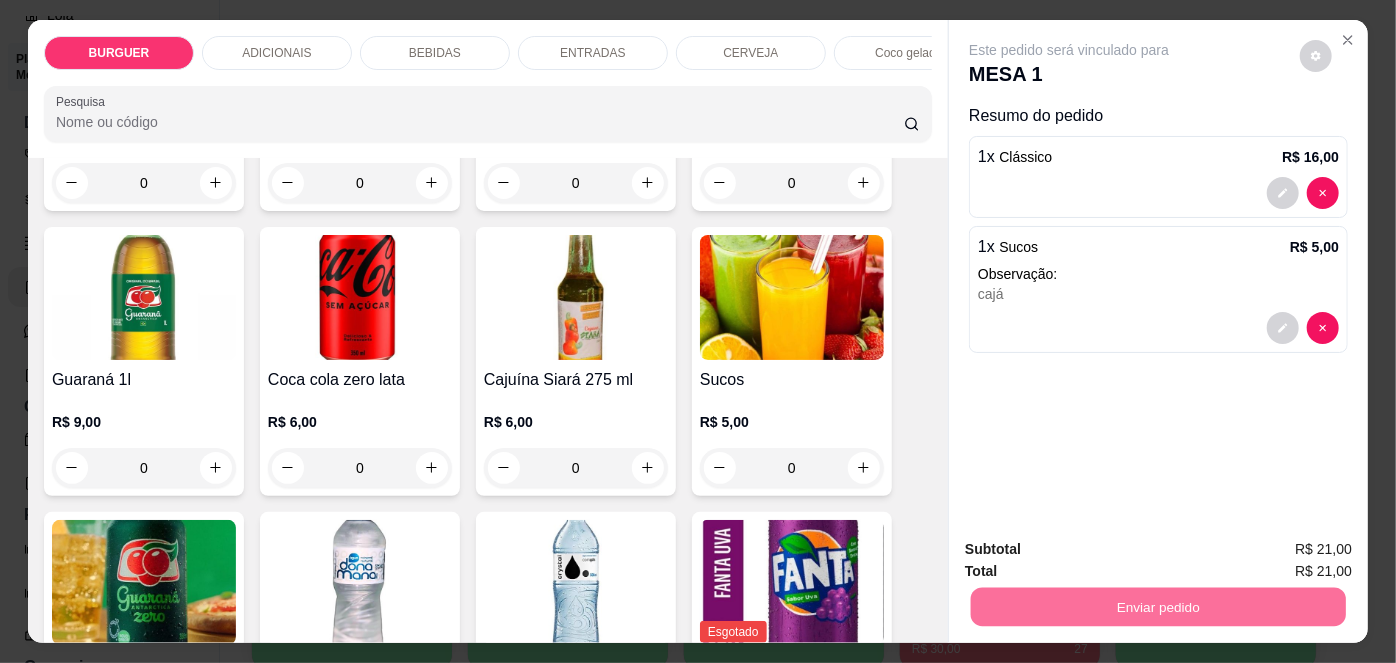 click on "Não registrar e enviar pedido" at bounding box center [1093, 551] 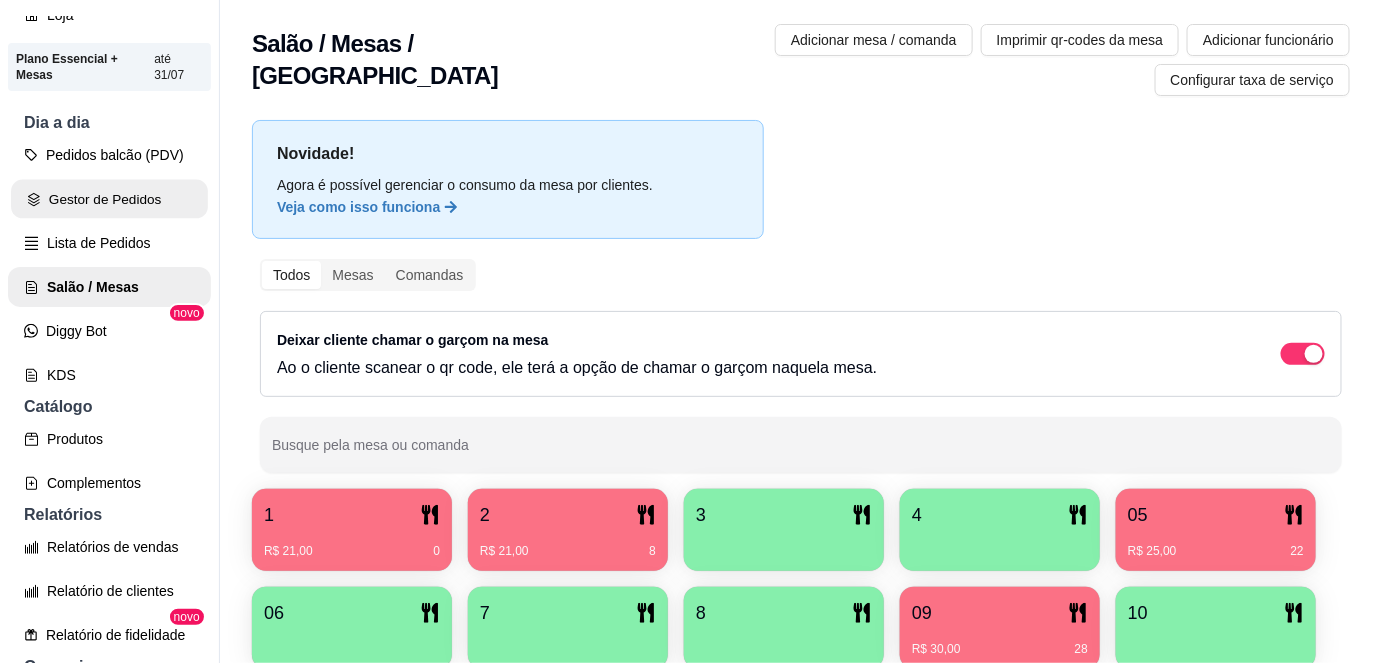 click on "Gestor de Pedidos" at bounding box center (109, 199) 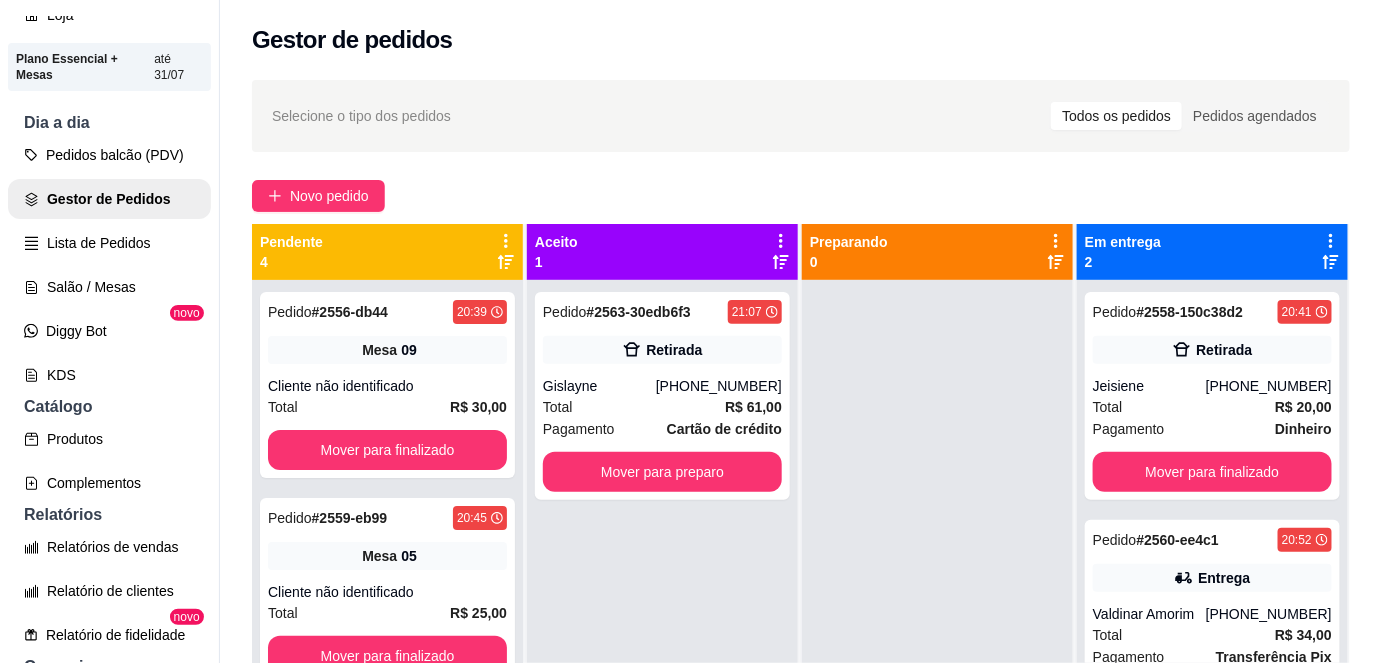 click on "Pedido  # 2563-30edb6f3 21:07 Retirada Gislayne  [PHONE_NUMBER] Total R$ 61,00 Pagamento Cartão de crédito Mover para preparo" at bounding box center [662, 611] 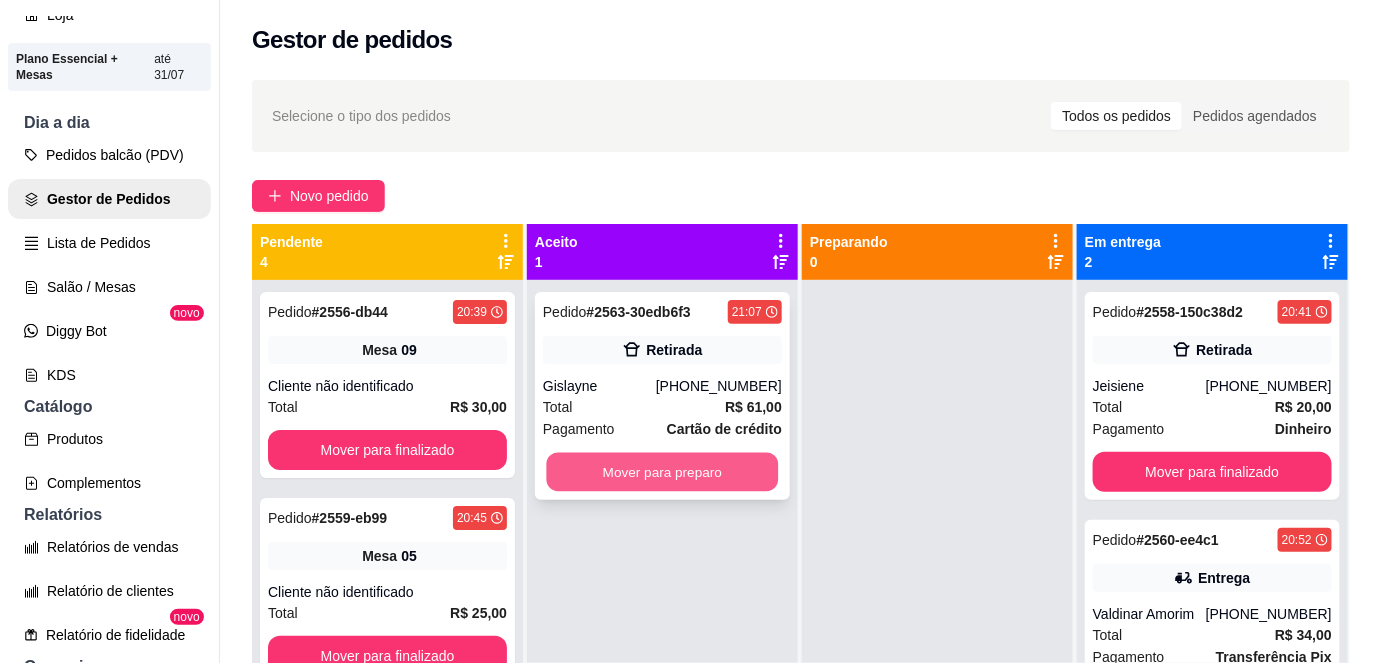 click on "Mover para preparo" at bounding box center [663, 472] 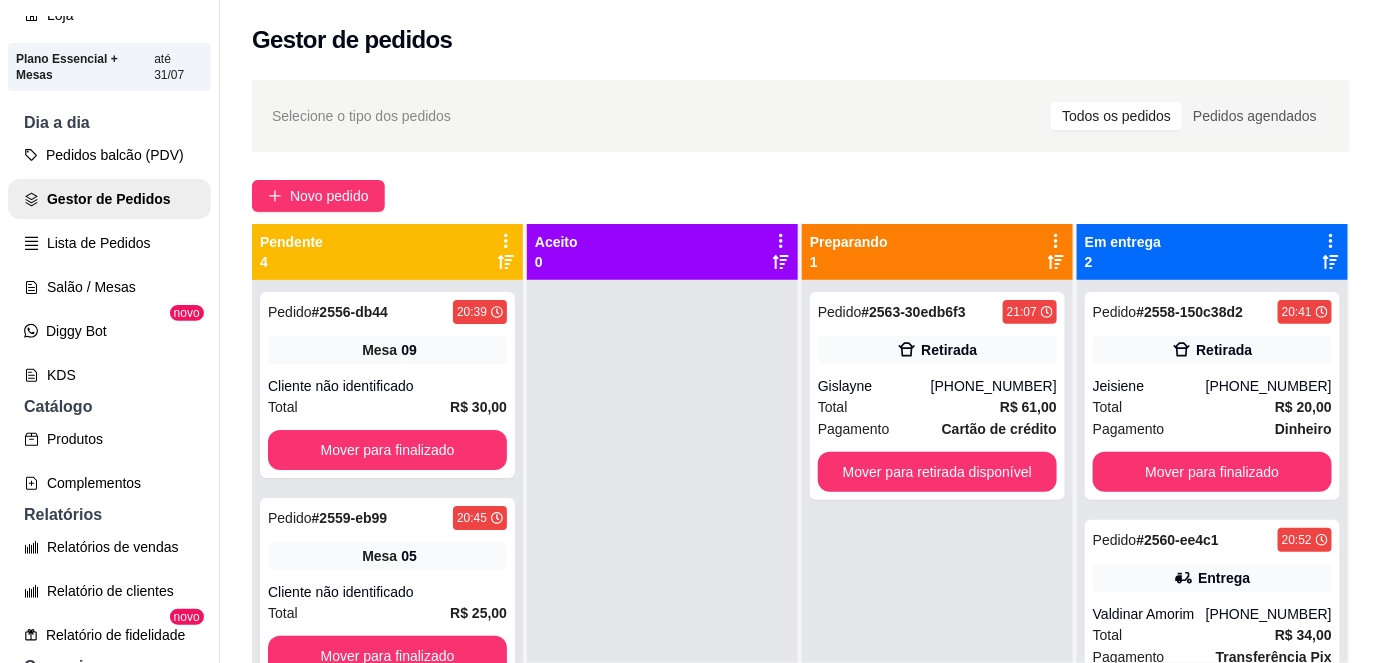 scroll, scrollTop: 56, scrollLeft: 0, axis: vertical 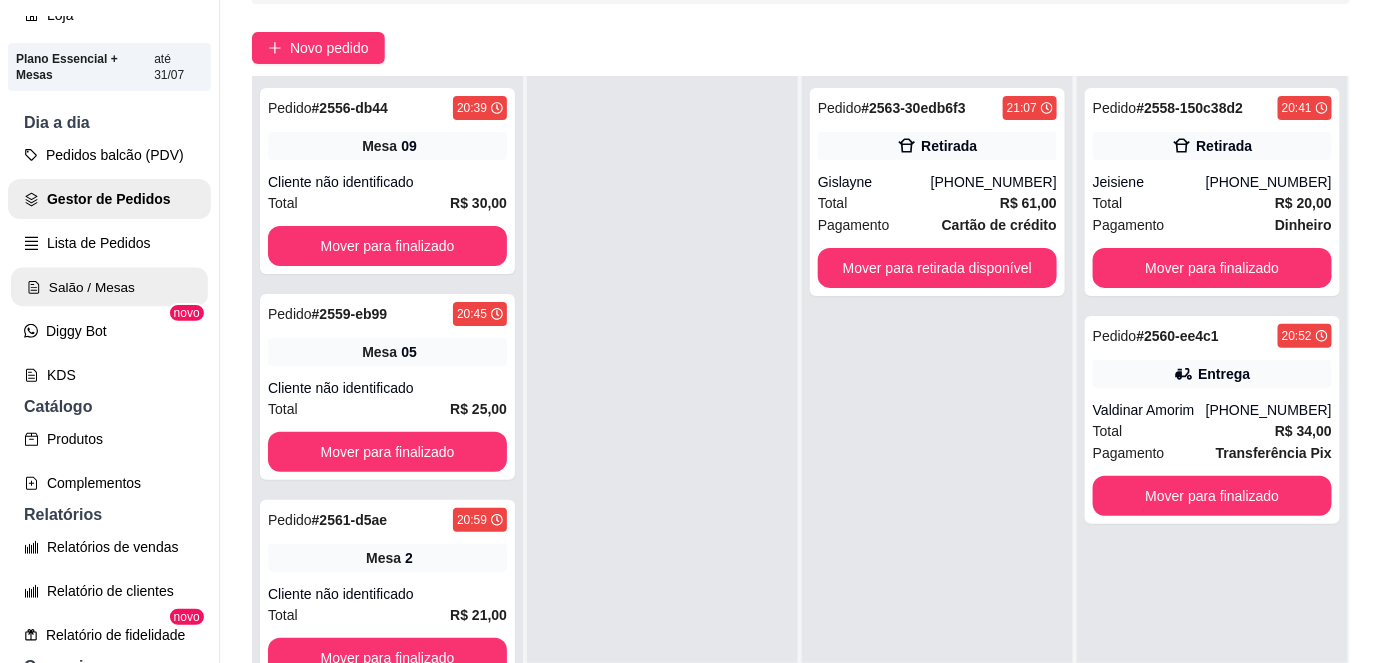click on "Salão / Mesas" at bounding box center (109, 287) 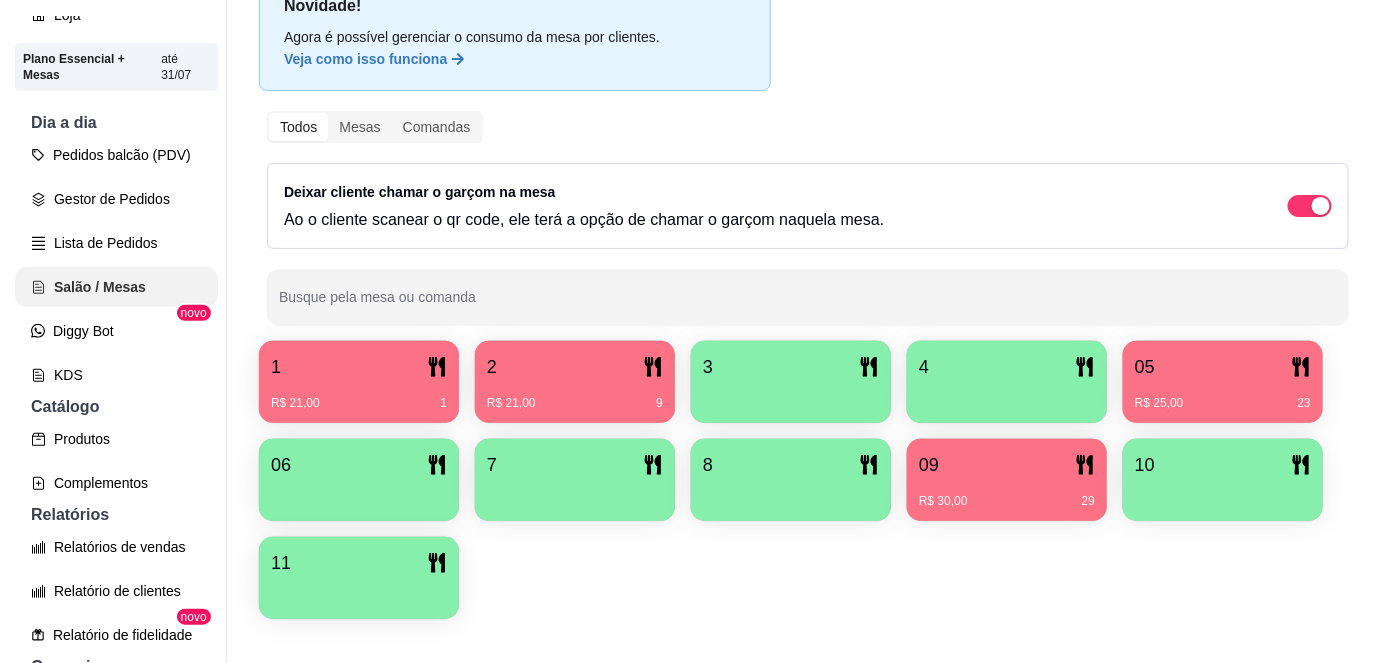scroll, scrollTop: 0, scrollLeft: 0, axis: both 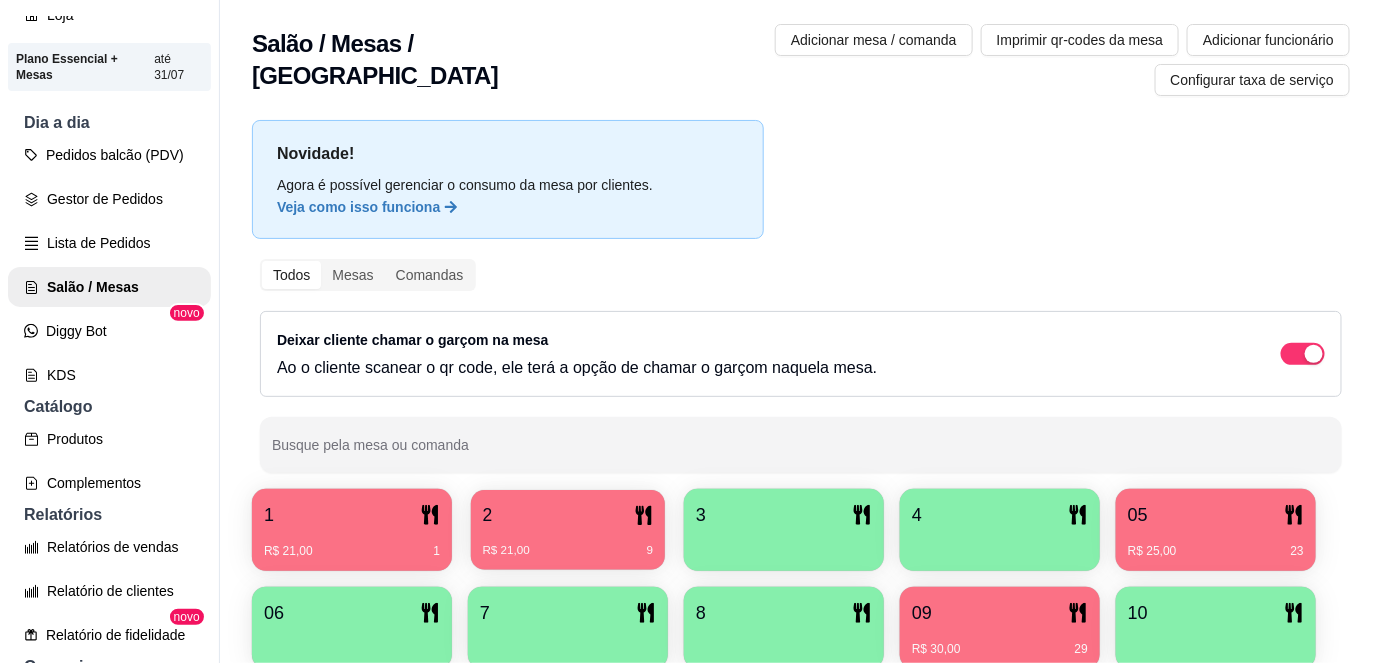click on "R$ 21,00" at bounding box center (506, 551) 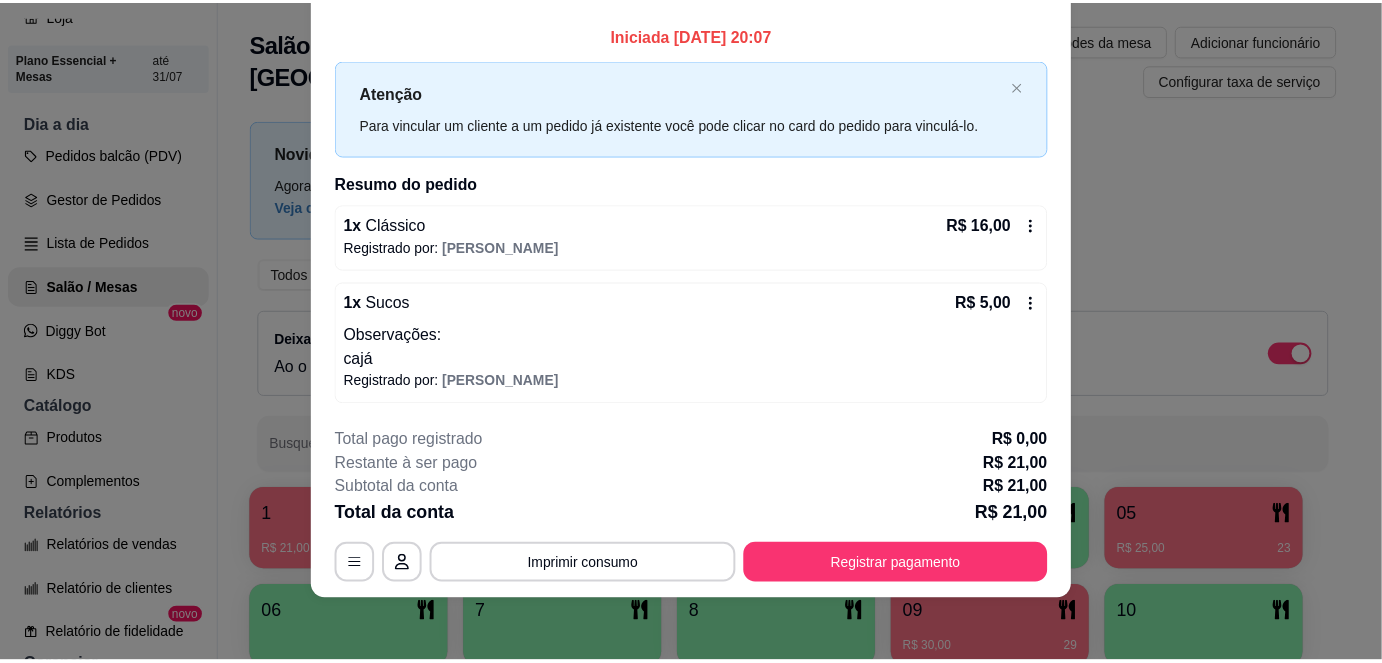 scroll, scrollTop: 0, scrollLeft: 0, axis: both 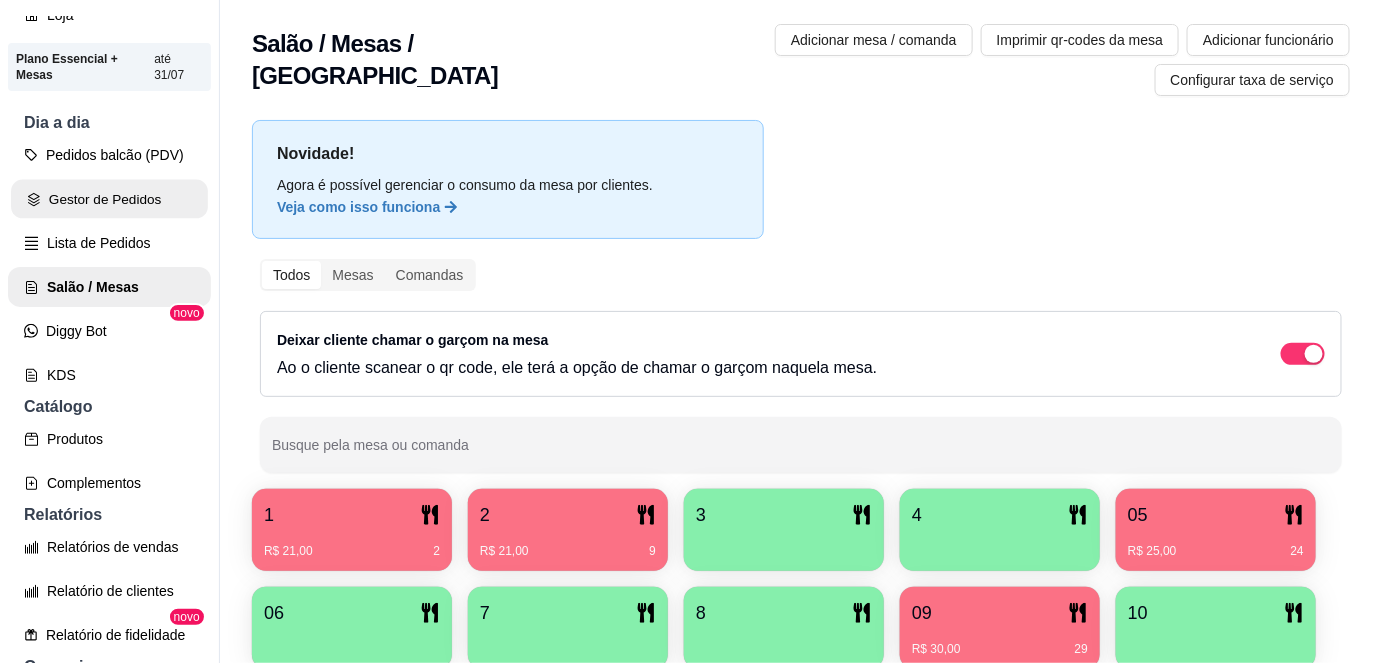 click on "Gestor de Pedidos" at bounding box center [109, 199] 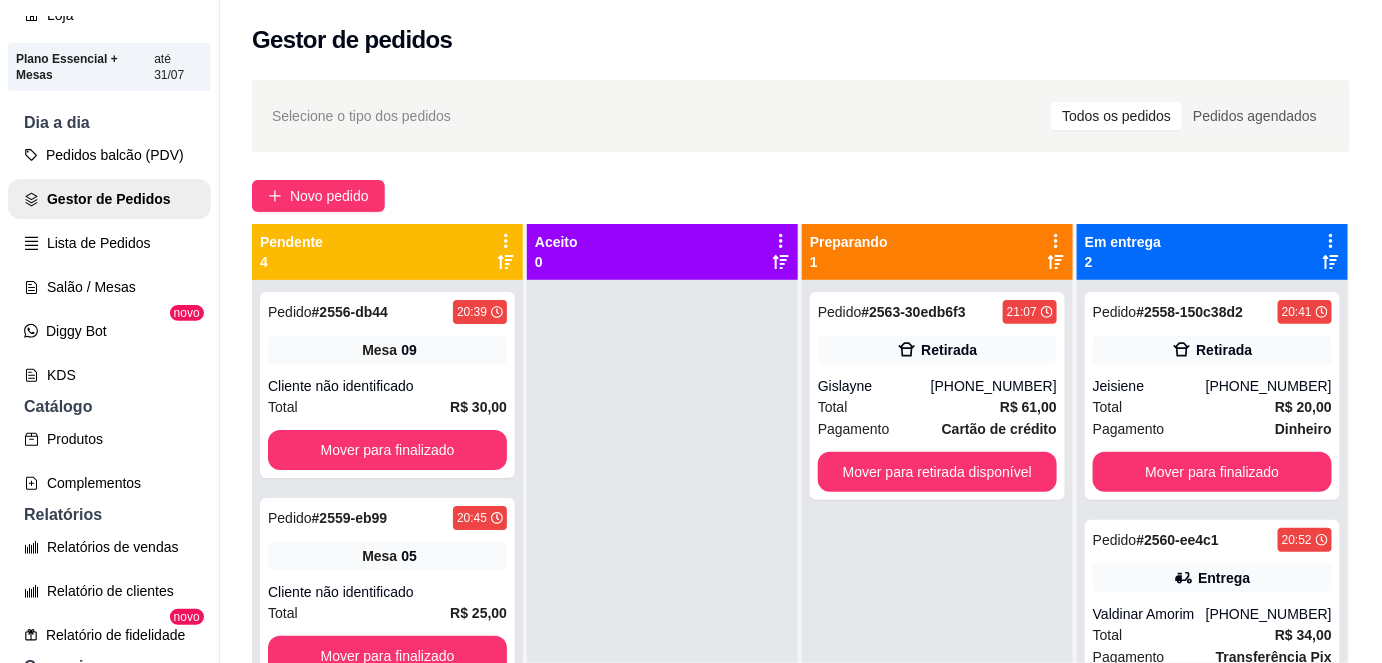 scroll, scrollTop: 56, scrollLeft: 0, axis: vertical 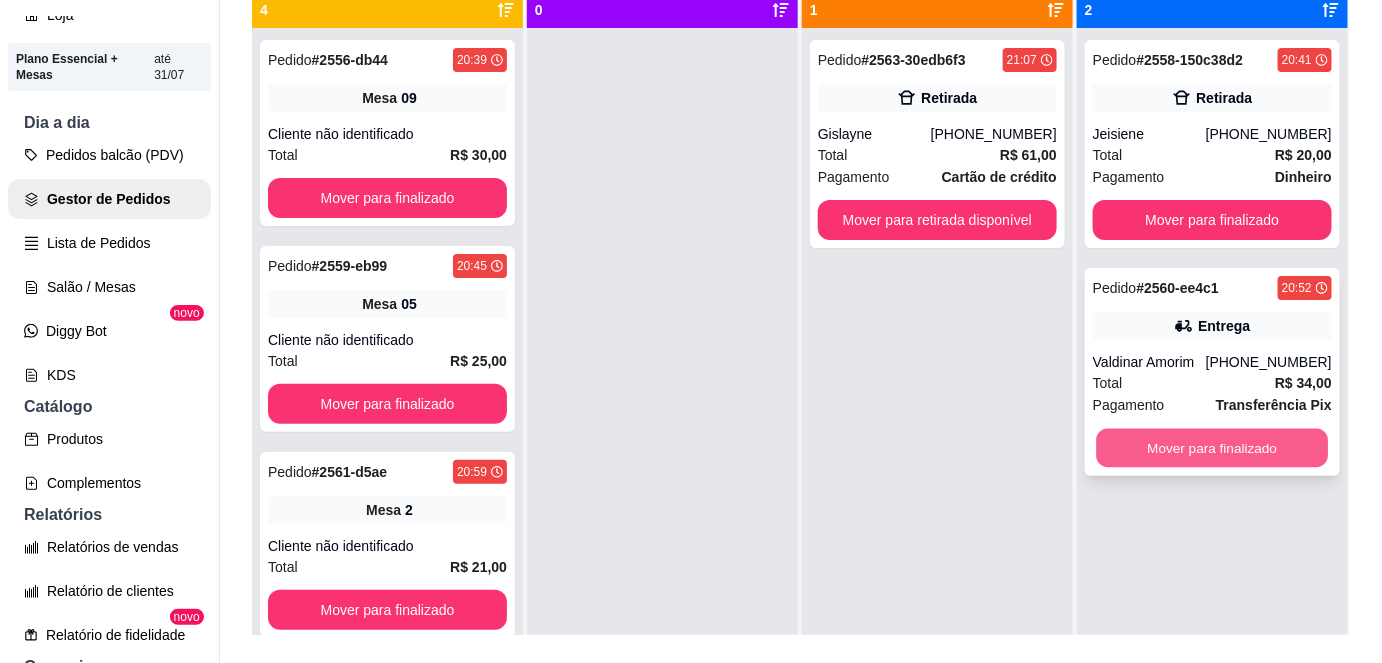 click on "Mover para finalizado" at bounding box center [1213, 448] 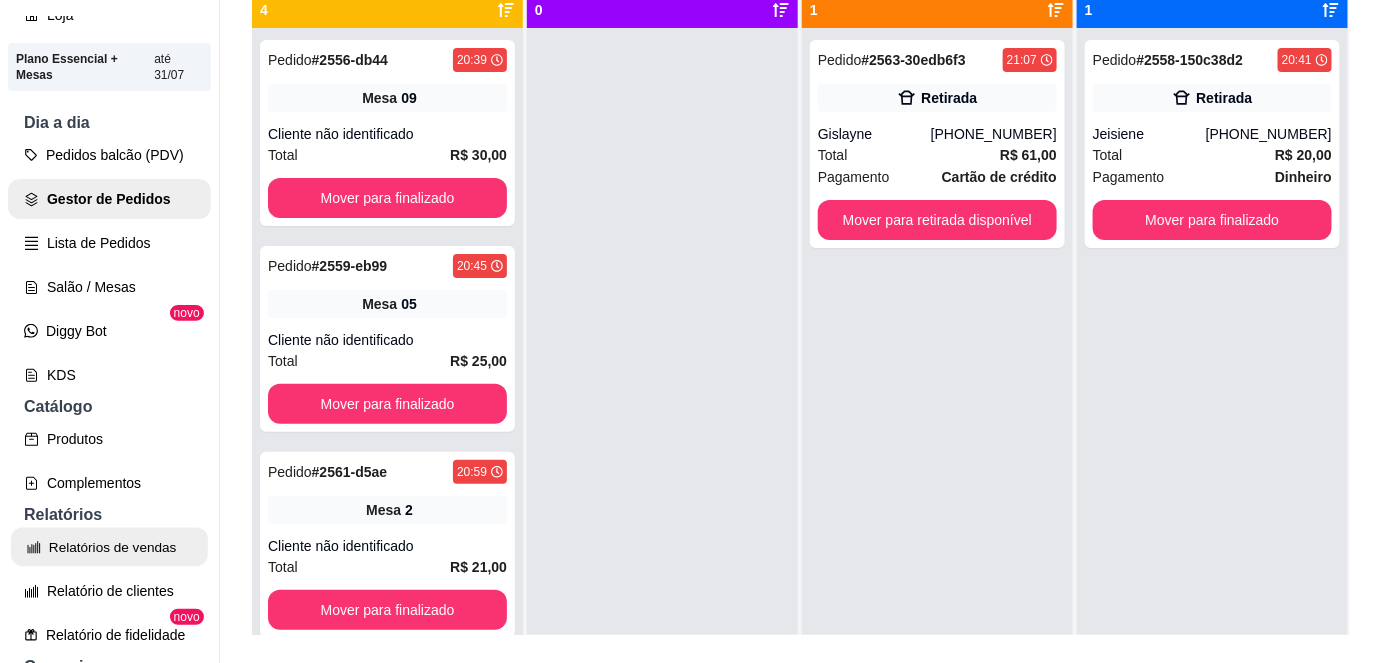 click on "Relatórios de vendas" at bounding box center [109, 547] 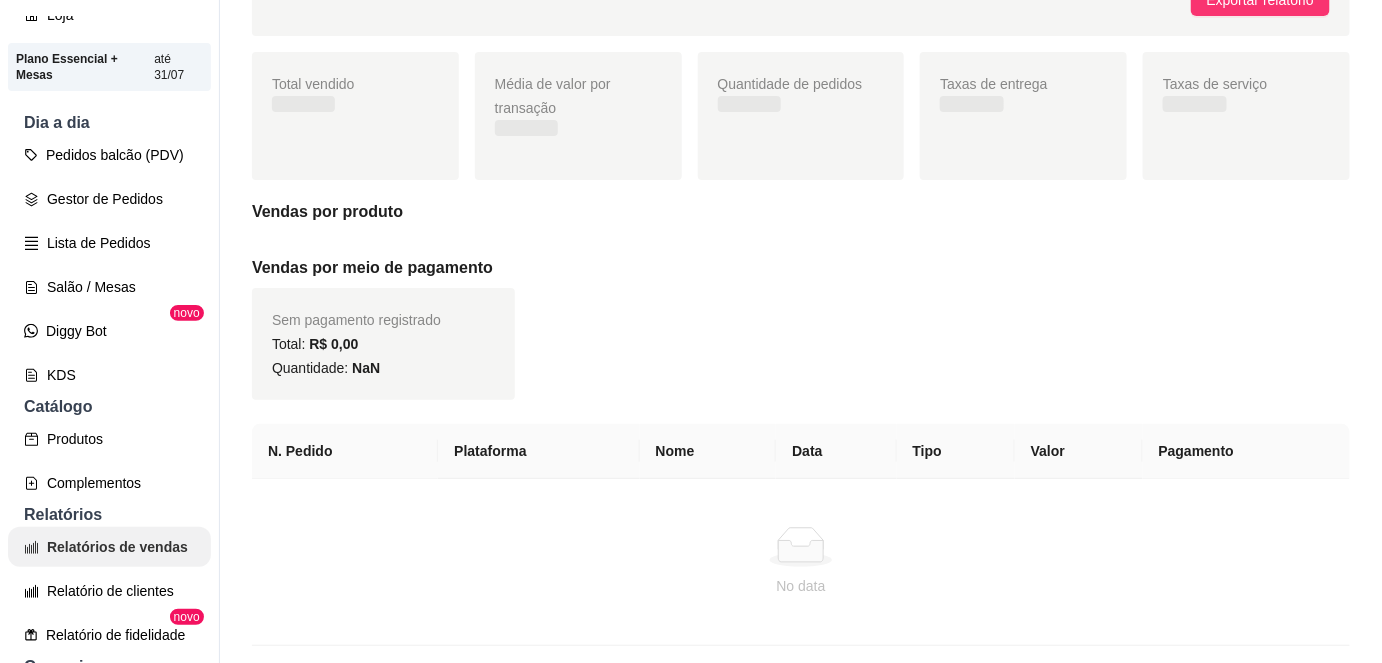 scroll, scrollTop: 0, scrollLeft: 0, axis: both 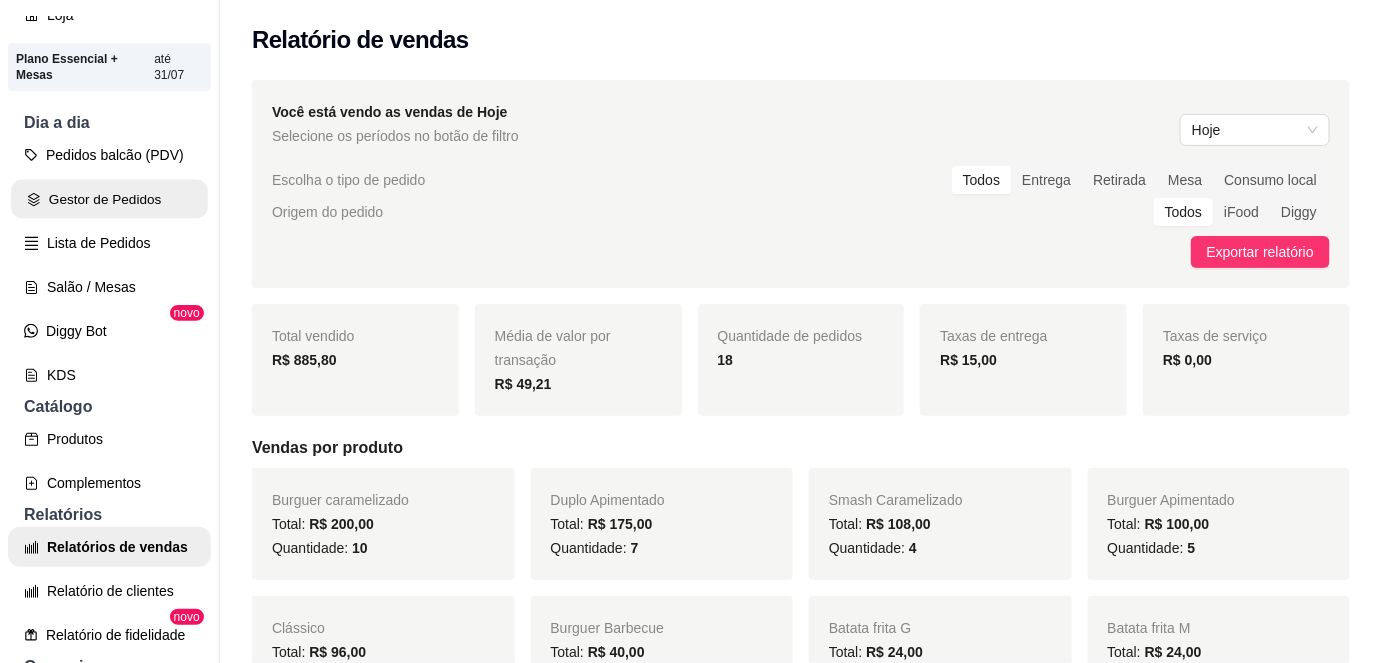 click on "Gestor de Pedidos" at bounding box center (109, 199) 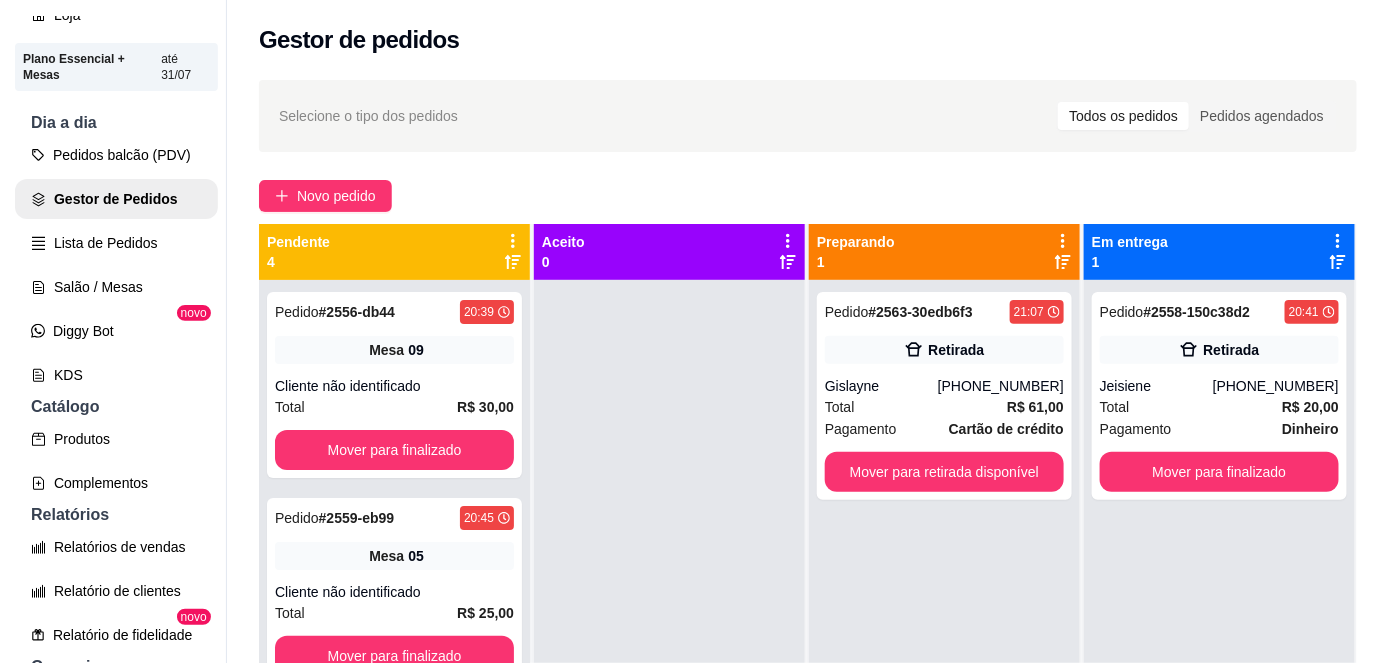scroll, scrollTop: 56, scrollLeft: 0, axis: vertical 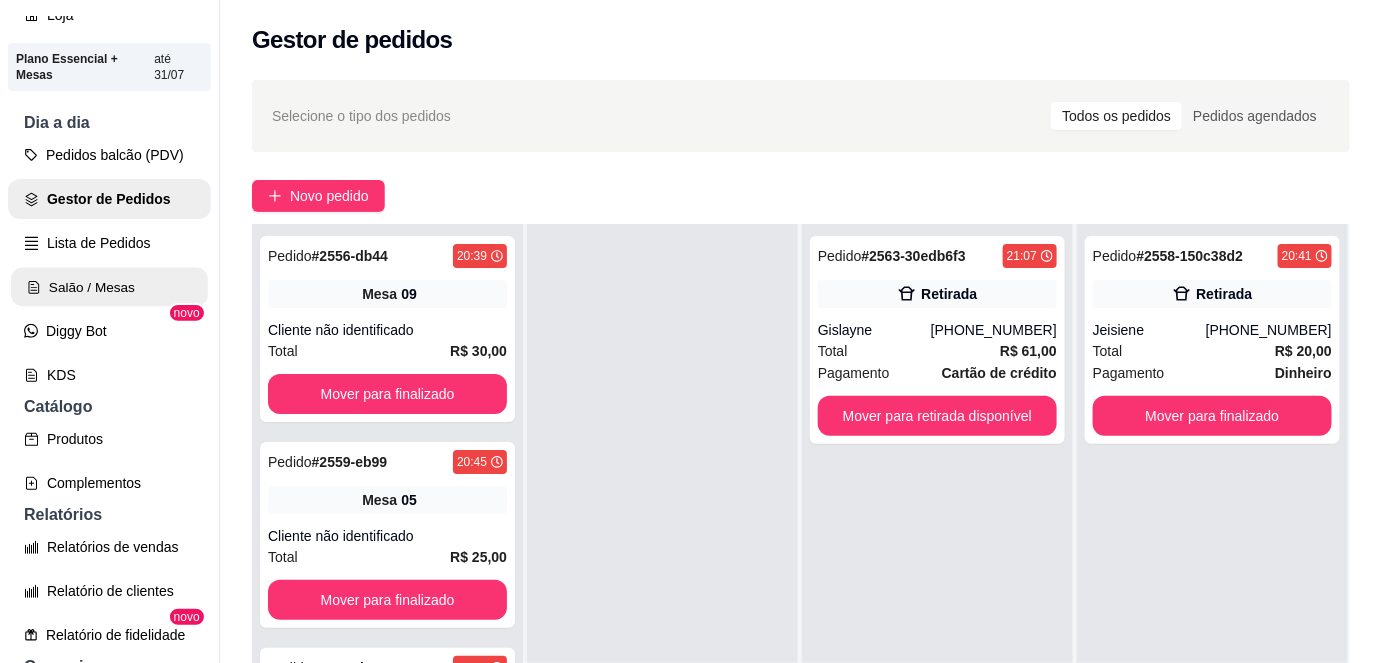 click on "Salão / Mesas" at bounding box center (109, 287) 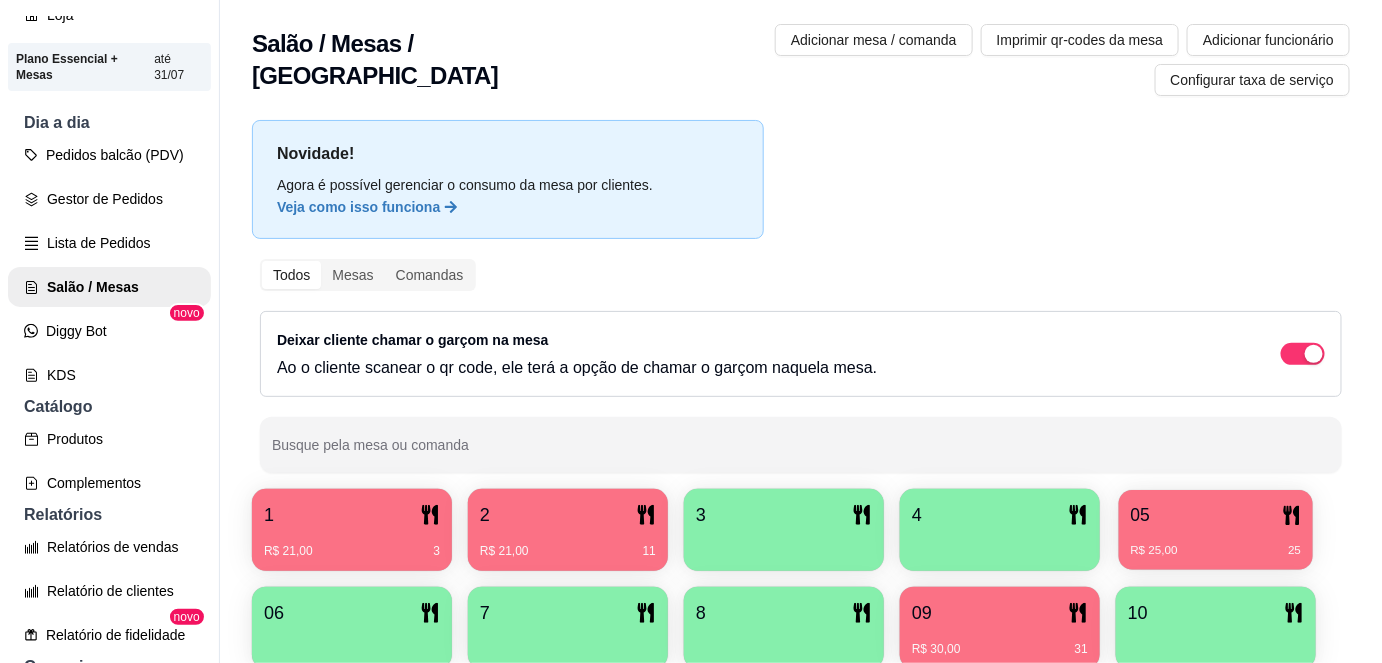 click on "05" at bounding box center [1216, 515] 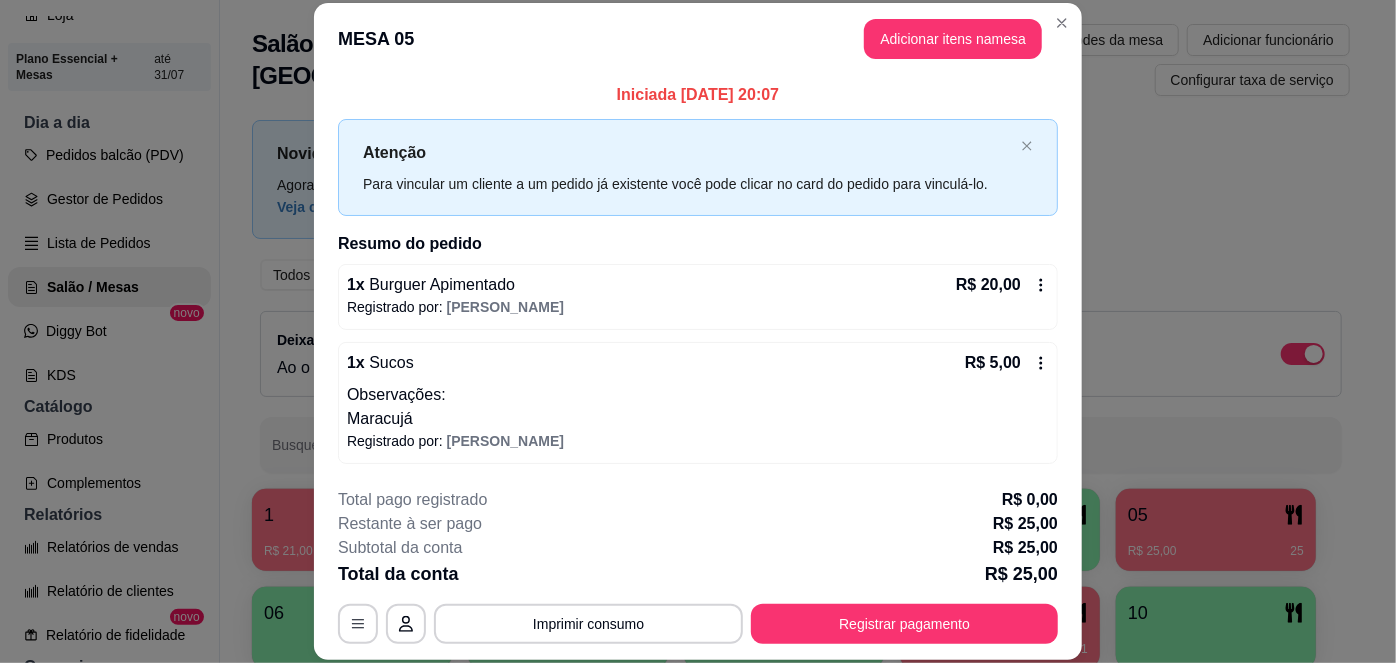 scroll, scrollTop: 60, scrollLeft: 0, axis: vertical 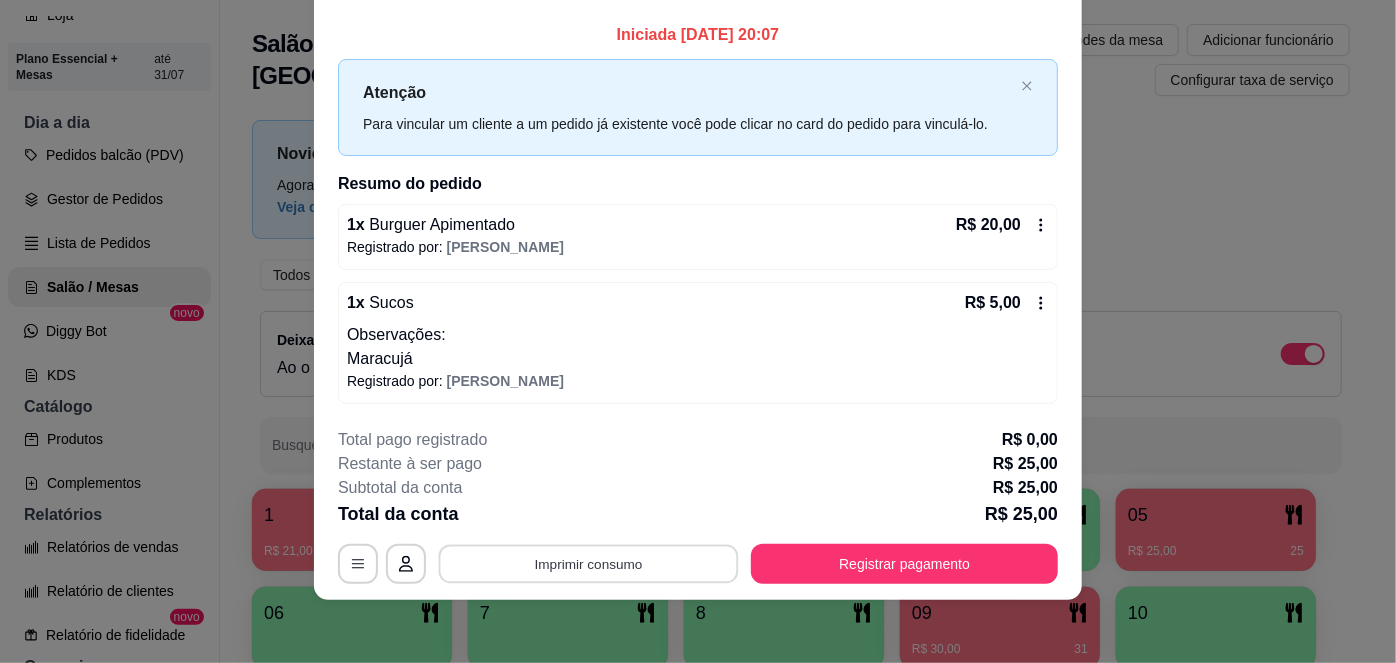 click on "Imprimir consumo" at bounding box center (589, 563) 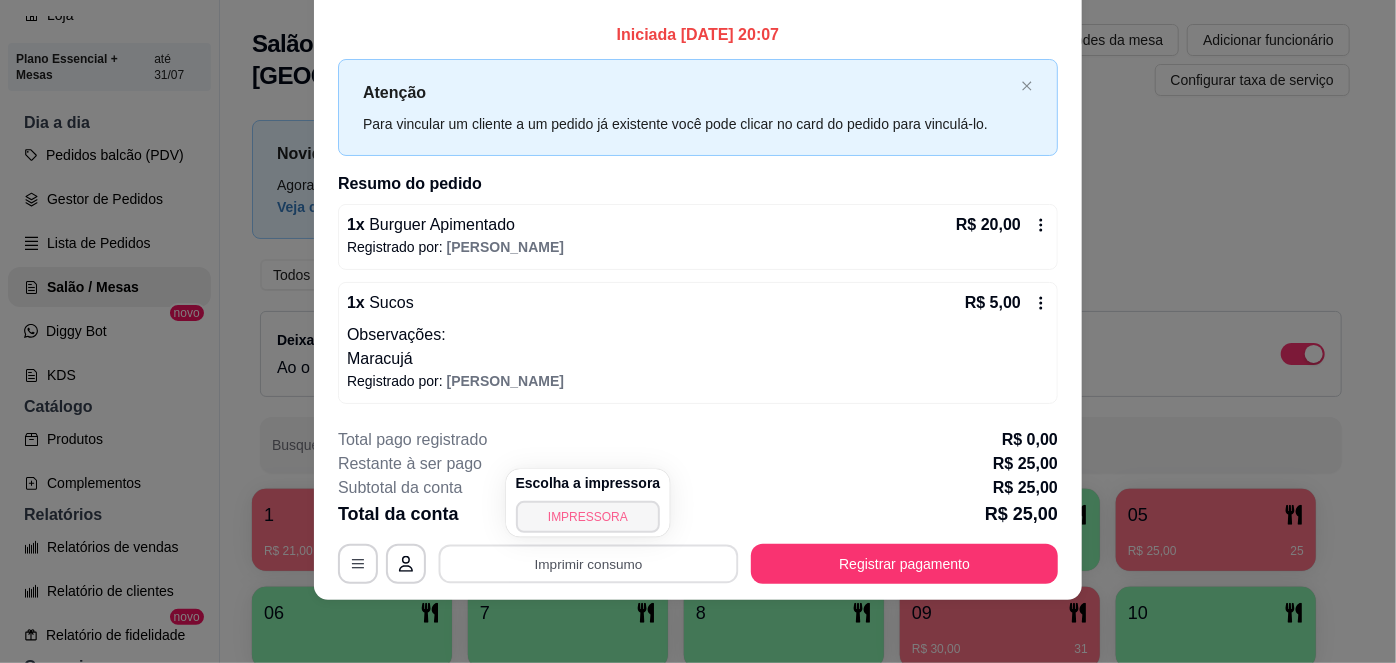 click on "IMPRESSORA" at bounding box center (588, 517) 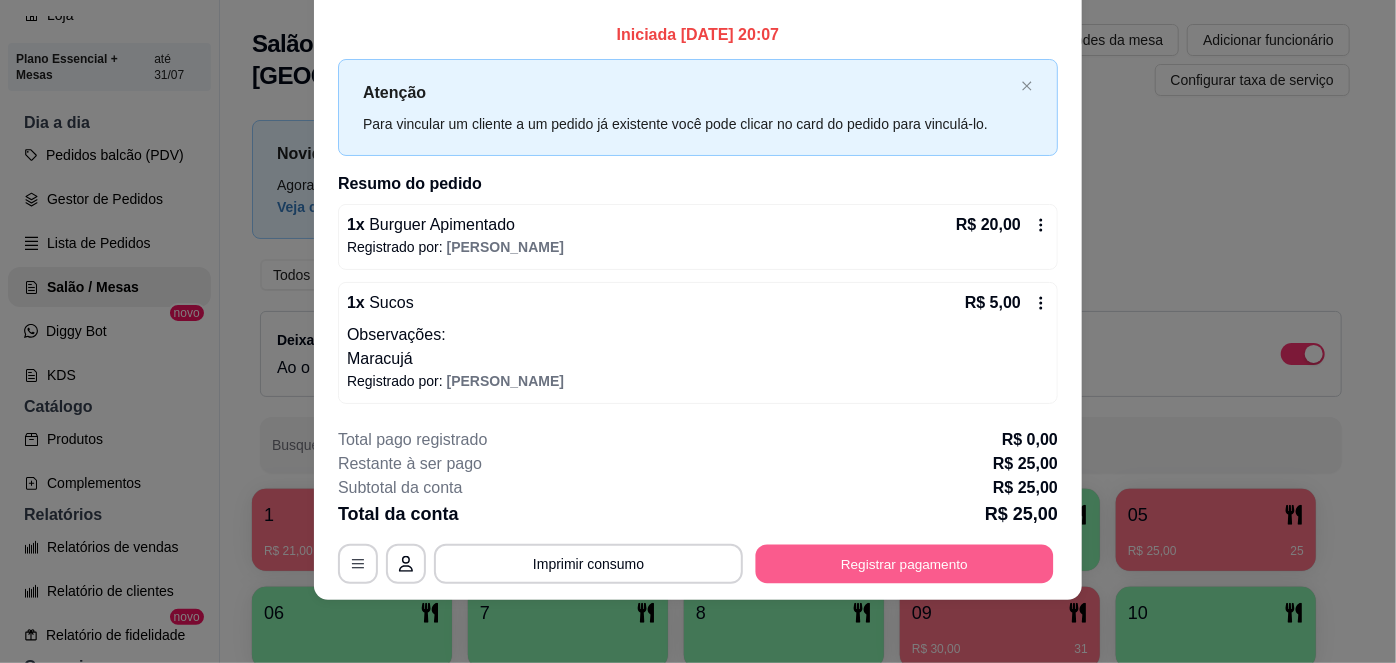 click on "Registrar pagamento" at bounding box center (905, 563) 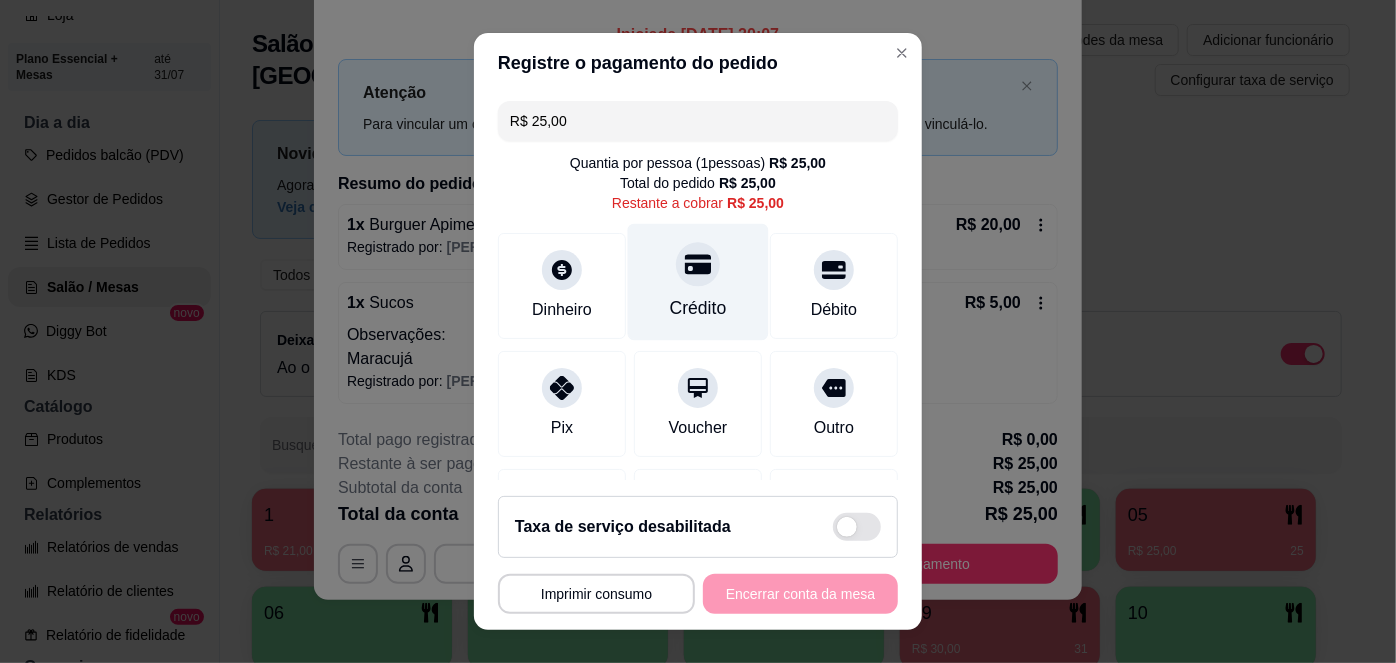 click on "Crédito" at bounding box center [698, 282] 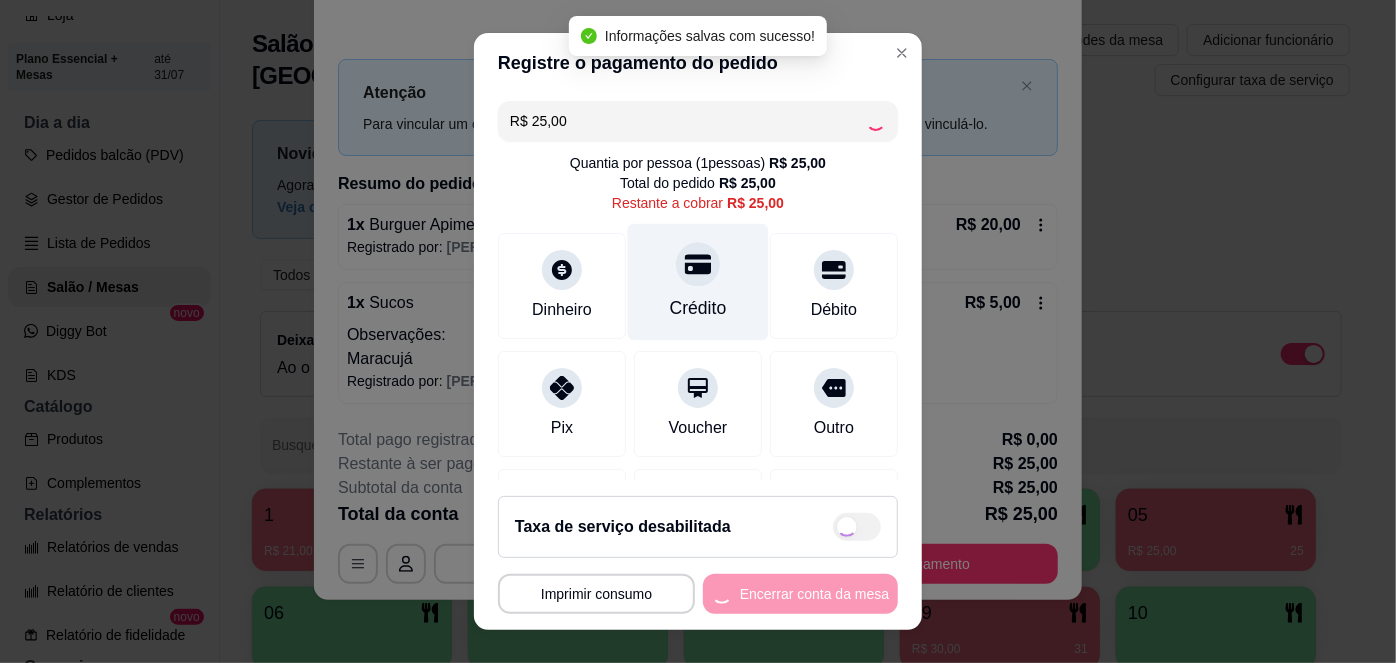 type on "R$ 0,00" 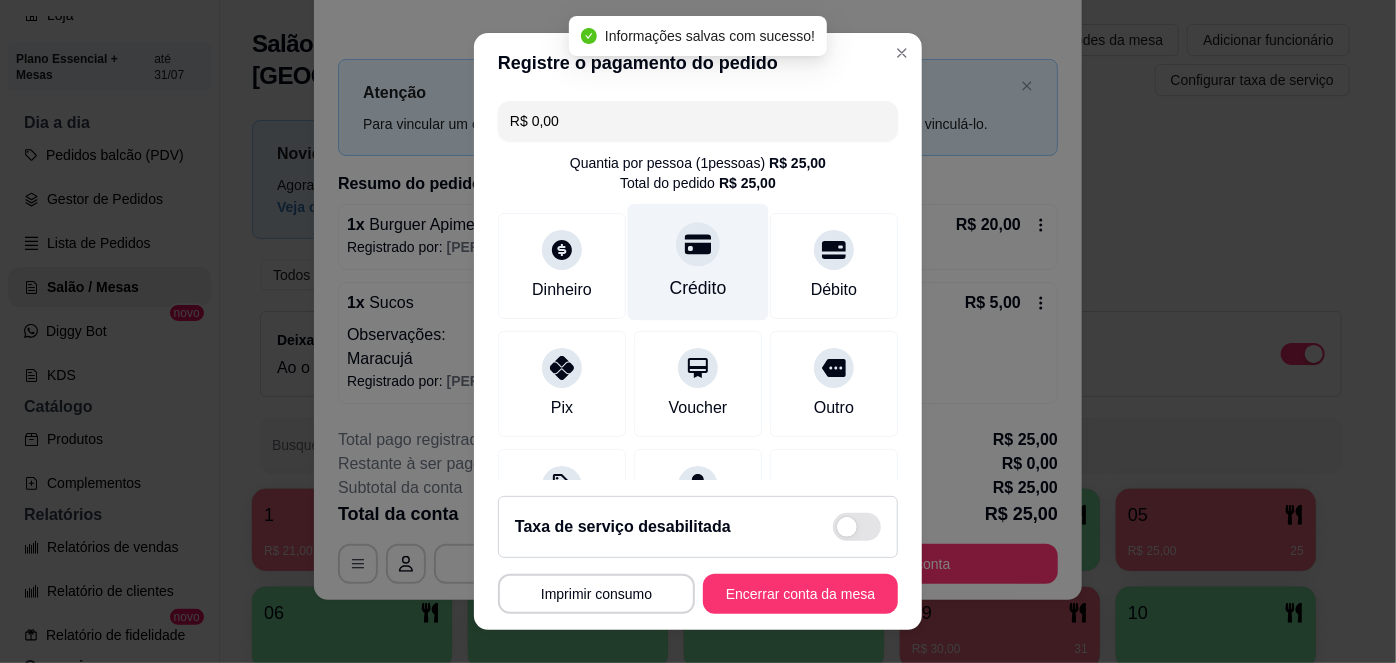 scroll, scrollTop: 208, scrollLeft: 0, axis: vertical 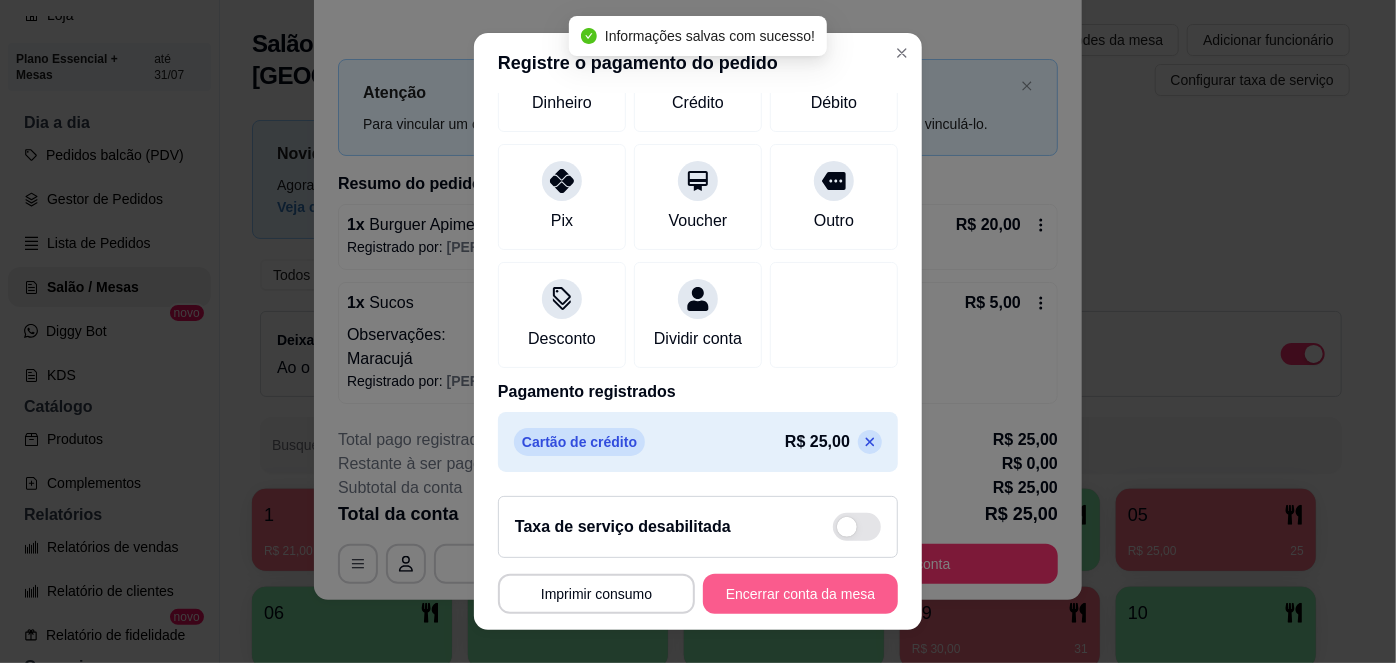 click on "Encerrar conta da mesa" at bounding box center [800, 594] 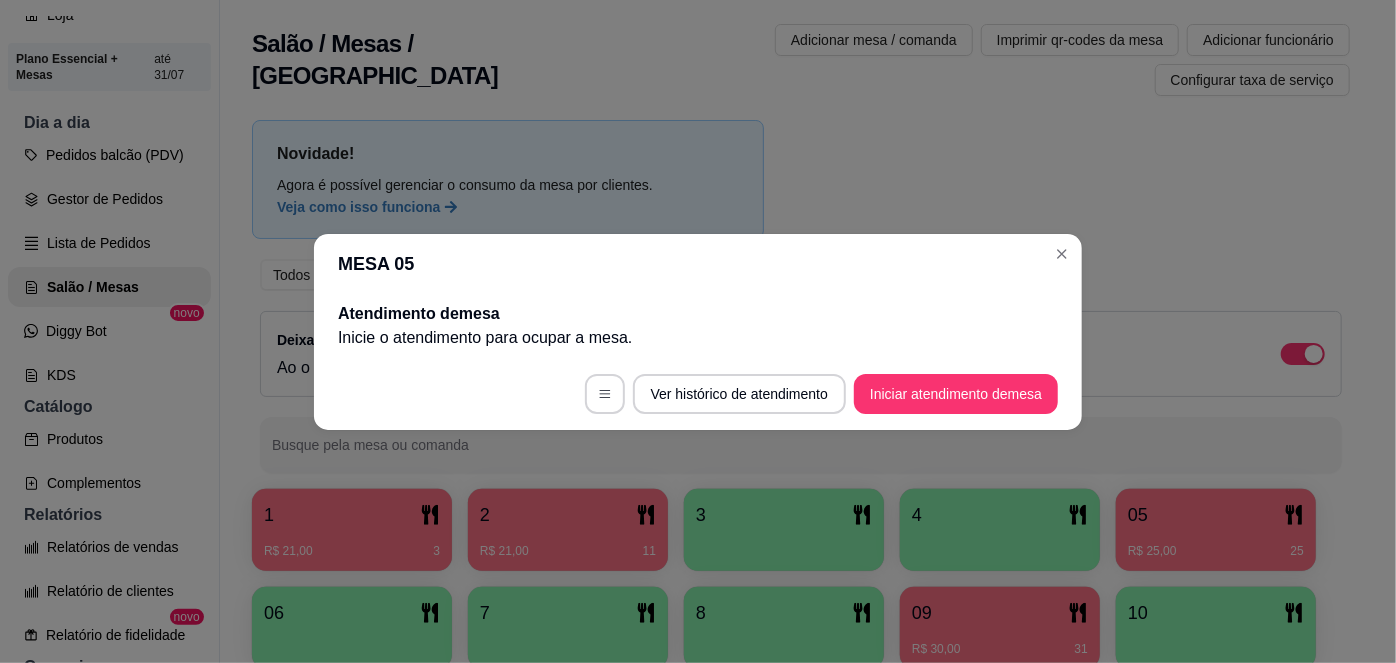 scroll, scrollTop: 0, scrollLeft: 0, axis: both 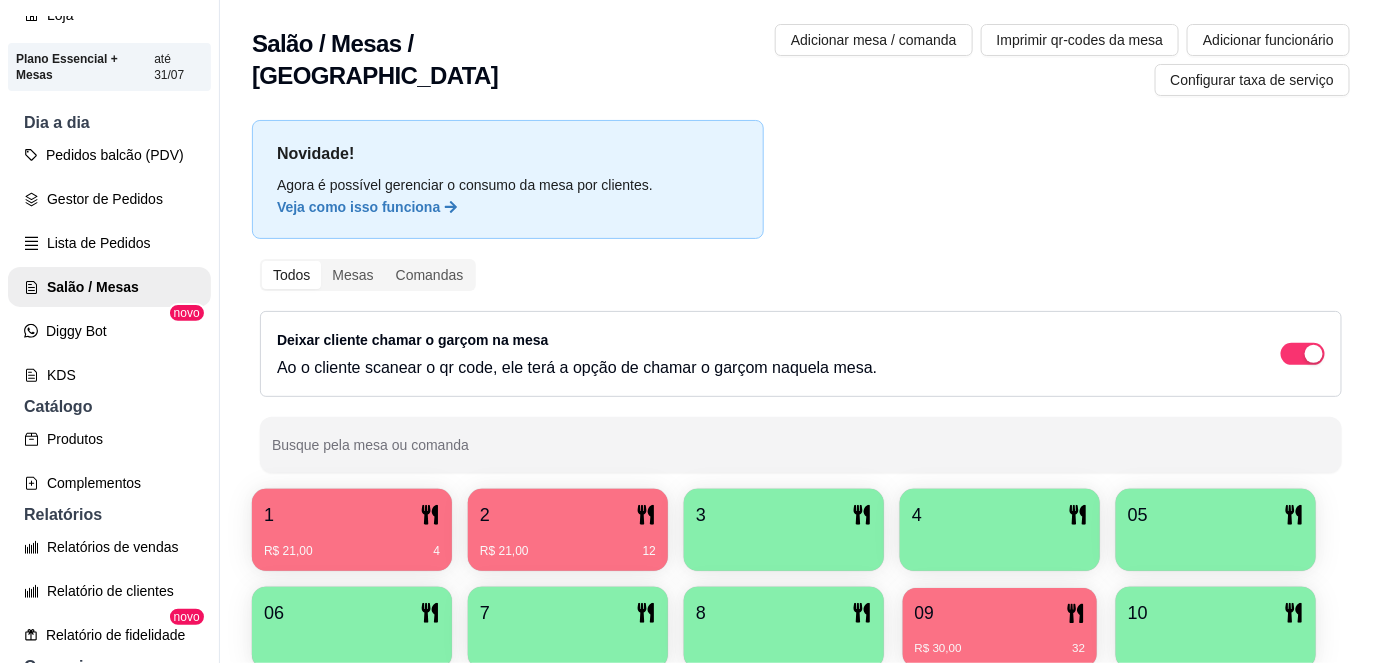 click on "R$ 30,00 32" at bounding box center (1000, 649) 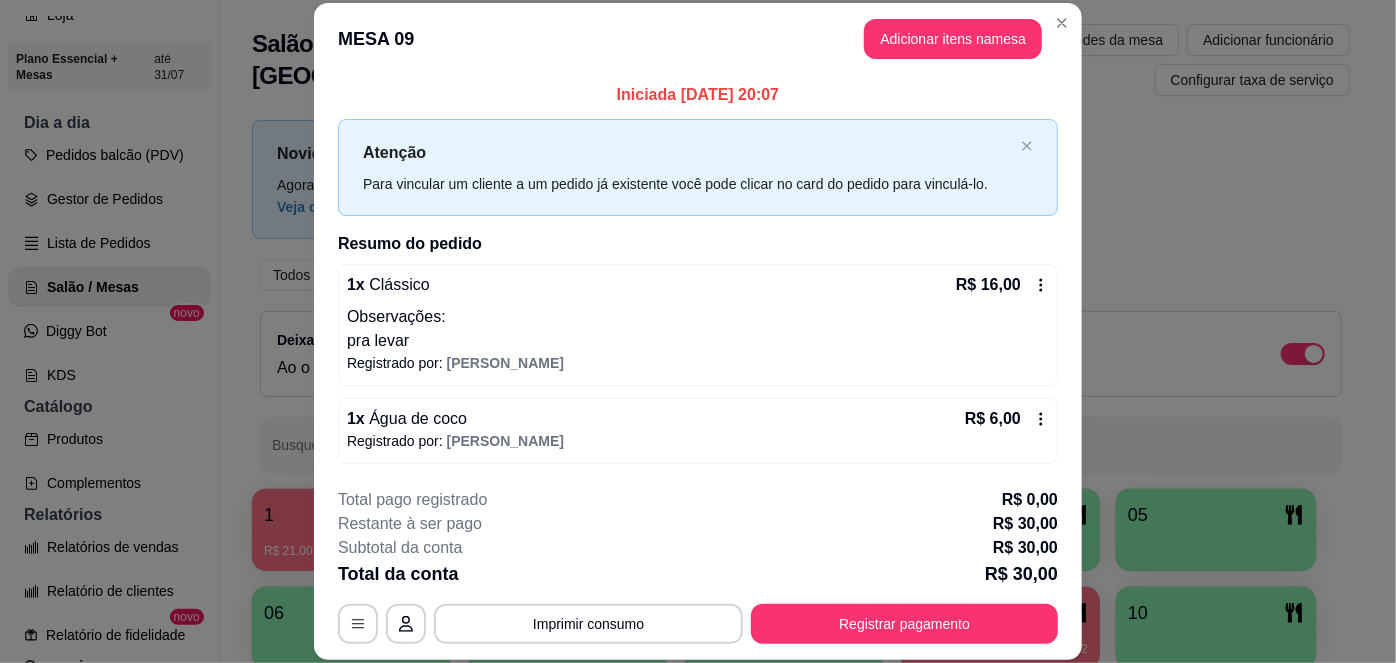 scroll, scrollTop: 76, scrollLeft: 0, axis: vertical 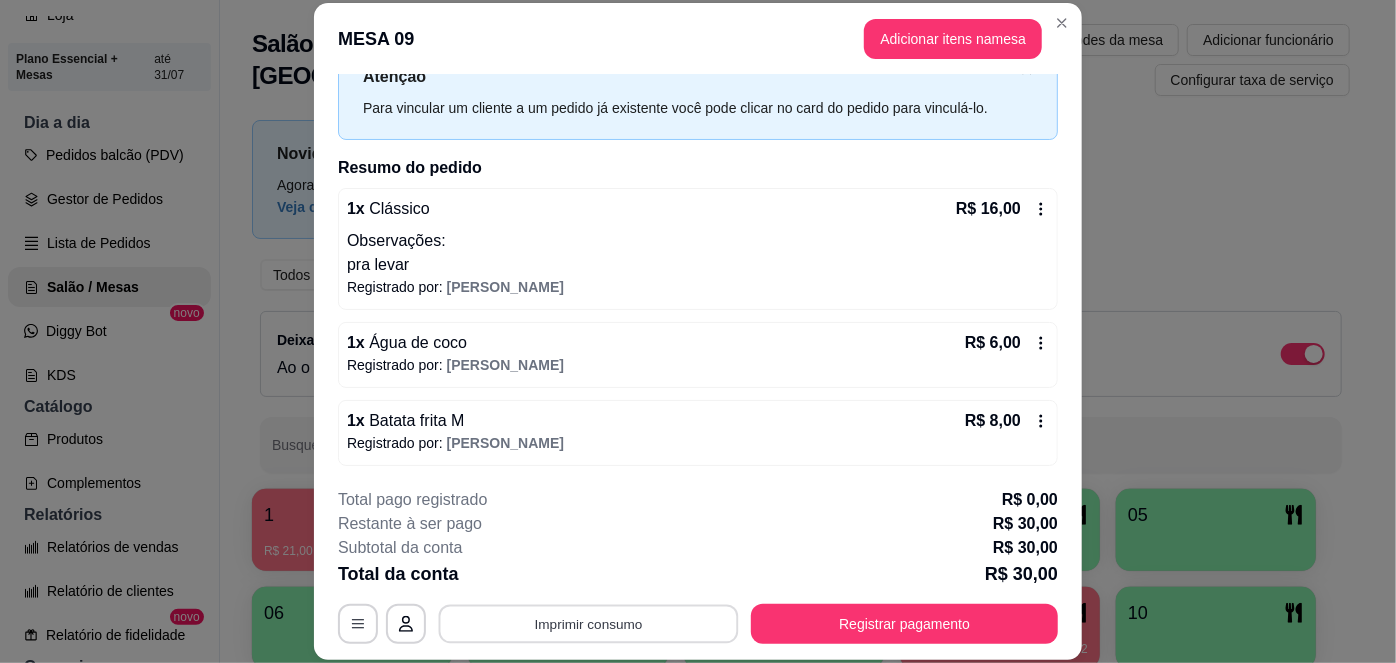 click on "Imprimir consumo" at bounding box center [589, 623] 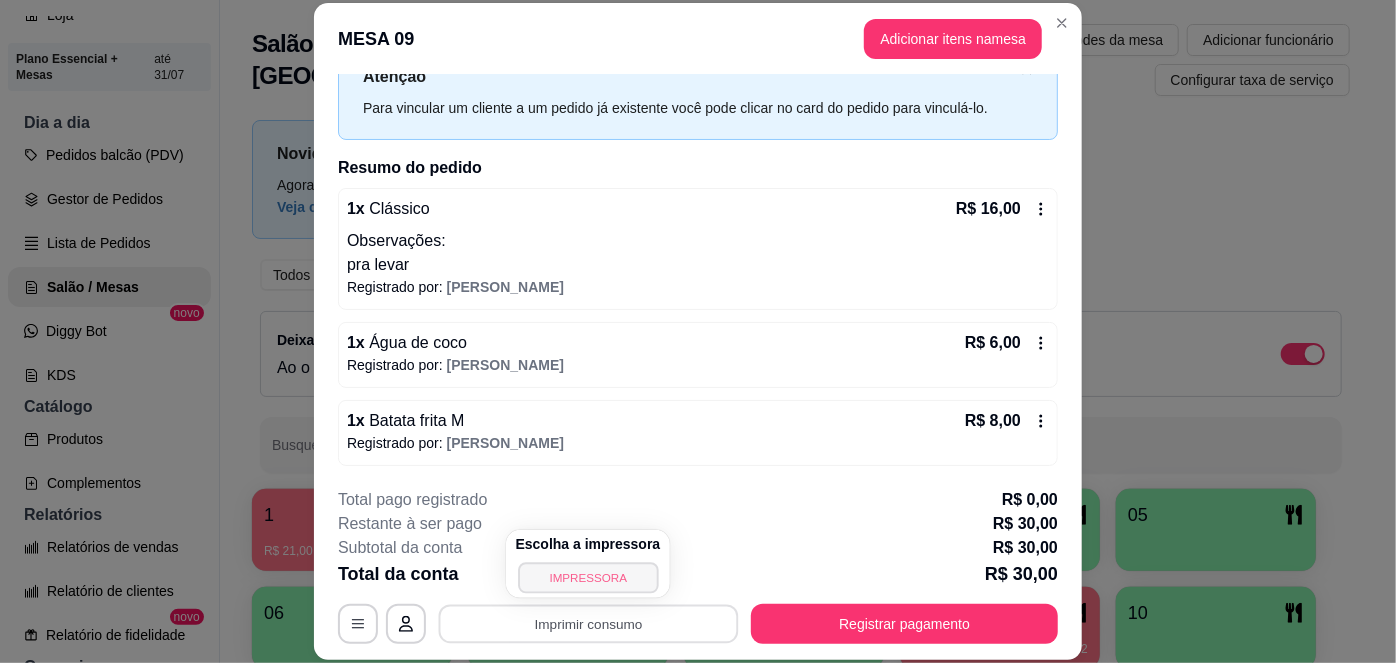 click on "IMPRESSORA" at bounding box center (588, 577) 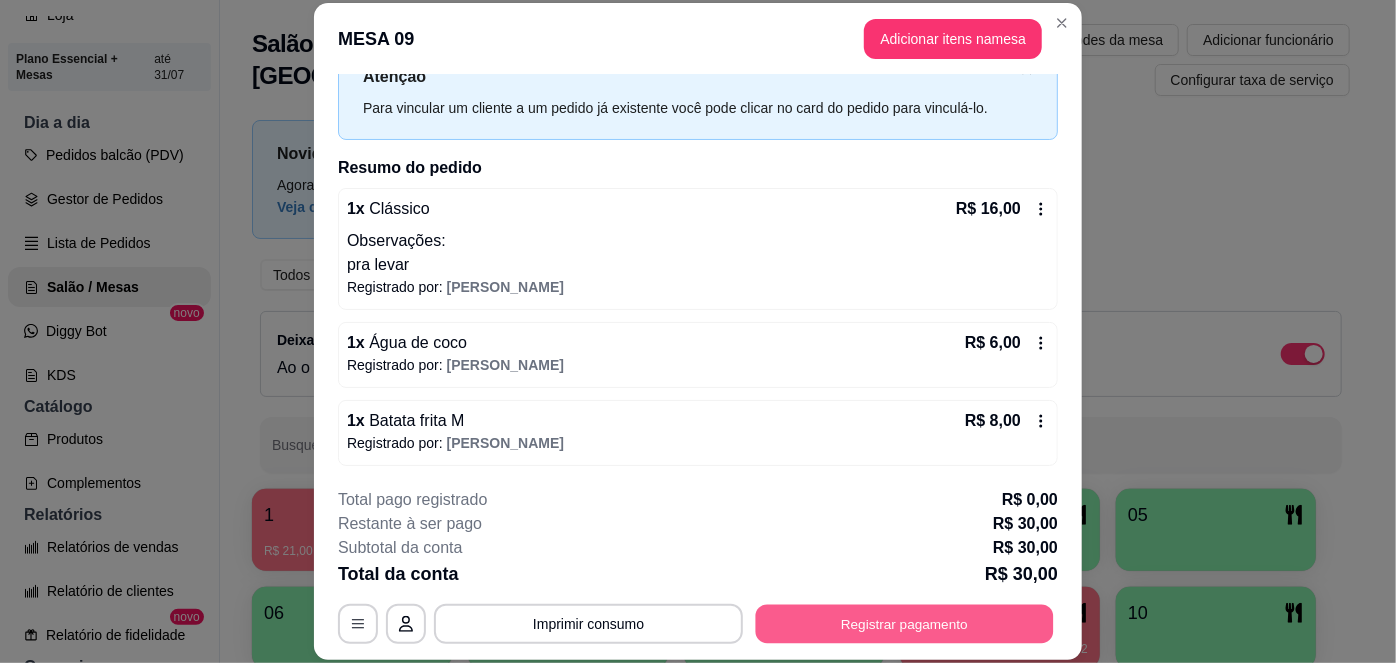 click on "Registrar pagamento" at bounding box center [905, 623] 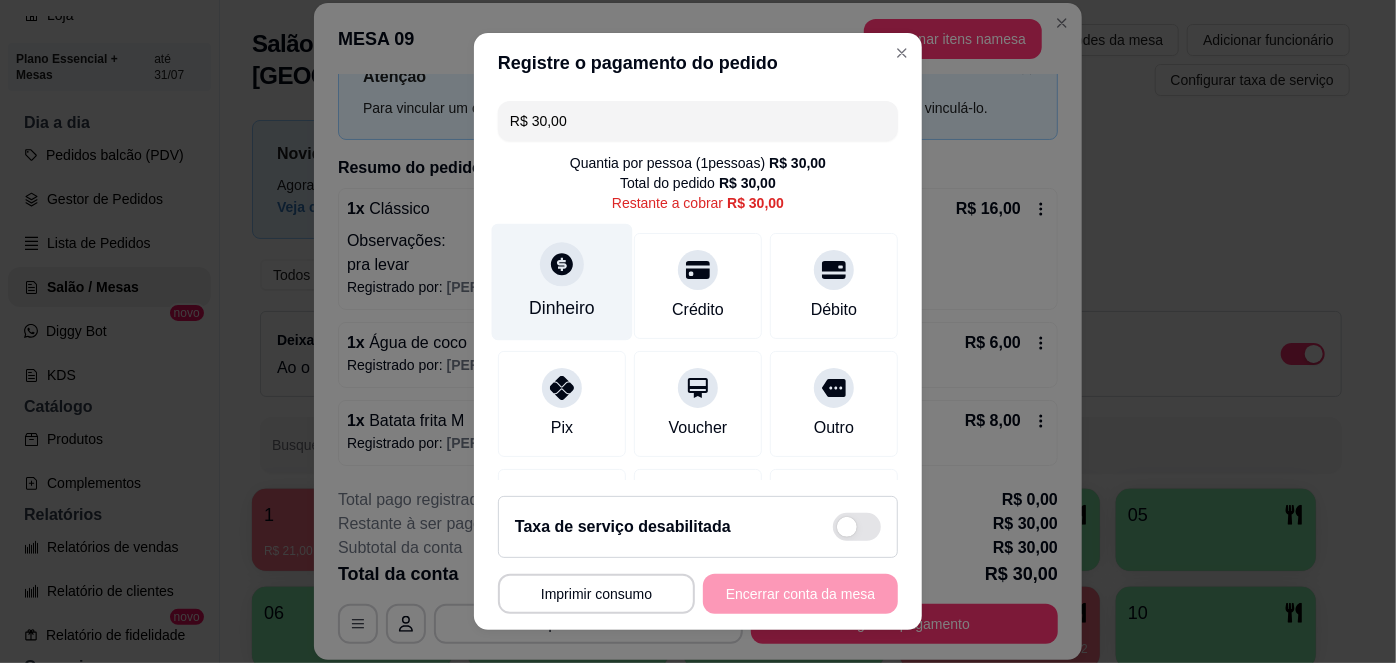 click on "Dinheiro" at bounding box center (562, 308) 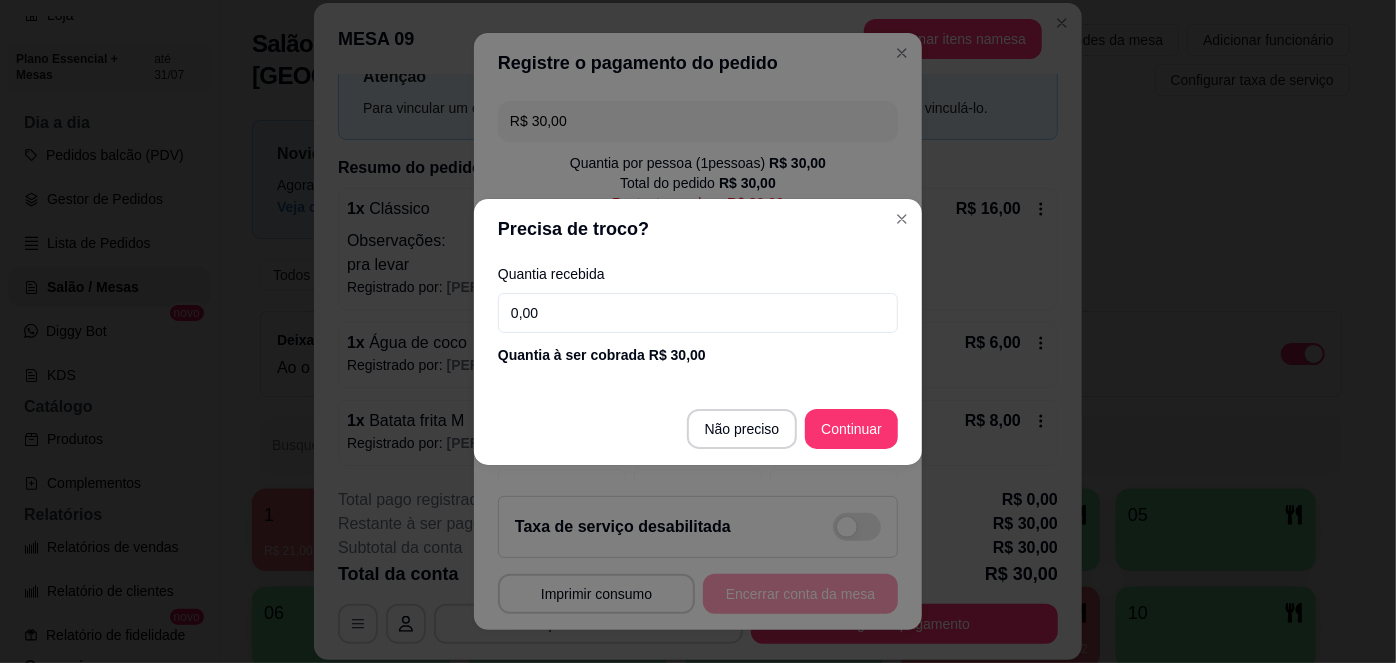 click on "0,00" at bounding box center (698, 313) 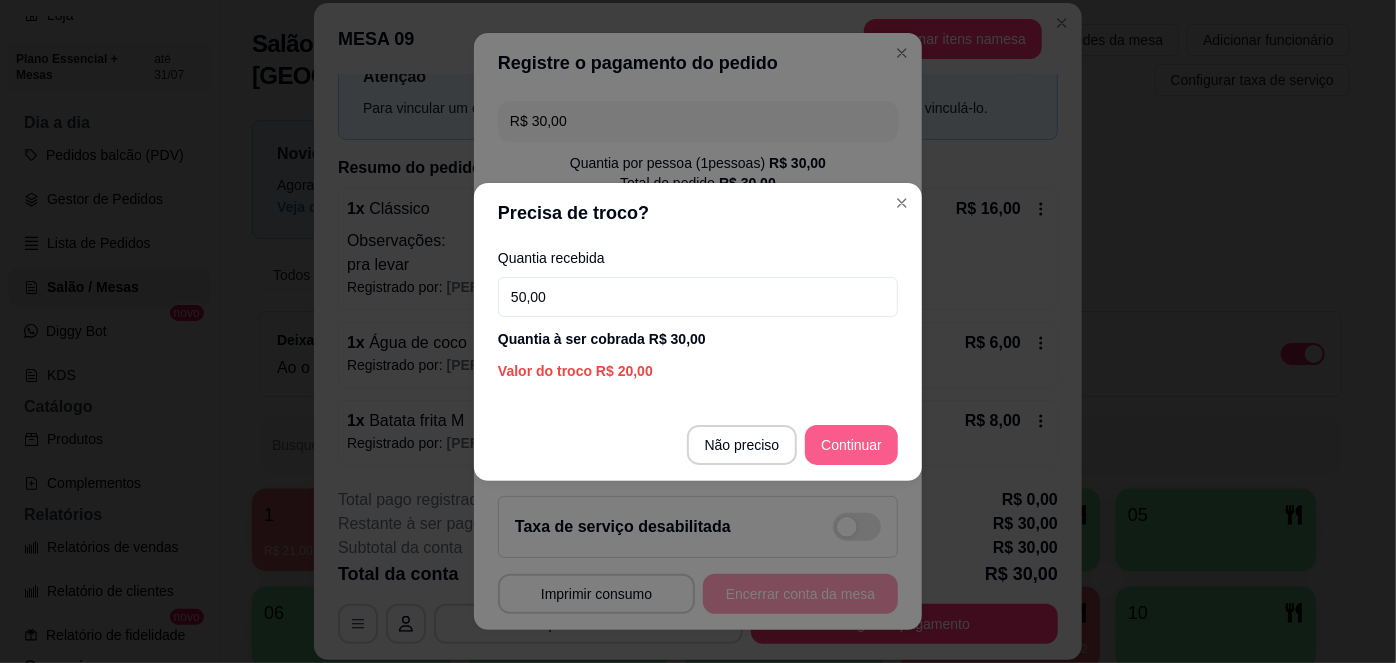 type on "50,00" 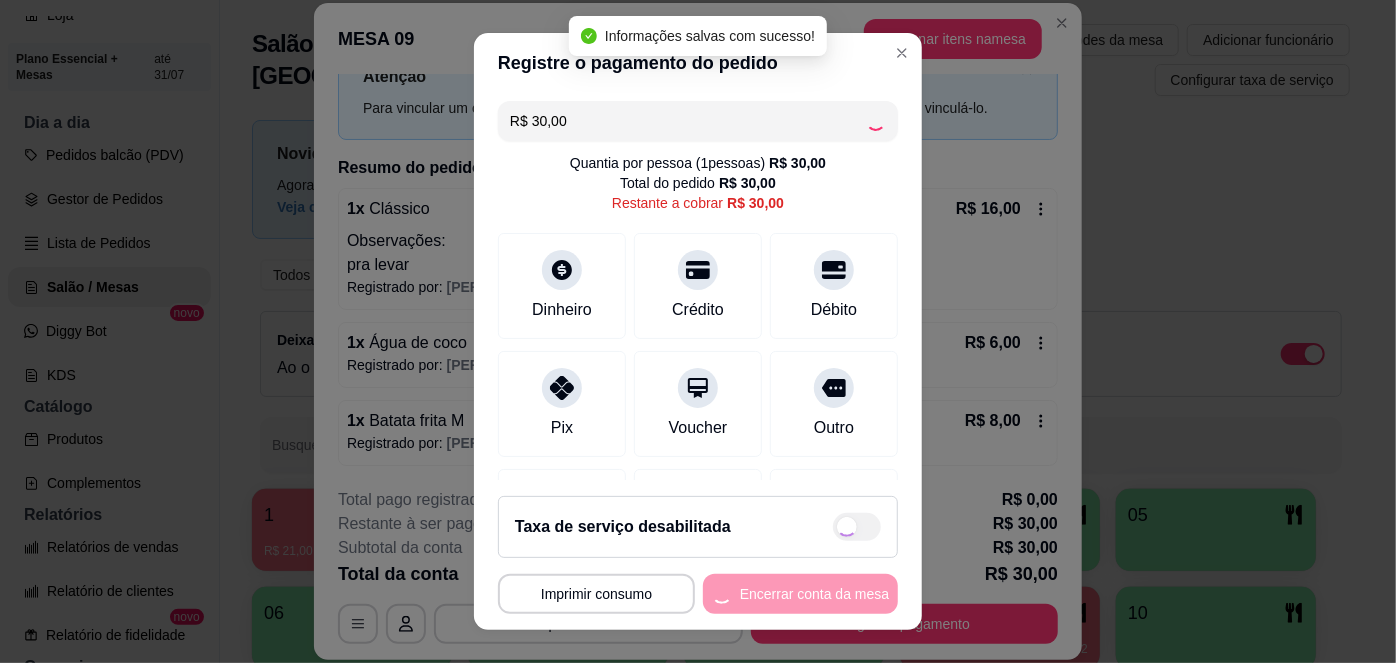 type on "R$ 0,00" 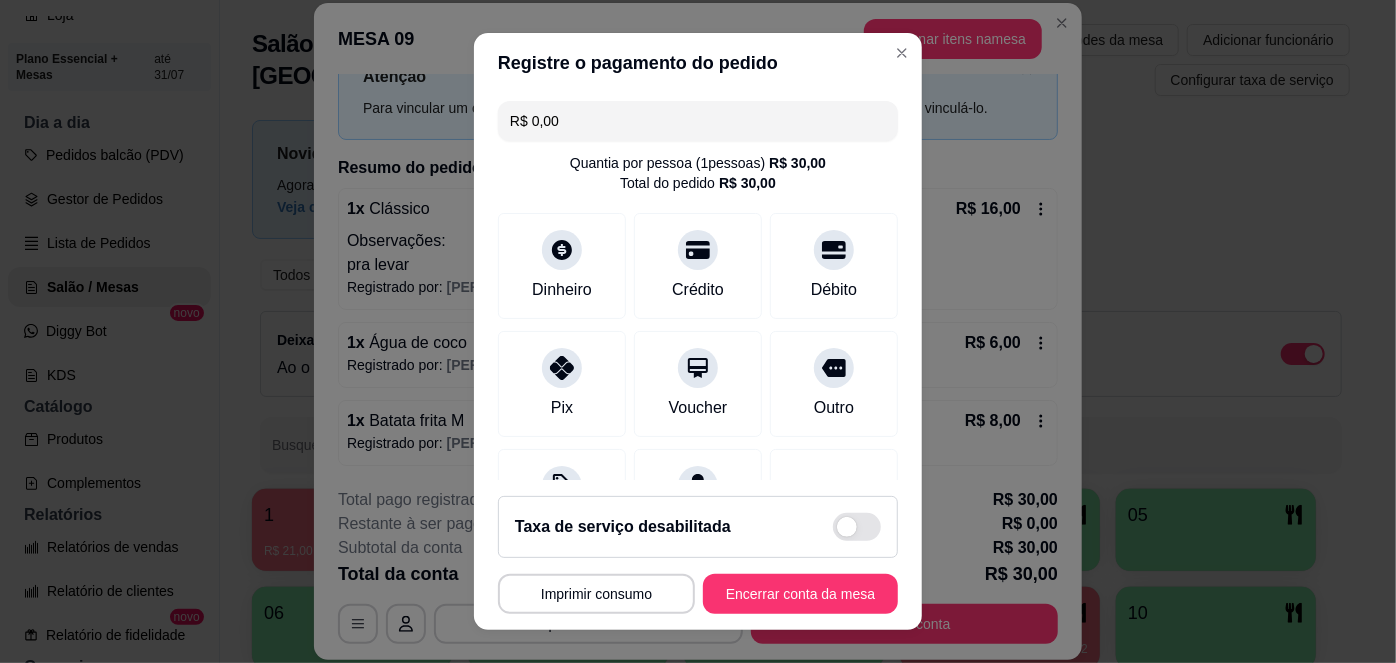 scroll, scrollTop: 208, scrollLeft: 0, axis: vertical 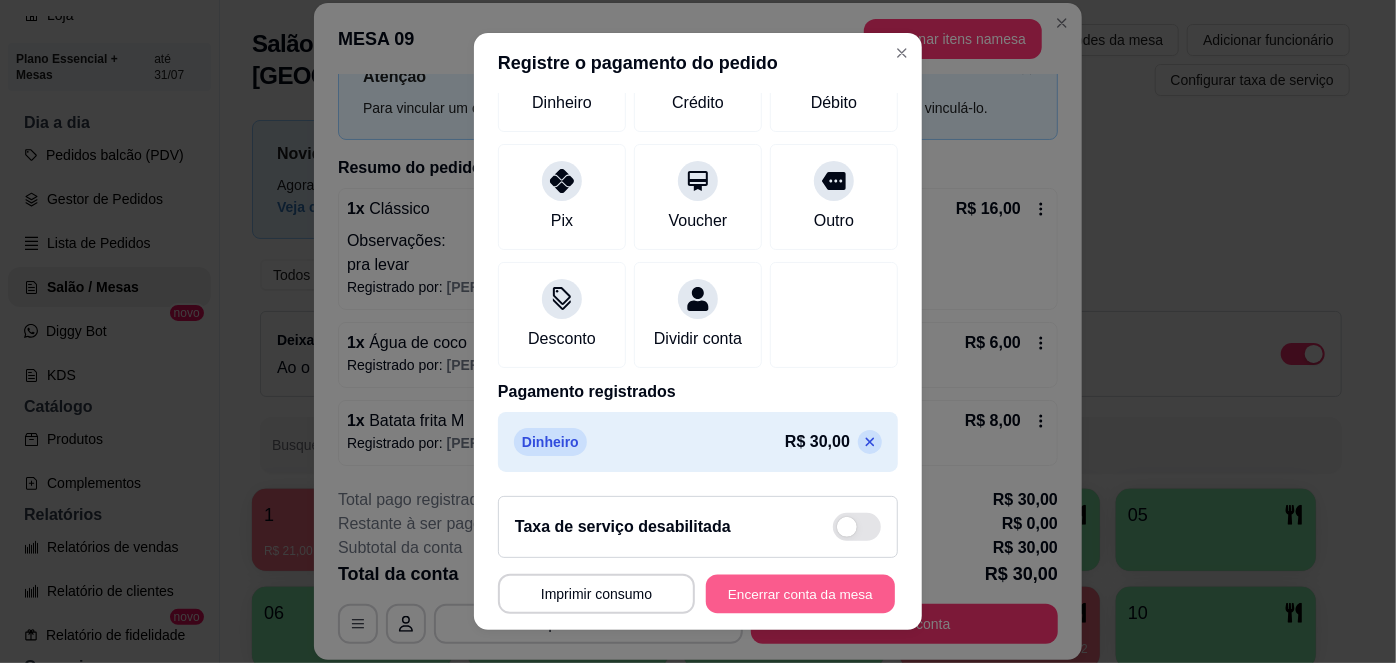 click on "Encerrar conta da mesa" at bounding box center (800, 593) 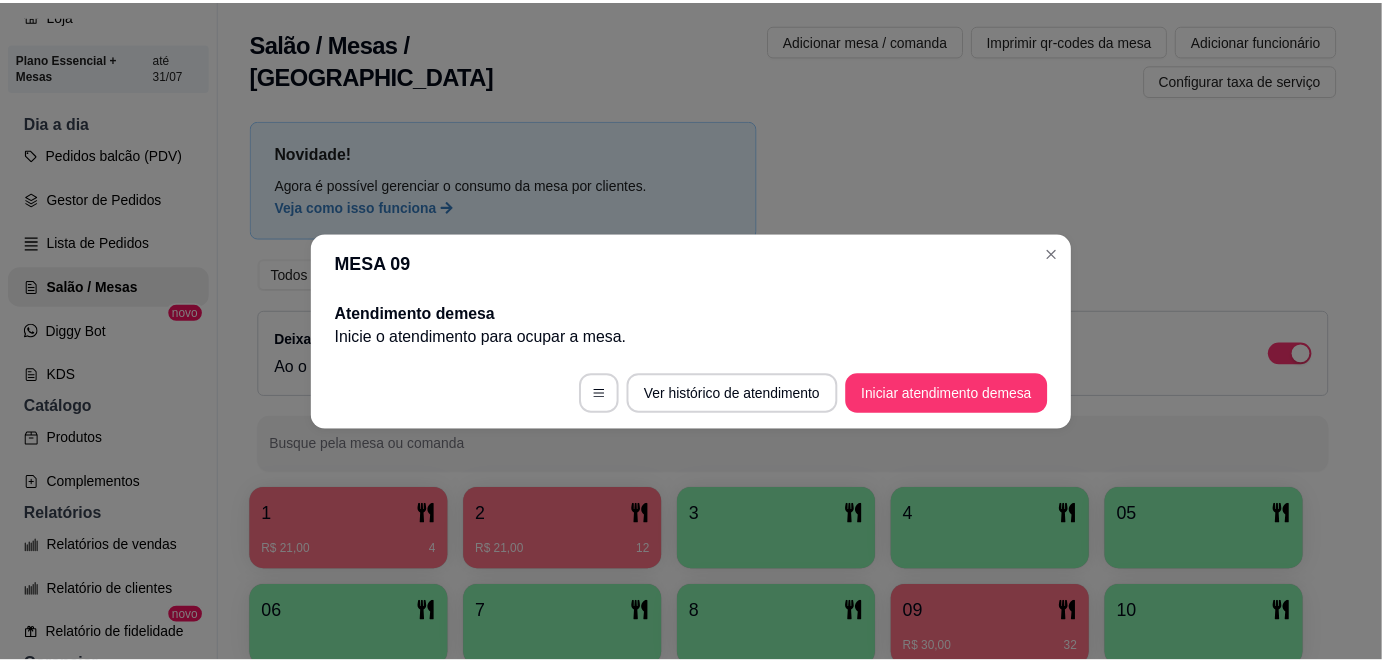 scroll, scrollTop: 0, scrollLeft: 0, axis: both 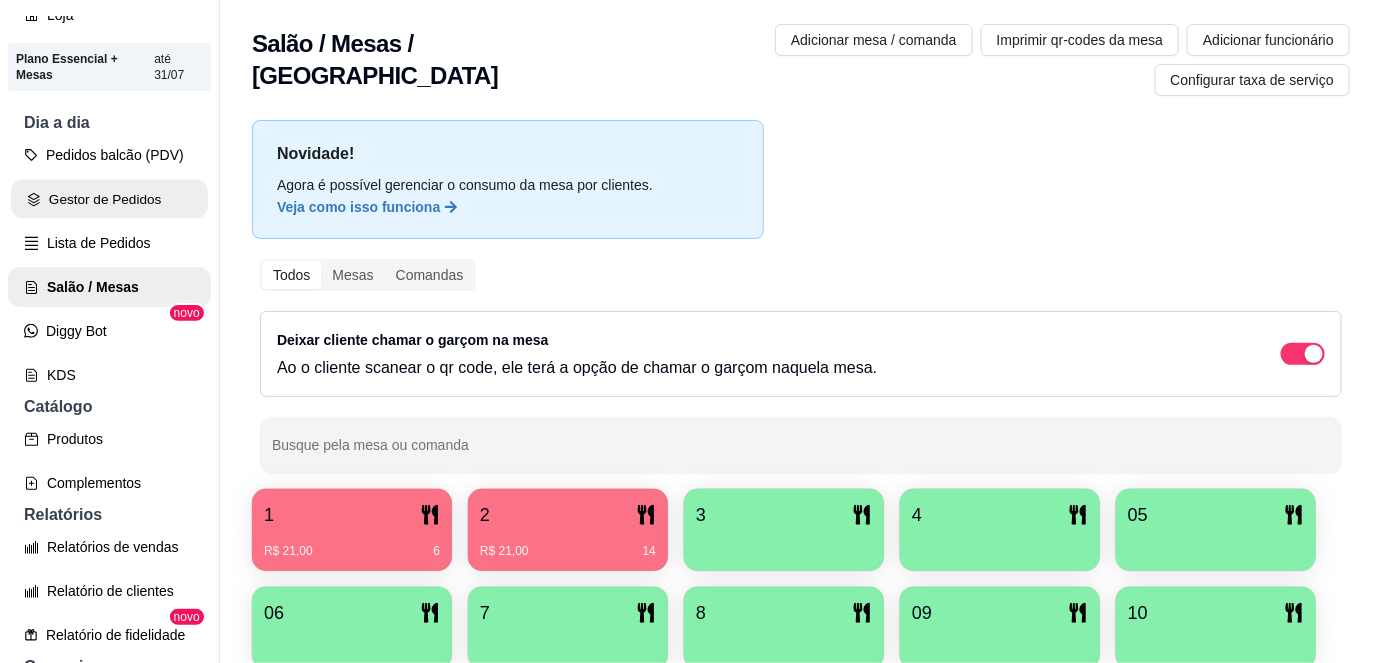 click 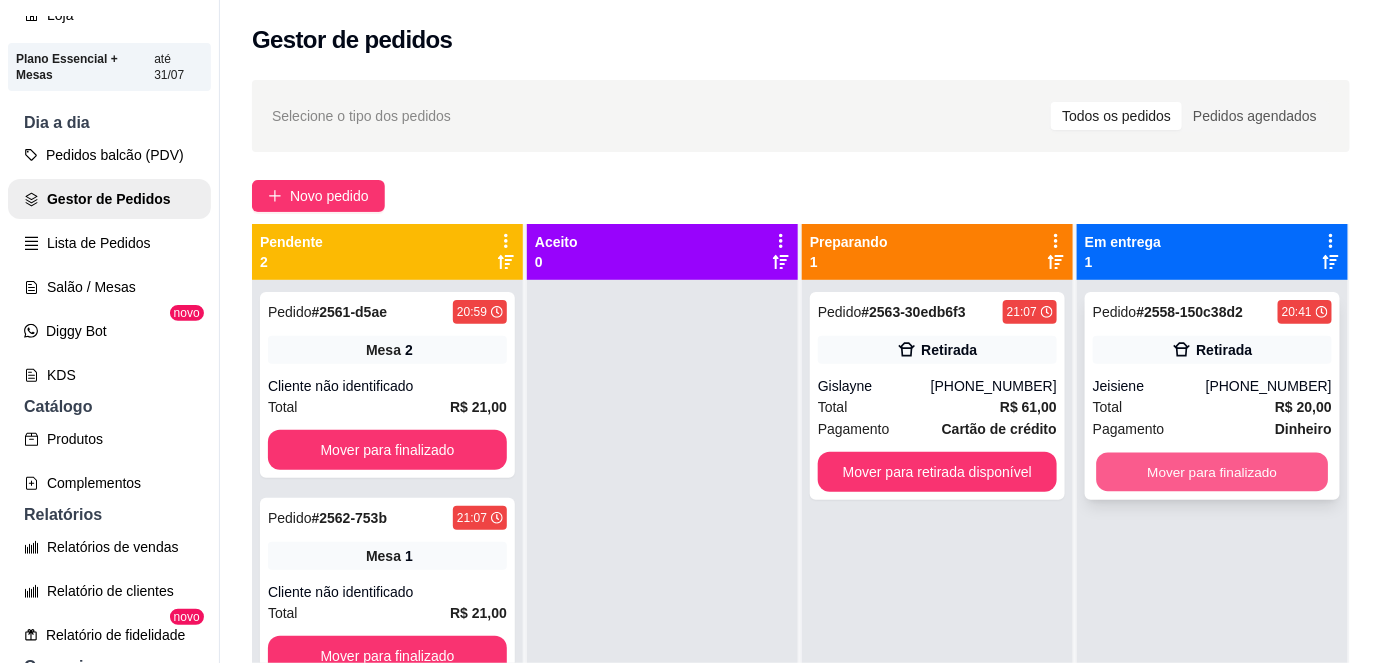 click on "Mover para finalizado" at bounding box center [1213, 472] 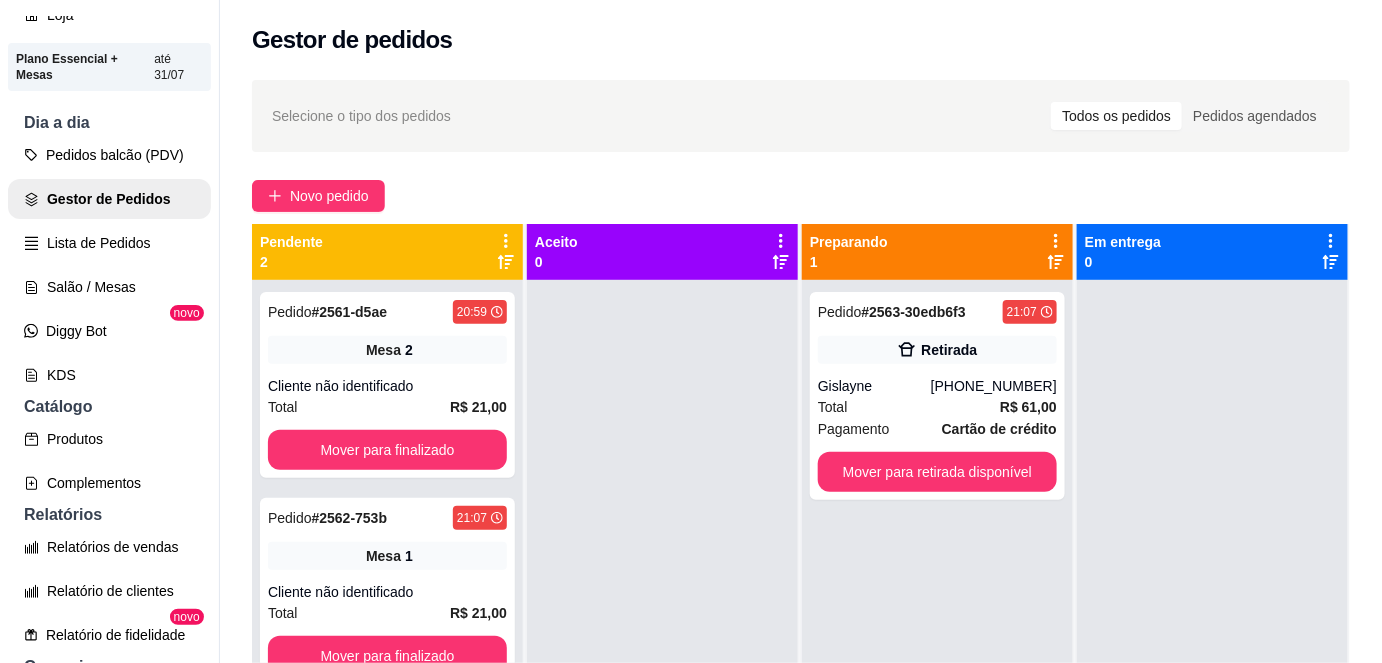 scroll, scrollTop: 56, scrollLeft: 0, axis: vertical 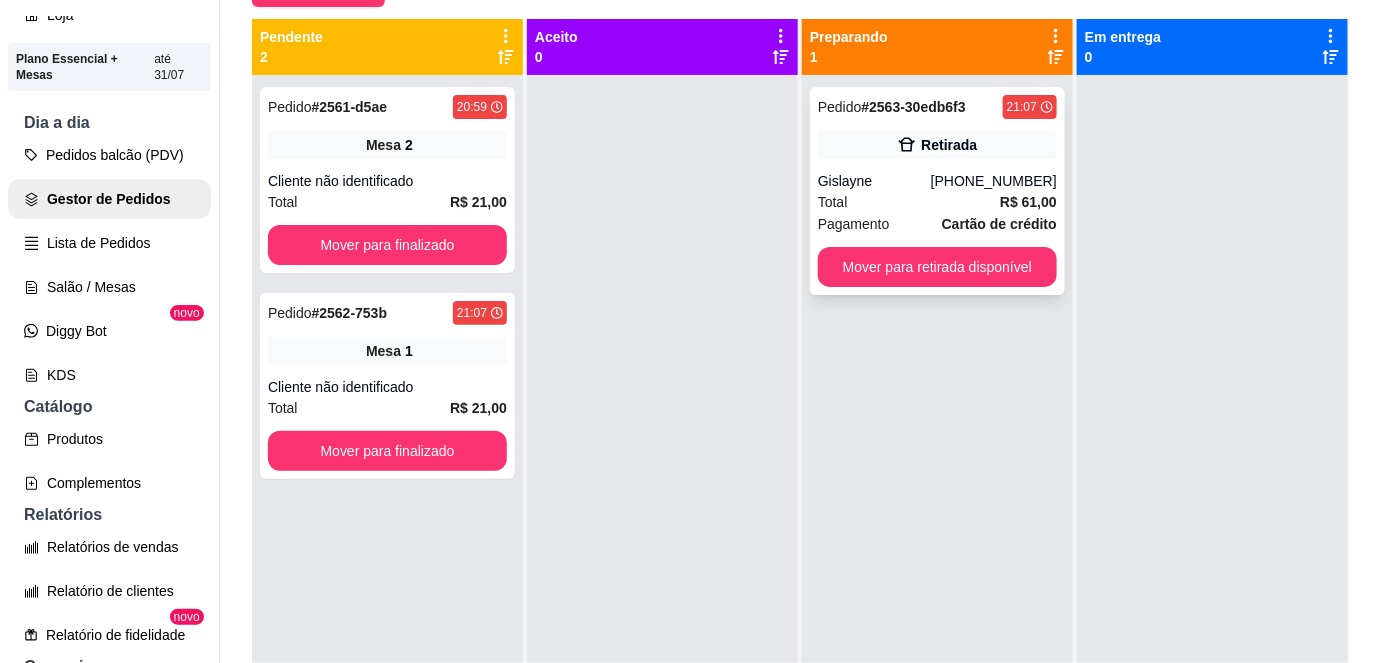 click on "Total R$ 61,00" at bounding box center [937, 202] 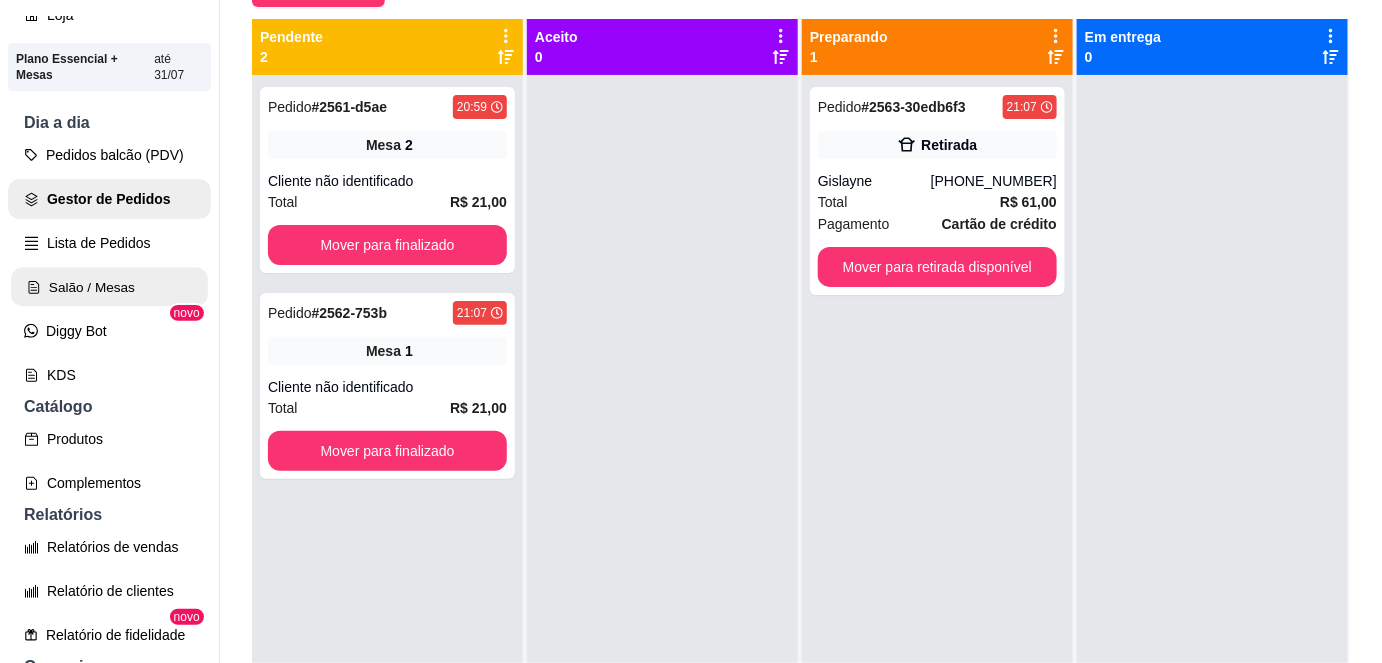 click on "Salão / Mesas" at bounding box center (109, 287) 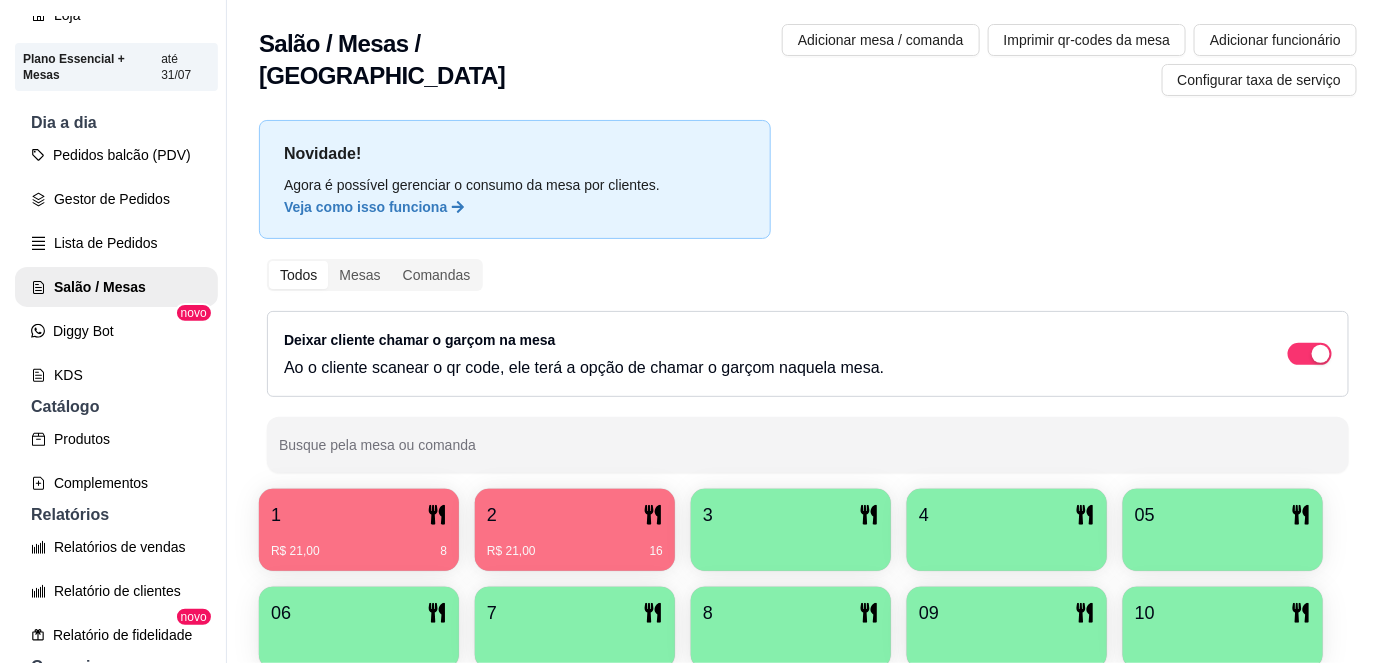 scroll, scrollTop: 0, scrollLeft: 0, axis: both 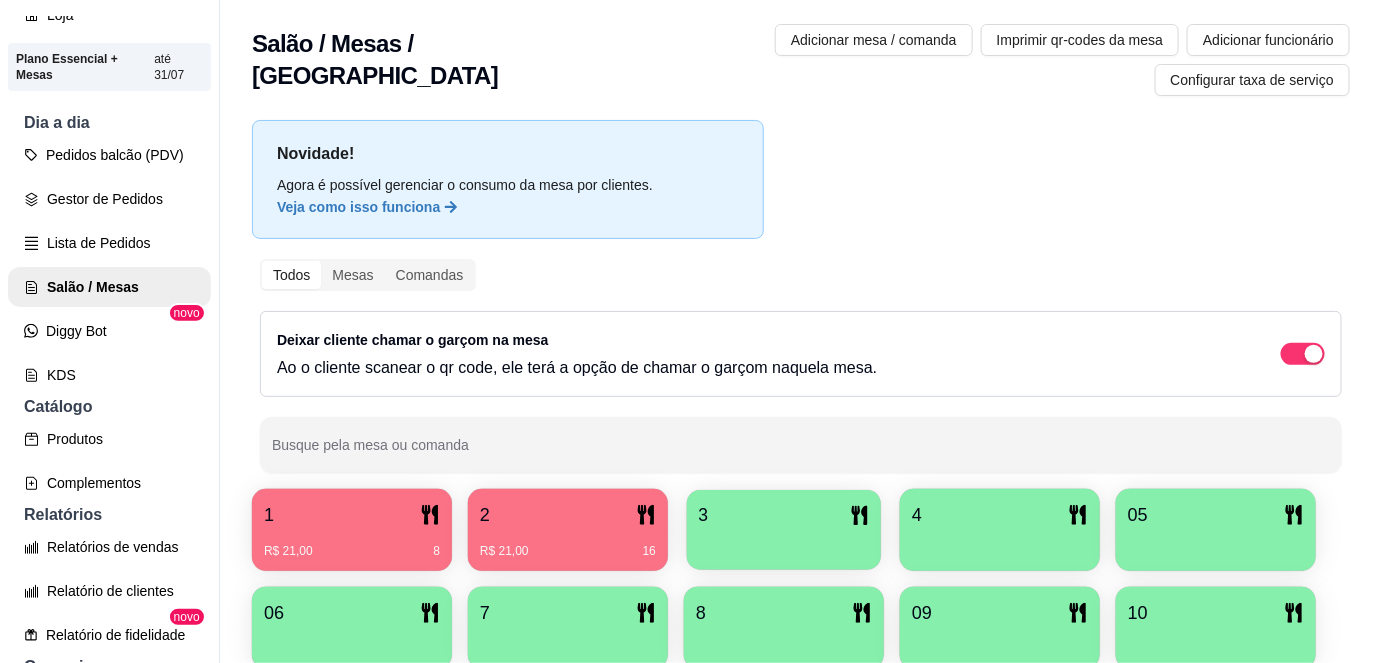 click at bounding box center (784, 543) 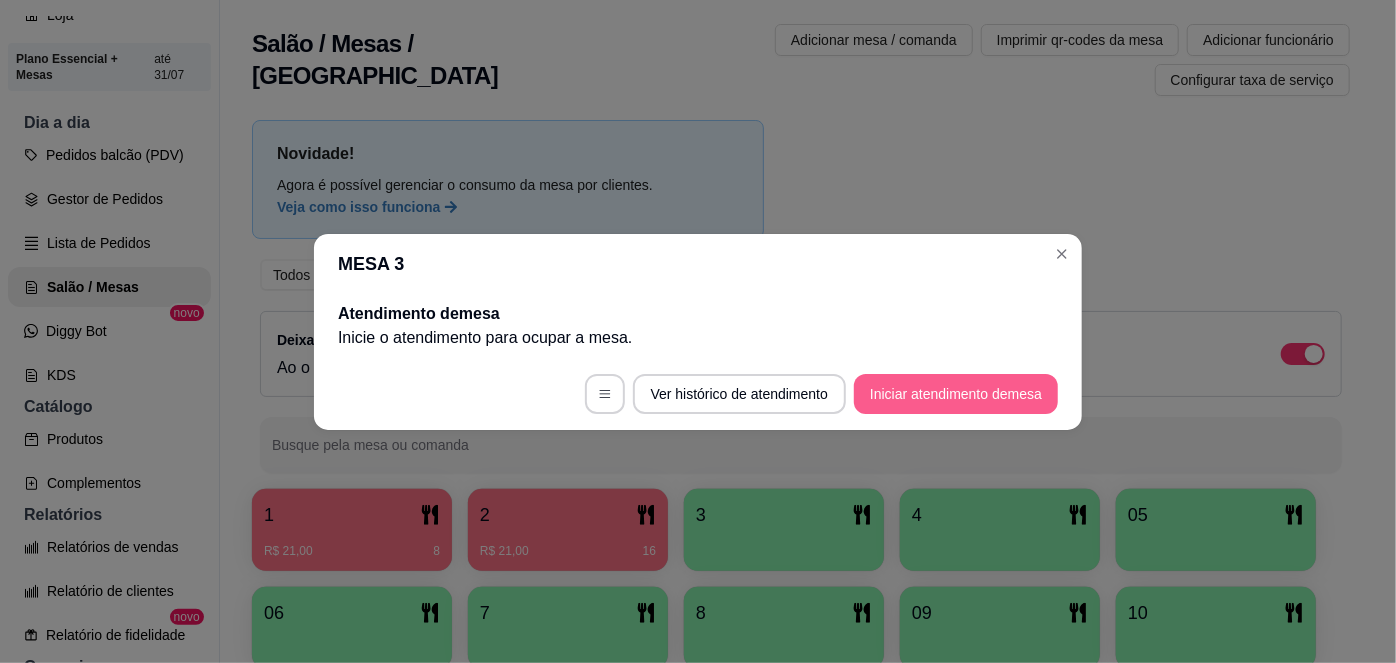 click on "Iniciar atendimento de  mesa" at bounding box center (956, 394) 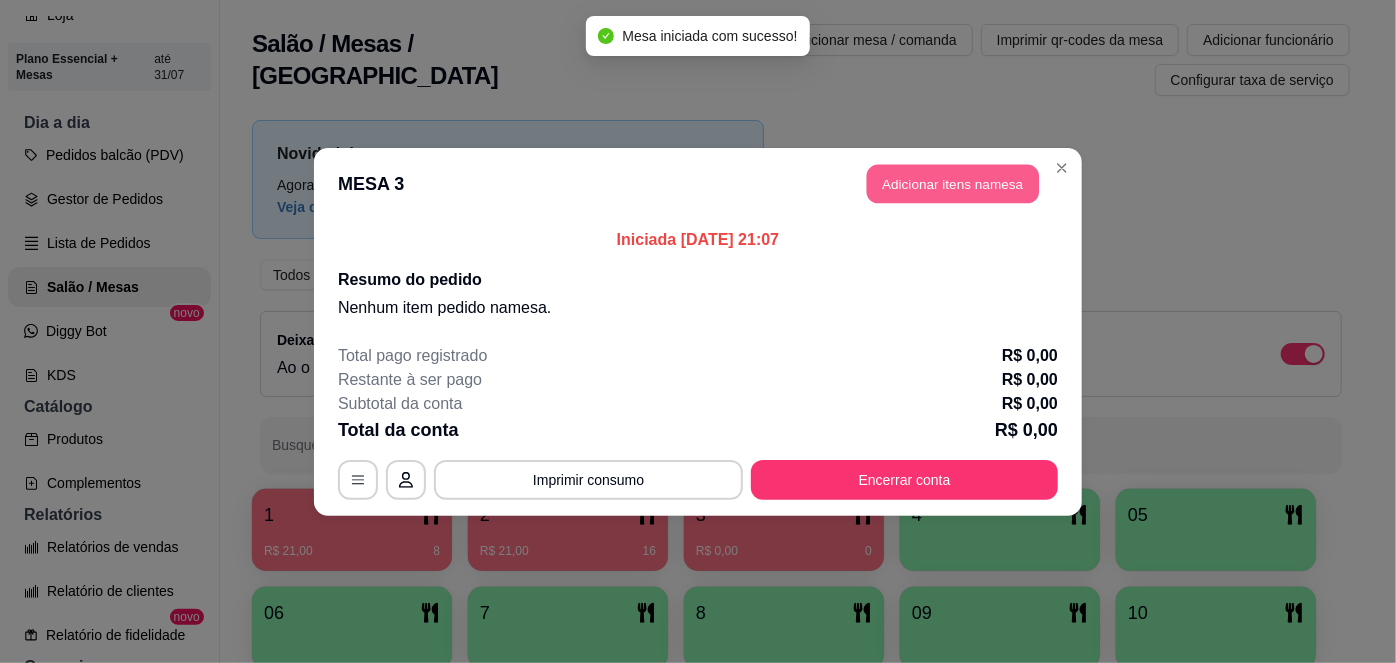 click on "Adicionar itens na  mesa" at bounding box center [953, 183] 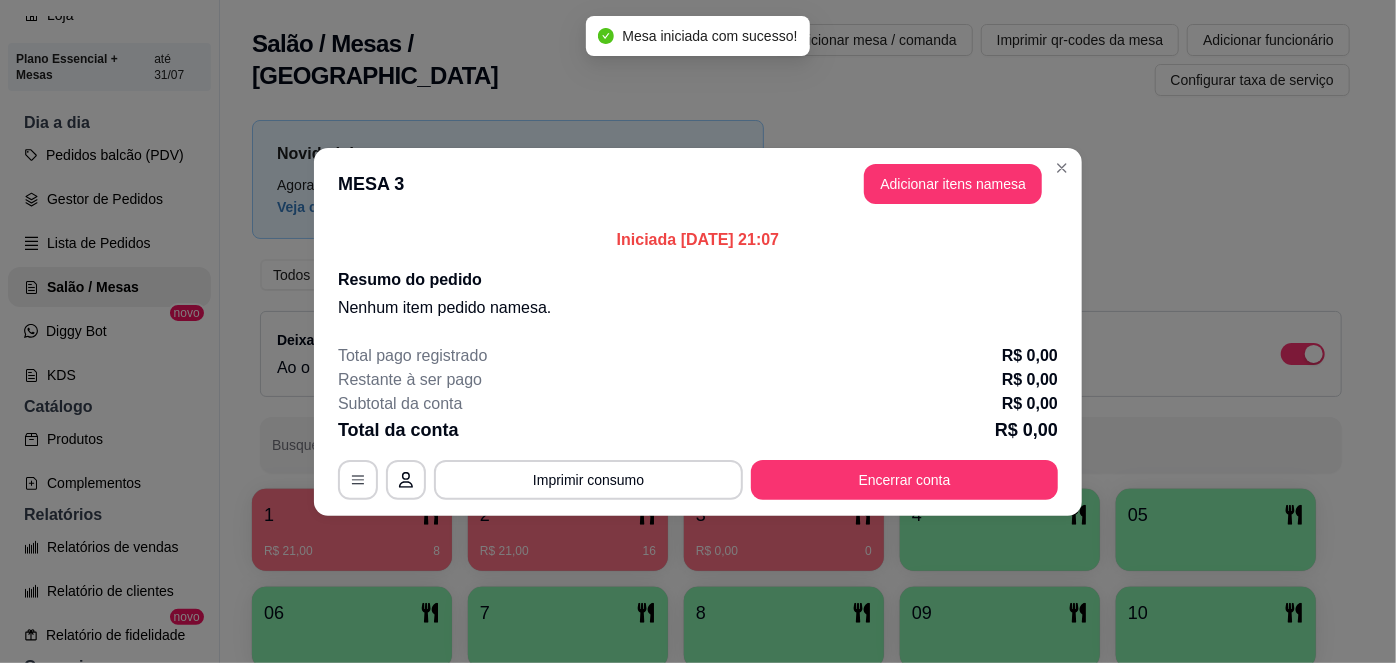click on "Item avulso BURGUER Clássico    R$ 16,00 0 Burguer caramelizado   R$ 20,00 0 Burguer Apimentado   R$ 20,00 0 Smash Caramelizado   R$ 27,00 0 Duplo Apimentado   R$ 25,00 0 Burguer Chicken    R$ 15,00 0 Burguer Barbecue   R$ 20,00 0 Goiaburguer    R$ 22,00 0 Abacaxi chapeado   R$ 22,00 0 Cheedar melt    R$ 30,00 0 Onion Burguer    R$ 25,00 0 ADICIONAIS  Cheddar   R$ 3,00 0 Picles    R$ 1,00 0 Geleia De Pimenta    R$ 2,00 0 Blend 120g    R$ 5,00 0 Molho especial    R$ 2,00 0 BEBIDAS Coca-cola lata 350 ml    R$ 6,00 0 Fanta laranja lata 350 ml    R$ 5,00 0 Guaraná lata 350ml   R$ 5,00 0 Coca-cola 1L   R$ 10,00 0 Guaraná 1l   R$ 9,00 0 Coca cola zero lata    R$ 6,00 0 Cajuína Siará 275 ml    R$ 6,00 0 Sucos   R$ 5,00 0  Guaraná zero lata    R$ 5,00 0 Água mineral sem gás    R$ 3,00 0 Água com gás Crystal    R$ 4,00 0 Esgotado Fanta uva 350 ml   R$ 5,00 0 Coca cola 250 ml    R$ 4,00 0 Guaraná 200 ml    R$ 3,00 0 ENTRADAS  Batata frita G   R$ 12,00 0 Batata frita M    0   0" at bounding box center [488, 400] 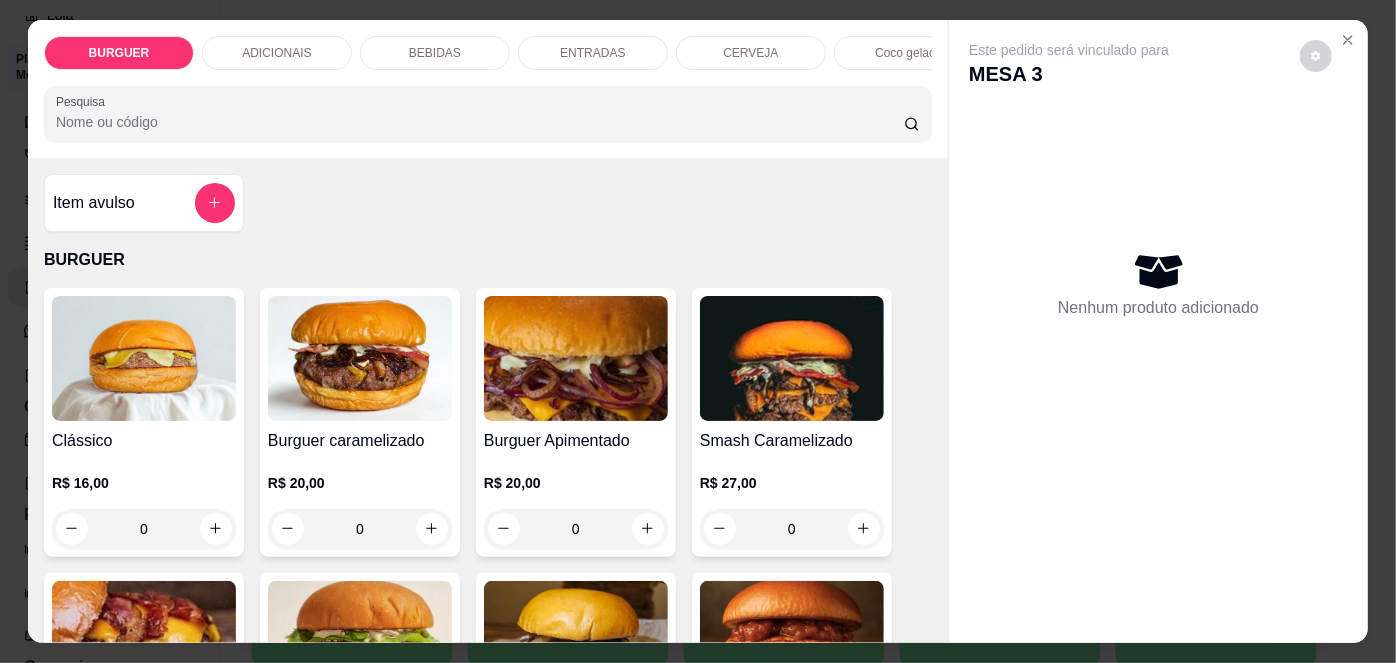 scroll, scrollTop: 205, scrollLeft: 0, axis: vertical 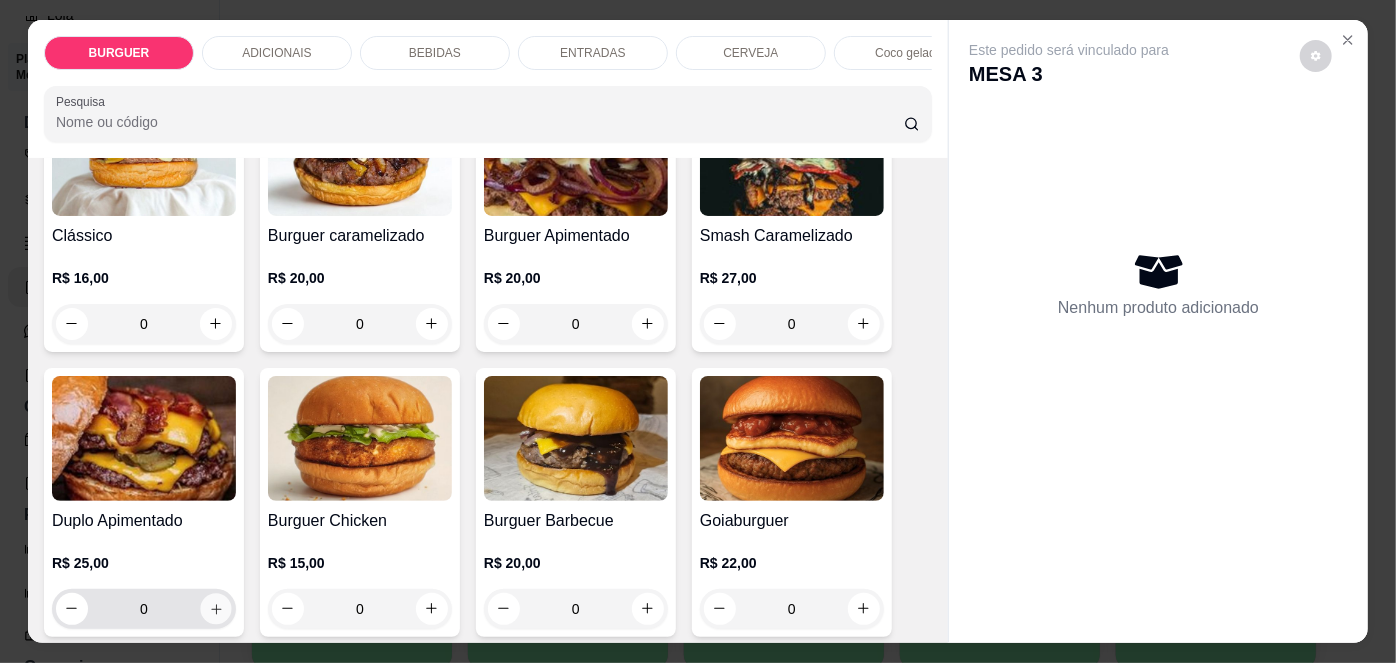 click at bounding box center (215, 608) 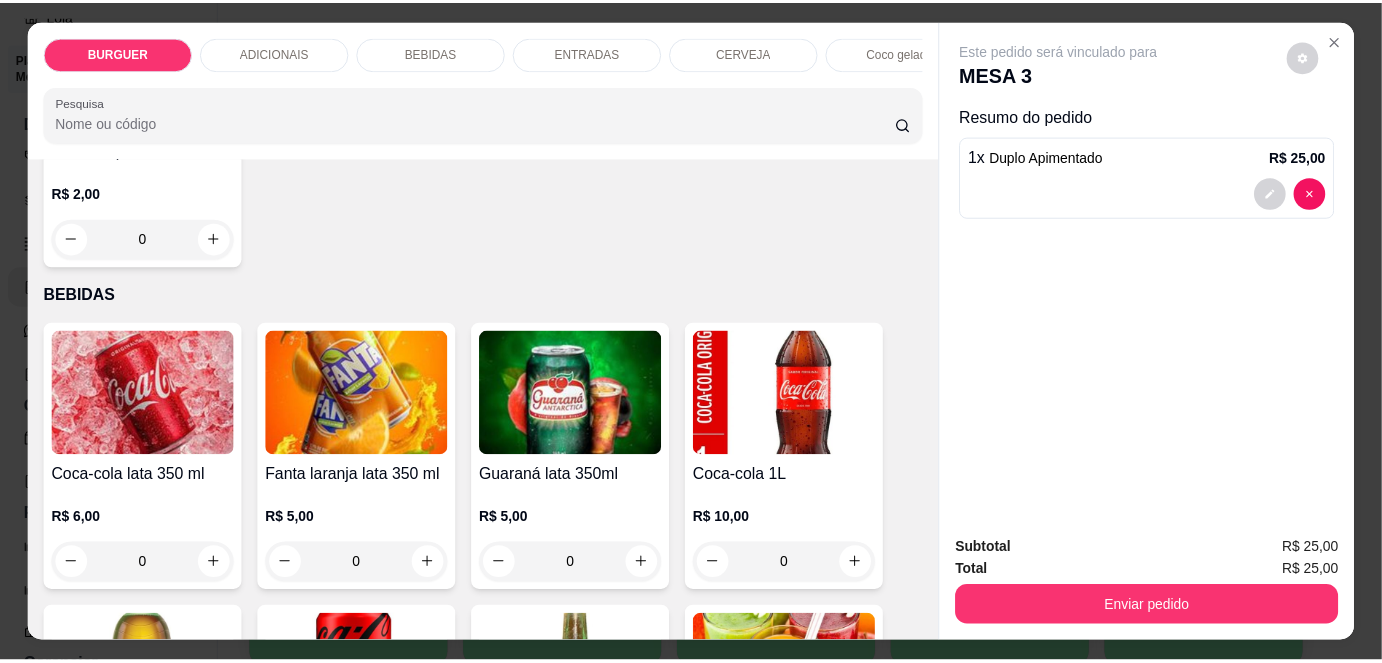 scroll, scrollTop: 1472, scrollLeft: 0, axis: vertical 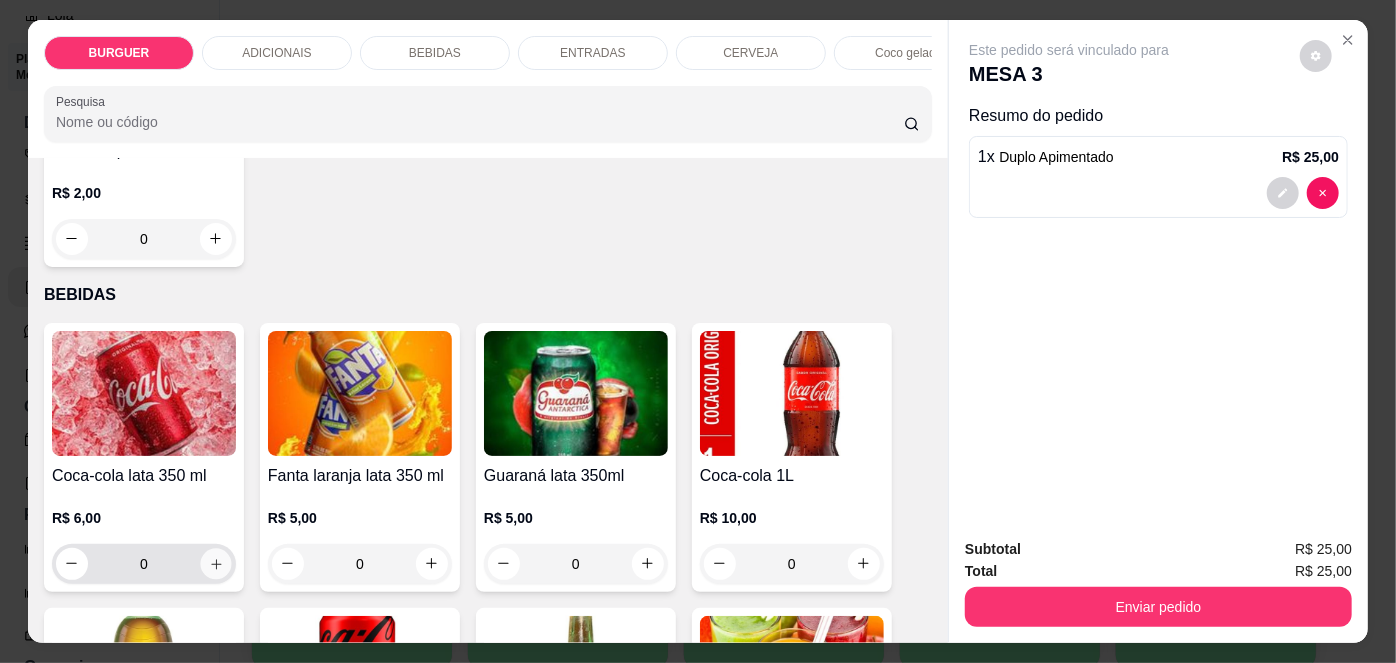 click 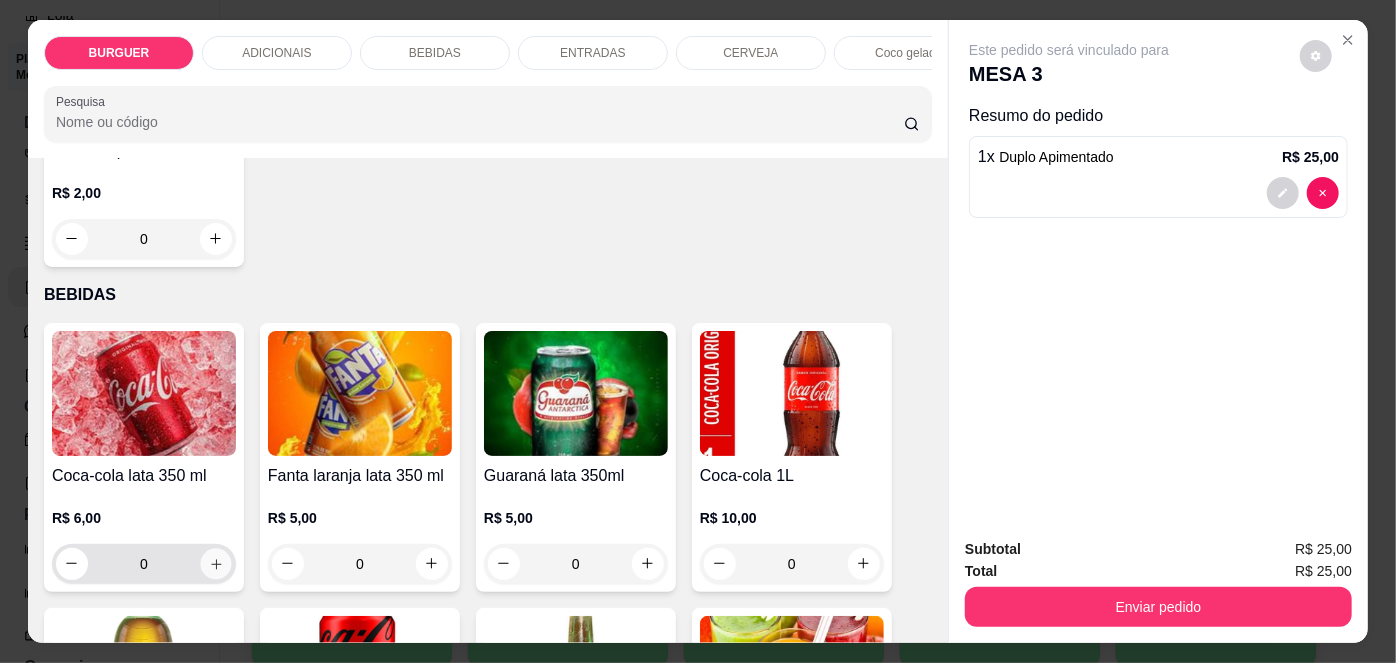 type on "1" 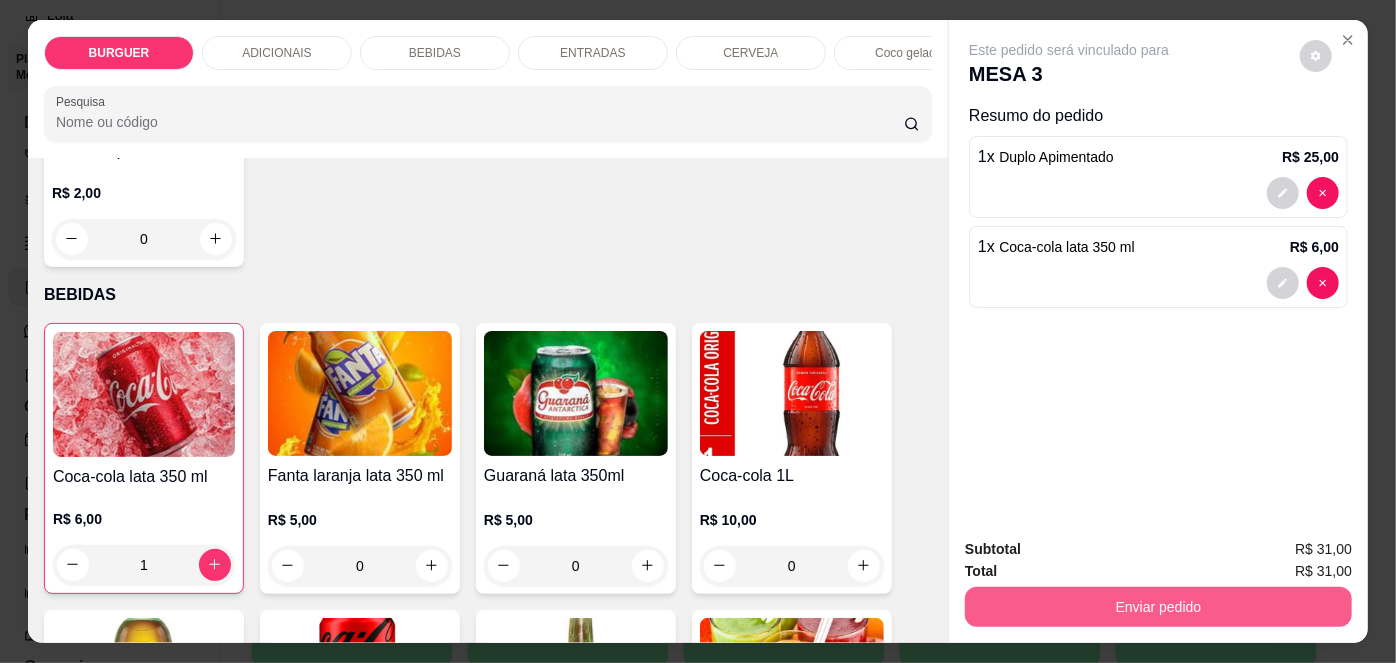 click on "Enviar pedido" at bounding box center (1158, 607) 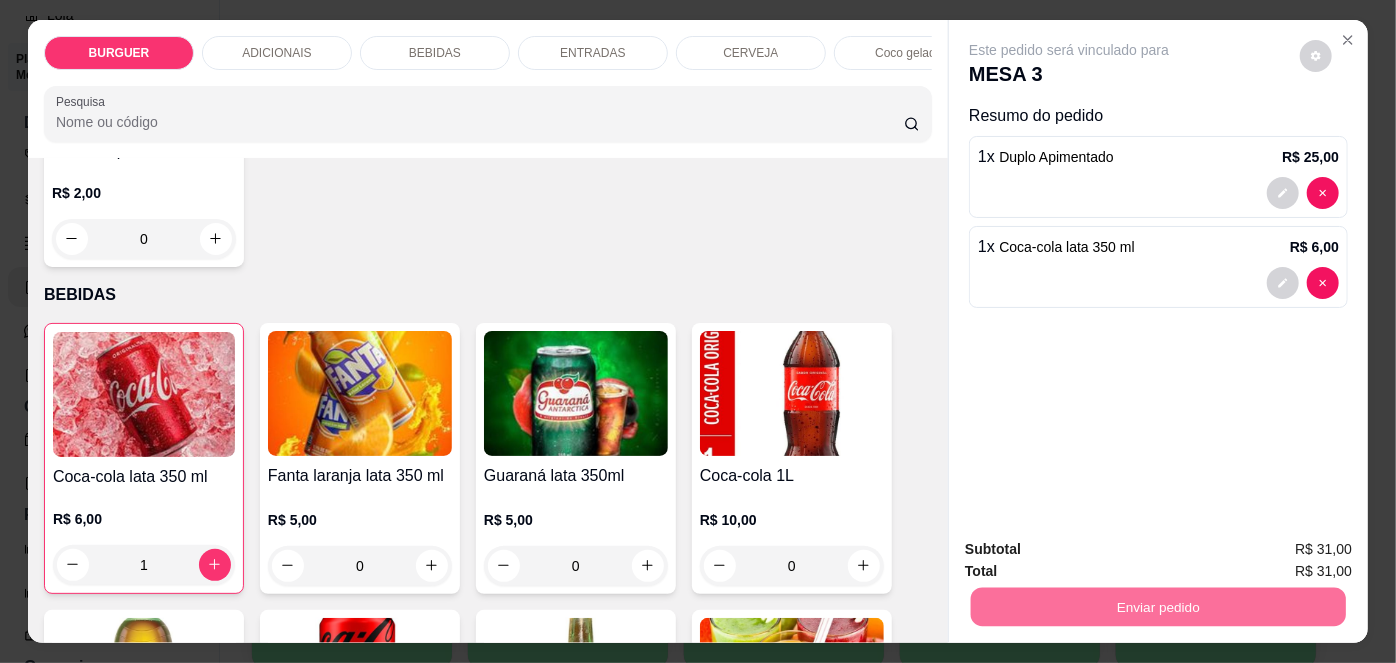 click on "Não registrar e enviar pedido" at bounding box center (1093, 551) 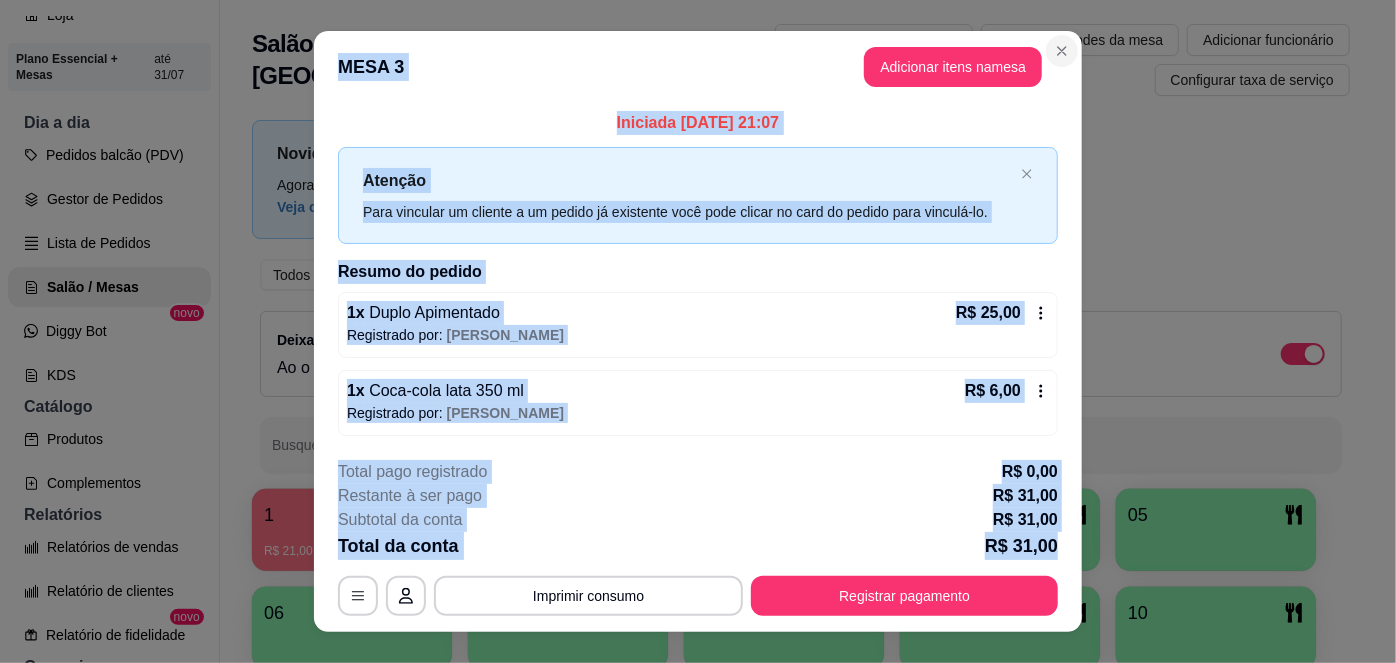 drag, startPoint x: 1048, startPoint y: 543, endPoint x: 1067, endPoint y: 59, distance: 484.3728 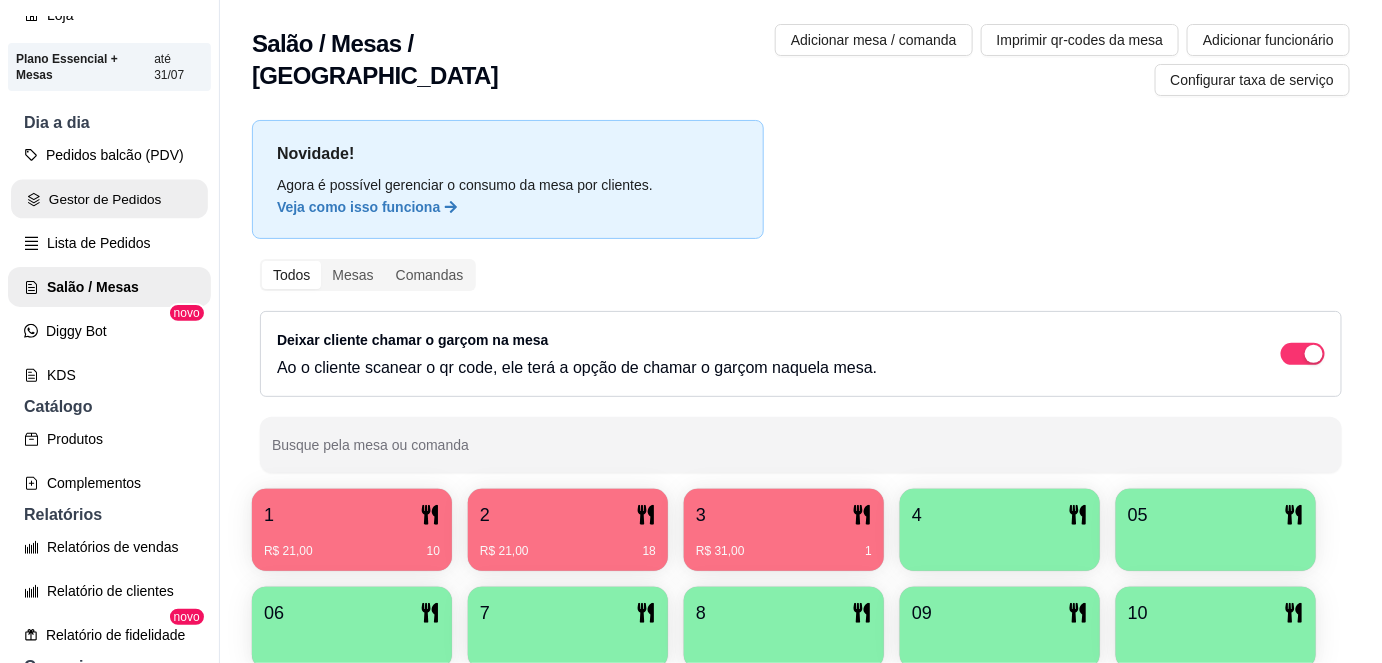 click on "Gestor de Pedidos" at bounding box center (109, 199) 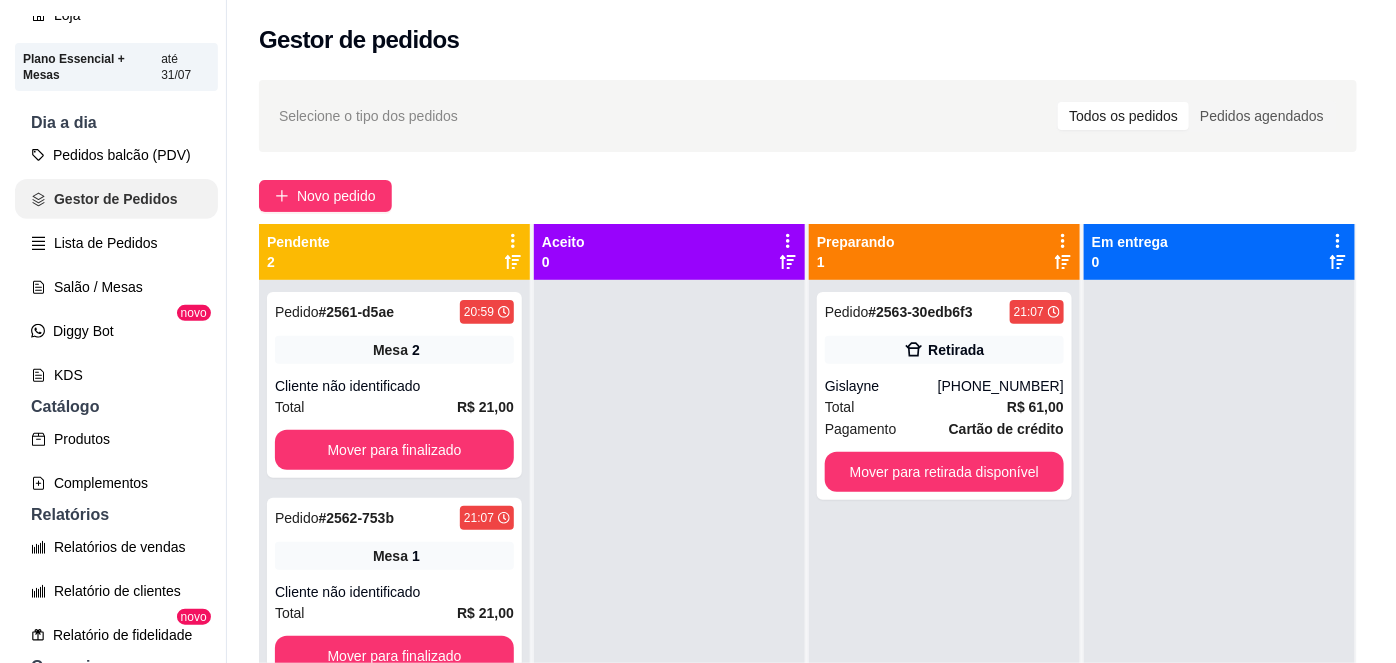 scroll, scrollTop: 0, scrollLeft: 0, axis: both 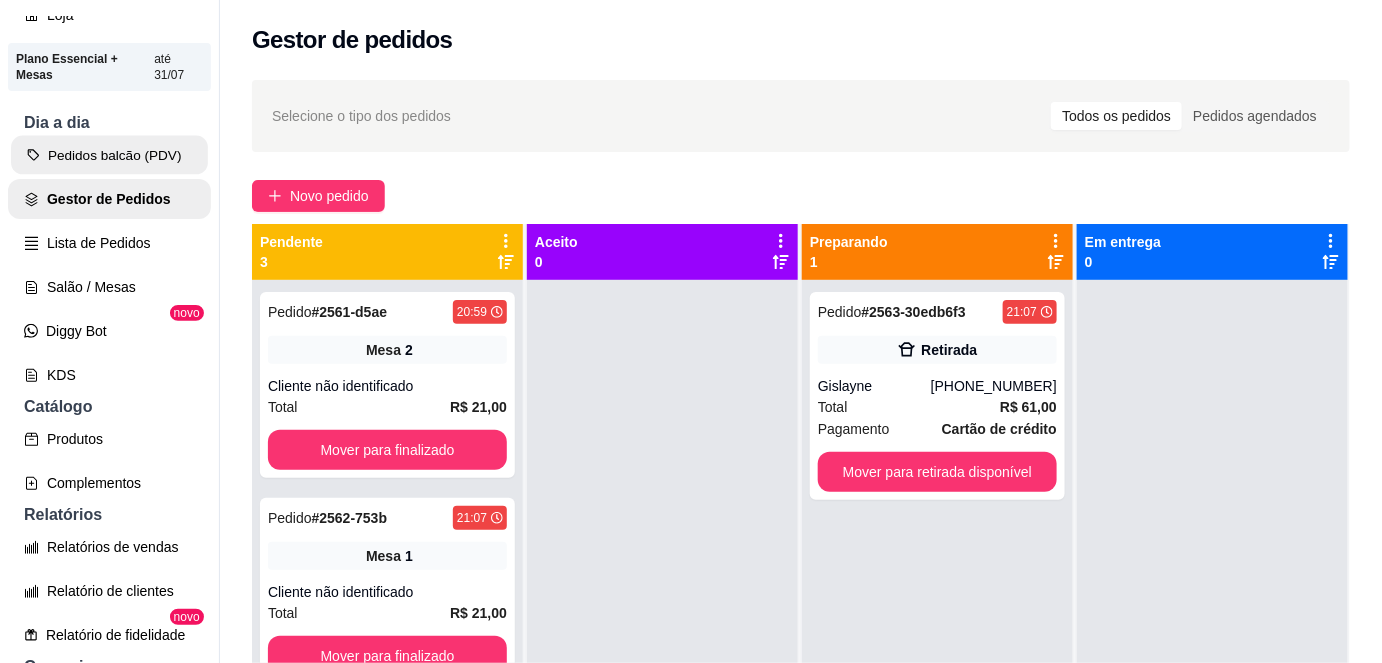 click on "Pedidos balcão (PDV)" at bounding box center [109, 155] 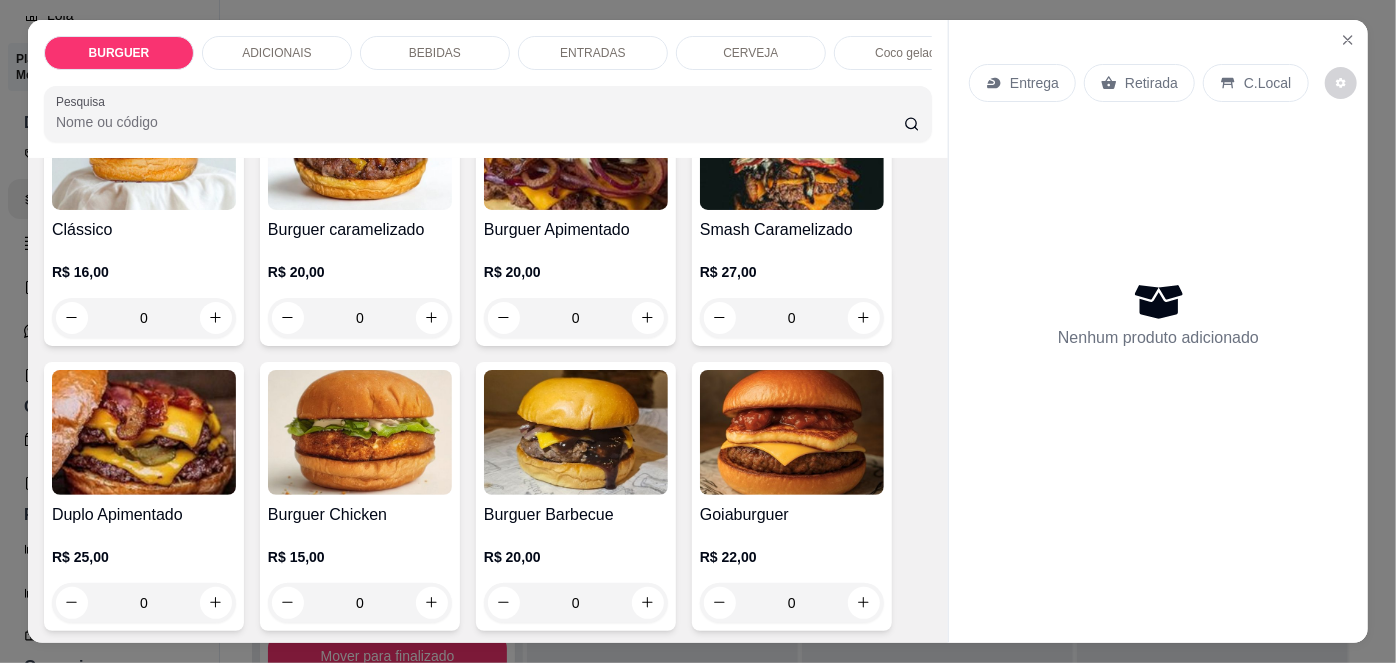 scroll, scrollTop: 213, scrollLeft: 0, axis: vertical 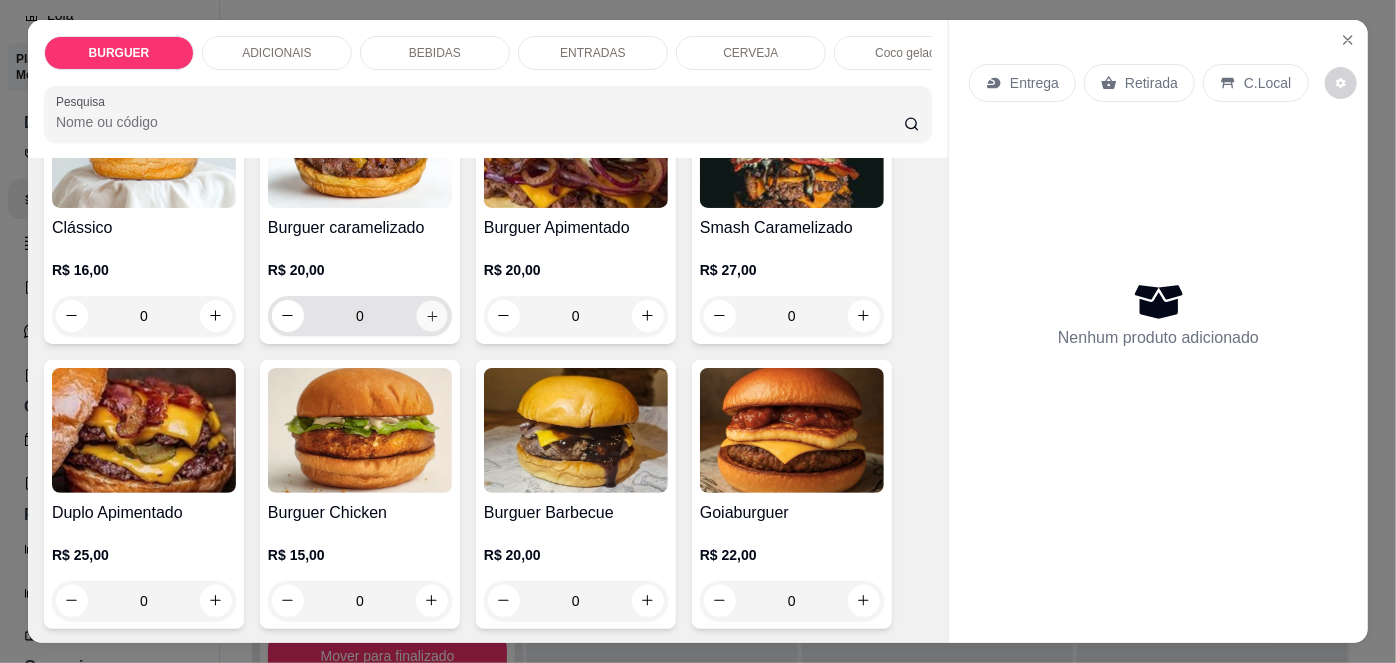 click 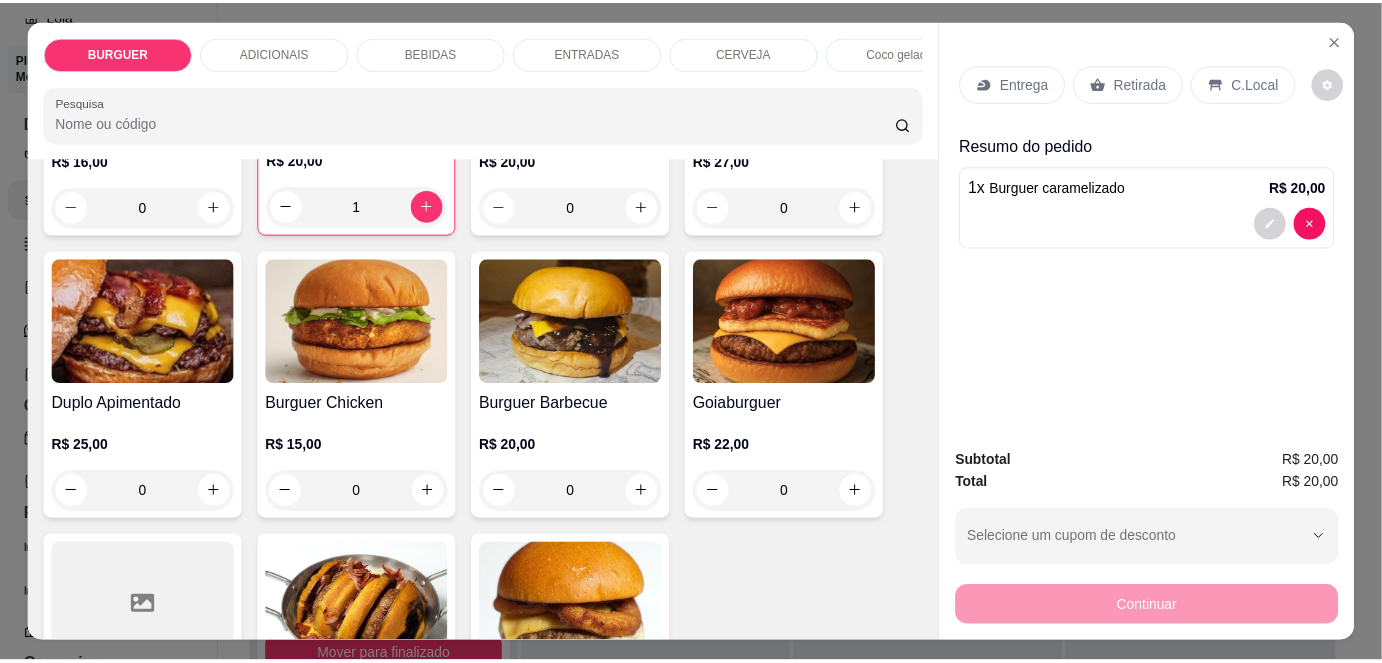 scroll, scrollTop: 331, scrollLeft: 0, axis: vertical 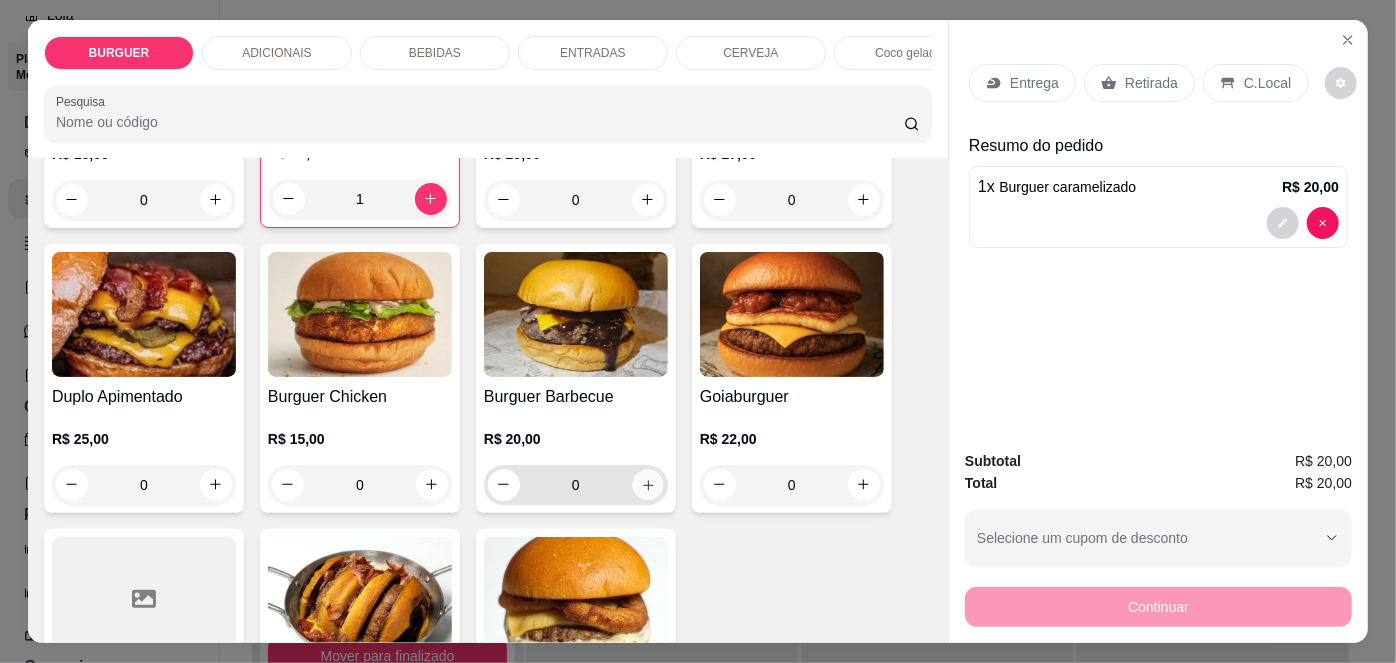 click 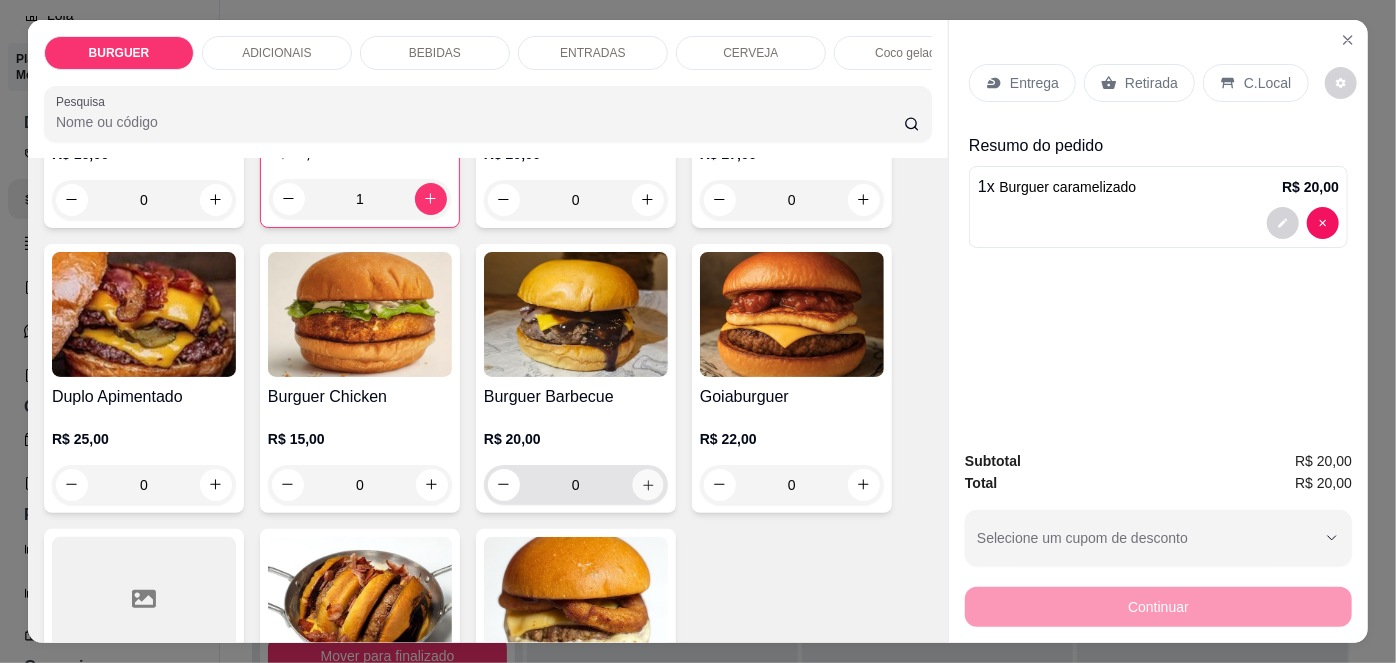 type on "1" 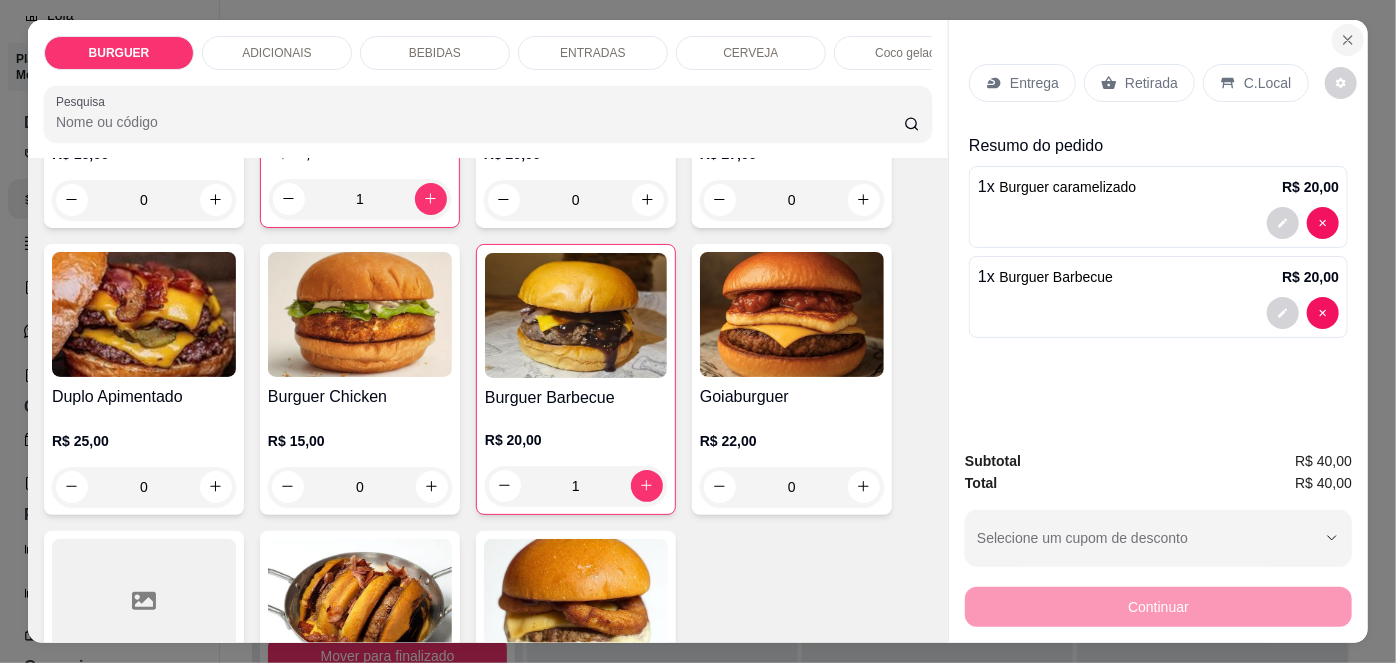 click 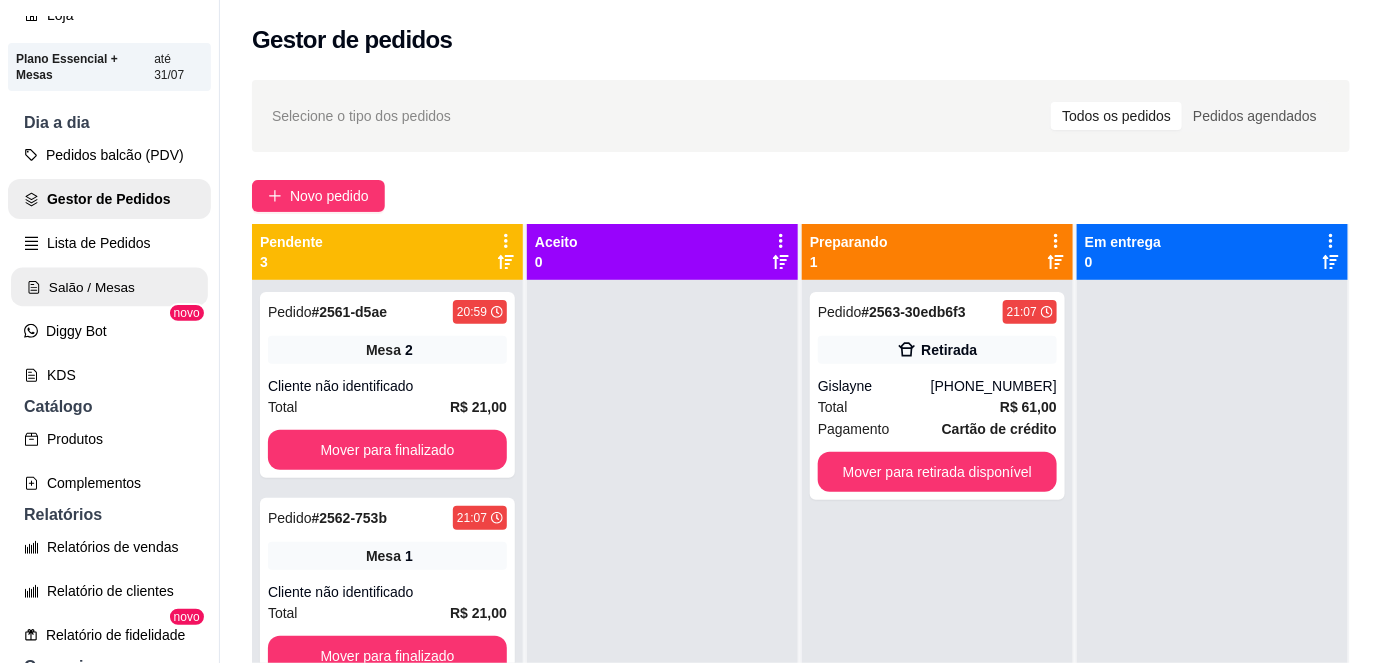 click on "Salão / Mesas" at bounding box center (109, 287) 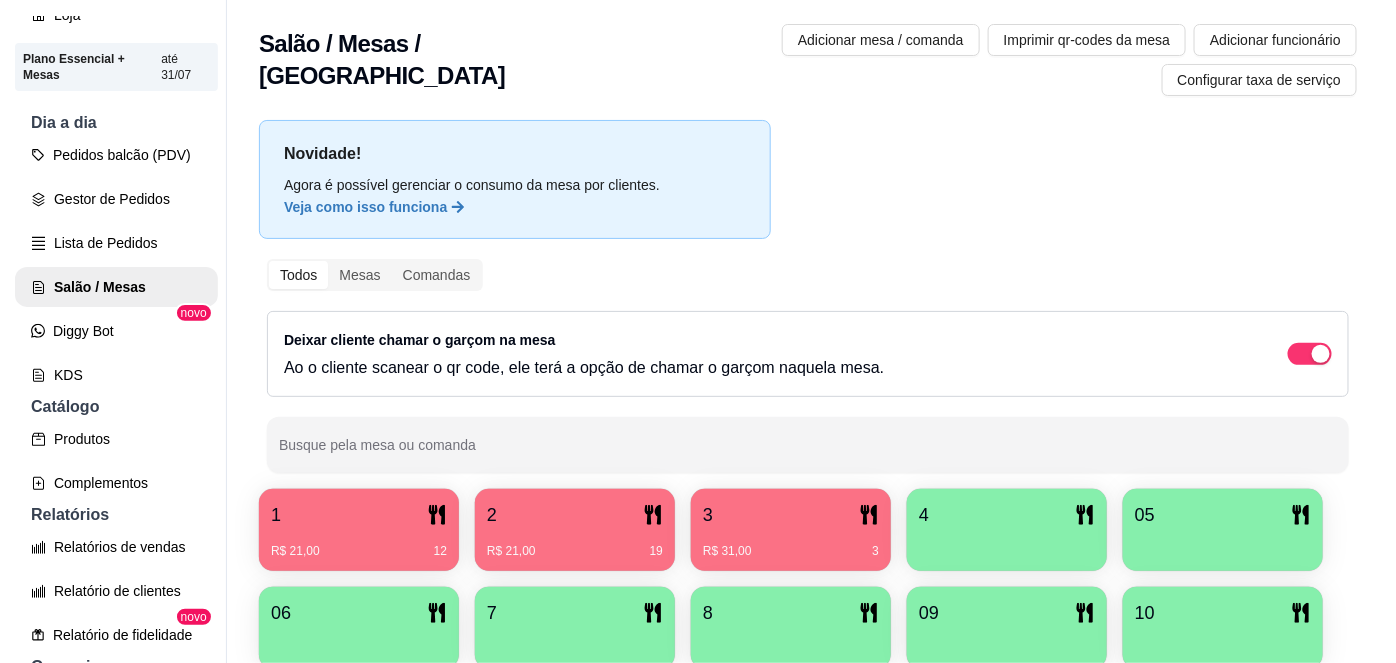 scroll, scrollTop: 156, scrollLeft: 0, axis: vertical 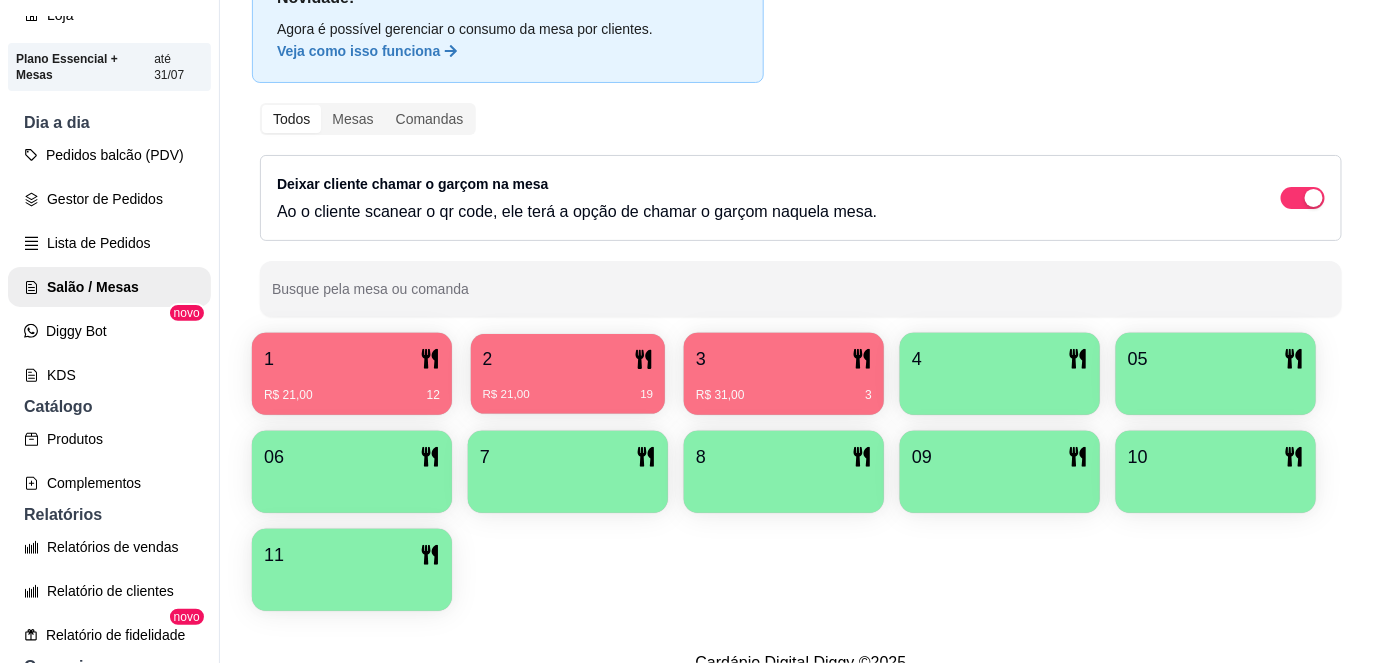 click on "2" at bounding box center (568, 359) 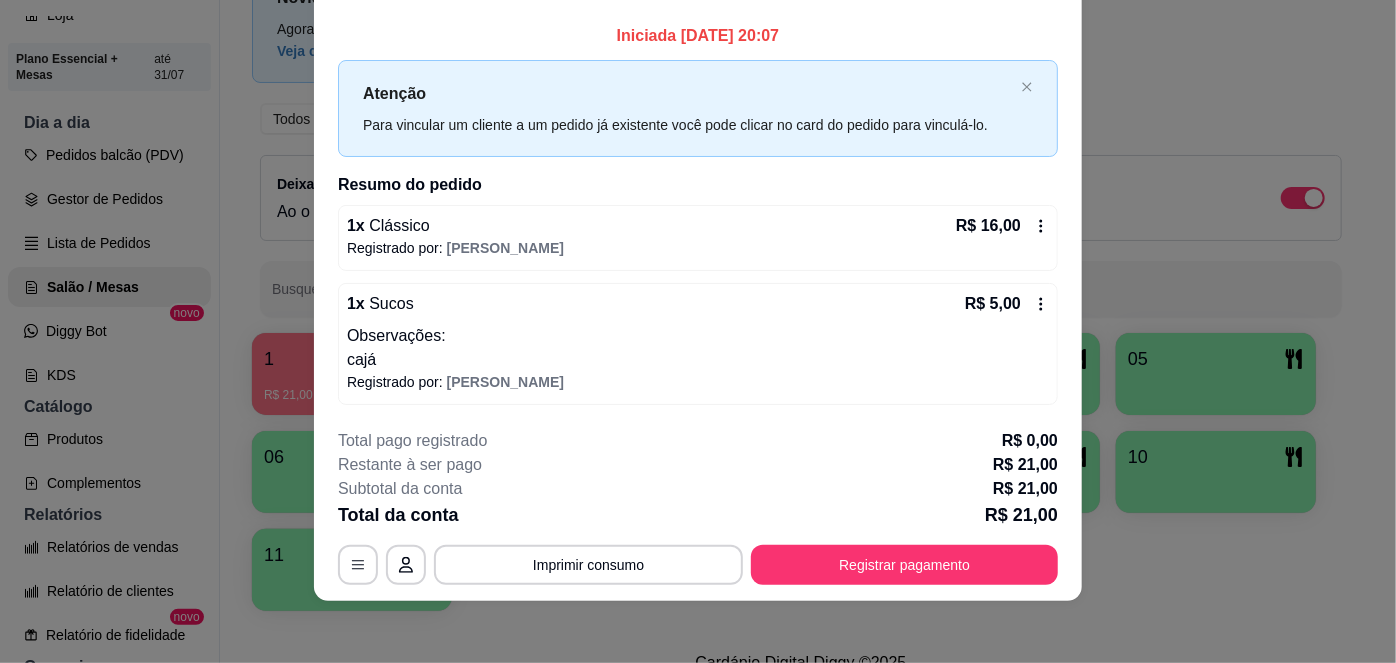 scroll, scrollTop: 60, scrollLeft: 0, axis: vertical 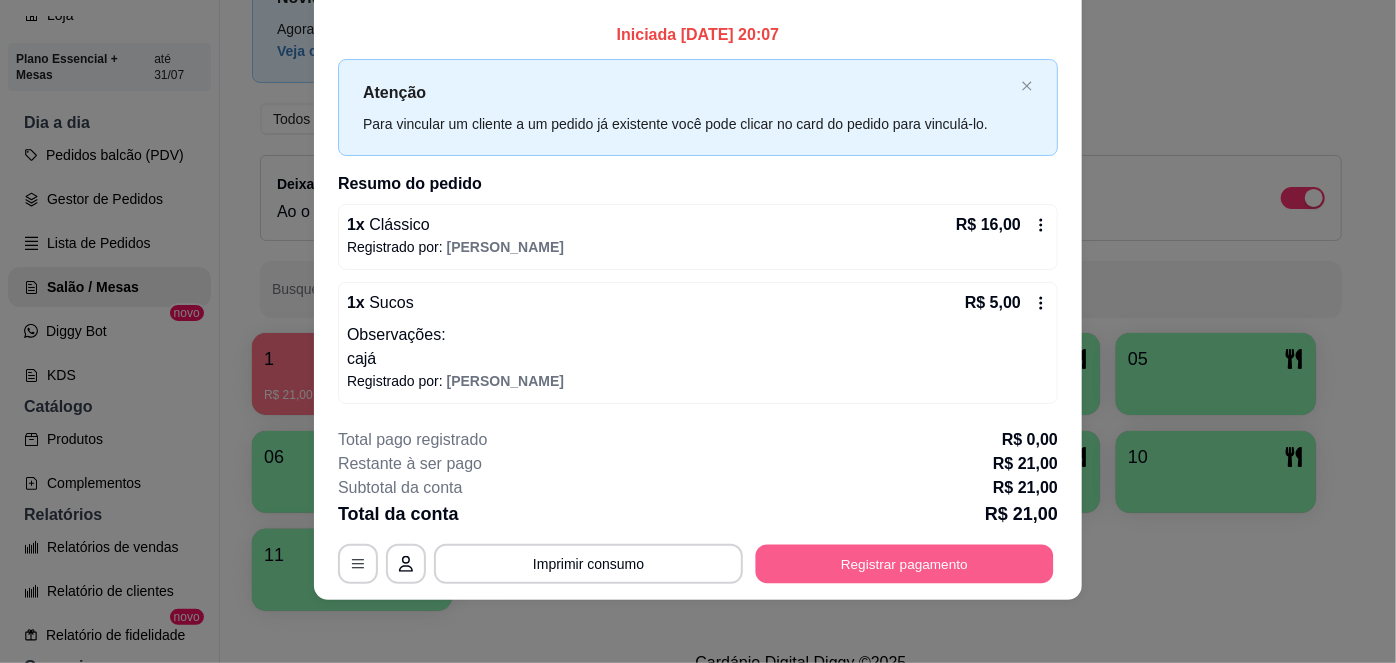 click on "Registrar pagamento" at bounding box center [905, 563] 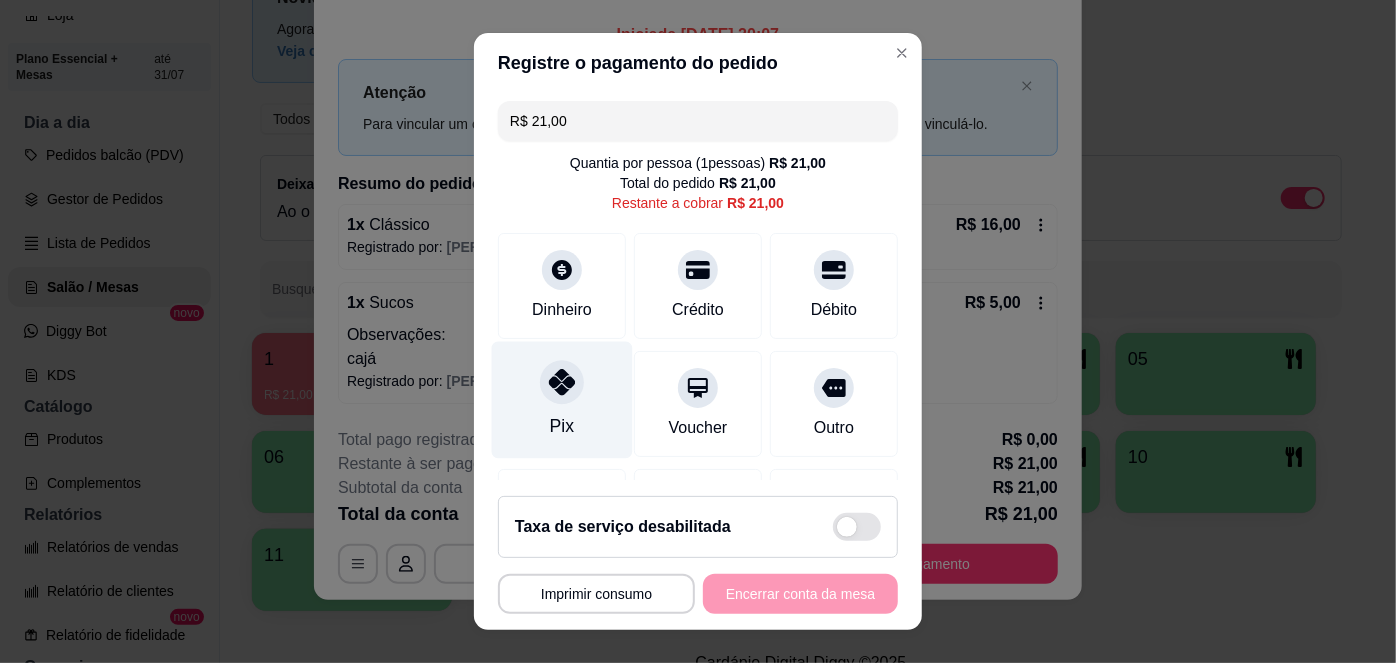 click on "Pix" at bounding box center [562, 400] 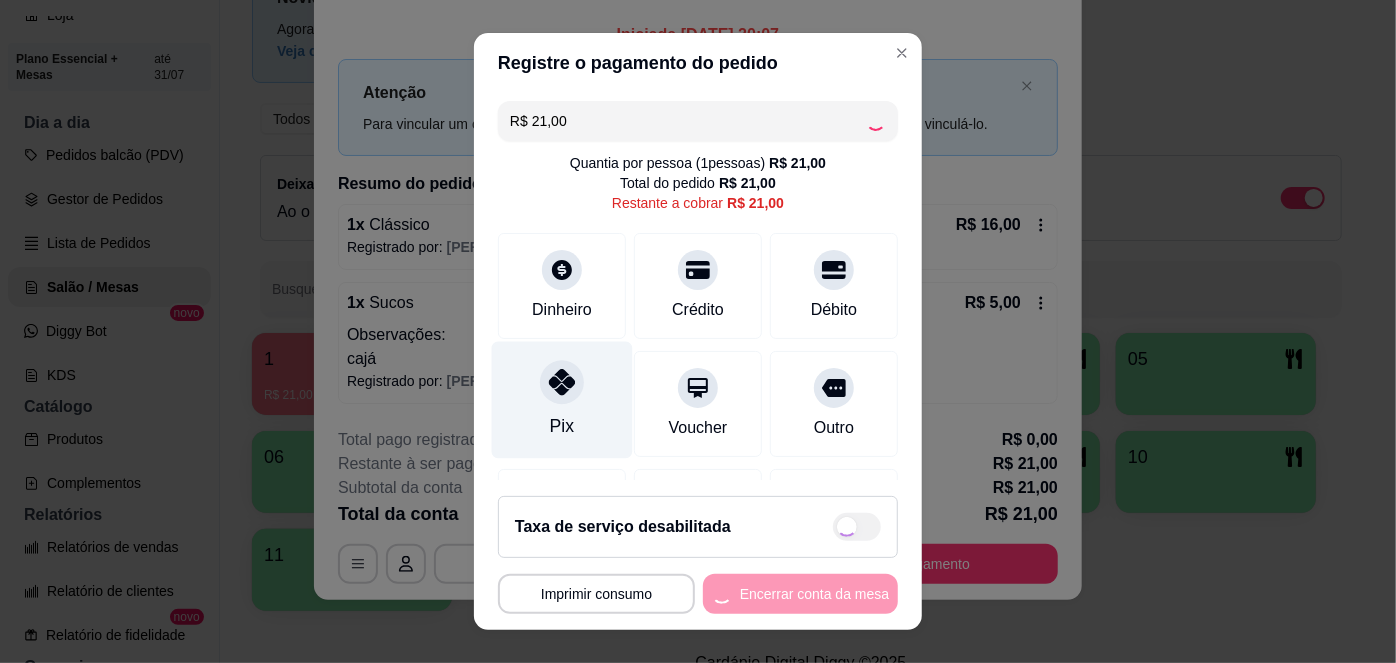 type on "R$ 0,00" 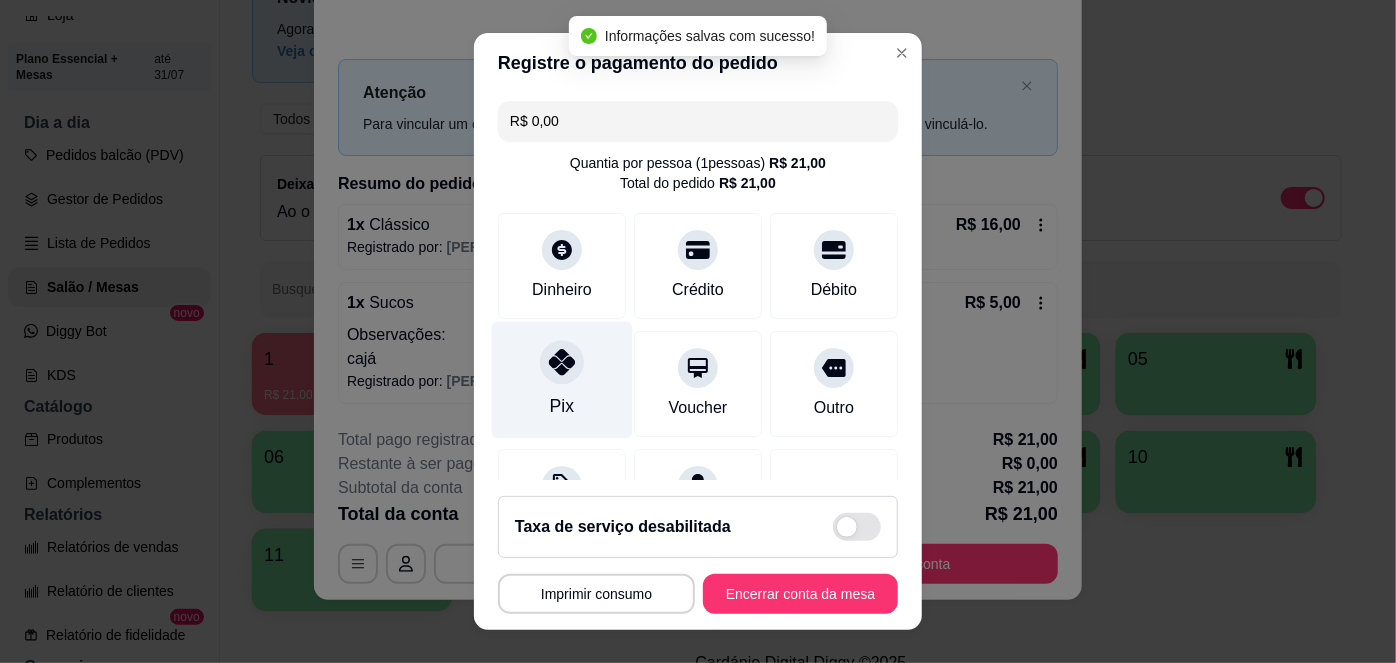 scroll, scrollTop: 208, scrollLeft: 0, axis: vertical 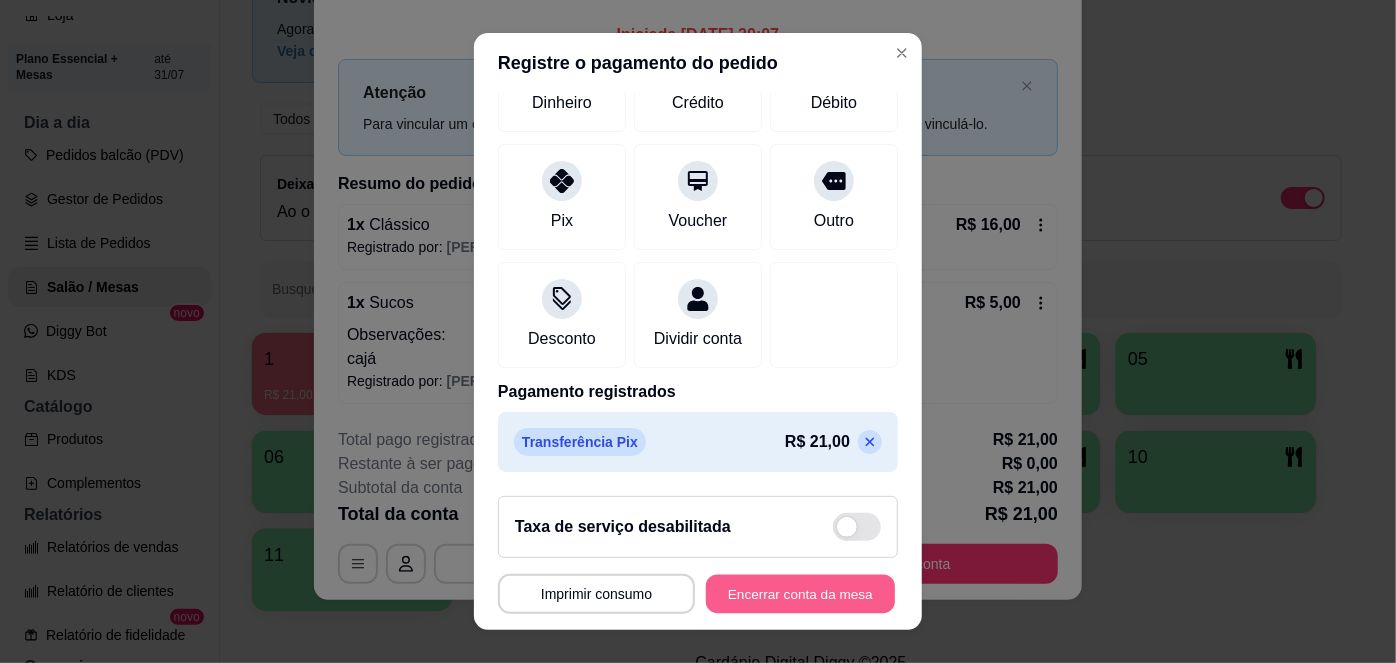 click on "Encerrar conta da mesa" at bounding box center (800, 593) 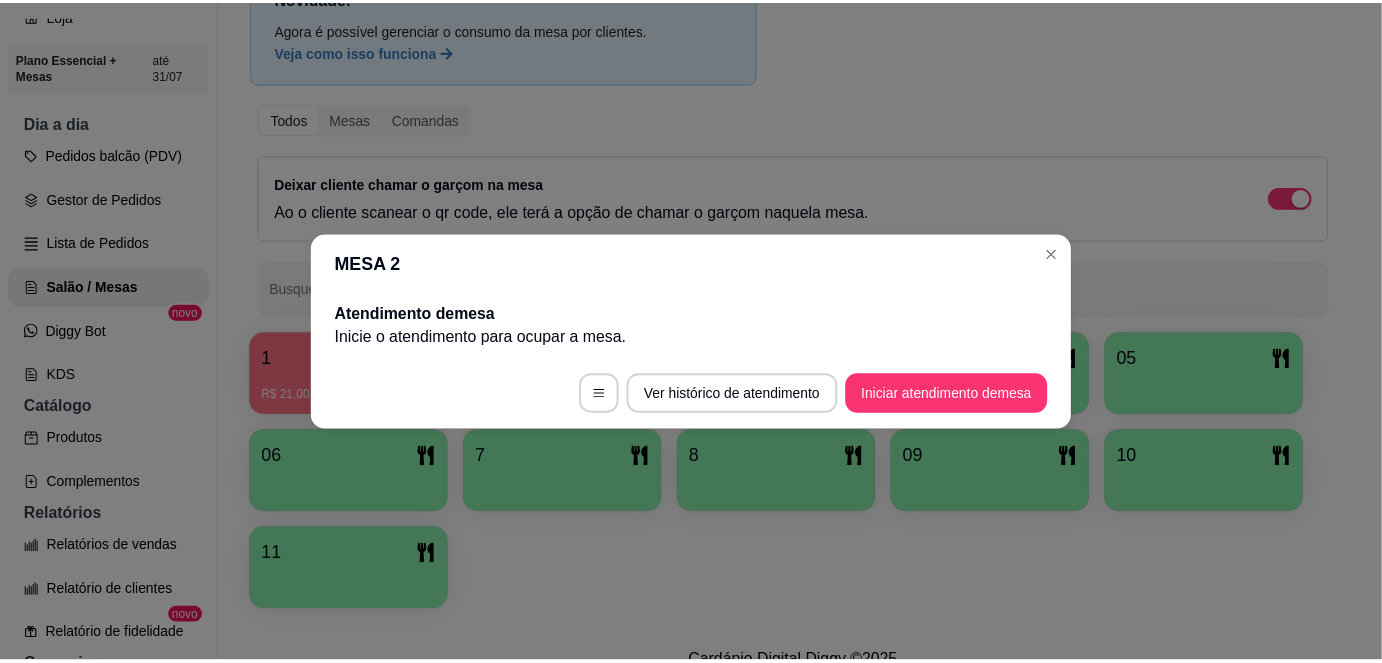 scroll, scrollTop: 0, scrollLeft: 0, axis: both 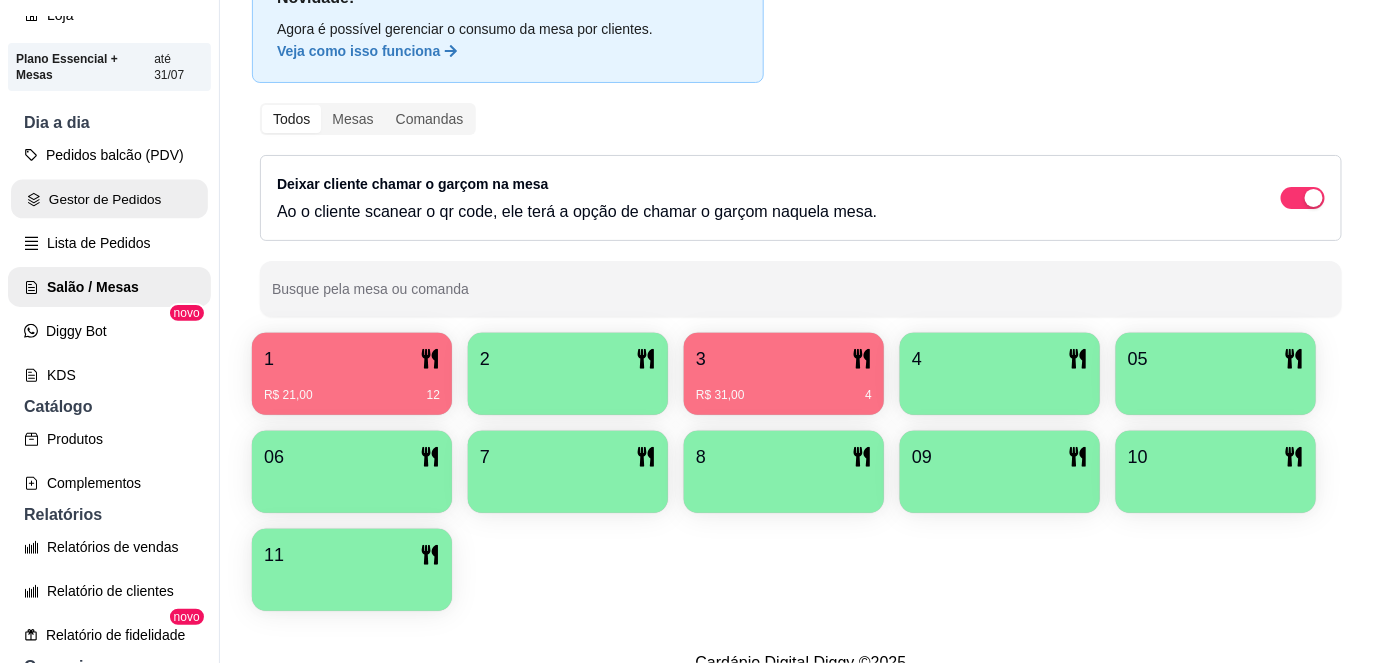 click on "Gestor de Pedidos" at bounding box center (109, 199) 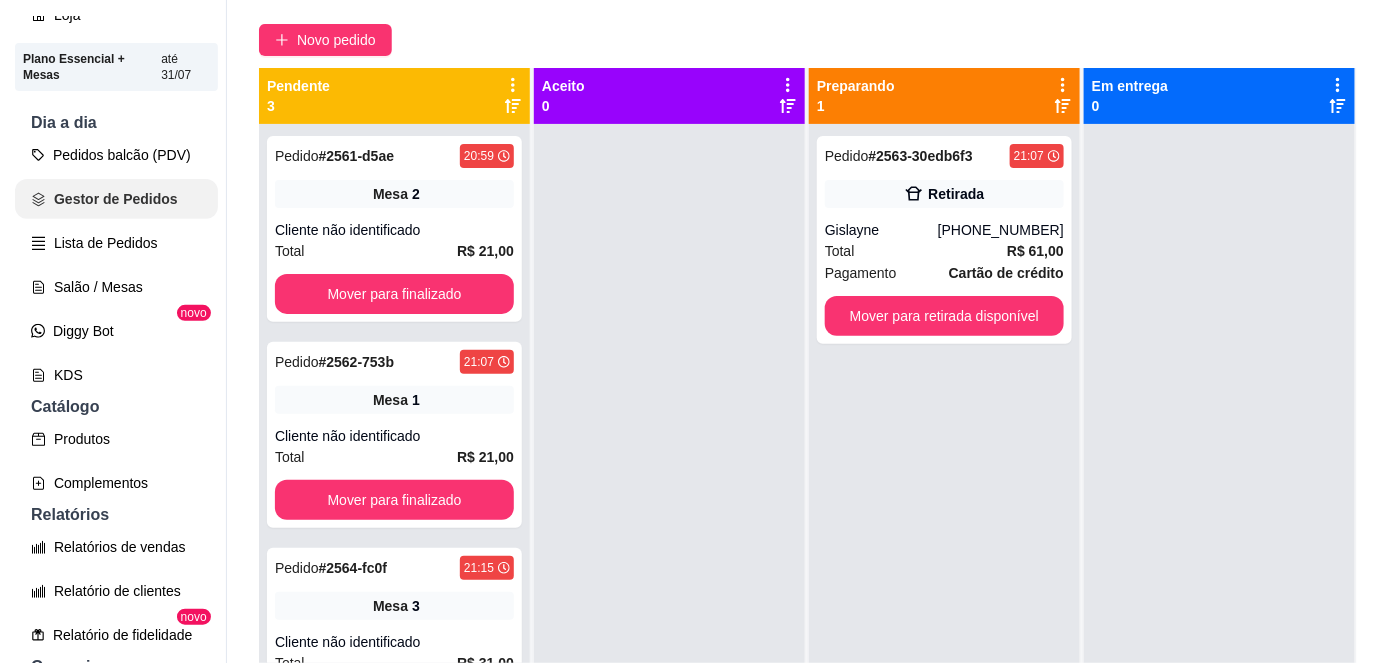 scroll, scrollTop: 0, scrollLeft: 0, axis: both 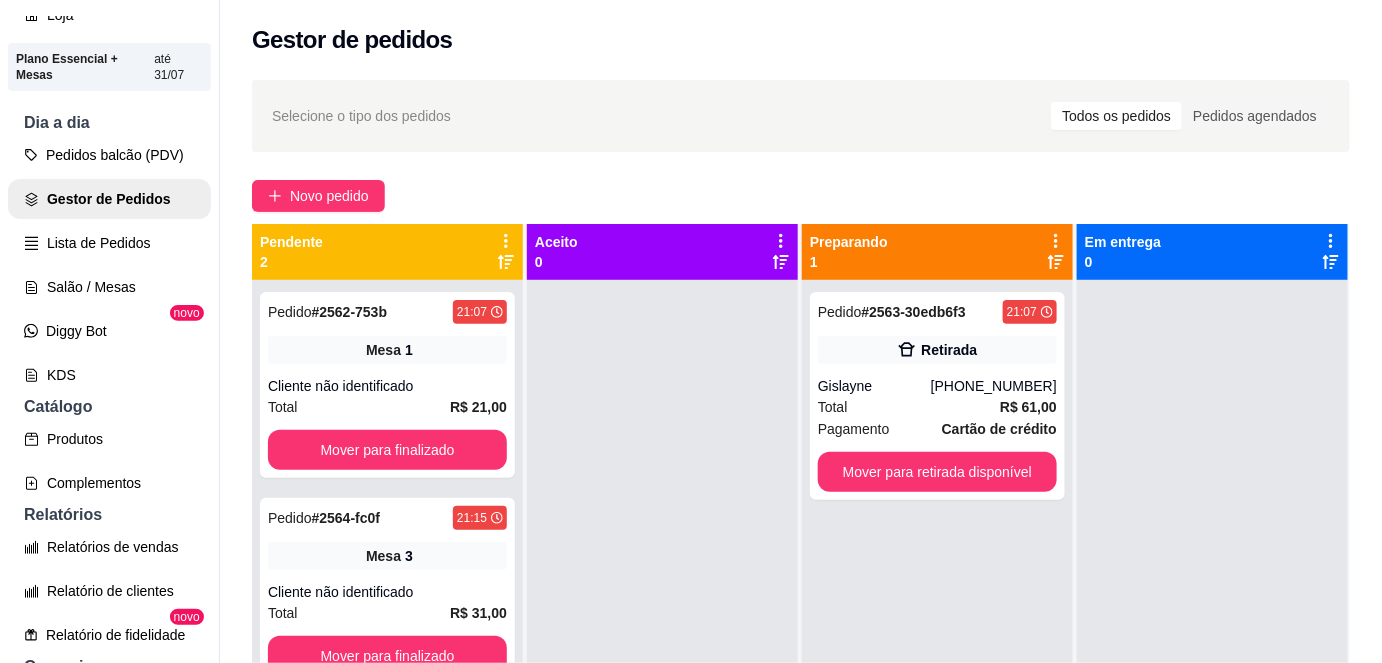click on "Dia a dia" at bounding box center [109, 123] 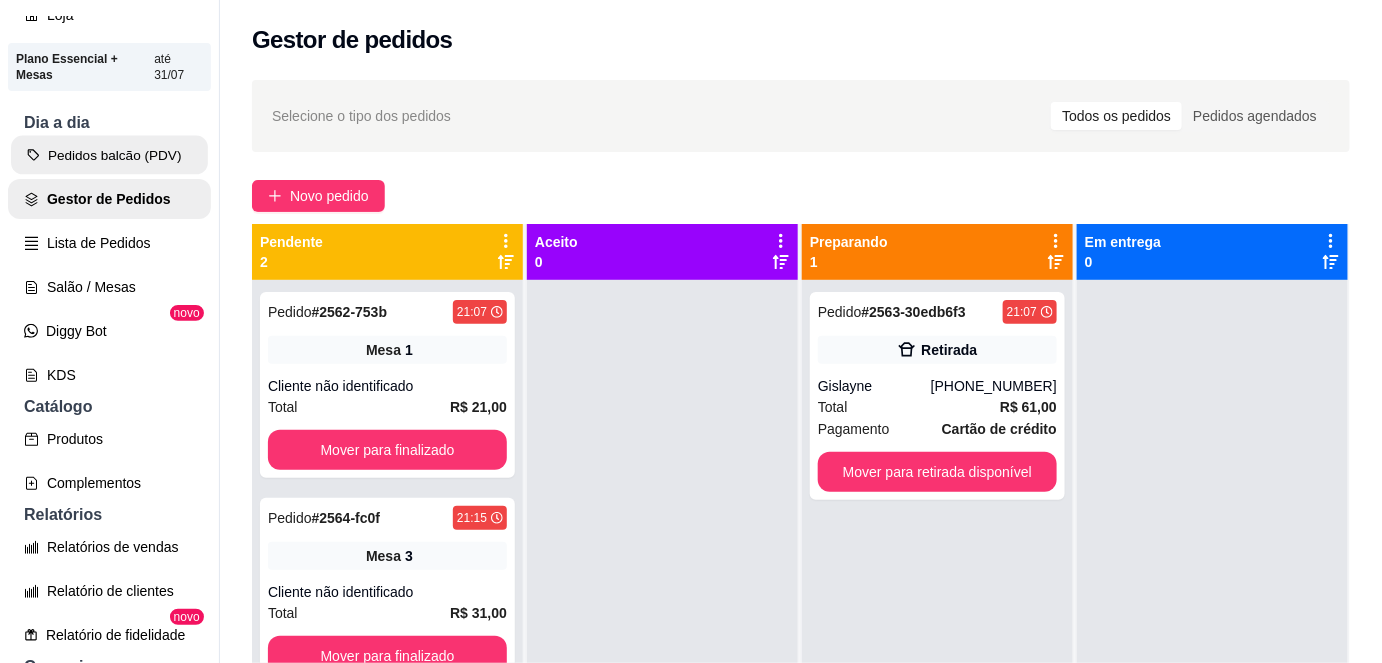 click on "Pedidos balcão (PDV)" at bounding box center (109, 155) 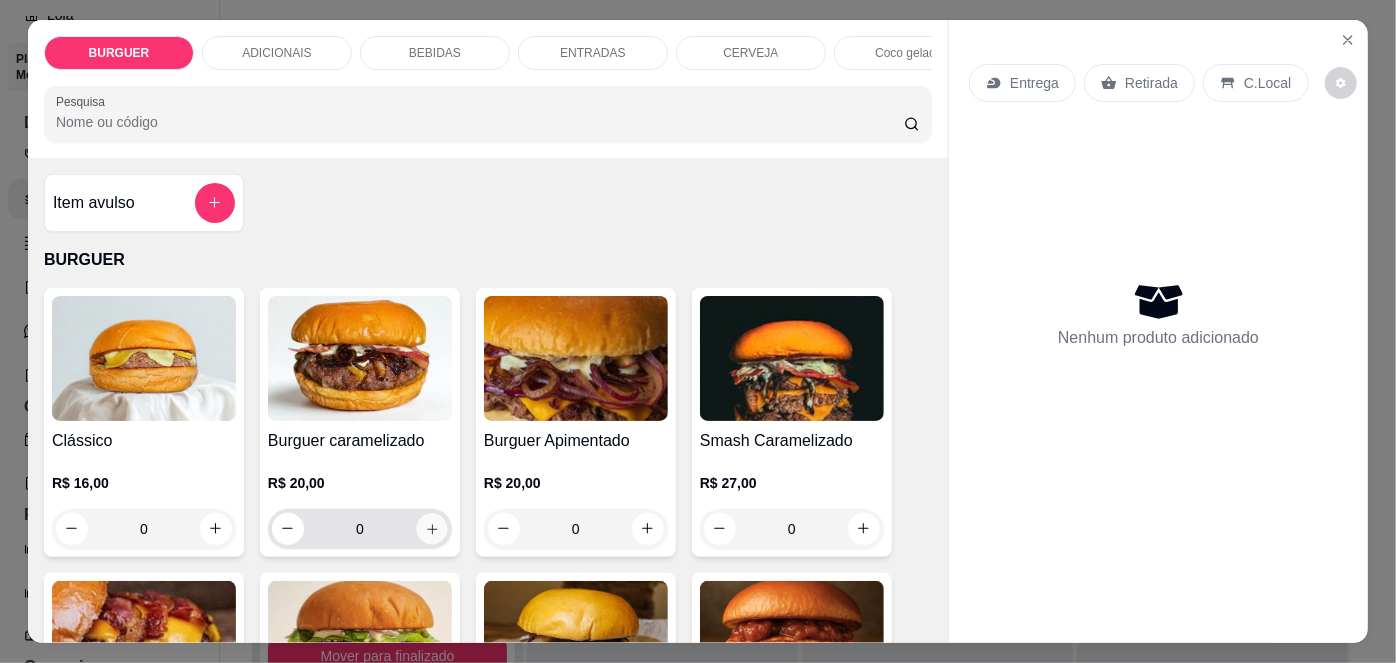 click 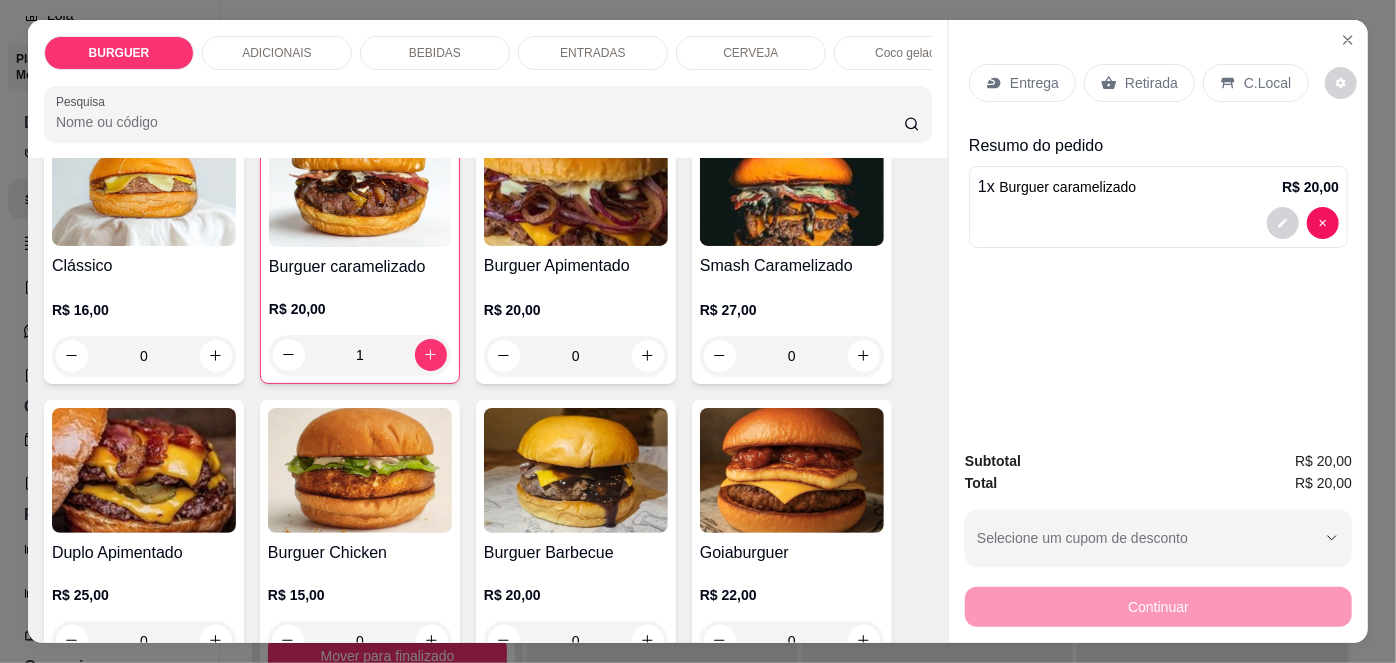 scroll, scrollTop: 185, scrollLeft: 0, axis: vertical 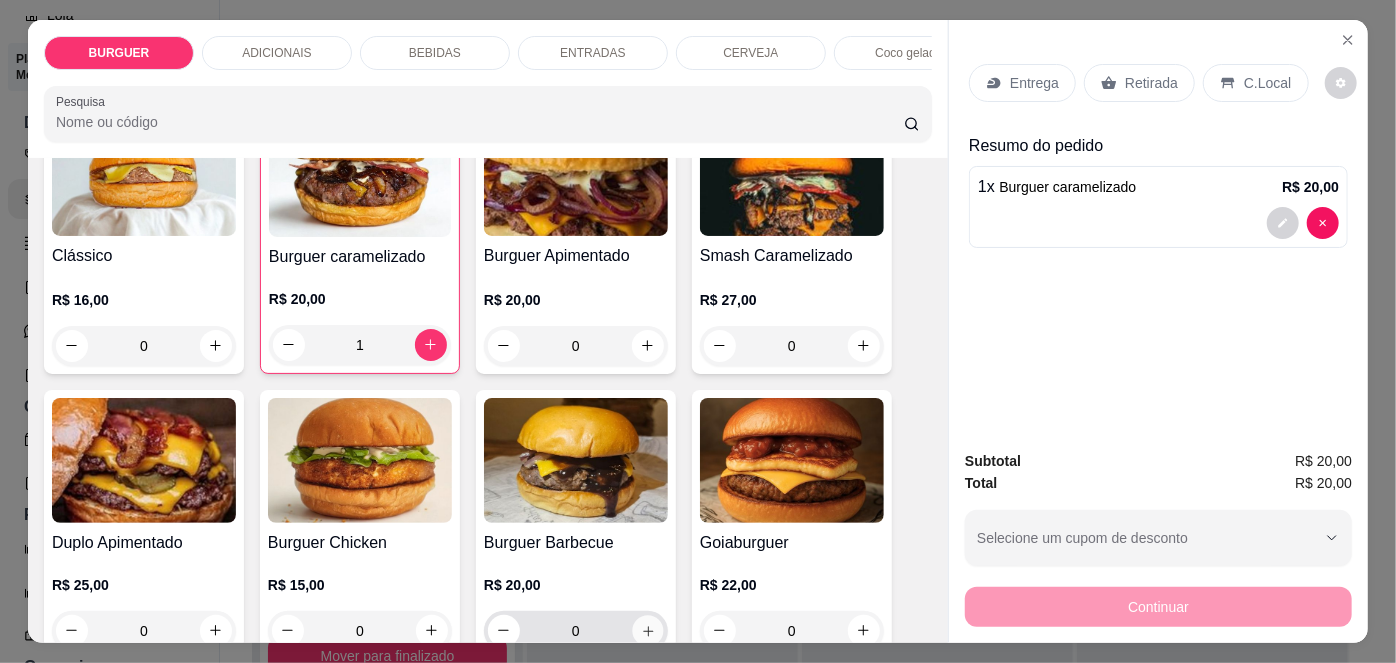 click 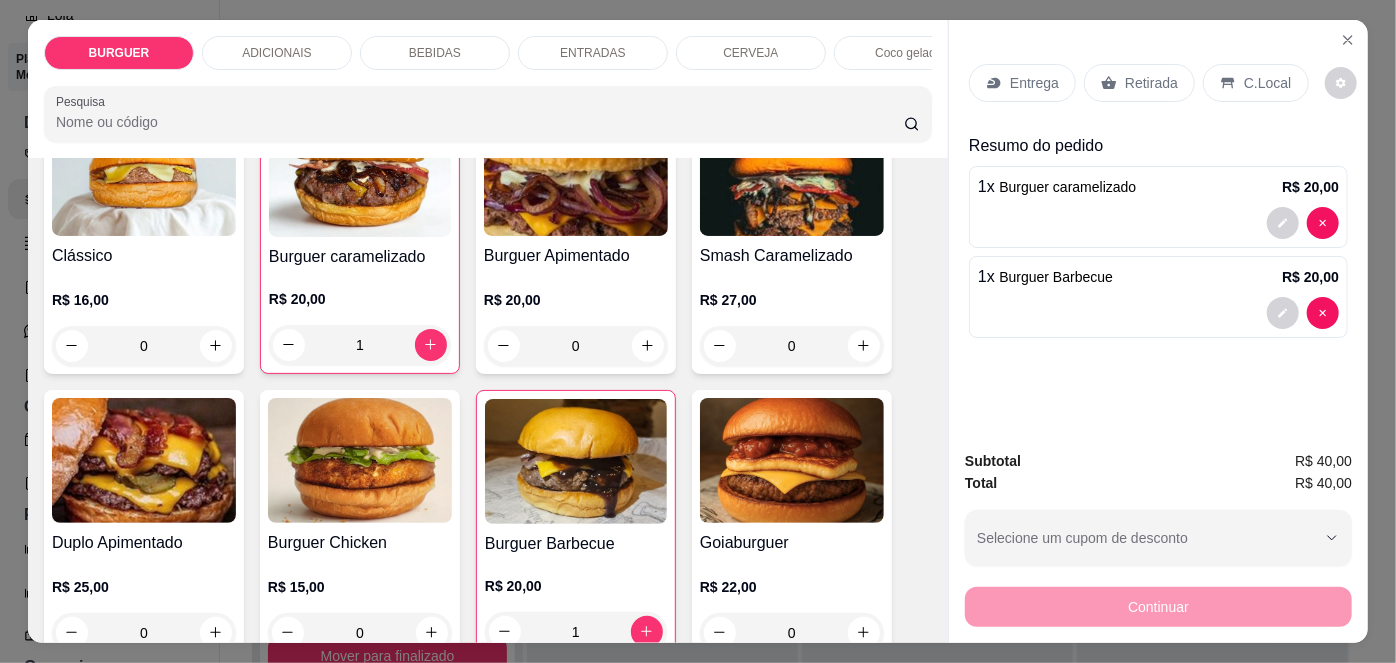click 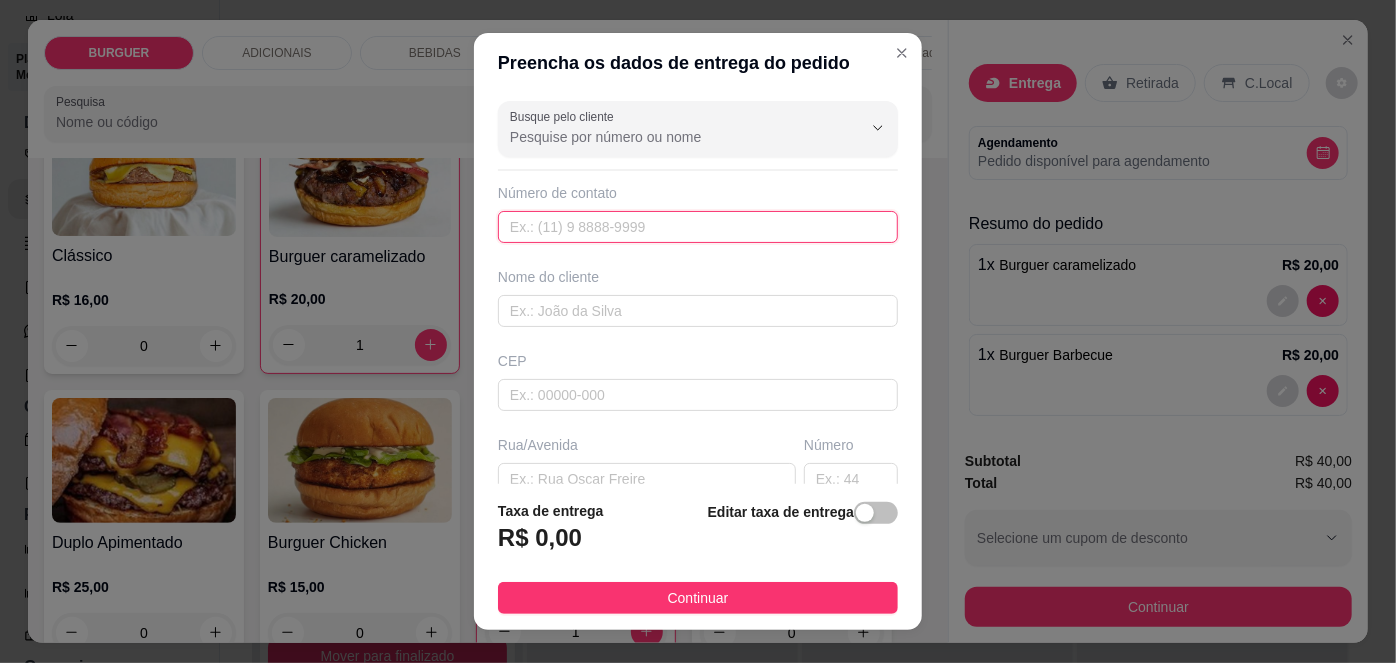 click at bounding box center (698, 227) 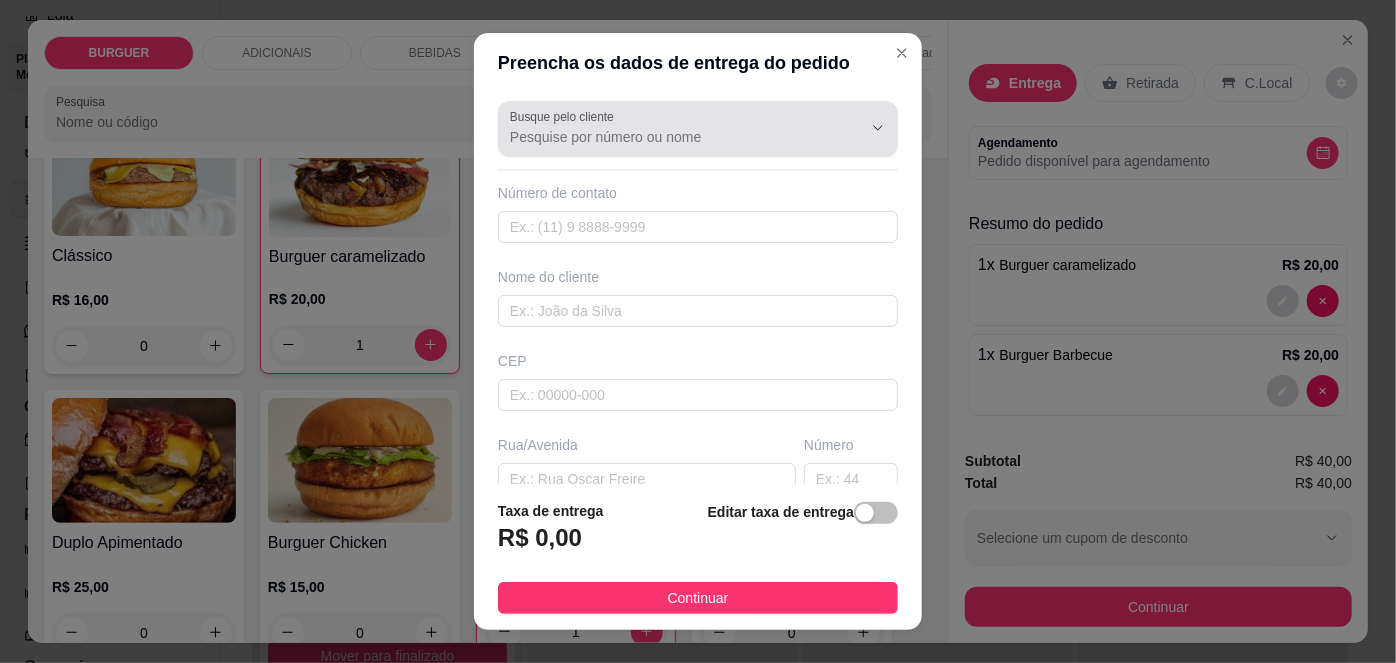 click on "Busque pelo cliente" at bounding box center [698, 129] 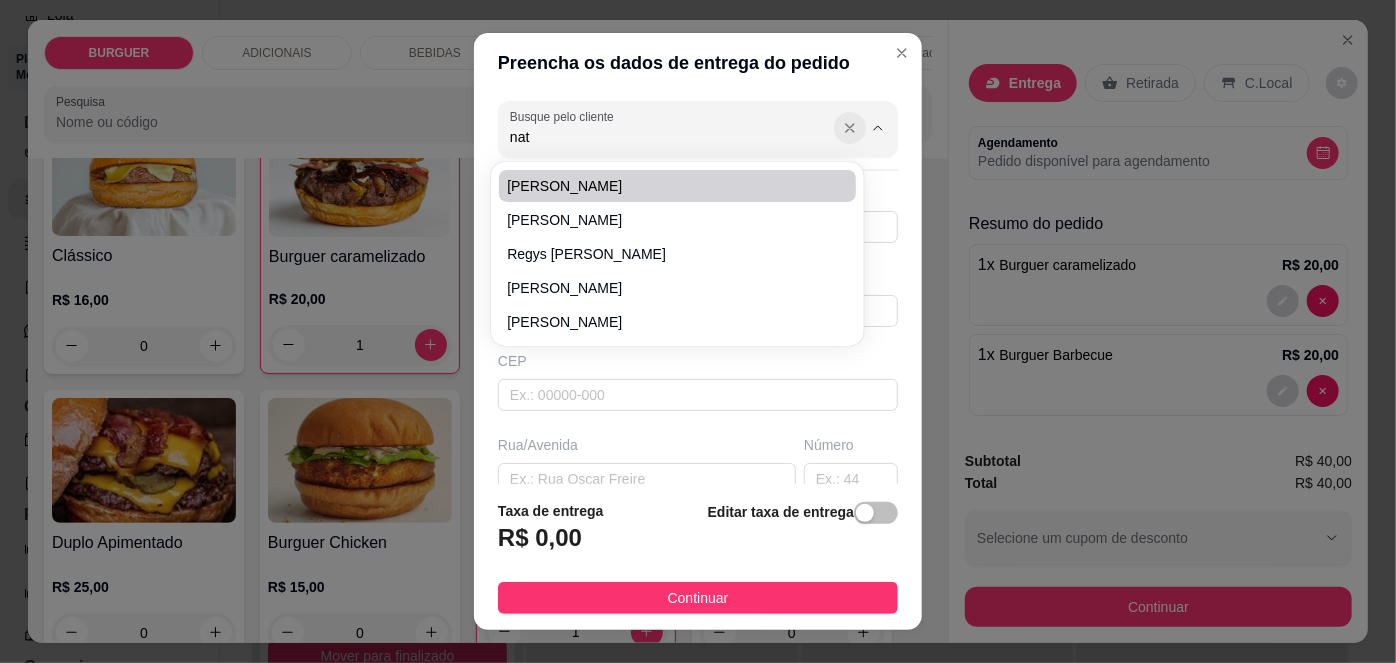 type on "nat" 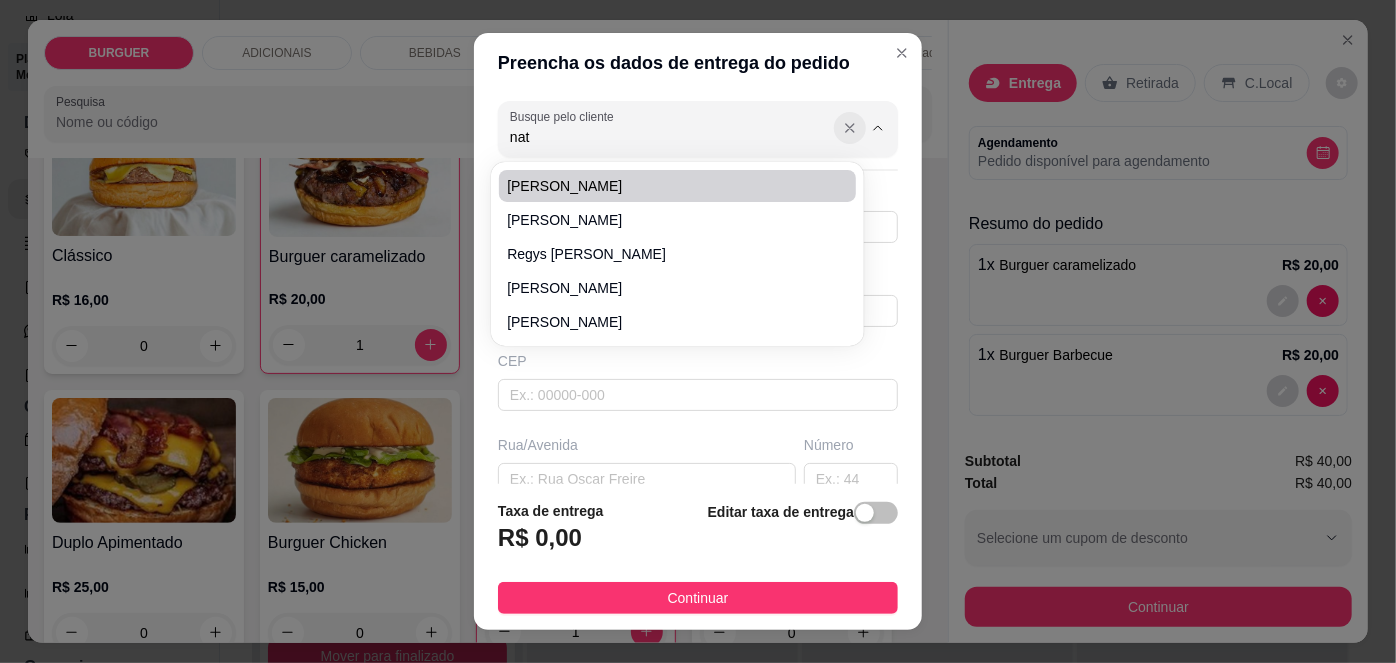 type 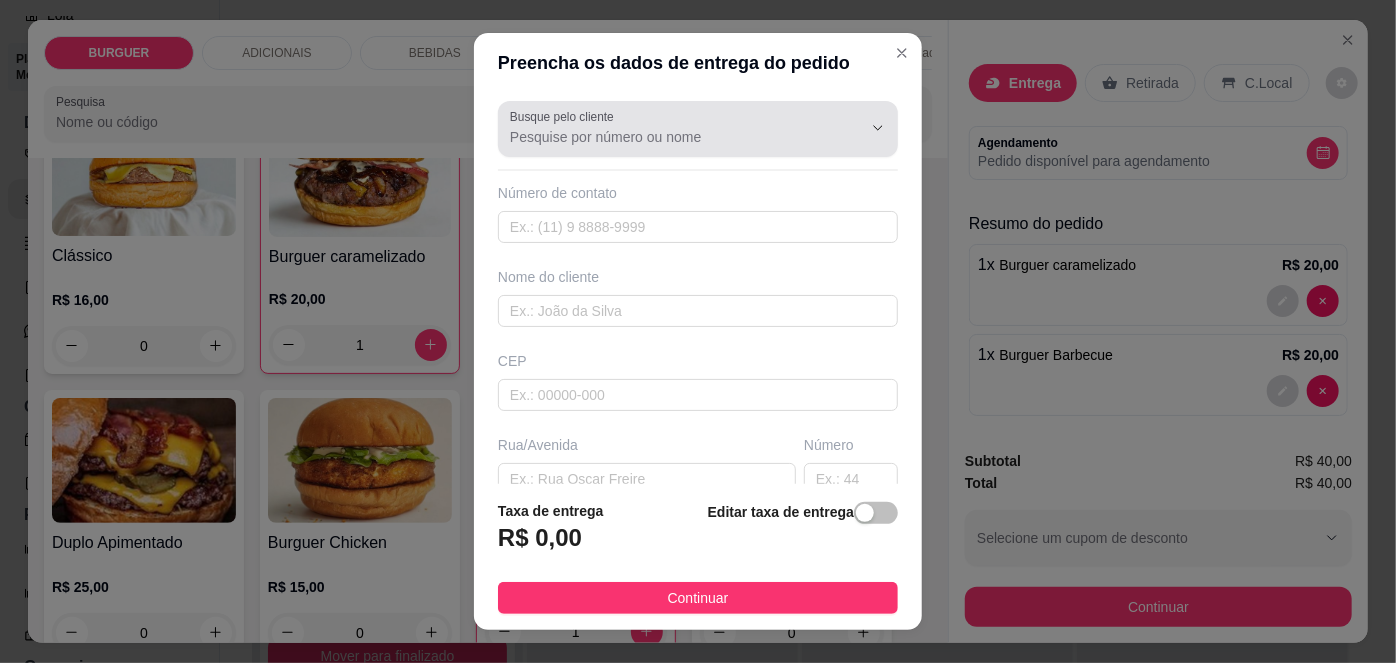 click 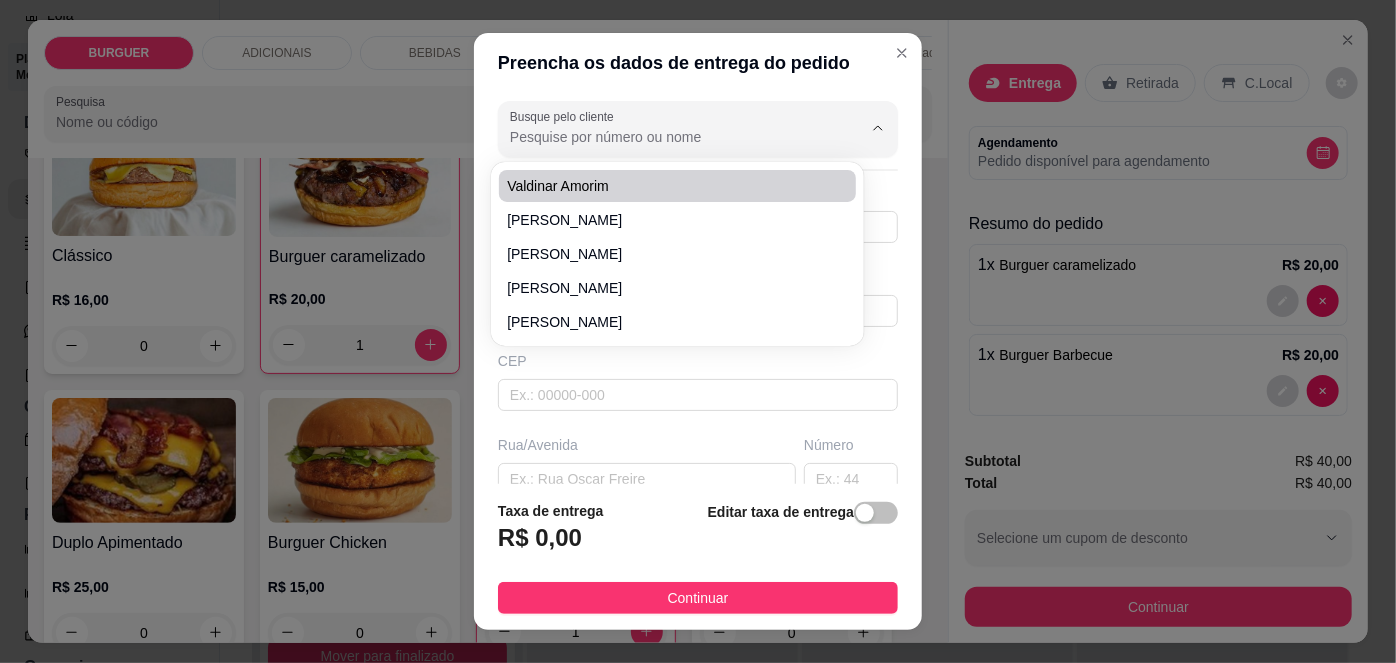 click on "Preencha os dados de entrega do pedido" at bounding box center (698, 63) 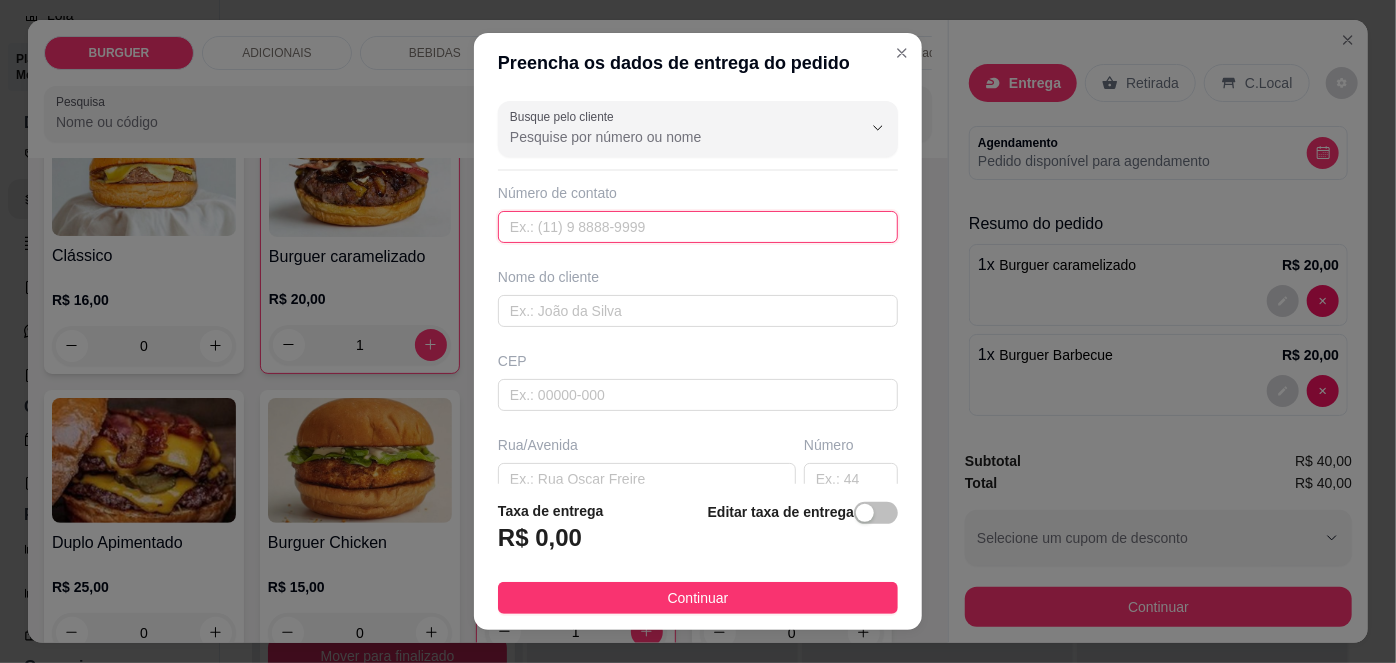 click at bounding box center (698, 227) 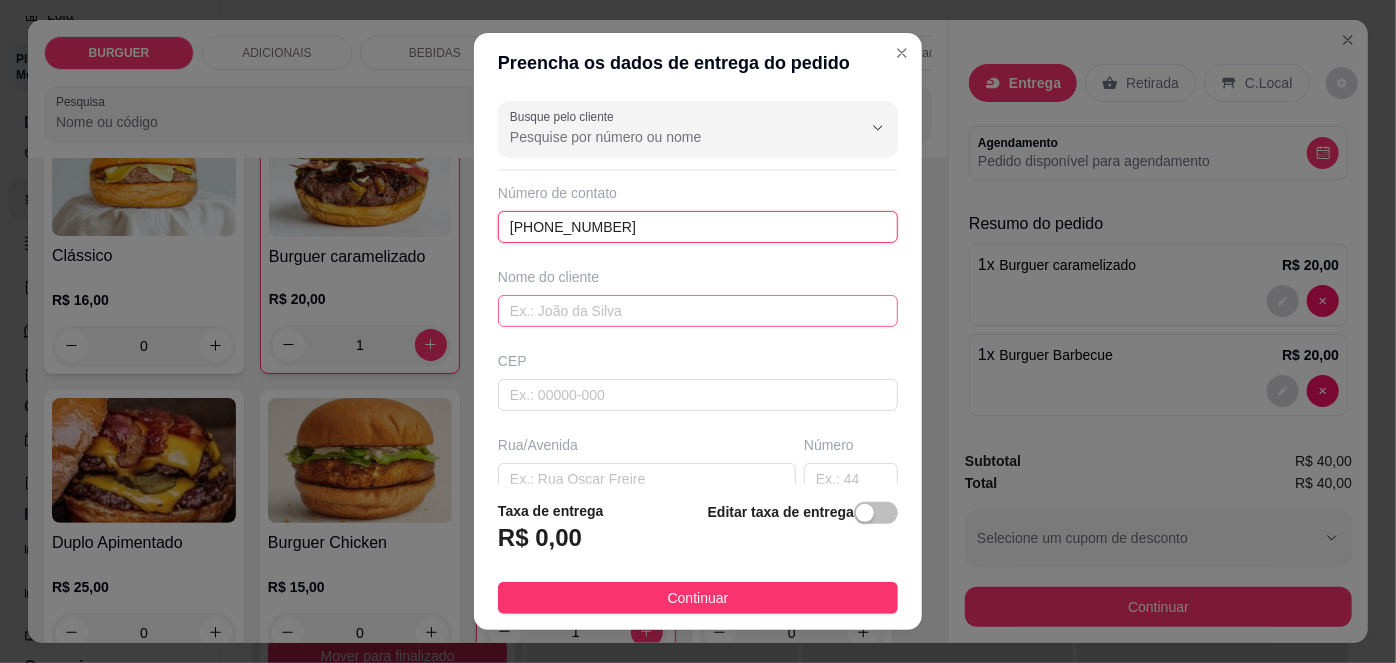 type on "[PHONE_NUMBER]" 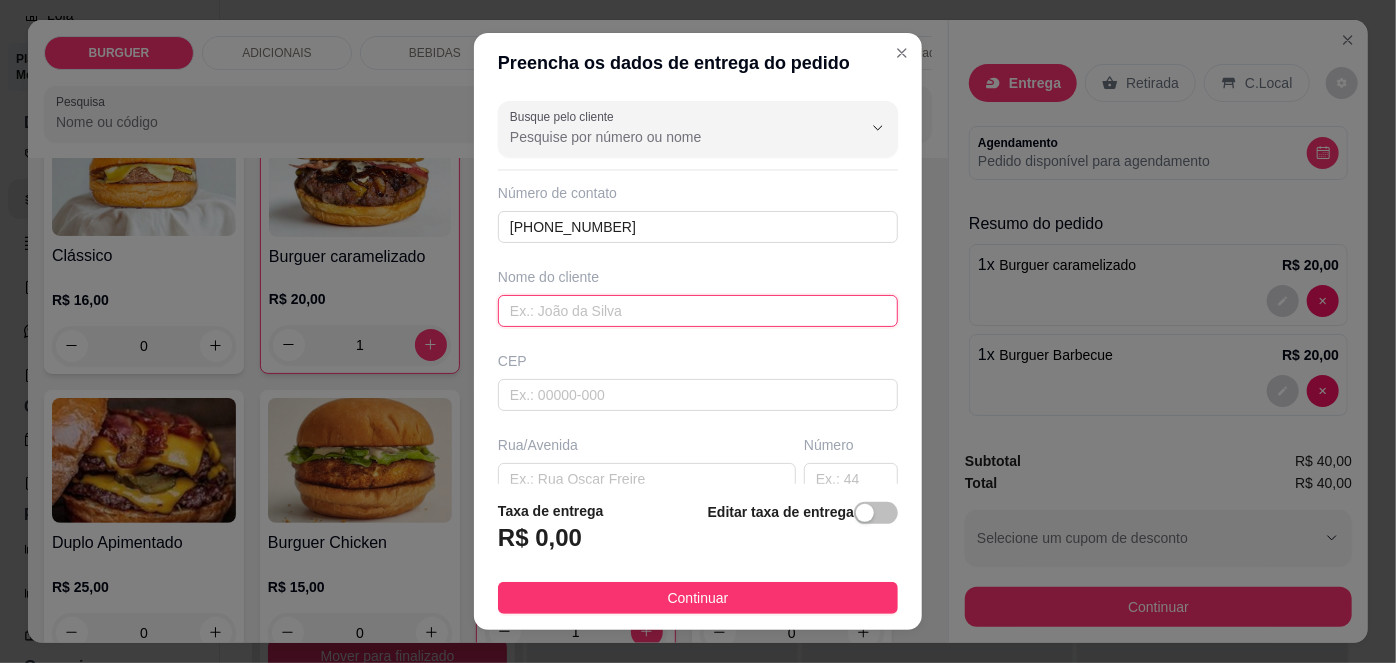 click at bounding box center (698, 311) 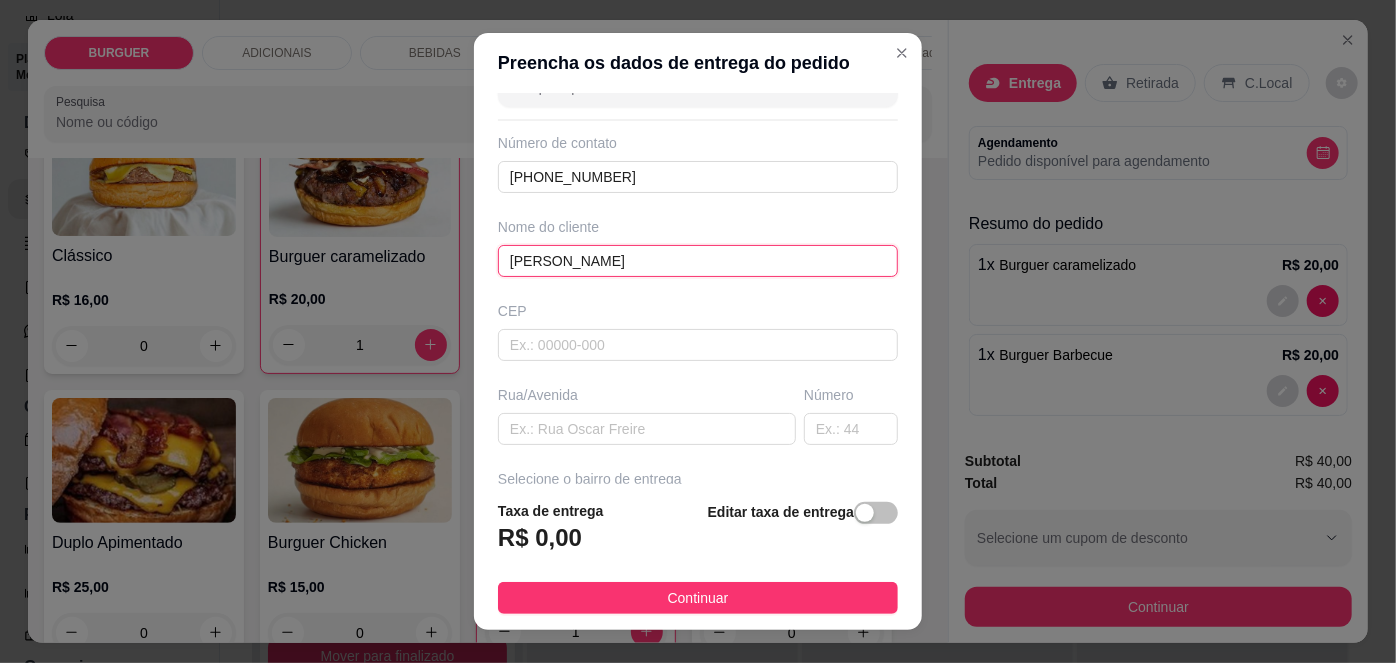 scroll, scrollTop: 51, scrollLeft: 0, axis: vertical 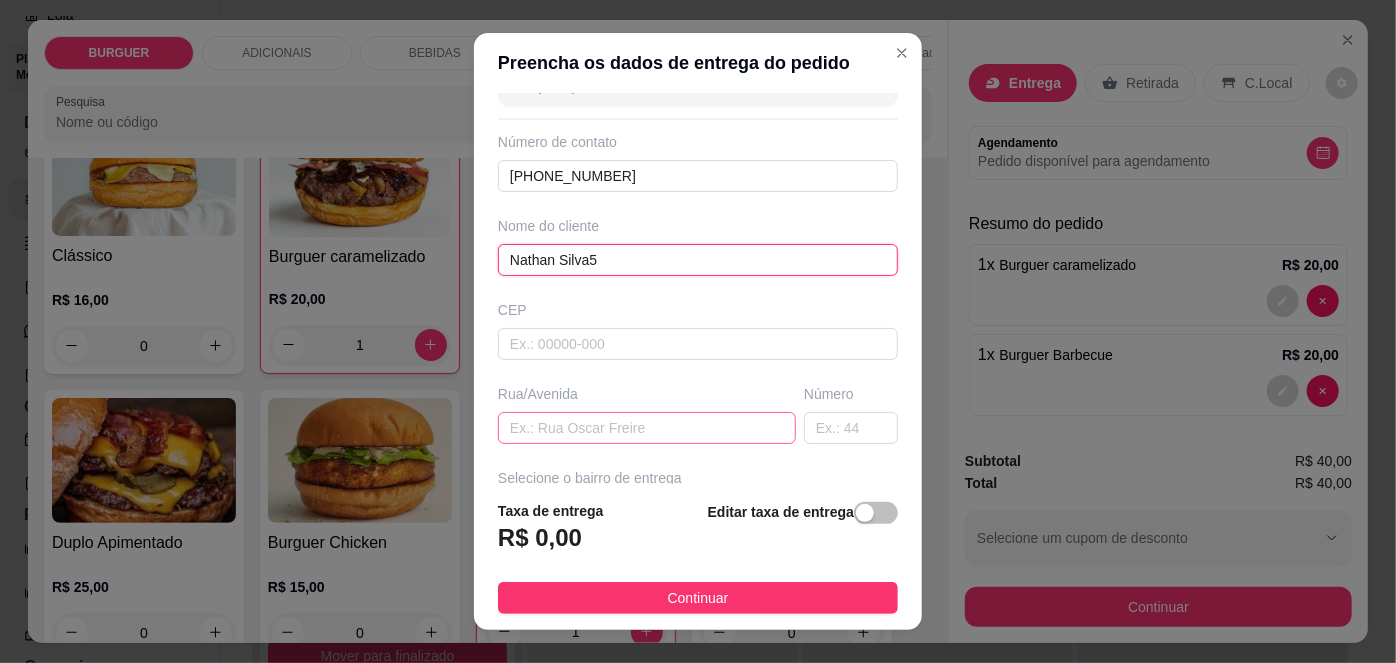 type on "Nathan Silva5" 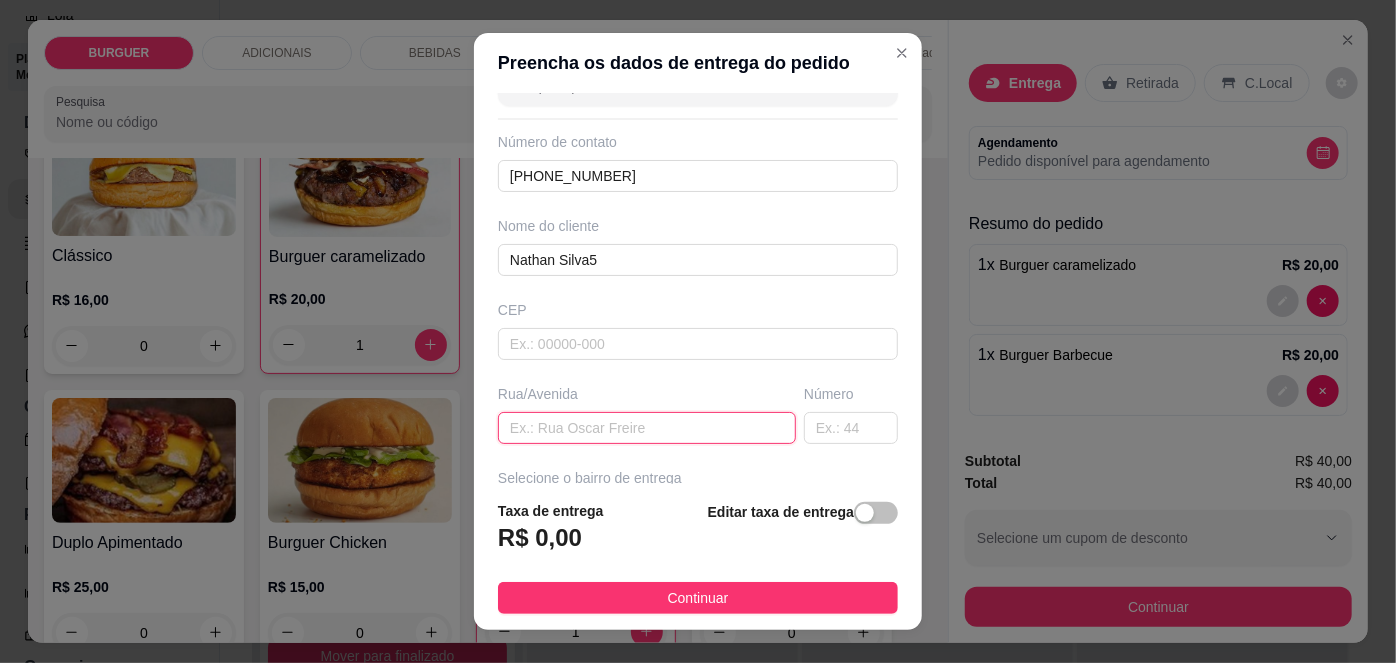 click at bounding box center [647, 428] 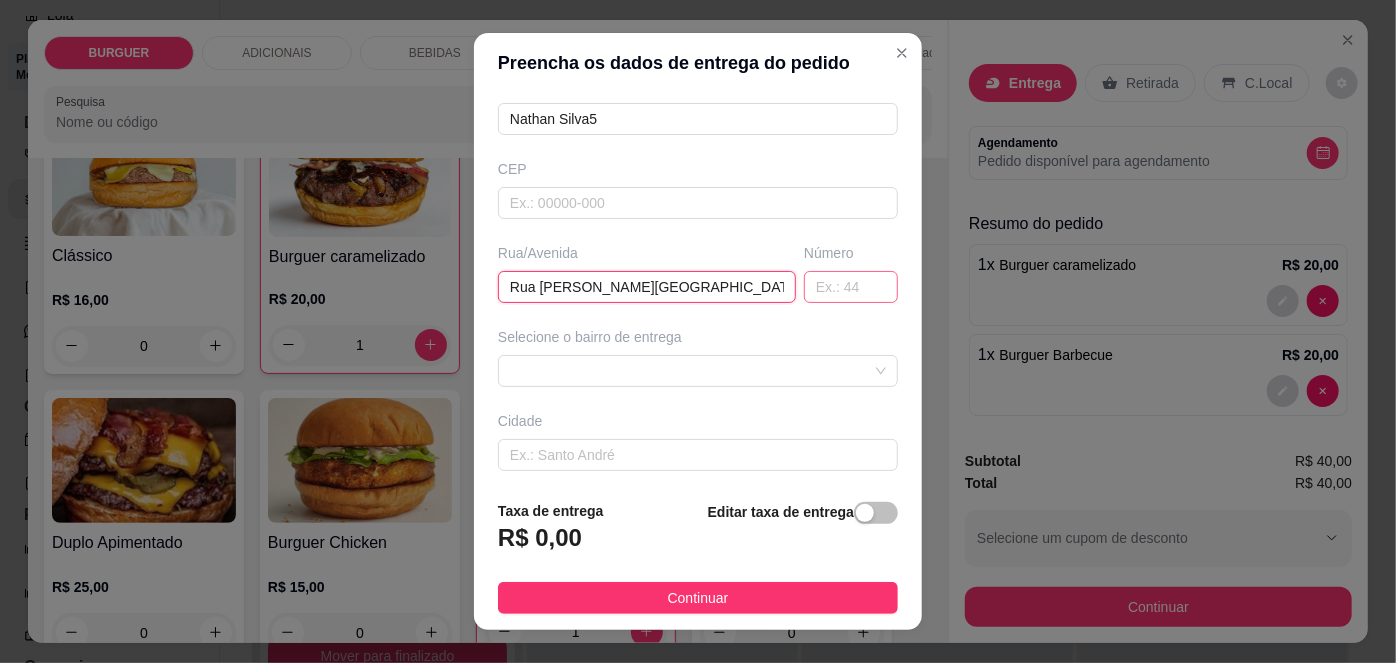 type on "Rua [PERSON_NAME][GEOGRAPHIC_DATA]" 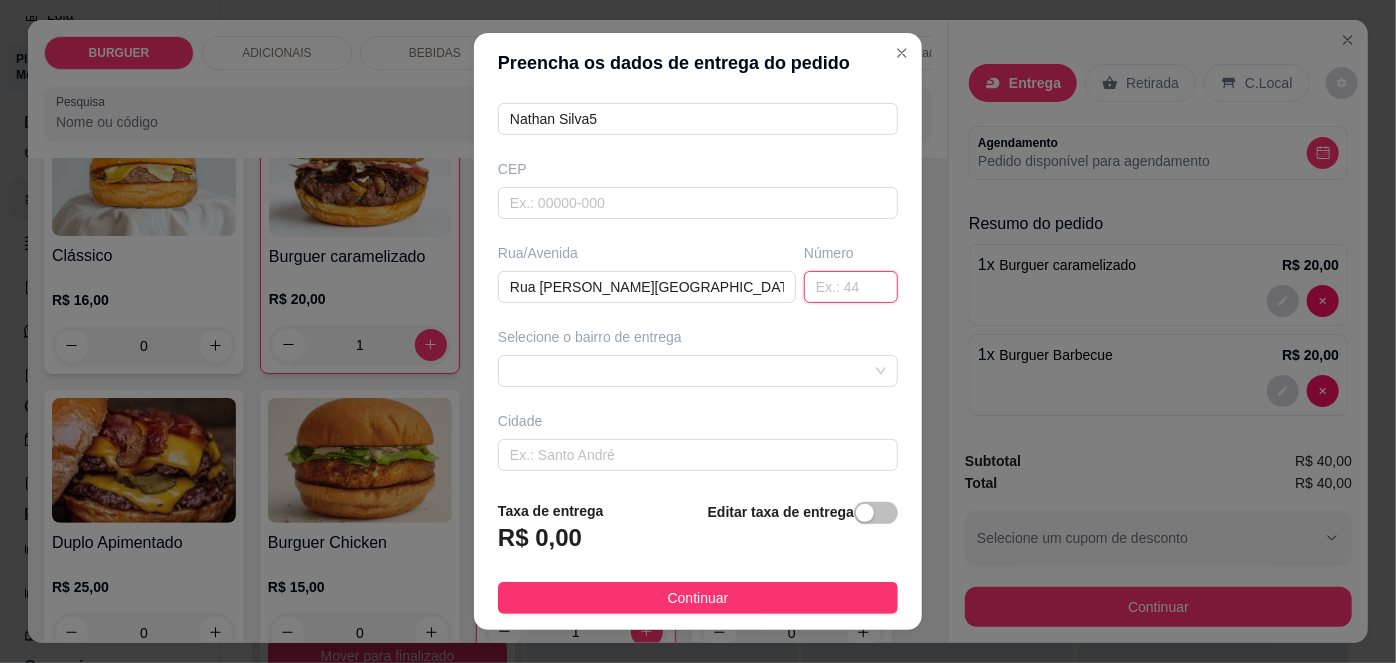 click at bounding box center [851, 287] 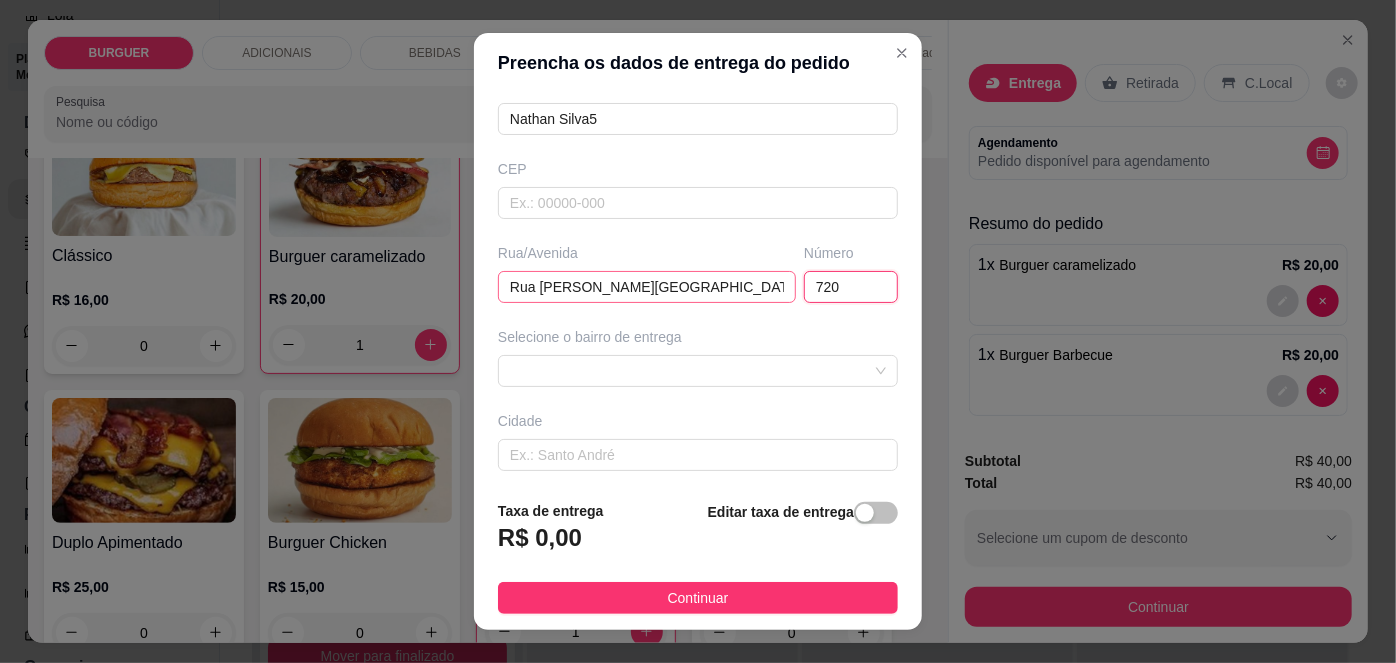 scroll, scrollTop: 279, scrollLeft: 0, axis: vertical 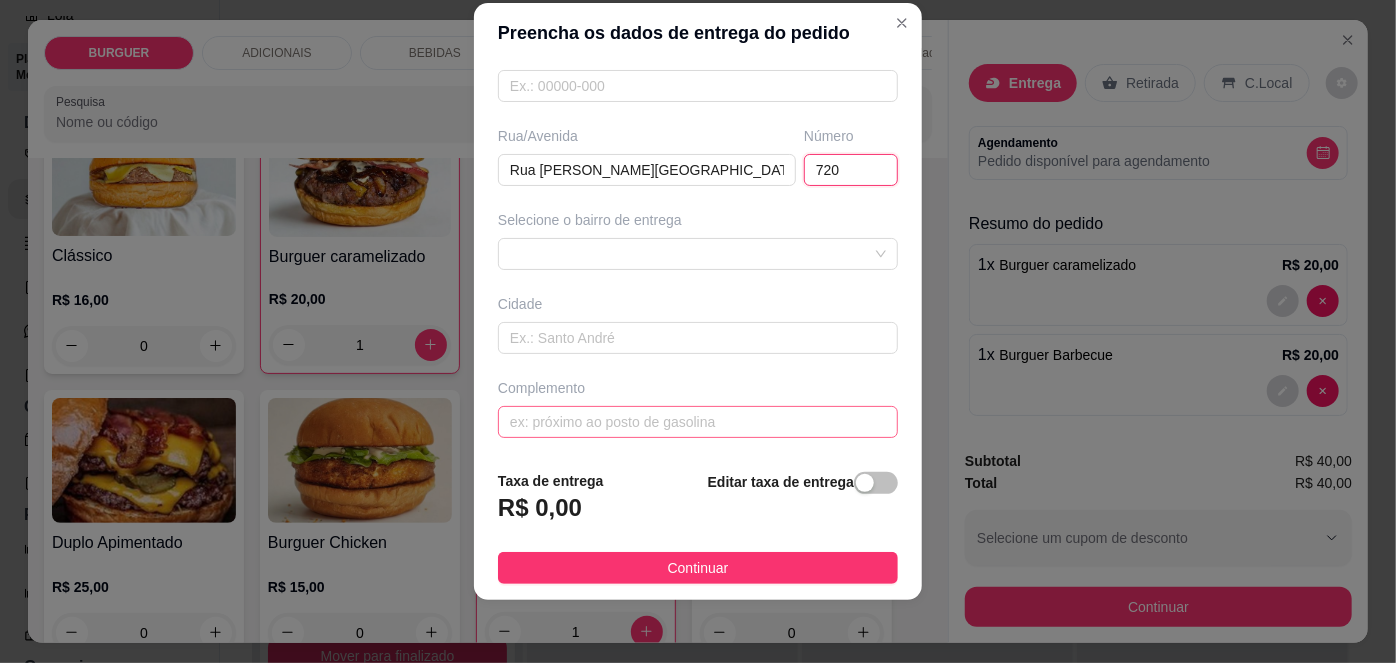type on "720" 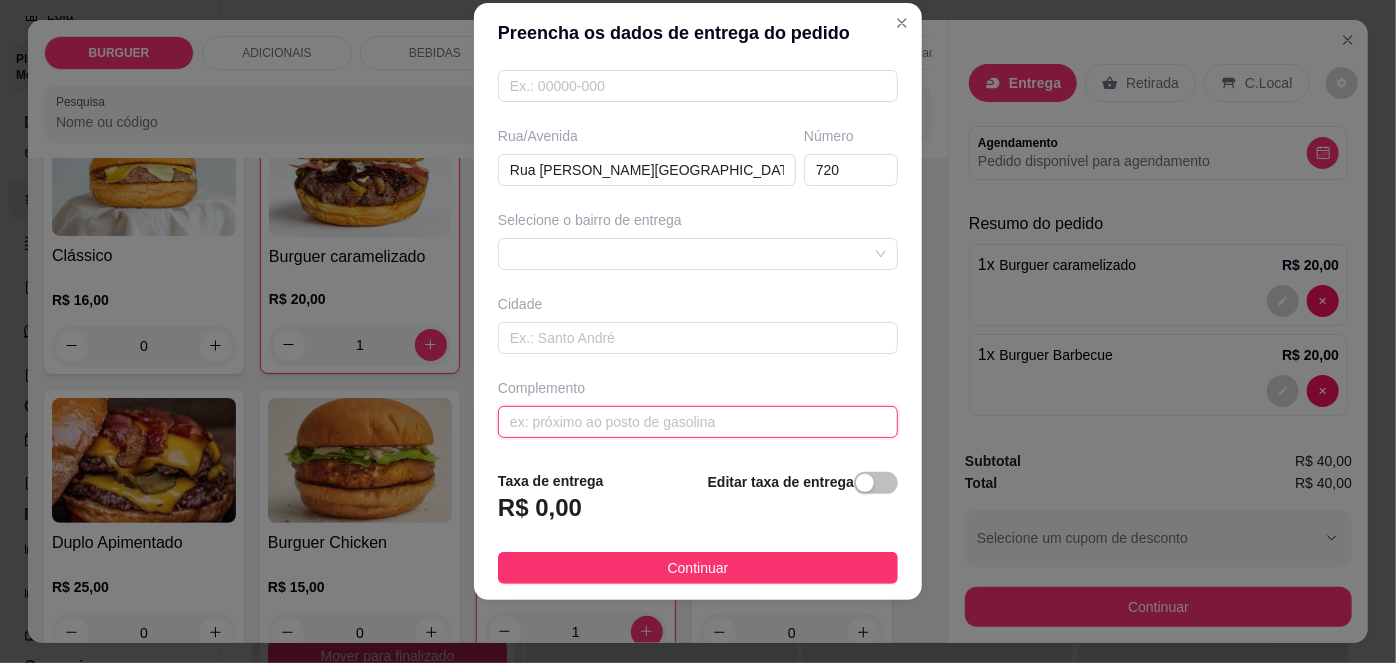 click at bounding box center (698, 422) 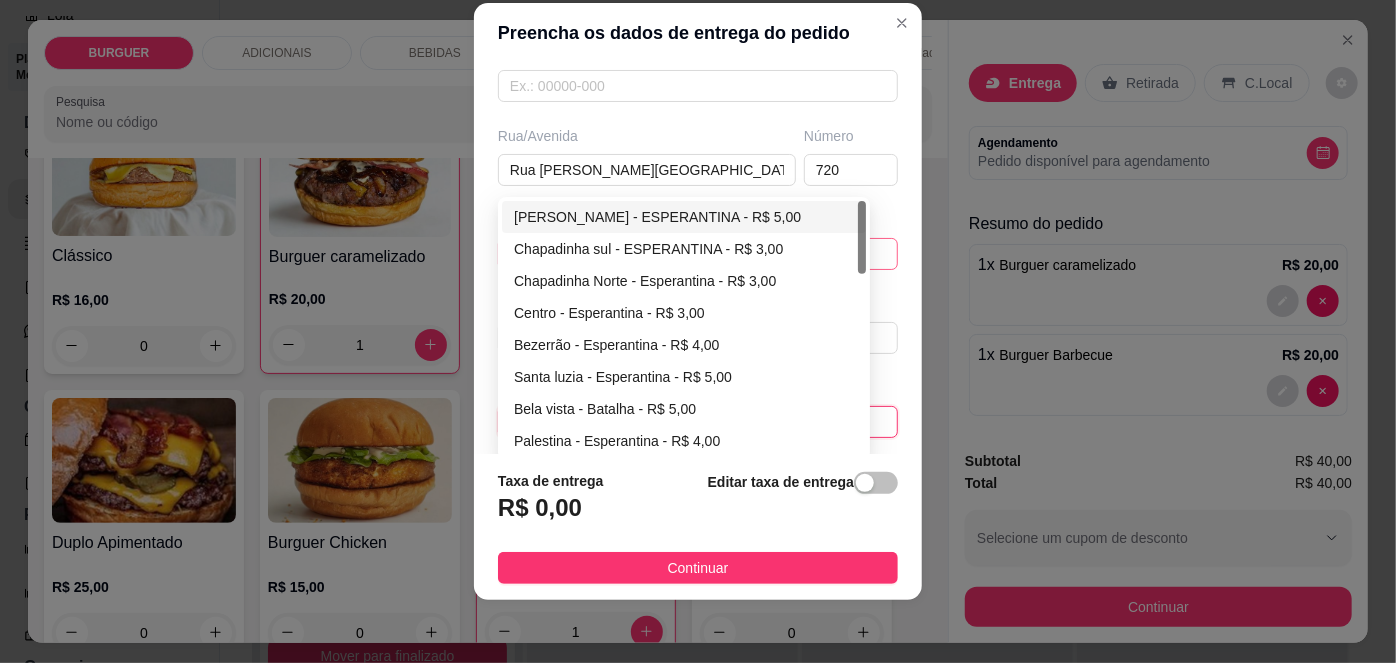 click on "67d0a9f2ac621123795caa57 67d0aa4c10a7c36e1d729bd0 [PERSON_NAME] - ESPERANTINA -  R$ 5,00 Chapadinha sul - ESPERANTINA -  R$ 3,00 [GEOGRAPHIC_DATA] - [GEOGRAPHIC_DATA] -  R$ 3,00 Centro - Esperantina -  R$ 3,00 Bezerrão - Esperantina -  R$ 4,00 [GEOGRAPHIC_DATA]  - [GEOGRAPHIC_DATA]  -  R$ 5,00 Bela vista - Batalha  -  R$ 5,00 [GEOGRAPHIC_DATA]  - [GEOGRAPHIC_DATA]  -  R$ 4,00 Varjota - Esperantina  -  R$ 6,00 Novo milênio - Esperantina -  R$ 4,00" at bounding box center [698, 254] 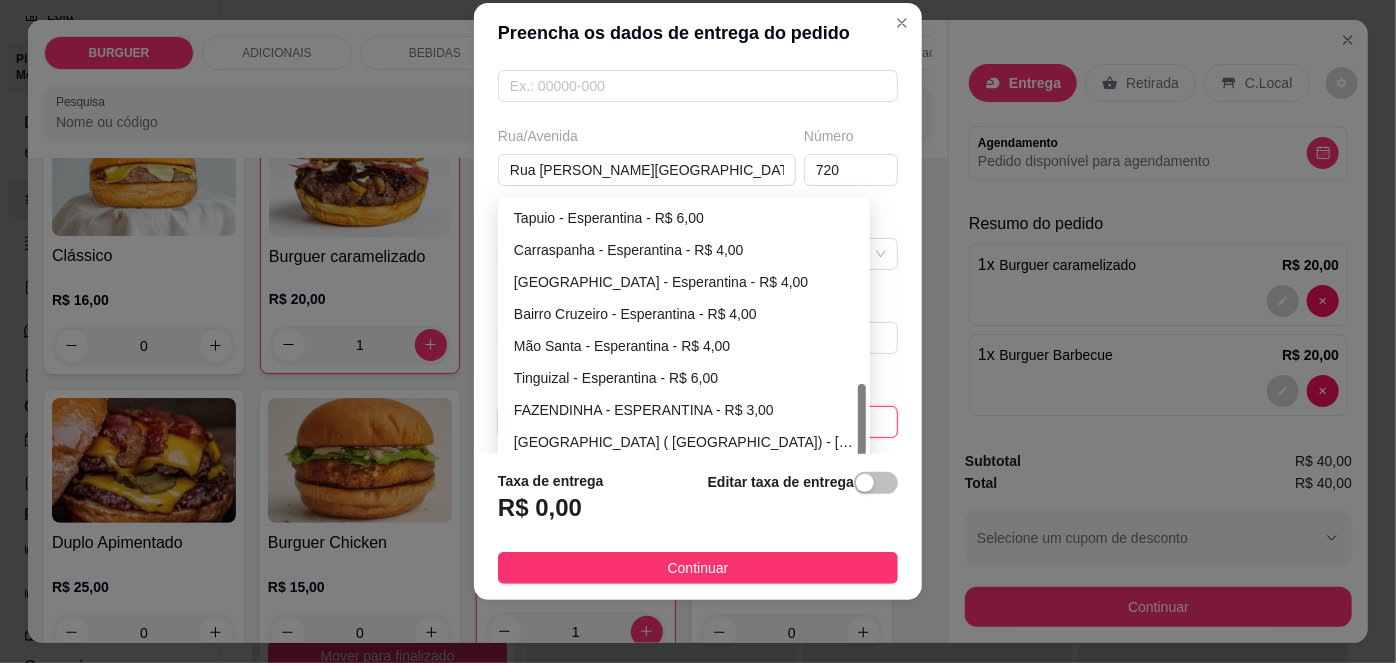 scroll, scrollTop: 640, scrollLeft: 0, axis: vertical 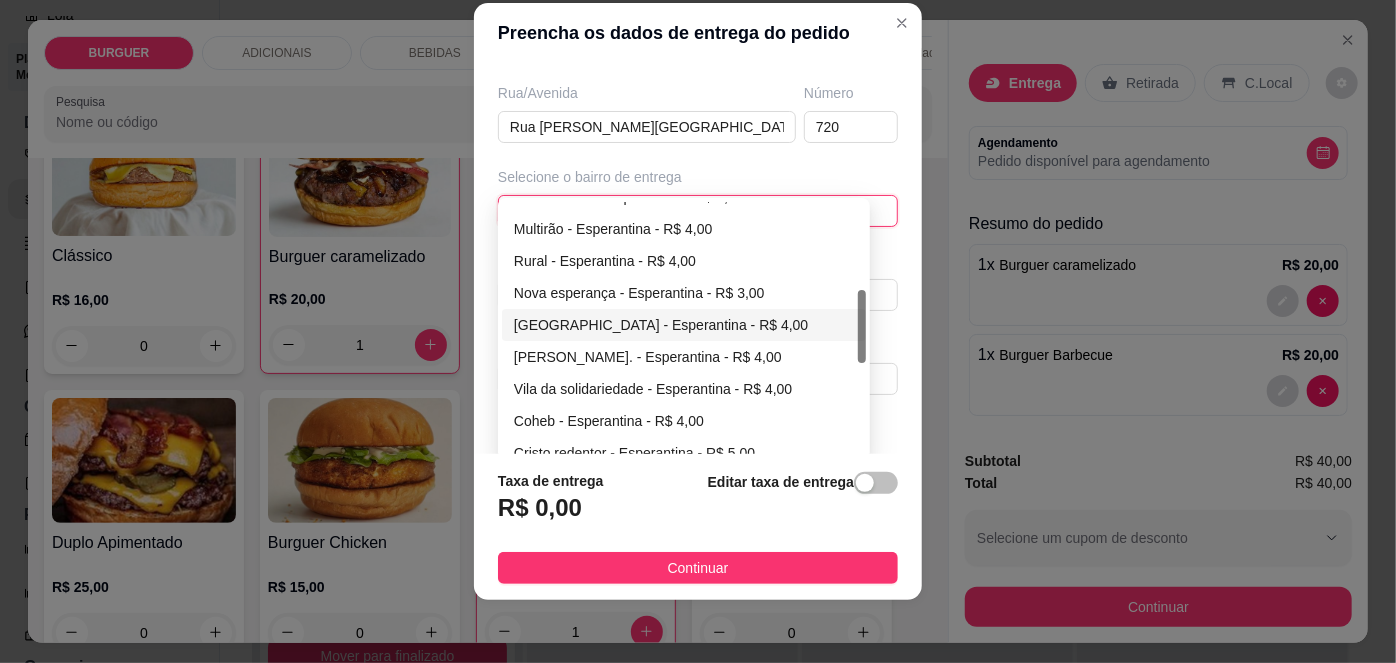 click on "[GEOGRAPHIC_DATA]  - Esperantina  -  R$ 4,00" at bounding box center (684, 325) 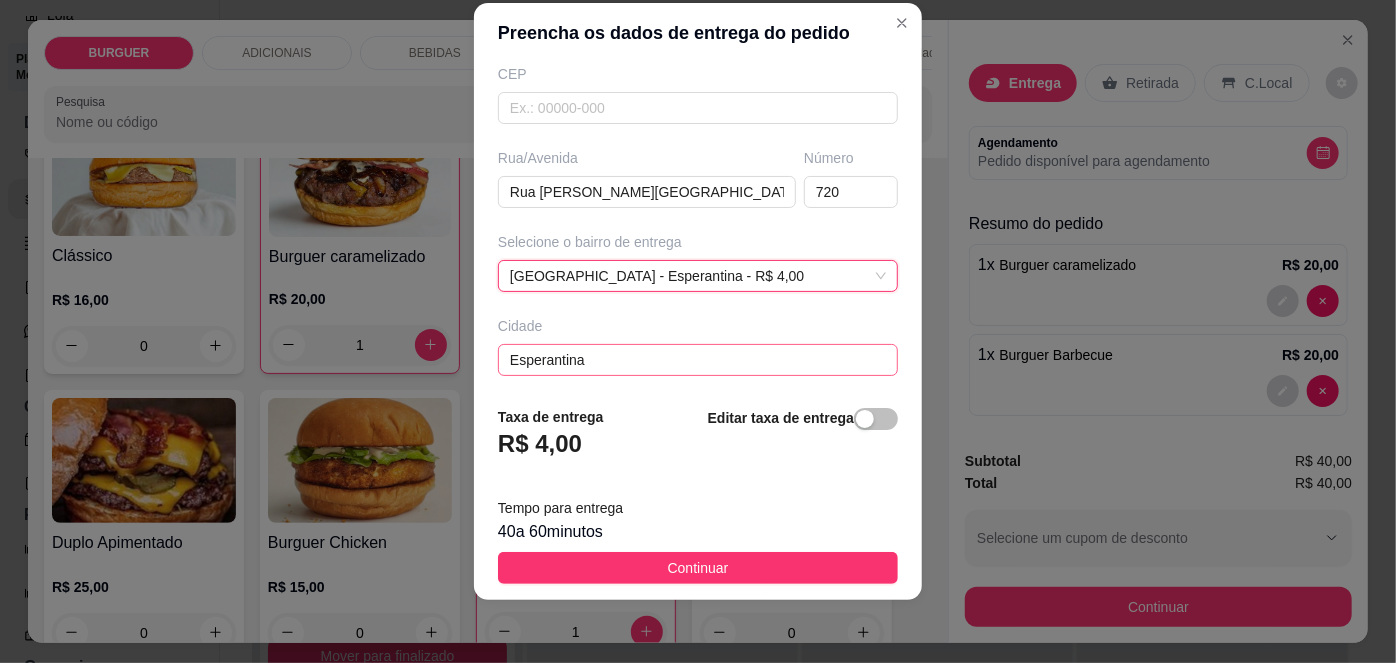 scroll, scrollTop: 343, scrollLeft: 0, axis: vertical 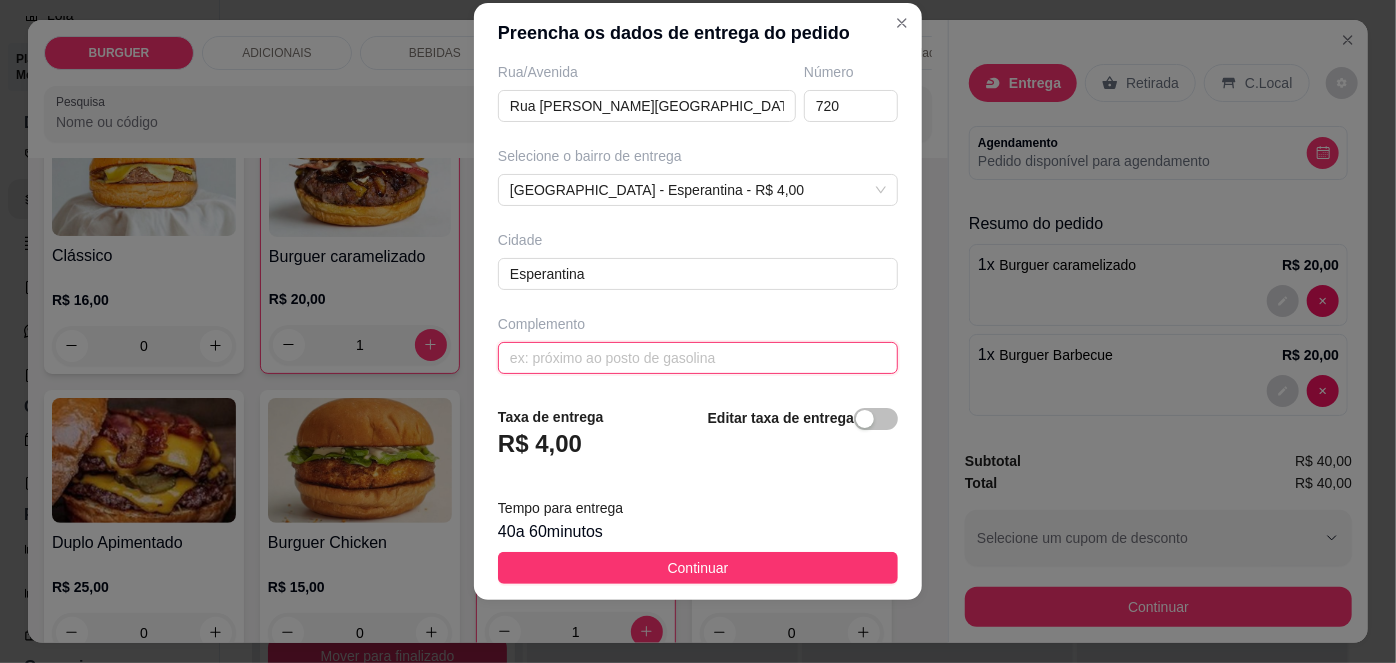 click at bounding box center [698, 358] 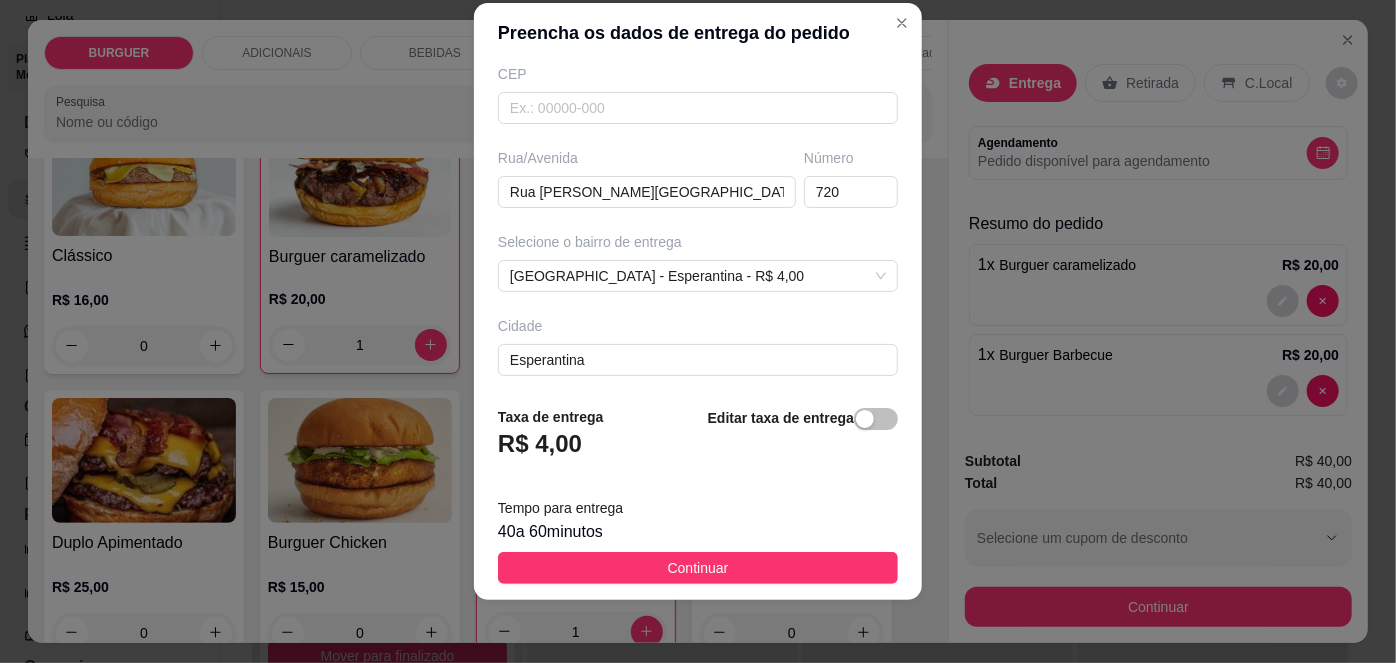 scroll, scrollTop: 343, scrollLeft: 0, axis: vertical 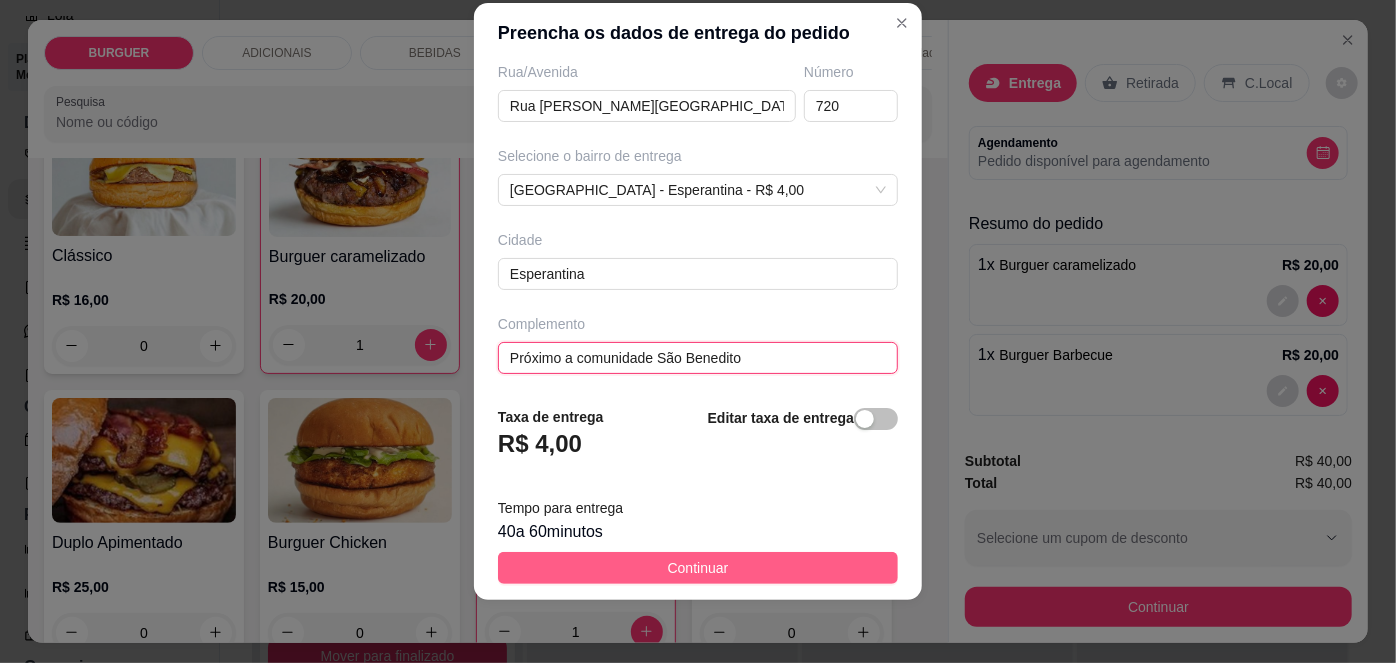 type on "Próximo a comunidade São Benedito" 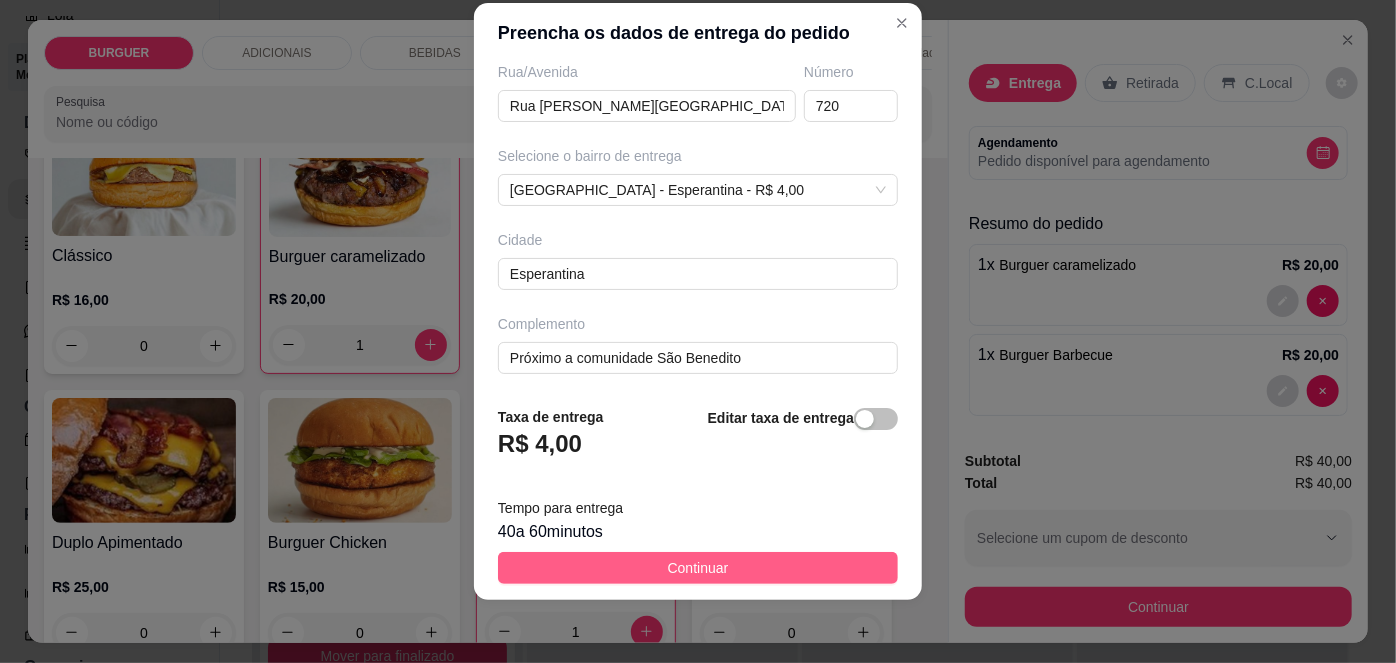 click on "Continuar" at bounding box center (698, 568) 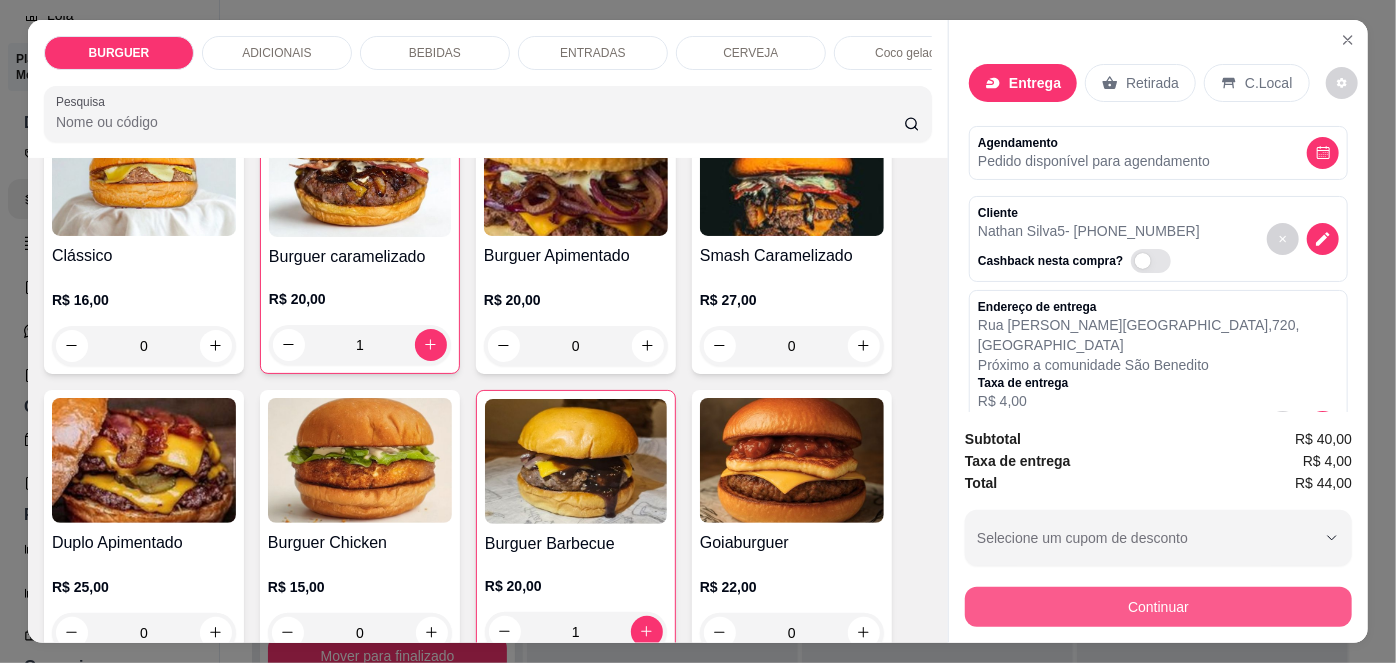 click on "Continuar" at bounding box center [1158, 607] 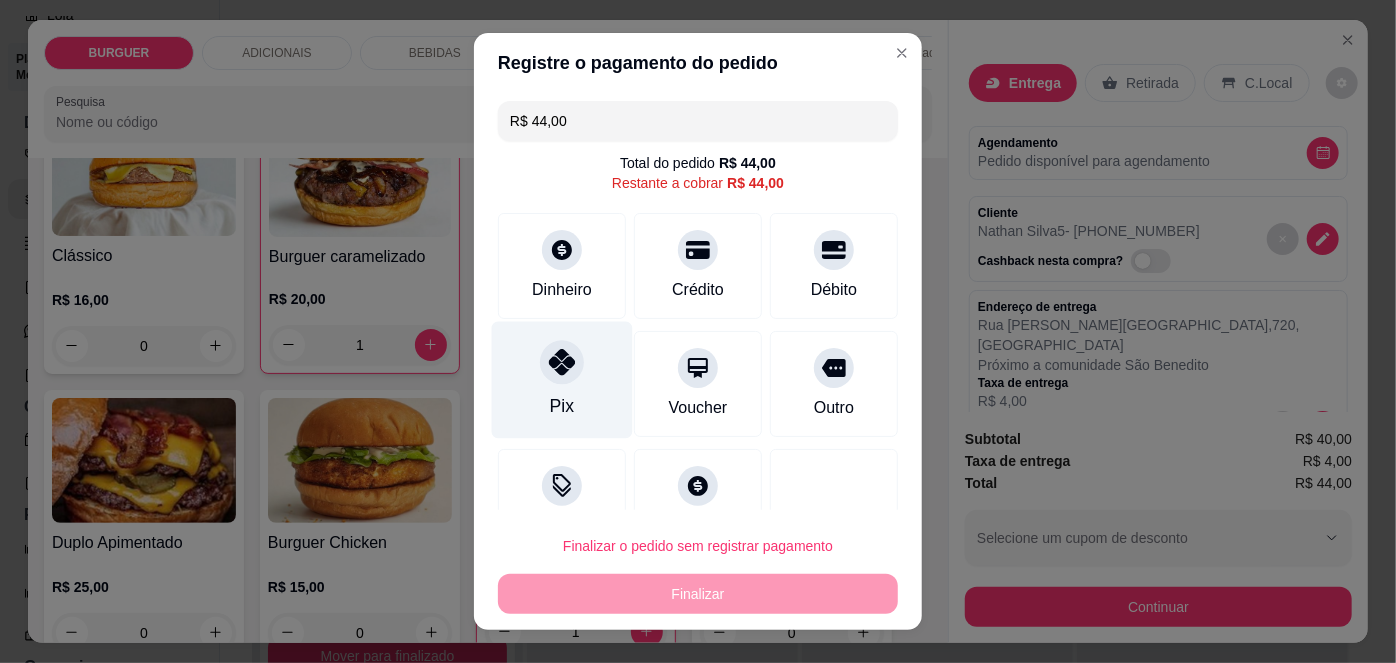 click on "Pix" at bounding box center [562, 380] 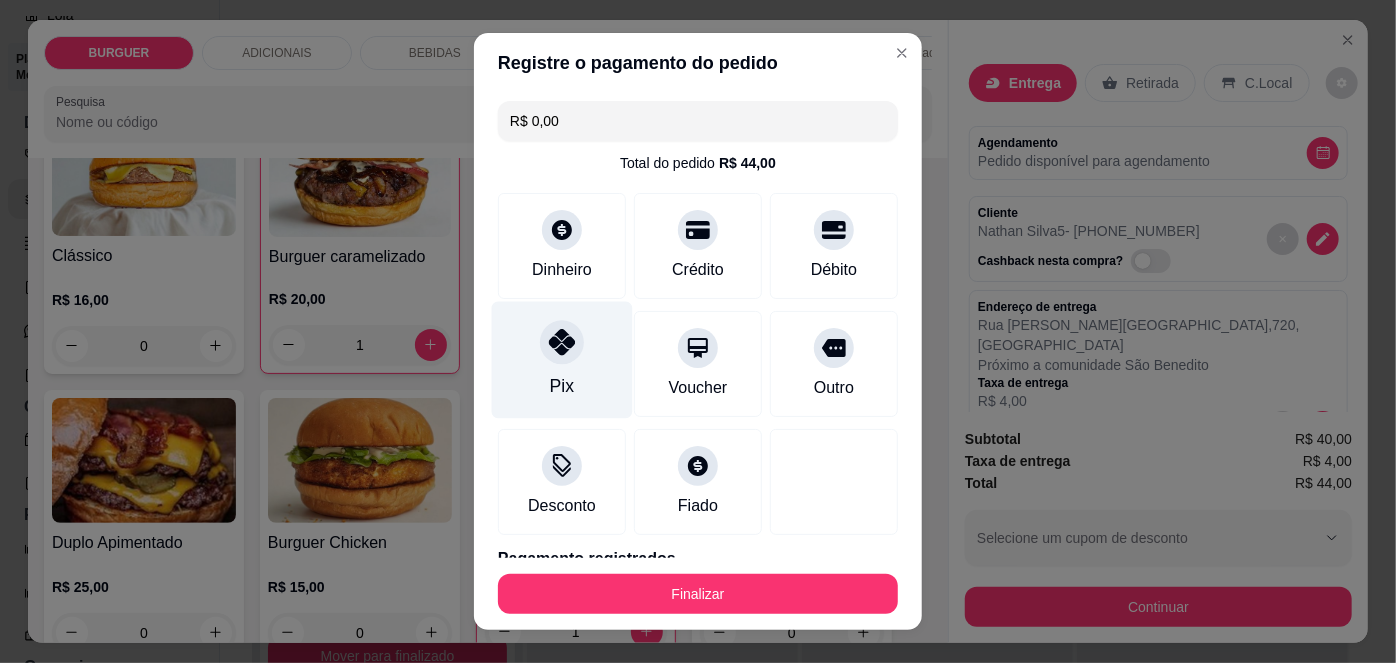scroll, scrollTop: 88, scrollLeft: 0, axis: vertical 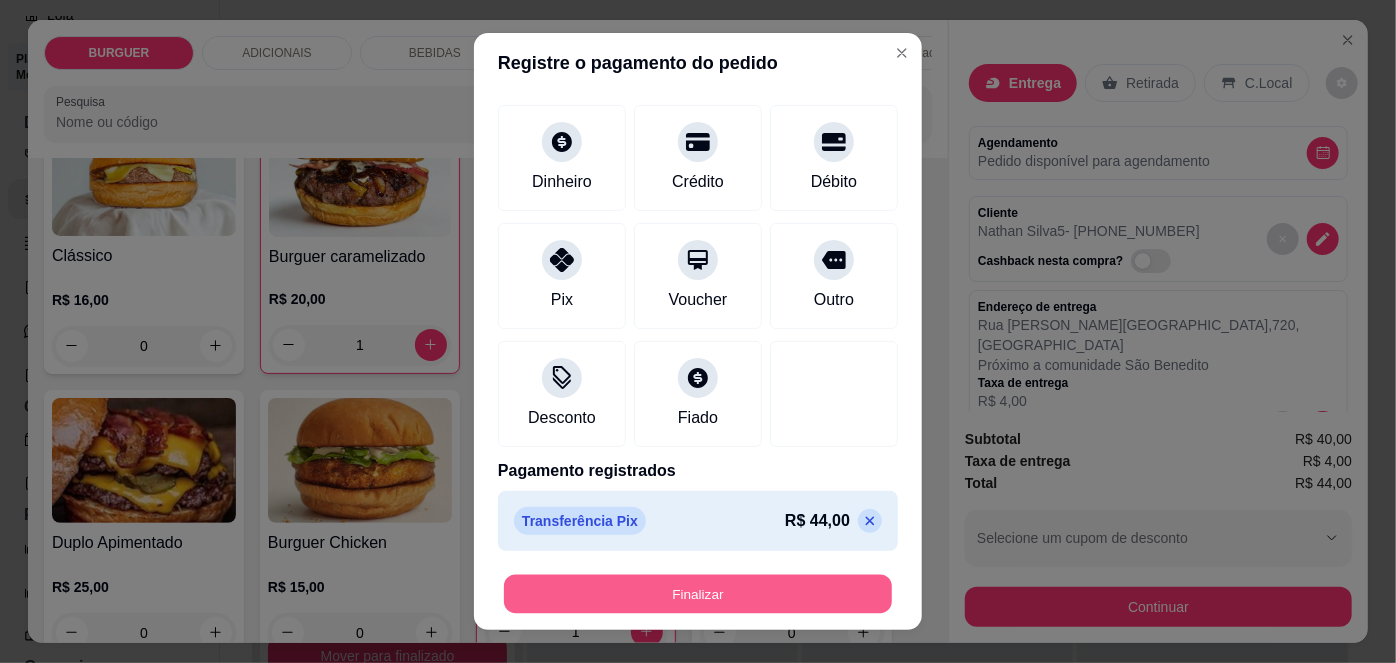 click on "Finalizar" at bounding box center [698, 593] 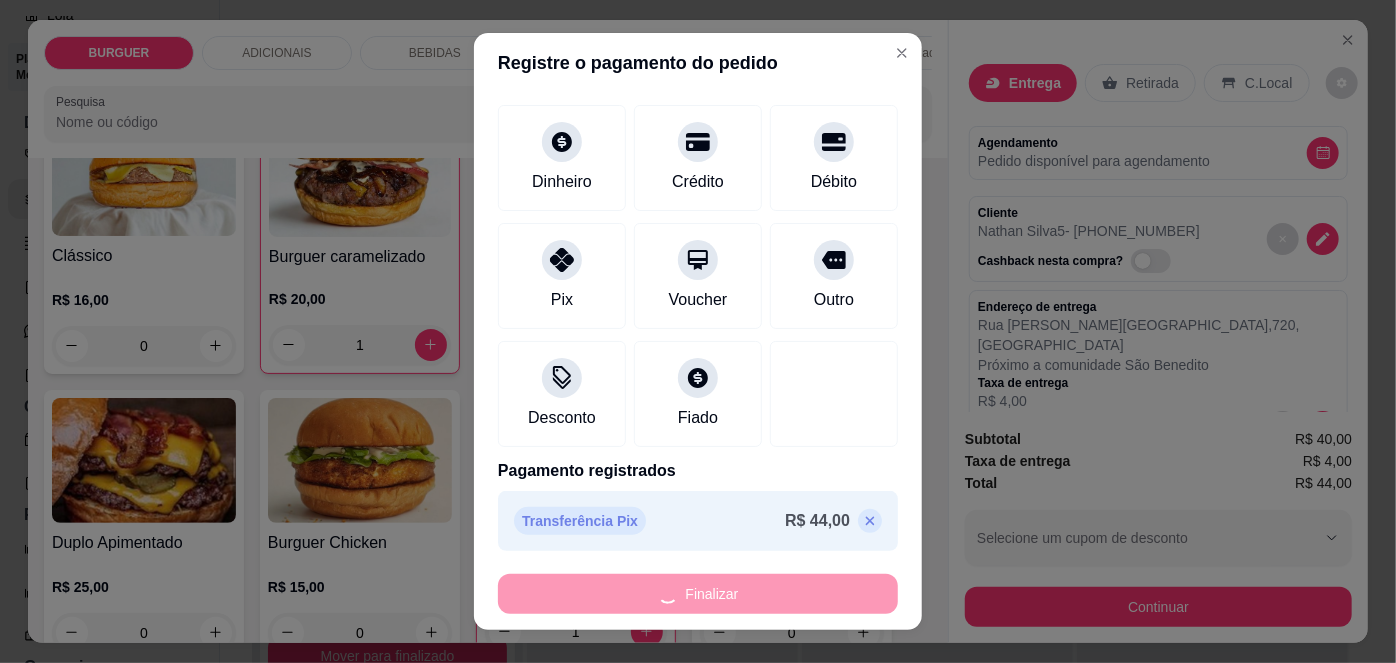 type on "0" 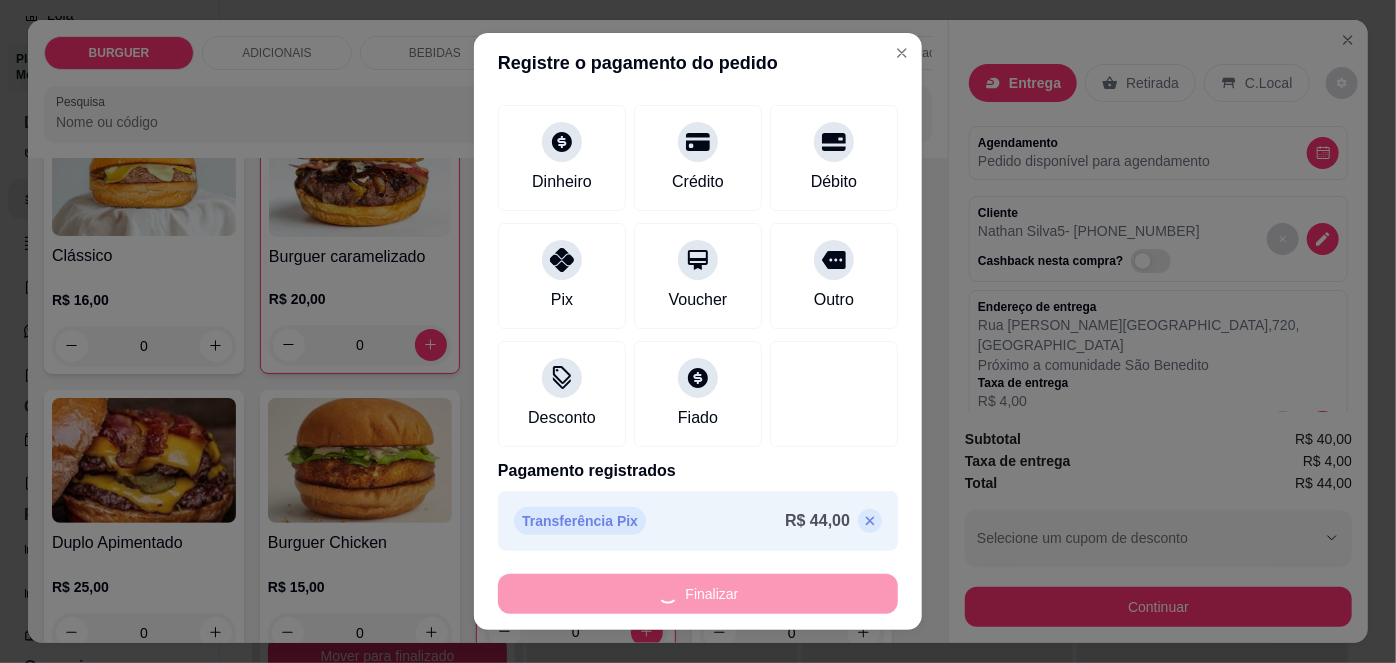 type on "-R$ 44,00" 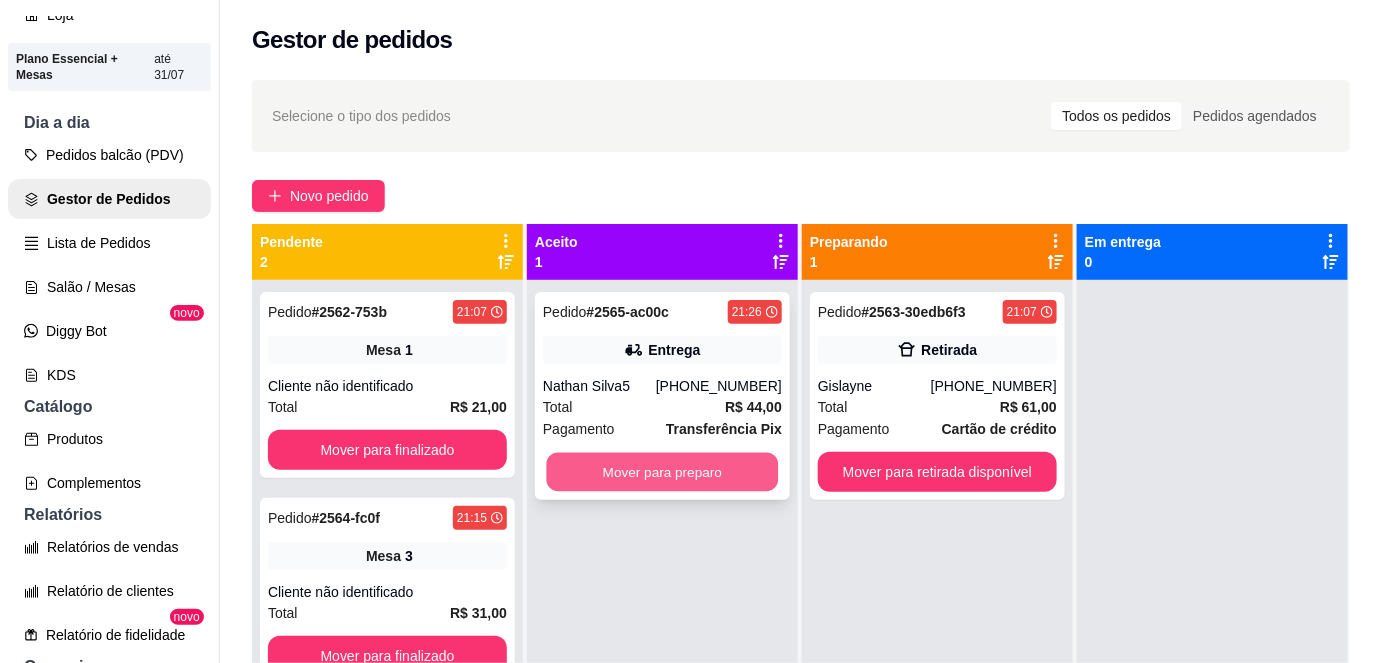 click on "Mover para preparo" at bounding box center (663, 472) 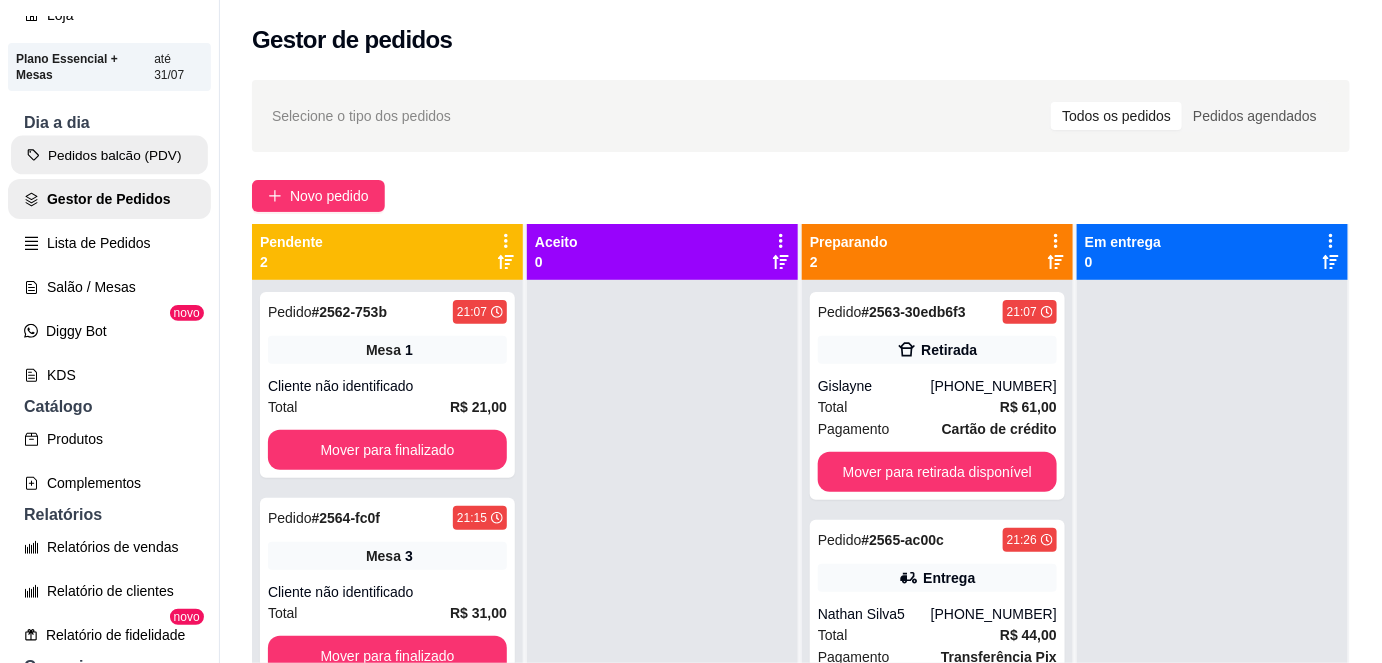 click on "Pedidos balcão (PDV)" at bounding box center (109, 155) 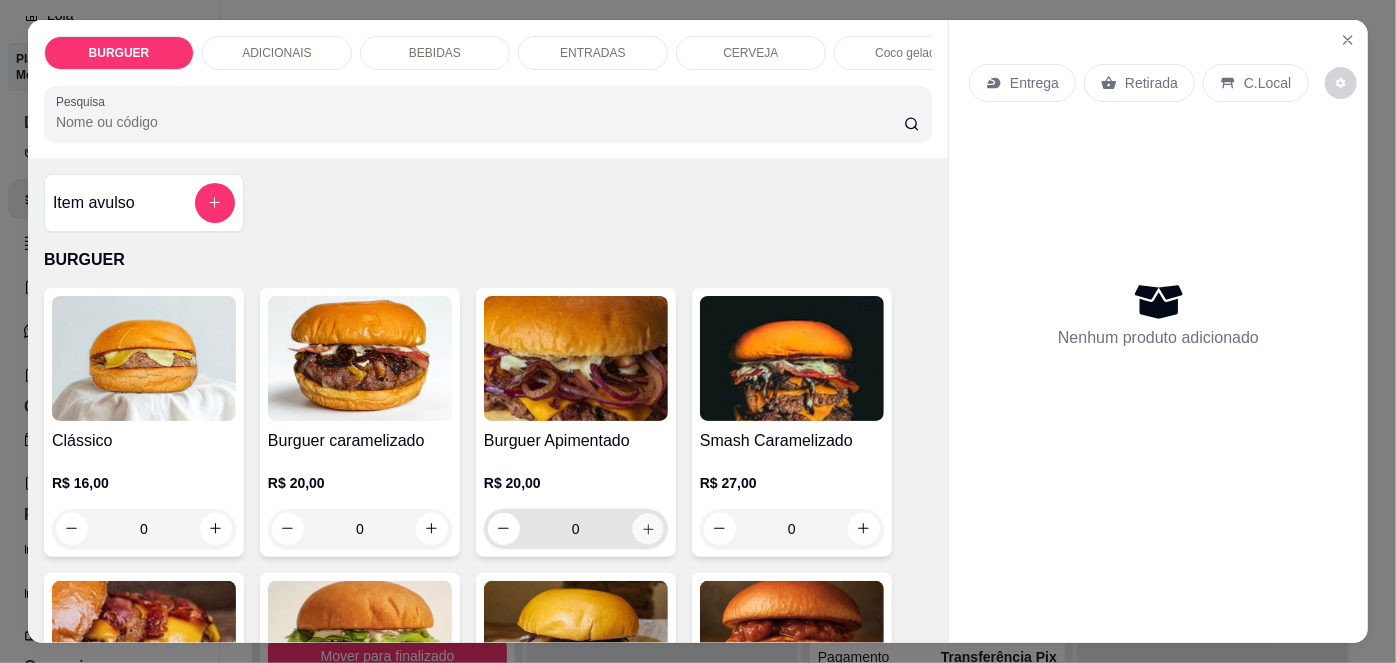 click at bounding box center (647, 528) 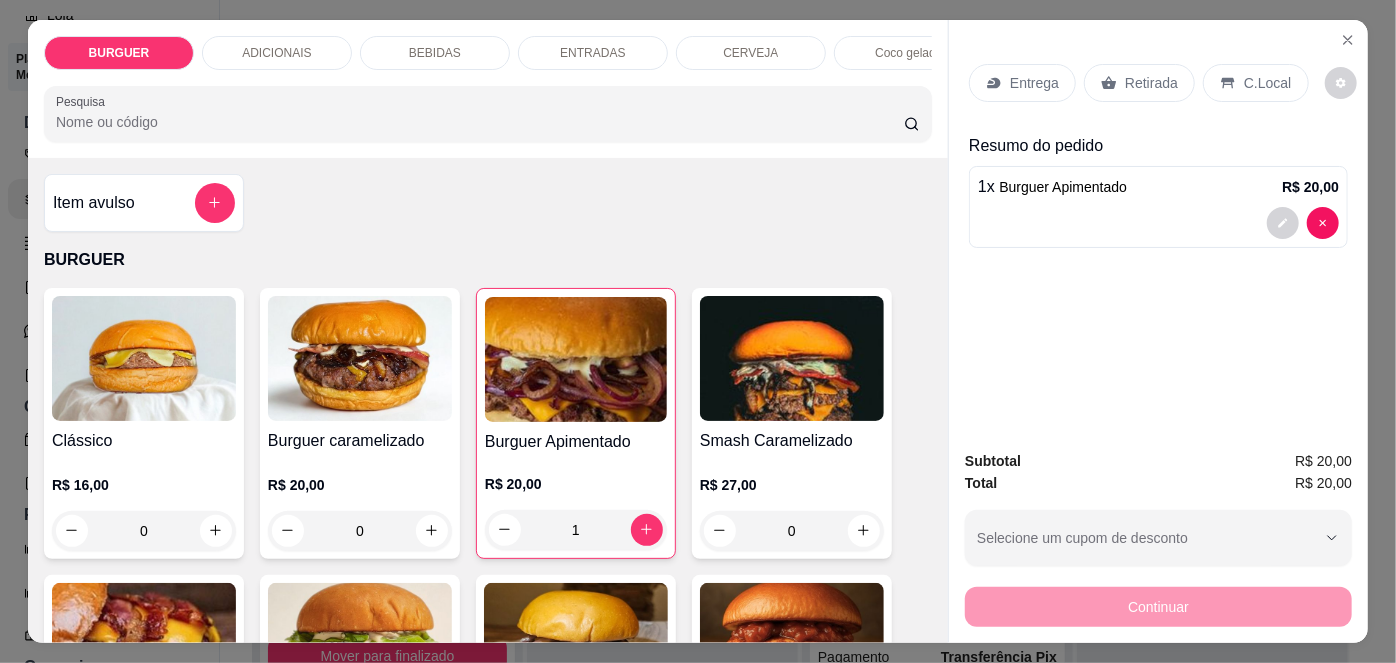 click on "Retirada" at bounding box center [1151, 83] 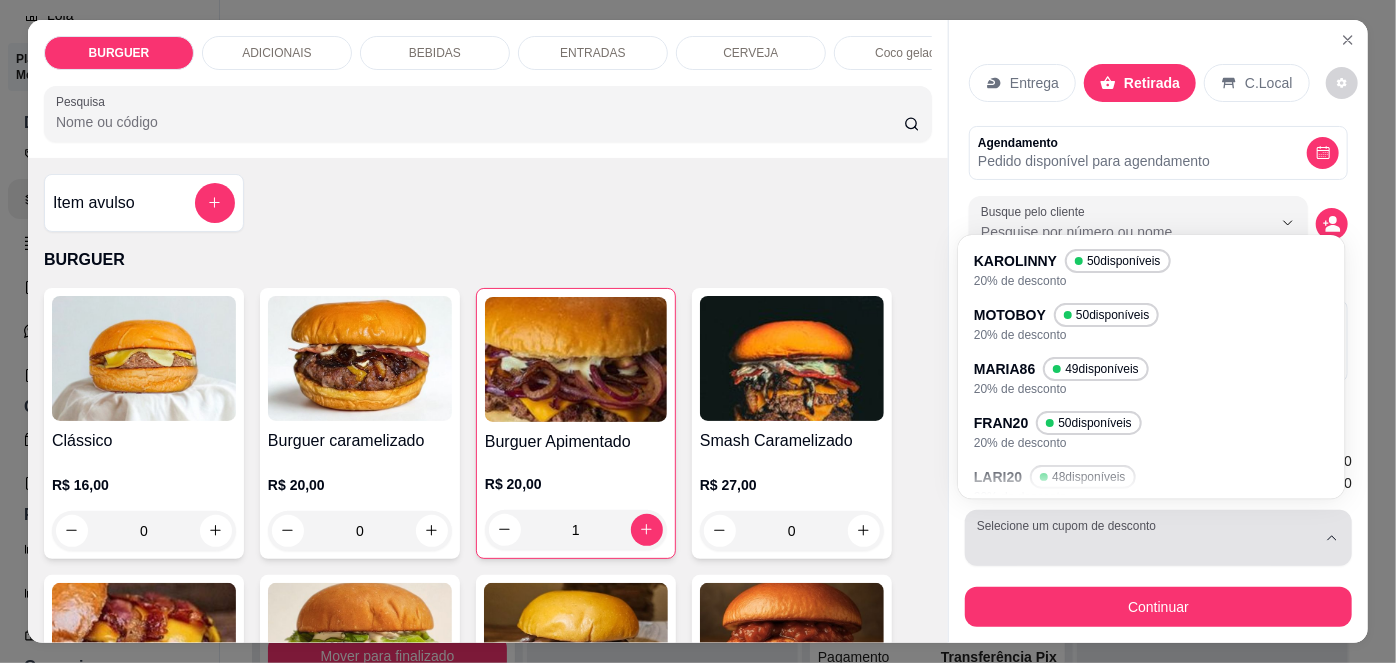 click at bounding box center (1146, 538) 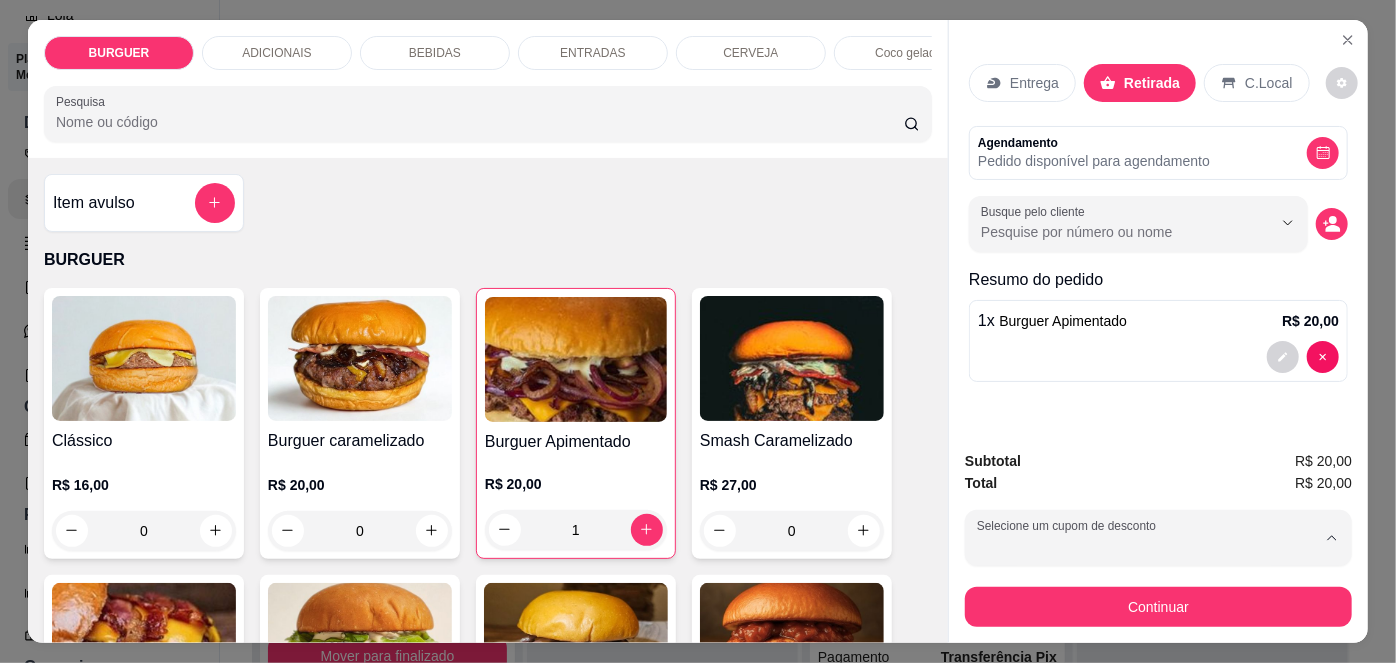 click on "20% de desconto" at bounding box center [1061, 445] 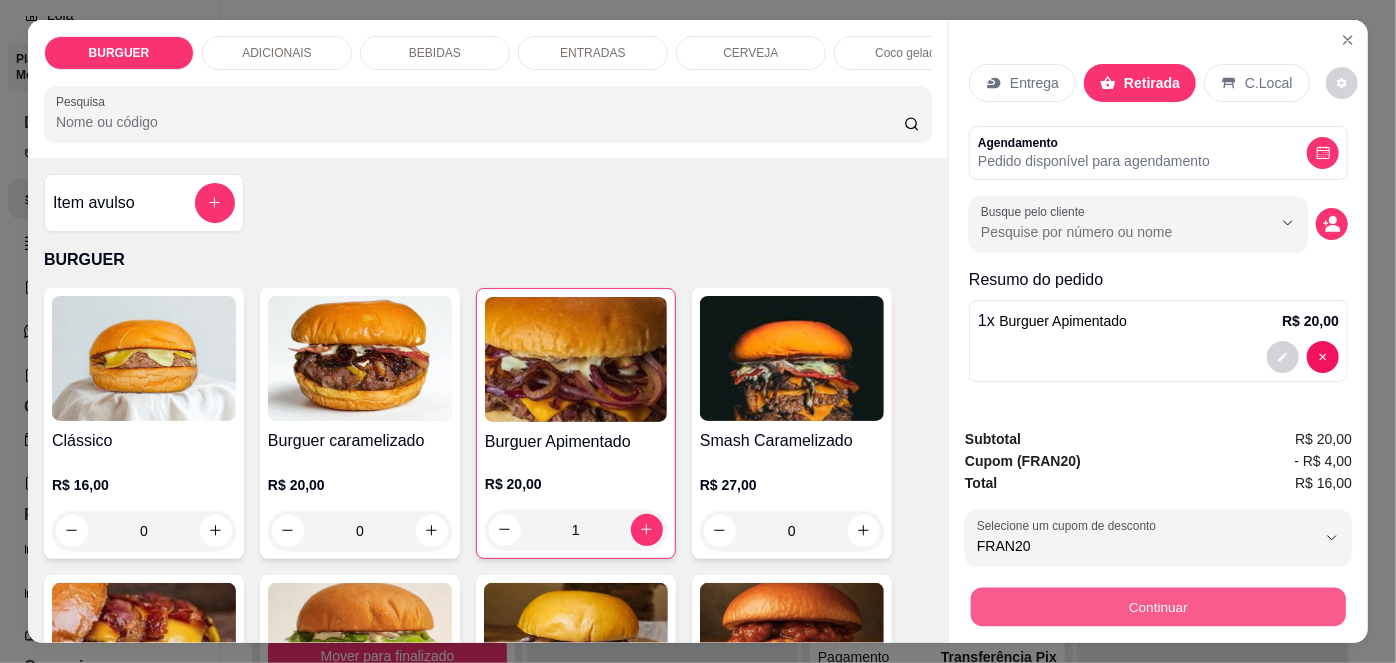 click on "Continuar" at bounding box center (1158, 607) 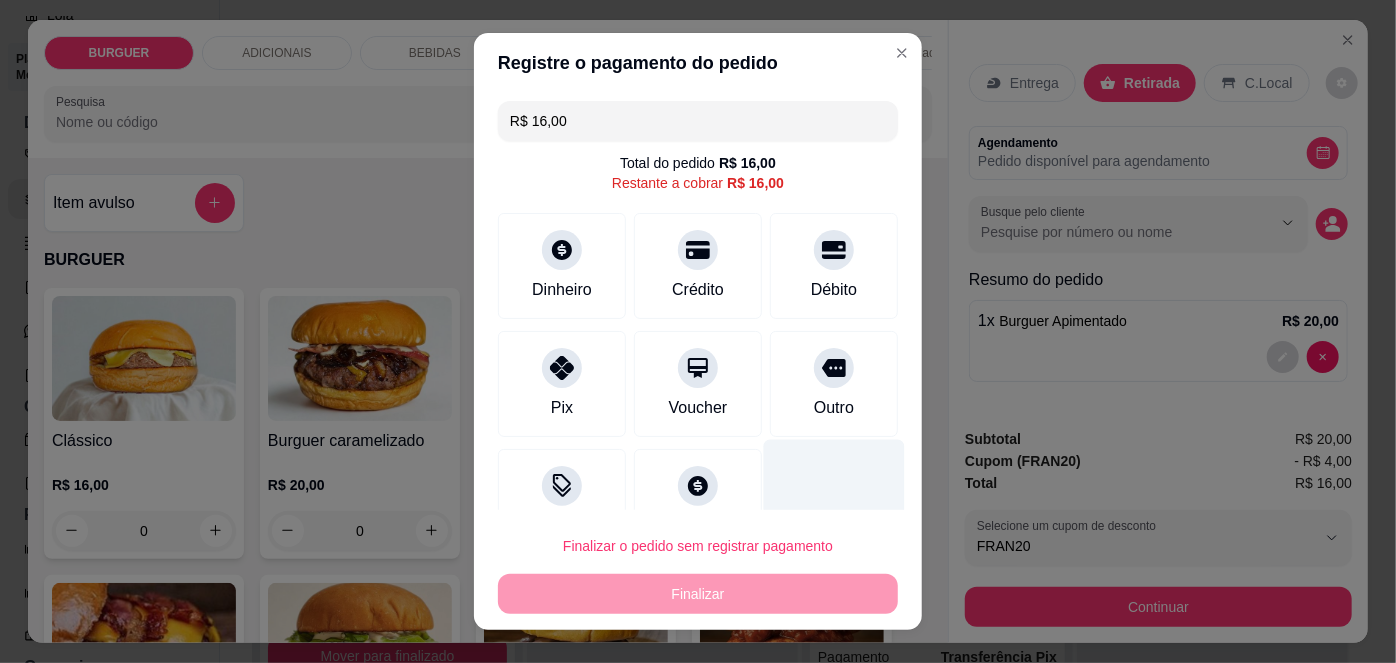 scroll, scrollTop: 51, scrollLeft: 0, axis: vertical 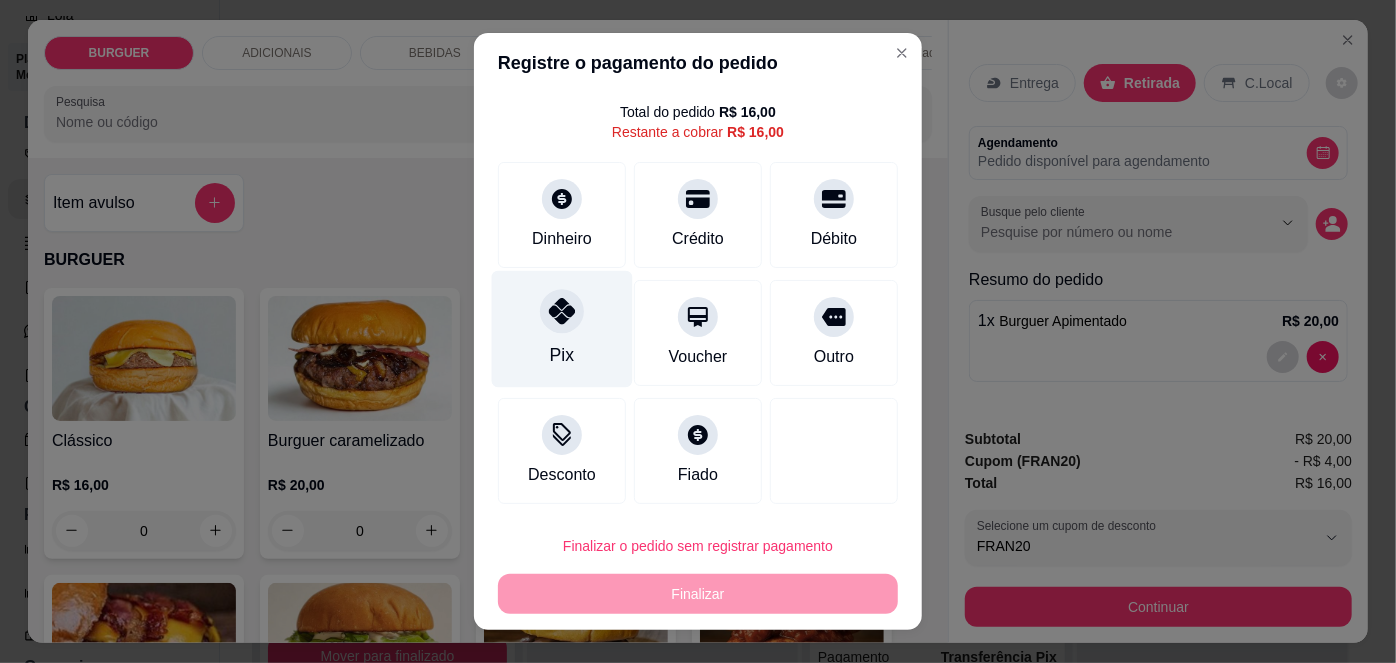 click on "Pix" at bounding box center (562, 329) 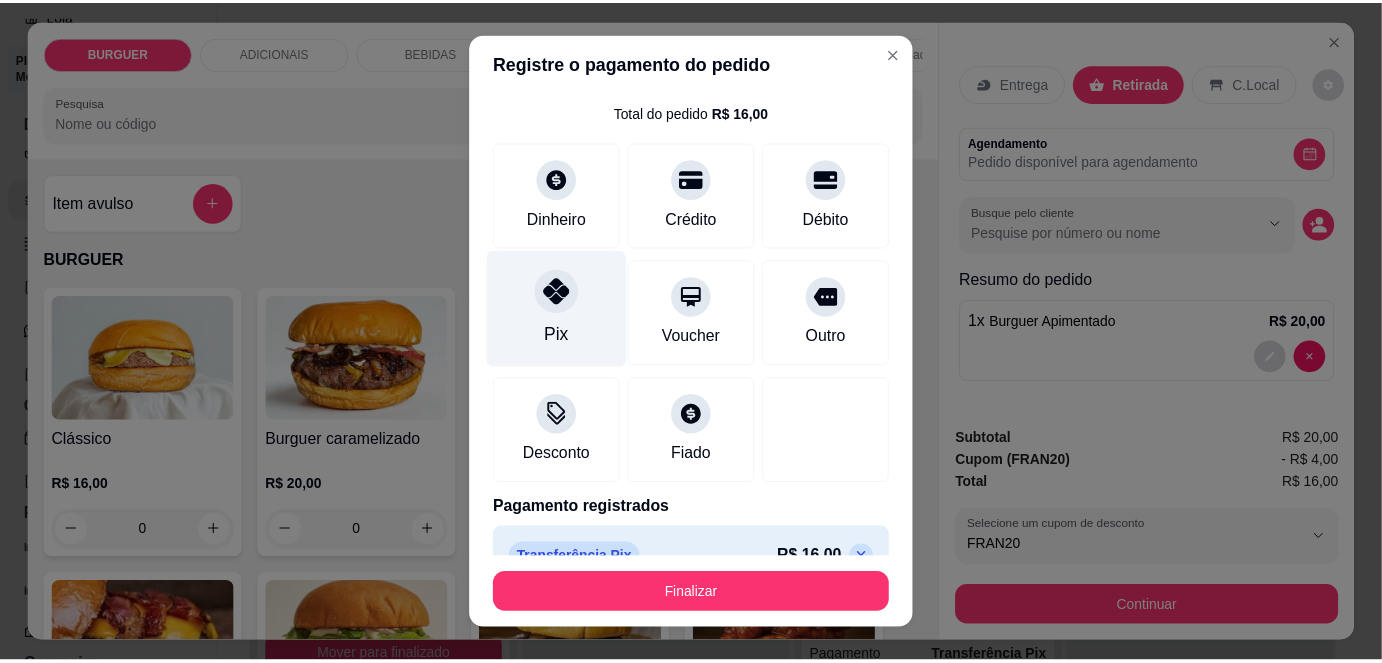 scroll, scrollTop: 88, scrollLeft: 0, axis: vertical 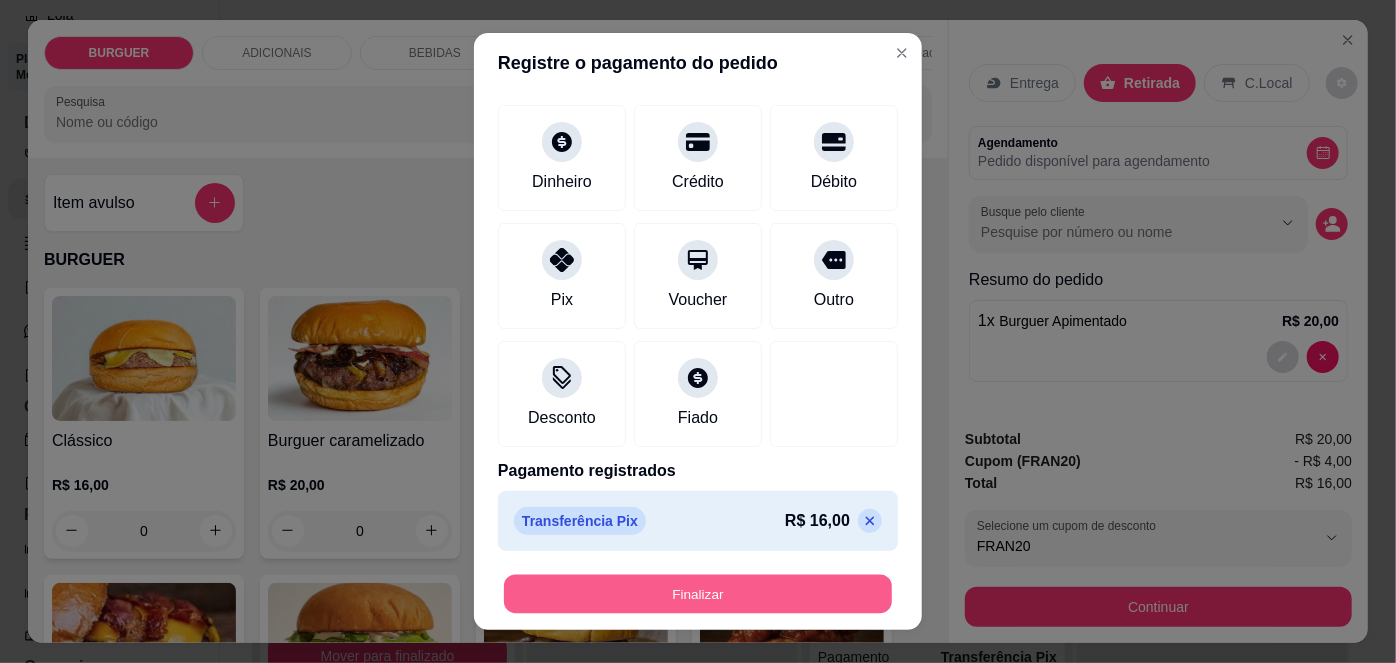 click on "Finalizar" at bounding box center (698, 593) 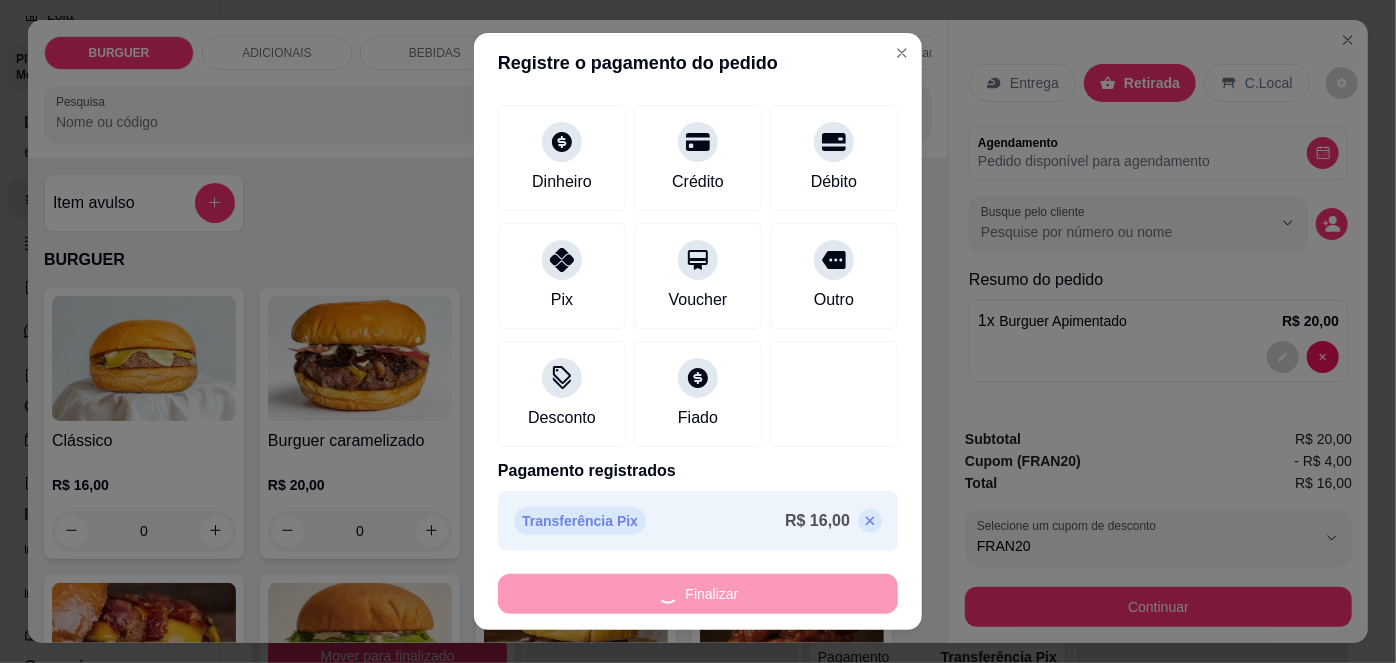 type on "0" 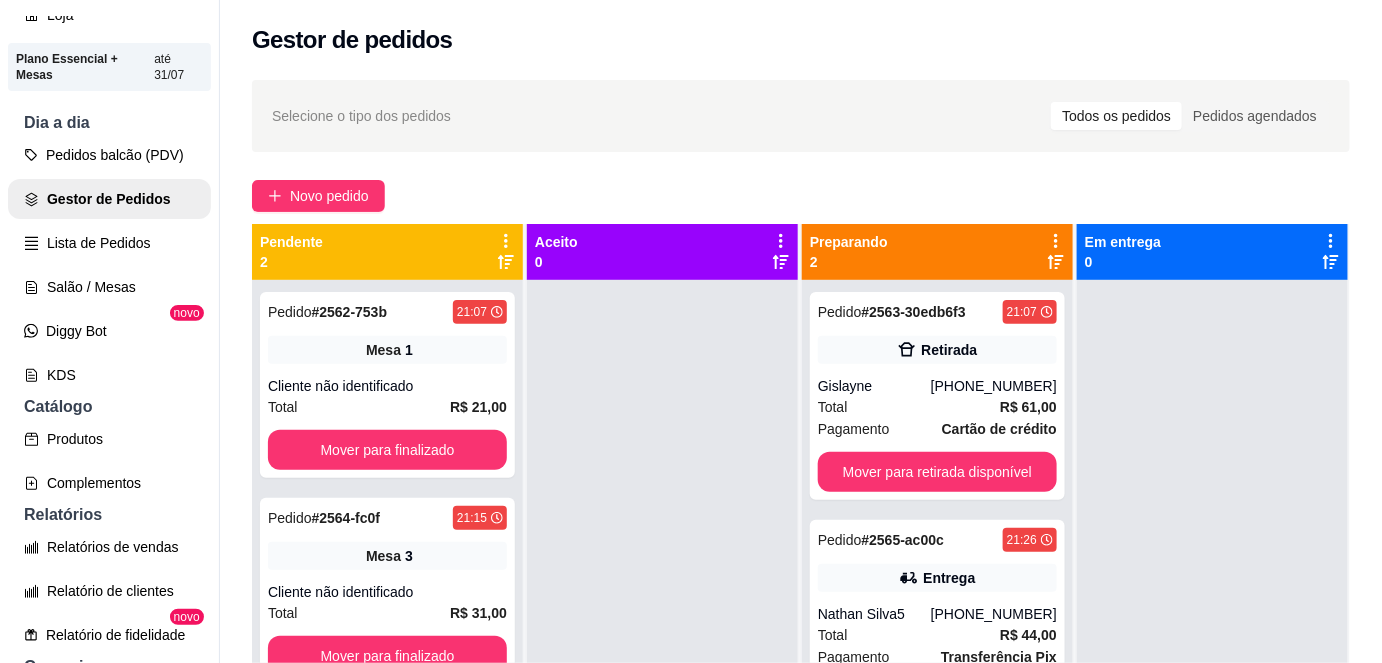 scroll, scrollTop: 56, scrollLeft: 0, axis: vertical 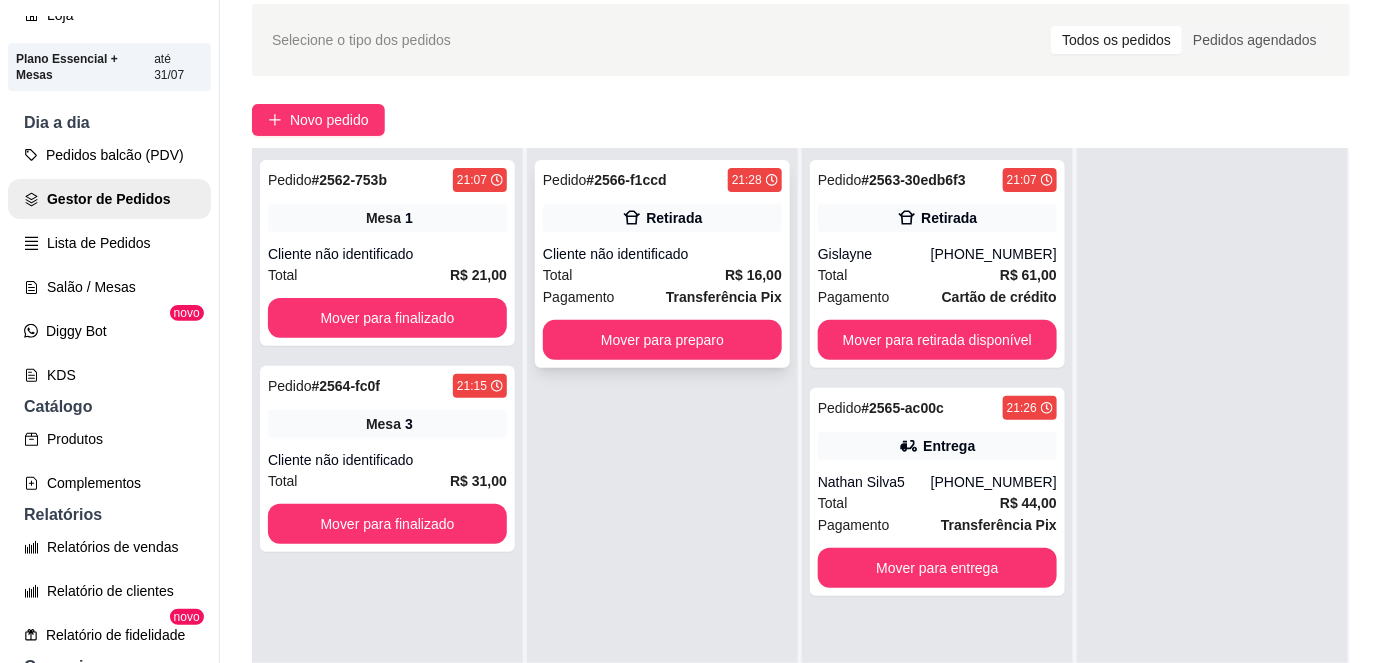 click on "Cliente não identificado" at bounding box center [662, 254] 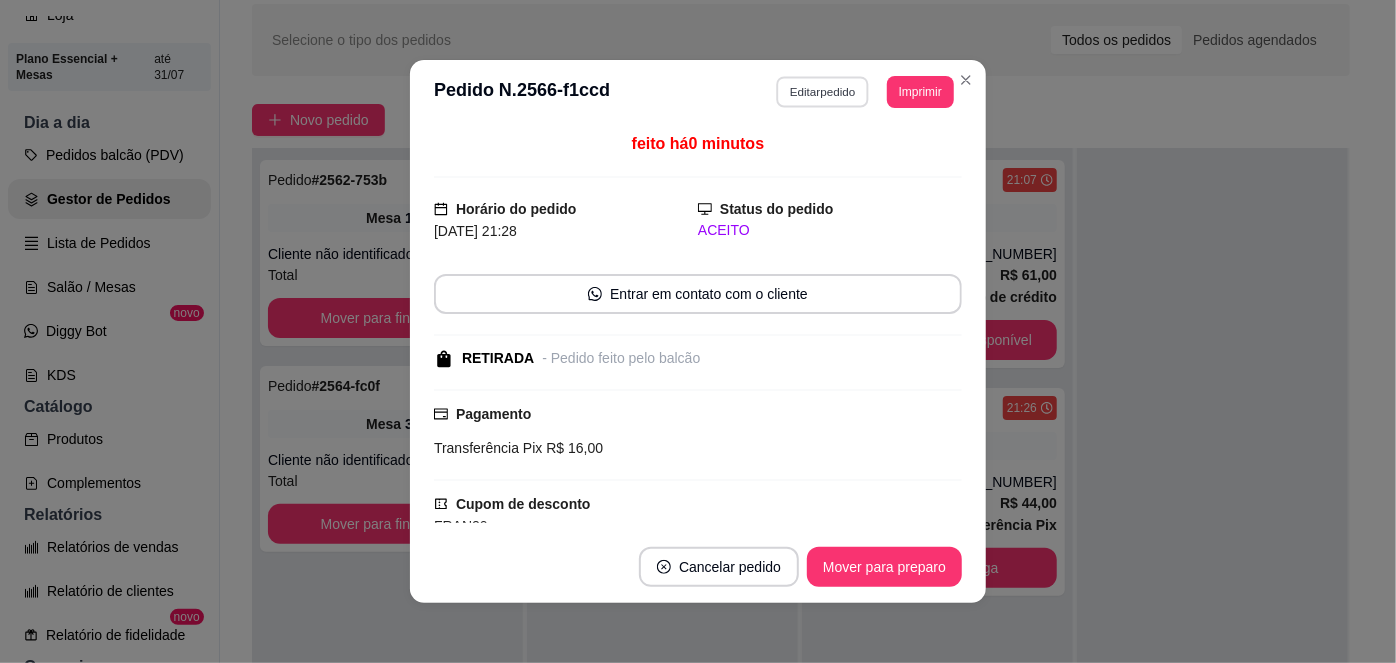 click on "Editar  pedido" at bounding box center [823, 91] 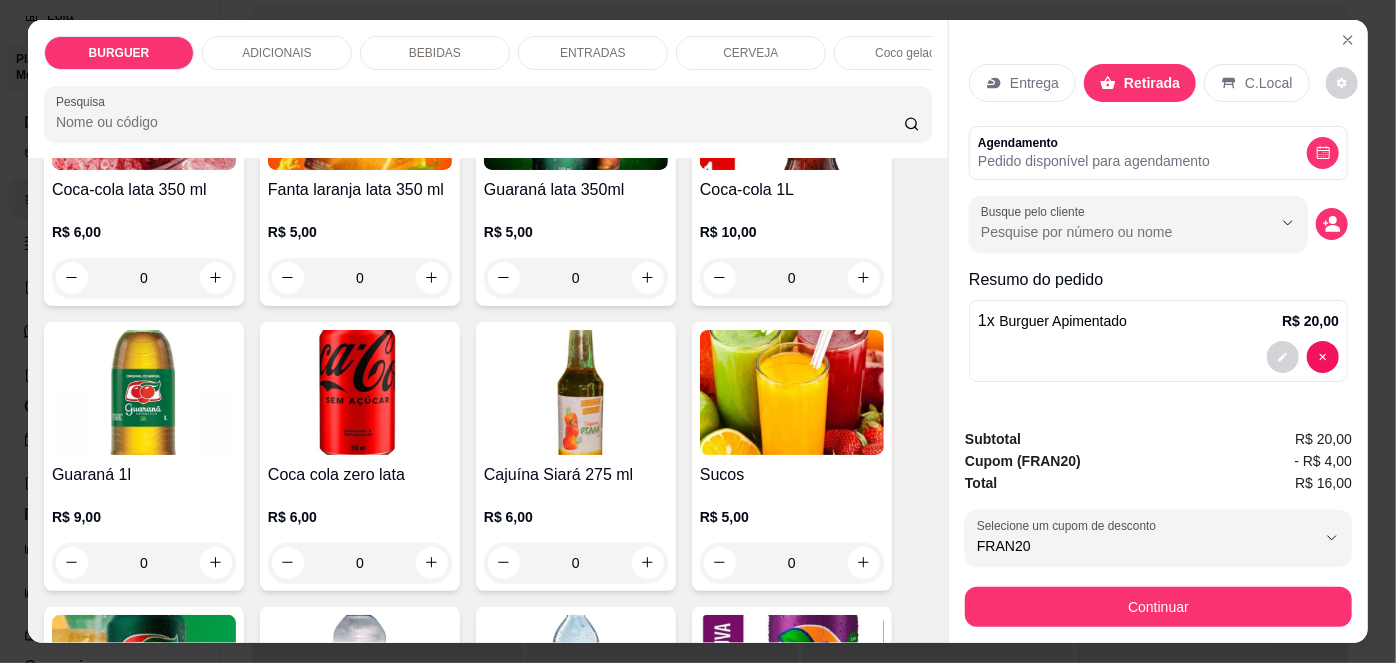scroll, scrollTop: 1792, scrollLeft: 0, axis: vertical 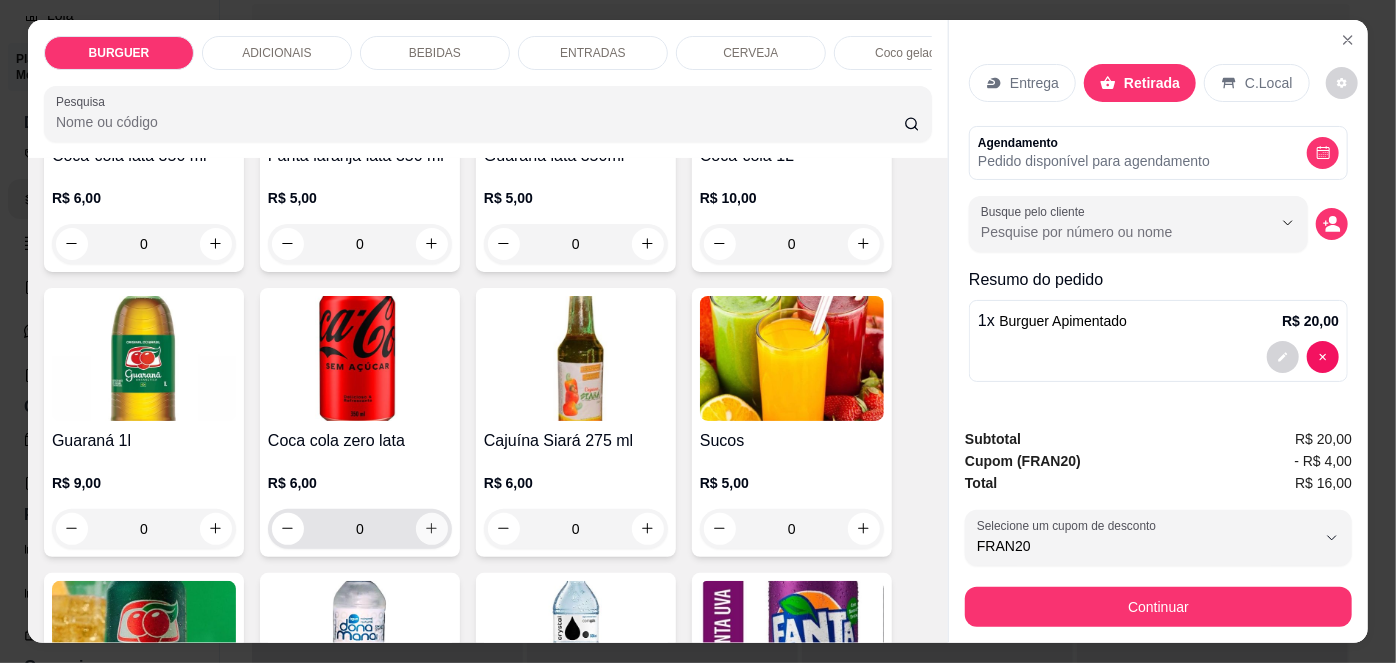 click 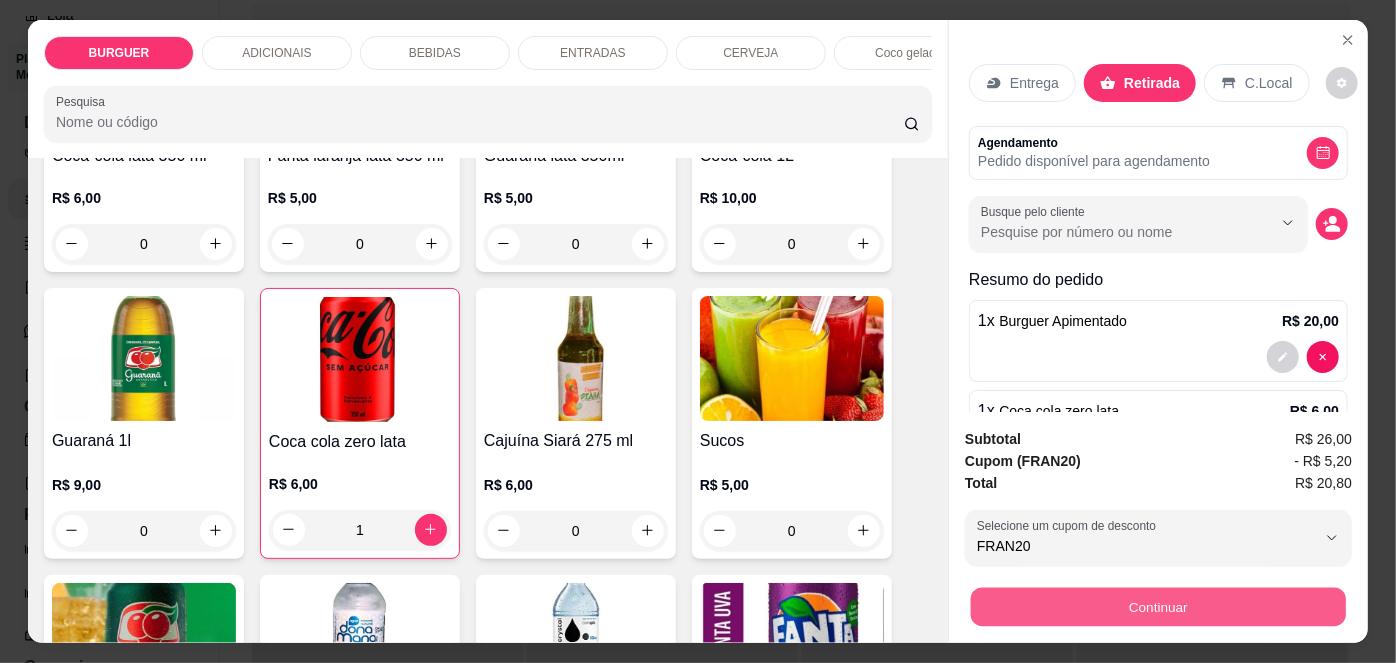 click on "Continuar" at bounding box center (1158, 607) 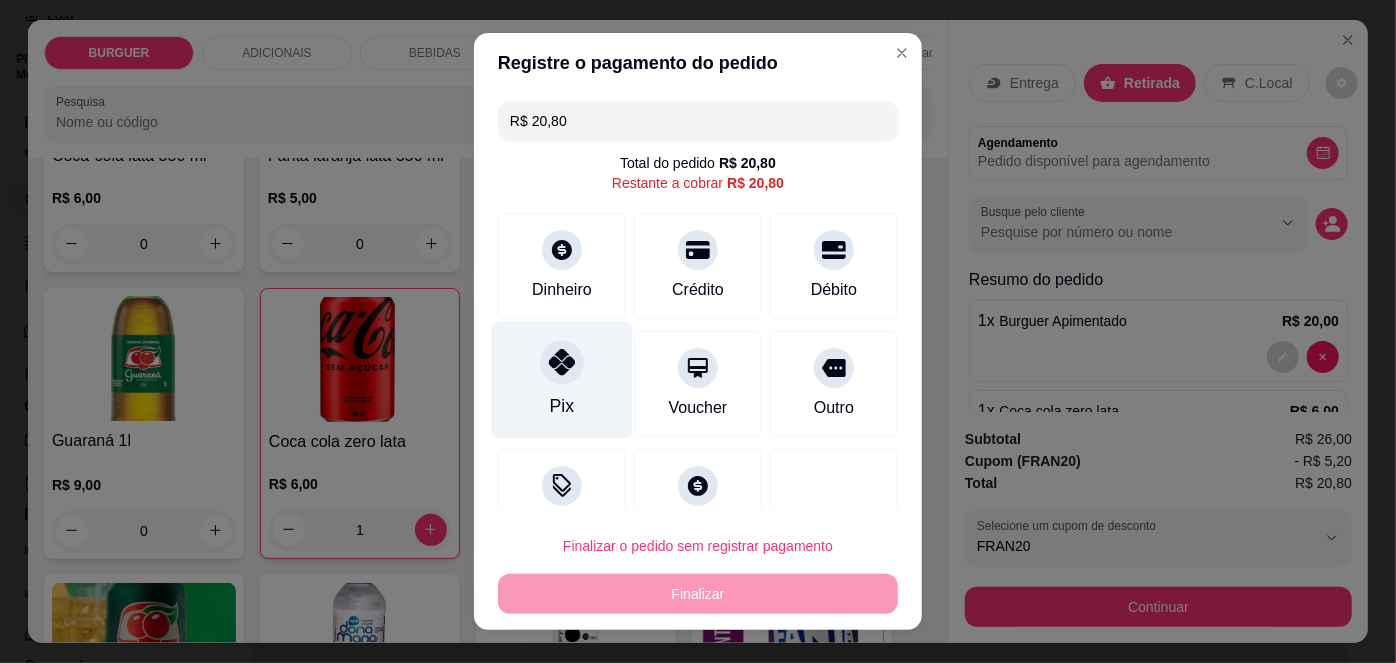 click on "Pix" at bounding box center (562, 406) 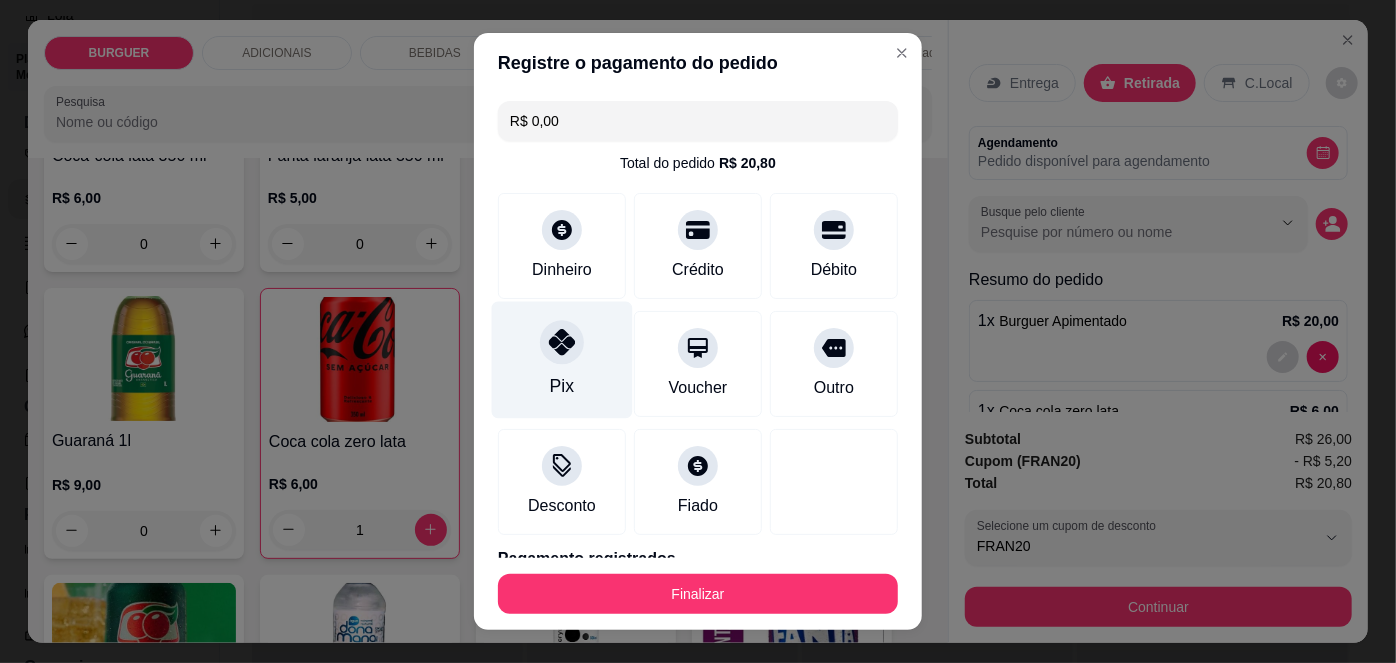 scroll, scrollTop: 88, scrollLeft: 0, axis: vertical 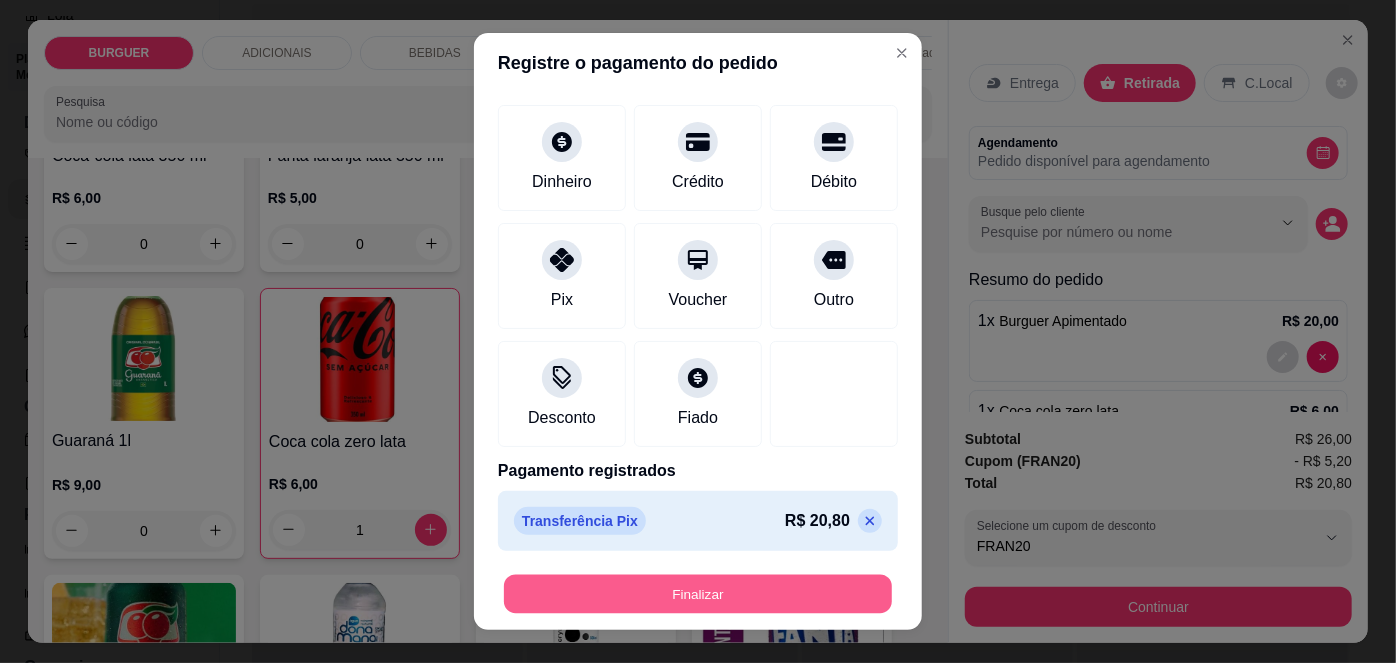 click on "Finalizar" at bounding box center [698, 593] 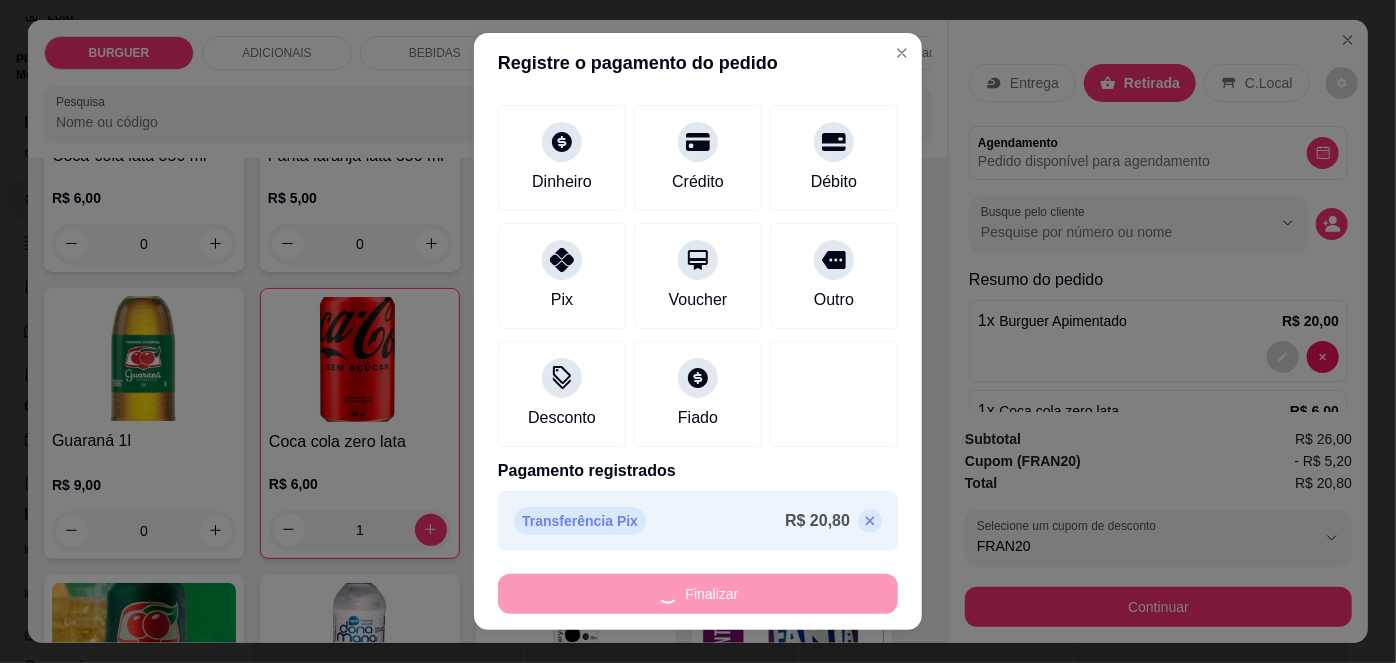 type on "0" 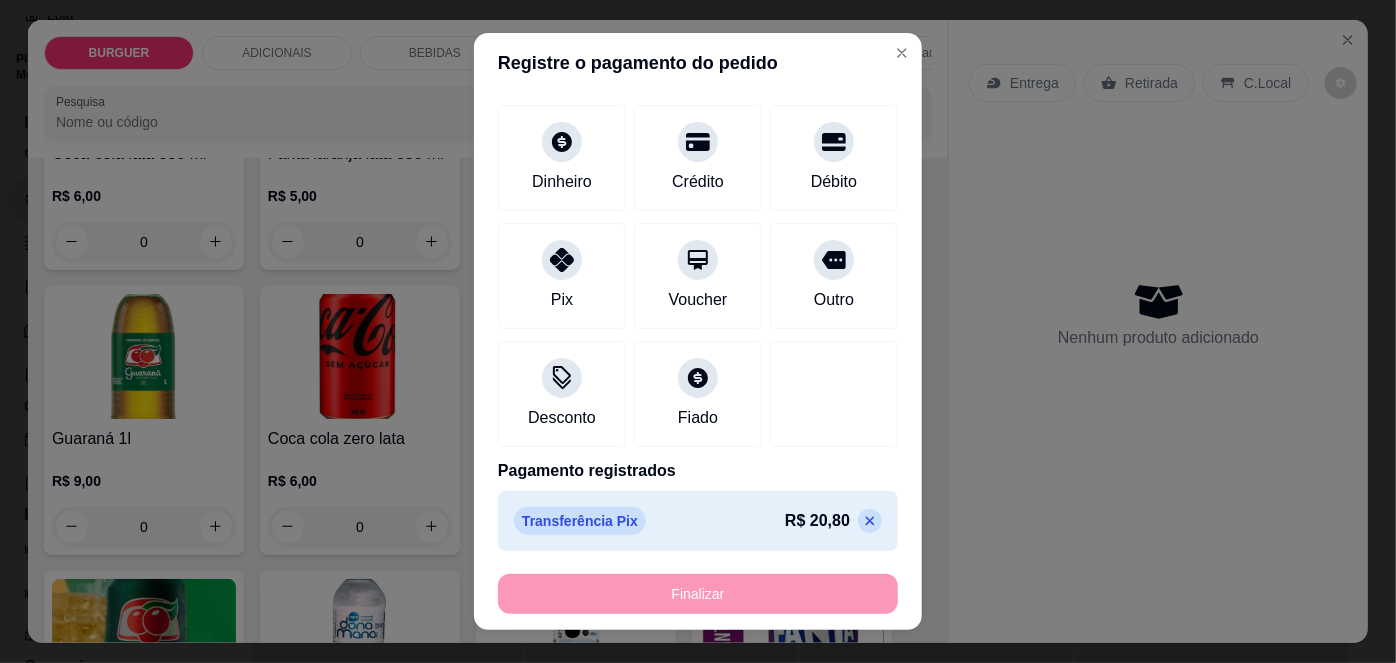 type on "-R$ 20,80" 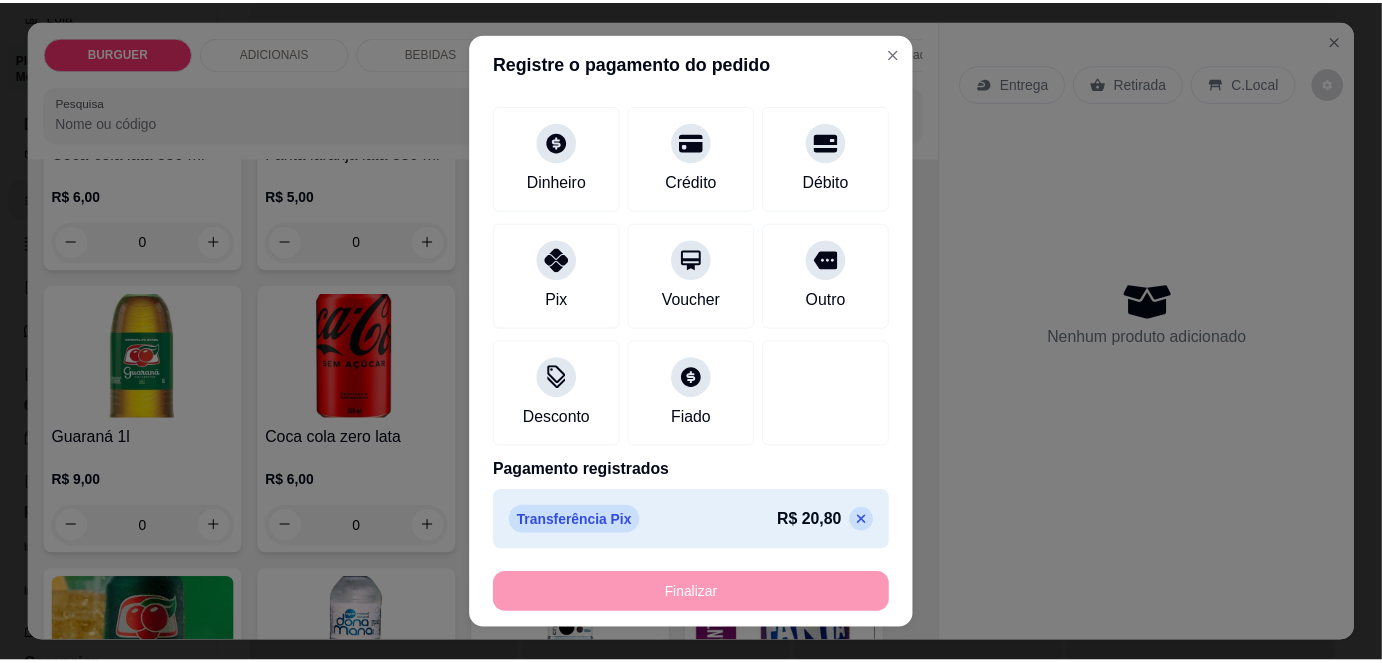 scroll, scrollTop: 1790, scrollLeft: 0, axis: vertical 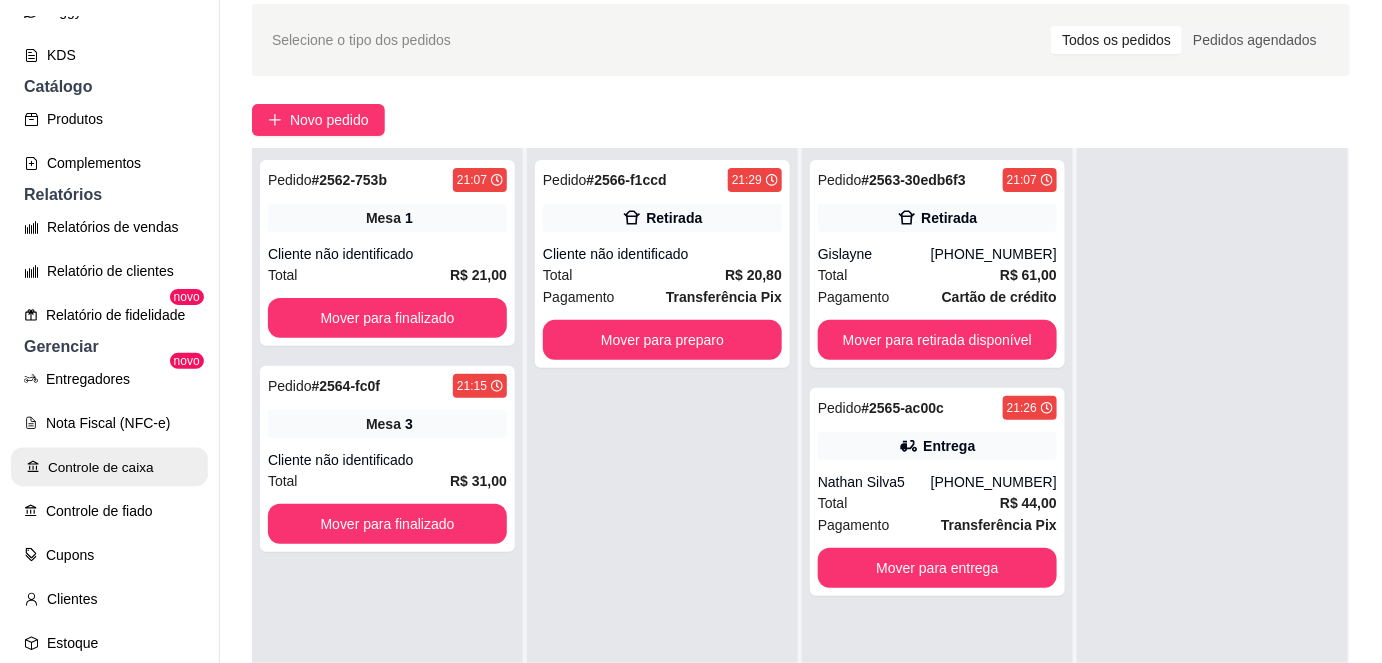 click on "Controle de caixa" at bounding box center [109, 467] 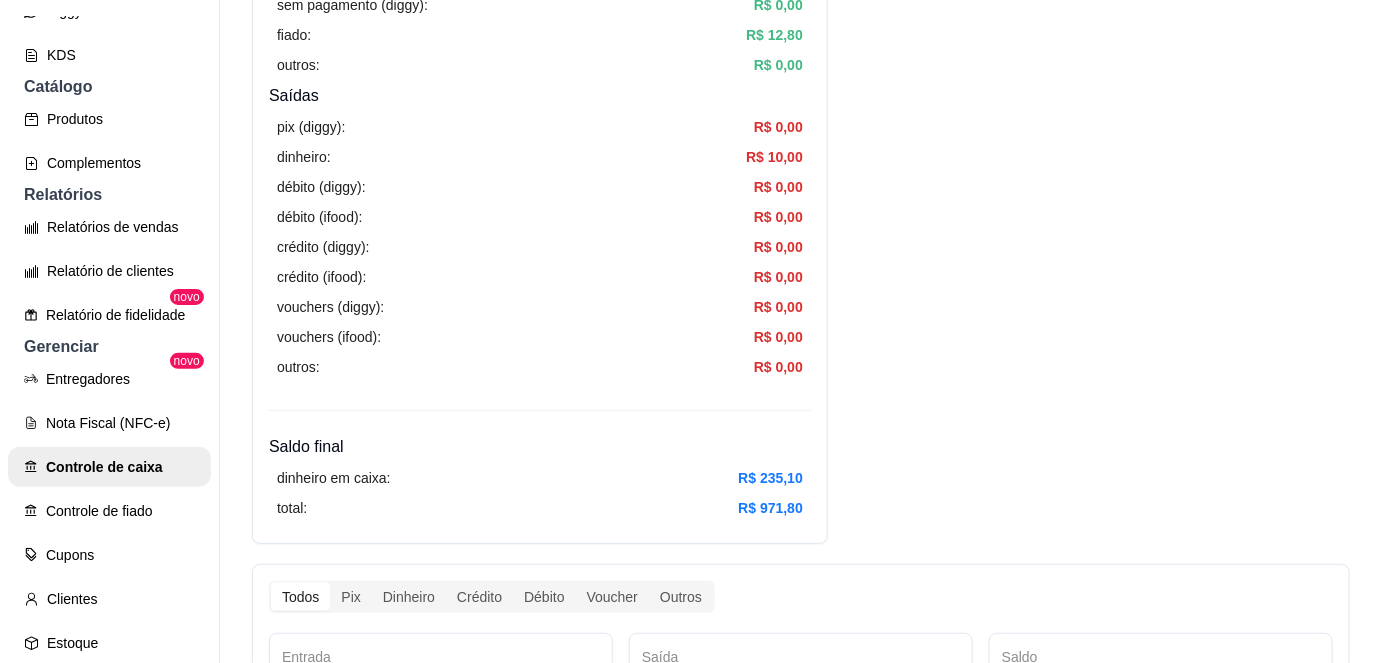 scroll, scrollTop: 885, scrollLeft: 0, axis: vertical 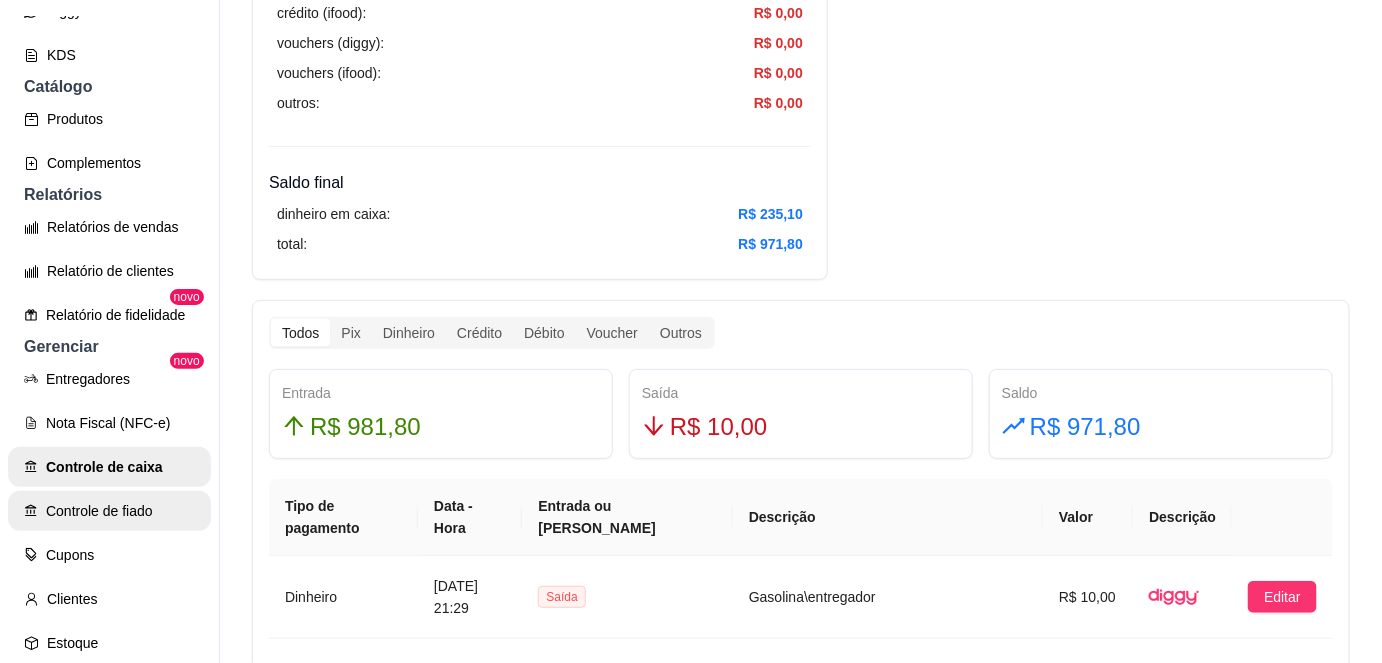 click on "Controle de fiado" at bounding box center (109, 511) 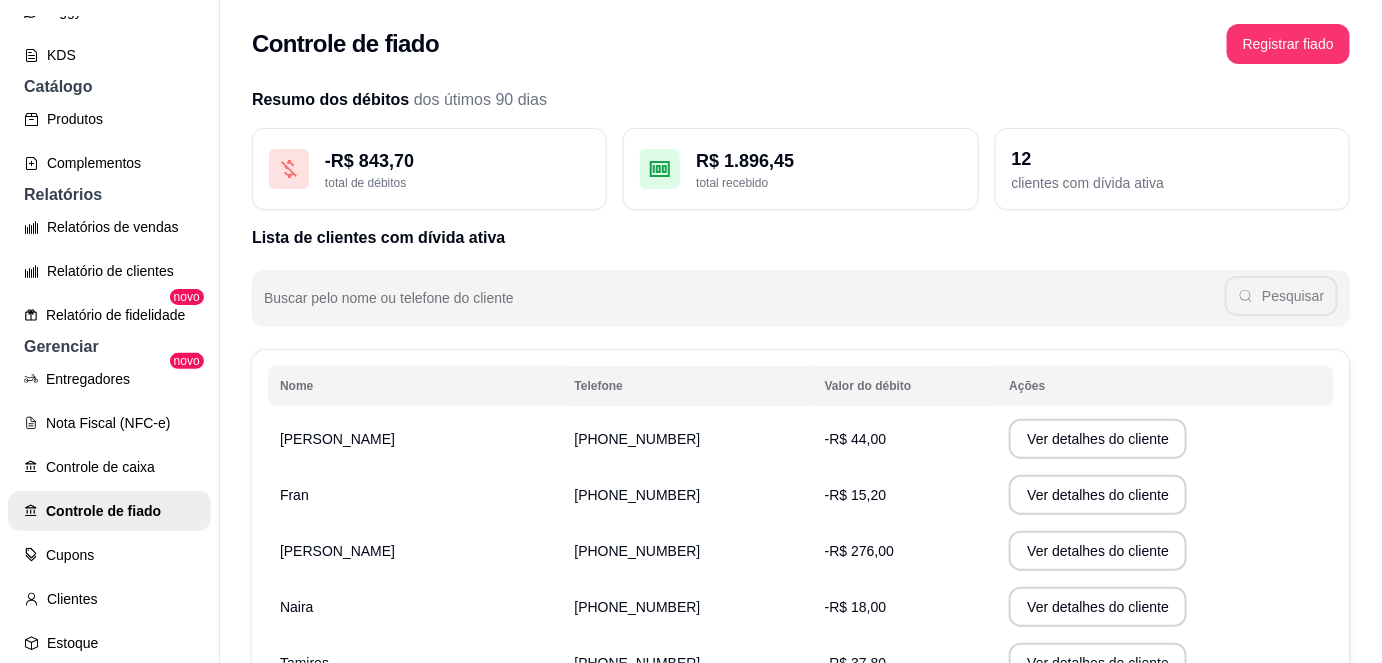 scroll, scrollTop: 16, scrollLeft: 0, axis: vertical 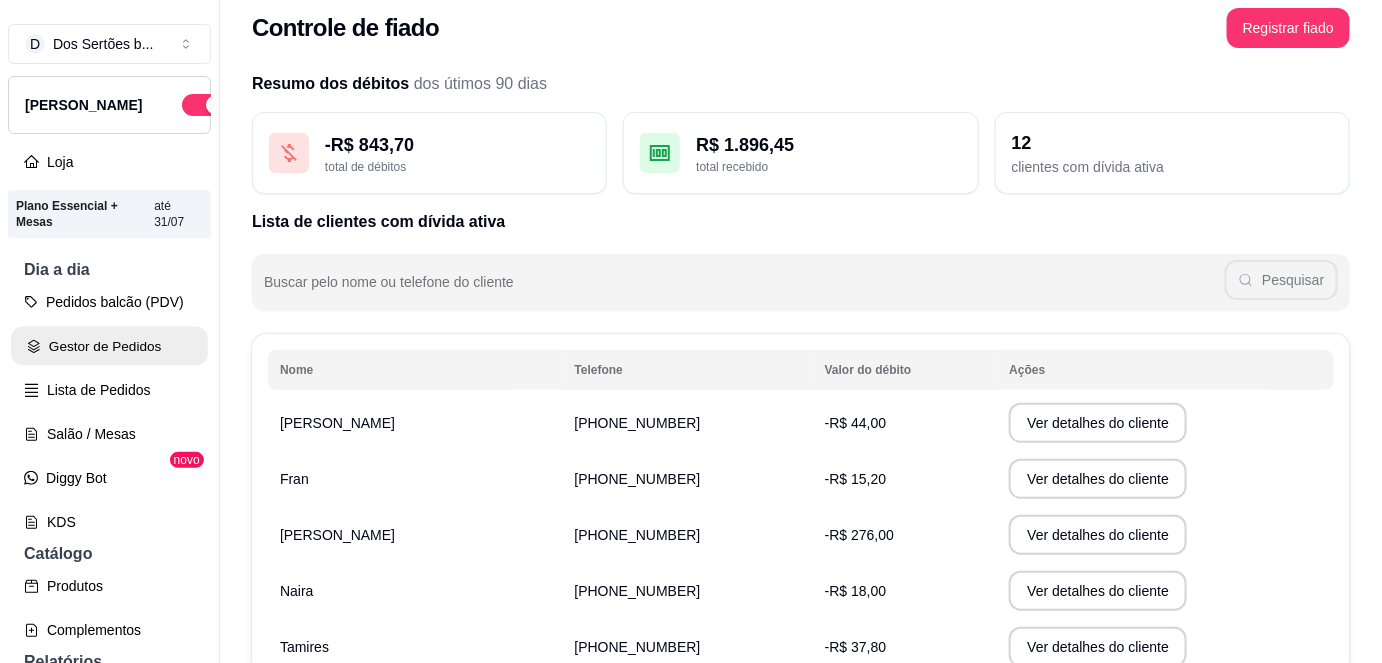 click on "Gestor de Pedidos" at bounding box center [109, 346] 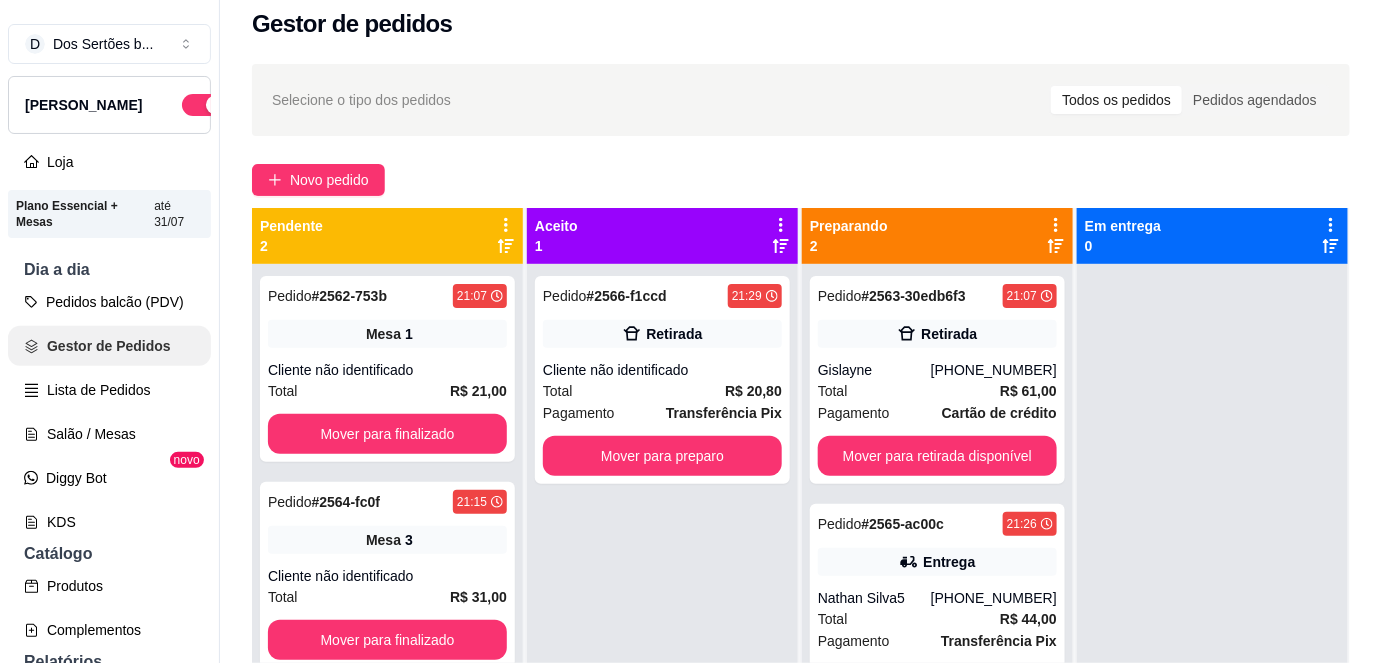 scroll, scrollTop: 0, scrollLeft: 0, axis: both 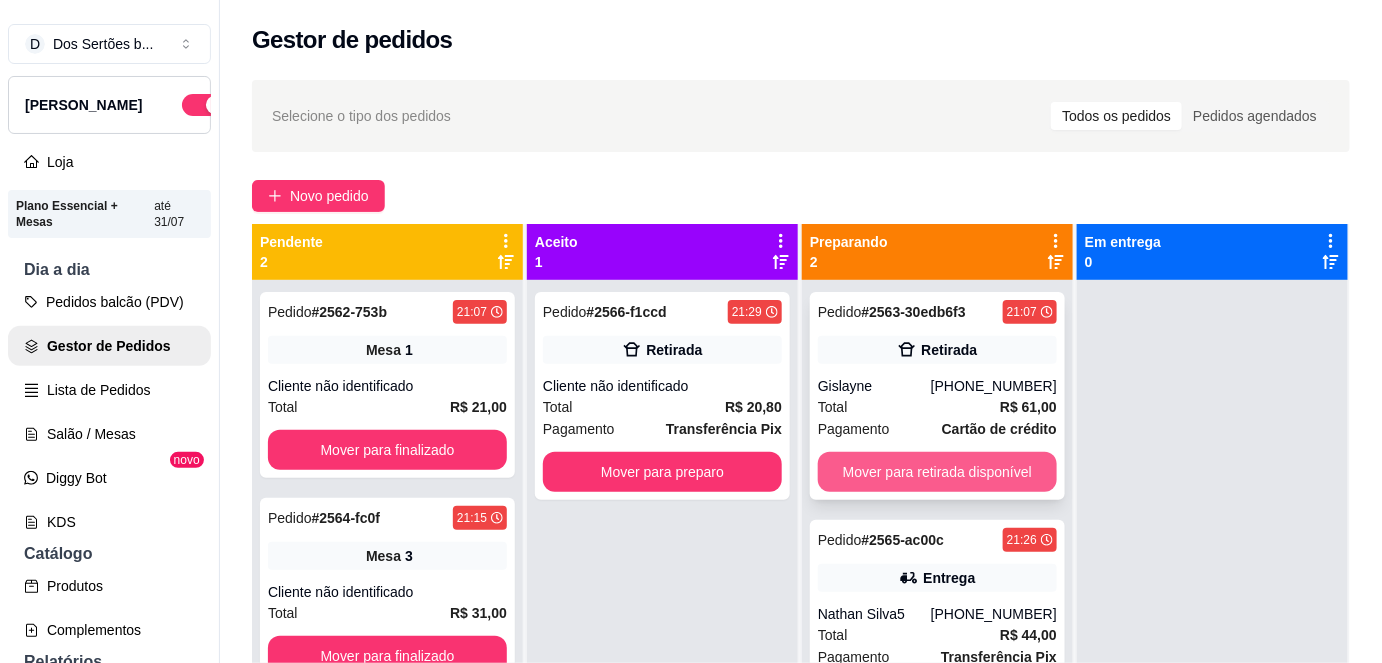 click on "Mover para retirada disponível" at bounding box center (937, 472) 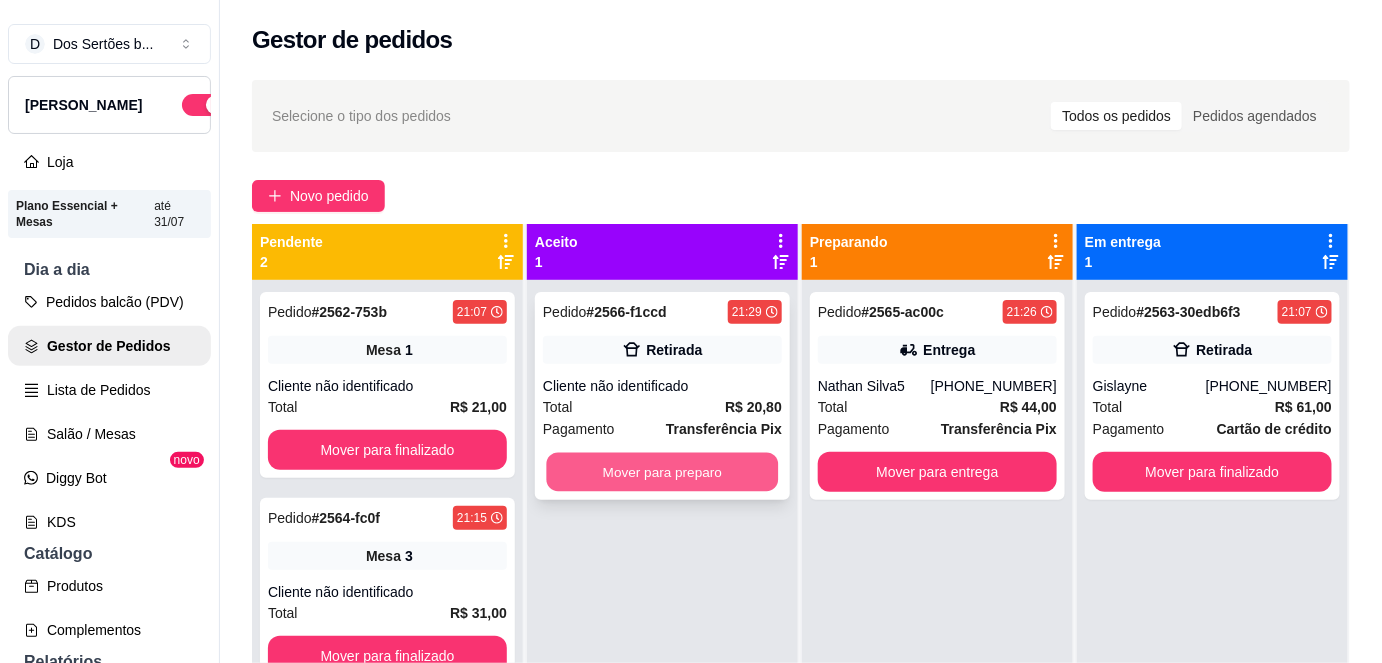 click on "Mover para preparo" at bounding box center [663, 472] 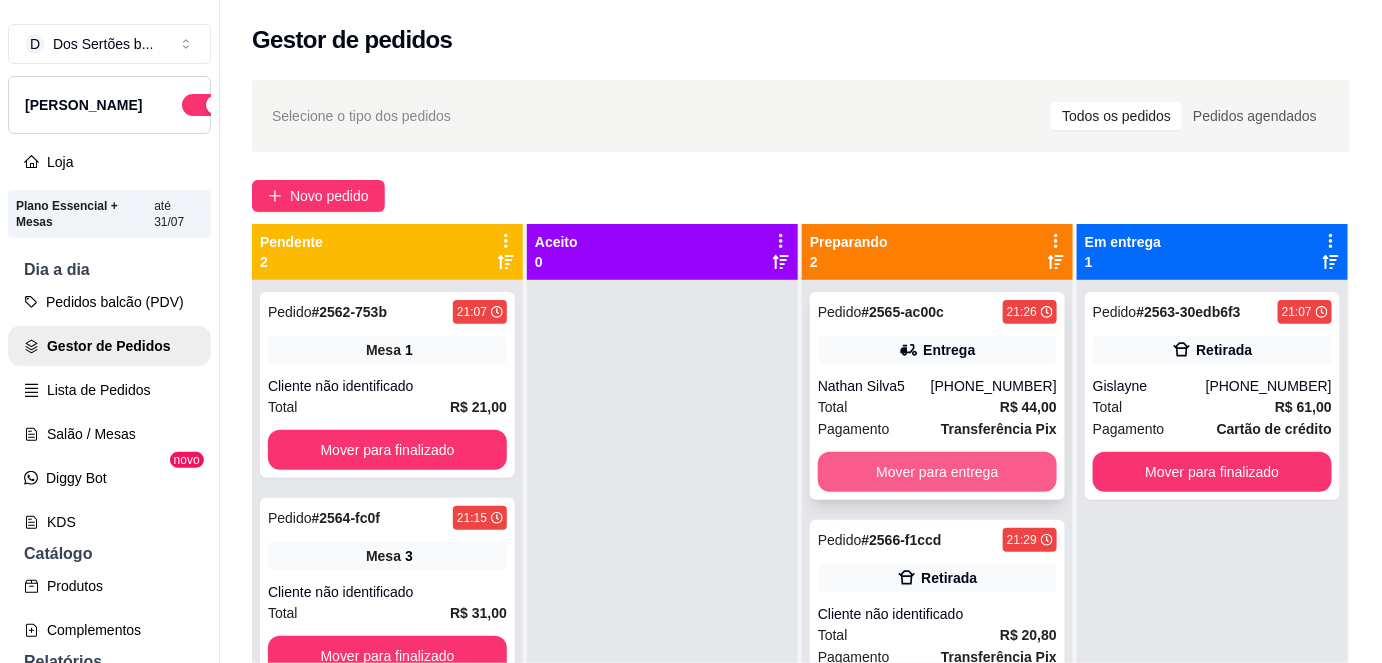 scroll, scrollTop: 56, scrollLeft: 0, axis: vertical 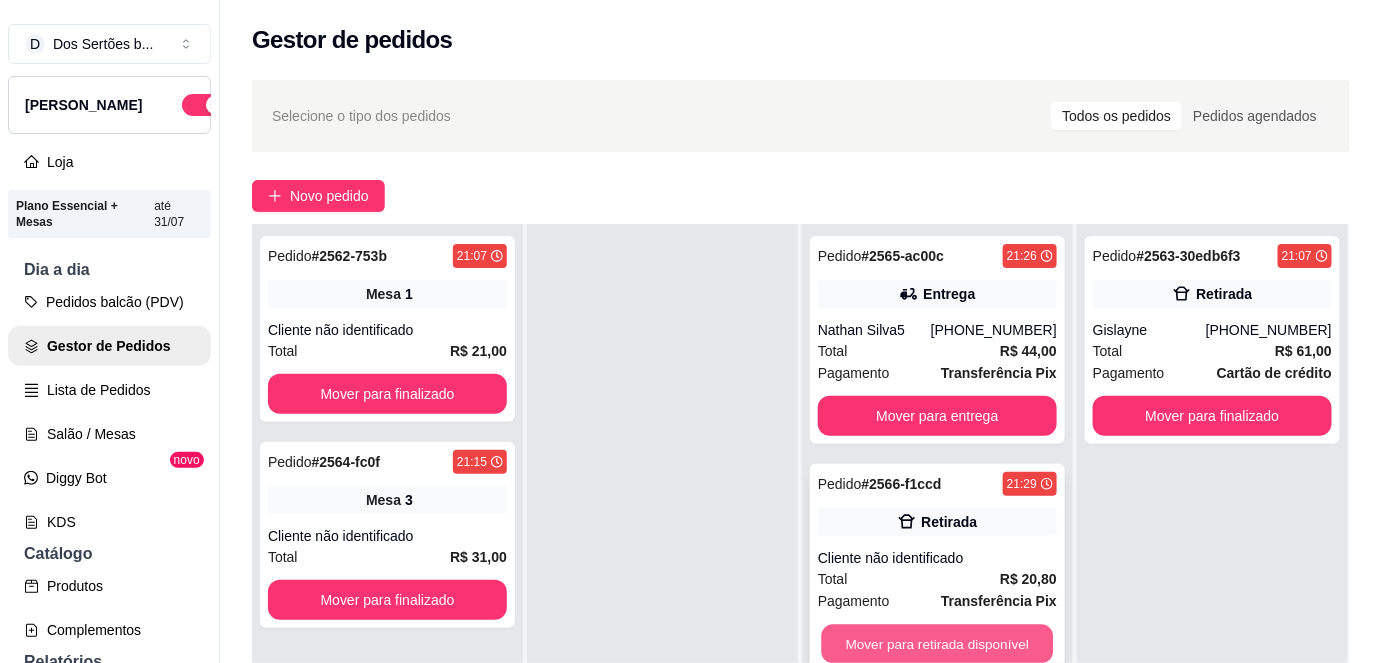 click on "Mover para retirada disponível" at bounding box center [938, 644] 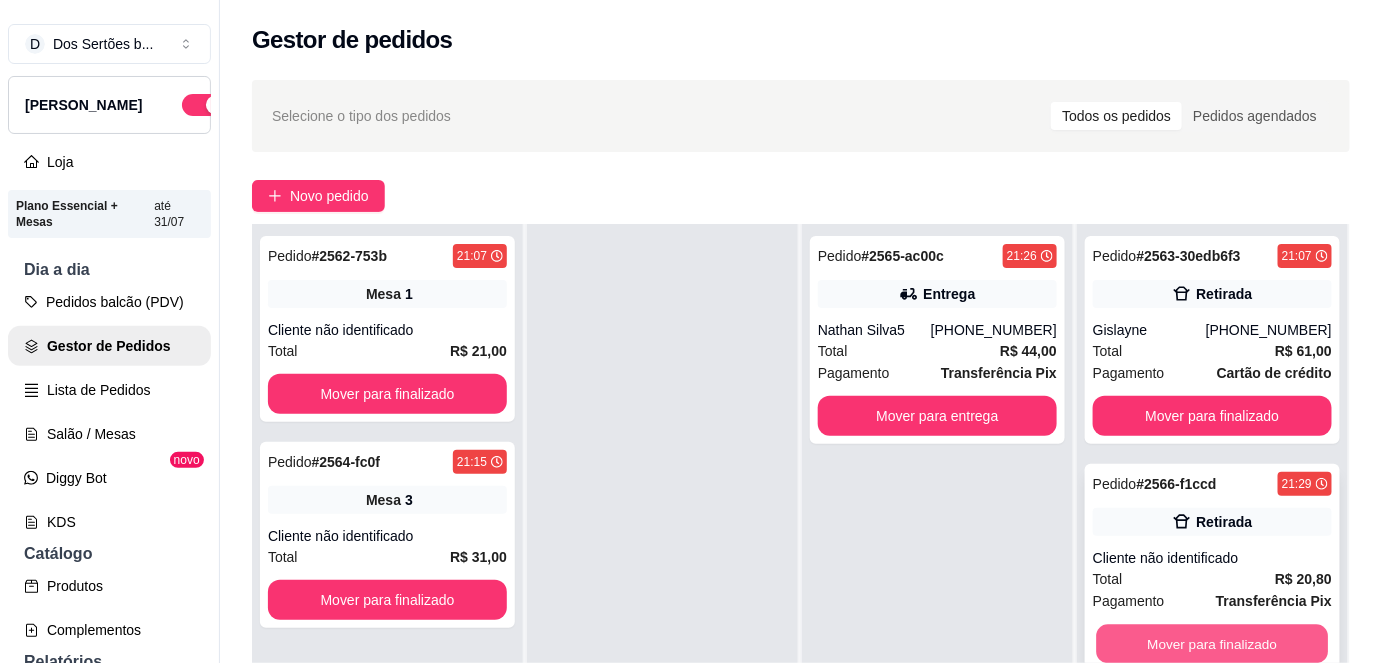 click on "Mover para finalizado" at bounding box center (1213, 644) 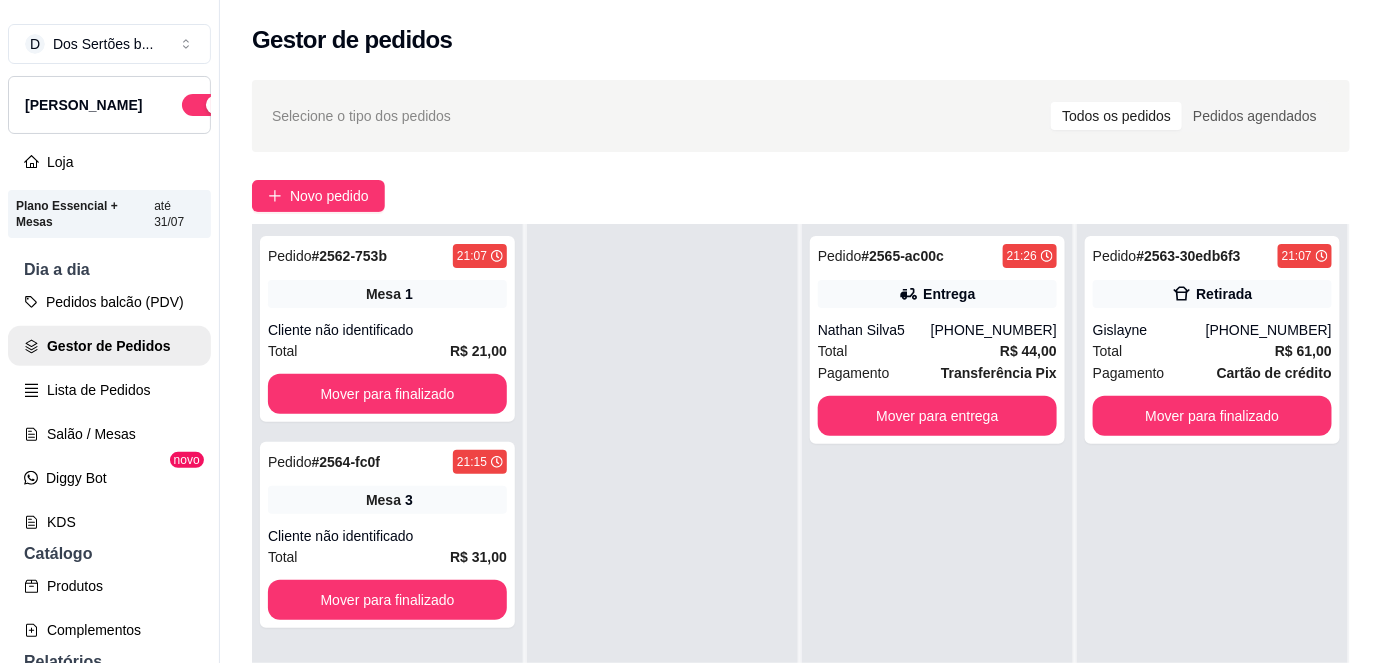scroll, scrollTop: 32, scrollLeft: 0, axis: vertical 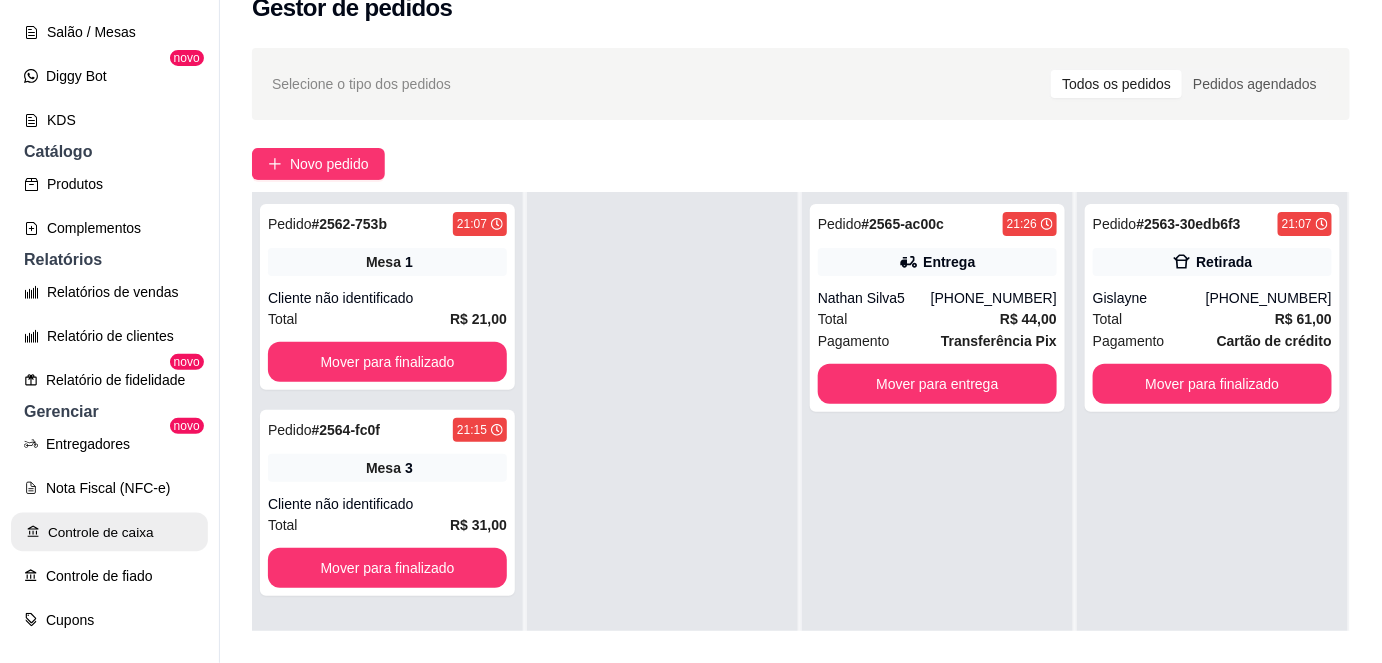 click on "Controle de caixa" at bounding box center [109, 532] 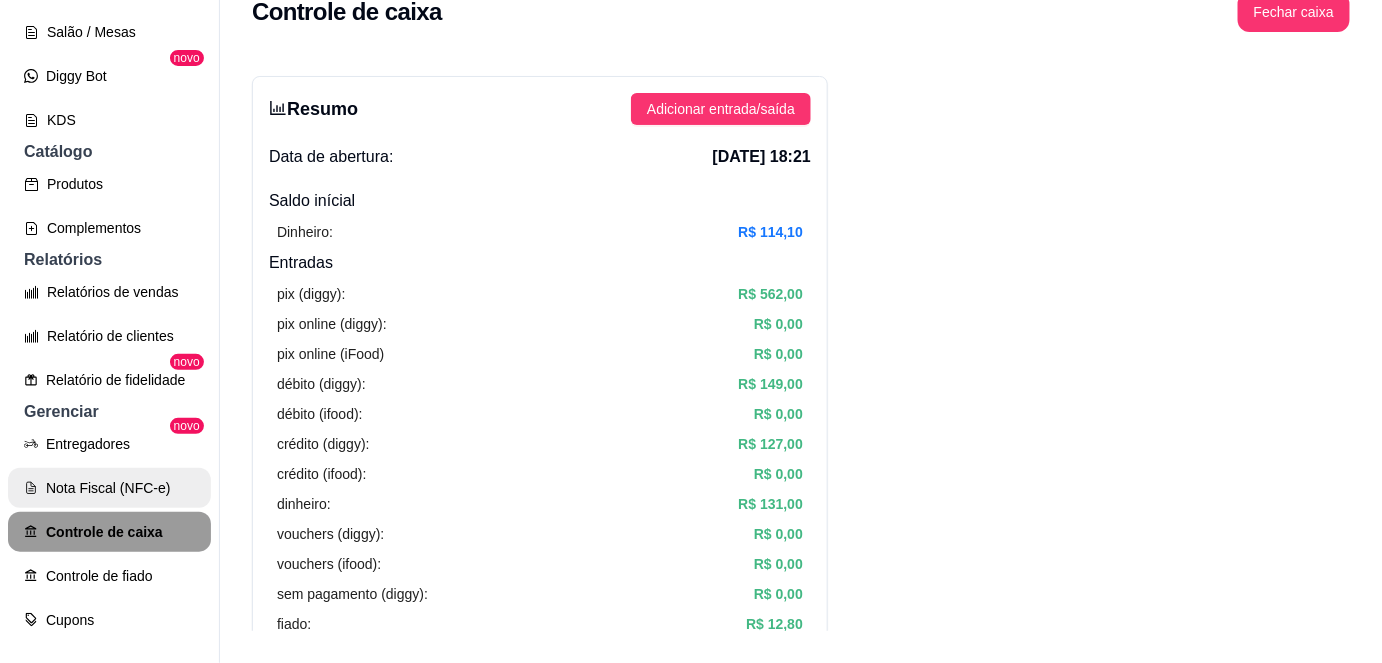 scroll, scrollTop: 0, scrollLeft: 0, axis: both 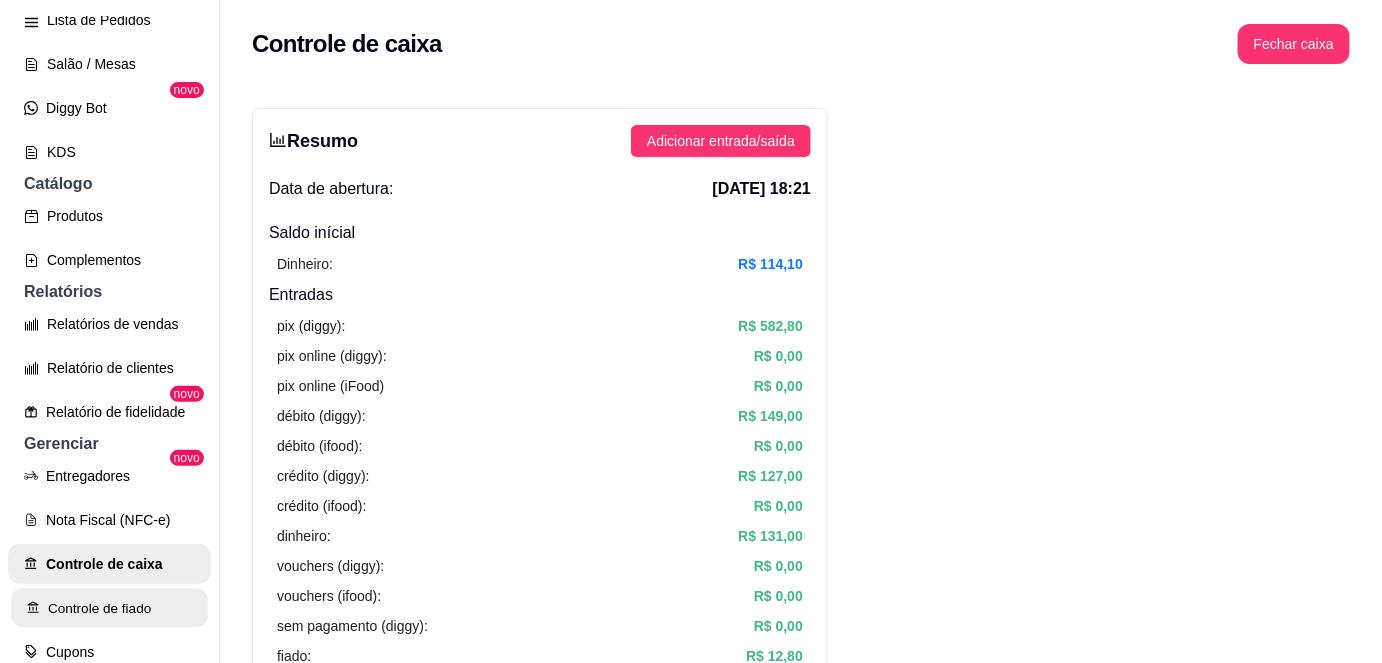 click on "Controle de fiado" at bounding box center [109, 608] 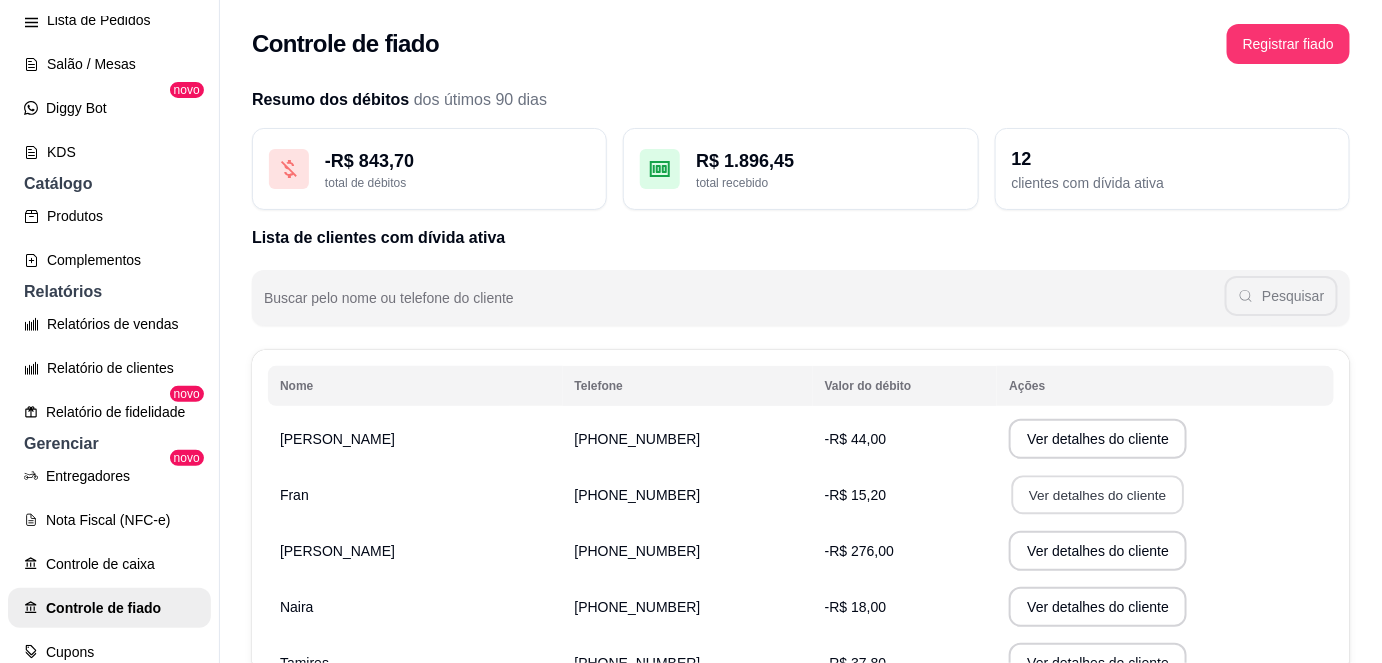 click on "Ver detalhes do cliente" at bounding box center [1098, 495] 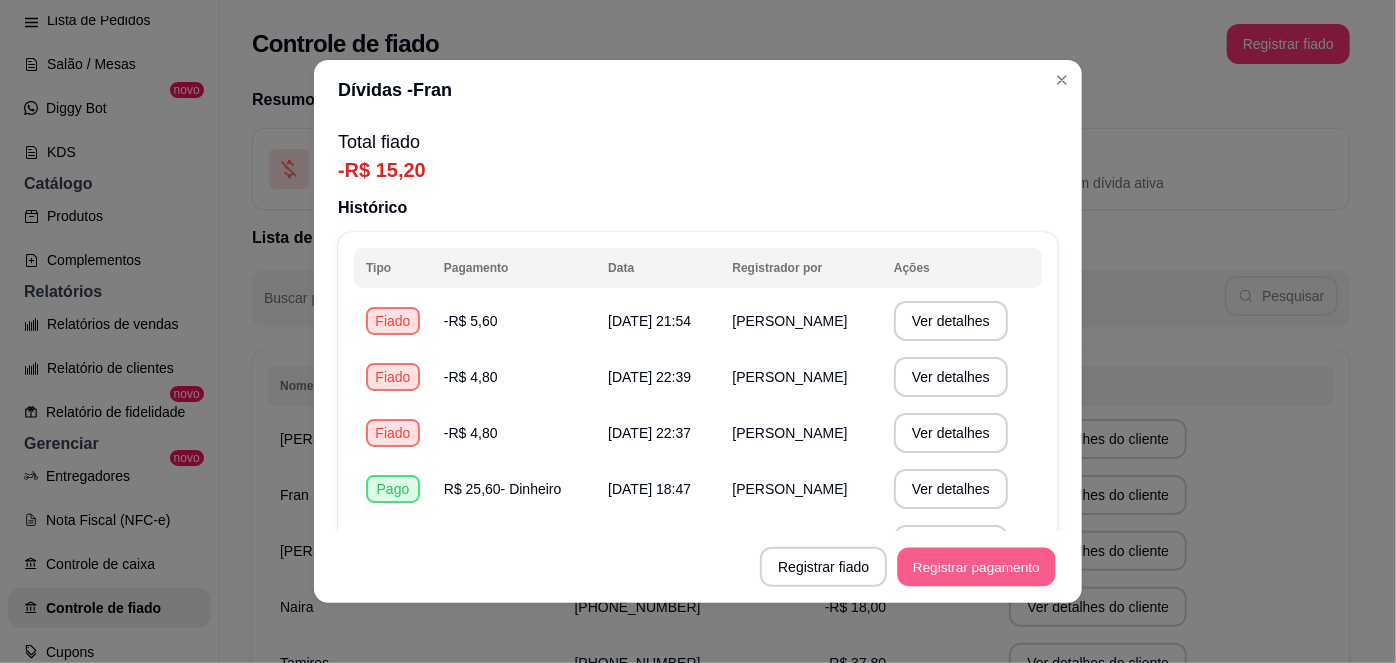 click on "Registrar pagamento" at bounding box center [977, 567] 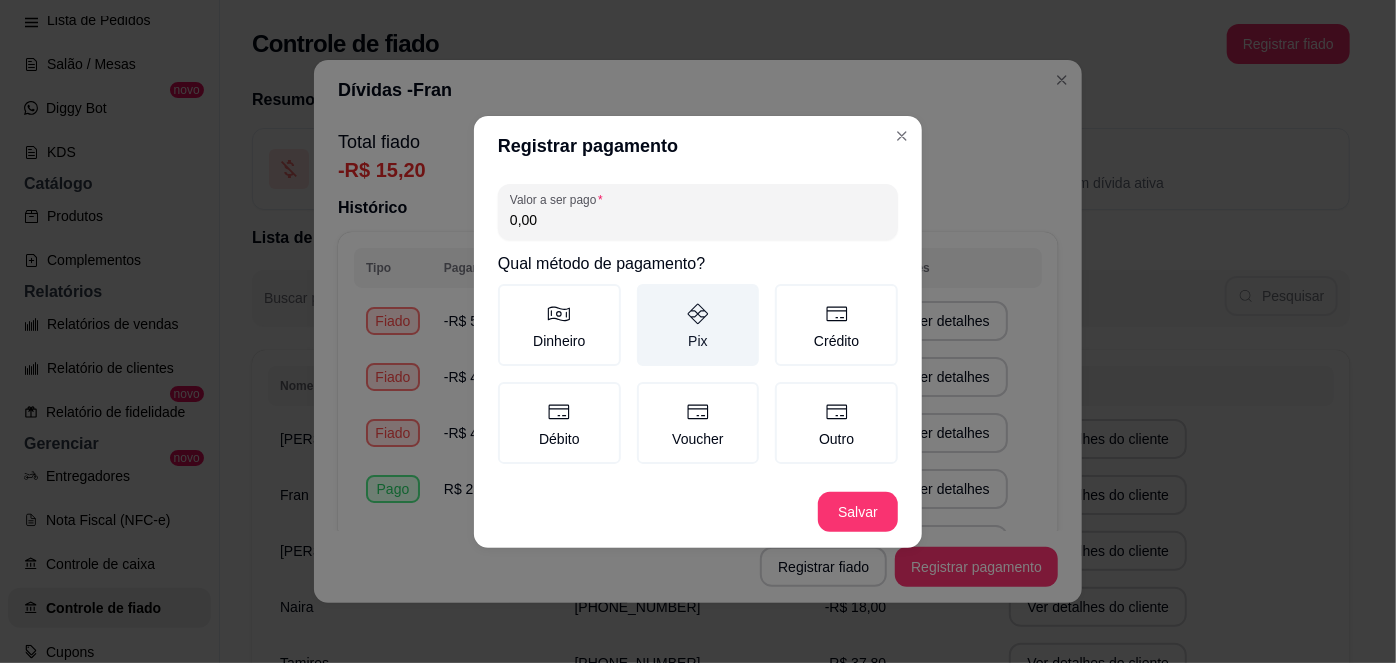 click on "Pix" at bounding box center [698, 325] 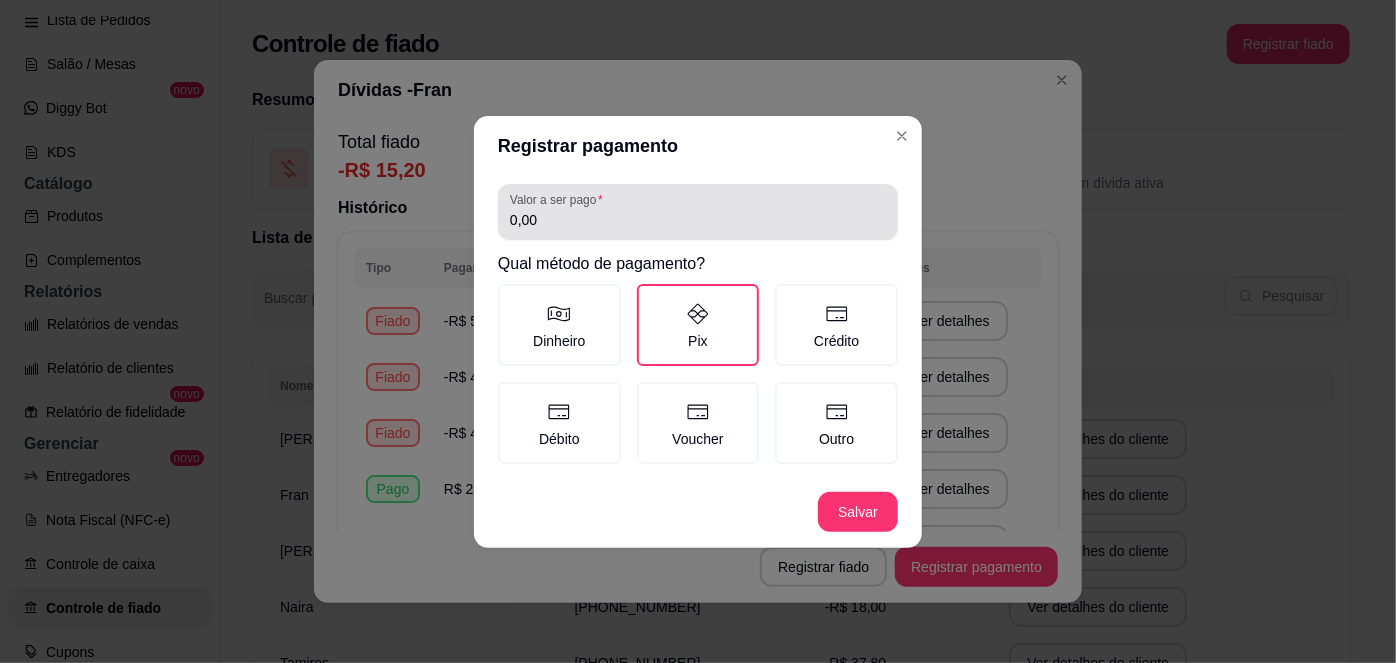 click on "0,00" at bounding box center (698, 212) 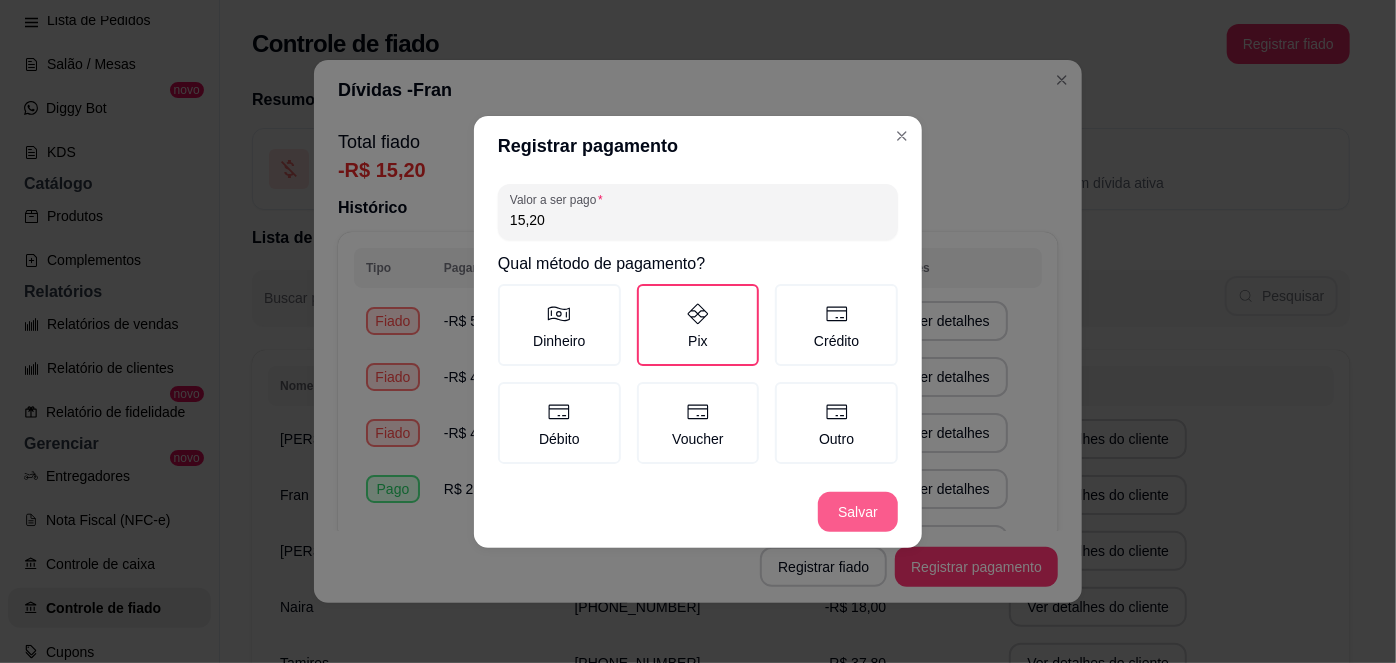 type on "15,20" 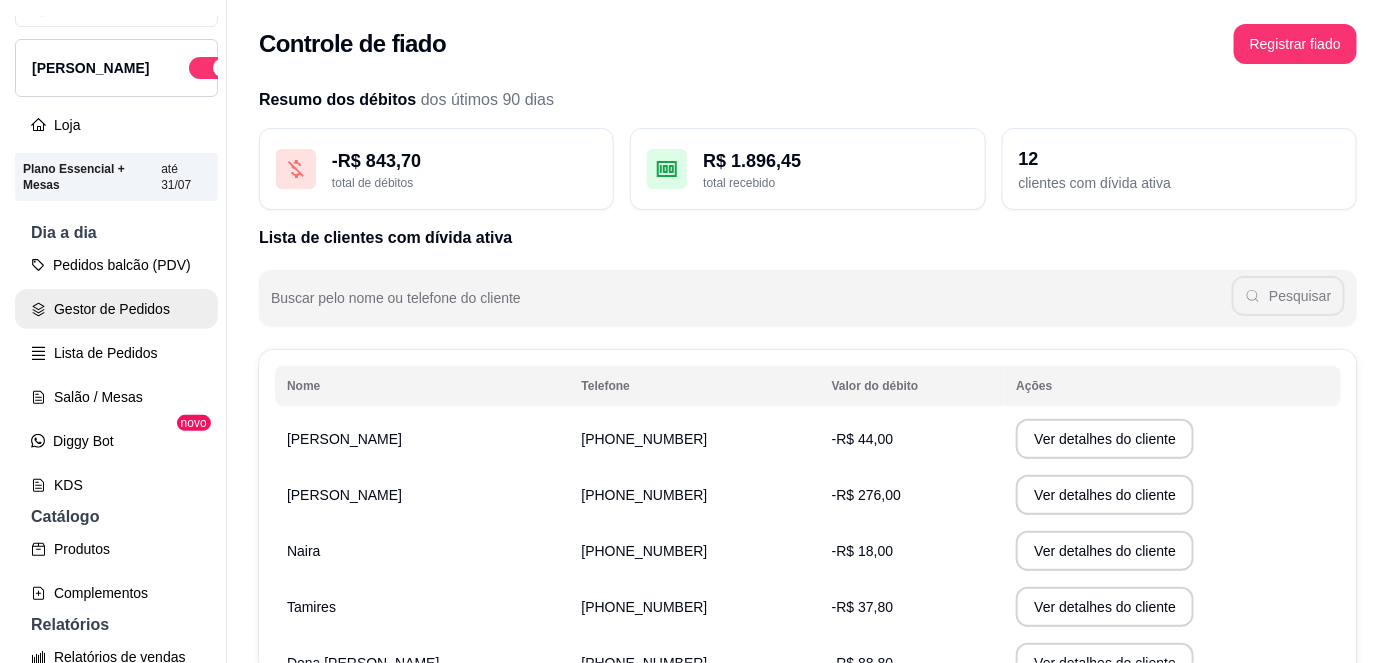 scroll, scrollTop: 31, scrollLeft: 0, axis: vertical 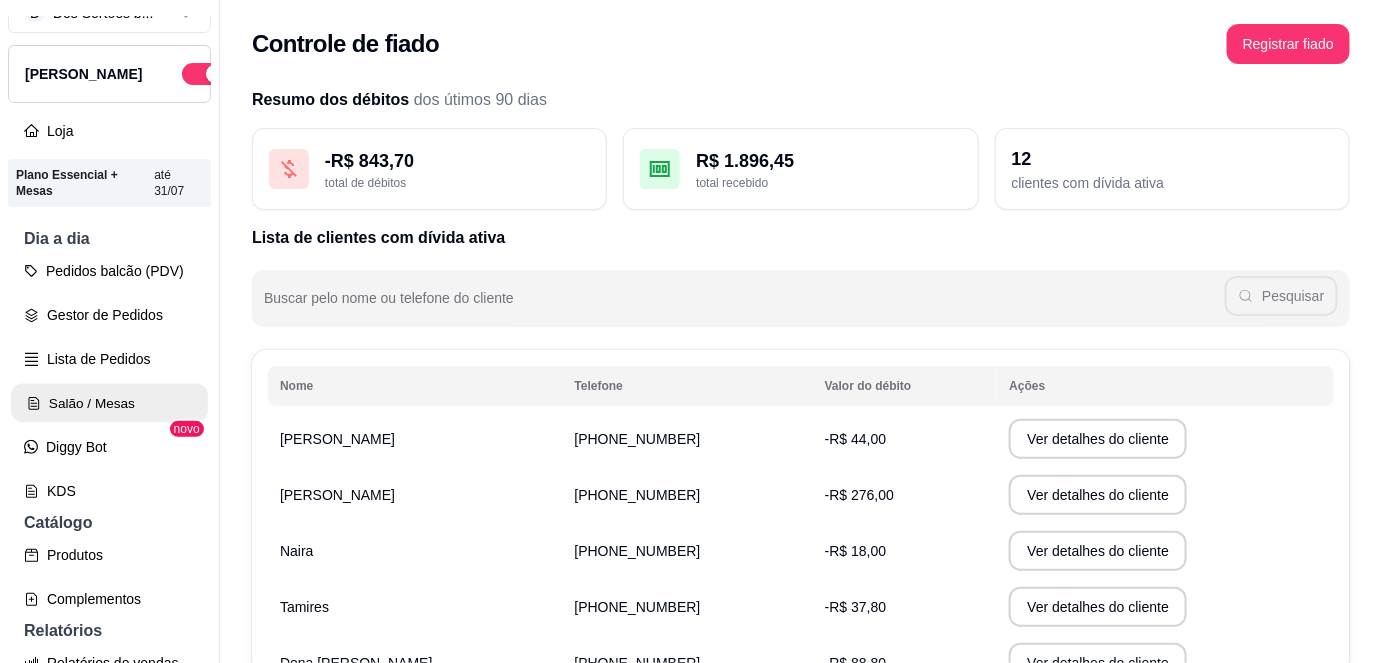 click on "Salão / Mesas" at bounding box center (109, 403) 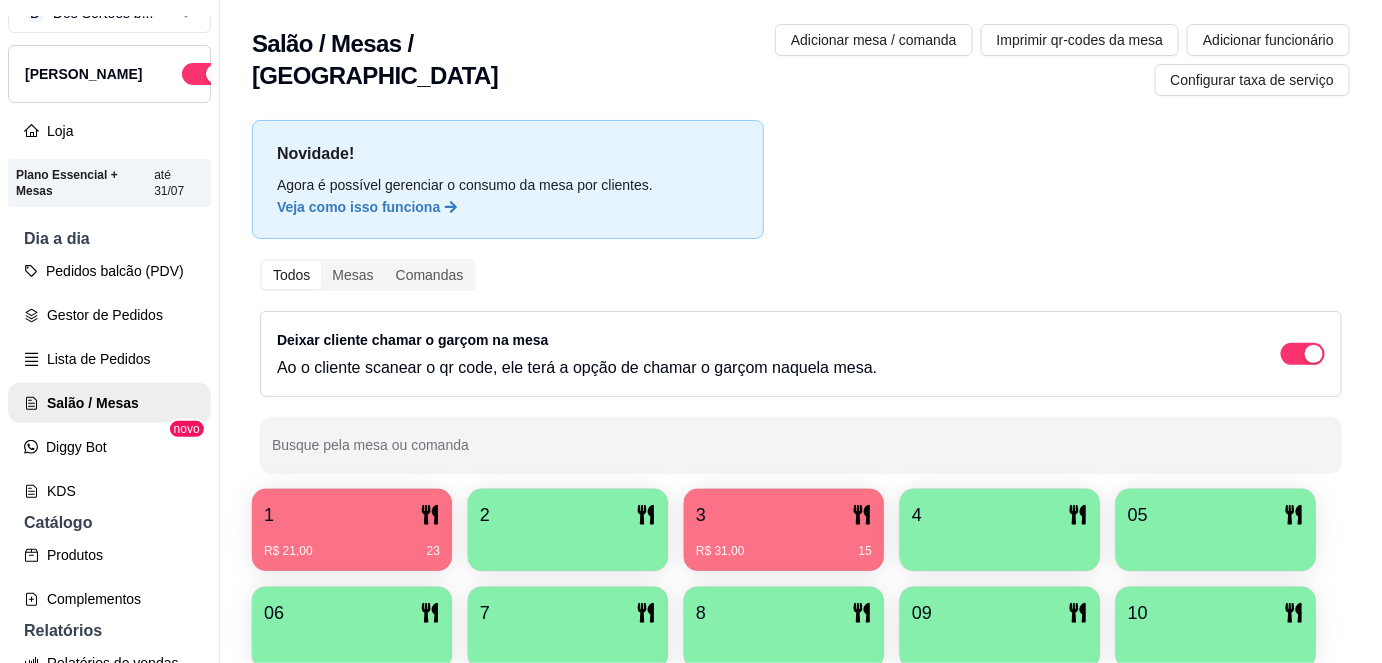 click on "7" at bounding box center [568, 613] 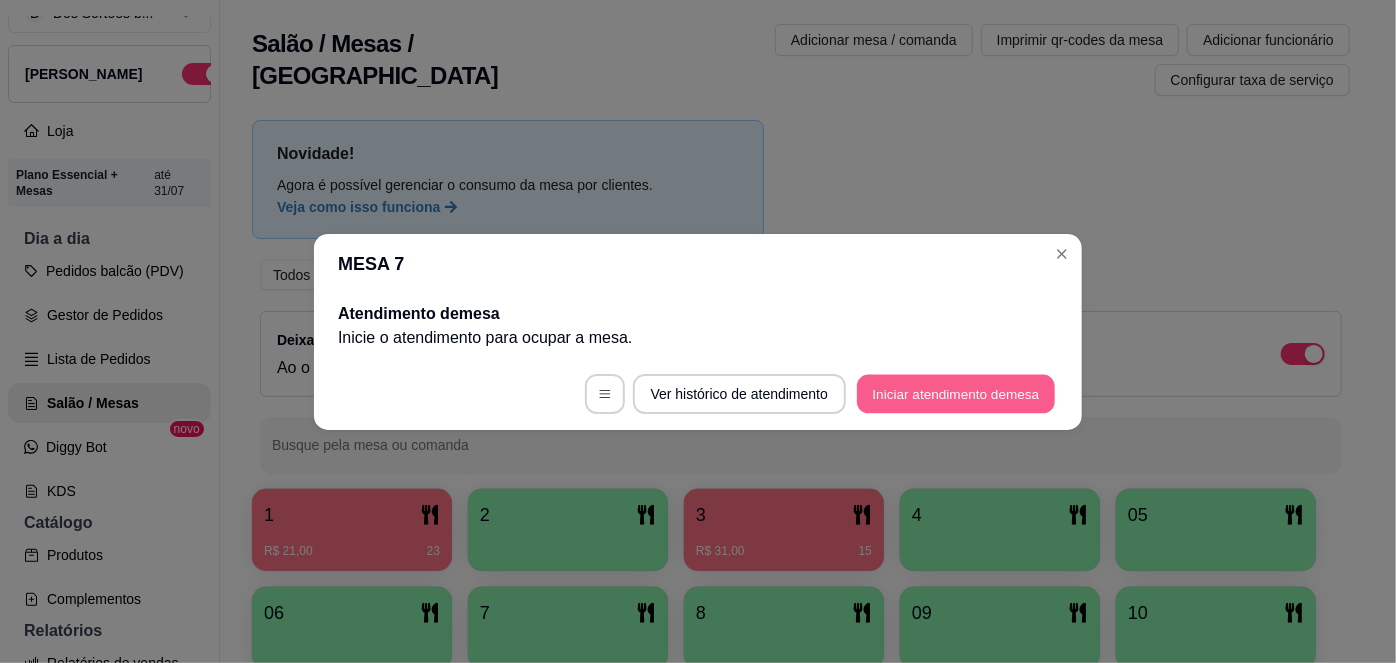 click on "Iniciar atendimento de  mesa" at bounding box center (956, 393) 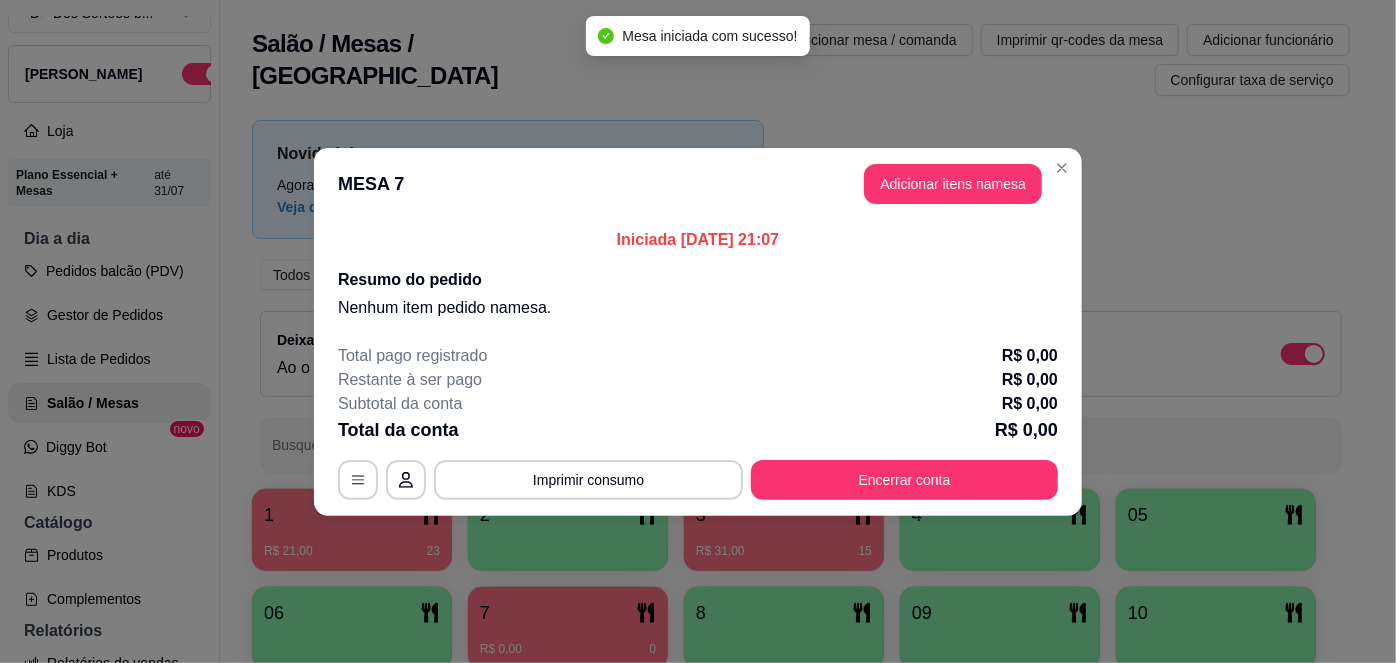 click on "MESA 7 Adicionar itens na  mesa" at bounding box center [698, 184] 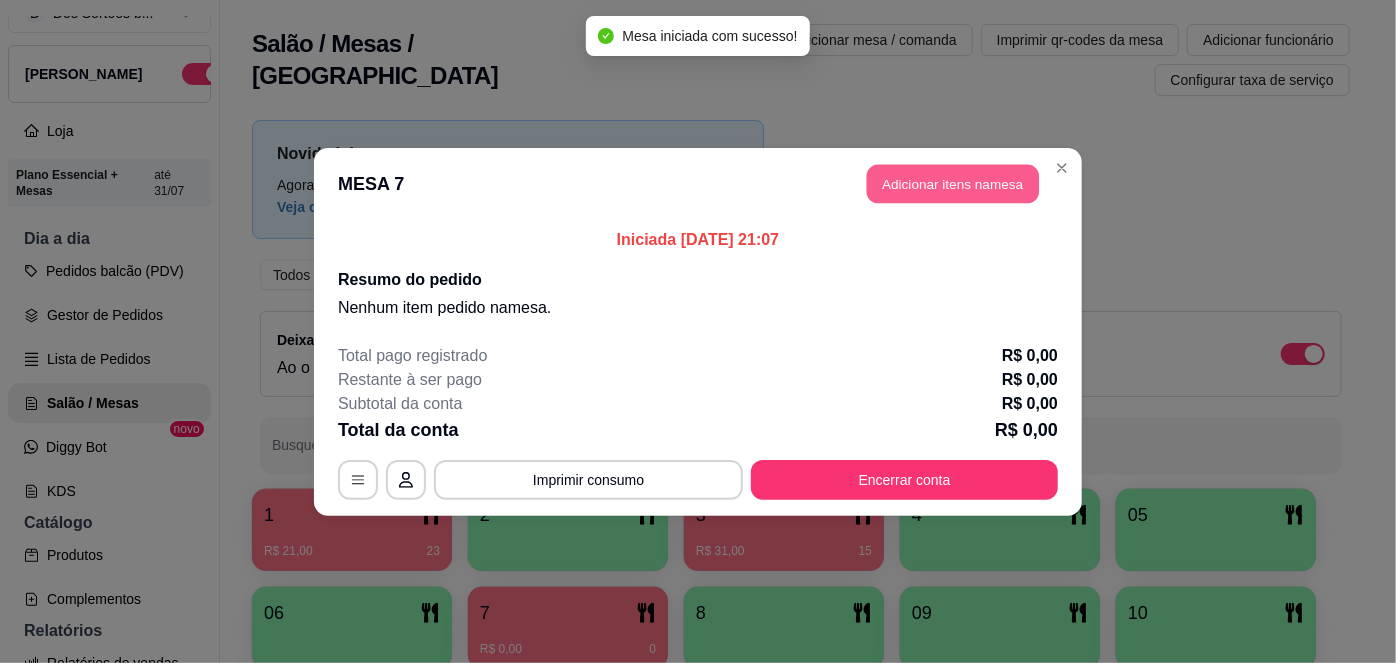 click on "Adicionar itens na  mesa" at bounding box center (953, 183) 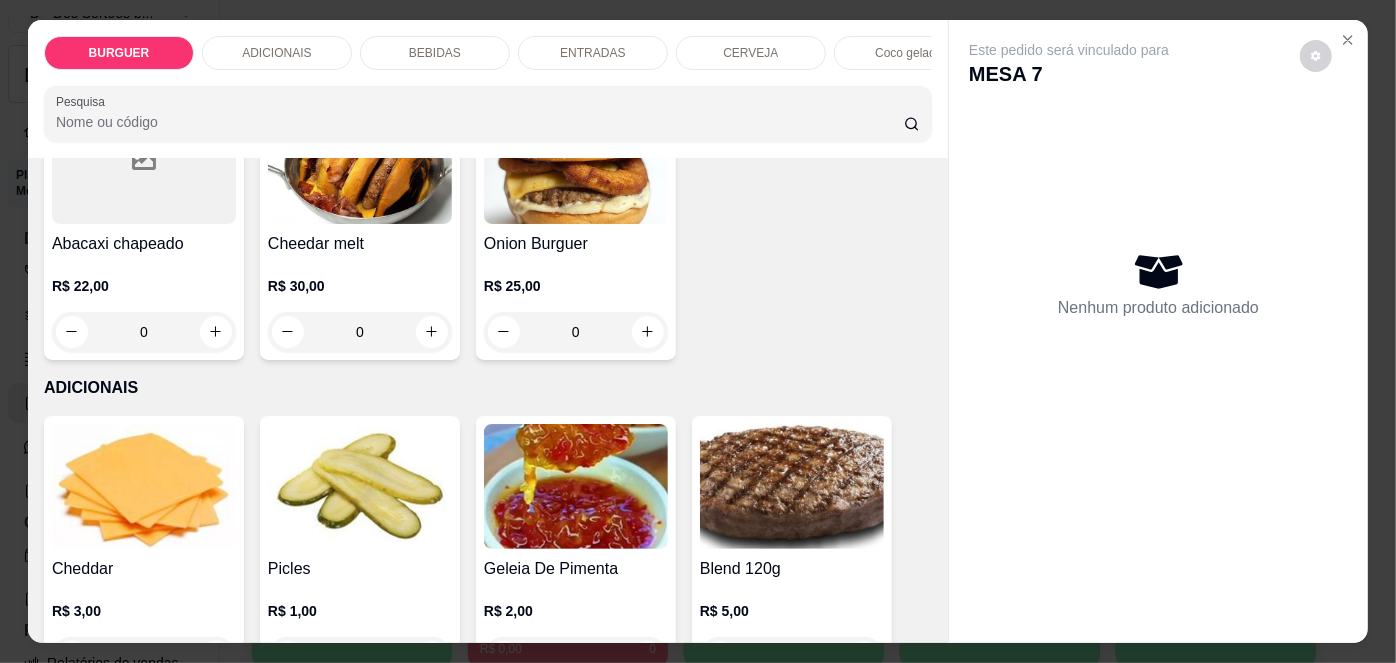scroll, scrollTop: 727, scrollLeft: 0, axis: vertical 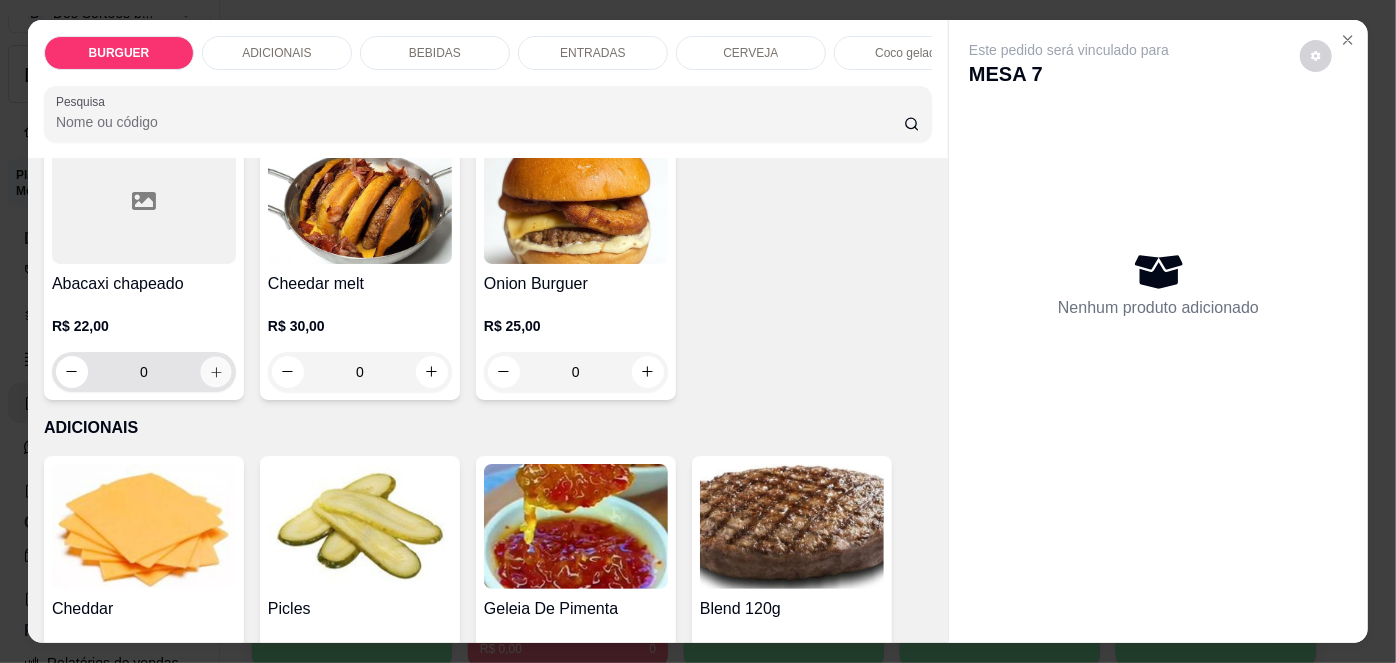 click 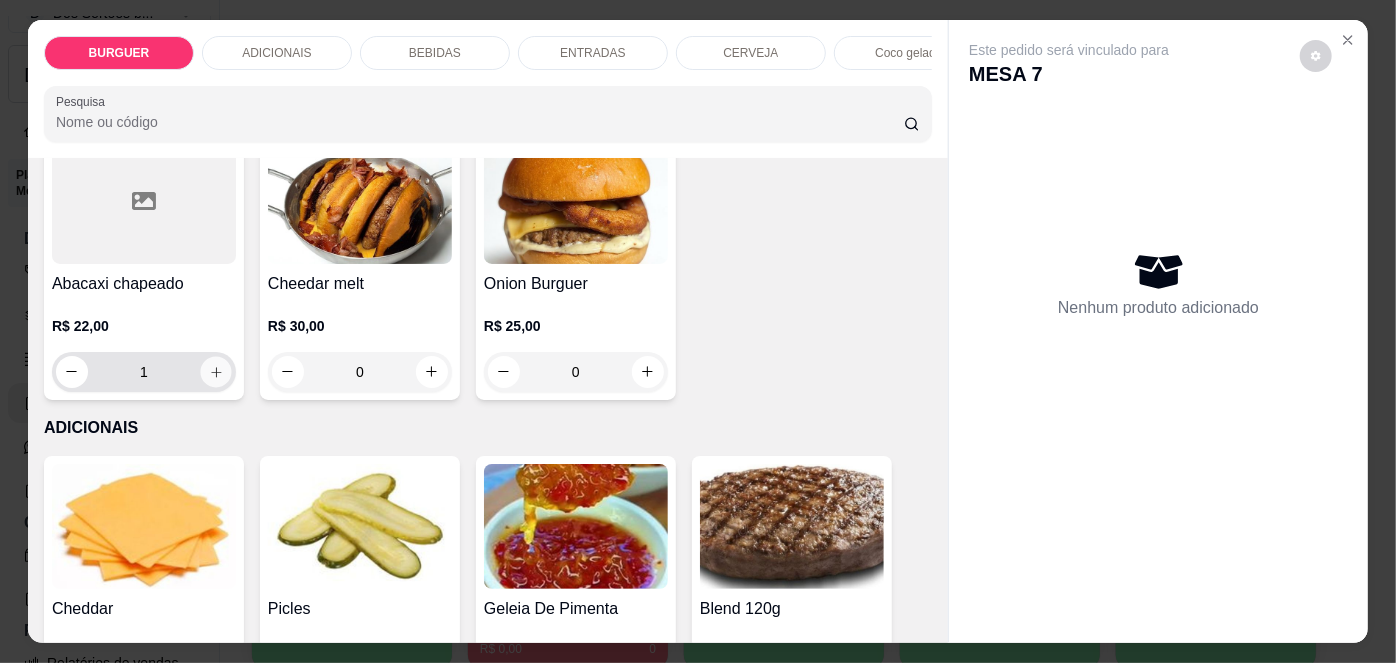 scroll, scrollTop: 728, scrollLeft: 0, axis: vertical 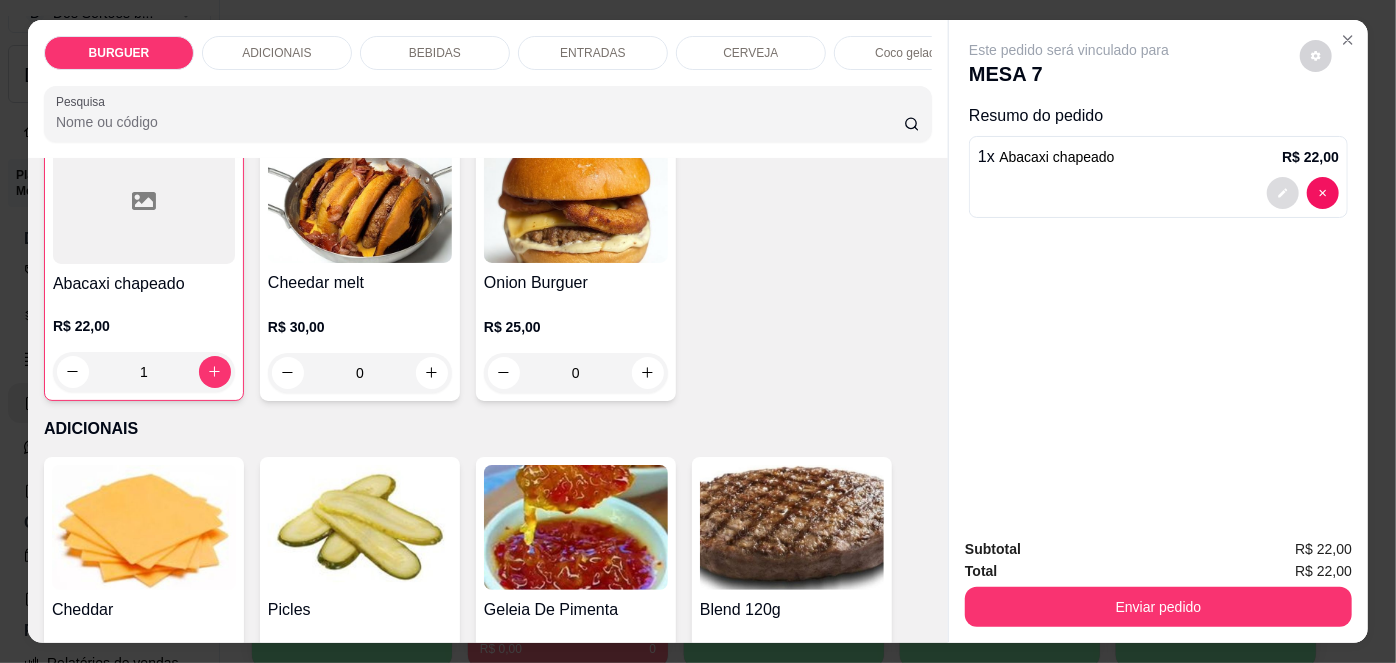 click at bounding box center (1283, 193) 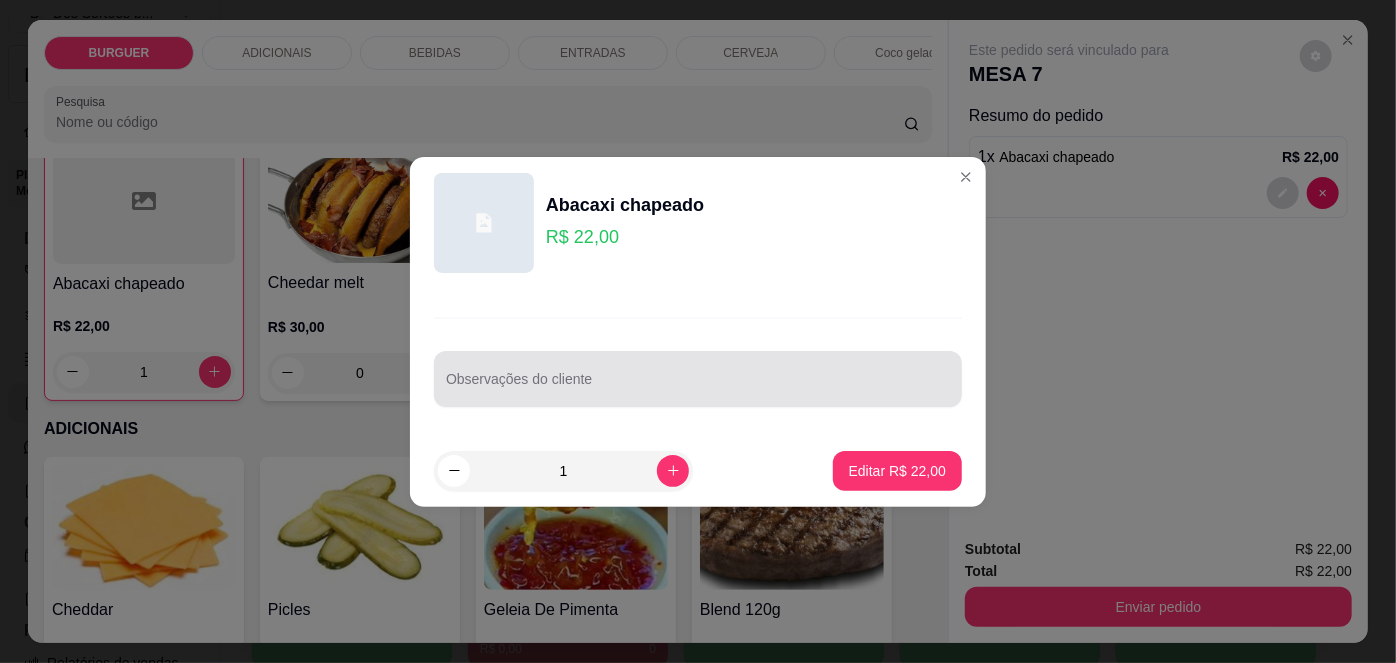click at bounding box center (698, 379) 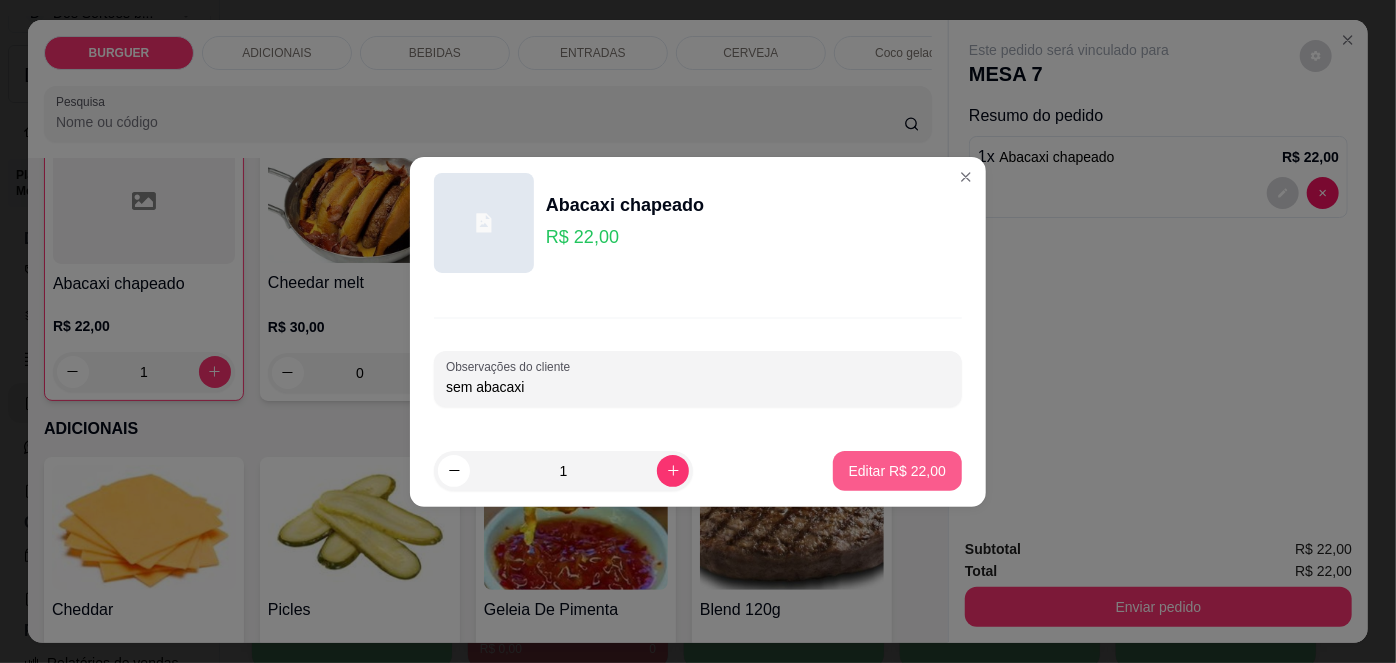 type on "sem abacaxi" 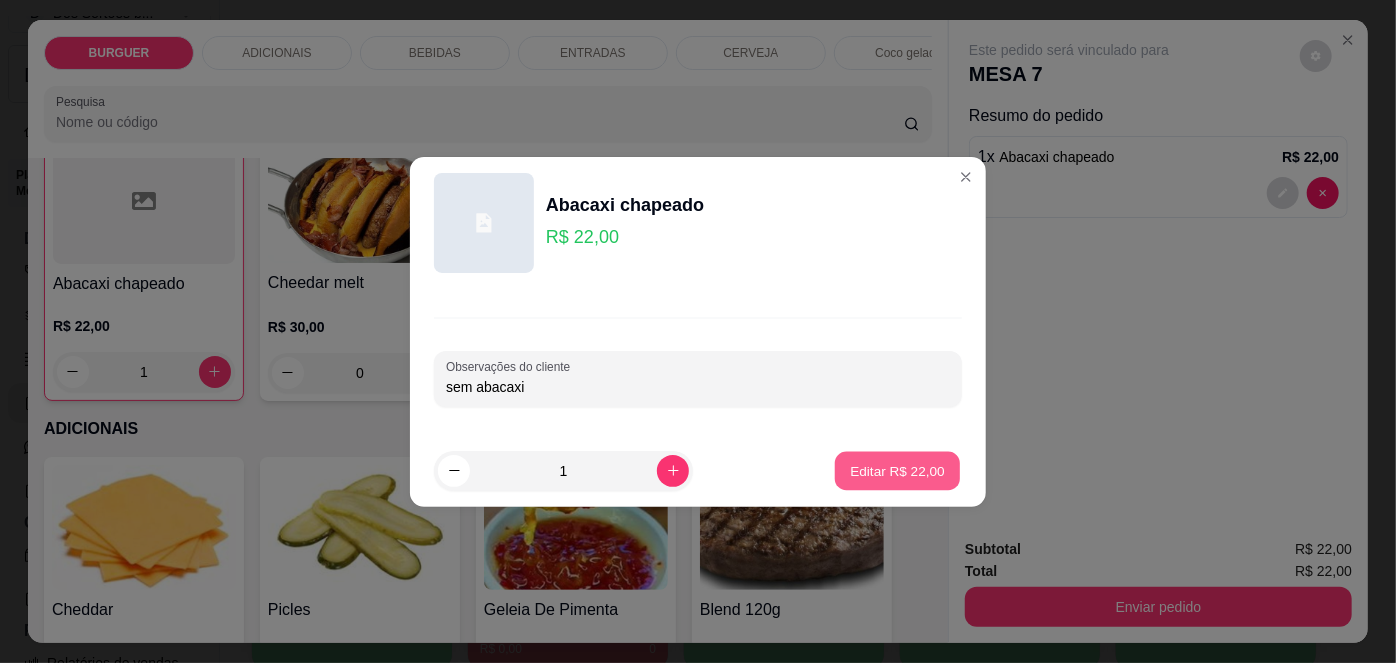 click on "Editar   R$ 22,00" at bounding box center [897, 470] 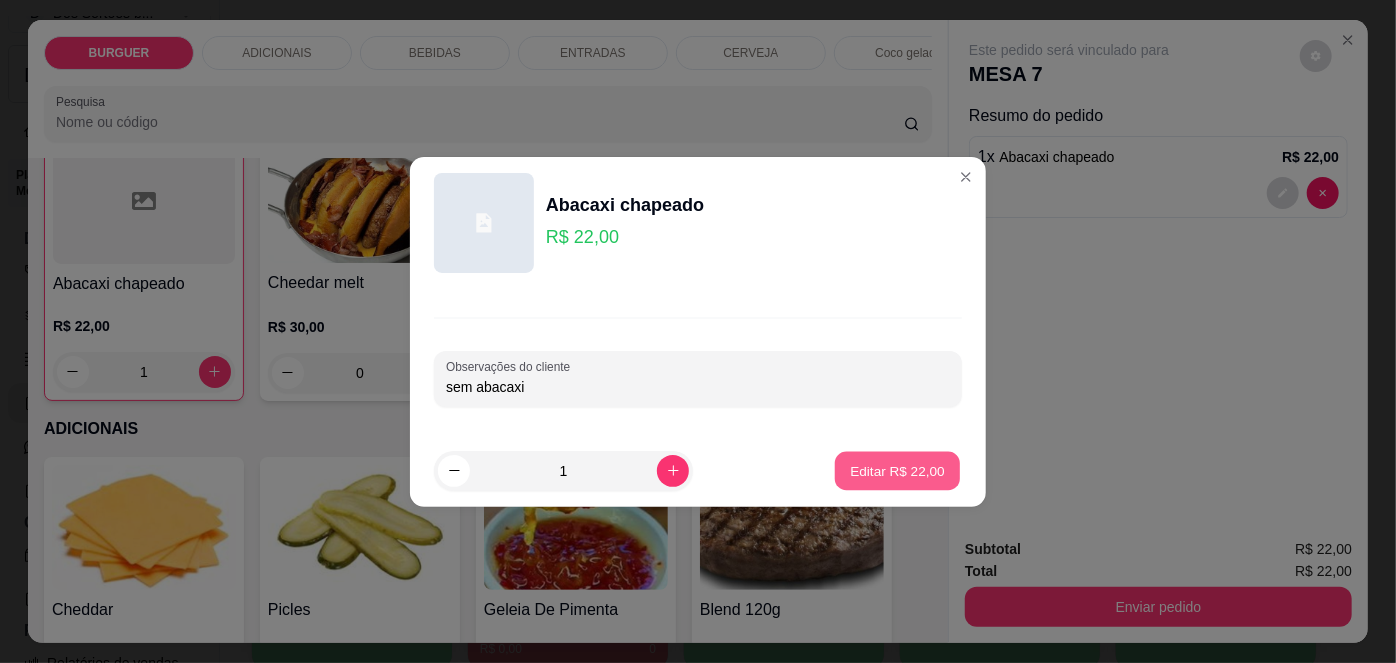 type on "0" 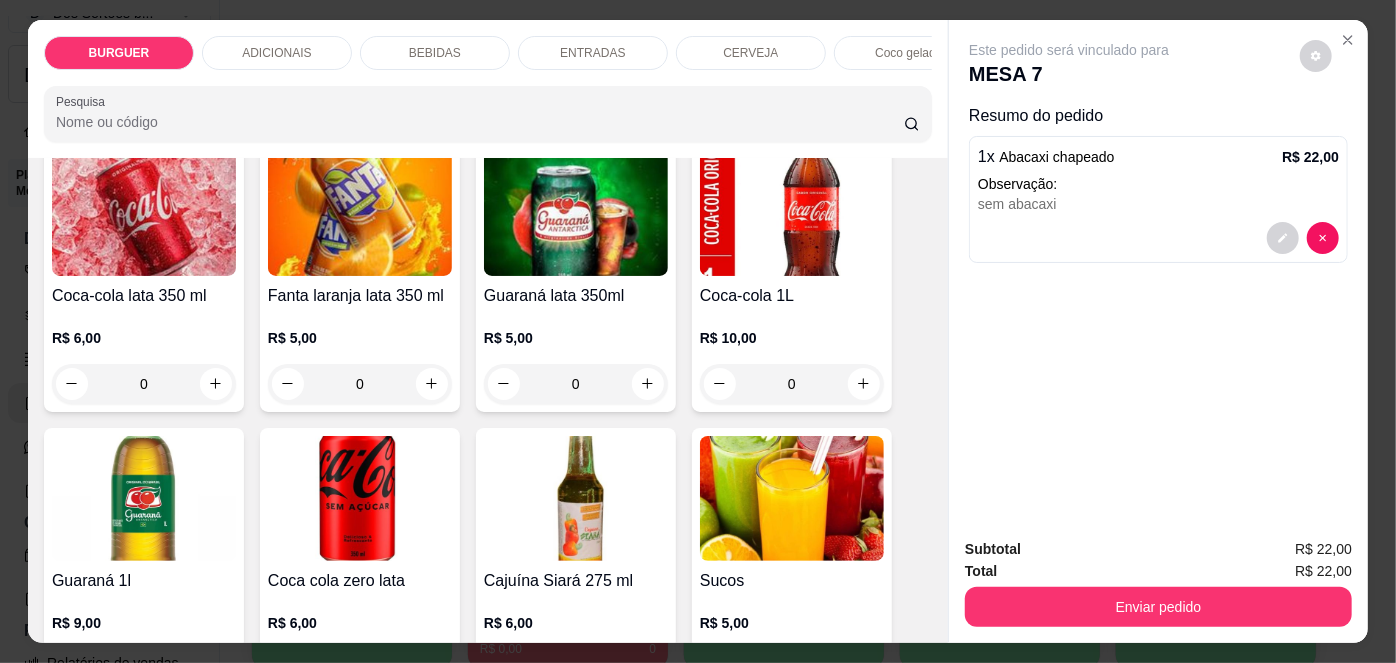 scroll, scrollTop: 1693, scrollLeft: 0, axis: vertical 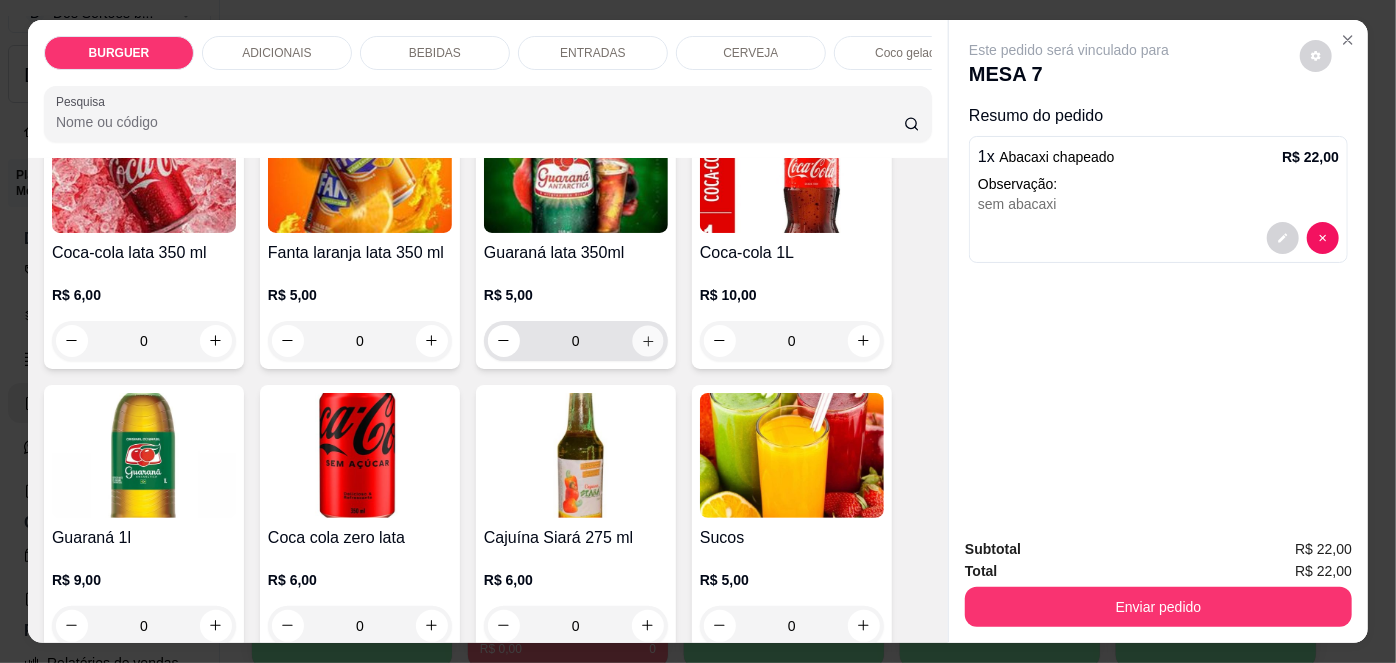 click at bounding box center [647, 340] 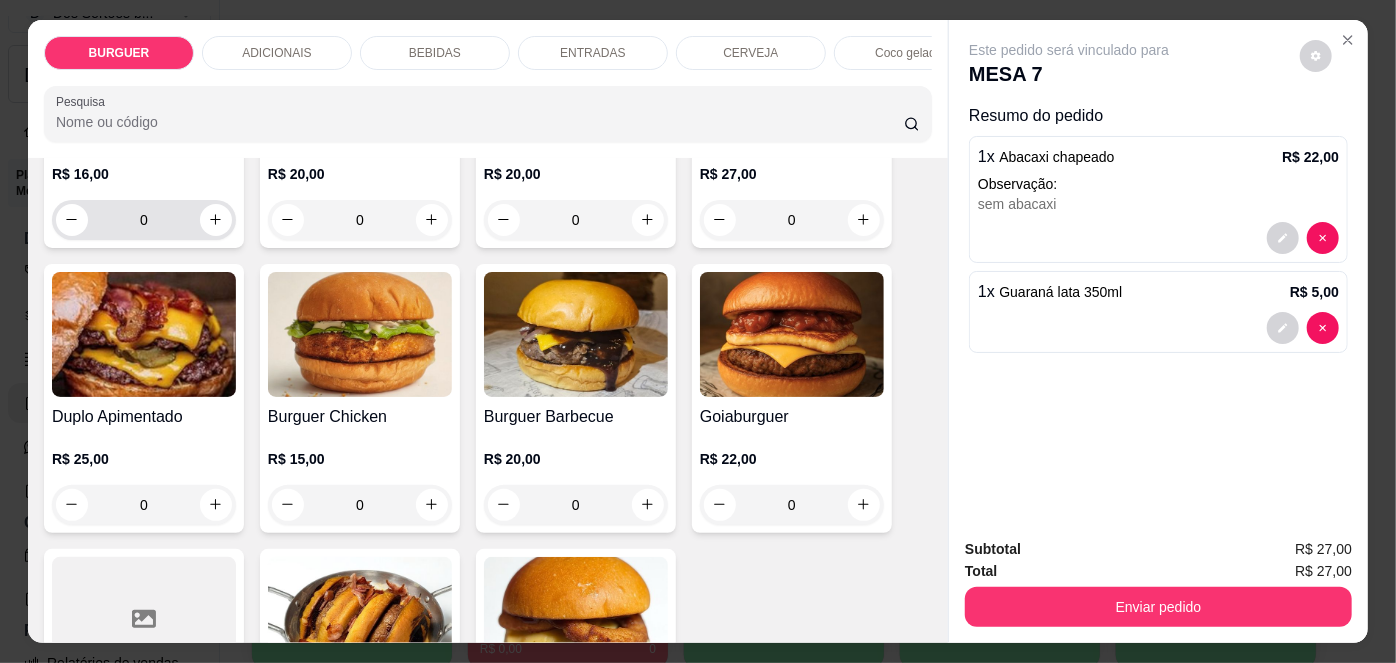 scroll, scrollTop: 0, scrollLeft: 0, axis: both 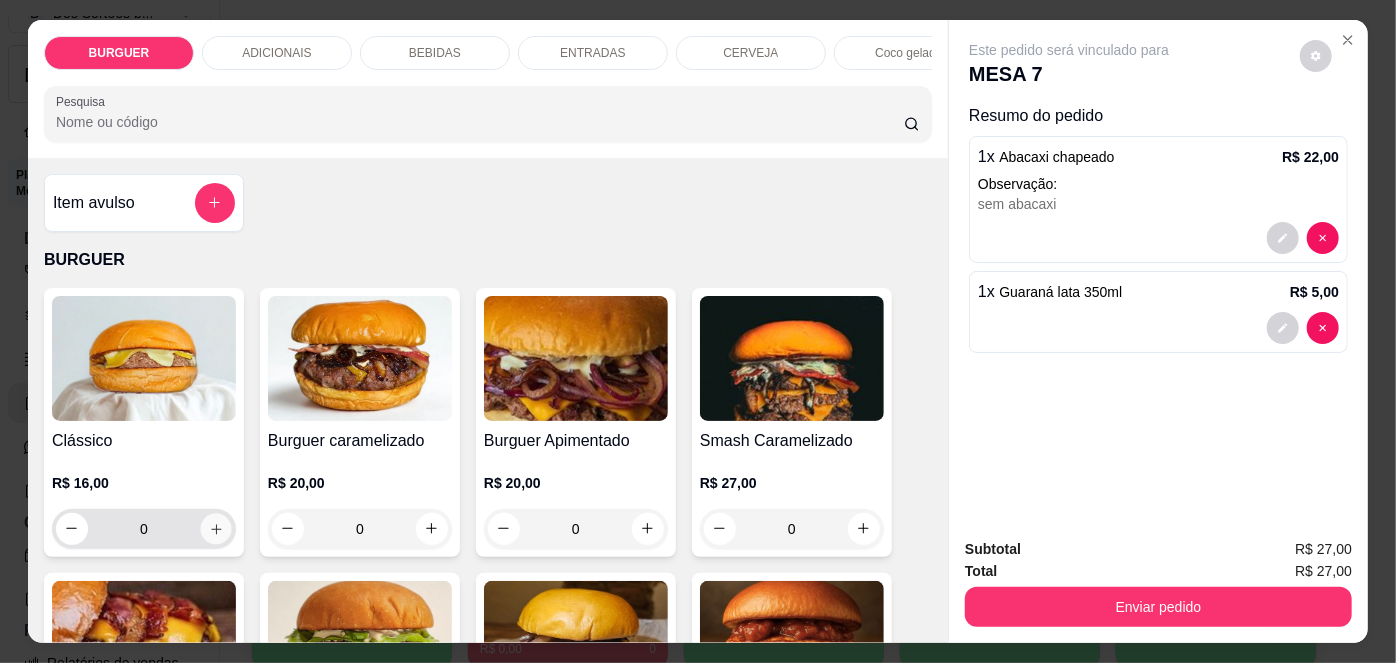 click 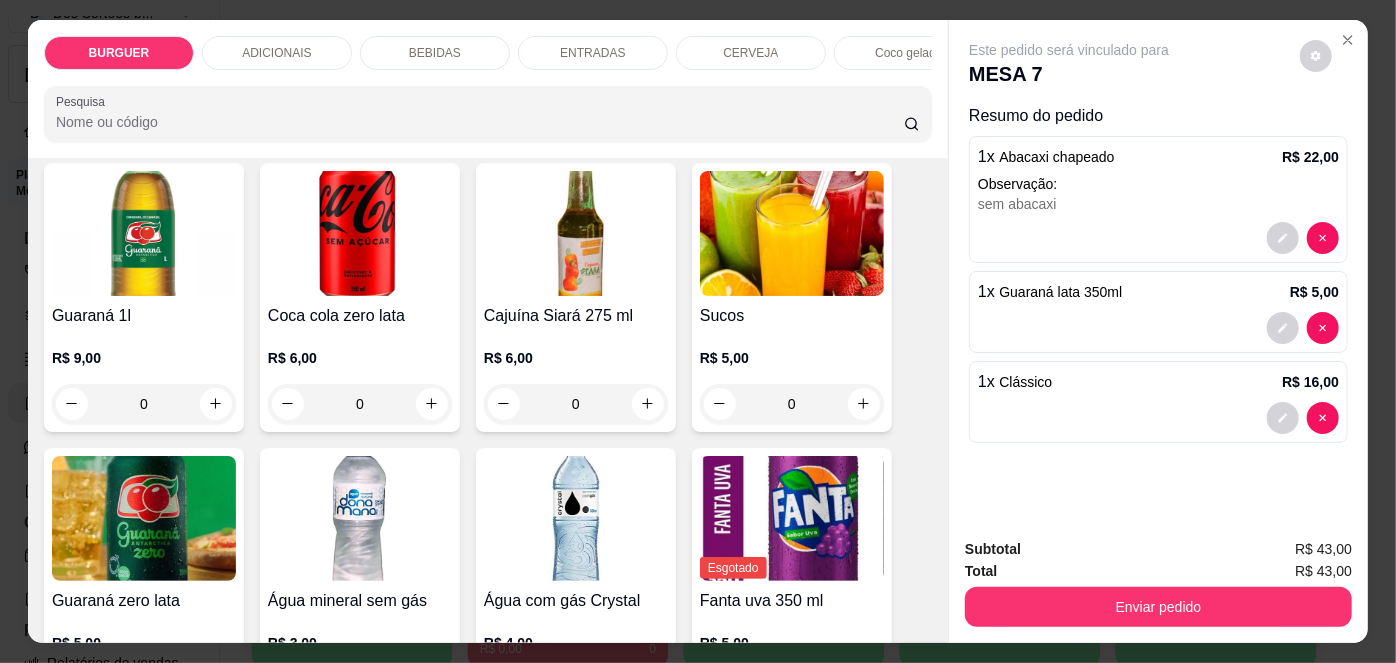 scroll, scrollTop: 2053, scrollLeft: 0, axis: vertical 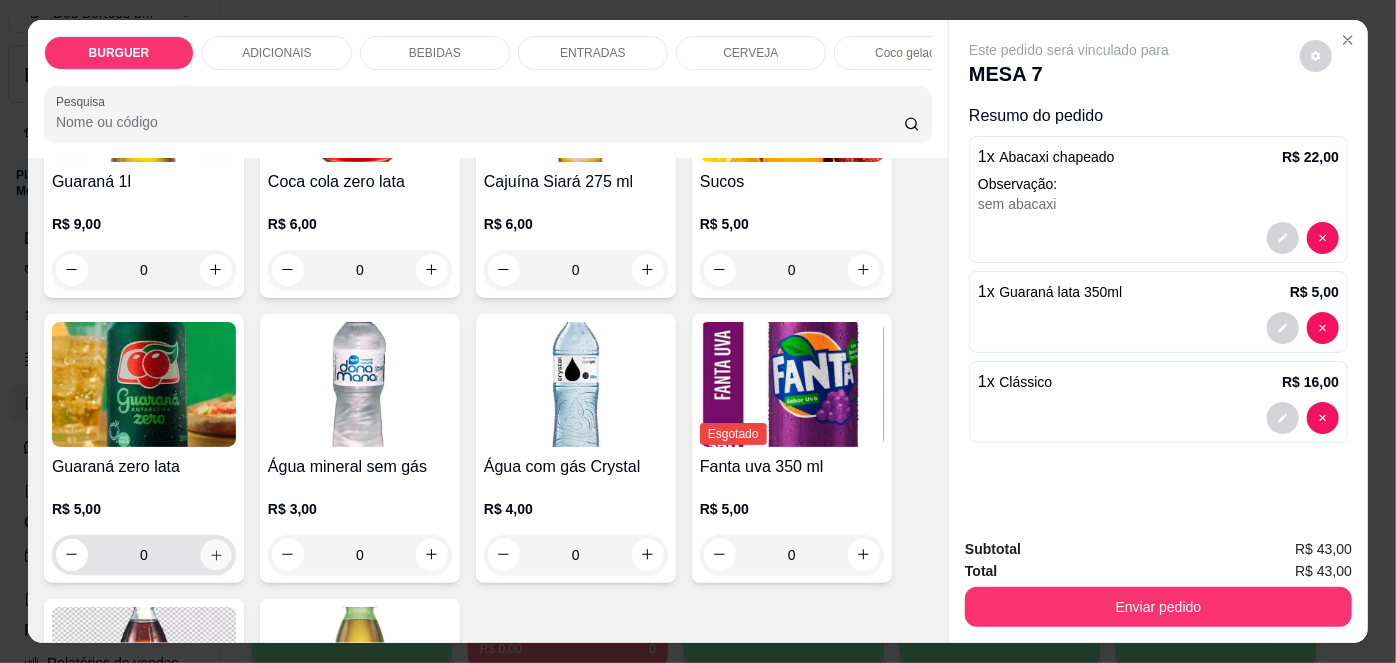 click at bounding box center [215, 554] 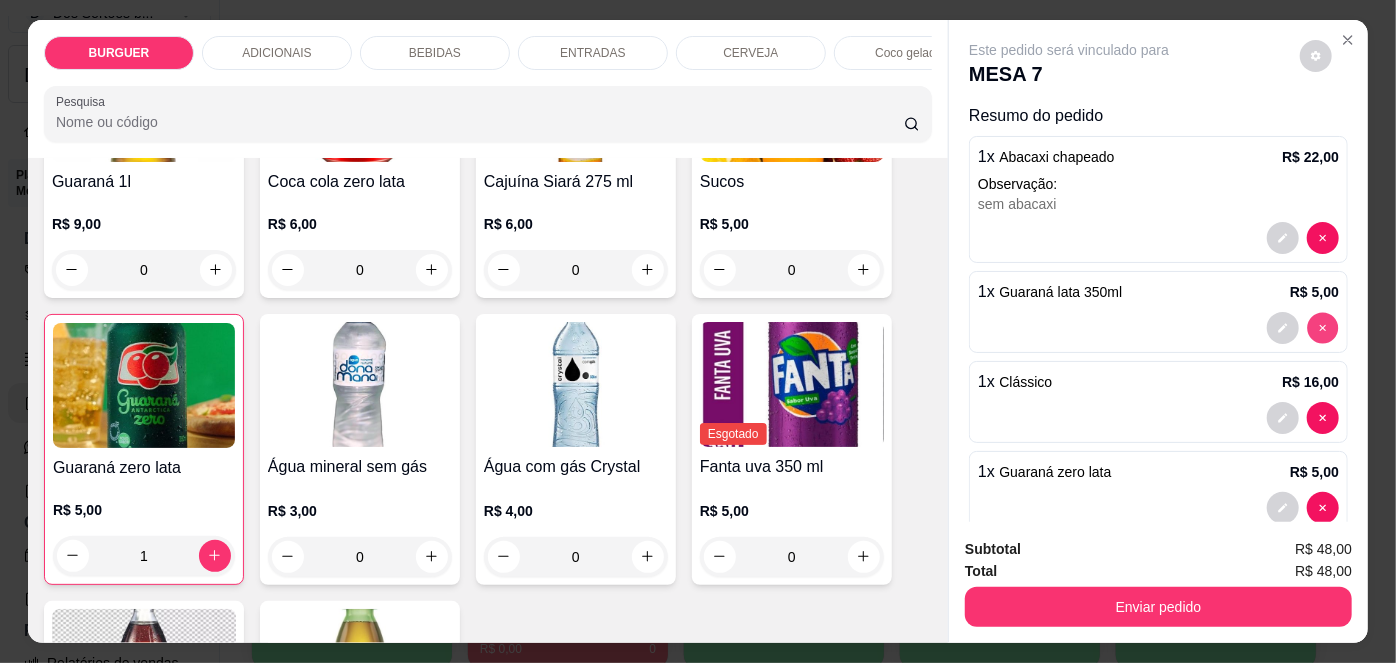 type on "0" 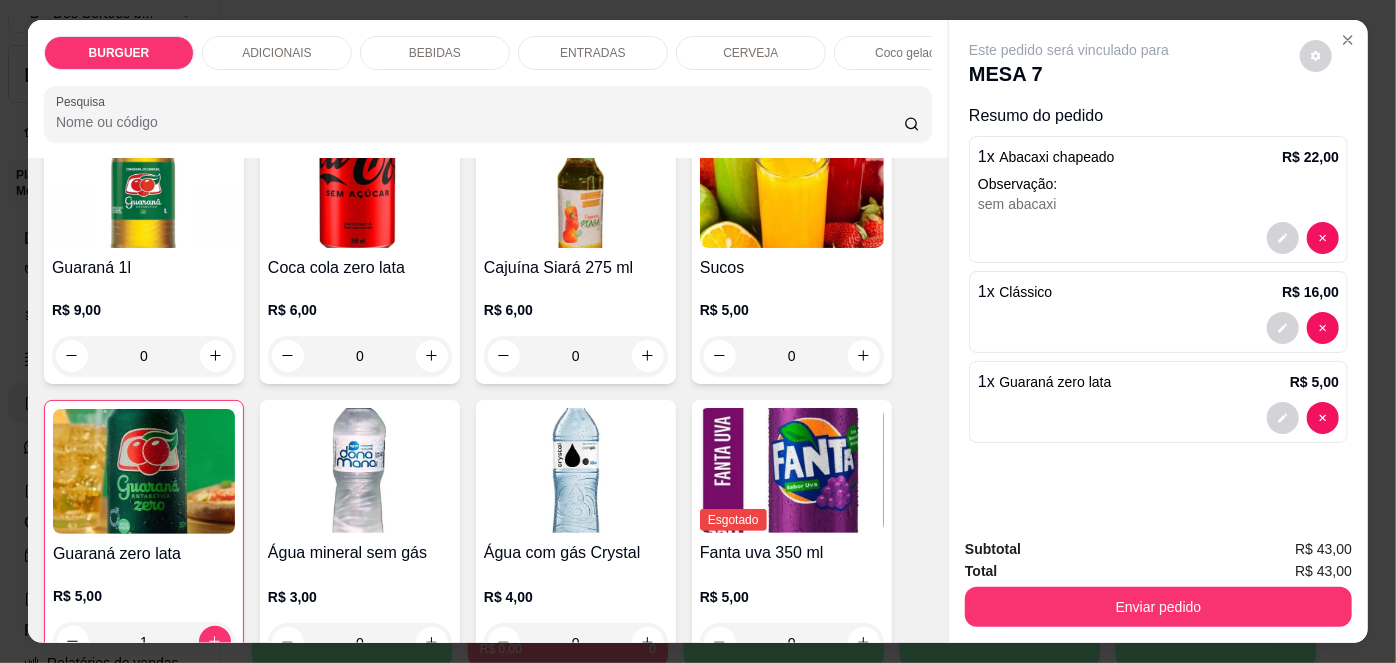 scroll, scrollTop: 1965, scrollLeft: 0, axis: vertical 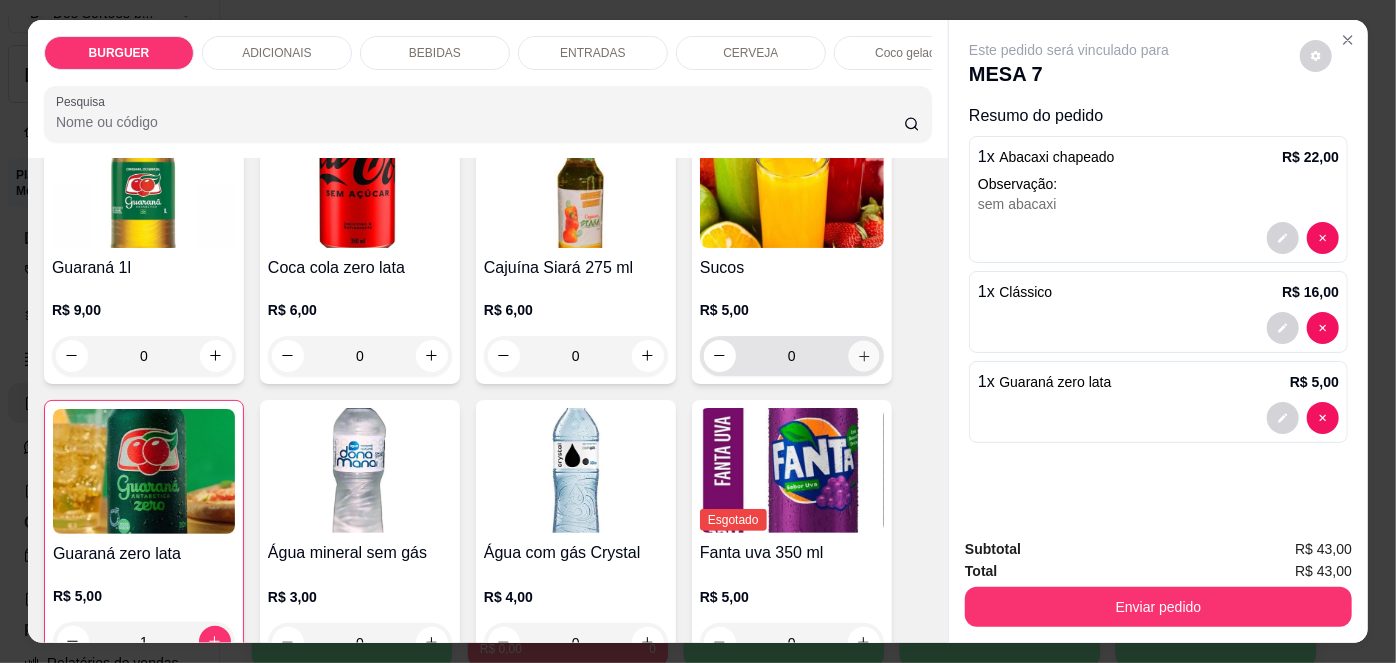 click 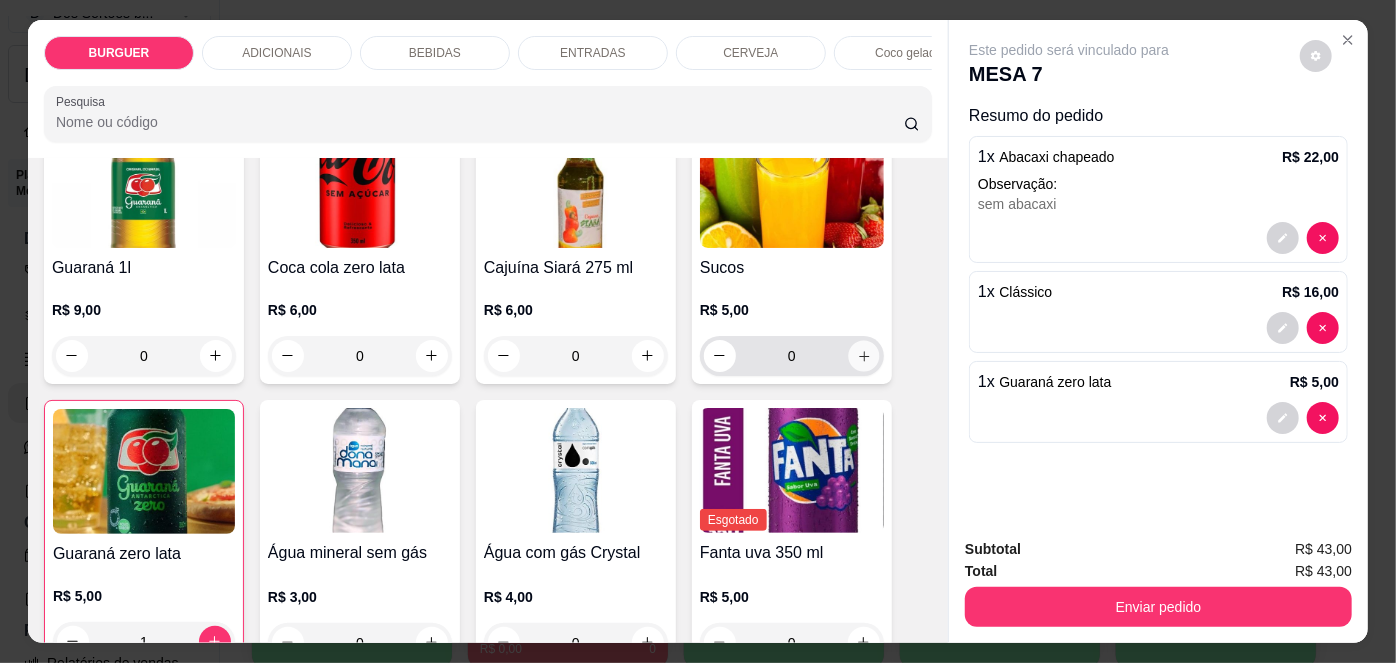 type on "1" 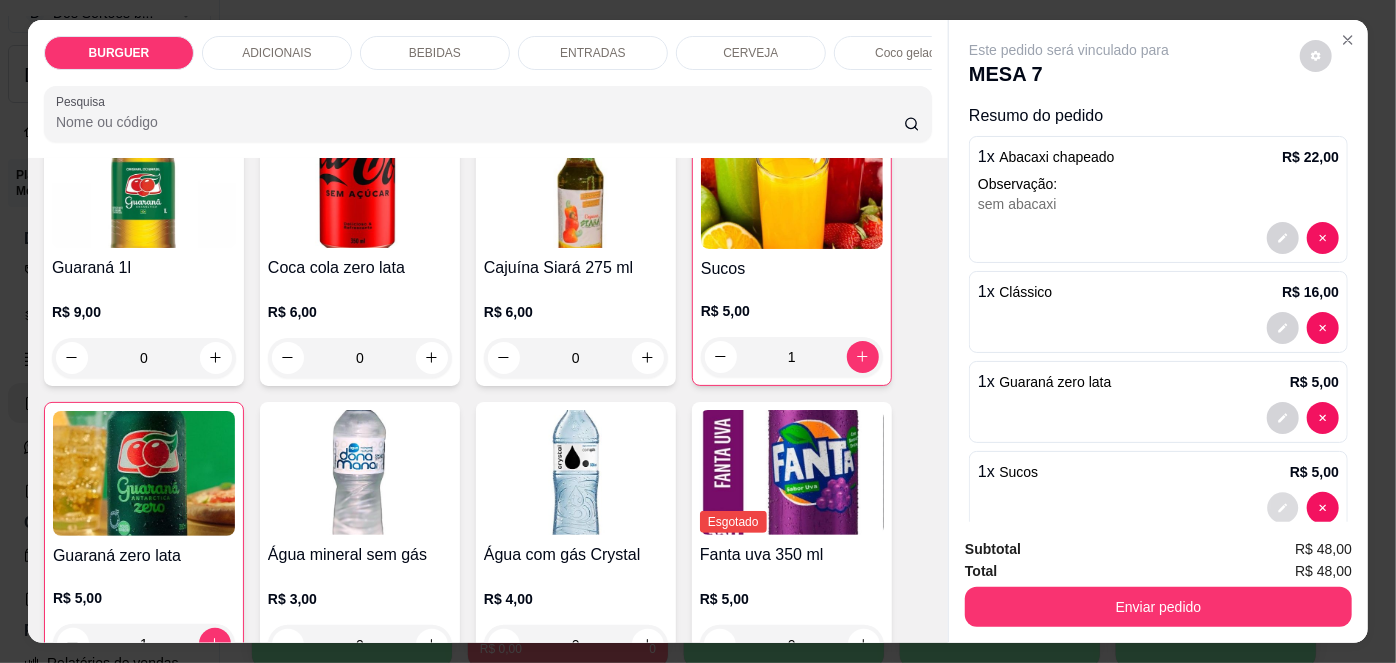 click 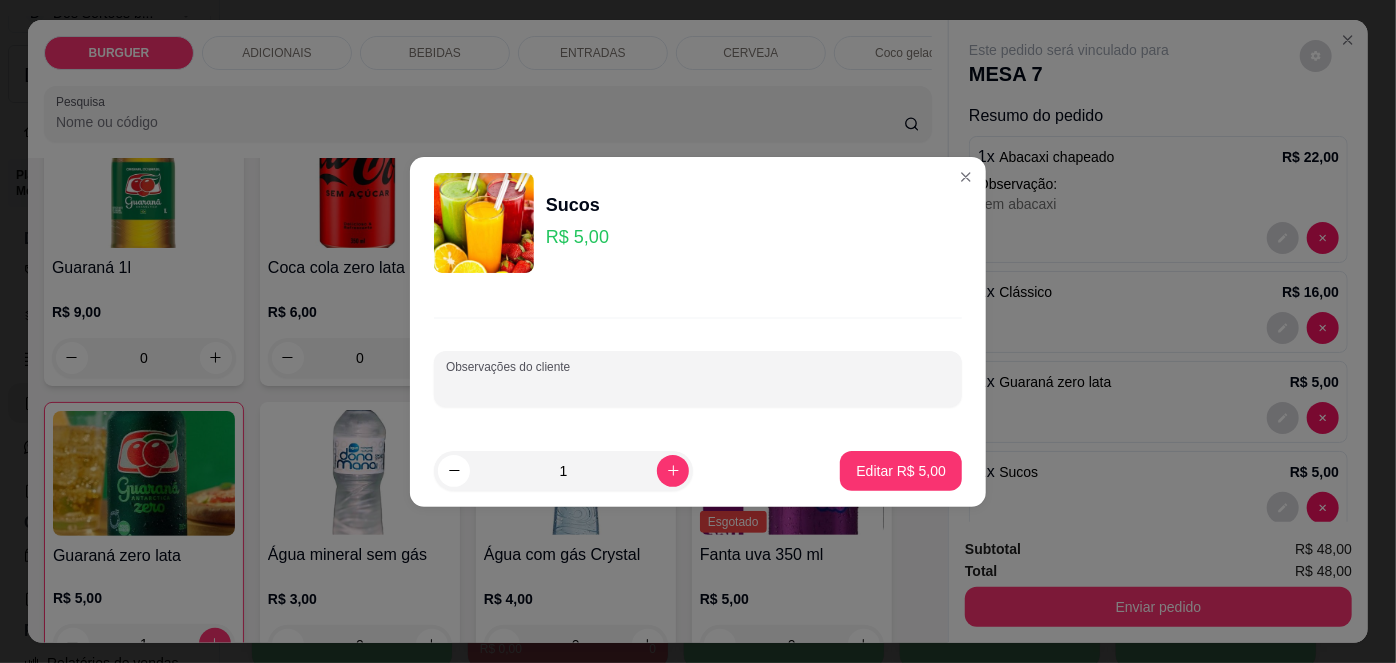 click on "Observações do cliente" at bounding box center (698, 387) 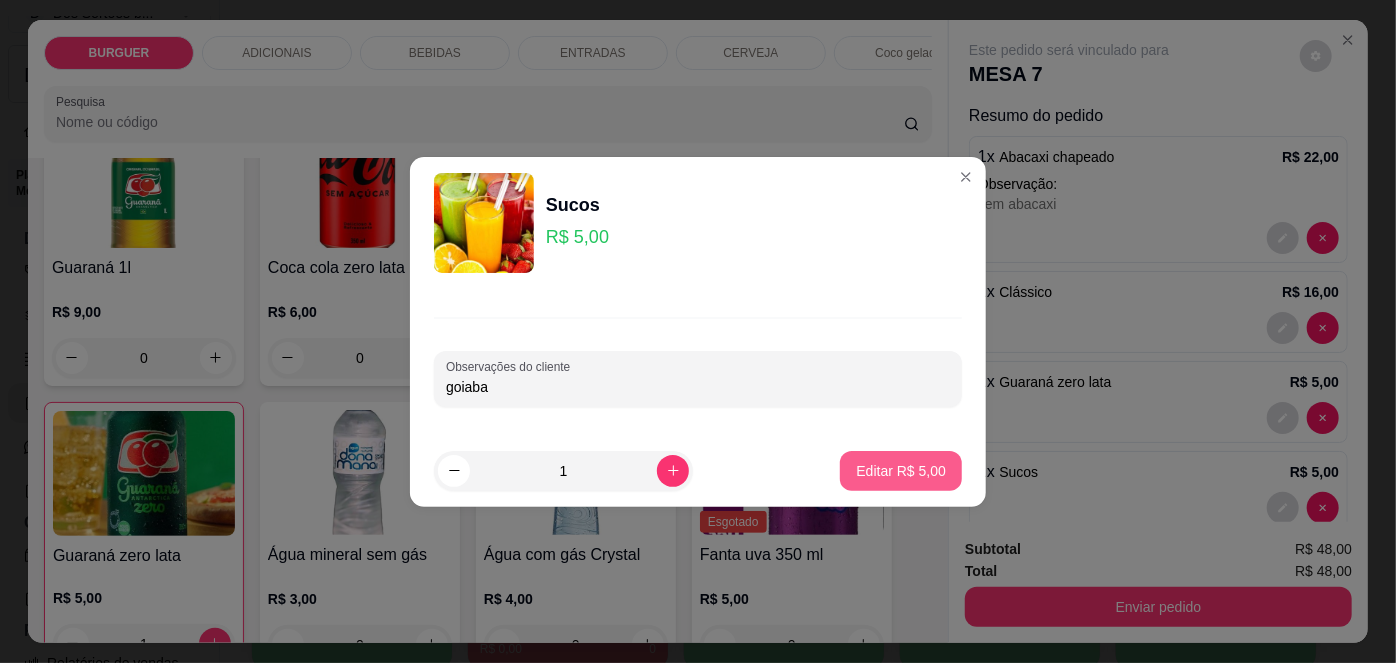 type on "goiaba" 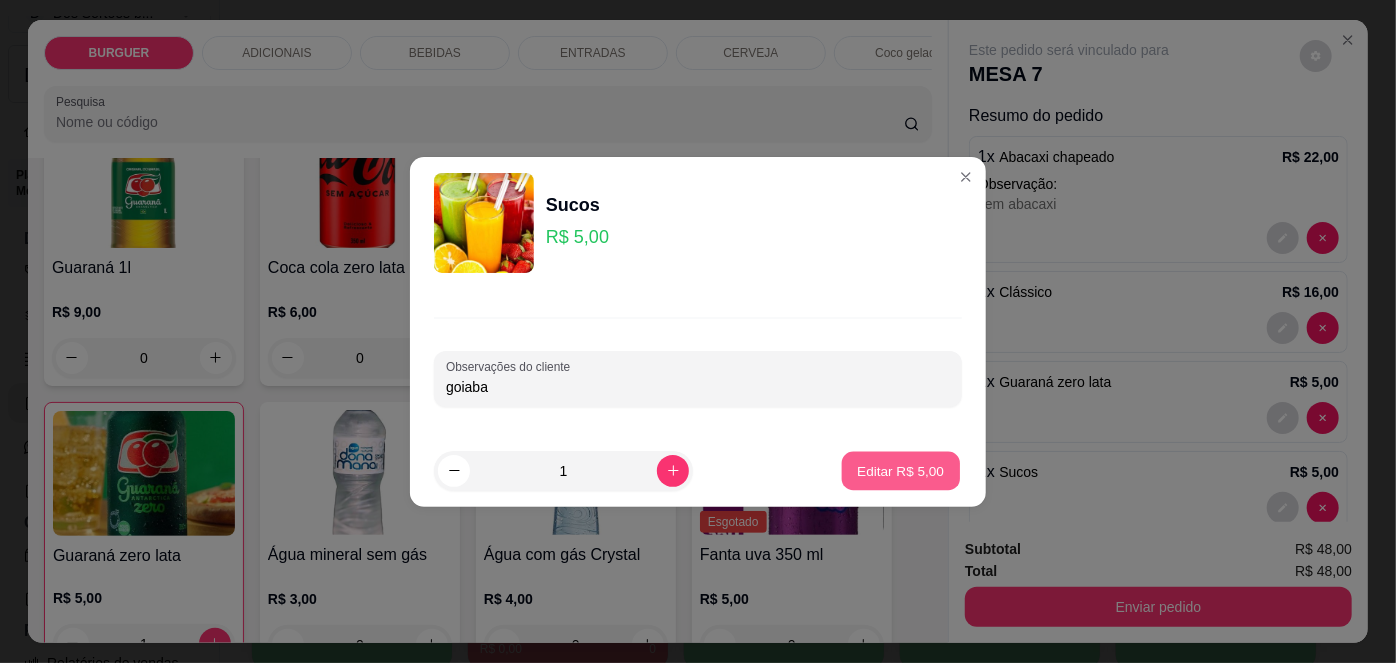 click on "Editar   R$ 5,00" at bounding box center (901, 470) 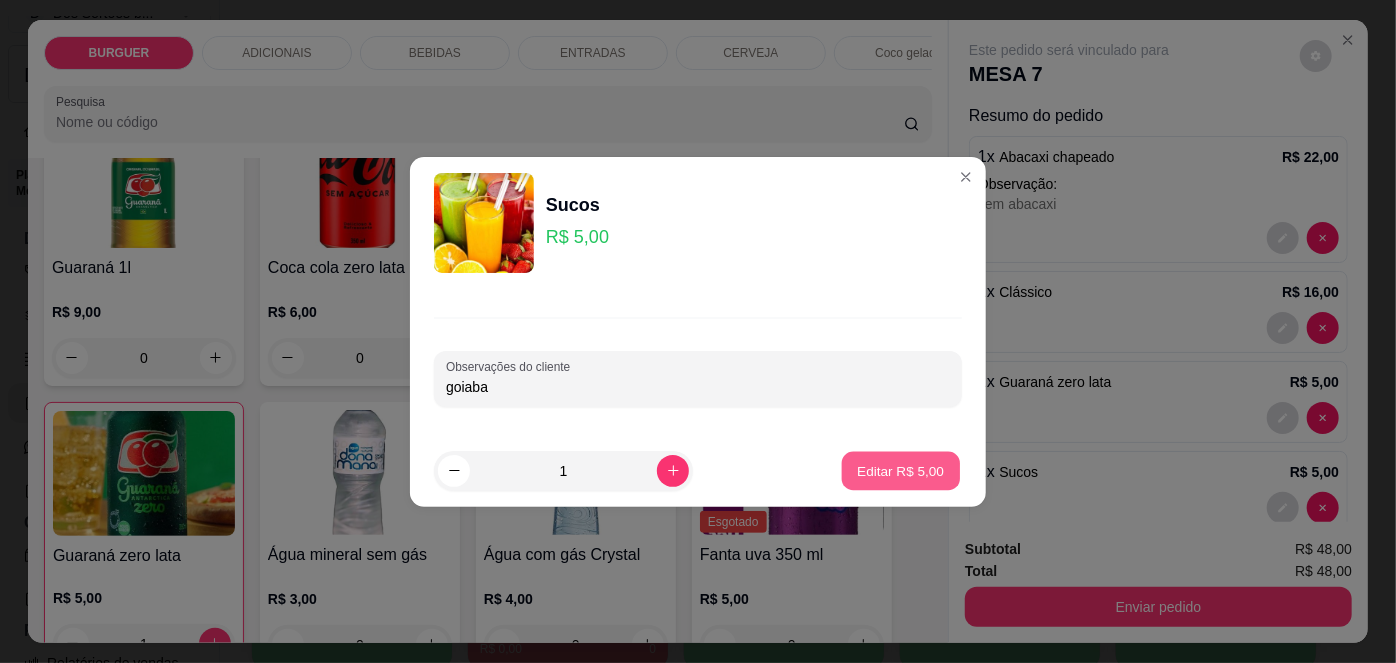 type on "0" 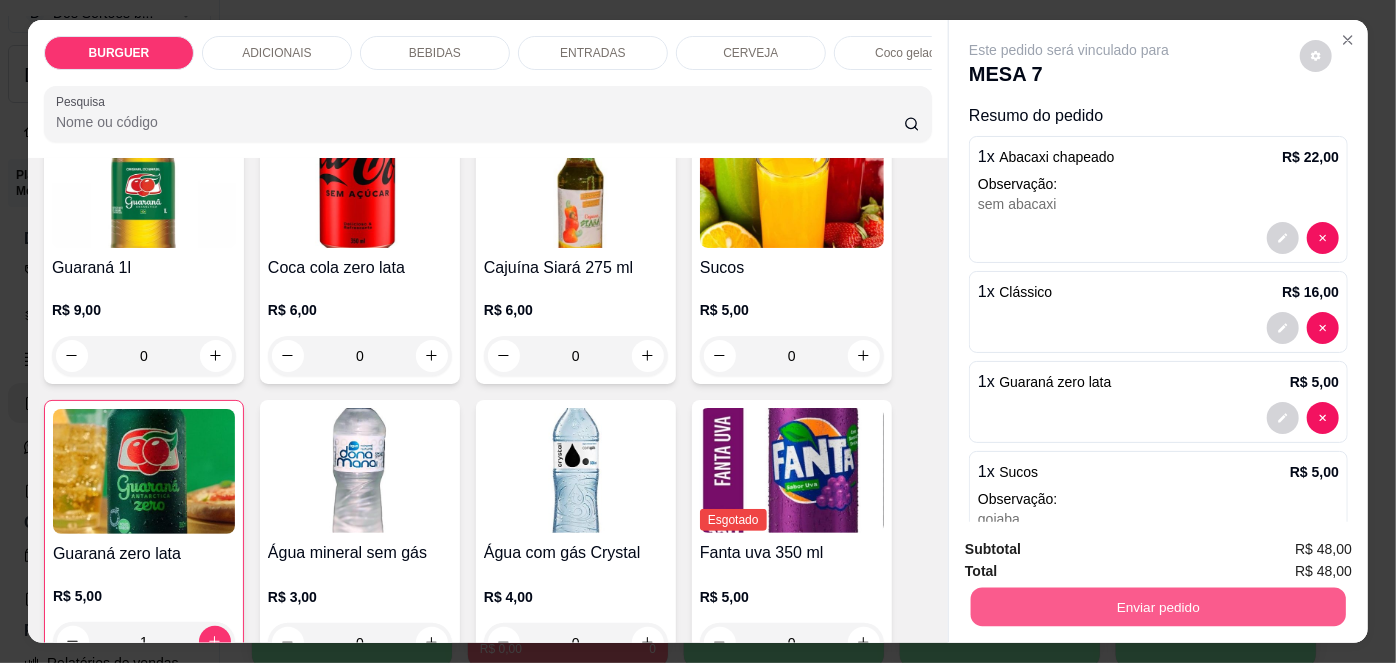 click on "Enviar pedido" at bounding box center (1158, 607) 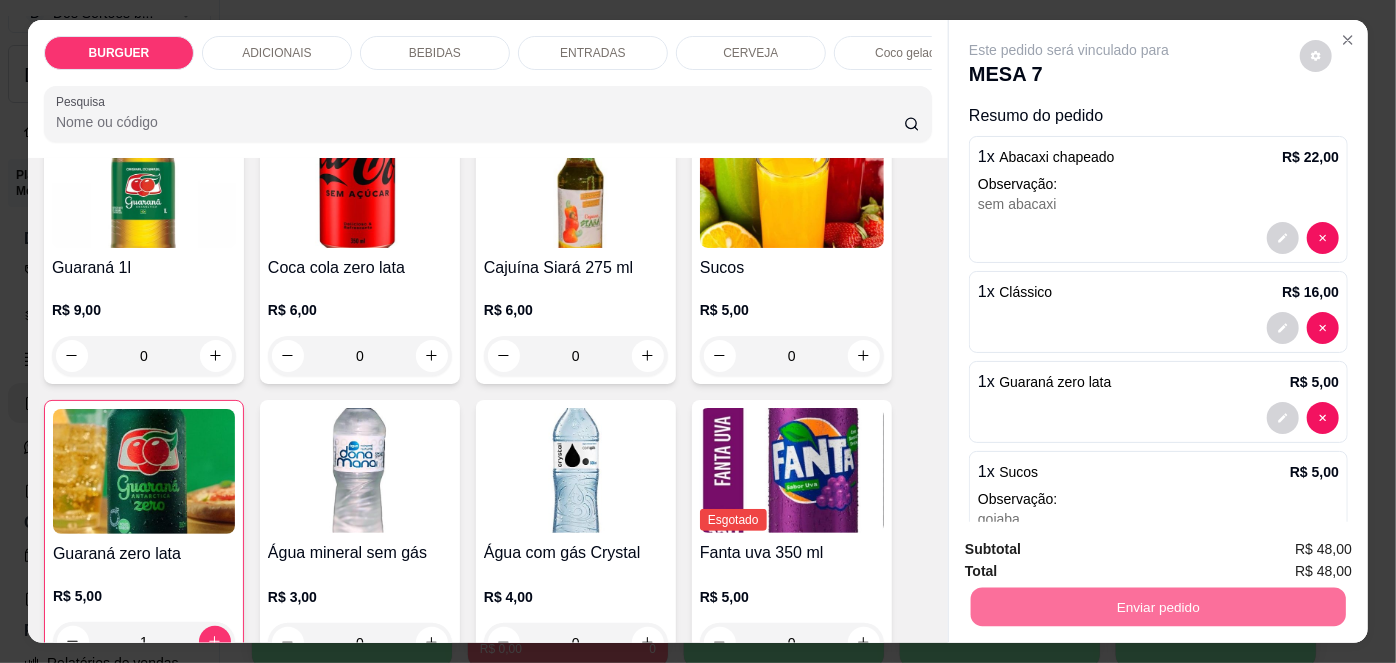 click on "Não registrar e enviar pedido" at bounding box center [1093, 551] 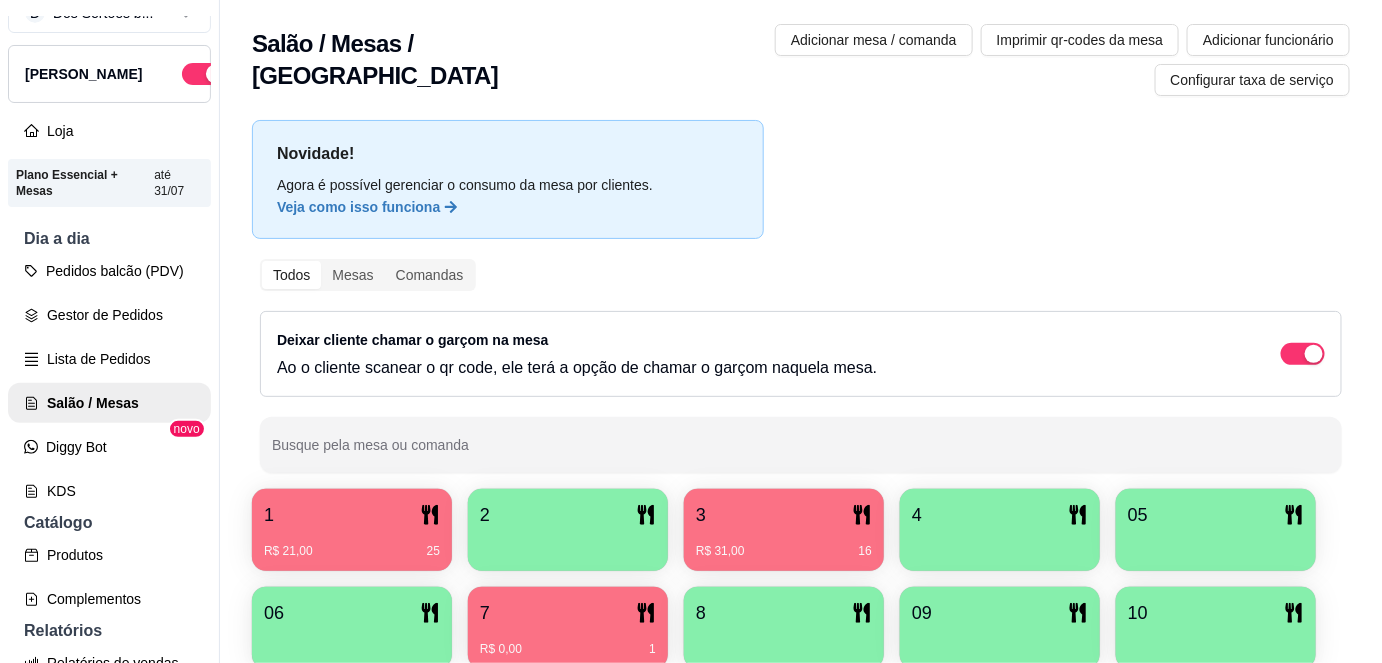 click on "Salão / Mesas / Comandas Adicionar mesa / comanda Imprimir qr-codes da mesa Adicionar funcionário Configurar taxa de serviço" at bounding box center [801, 54] 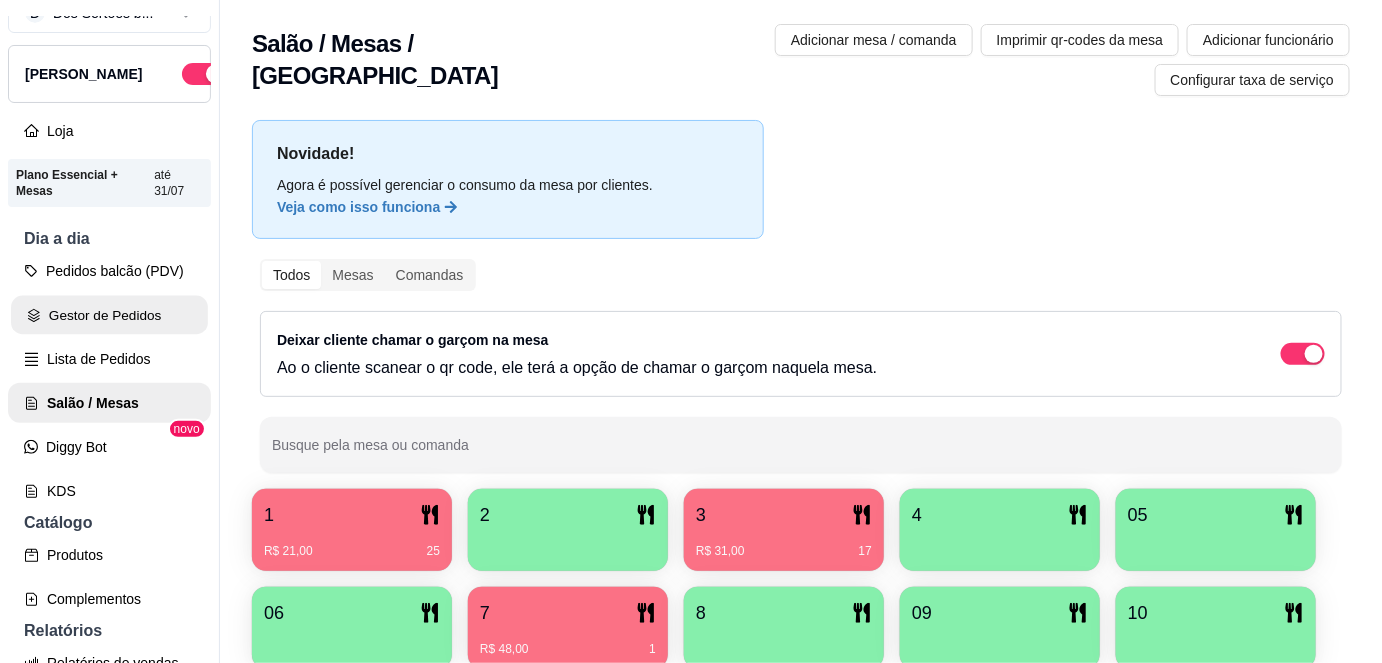 click on "Gestor de Pedidos" at bounding box center (109, 315) 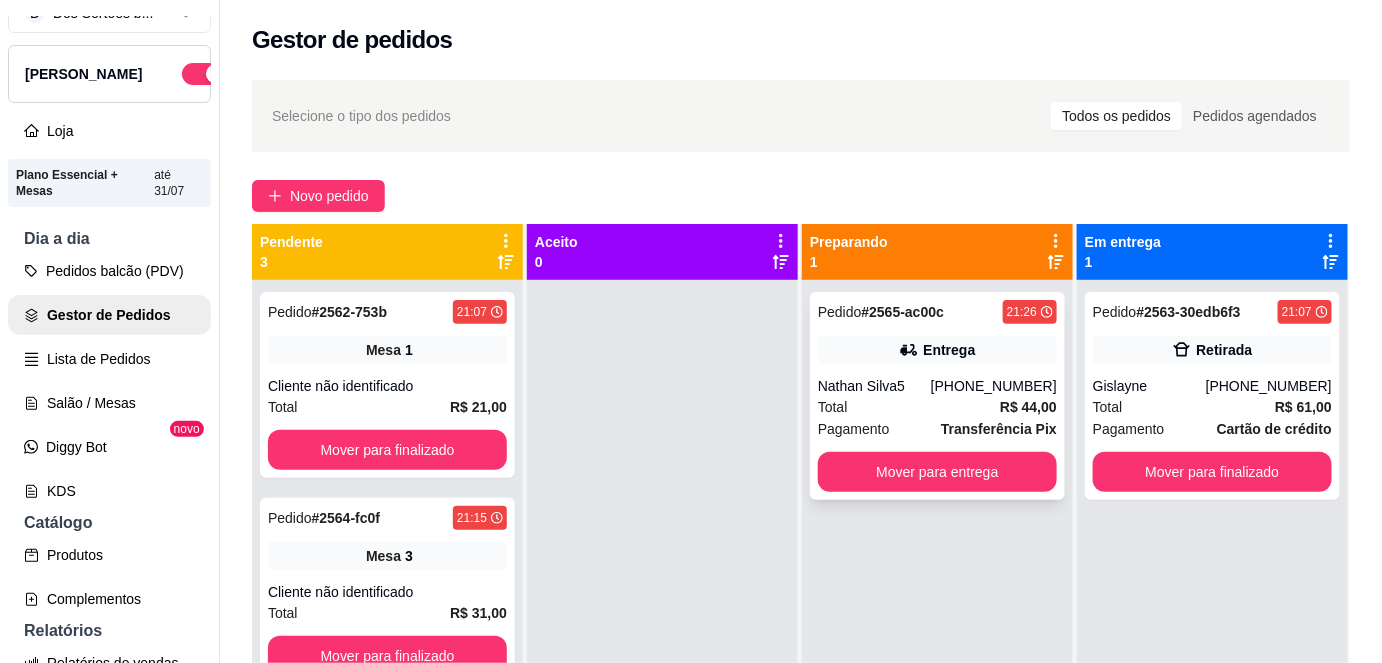 click on "Nathan Silva5" at bounding box center (874, 386) 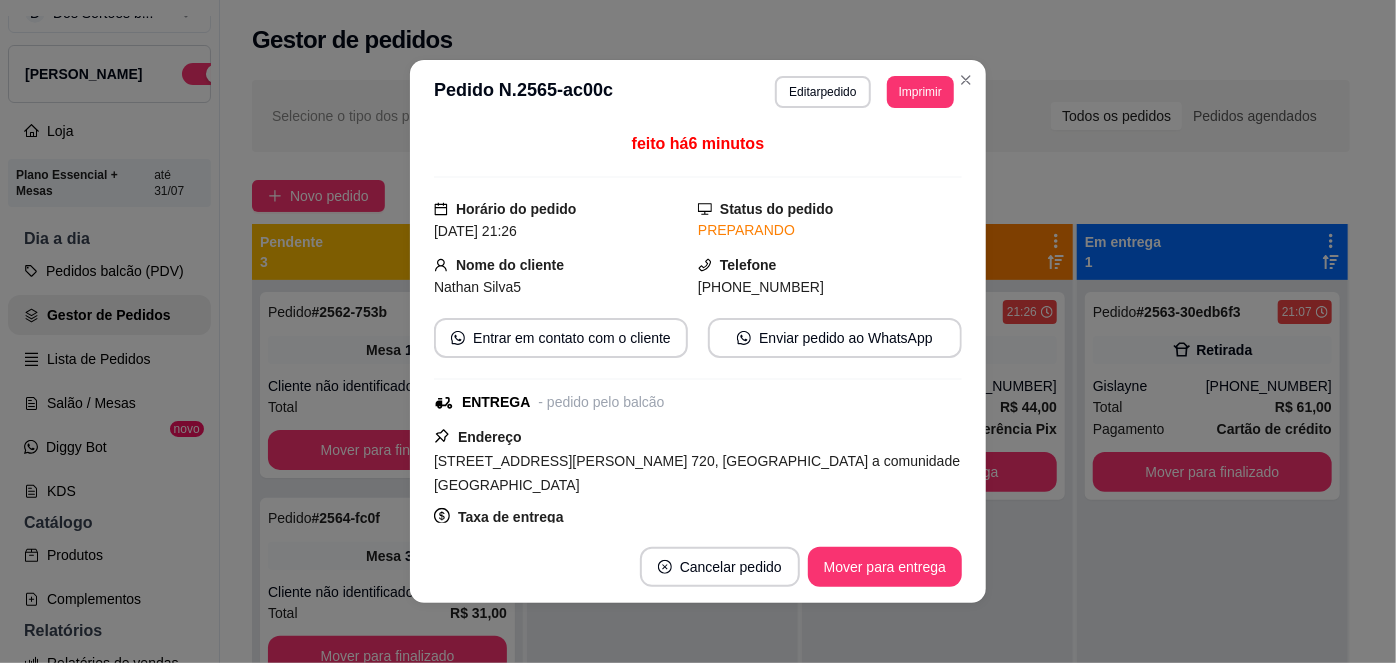 scroll, scrollTop: 4, scrollLeft: 0, axis: vertical 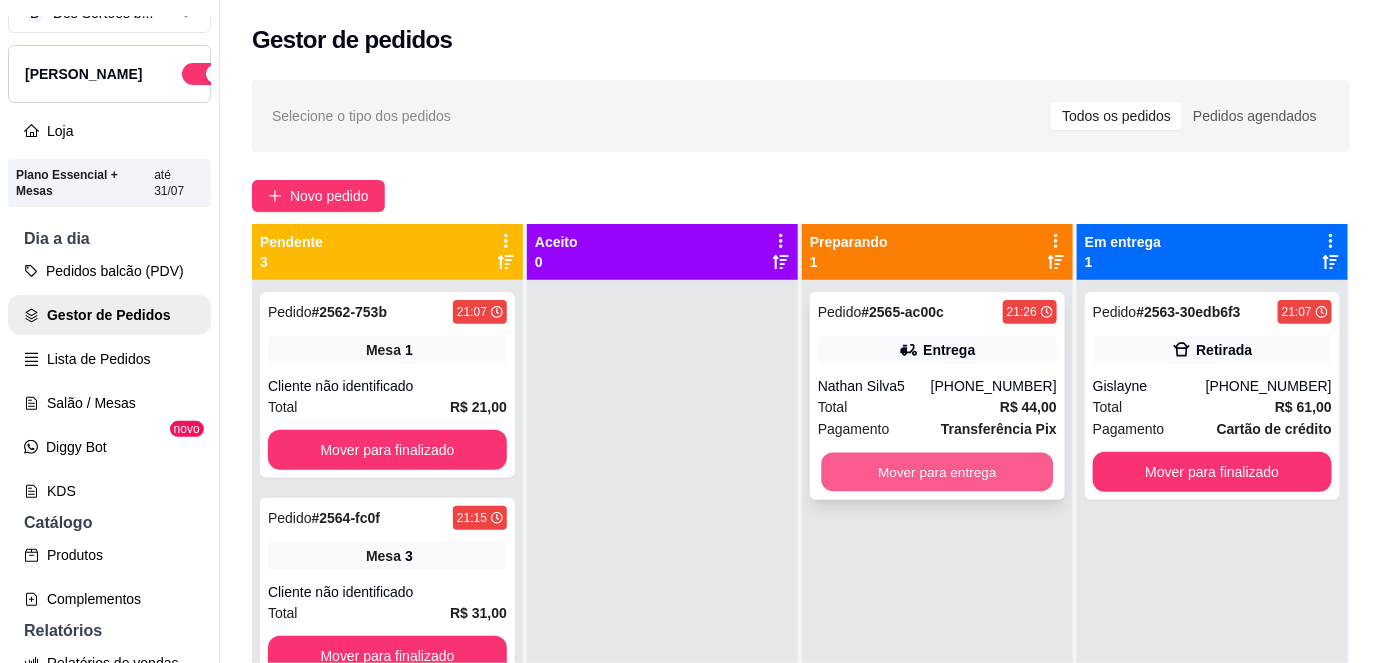 click on "Mover para entrega" at bounding box center (938, 472) 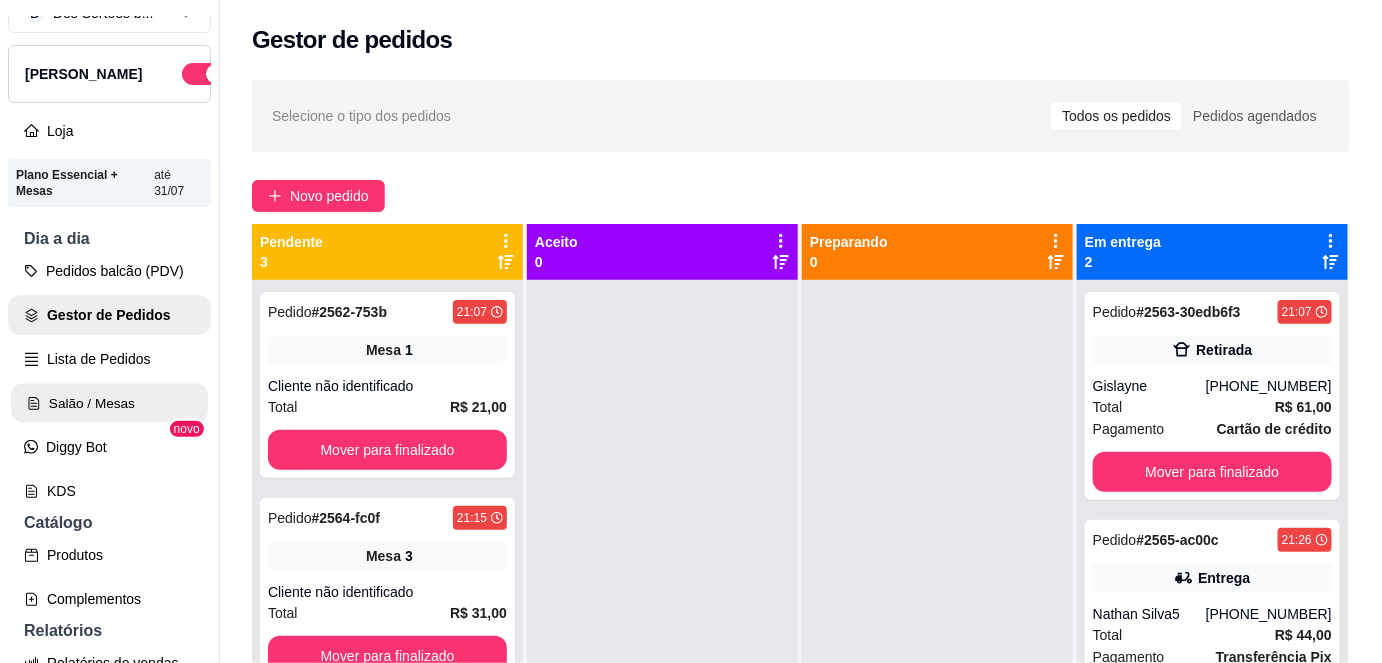 click on "Salão / Mesas" at bounding box center [109, 403] 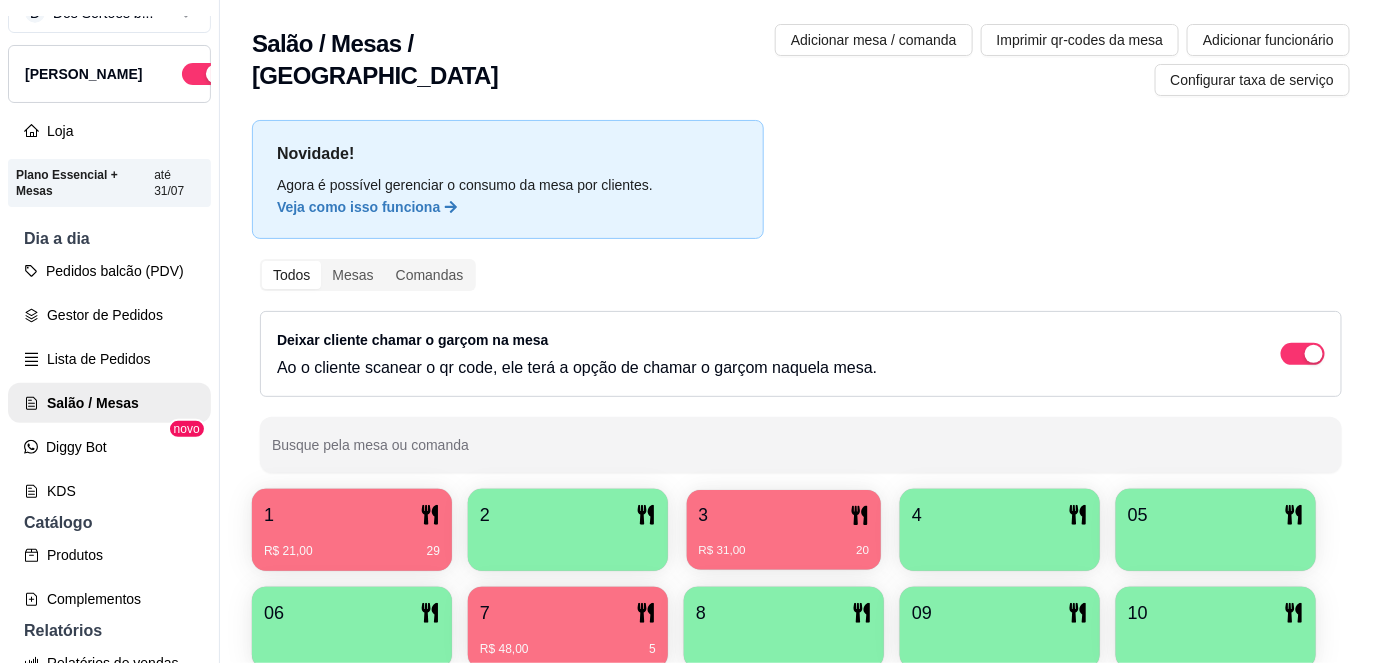 click on "R$ 31,00 20" at bounding box center (784, 551) 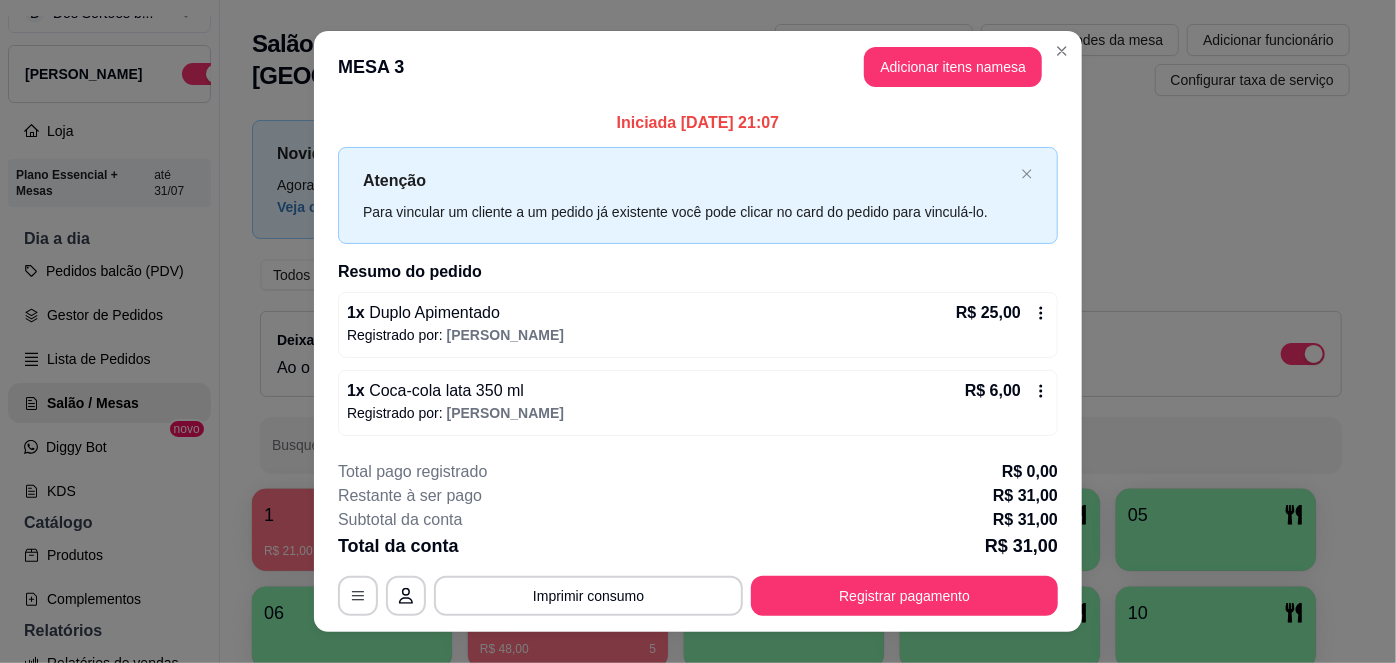scroll, scrollTop: 32, scrollLeft: 0, axis: vertical 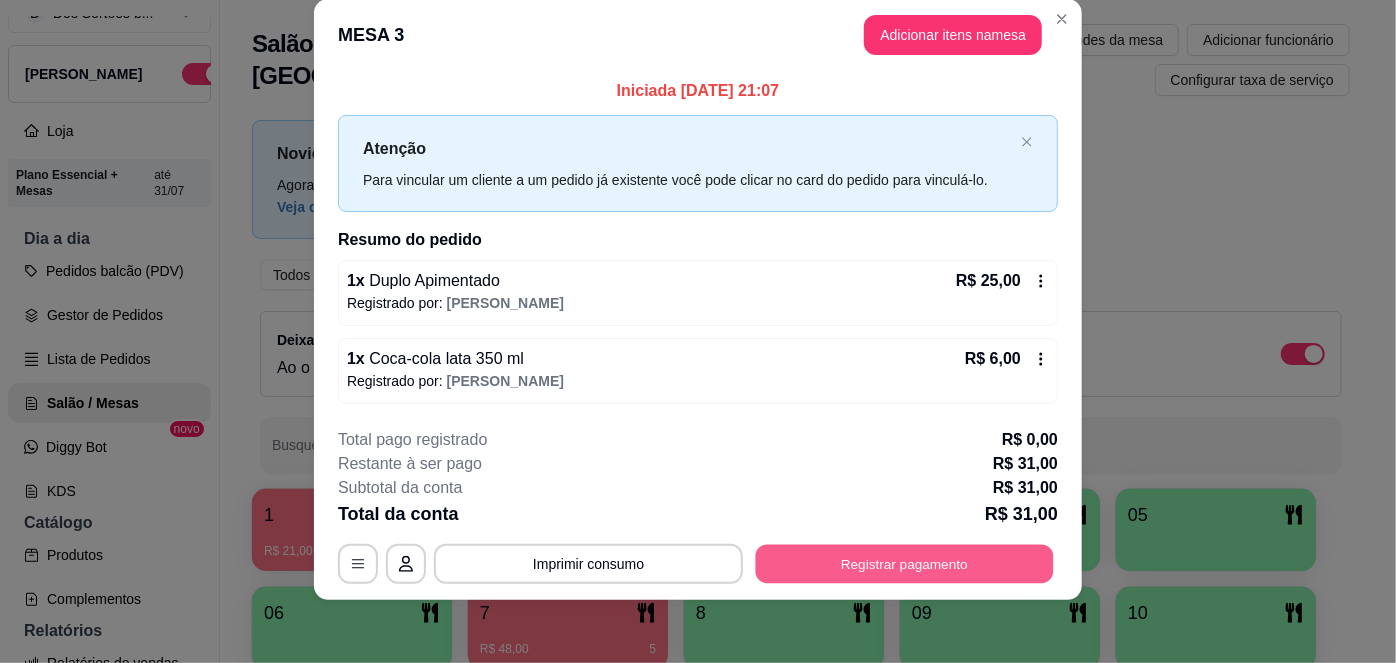 click on "Registrar pagamento" at bounding box center [905, 564] 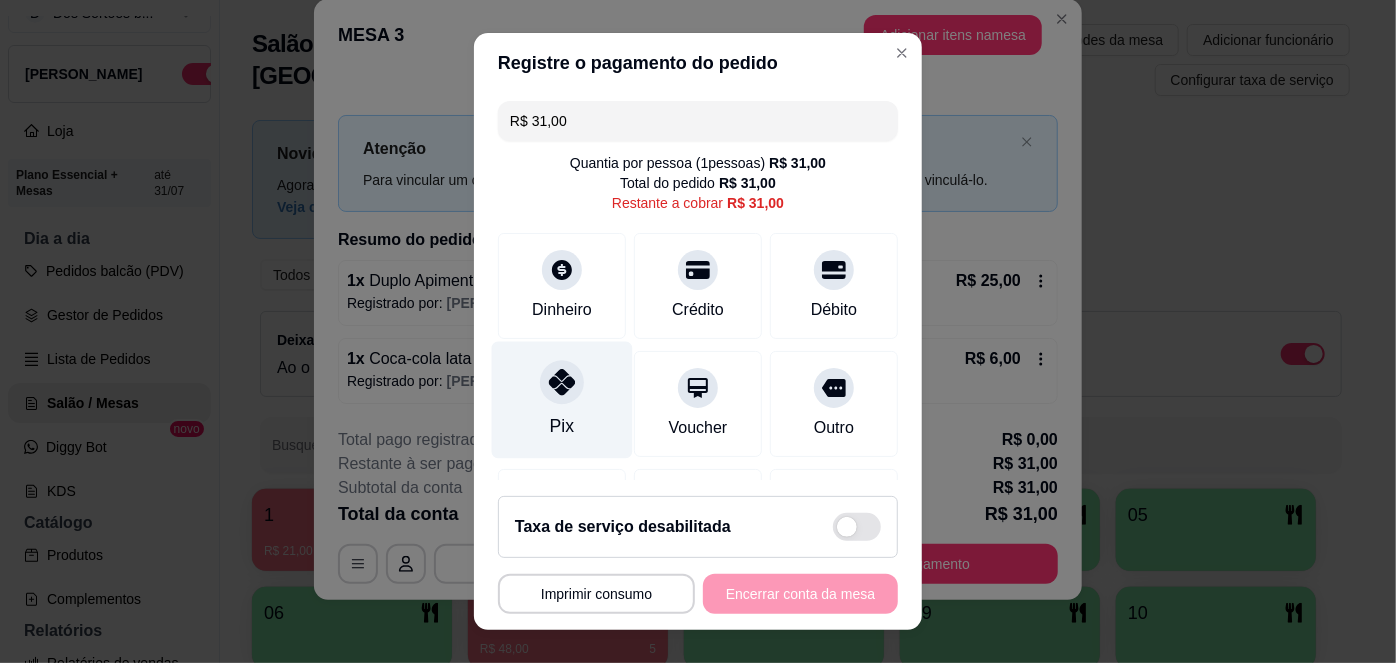 click on "Pix" at bounding box center [562, 400] 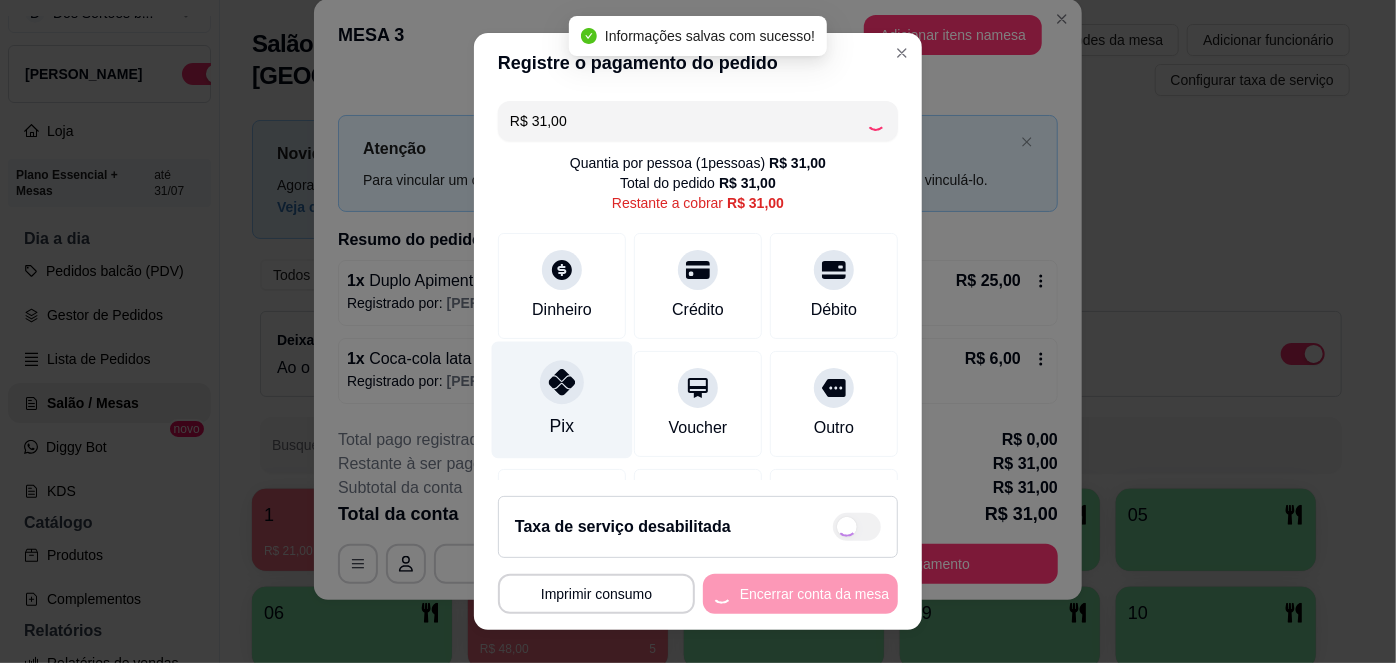 type on "R$ 0,00" 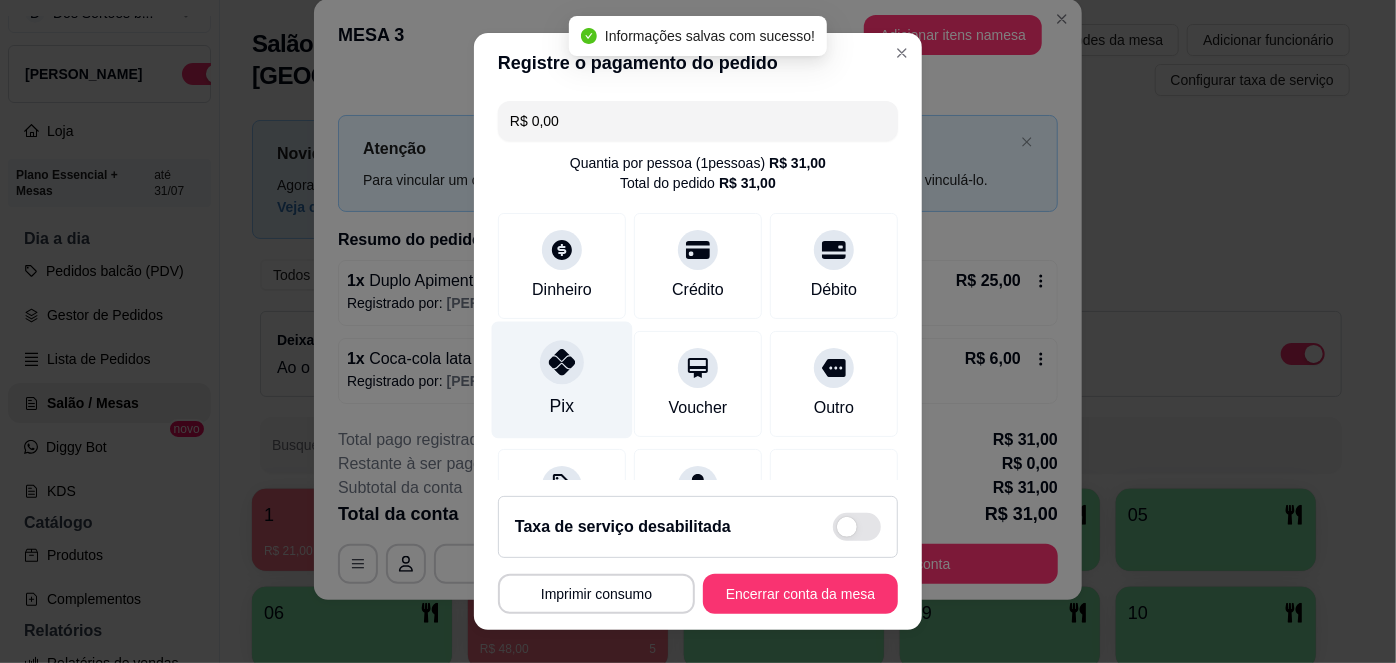 scroll, scrollTop: 208, scrollLeft: 0, axis: vertical 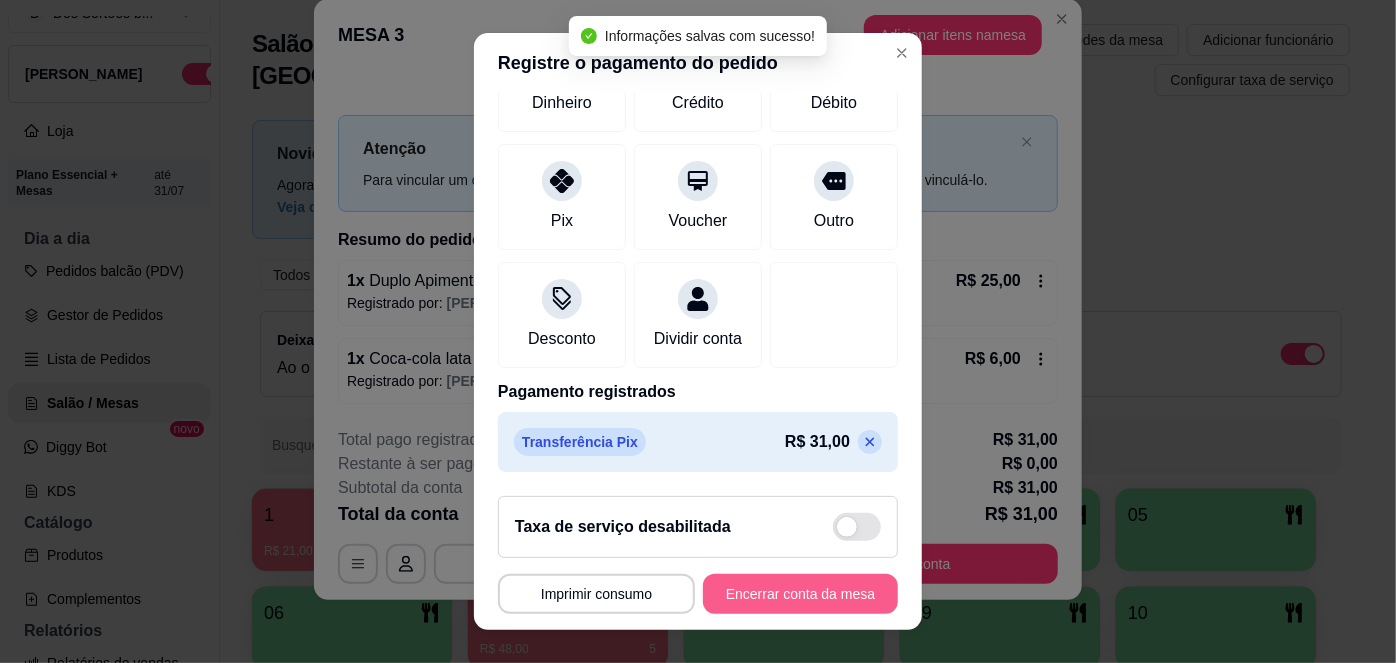 click on "Encerrar conta da mesa" at bounding box center (800, 594) 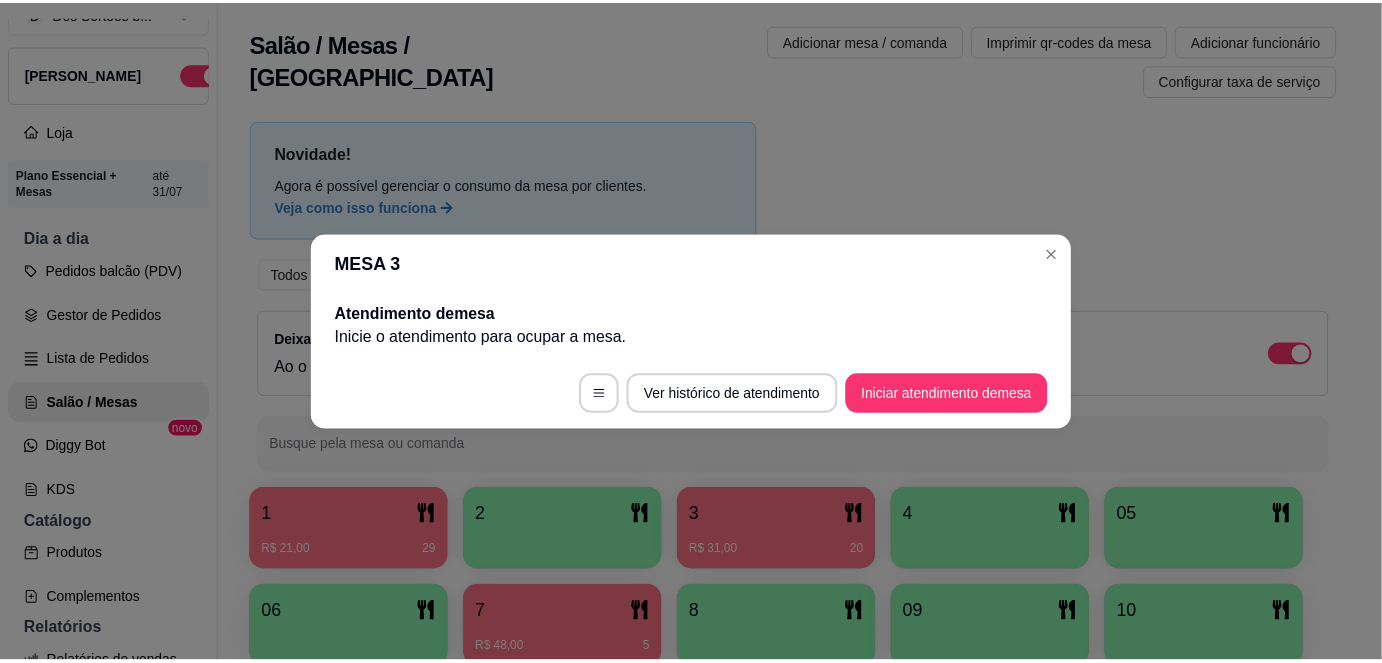 scroll, scrollTop: 0, scrollLeft: 0, axis: both 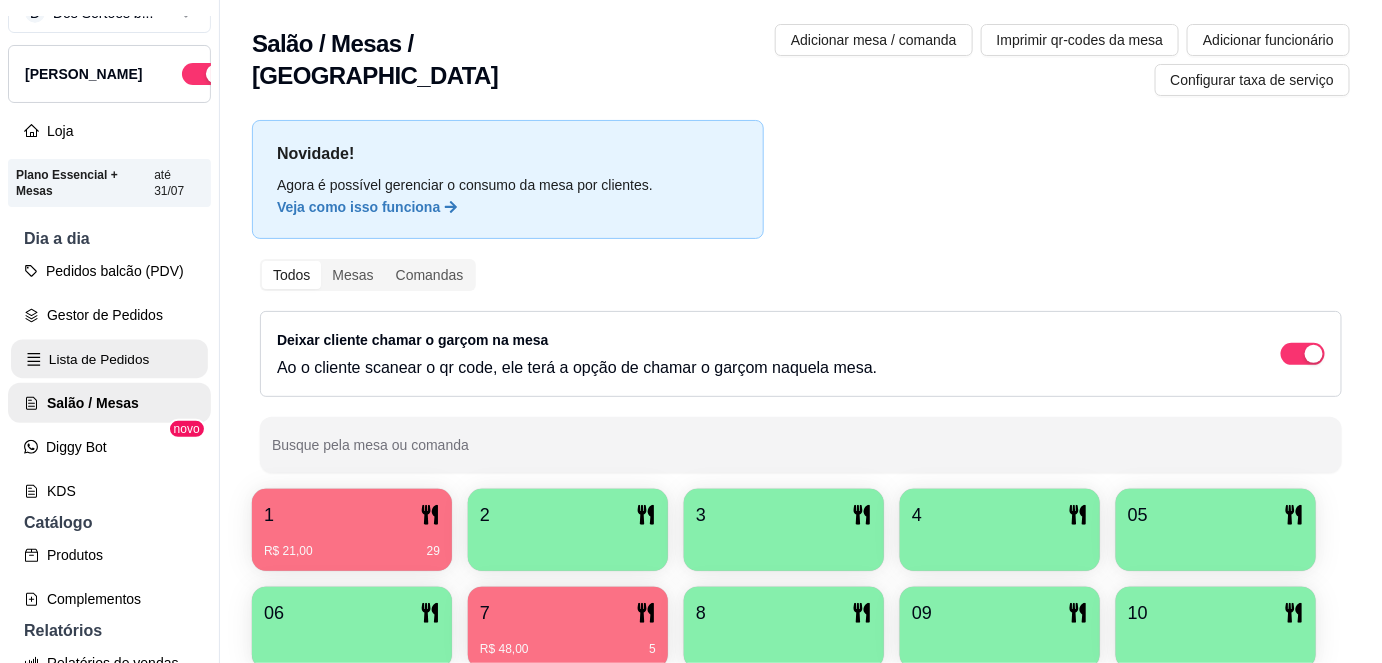 click on "Lista de Pedidos" at bounding box center (109, 359) 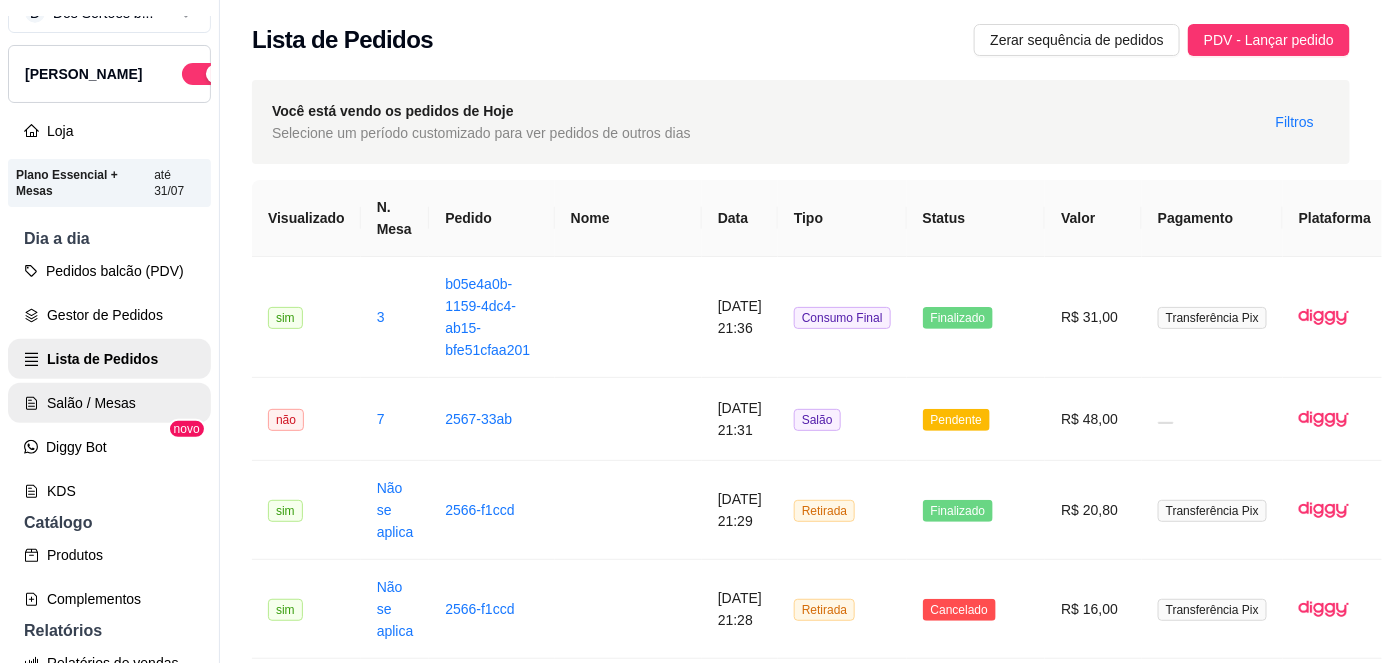 click on "Salão / Mesas" at bounding box center [109, 403] 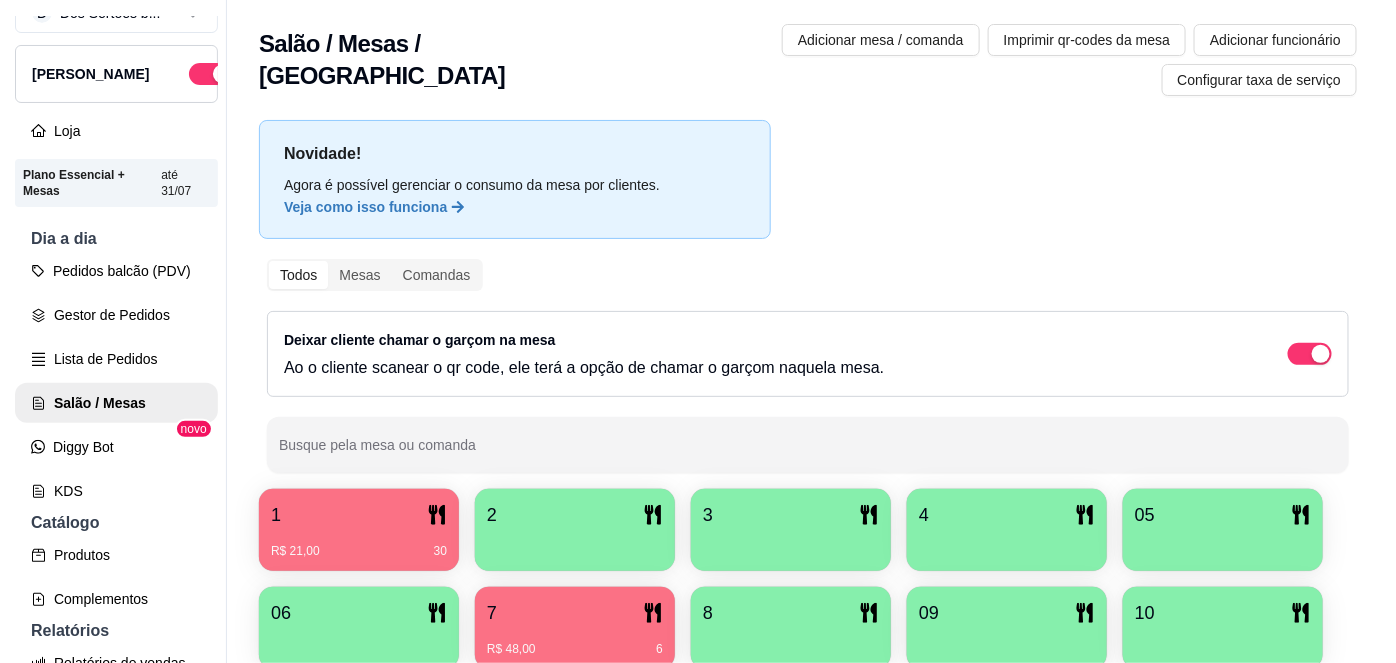 scroll, scrollTop: 156, scrollLeft: 0, axis: vertical 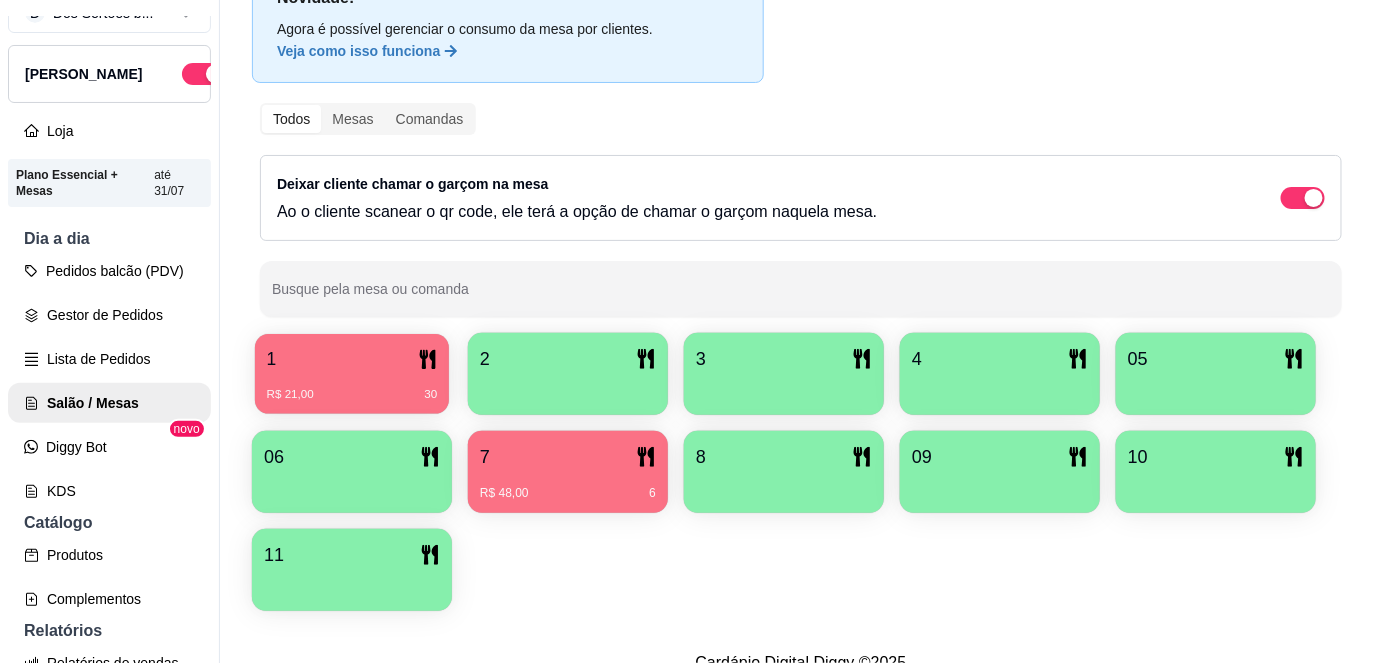 click on "1" at bounding box center (352, 359) 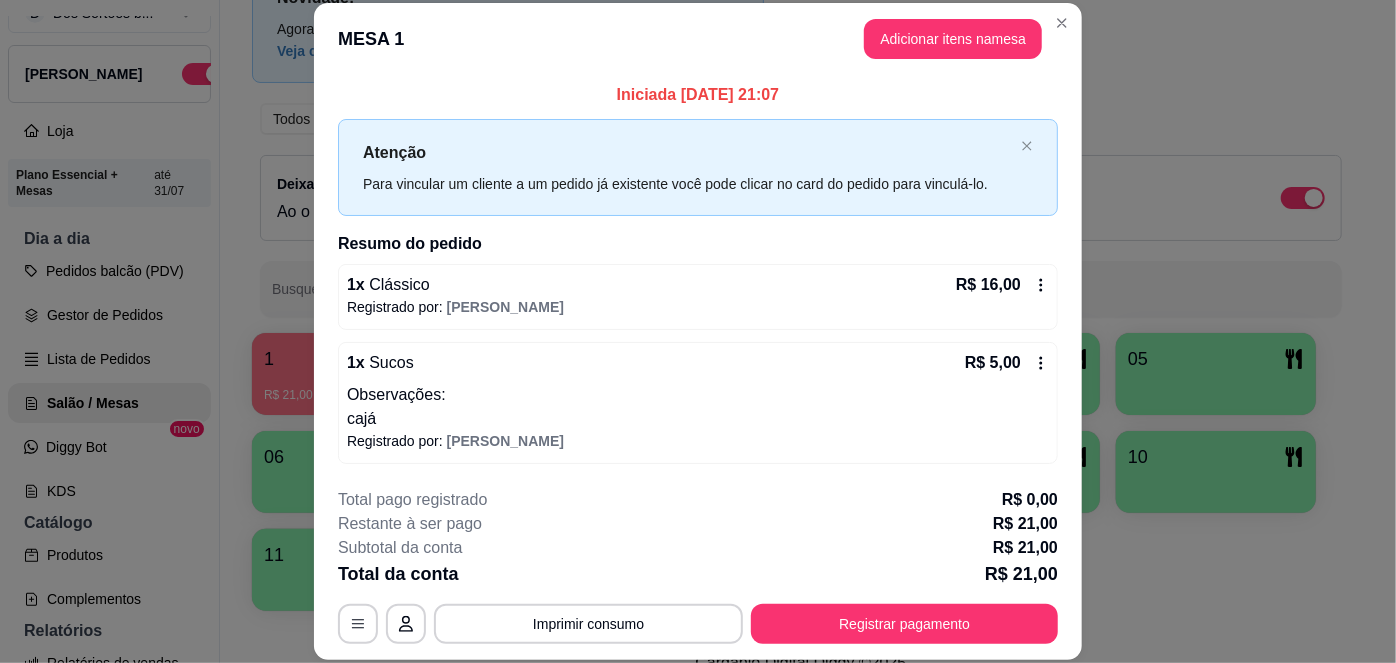 scroll, scrollTop: 60, scrollLeft: 0, axis: vertical 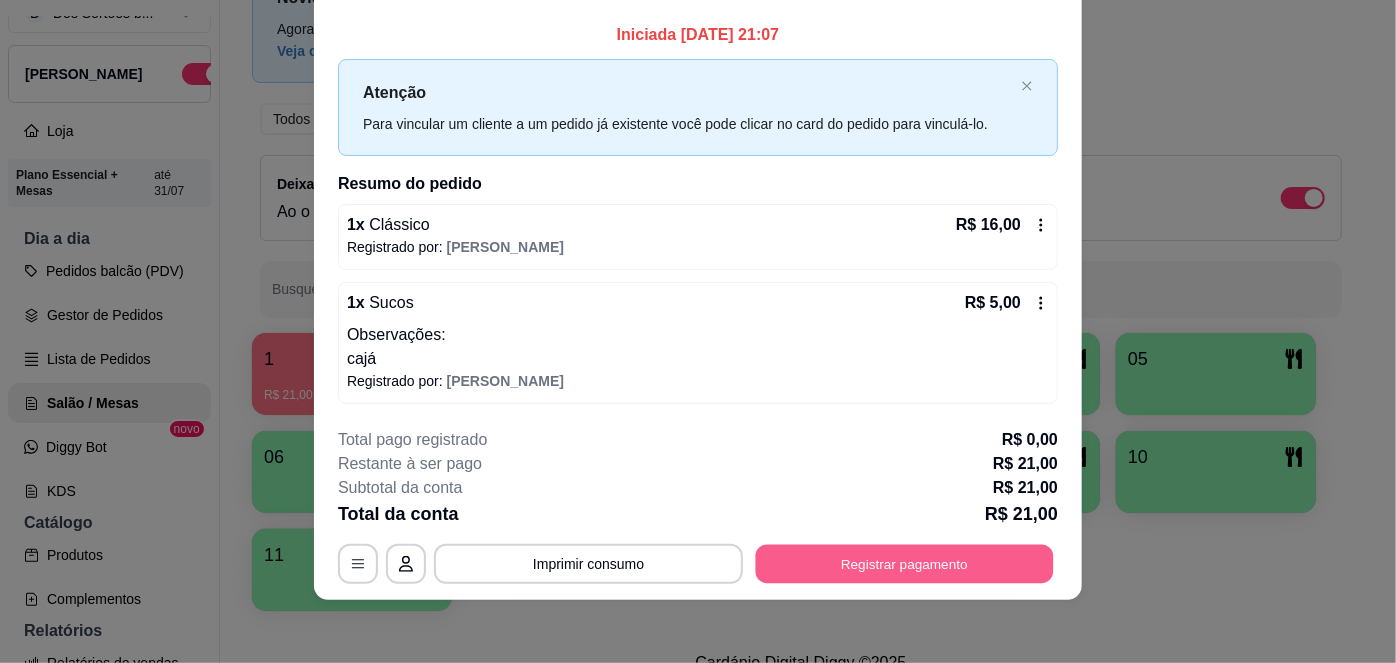 click on "Registrar pagamento" at bounding box center [905, 563] 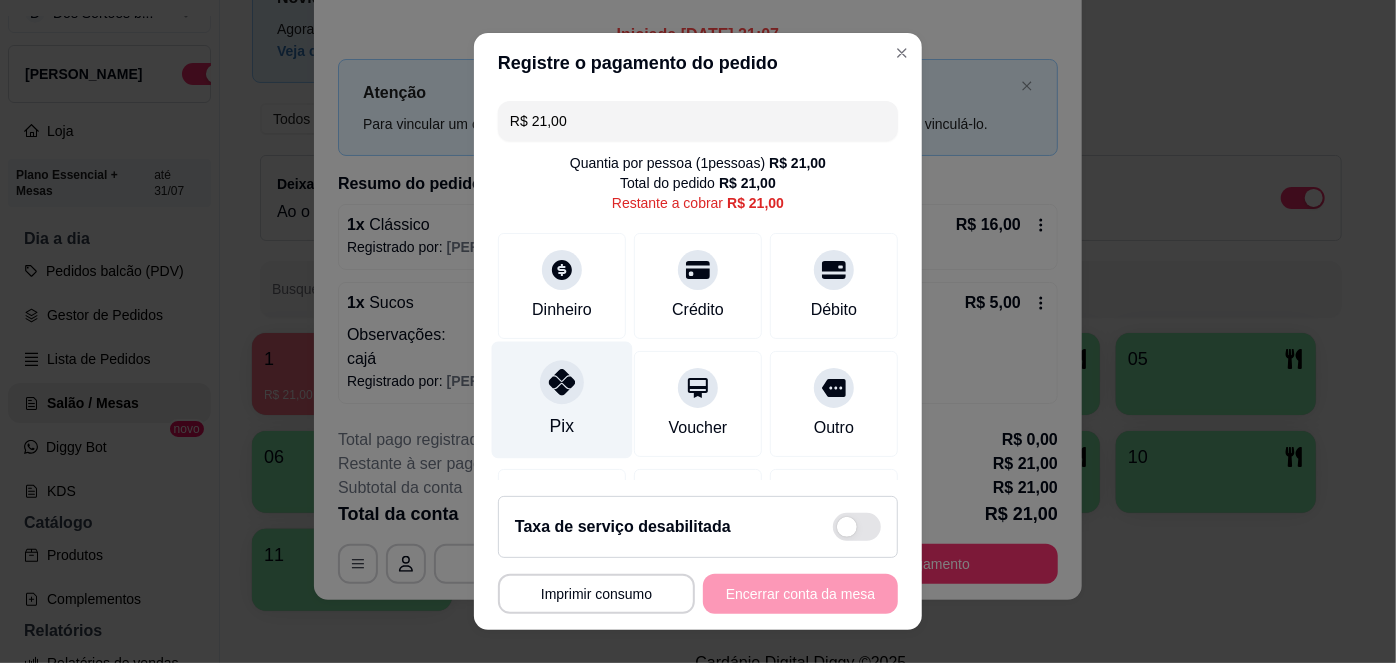 click 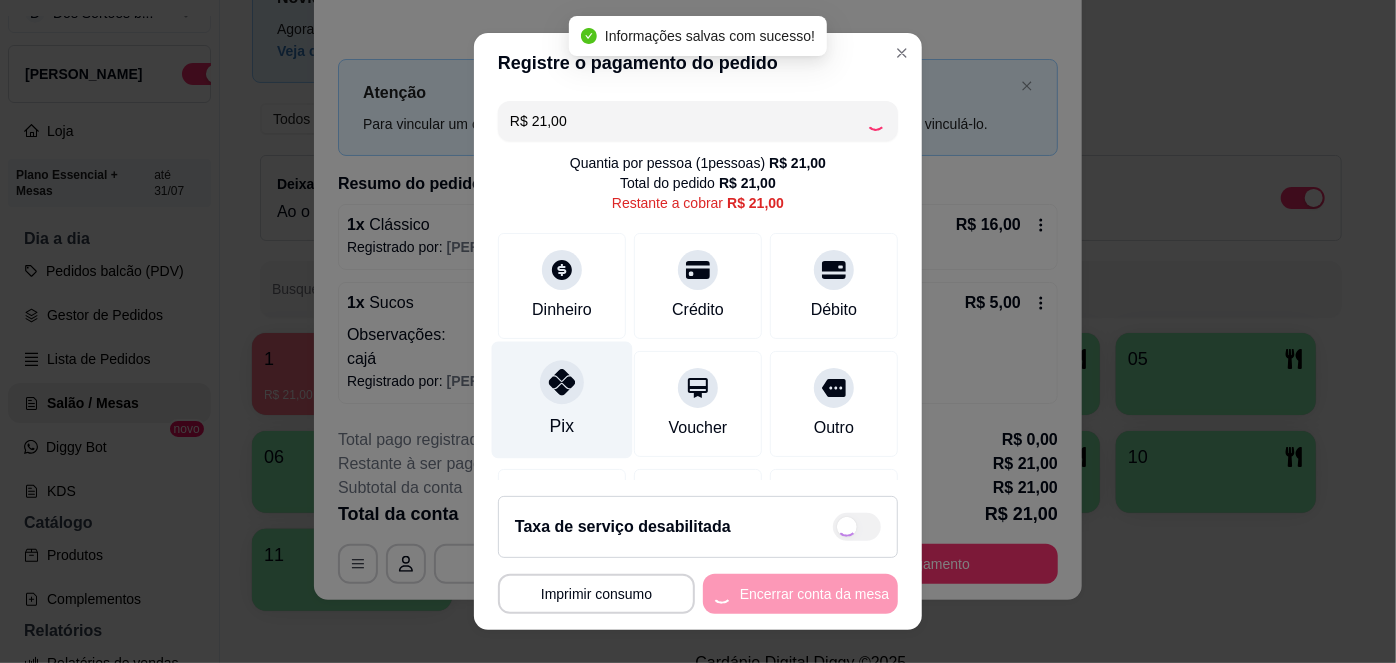 type on "R$ 0,00" 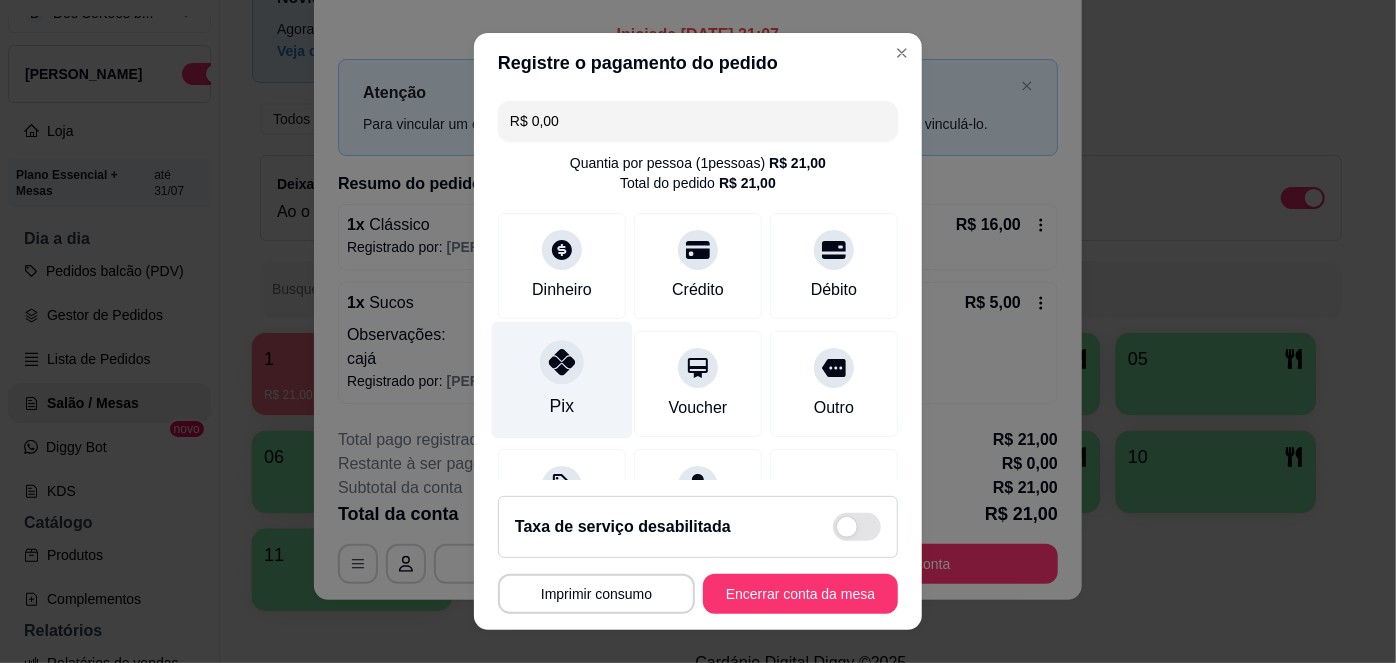 click on "Pix" at bounding box center (562, 406) 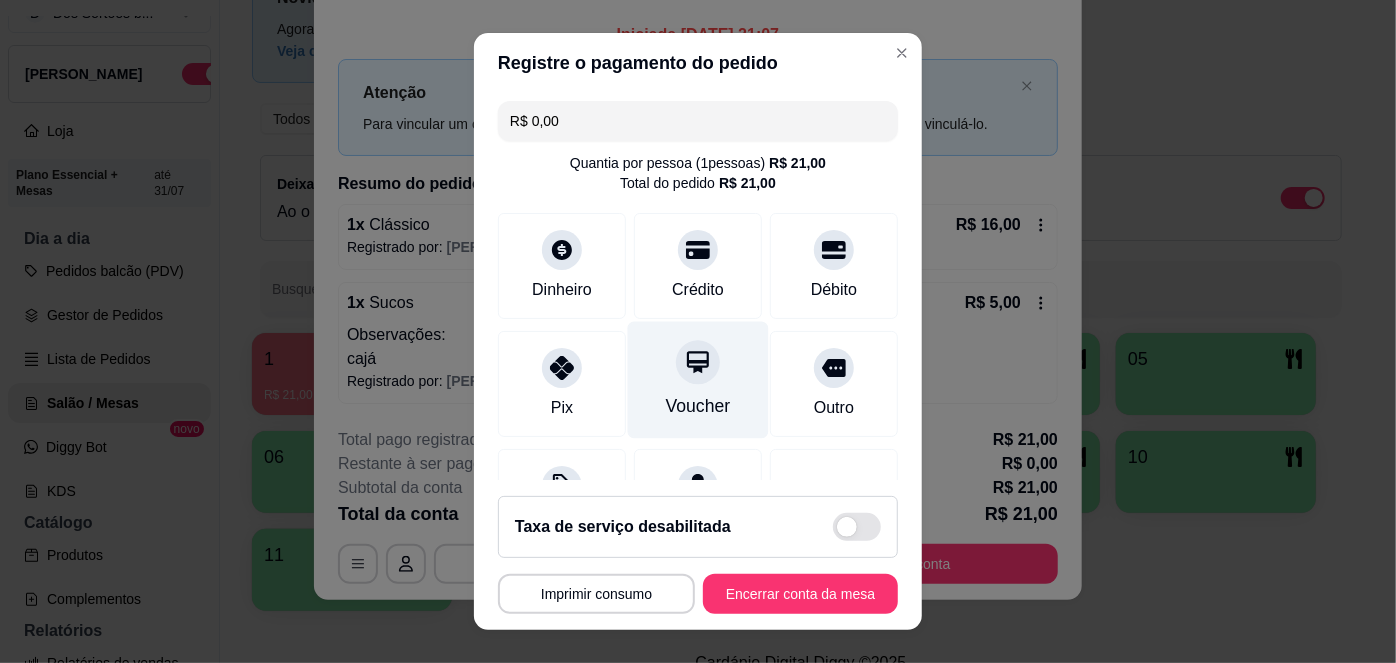 scroll, scrollTop: 208, scrollLeft: 0, axis: vertical 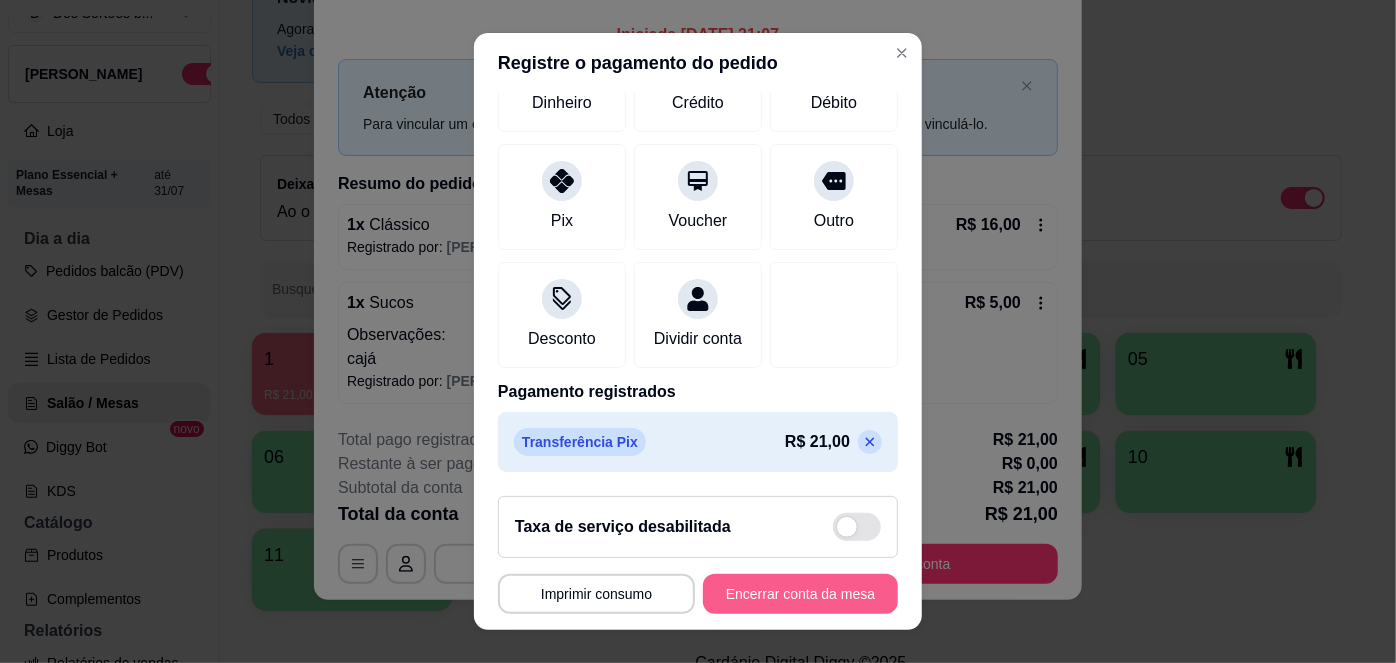click on "Encerrar conta da mesa" at bounding box center [800, 594] 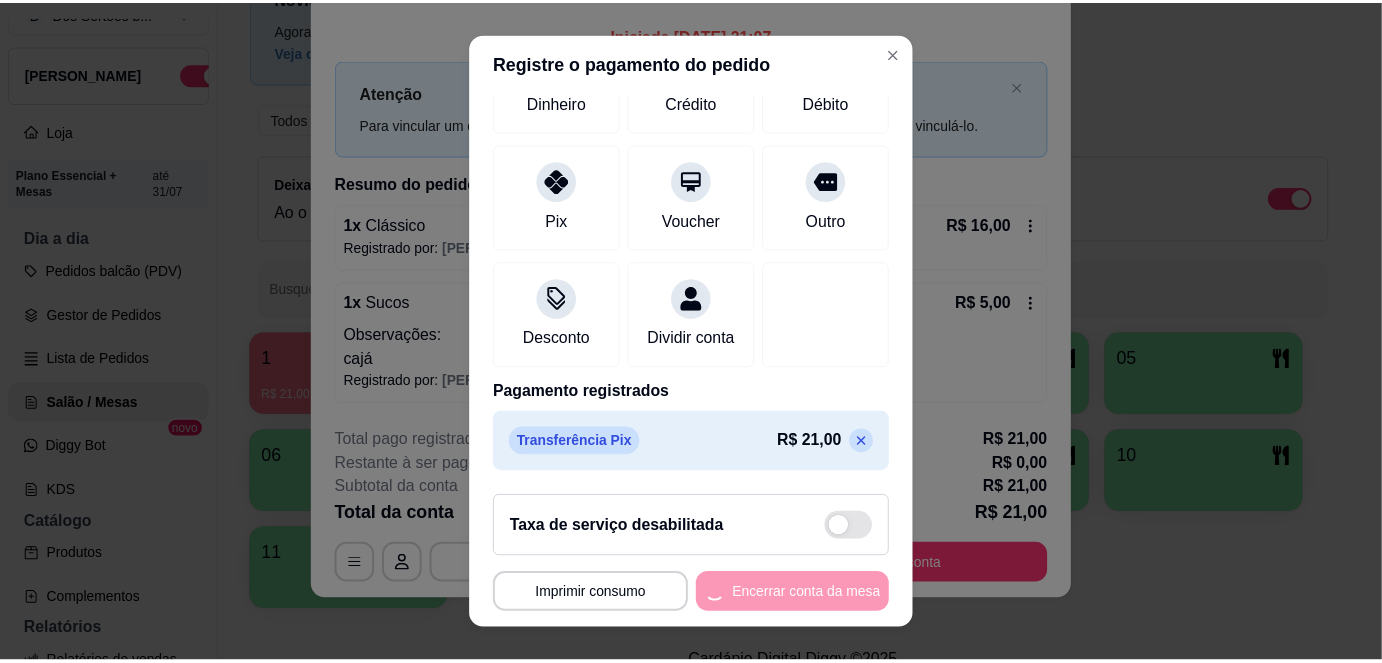 scroll, scrollTop: 0, scrollLeft: 0, axis: both 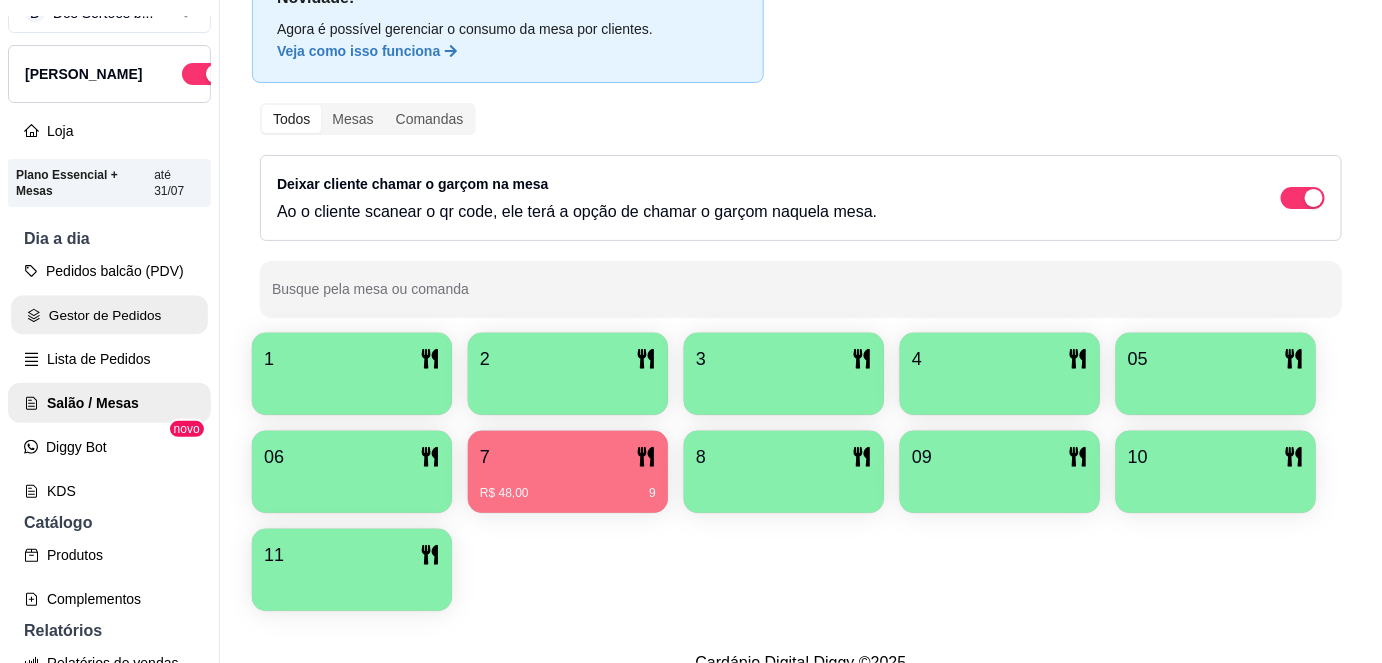 click on "Gestor de Pedidos" at bounding box center (109, 315) 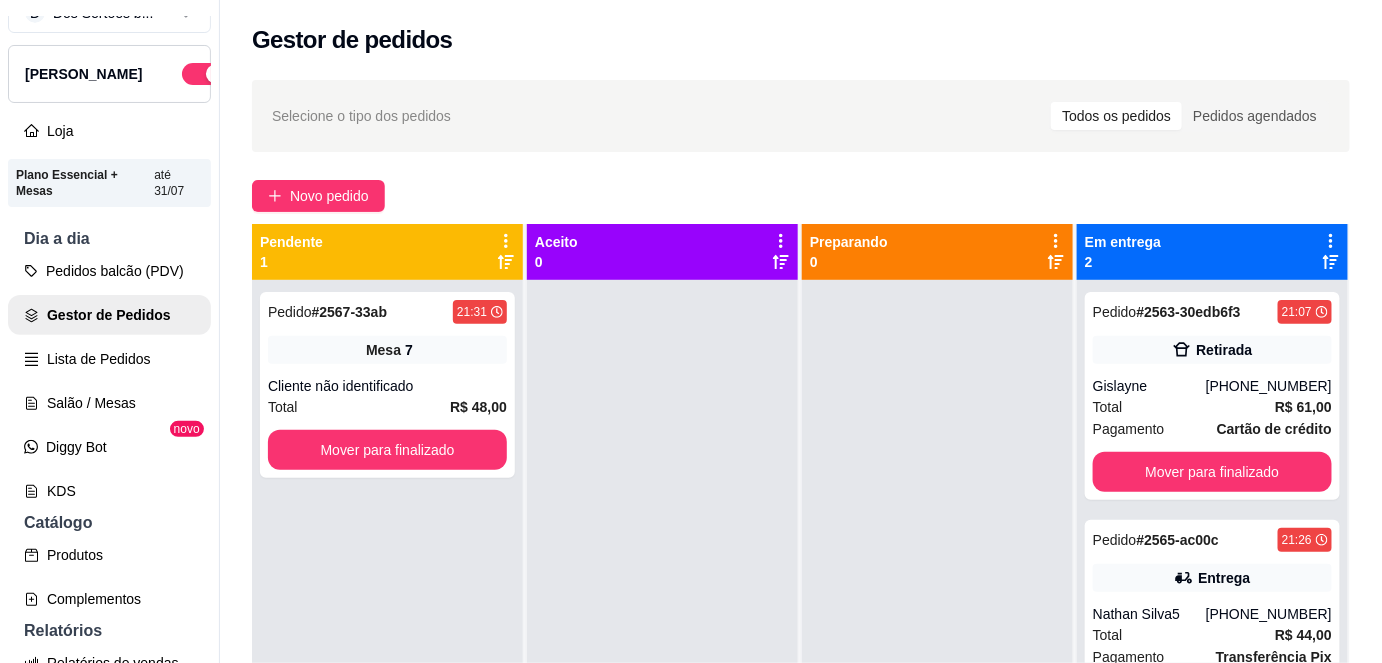 scroll, scrollTop: 56, scrollLeft: 0, axis: vertical 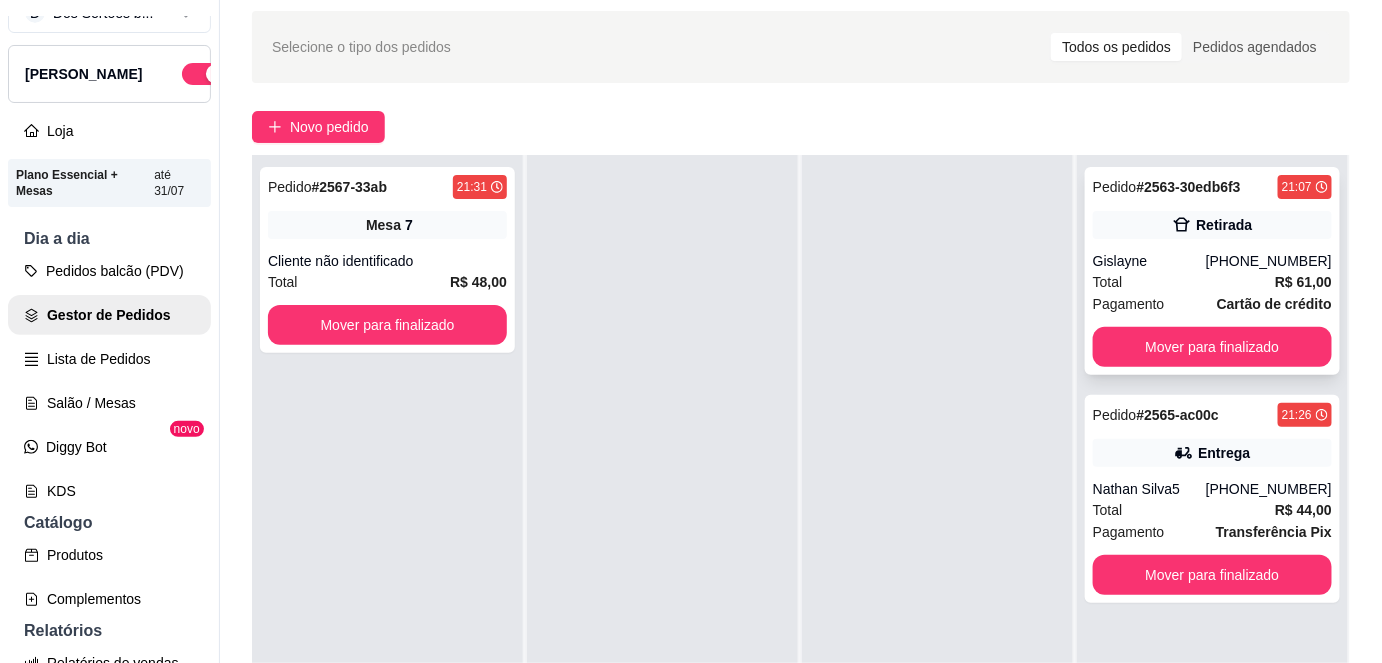 click on "Gislayne" at bounding box center (1149, 261) 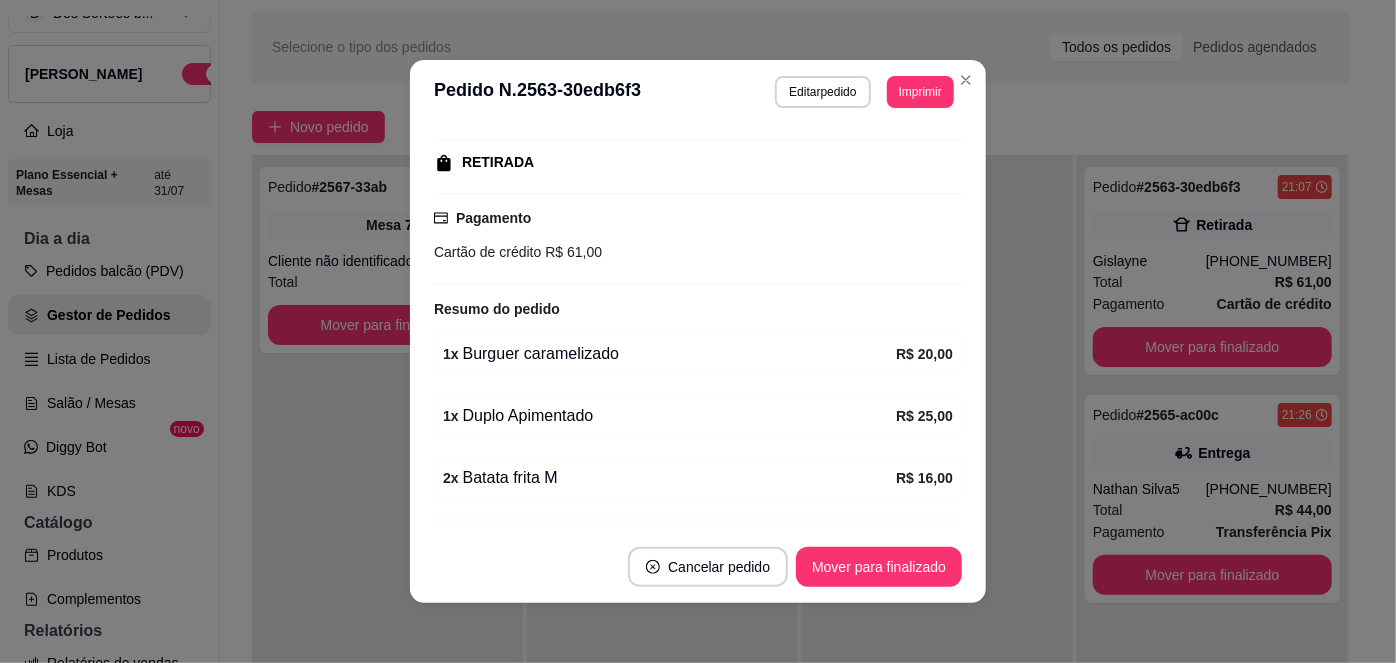 scroll, scrollTop: 349, scrollLeft: 0, axis: vertical 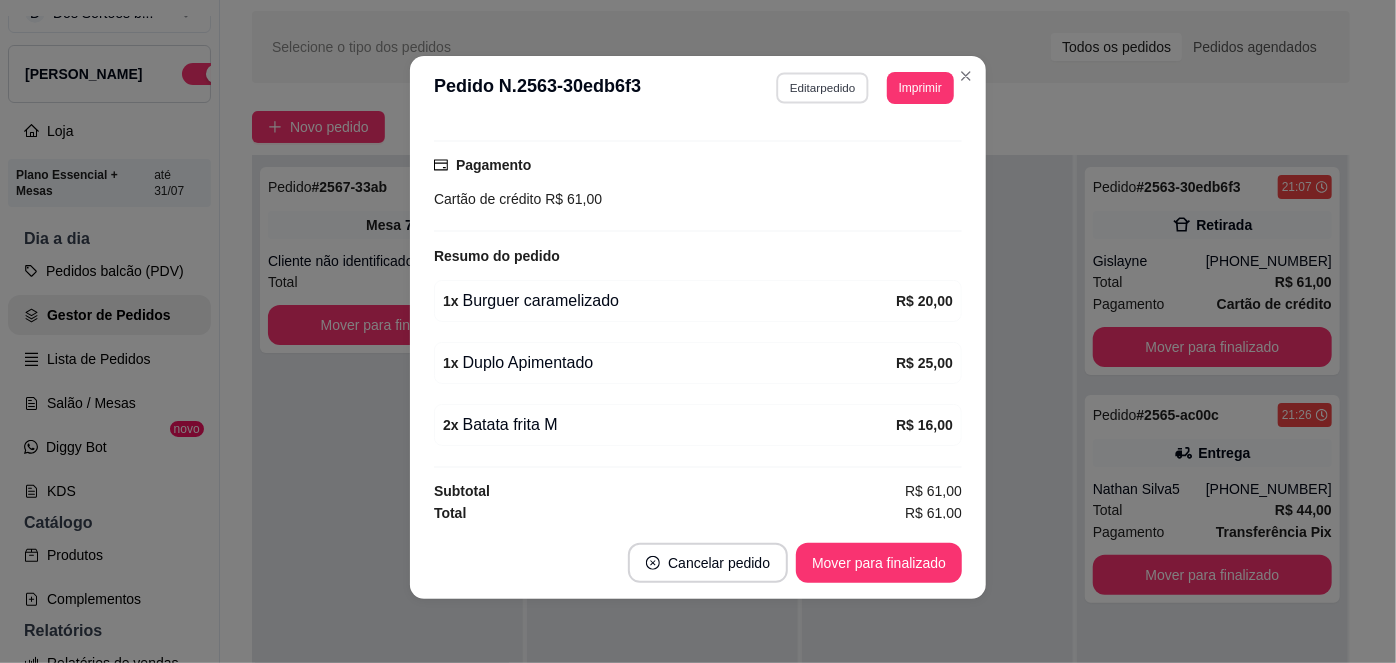 click on "Editar  pedido" at bounding box center [823, 87] 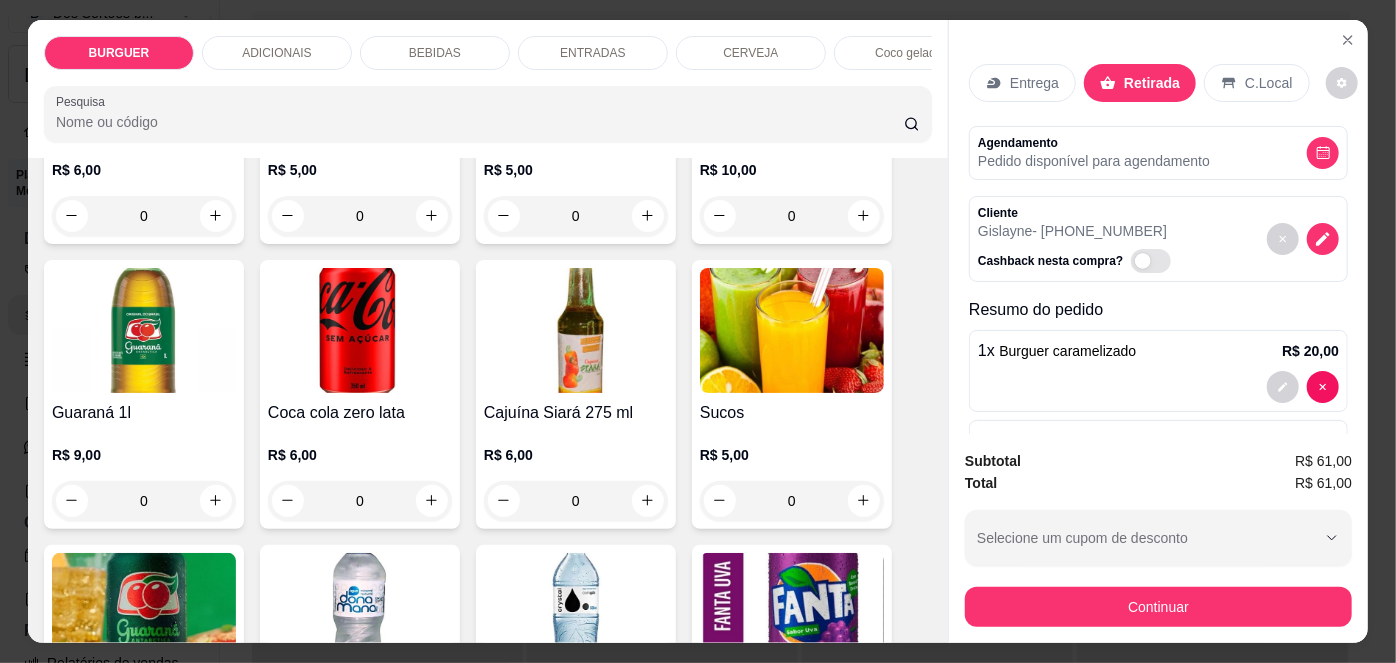 scroll, scrollTop: 1829, scrollLeft: 0, axis: vertical 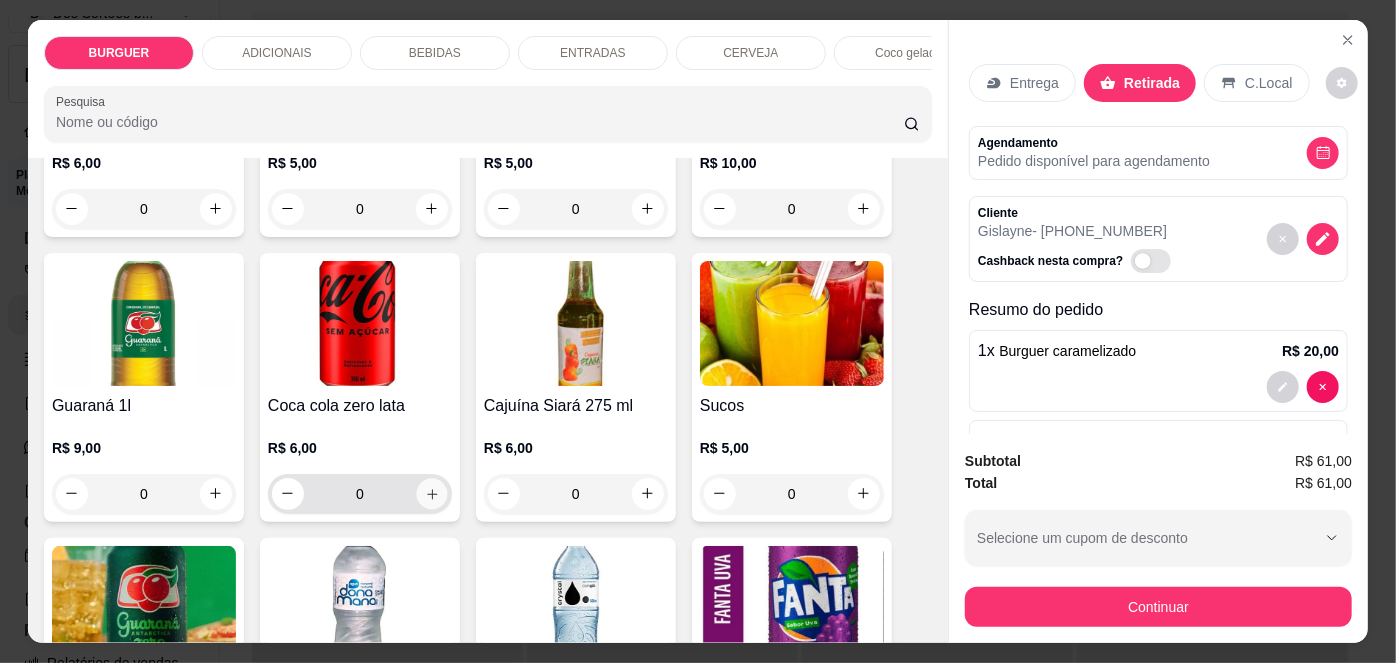 click 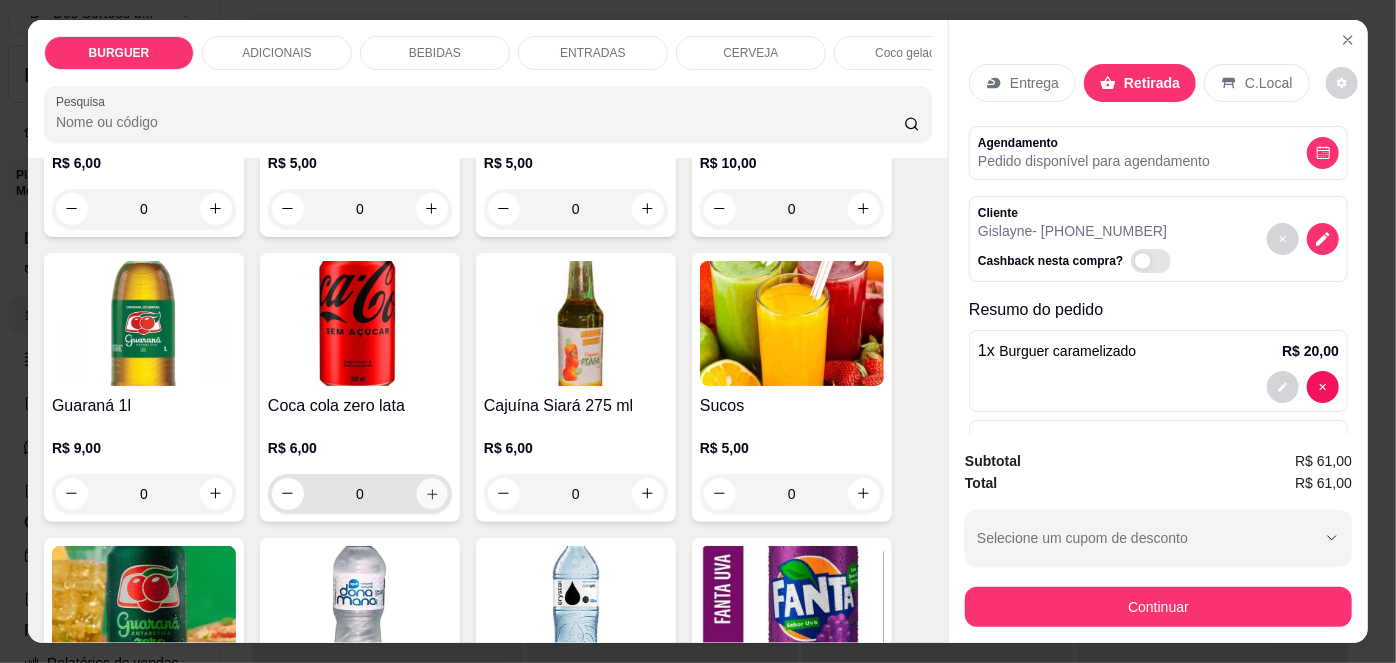 type on "1" 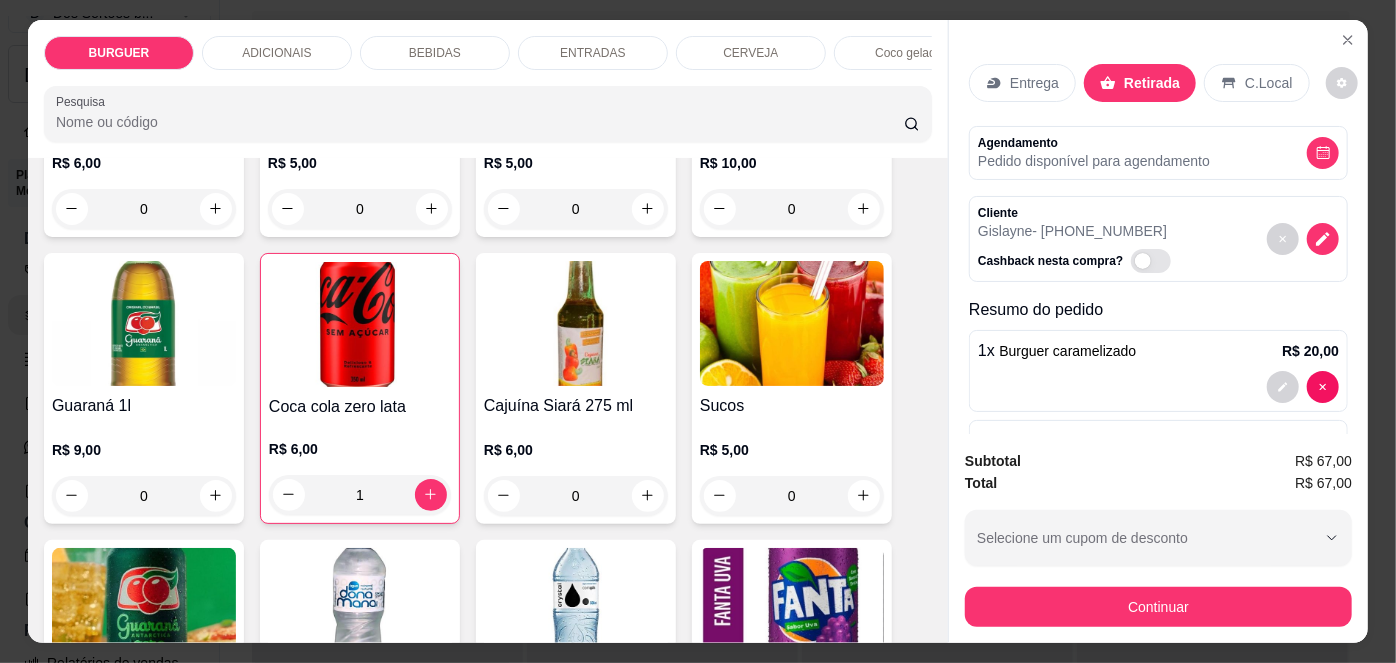 scroll, scrollTop: 271, scrollLeft: 0, axis: vertical 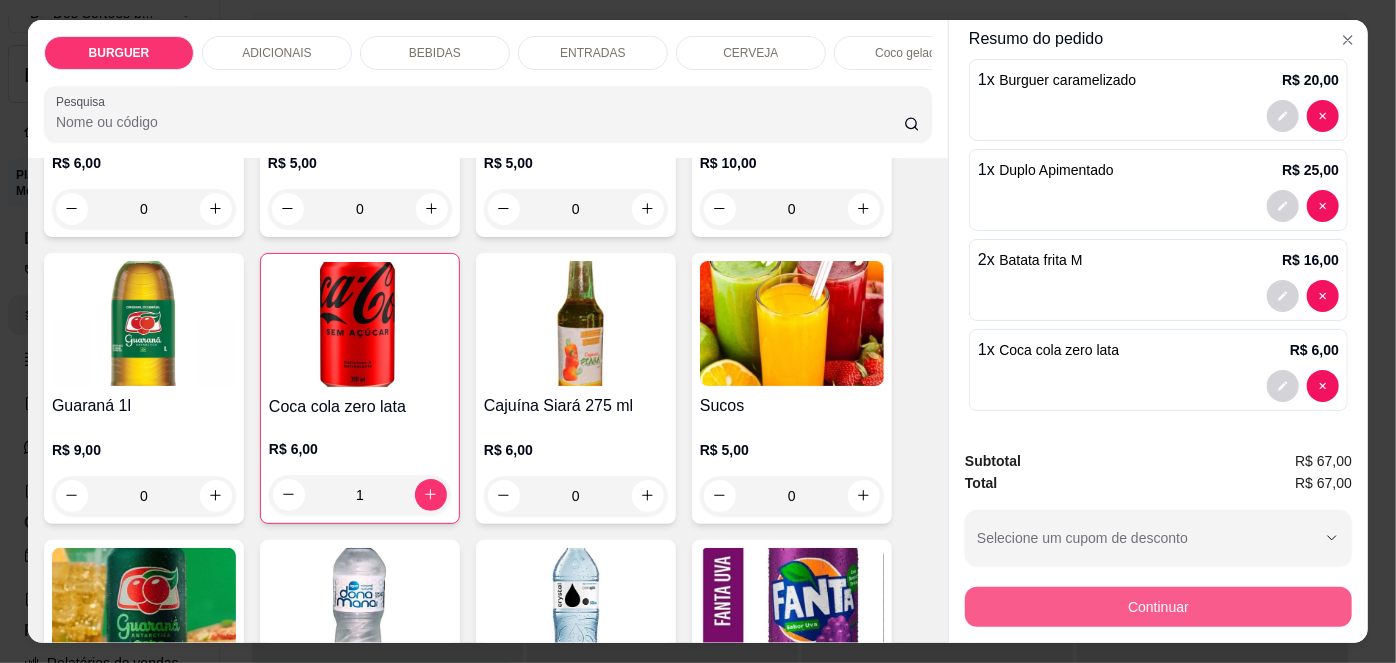 click on "Continuar" at bounding box center [1158, 607] 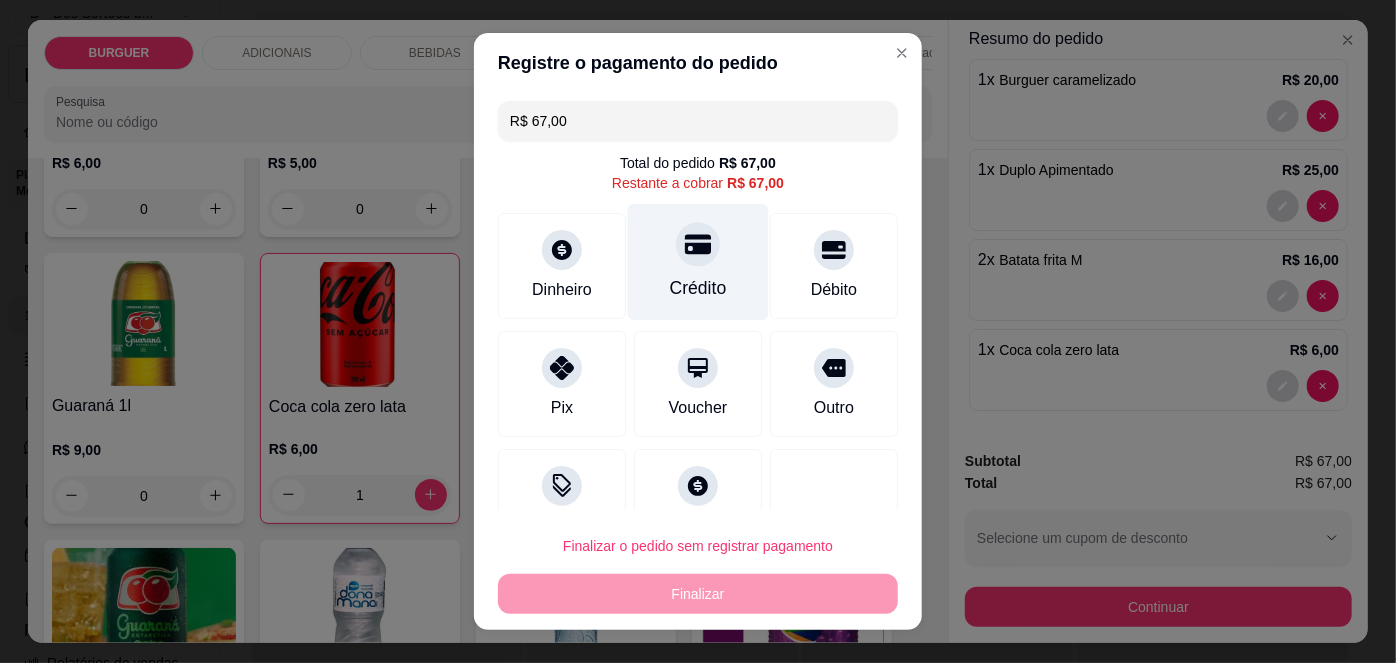 click at bounding box center [698, 245] 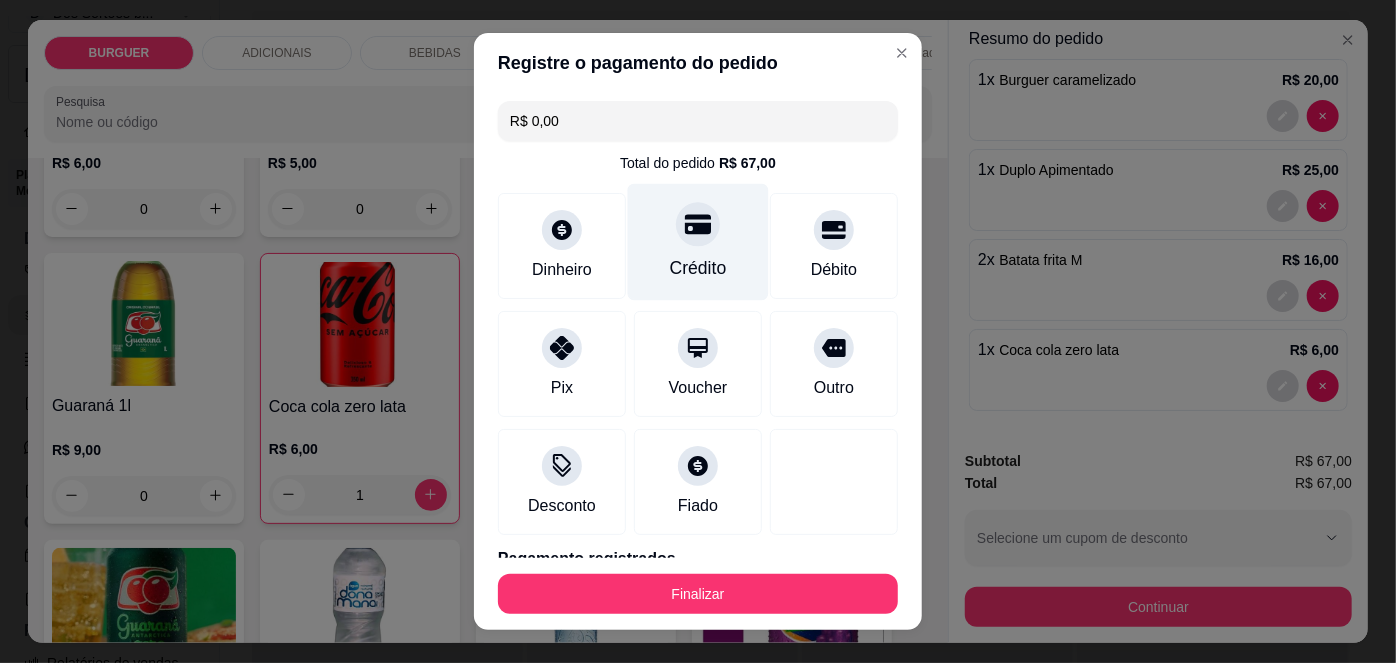 scroll, scrollTop: 88, scrollLeft: 0, axis: vertical 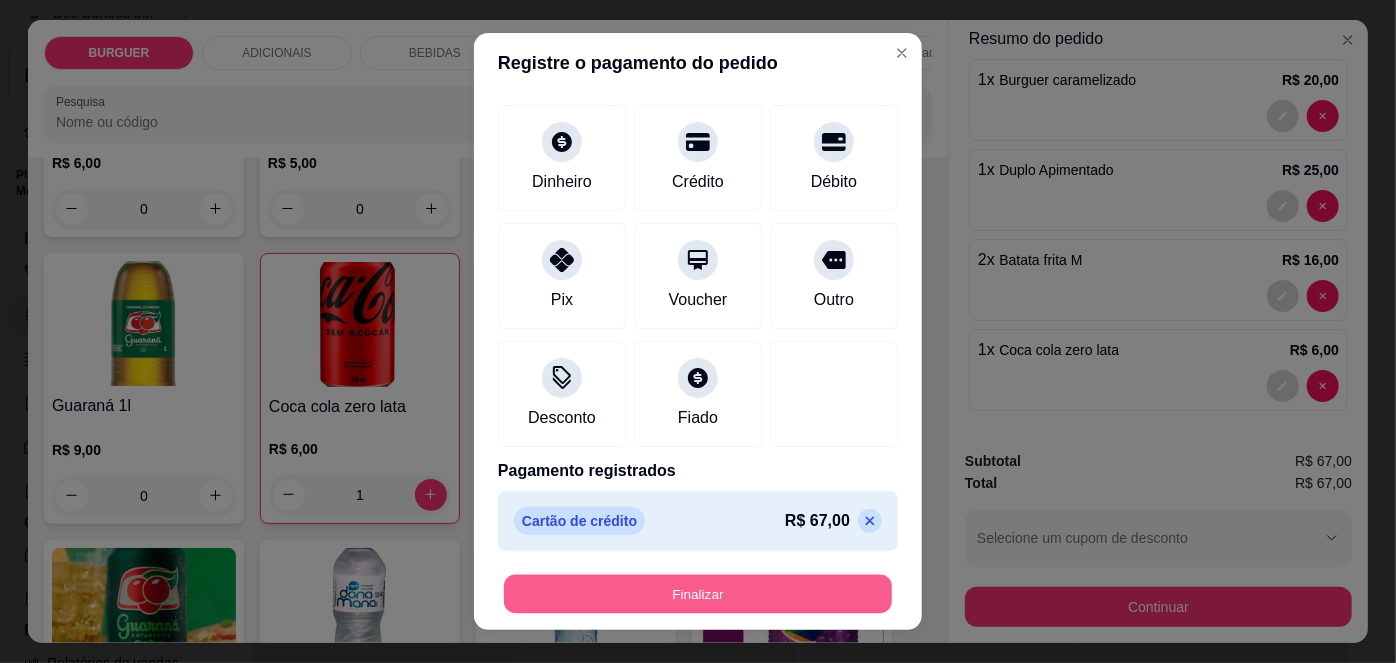 click on "Finalizar" at bounding box center (698, 593) 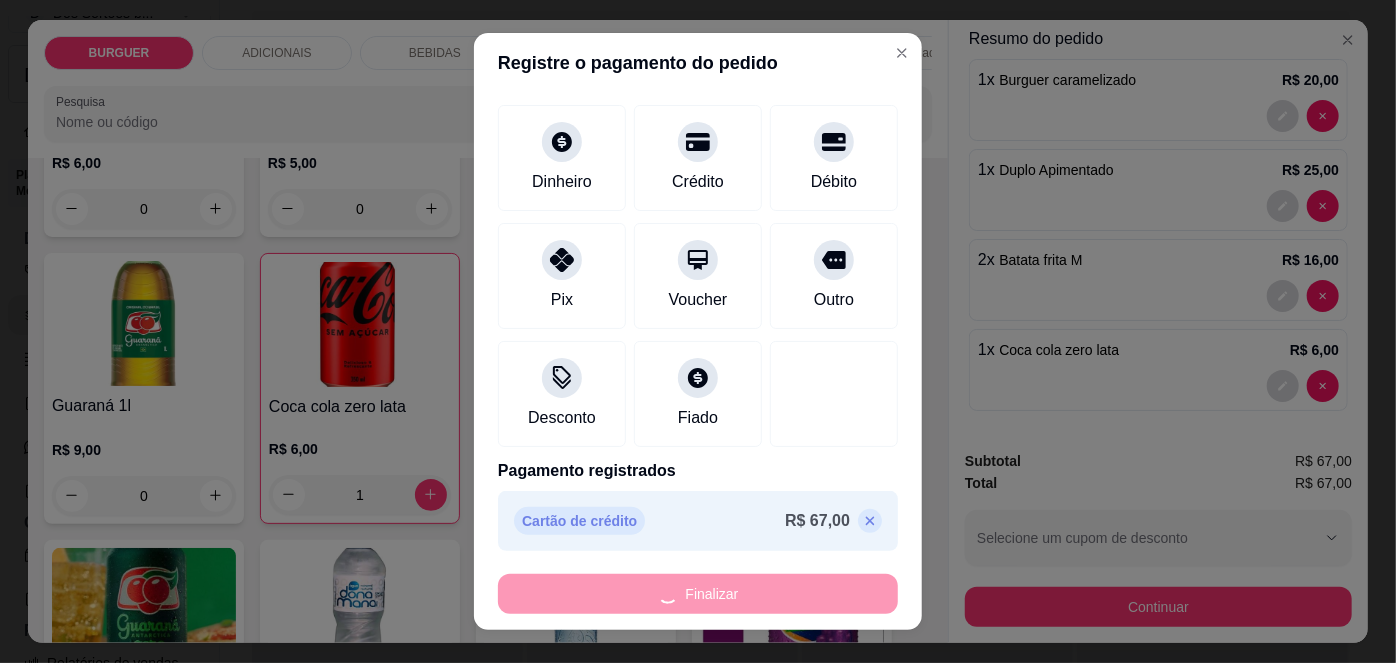 type on "0" 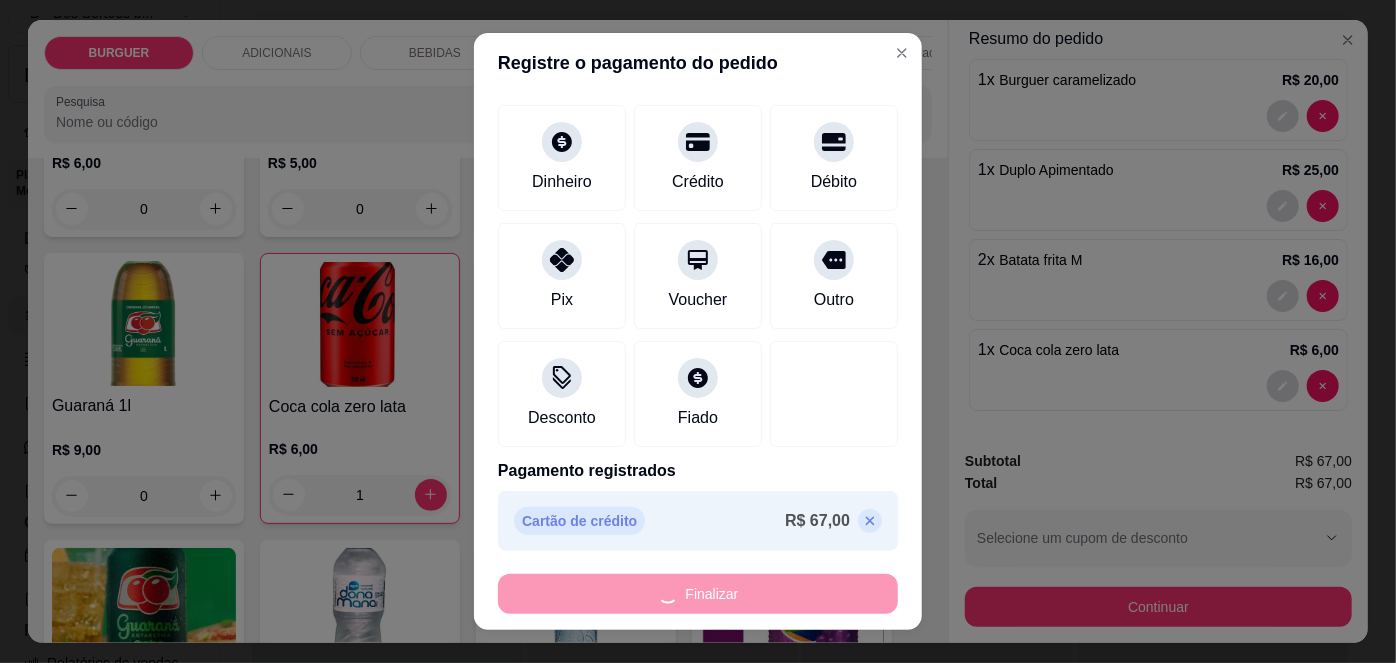 type on "0" 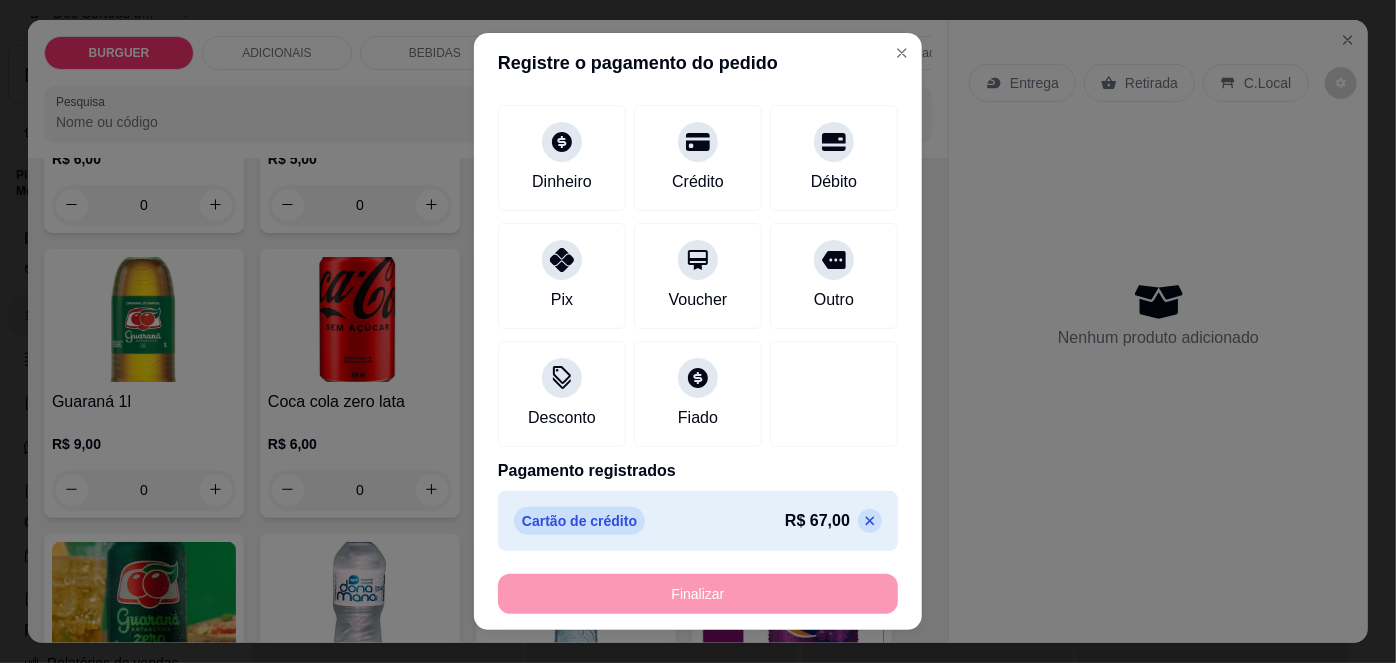 type on "-R$ 67,00" 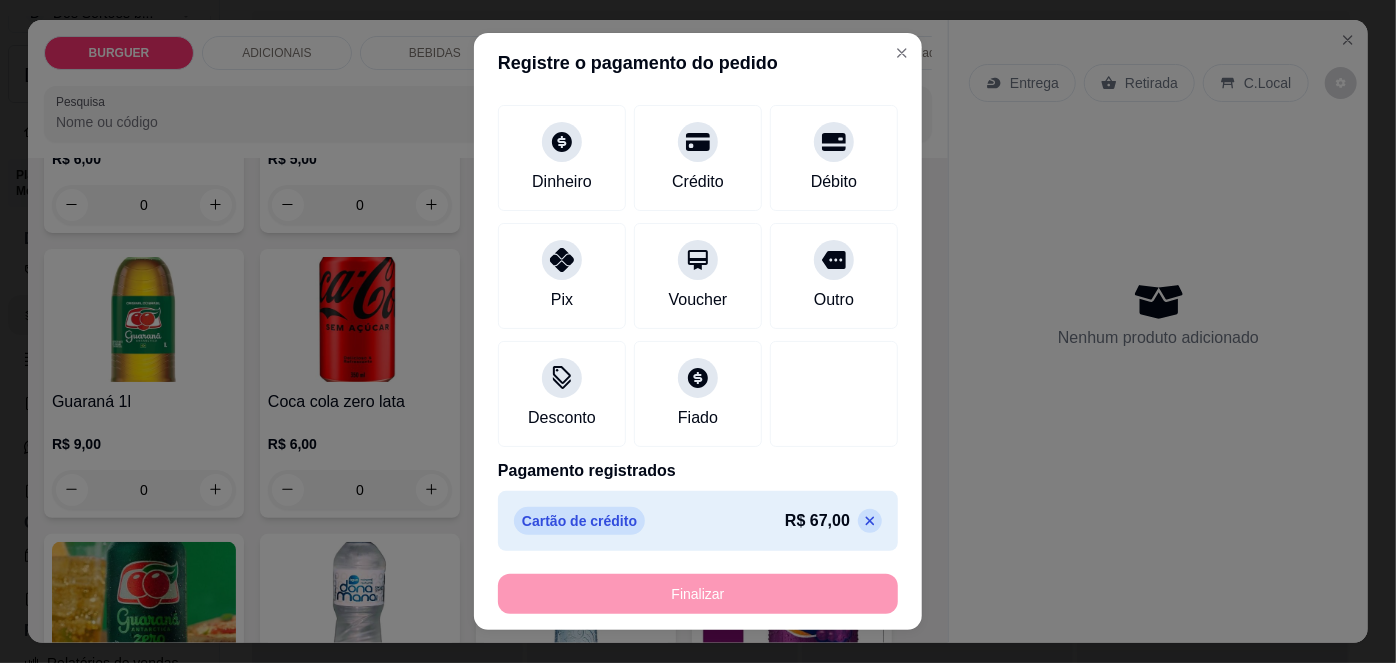 scroll, scrollTop: 0, scrollLeft: 0, axis: both 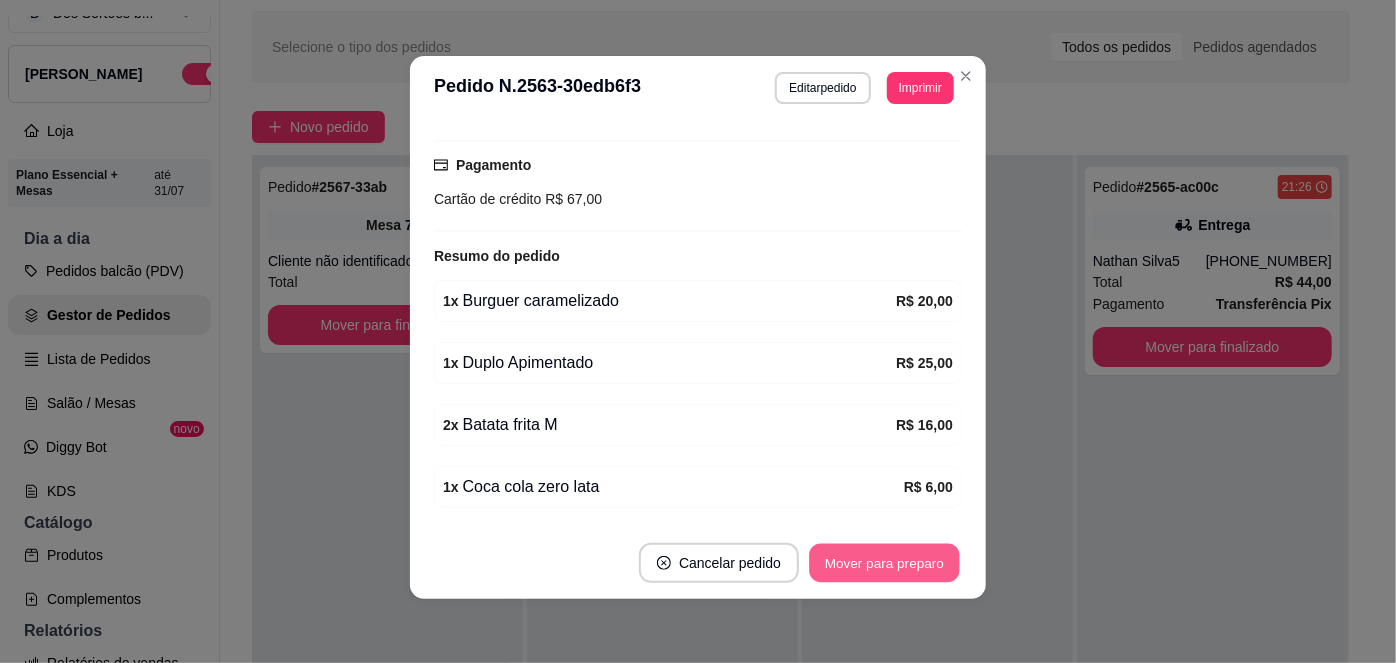 click on "Mover para preparo" at bounding box center (884, 563) 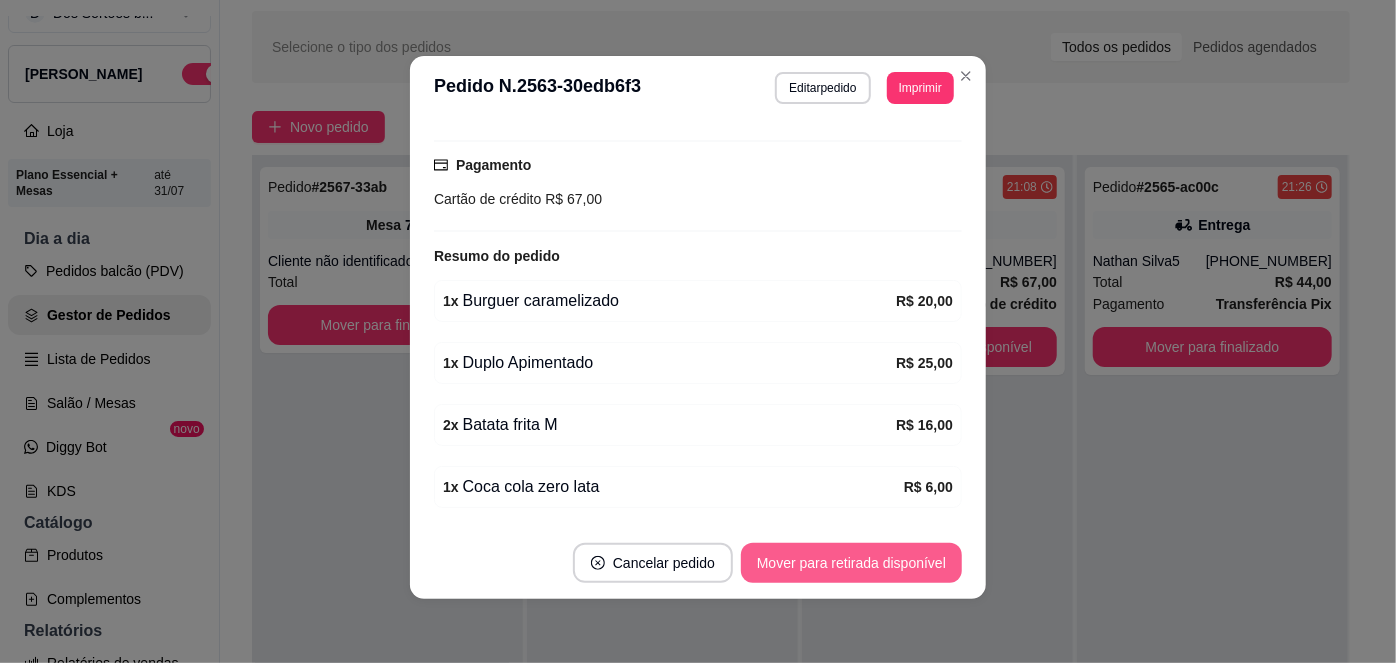click on "Mover para retirada disponível" at bounding box center [851, 563] 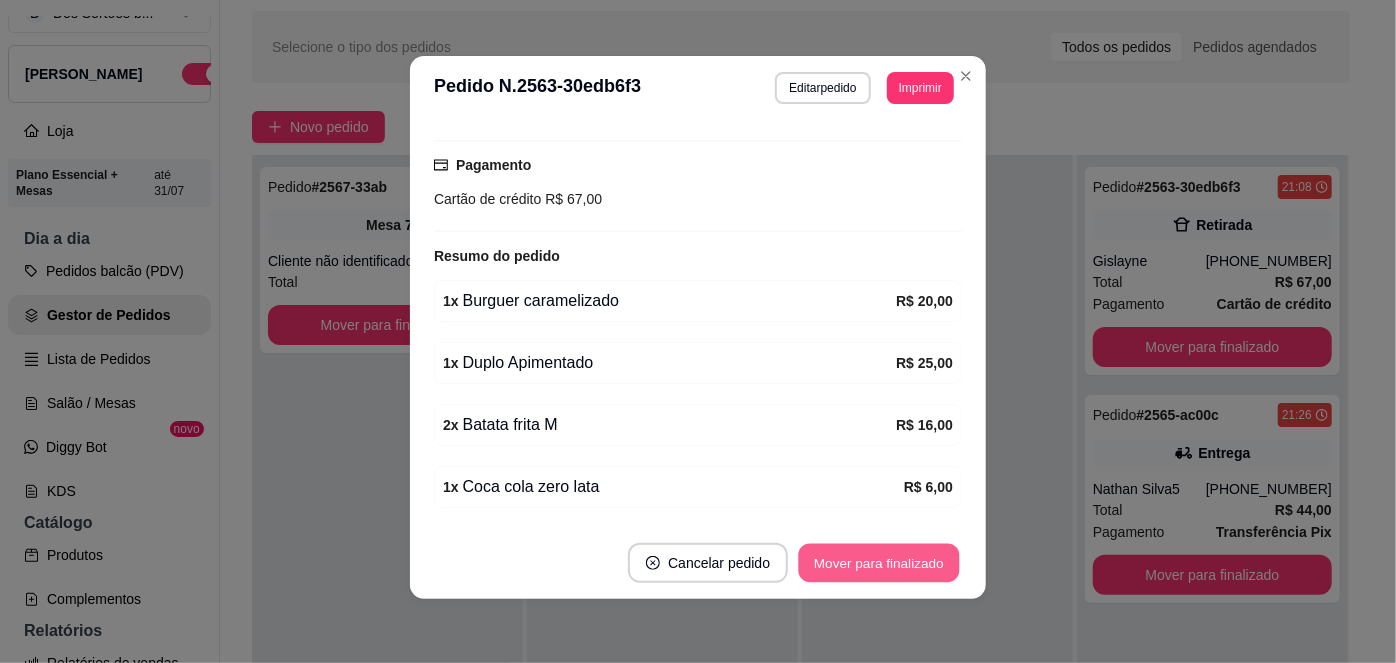 click on "Mover para finalizado" at bounding box center (879, 563) 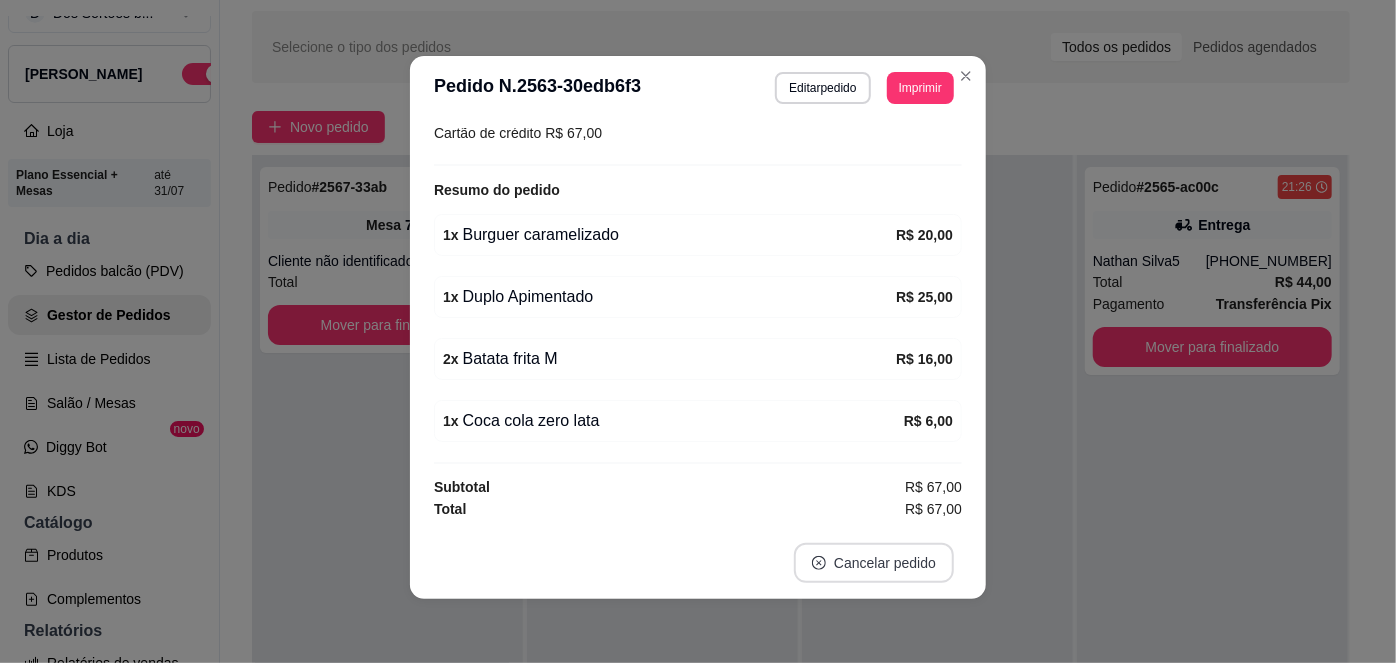 scroll, scrollTop: 267, scrollLeft: 0, axis: vertical 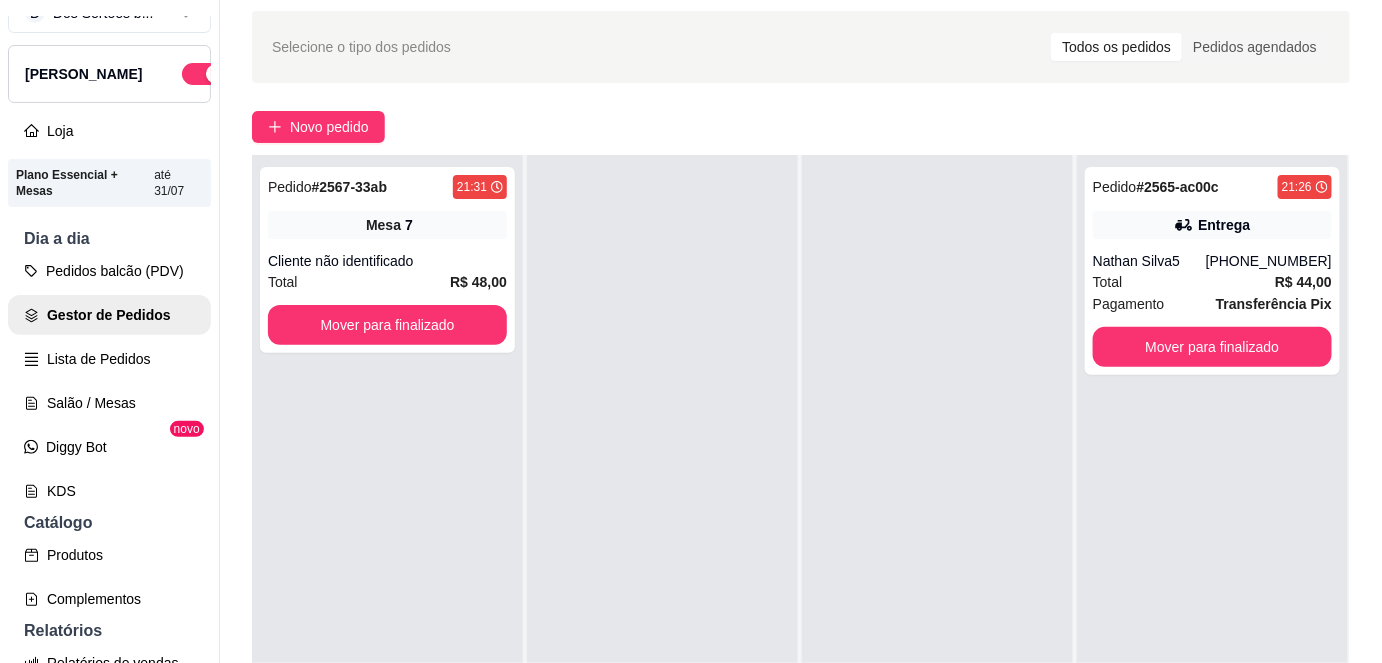 click at bounding box center [937, 486] 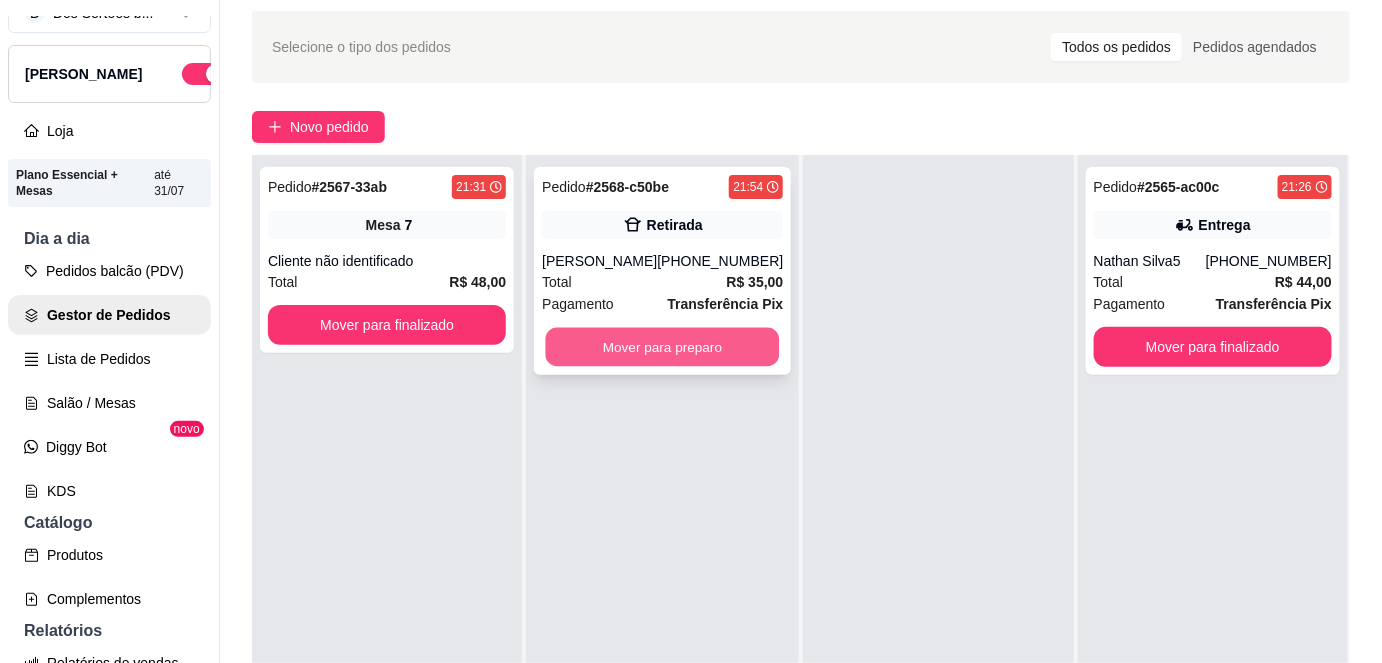 click on "Mover para preparo" at bounding box center [663, 347] 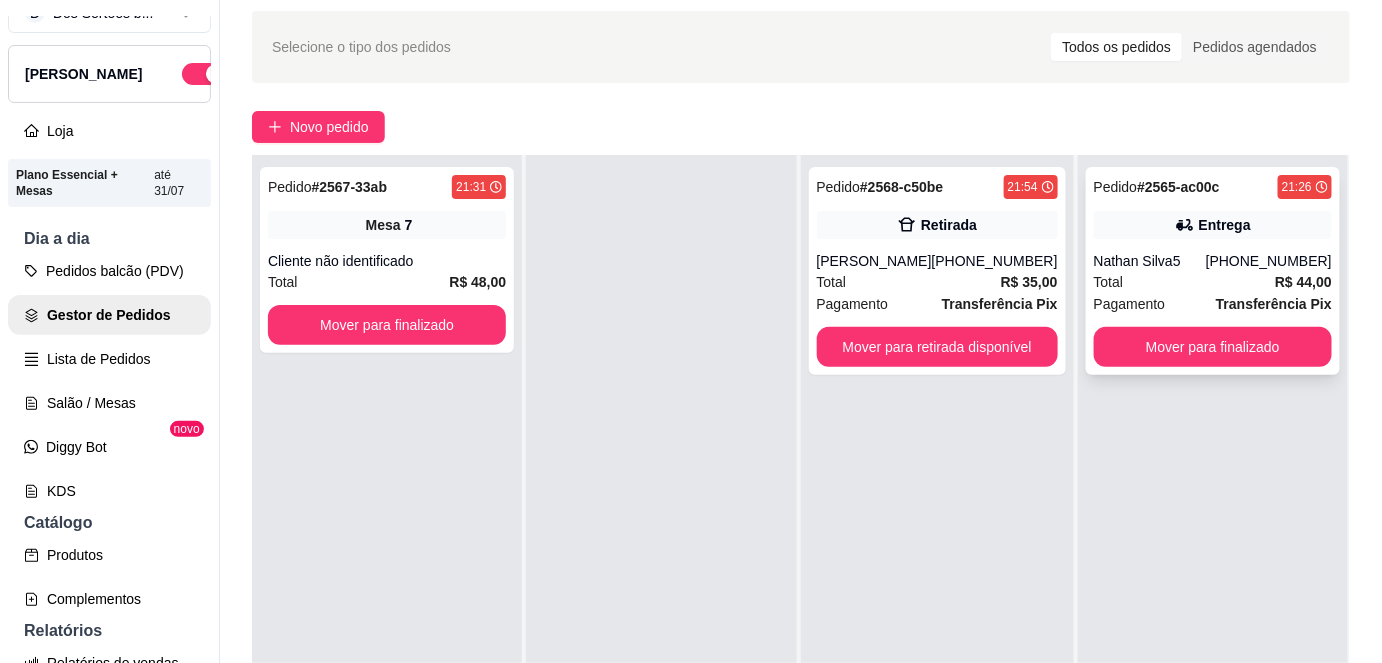 click on "Nathan Silva5" at bounding box center [1150, 261] 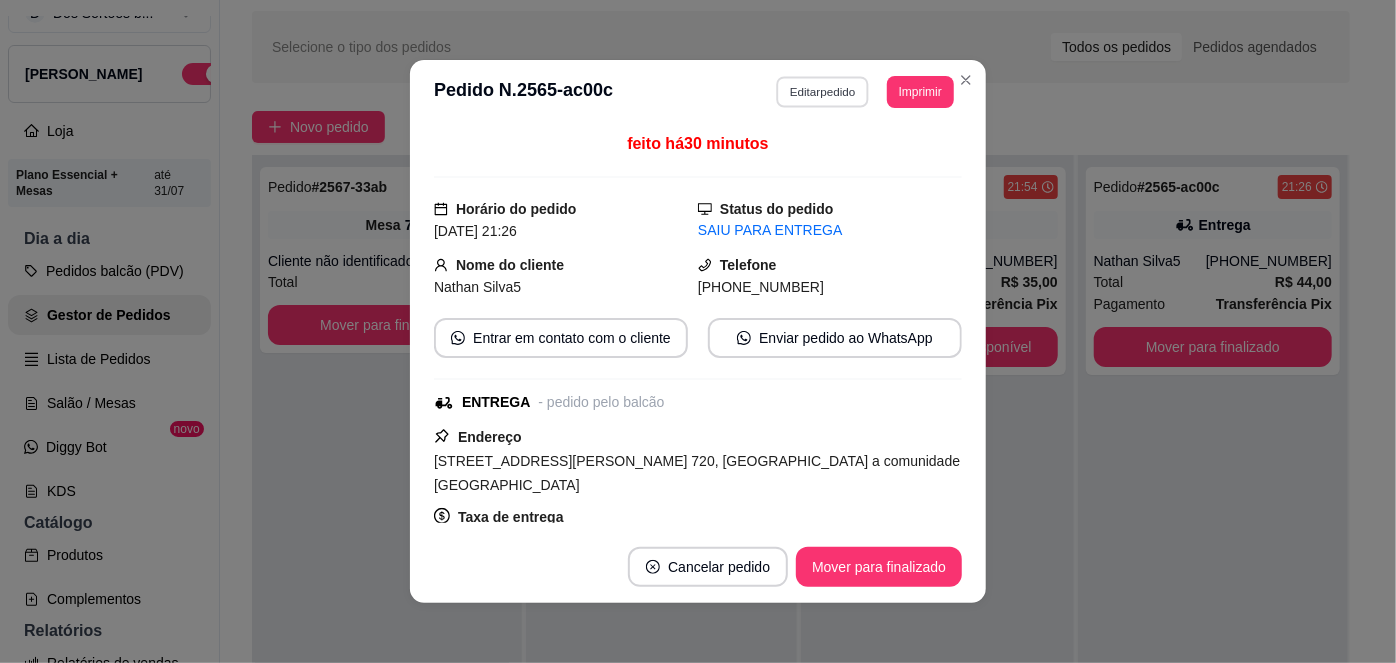 click on "Editar  pedido" at bounding box center (823, 91) 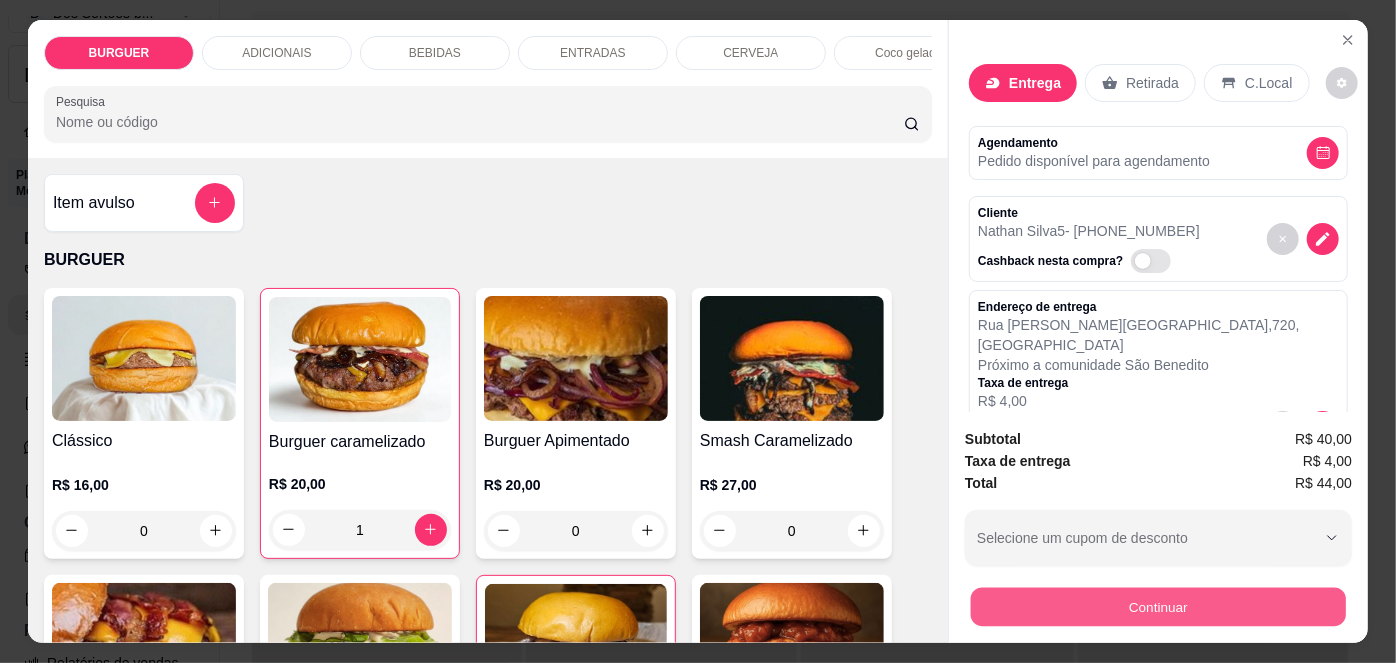 click on "Continuar" at bounding box center [1158, 607] 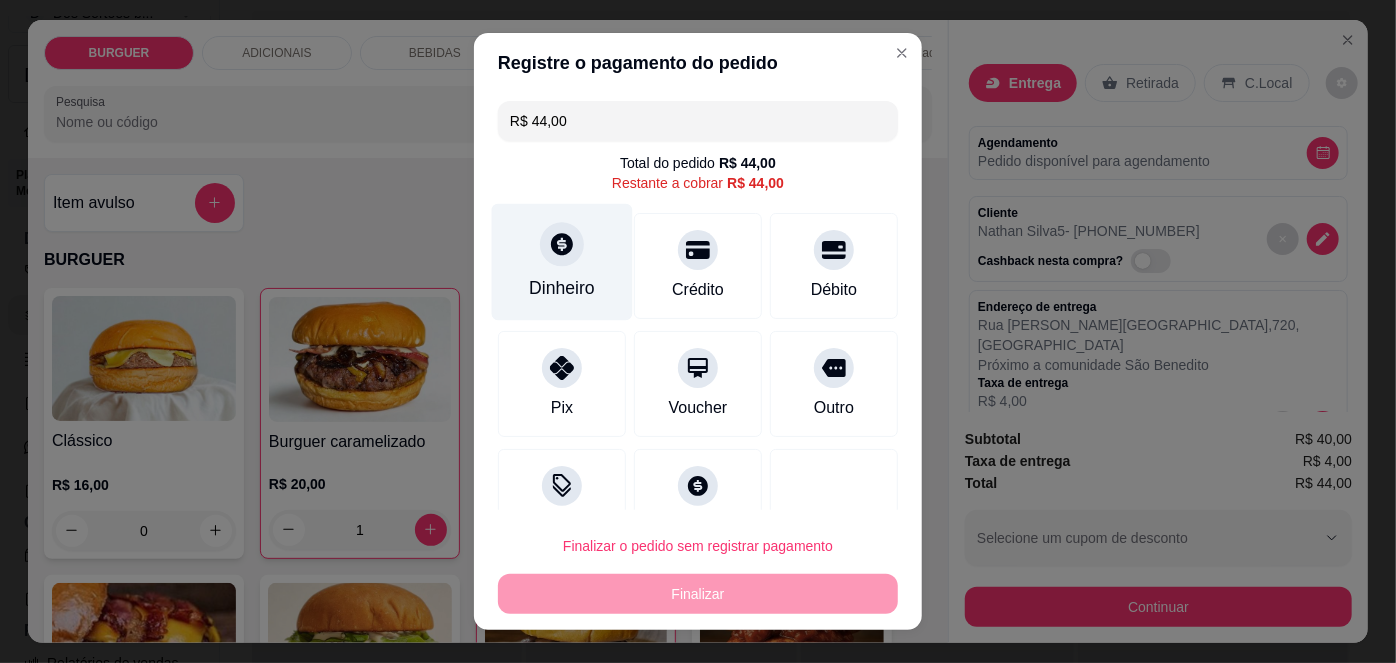 click on "Dinheiro" at bounding box center (562, 288) 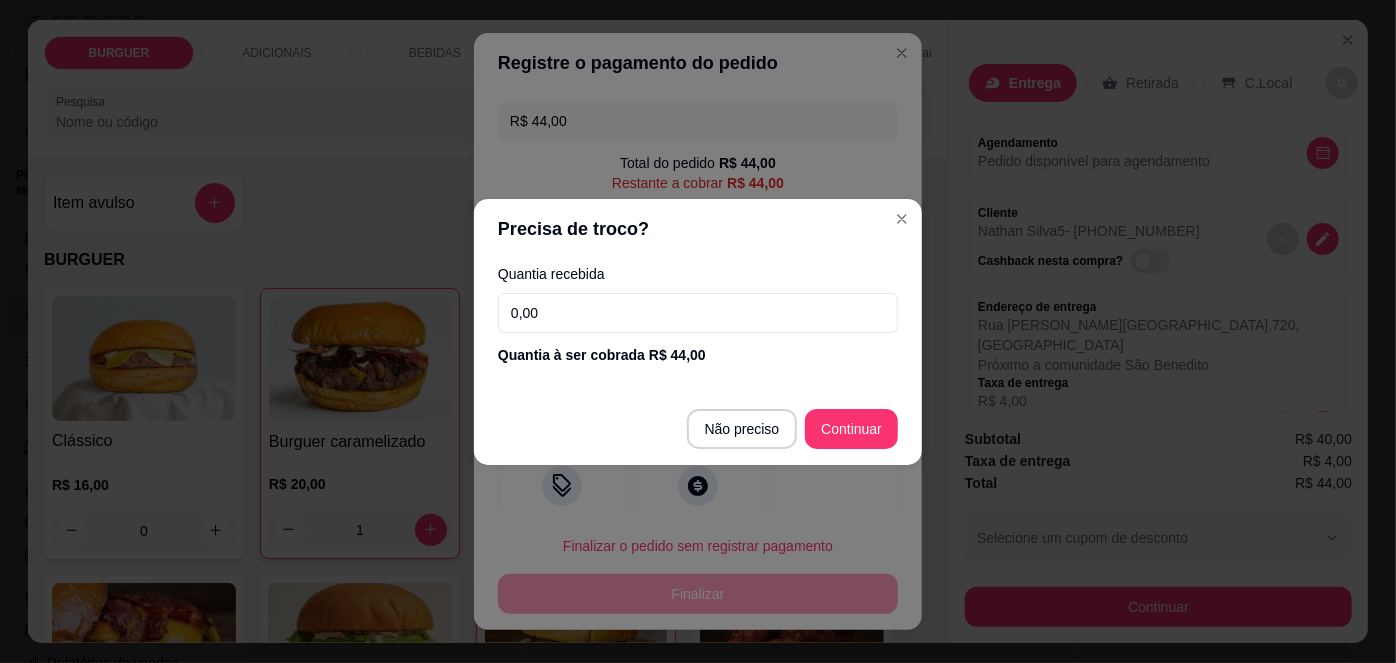 click on "Quantia recebida 0,00 Quantia à ser cobrada   R$ 44,00" at bounding box center (698, 316) 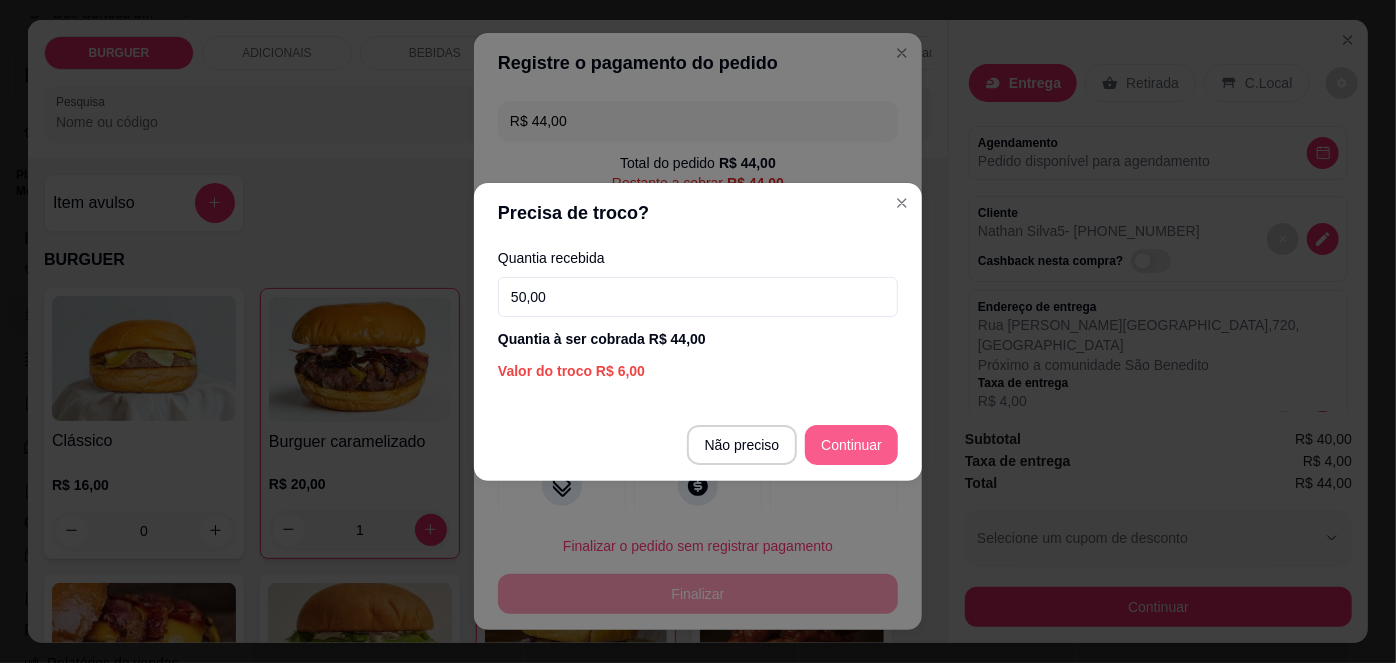 type on "50,00" 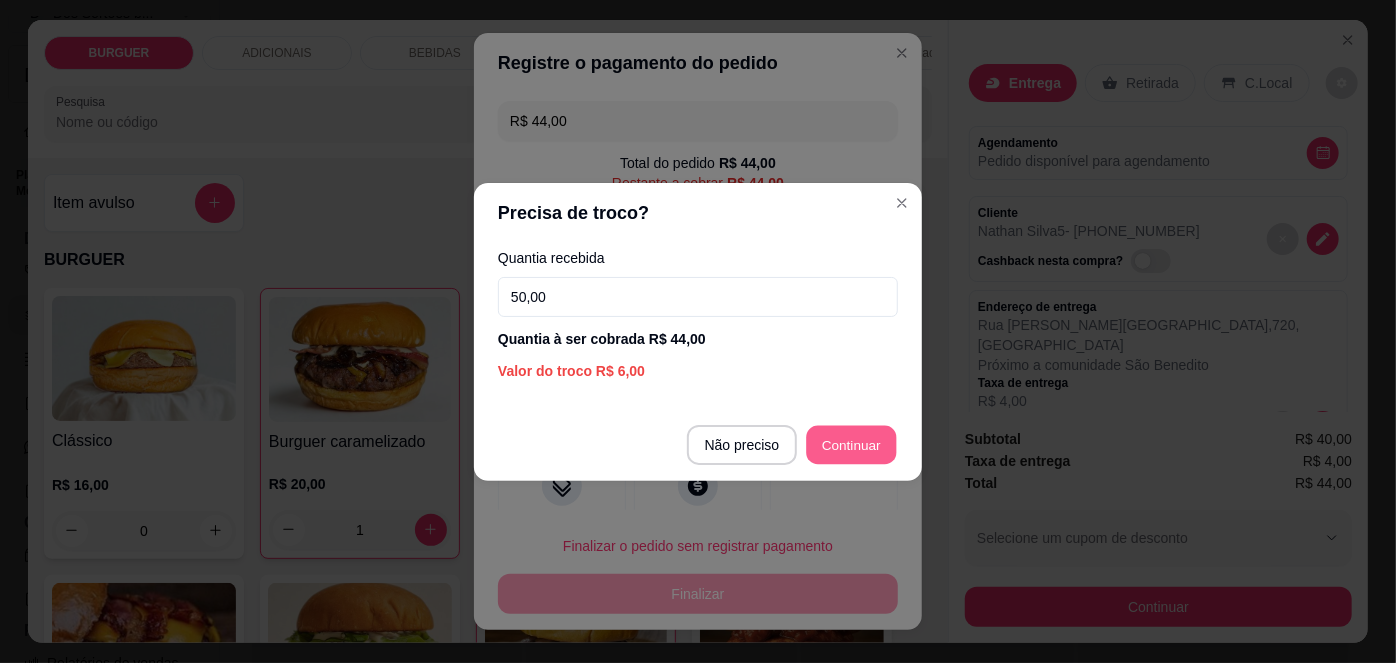 type on "R$ 0,00" 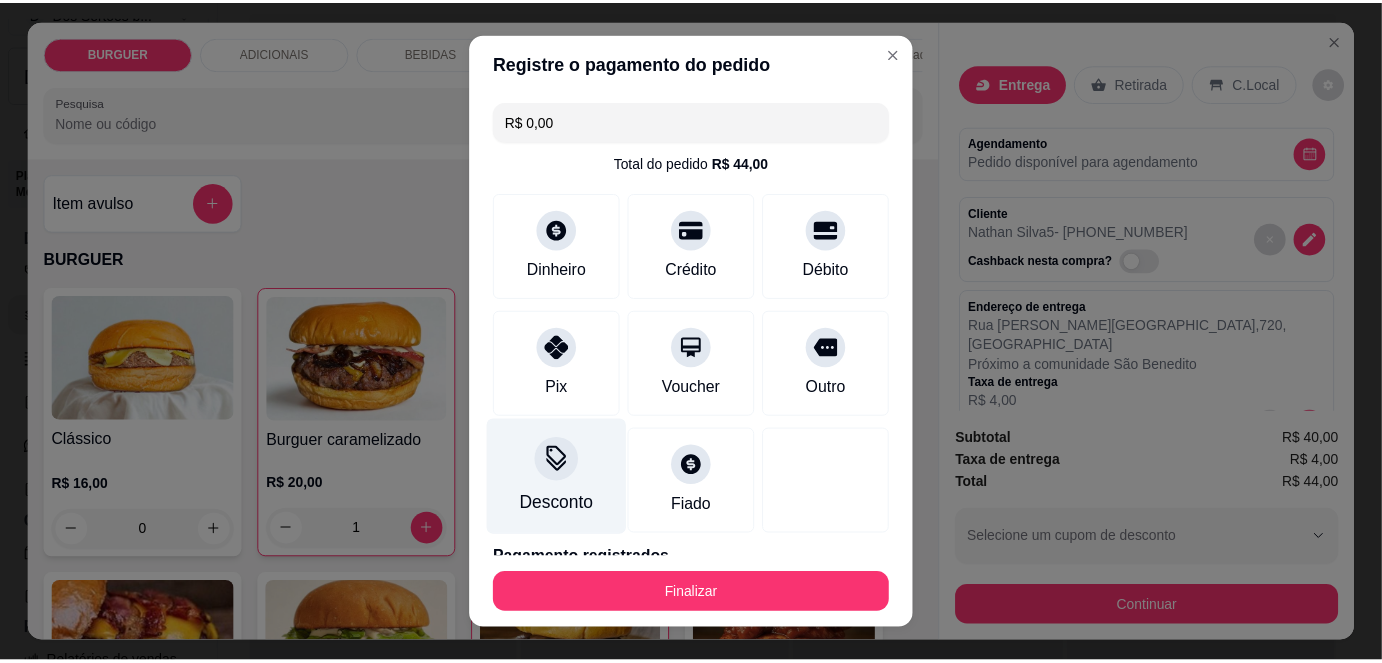 scroll, scrollTop: 88, scrollLeft: 0, axis: vertical 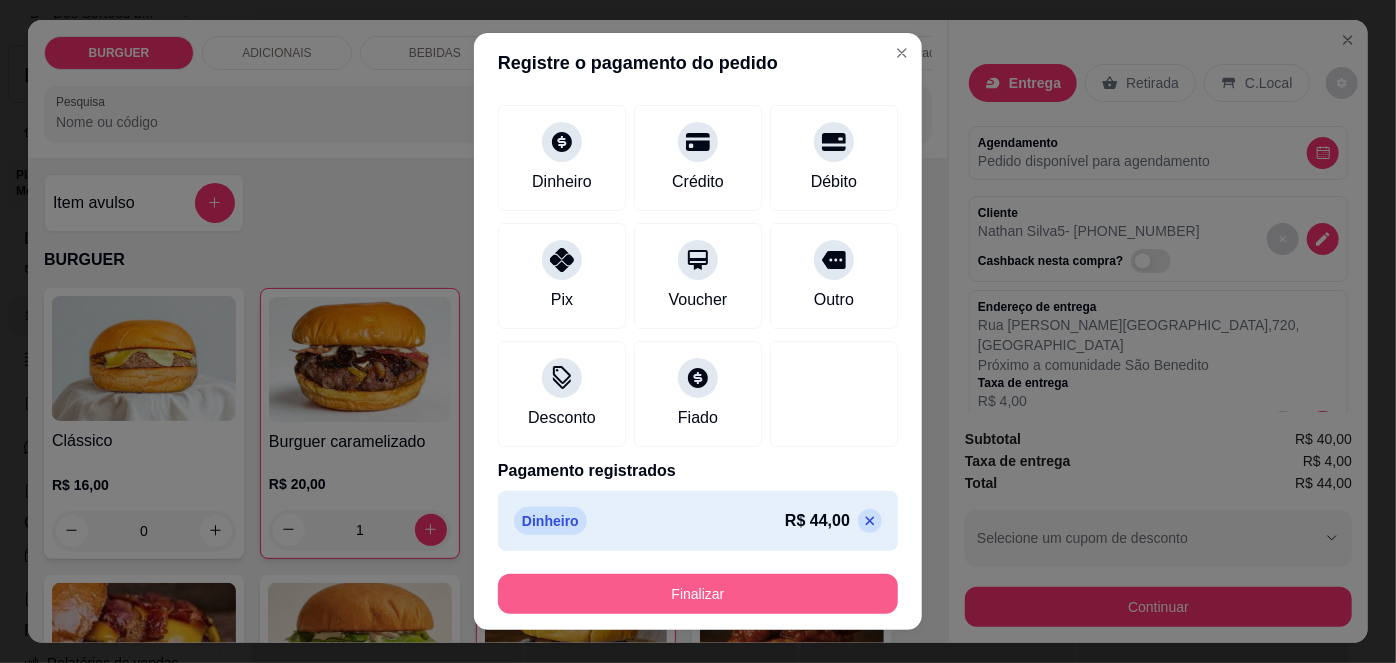 click on "Finalizar" at bounding box center (698, 594) 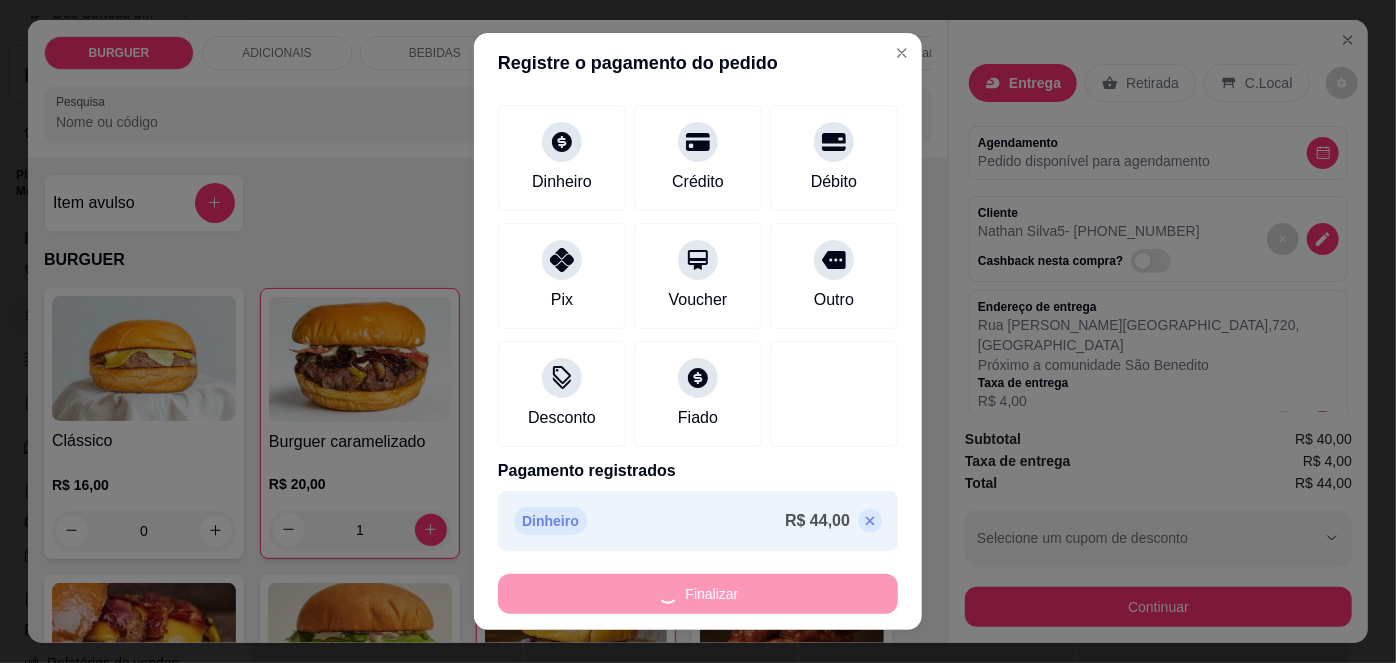 type on "0" 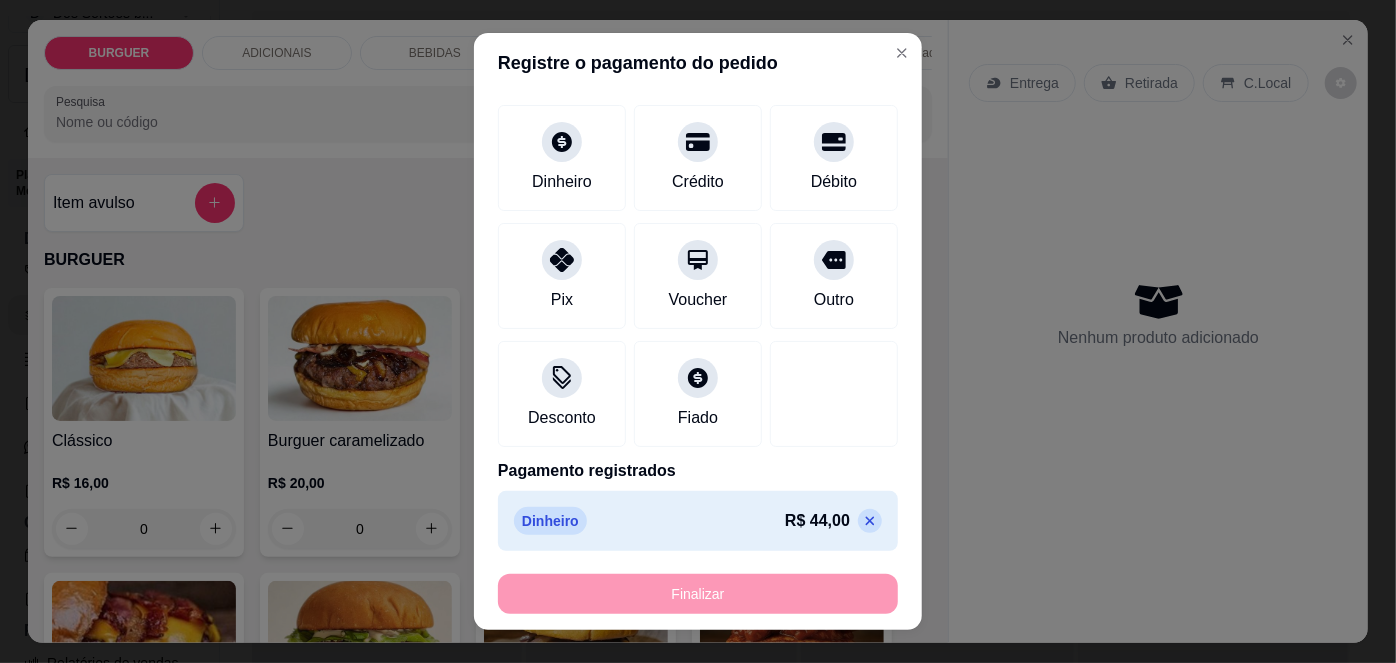 type on "-R$ 44,00" 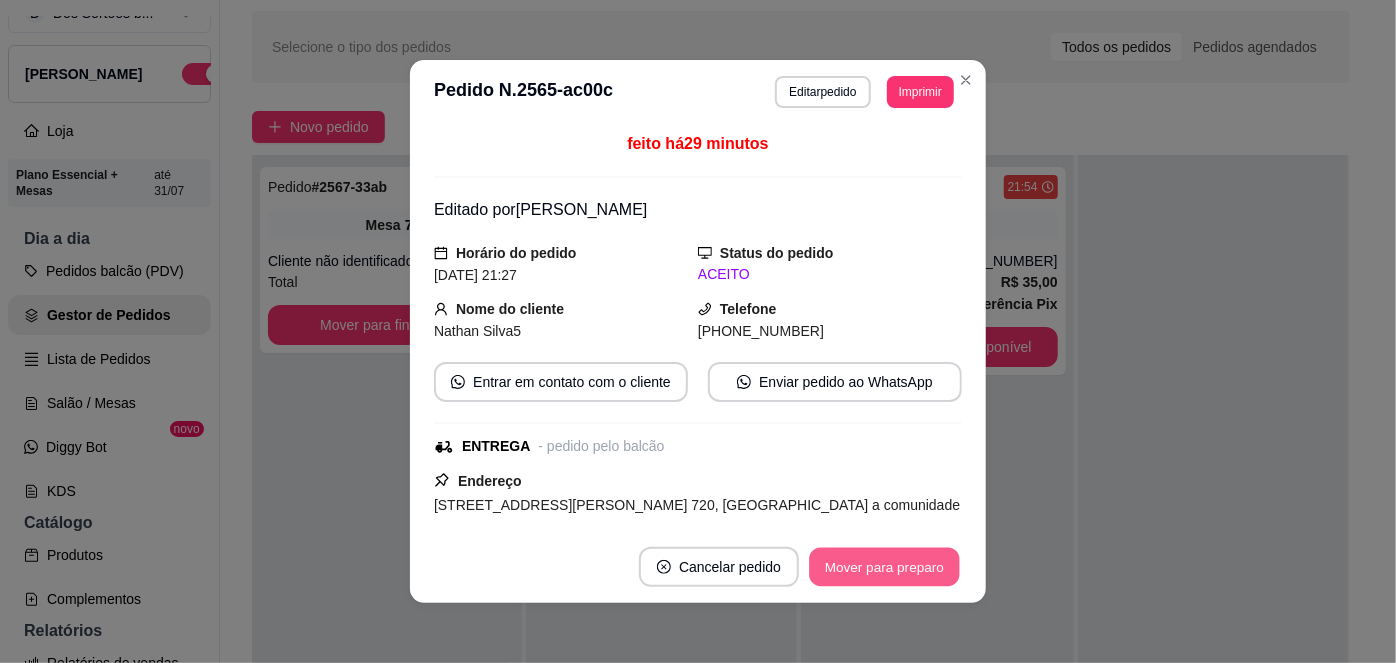 click on "Mover para preparo" at bounding box center (884, 567) 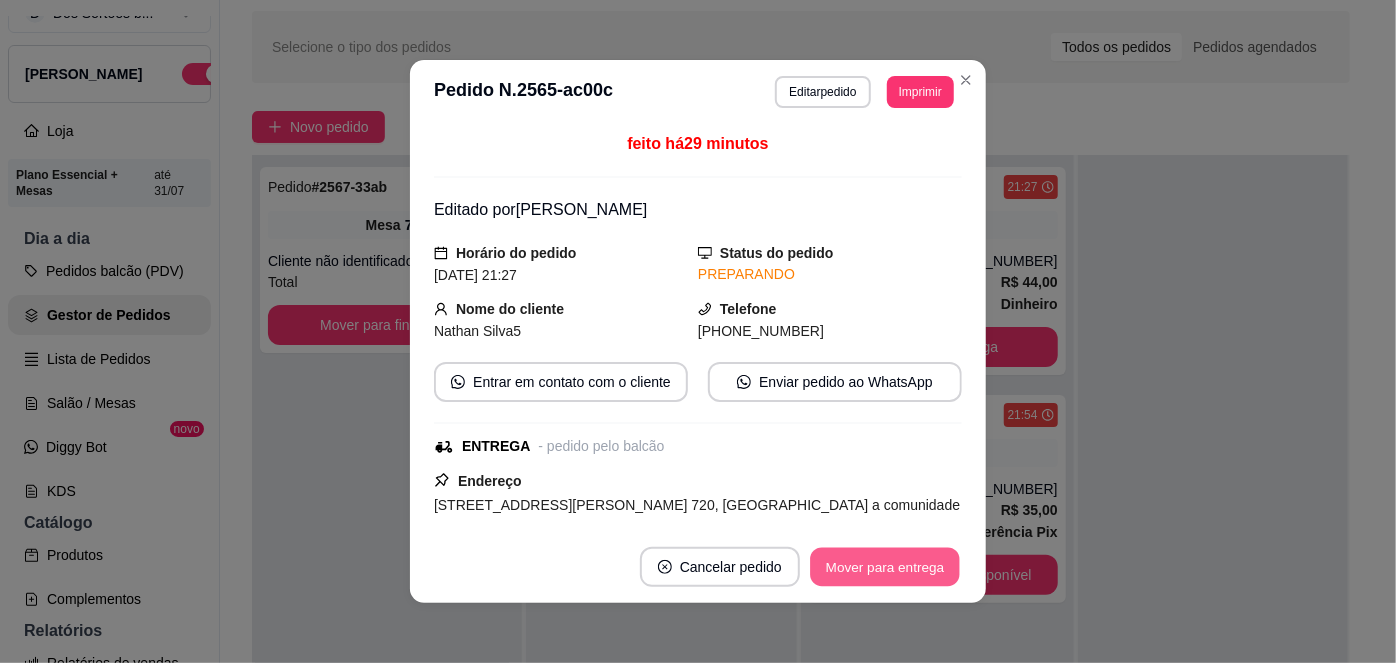 click on "Mover para entrega" at bounding box center [885, 567] 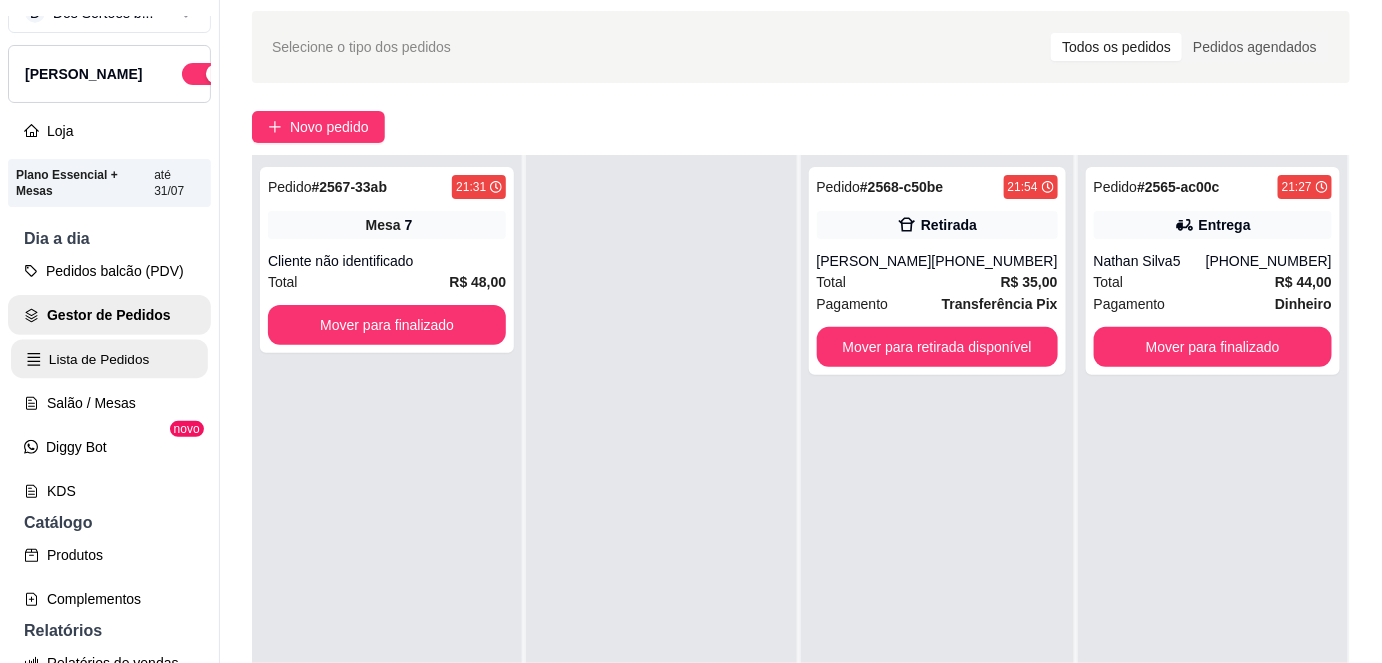 click on "Lista de Pedidos" at bounding box center (109, 359) 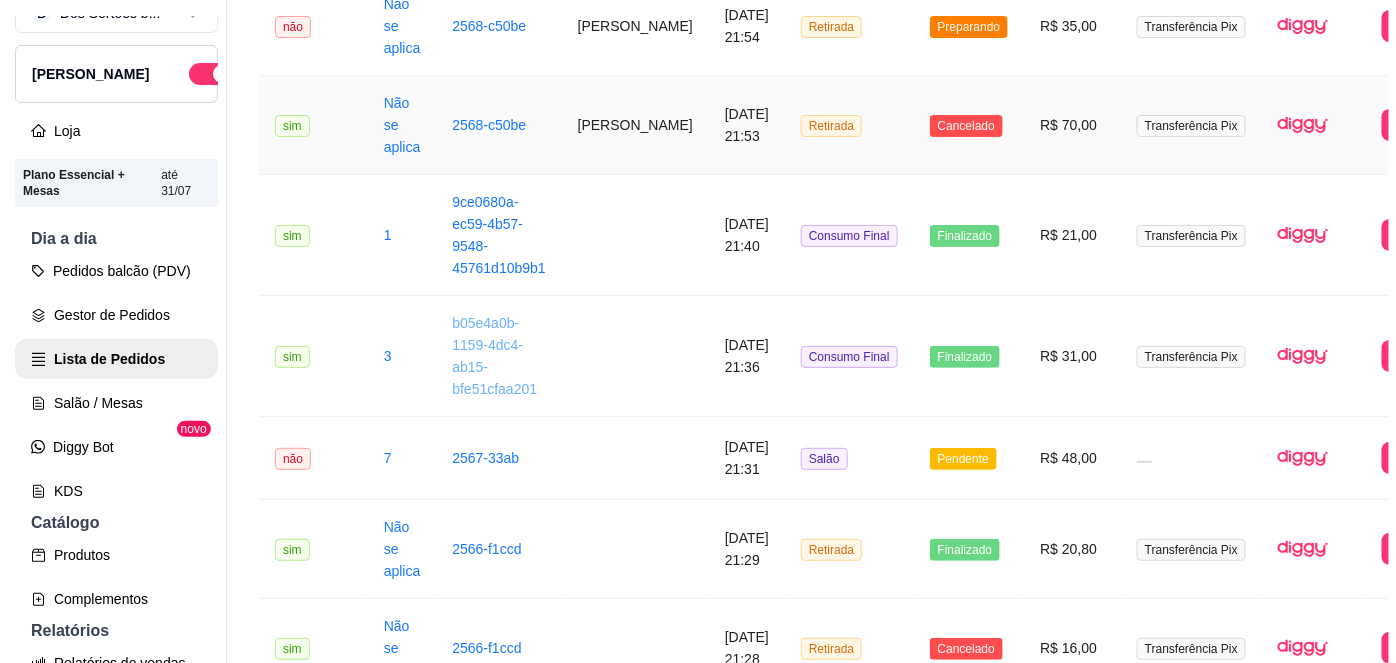 scroll, scrollTop: 300, scrollLeft: 0, axis: vertical 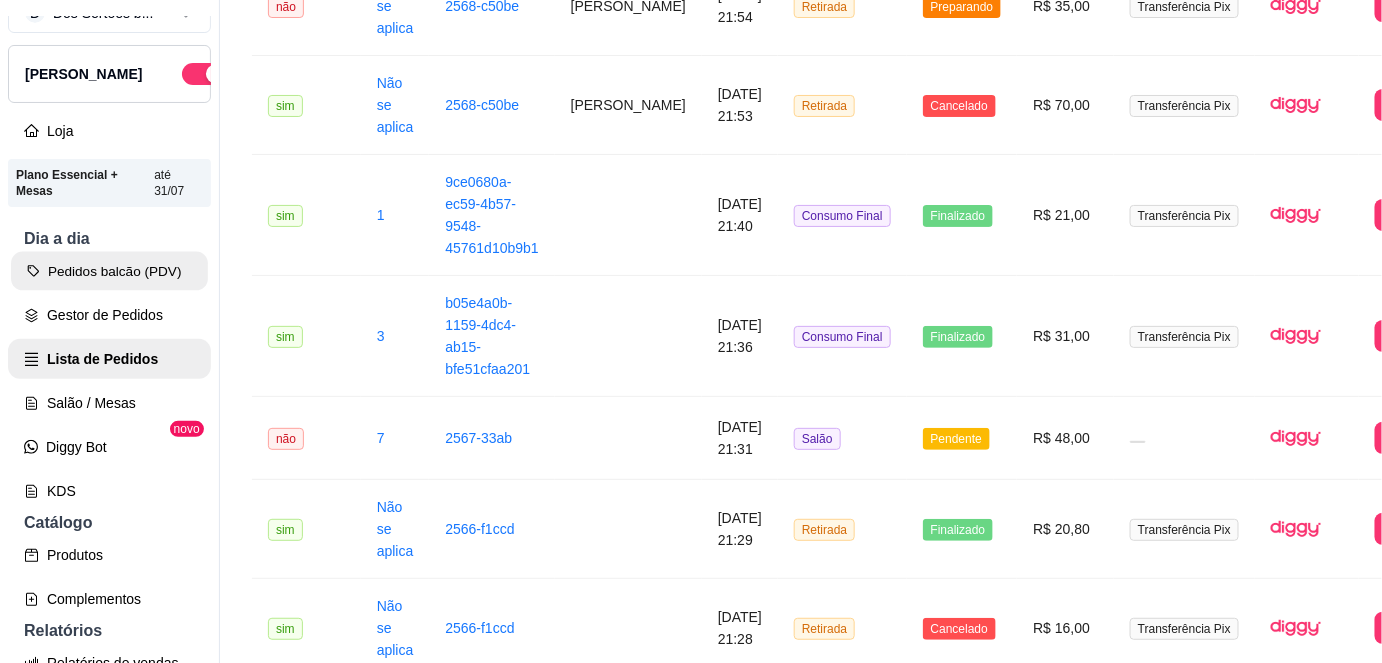 click on "Pedidos balcão (PDV)" at bounding box center (109, 271) 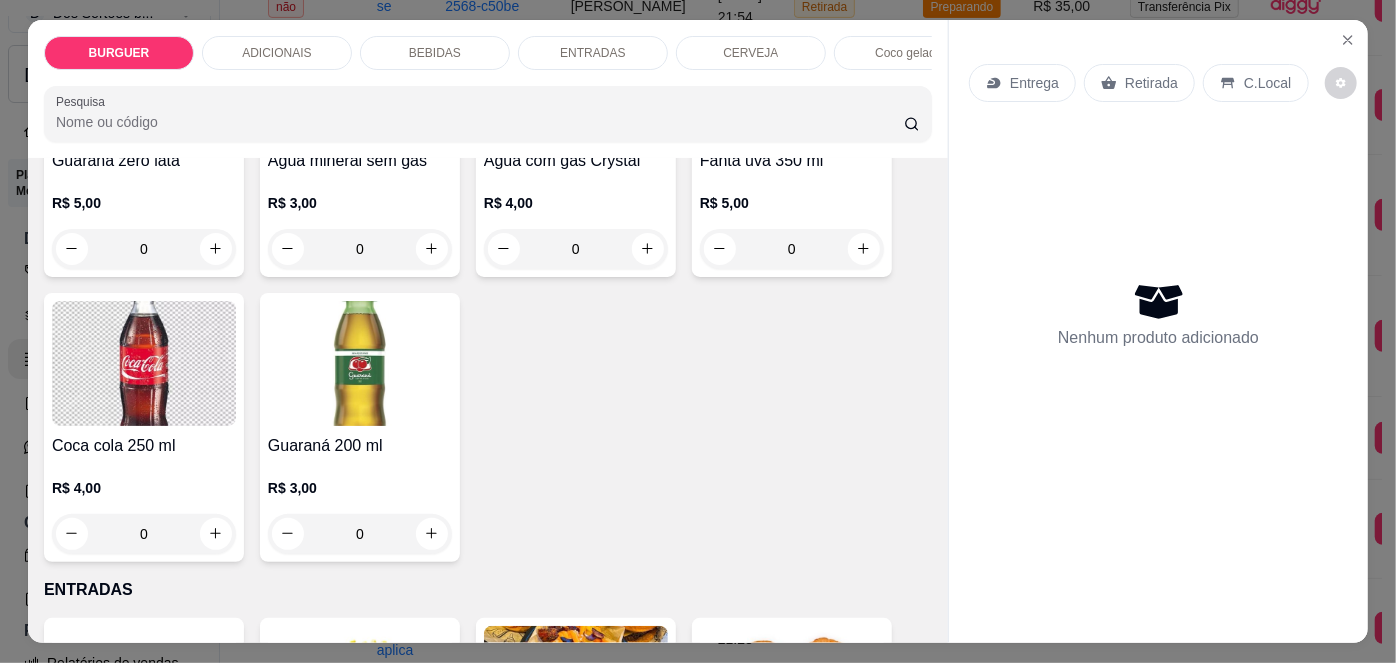 scroll, scrollTop: 2360, scrollLeft: 0, axis: vertical 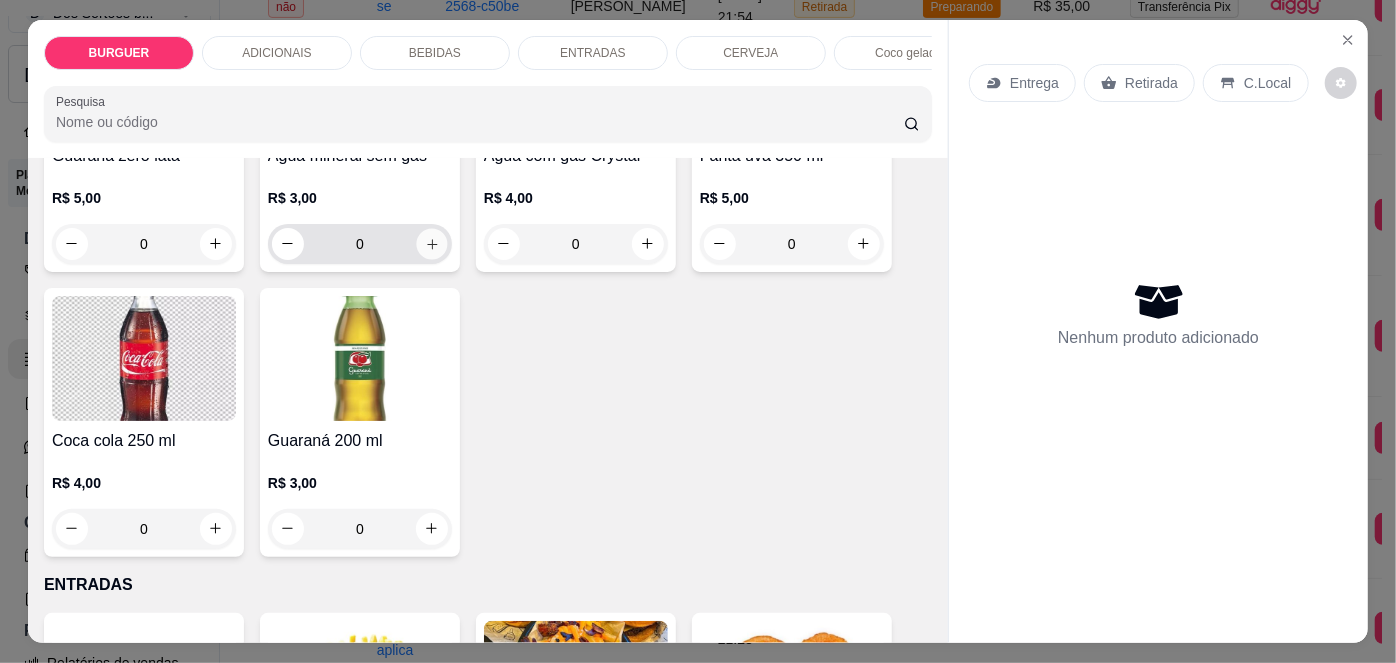 click 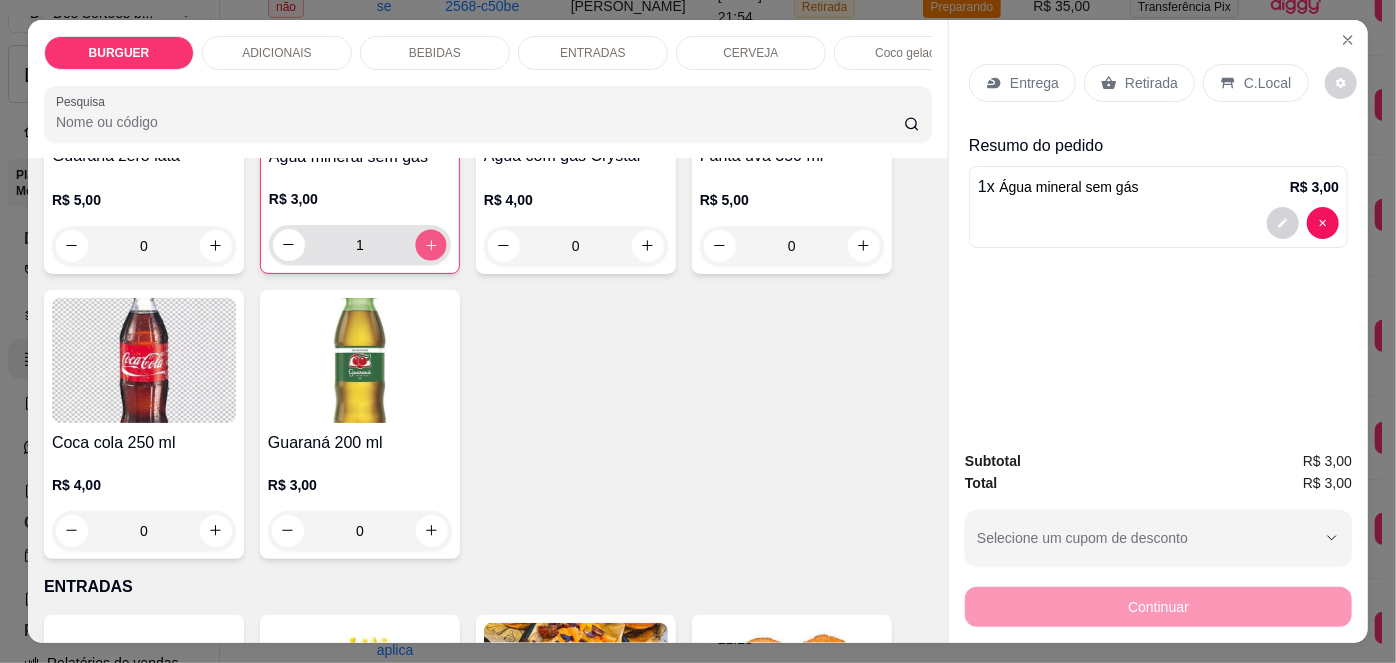 click 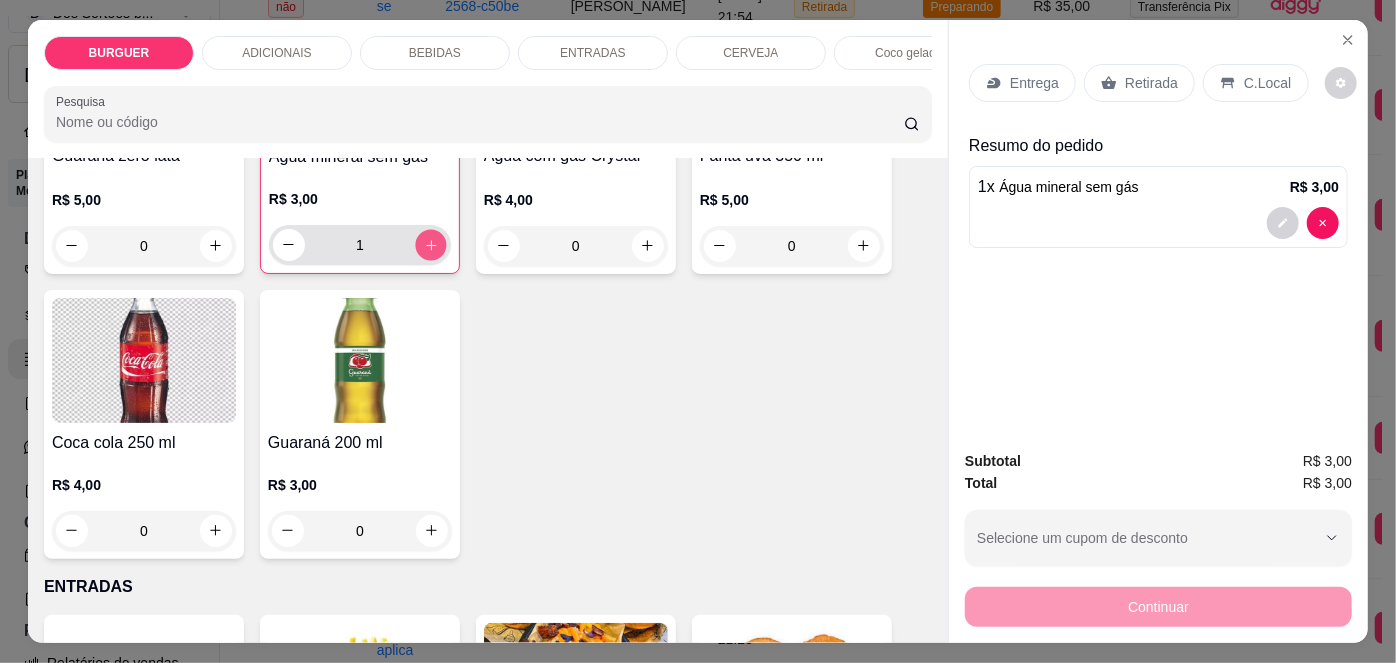 type on "2" 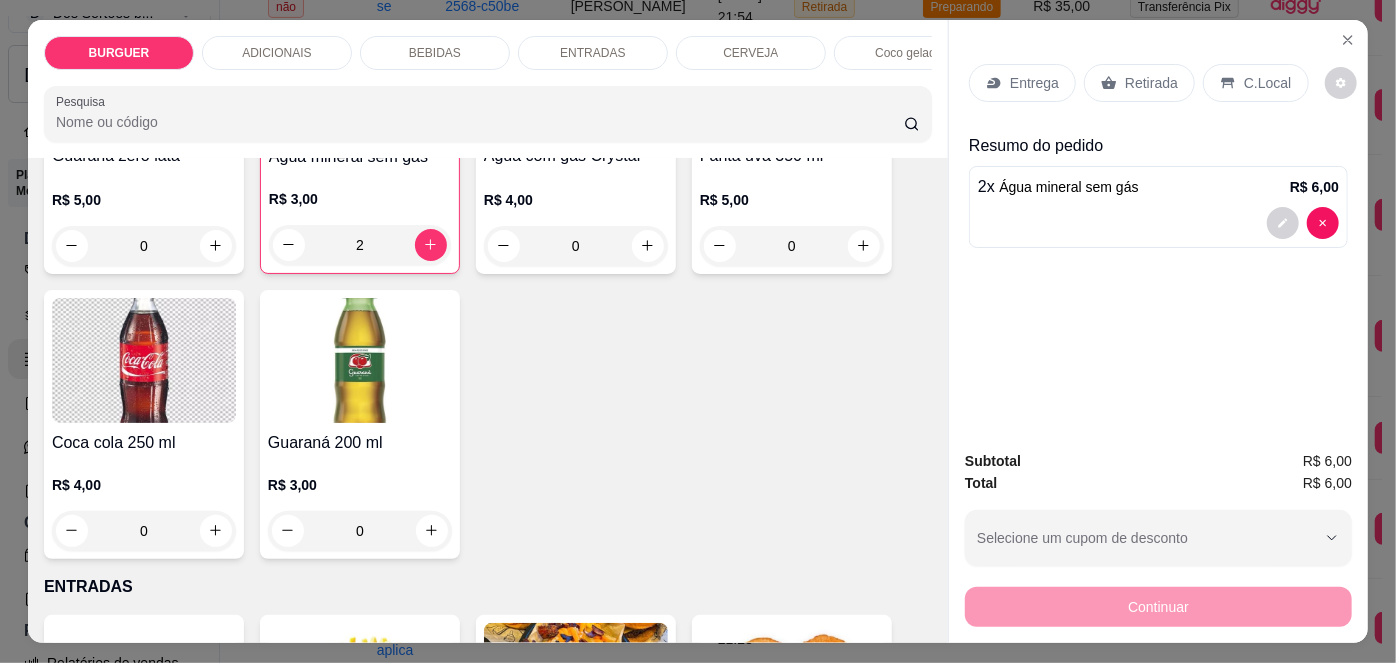 click on "Retirada" at bounding box center (1151, 83) 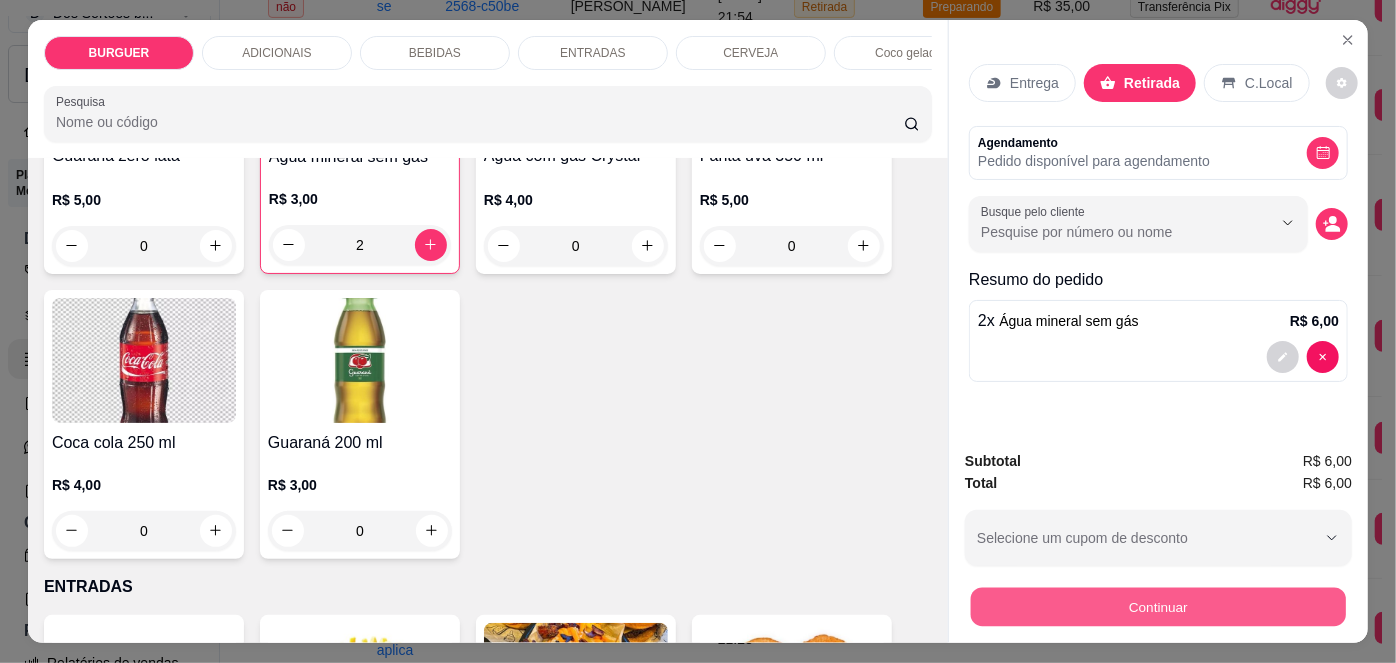 click on "Continuar" at bounding box center [1158, 607] 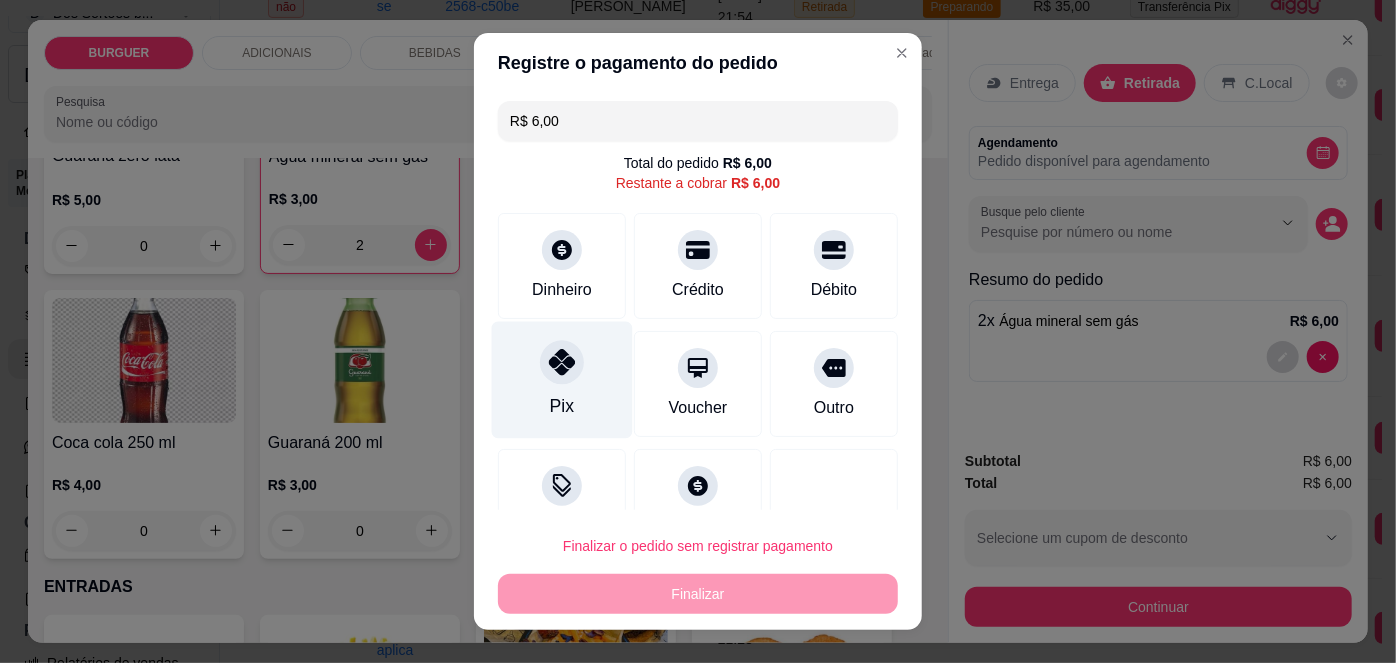 click on "Pix" at bounding box center (562, 380) 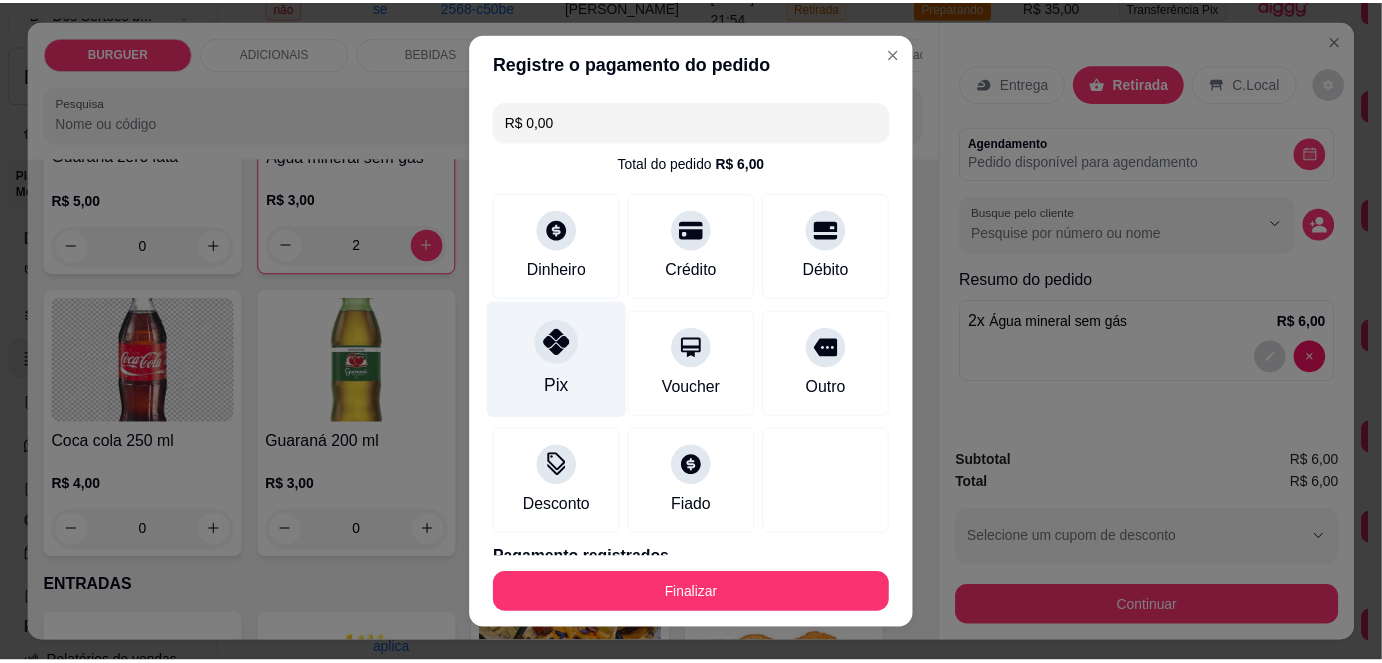 scroll, scrollTop: 88, scrollLeft: 0, axis: vertical 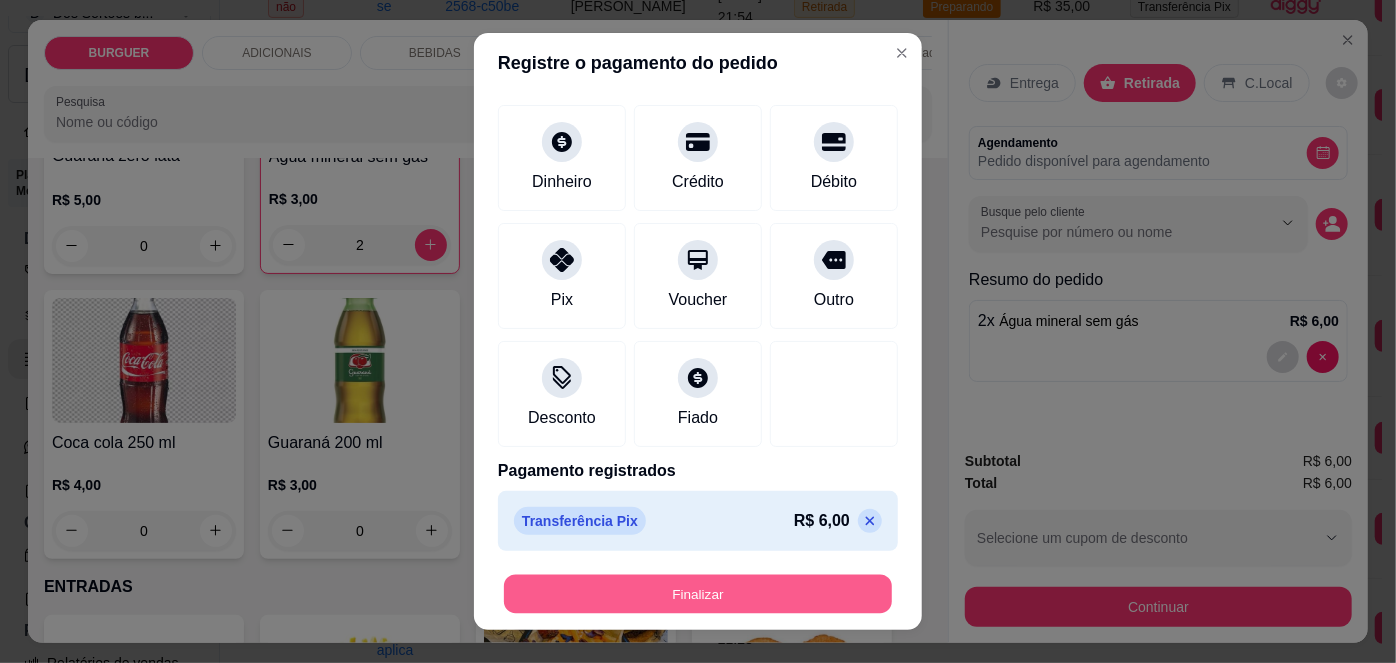 click on "Finalizar" at bounding box center (698, 593) 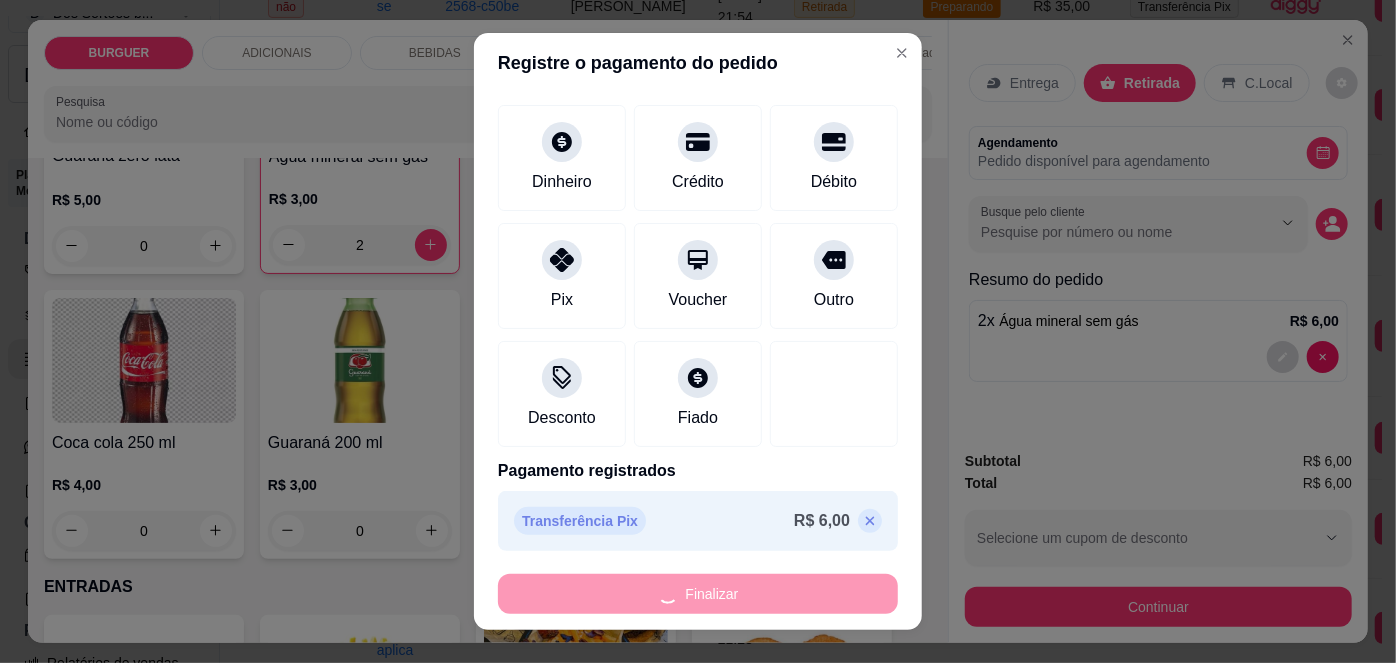 type on "0" 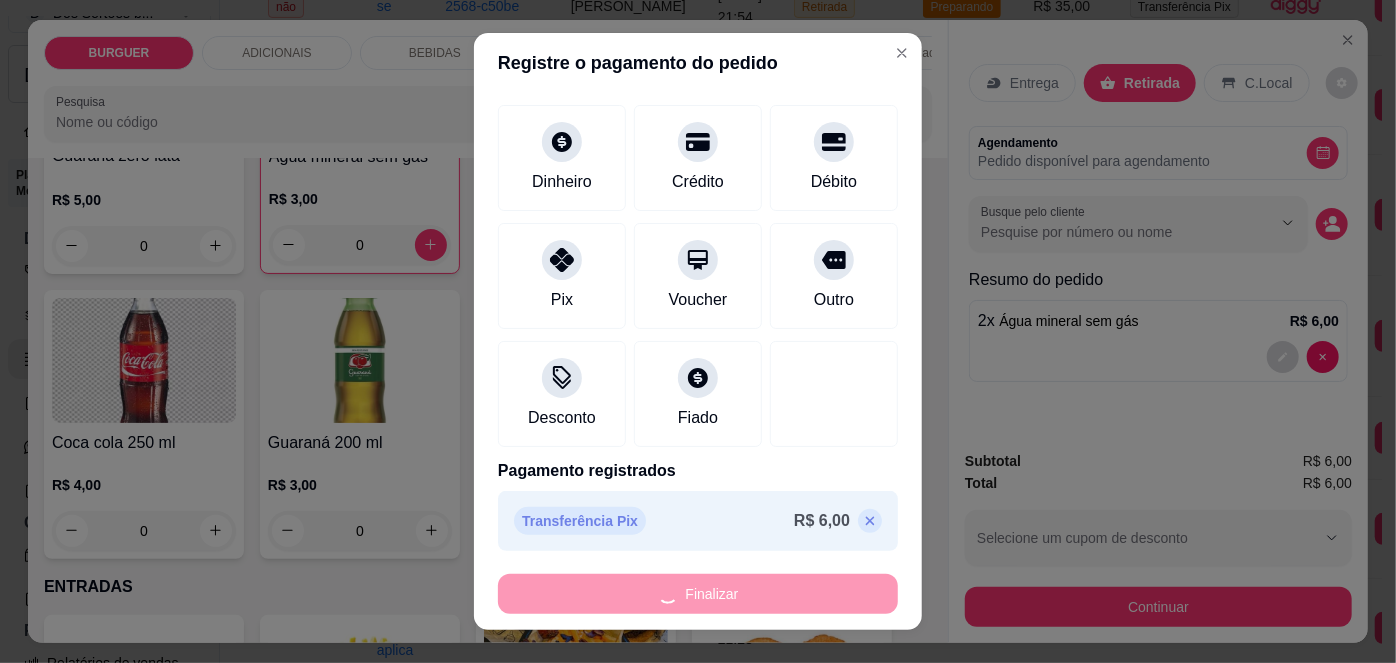 type on "-R$ 6,00" 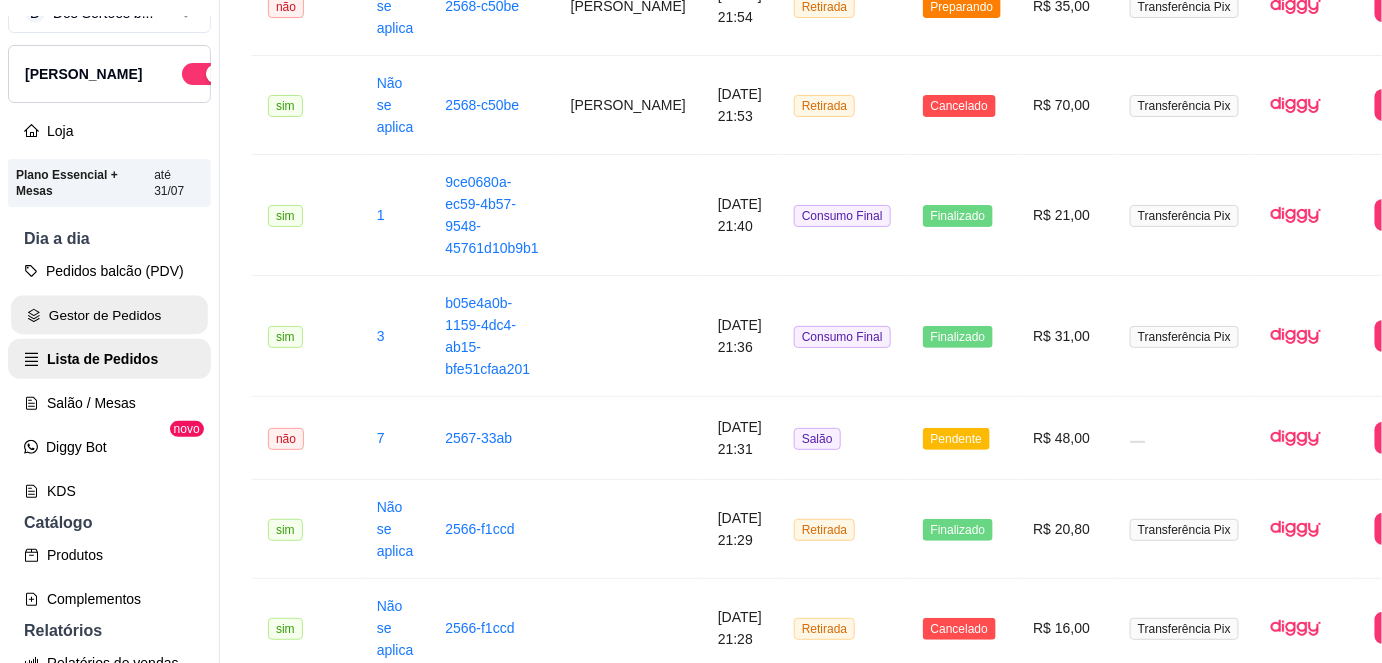 click on "Gestor de Pedidos" at bounding box center [109, 315] 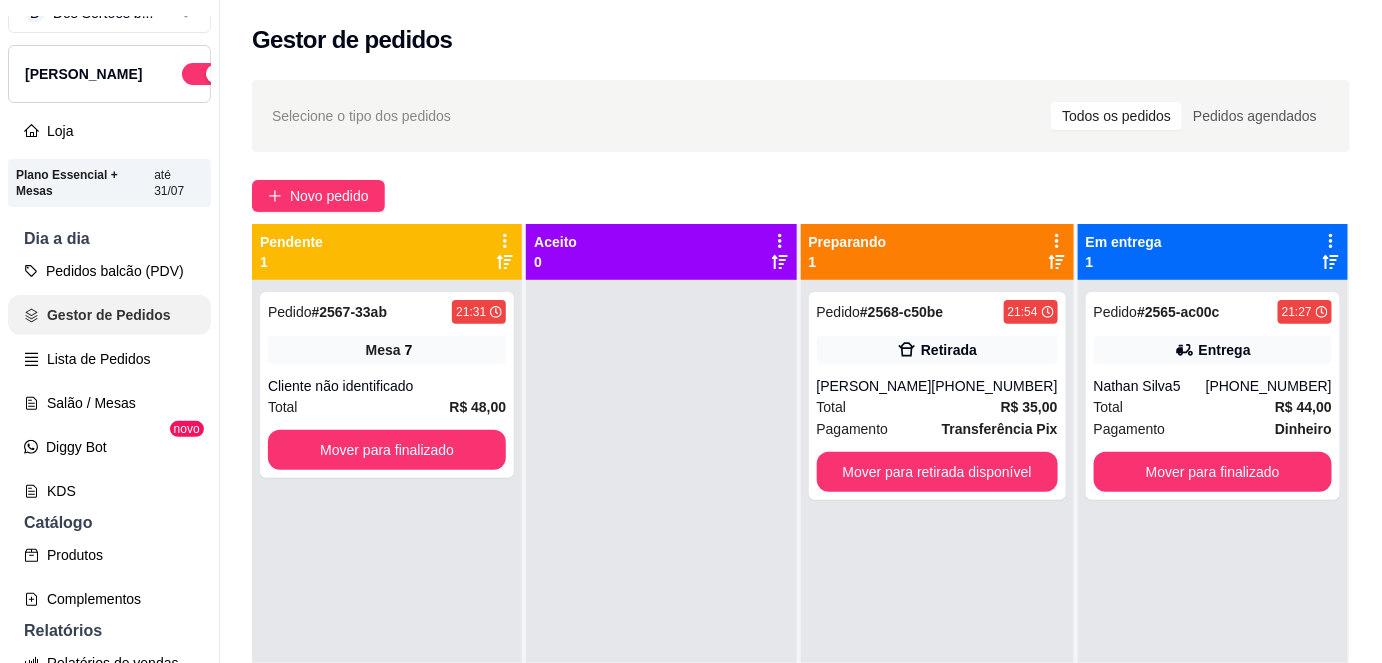 scroll, scrollTop: 0, scrollLeft: 0, axis: both 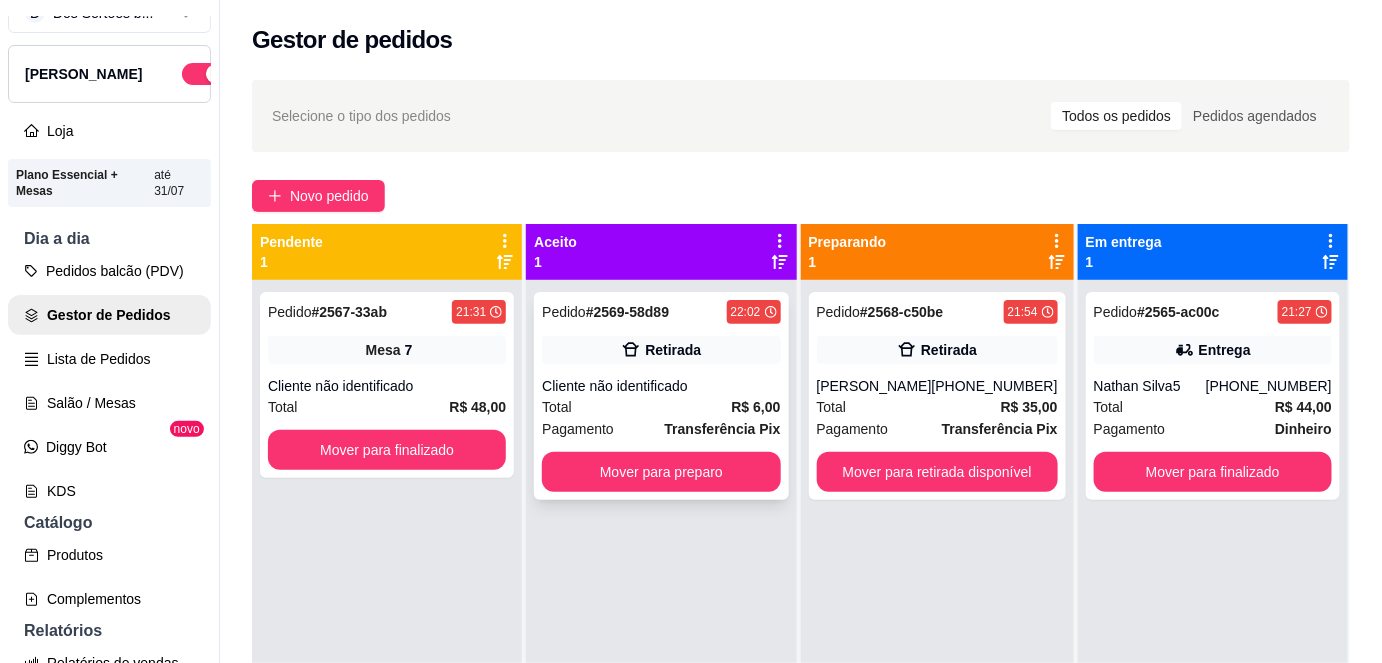 click on "Cliente não identificado" at bounding box center [661, 386] 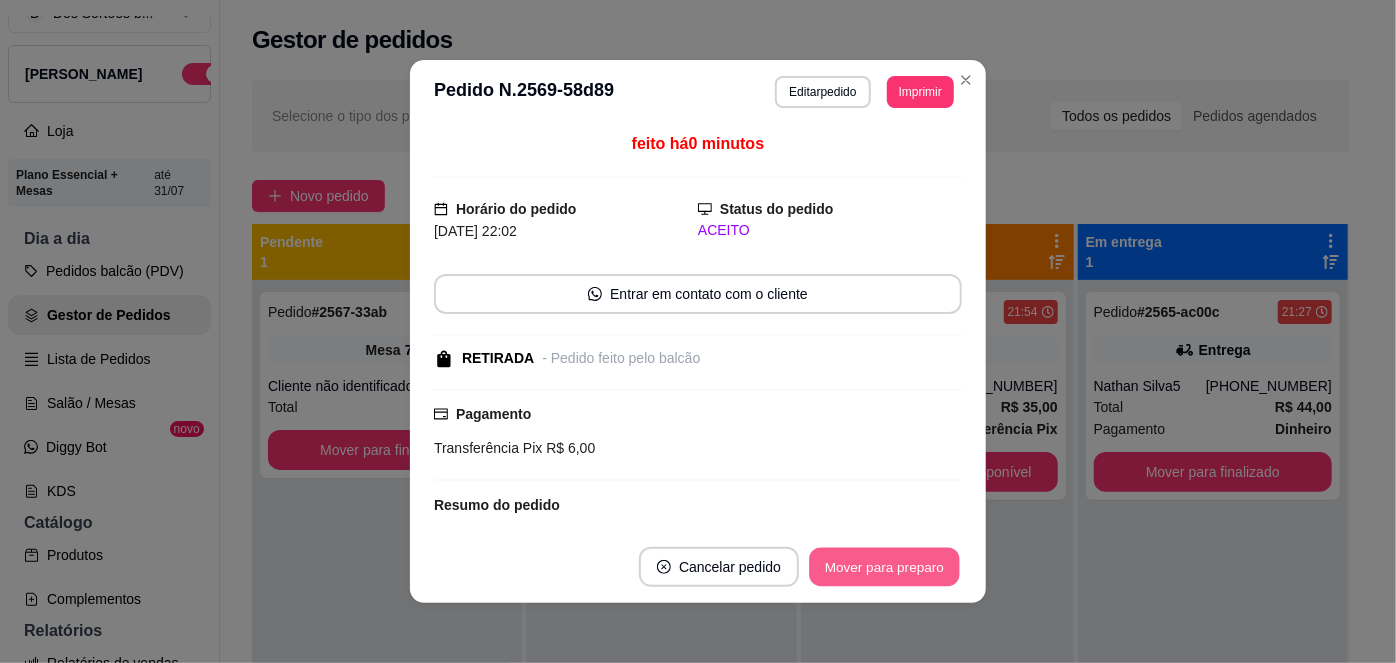 click on "Mover para preparo" at bounding box center [884, 567] 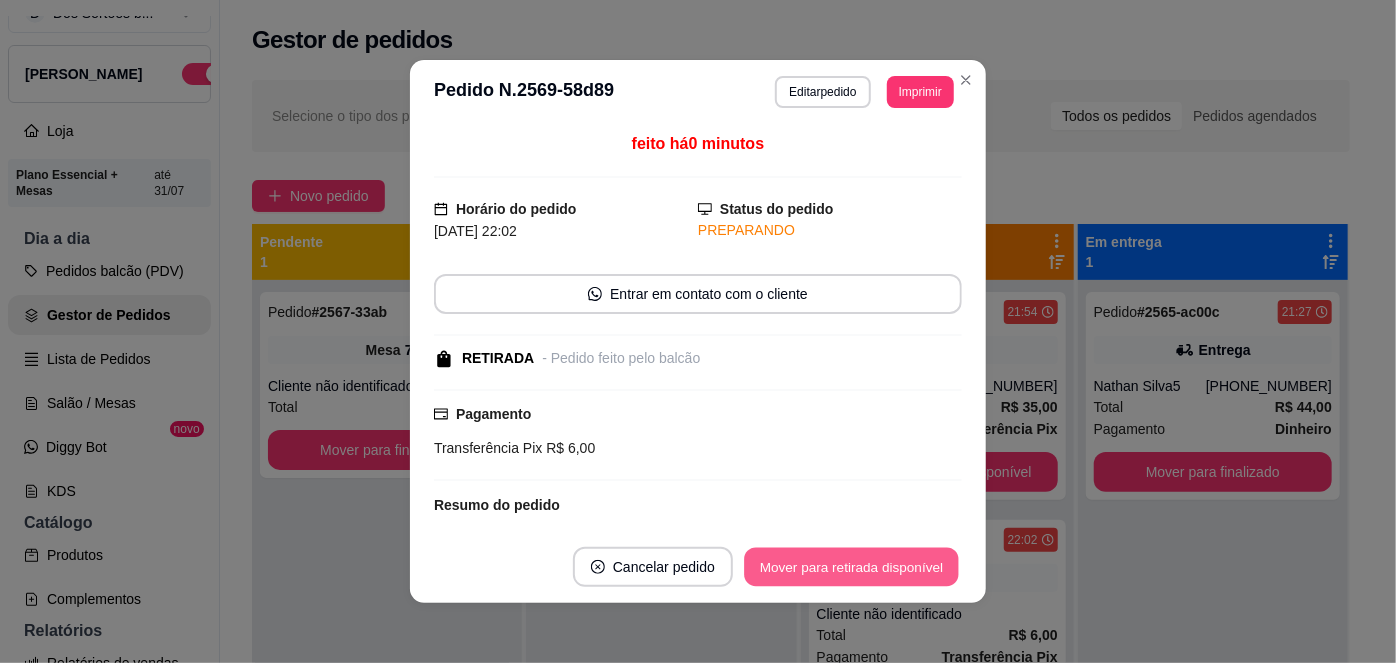 click on "Mover para retirada disponível" at bounding box center [851, 567] 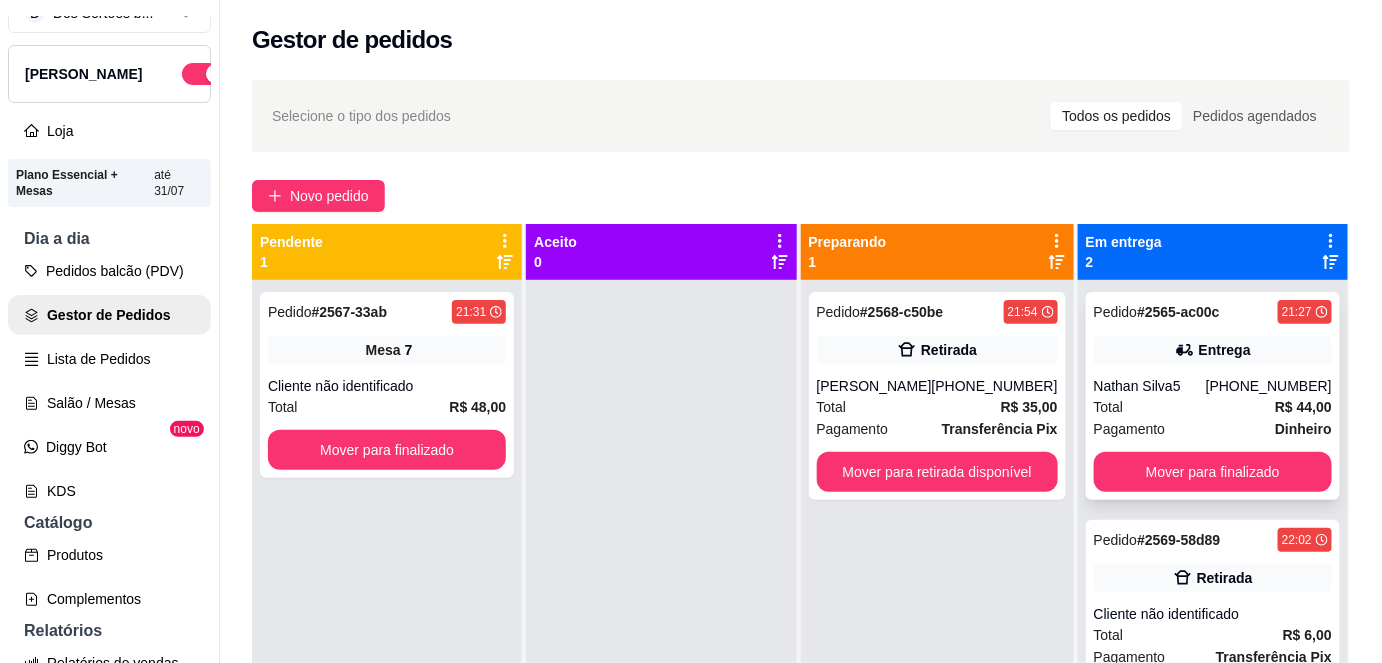 scroll, scrollTop: 56, scrollLeft: 0, axis: vertical 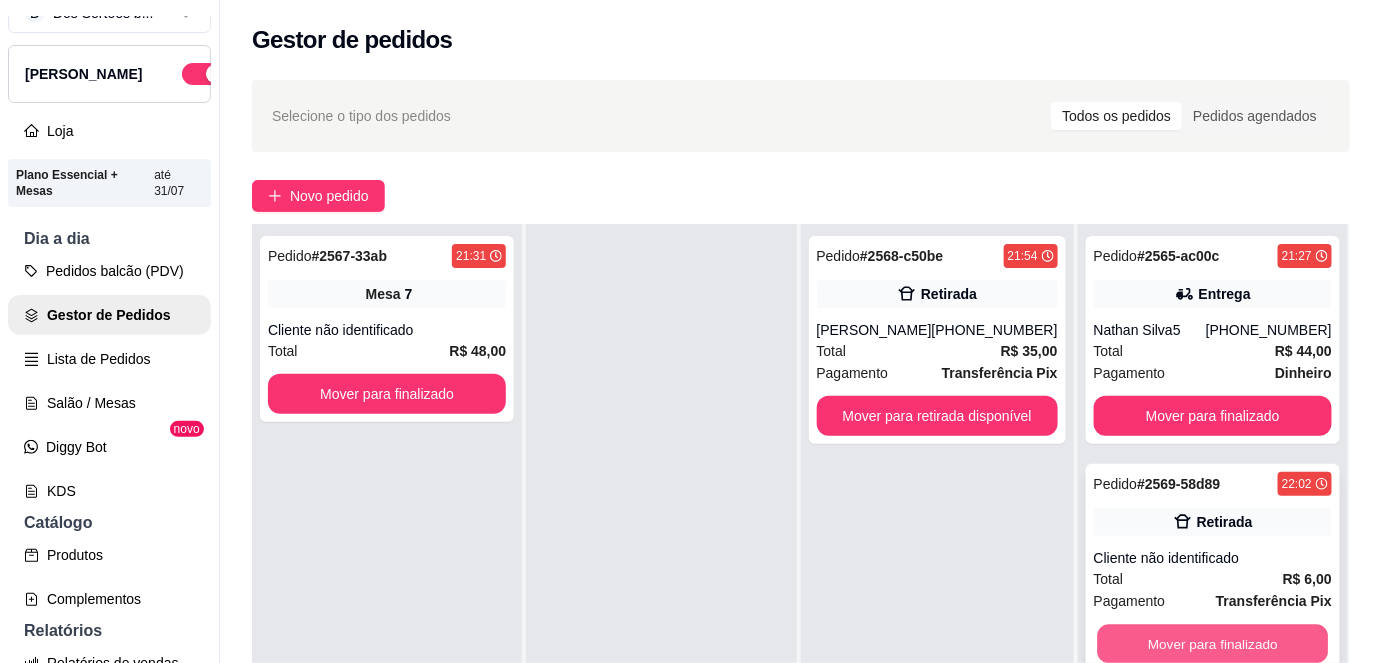 click on "Mover para finalizado" at bounding box center (1212, 644) 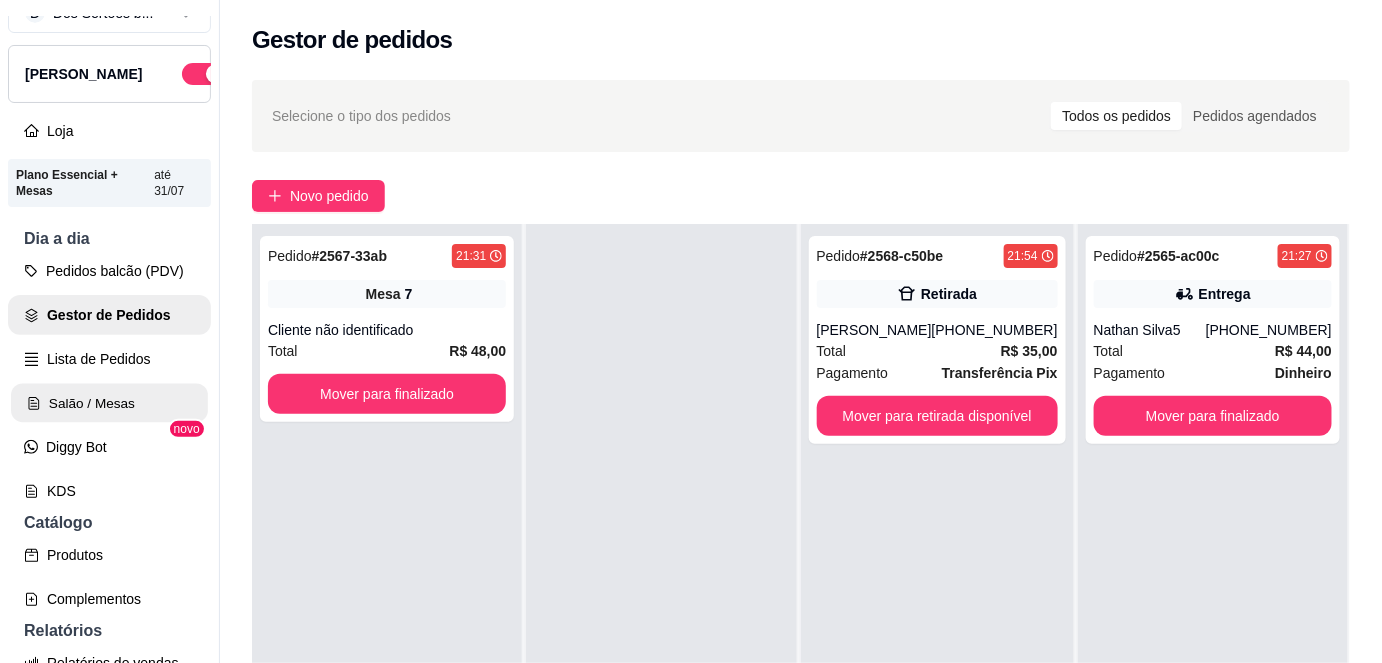 click on "Salão / Mesas" at bounding box center (109, 403) 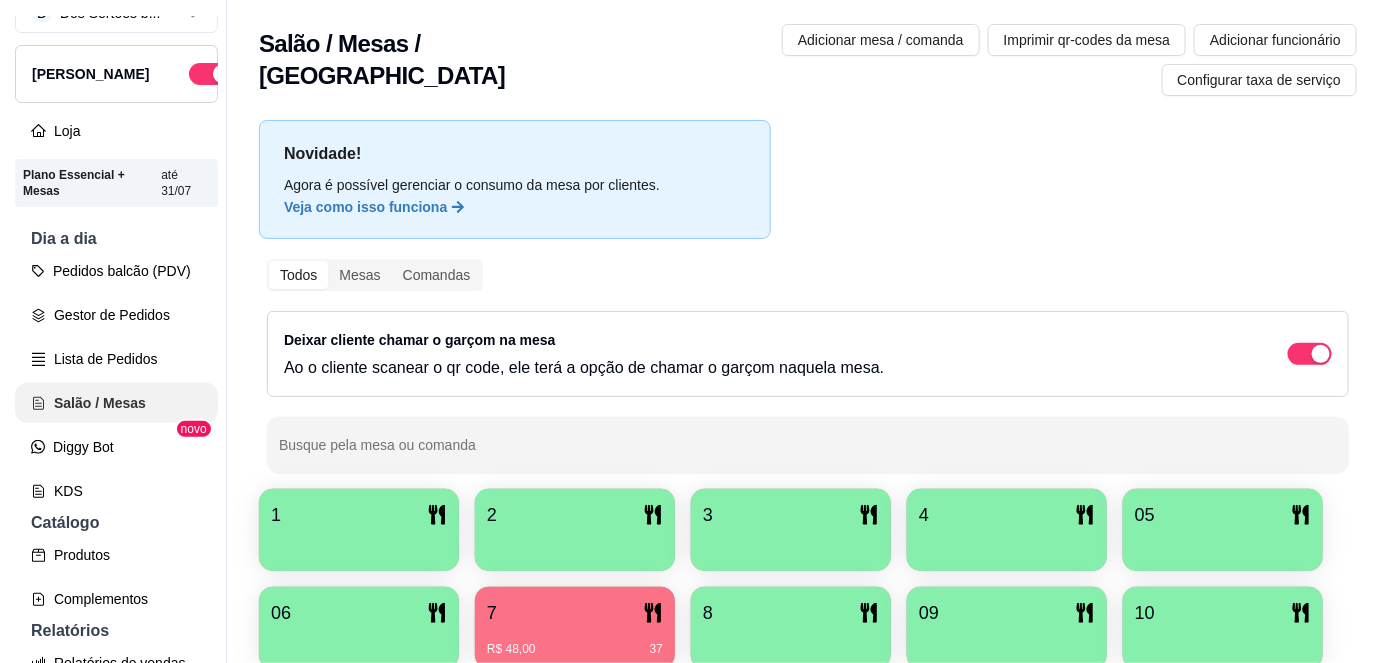 scroll, scrollTop: 0, scrollLeft: 0, axis: both 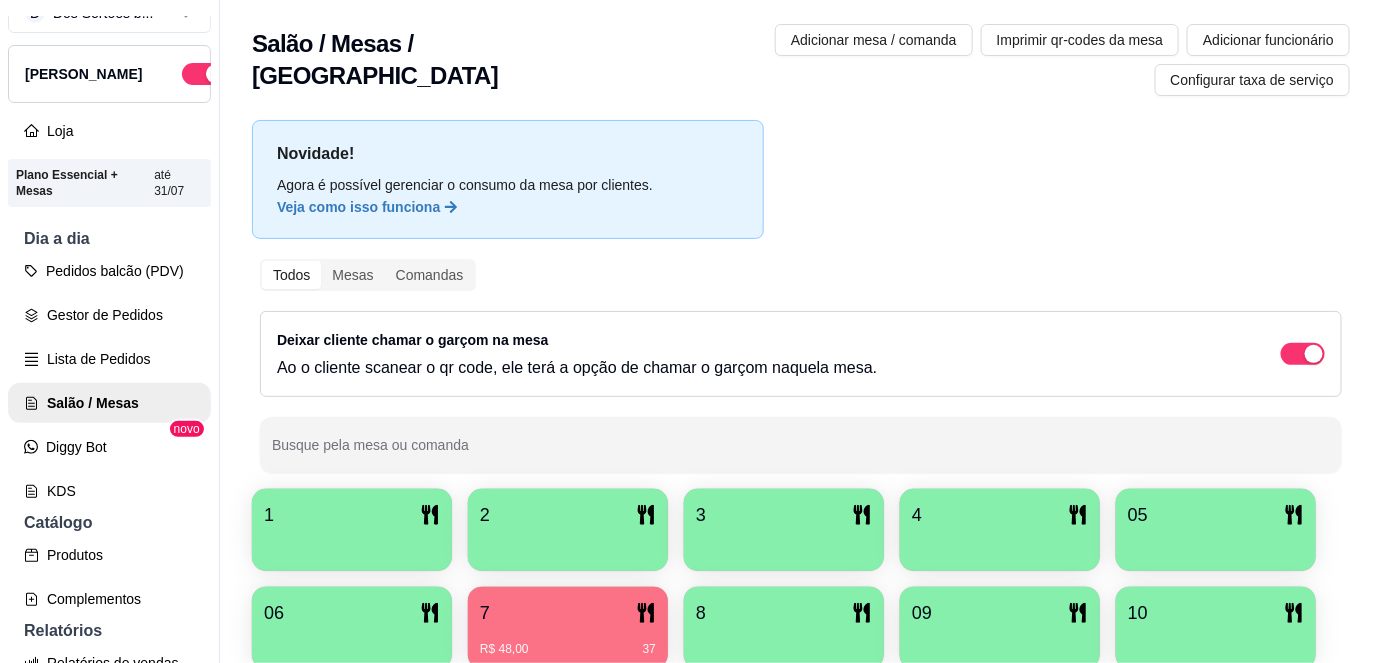 click at bounding box center (352, 544) 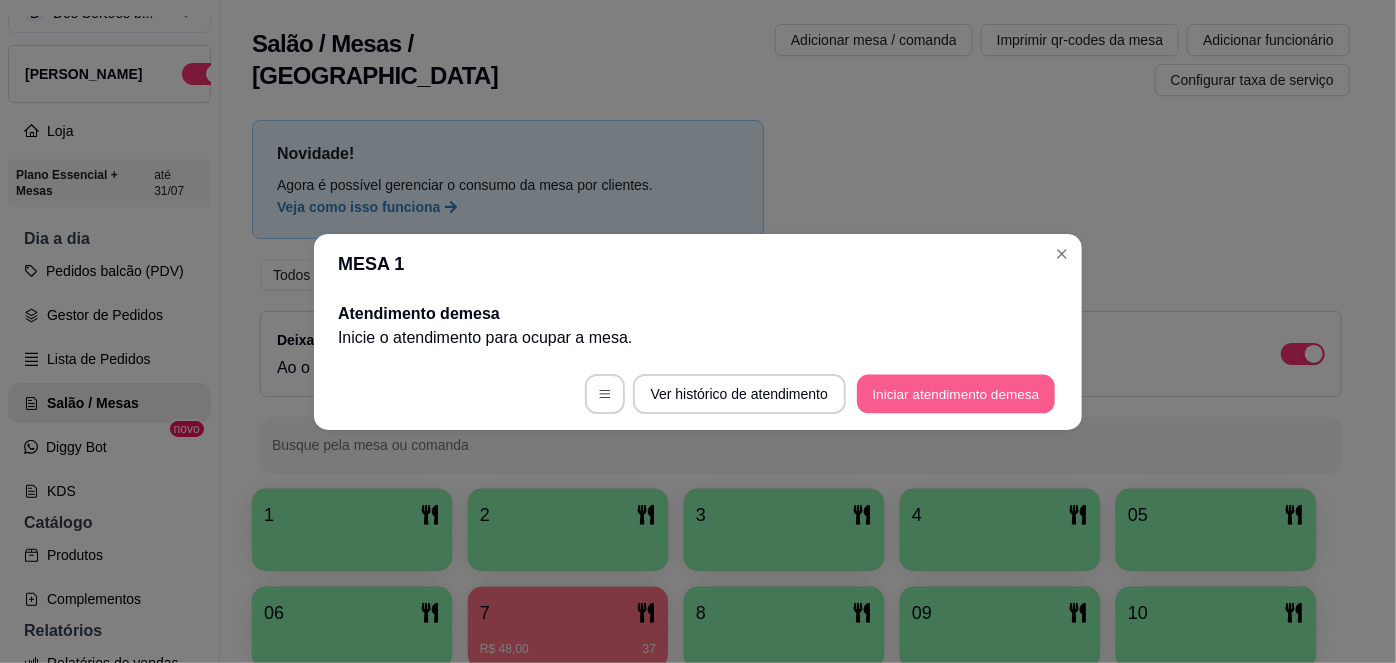 click on "Iniciar atendimento de  mesa" at bounding box center (956, 393) 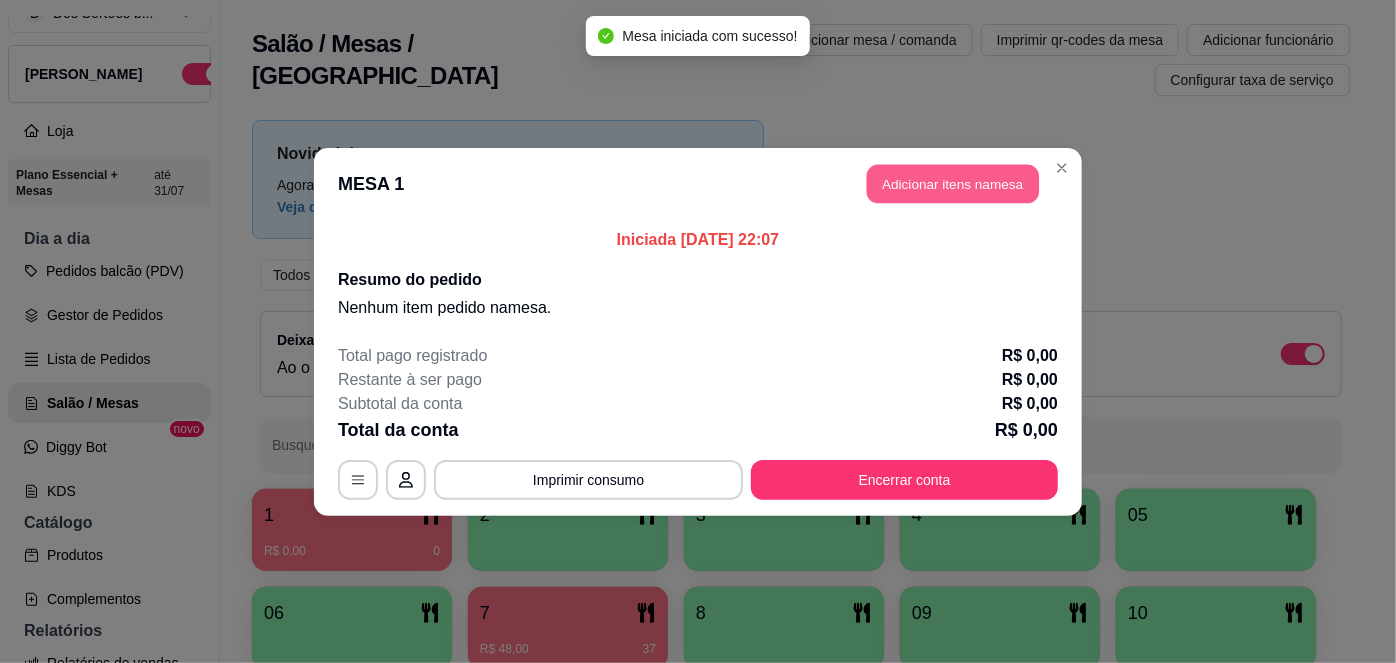 click on "Adicionar itens na  mesa" at bounding box center (953, 183) 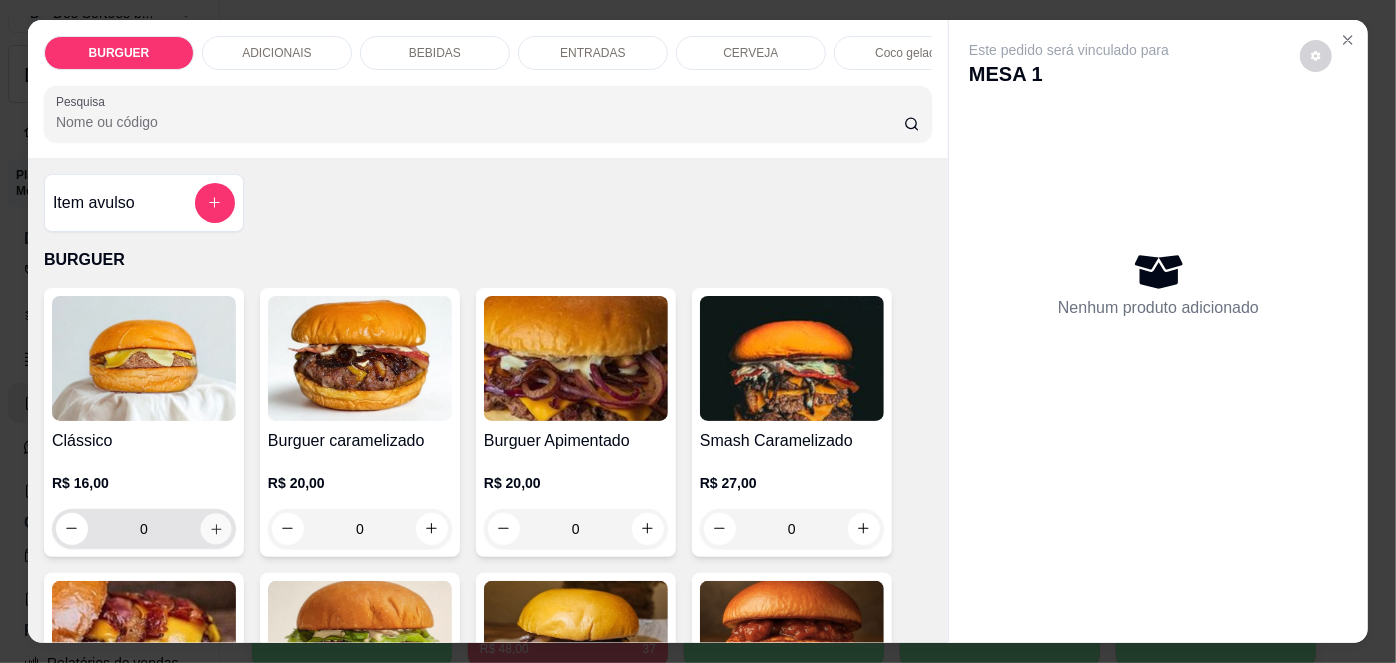 click at bounding box center (215, 528) 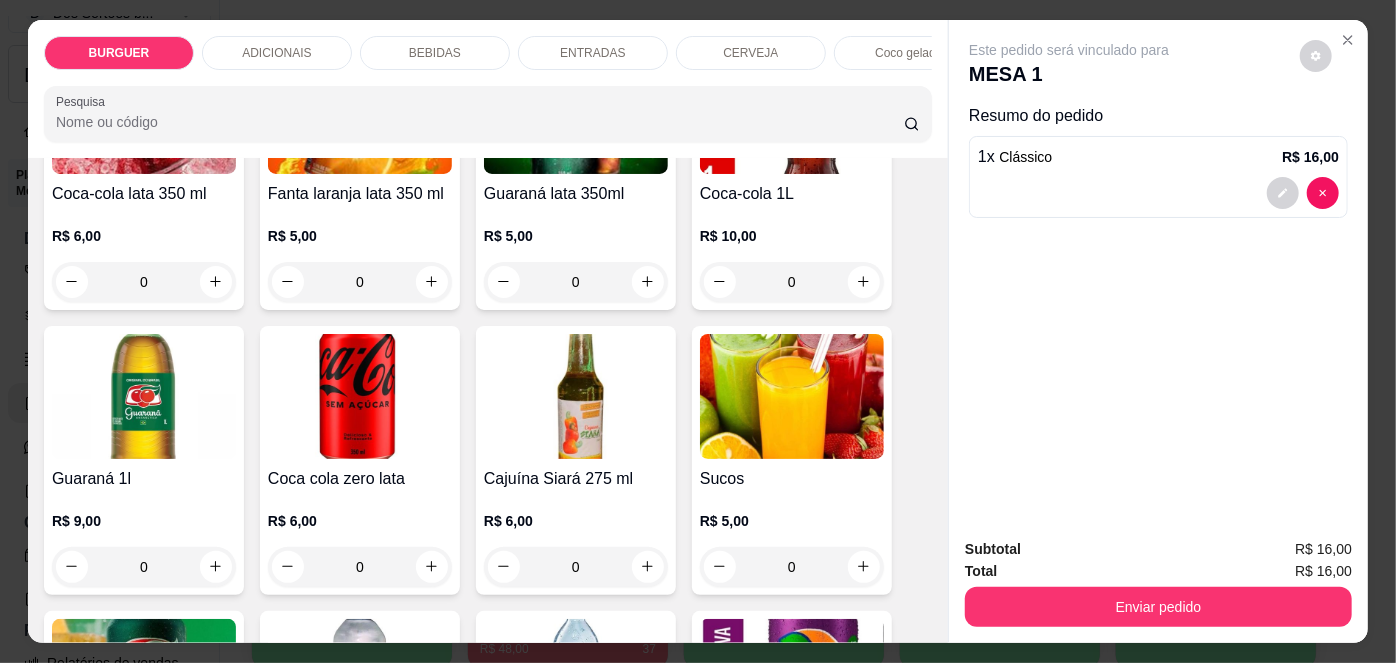 scroll, scrollTop: 2015, scrollLeft: 0, axis: vertical 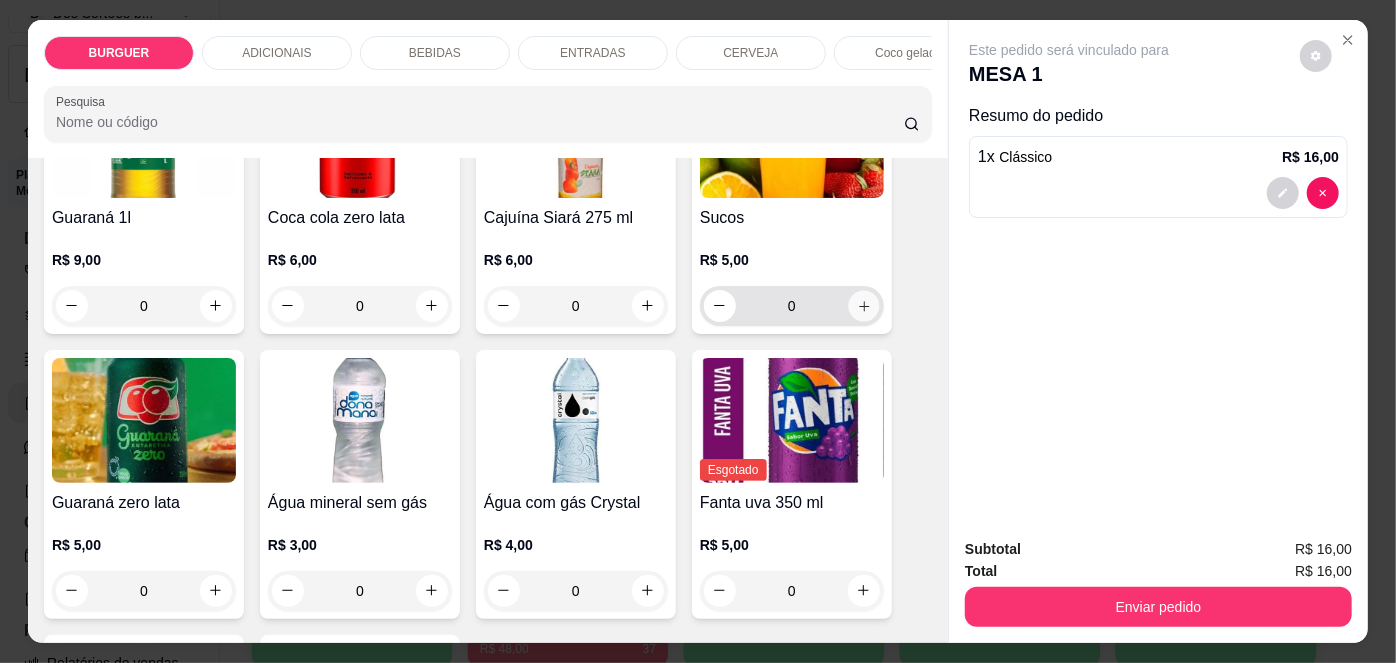 click 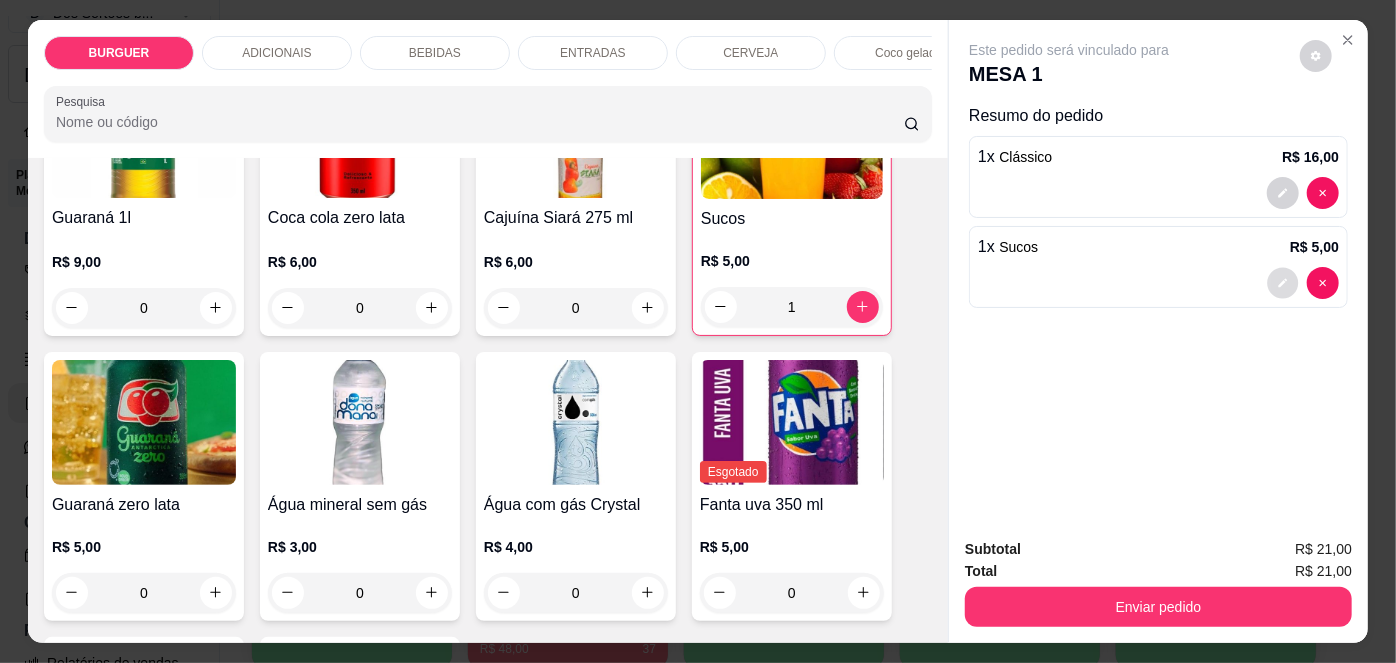 click at bounding box center [1283, 282] 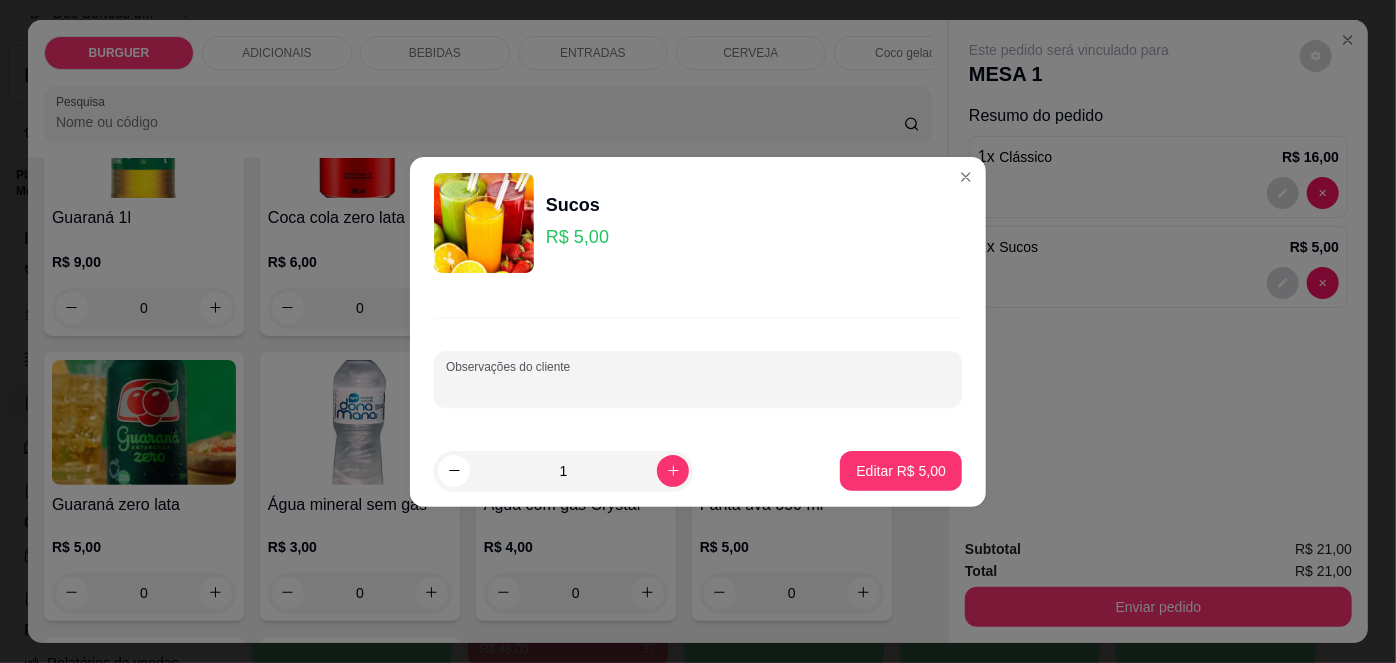 click on "Observações do cliente" at bounding box center [698, 387] 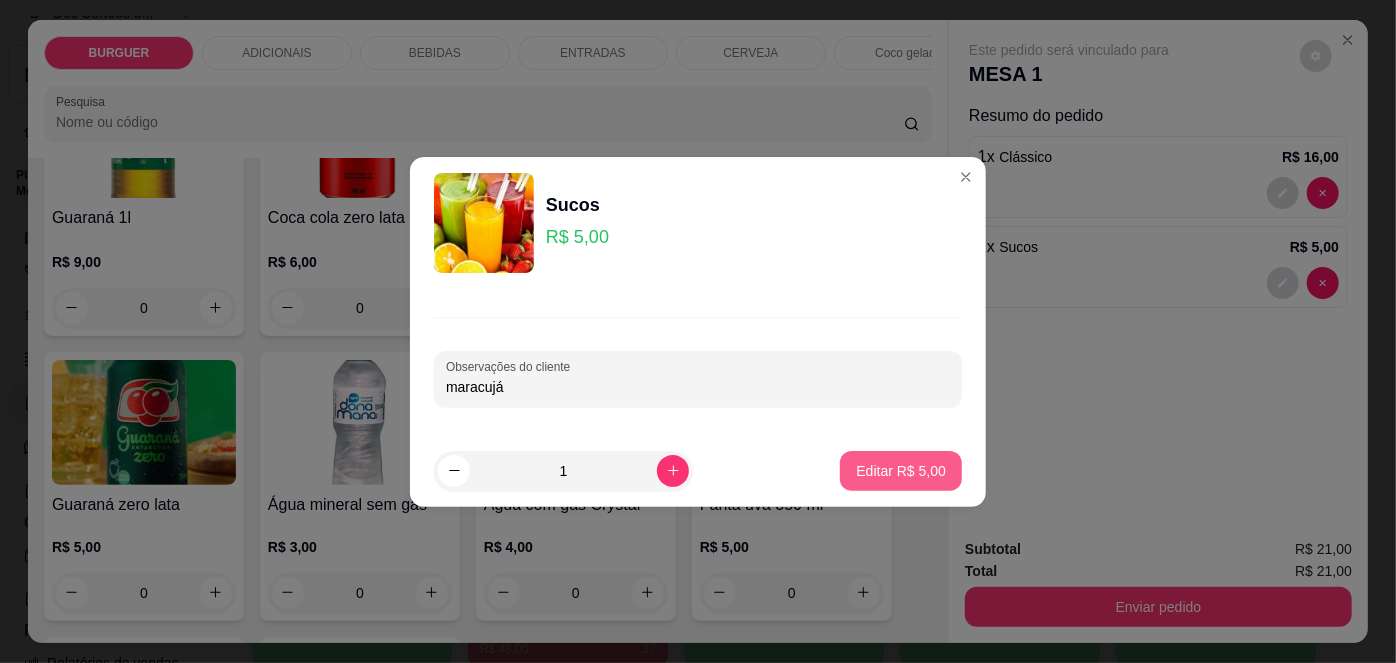 type on "maracujá" 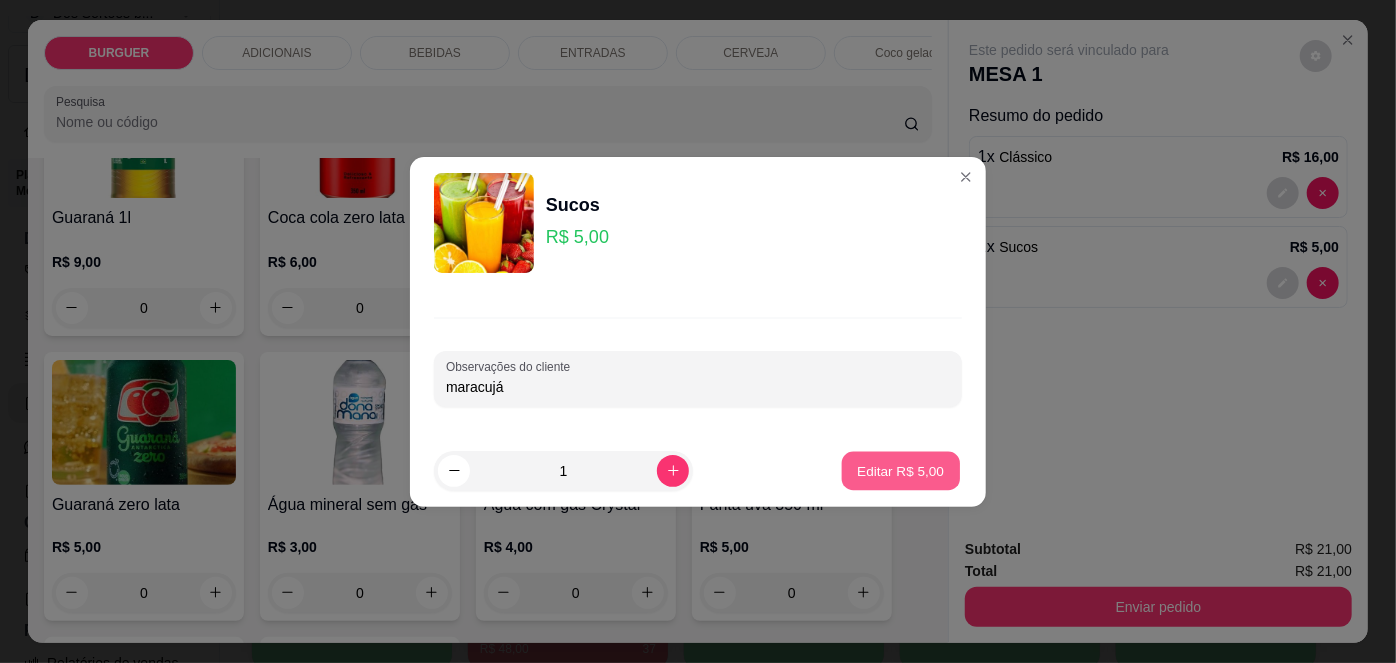 click on "Editar   R$ 5,00" at bounding box center (901, 470) 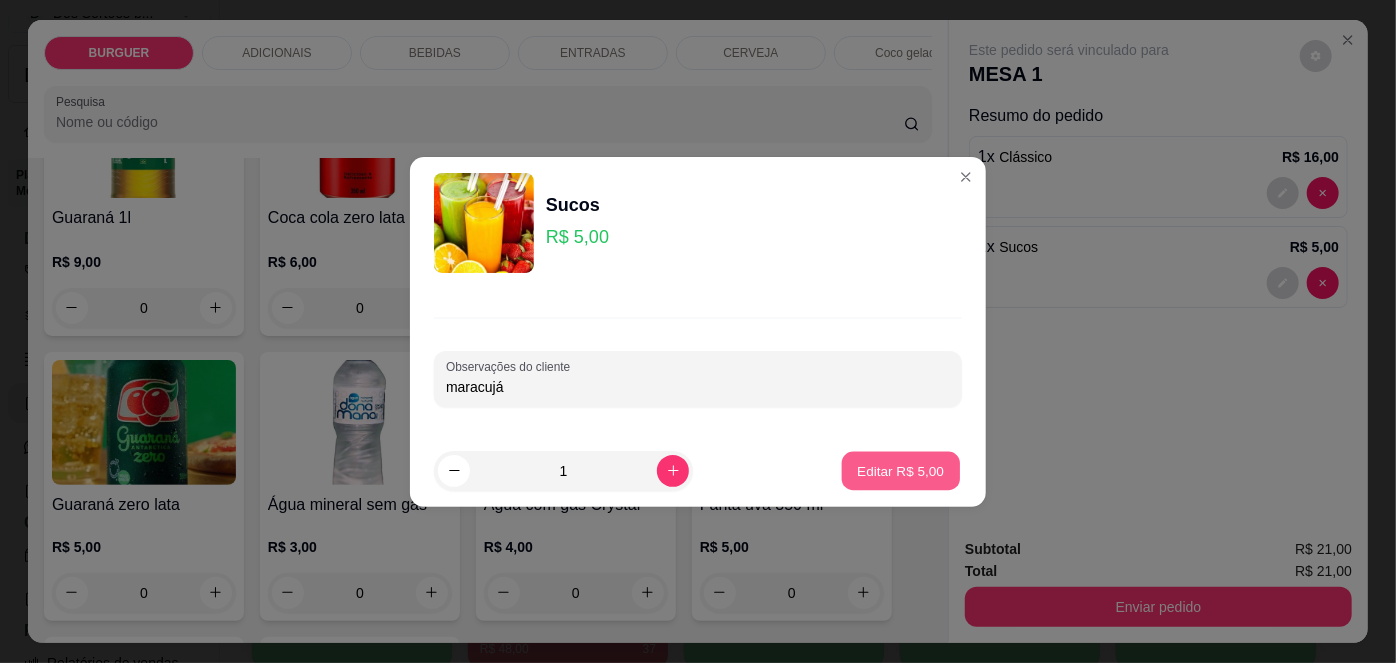 type on "0" 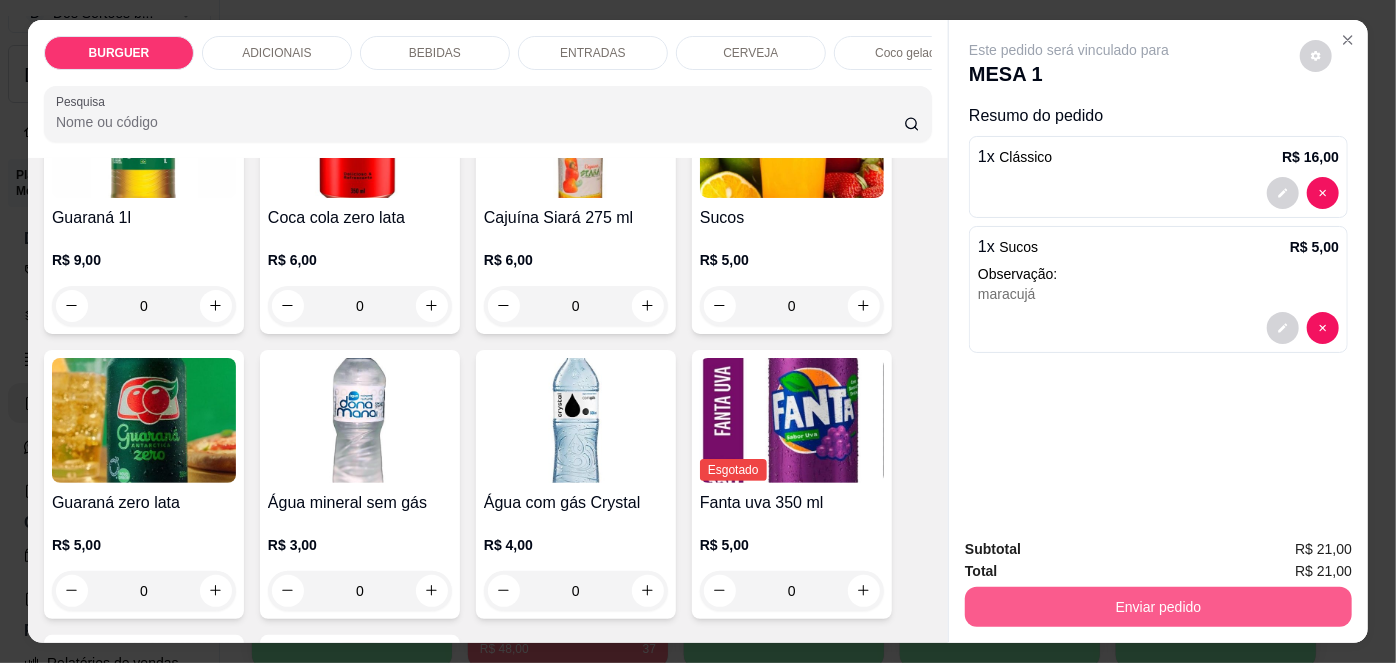 click on "Enviar pedido" at bounding box center [1158, 607] 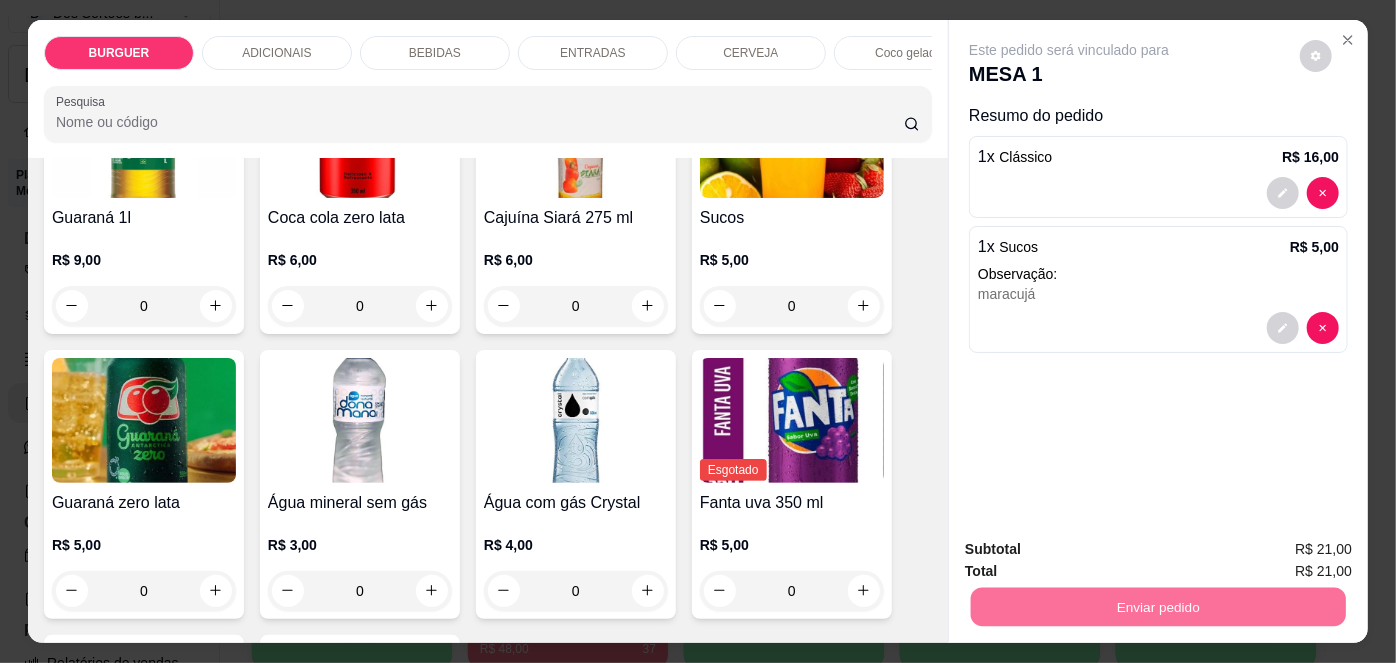 click on "Não registrar e enviar pedido" at bounding box center [1093, 551] 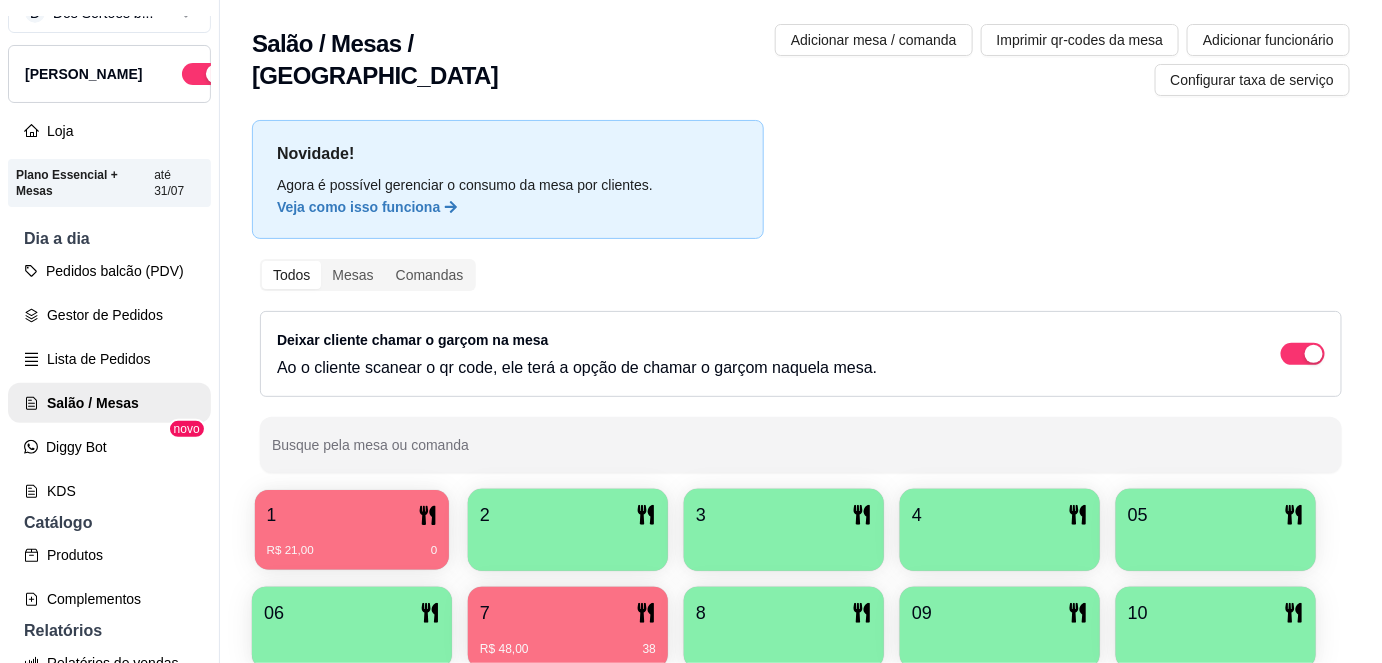click on "1" at bounding box center (352, 515) 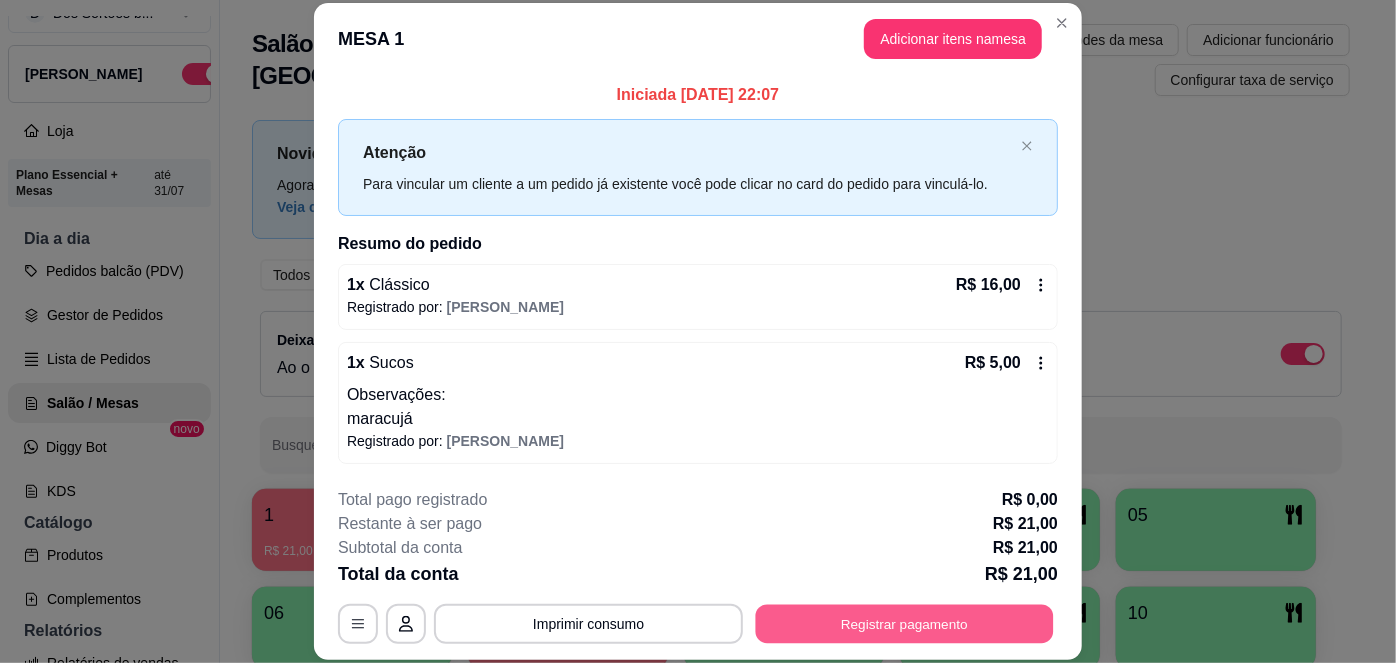 click on "Registrar pagamento" at bounding box center [905, 623] 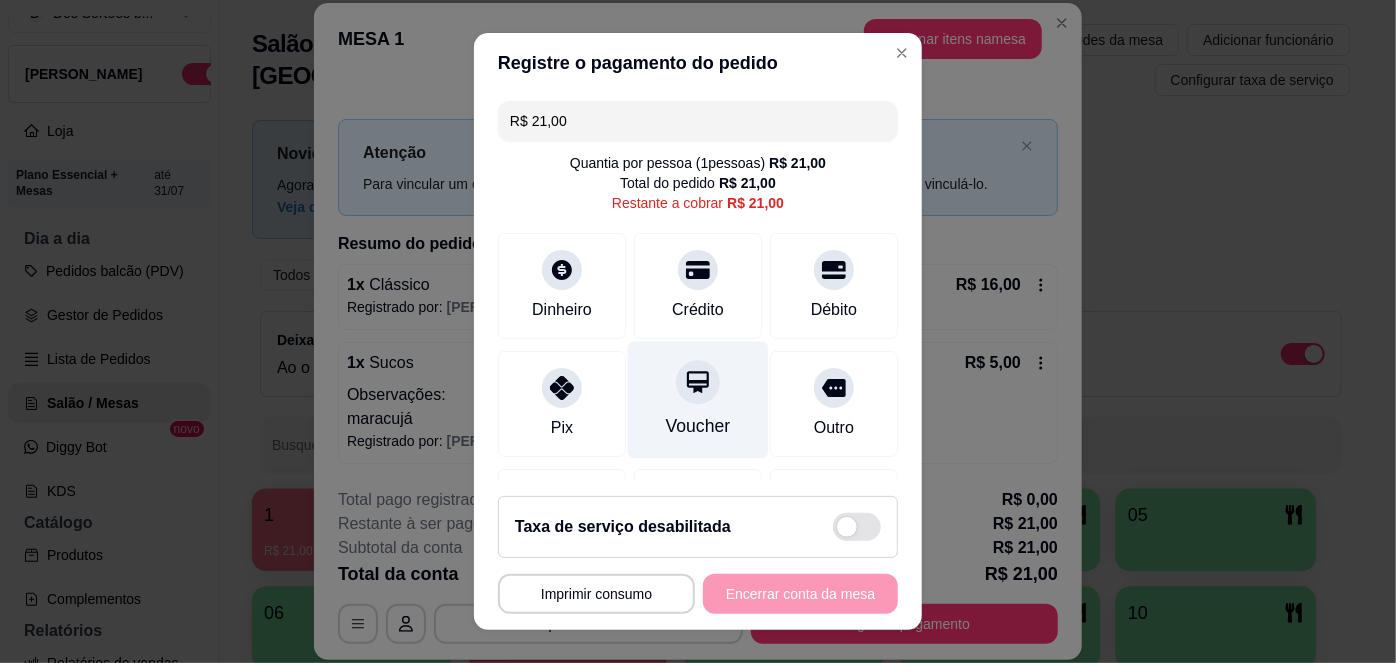 scroll, scrollTop: 125, scrollLeft: 0, axis: vertical 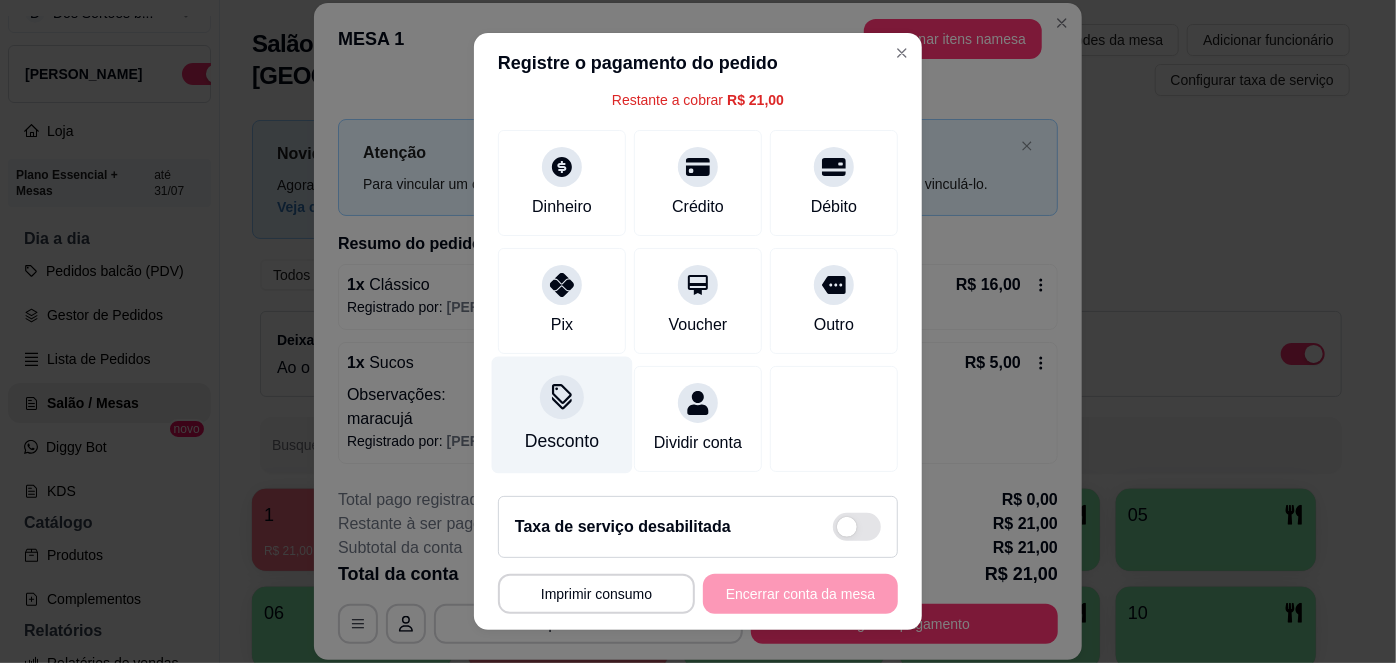 click on "Desconto" at bounding box center [562, 415] 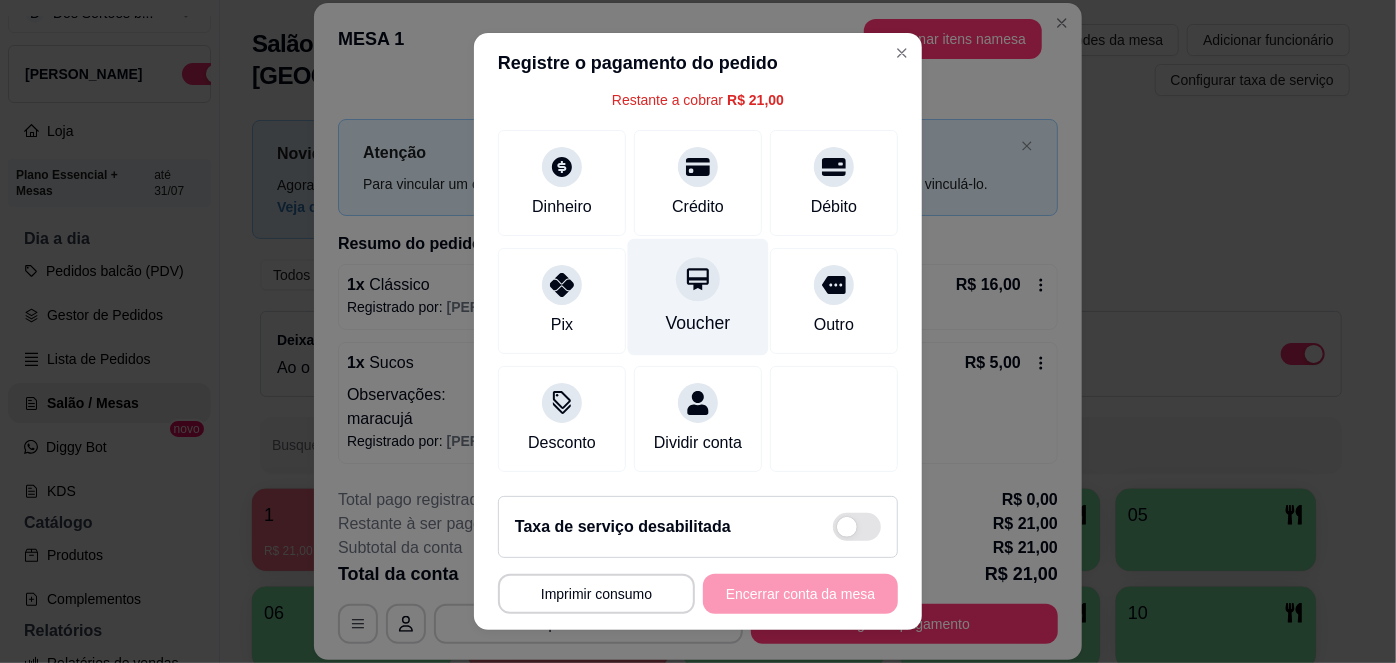 scroll, scrollTop: 0, scrollLeft: 0, axis: both 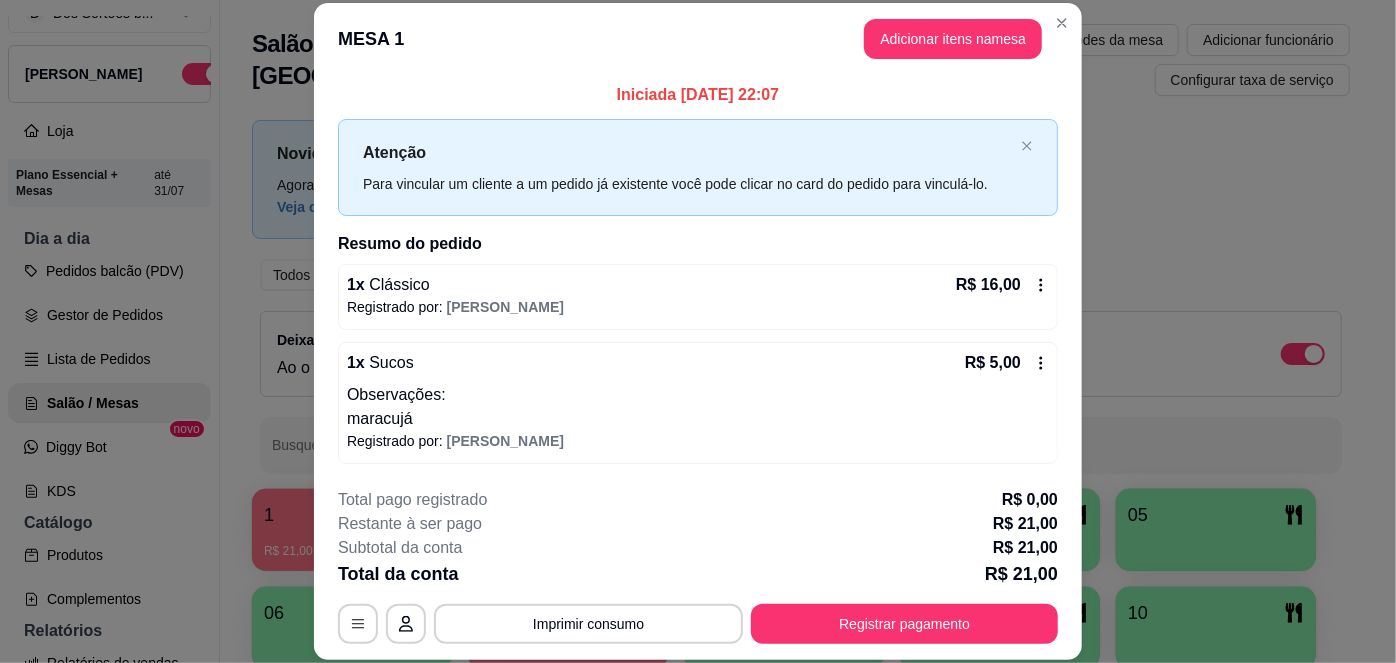 click 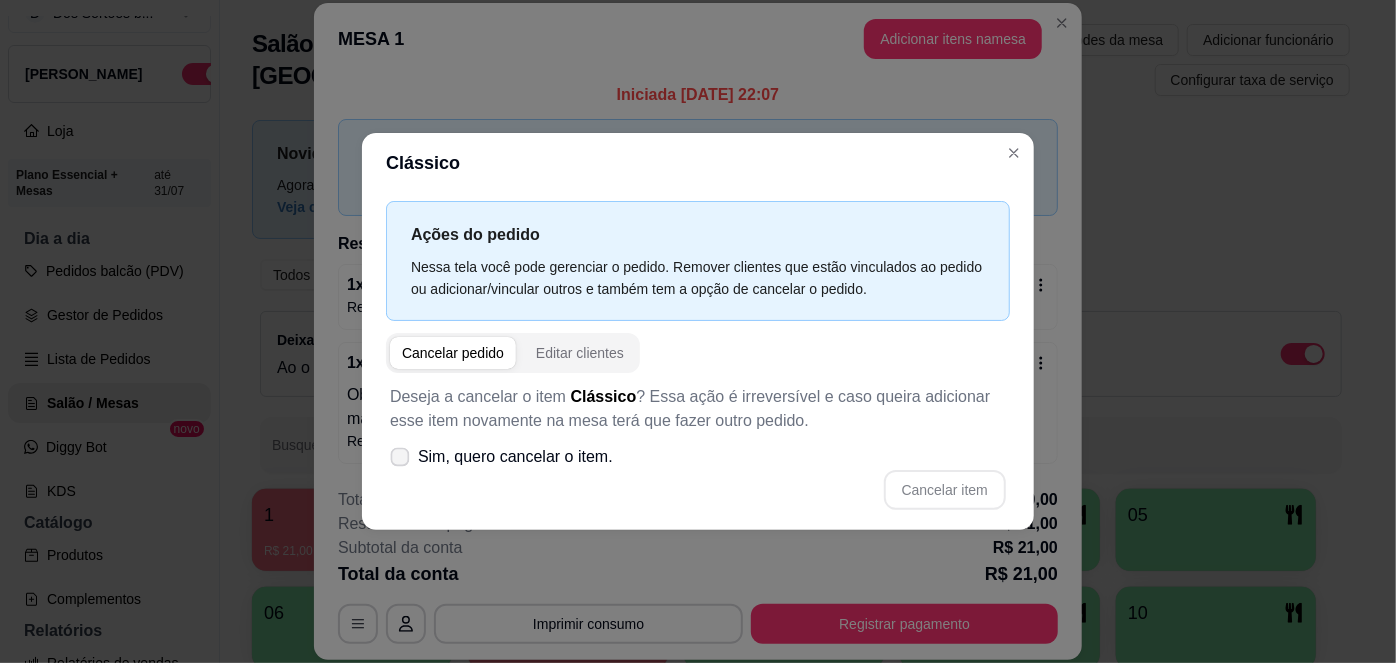 click 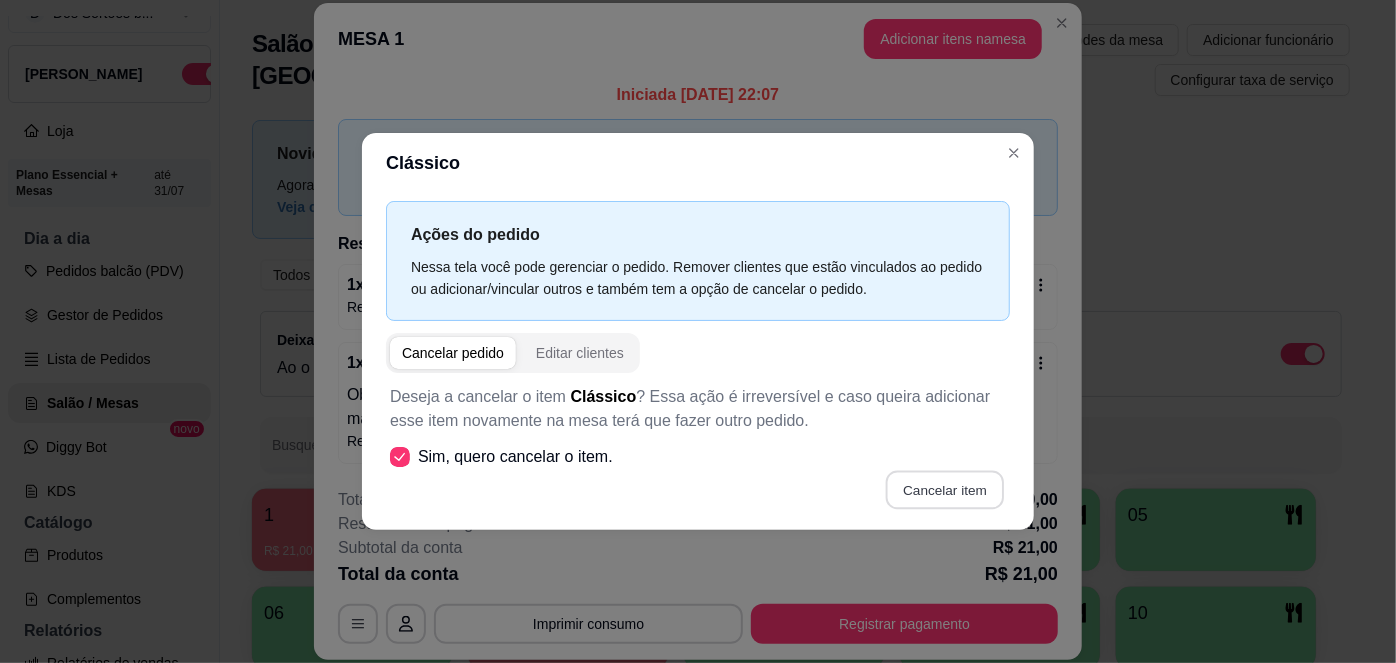 click on "Cancelar item" at bounding box center [944, 489] 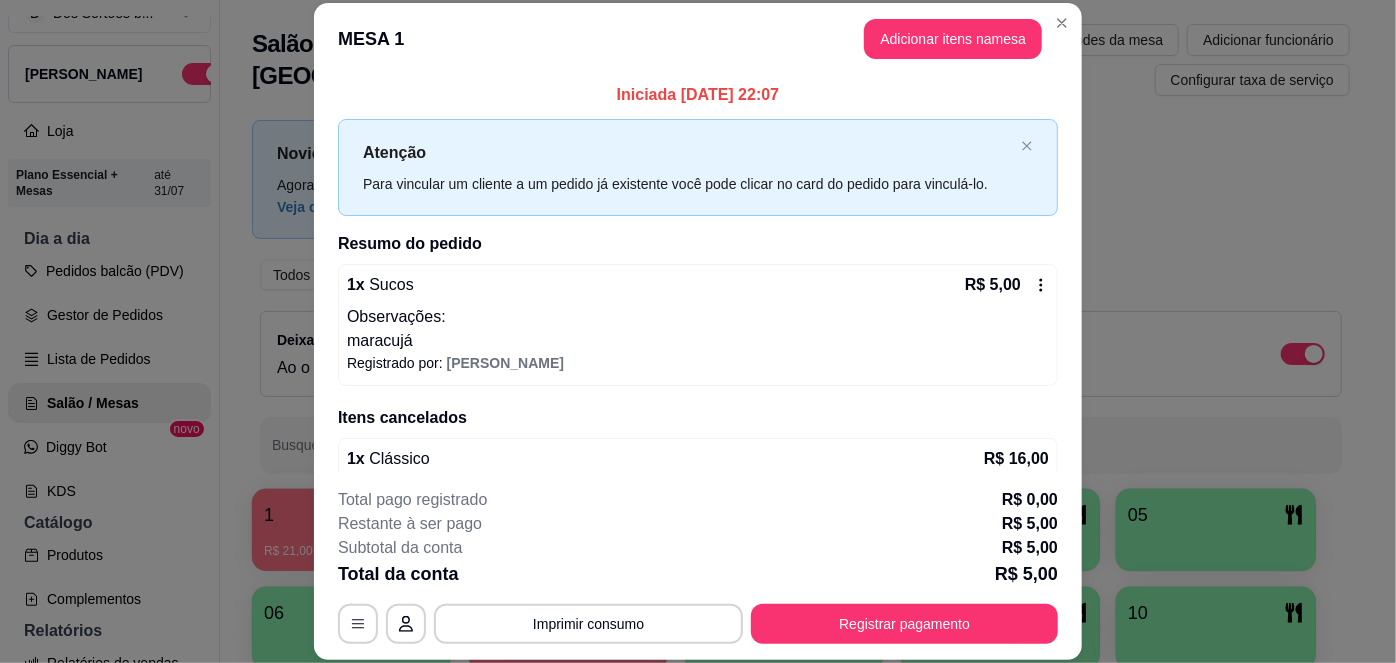 click 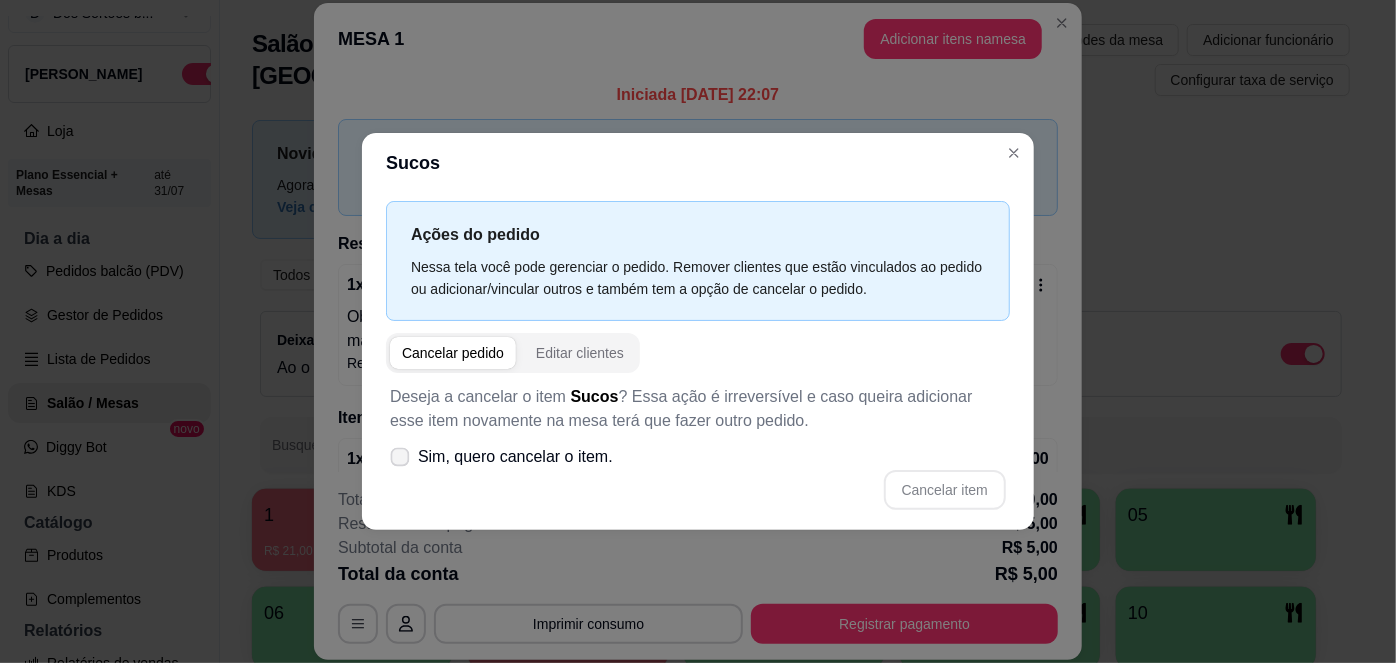 click 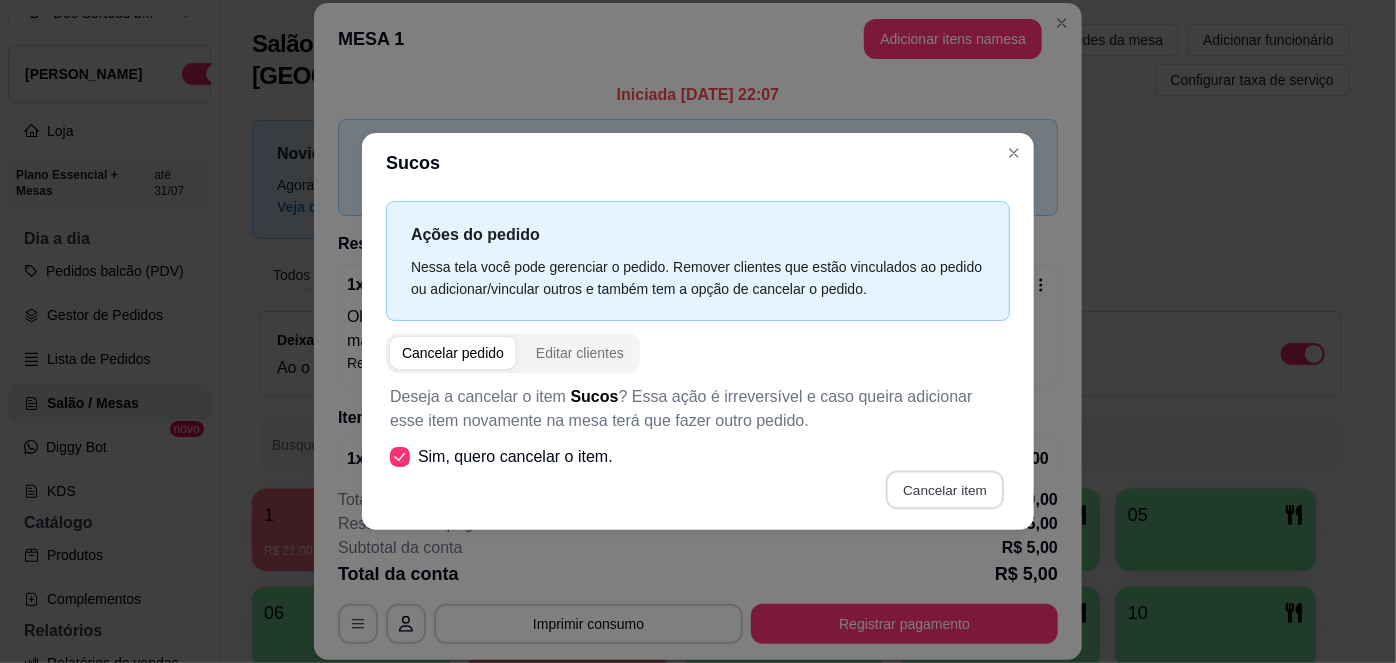 click on "Cancelar item" at bounding box center [944, 489] 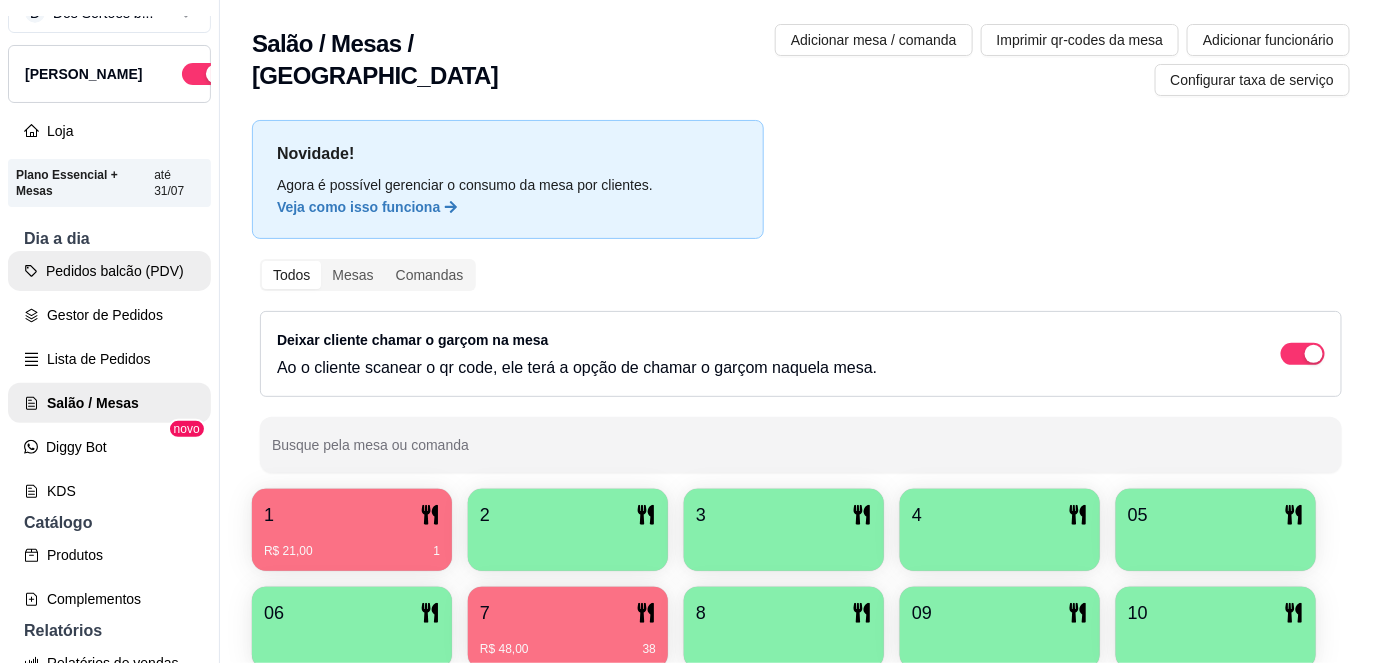 click on "Pedidos balcão (PDV)" at bounding box center (109, 271) 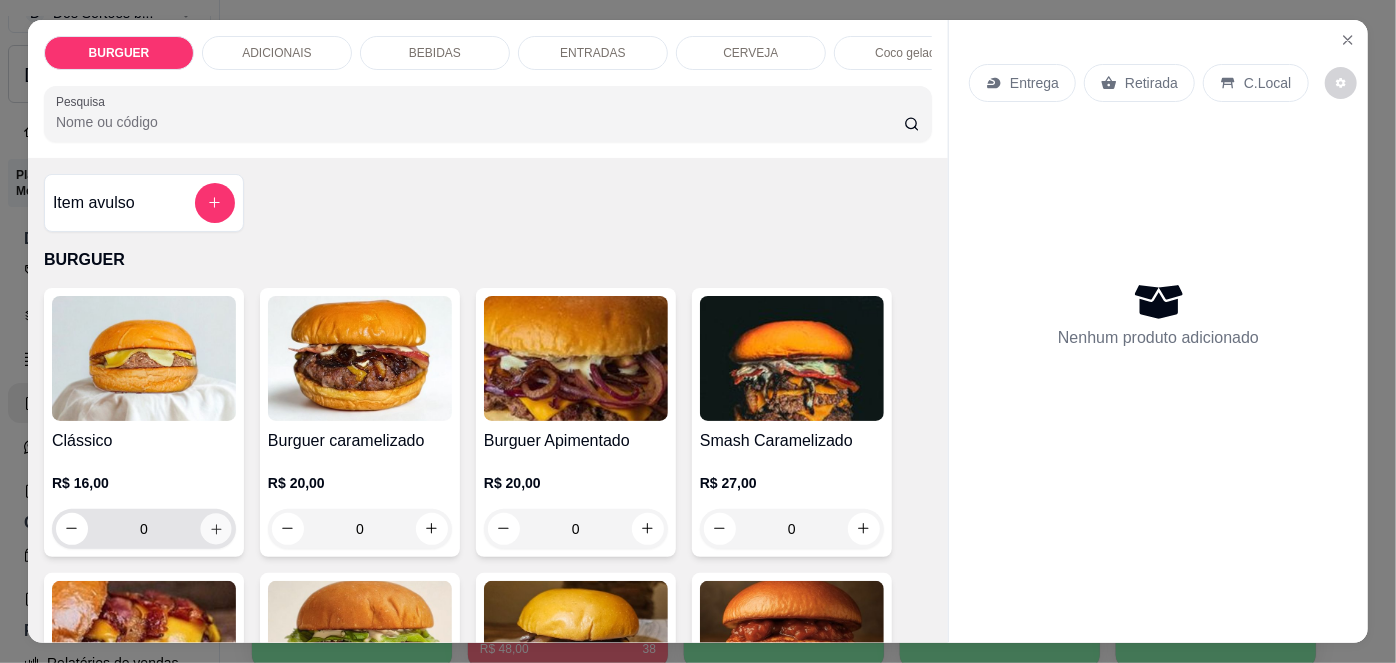 click 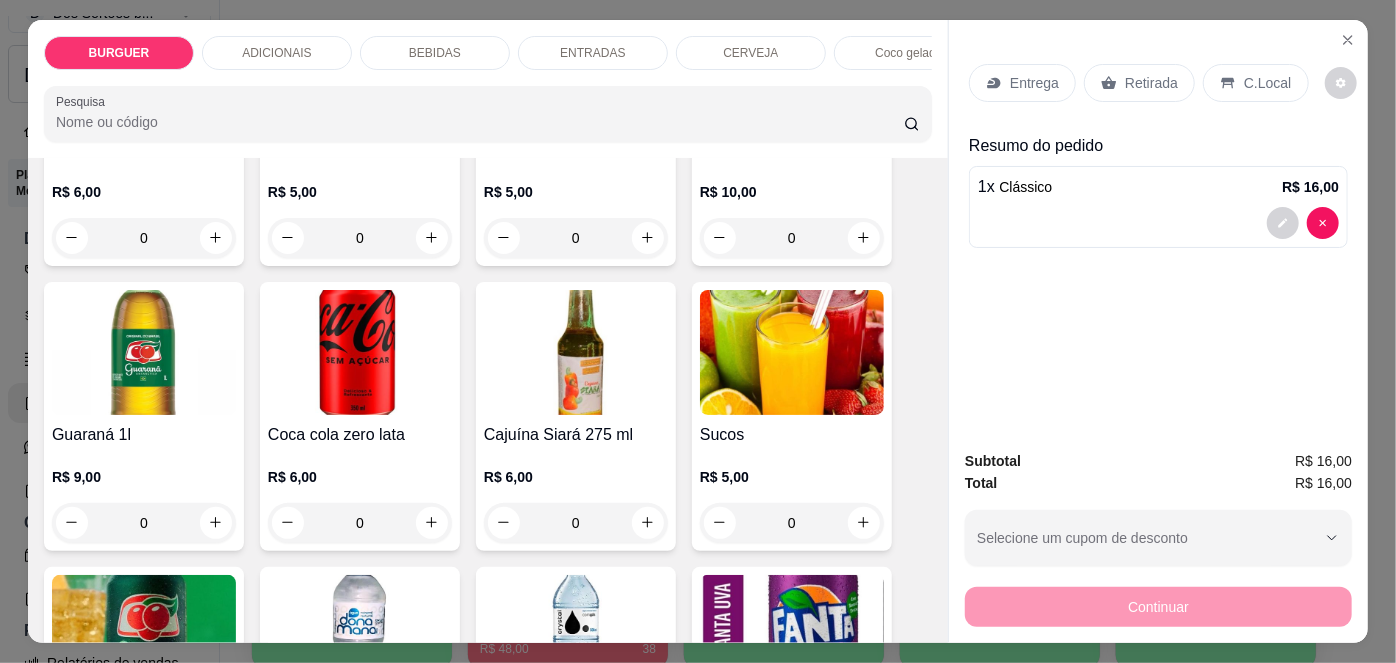scroll, scrollTop: 1800, scrollLeft: 0, axis: vertical 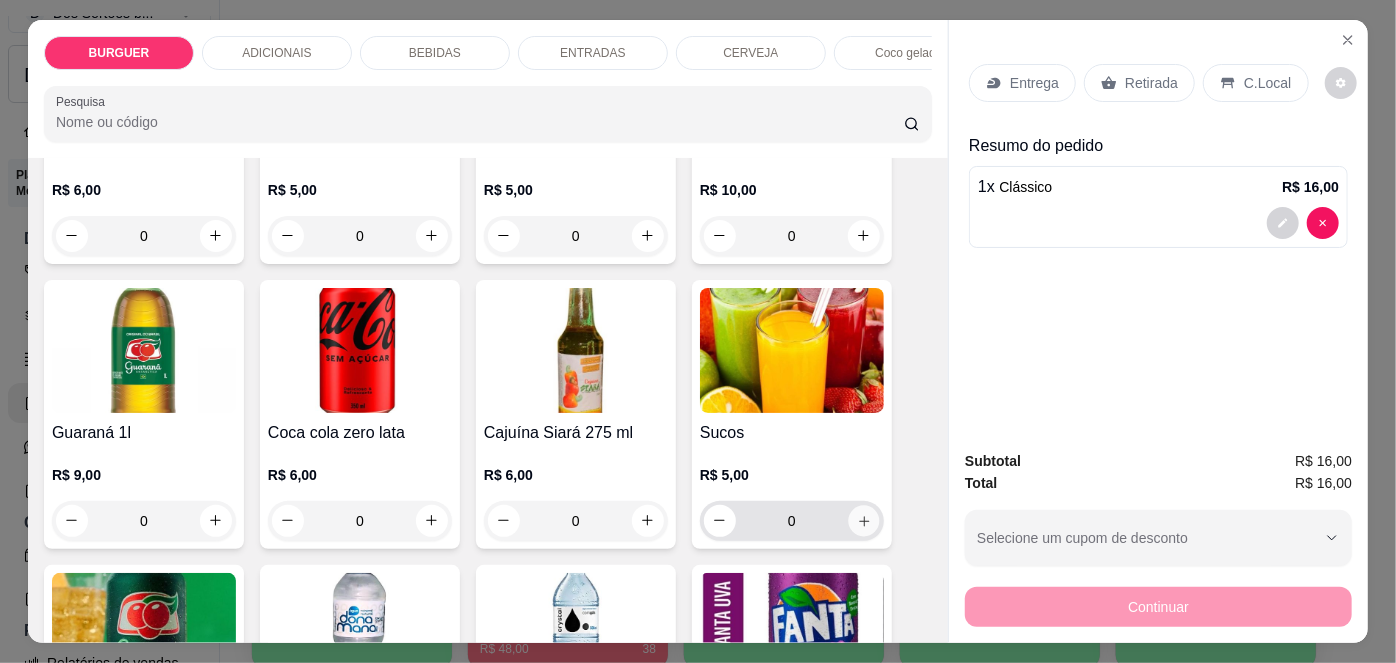click 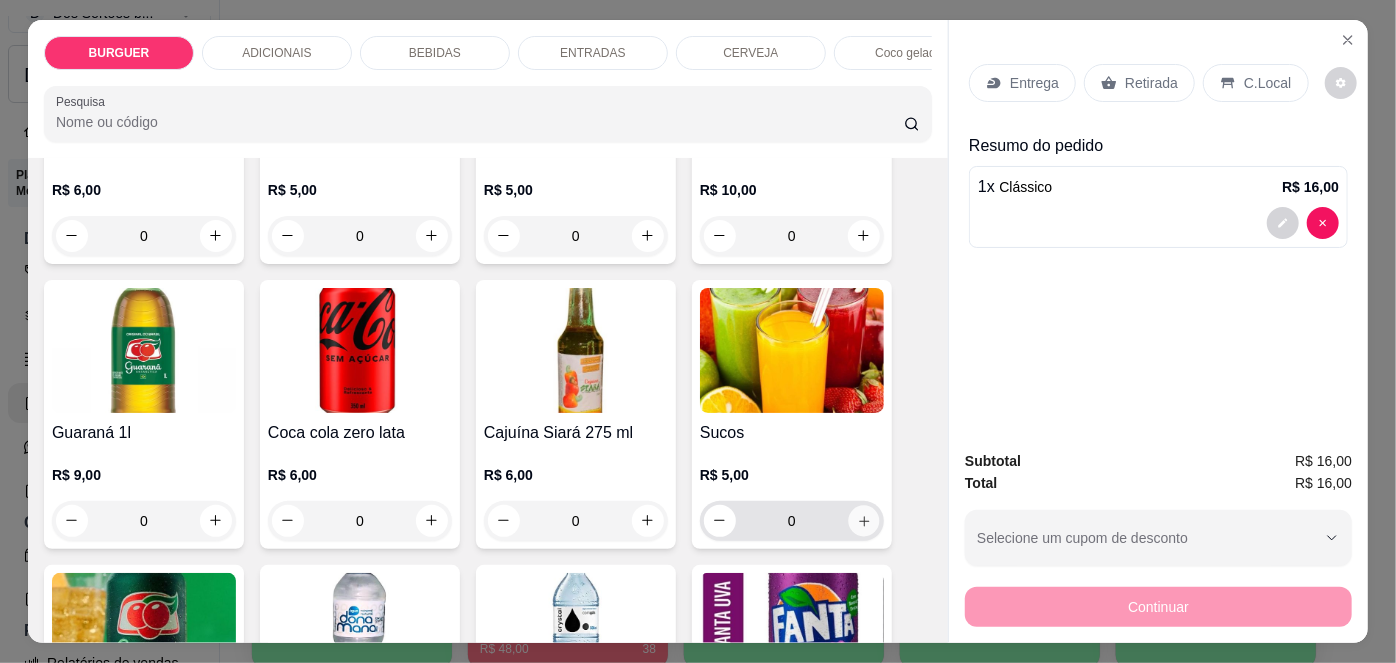 type on "1" 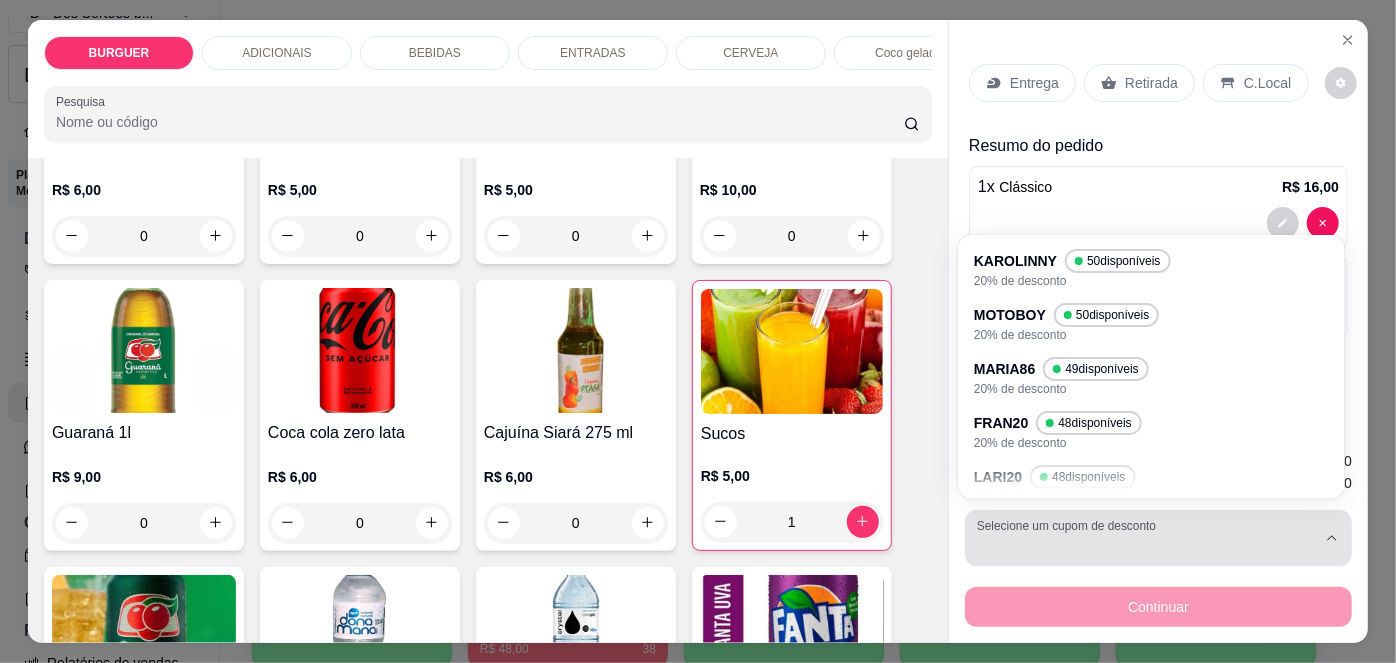 click on "Selecione um cupom de desconto" at bounding box center (1158, 538) 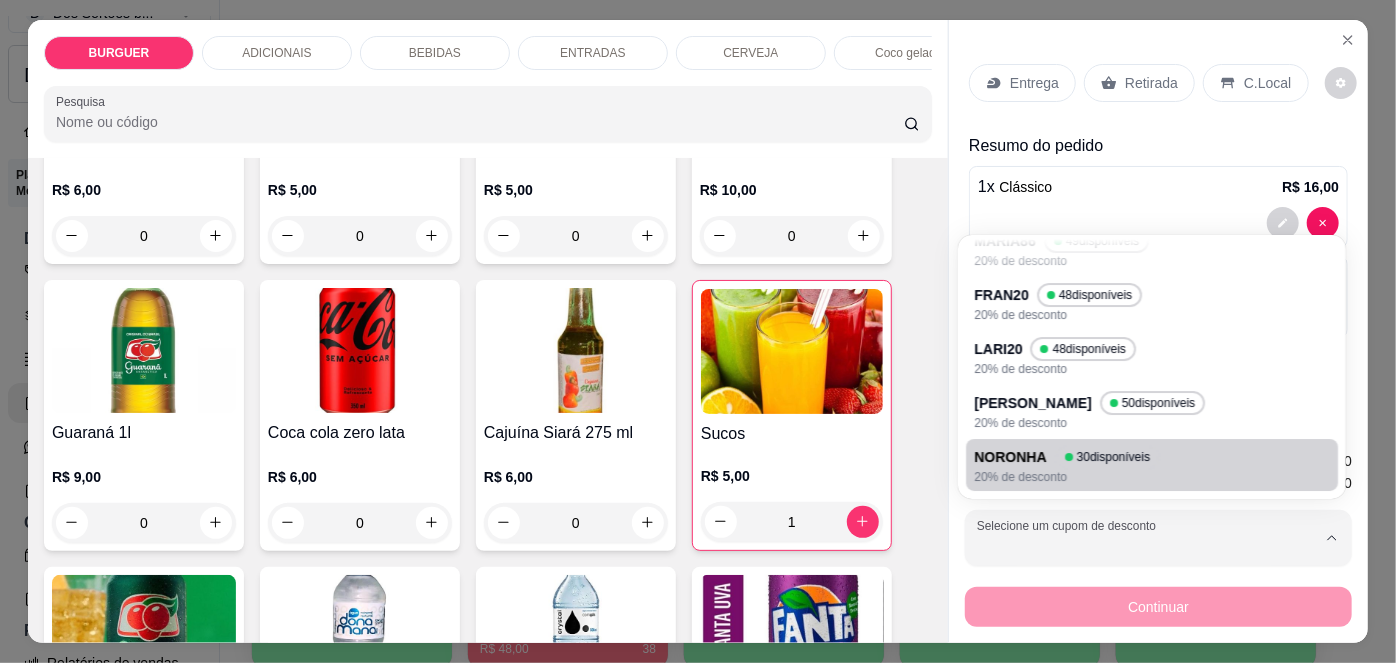 scroll, scrollTop: 127, scrollLeft: 0, axis: vertical 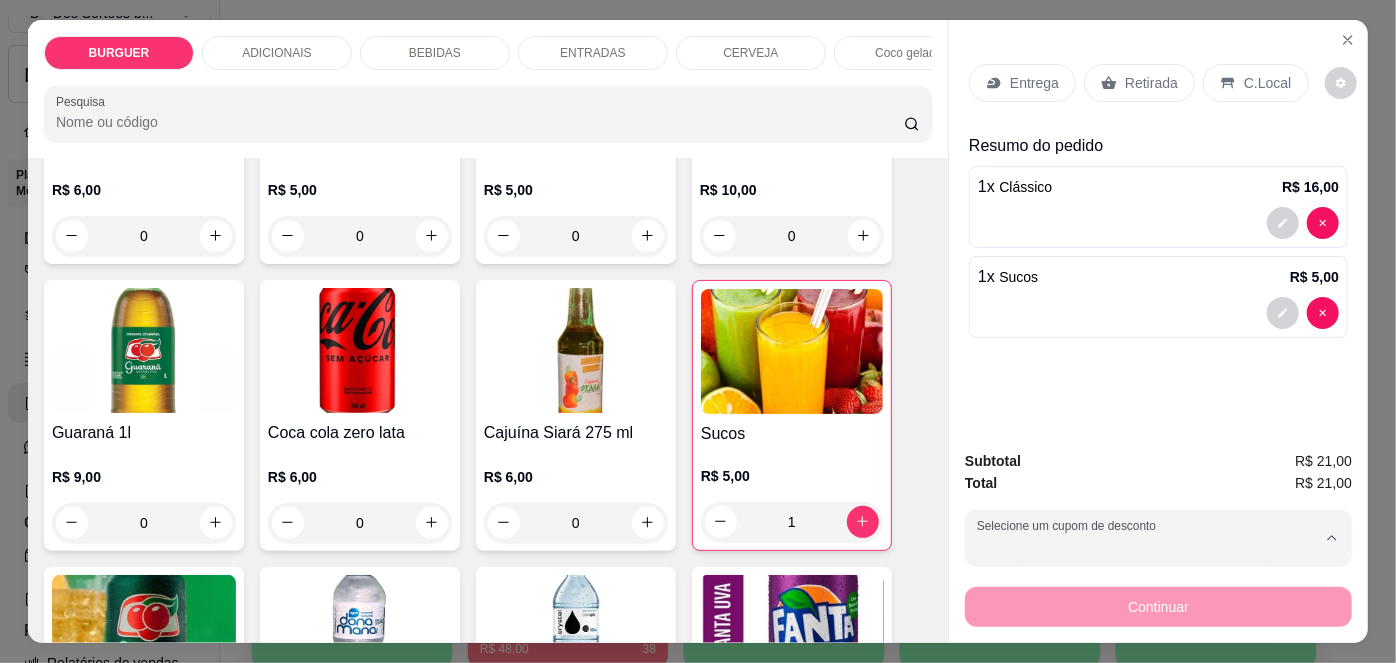 click on "20% de desconto" at bounding box center (1070, 478) 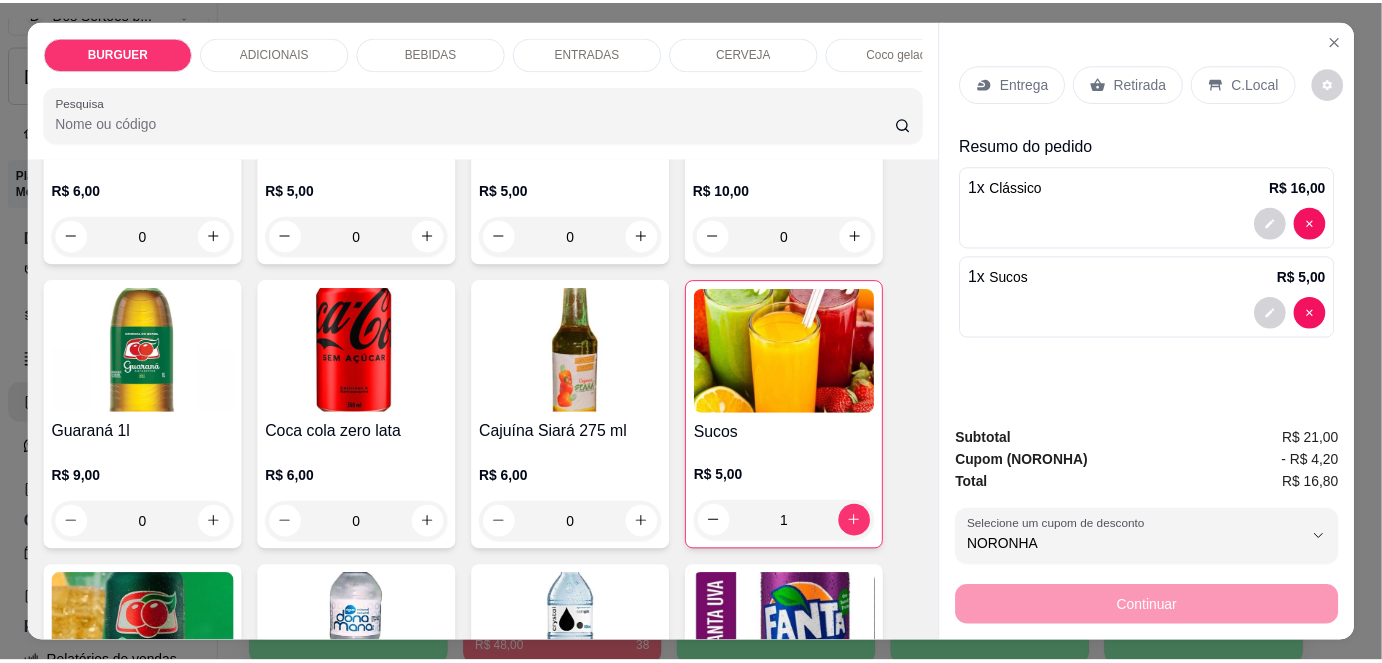 scroll, scrollTop: 18, scrollLeft: 0, axis: vertical 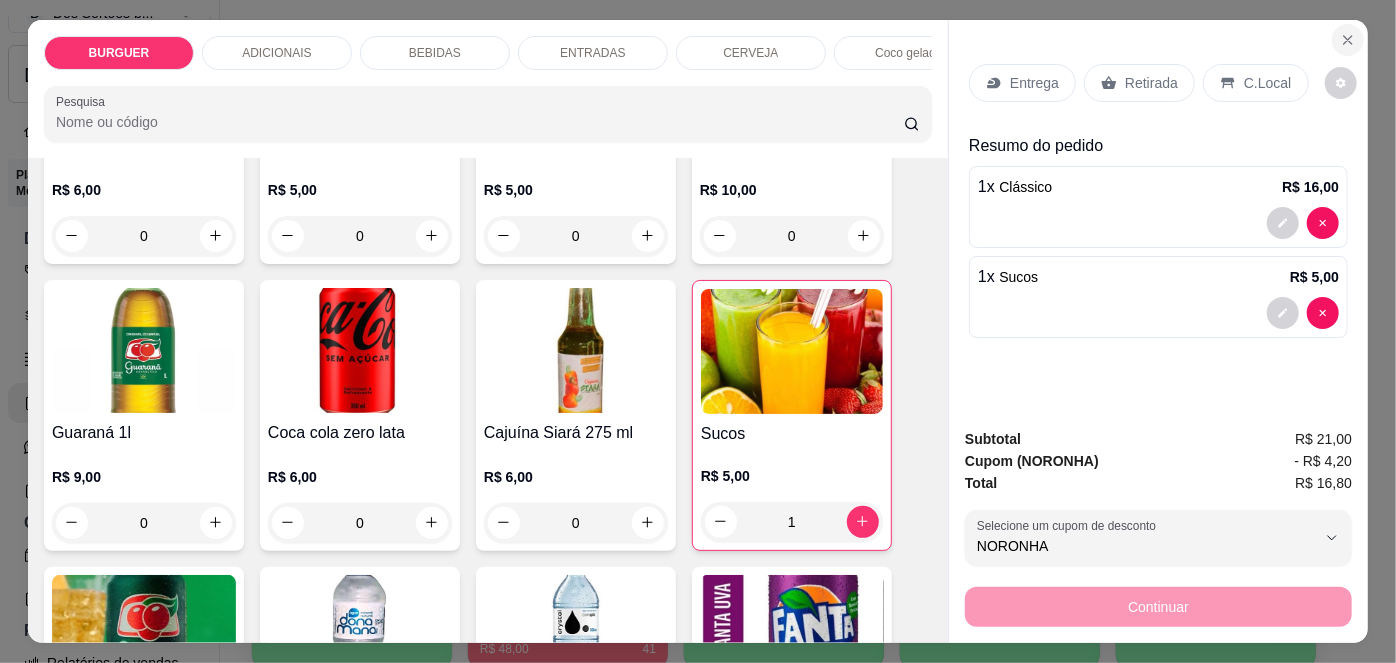 click 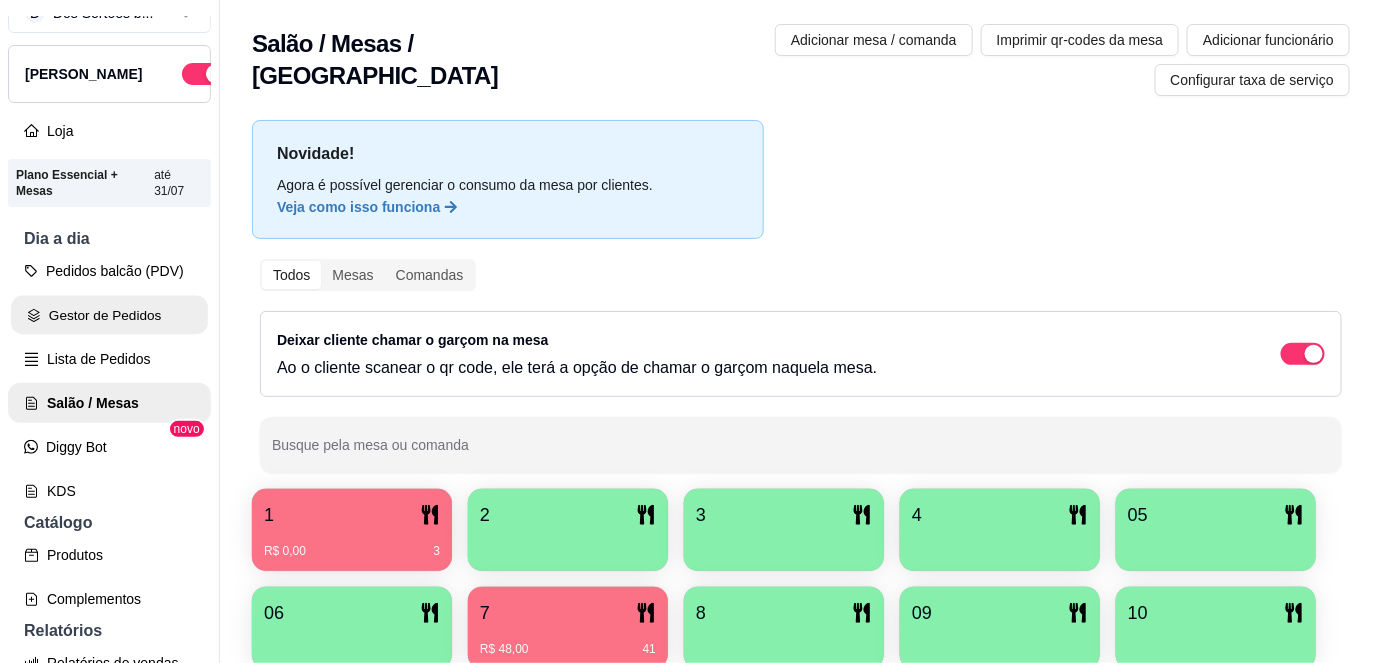 click on "Gestor de Pedidos" at bounding box center [109, 315] 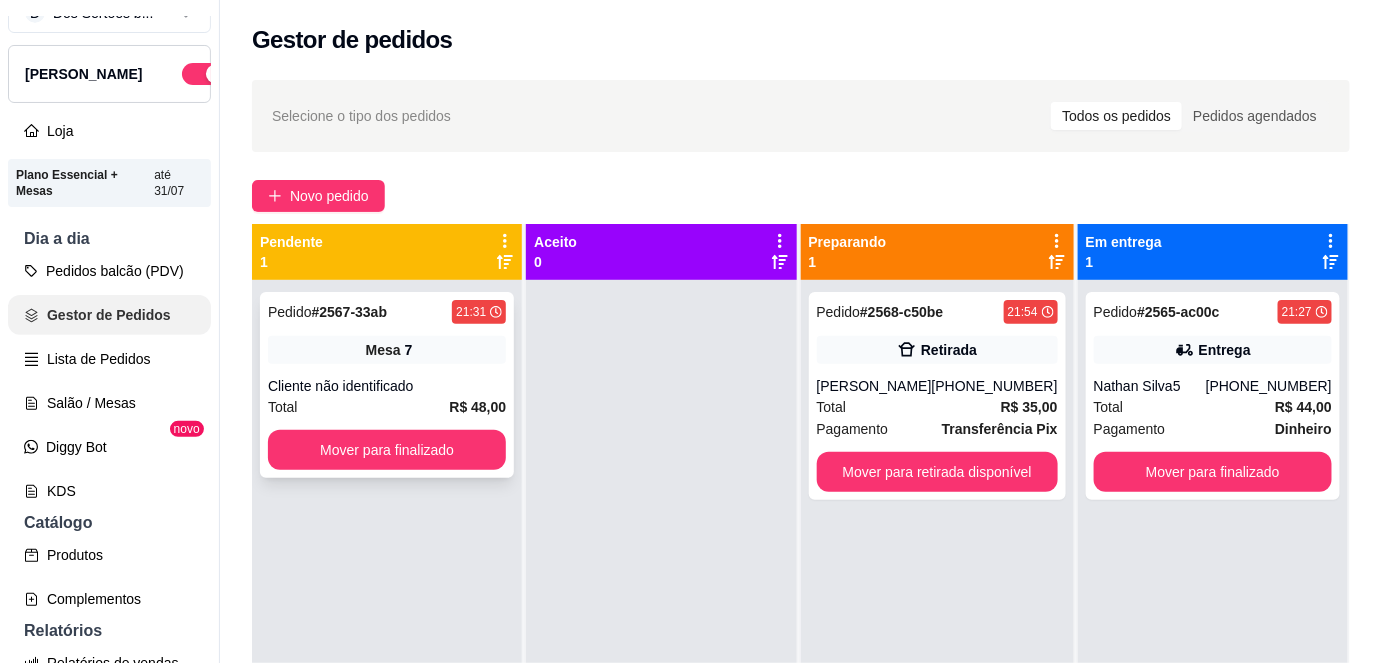 scroll, scrollTop: 0, scrollLeft: 0, axis: both 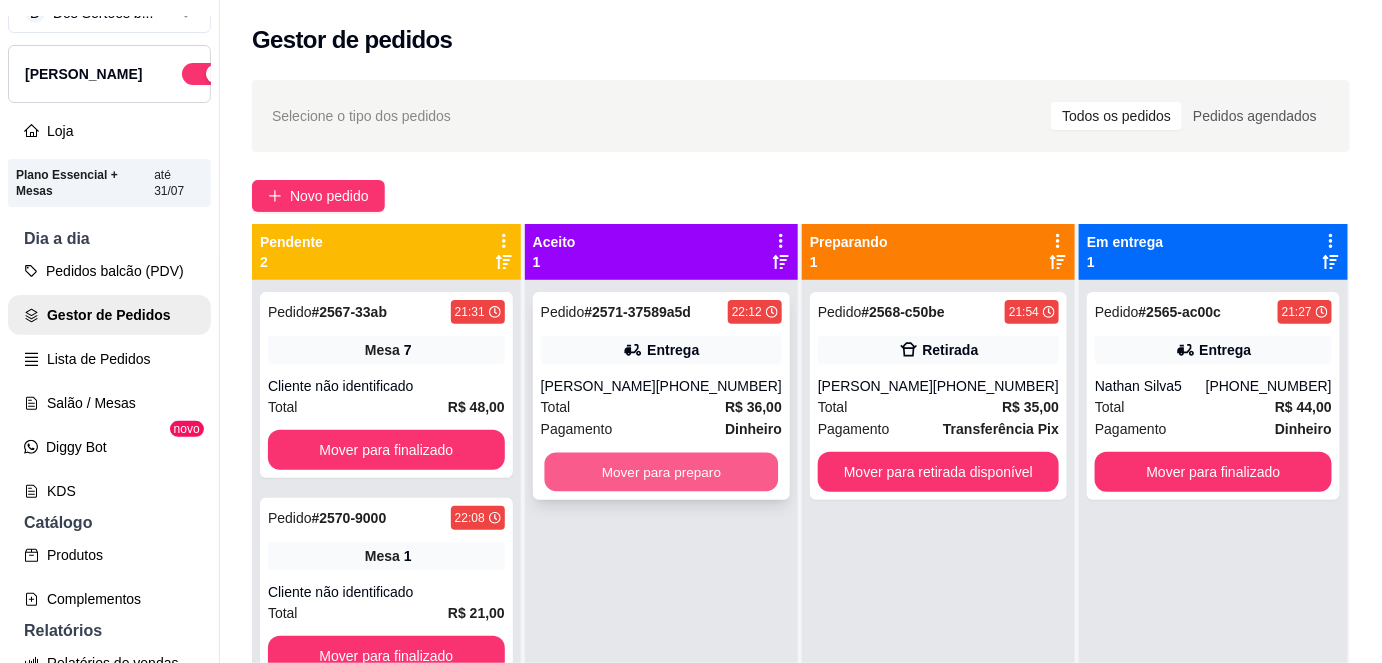 click on "Mover para preparo" at bounding box center [661, 472] 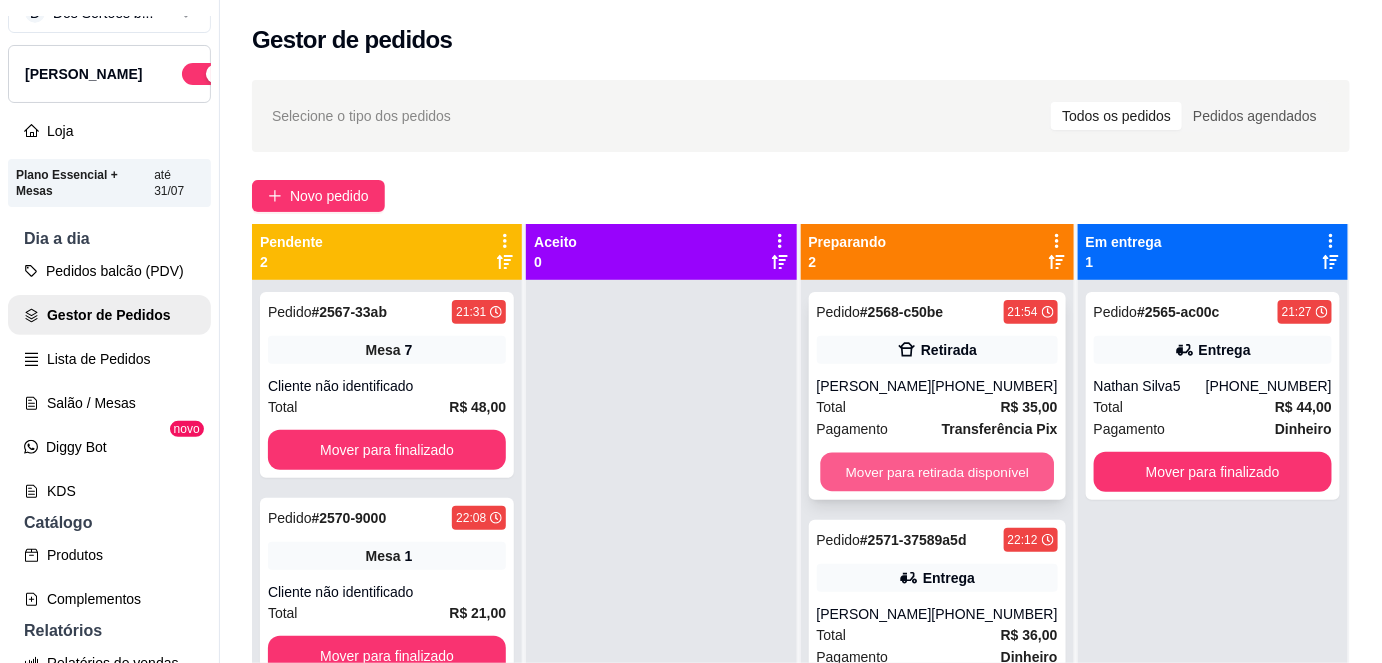 click on "Mover para retirada disponível" at bounding box center (937, 472) 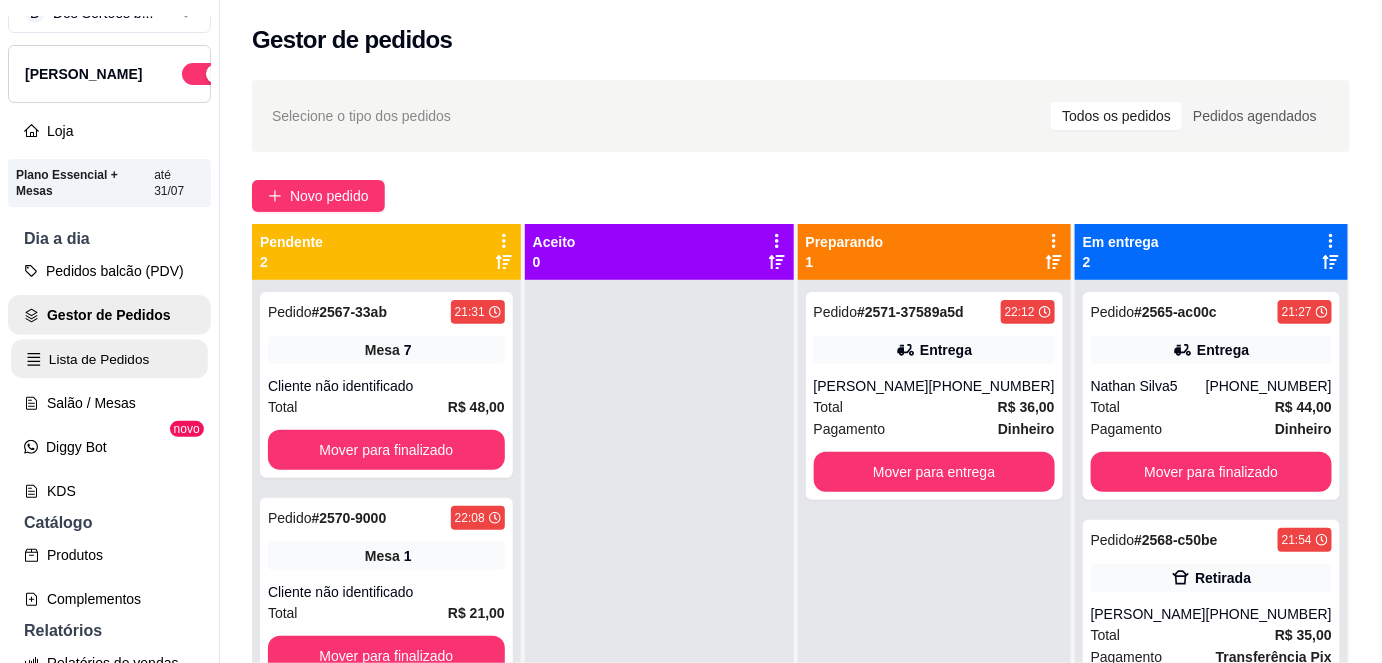 click on "Lista de Pedidos" at bounding box center (109, 359) 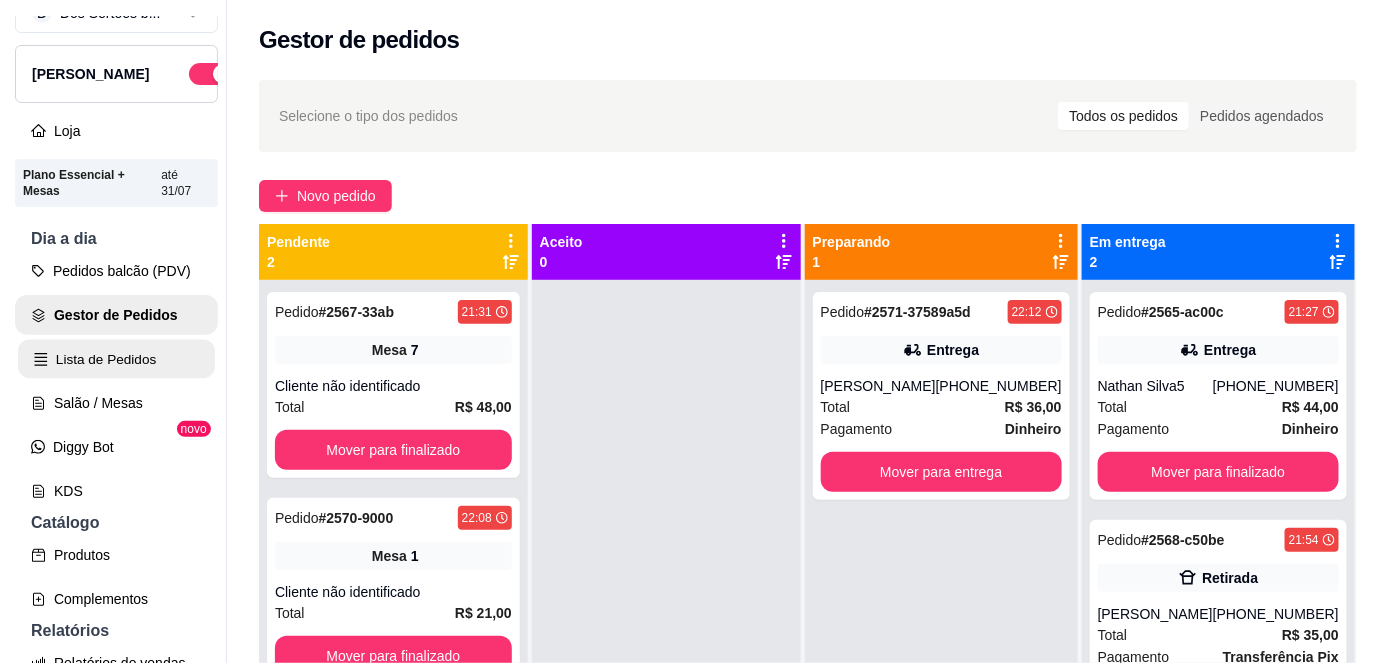 scroll, scrollTop: 0, scrollLeft: 0, axis: both 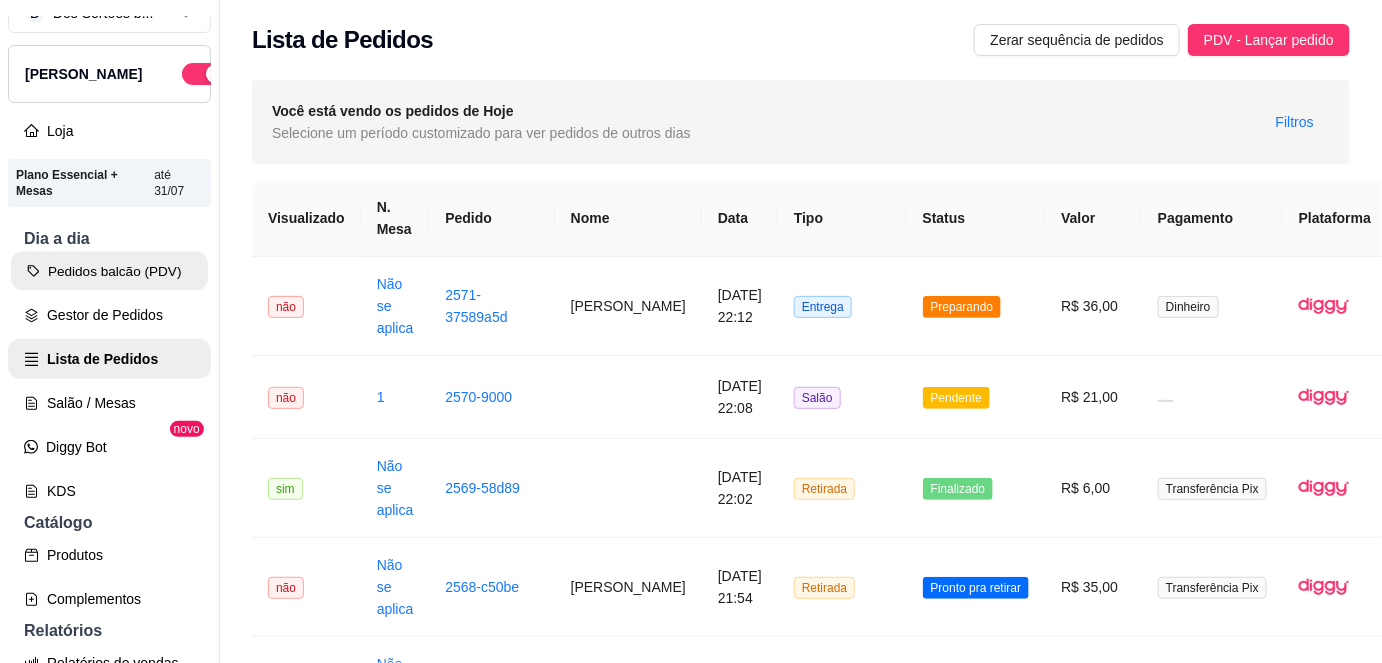 click on "Pedidos balcão (PDV)" at bounding box center [109, 271] 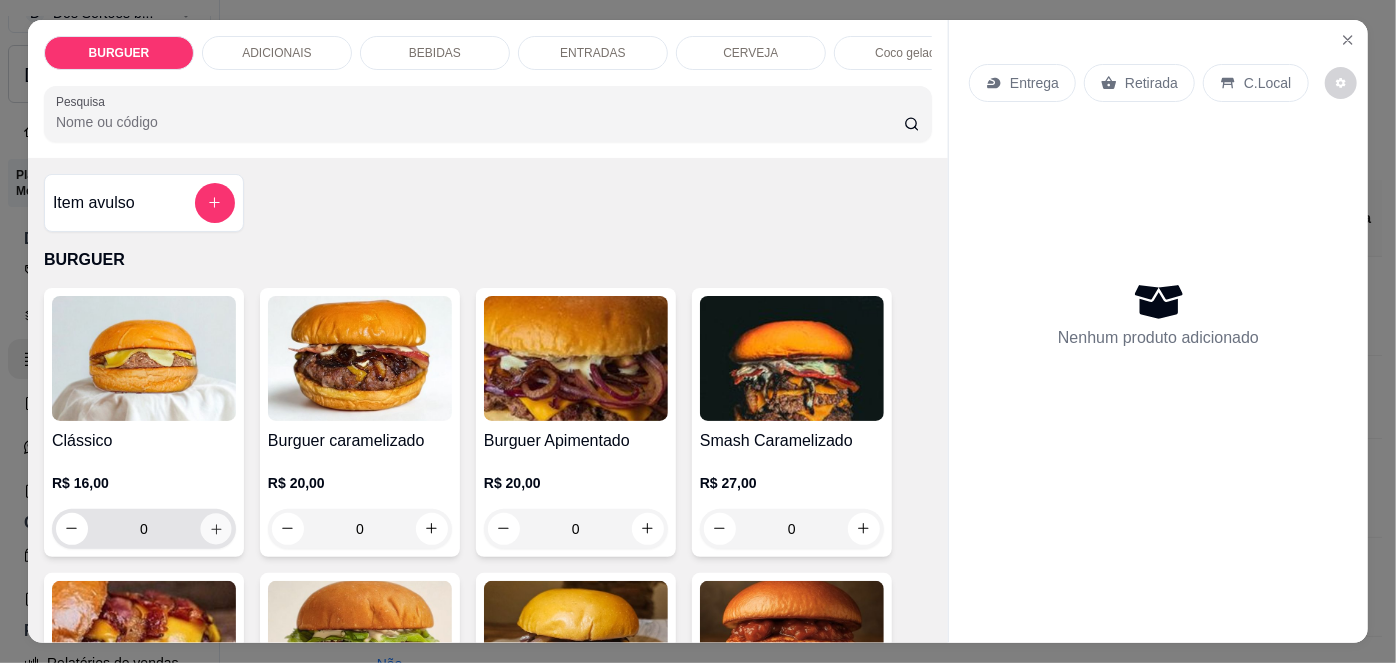 click 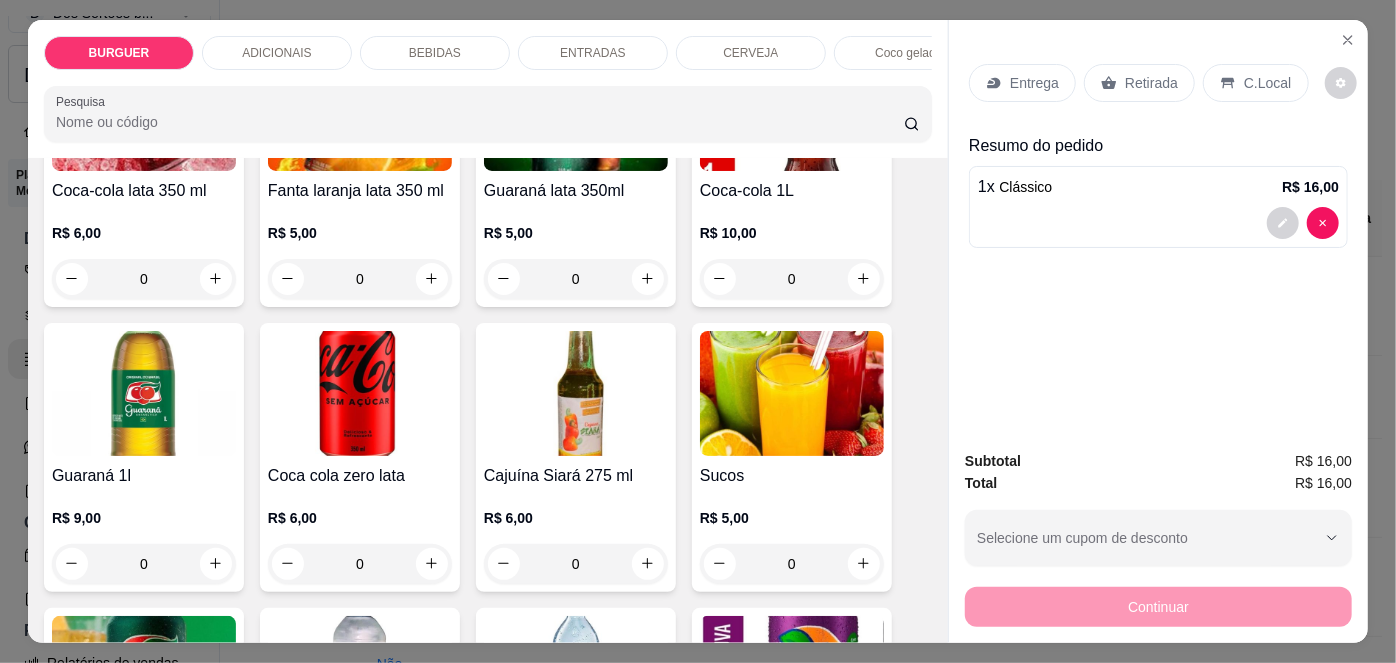 scroll, scrollTop: 1769, scrollLeft: 0, axis: vertical 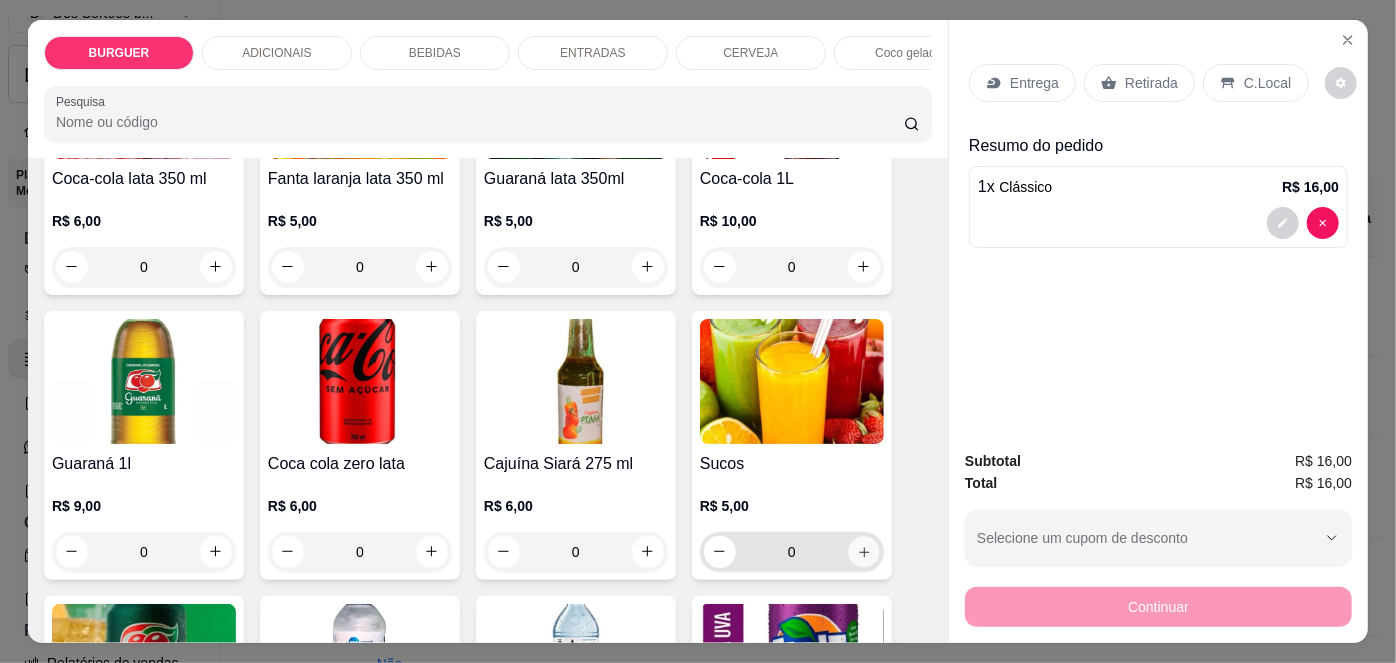 click 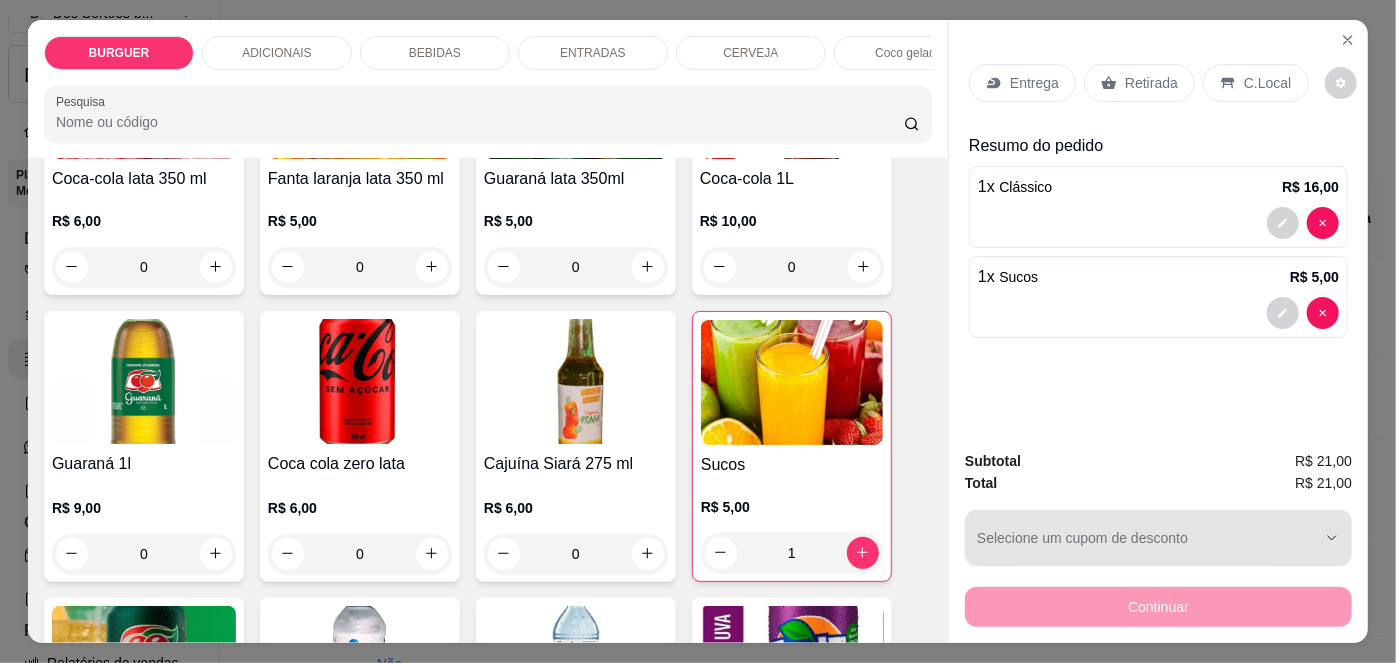 click at bounding box center (1146, 538) 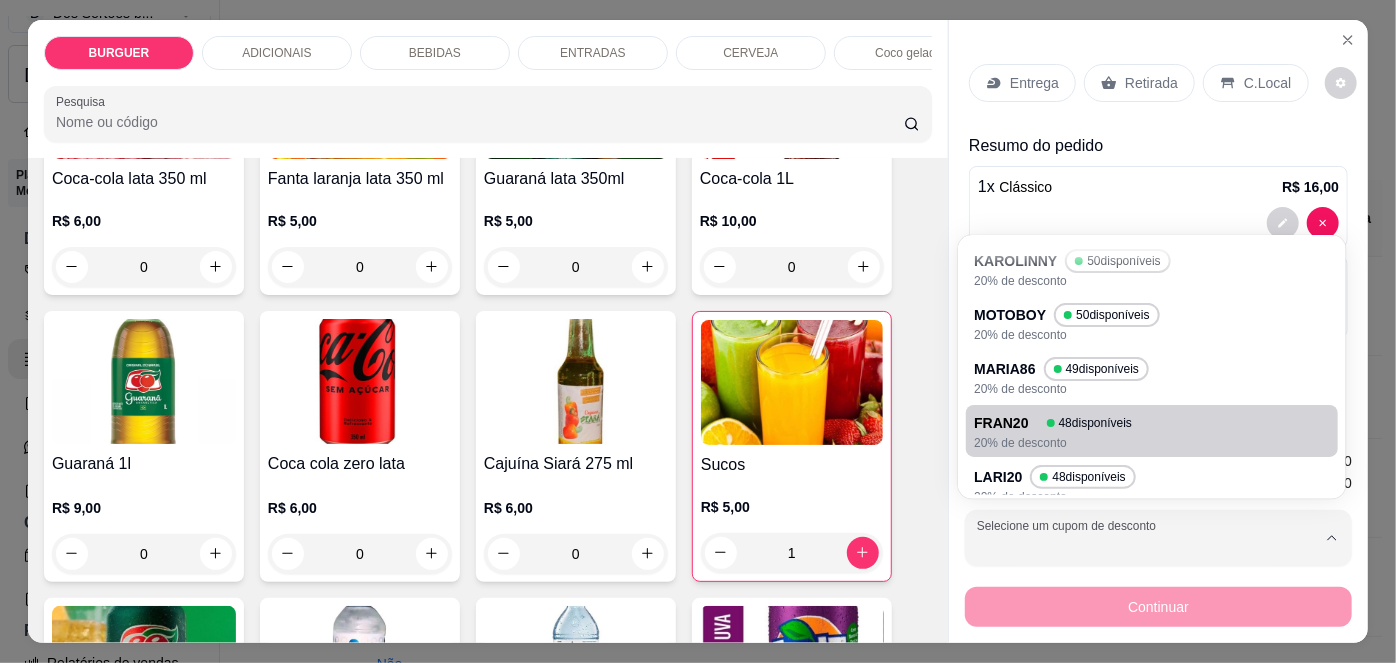scroll, scrollTop: 128, scrollLeft: 0, axis: vertical 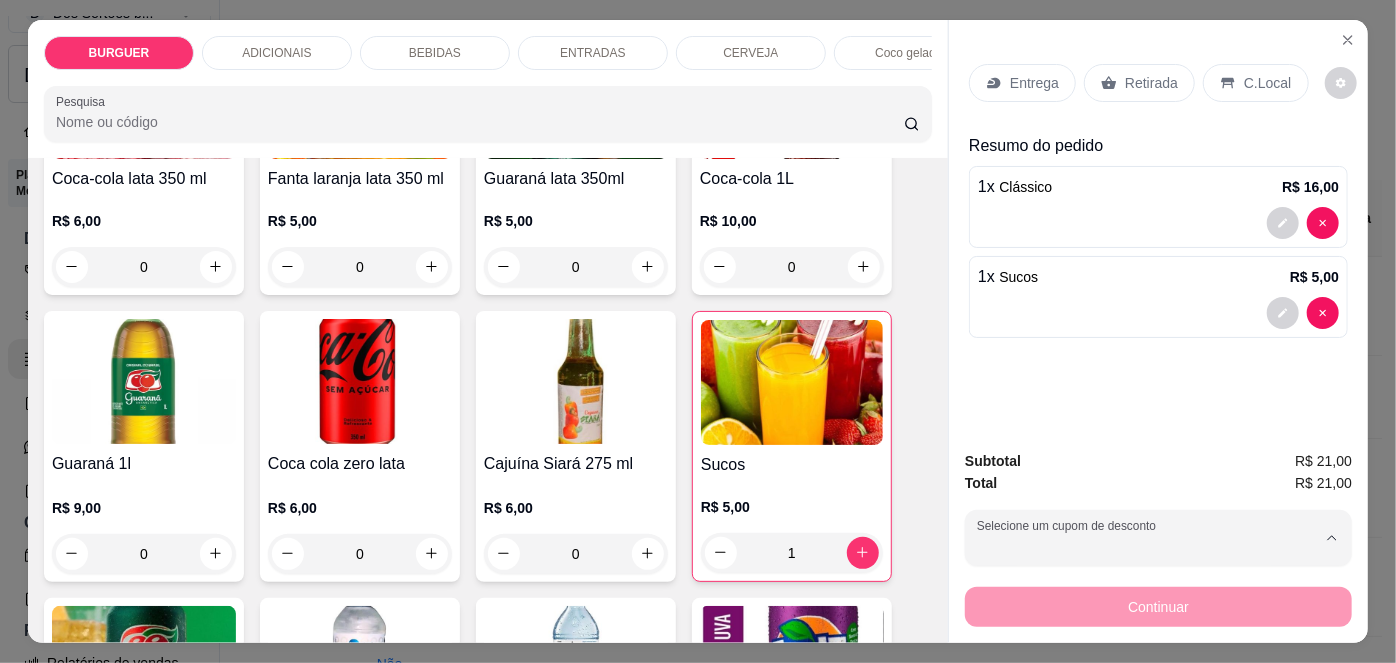 click on "NORONHA 30  disponíveis" at bounding box center (1070, 458) 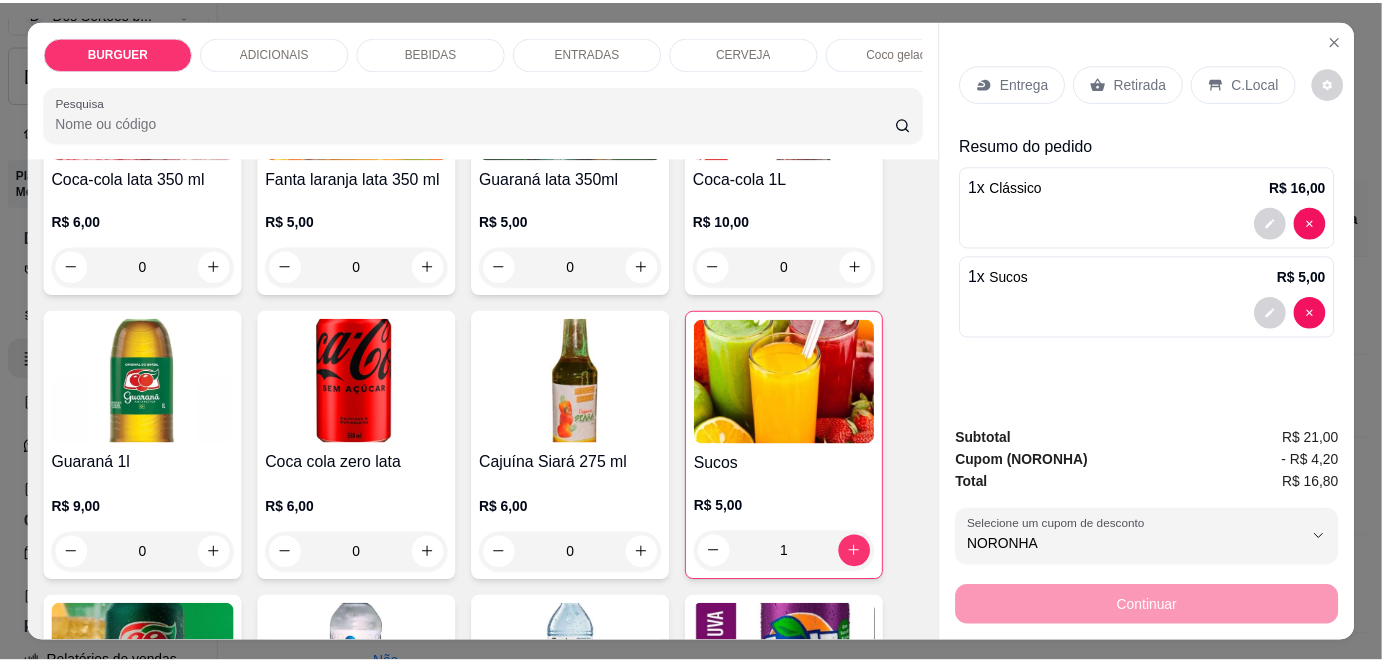scroll, scrollTop: 18, scrollLeft: 0, axis: vertical 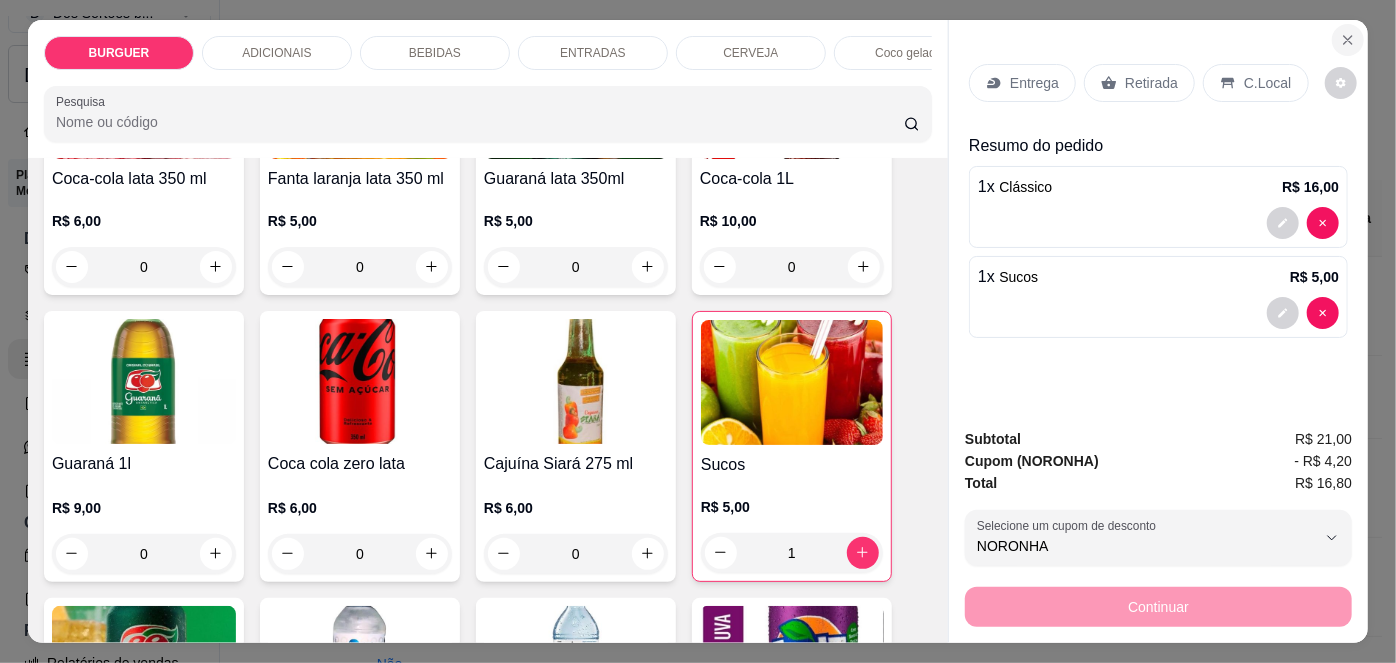 click at bounding box center [1348, 40] 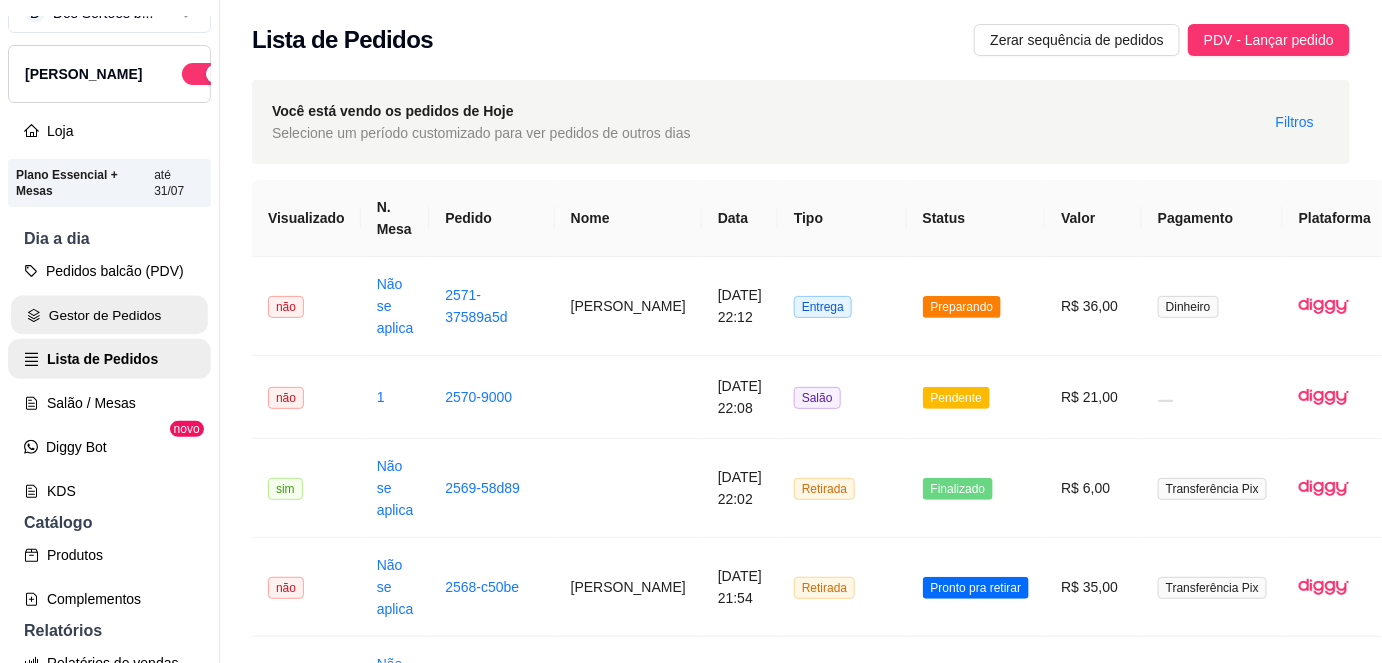 click on "Gestor de Pedidos" at bounding box center [109, 315] 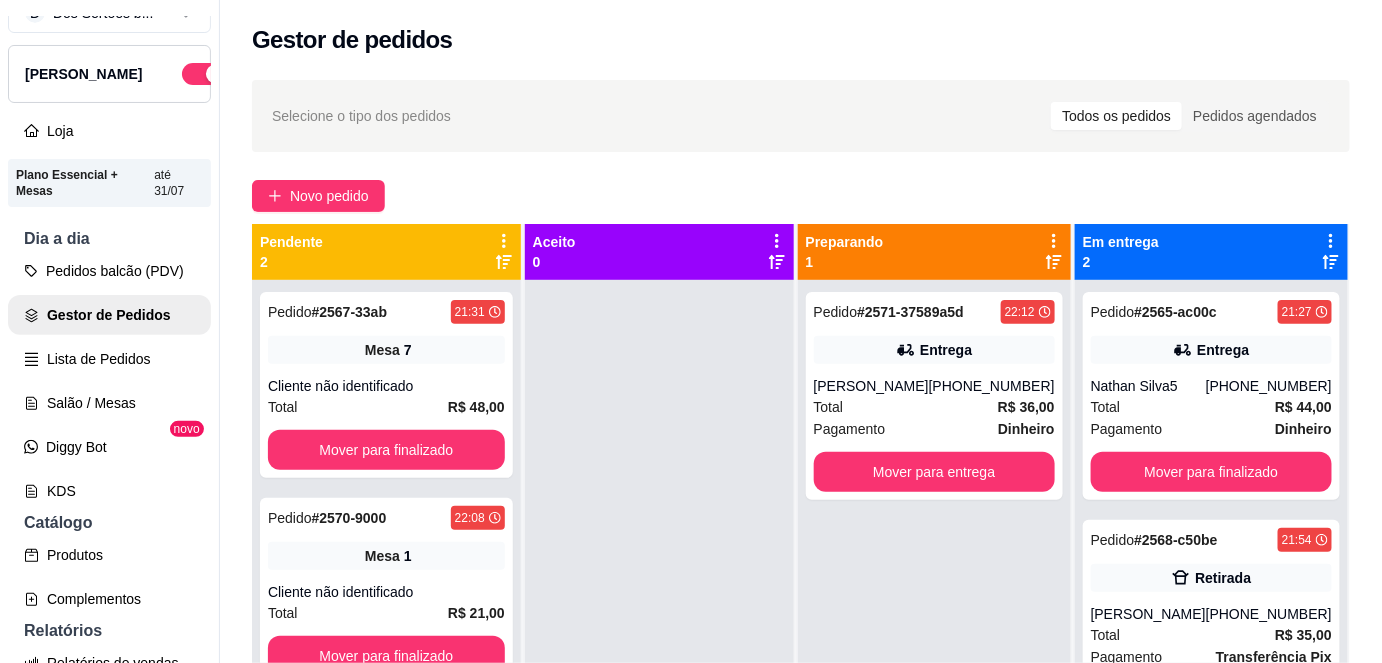 scroll, scrollTop: 56, scrollLeft: 0, axis: vertical 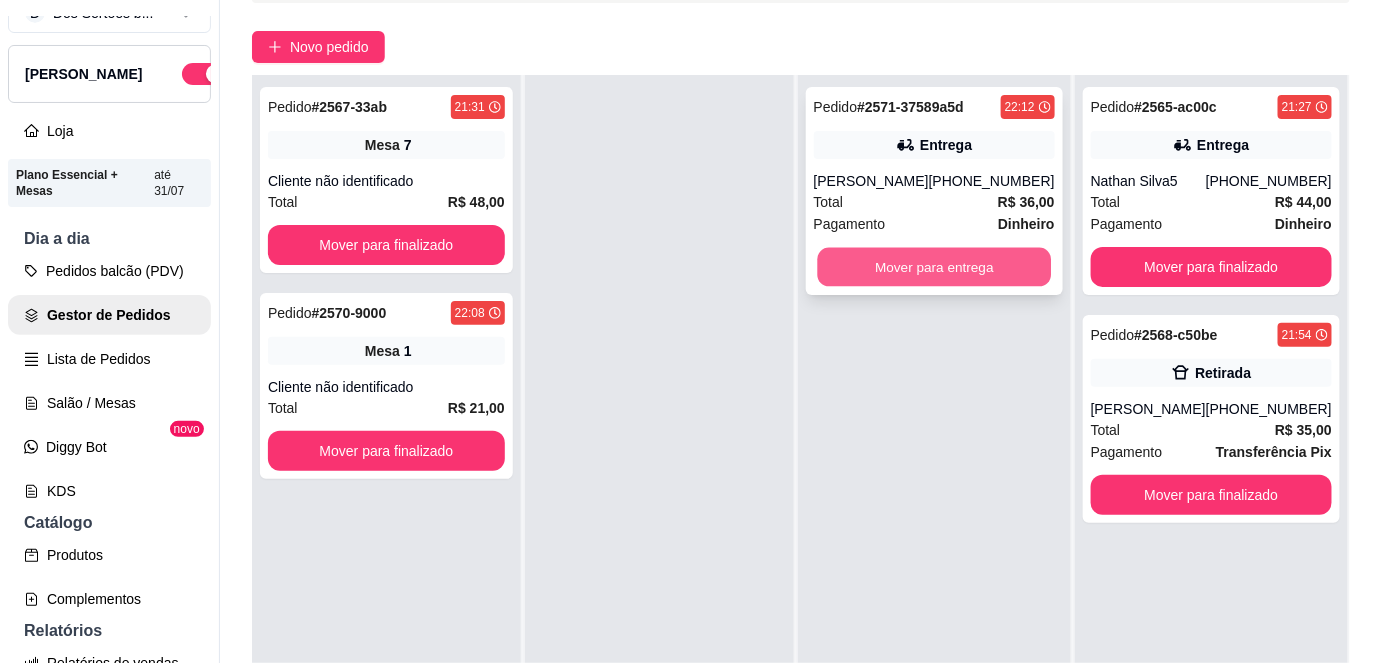 click on "Mover para entrega" at bounding box center (934, 267) 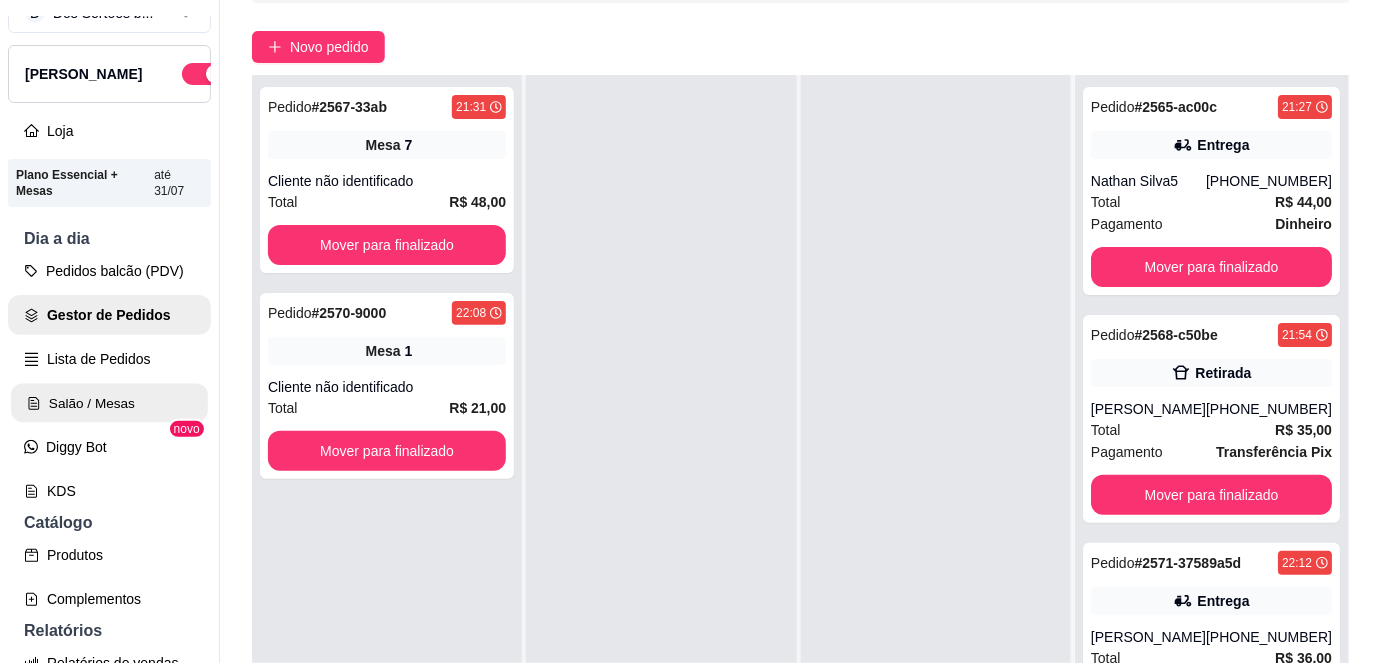click on "Salão / Mesas" at bounding box center [109, 403] 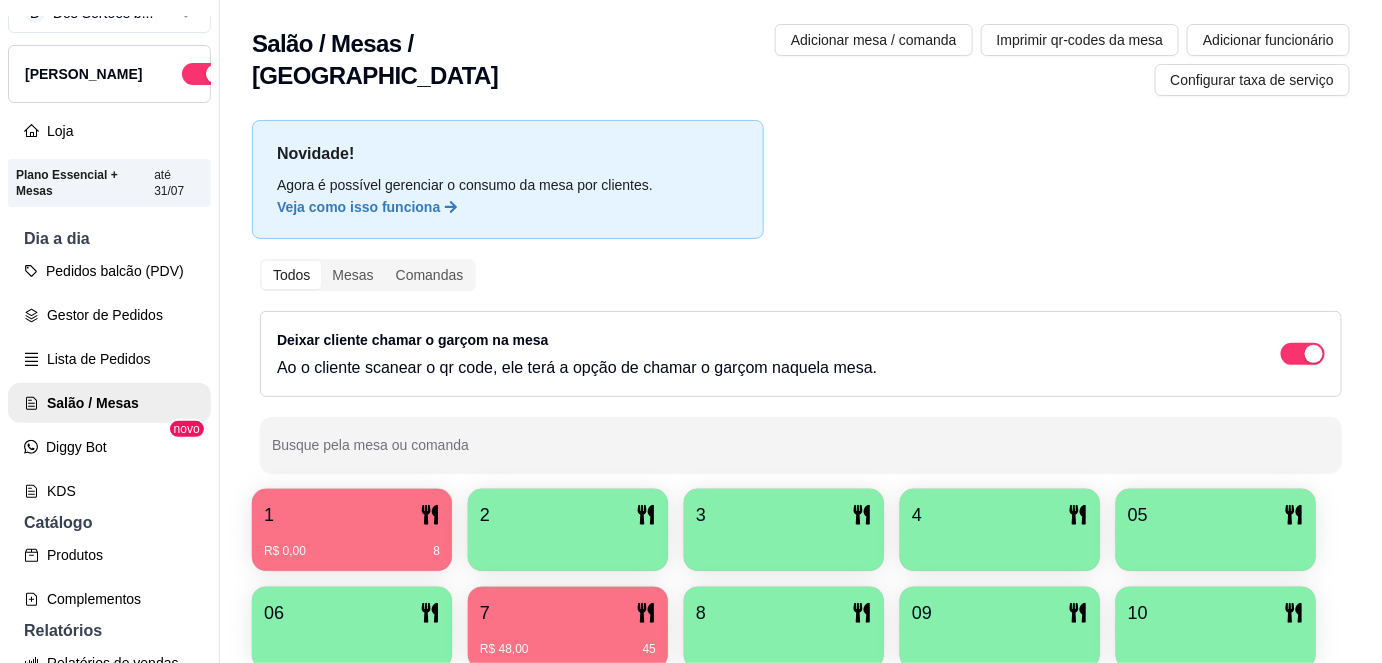 scroll, scrollTop: 156, scrollLeft: 0, axis: vertical 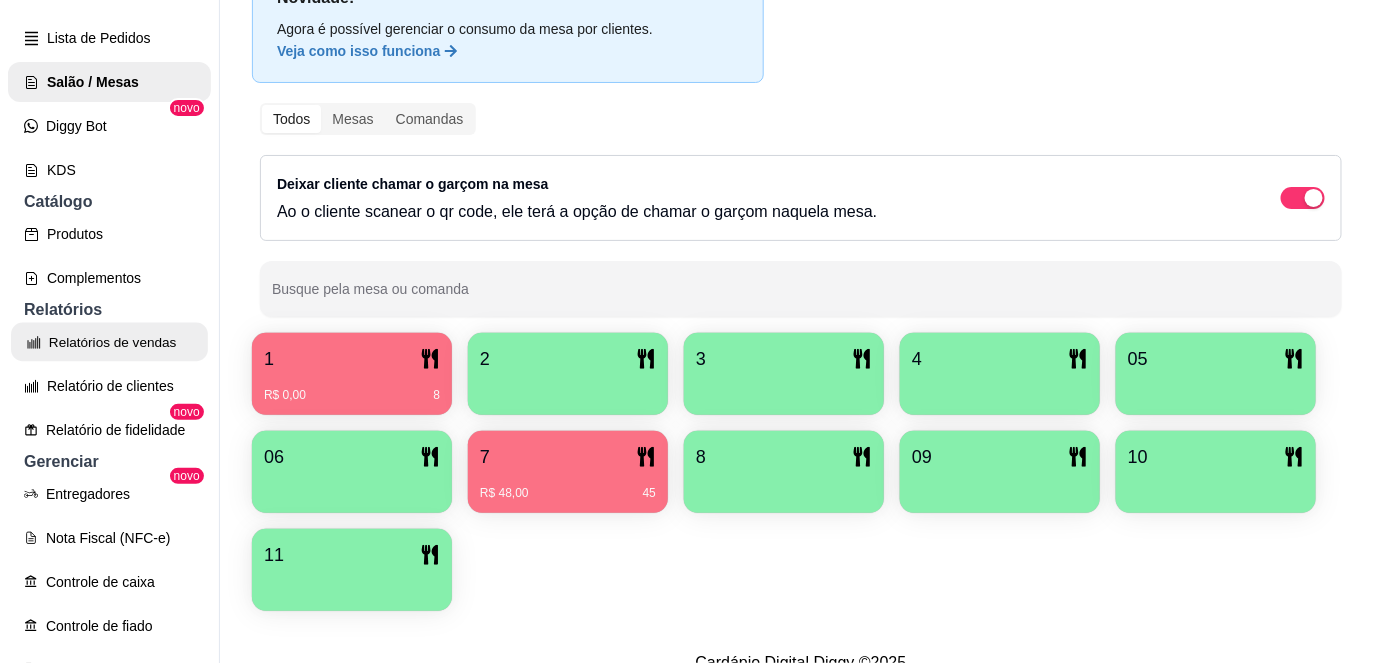 click on "Relatórios de vendas" at bounding box center (109, 342) 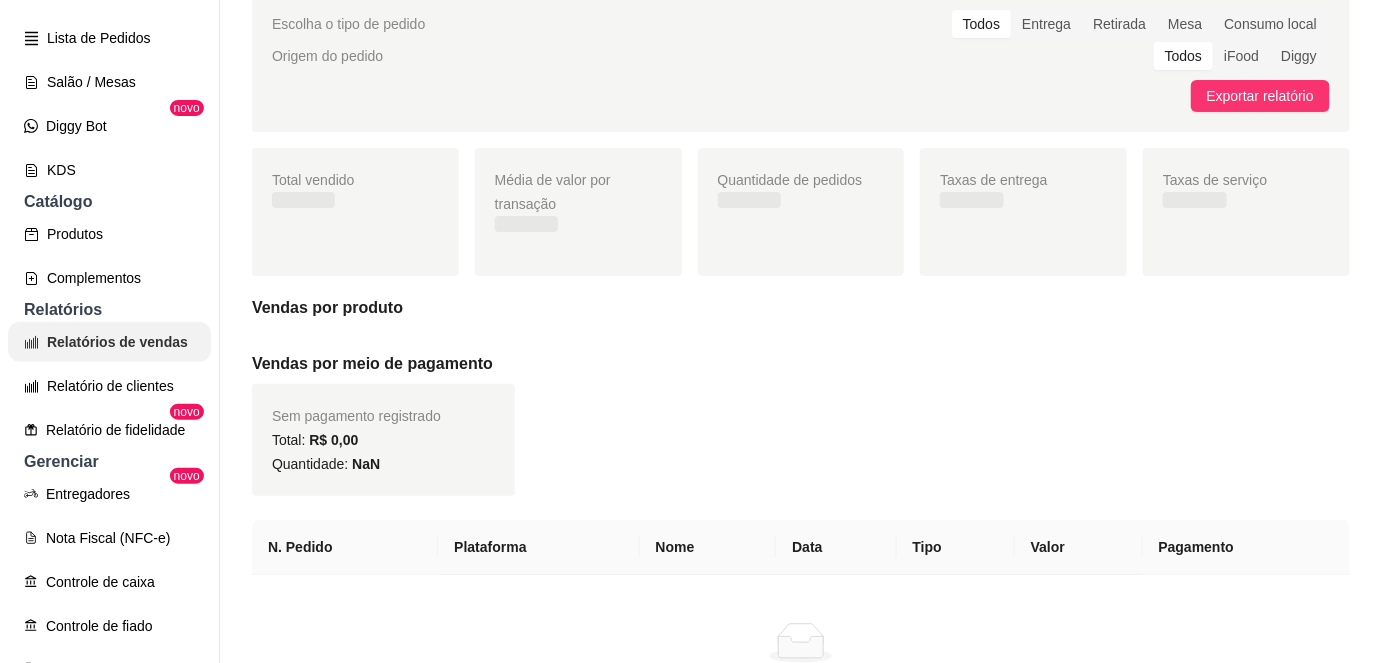 scroll, scrollTop: 0, scrollLeft: 0, axis: both 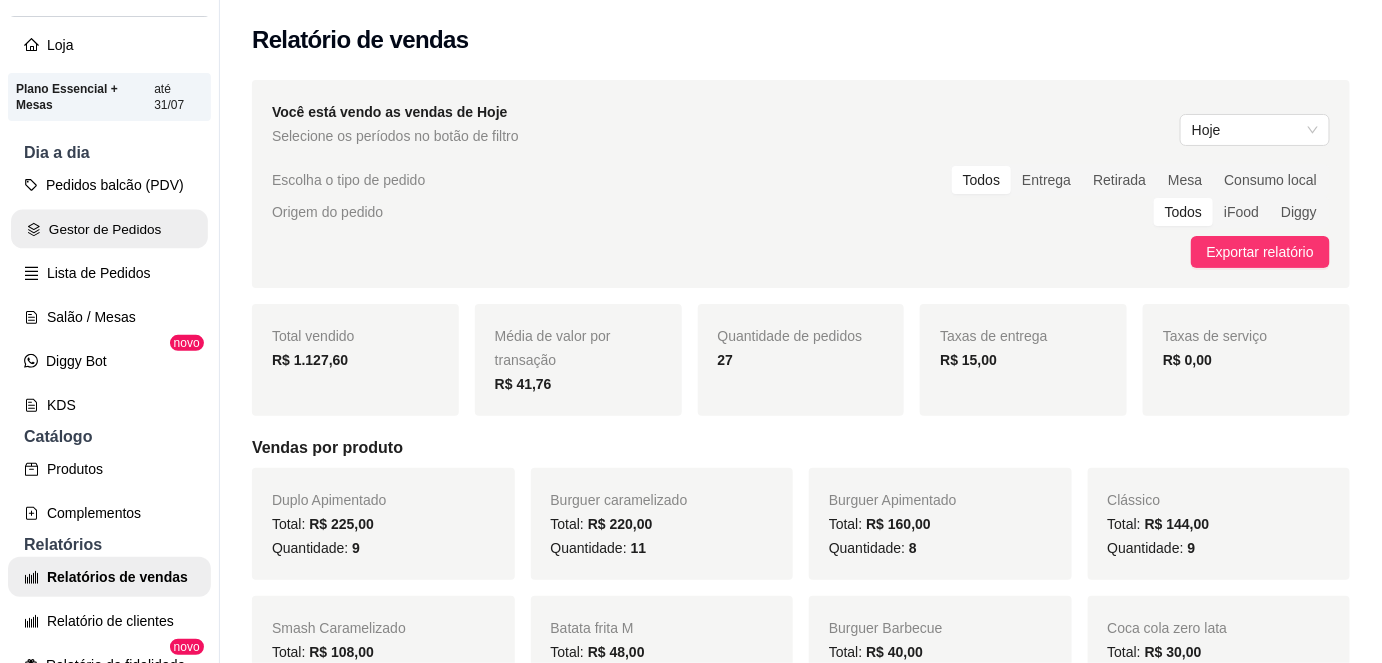 click on "Gestor de Pedidos" at bounding box center (109, 229) 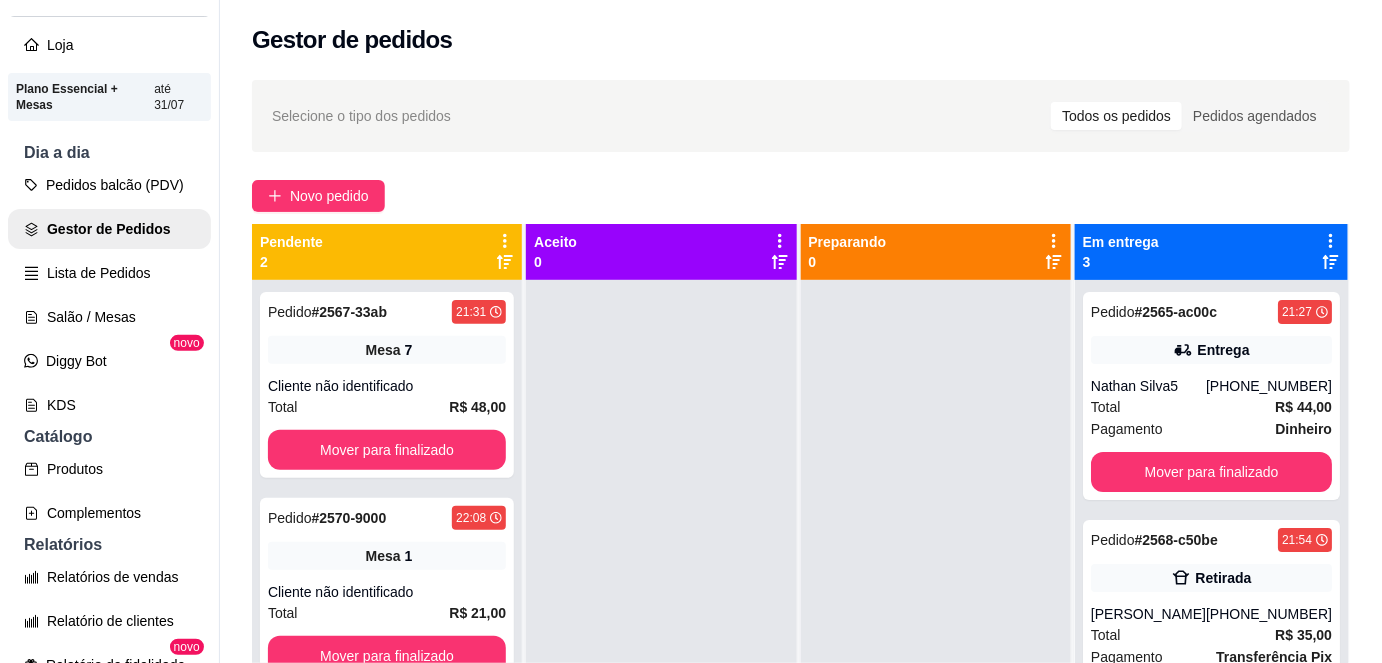 scroll, scrollTop: 56, scrollLeft: 0, axis: vertical 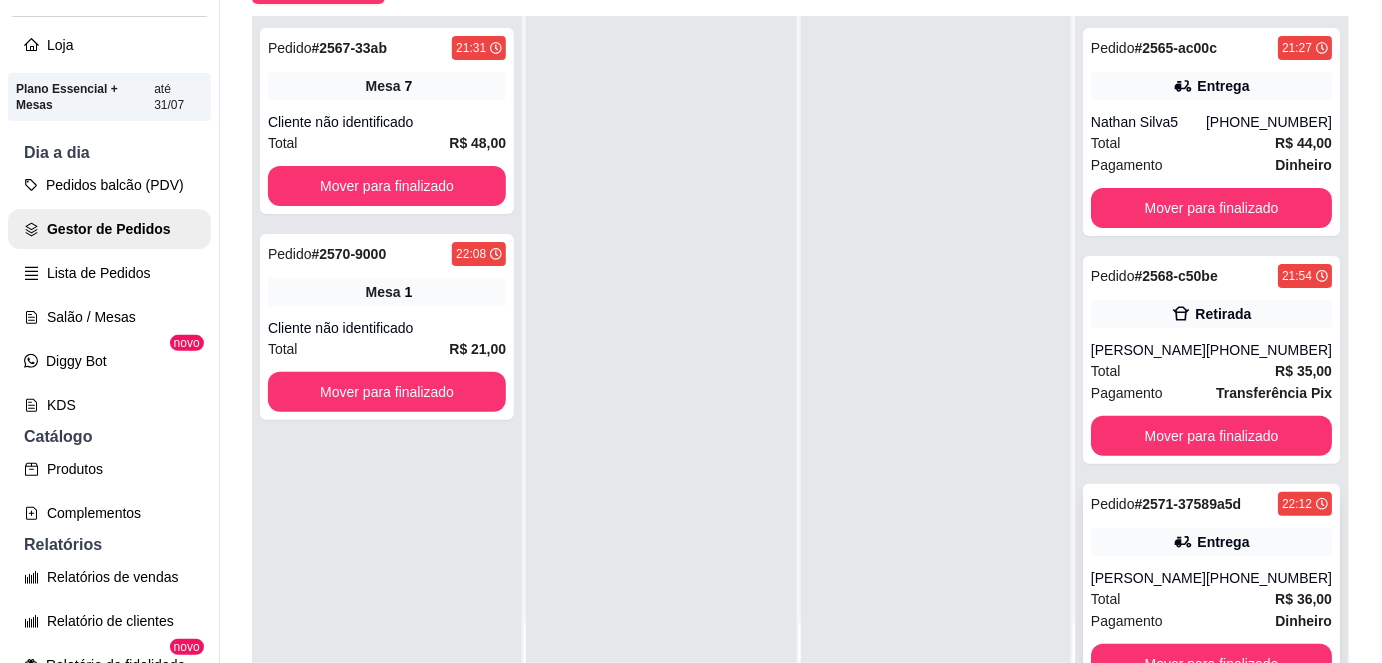 click on "Entrega" at bounding box center (1211, 542) 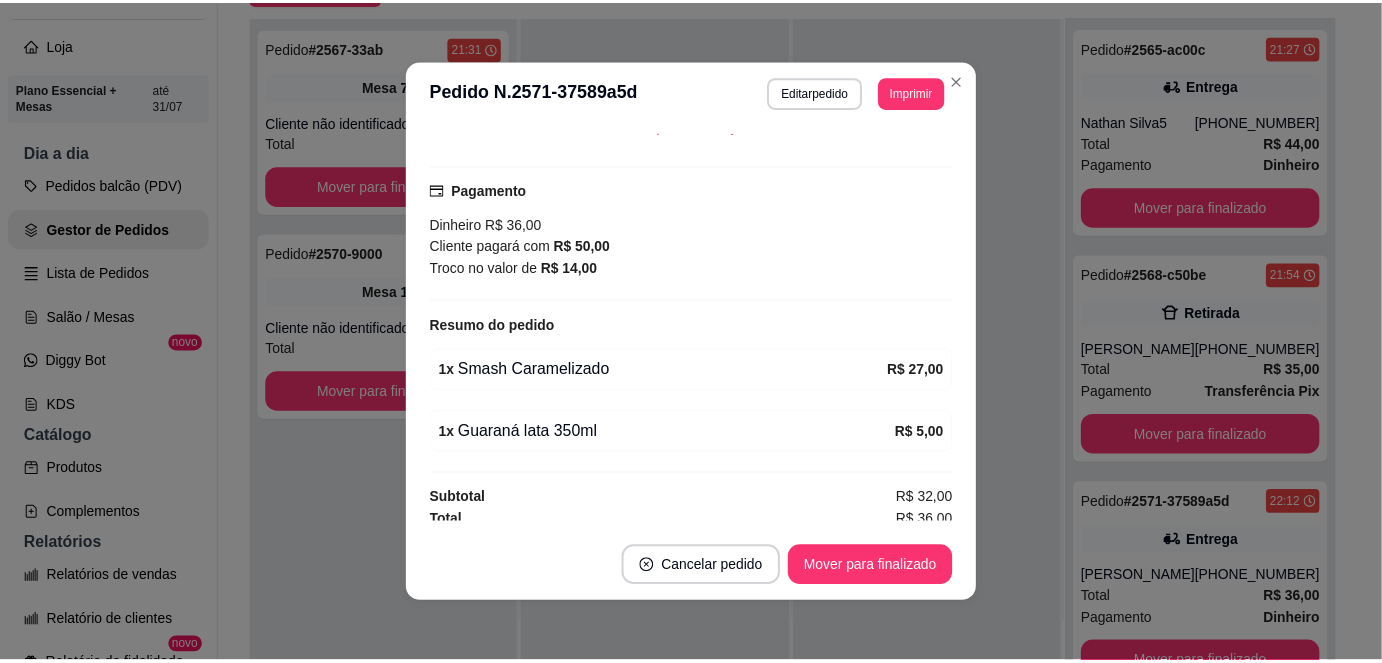 scroll, scrollTop: 511, scrollLeft: 0, axis: vertical 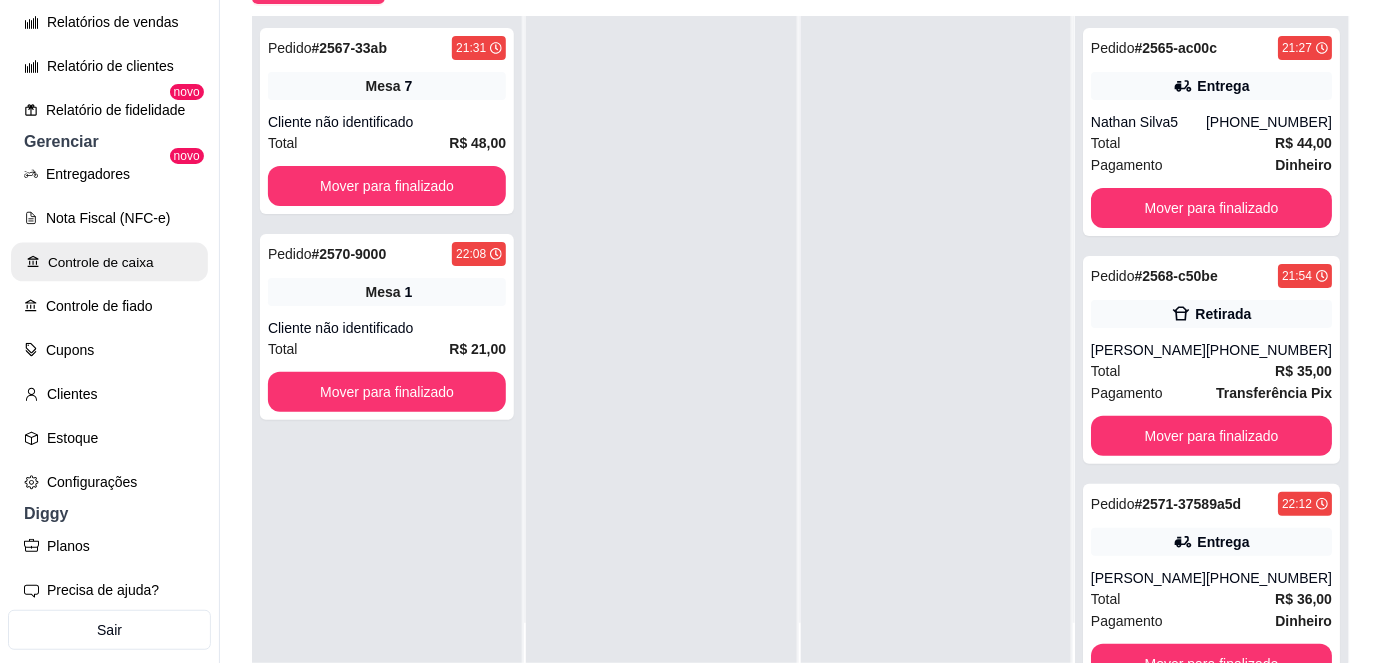 click on "Controle de caixa" at bounding box center (109, 262) 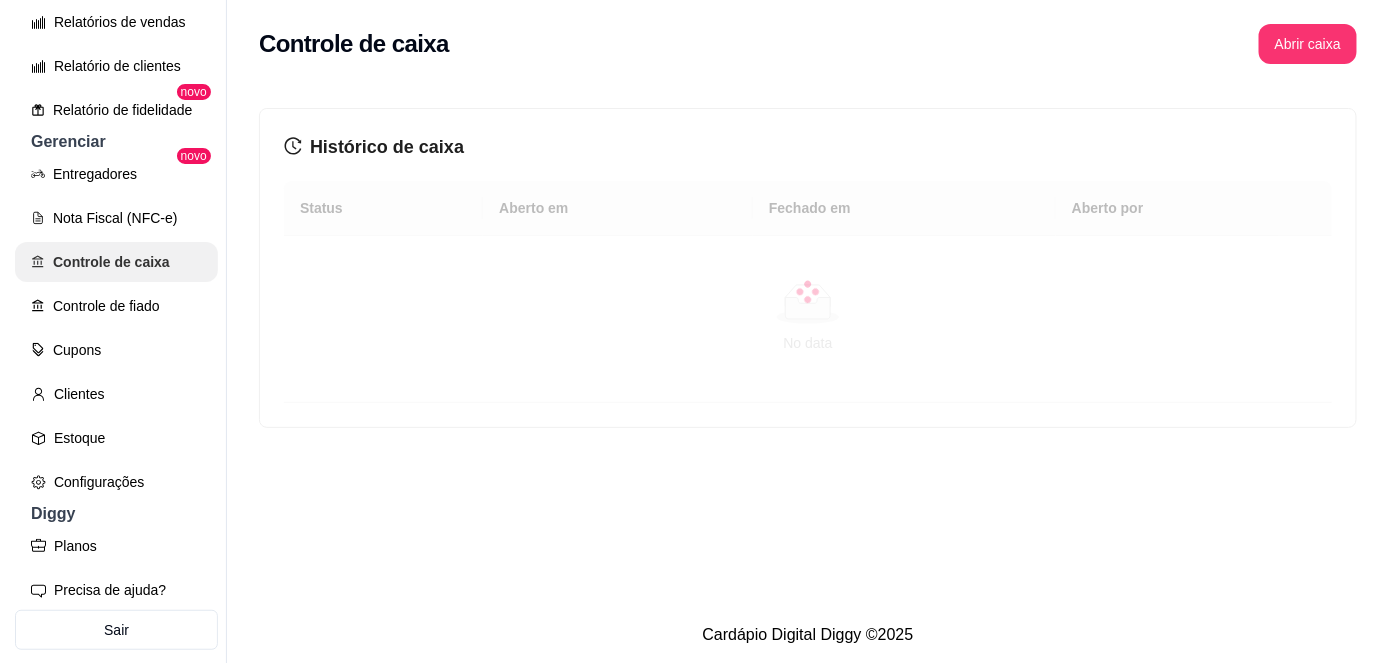 scroll, scrollTop: 0, scrollLeft: 0, axis: both 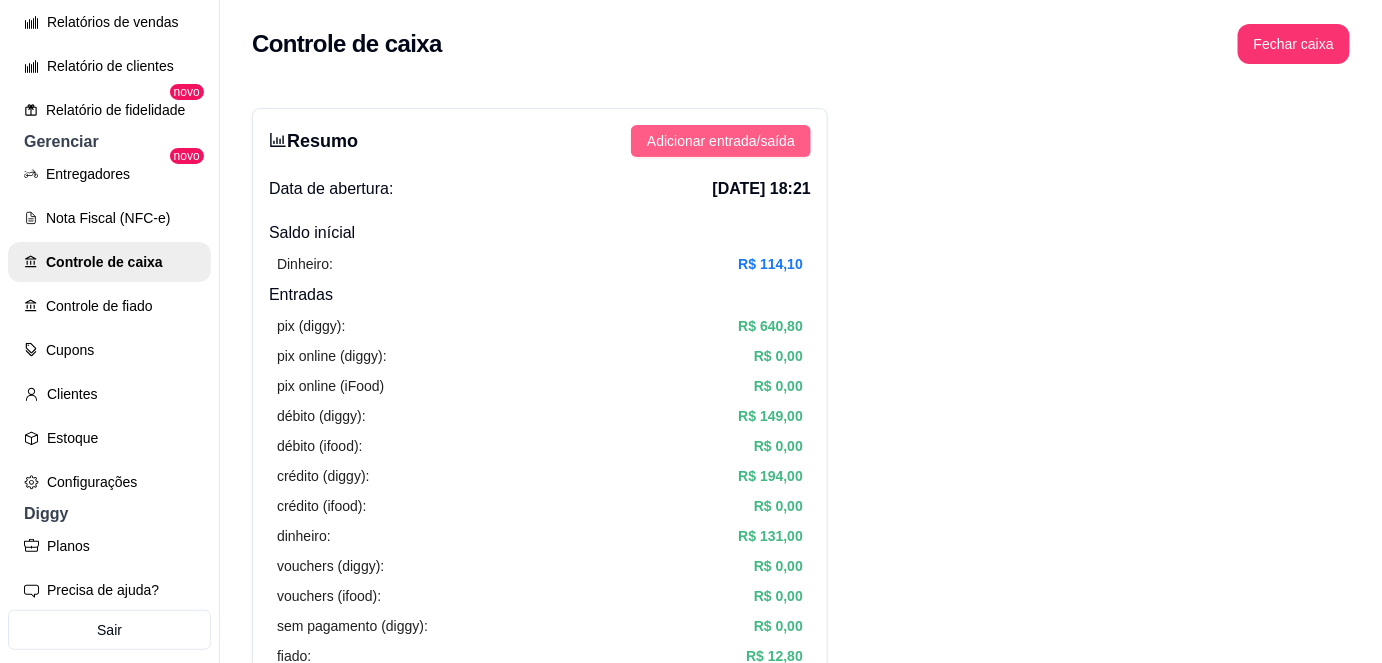click on "Adicionar entrada/saída" at bounding box center (721, 141) 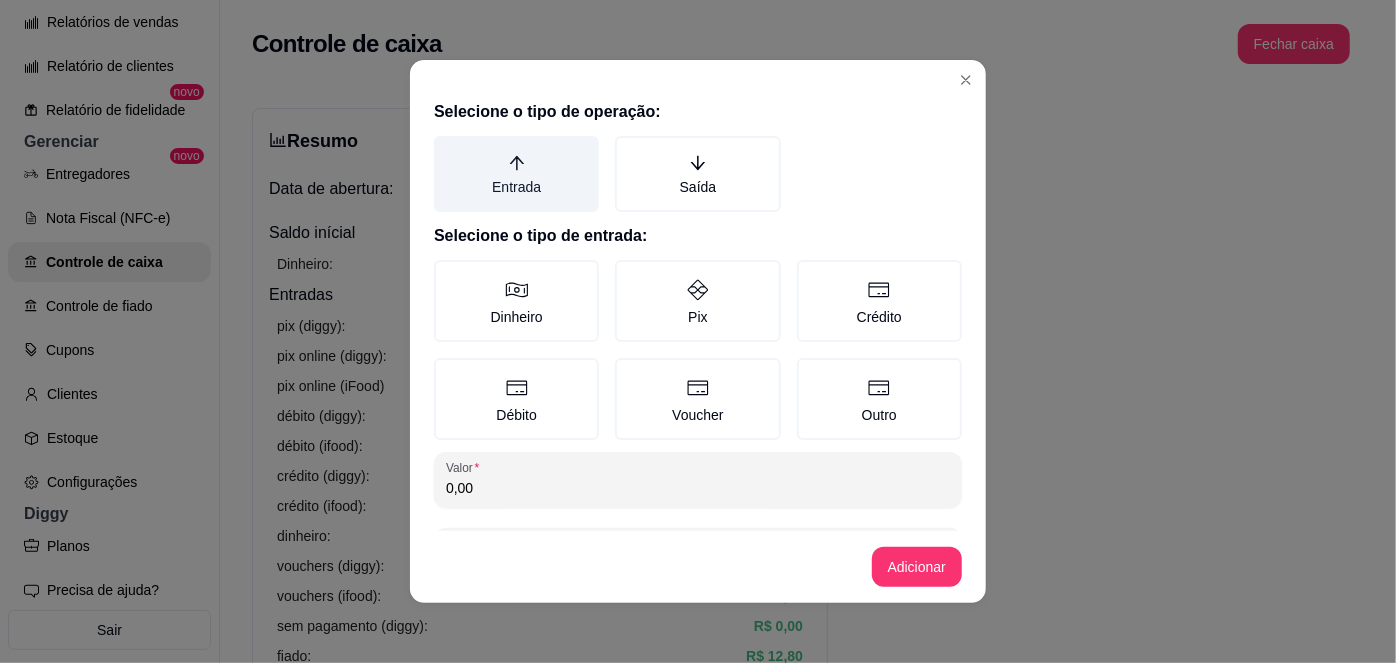 click on "Entrada" at bounding box center (516, 174) 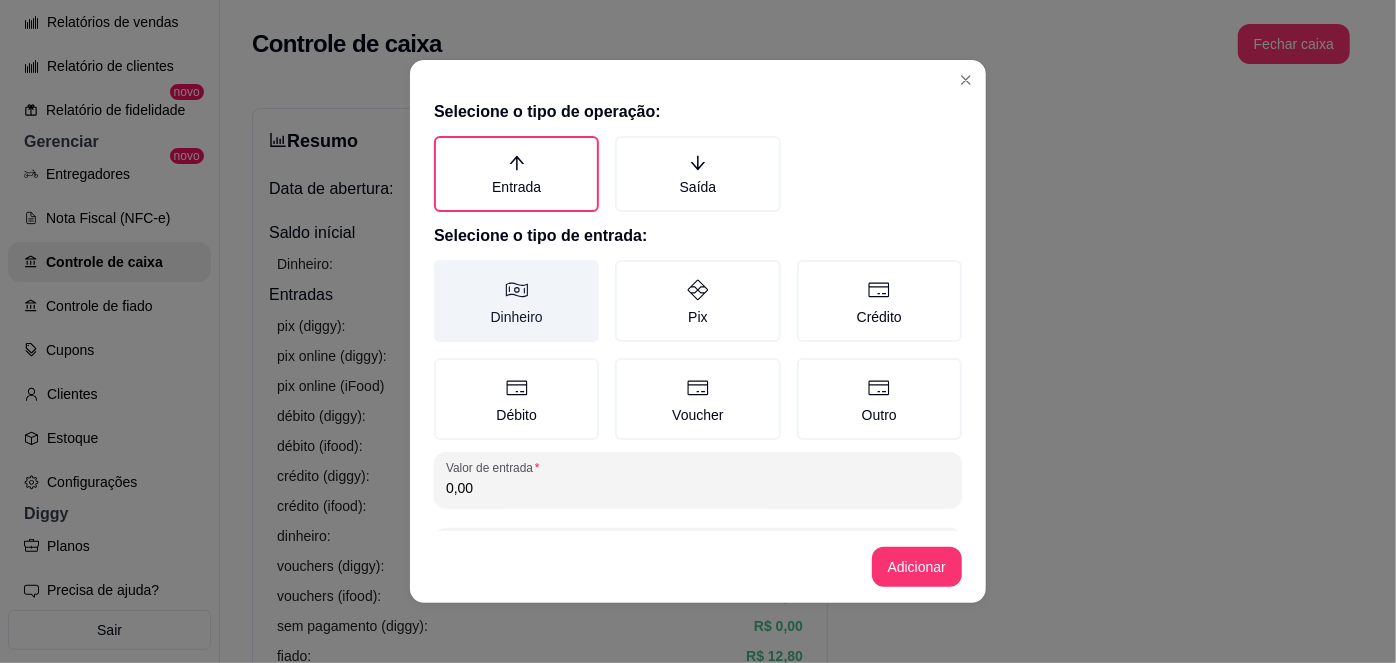 click 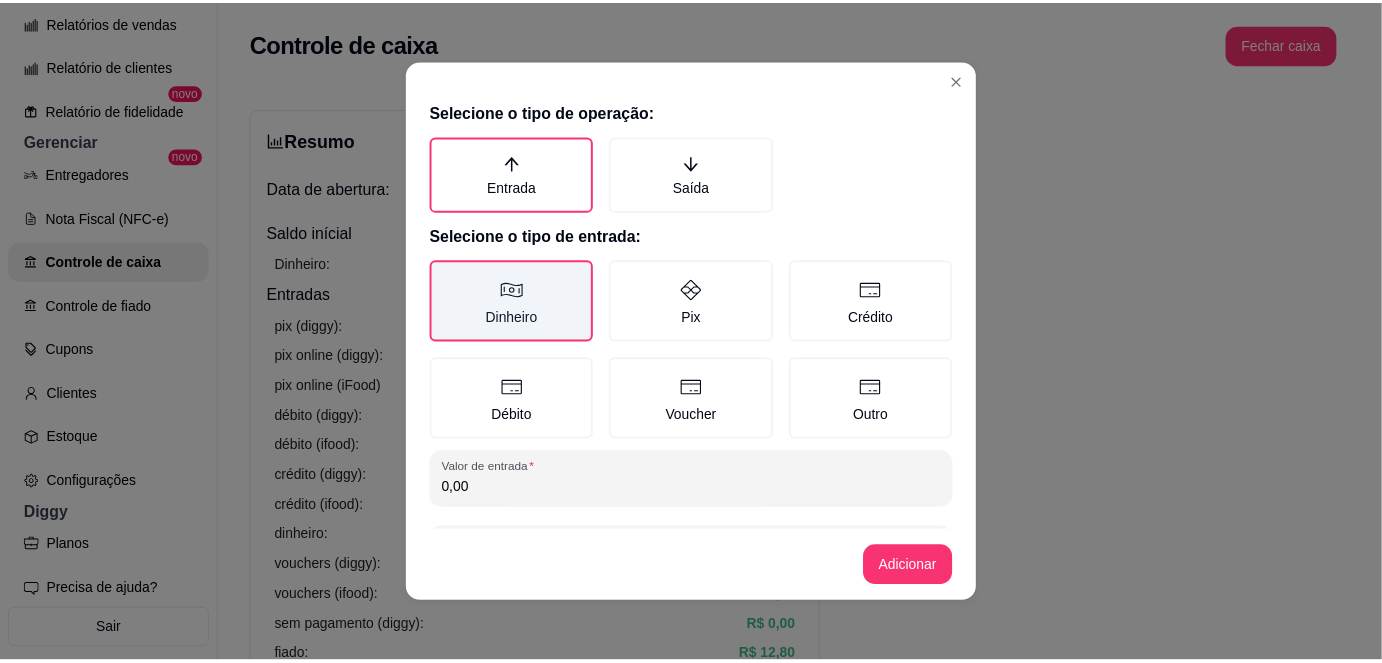 scroll, scrollTop: 81, scrollLeft: 0, axis: vertical 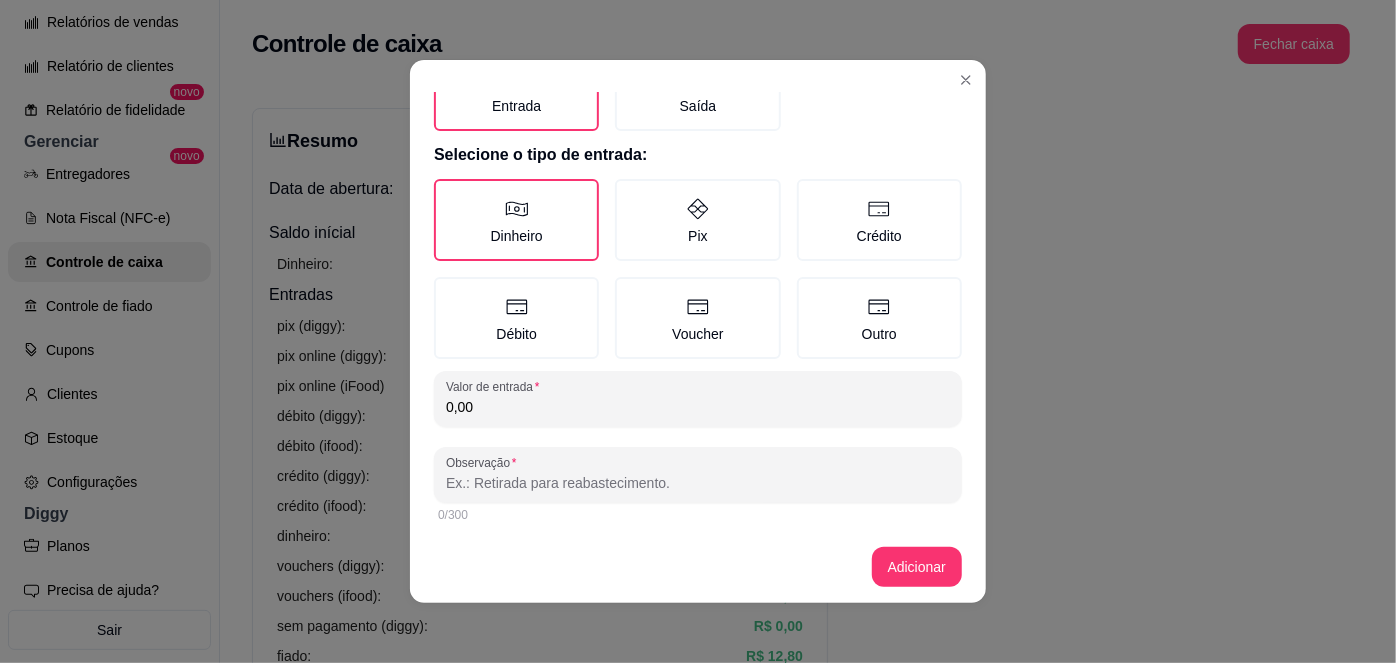 click on "0,00" at bounding box center (698, 407) 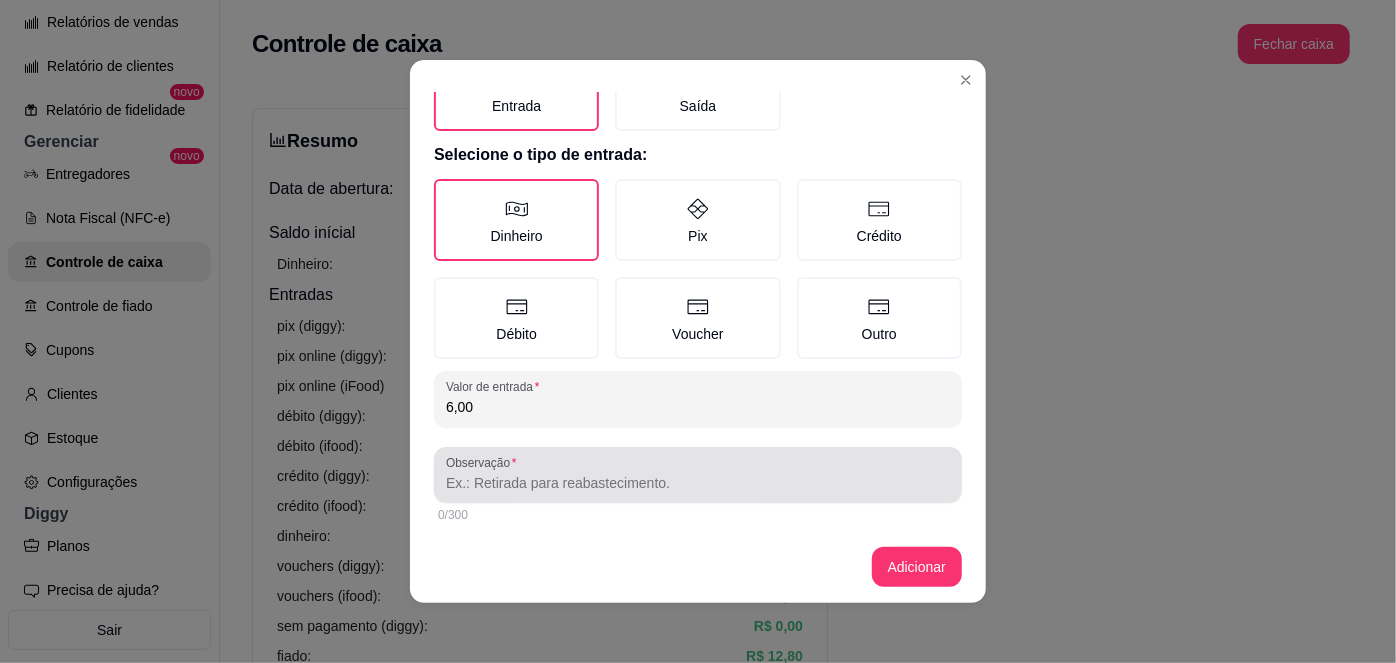 type on "6,00" 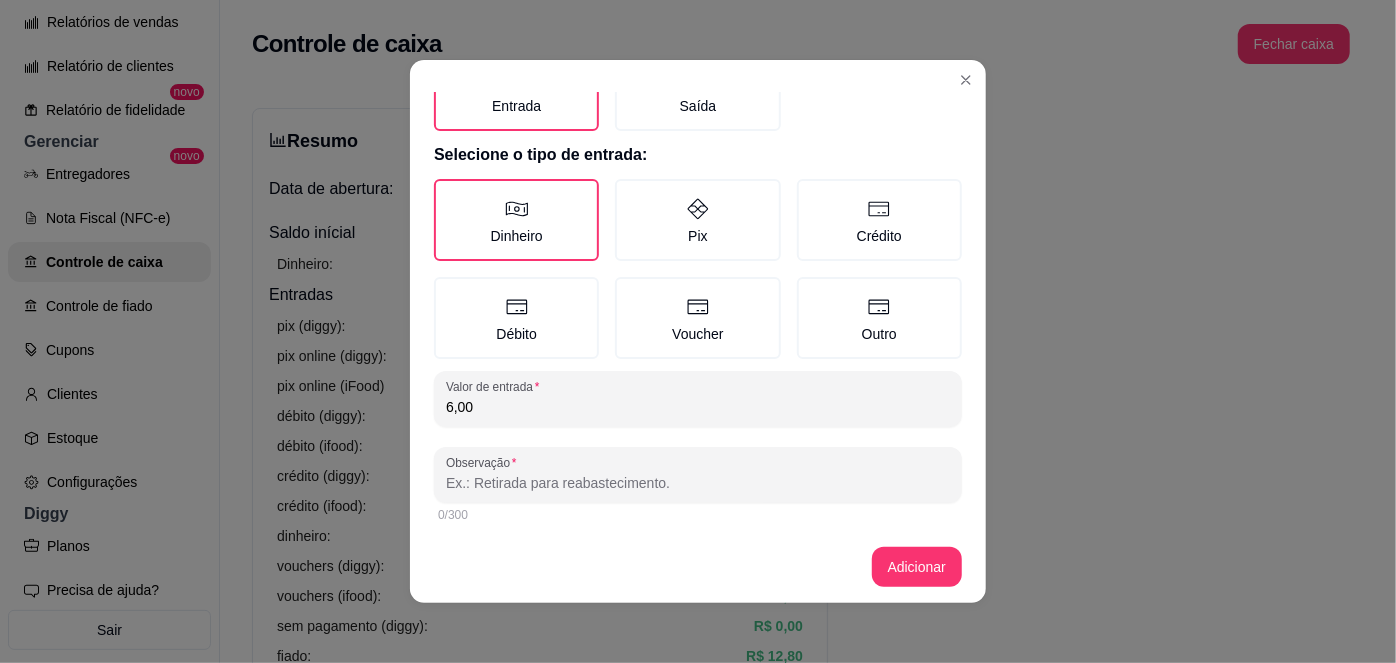 click on "Observação" at bounding box center (698, 483) 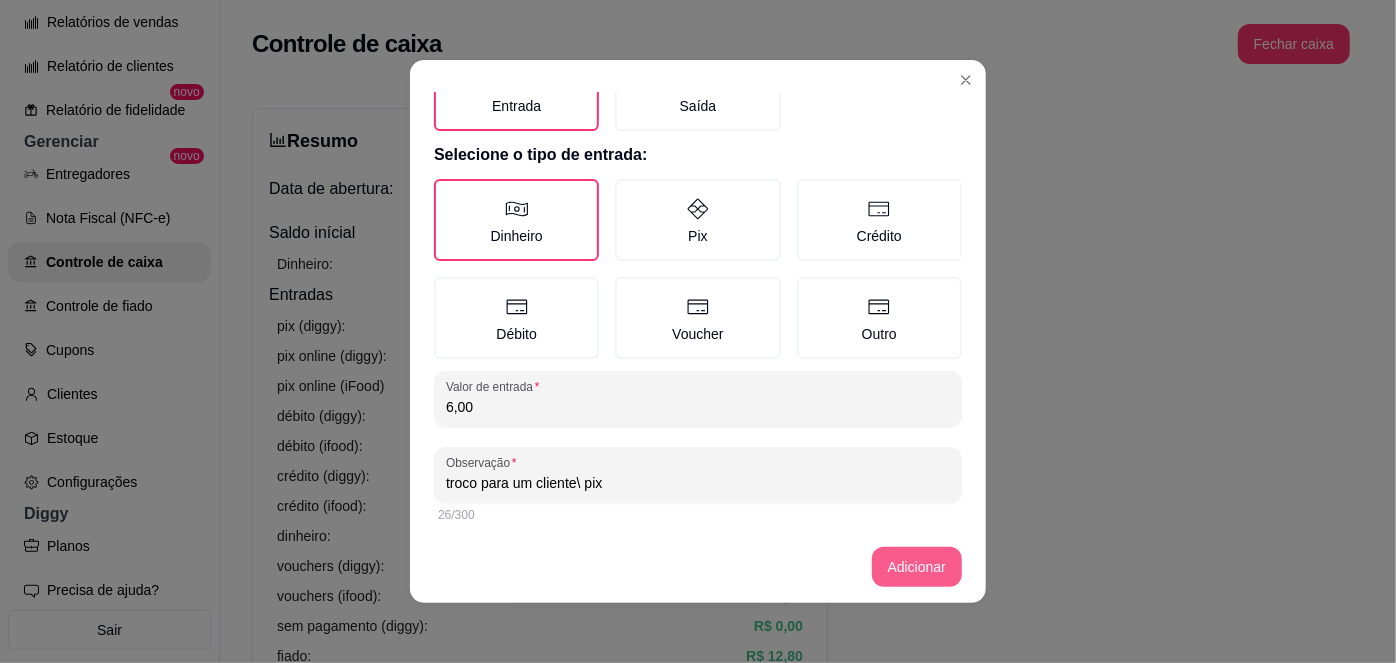 type on "troco para um cliente\ pix" 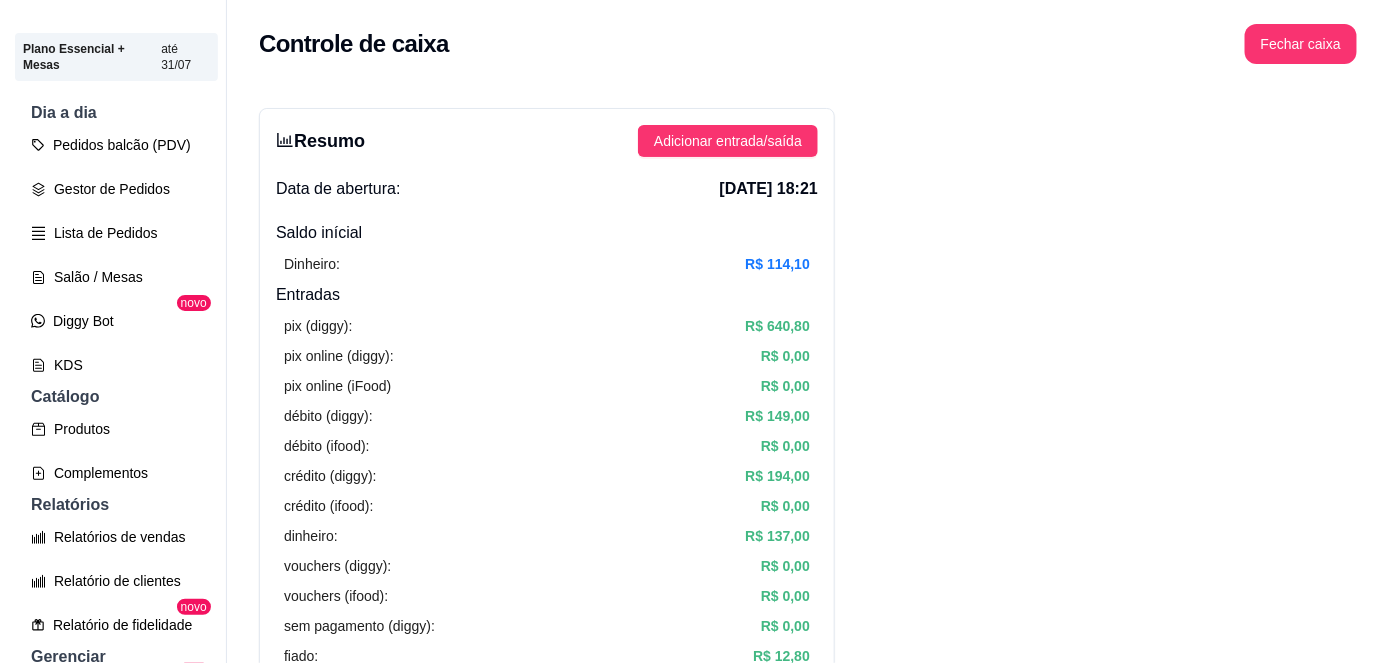 scroll, scrollTop: 90, scrollLeft: 0, axis: vertical 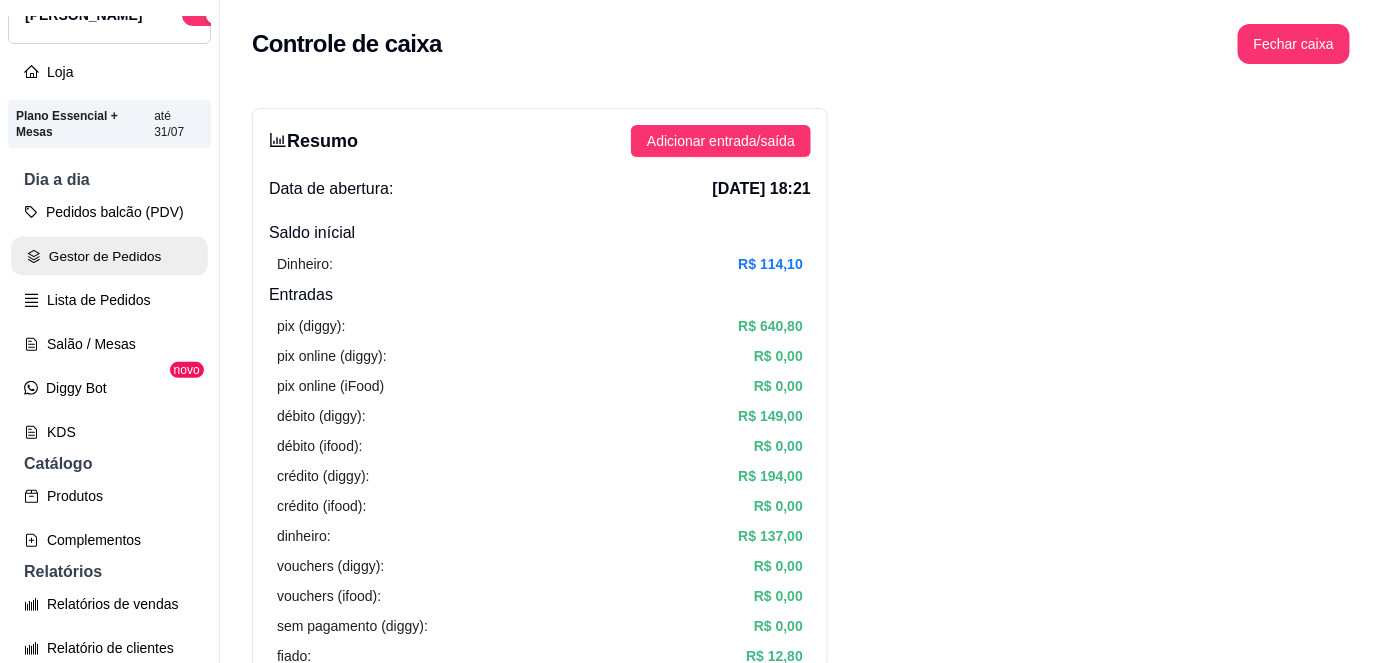 click on "Gestor de Pedidos" at bounding box center (109, 256) 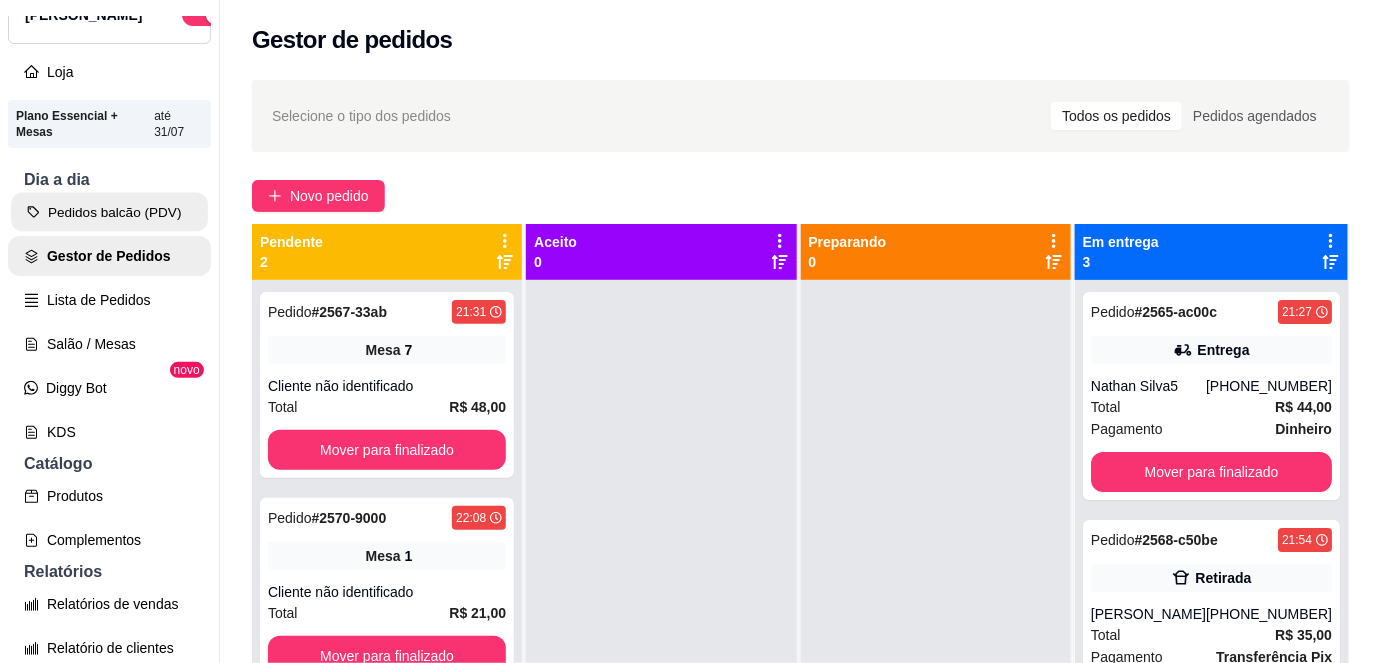 click on "Pedidos balcão (PDV)" at bounding box center [109, 212] 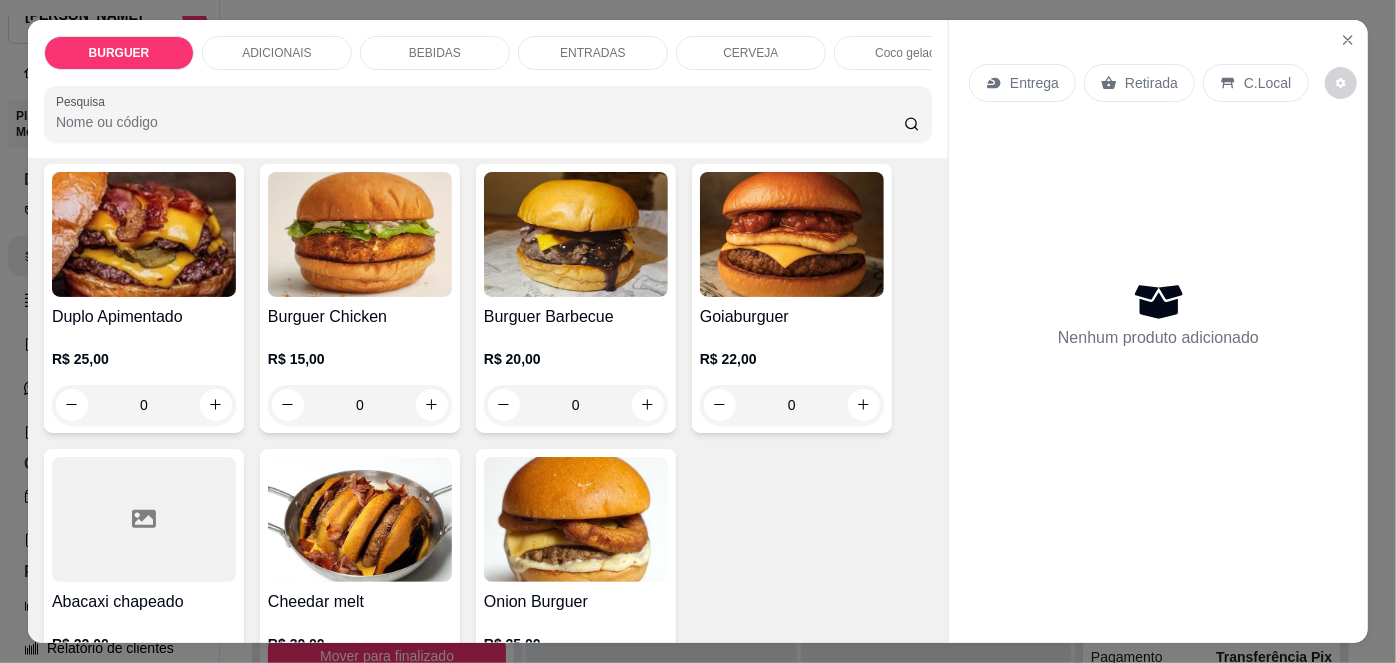 scroll, scrollTop: 455, scrollLeft: 0, axis: vertical 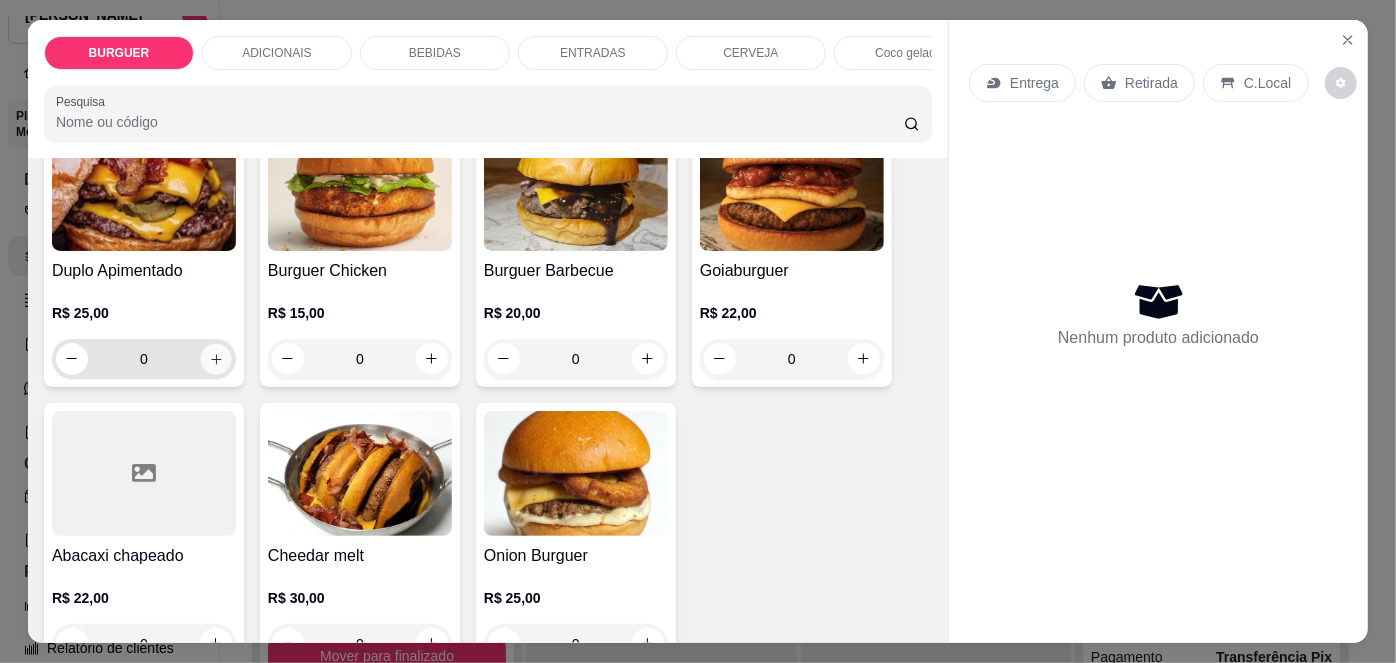 click 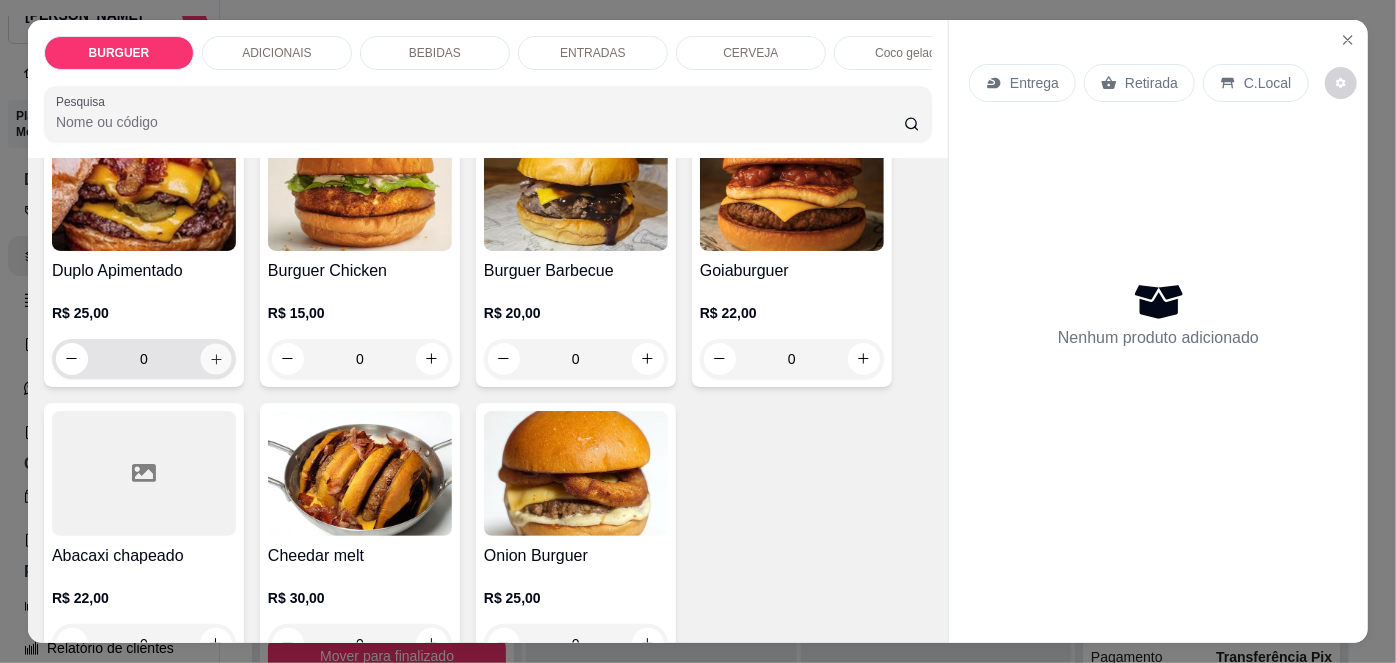 type on "1" 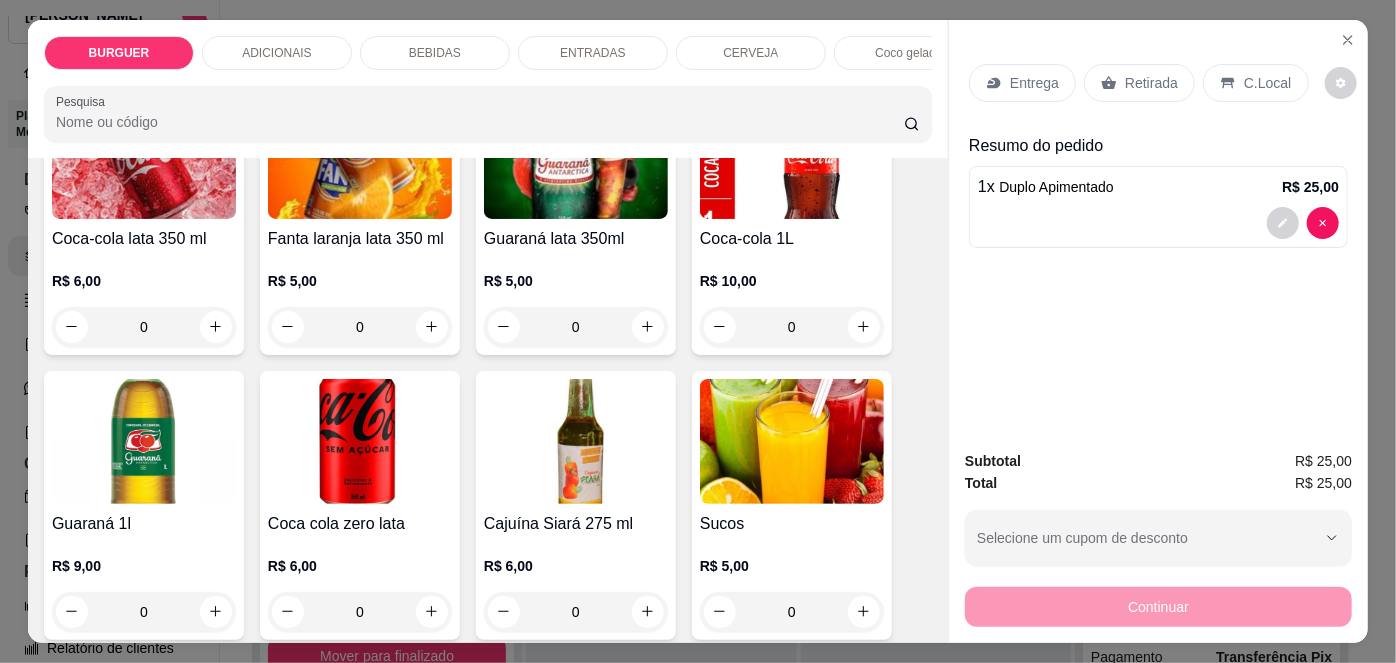 scroll, scrollTop: 1719, scrollLeft: 0, axis: vertical 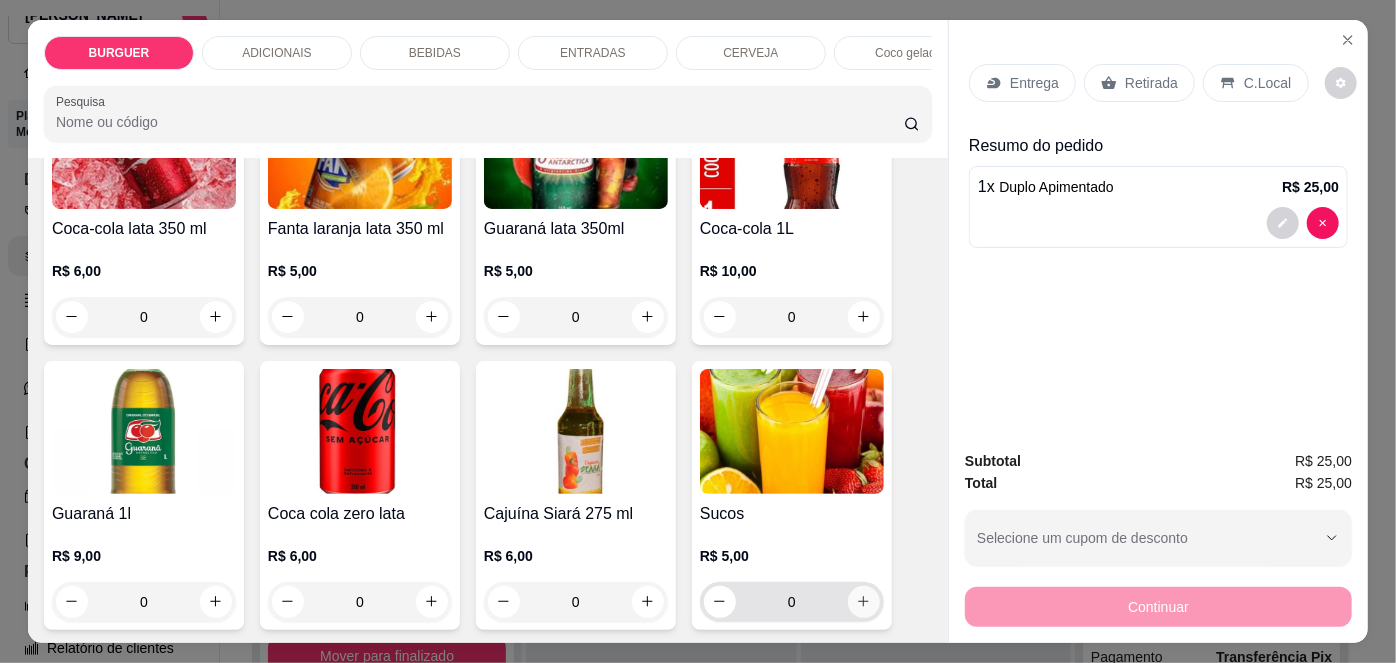 click 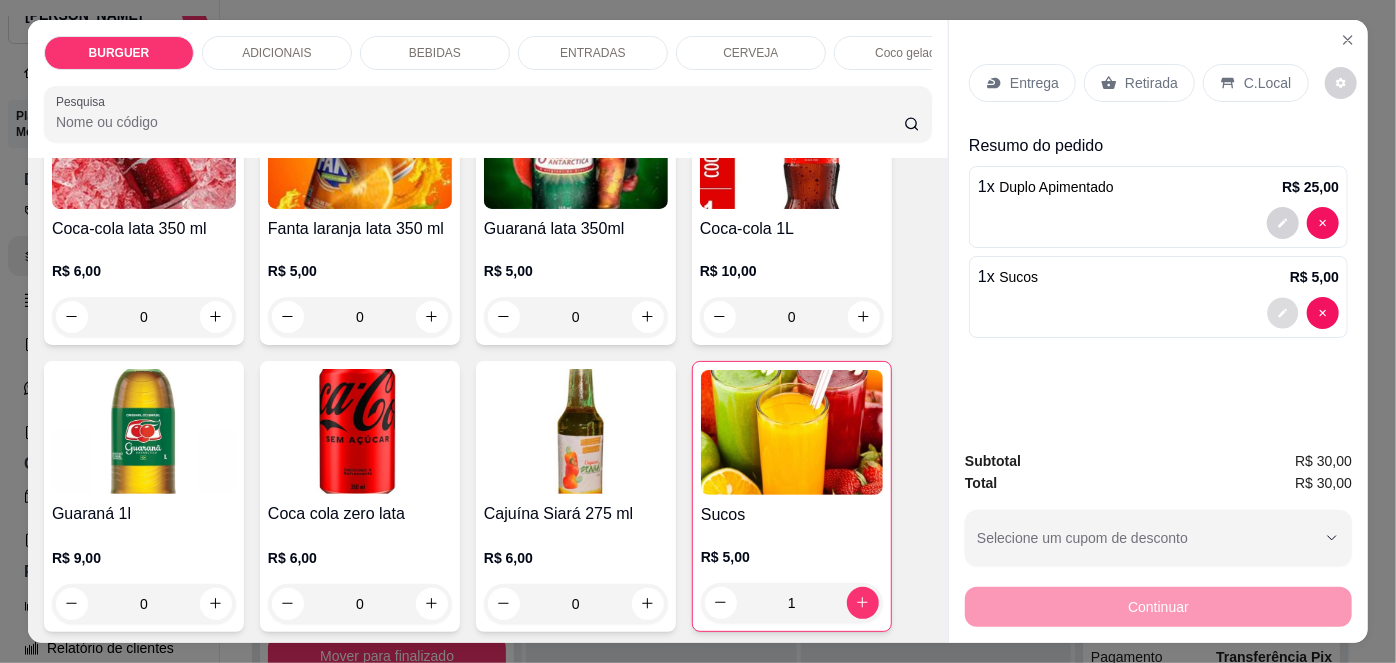click 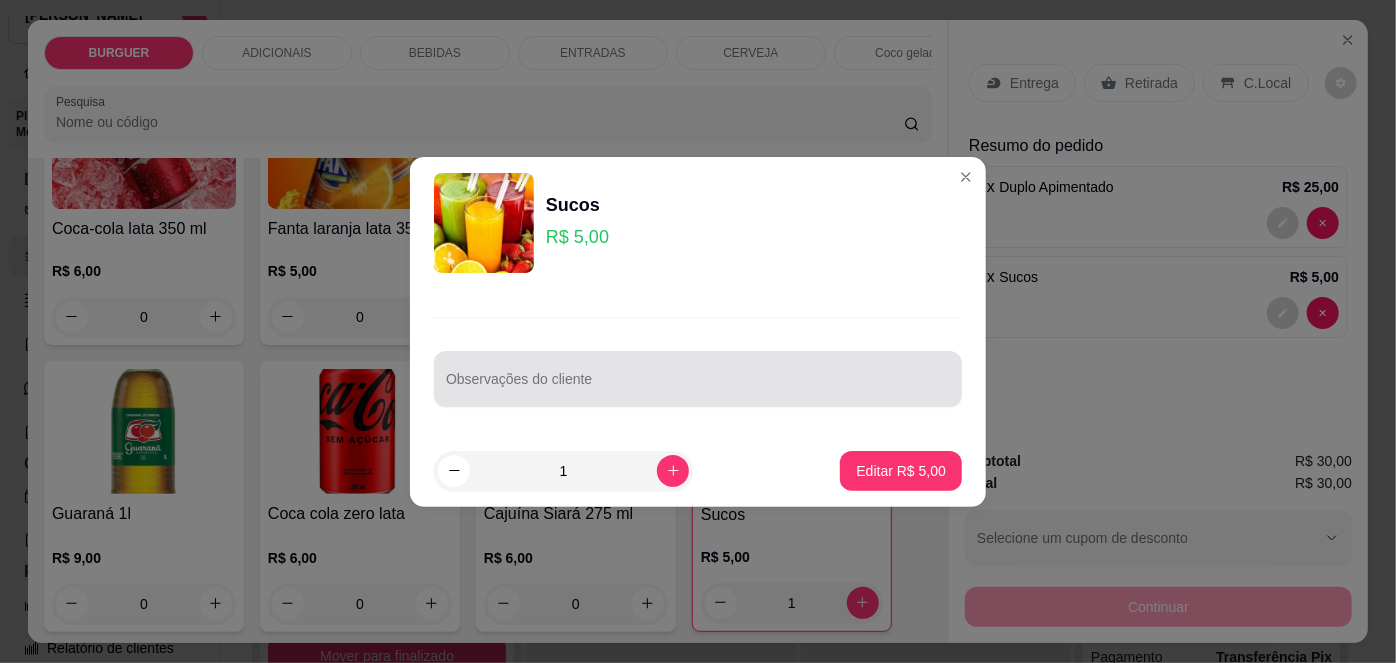 click on "Observações do cliente" at bounding box center [698, 379] 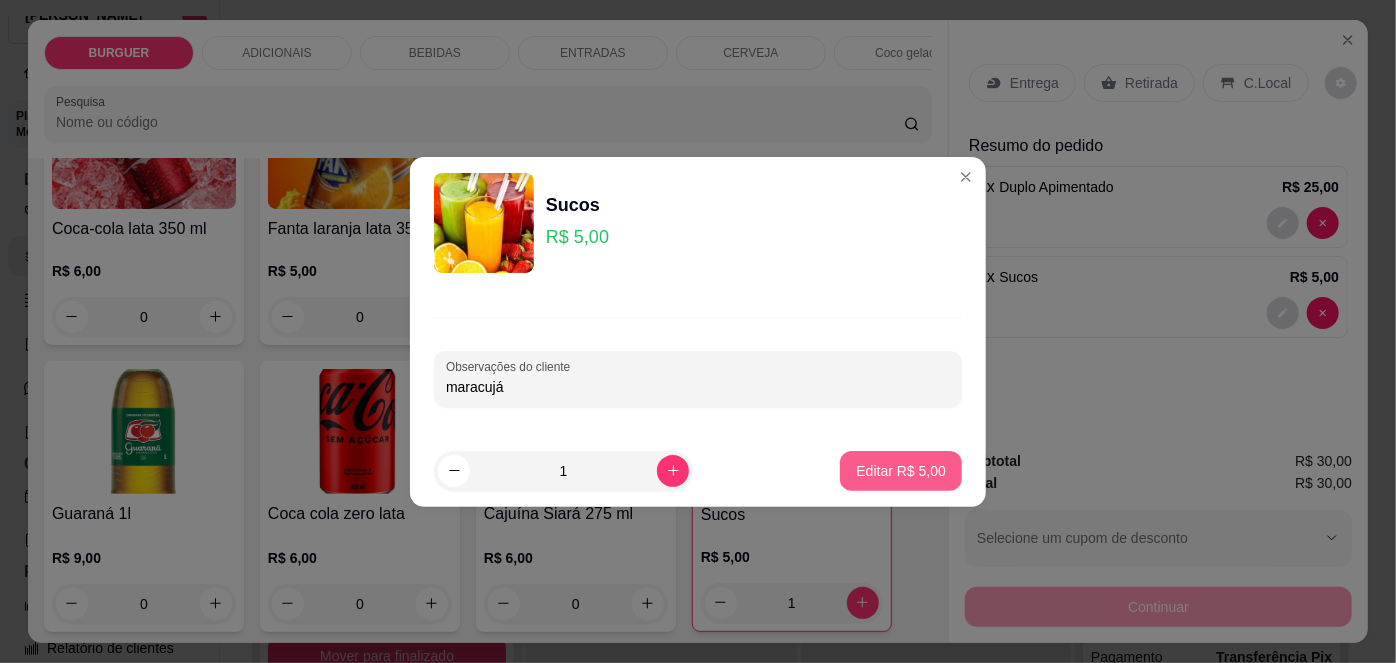 type on "maracujá" 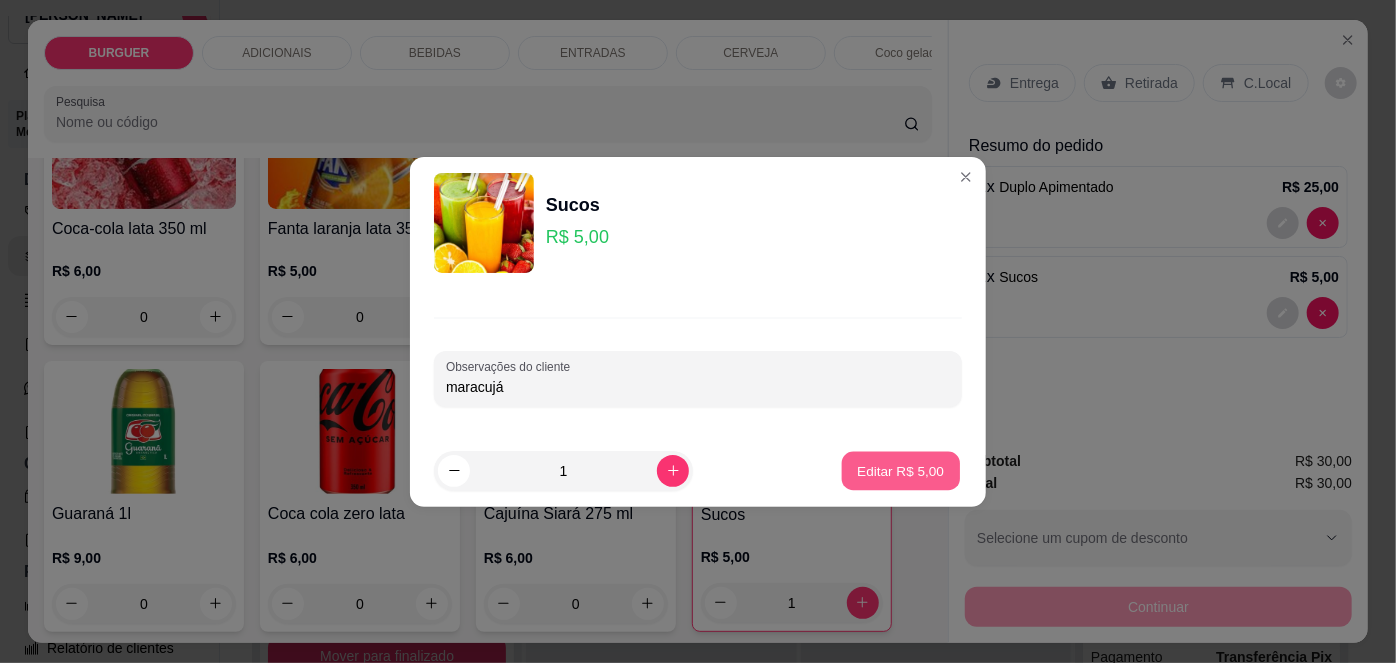 click on "Editar   R$ 5,00" at bounding box center [901, 470] 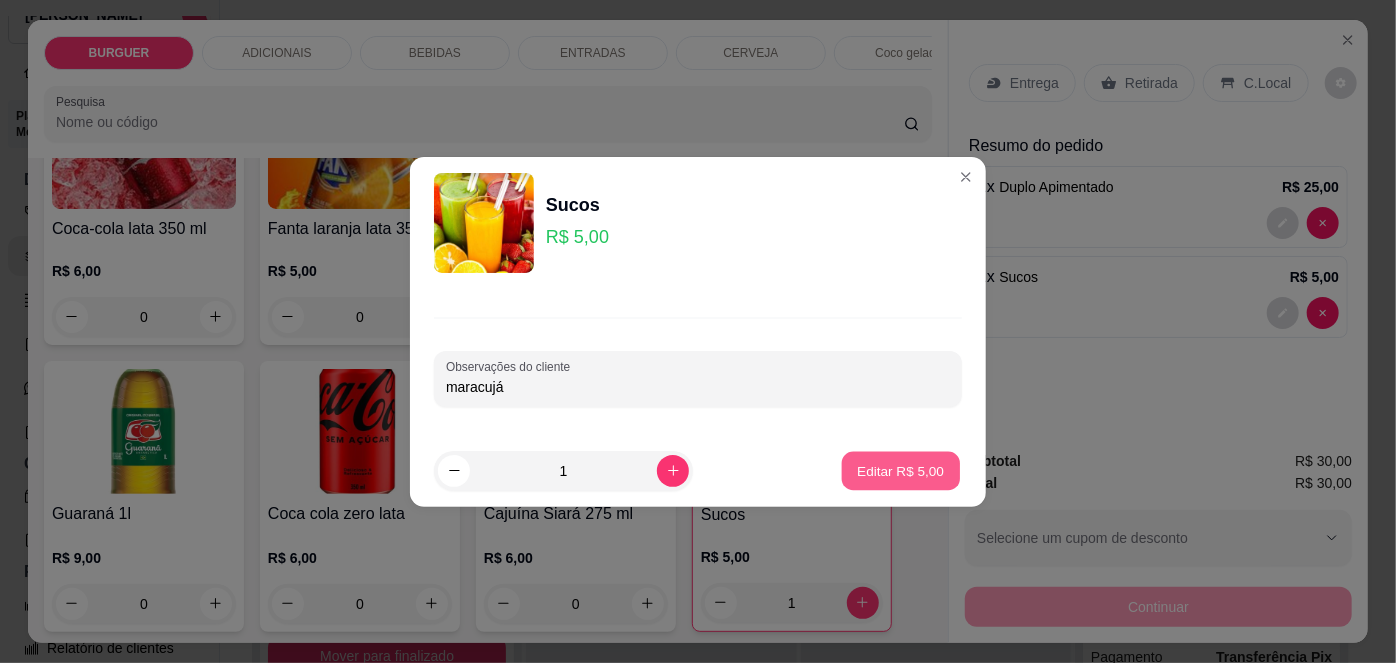 type on "0" 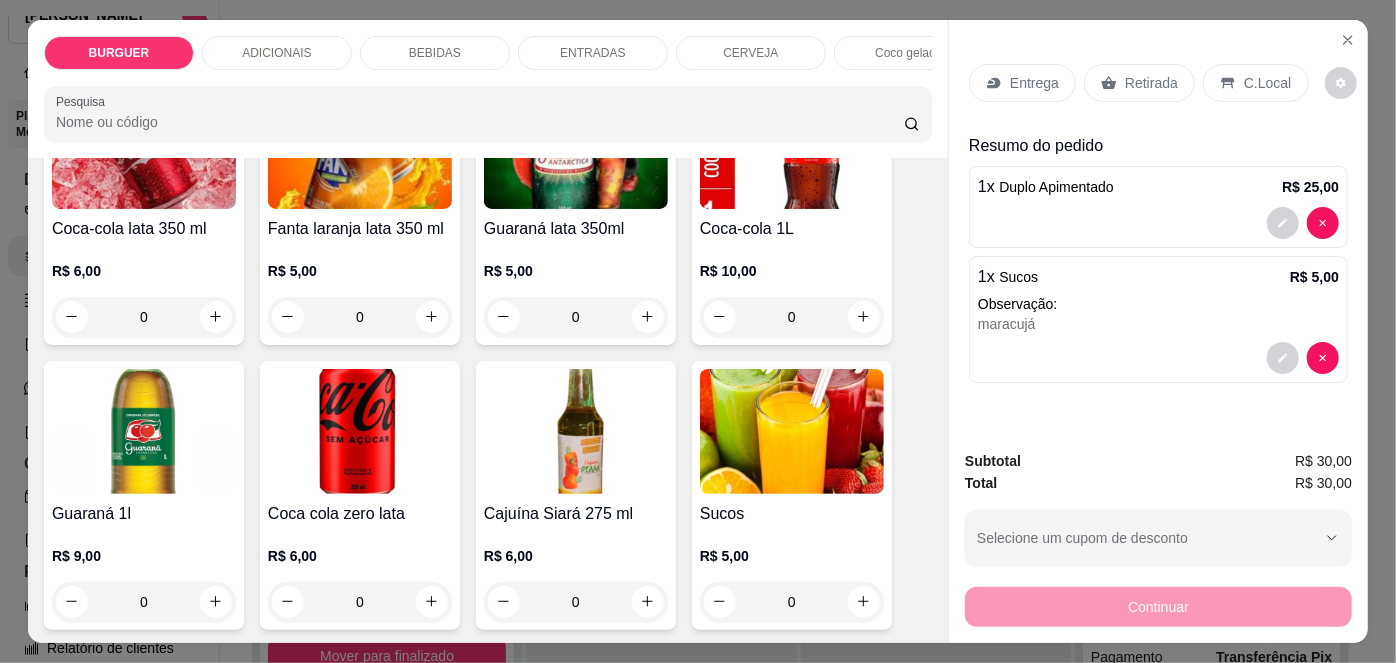 click on "Entrega" at bounding box center [1022, 83] 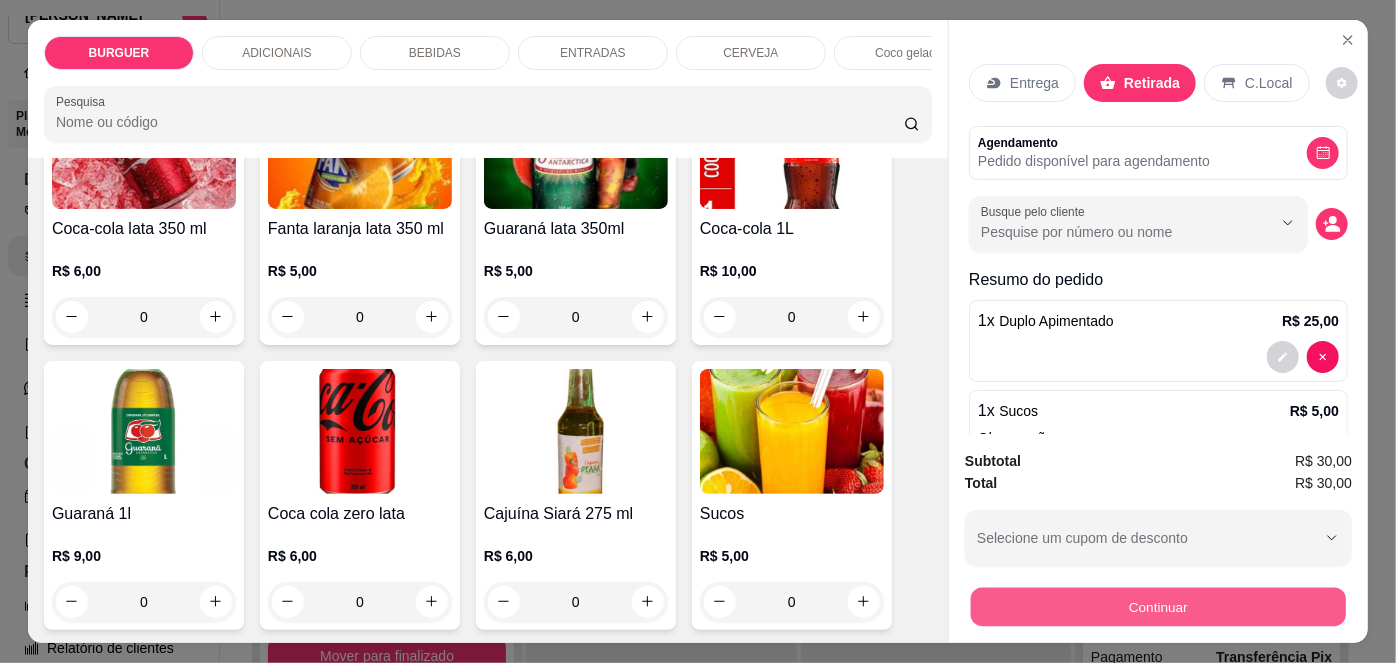 click on "Continuar" at bounding box center [1158, 607] 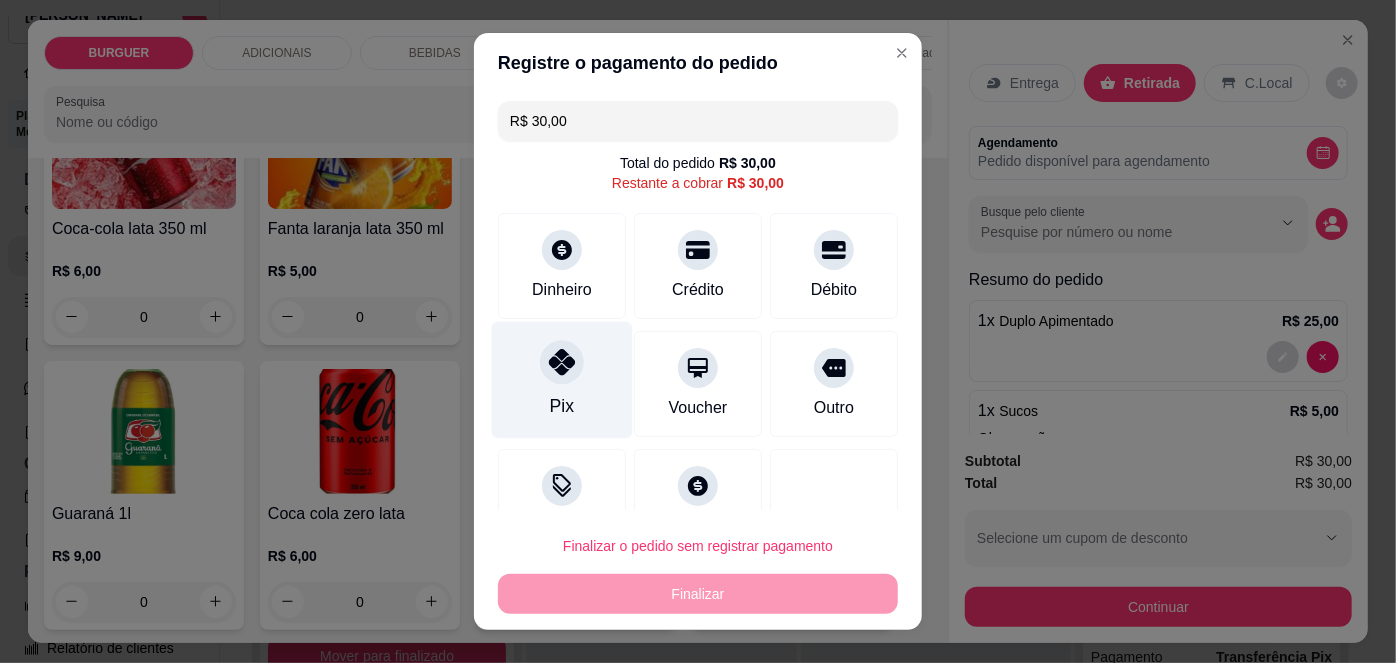 click 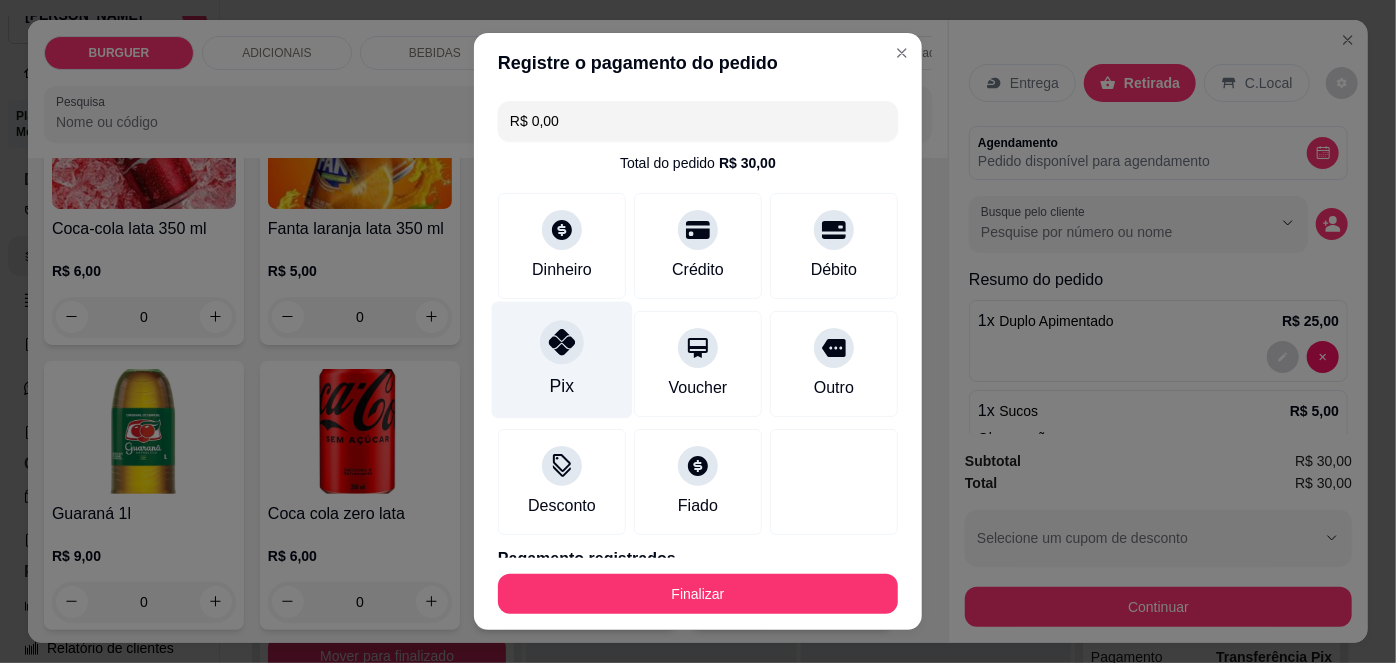 scroll, scrollTop: 88, scrollLeft: 0, axis: vertical 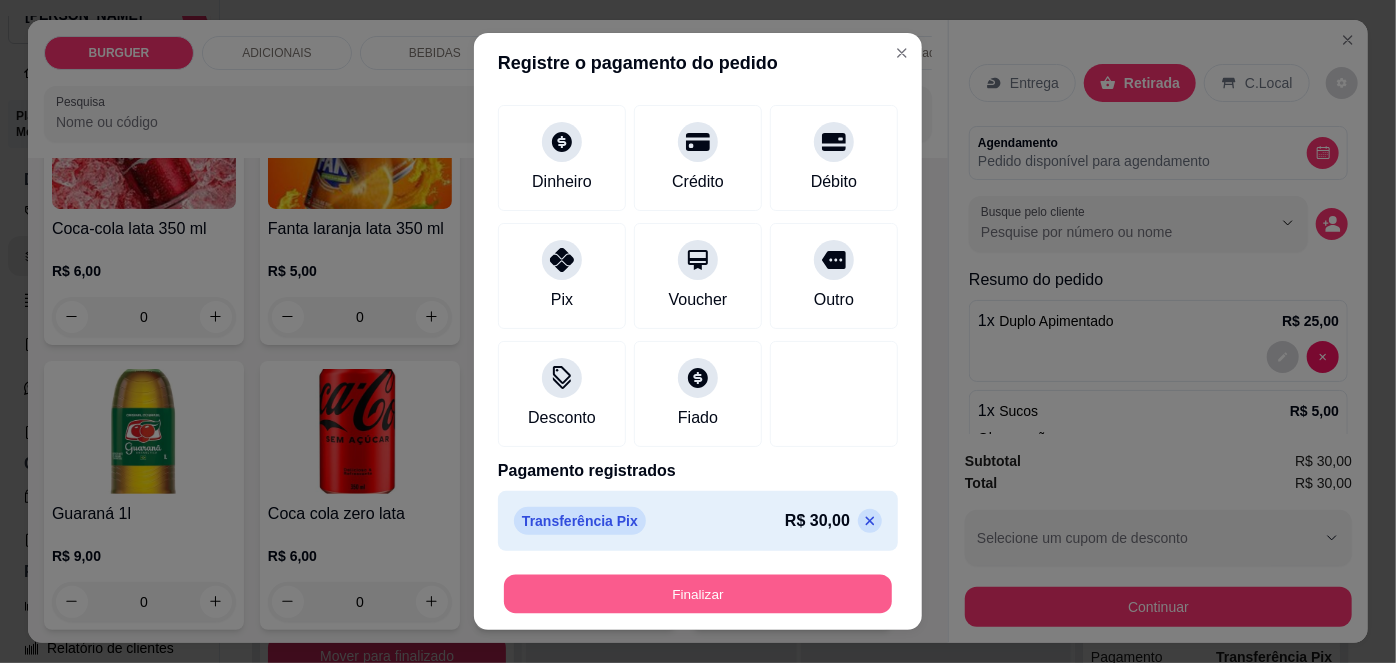 click on "Finalizar" at bounding box center (698, 593) 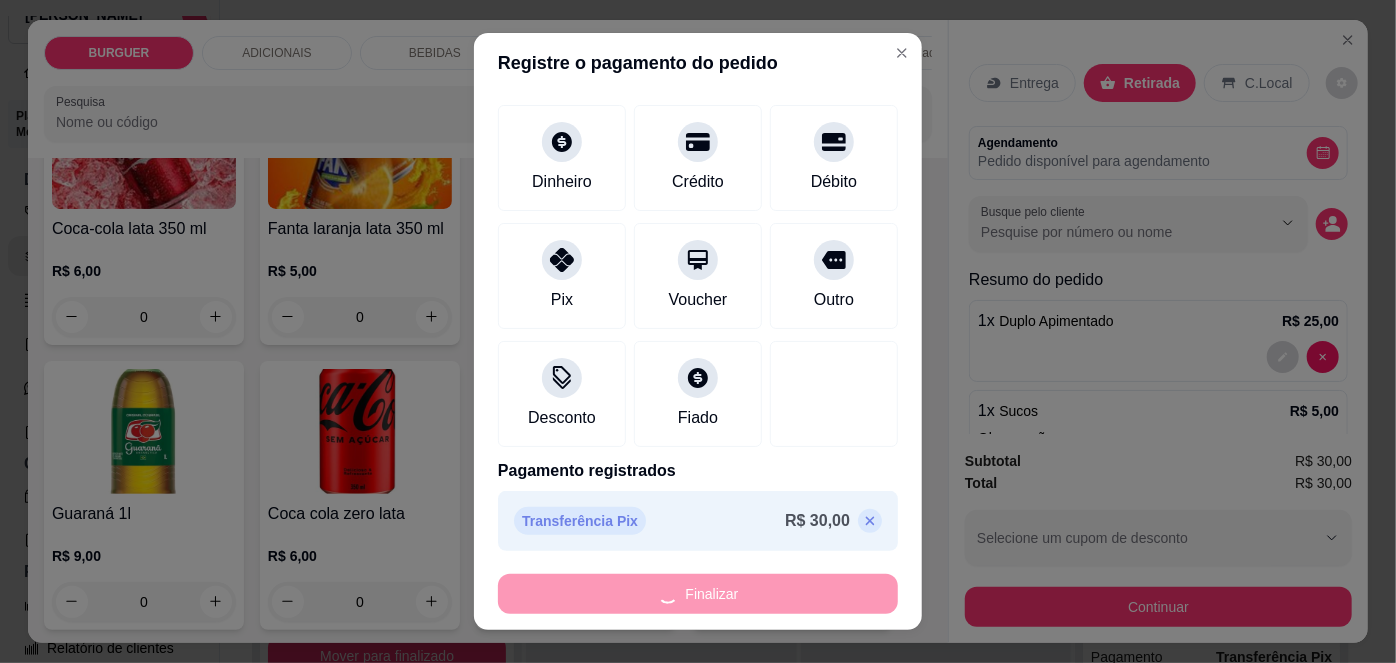 type on "0" 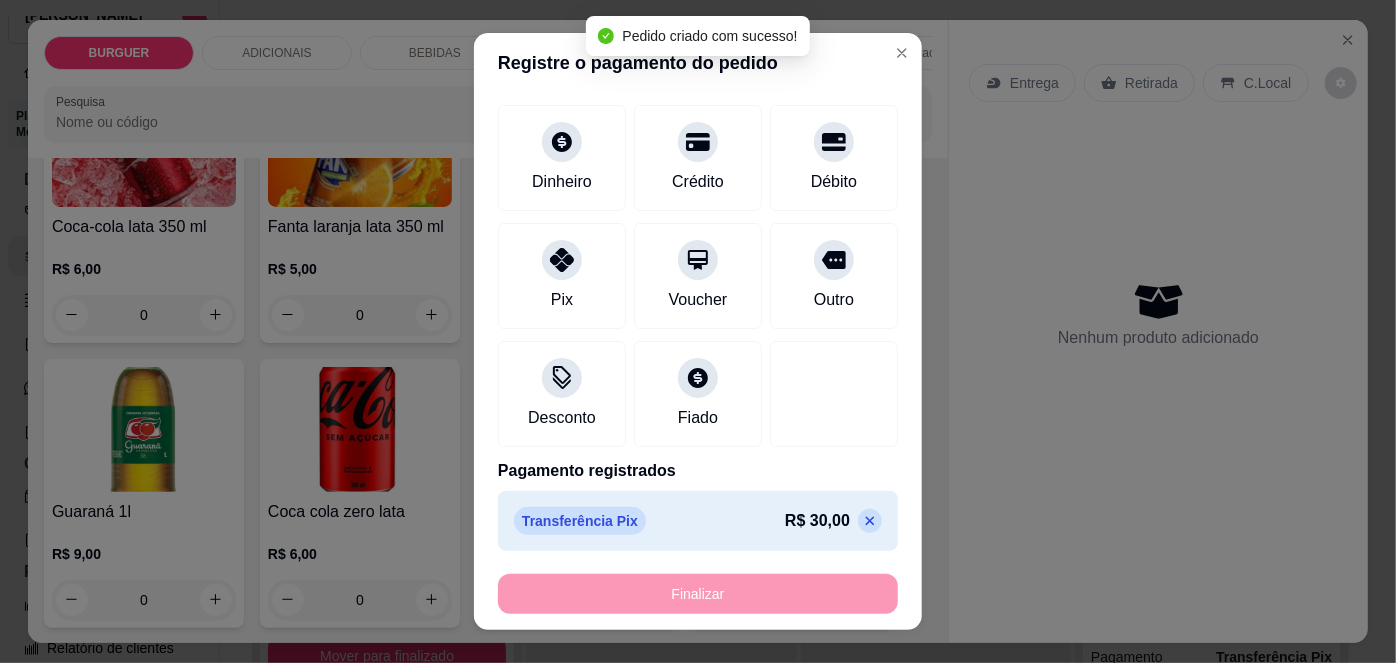 scroll, scrollTop: 1717, scrollLeft: 0, axis: vertical 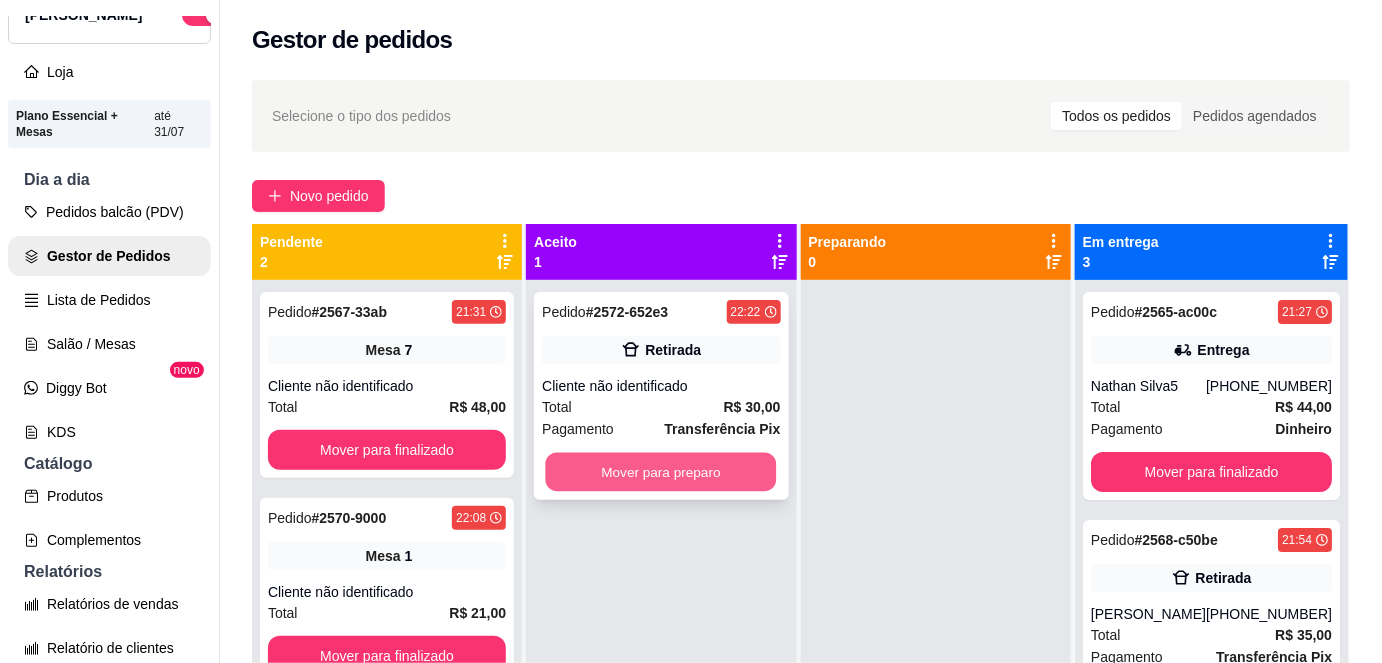 click on "Mover para preparo" at bounding box center [661, 472] 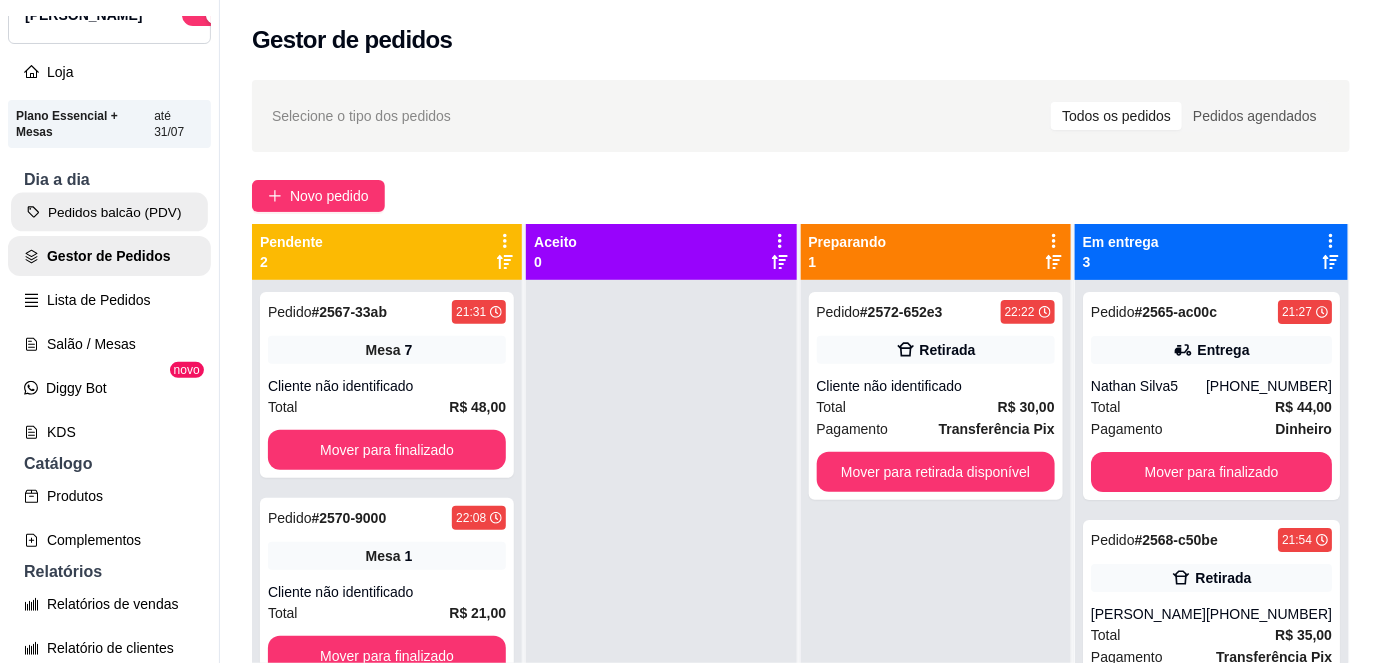 click on "Pedidos balcão (PDV)" at bounding box center (109, 212) 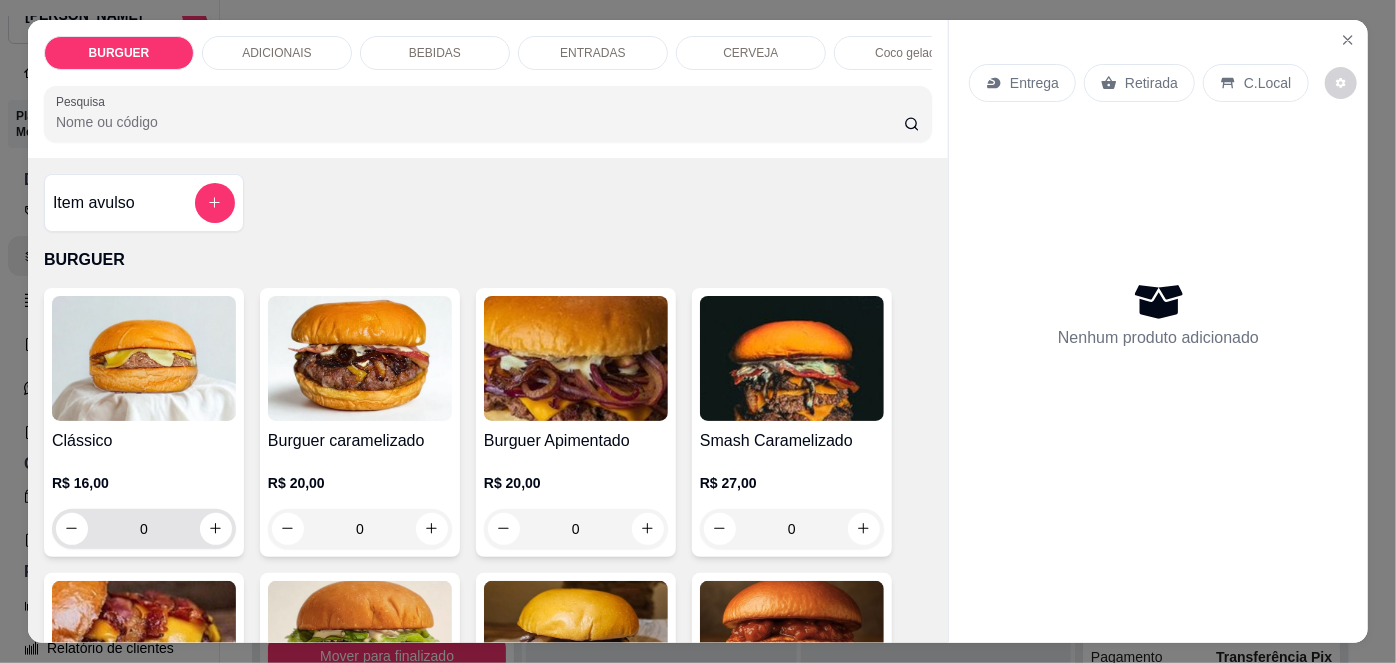 click on "0" at bounding box center (144, 529) 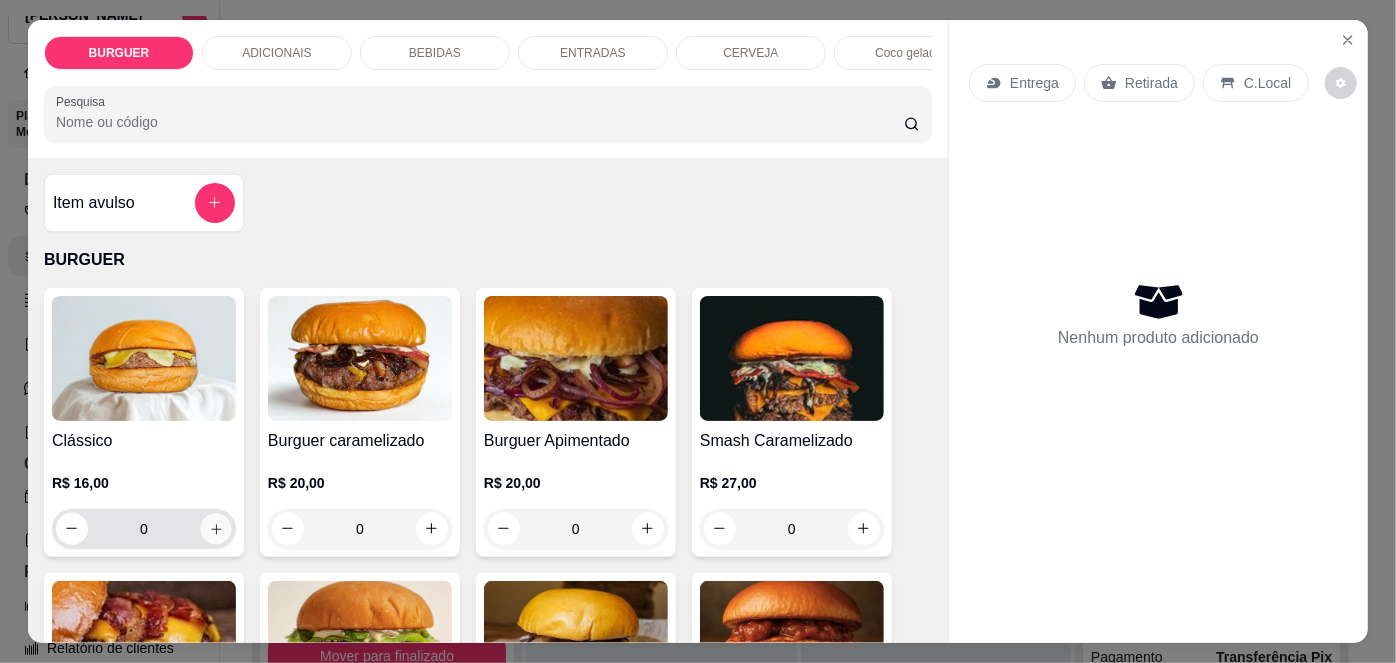 click 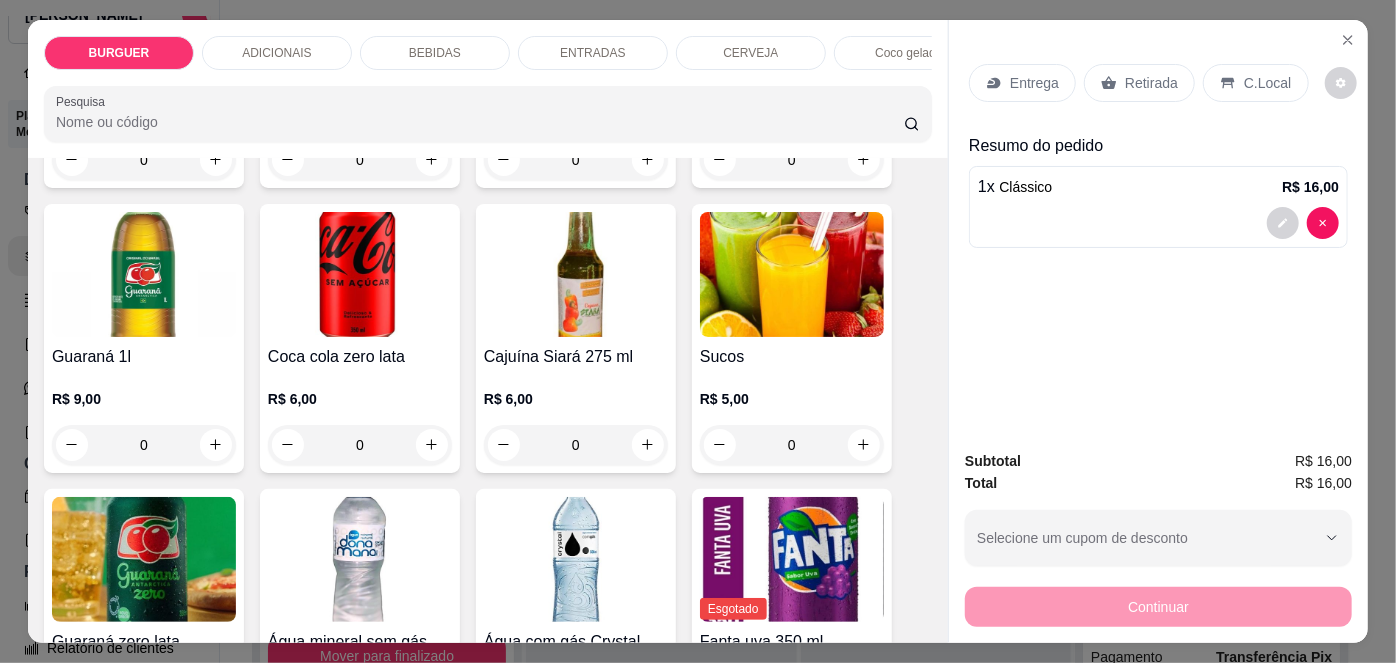 scroll, scrollTop: 1857, scrollLeft: 0, axis: vertical 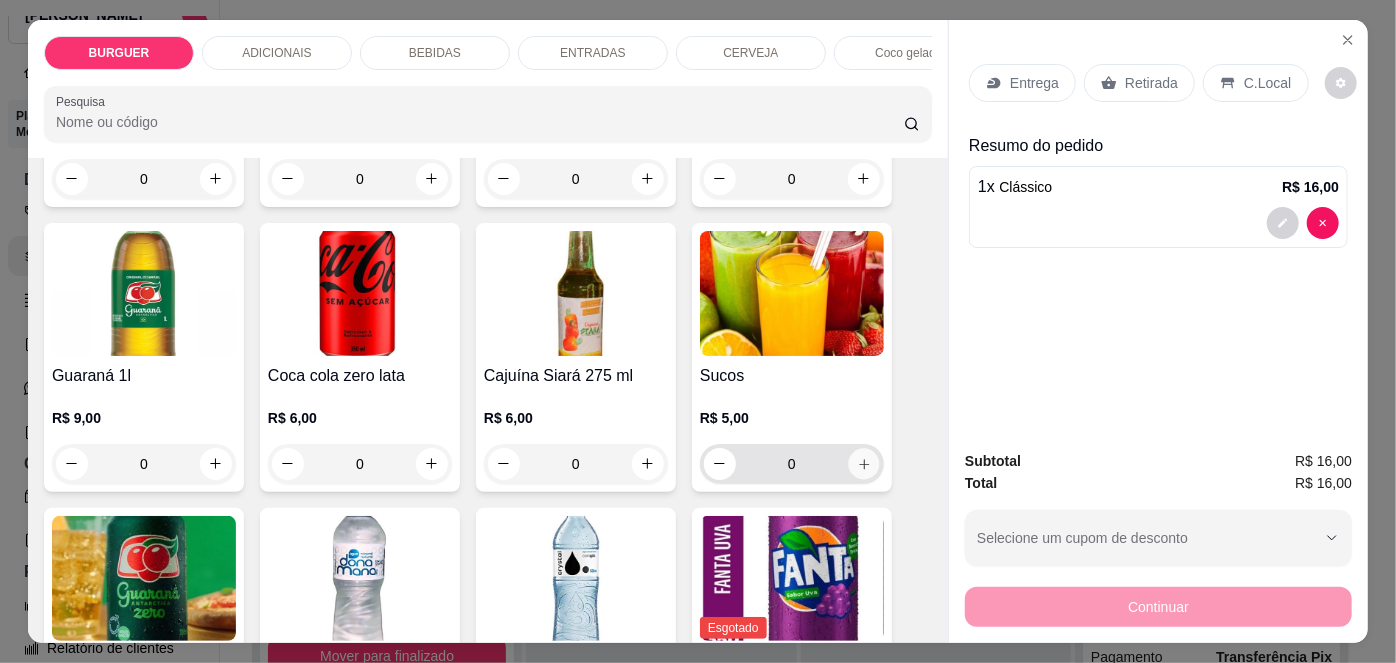 click at bounding box center [863, 463] 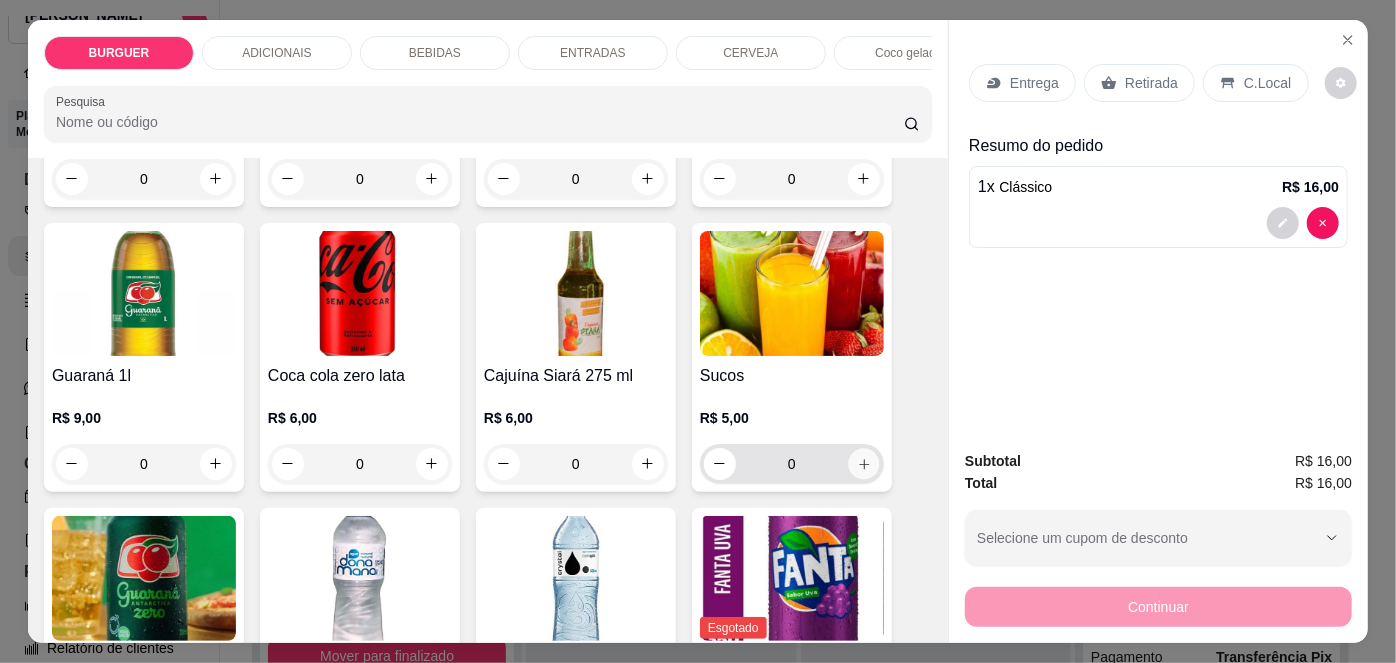 type on "1" 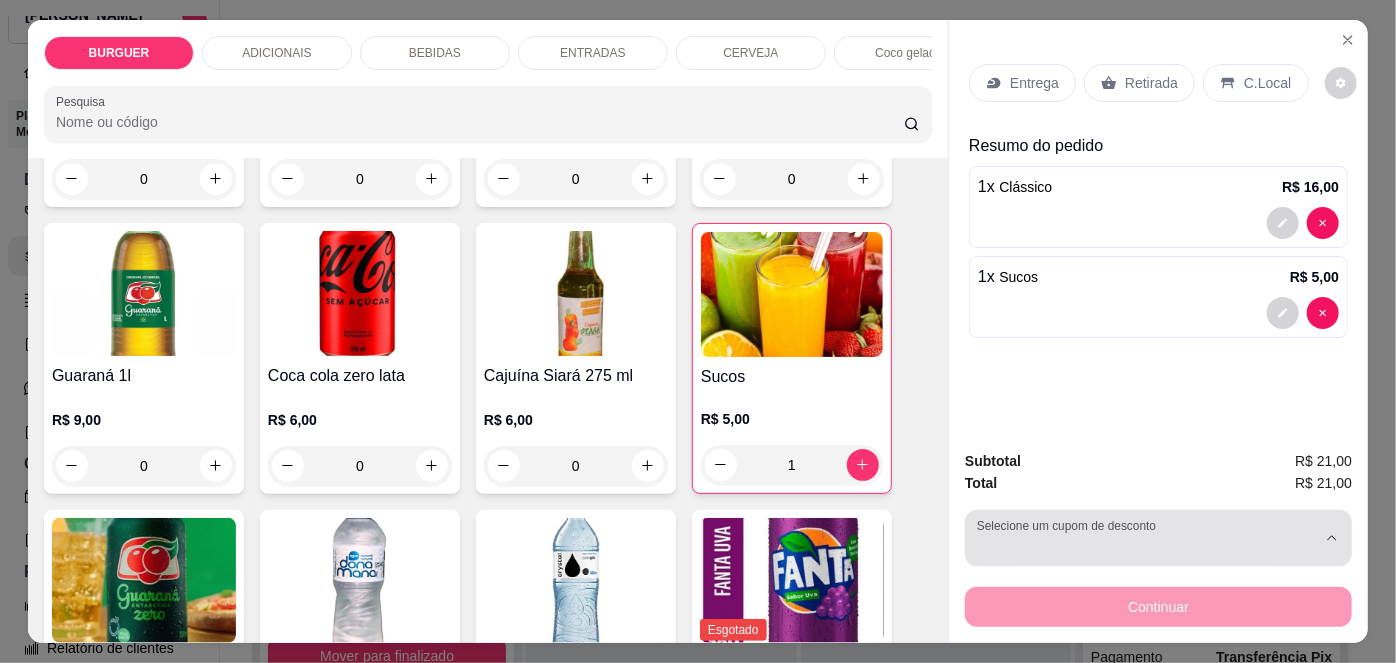 click at bounding box center [1146, 538] 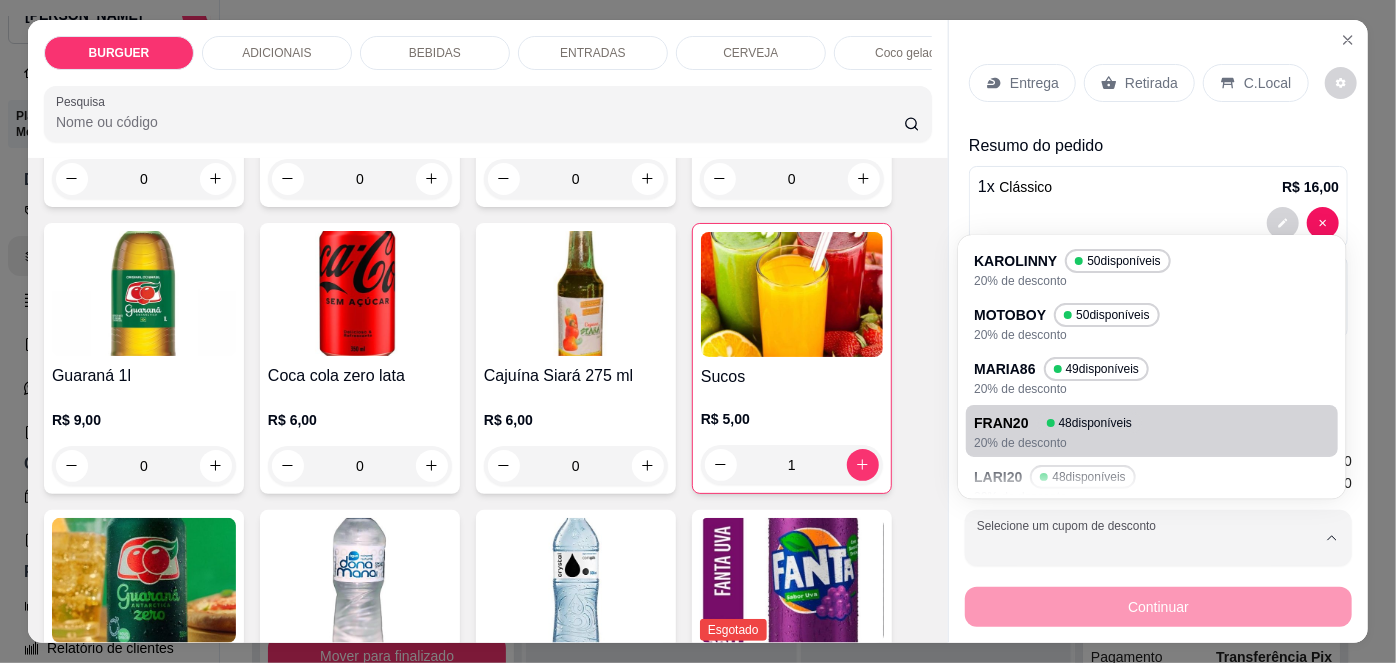 scroll, scrollTop: 128, scrollLeft: 0, axis: vertical 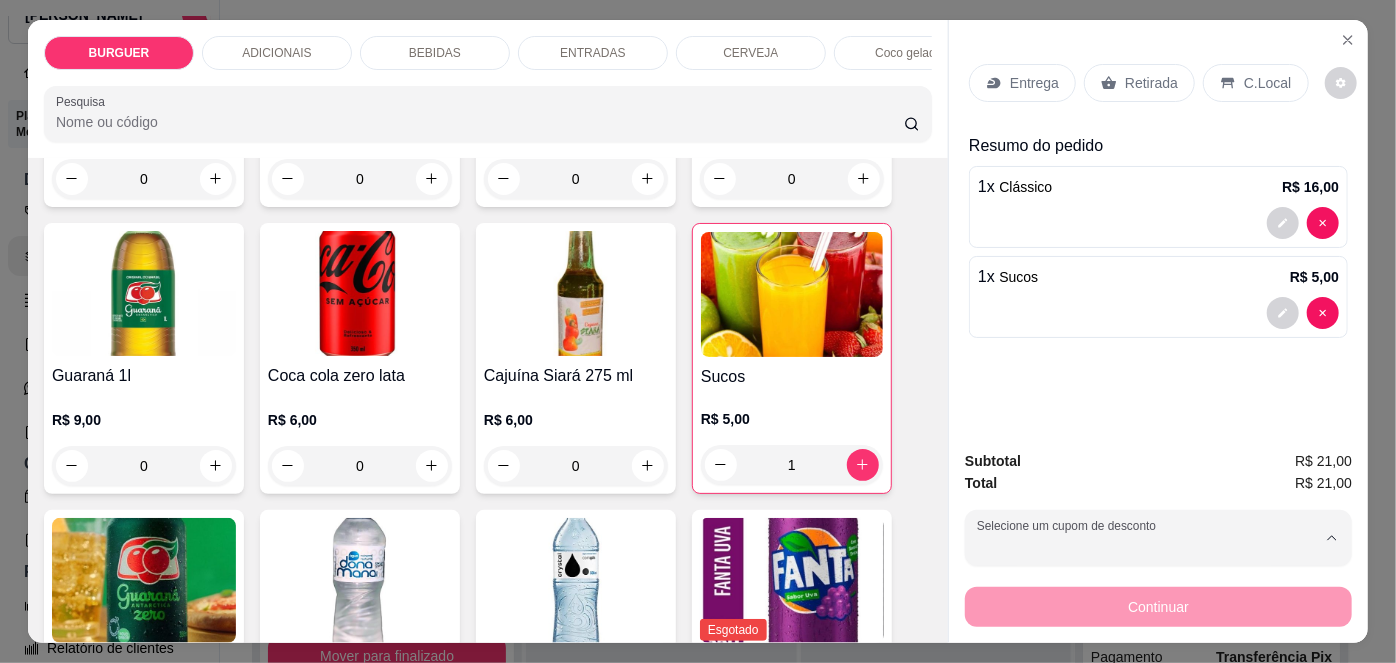 click on "NORONHA" at bounding box center [1015, 458] 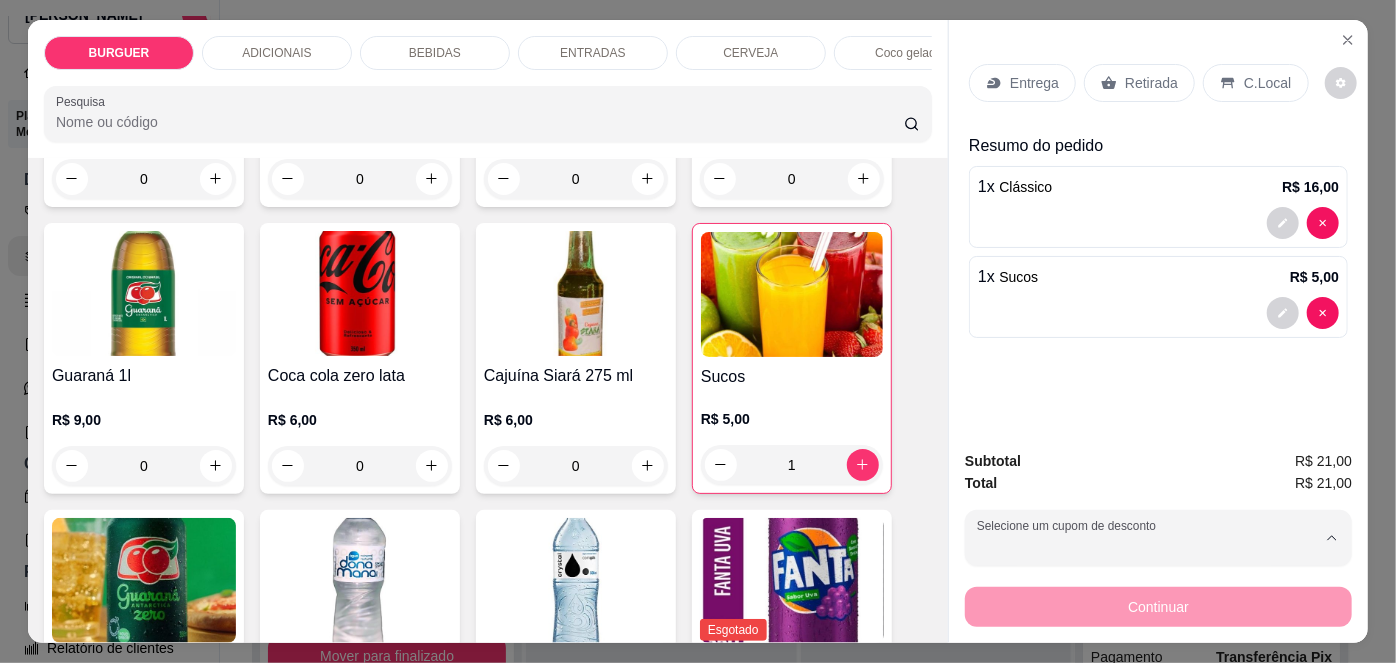 scroll, scrollTop: 18, scrollLeft: 0, axis: vertical 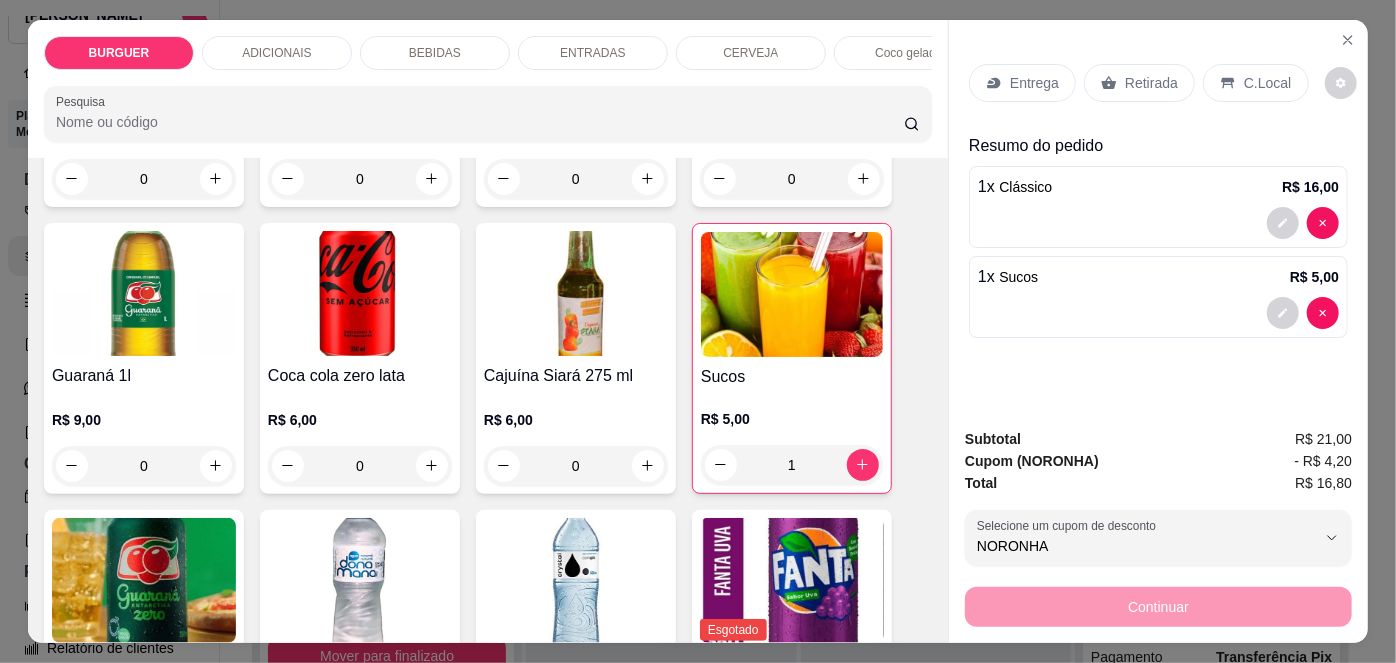 click 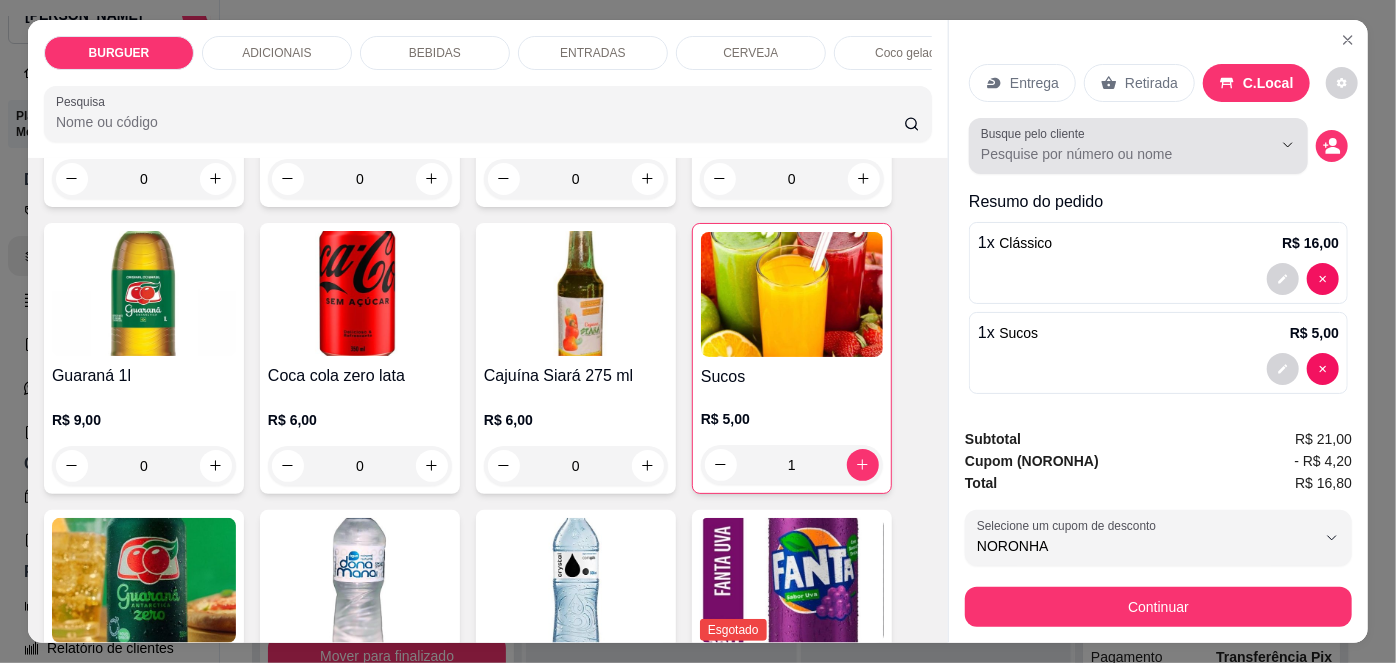 click on "Busque pelo cliente" at bounding box center [1138, 146] 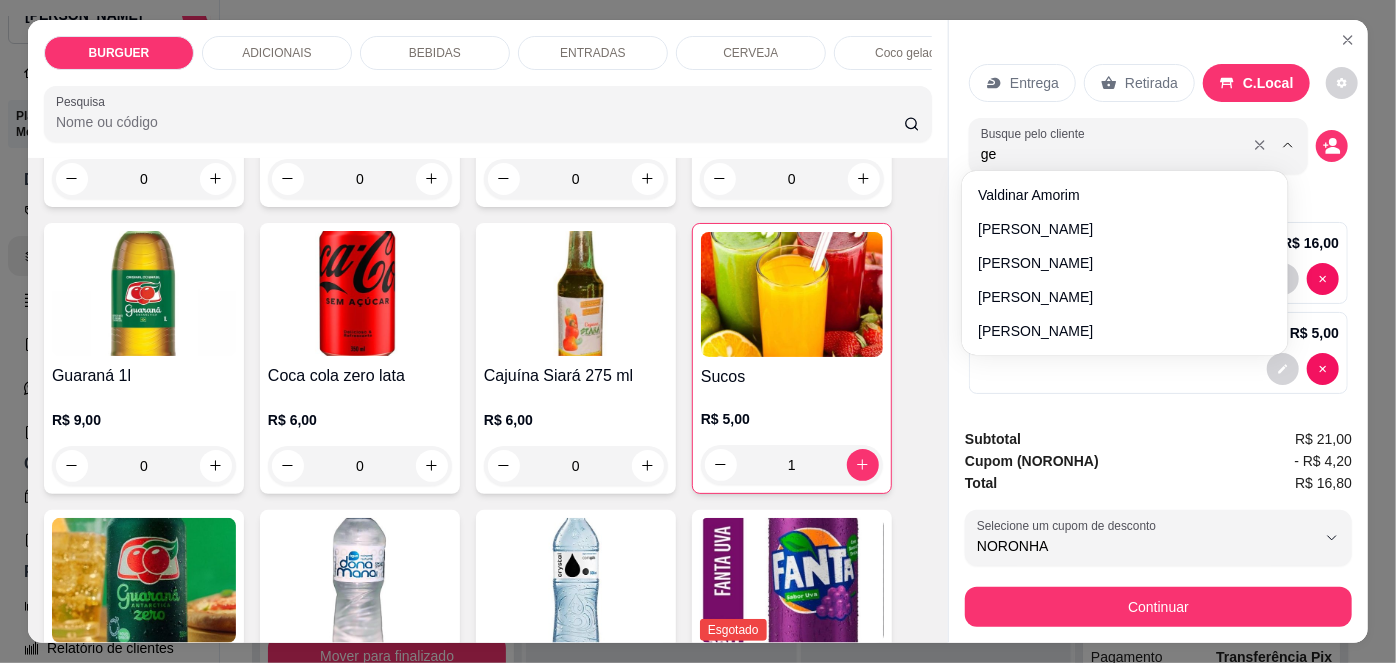 type on "geo" 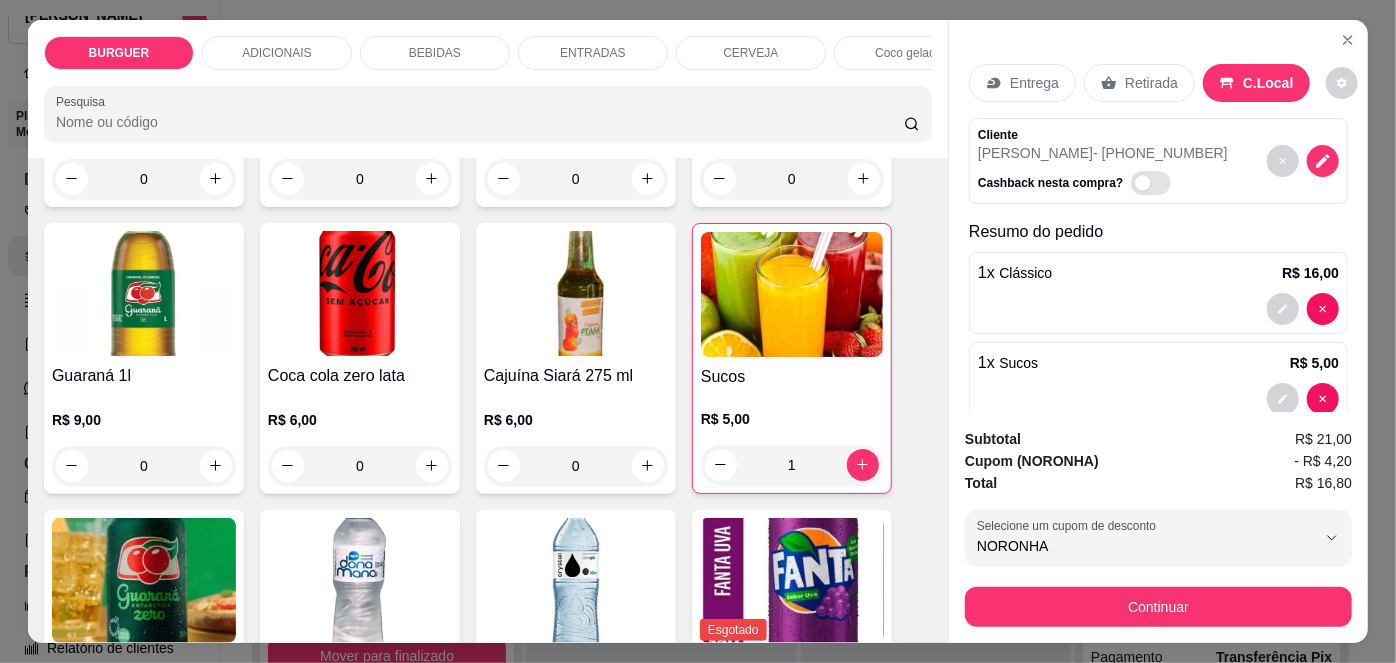 scroll, scrollTop: 37, scrollLeft: 0, axis: vertical 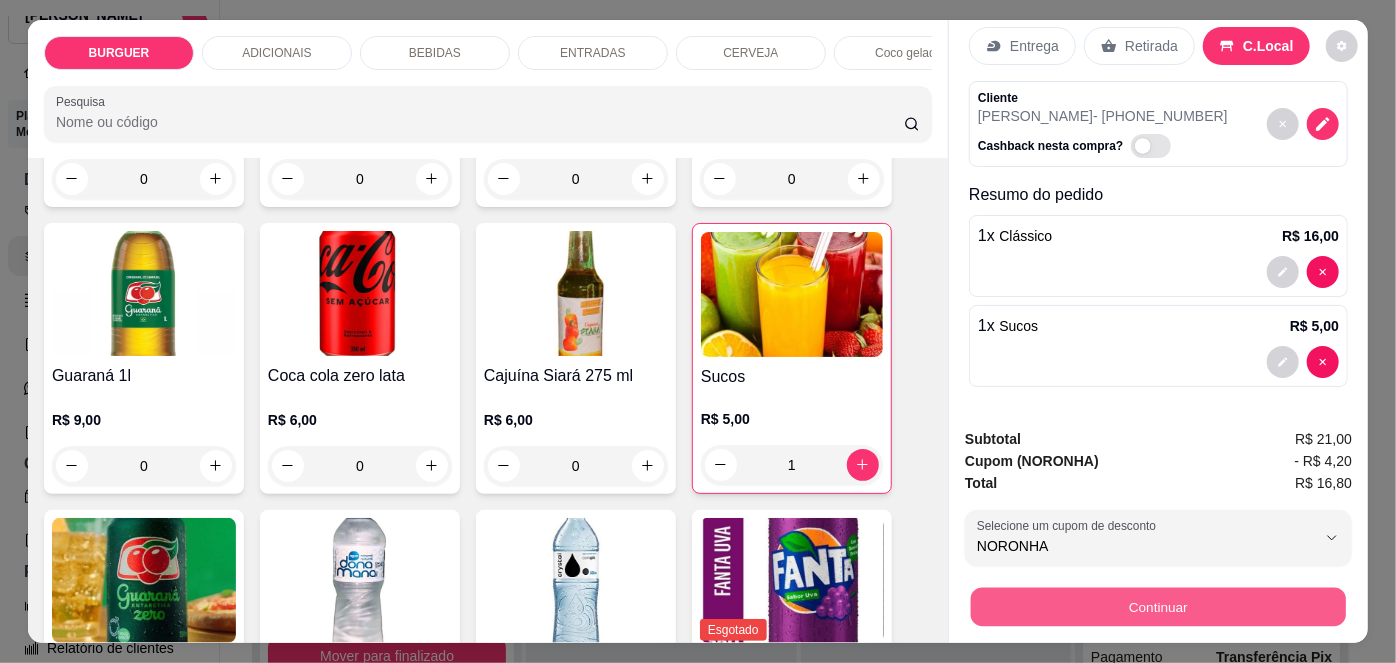 click on "Continuar" at bounding box center (1158, 607) 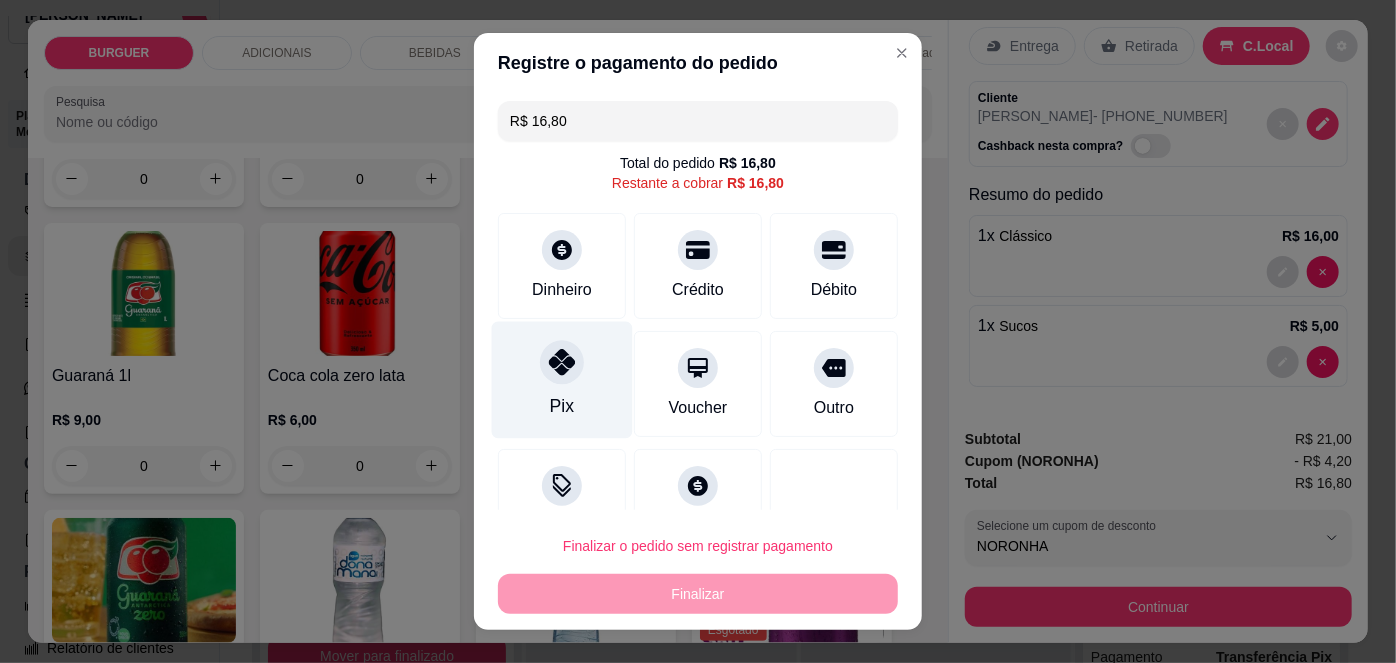 click 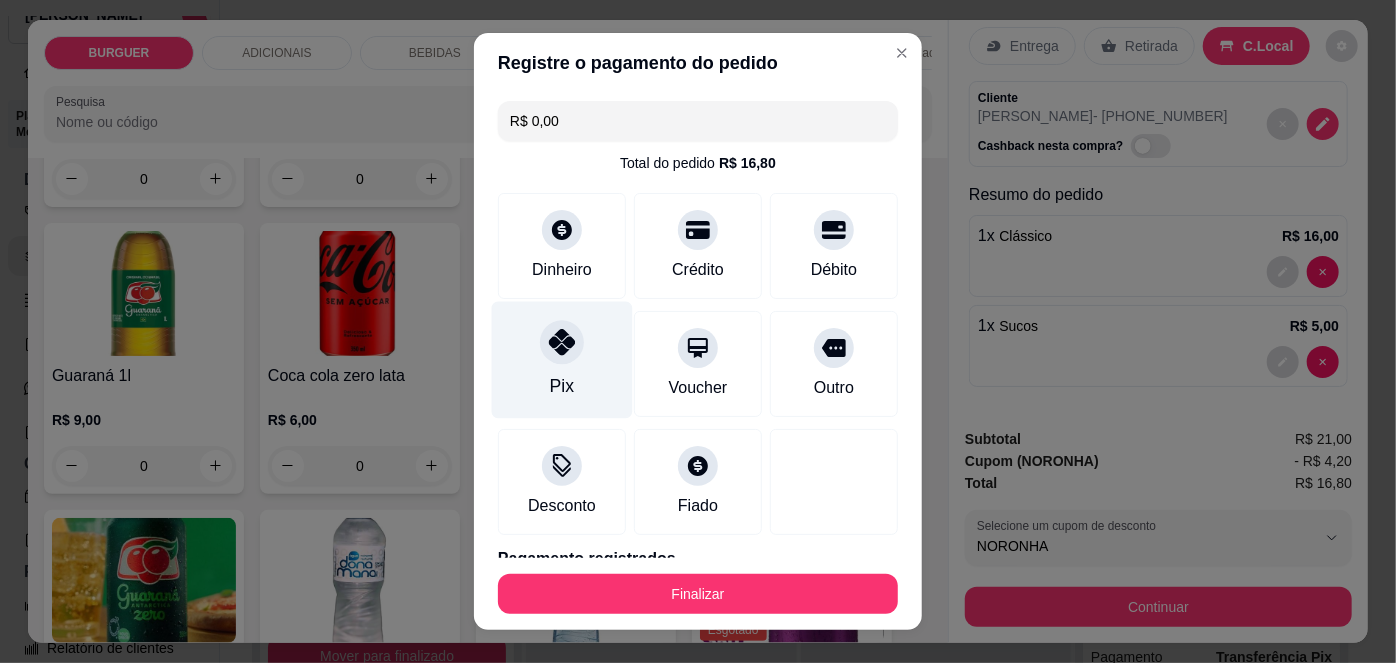scroll, scrollTop: 88, scrollLeft: 0, axis: vertical 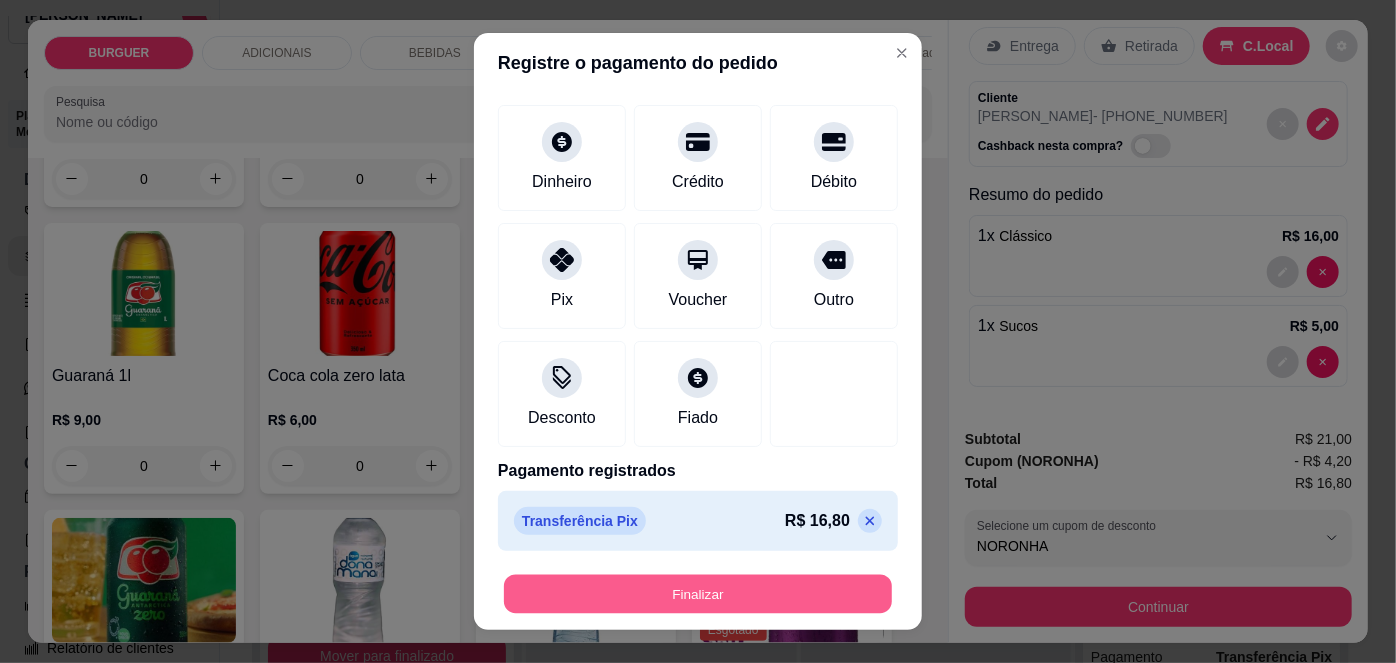 click on "Finalizar" at bounding box center [698, 593] 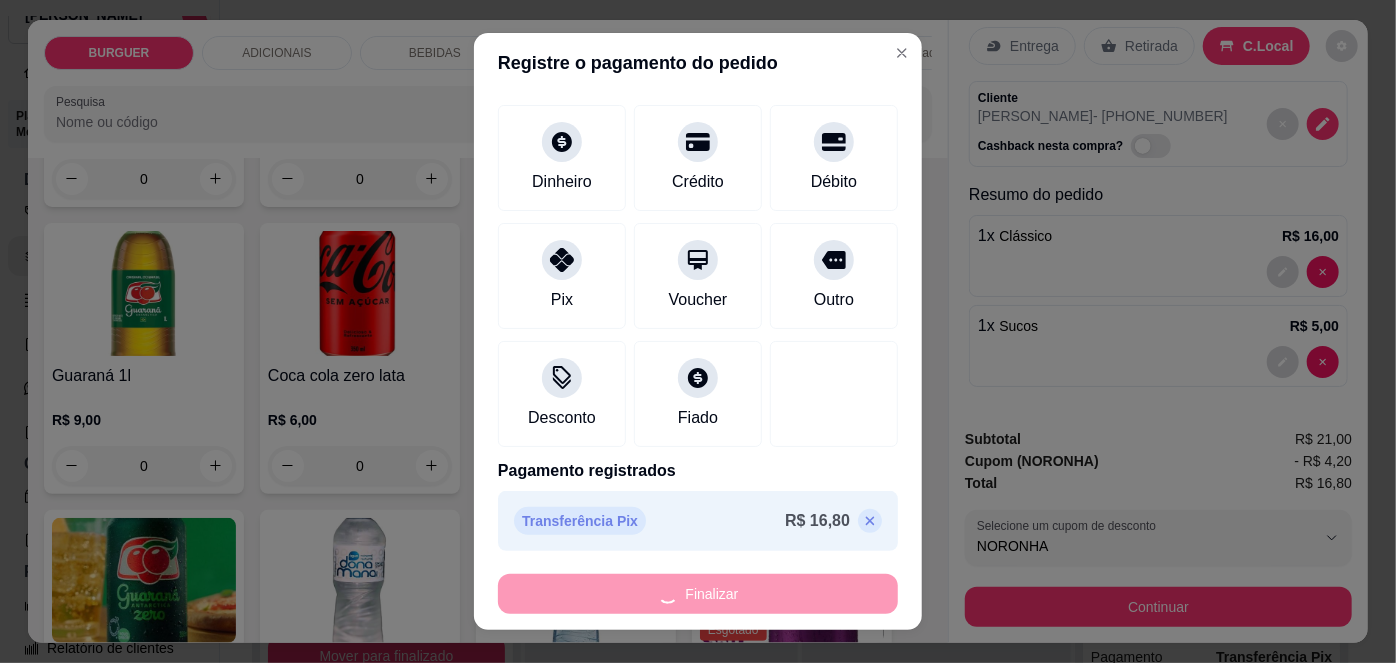 type on "0" 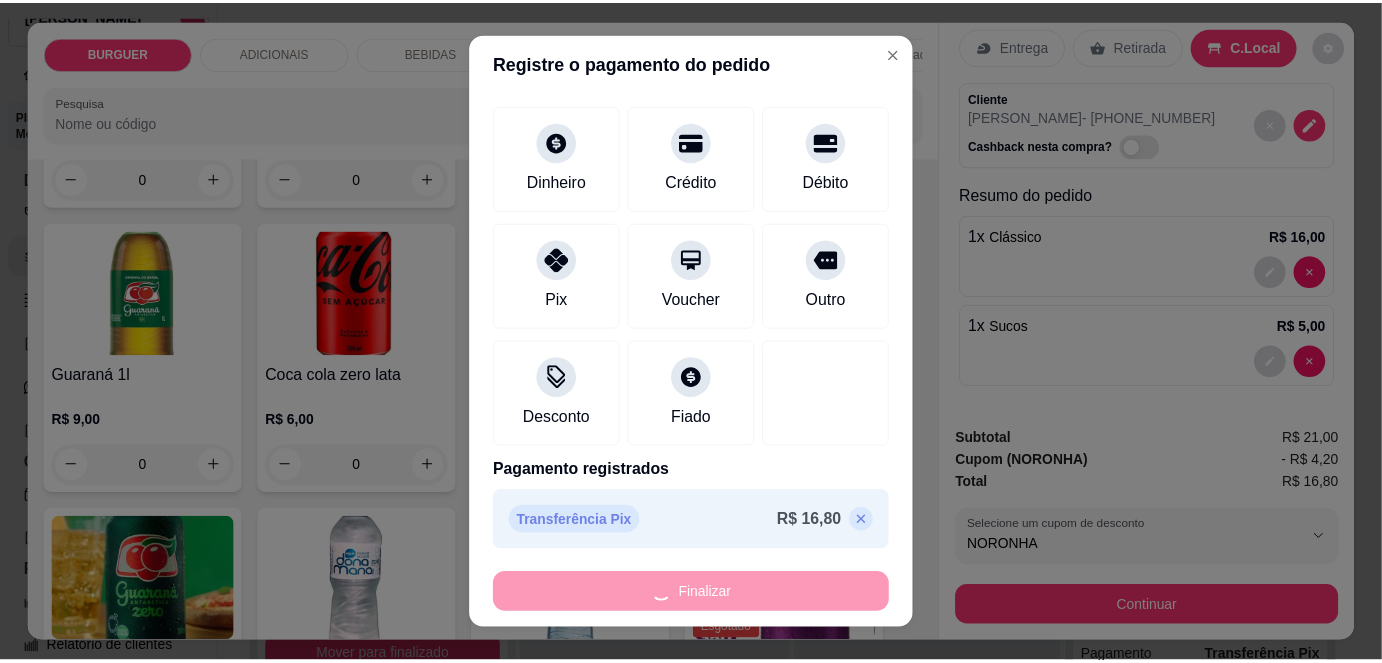 scroll, scrollTop: 1856, scrollLeft: 0, axis: vertical 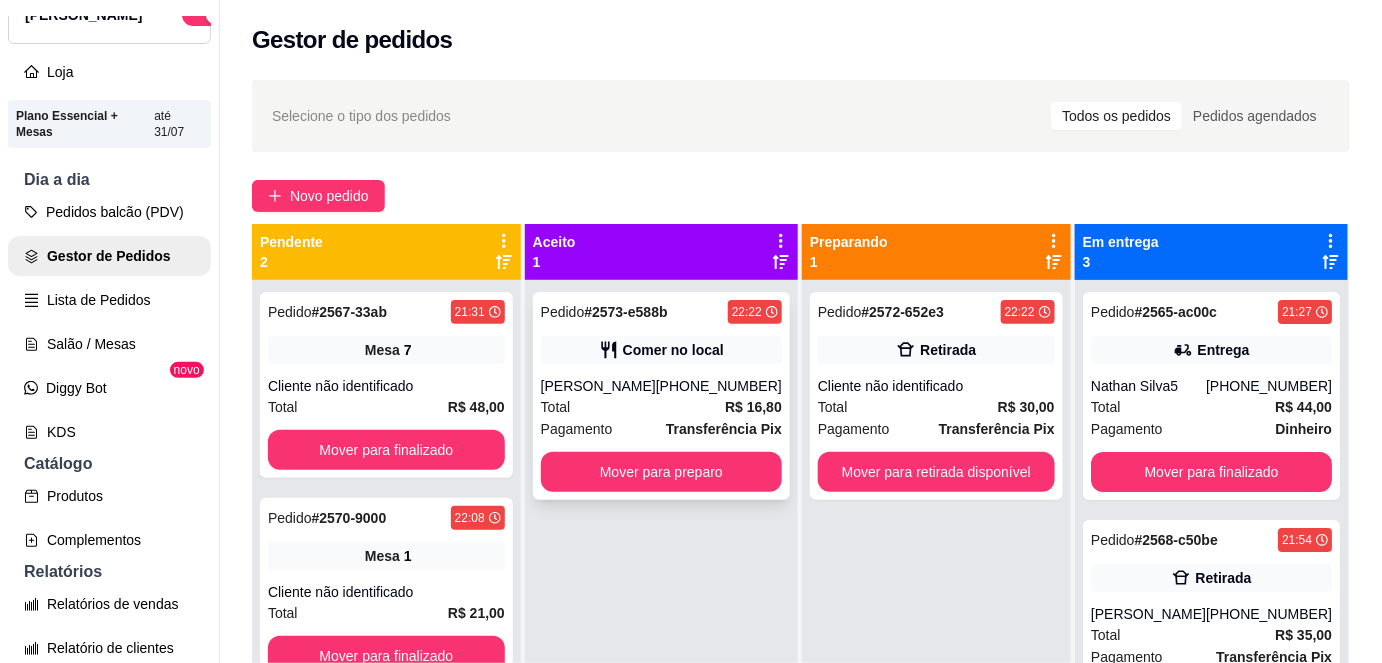 click on "[PERSON_NAME]" at bounding box center [598, 386] 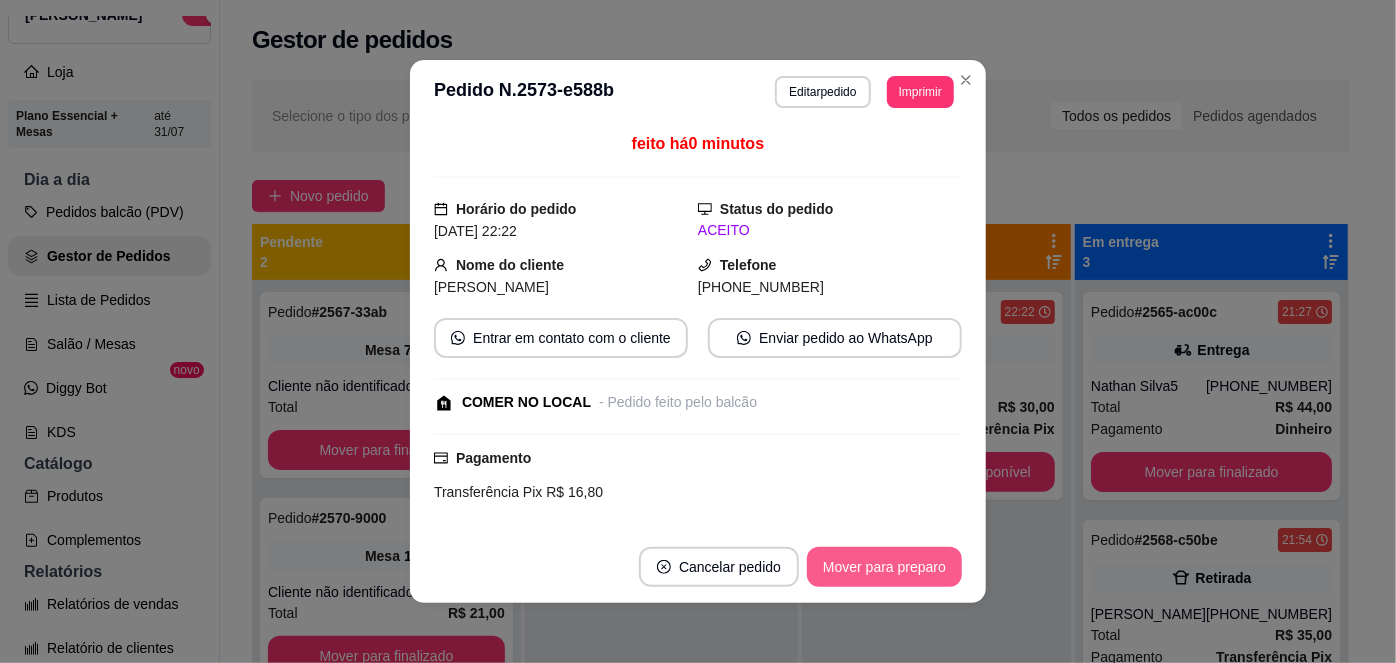 click on "Mover para preparo" at bounding box center (884, 567) 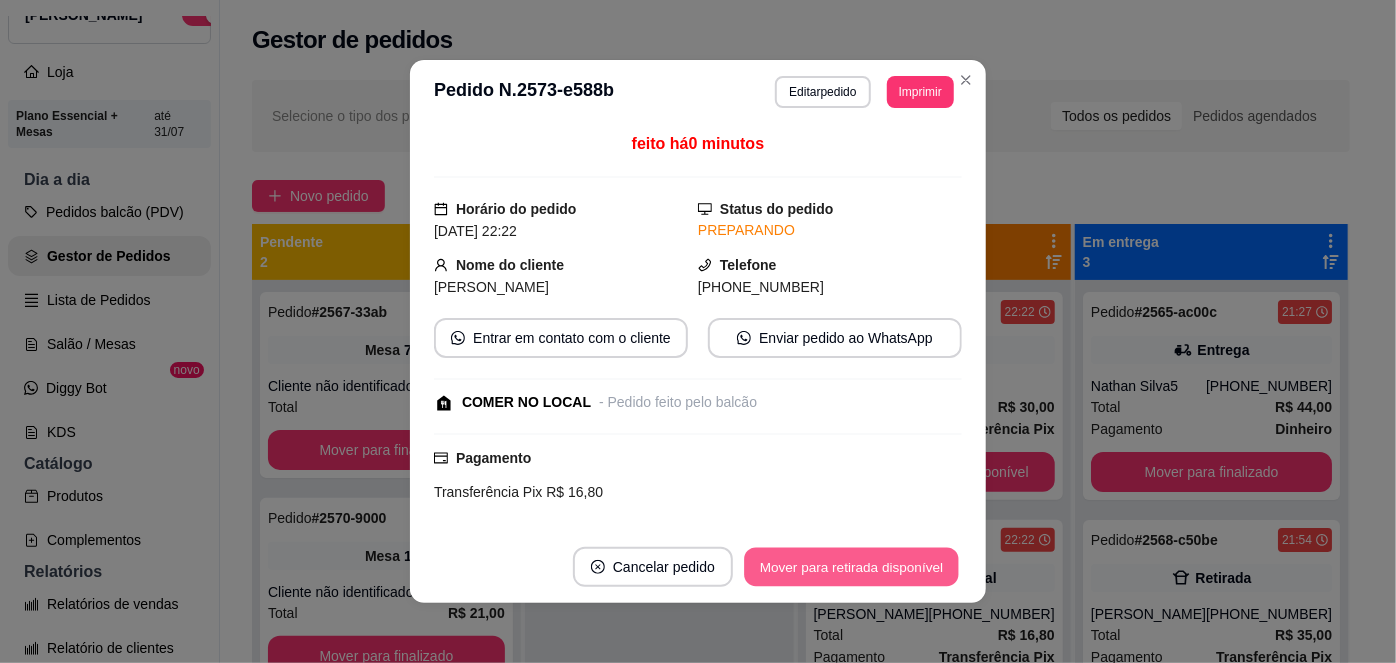 click on "Mover para retirada disponível" at bounding box center [851, 567] 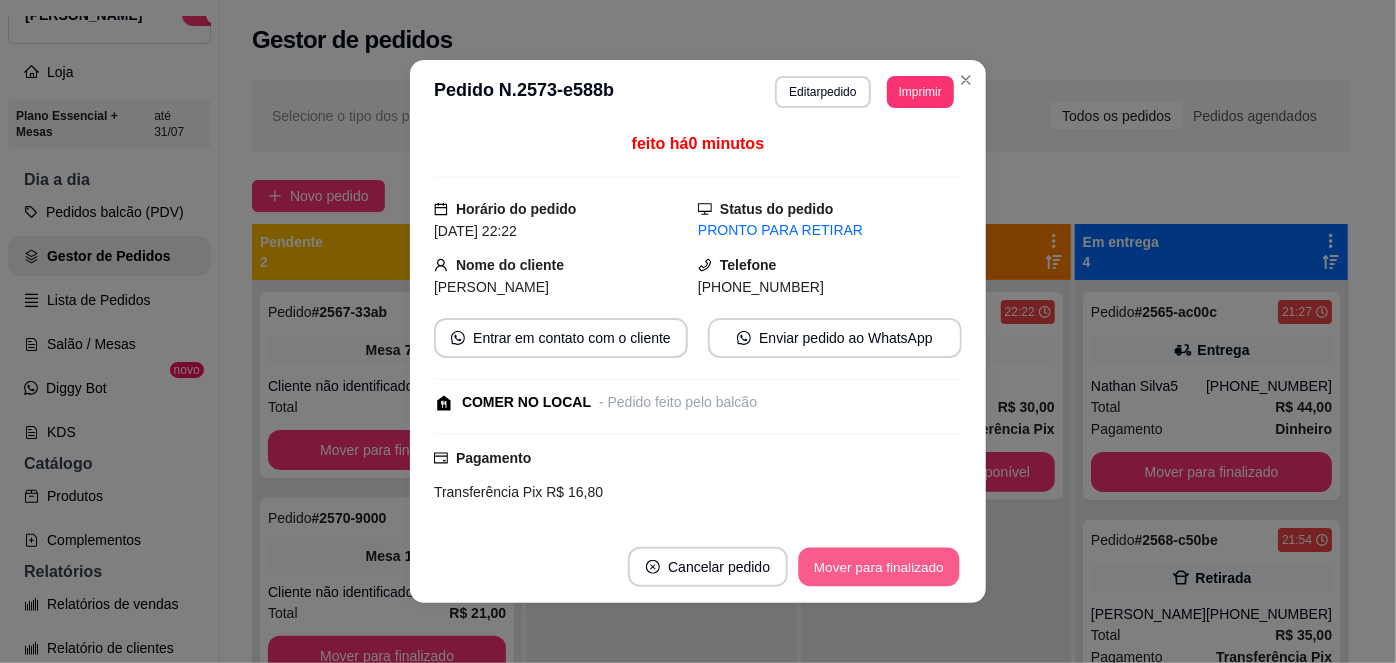 click on "Mover para finalizado" at bounding box center [879, 567] 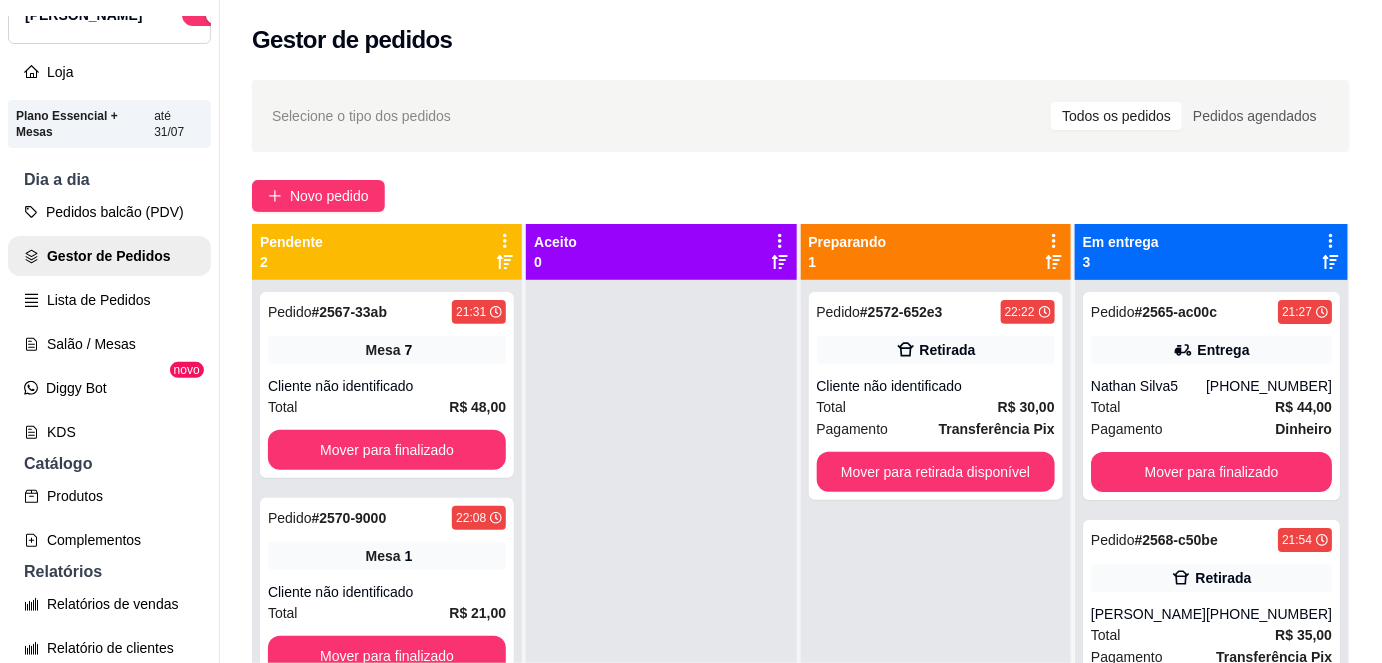 scroll, scrollTop: 56, scrollLeft: 0, axis: vertical 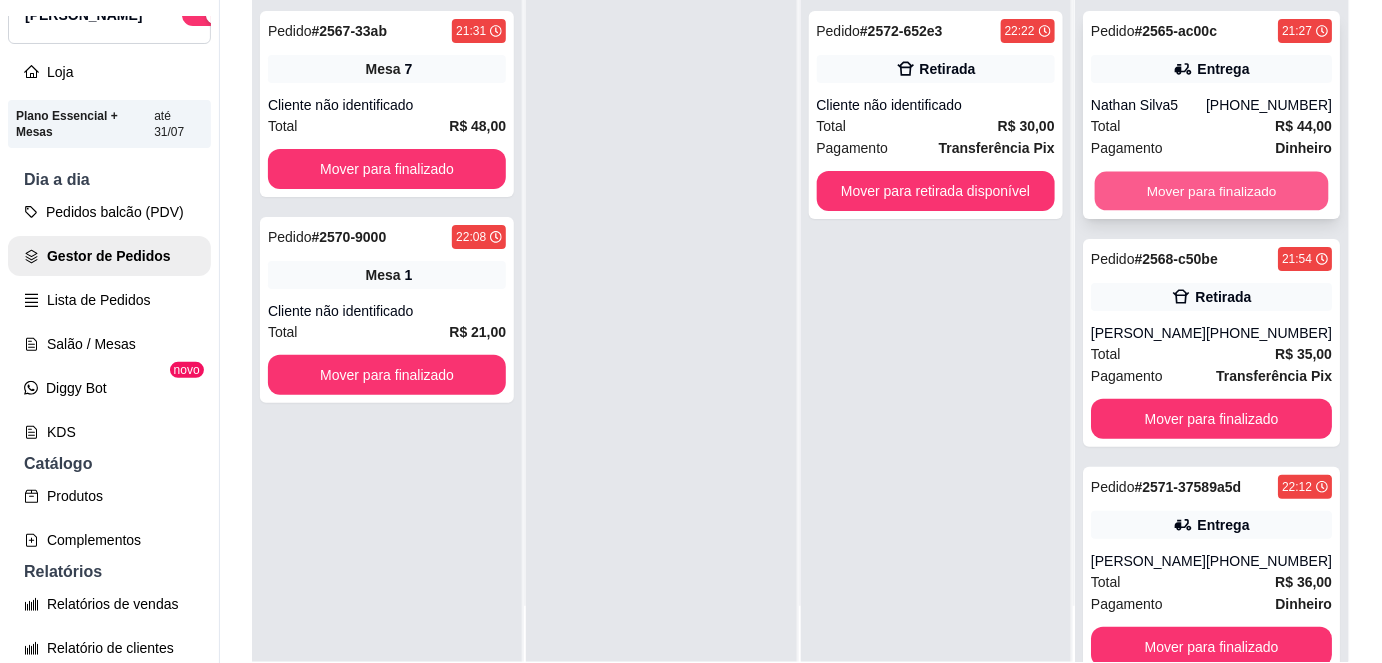 click on "Mover para finalizado" at bounding box center [1211, 191] 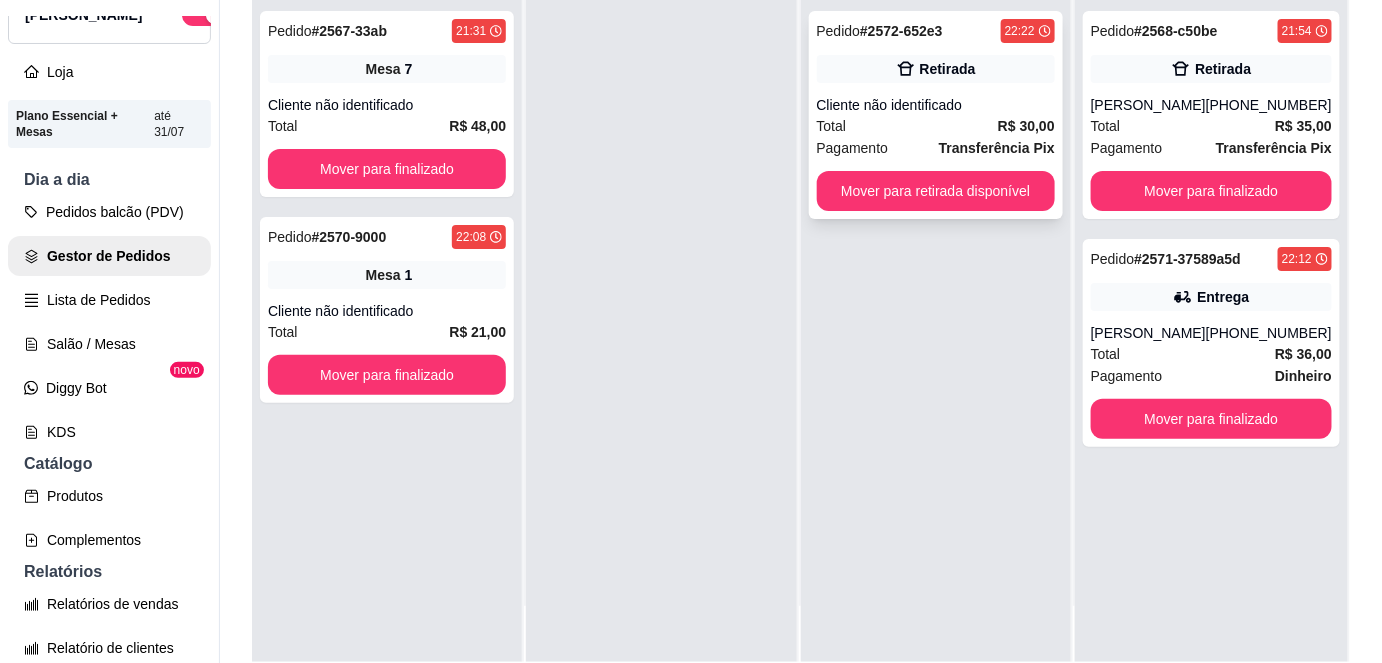 click on "Pagamento" at bounding box center [853, 148] 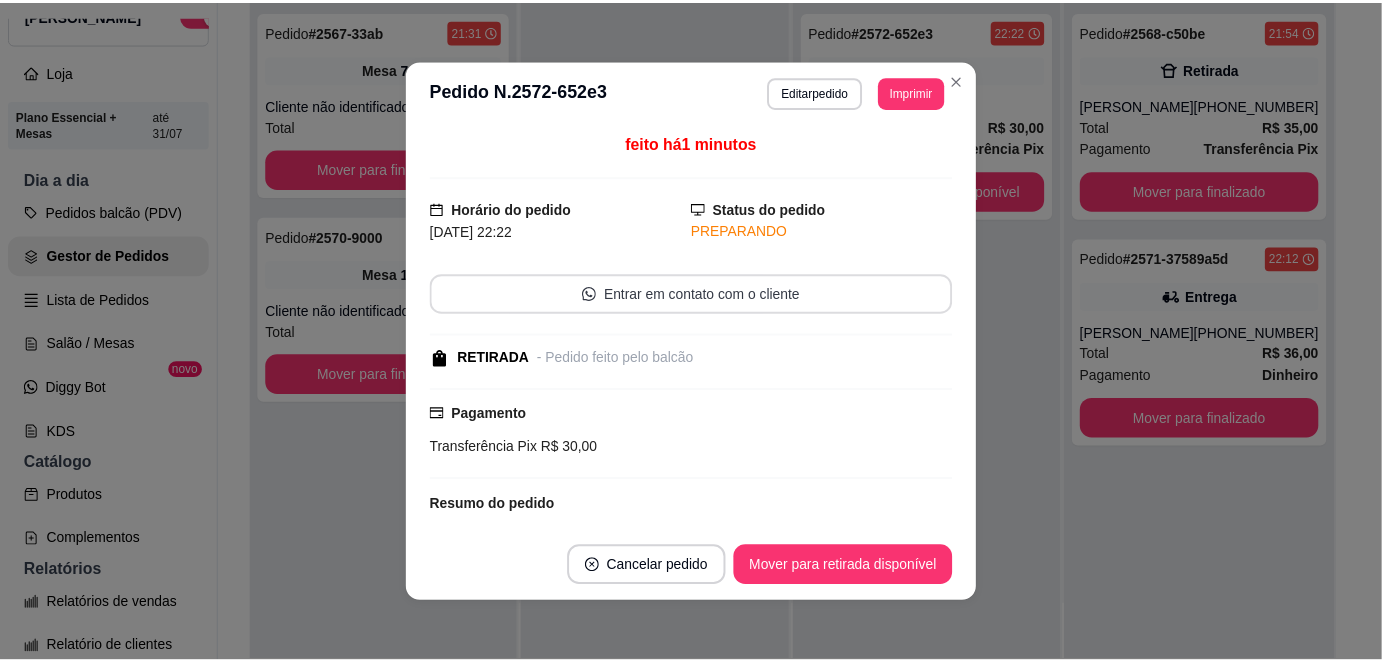 scroll, scrollTop: 235, scrollLeft: 0, axis: vertical 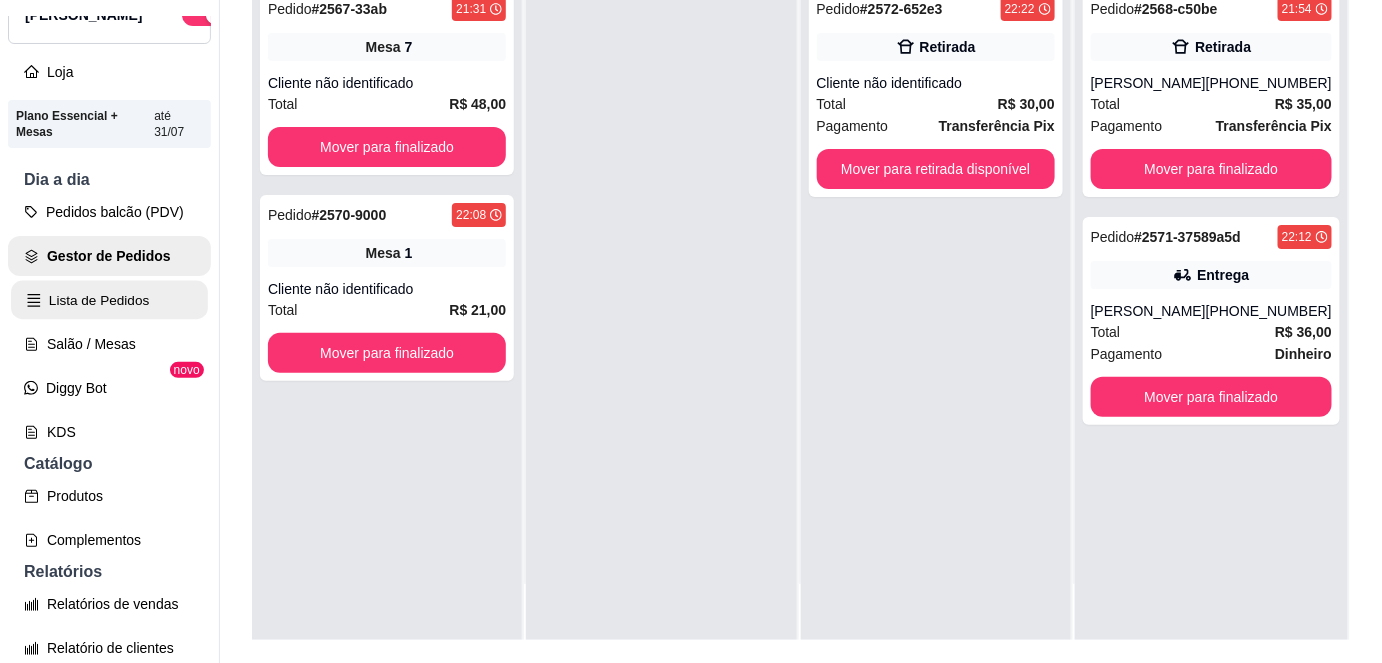 click on "Lista de Pedidos" at bounding box center (109, 300) 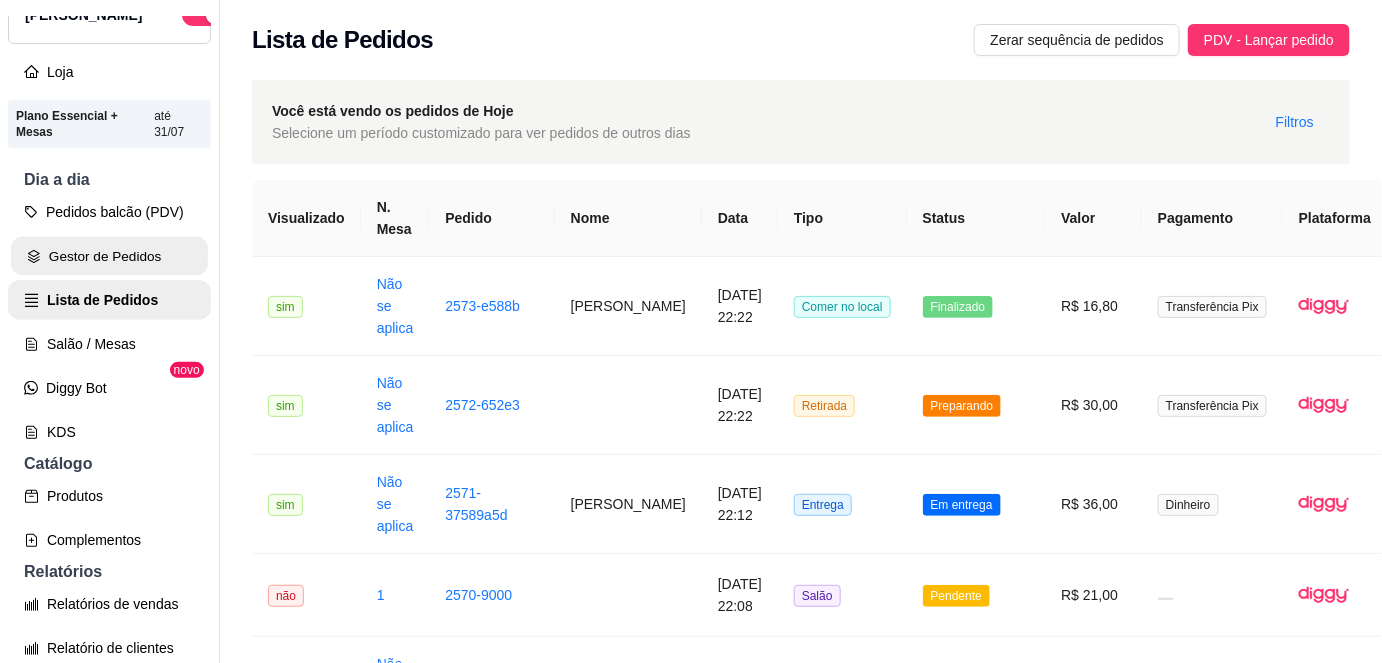 click on "Gestor de Pedidos" at bounding box center (109, 256) 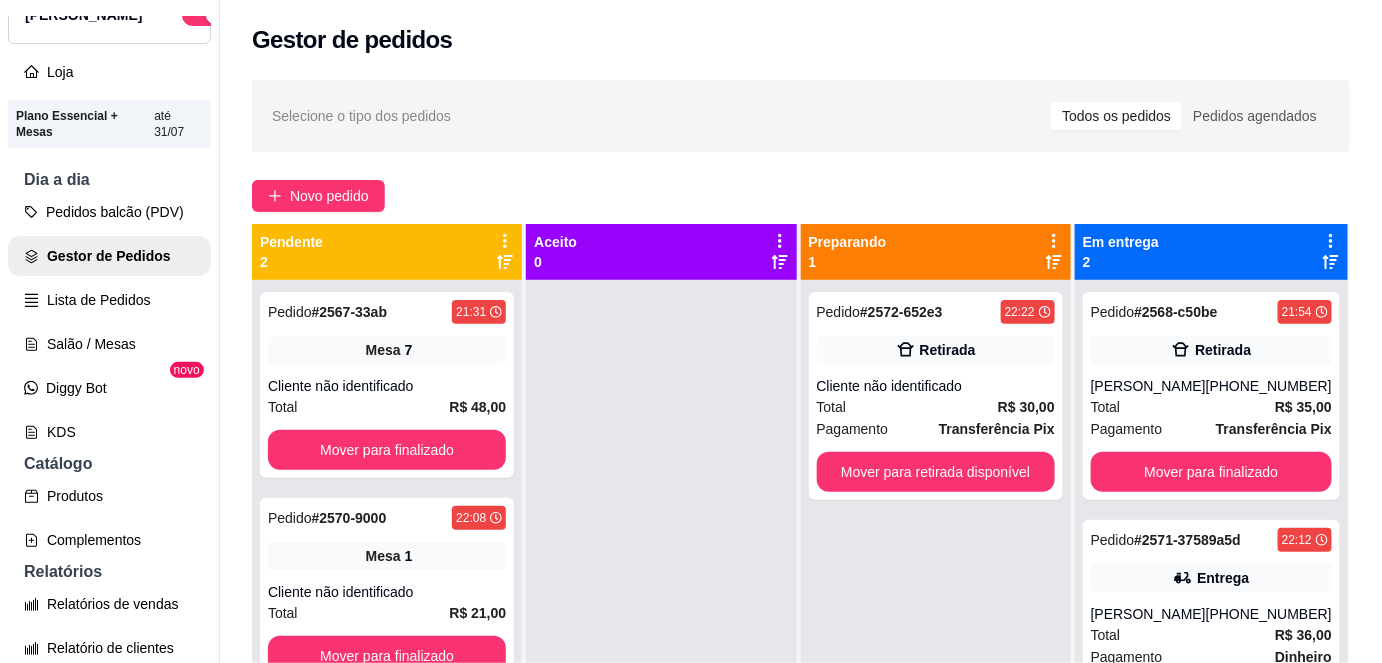 scroll, scrollTop: 56, scrollLeft: 0, axis: vertical 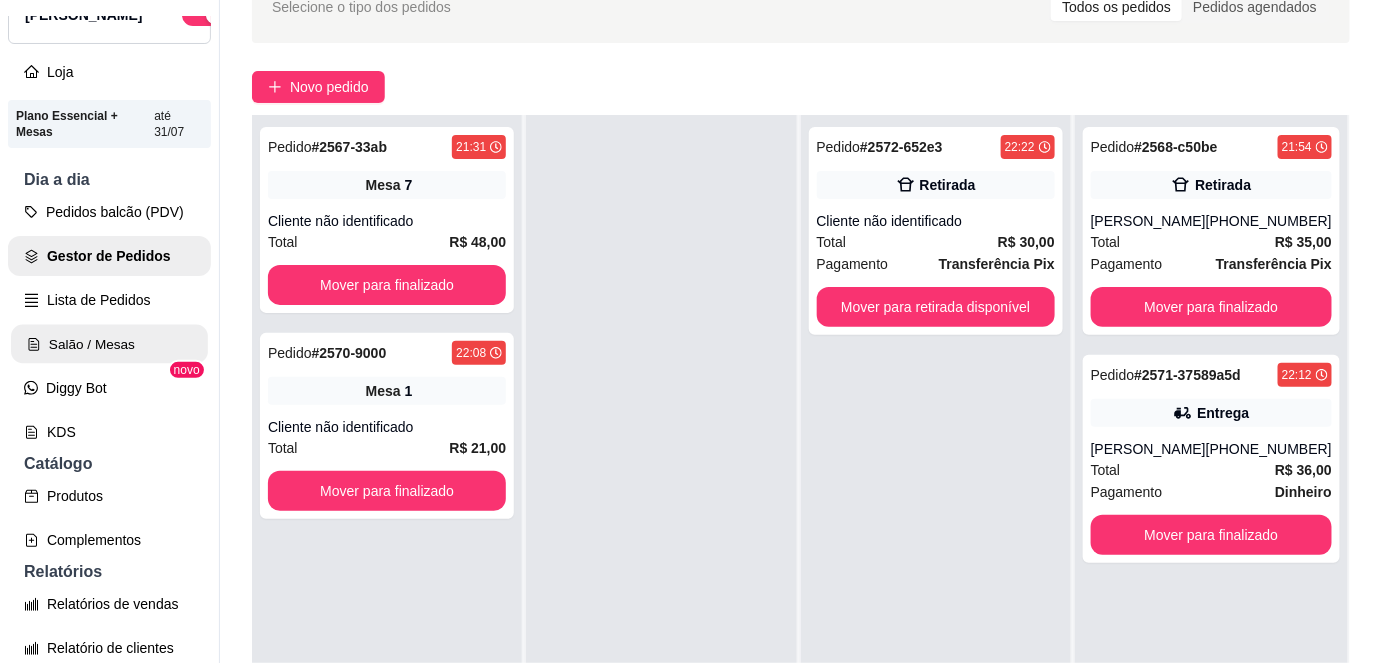 click on "Salão / Mesas" at bounding box center [109, 344] 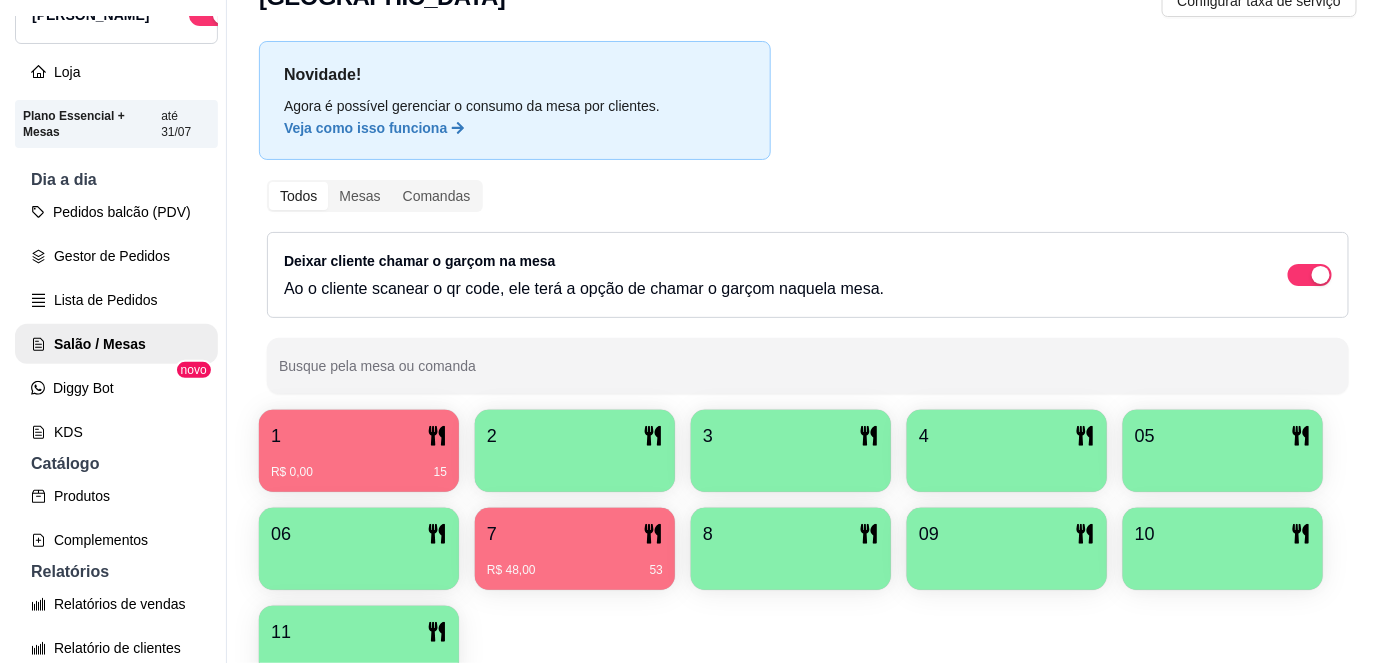 scroll, scrollTop: 80, scrollLeft: 0, axis: vertical 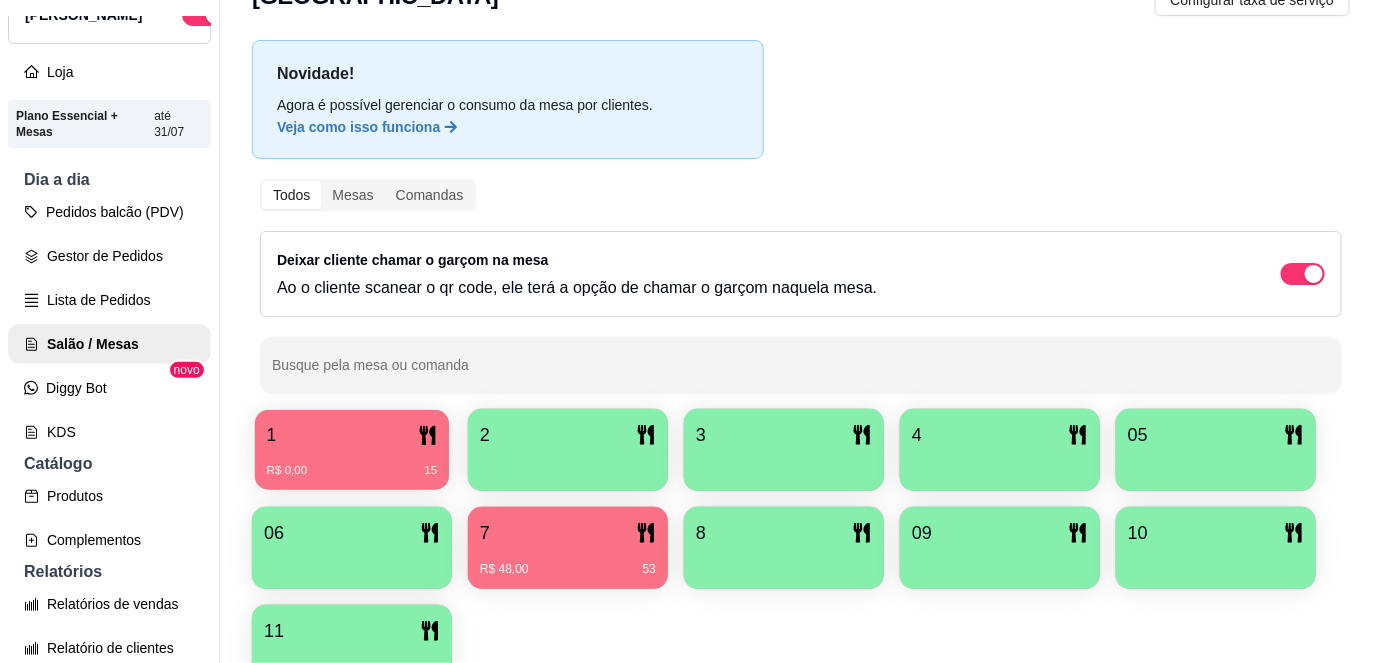 click on "R$ 0,00 15" at bounding box center (352, 463) 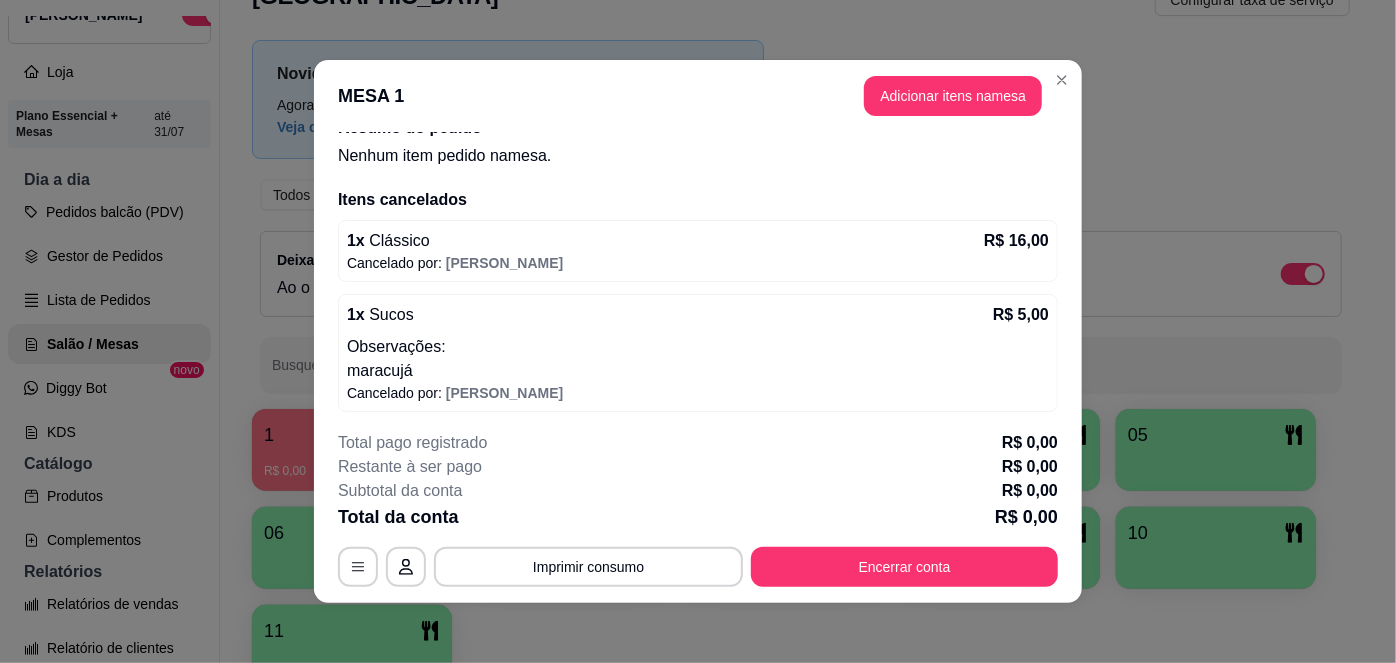 scroll, scrollTop: 67, scrollLeft: 0, axis: vertical 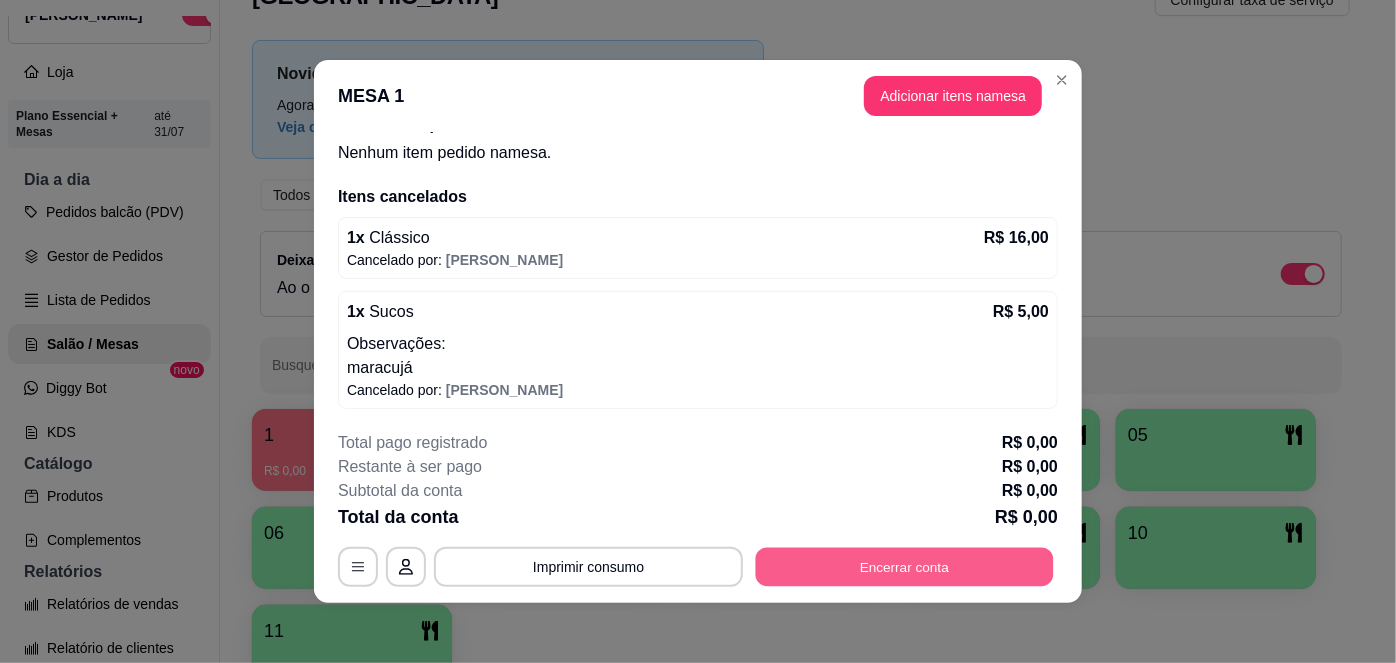 click on "Encerrar conta" at bounding box center [905, 567] 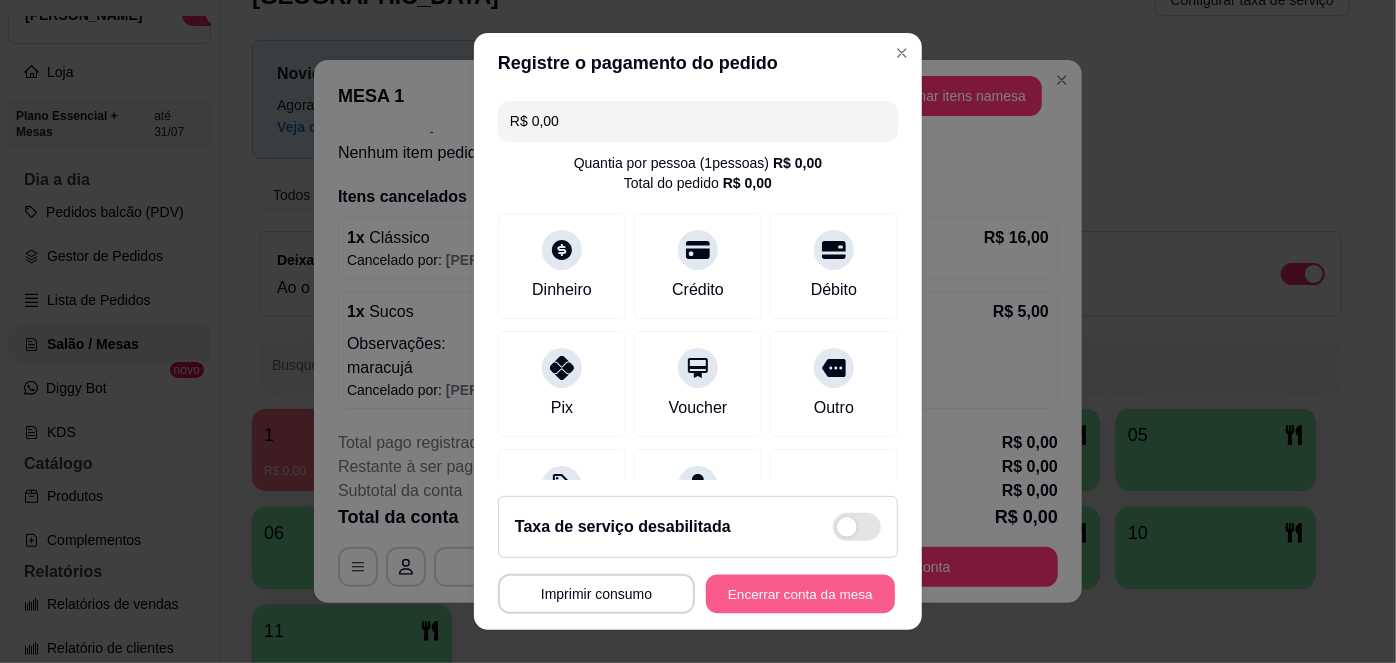 click on "Encerrar conta da mesa" at bounding box center (800, 593) 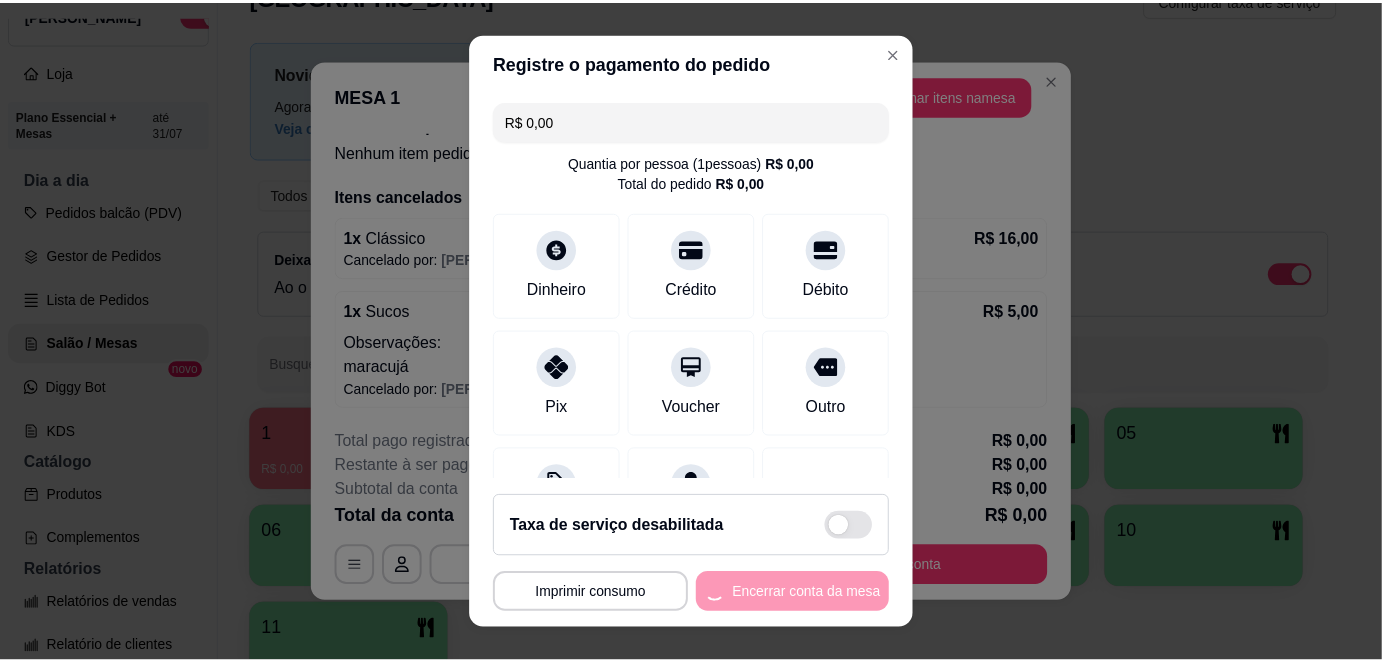 scroll, scrollTop: 0, scrollLeft: 0, axis: both 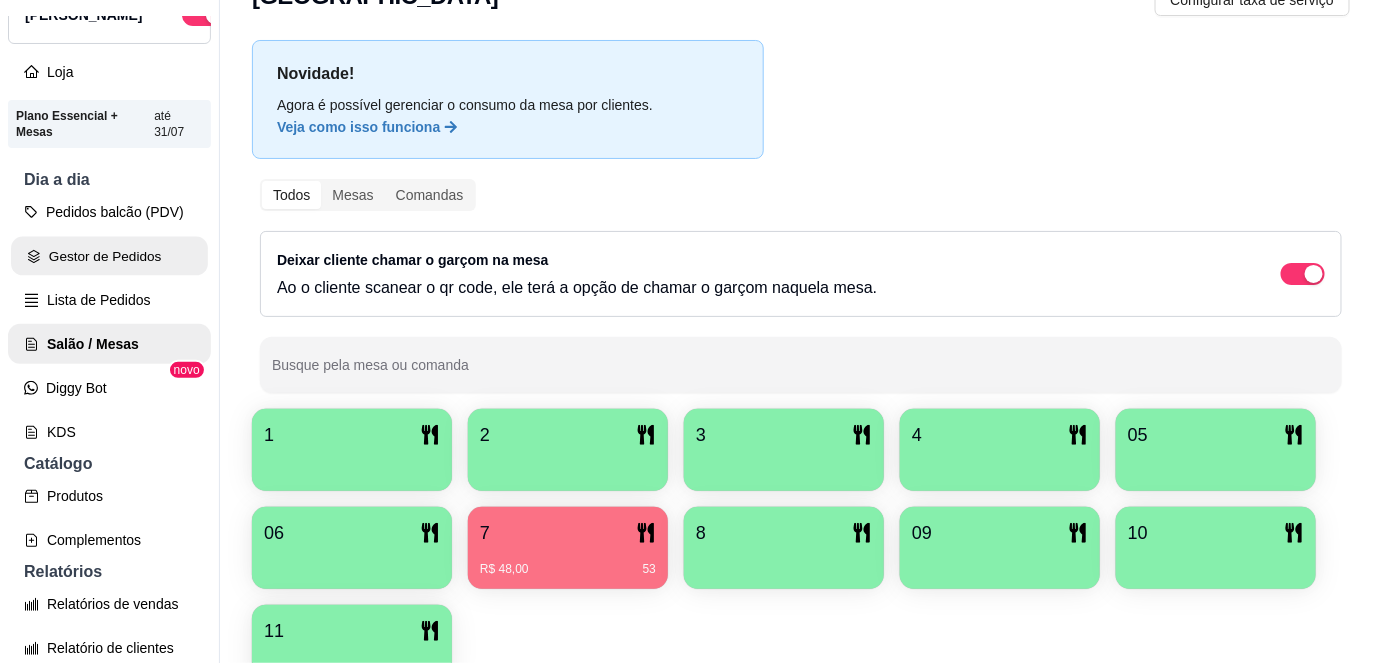 click on "Gestor de Pedidos" at bounding box center (109, 256) 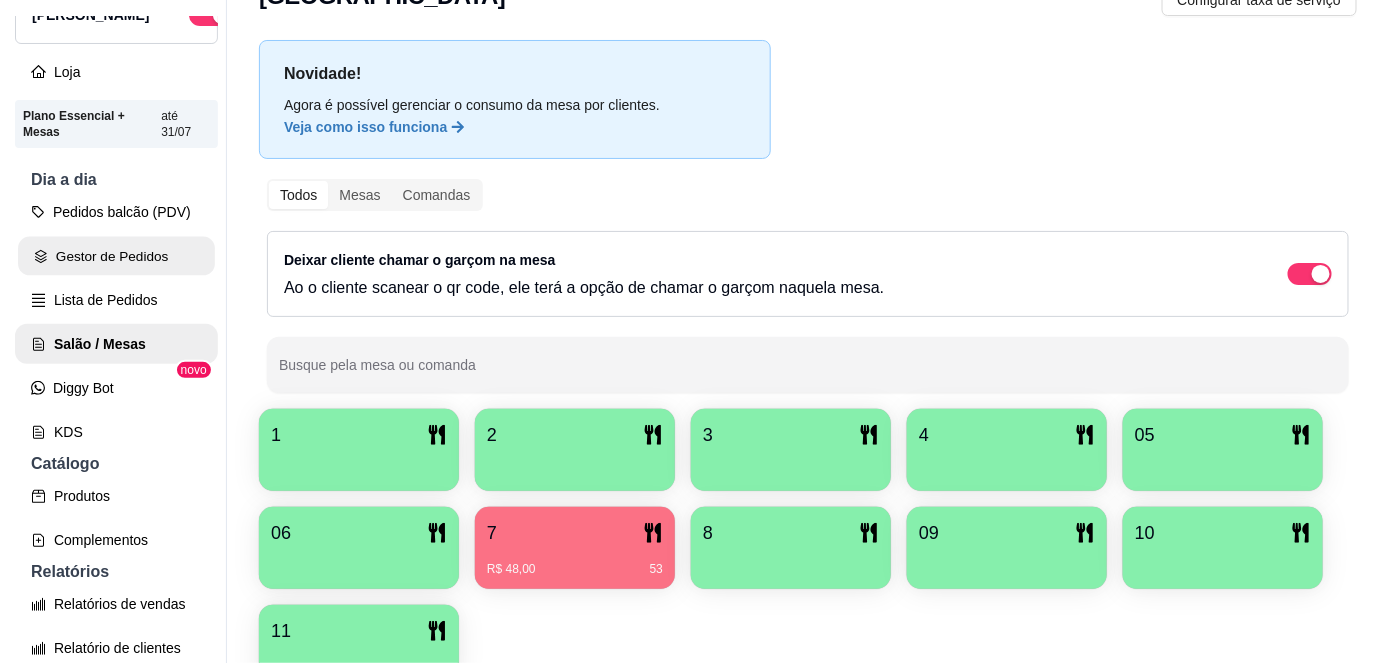 scroll, scrollTop: 0, scrollLeft: 0, axis: both 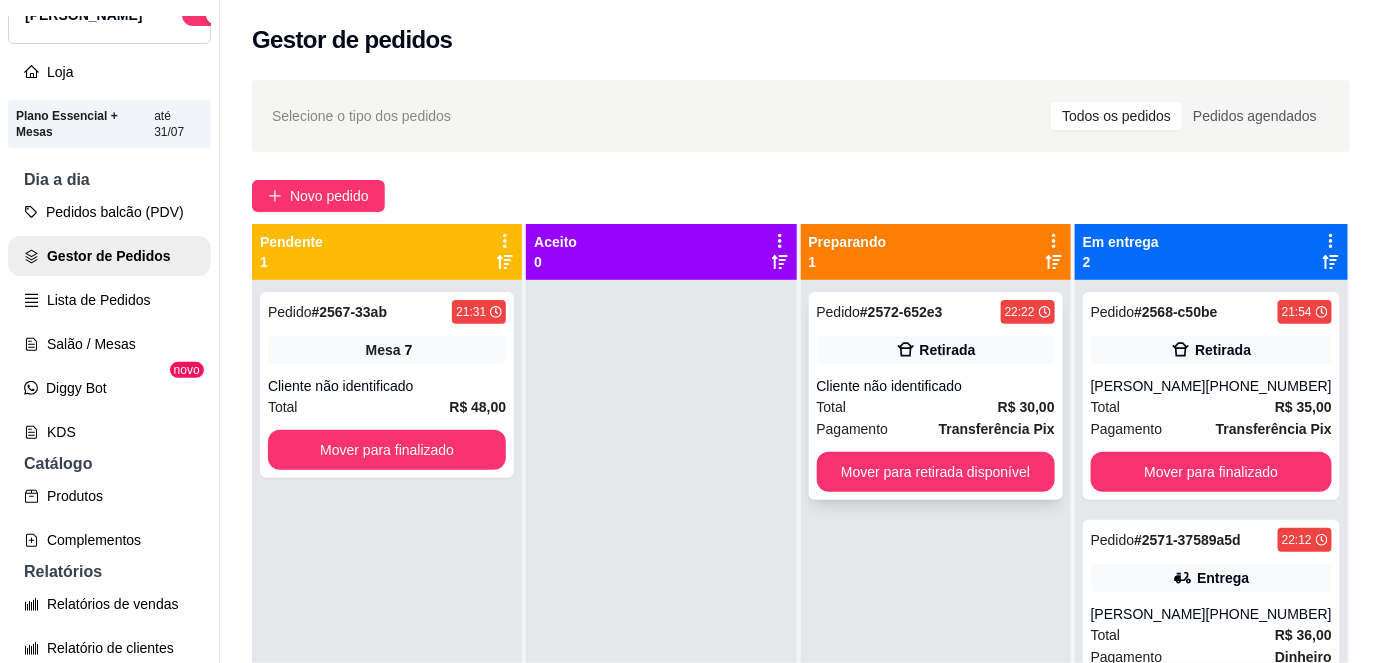 click on "Pedido  # 2572-652e3 22:22 Retirada Cliente não identificado Total R$ 30,00 Pagamento Transferência Pix Mover para retirada disponível" at bounding box center (936, 396) 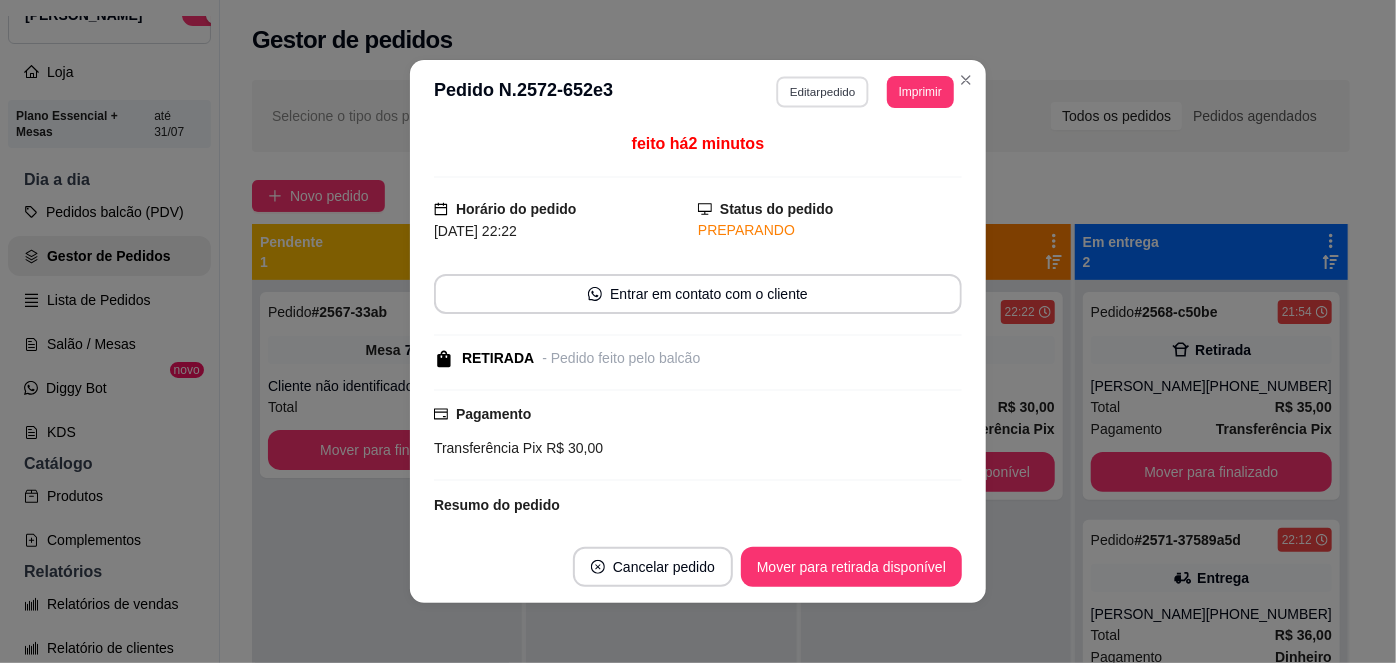 click on "Editar  pedido" at bounding box center (823, 91) 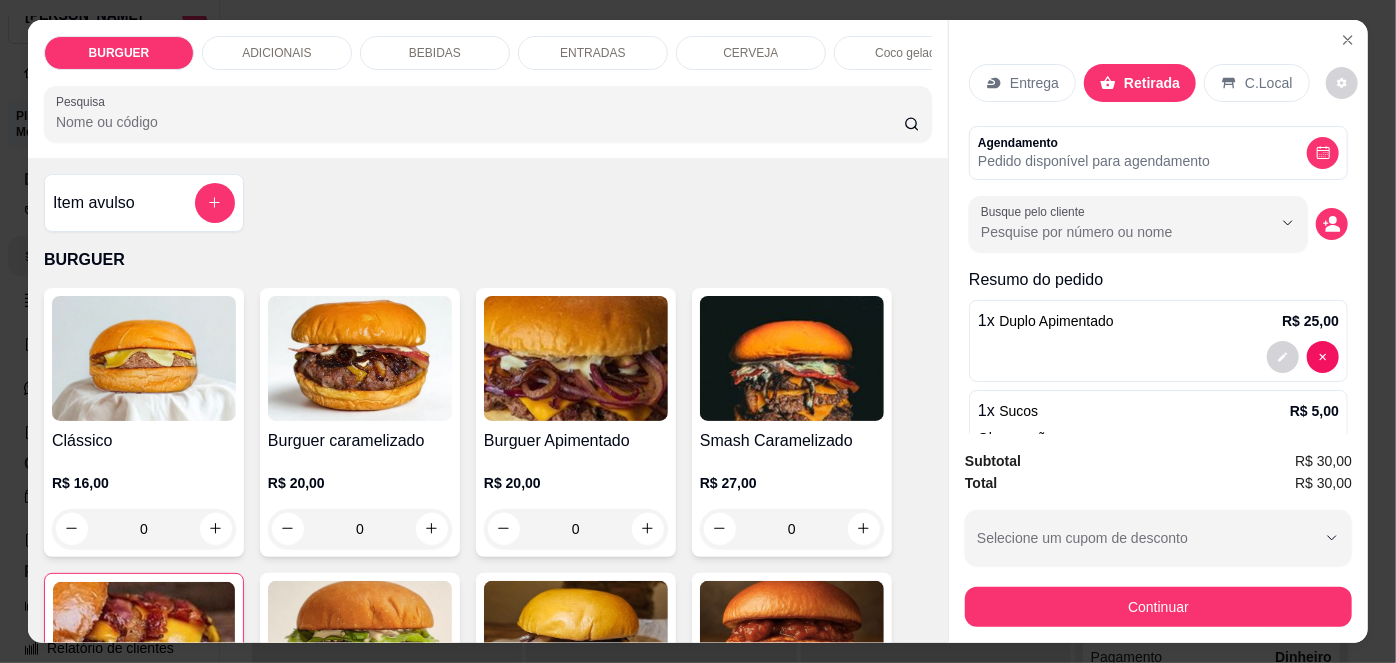 click on "Entrega" at bounding box center (1034, 83) 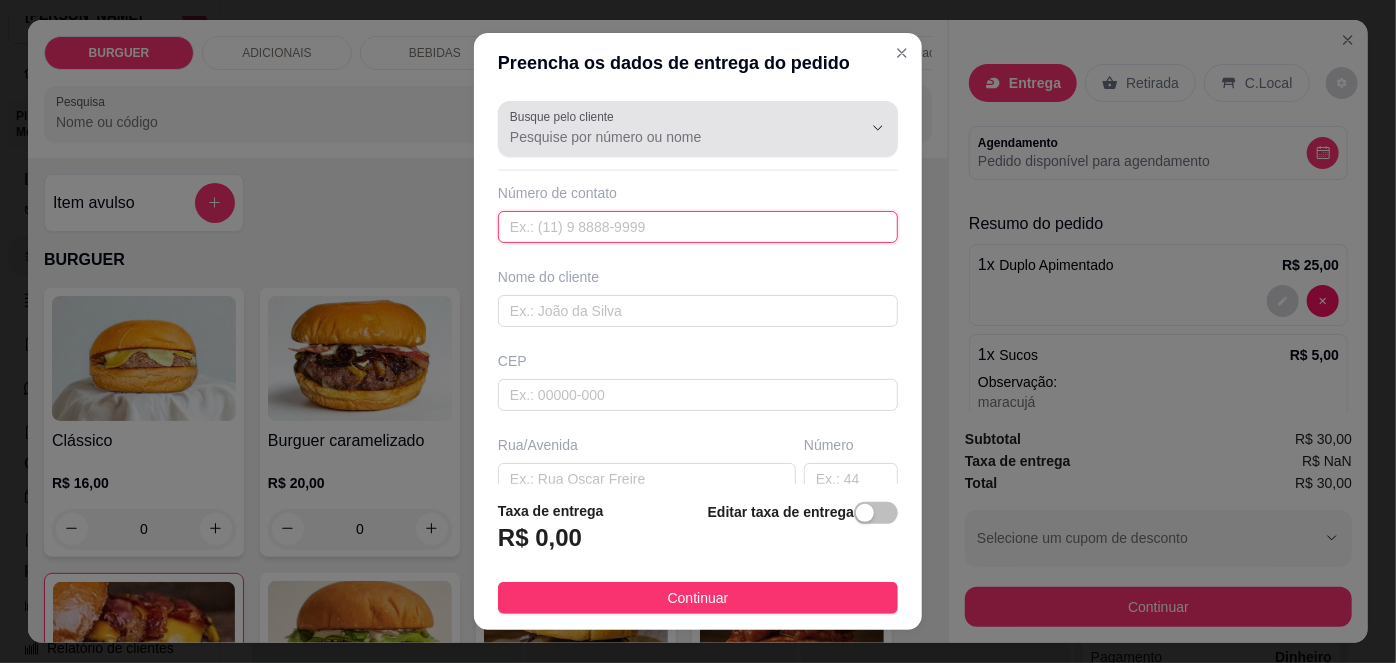 drag, startPoint x: 549, startPoint y: 225, endPoint x: 538, endPoint y: 146, distance: 79.762146 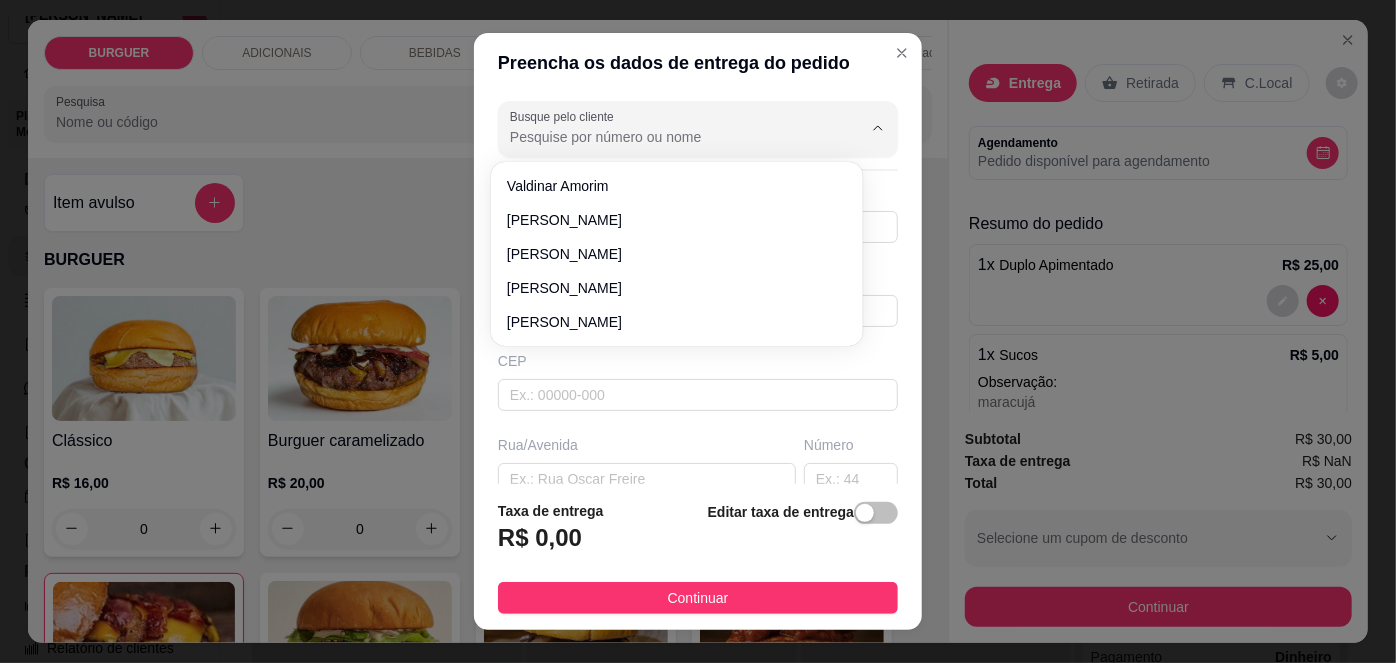 click on "Busque pelo cliente" at bounding box center [670, 137] 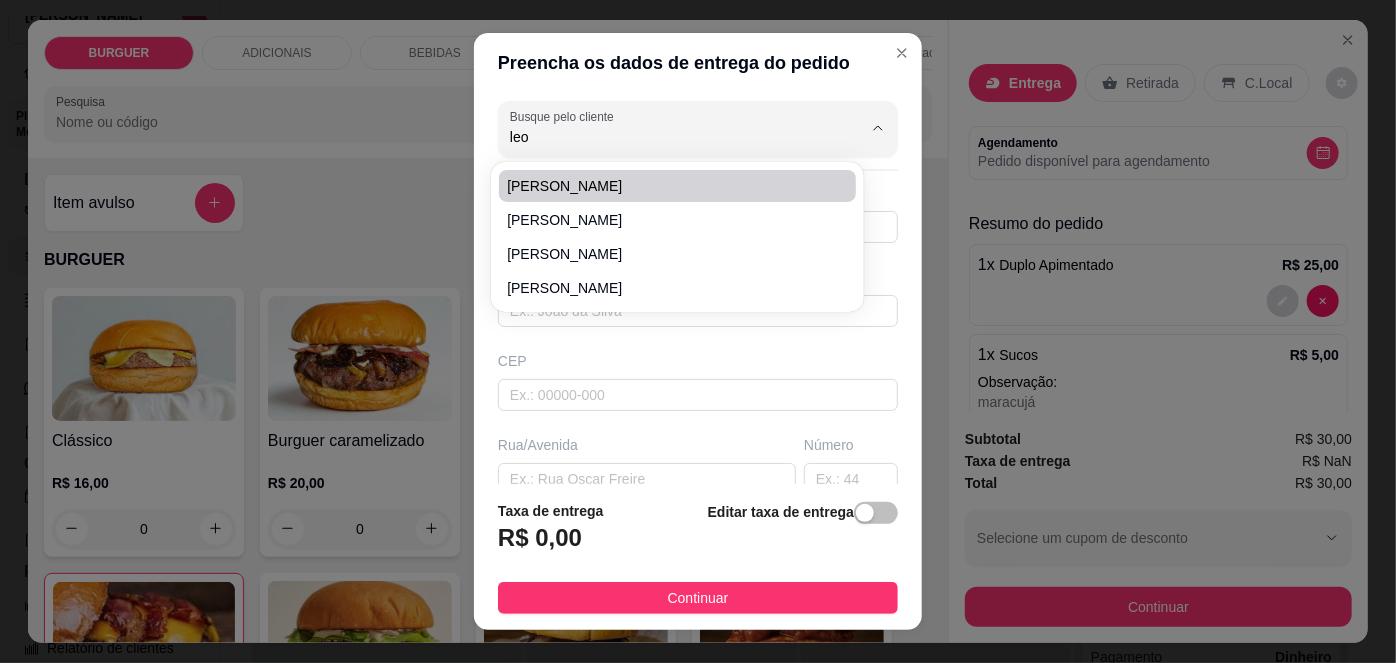 click on "[PERSON_NAME]" at bounding box center (667, 186) 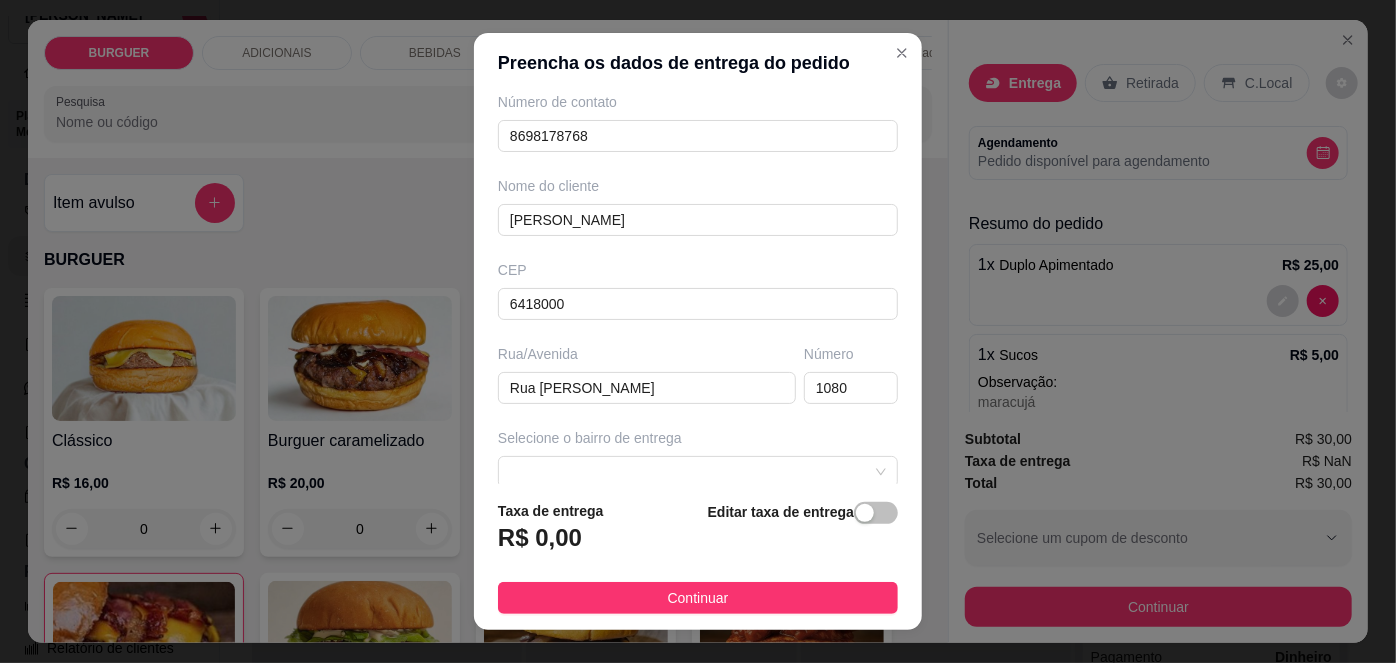 scroll, scrollTop: 93, scrollLeft: 0, axis: vertical 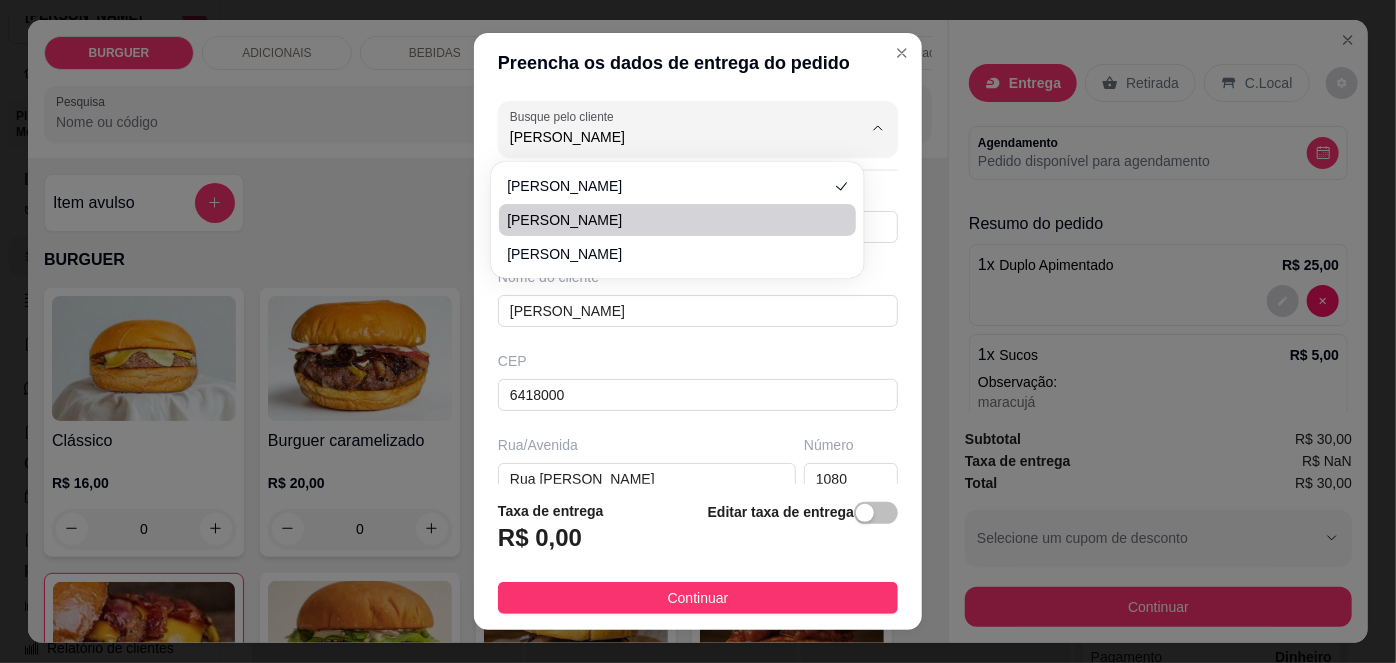 click on "[PERSON_NAME]" at bounding box center (667, 220) 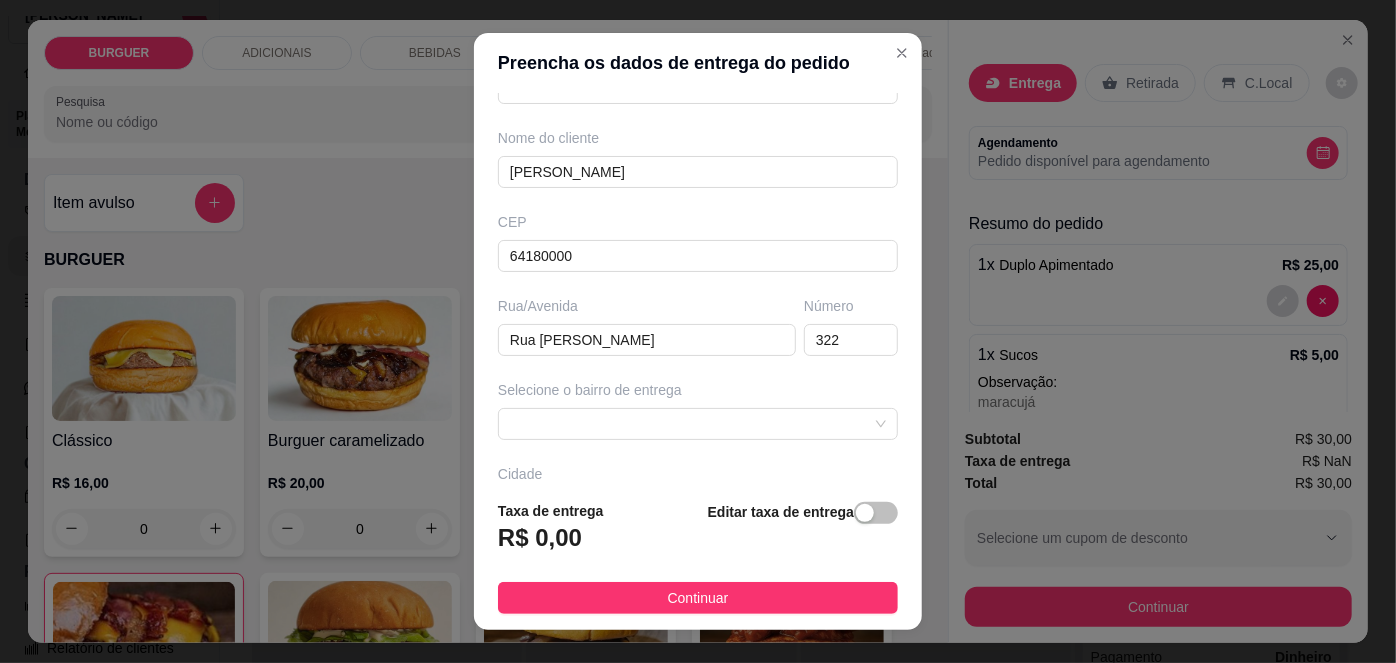 scroll, scrollTop: 279, scrollLeft: 0, axis: vertical 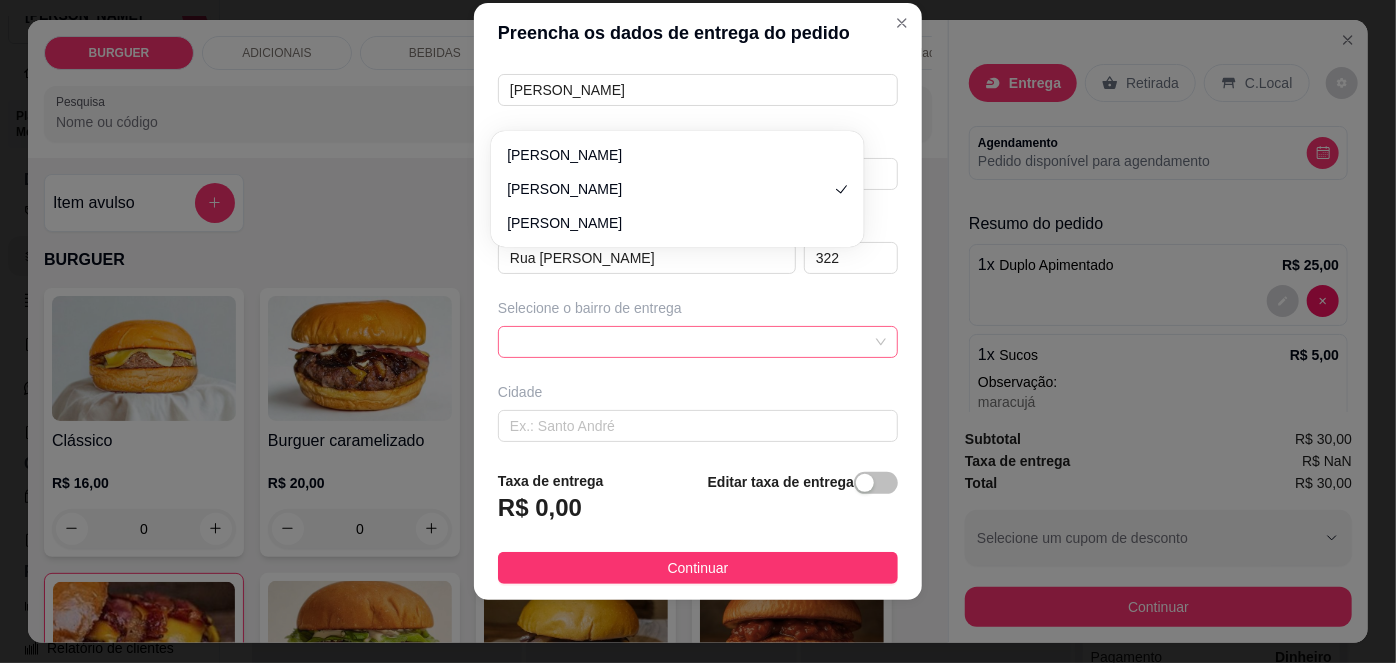 click at bounding box center (698, 342) 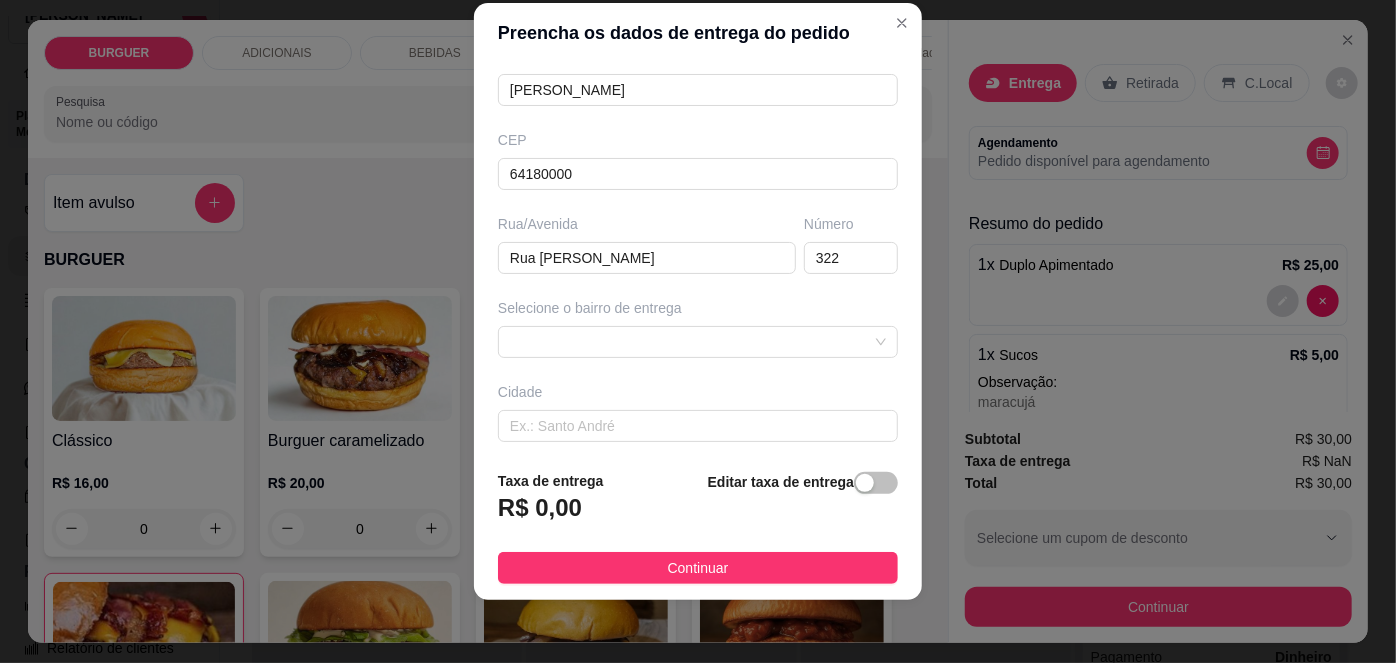 click on "Selecione o bairro de entrega" at bounding box center [698, 328] 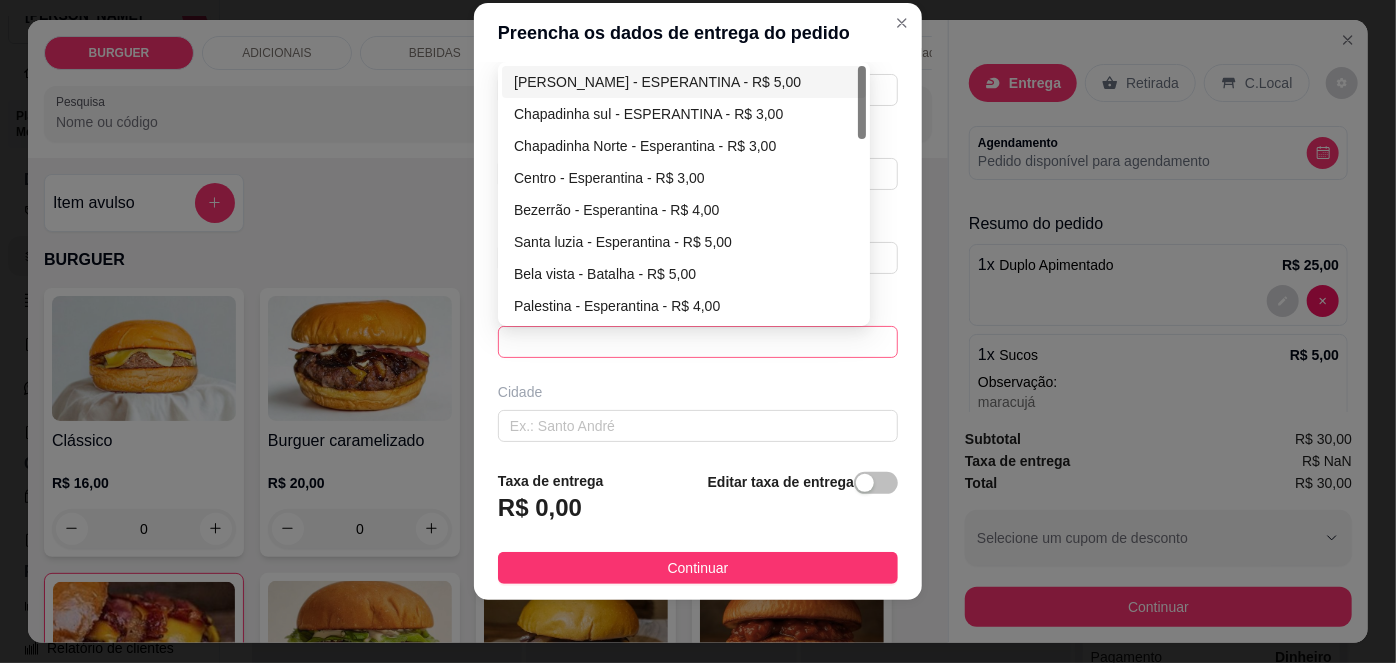 click at bounding box center [698, 342] 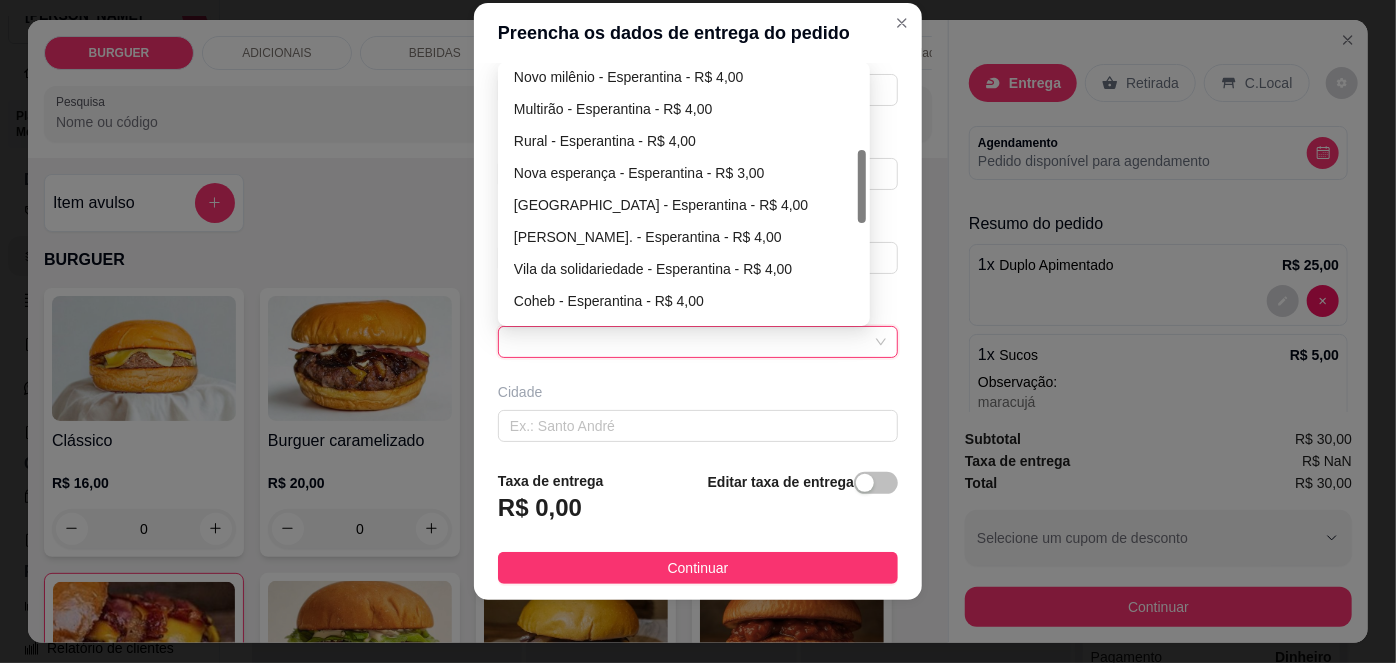 scroll, scrollTop: 317, scrollLeft: 0, axis: vertical 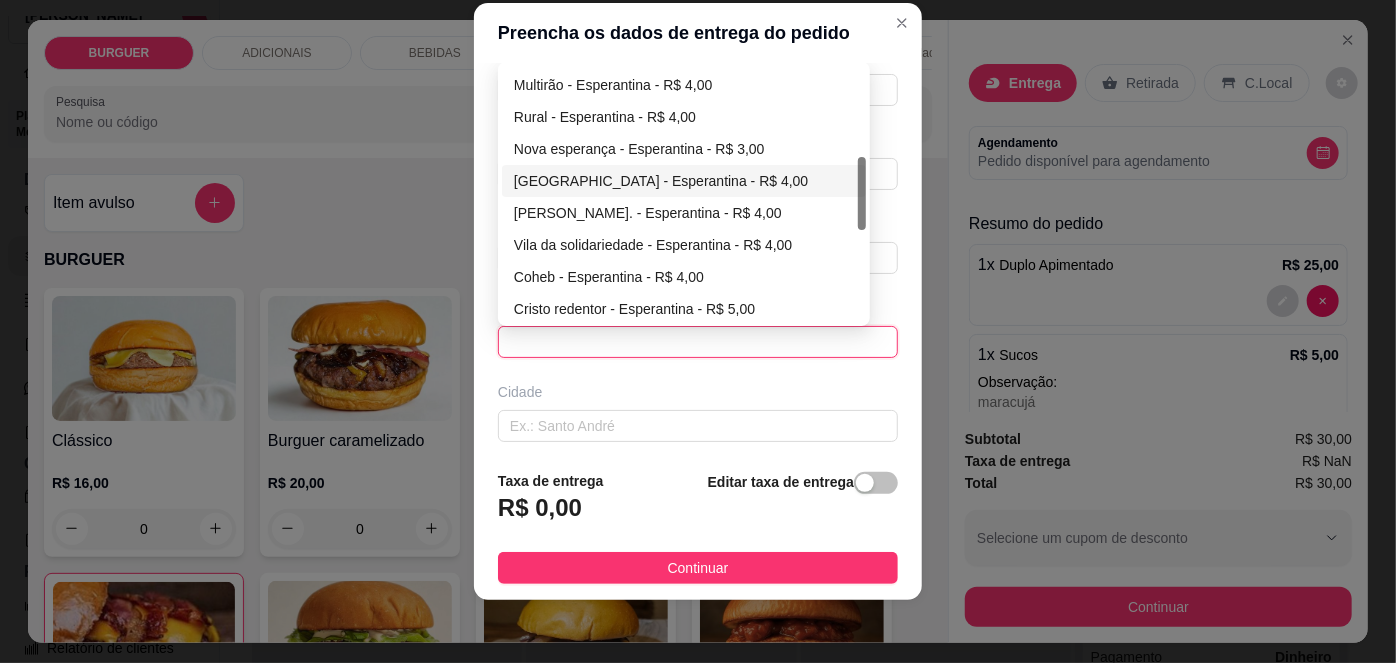 click on "[GEOGRAPHIC_DATA]  - Esperantina  -  R$ 4,00" at bounding box center [684, 181] 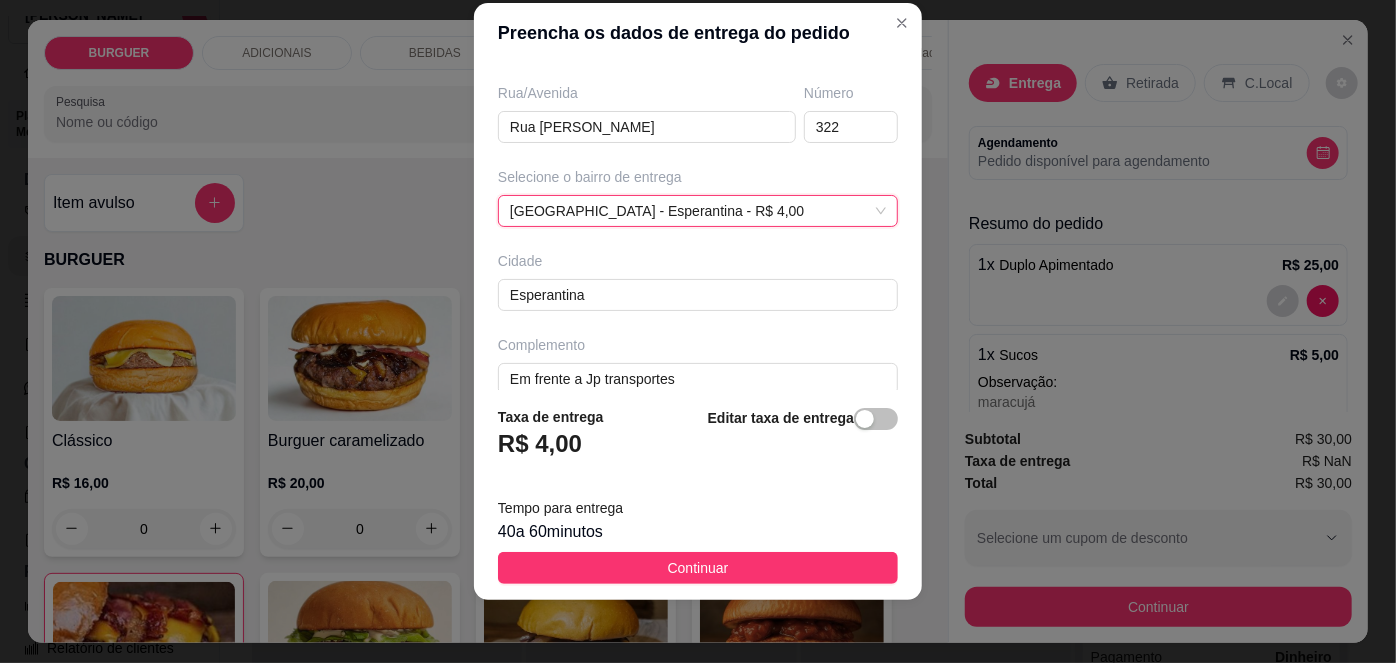 scroll, scrollTop: 343, scrollLeft: 0, axis: vertical 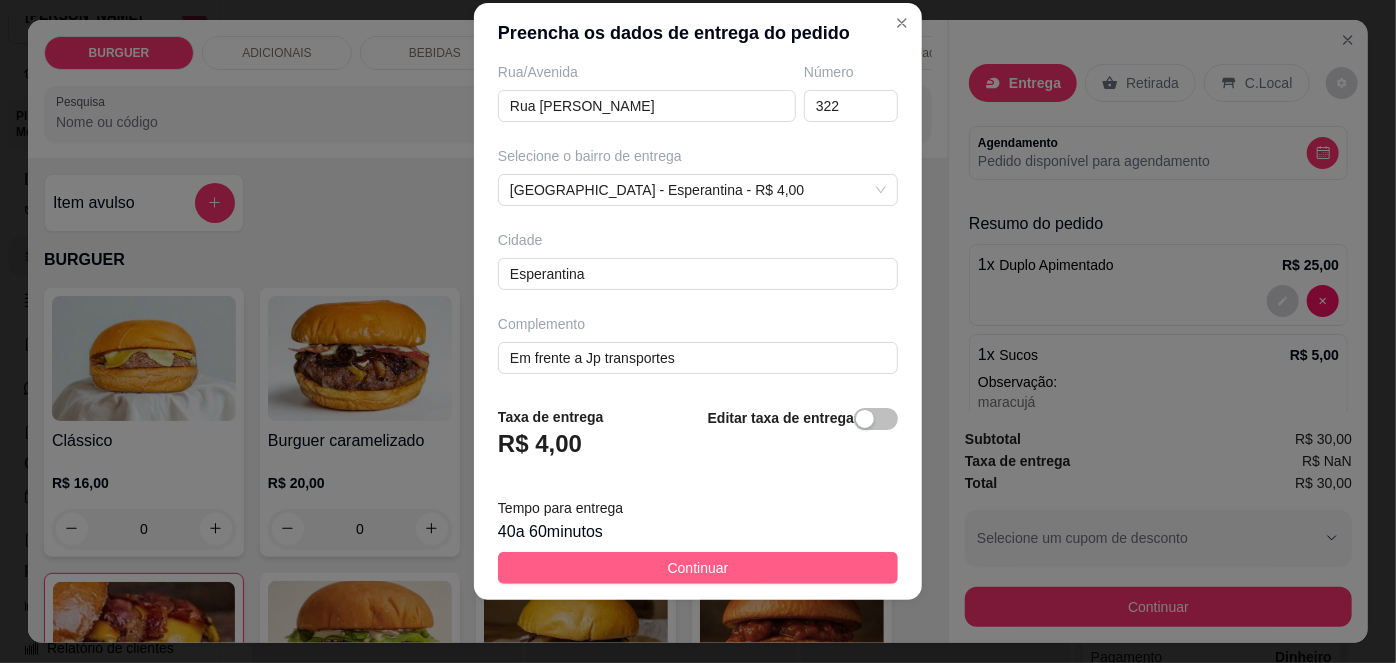 click on "Continuar" at bounding box center (698, 568) 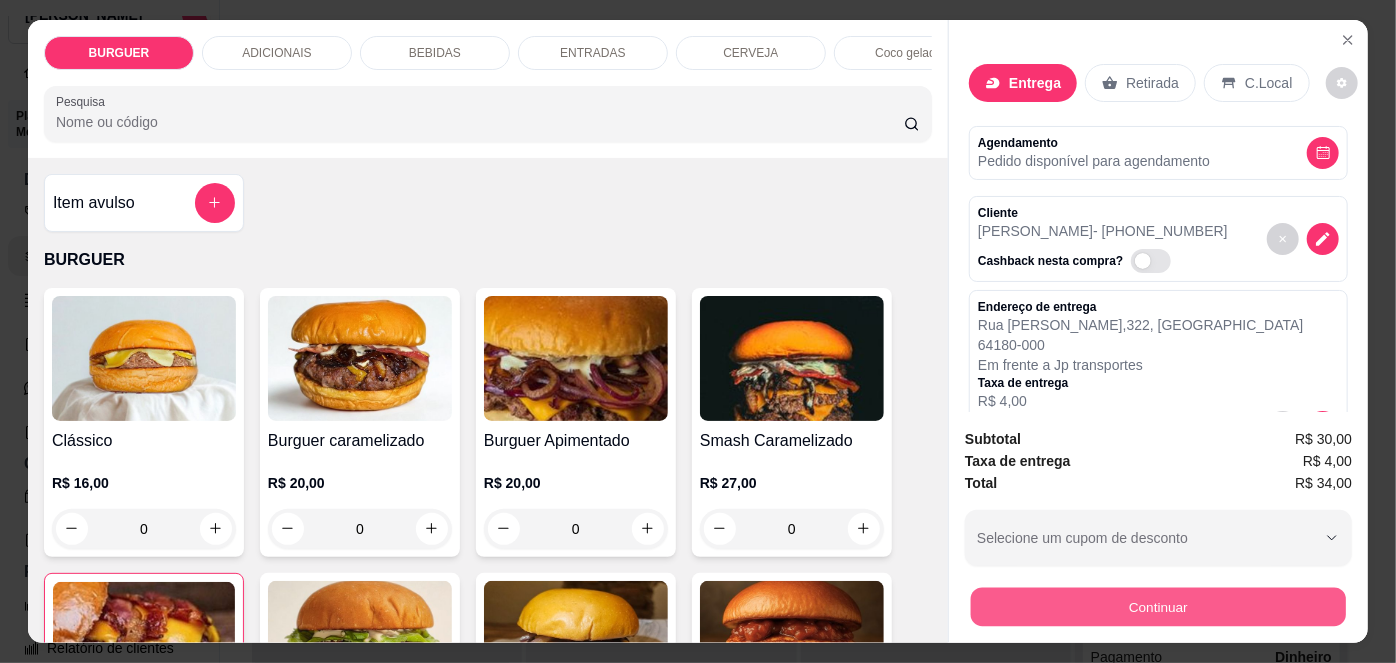 click on "Continuar" at bounding box center (1158, 607) 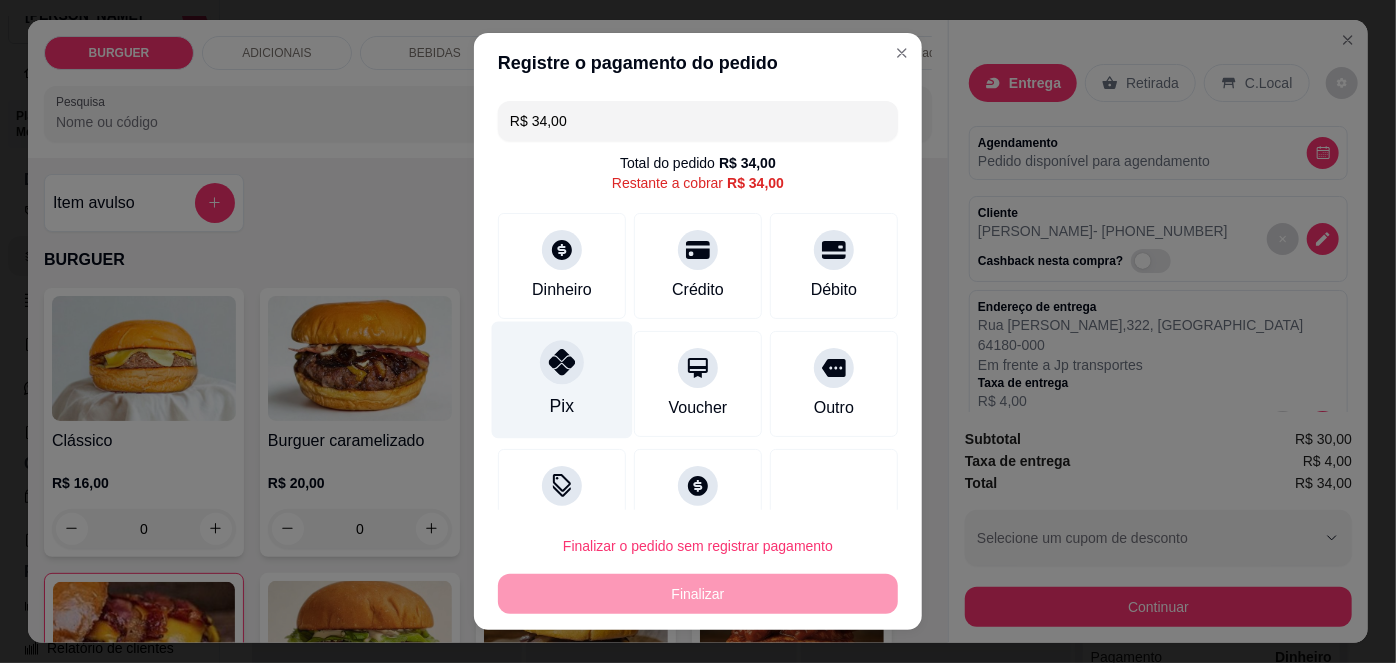 click on "Pix" at bounding box center (562, 380) 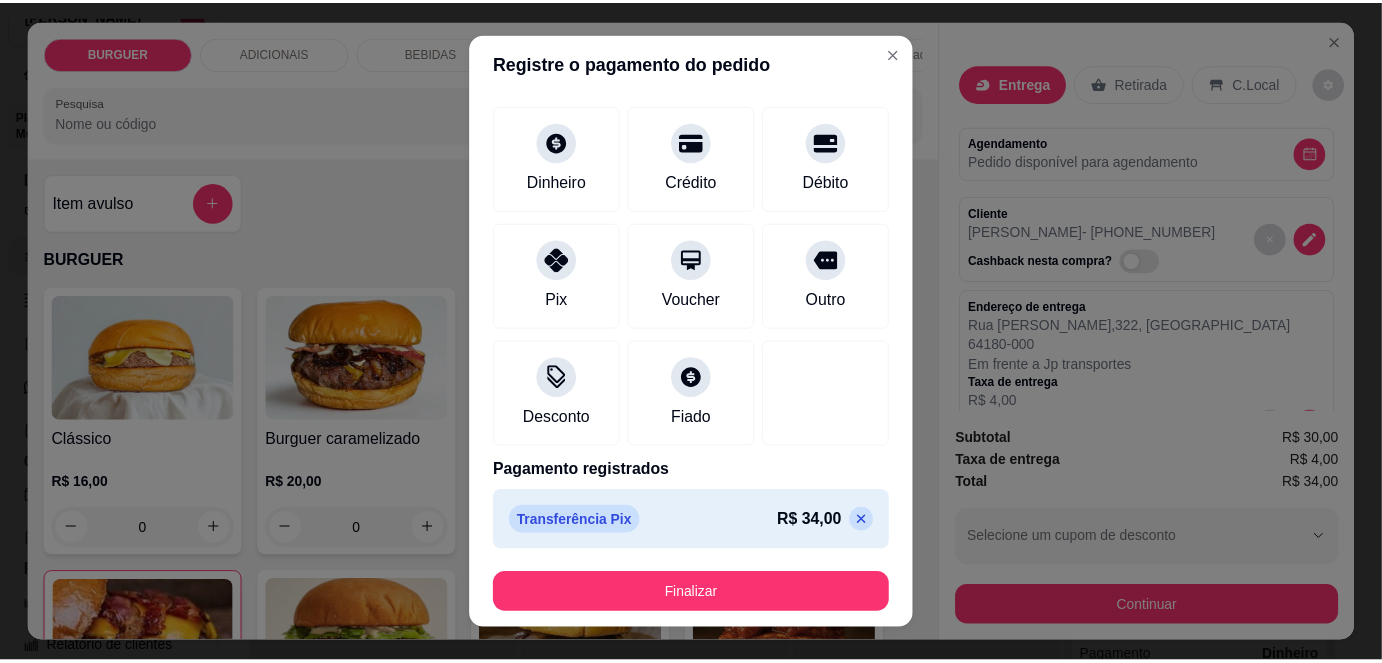 scroll, scrollTop: 87, scrollLeft: 0, axis: vertical 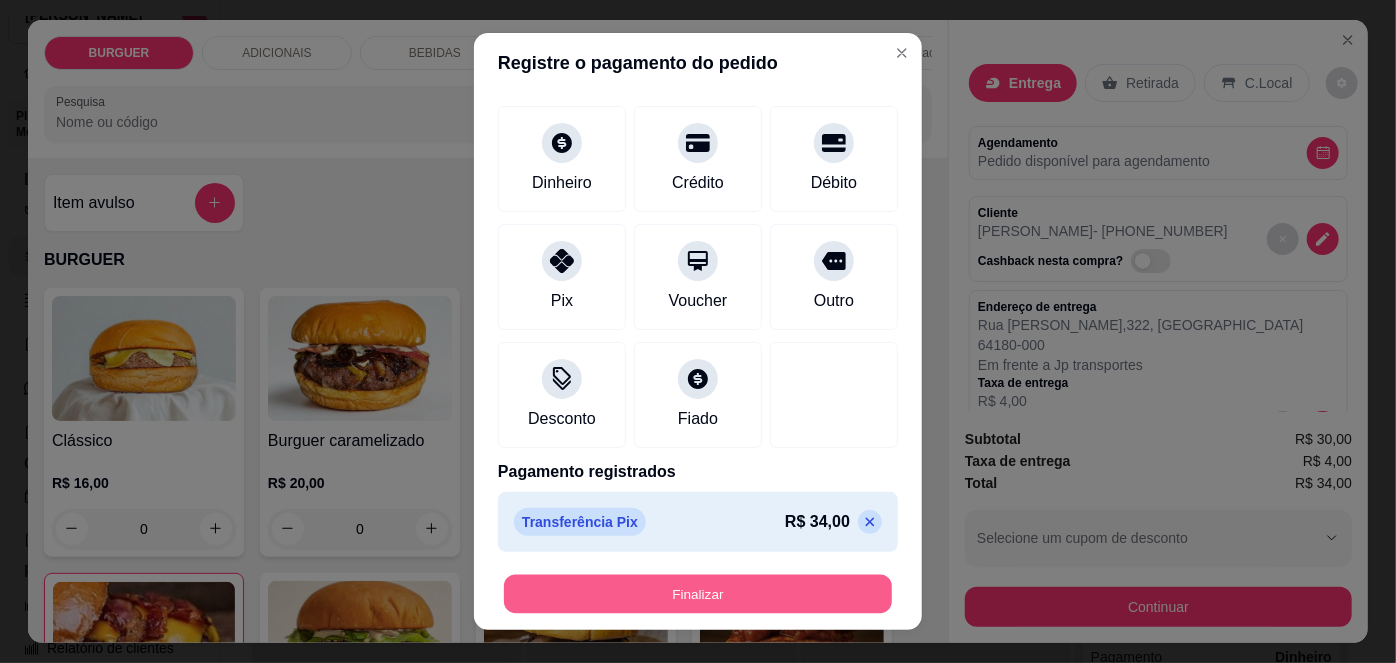 click on "Finalizar" at bounding box center (698, 593) 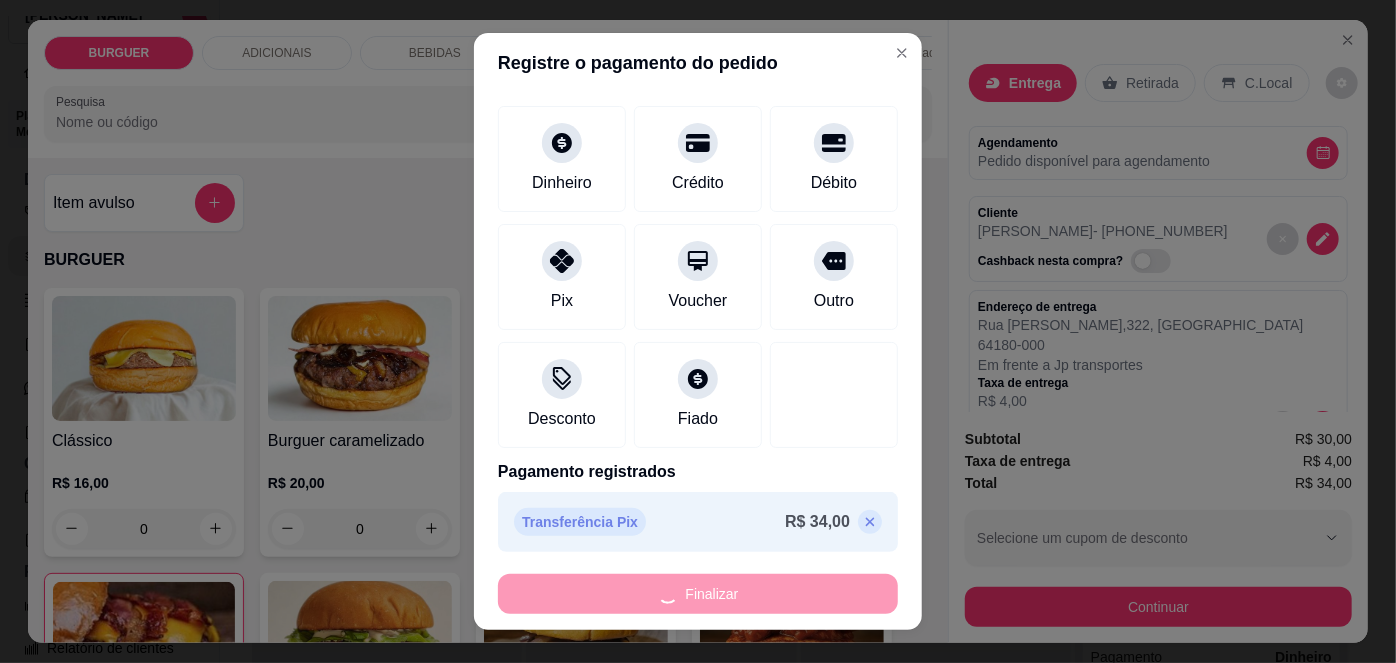click on "Finalizar" at bounding box center [698, 594] 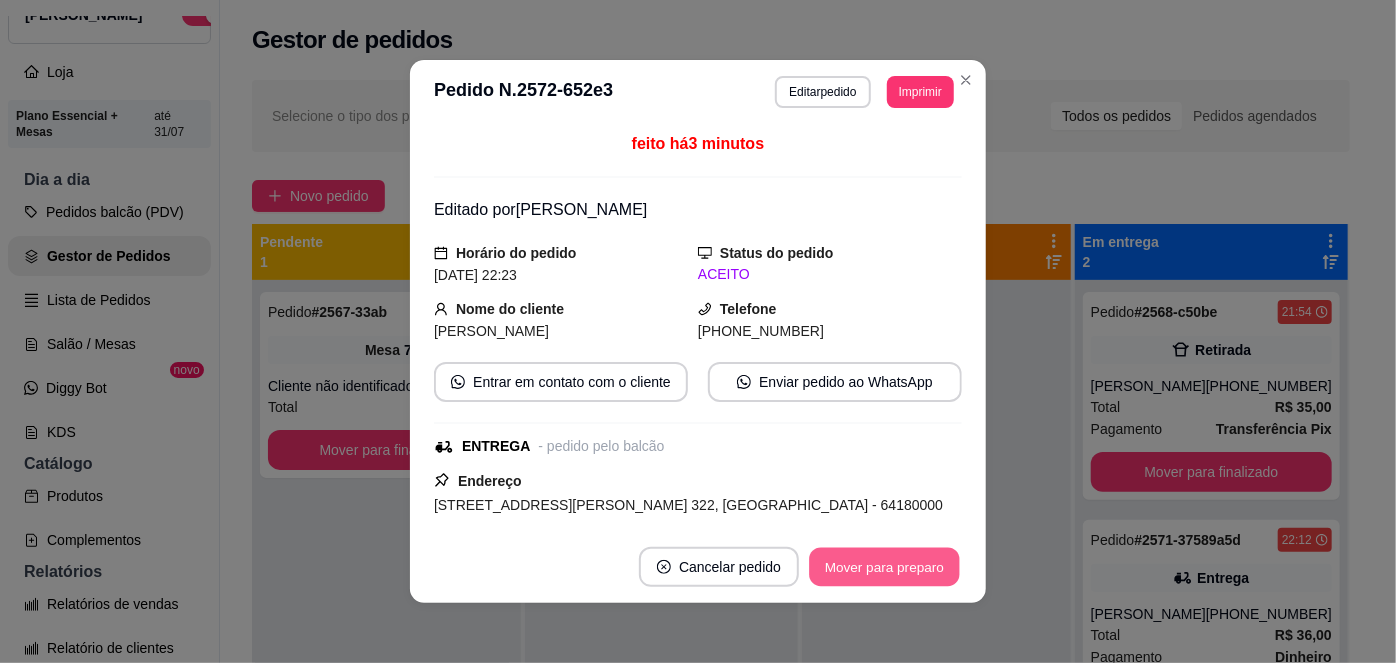 click on "Mover para preparo" at bounding box center [884, 567] 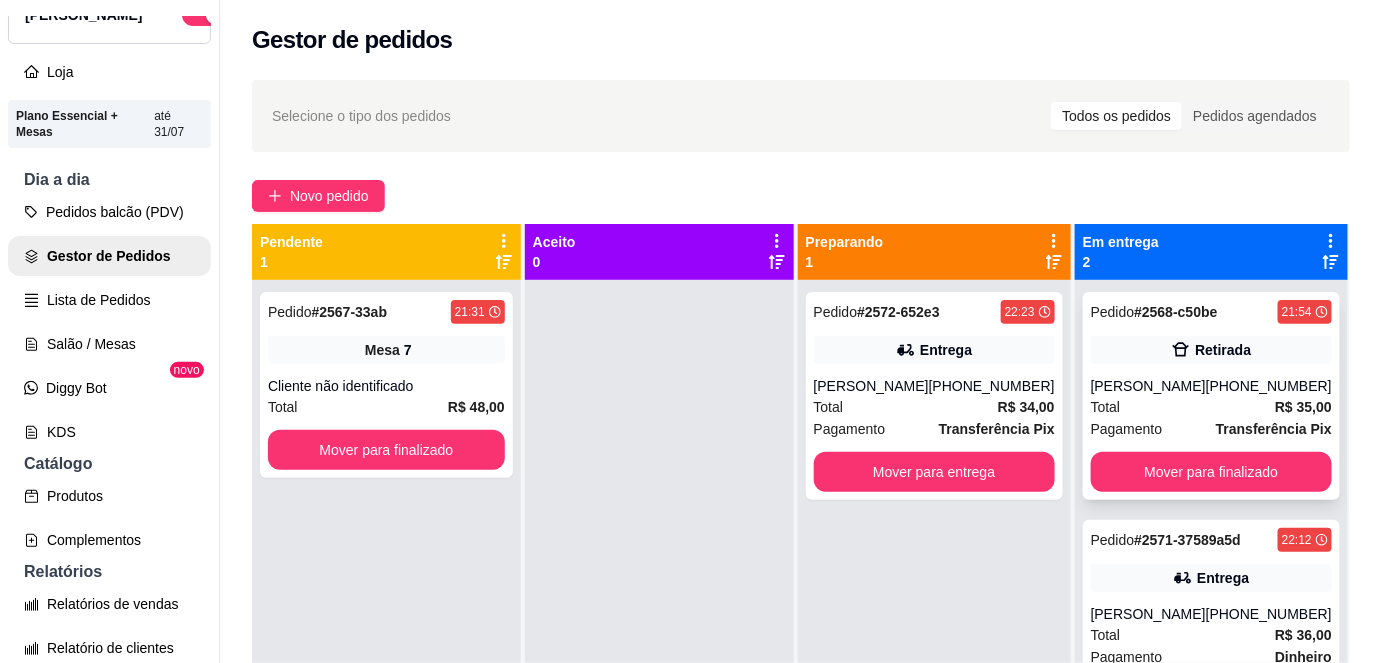 scroll, scrollTop: 56, scrollLeft: 0, axis: vertical 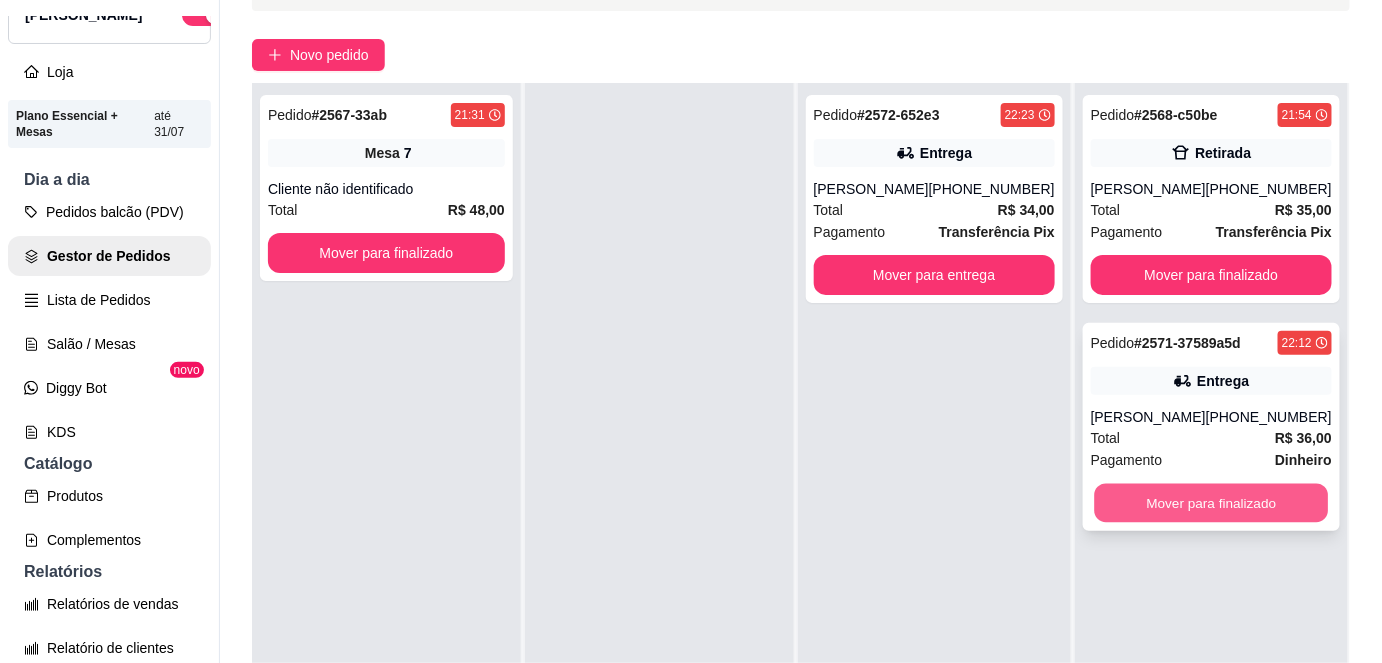 click on "Mover para finalizado" at bounding box center (1211, 503) 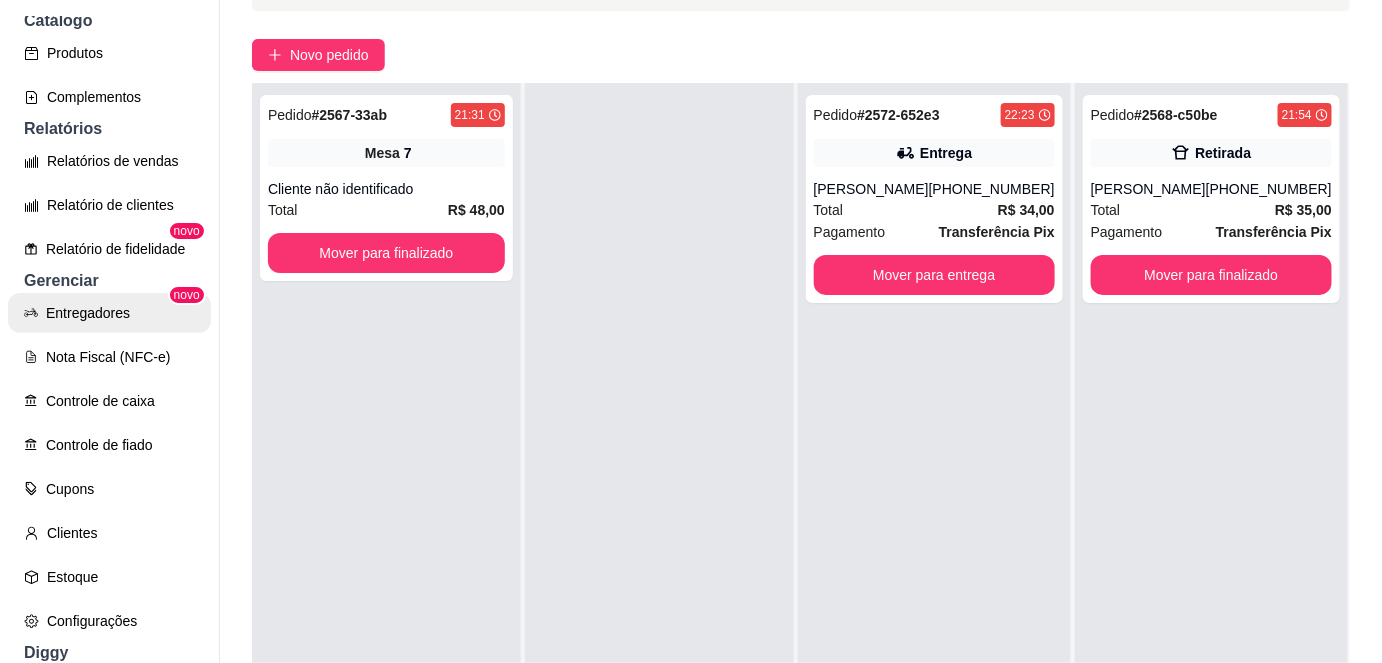 scroll, scrollTop: 541, scrollLeft: 0, axis: vertical 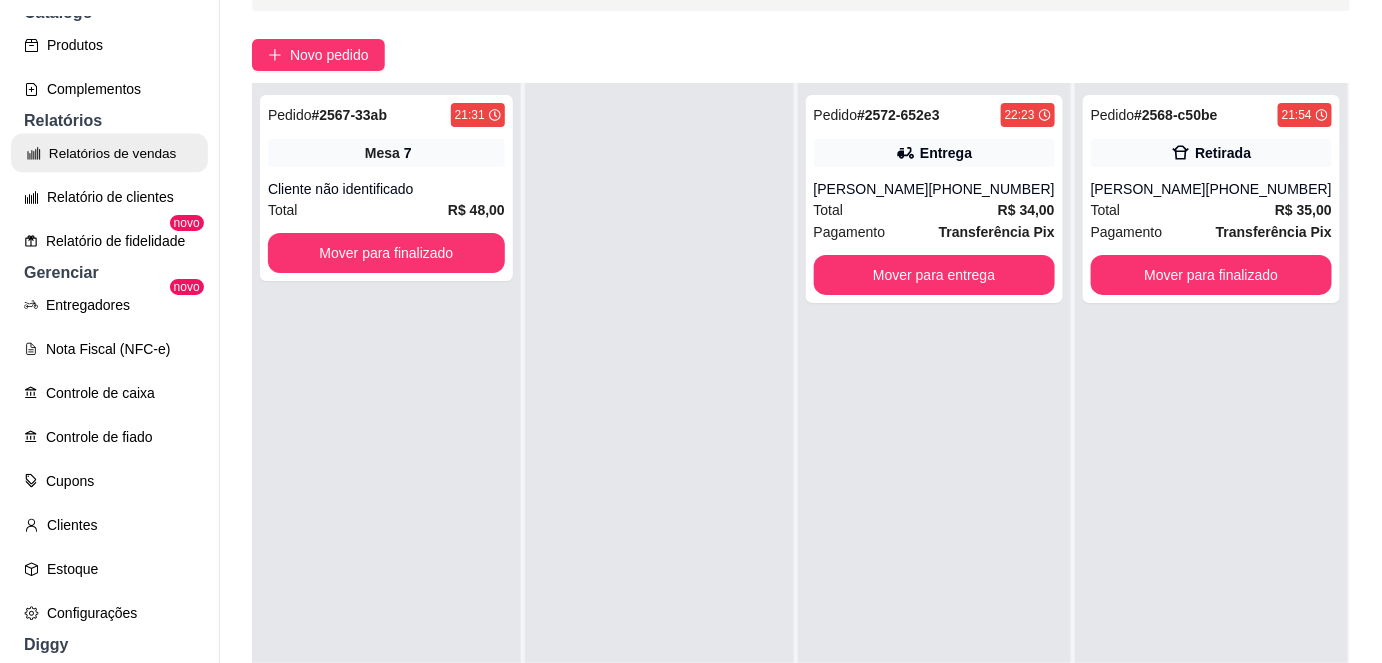 click on "Relatórios de vendas" at bounding box center [109, 153] 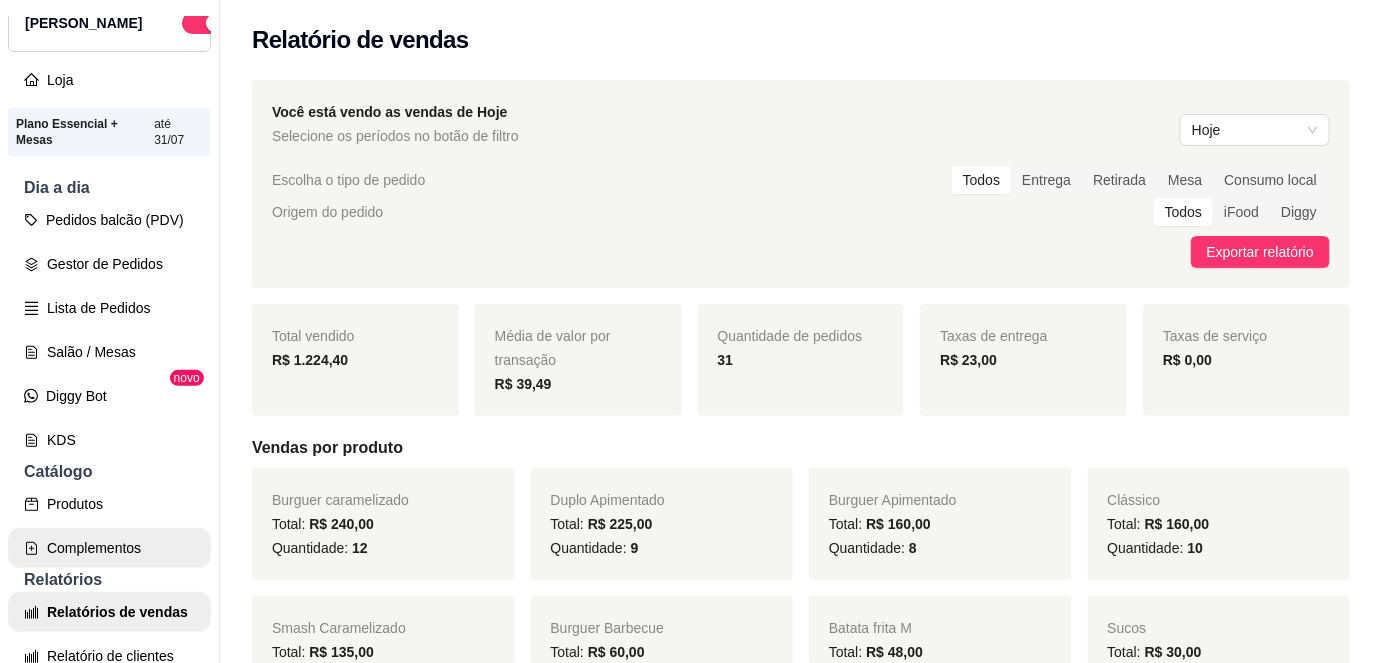 scroll, scrollTop: 0, scrollLeft: 0, axis: both 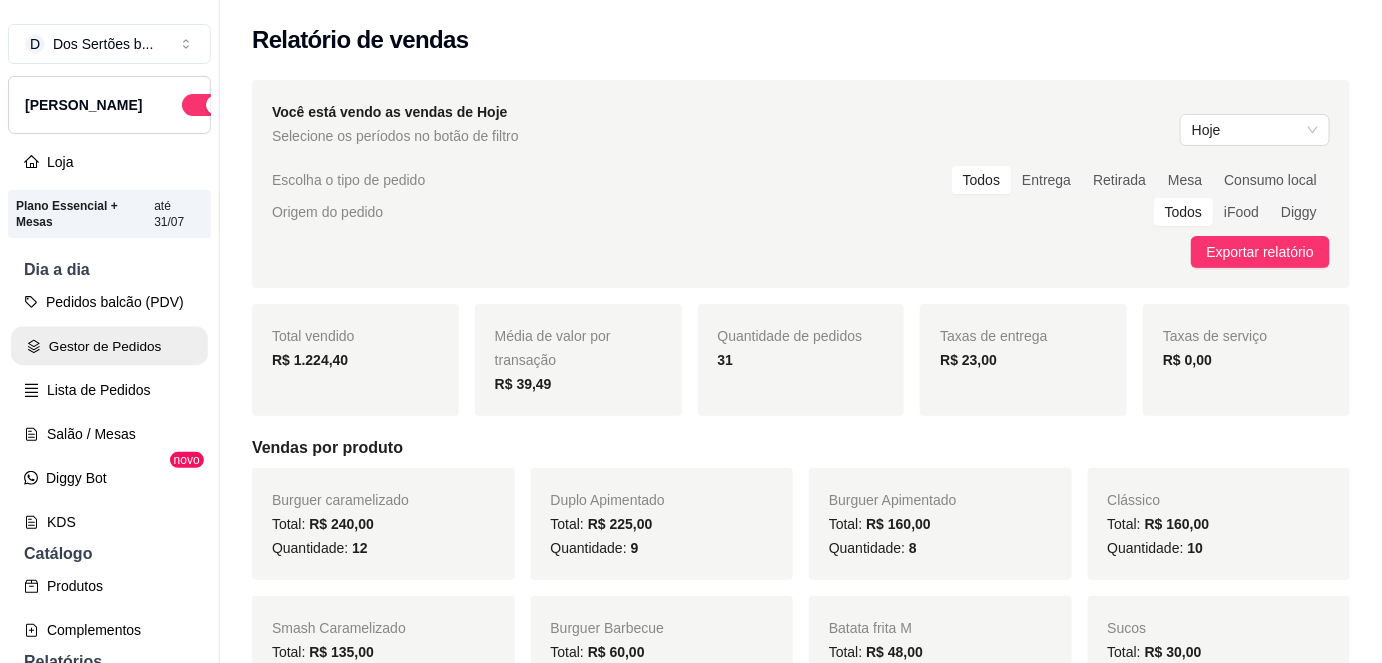 click on "Gestor de Pedidos" at bounding box center [109, 346] 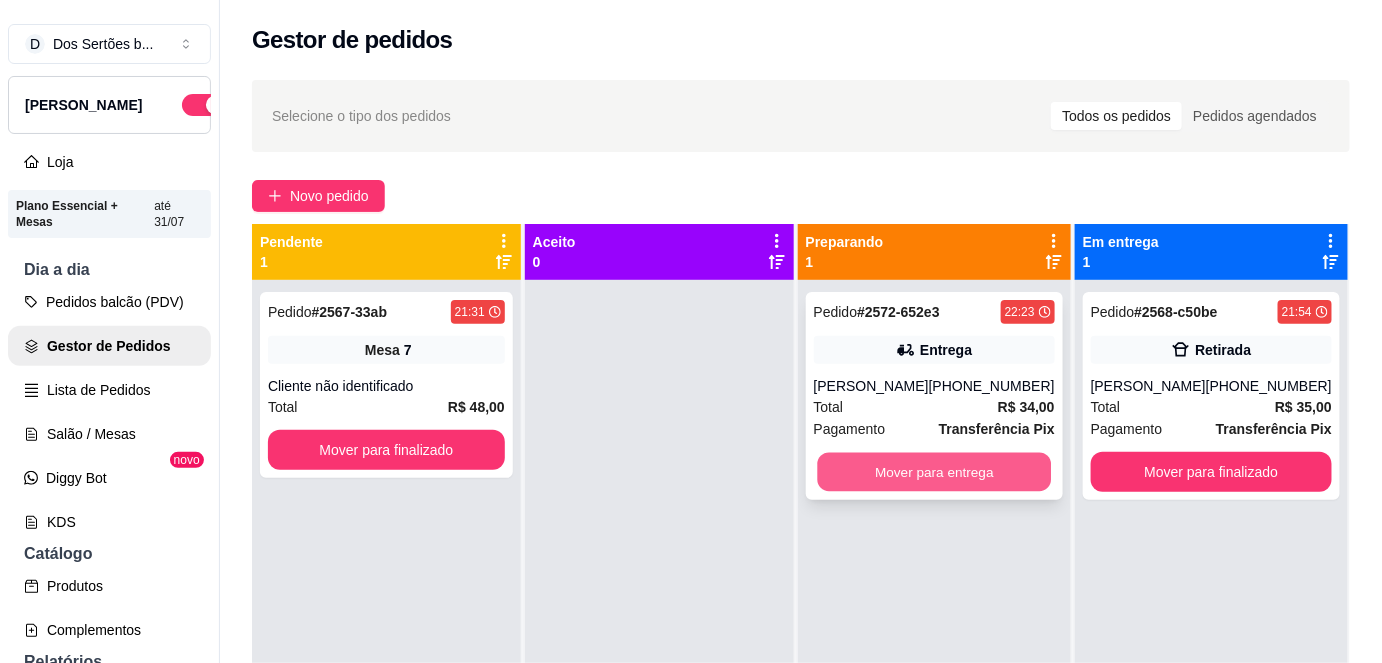 click on "Mover para entrega" at bounding box center (934, 472) 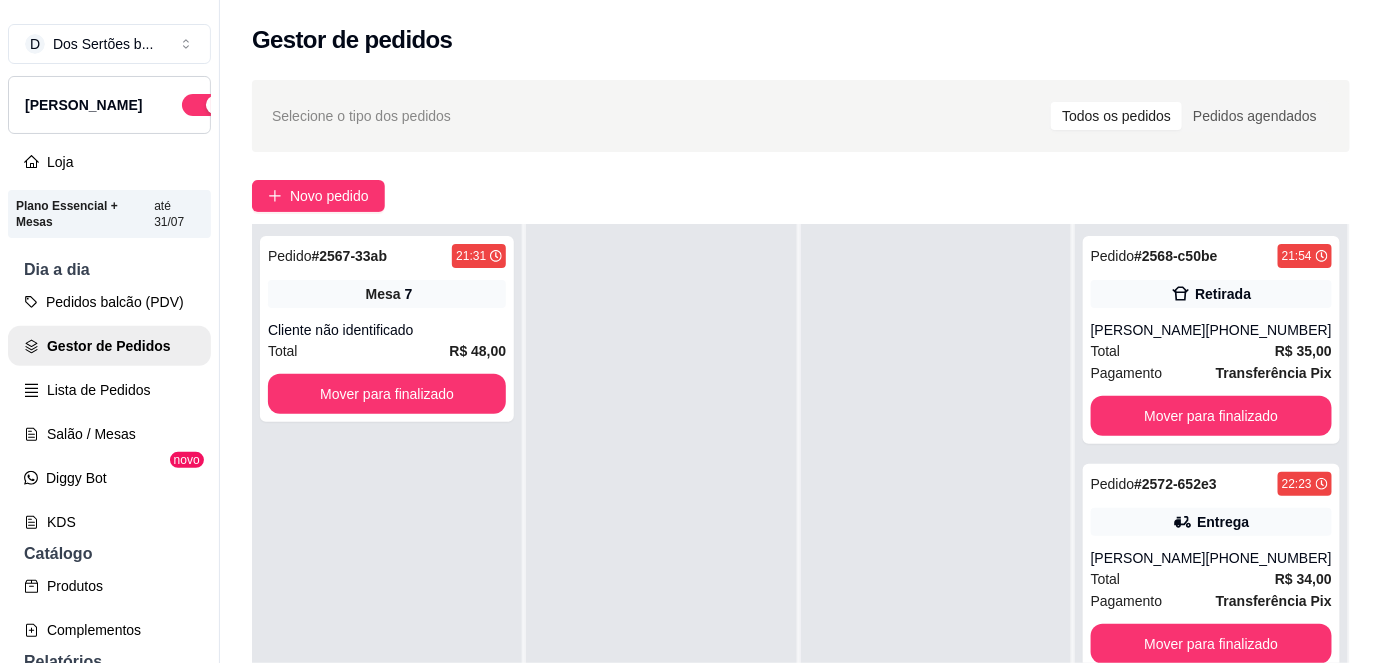 scroll, scrollTop: 56, scrollLeft: 0, axis: vertical 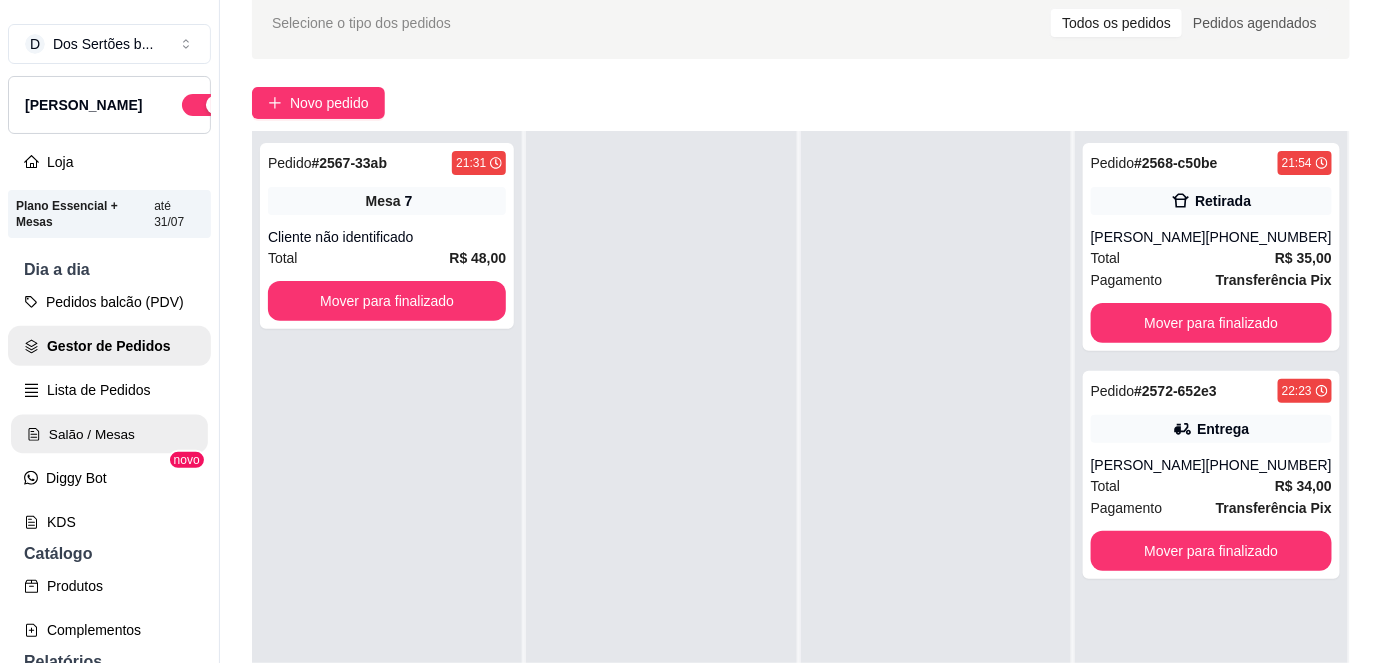 click on "Salão / Mesas" at bounding box center (109, 434) 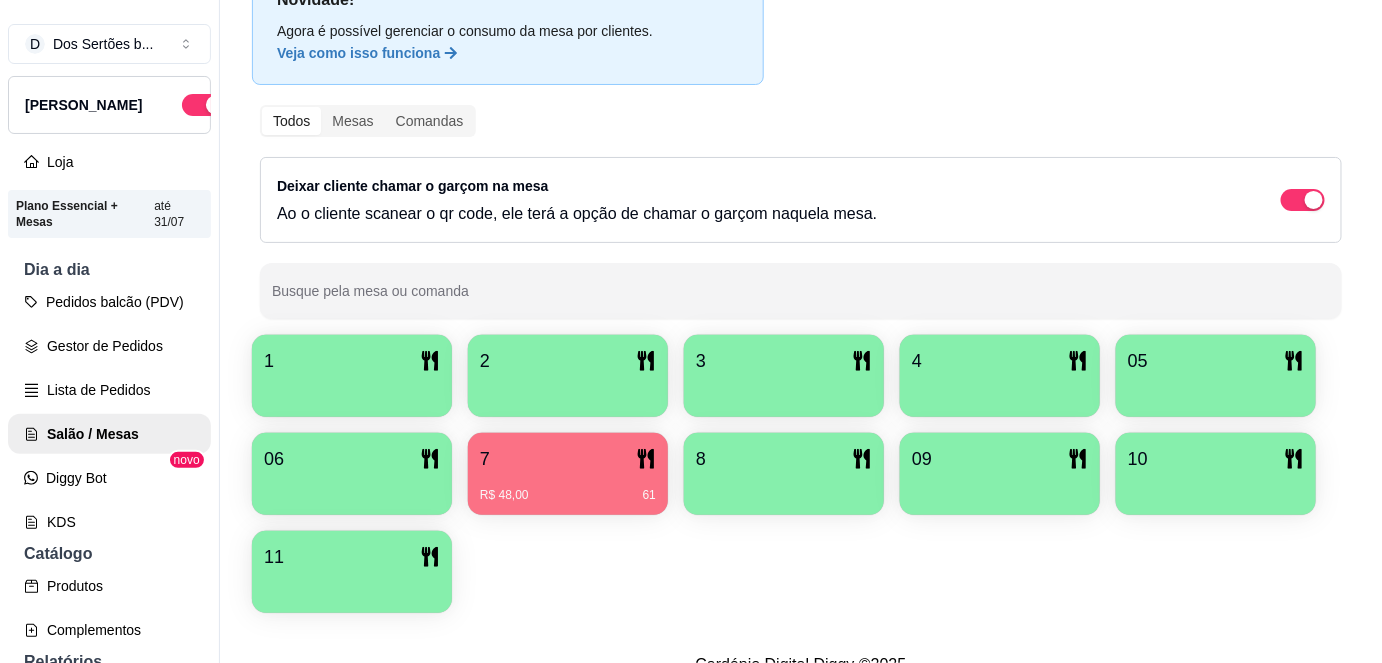 scroll, scrollTop: 156, scrollLeft: 0, axis: vertical 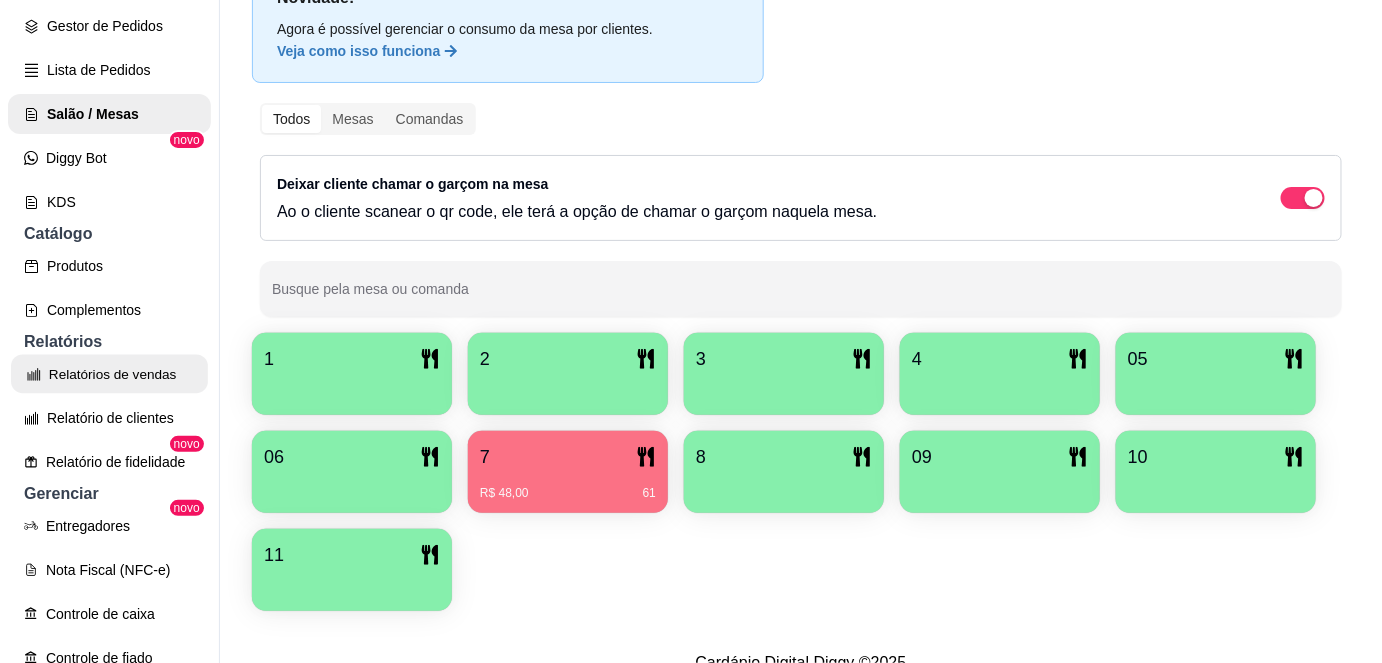 click on "Relatórios de vendas" at bounding box center [109, 374] 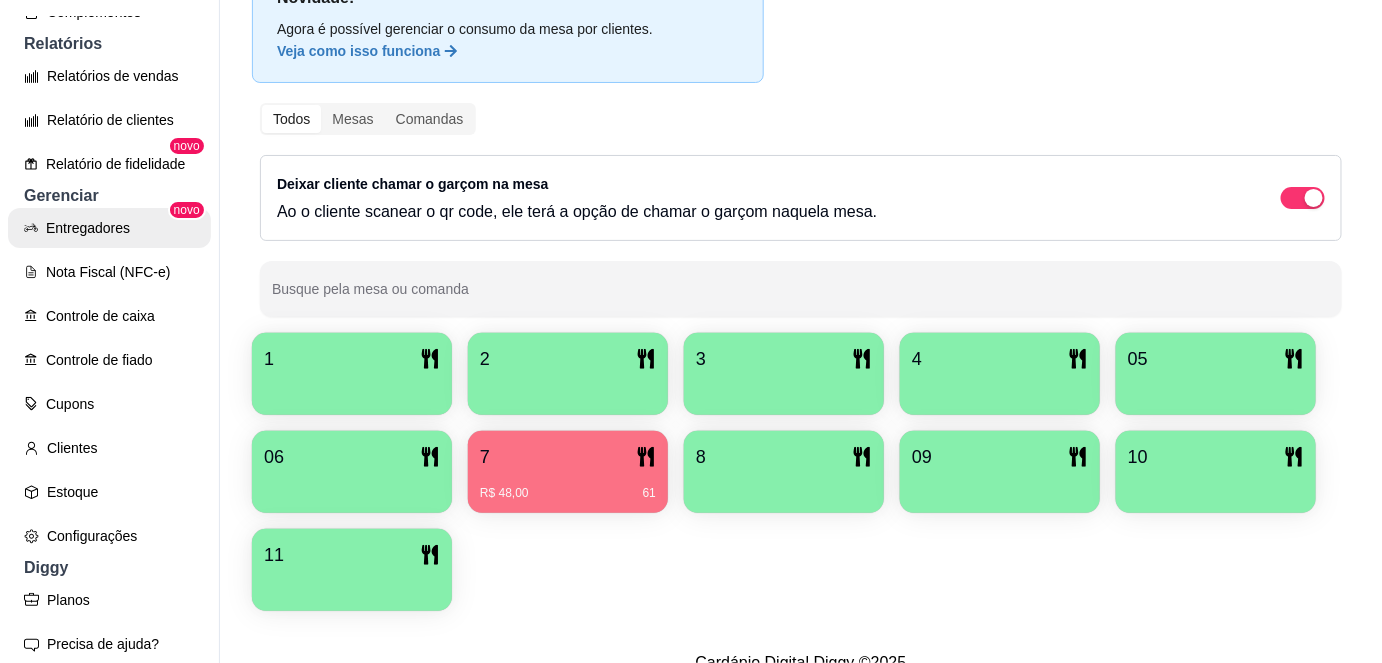 scroll, scrollTop: 624, scrollLeft: 0, axis: vertical 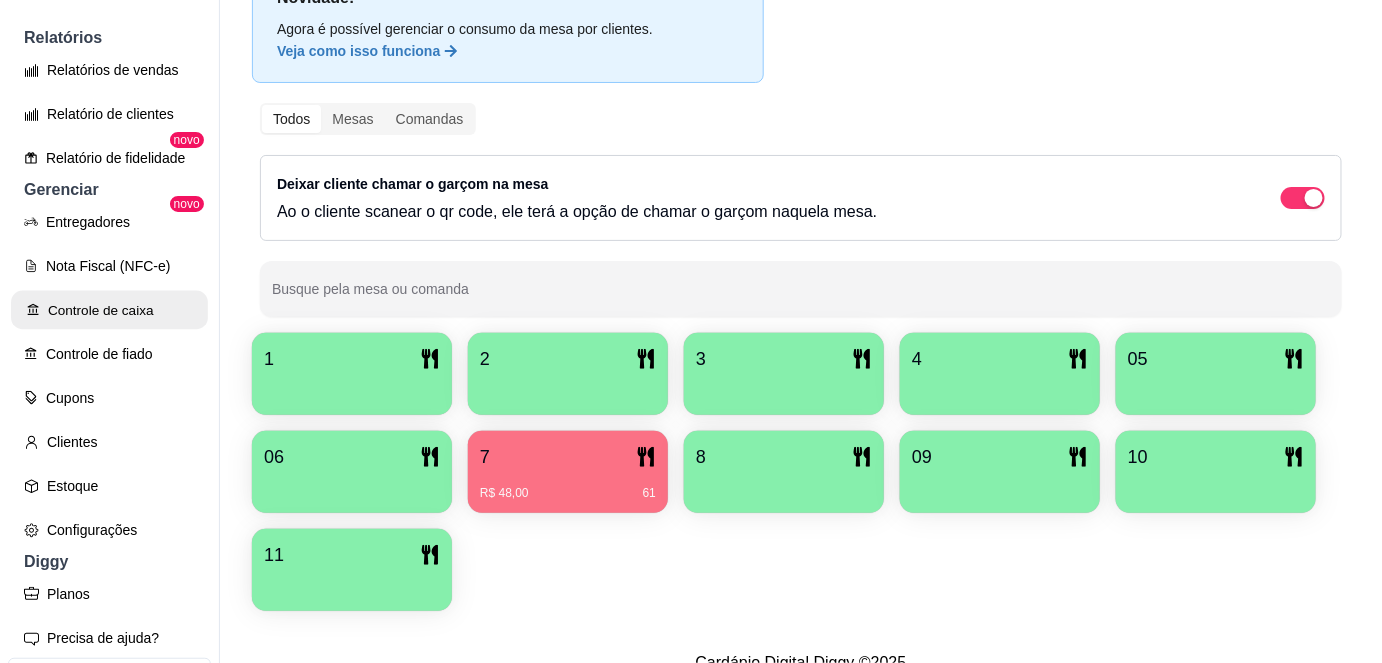 click on "Controle de caixa" at bounding box center [109, 310] 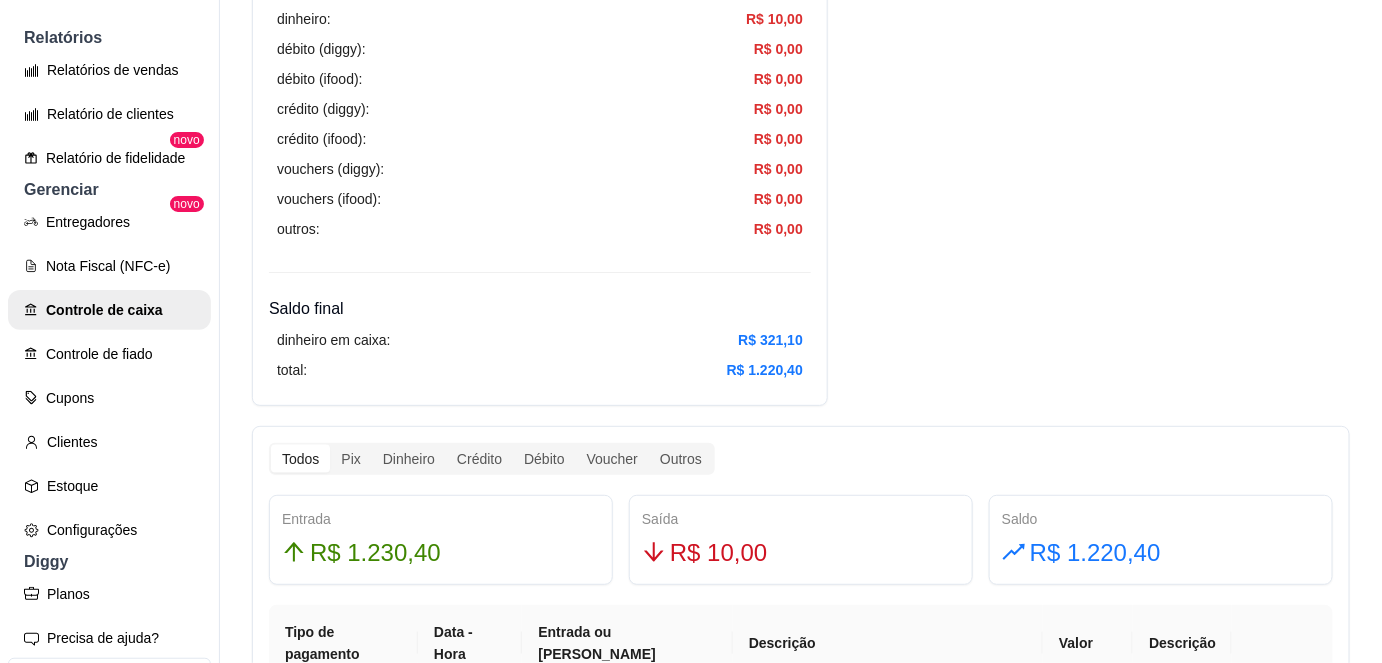 scroll, scrollTop: 757, scrollLeft: 0, axis: vertical 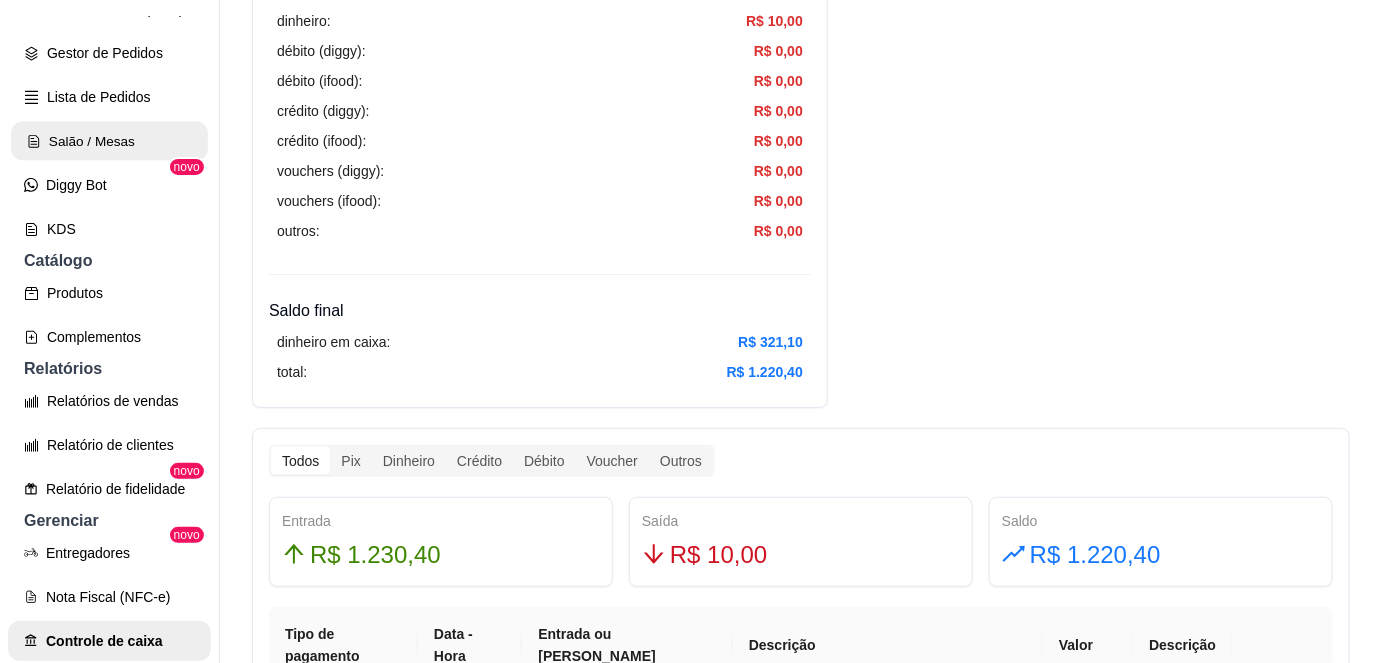 click on "Salão / Mesas" at bounding box center [109, 141] 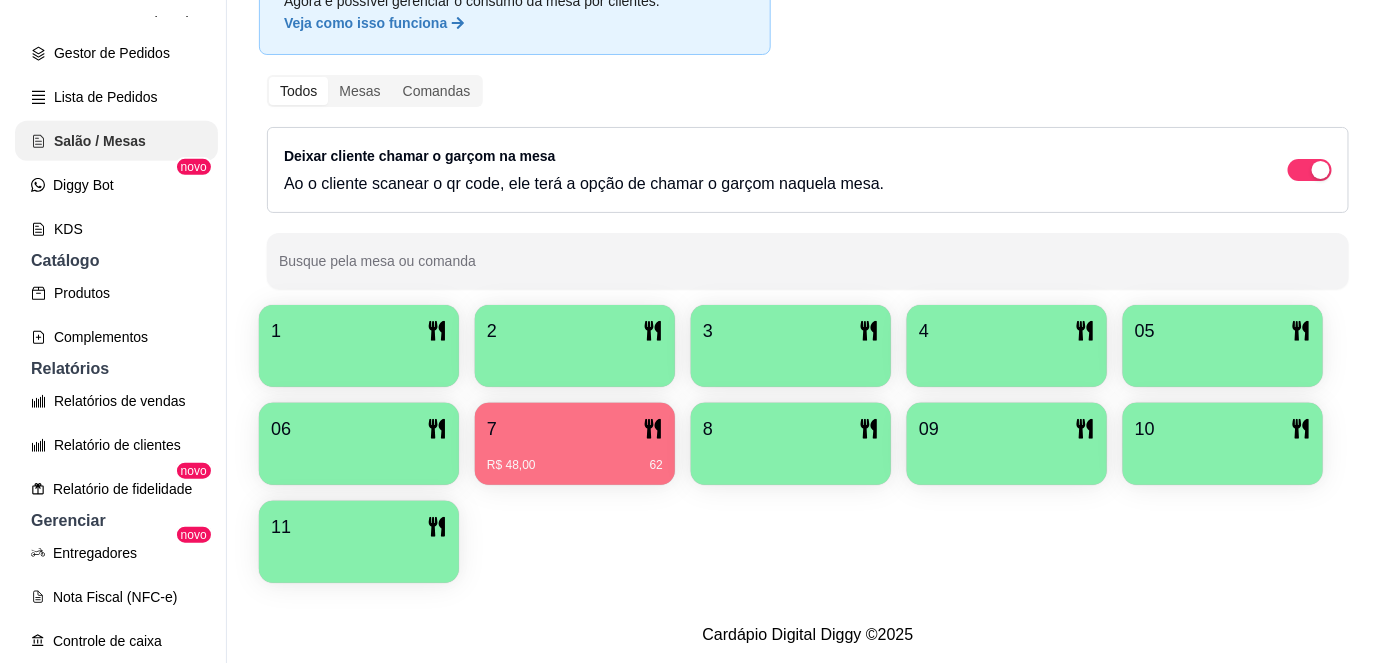 scroll, scrollTop: 0, scrollLeft: 0, axis: both 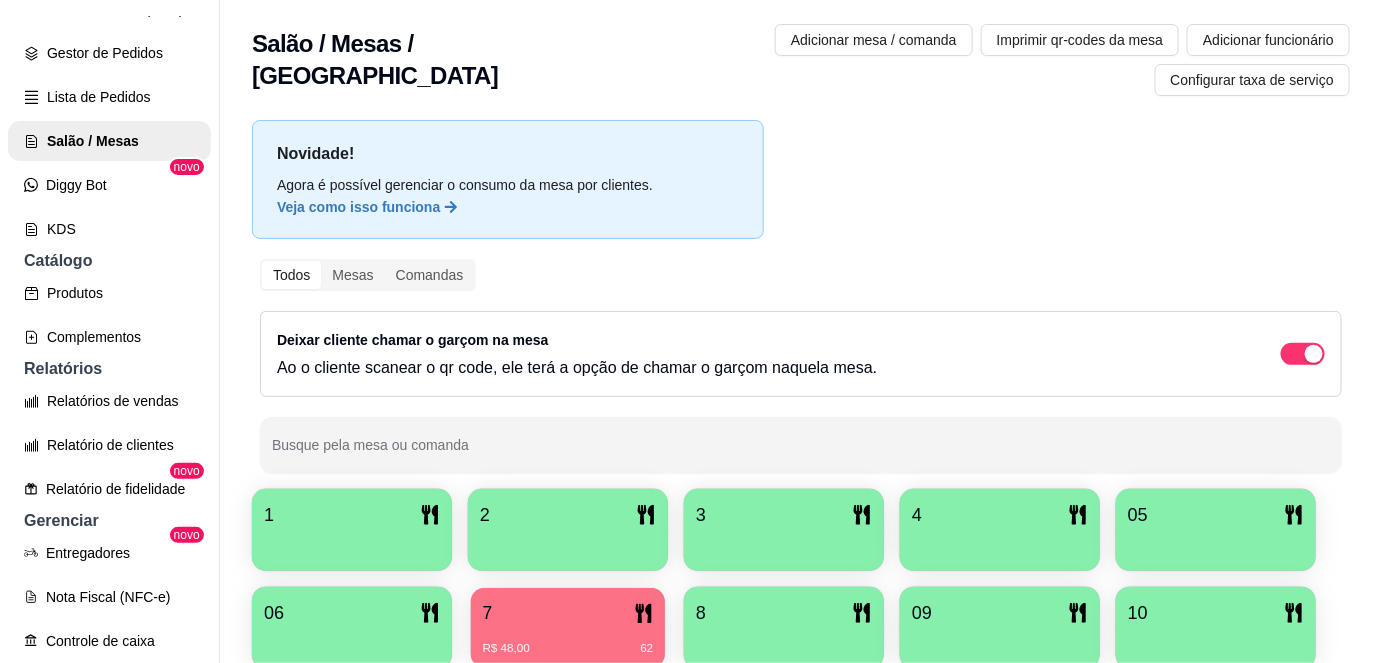 click on "7 R$ 48,00 62" at bounding box center (568, 628) 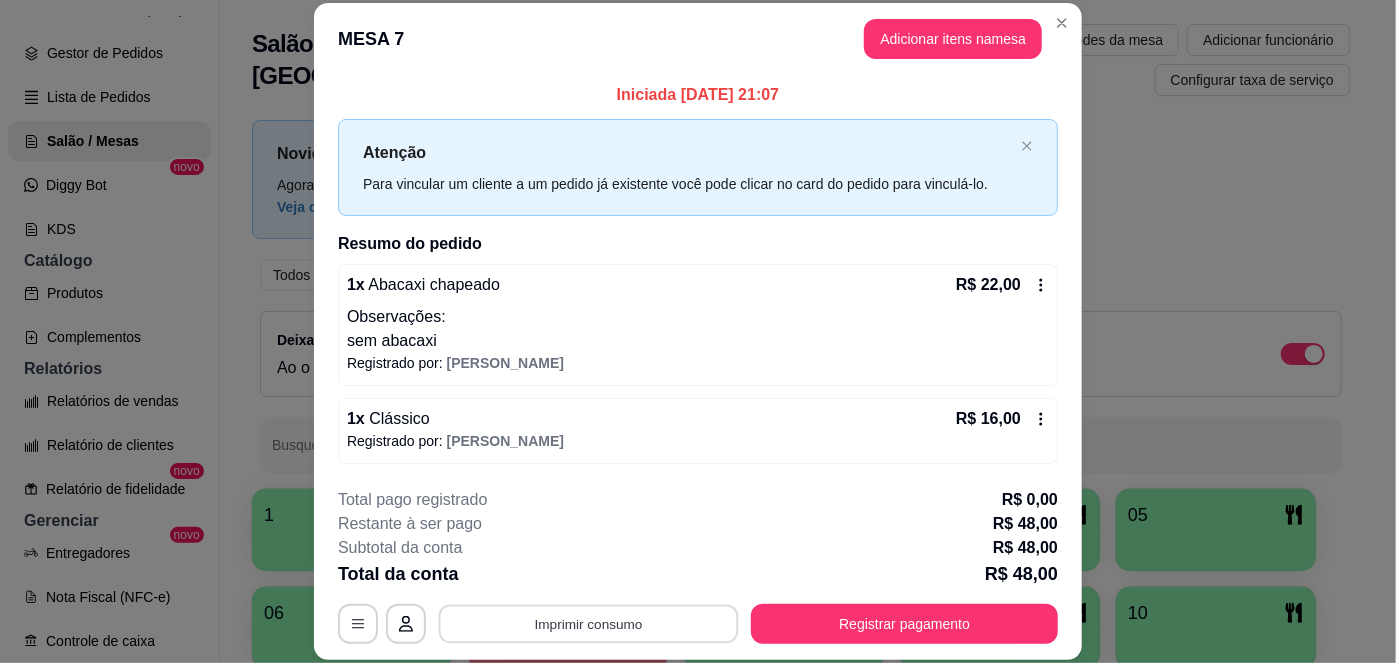 click on "Imprimir consumo" at bounding box center [589, 623] 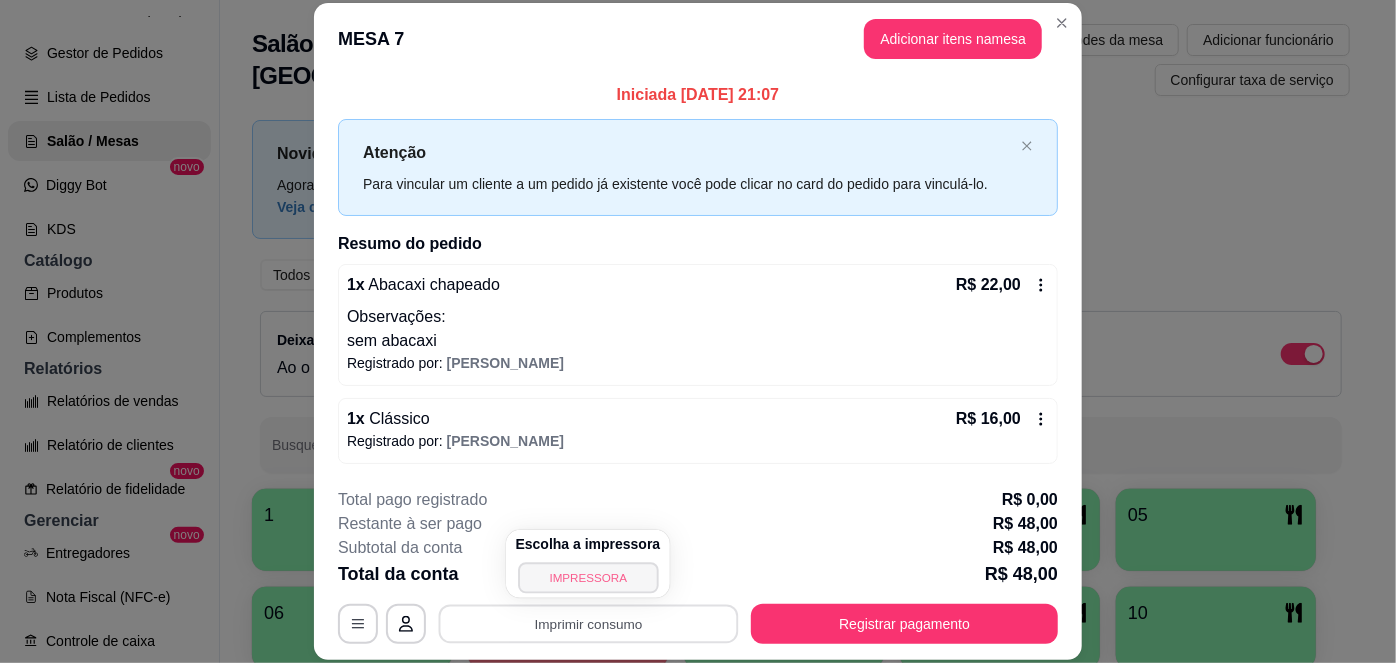 click on "IMPRESSORA" at bounding box center [588, 577] 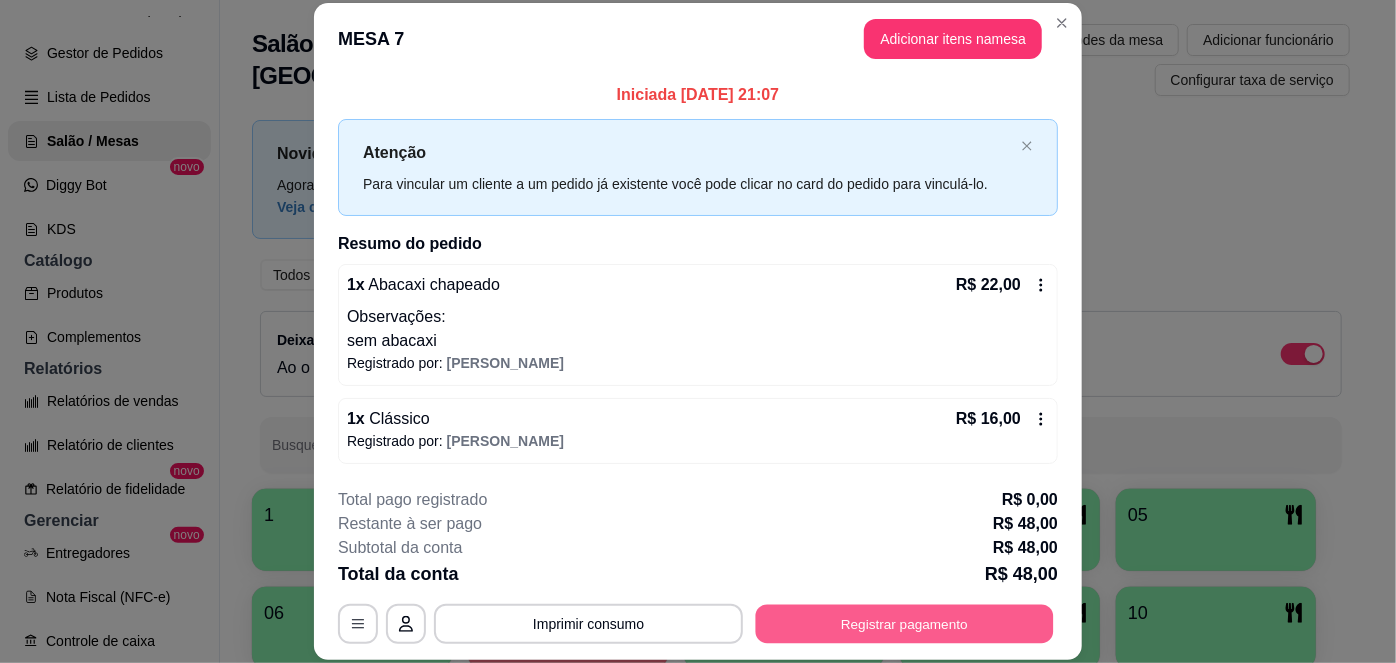 click on "Registrar pagamento" at bounding box center [905, 623] 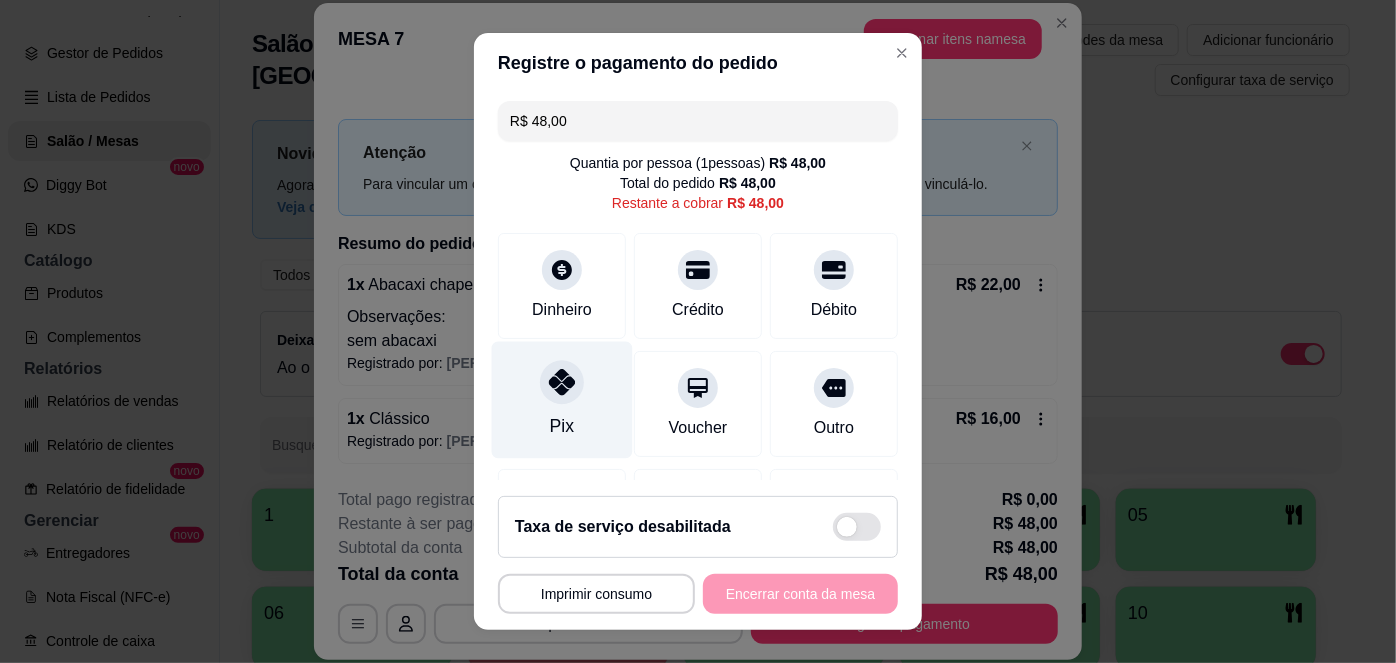 click on "Pix" at bounding box center (562, 400) 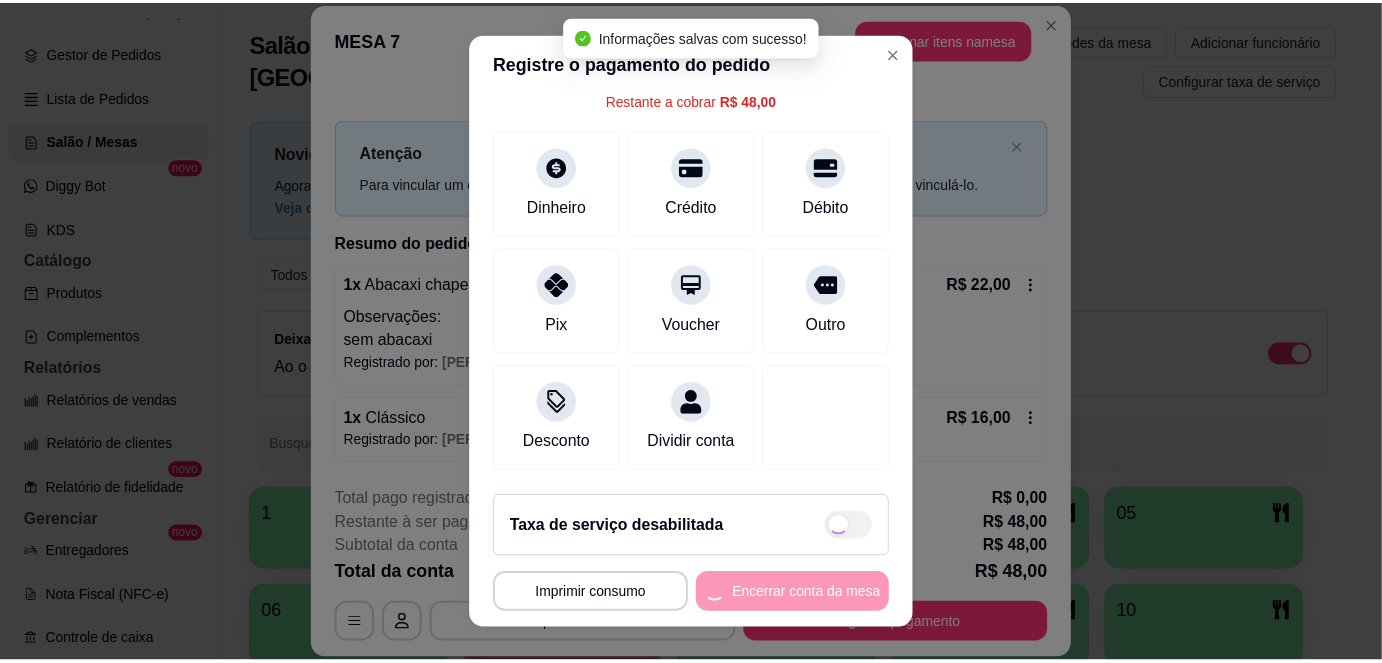scroll, scrollTop: 104, scrollLeft: 0, axis: vertical 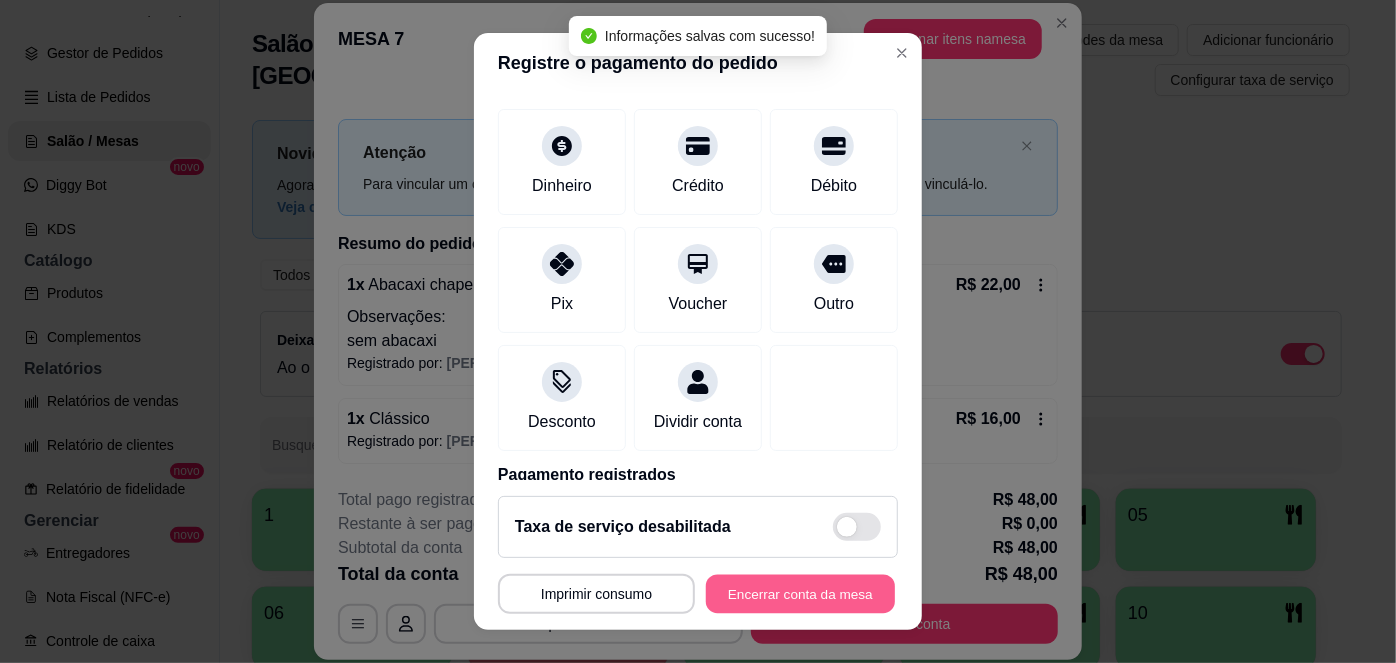 click on "Encerrar conta da mesa" at bounding box center [800, 593] 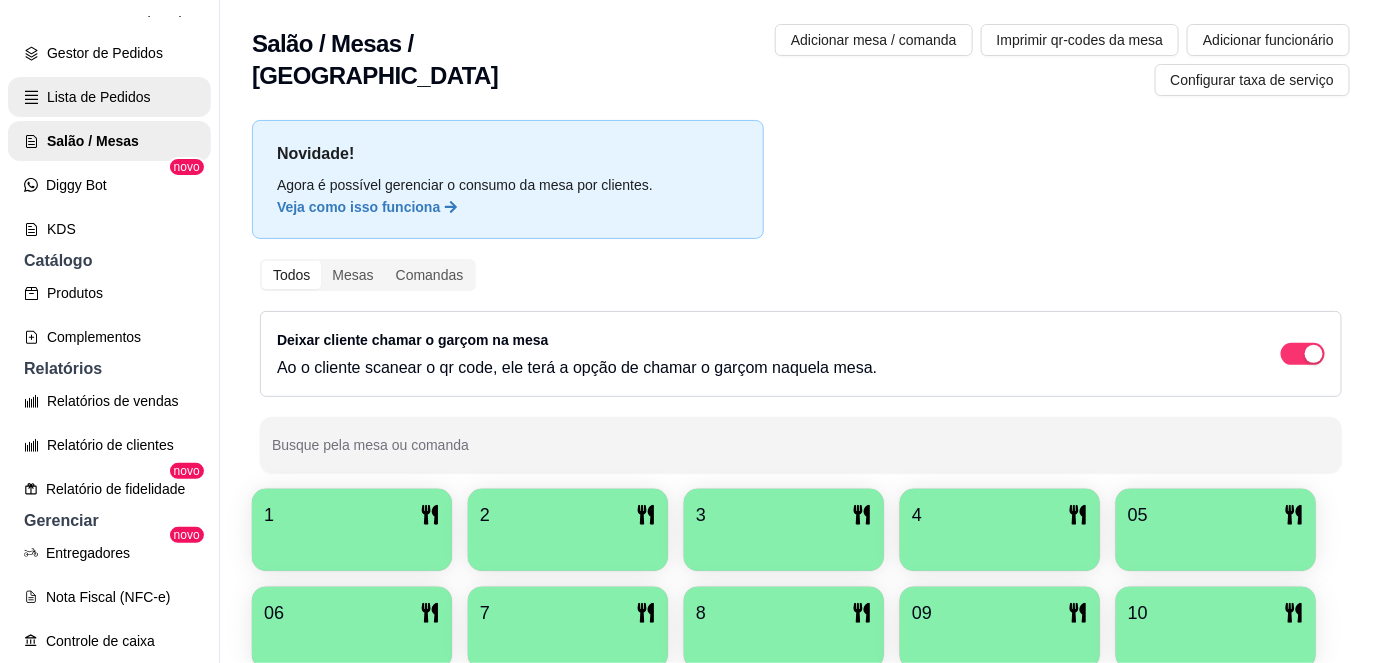 scroll, scrollTop: 0, scrollLeft: 0, axis: both 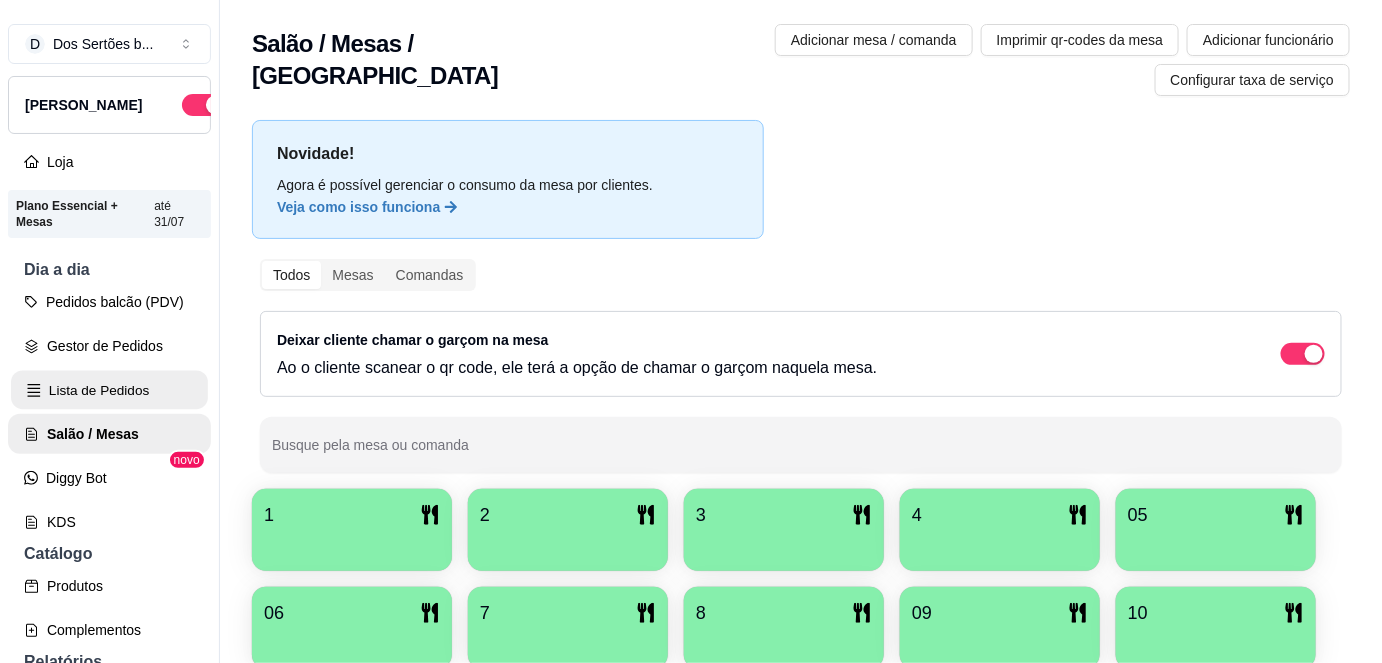 click on "Lista de Pedidos" at bounding box center [109, 390] 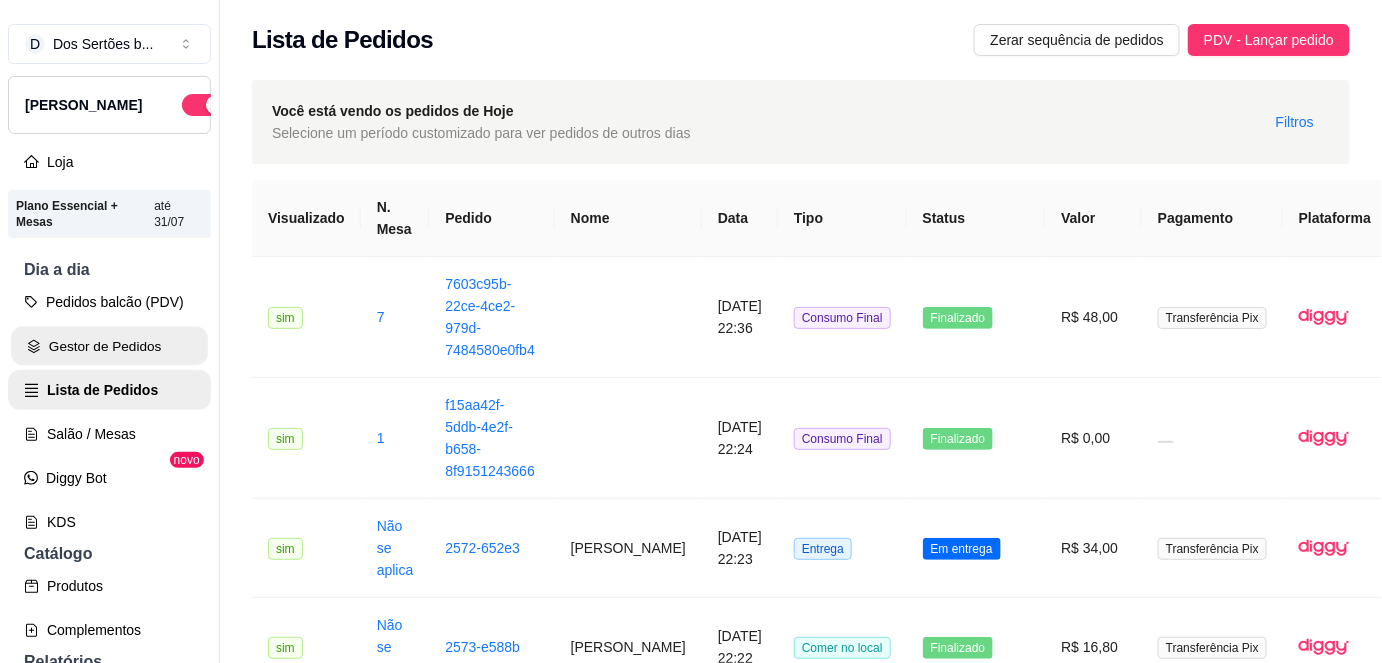 click on "Gestor de Pedidos" at bounding box center [109, 346] 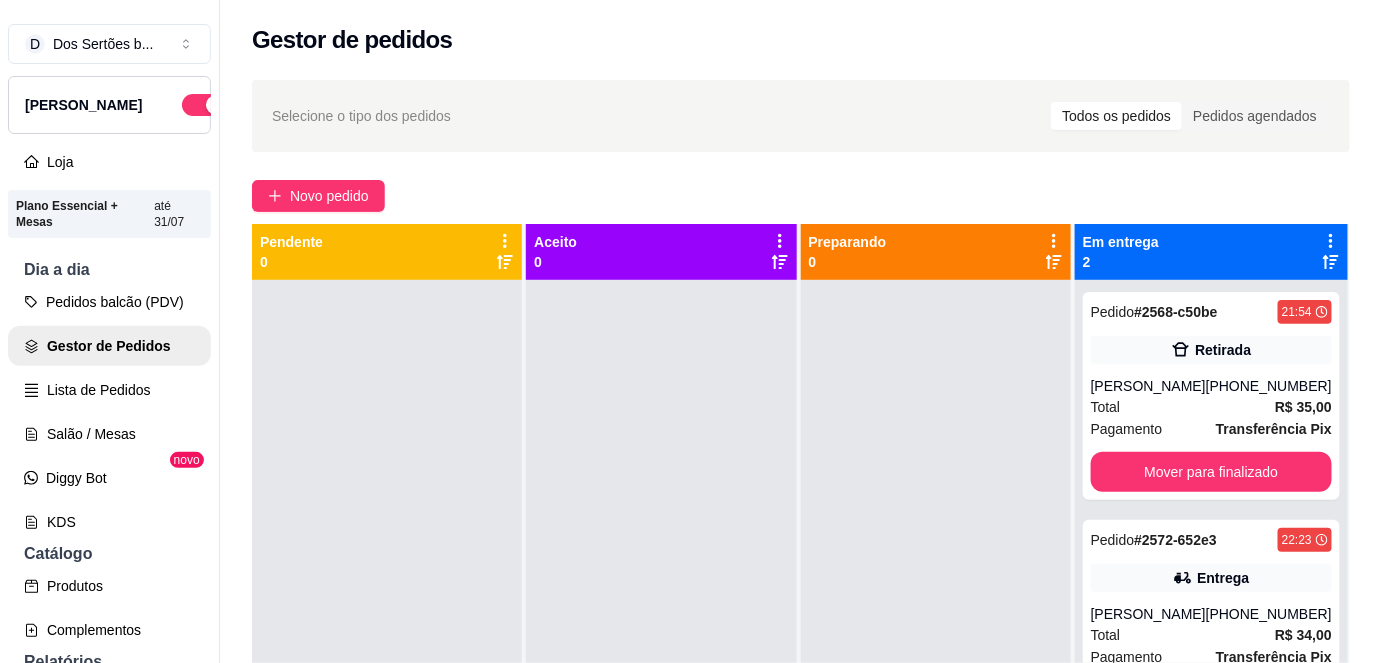 scroll, scrollTop: 56, scrollLeft: 0, axis: vertical 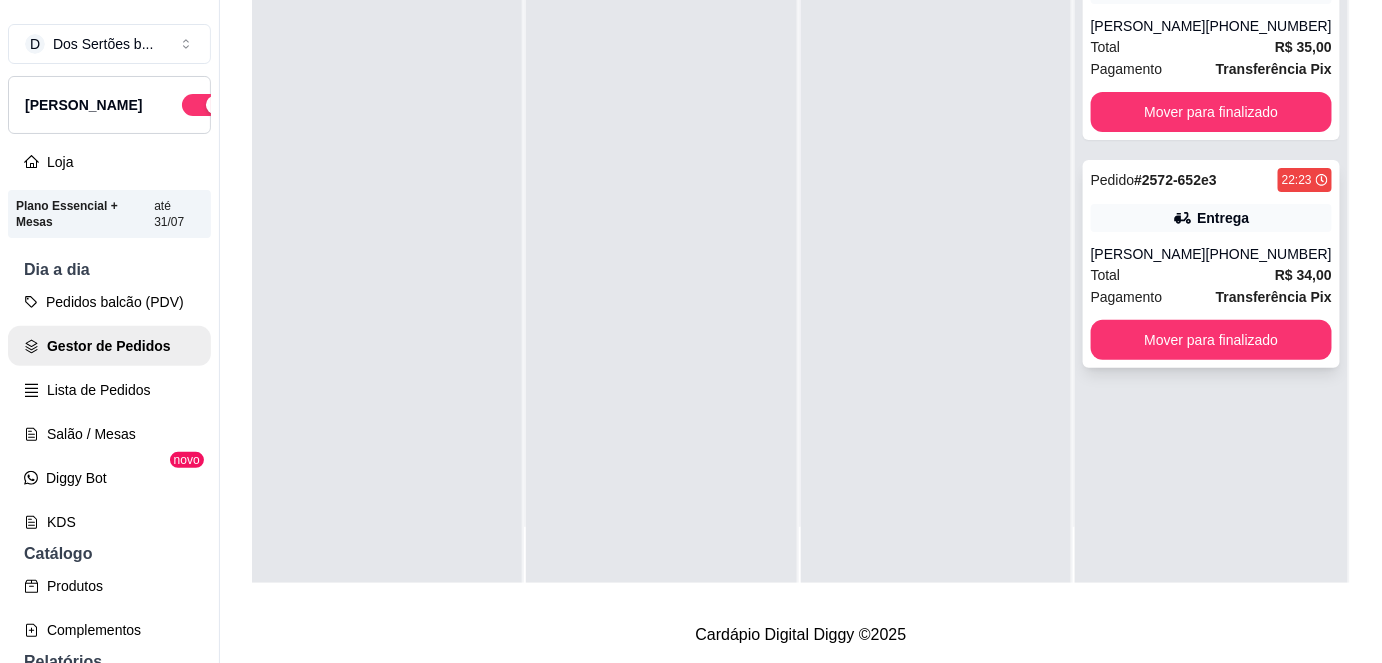 click on "[PERSON_NAME]" at bounding box center [1148, 254] 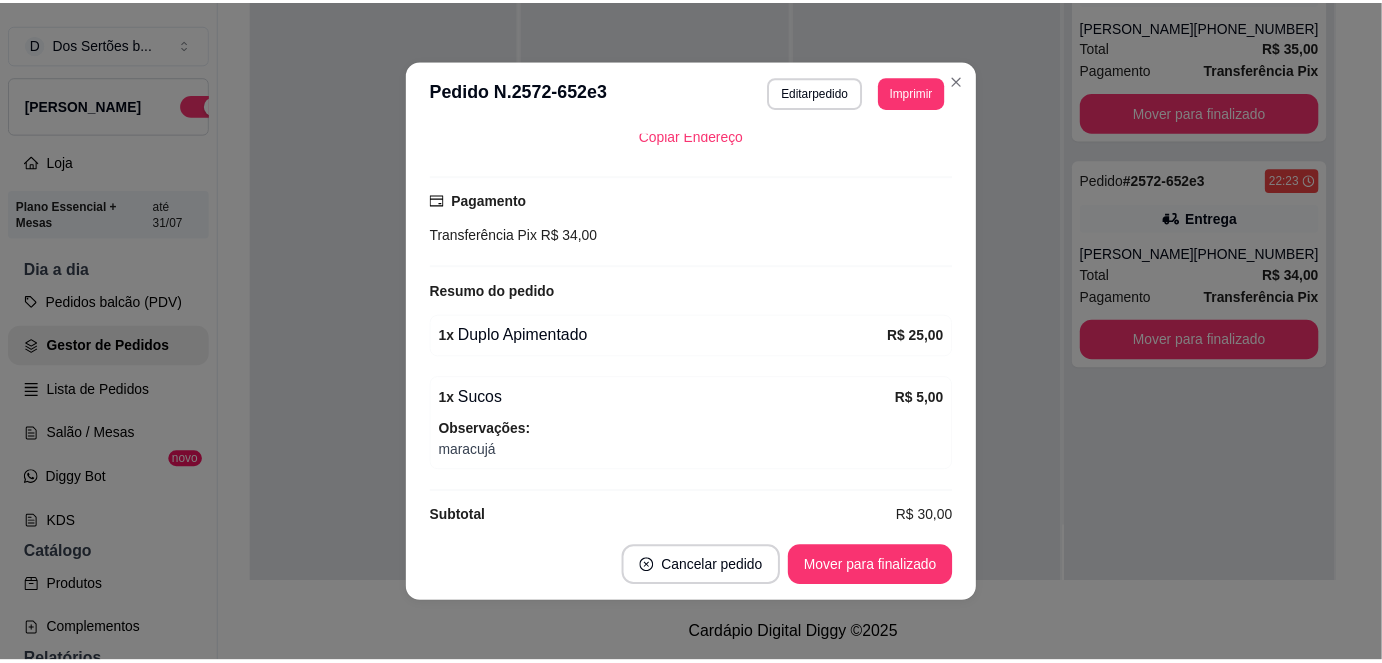 scroll, scrollTop: 503, scrollLeft: 0, axis: vertical 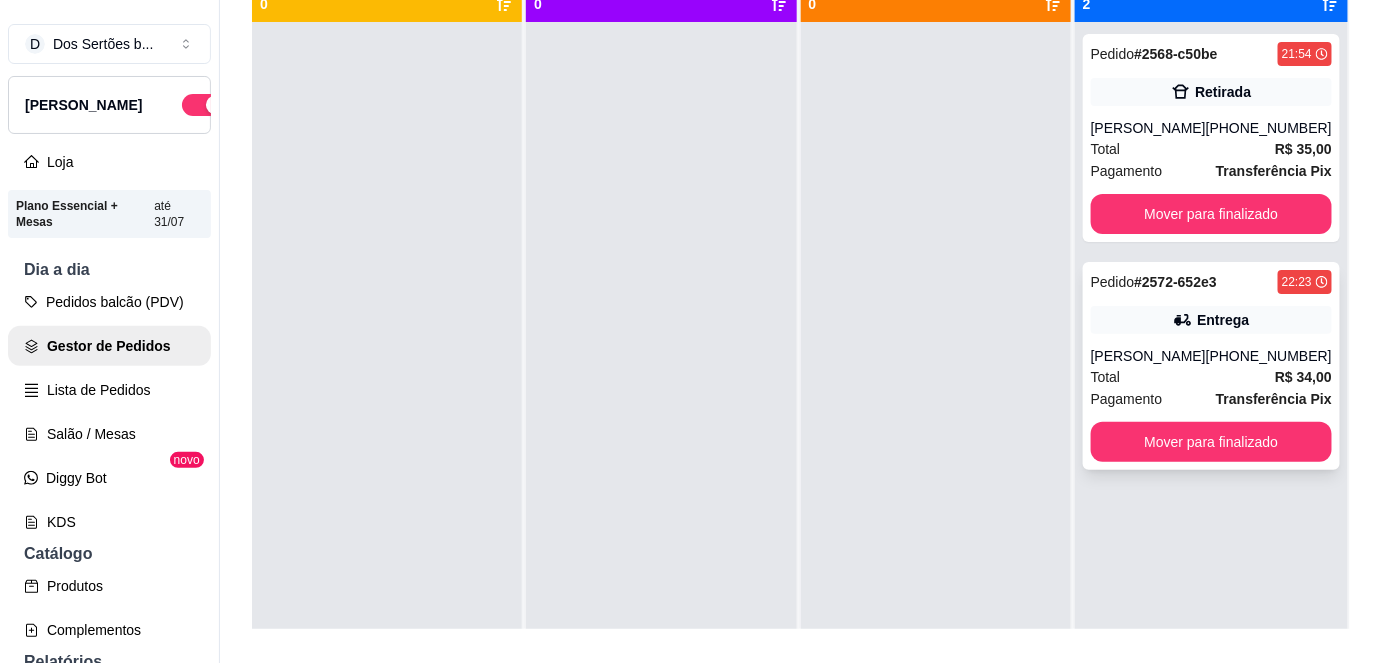 click on "[PHONE_NUMBER]" at bounding box center [1269, 356] 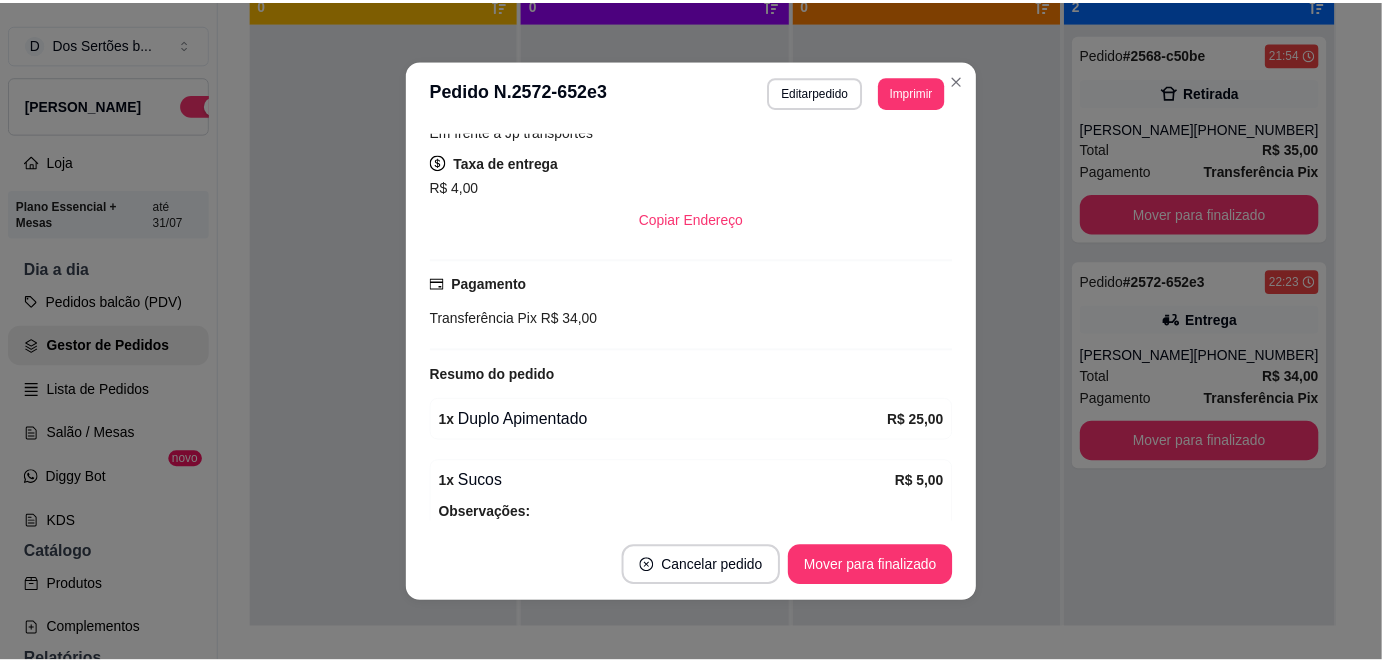scroll, scrollTop: 503, scrollLeft: 0, axis: vertical 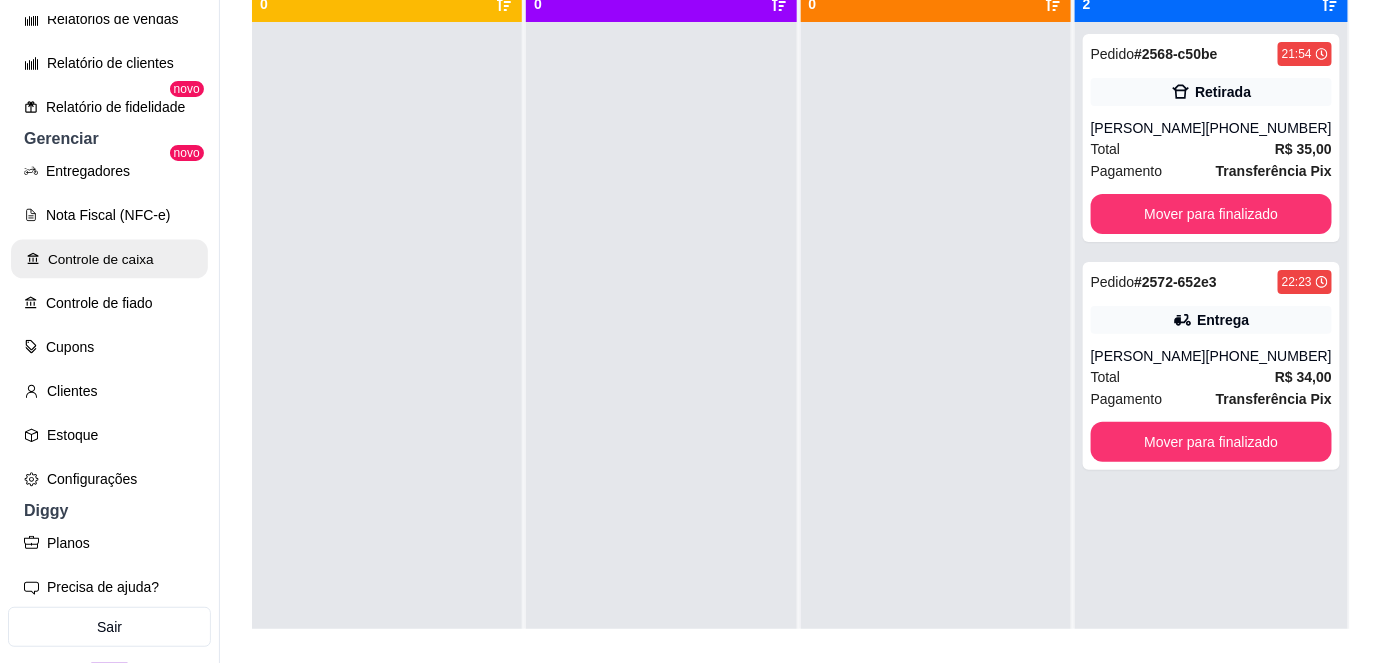 click on "Controle de caixa" at bounding box center (109, 259) 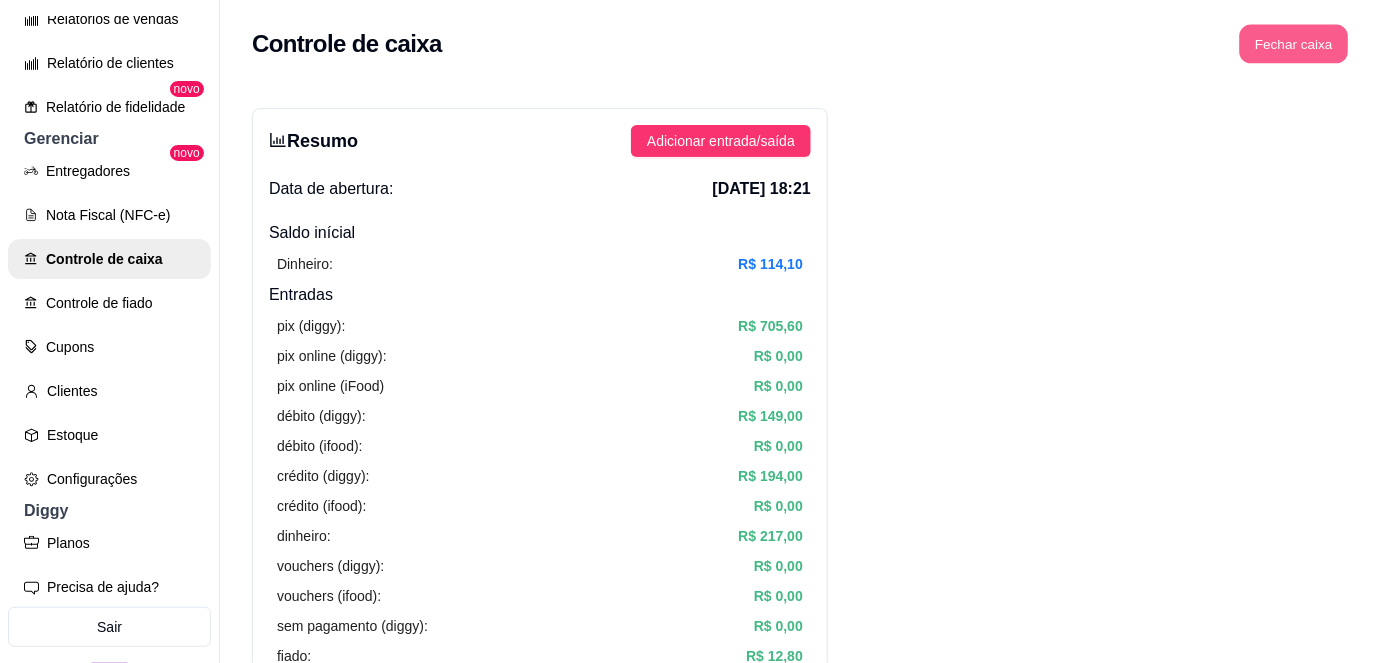 click on "Fechar caixa" at bounding box center (1294, 44) 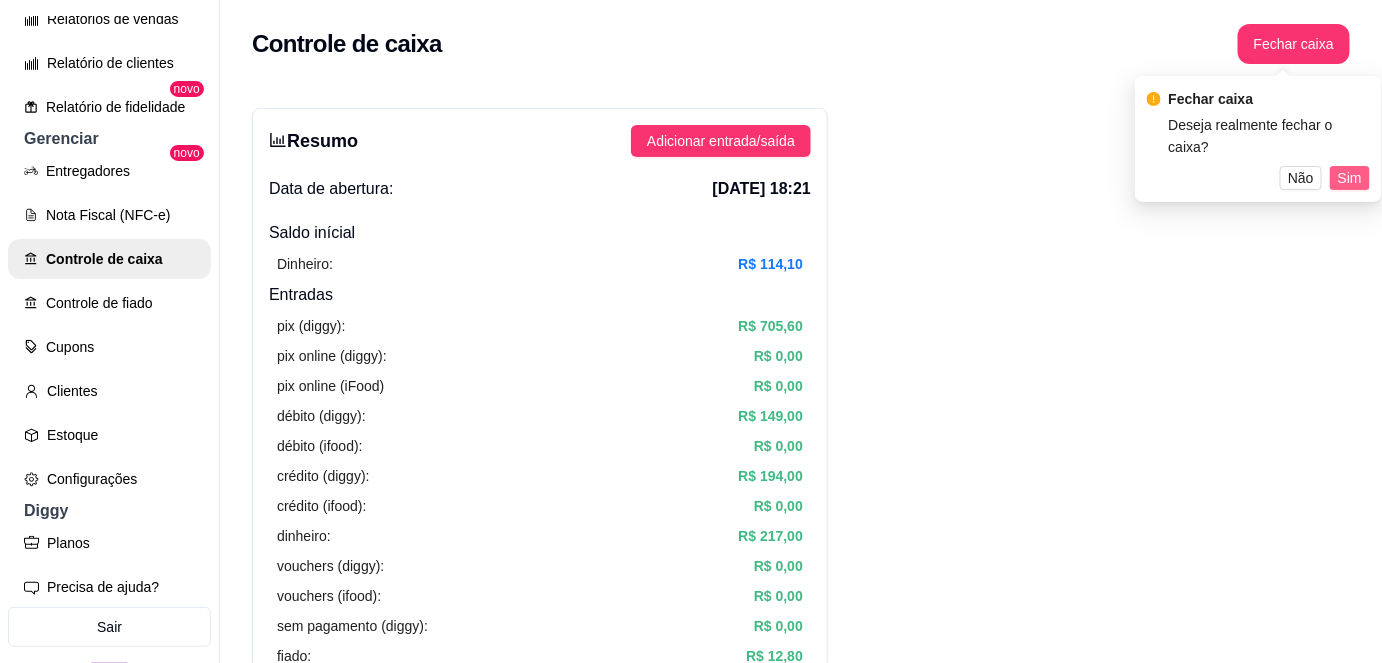 click on "Sim" at bounding box center [1350, 178] 